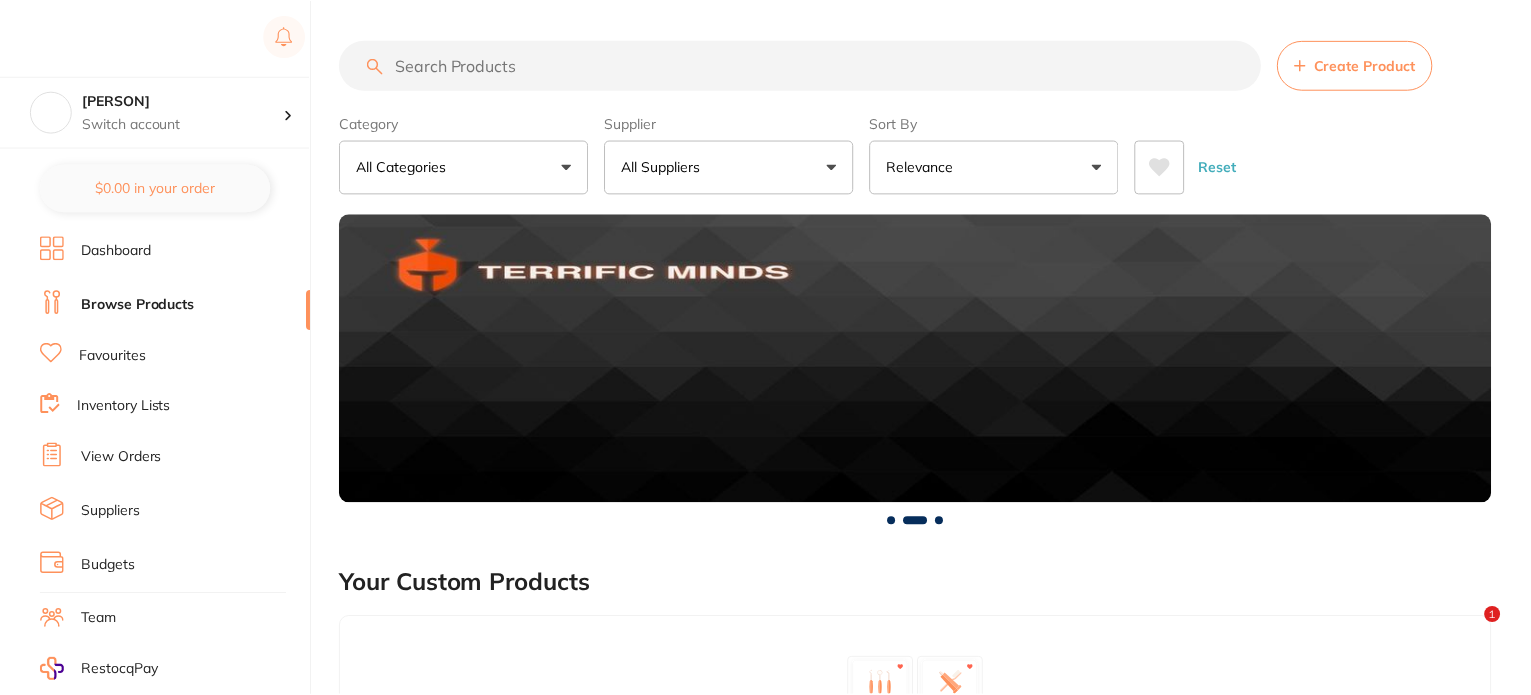 scroll, scrollTop: 0, scrollLeft: 0, axis: both 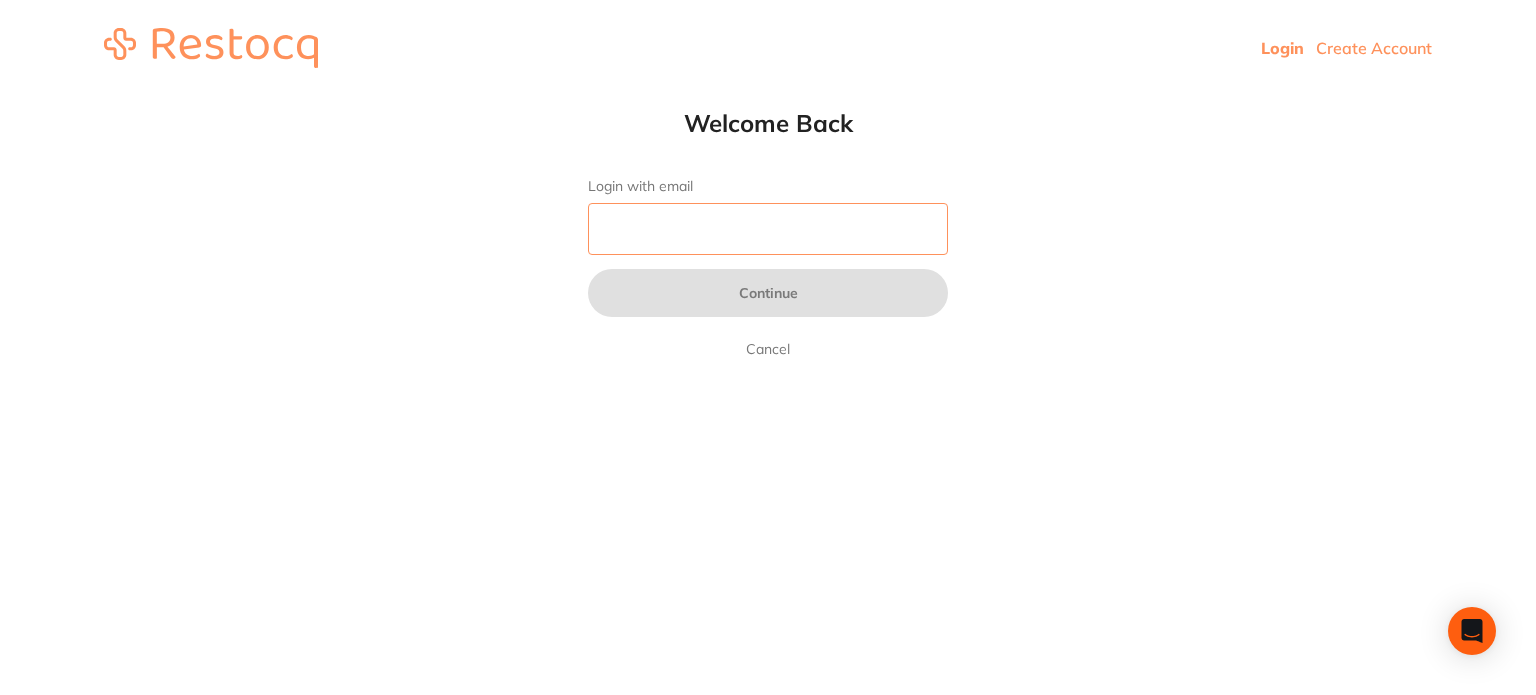 click on "Login with email" at bounding box center [768, 229] 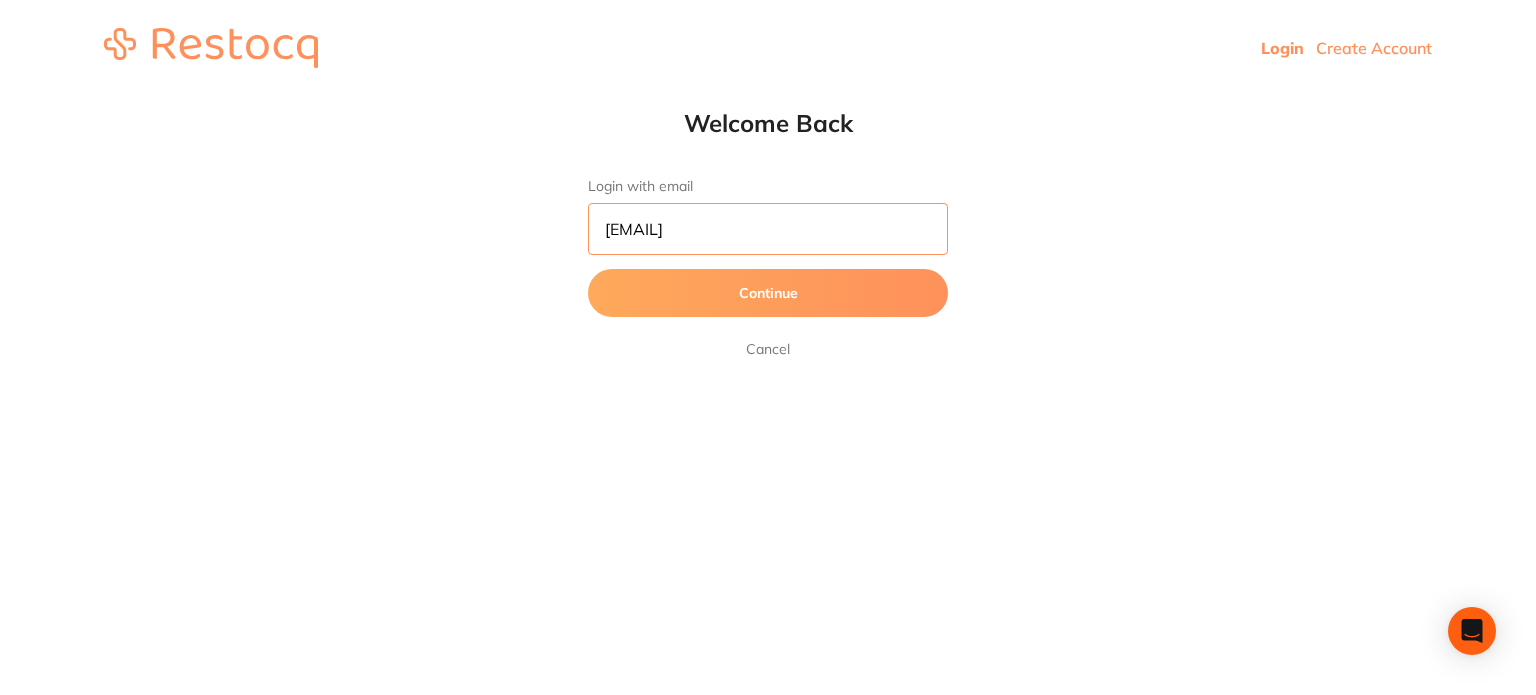 type on "[EMAIL]" 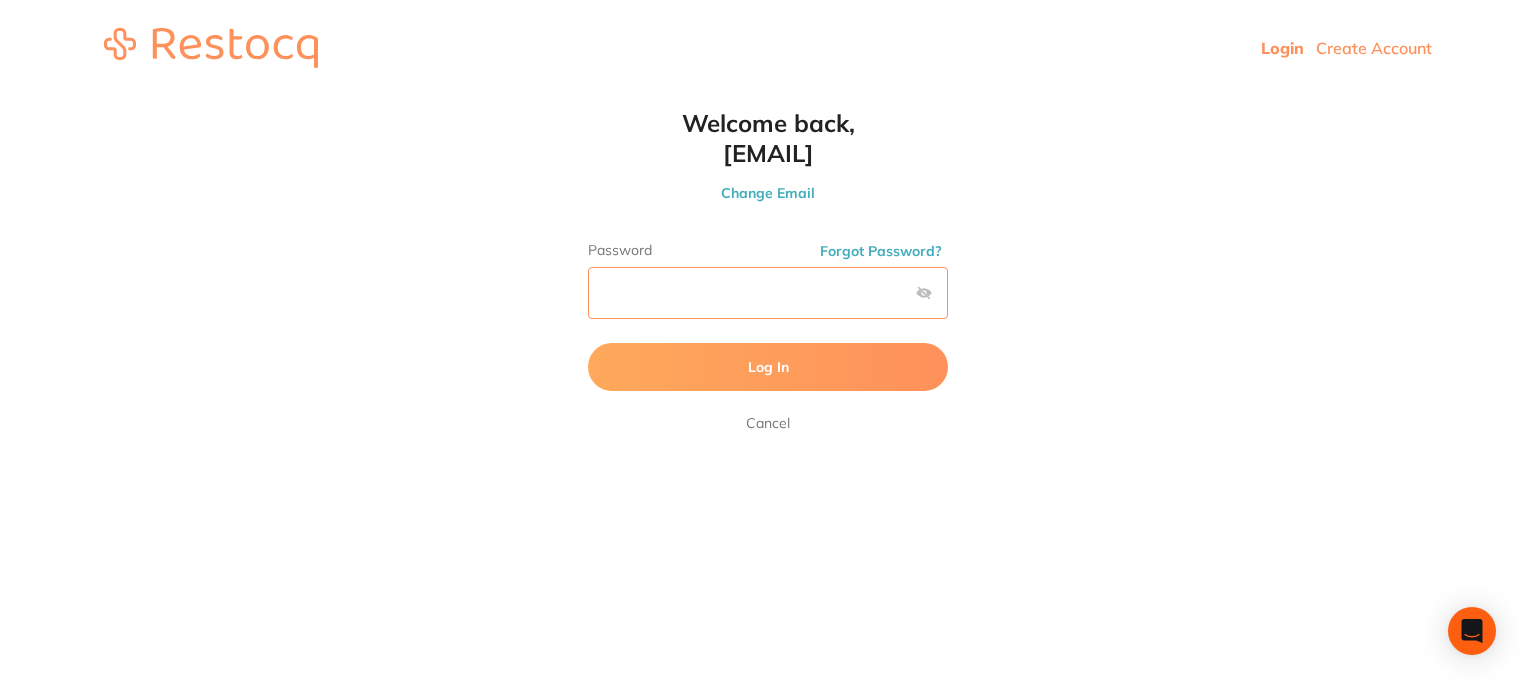 click on "Log In" at bounding box center [768, 367] 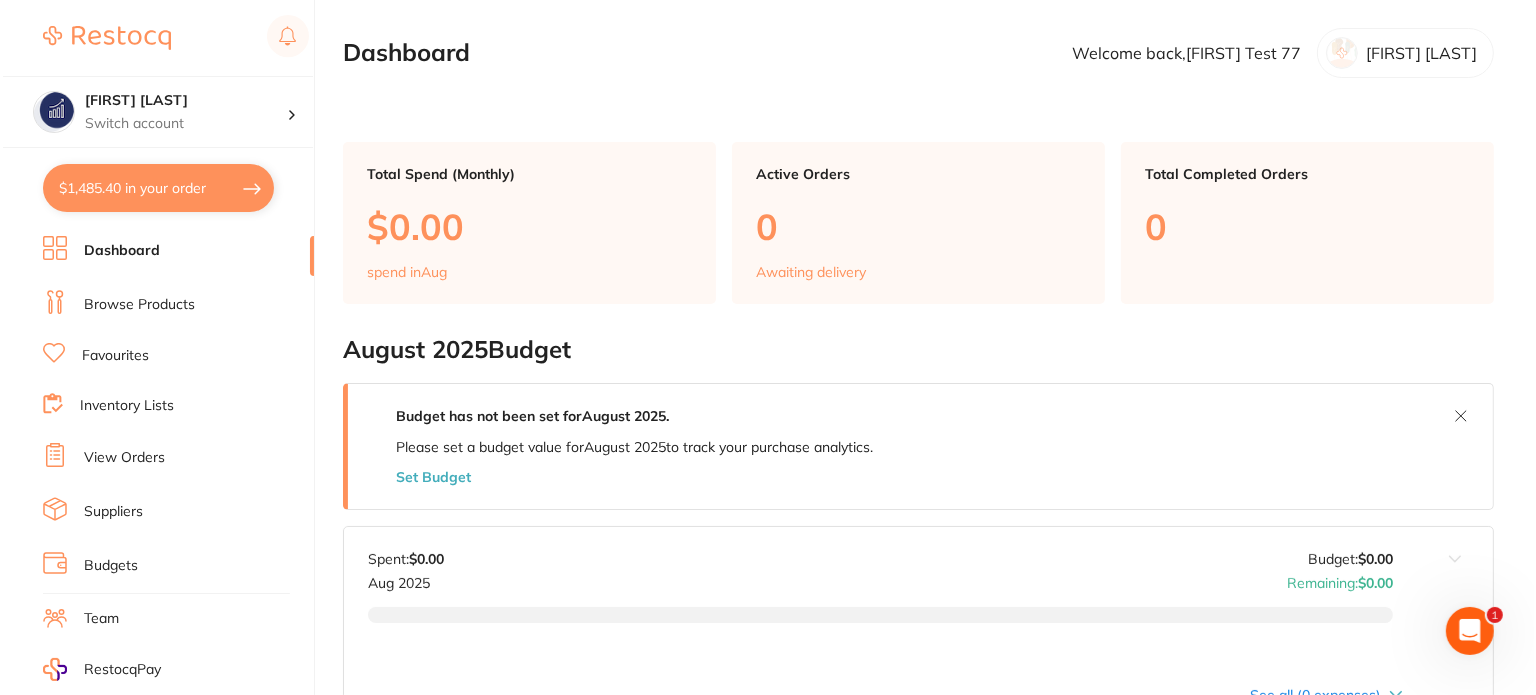scroll, scrollTop: 0, scrollLeft: 0, axis: both 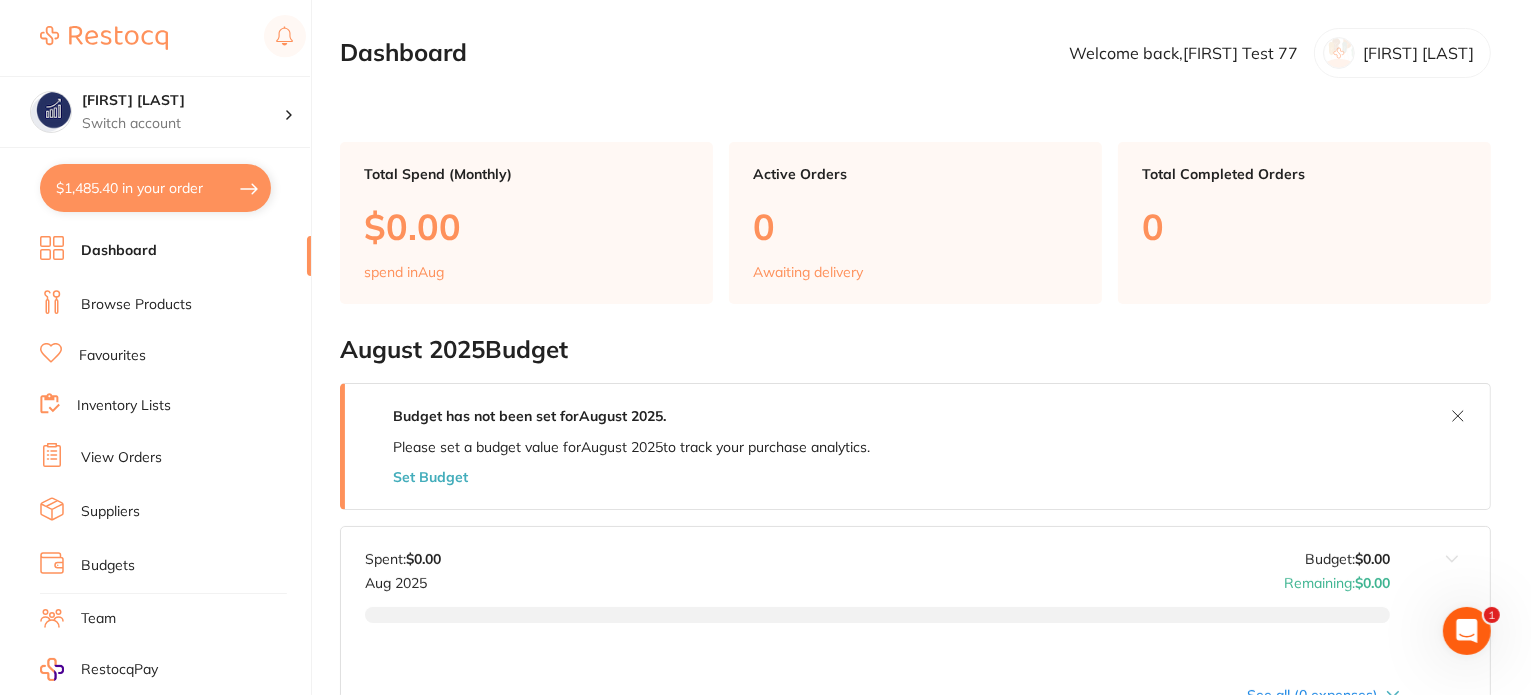 click on "$1,485.40   in your order" at bounding box center (155, 188) 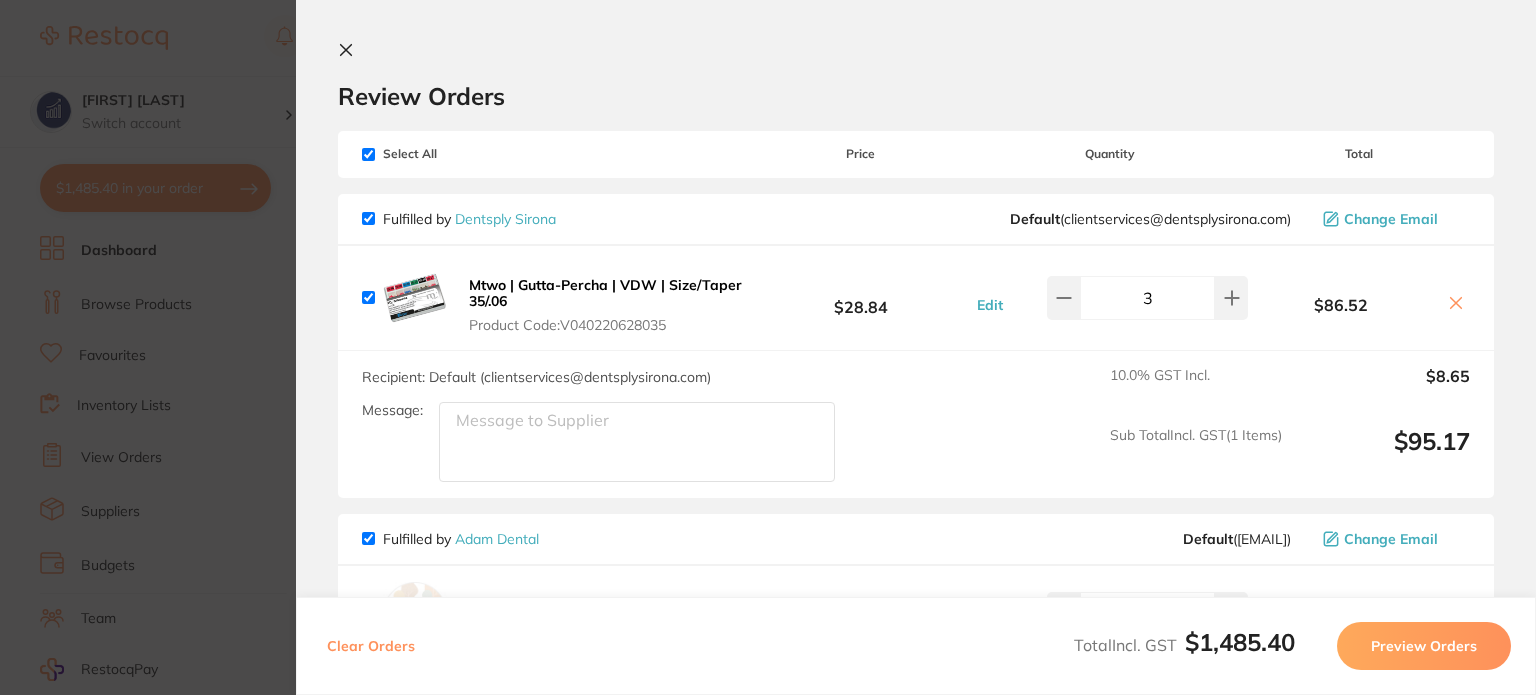 click on "Clear Orders" at bounding box center (371, 646) 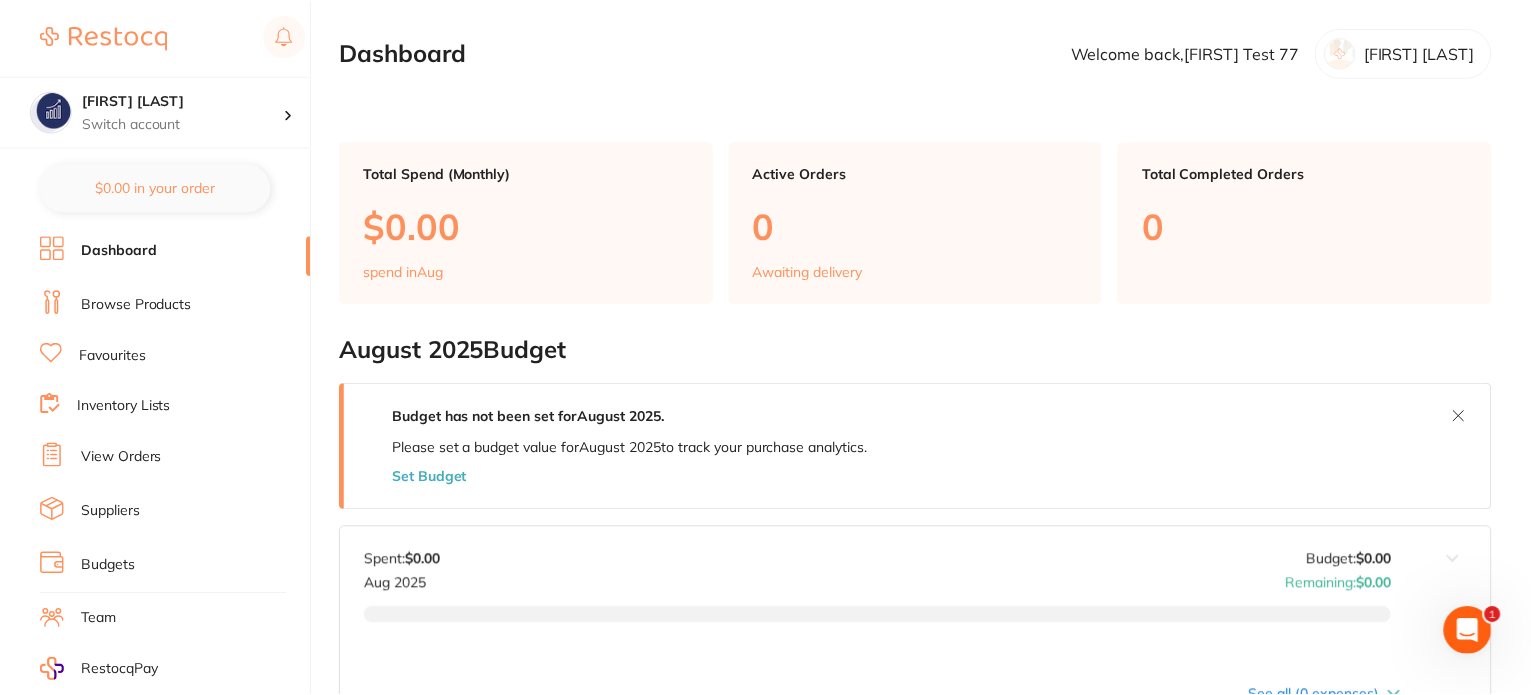 scroll, scrollTop: 464, scrollLeft: 0, axis: vertical 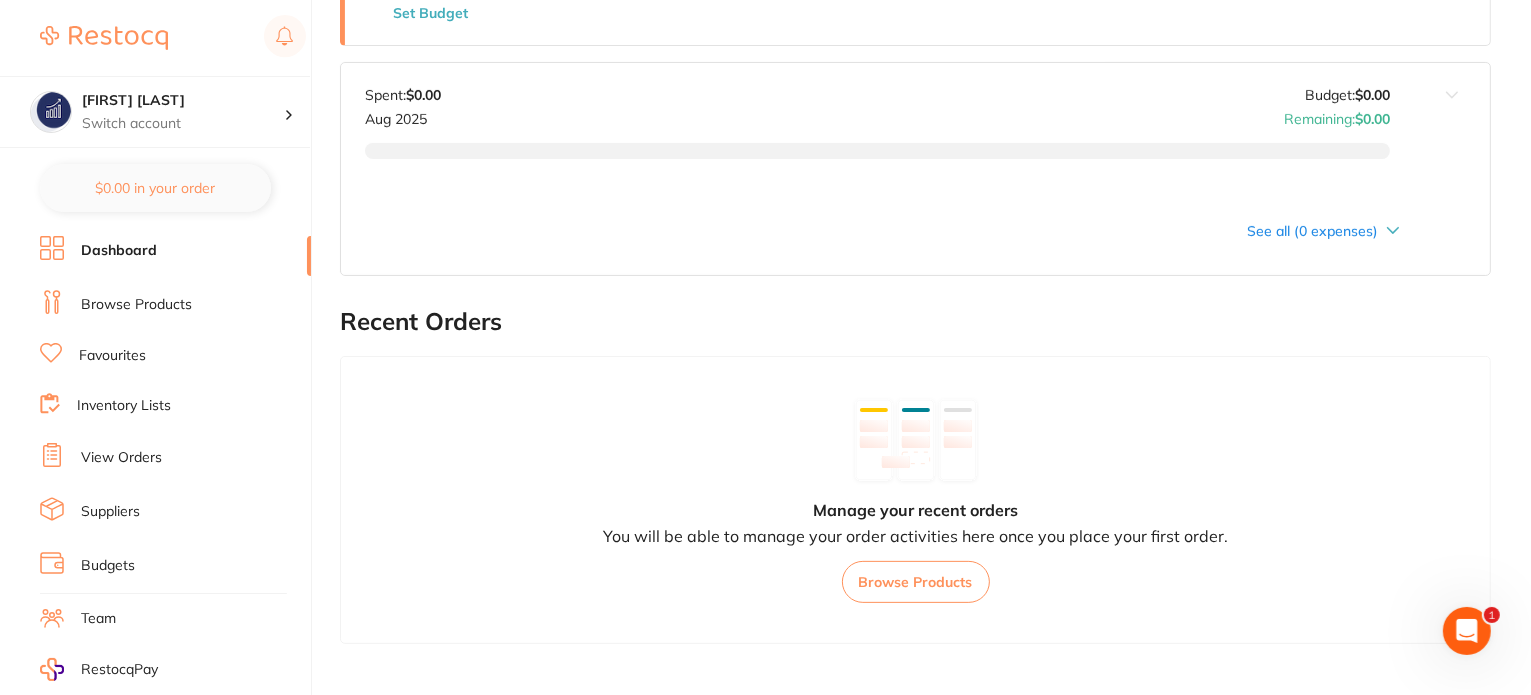 click on "Browse Products" at bounding box center [136, 305] 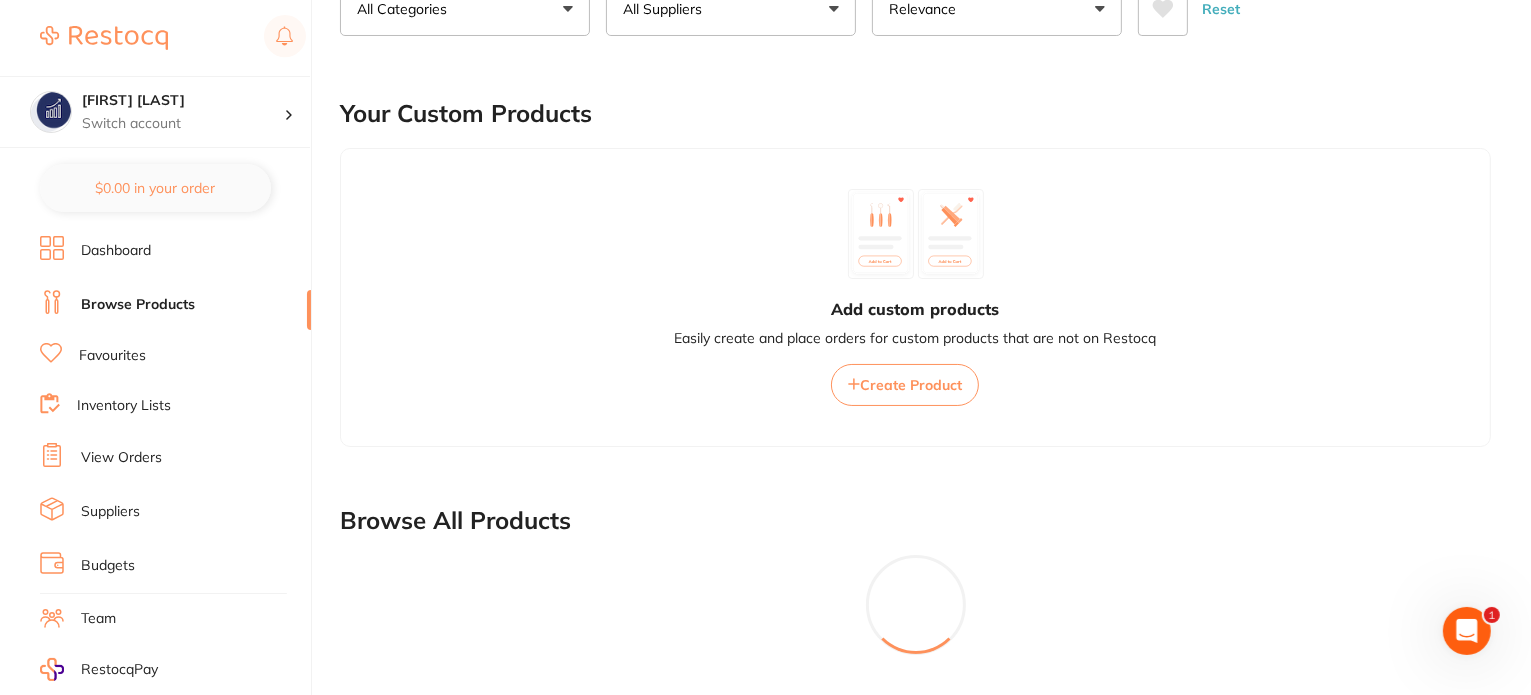 scroll, scrollTop: 0, scrollLeft: 0, axis: both 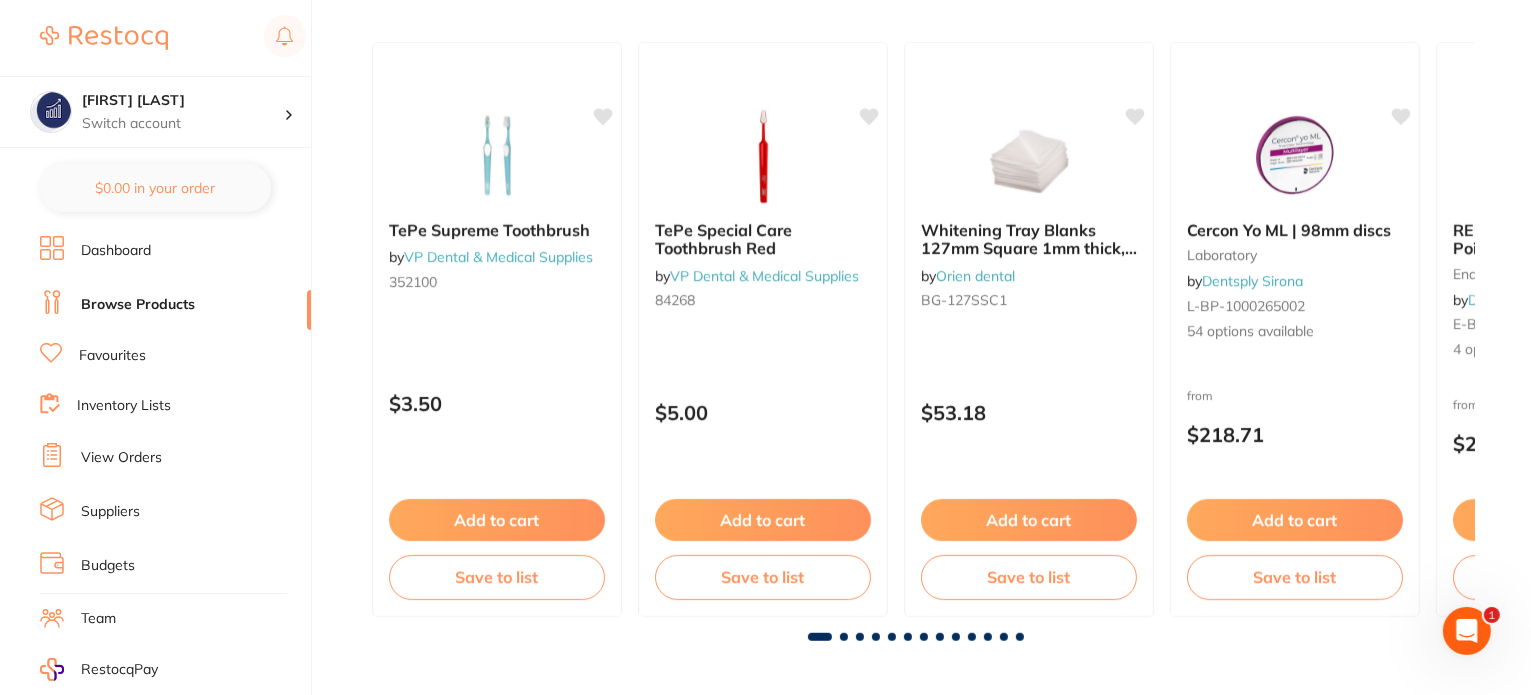 click on "$3.50" at bounding box center [497, 403] 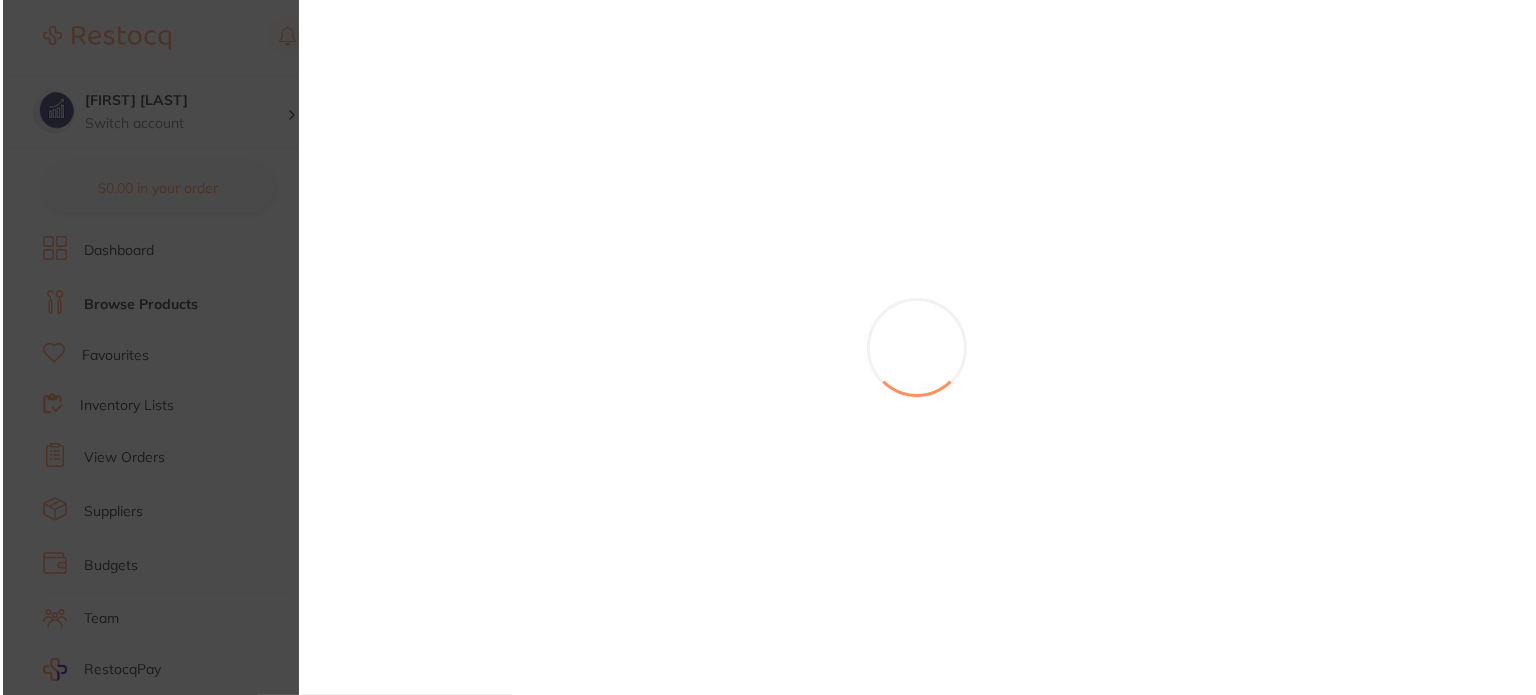 scroll, scrollTop: 0, scrollLeft: 0, axis: both 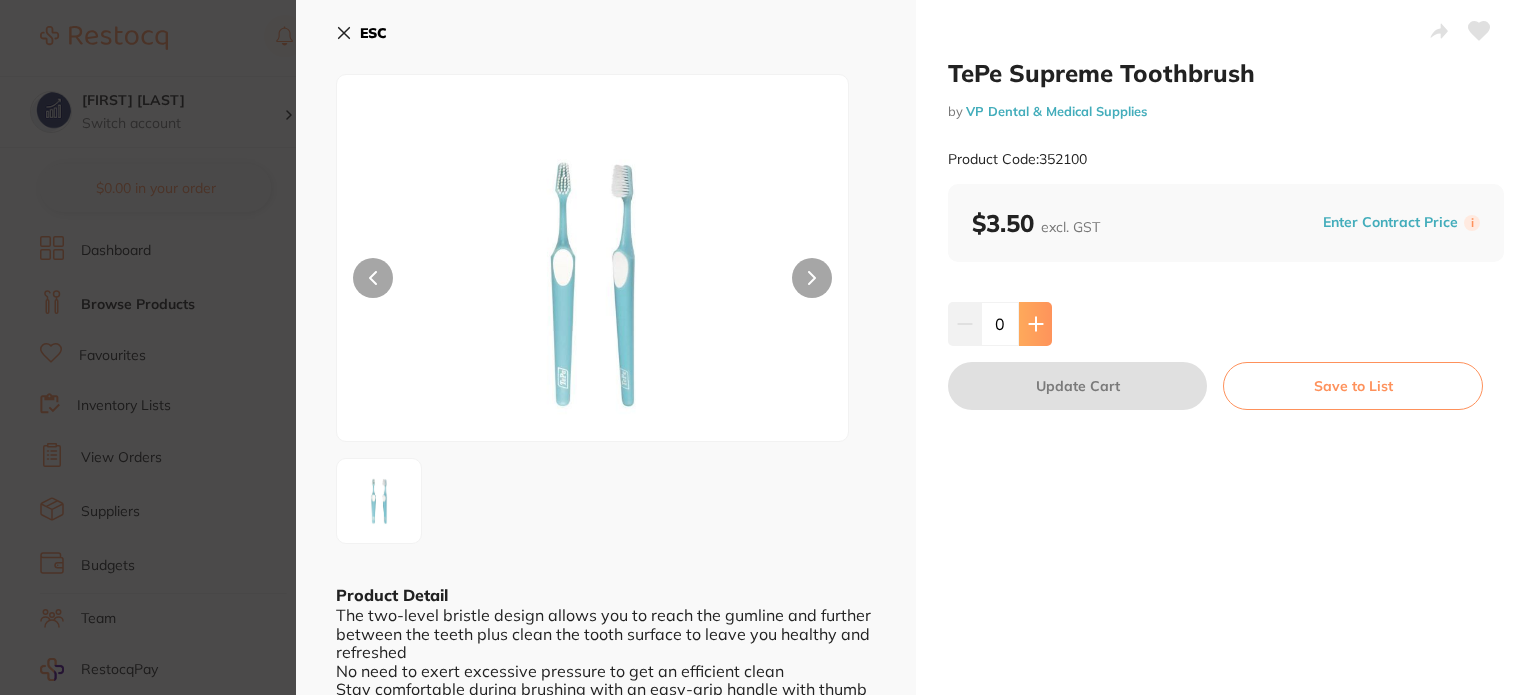 click 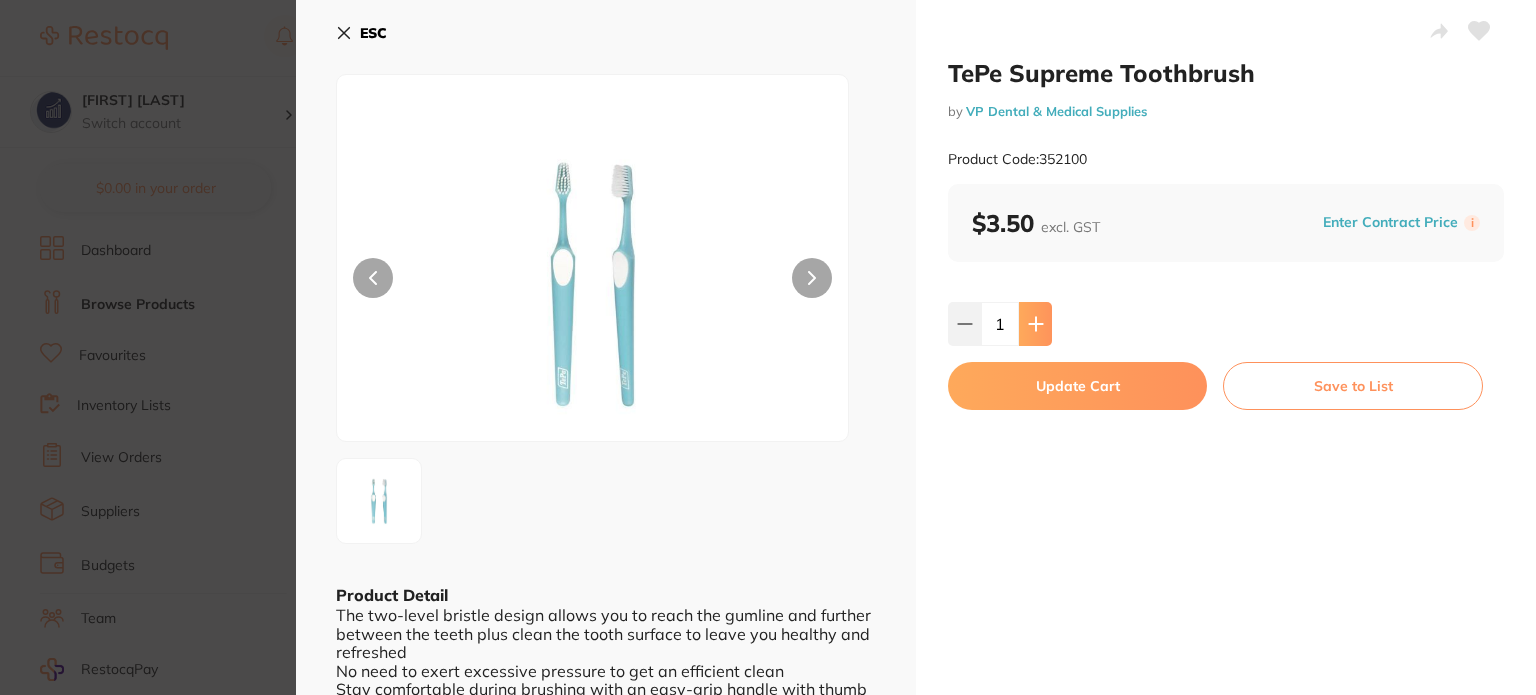 type on "1" 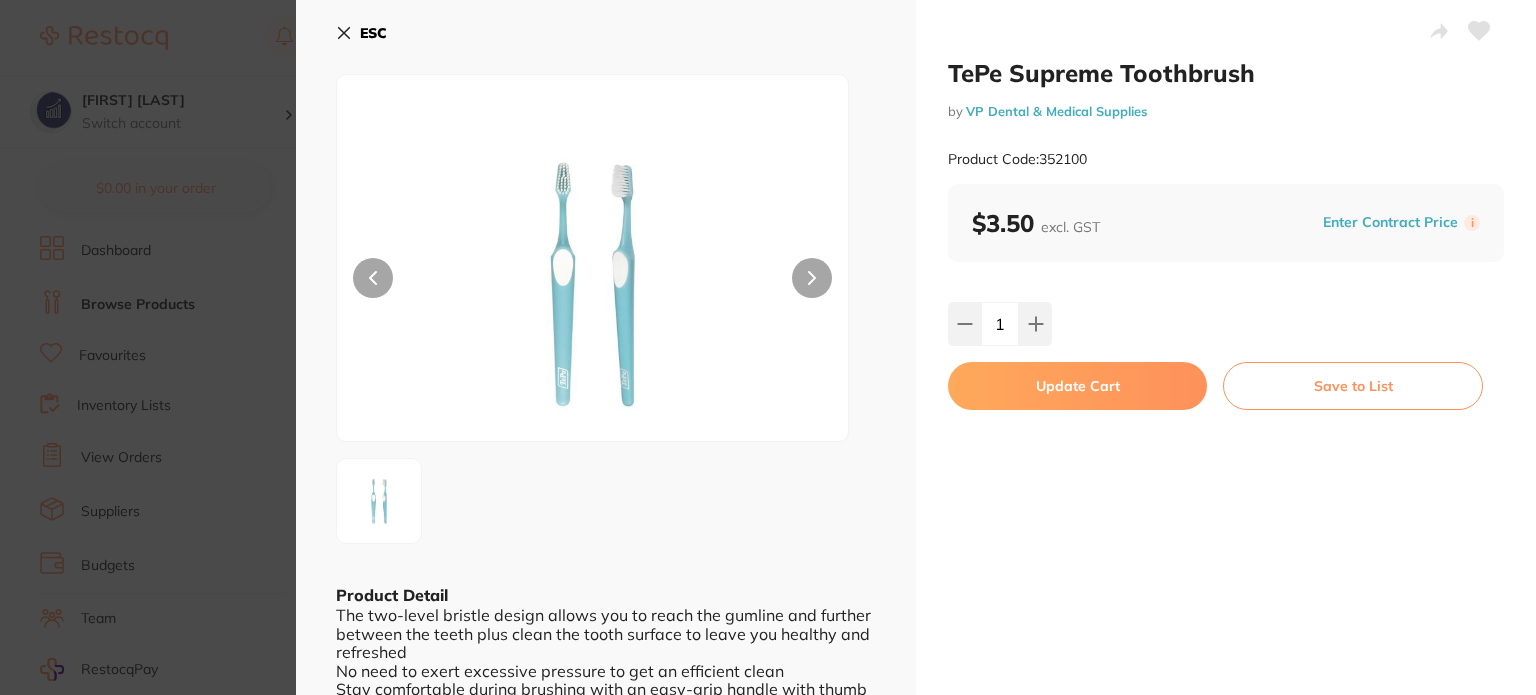 scroll, scrollTop: 0, scrollLeft: 0, axis: both 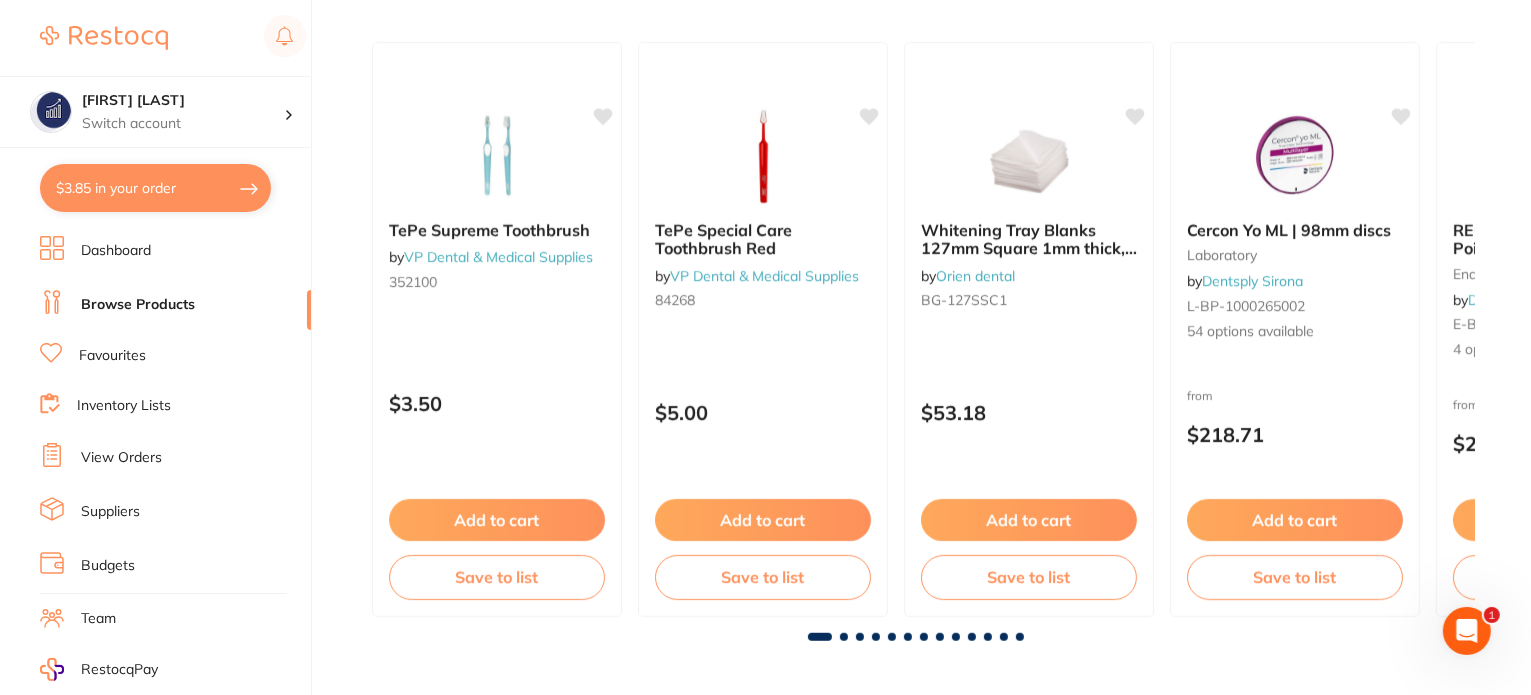 click on "$3.85   in your order" at bounding box center [155, 188] 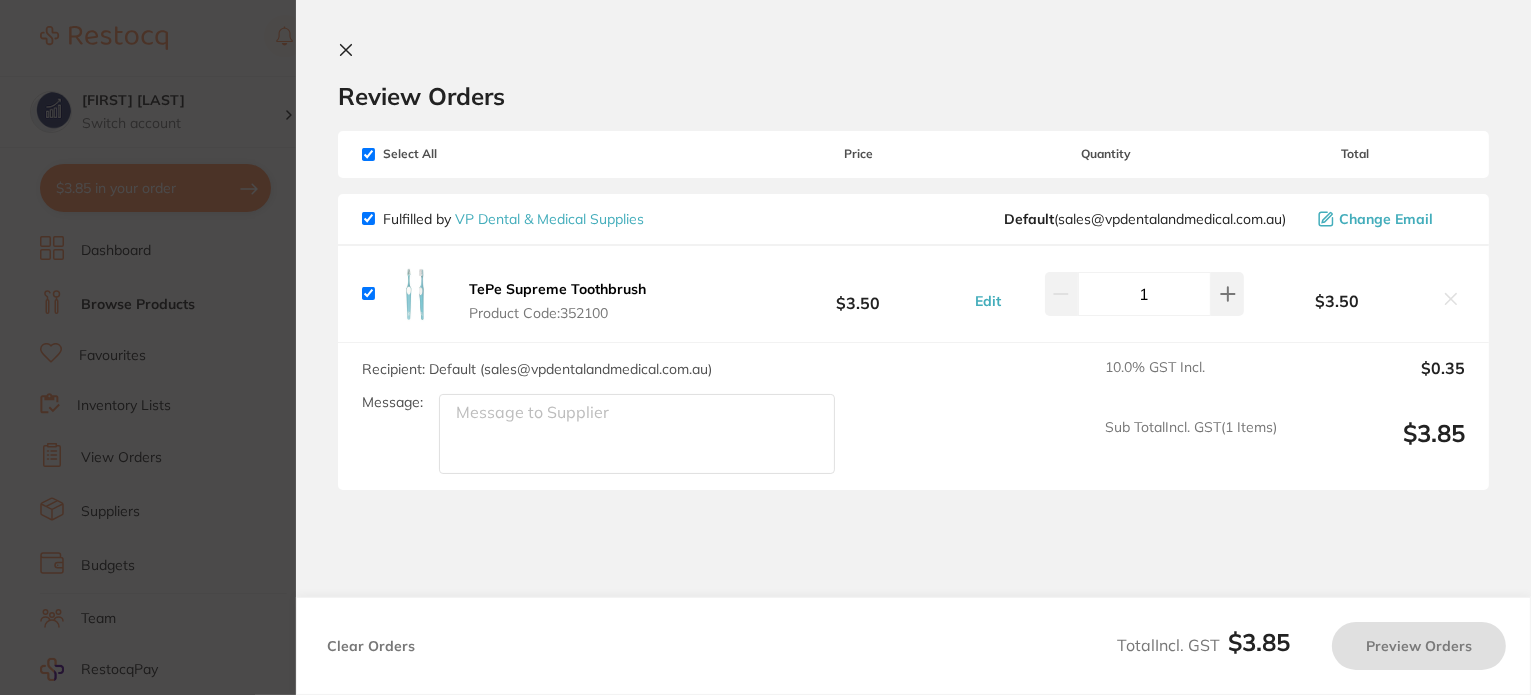 checkbox on "true" 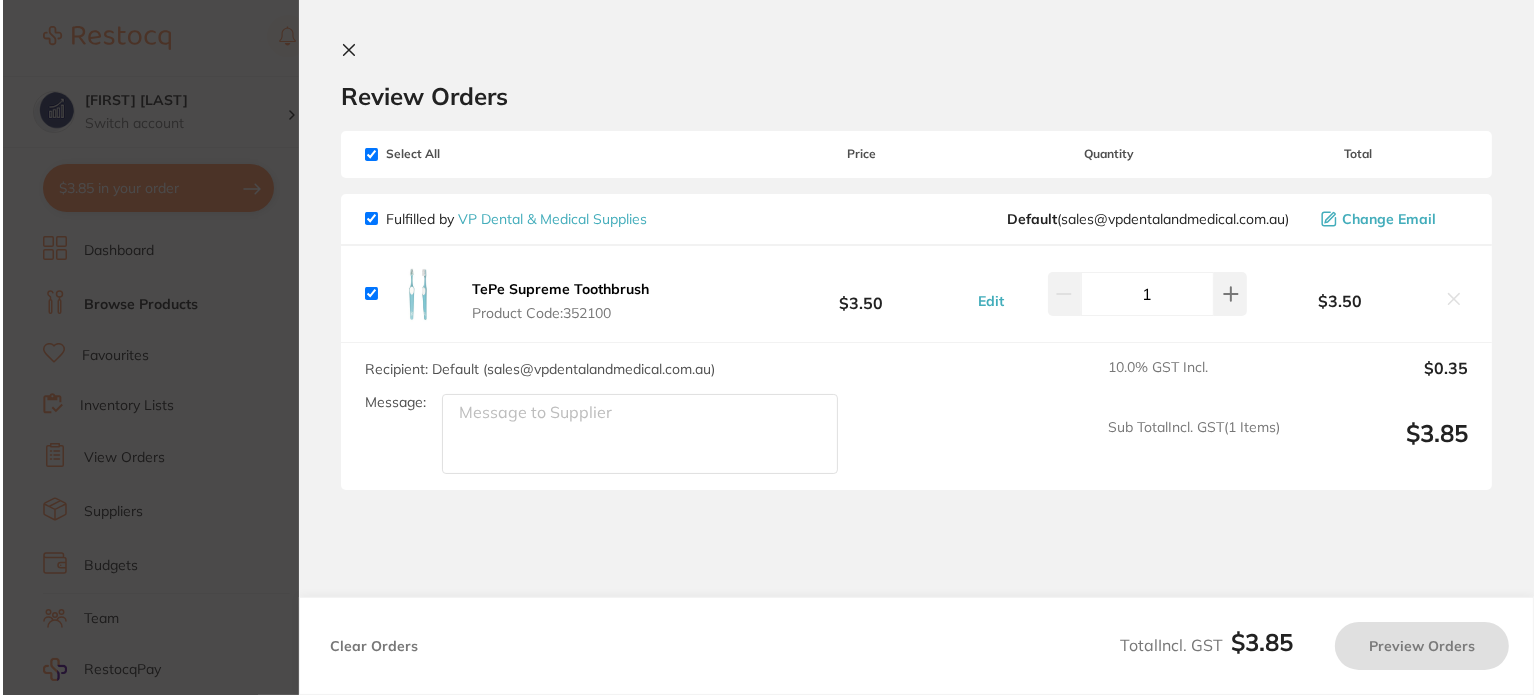scroll, scrollTop: 0, scrollLeft: 0, axis: both 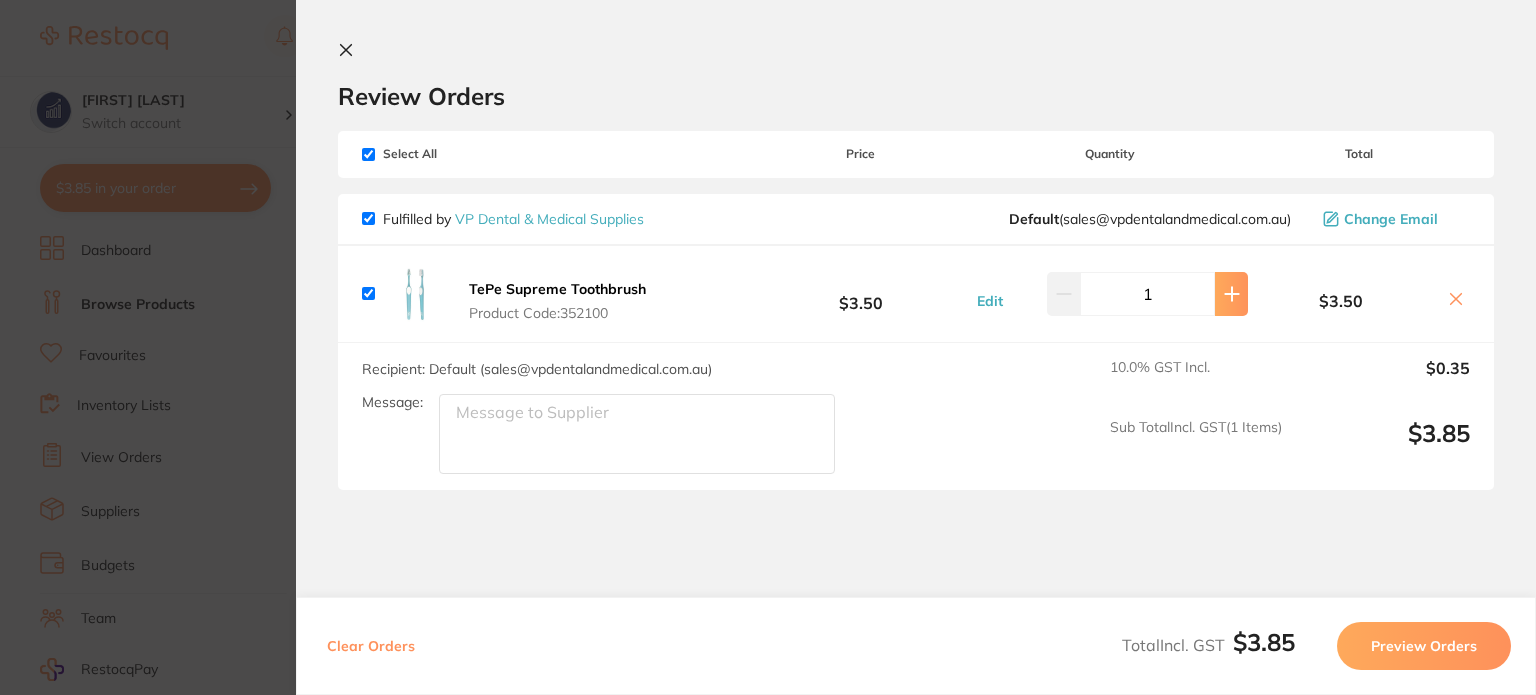 click at bounding box center (1231, 294) 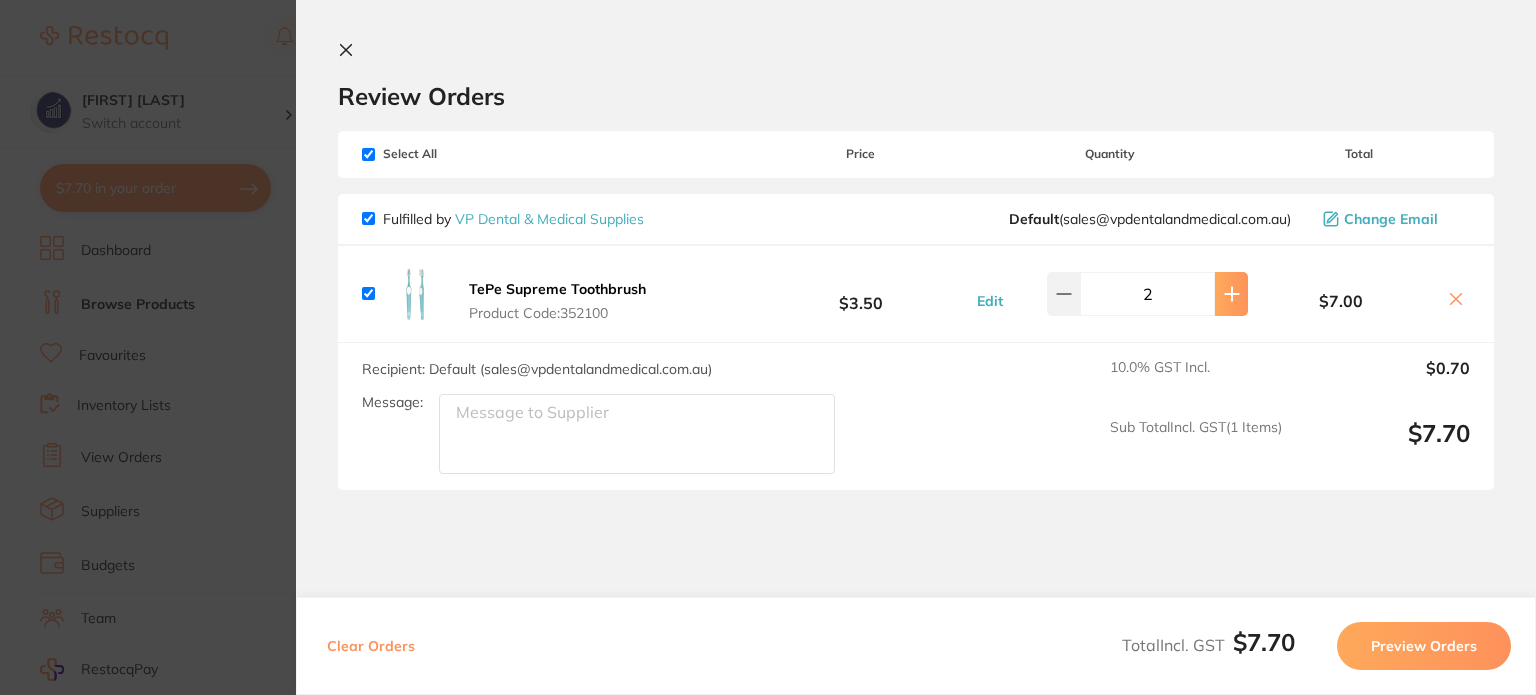 click 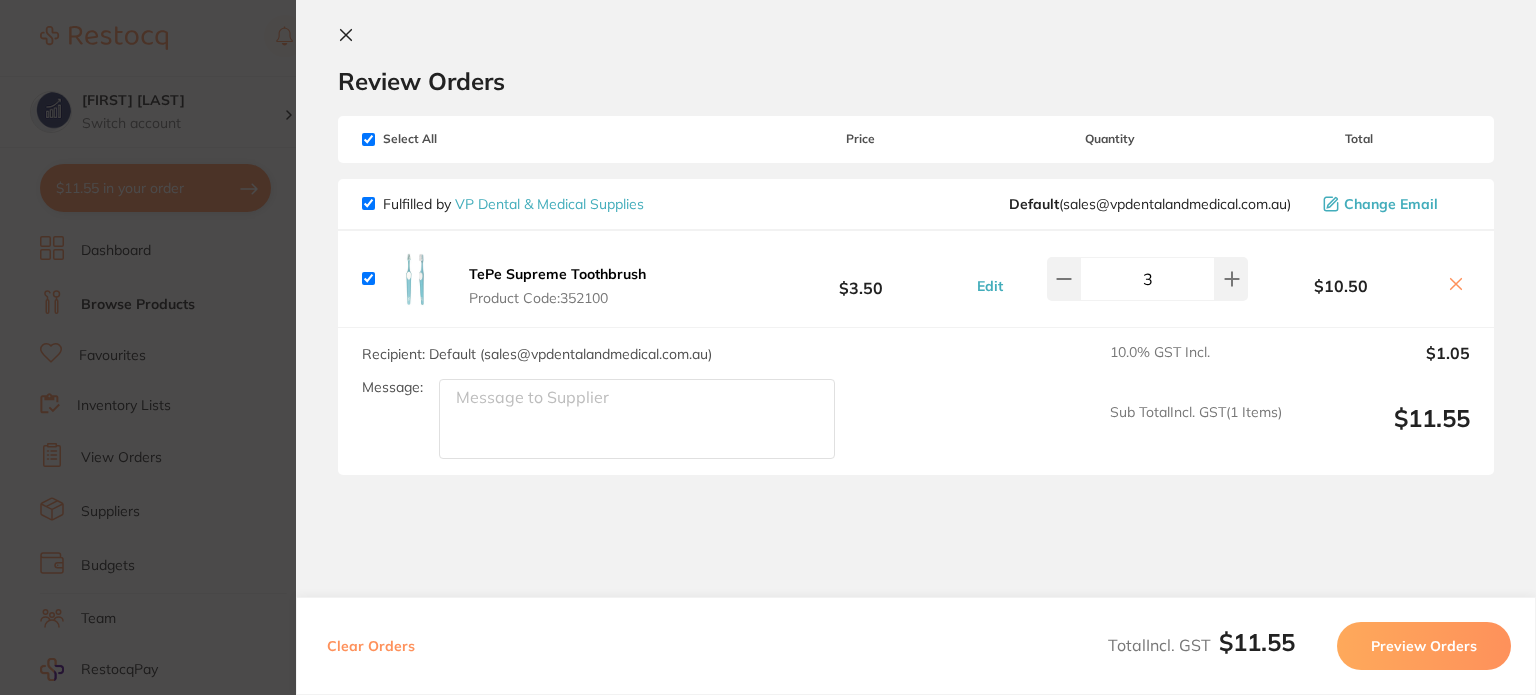 scroll, scrollTop: 0, scrollLeft: 0, axis: both 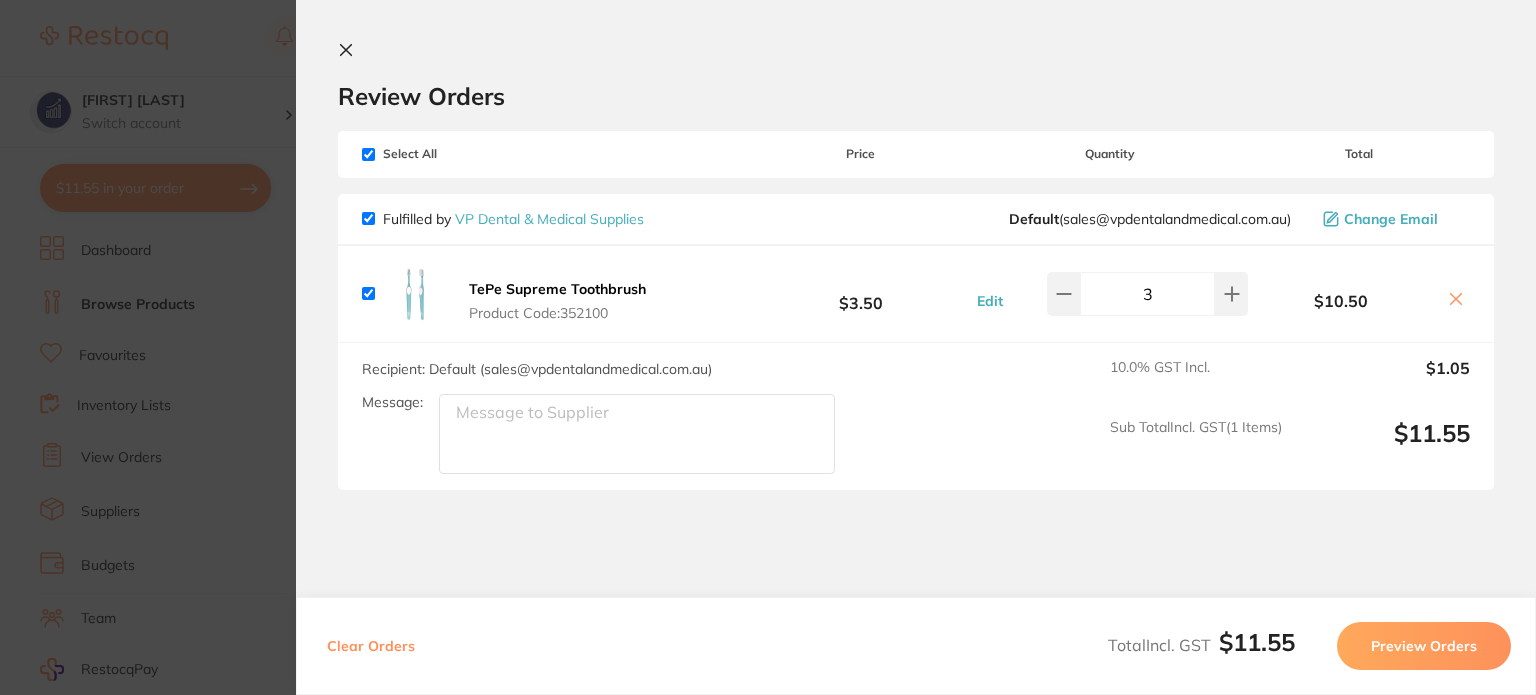 click on "Preview Orders" at bounding box center [1424, 646] 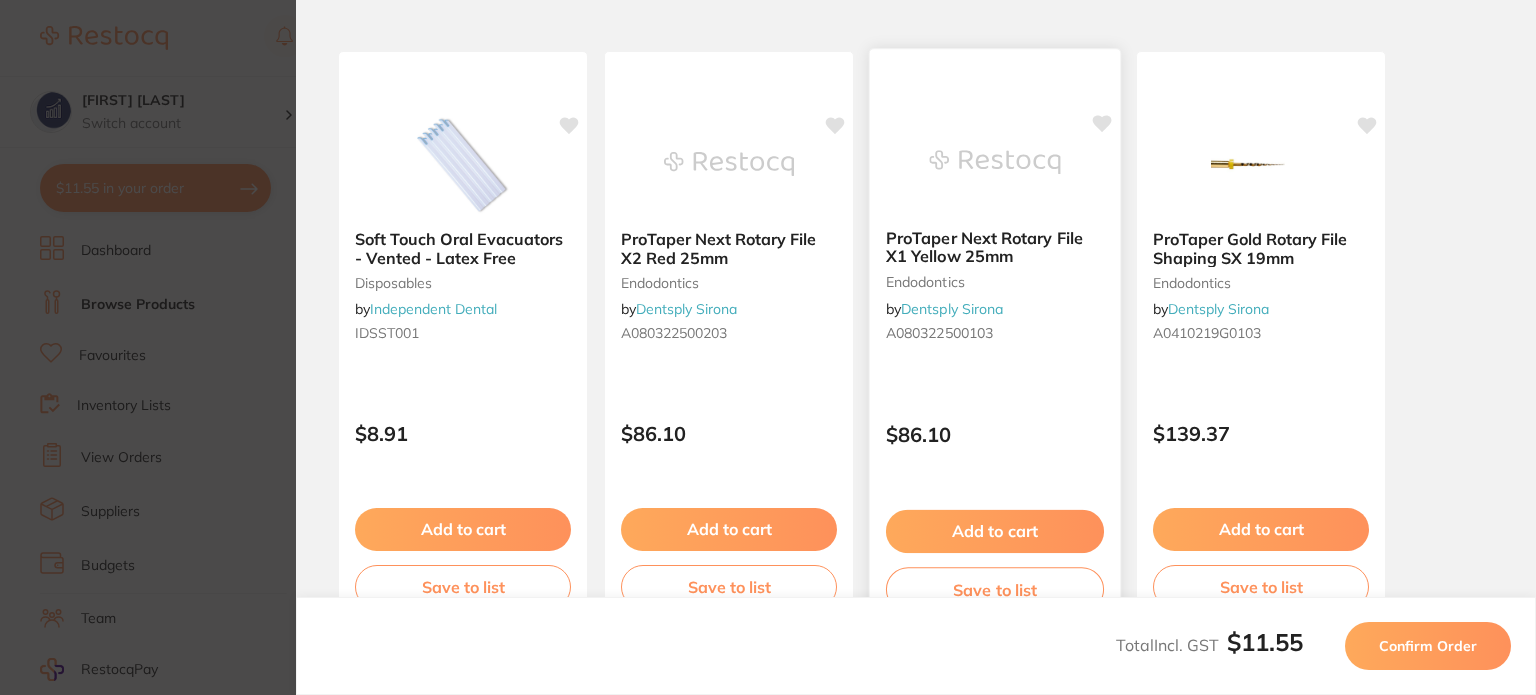 scroll, scrollTop: 600, scrollLeft: 0, axis: vertical 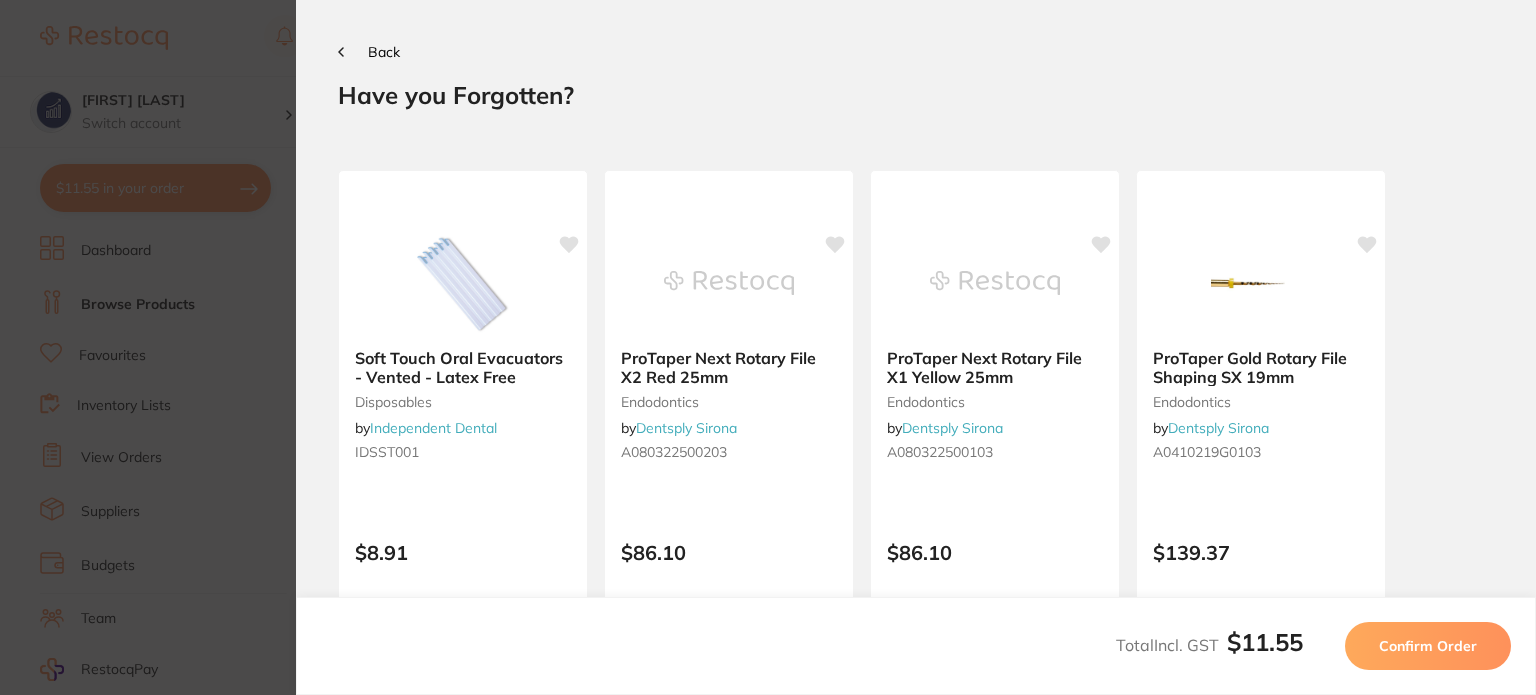 click on "Confirm Order" at bounding box center [1428, 646] 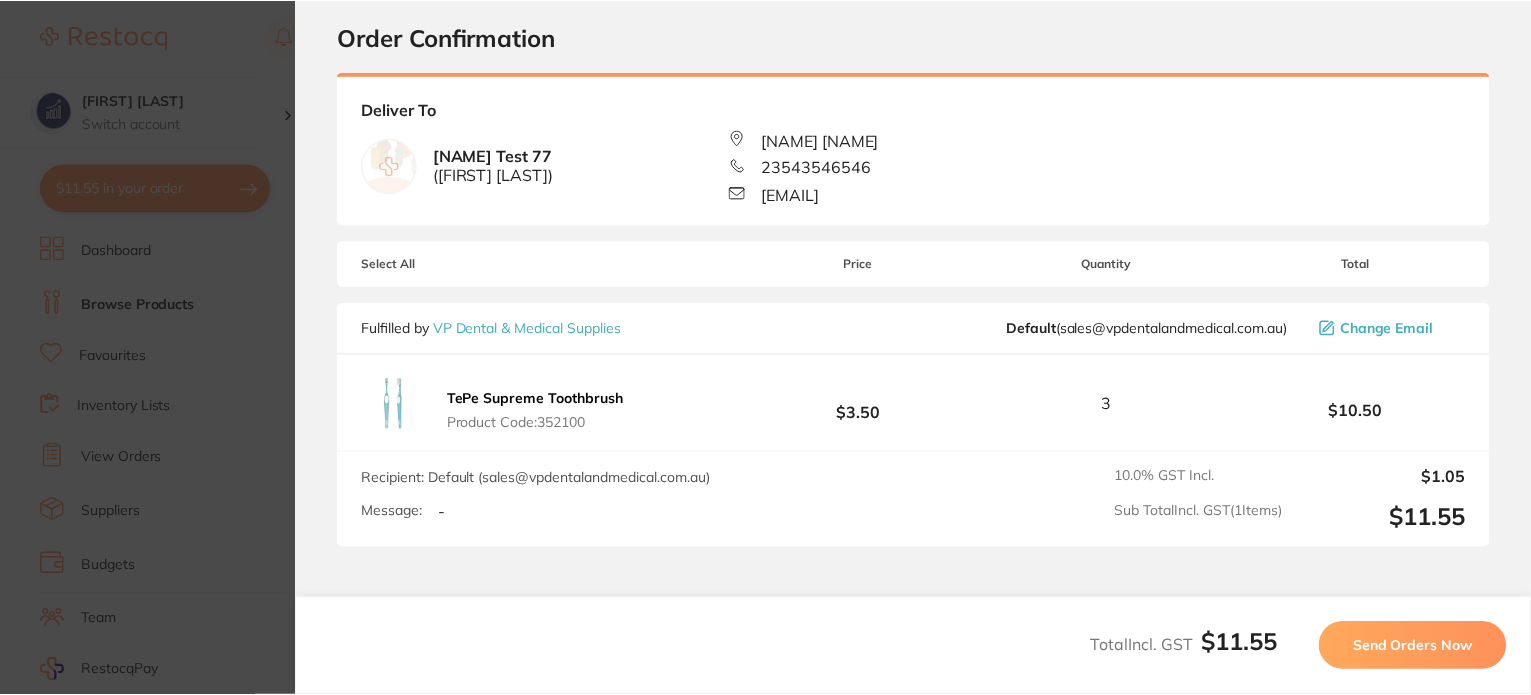 scroll, scrollTop: 0, scrollLeft: 0, axis: both 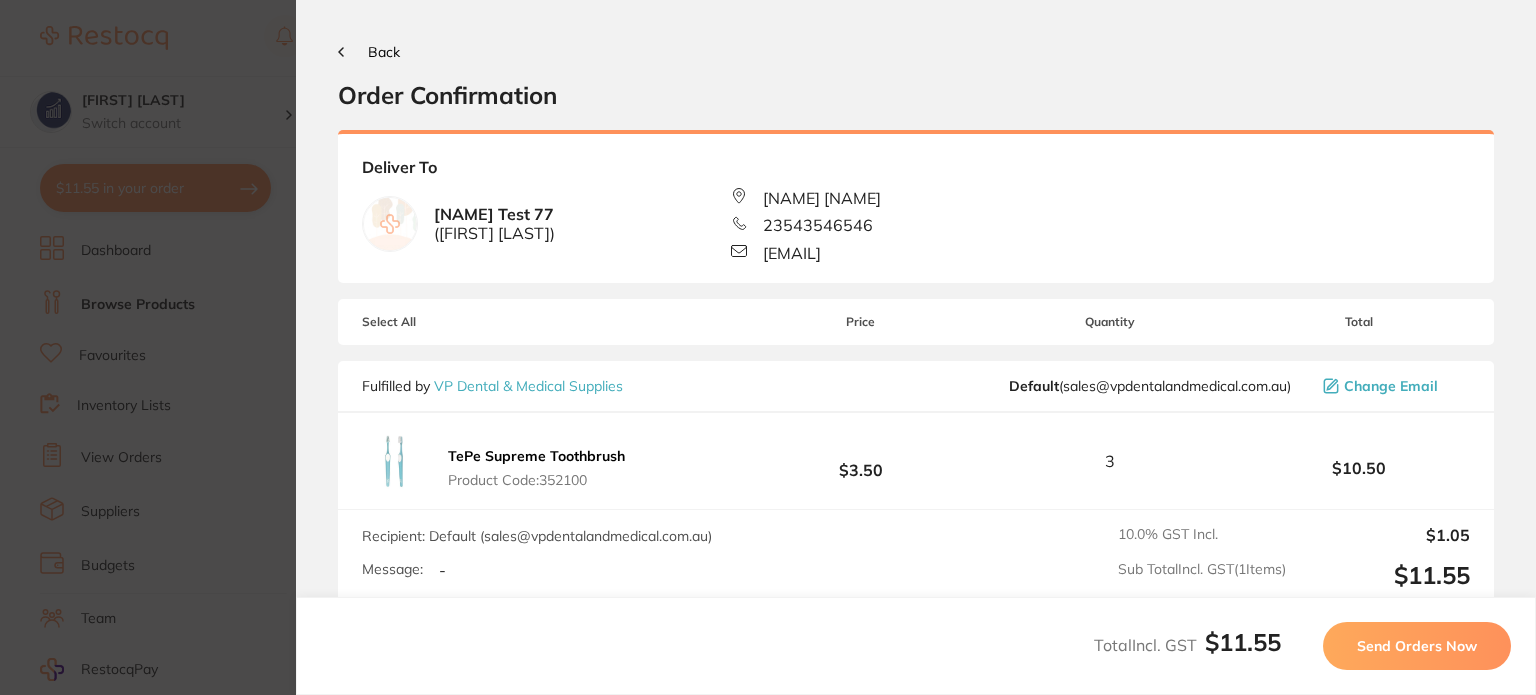 click on "Send Orders Now" at bounding box center [1417, 646] 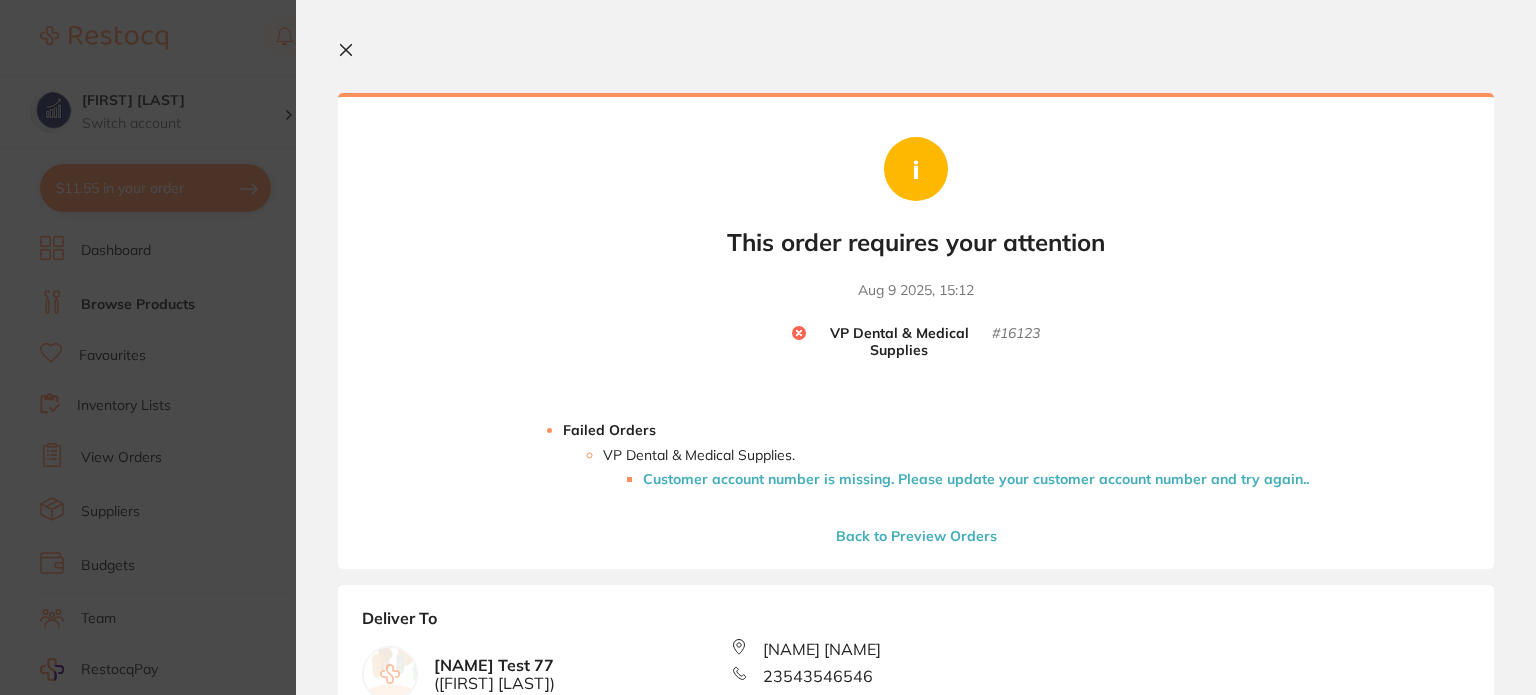click on "Customer account number is missing. Please update your customer account number and try again. ." at bounding box center [976, 479] 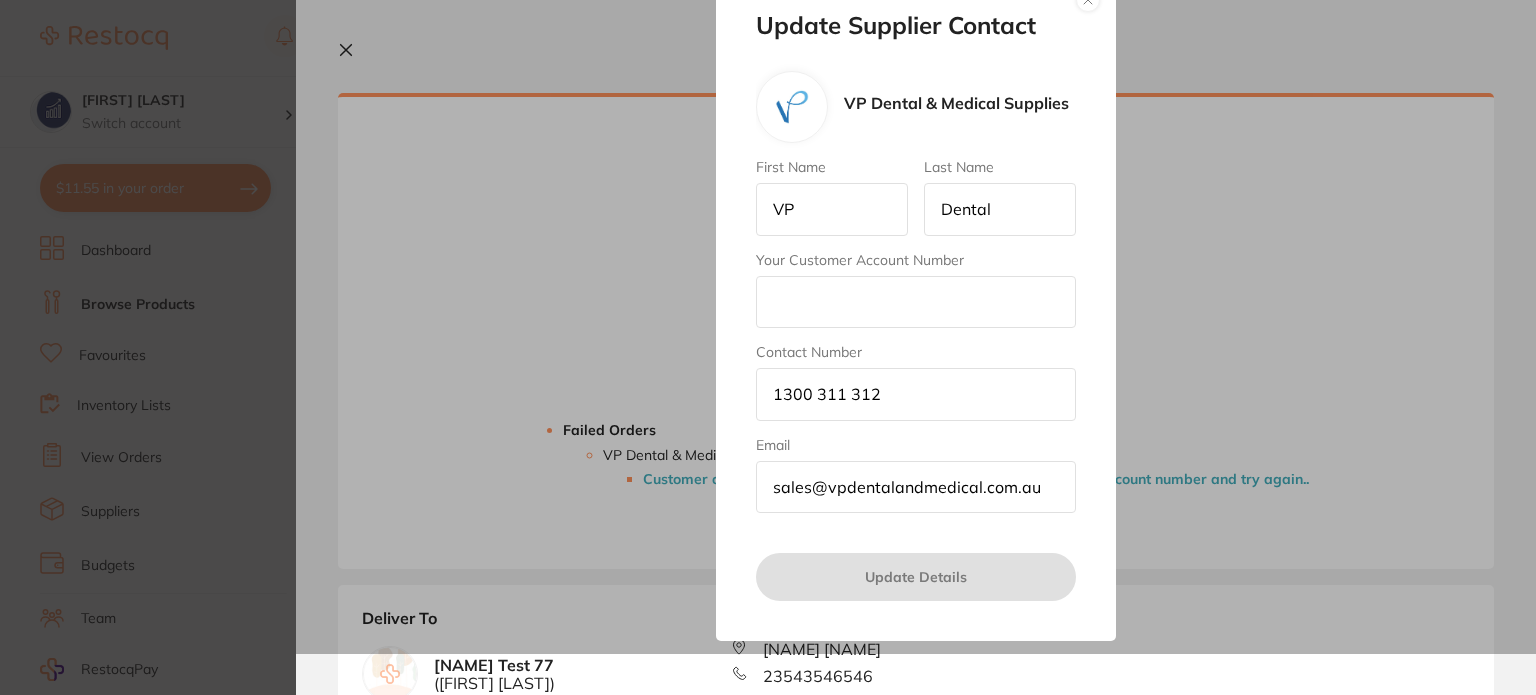 drag, startPoint x: 878, startPoint y: 317, endPoint x: 881, endPoint y: 291, distance: 26.172504 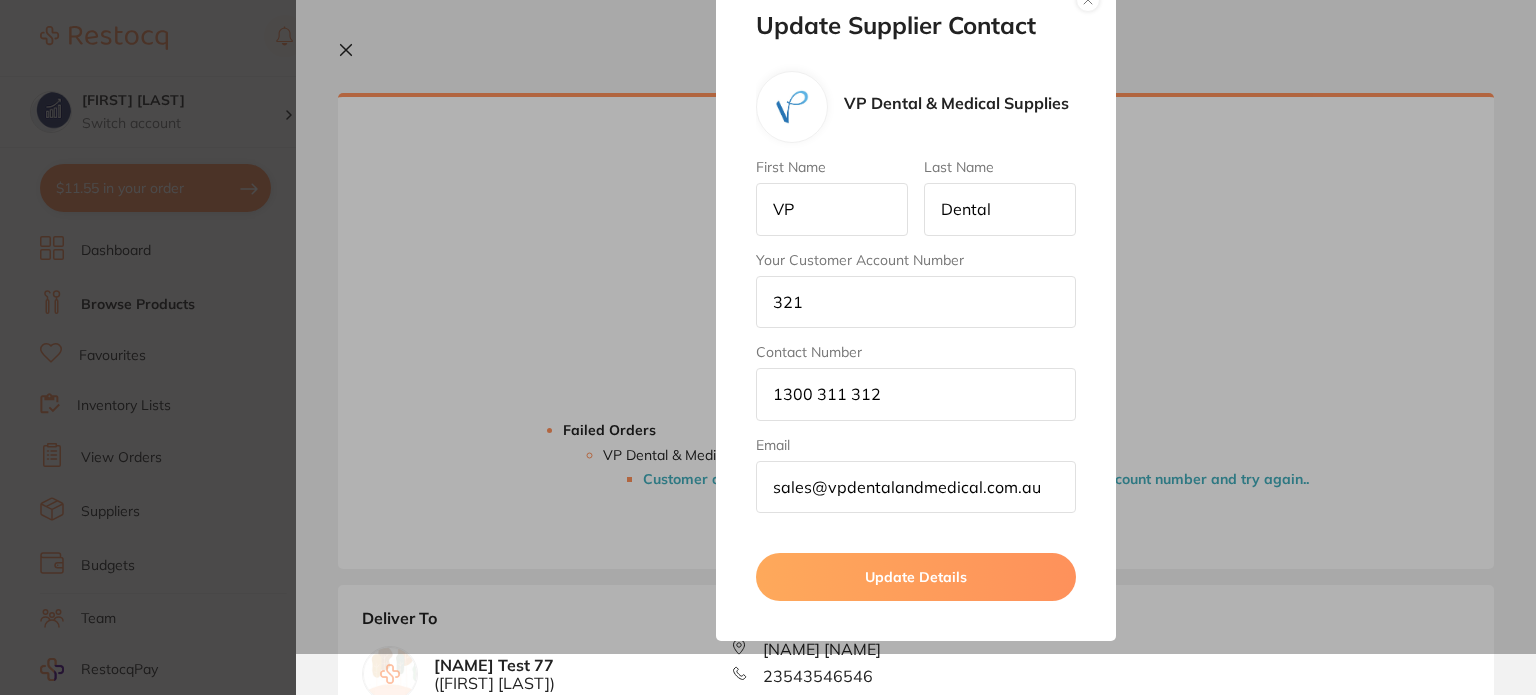type on "321" 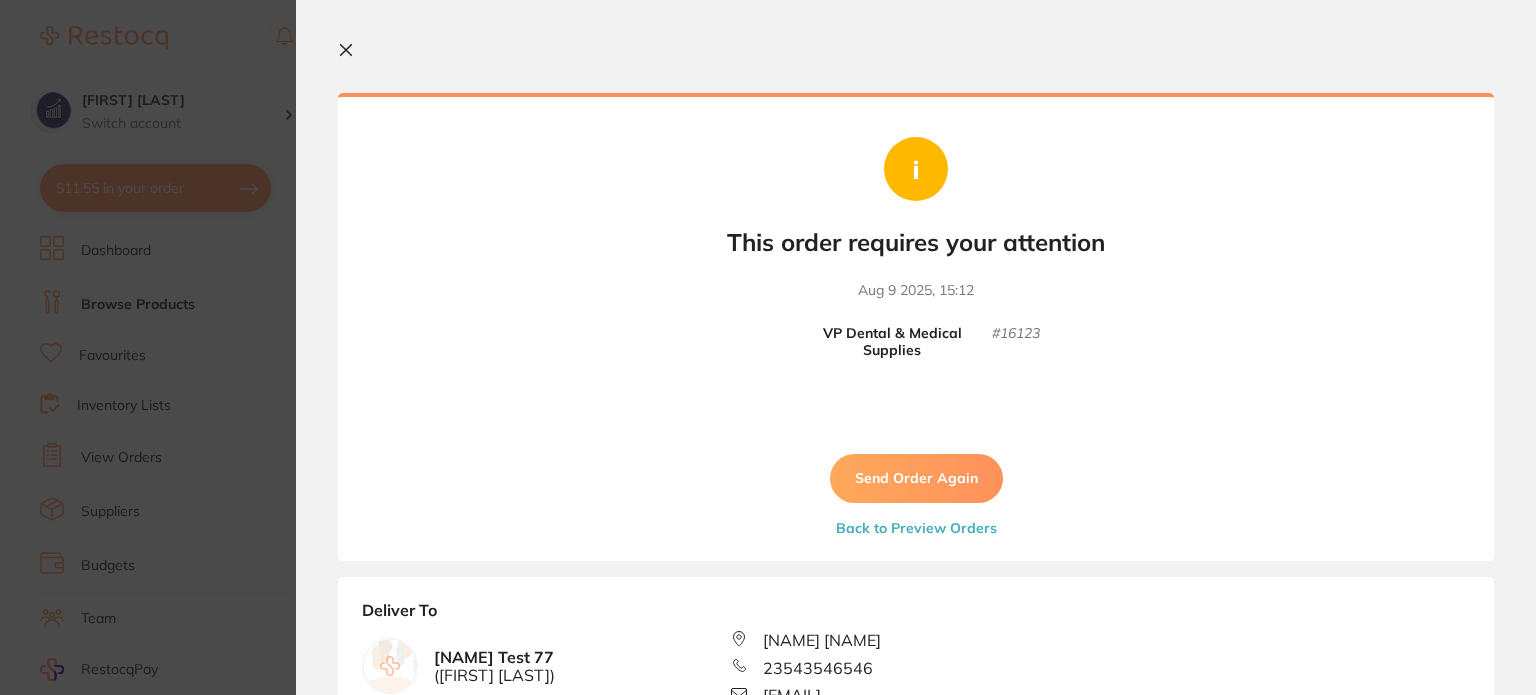 click on "Send Order Again" at bounding box center (916, 478) 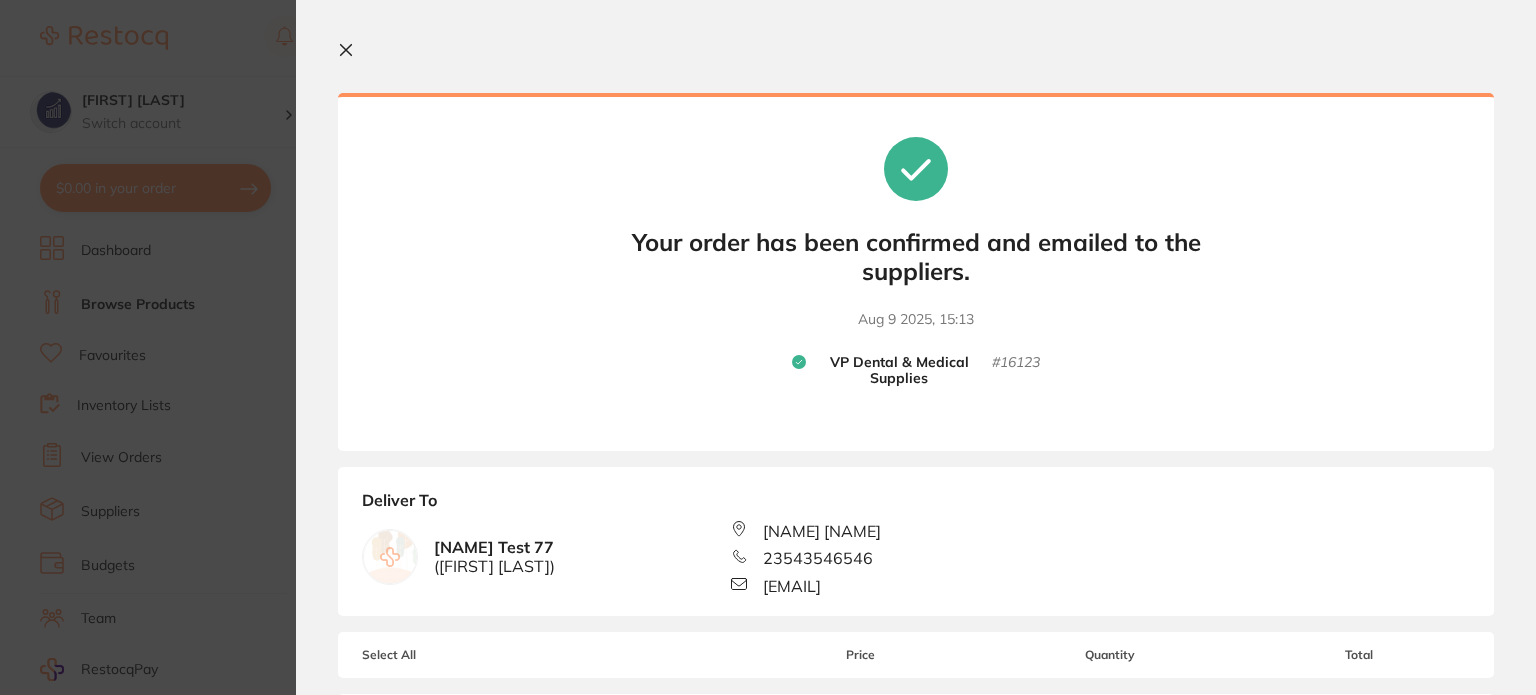 click 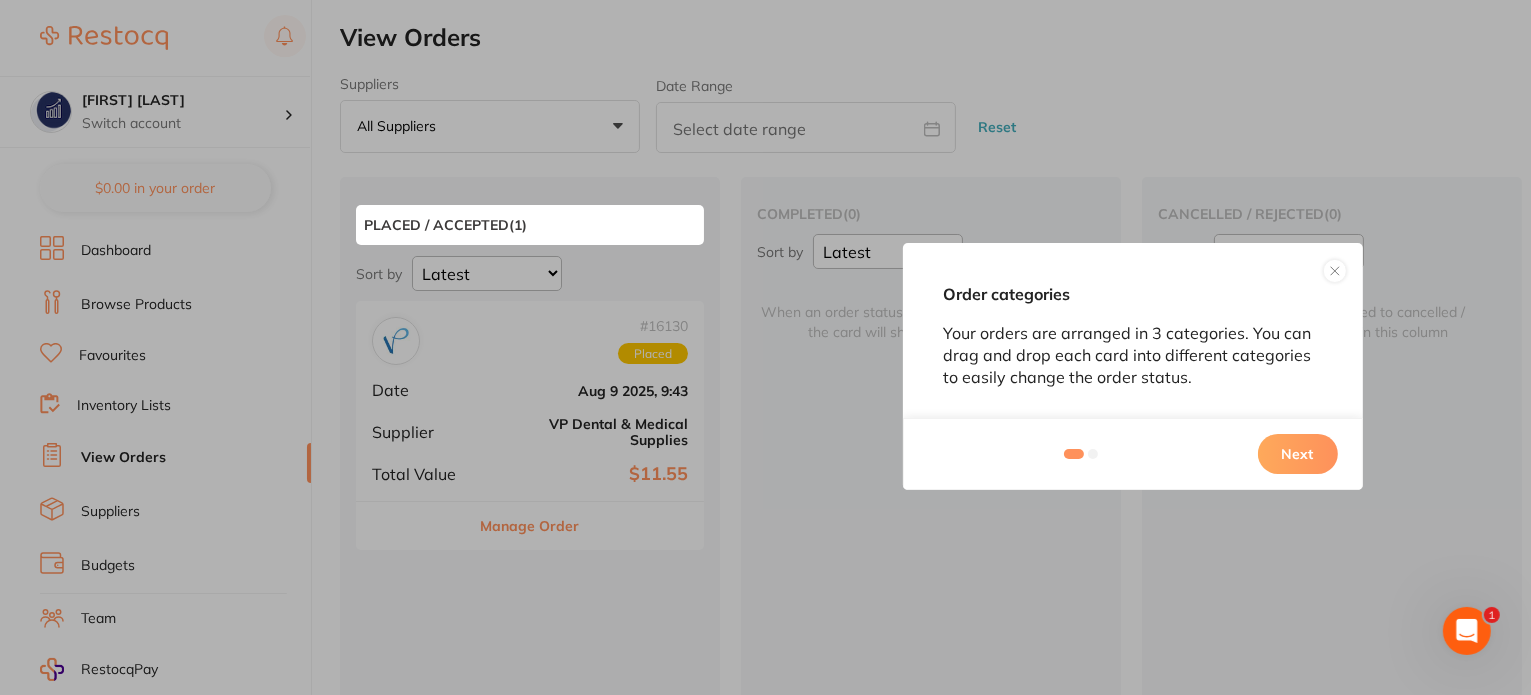 scroll, scrollTop: 0, scrollLeft: 0, axis: both 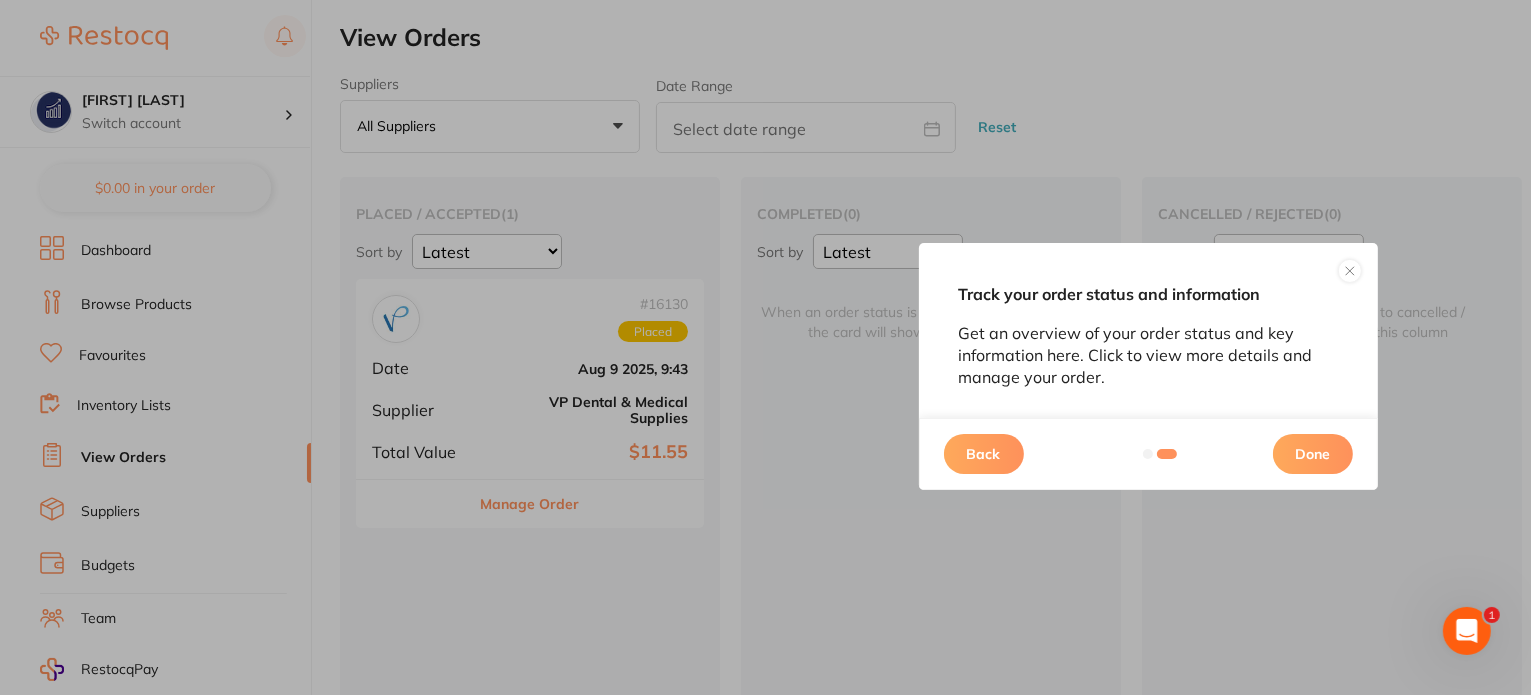 click on "Done" at bounding box center [1313, 454] 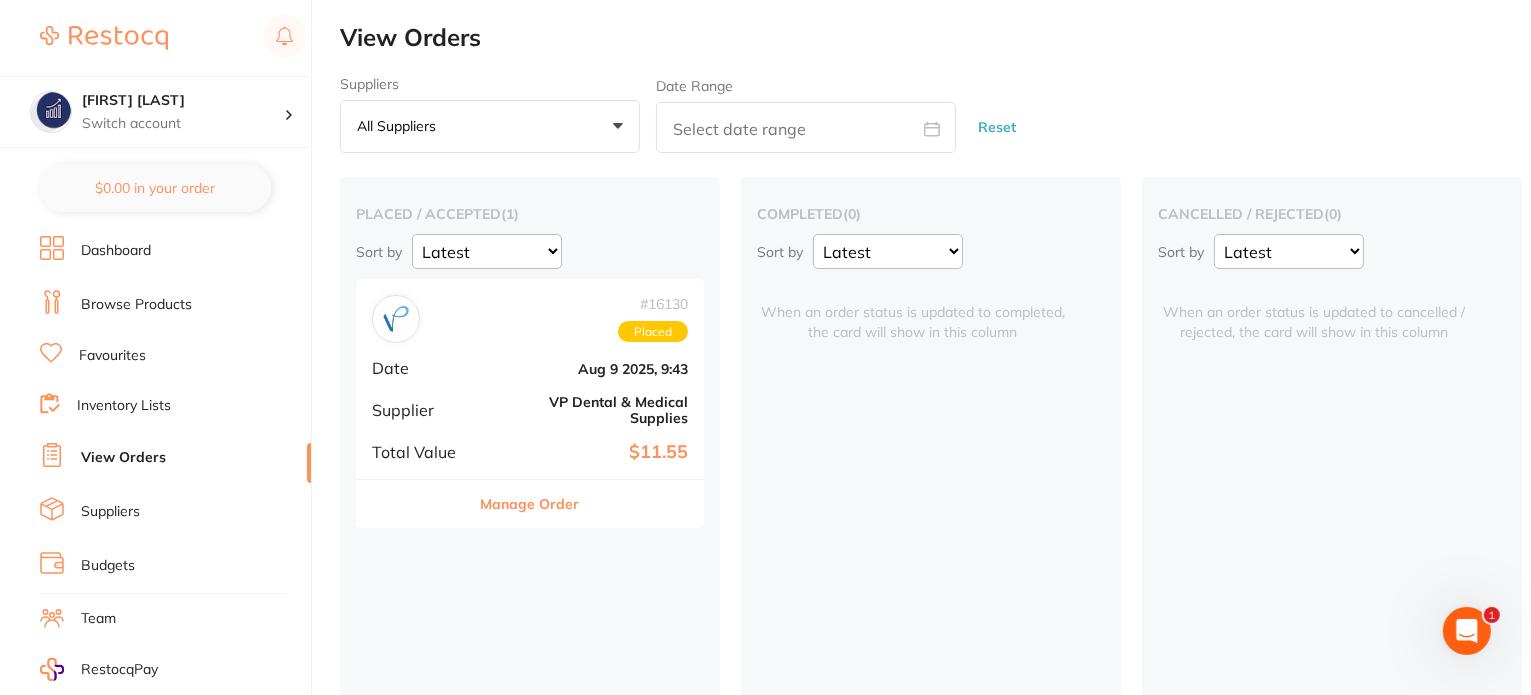click on "Browse Products" at bounding box center (136, 305) 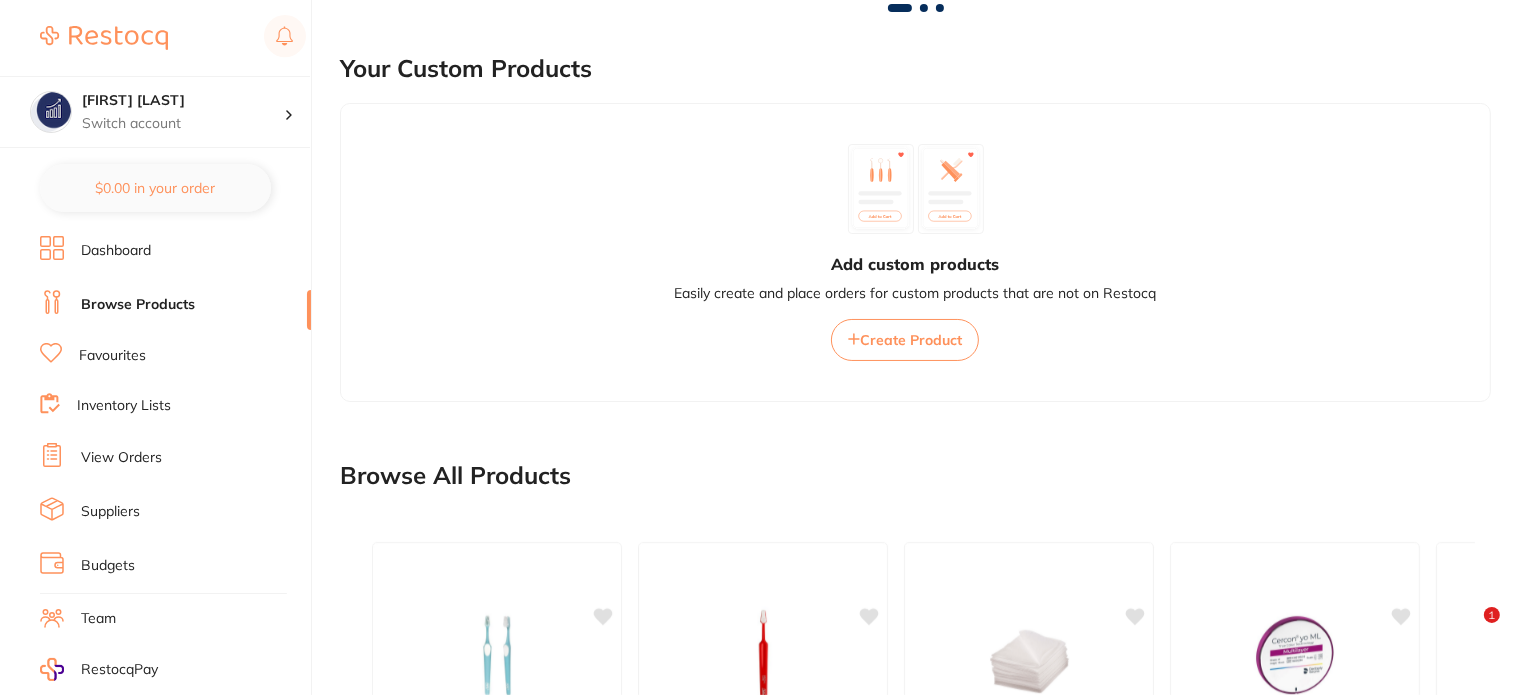scroll, scrollTop: 716, scrollLeft: 0, axis: vertical 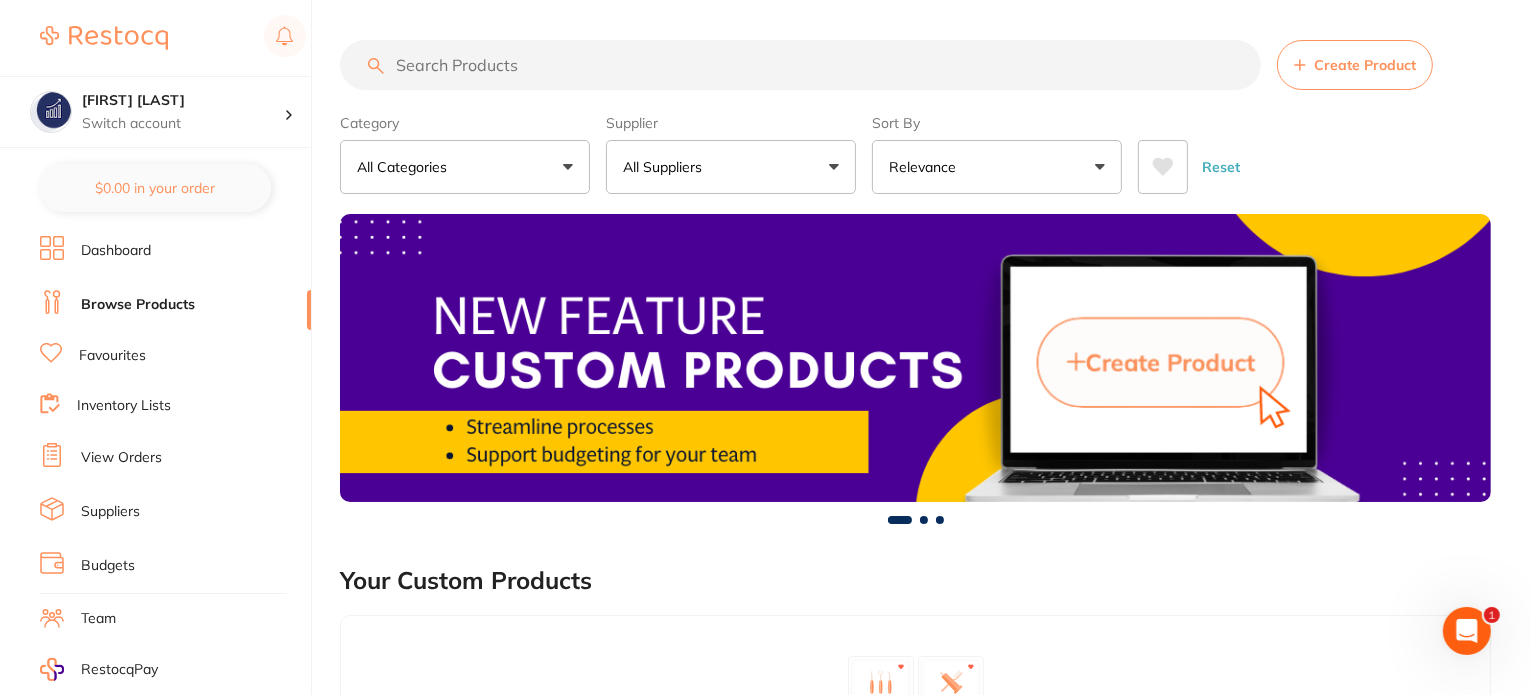 click on "All Suppliers" at bounding box center [731, 167] 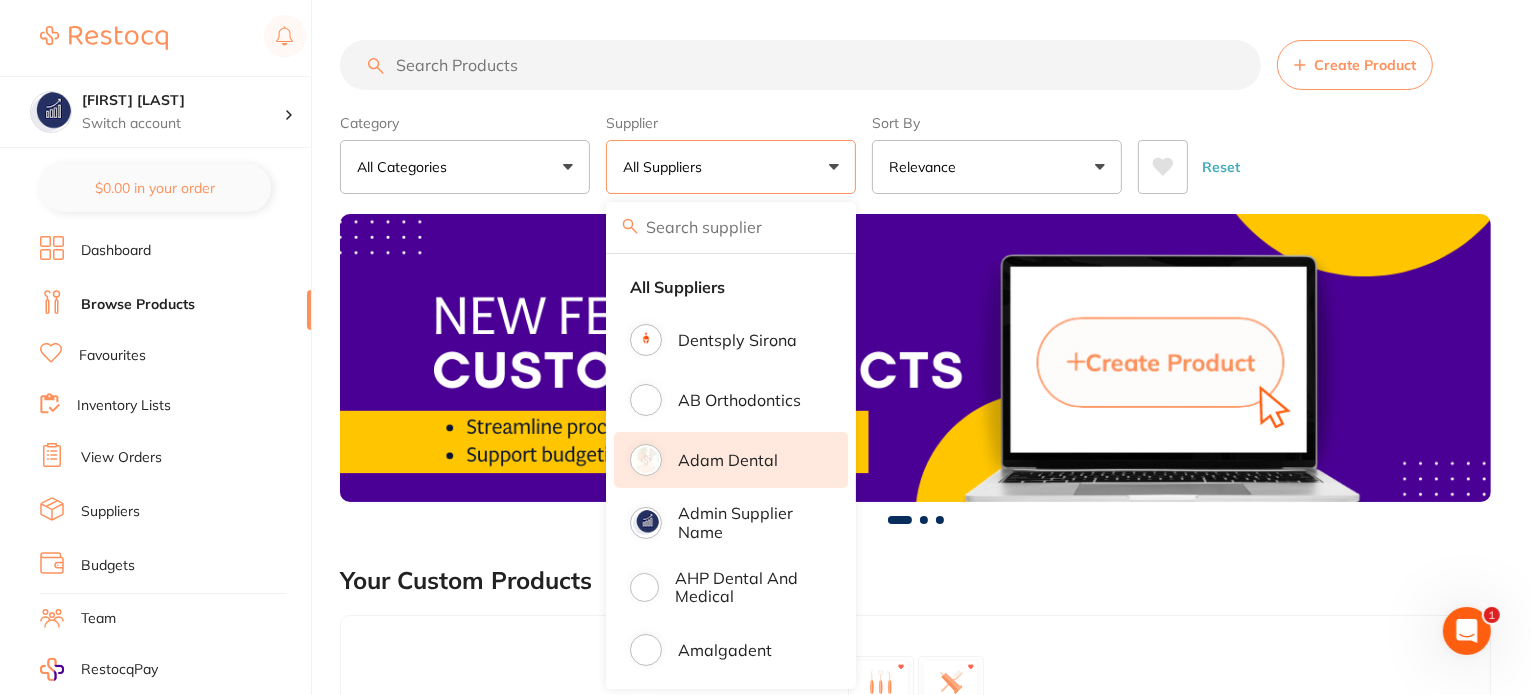 click on "Adam Dental" at bounding box center (728, 460) 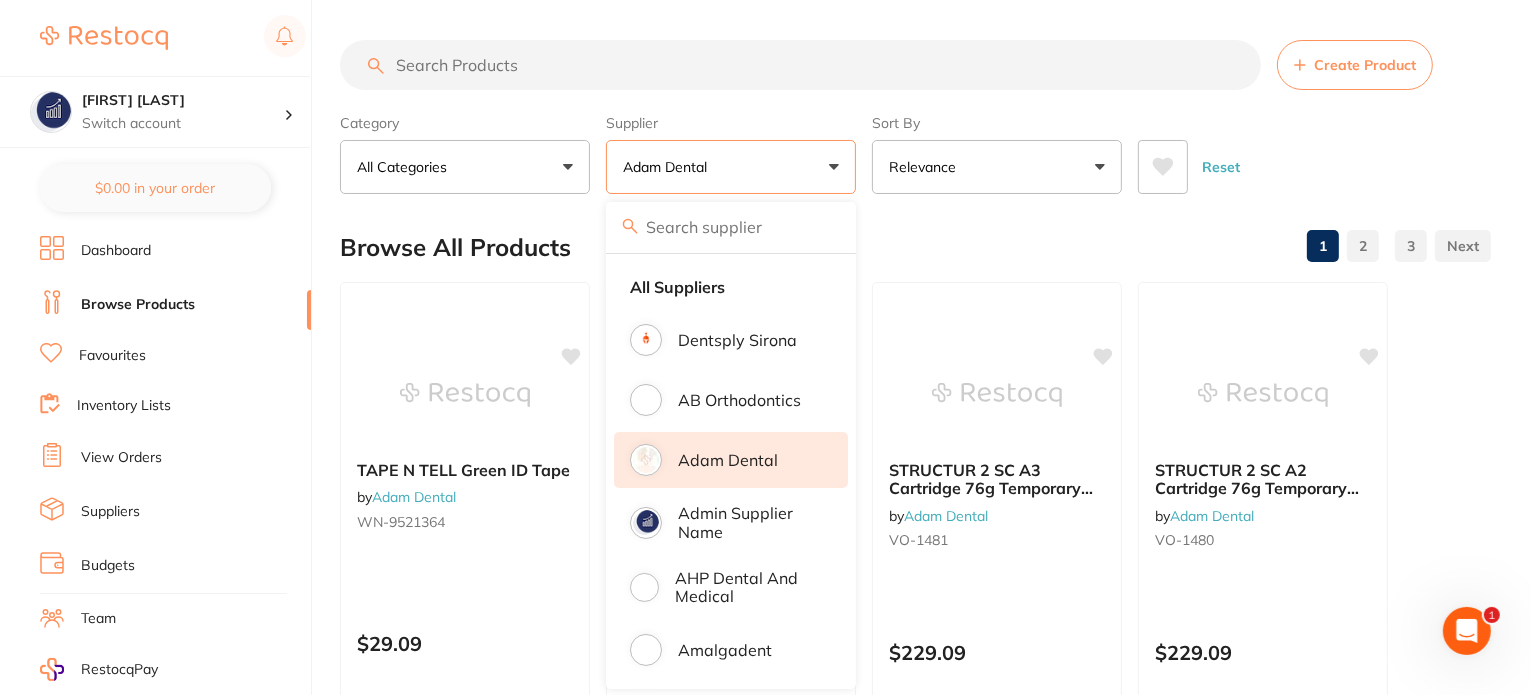 click on "Category All Categories All Categories restorative & cosmetic Clear Category   false    All Categories Category All Categories restorative & cosmetic Supplier Adam Dental All Suppliers Dentsply Sirona AB Orthodontics Adam Dental Admin supplier name AHP Dental and Medical Amalgadent AR Instrumed Ark Health AU Supplier Admin BioMeDent Pty Ltd CDS Dental Critical Dental David Melton Dental Practice Supplies Dental Zone Erkodent Erskine Dental frontend Geistlich Healthware Australia HIT Dental & Medical Supplies Independent Dental Ivoclar Vivadent Kulzer Dental Leepac Medical and Dental Livingstone International Main Orthodontics Matrixdental Mayfair Dental Supplies MDS Dental Numedical Orien dental Origin Dental Ozdent Quovo Dental Raypurt Dental RiDental Ridley dental Sanoop Supplier Southern Dental Pty Ltd Straumann TerrificMinds TM Supplier VP Dental & Medical Supplies Clear Supplier   true    Adam Dental Supplier Dentsply Sirona AB Orthodontics Adam Dental Admin supplier name AHP Dental and Medical Erkodent" at bounding box center [915, 150] 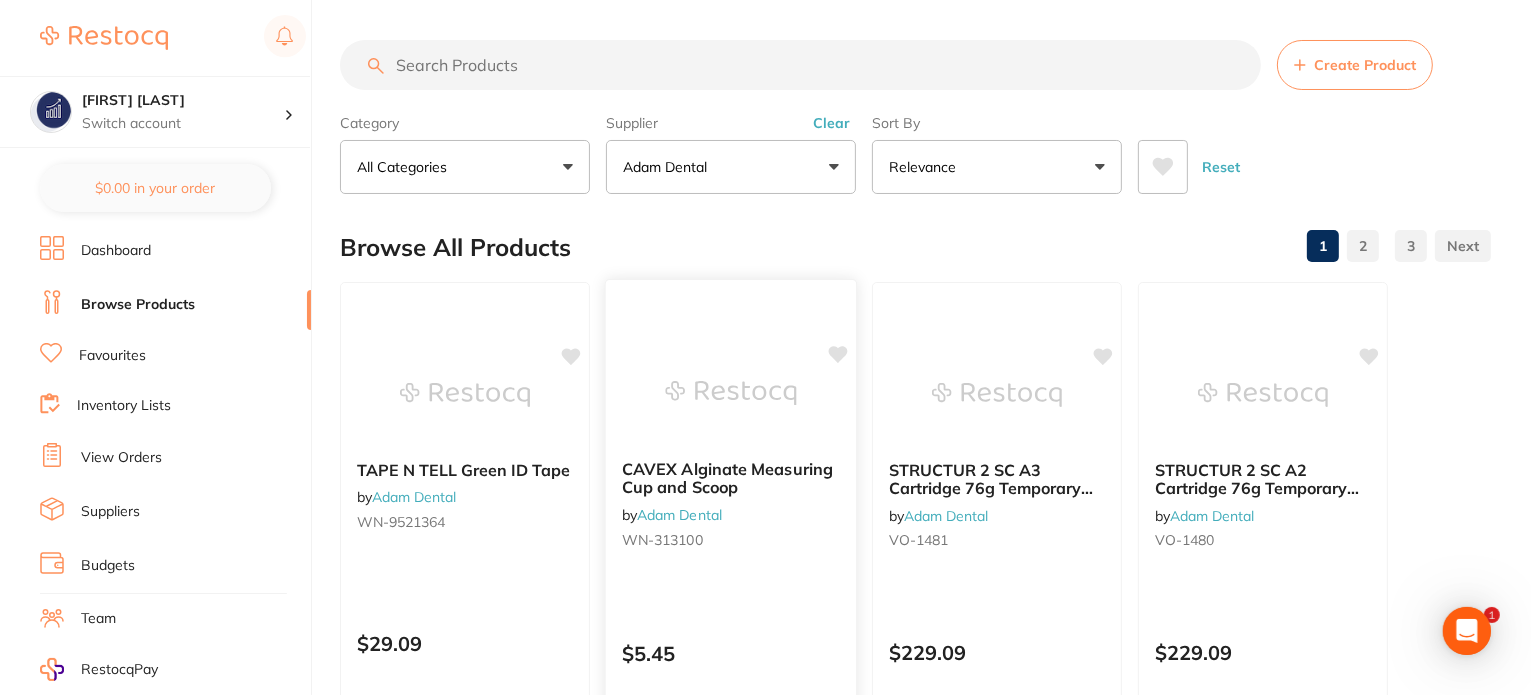 scroll, scrollTop: 0, scrollLeft: 0, axis: both 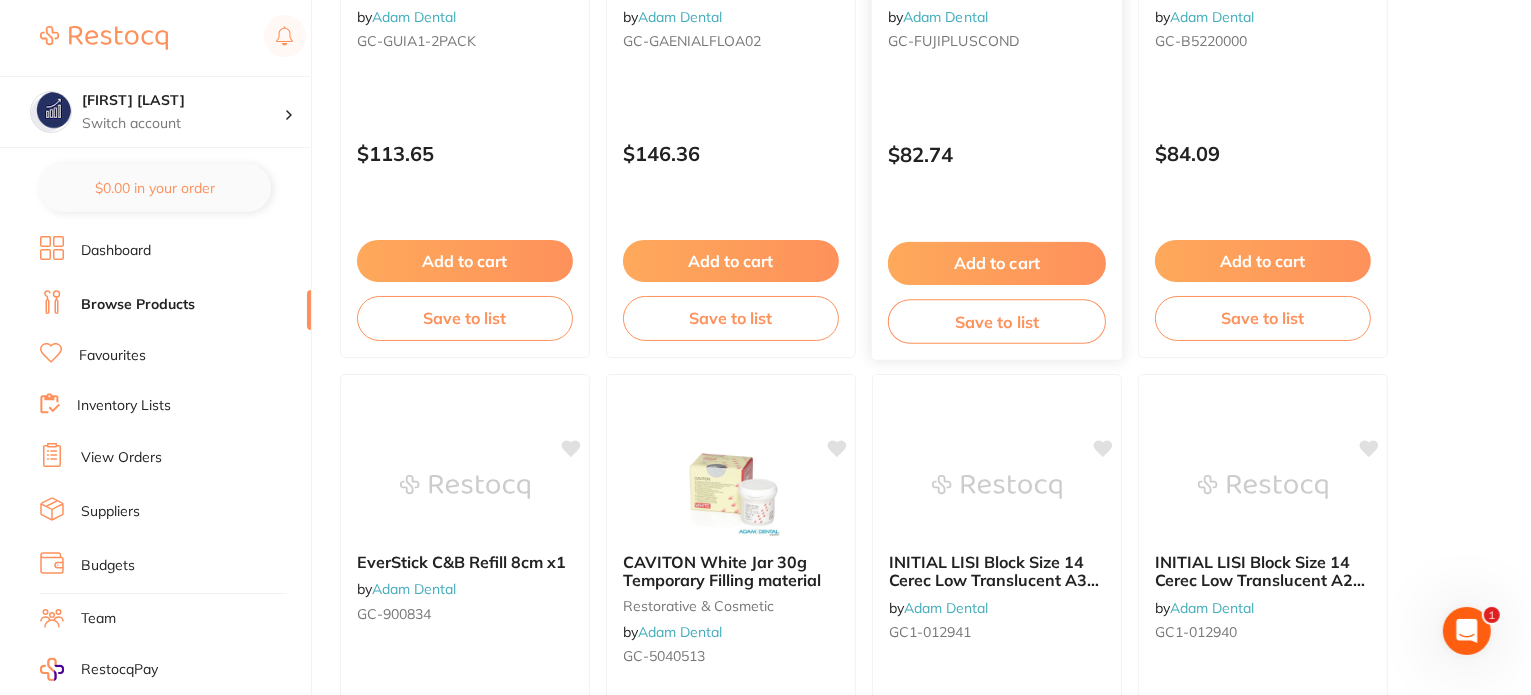 click on "Add to cart" at bounding box center (997, 263) 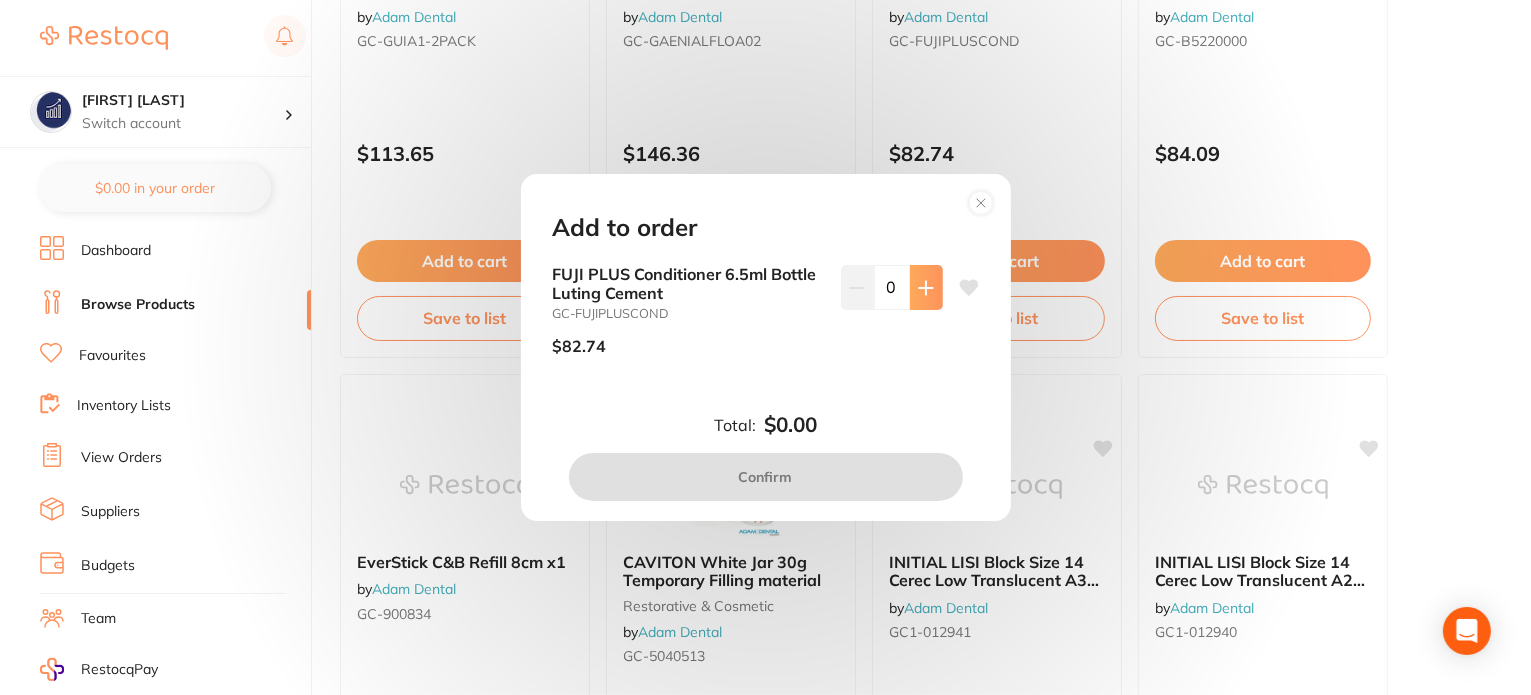 click 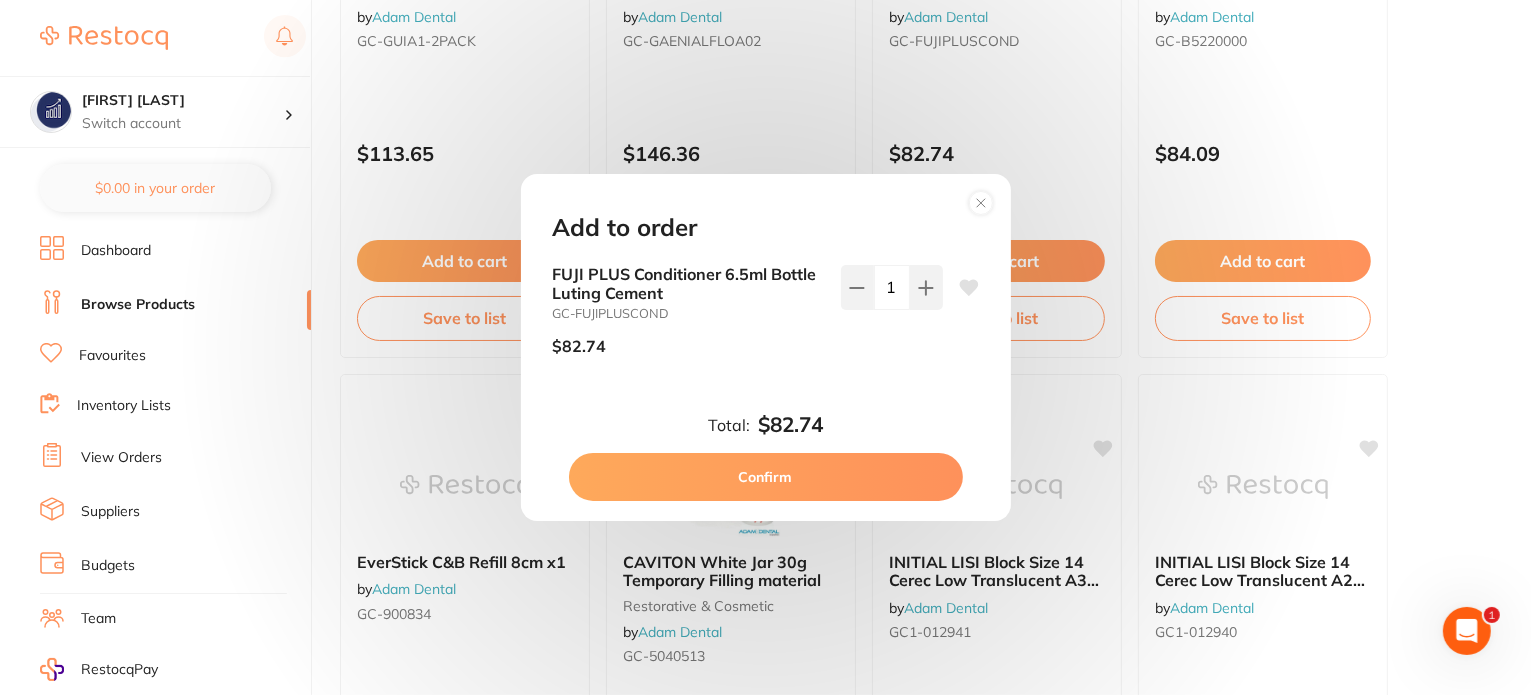 scroll, scrollTop: 0, scrollLeft: 0, axis: both 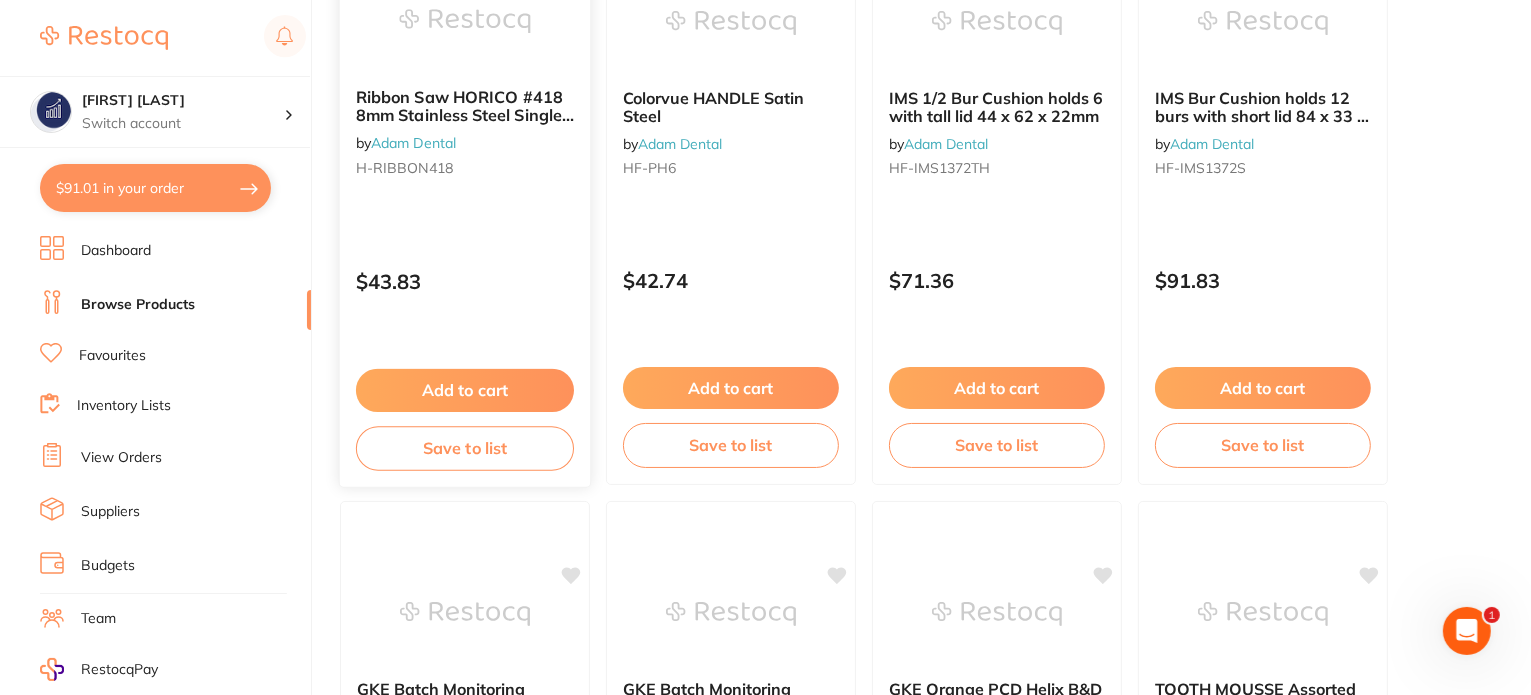click on "$43.83" at bounding box center (465, 277) 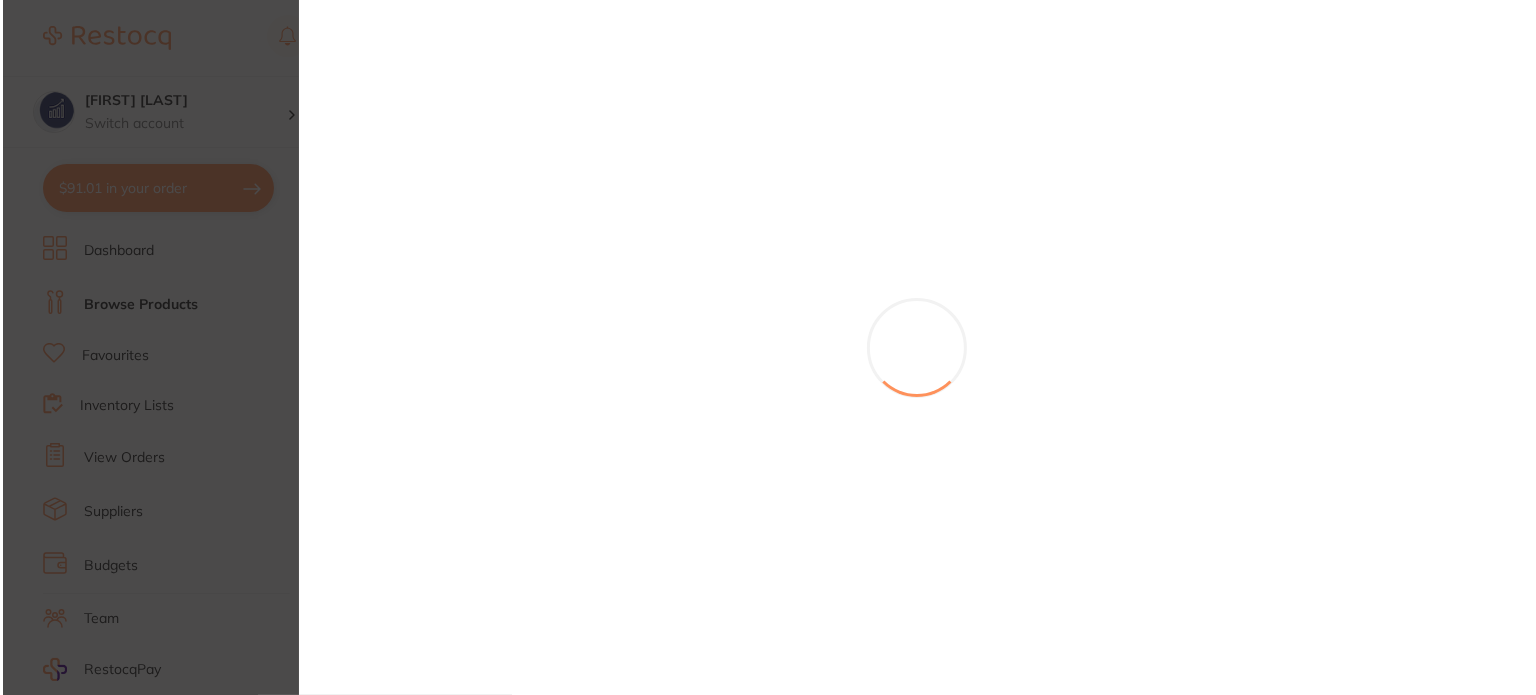 scroll, scrollTop: 0, scrollLeft: 0, axis: both 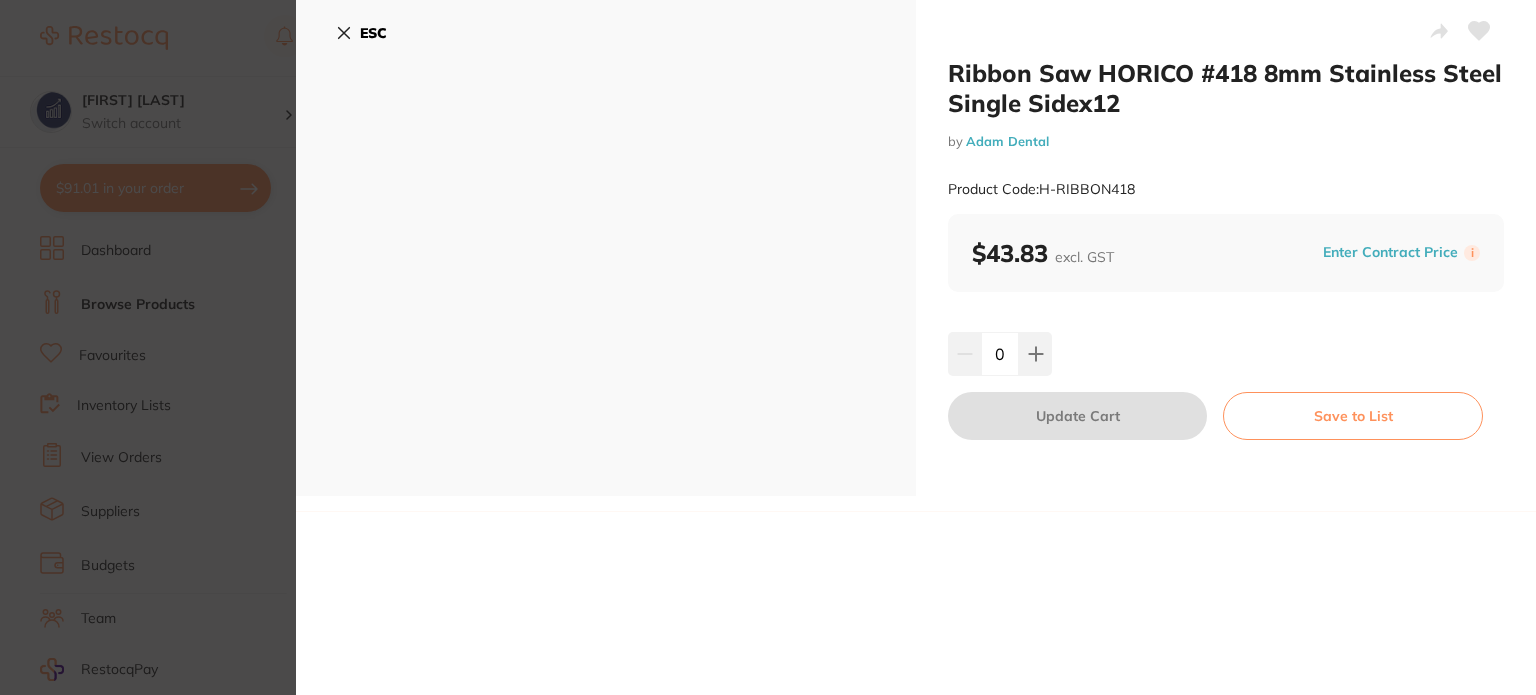 click at bounding box center [1035, 354] 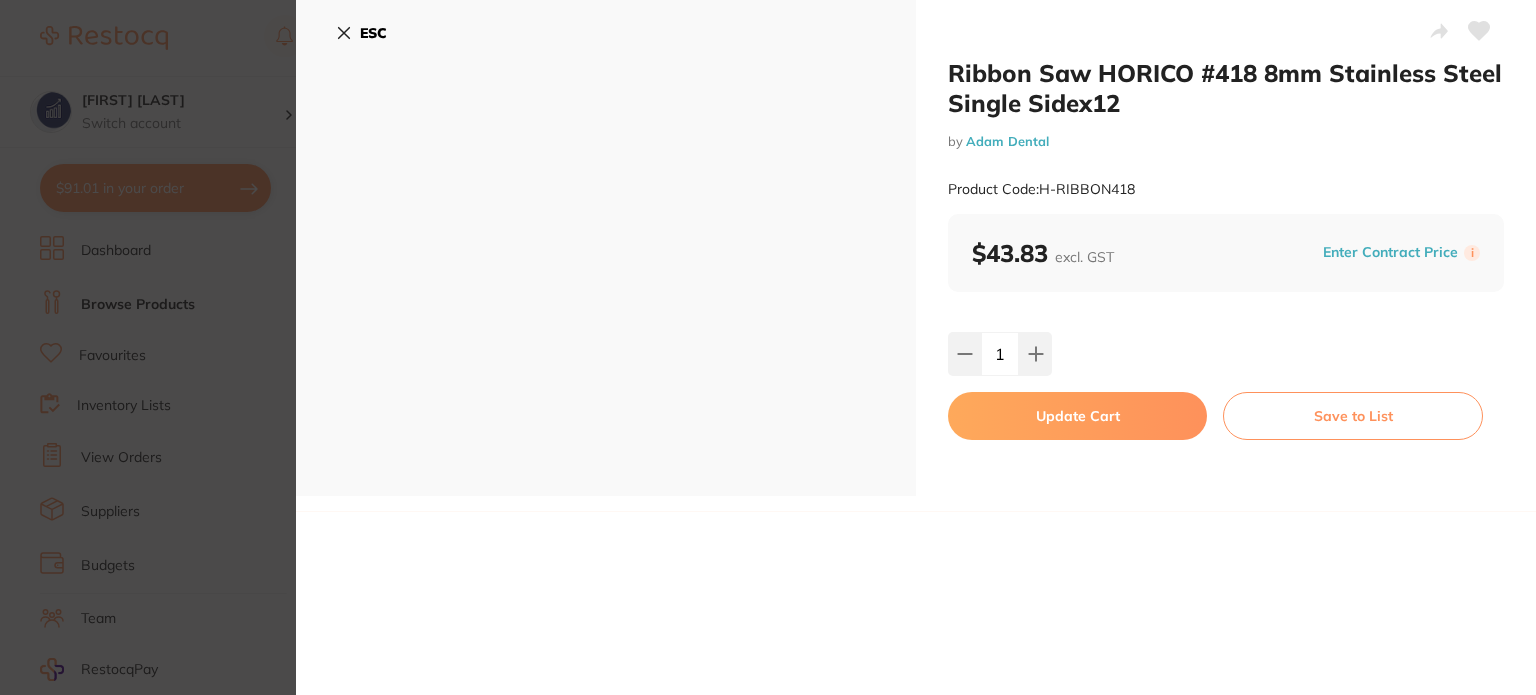 type on "1" 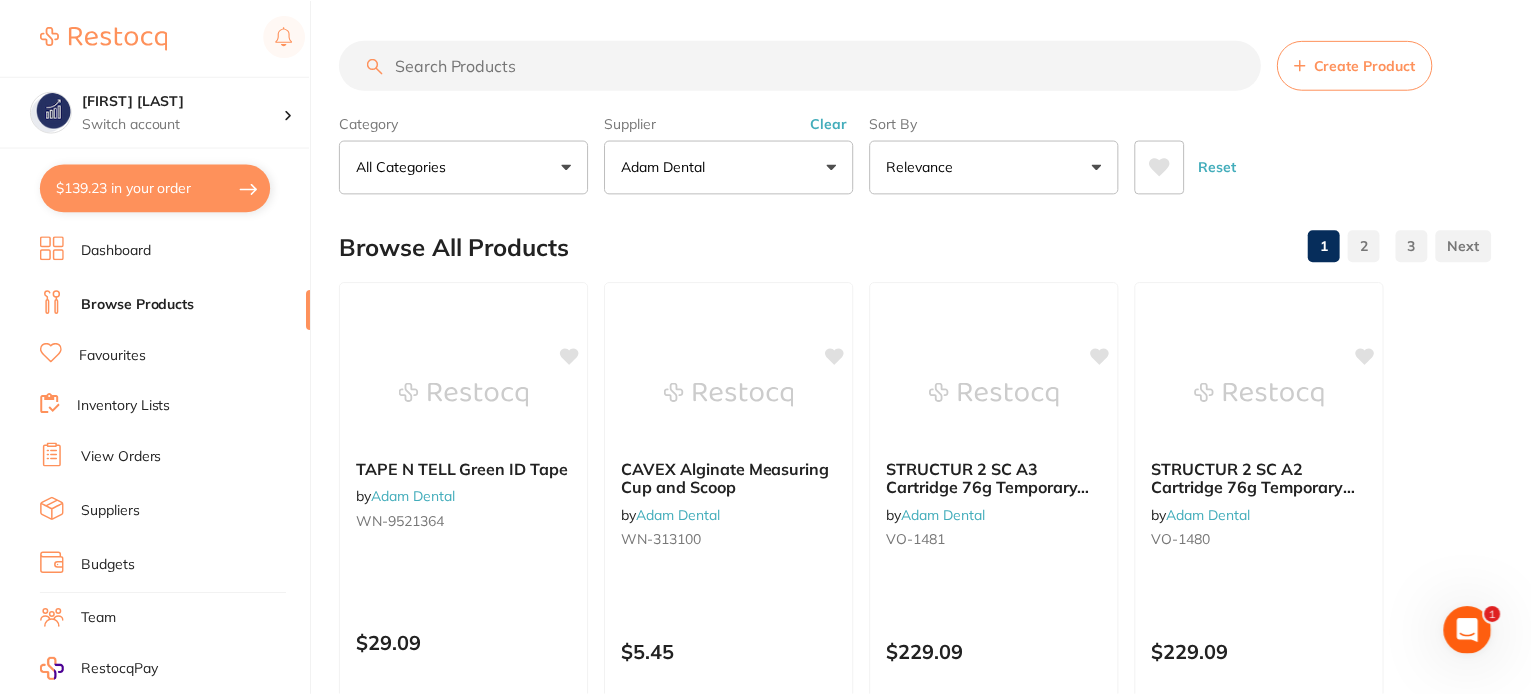 scroll, scrollTop: 5100, scrollLeft: 0, axis: vertical 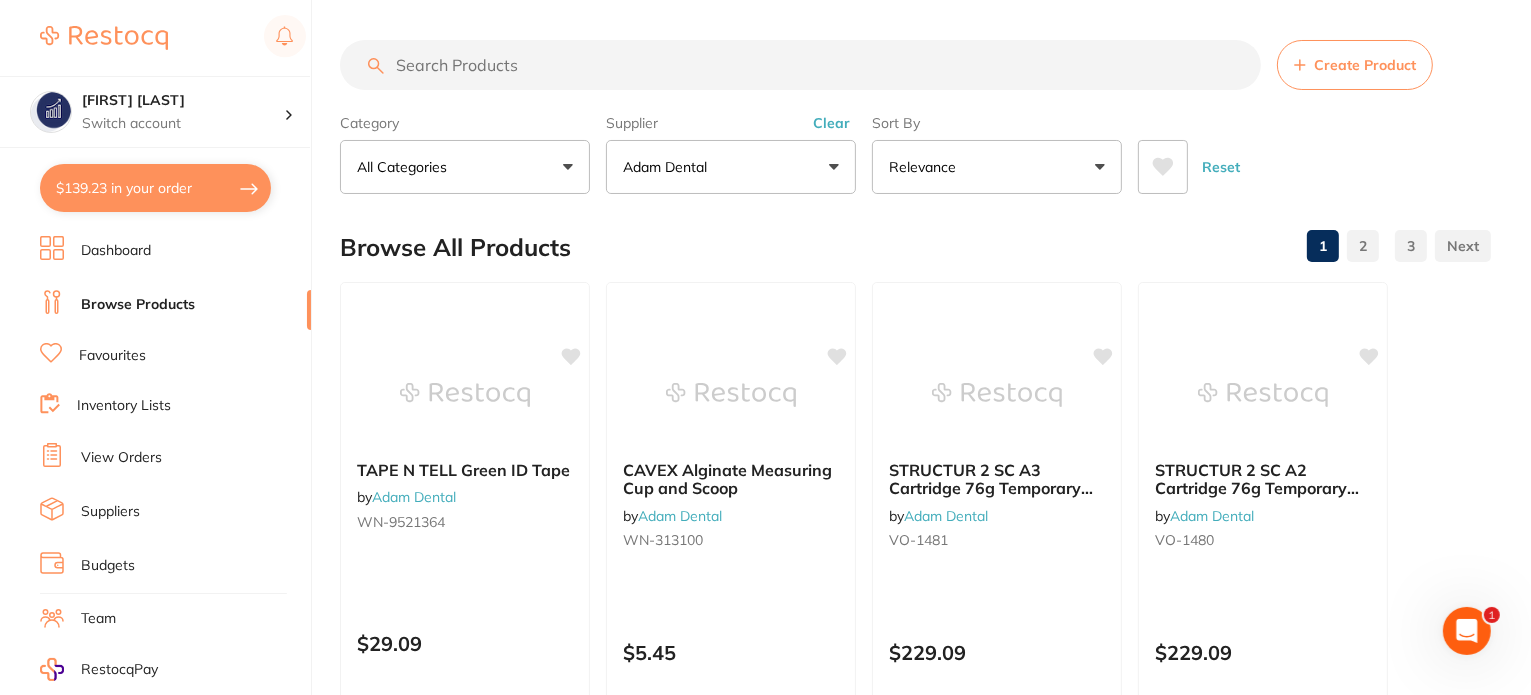 click on "Supplier" at bounding box center [731, 123] 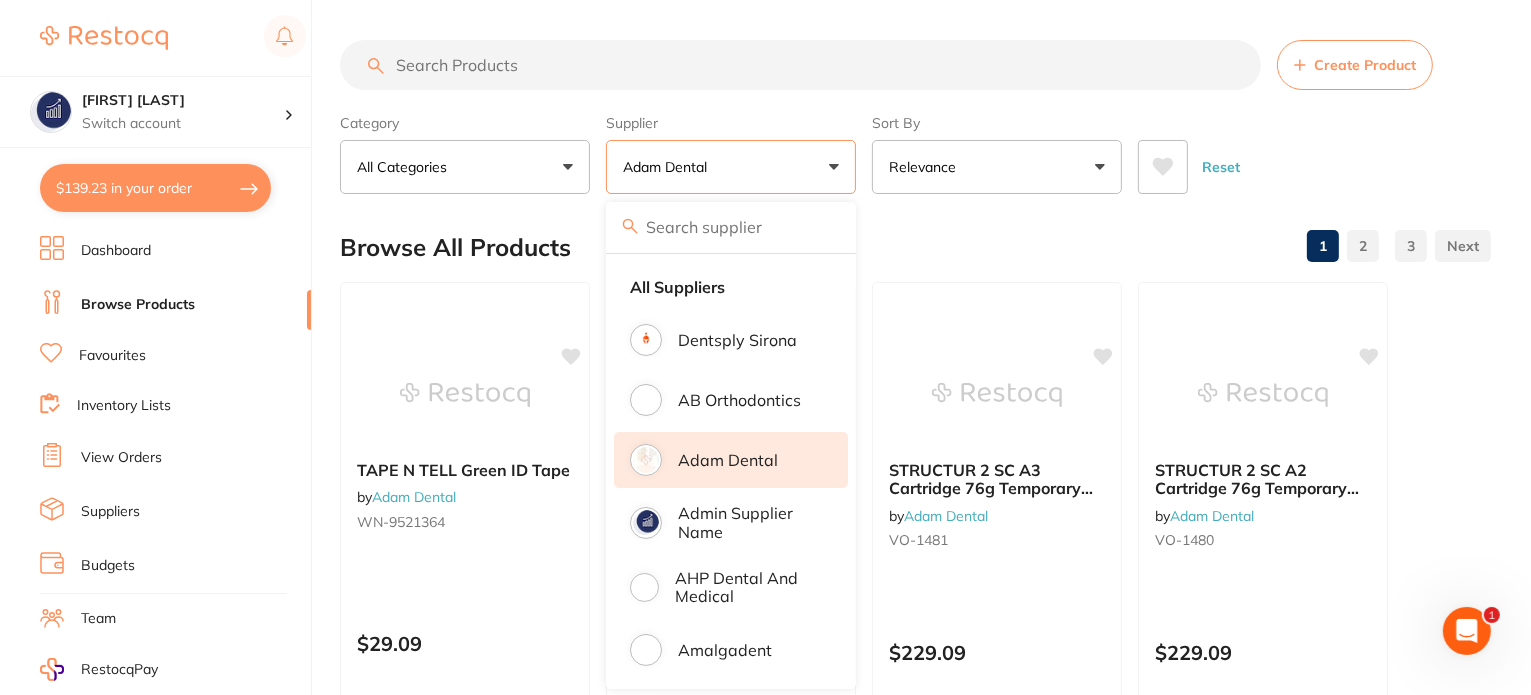 click on "Adam Dental" at bounding box center [728, 460] 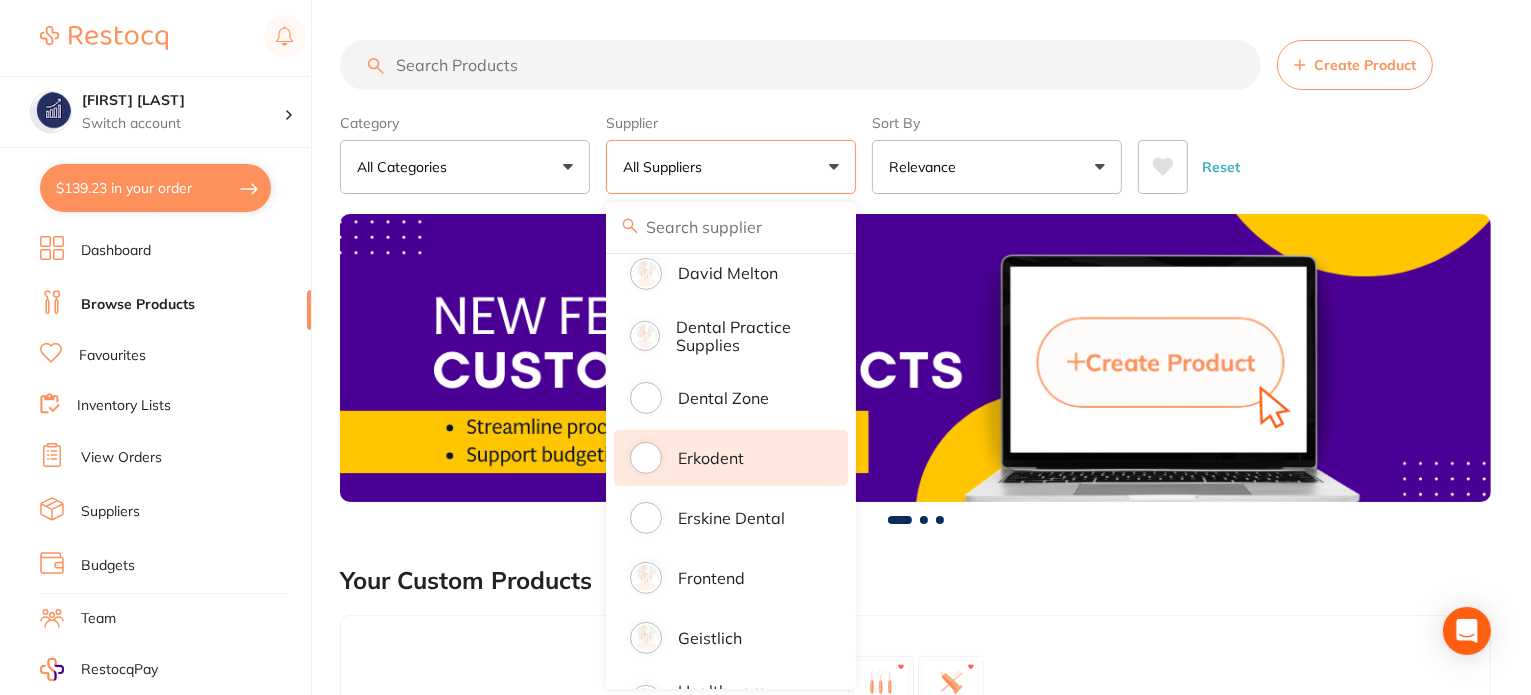 scroll, scrollTop: 1100, scrollLeft: 0, axis: vertical 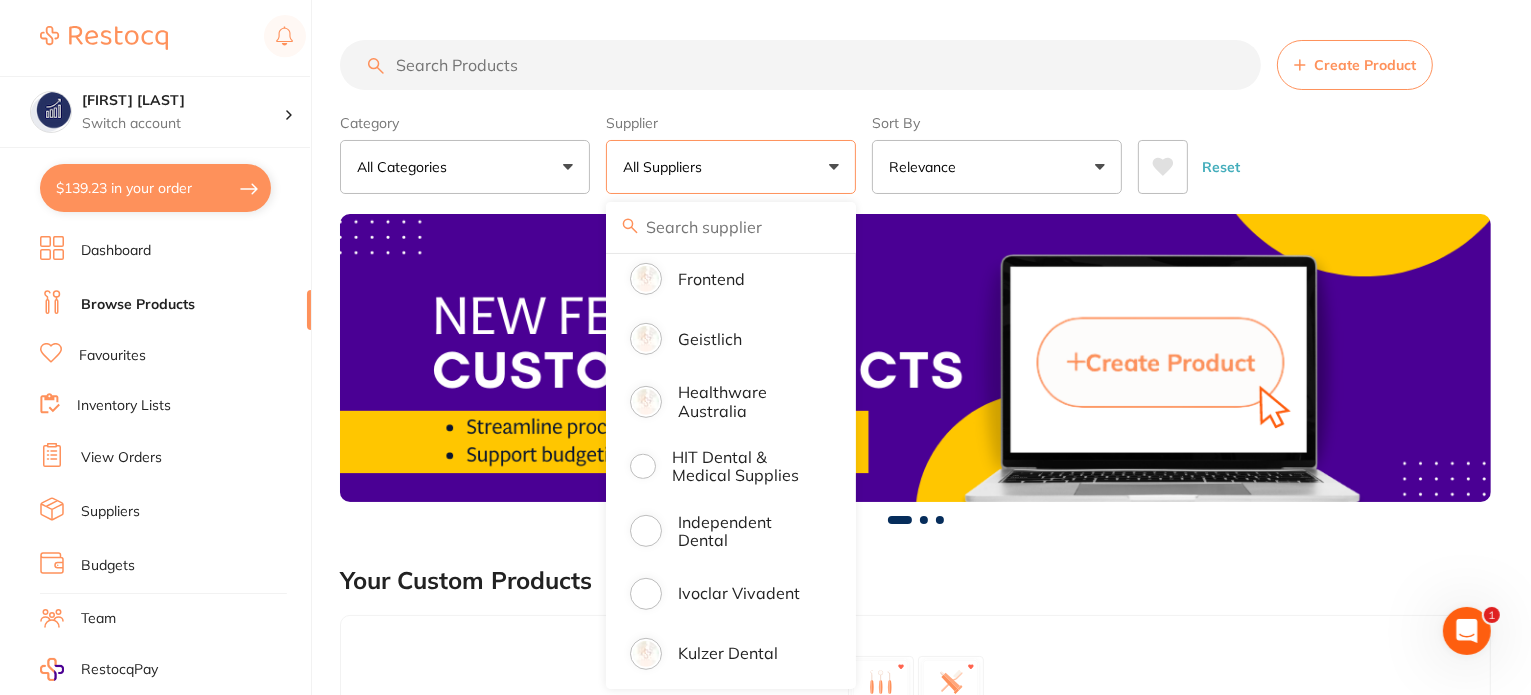 click on "Category All Categories All Categories 3D Printing anaesthetic articulating burs Burs CAD/CAM crown & bridge disposables Disposables education endodontics Endodontics equipment Equipment evacuation Evacuation finishing & polishing handpieces Handpieces implants impression infection control Infection Control instruments Instruments laboratory Laboratory miscellaneous Miscellaneous oral surgery orthodontics Orthodontics other photography preventative restorative & cosmetic rubber dam Rubber Dam specials & clearance TMJ whitening xrays/imaging Clear Category   false    All Categories Category All Categories 3D Printing anaesthetic articulating burs Burs CAD/CAM crown & bridge disposables Disposables education endodontics Endodontics equipment Equipment evacuation Evacuation finishing & polishing handpieces Handpieces implants impression infection control Infection Control instruments Instruments laboratory Laboratory miscellaneous Miscellaneous oral surgery orthodontics Orthodontics other photography rubber dam" at bounding box center (915, 150) 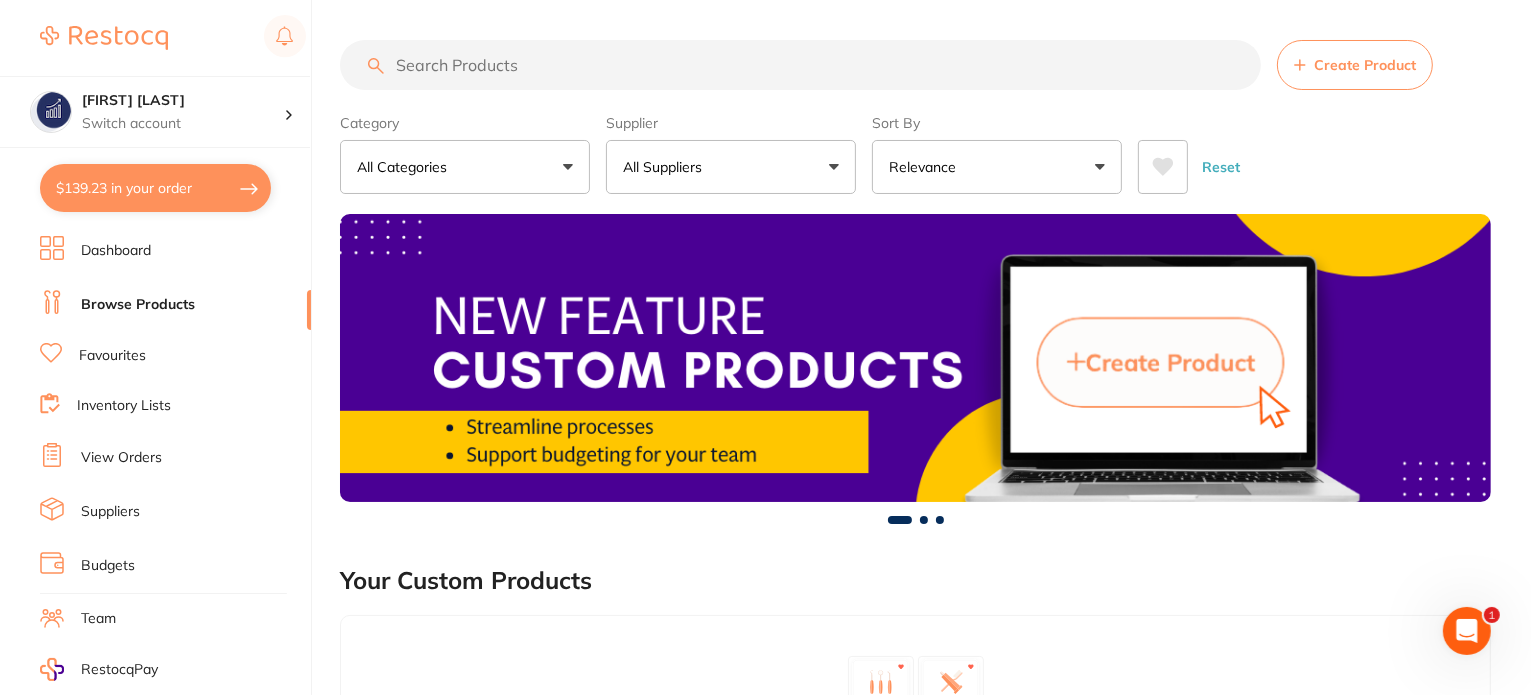 click on "Suppliers" at bounding box center (110, 512) 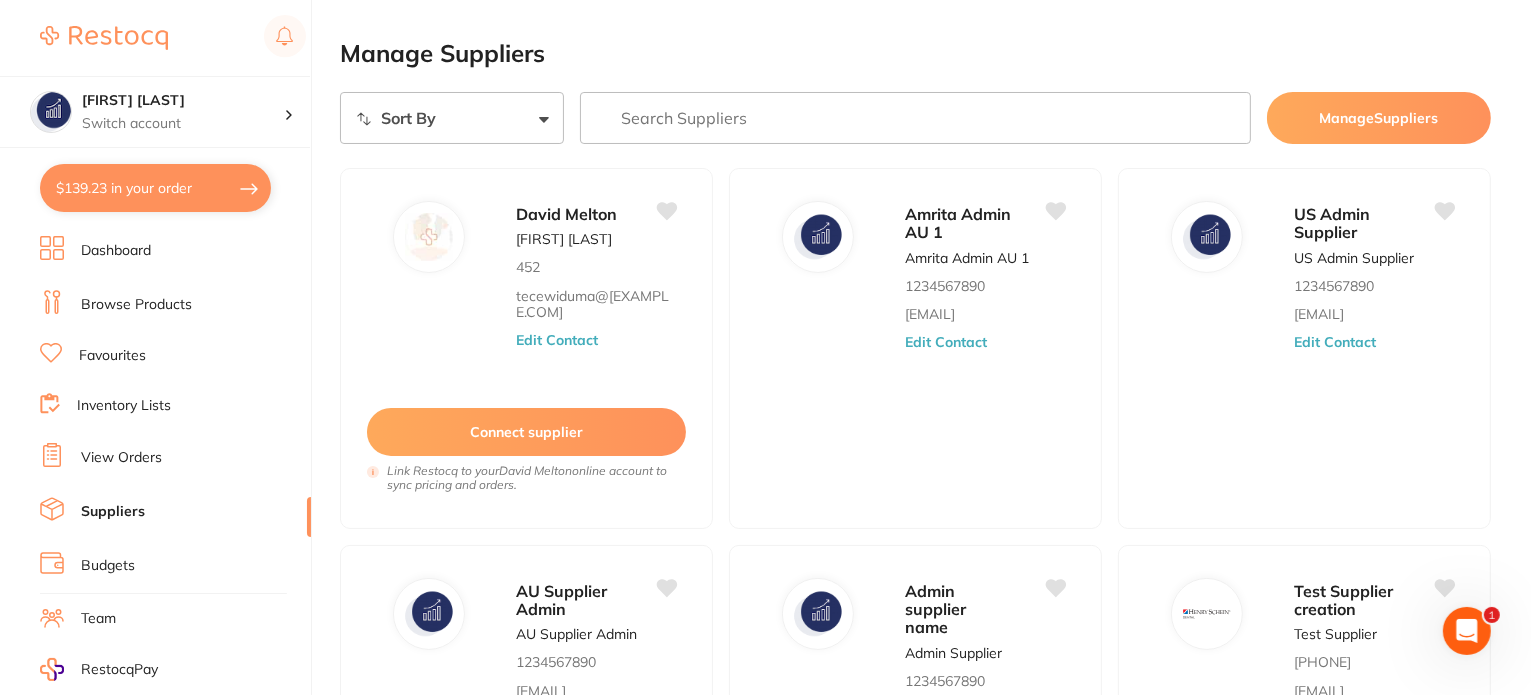 scroll, scrollTop: 0, scrollLeft: 0, axis: both 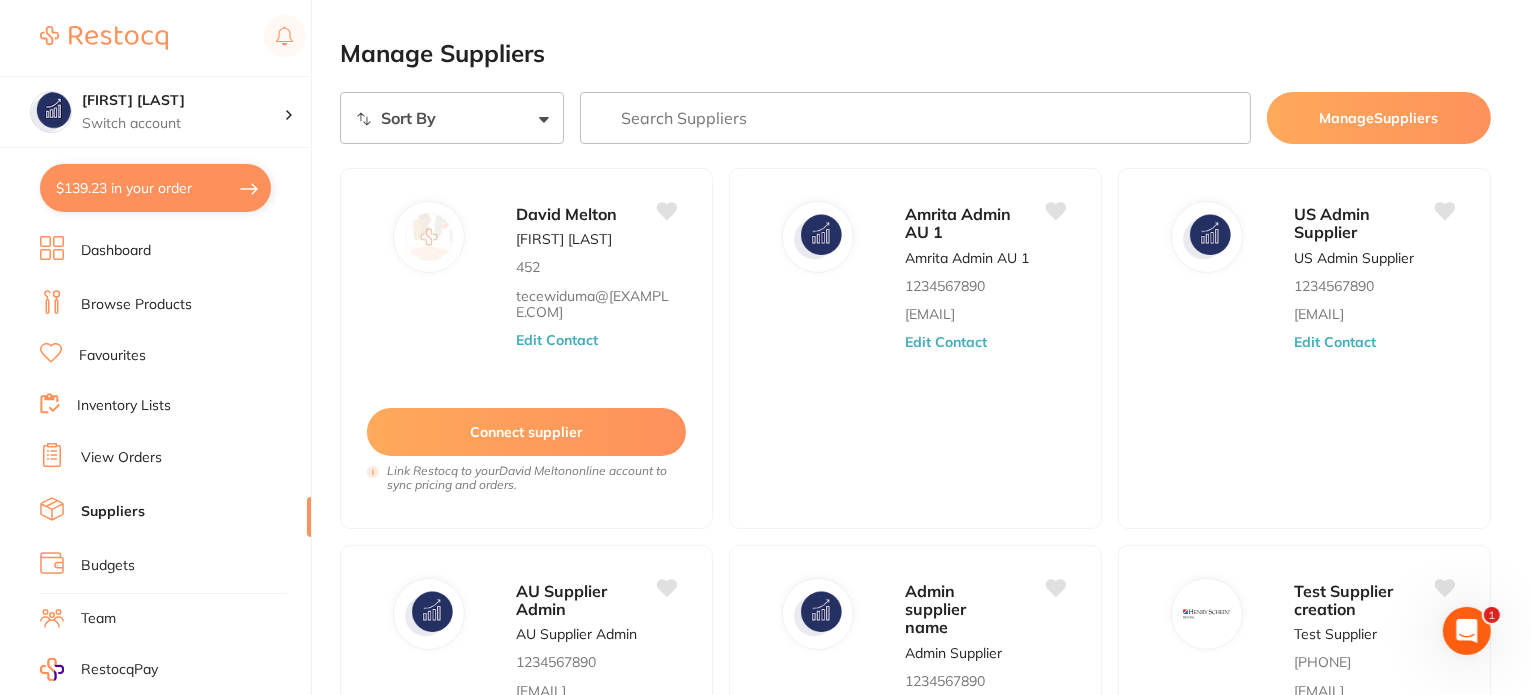 click on "Sort By A-Z Z-A" at bounding box center [452, 118] 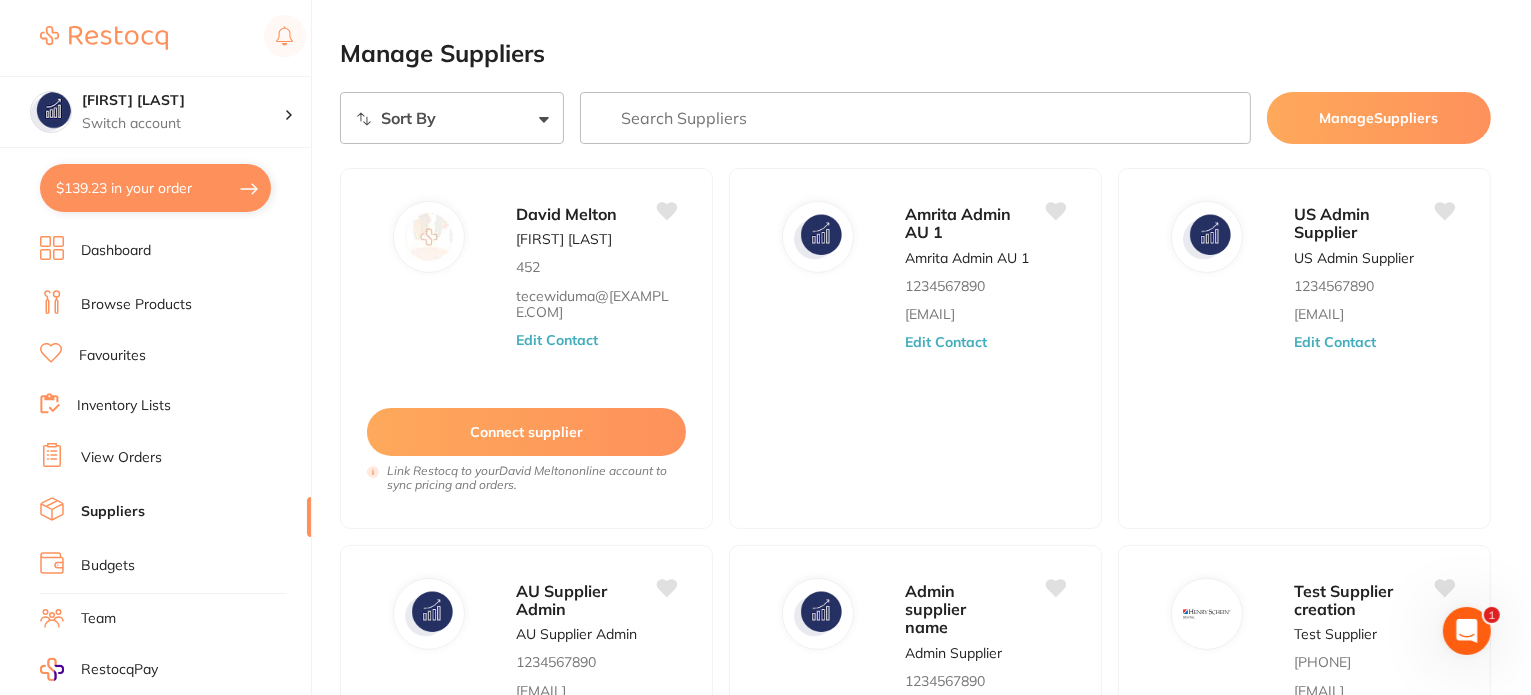 select on "searchable_suppliers_v3/sort/name:asc" 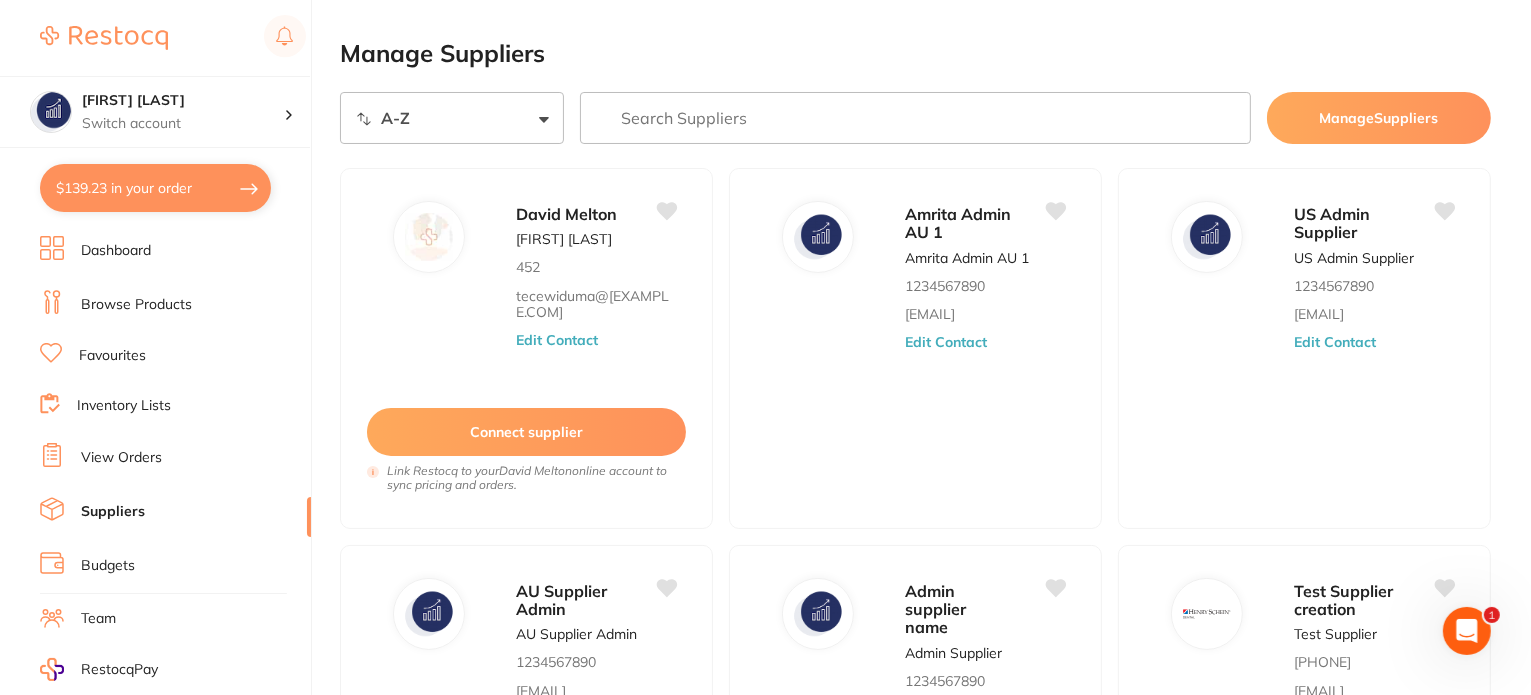 click on "Sort By A-Z Z-A" at bounding box center (452, 118) 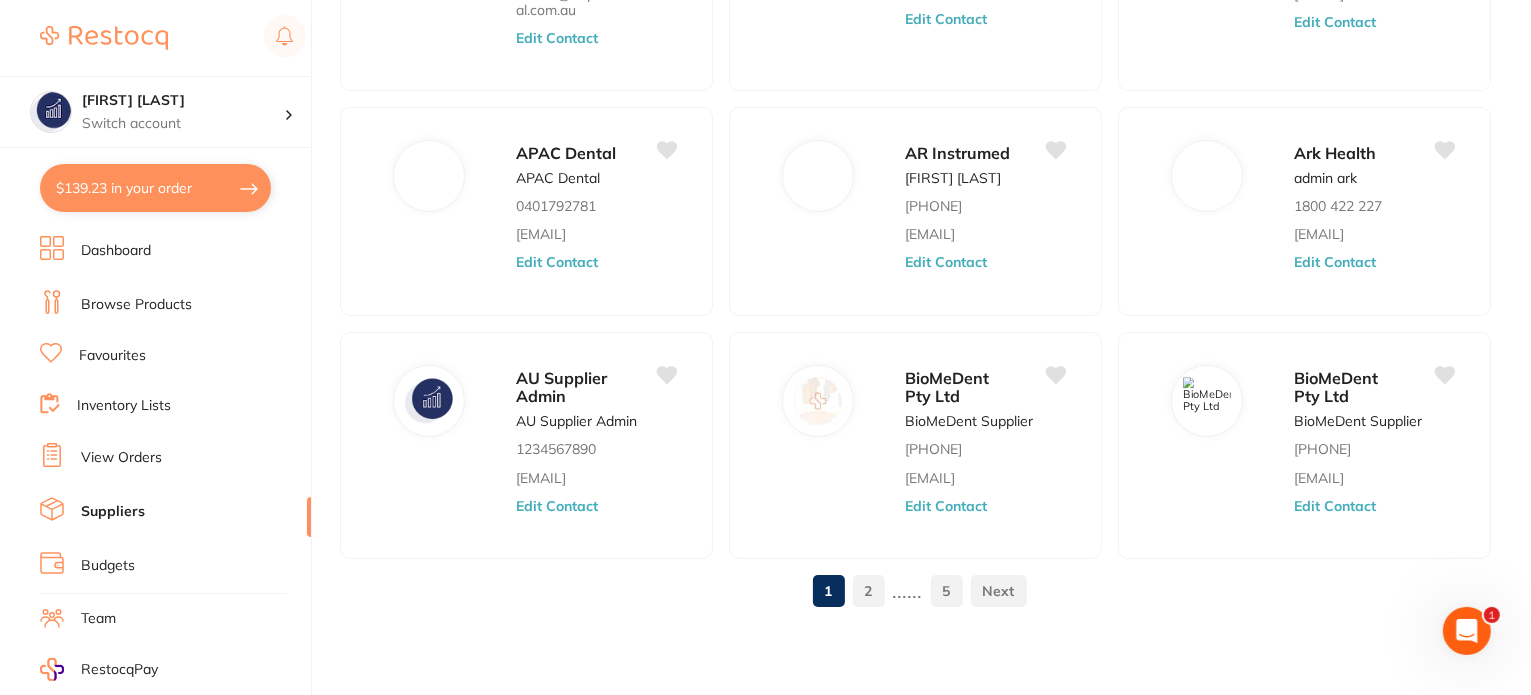 click on "2" at bounding box center [869, 591] 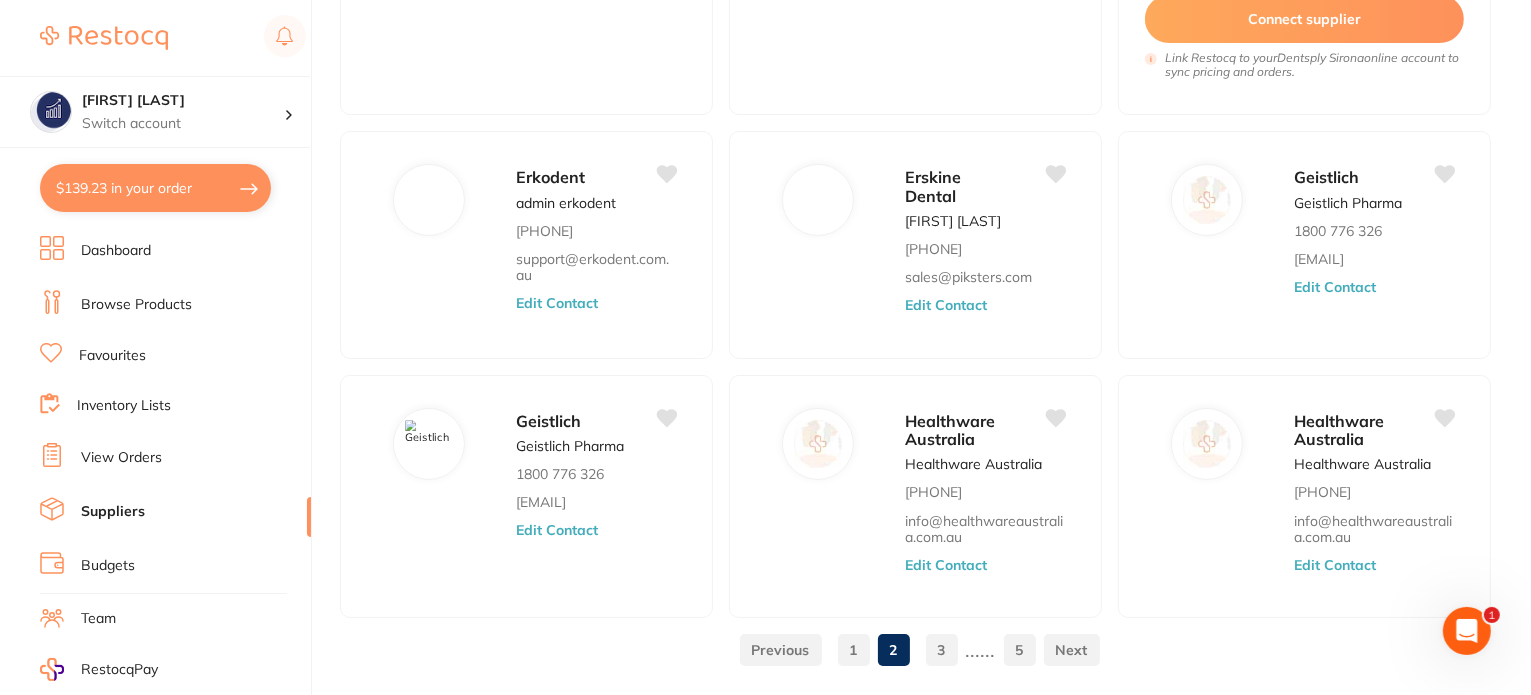 scroll, scrollTop: 864, scrollLeft: 0, axis: vertical 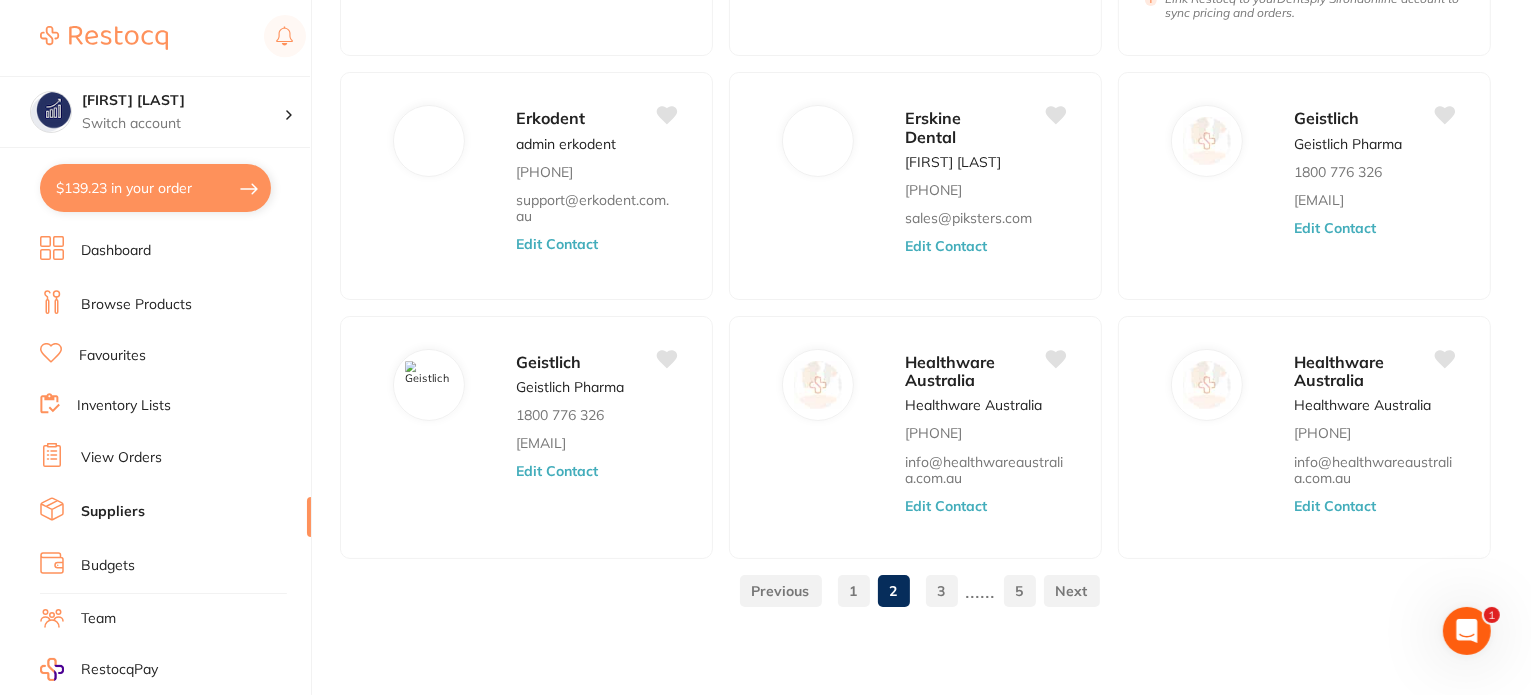 click on "3" at bounding box center [942, 591] 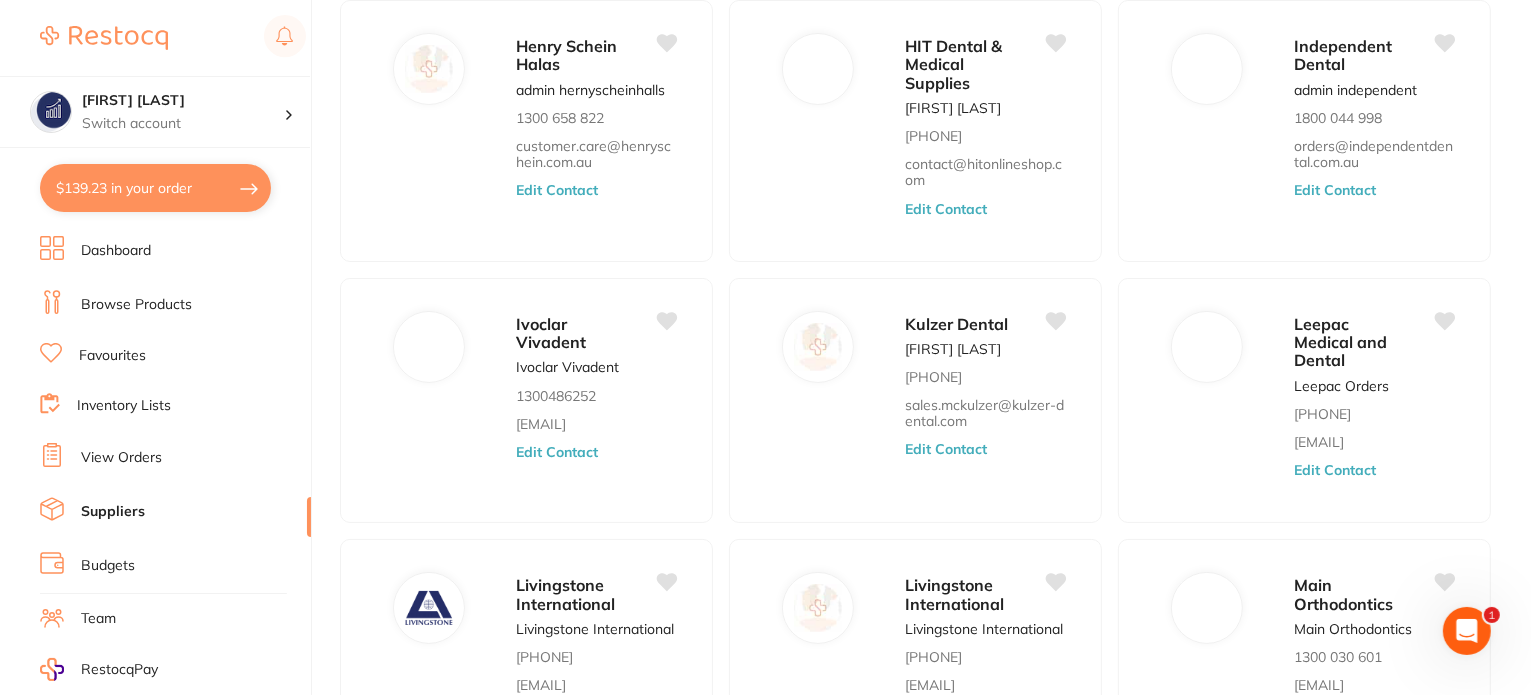 scroll, scrollTop: 0, scrollLeft: 0, axis: both 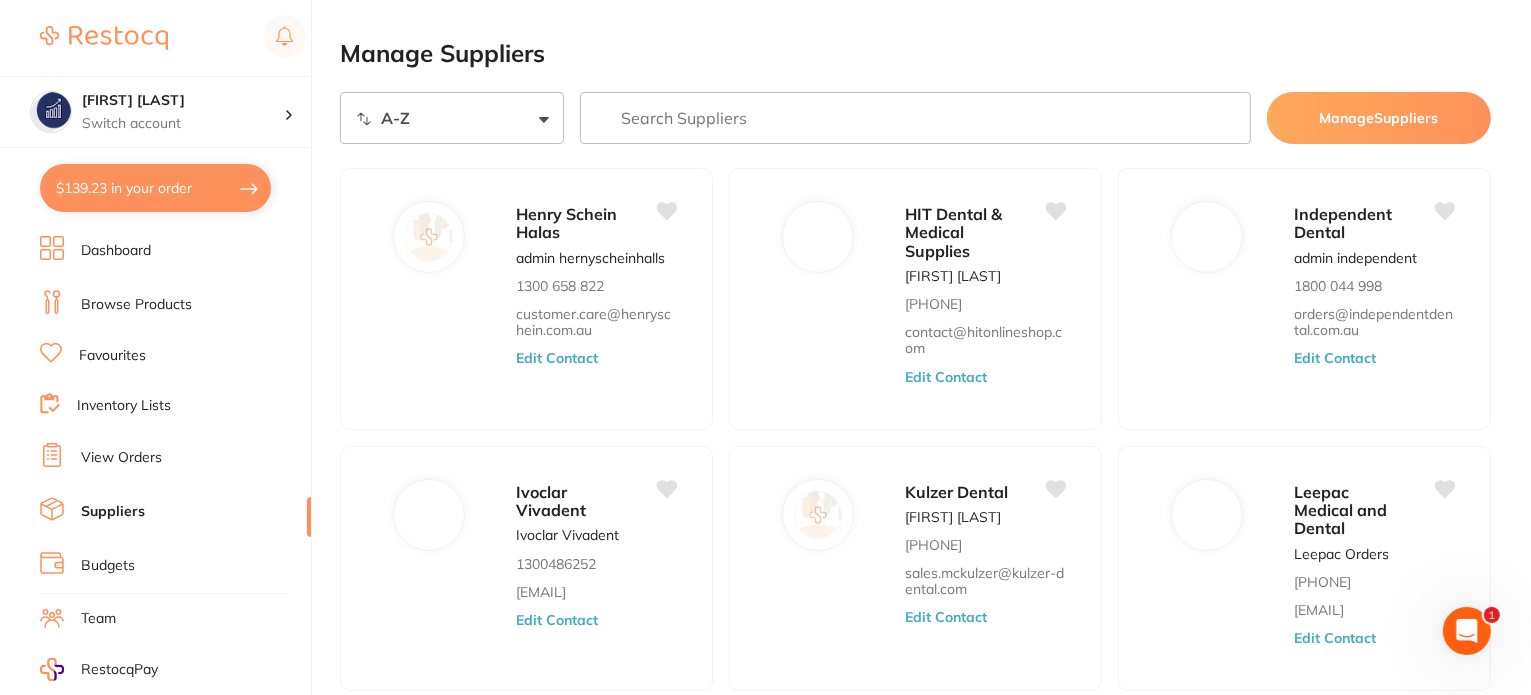 click on "Manage  Suppliers" at bounding box center [1379, 118] 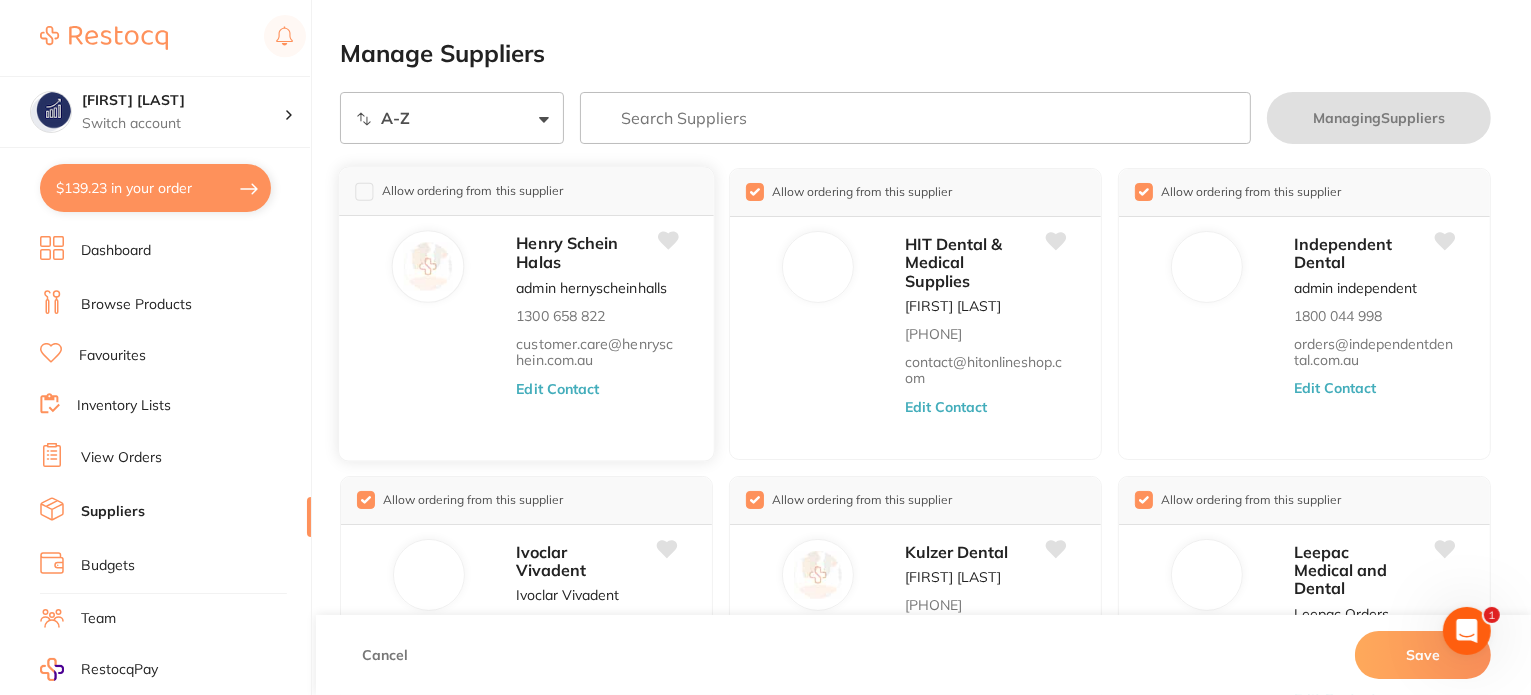click at bounding box center [364, 191] 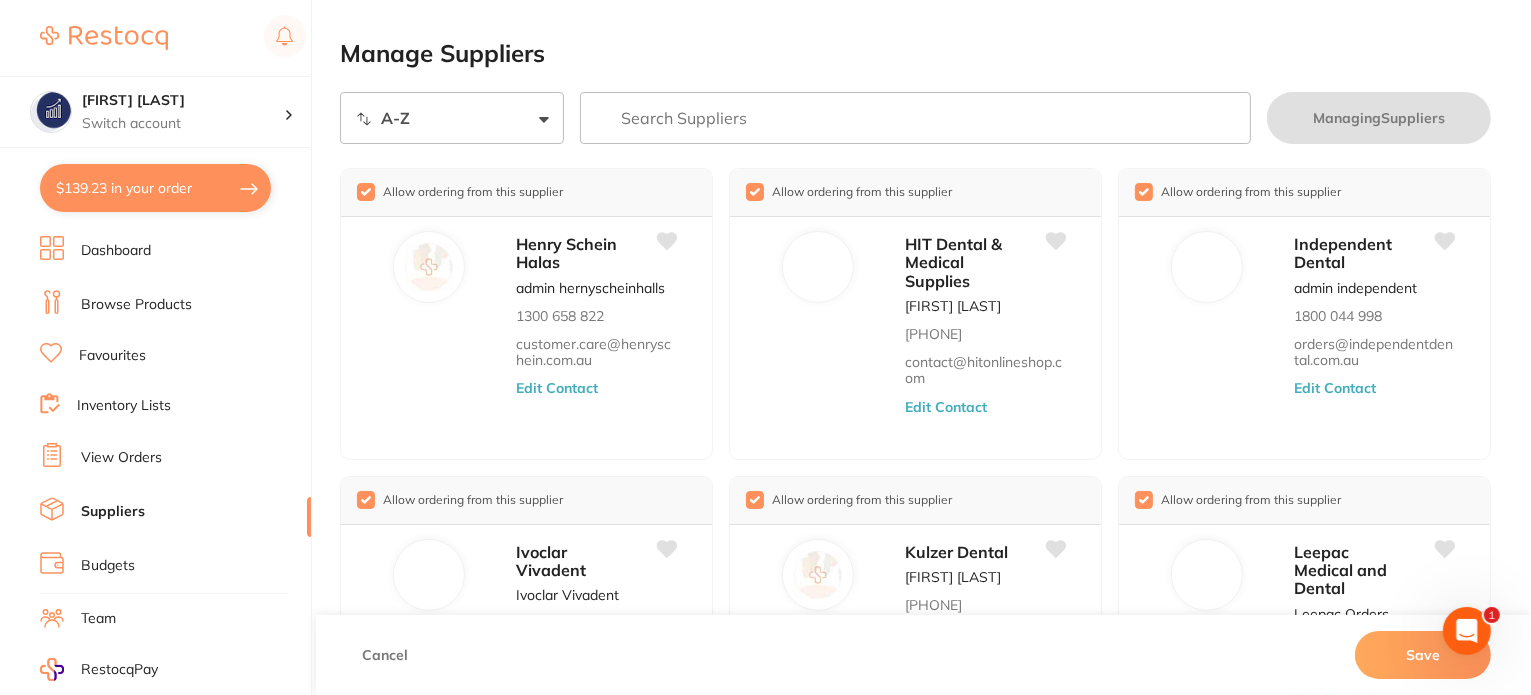 click on "Save" at bounding box center (1423, 655) 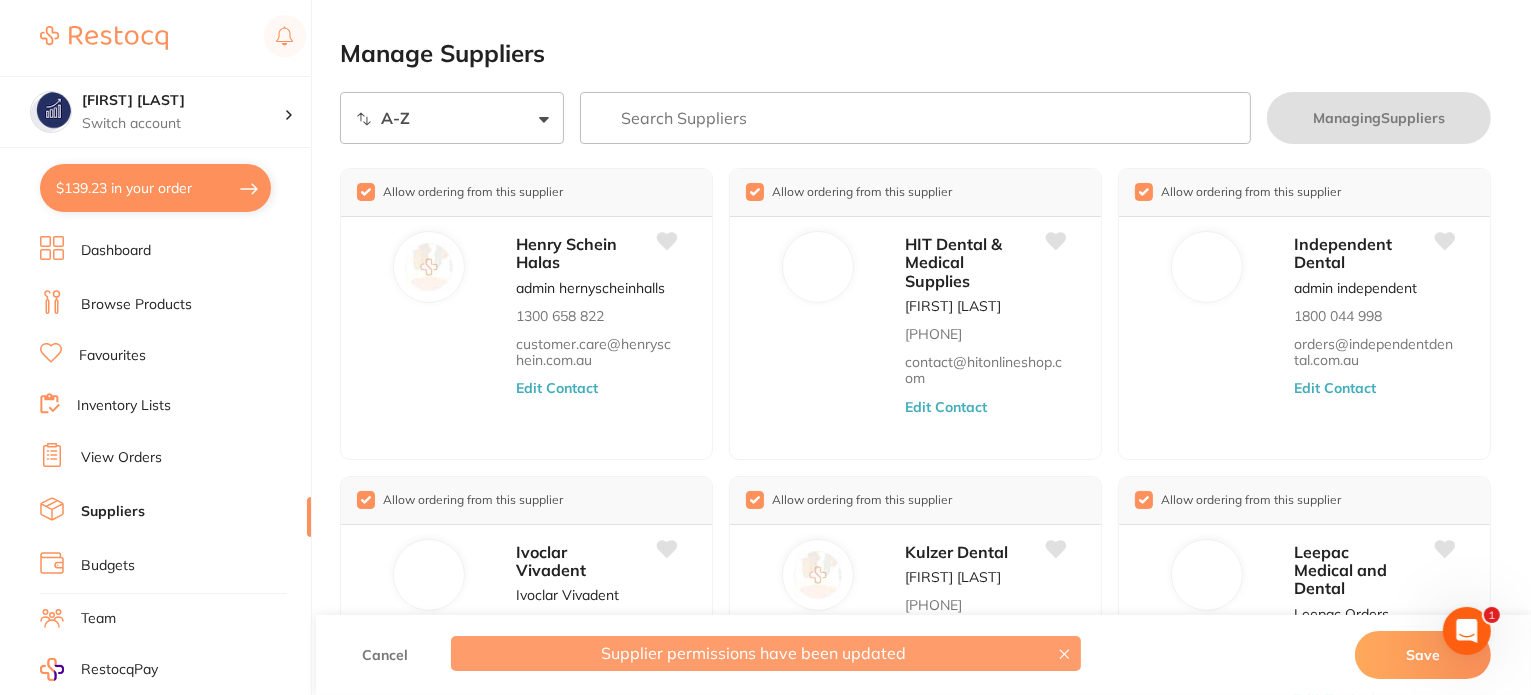 click on "Browse Products" at bounding box center (175, 305) 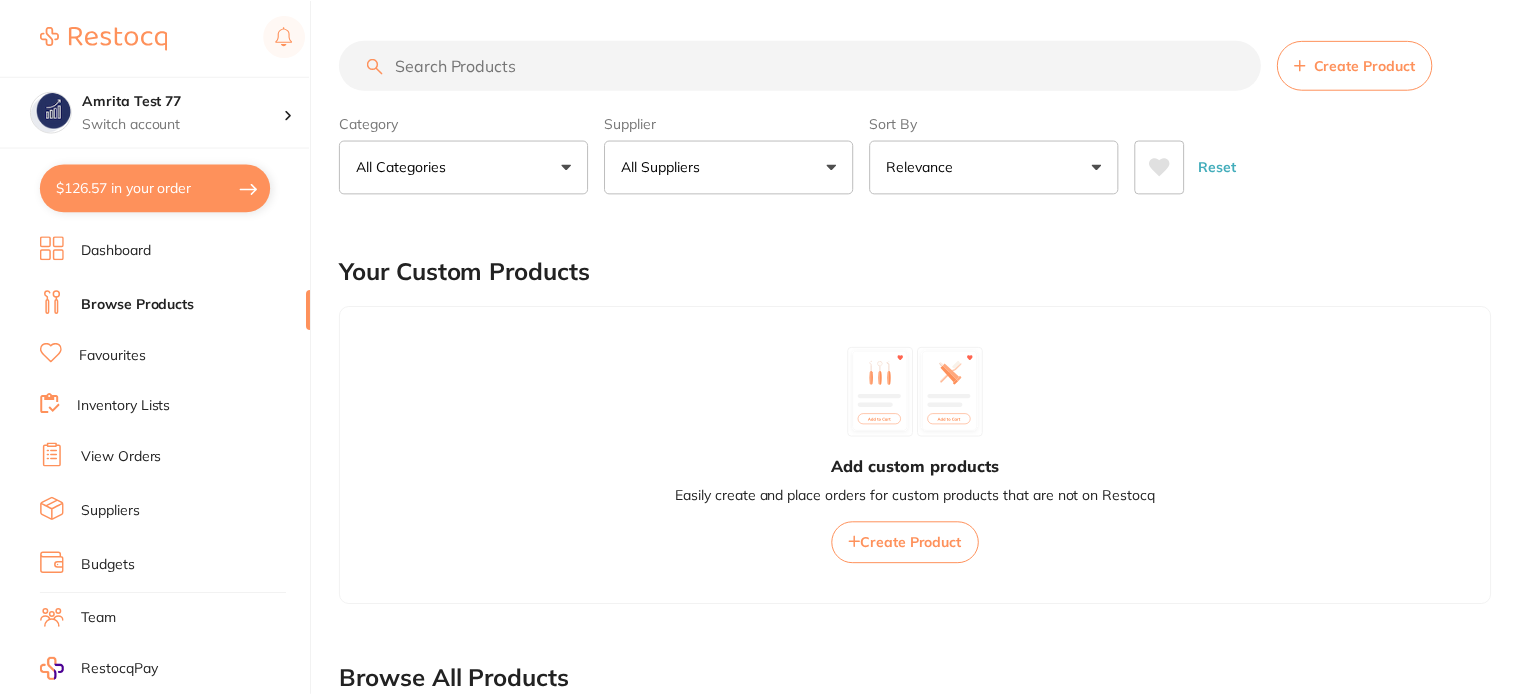 scroll, scrollTop: 0, scrollLeft: 0, axis: both 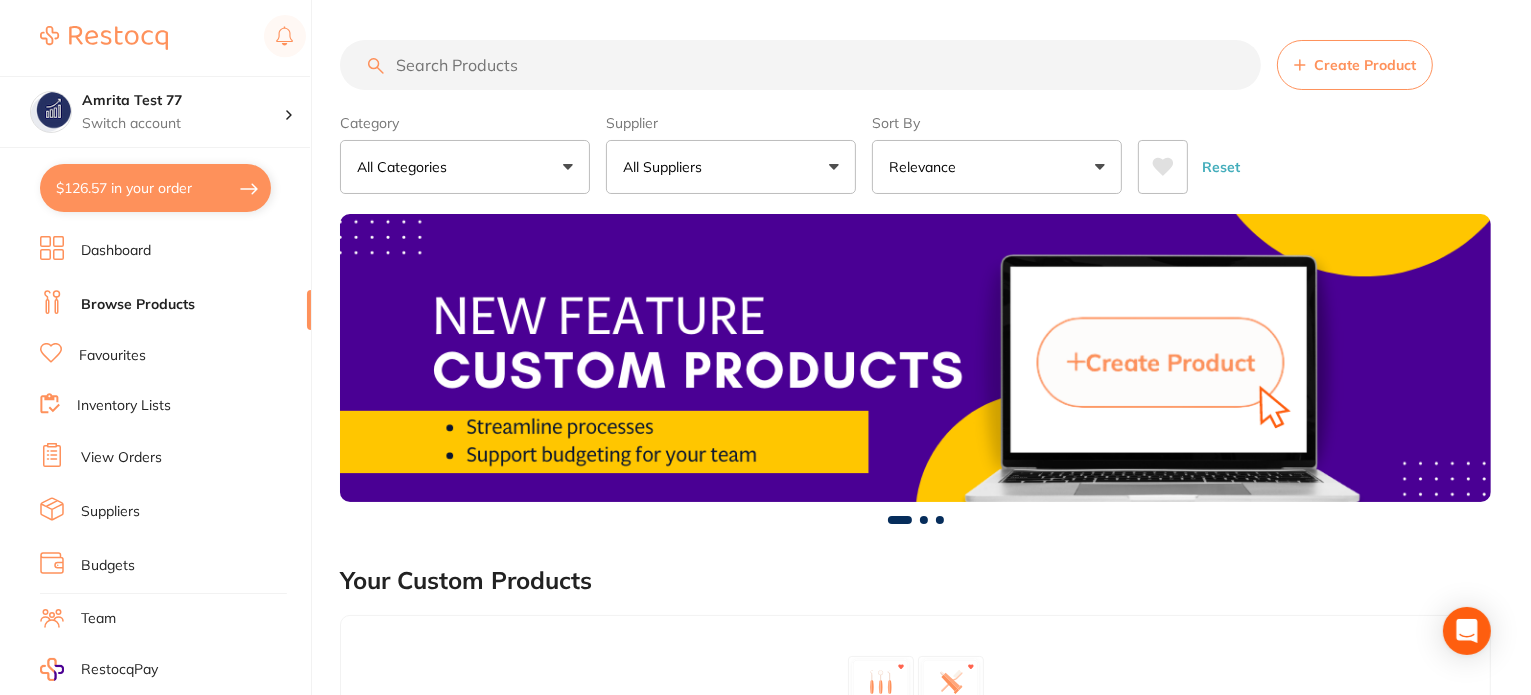 click on "All Suppliers" at bounding box center (731, 167) 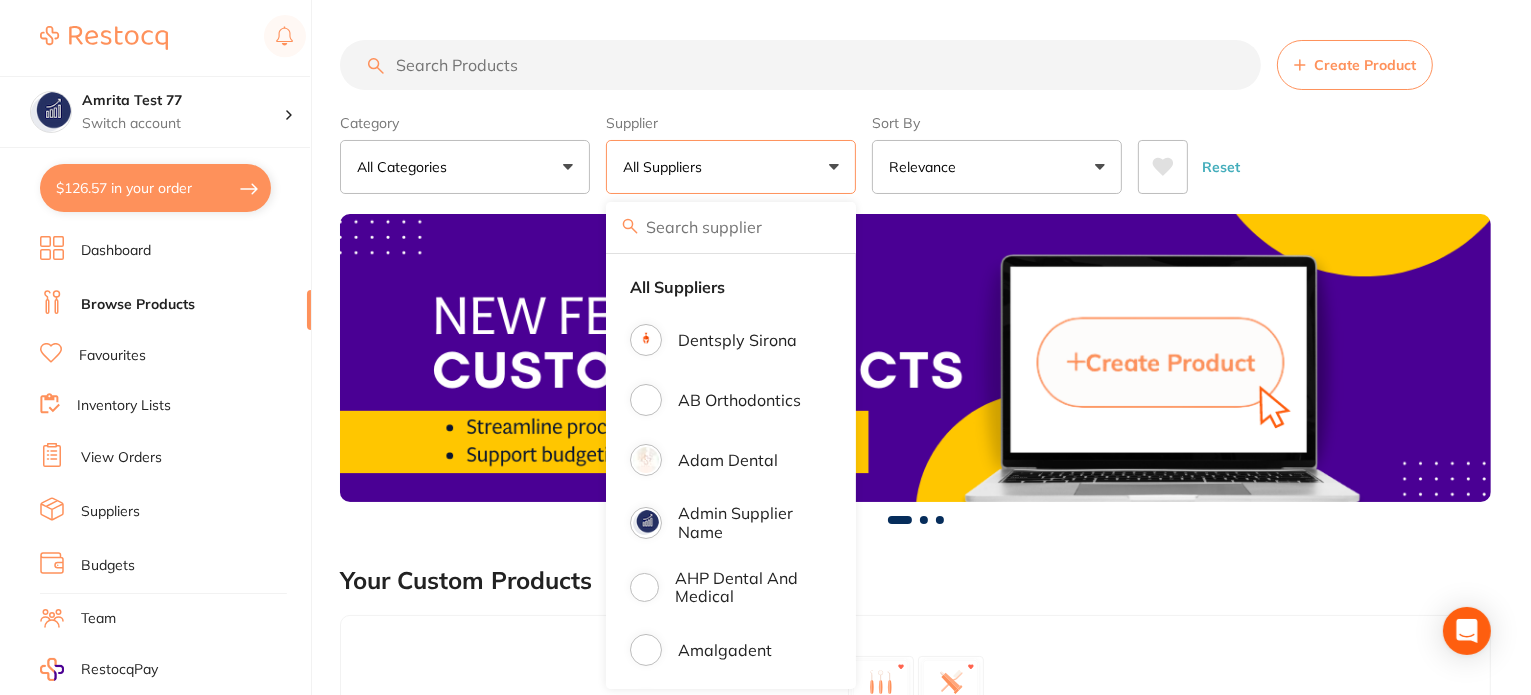 scroll, scrollTop: 791, scrollLeft: 0, axis: vertical 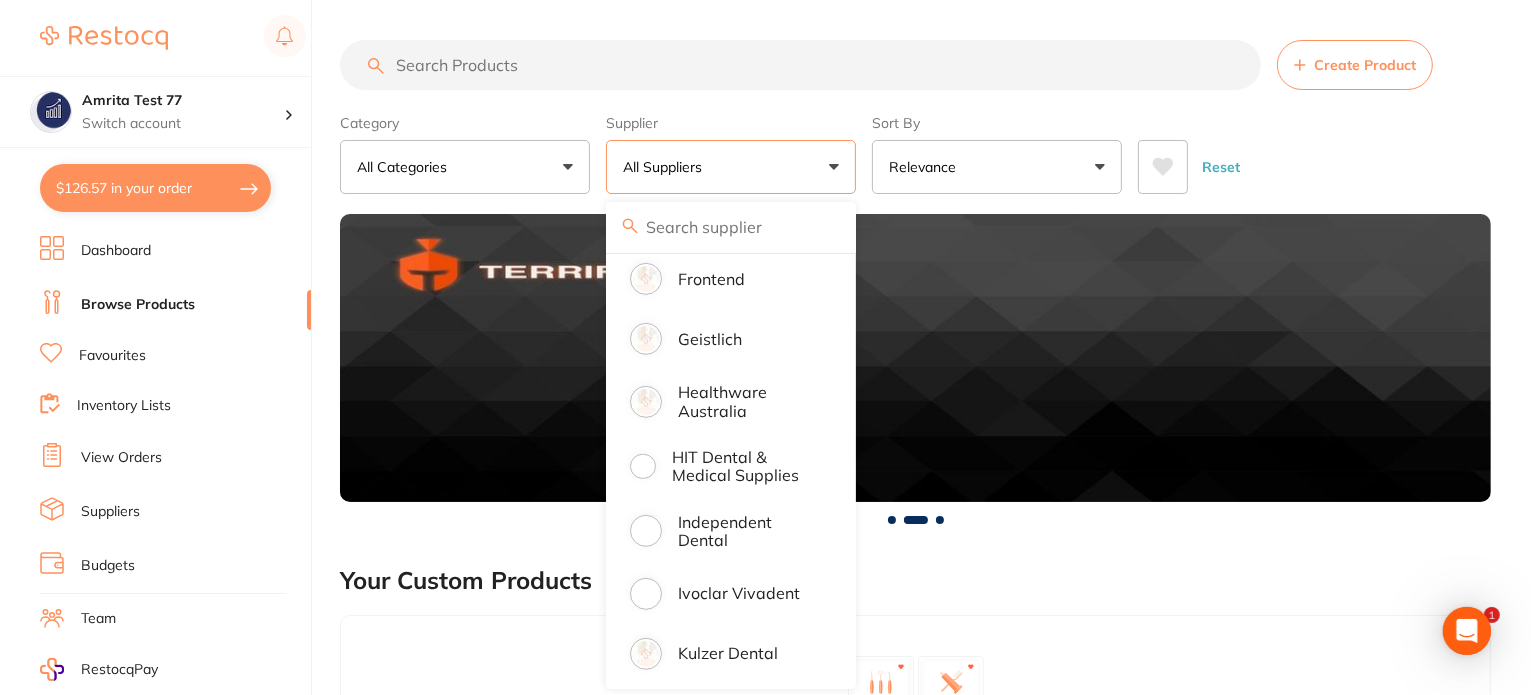 click on "Category All Categories All Categories 3D Printing anaesthetic articulating burs Burs CAD/CAM crown & bridge disposables Disposables education endodontics Endodontics equipment Equipment evacuation Evacuation finishing & polishing handpieces Handpieces implants impression infection control Infection Control instruments Instruments laboratory Laboratory miscellaneous Miscellaneous oral surgery orthodontics Orthodontics other photography preventative restorative & cosmetic rubber dam Rubber Dam specials & clearance TMJ whitening xrays/imaging Clear Category   false    All Categories Category All Categories 3D Printing anaesthetic articulating burs Burs CAD/CAM crown & bridge disposables Disposables education endodontics Endodontics equipment Equipment evacuation Evacuation finishing & polishing handpieces Handpieces implants impression infection control Infection Control instruments Instruments laboratory Laboratory miscellaneous Miscellaneous oral surgery orthodontics Orthodontics other photography rubber dam" at bounding box center (915, 150) 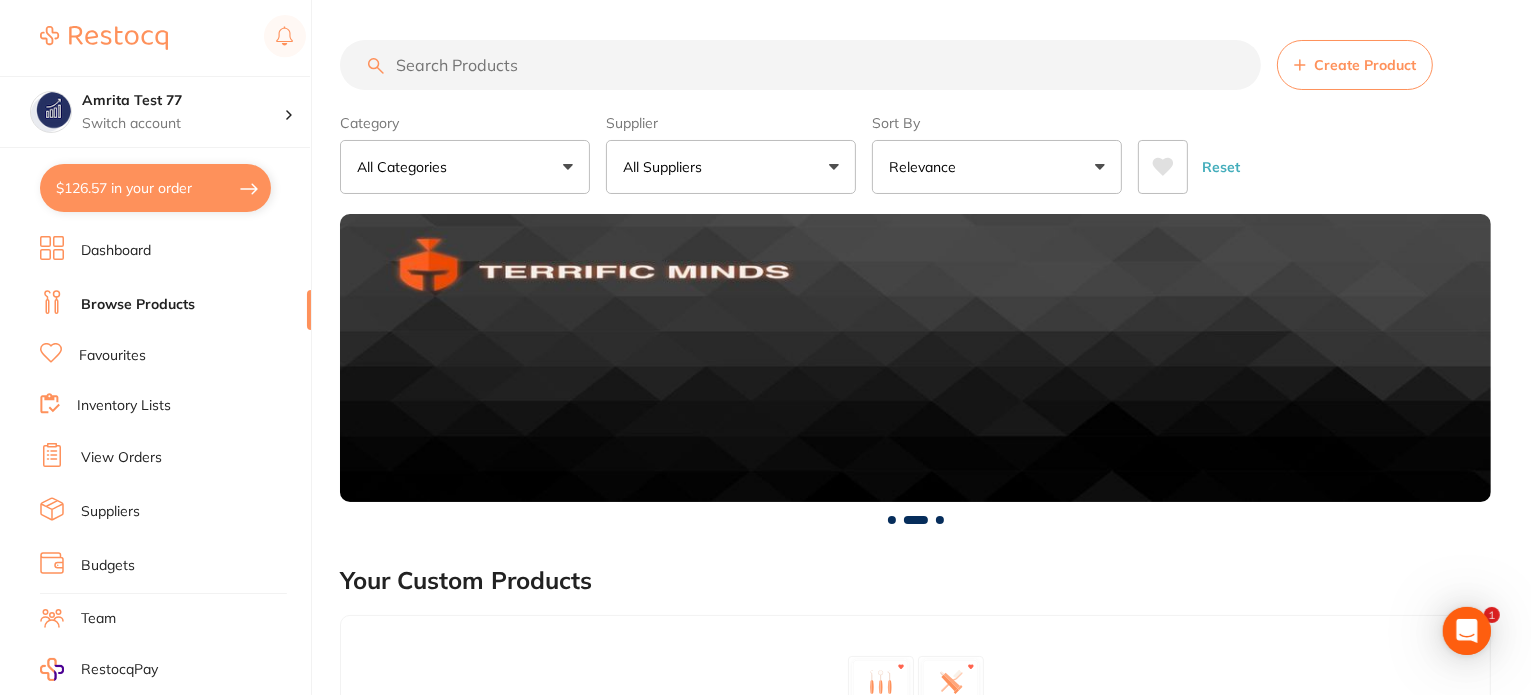 click on "Suppliers" at bounding box center [110, 512] 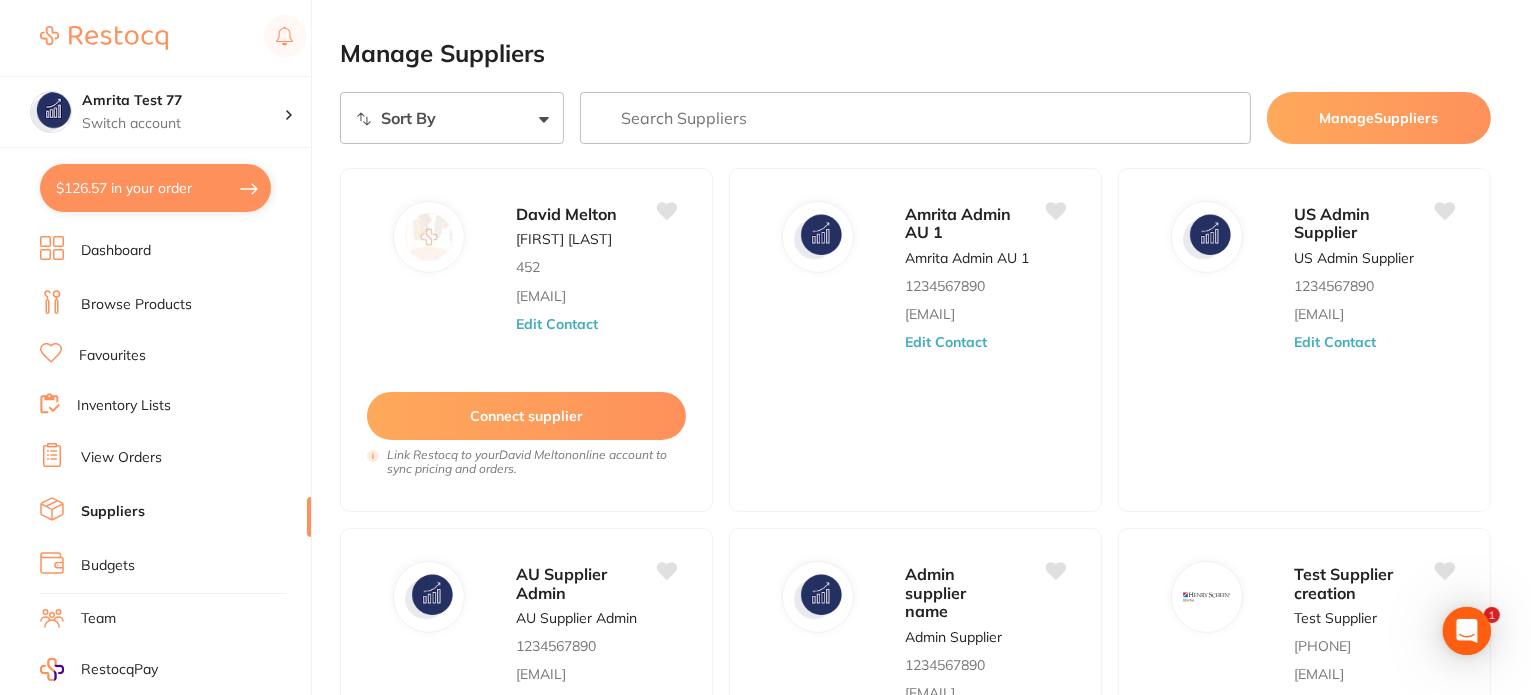 scroll, scrollTop: 0, scrollLeft: 0, axis: both 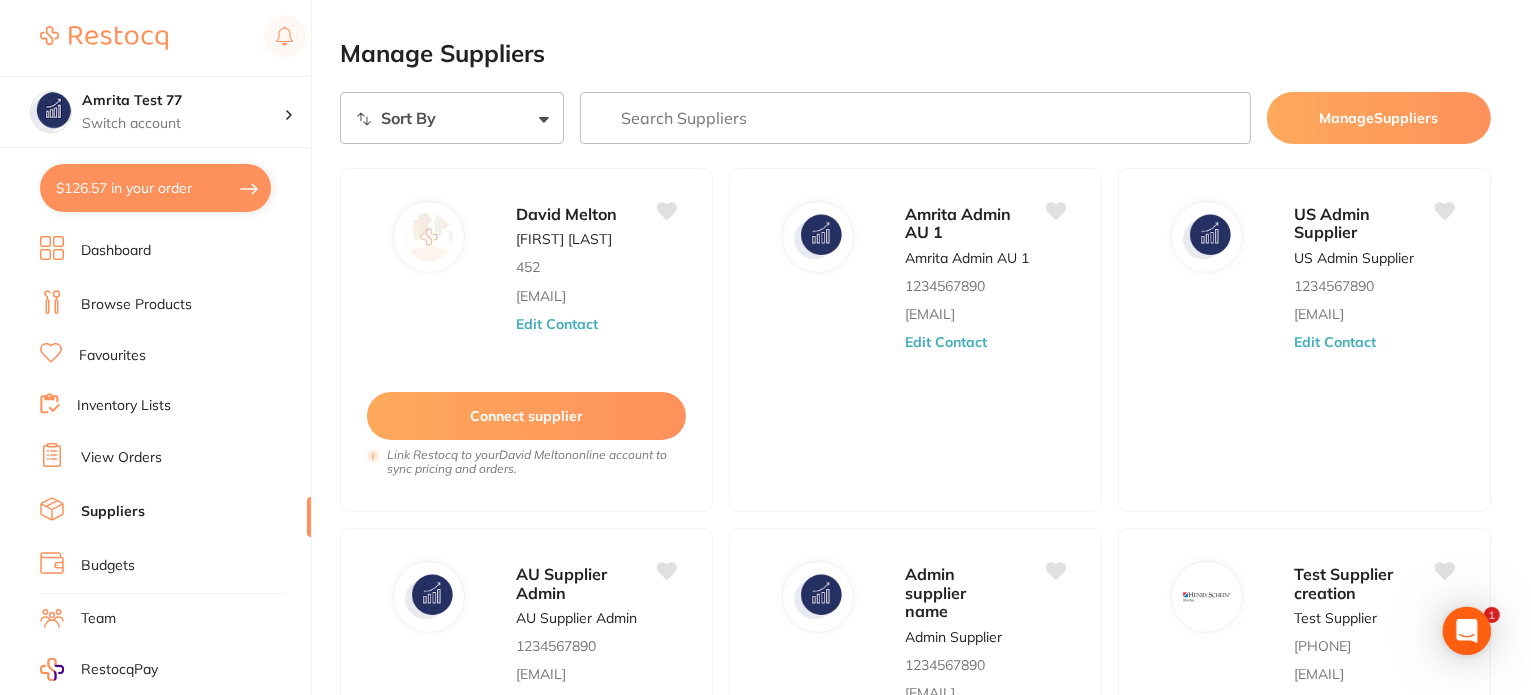 drag, startPoint x: 403, startPoint y: 115, endPoint x: 402, endPoint y: 134, distance: 19.026299 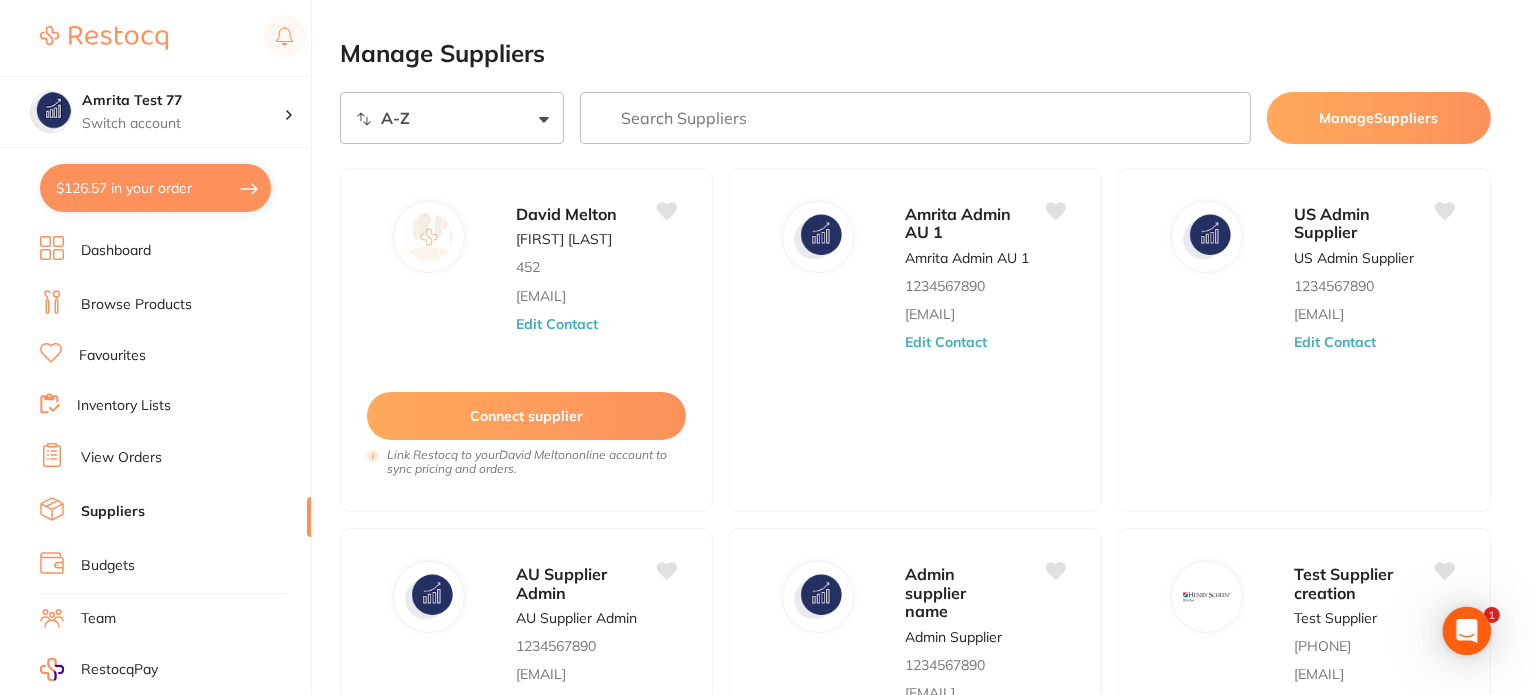 click on "Sort By A-Z Z-A" at bounding box center (452, 118) 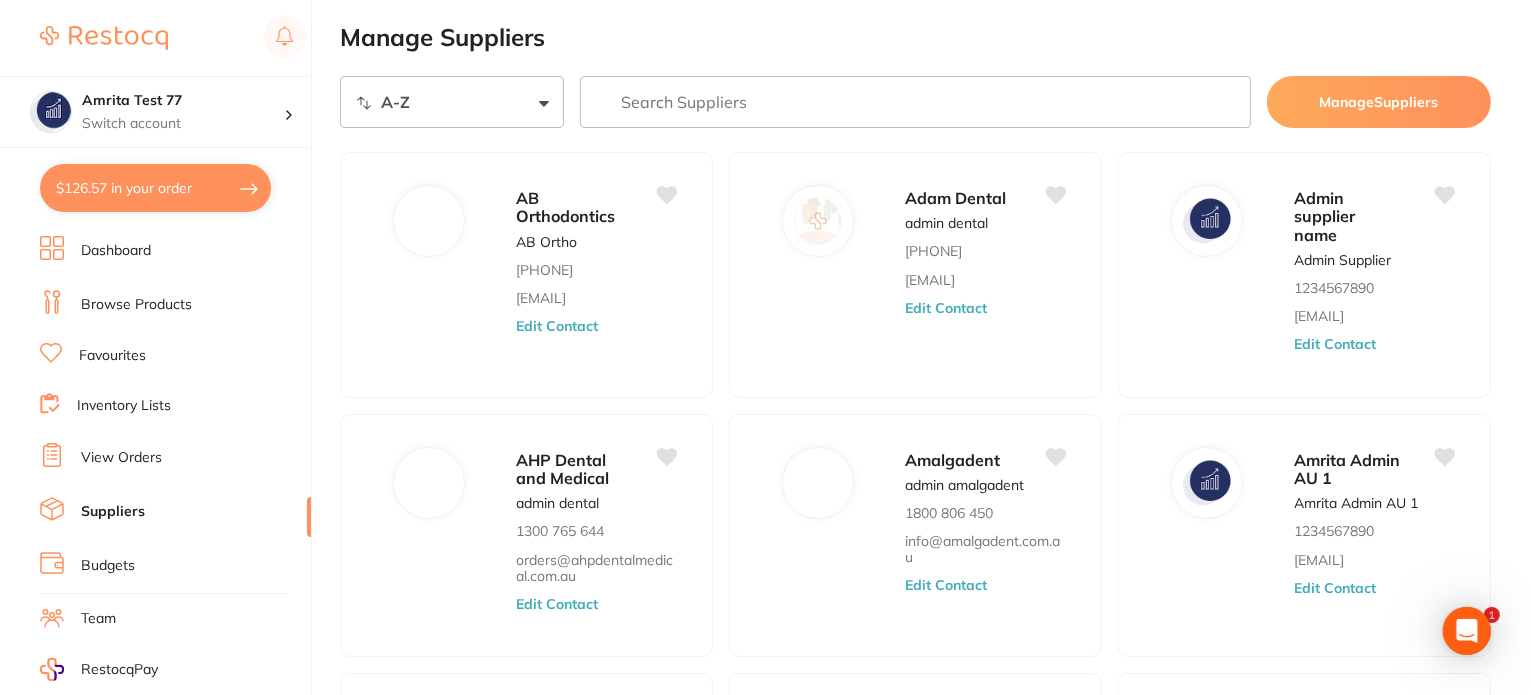 scroll, scrollTop: 600, scrollLeft: 0, axis: vertical 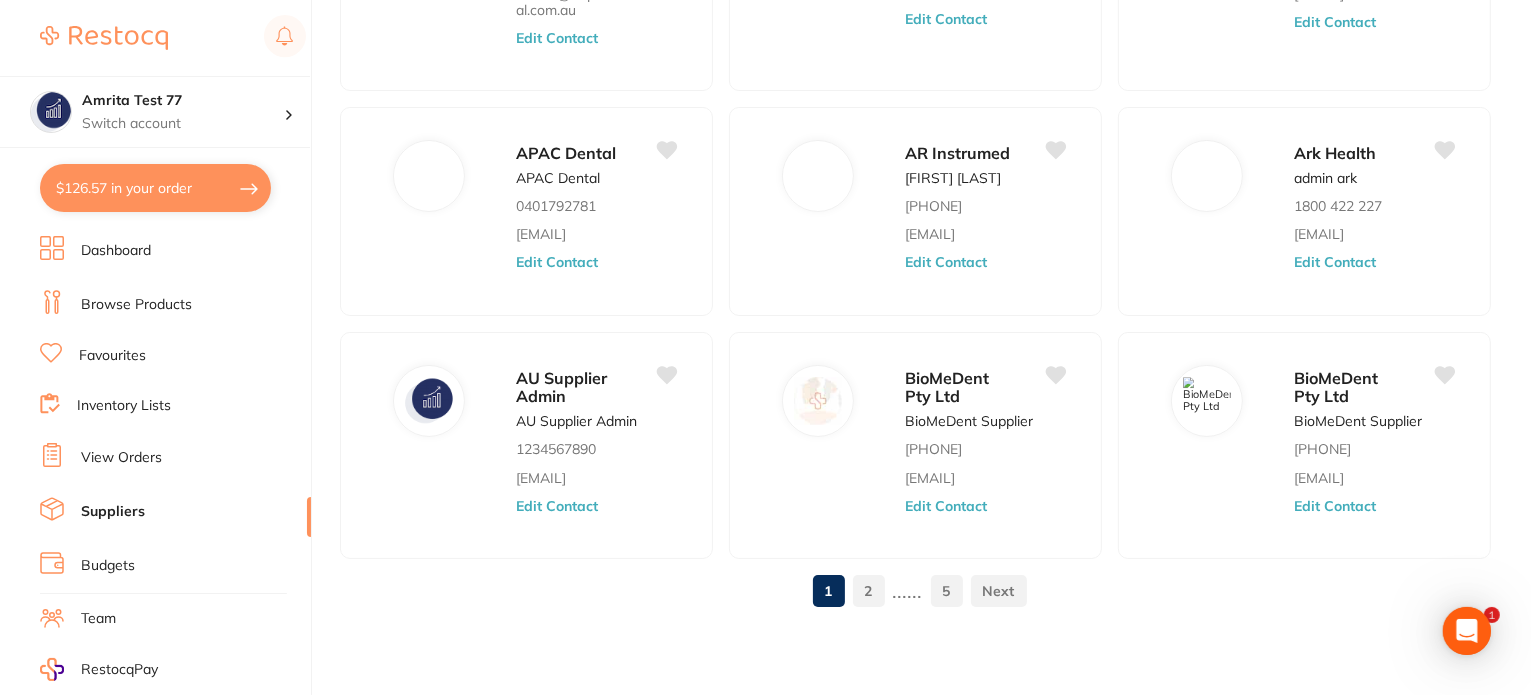 click on "2" at bounding box center [869, 591] 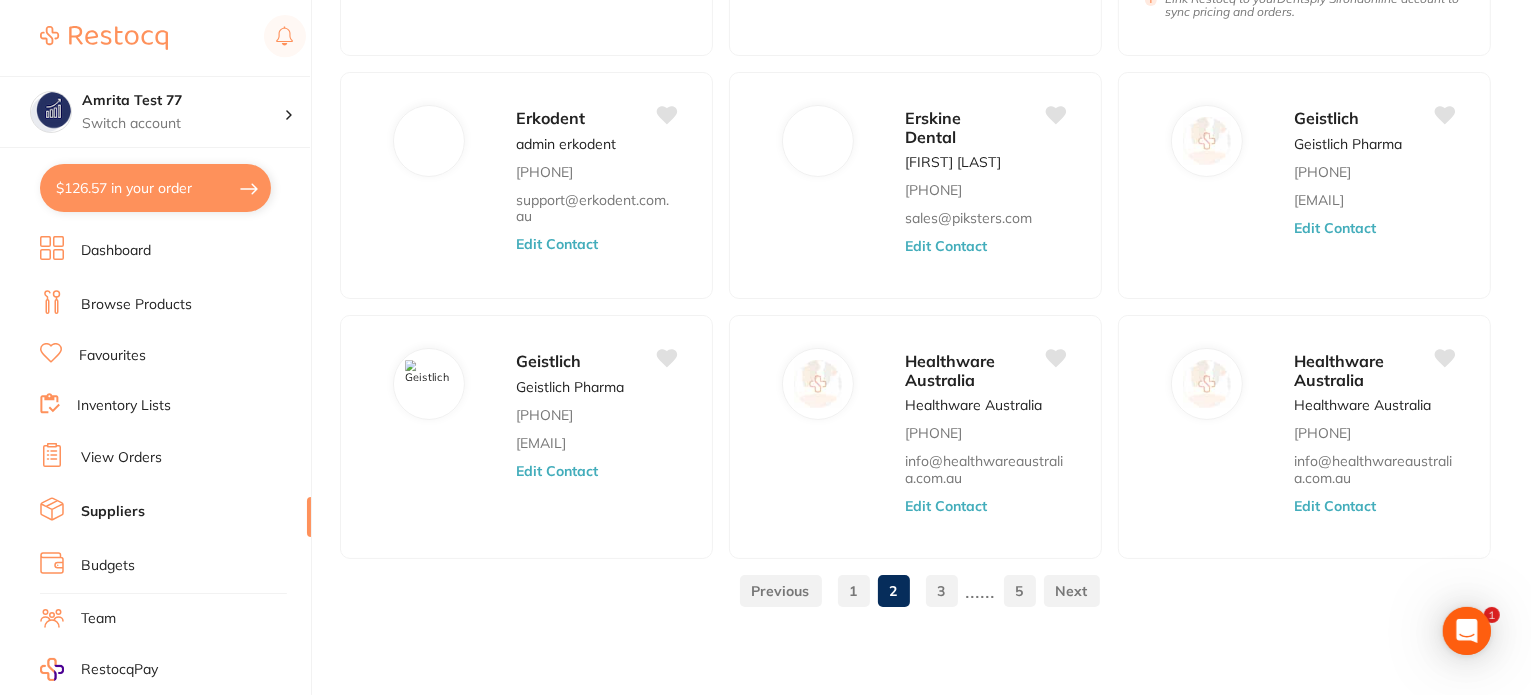 click on "3" at bounding box center [942, 591] 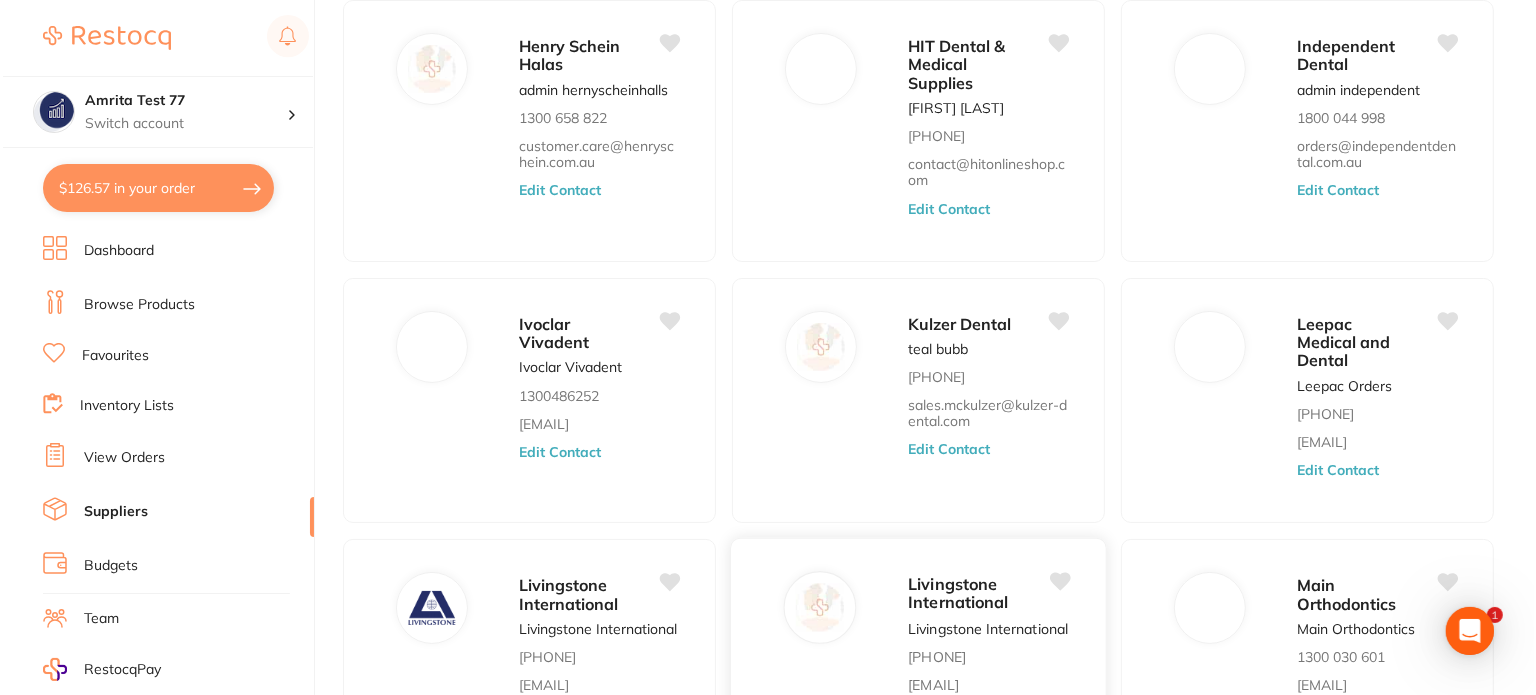 scroll, scrollTop: 0, scrollLeft: 0, axis: both 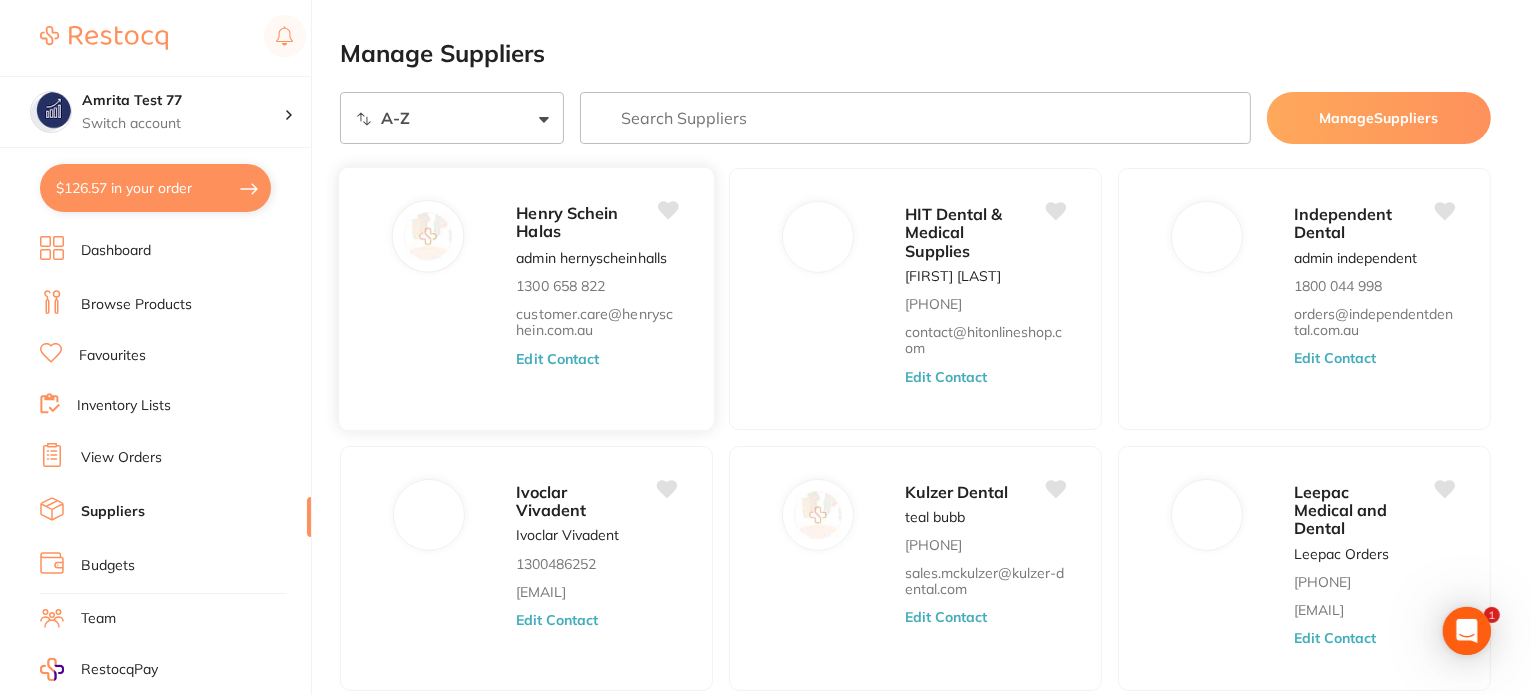 click on "Edit Contact" at bounding box center [557, 359] 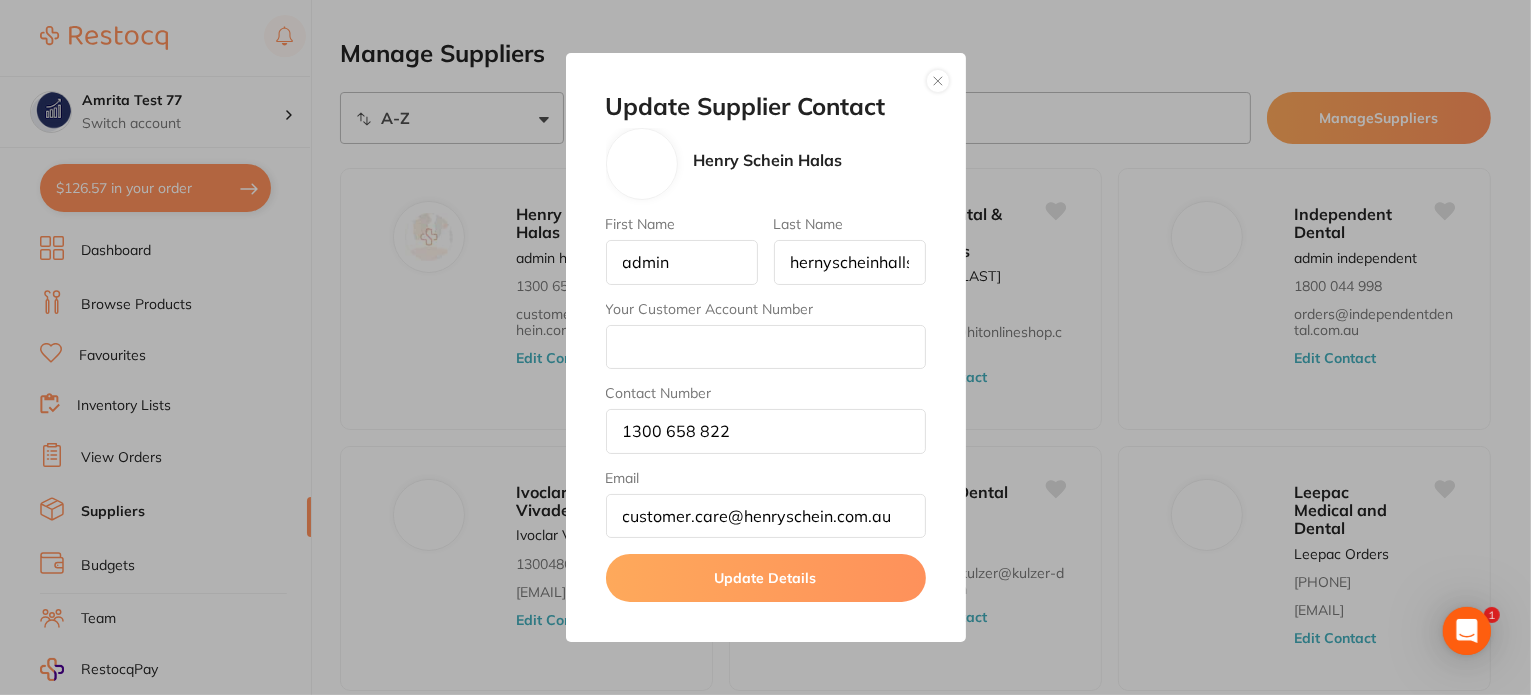 click on "Update Supplier Contact Henry Schein Halas First Name admin Last Name hernyscheinhalls Your Customer Account Number Contact Number 1300 658 822 Email customer.care@henryschein.com.au Update Details" at bounding box center [765, 347] 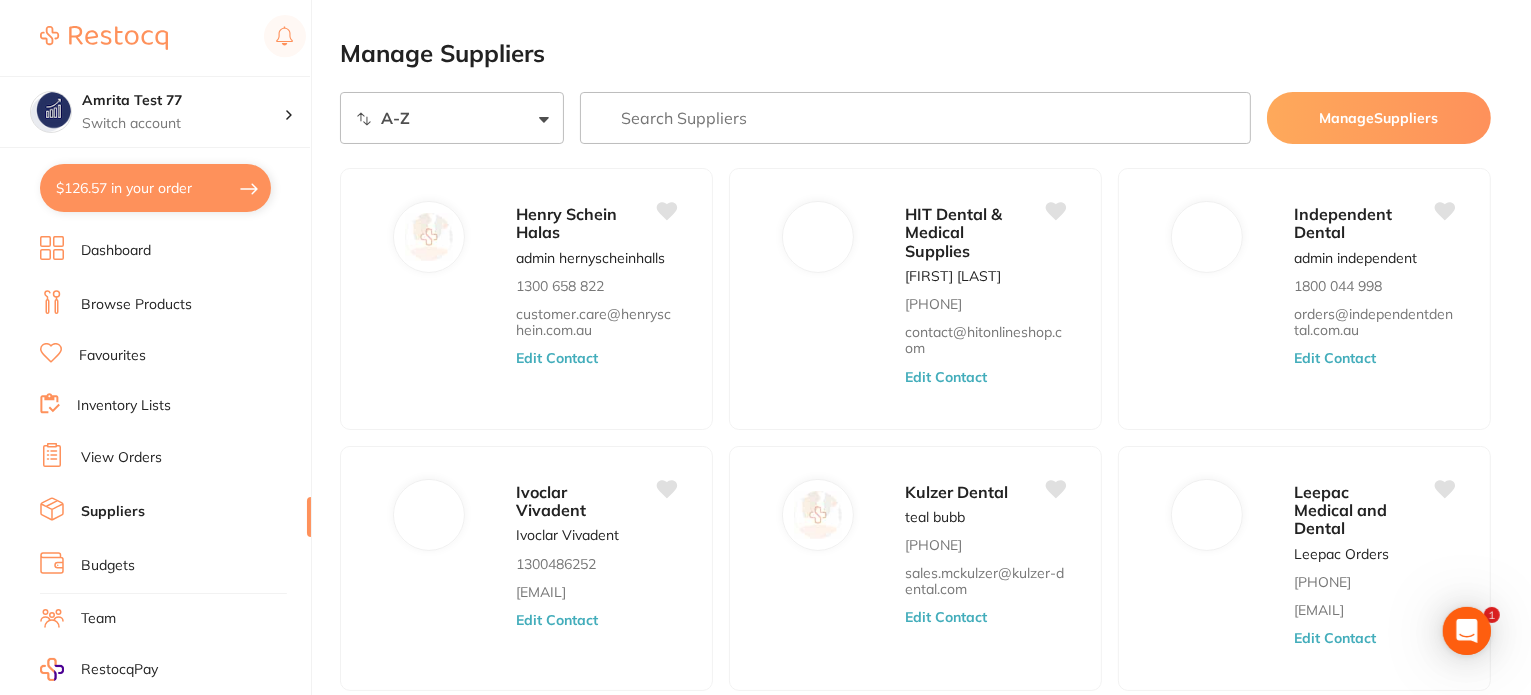 click on "$126.57   in your order" at bounding box center (155, 188) 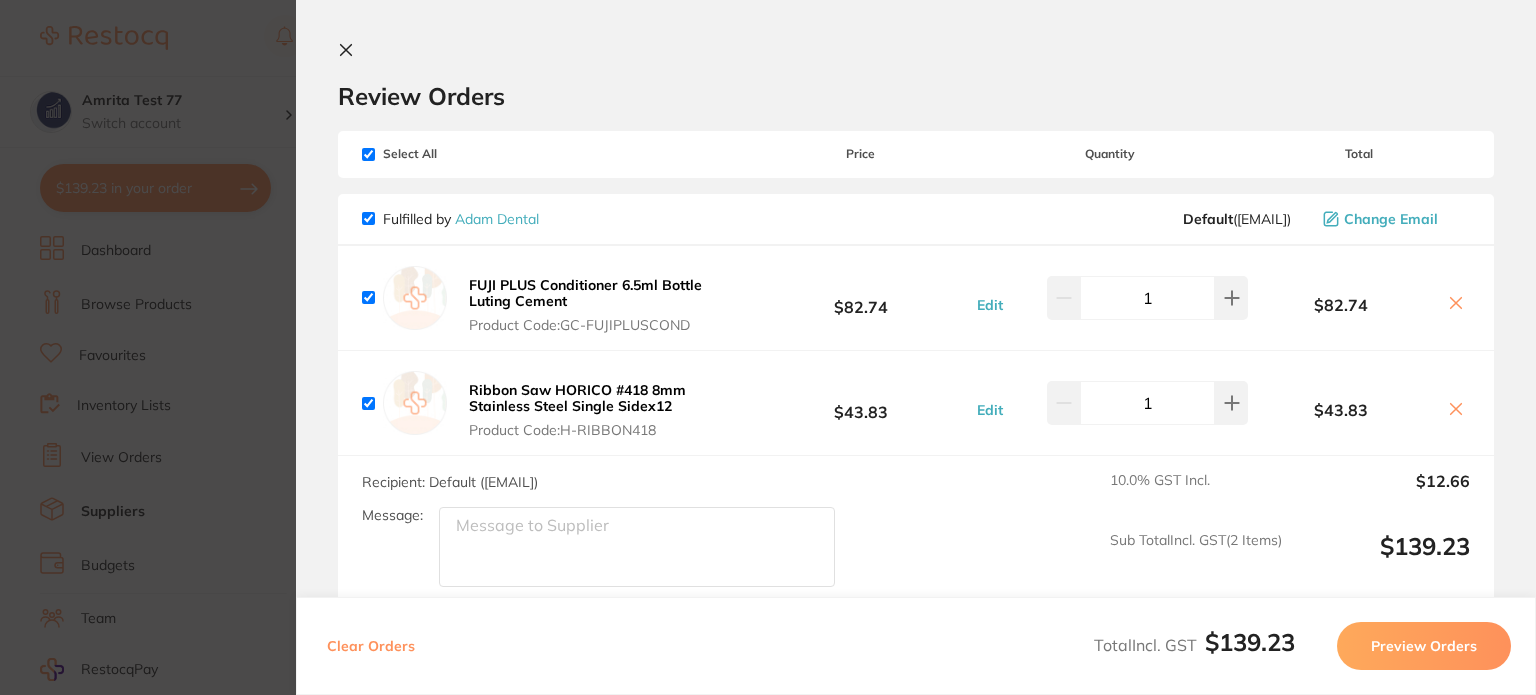 scroll, scrollTop: 156, scrollLeft: 0, axis: vertical 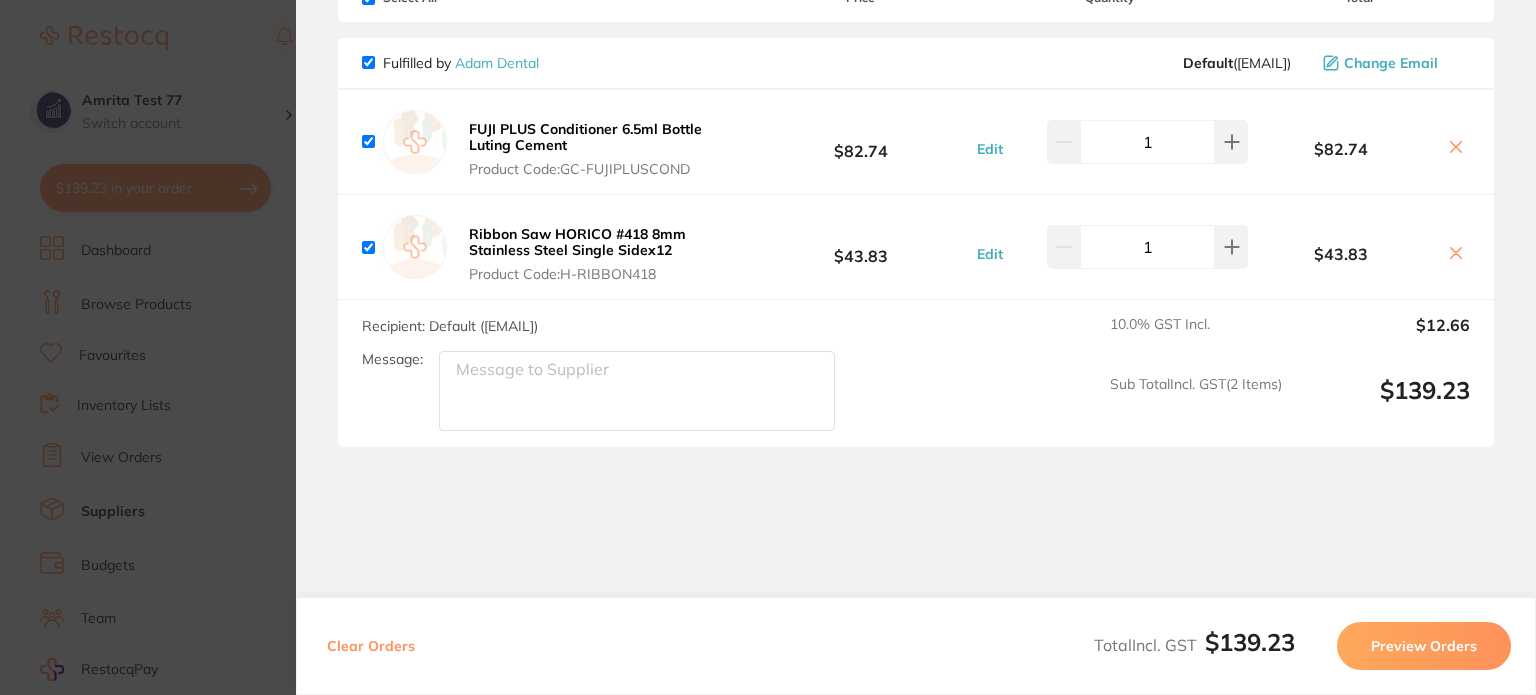 click on "Preview Orders" at bounding box center (1424, 646) 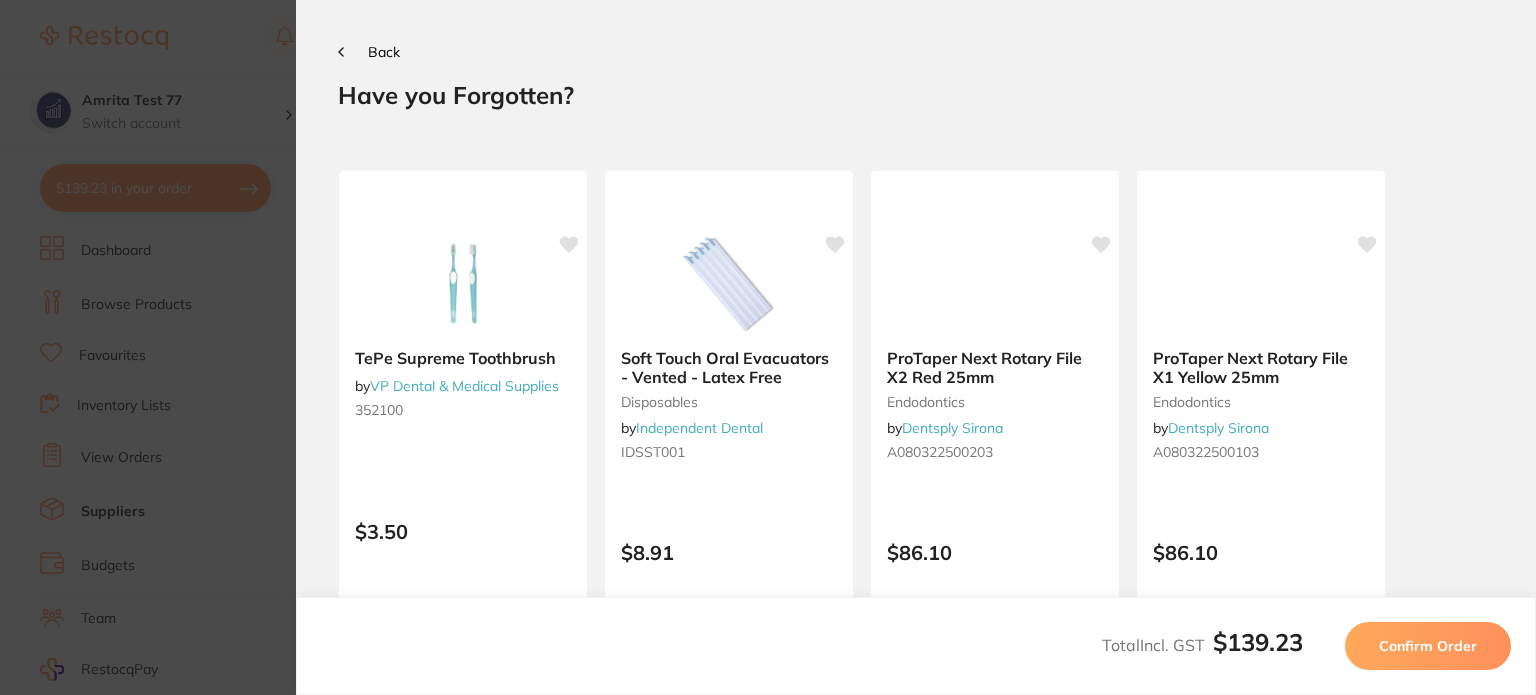 scroll, scrollTop: 0, scrollLeft: 0, axis: both 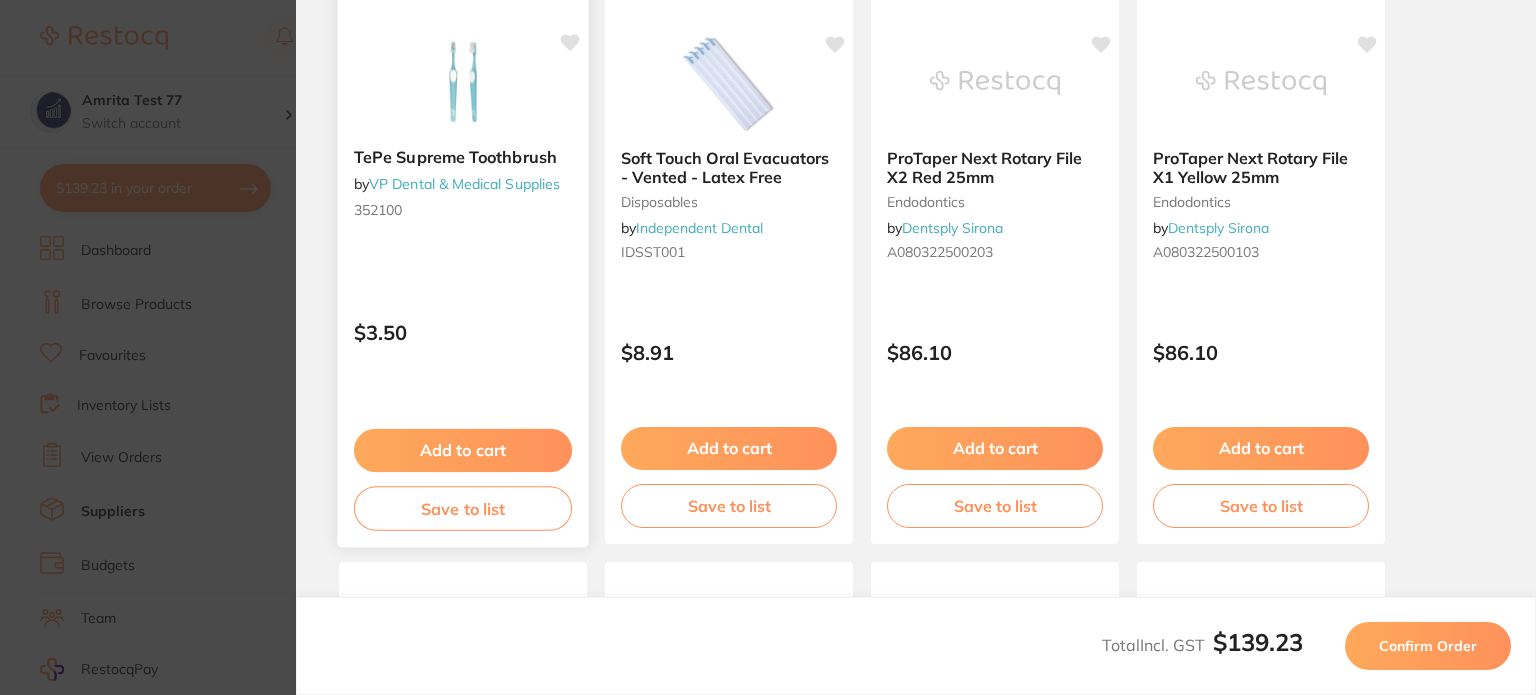click on "Add to cart Save to list" at bounding box center [463, 480] 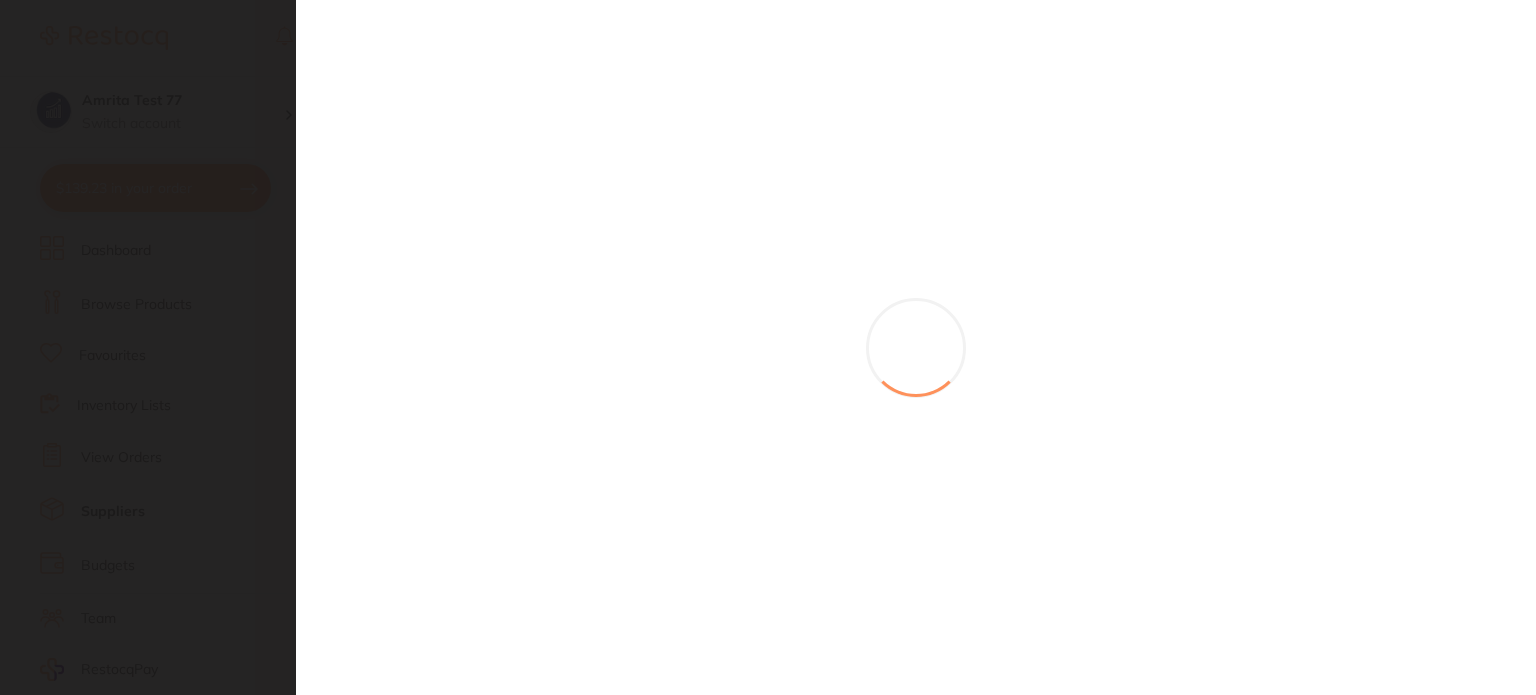 scroll, scrollTop: 0, scrollLeft: 0, axis: both 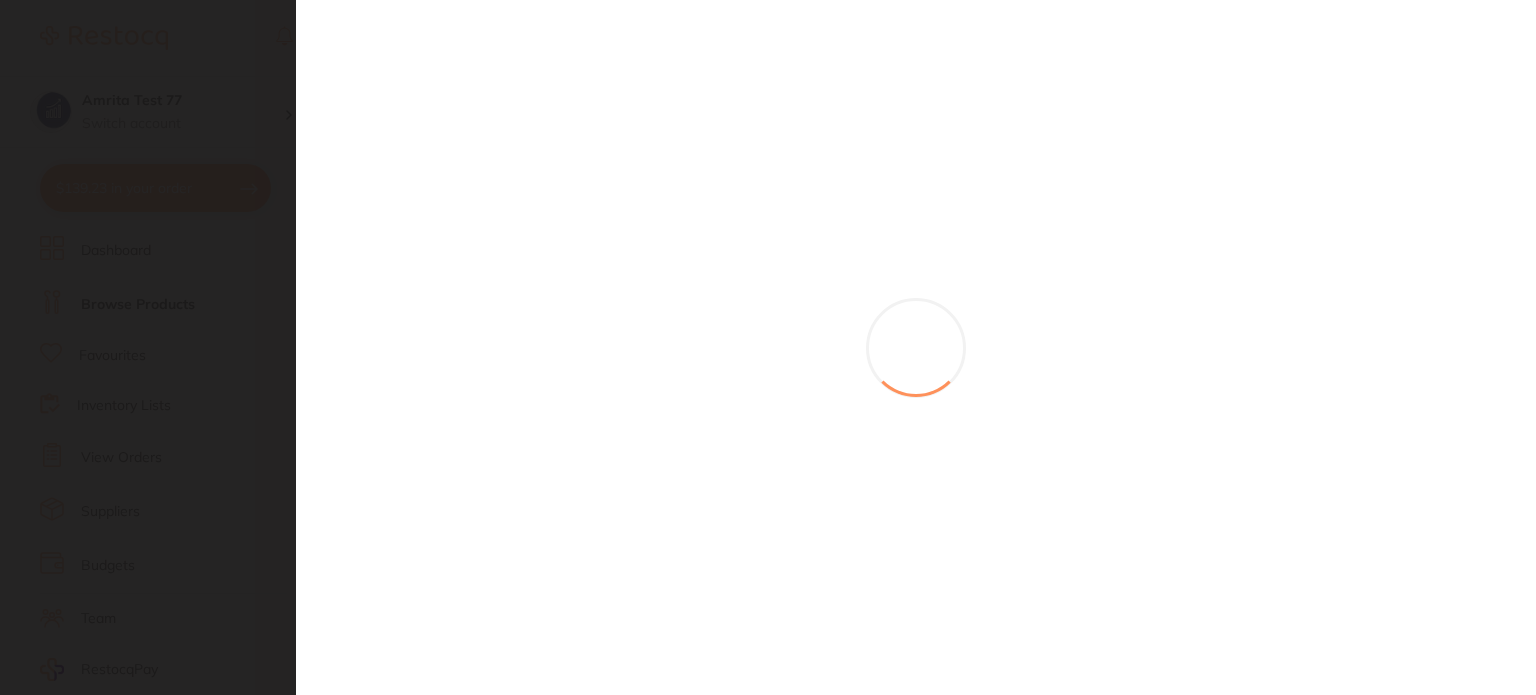 click at bounding box center [768, 347] 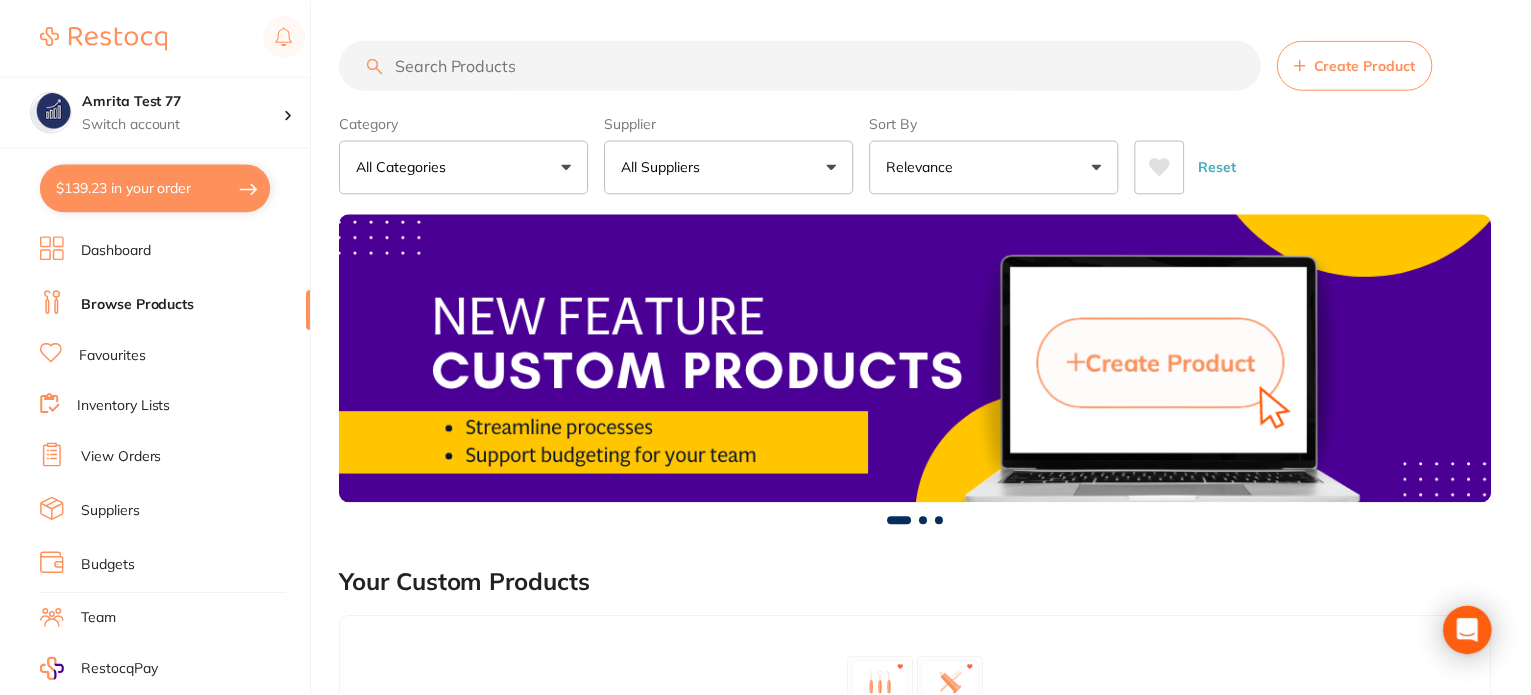 scroll, scrollTop: 3, scrollLeft: 0, axis: vertical 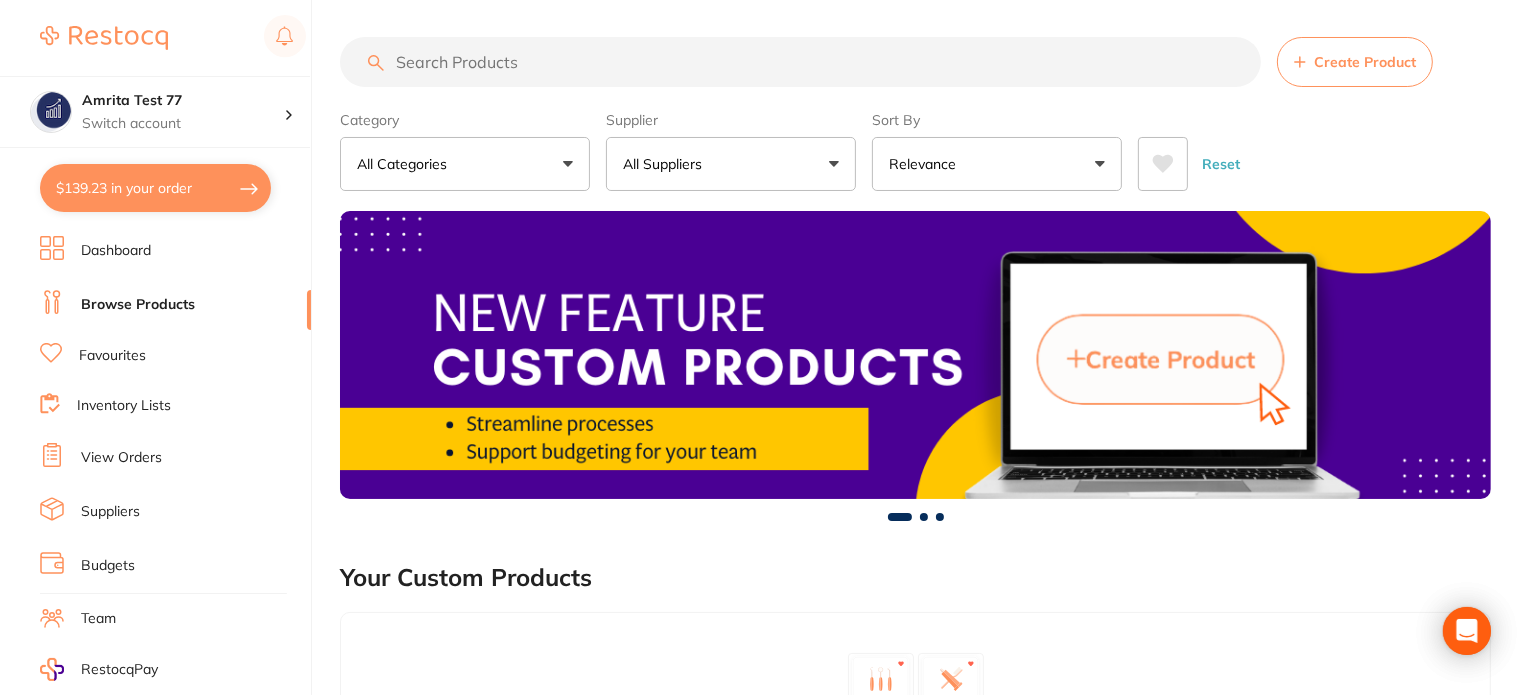 click on "Browse Products" at bounding box center [175, 305] 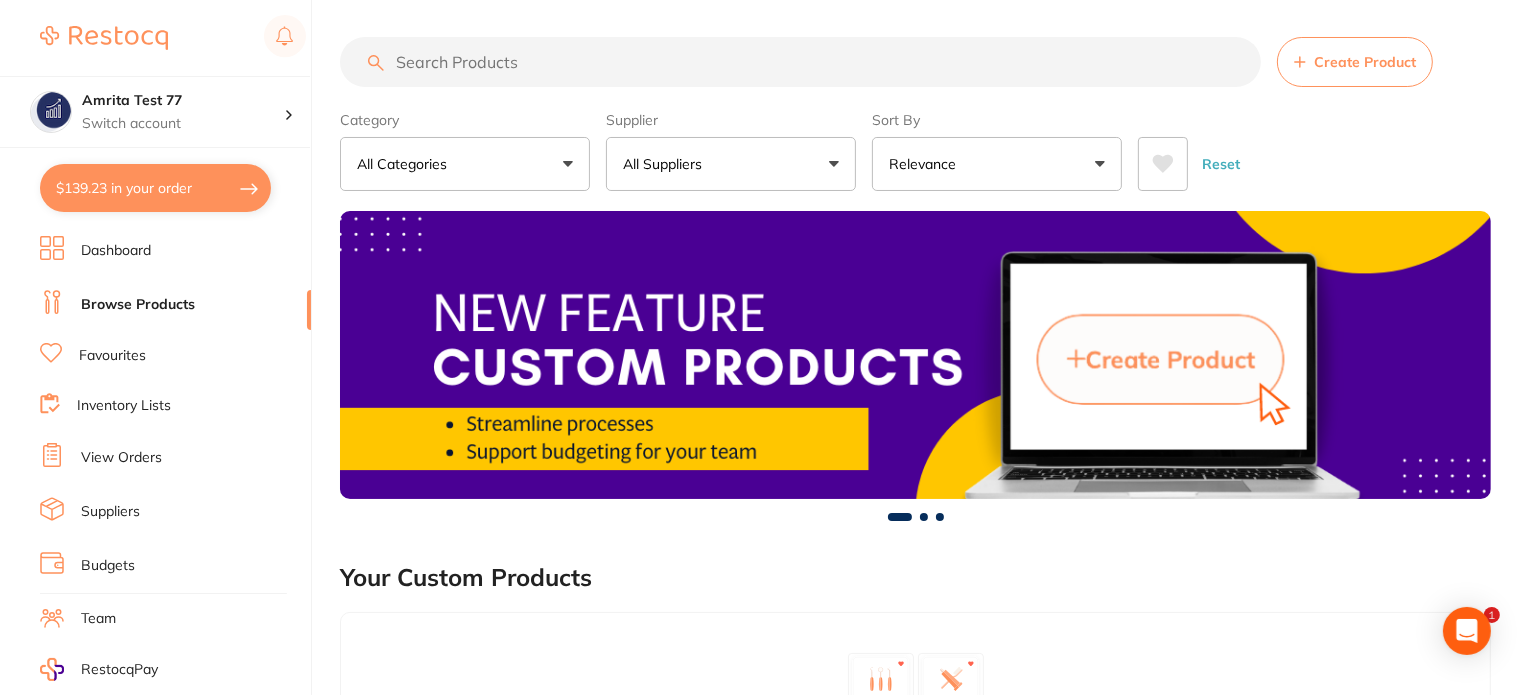 scroll, scrollTop: 0, scrollLeft: 0, axis: both 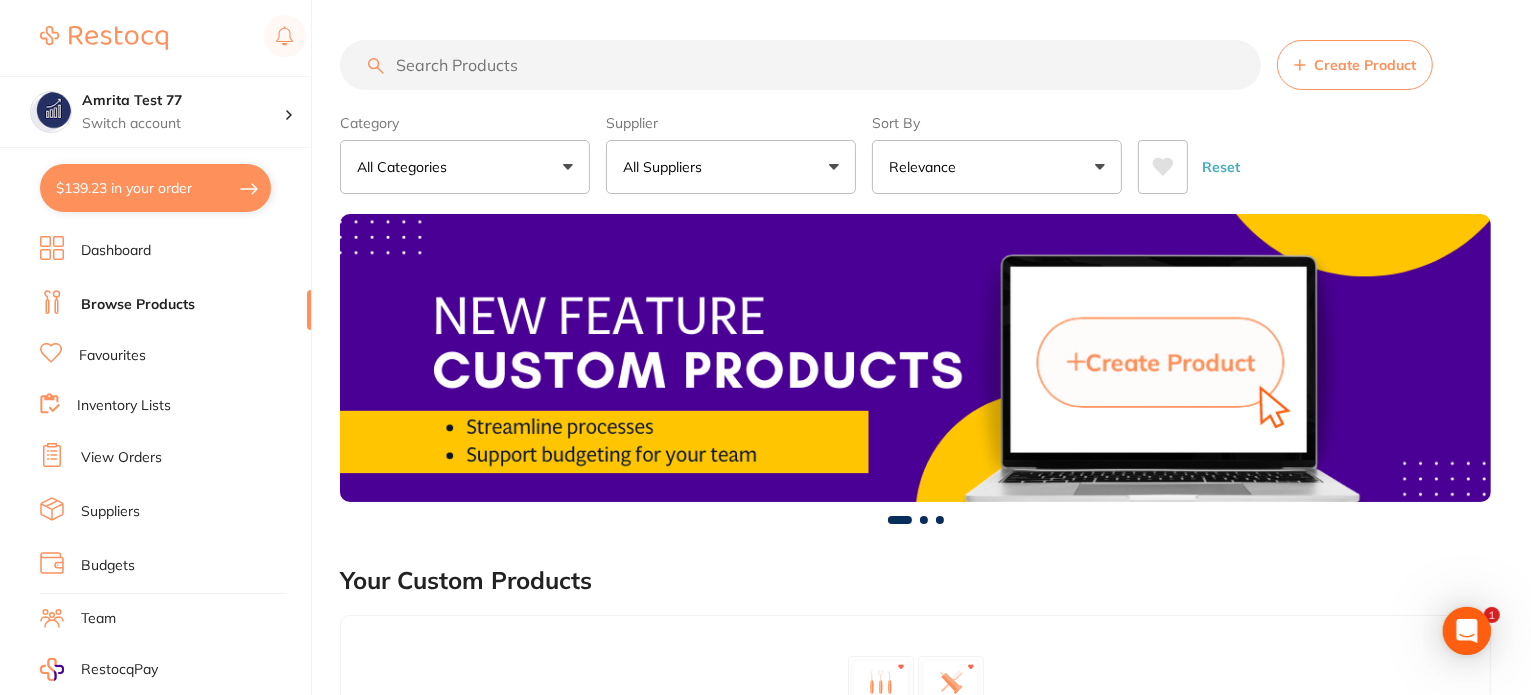click on "$139.23   in your order" at bounding box center [155, 188] 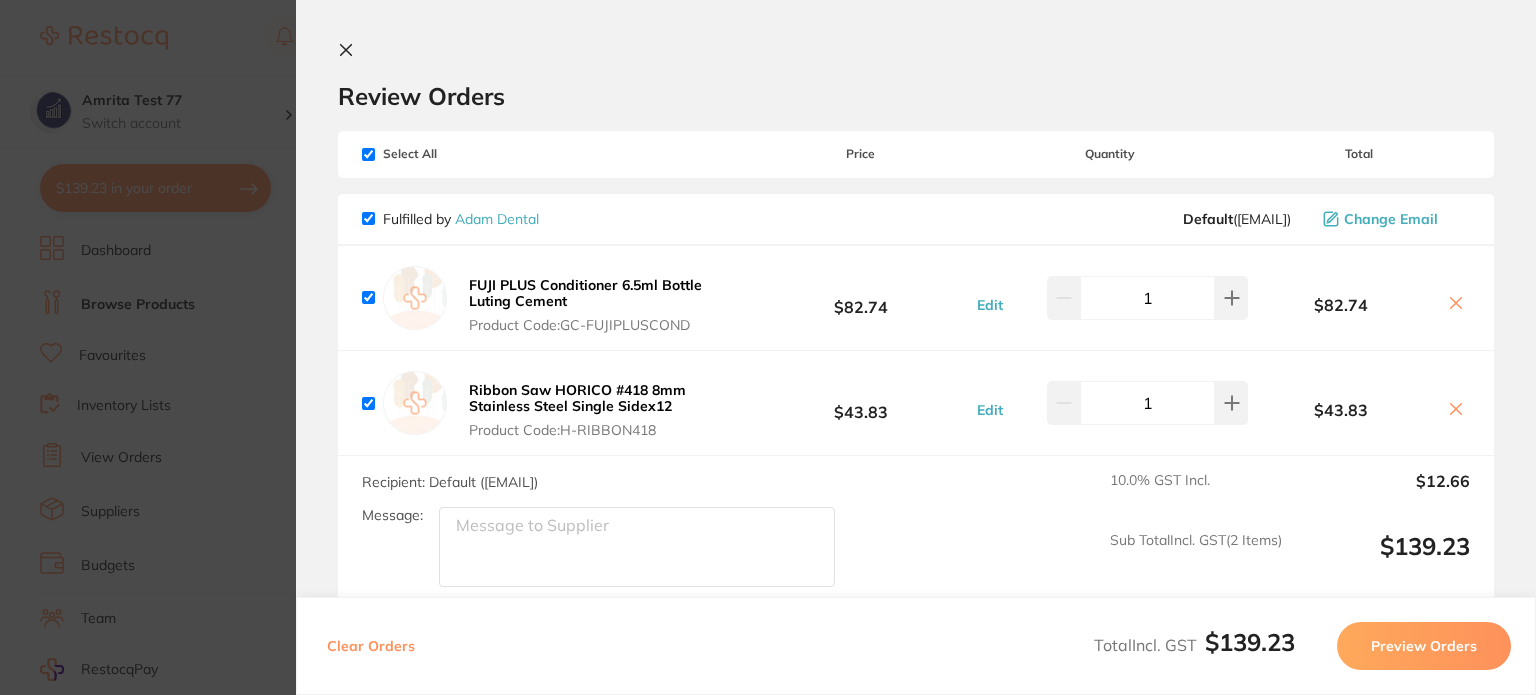 click on "FUJI PLUS Conditioner 6.5ml Bottle Luting Cement" at bounding box center [585, 293] 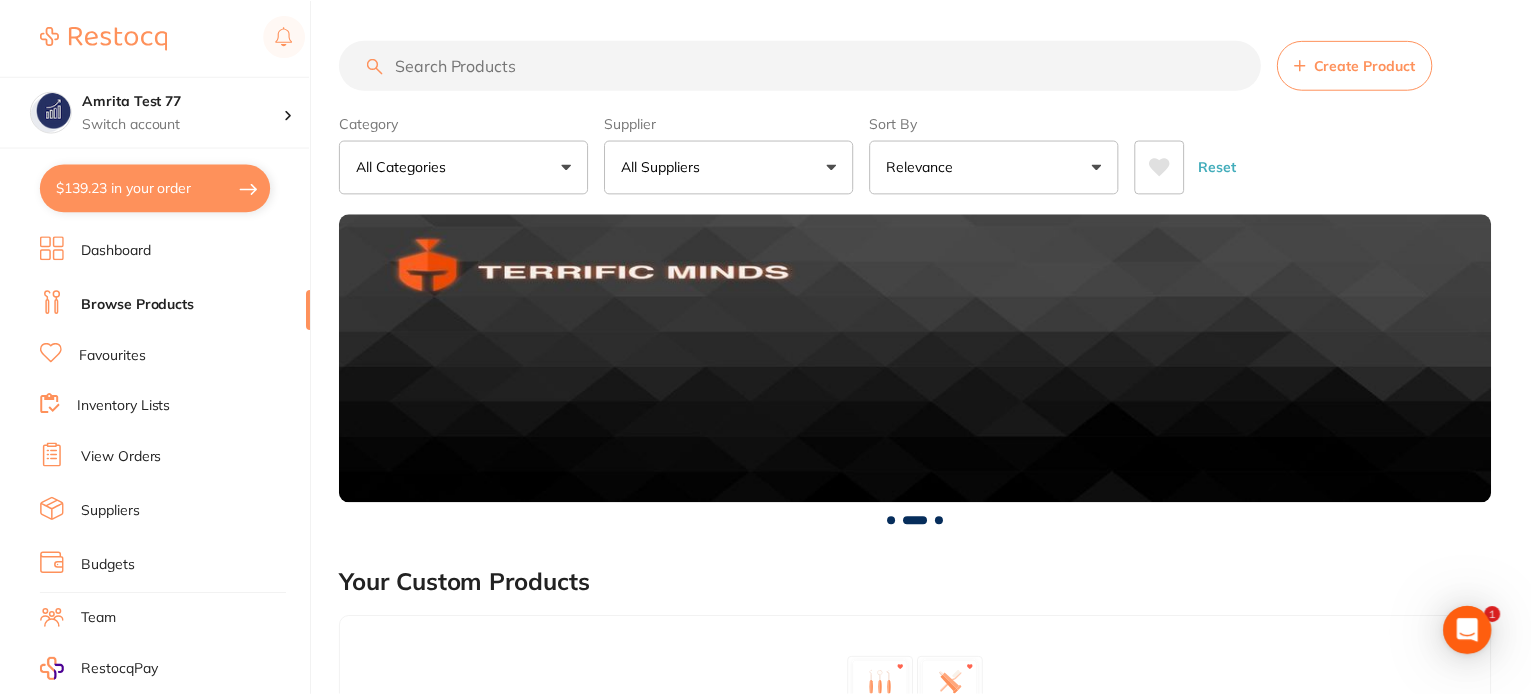 scroll, scrollTop: 3, scrollLeft: 0, axis: vertical 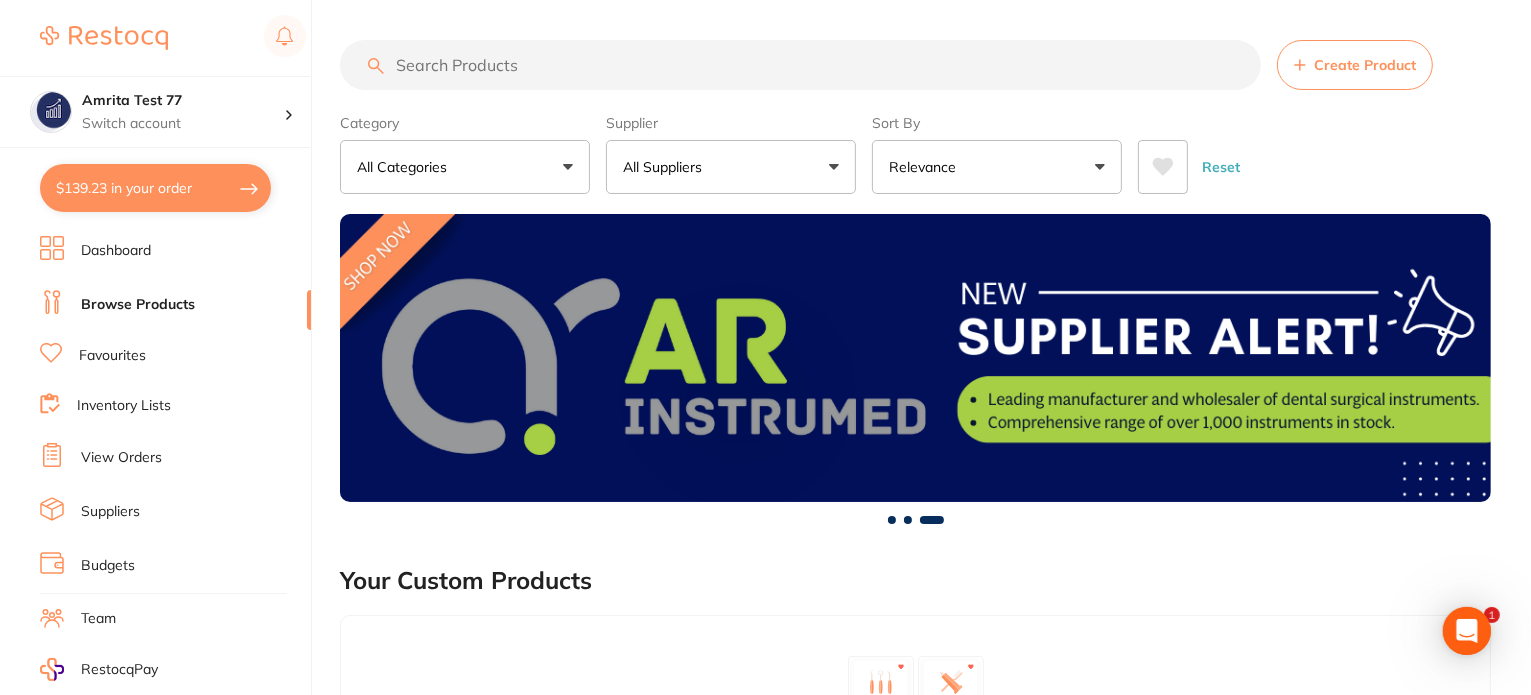 click on "$139.23   in your order" at bounding box center [155, 188] 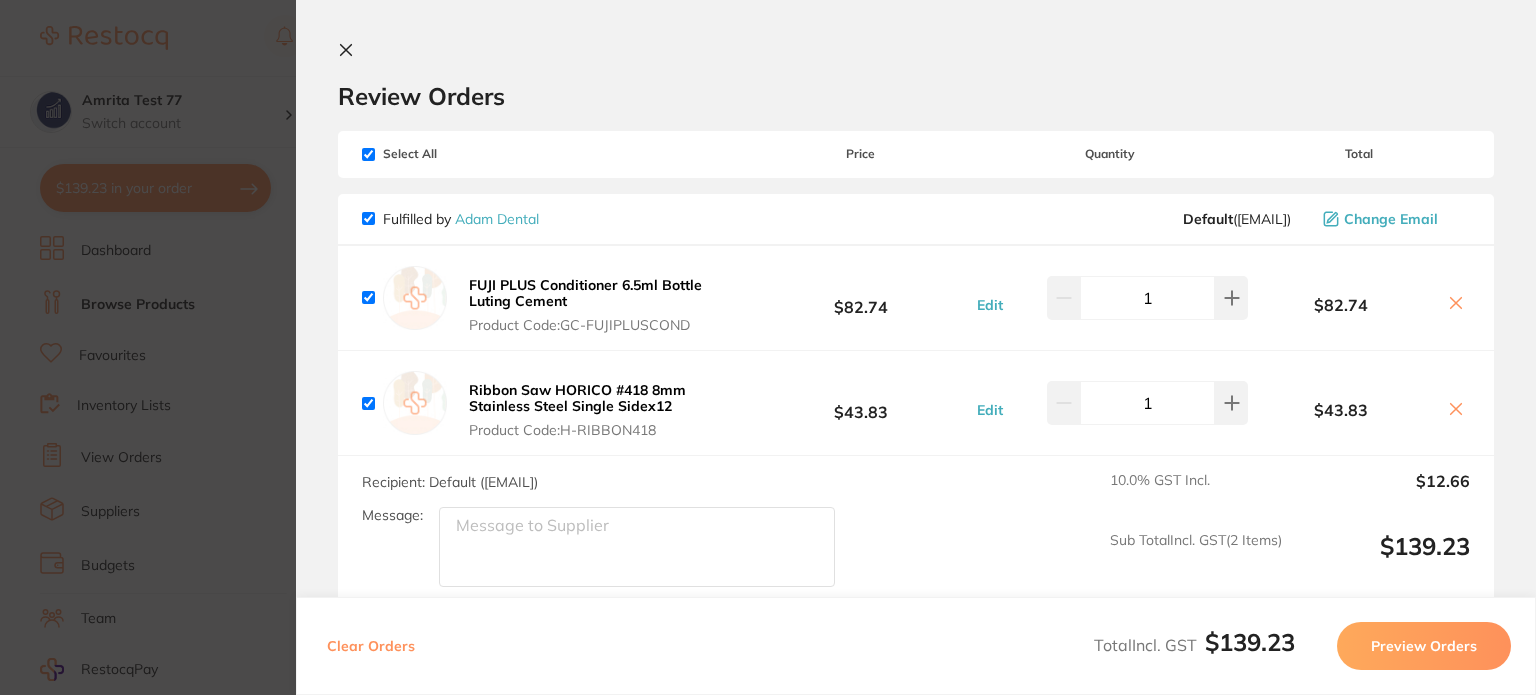 click on "Ribbon Saw HORICO #418 8mm Stainless Steel Single Sidex12" at bounding box center (577, 398) 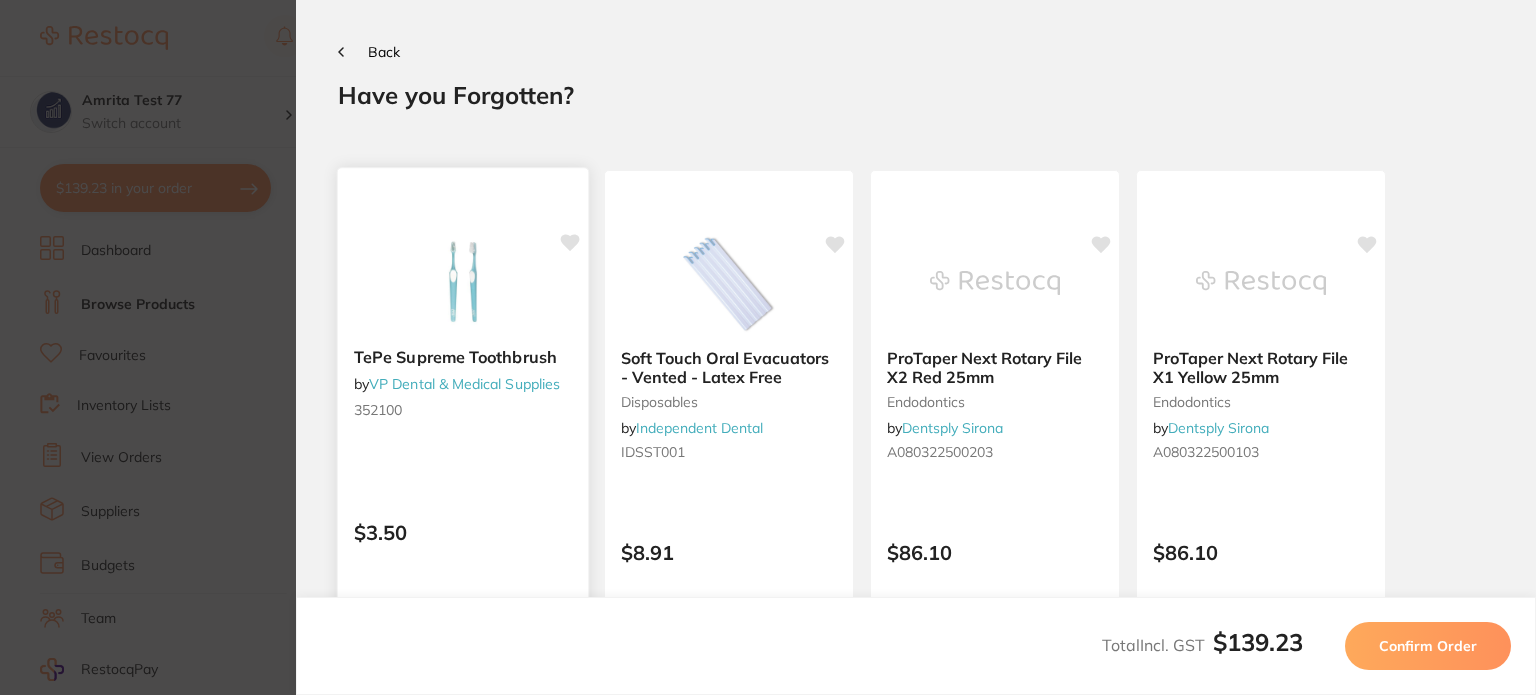 click on "TePe Supreme Toothbrush   by  VP Dental & Medical Supplies 352100" at bounding box center [463, 387] 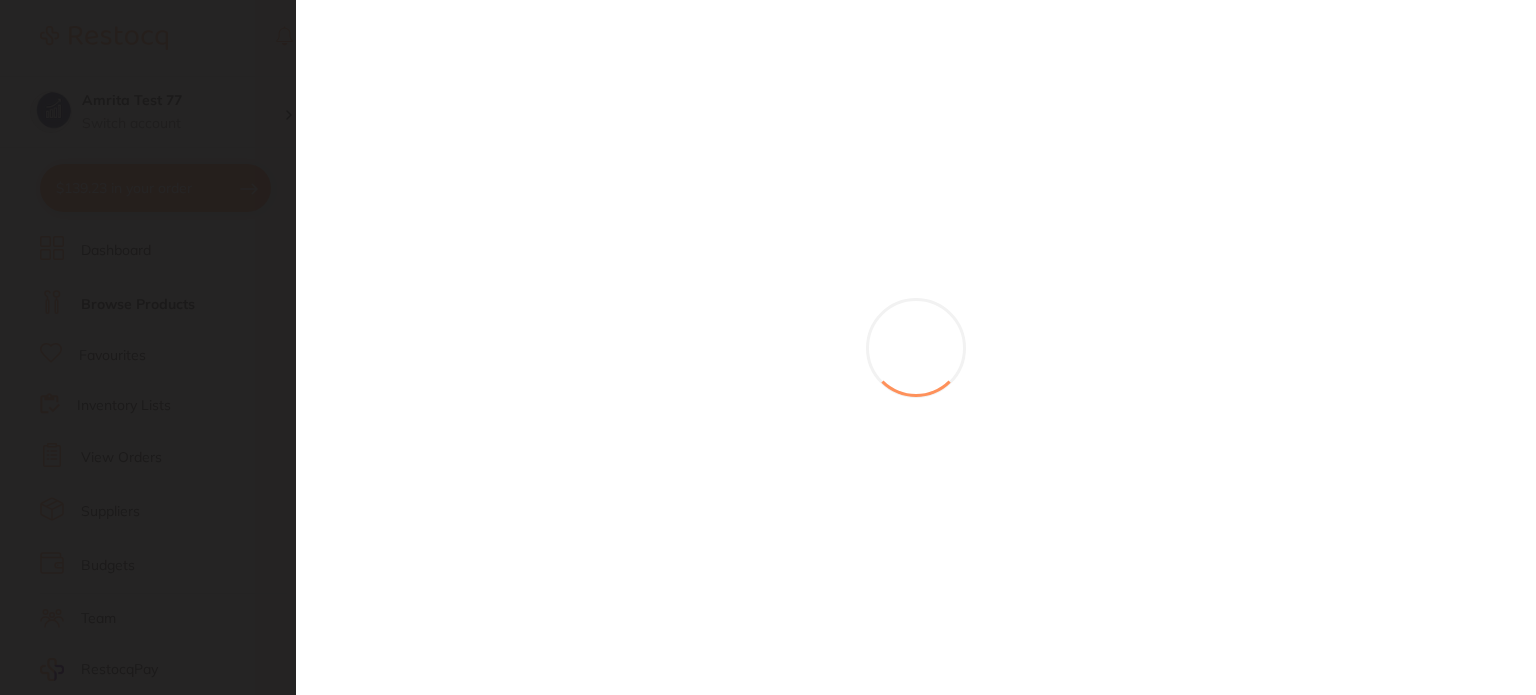 scroll, scrollTop: 0, scrollLeft: 0, axis: both 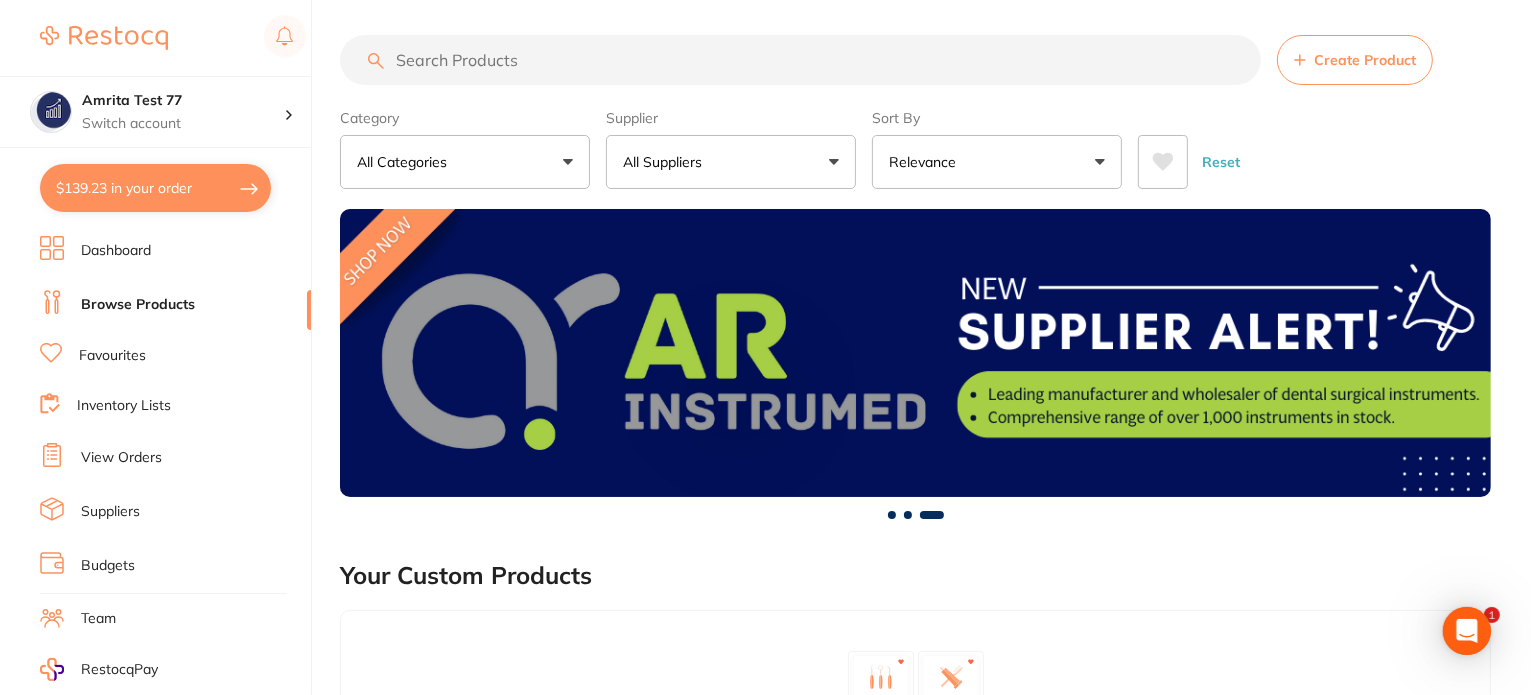 click on "$139.23   in your order" at bounding box center [155, 188] 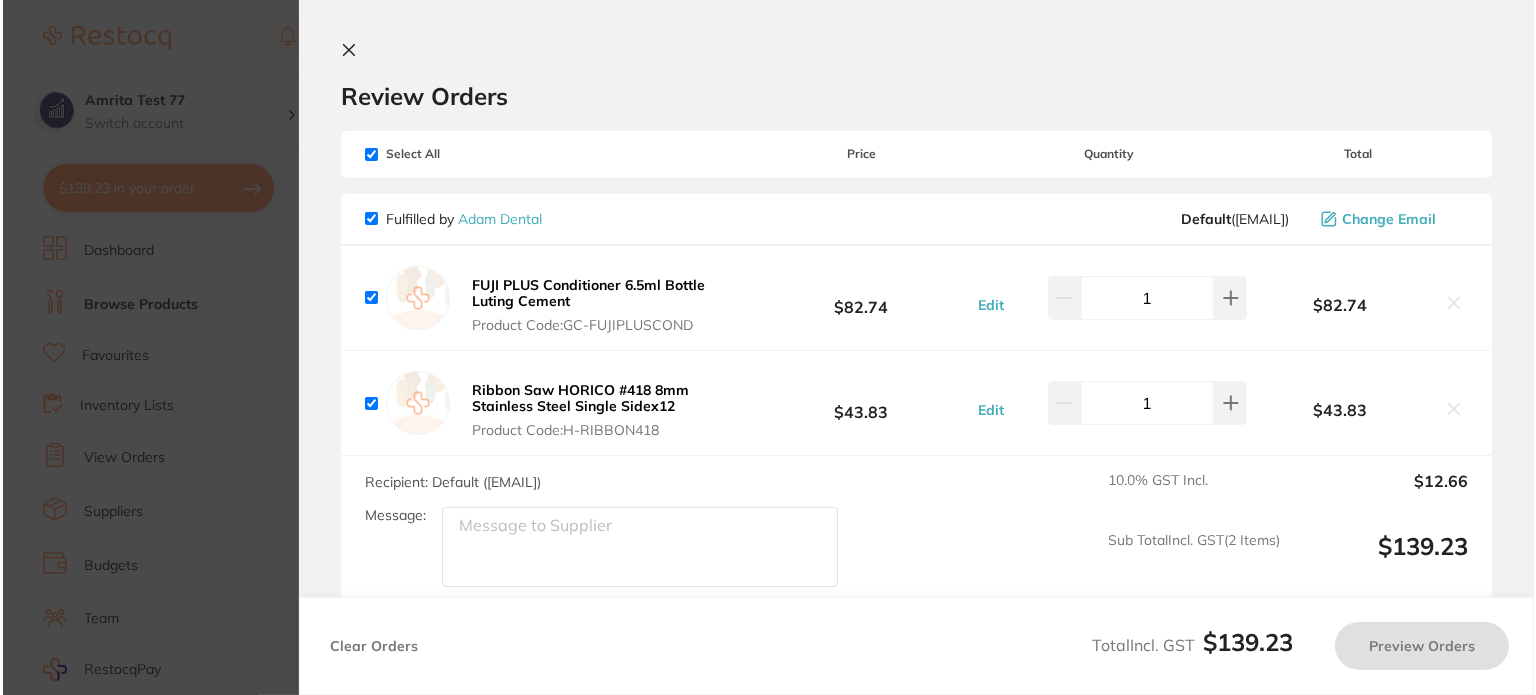 scroll, scrollTop: 0, scrollLeft: 0, axis: both 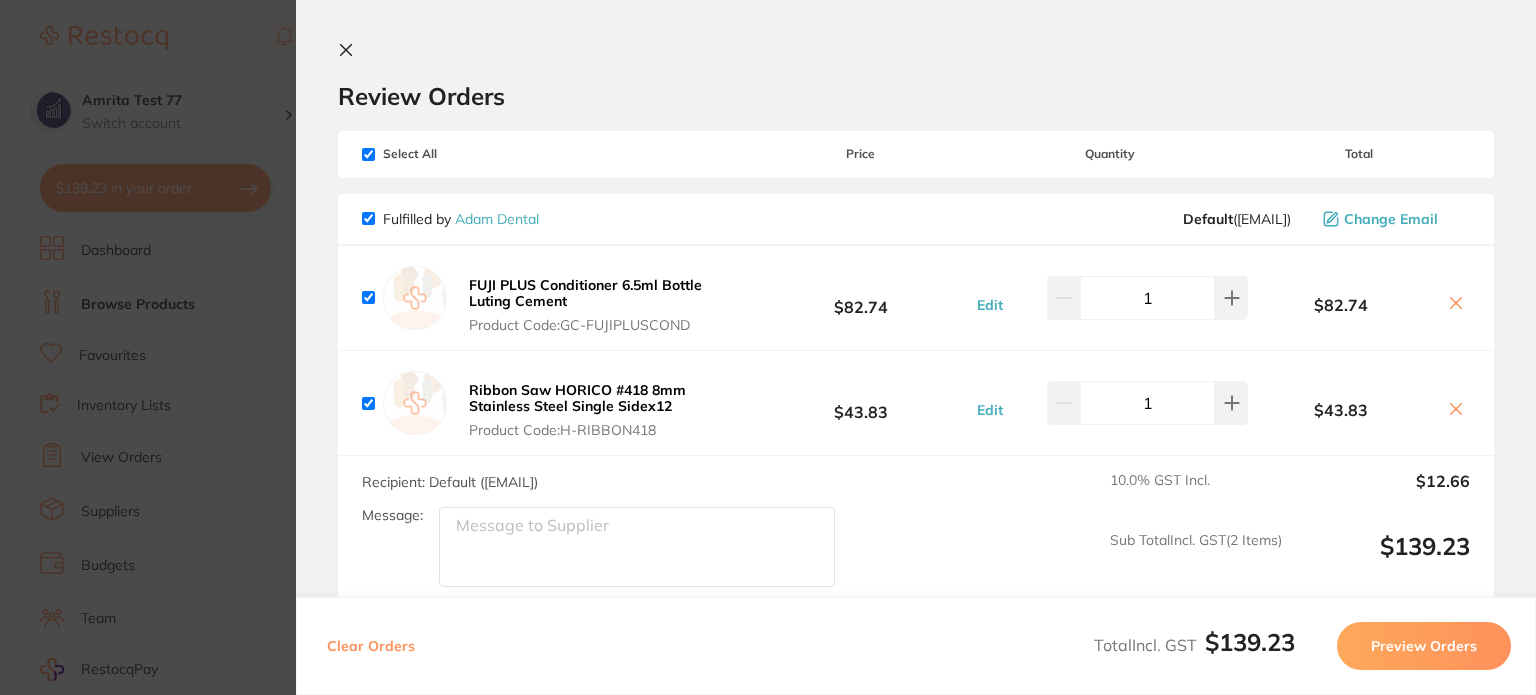 drag, startPoint x: 208, startPoint y: 324, endPoint x: 335, endPoint y: 97, distance: 260.1115 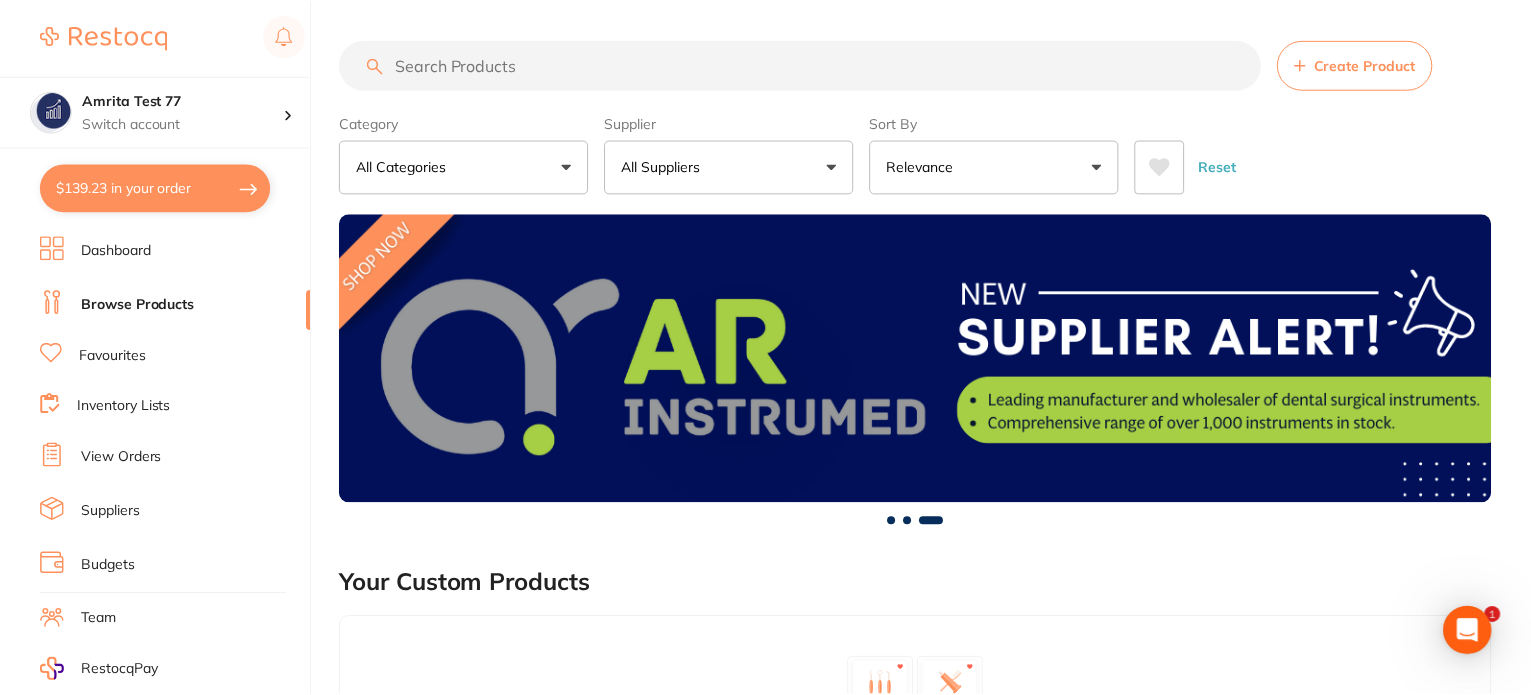 scroll, scrollTop: 5, scrollLeft: 0, axis: vertical 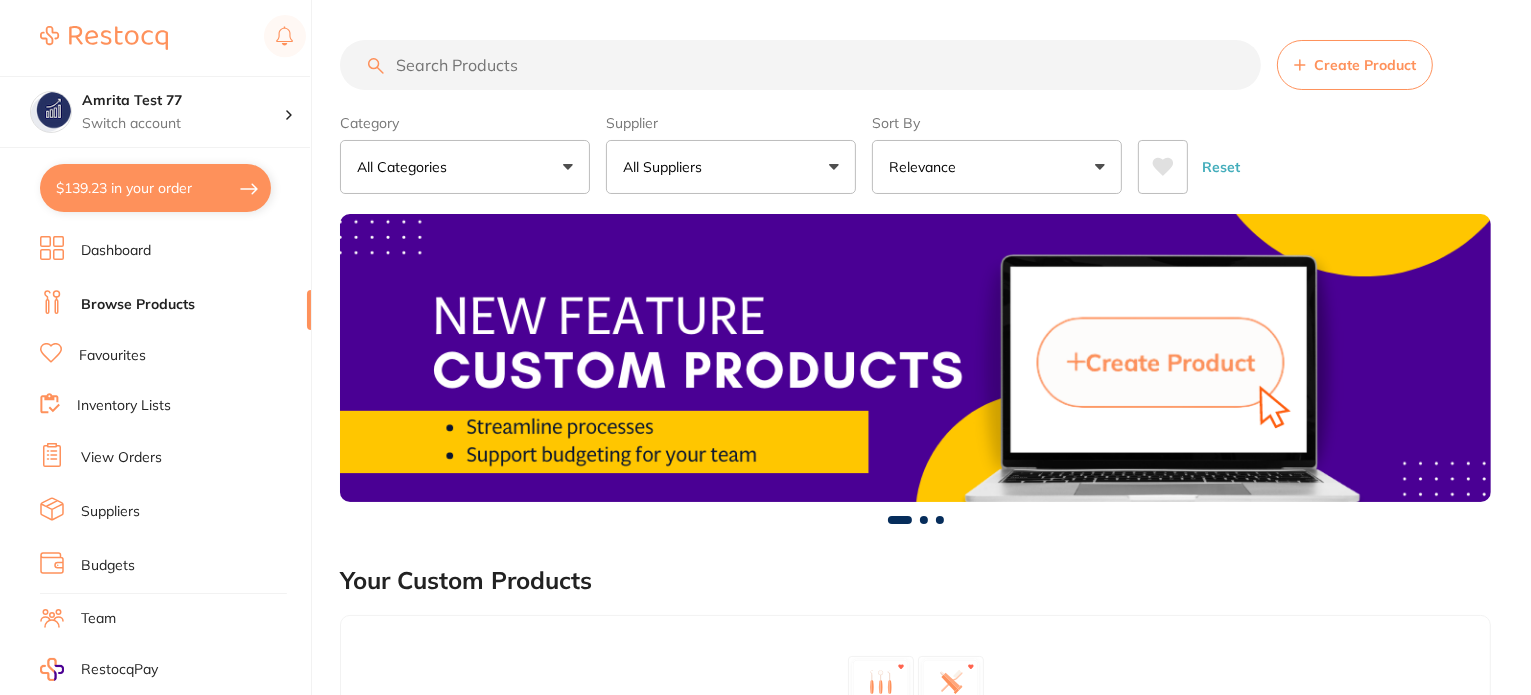 click on "$139.23   in your order" at bounding box center (155, 188) 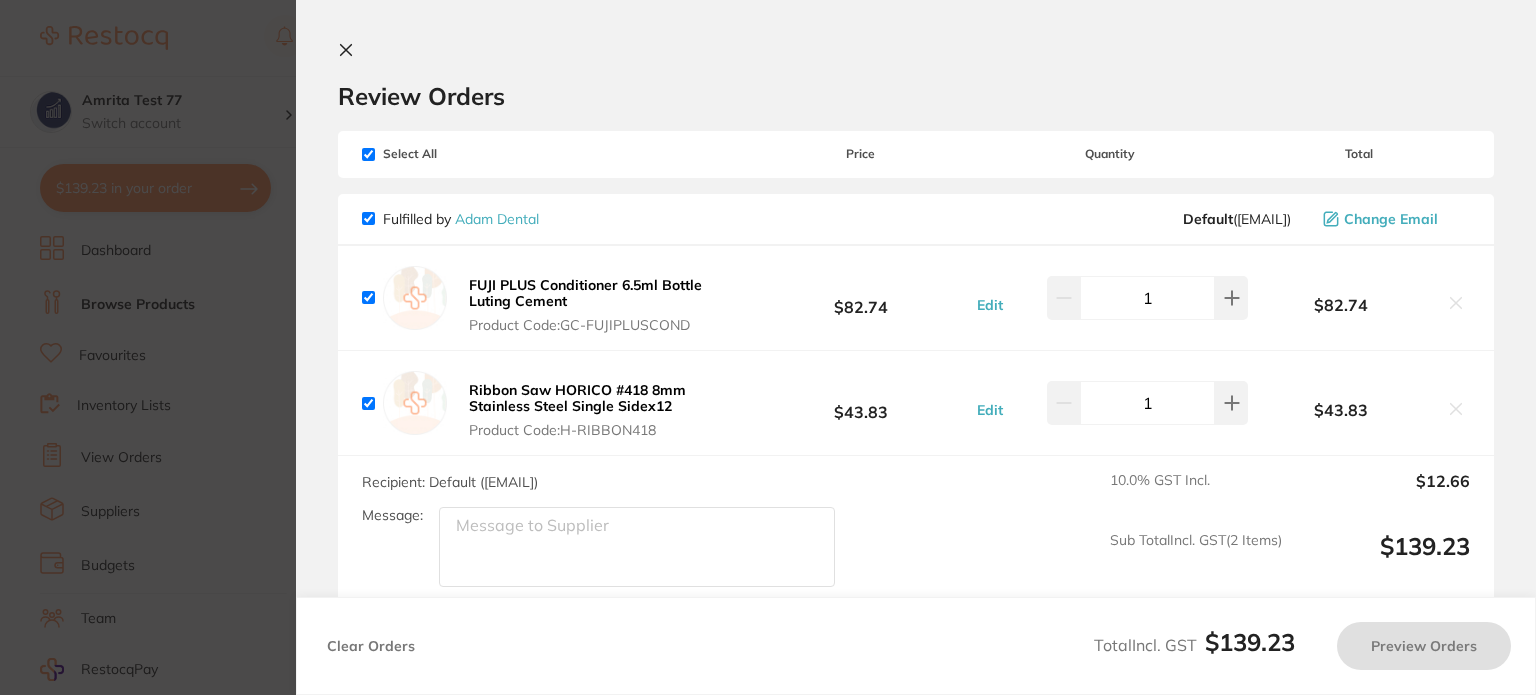scroll, scrollTop: 0, scrollLeft: 0, axis: both 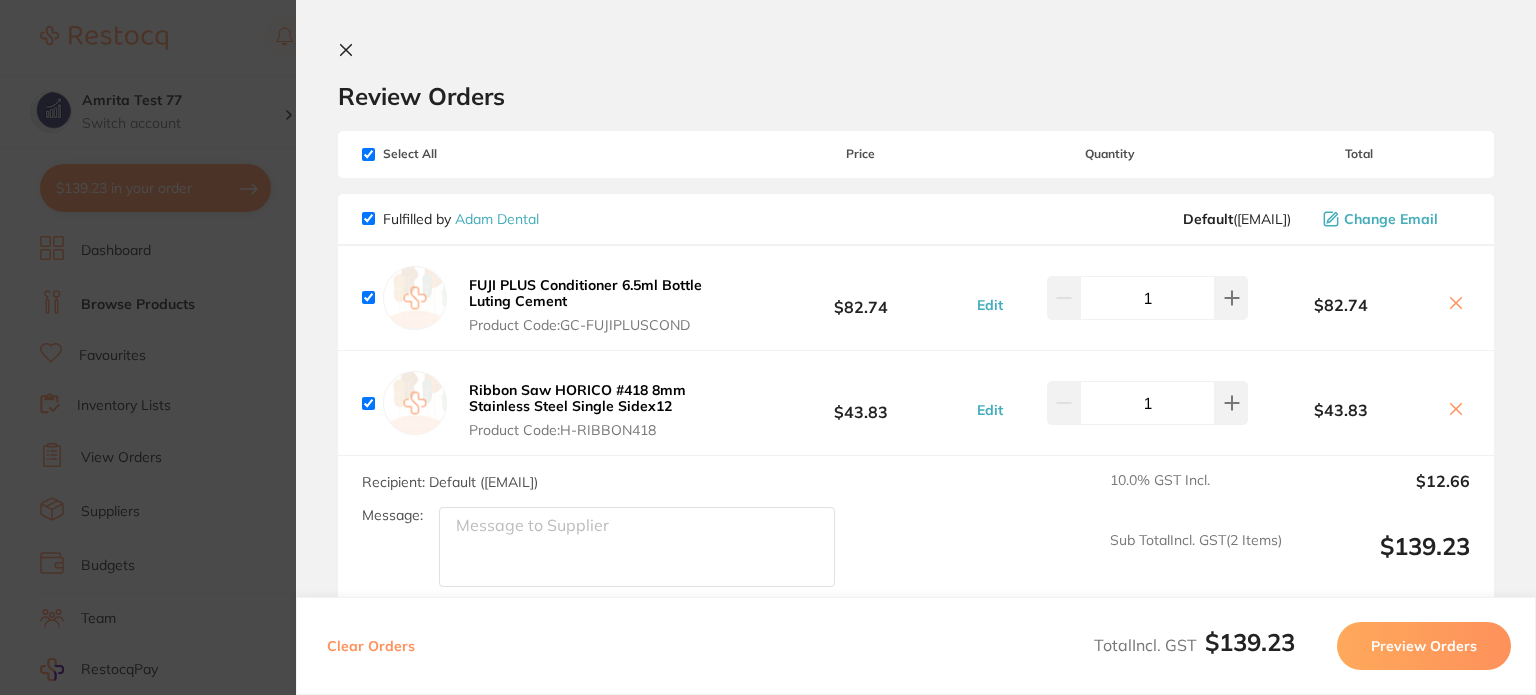 click on "Ribbon Saw HORICO #418 8mm Stainless Steel Single Sidex12" at bounding box center [577, 398] 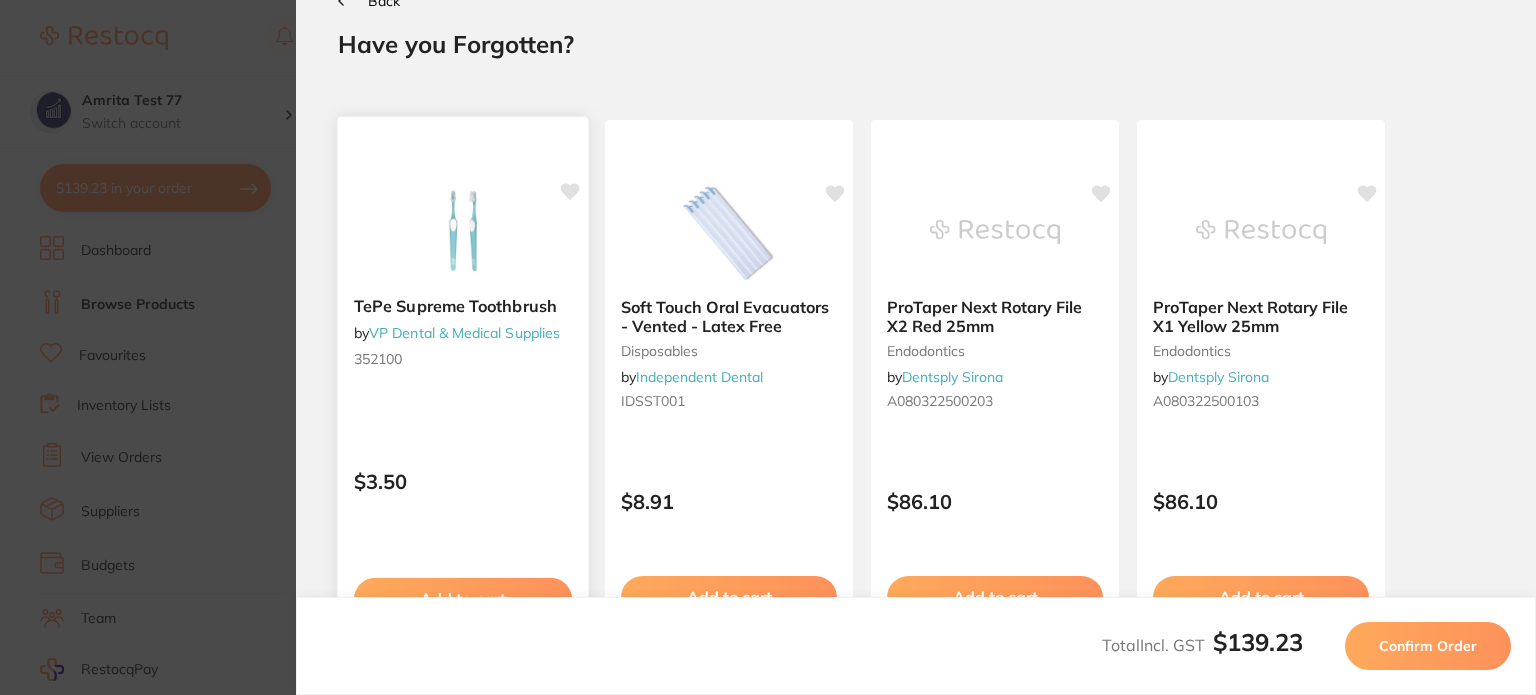 scroll, scrollTop: 100, scrollLeft: 0, axis: vertical 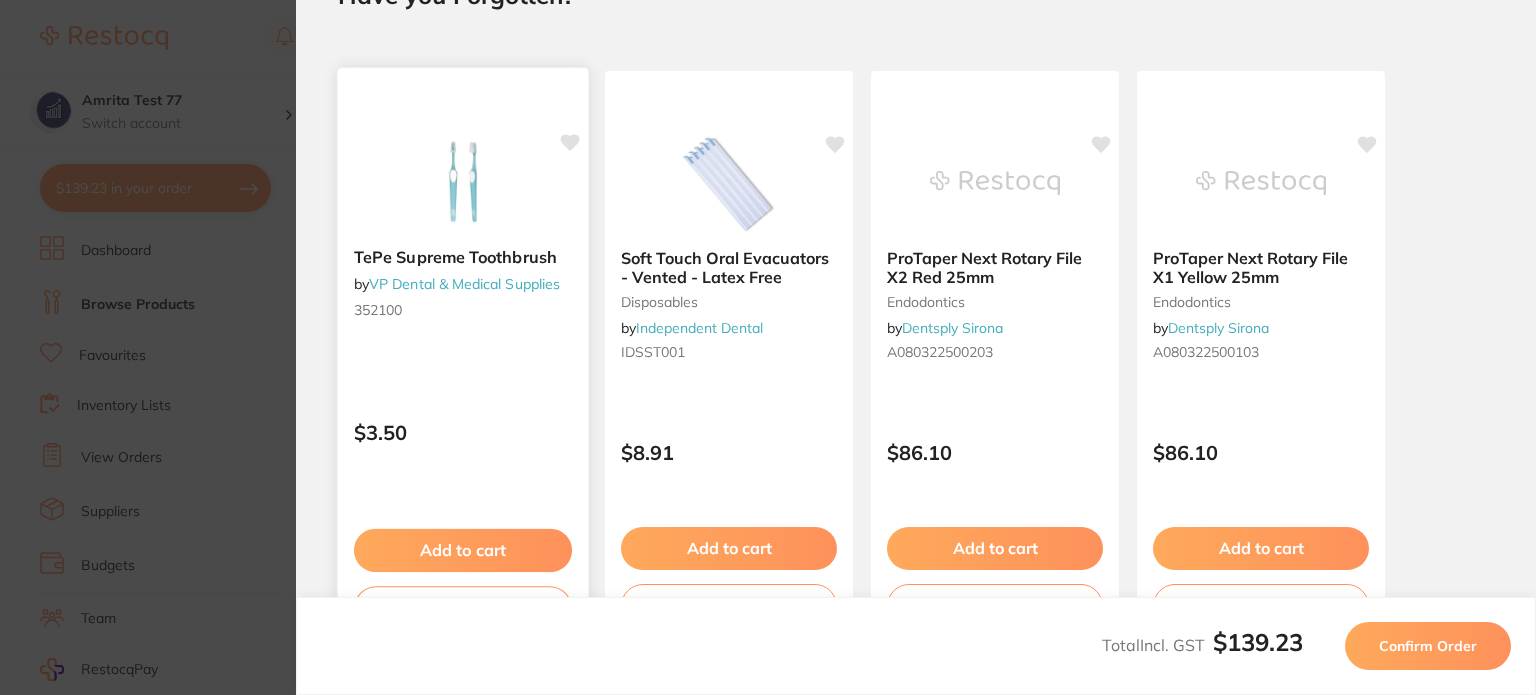 click on "TePe Supreme Toothbrush" at bounding box center [463, 257] 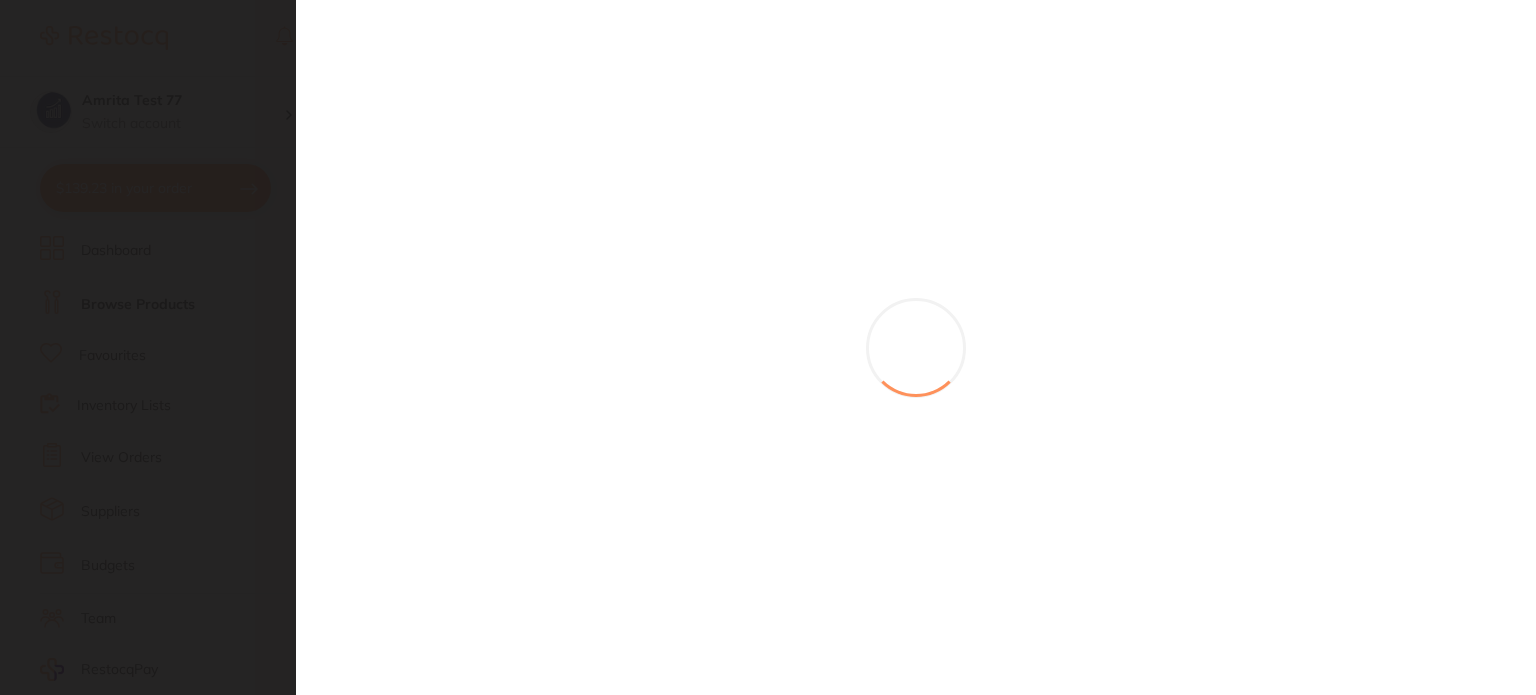 scroll, scrollTop: 0, scrollLeft: 0, axis: both 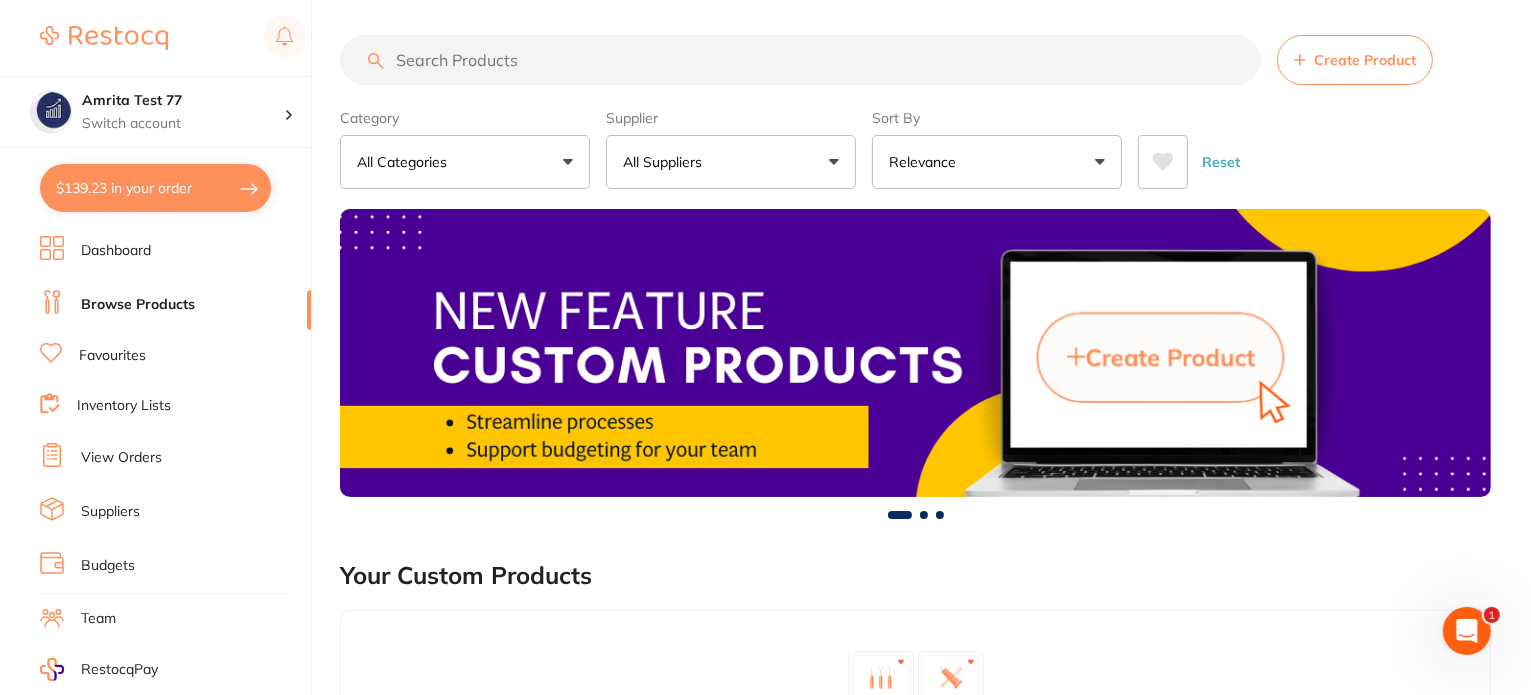 click on "$139.23   in your order" at bounding box center (155, 188) 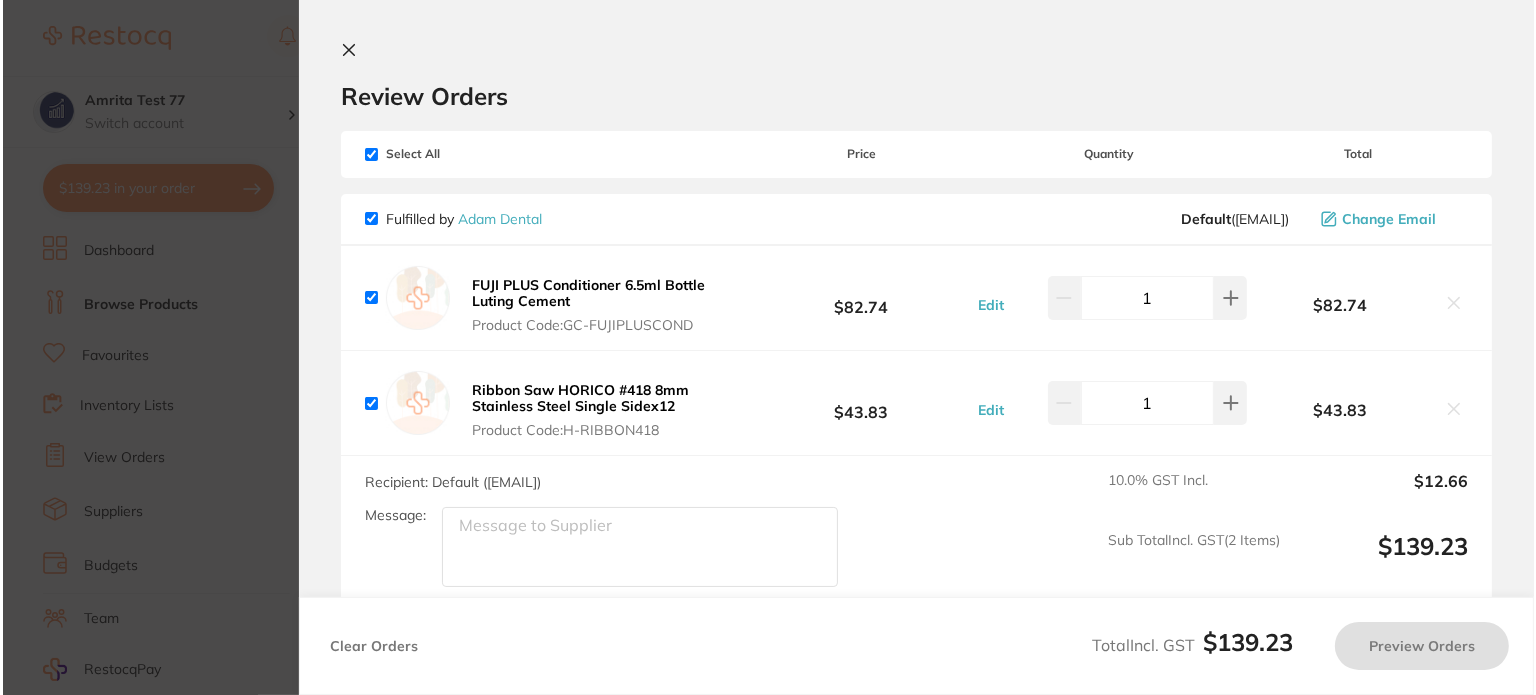 scroll, scrollTop: 0, scrollLeft: 0, axis: both 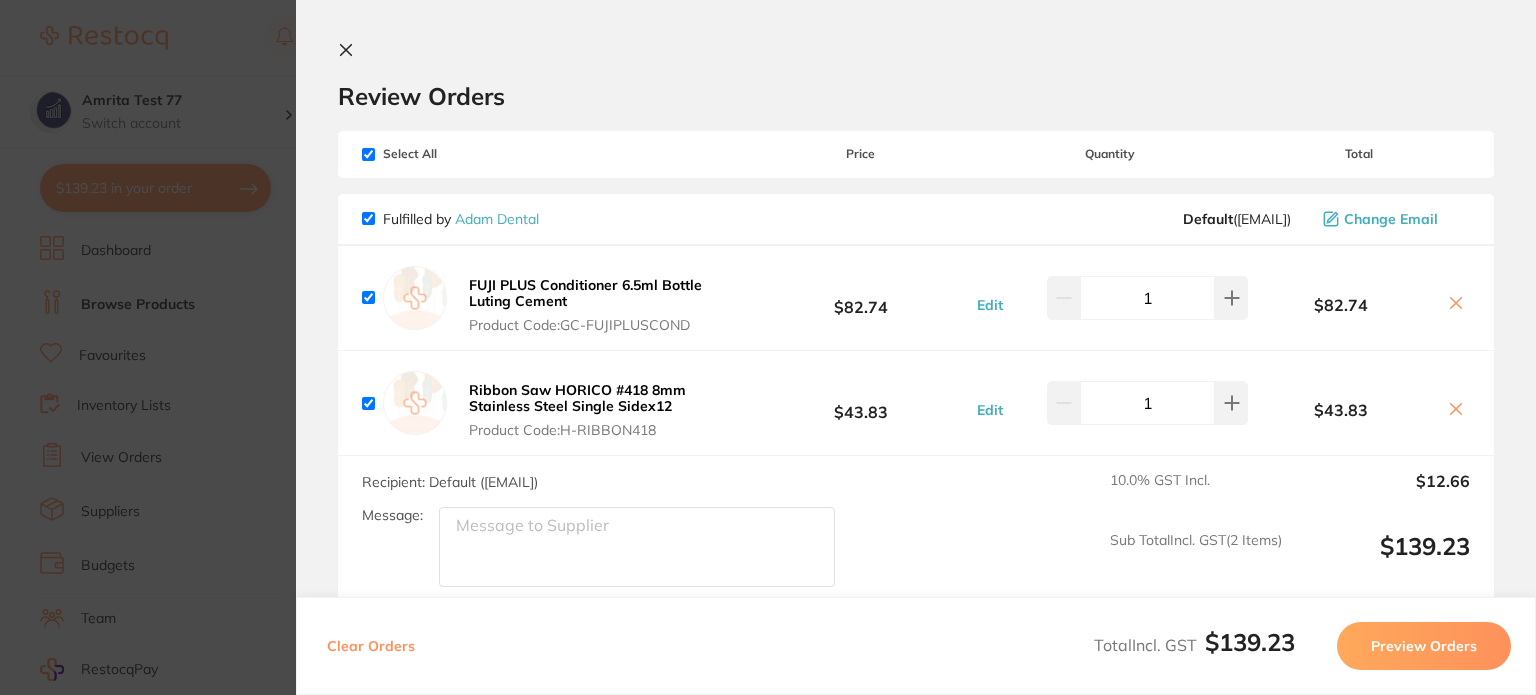 click on "Preview Orders" at bounding box center (1424, 646) 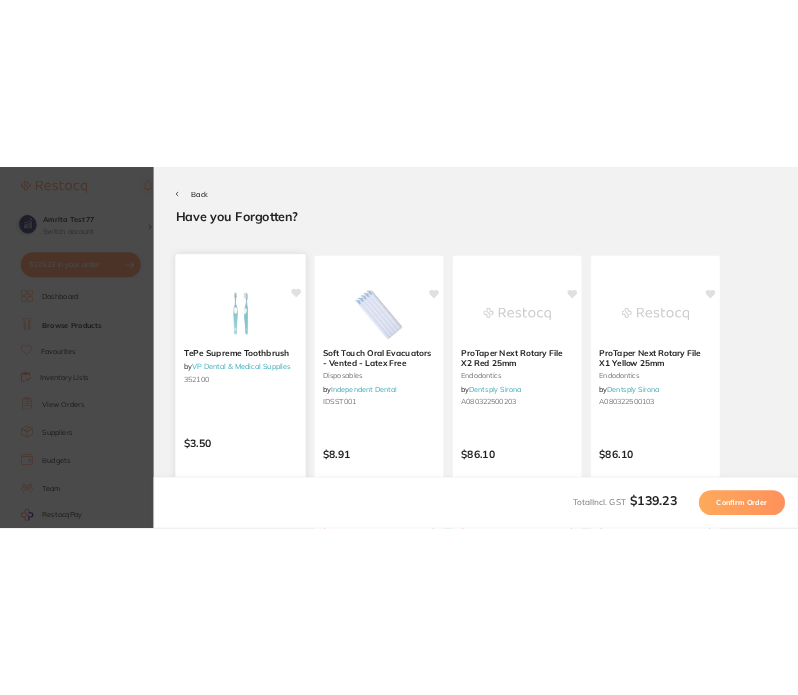 scroll, scrollTop: 0, scrollLeft: 0, axis: both 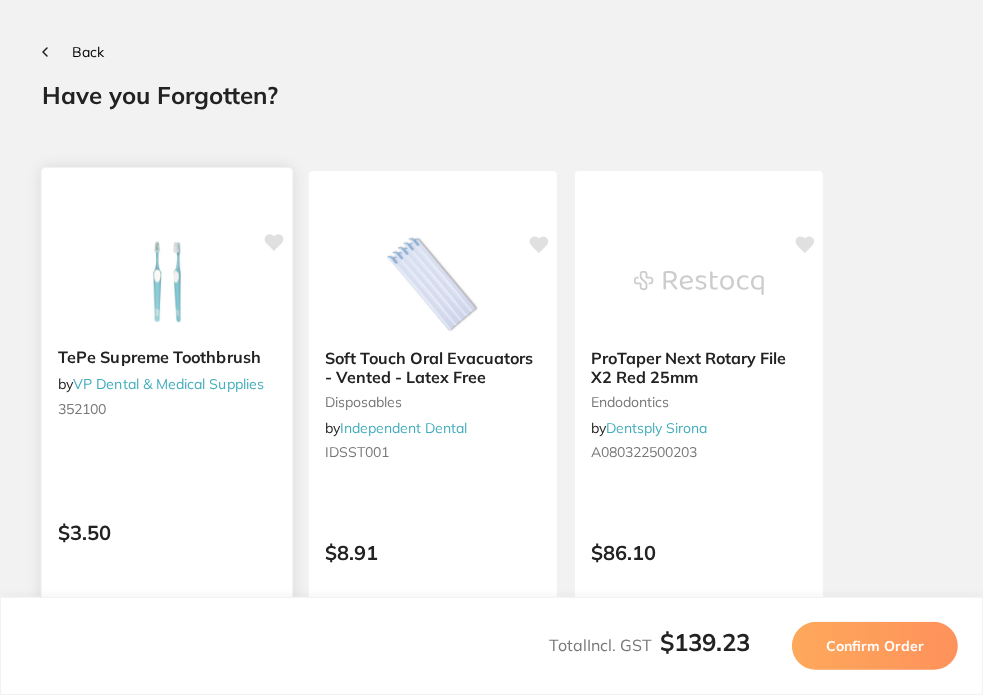 click at bounding box center (166, 281) 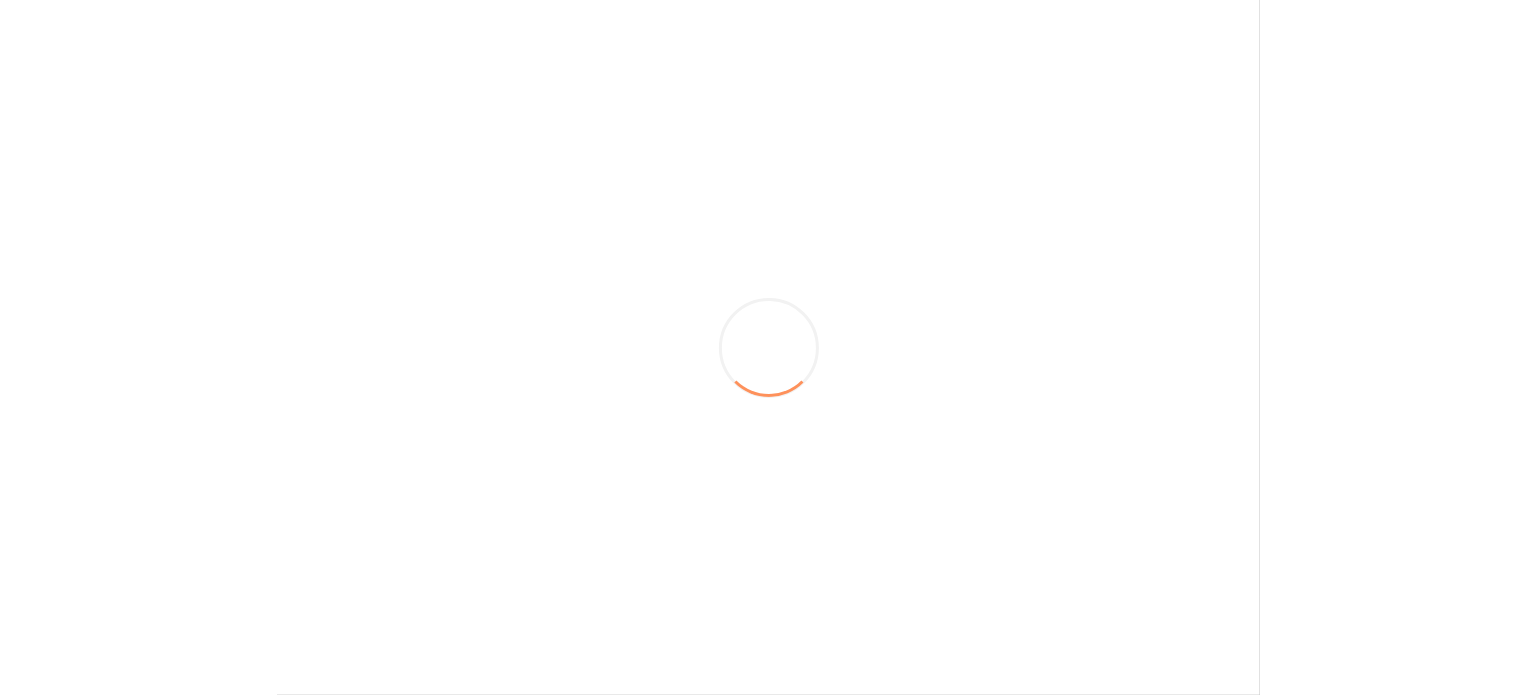 scroll, scrollTop: 0, scrollLeft: 0, axis: both 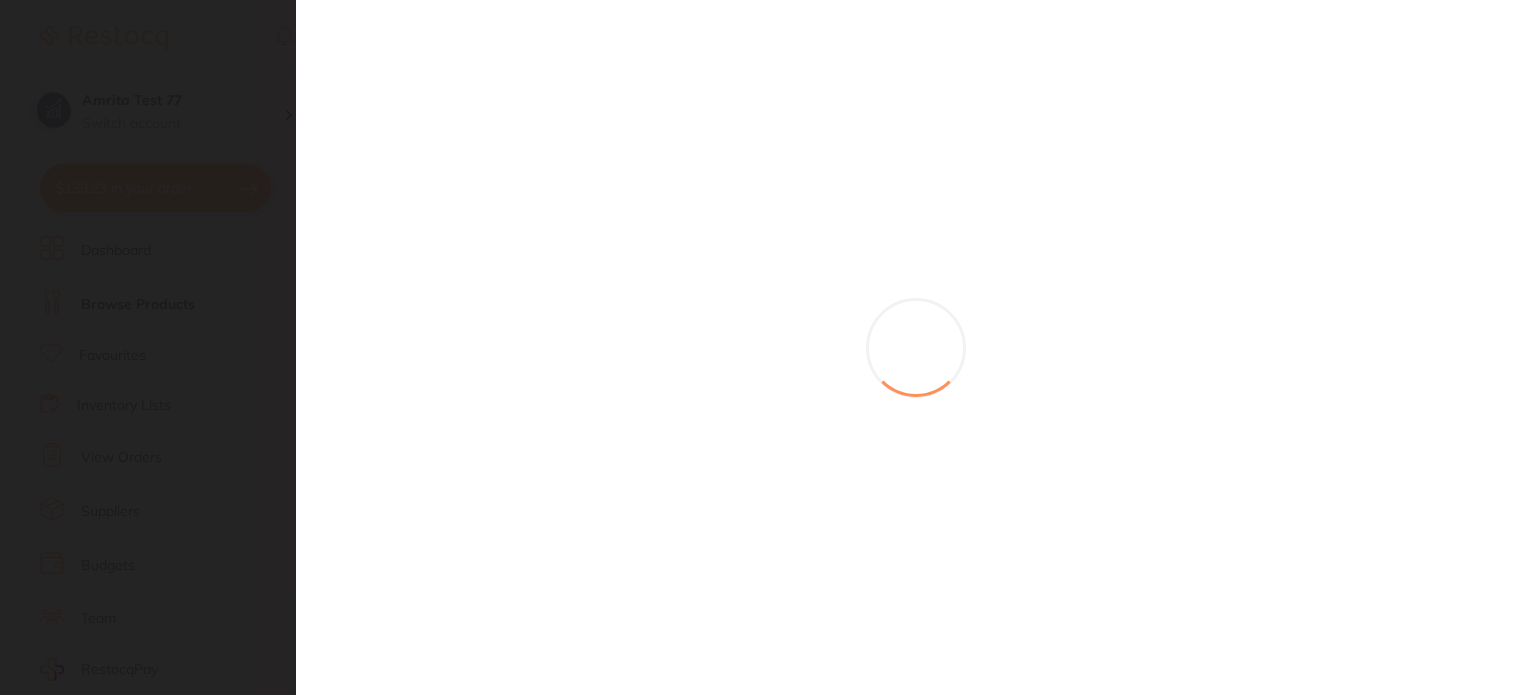 click at bounding box center [768, 347] 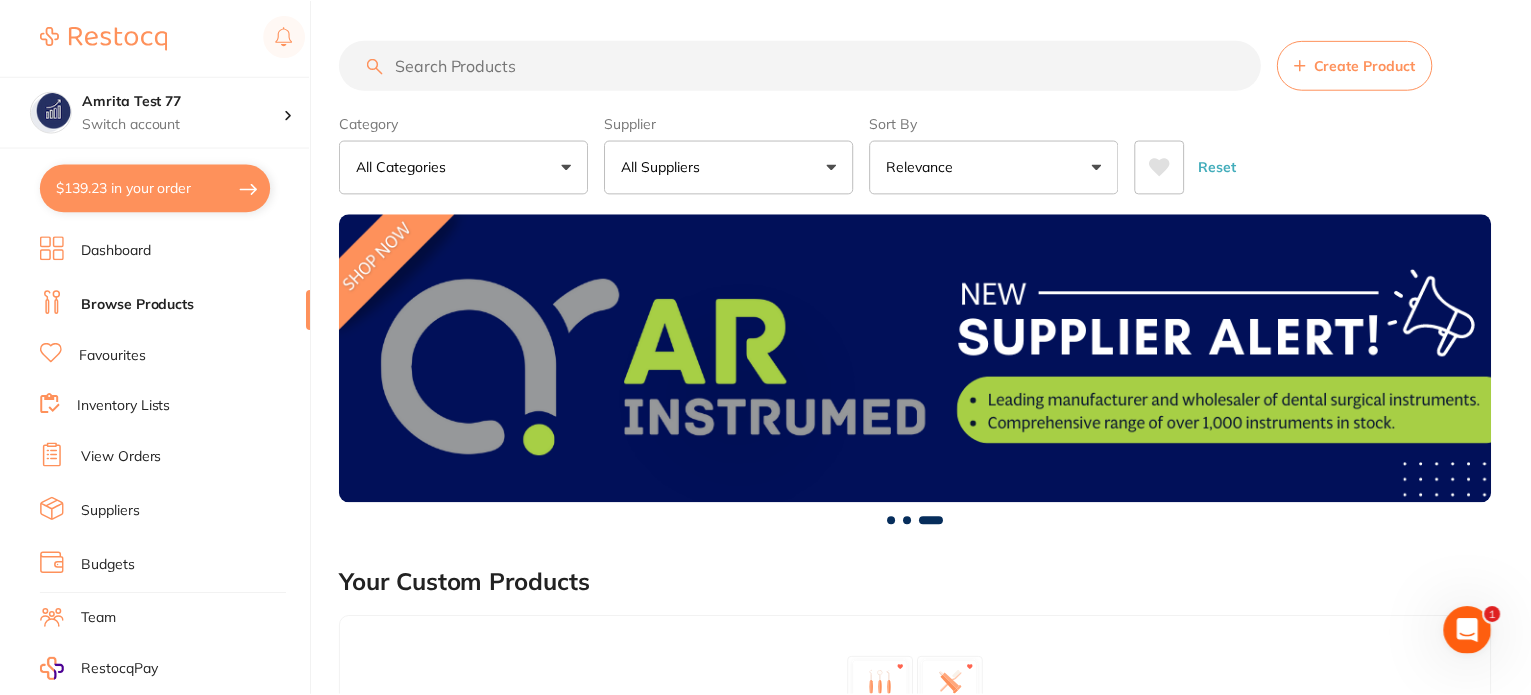 scroll, scrollTop: 5, scrollLeft: 0, axis: vertical 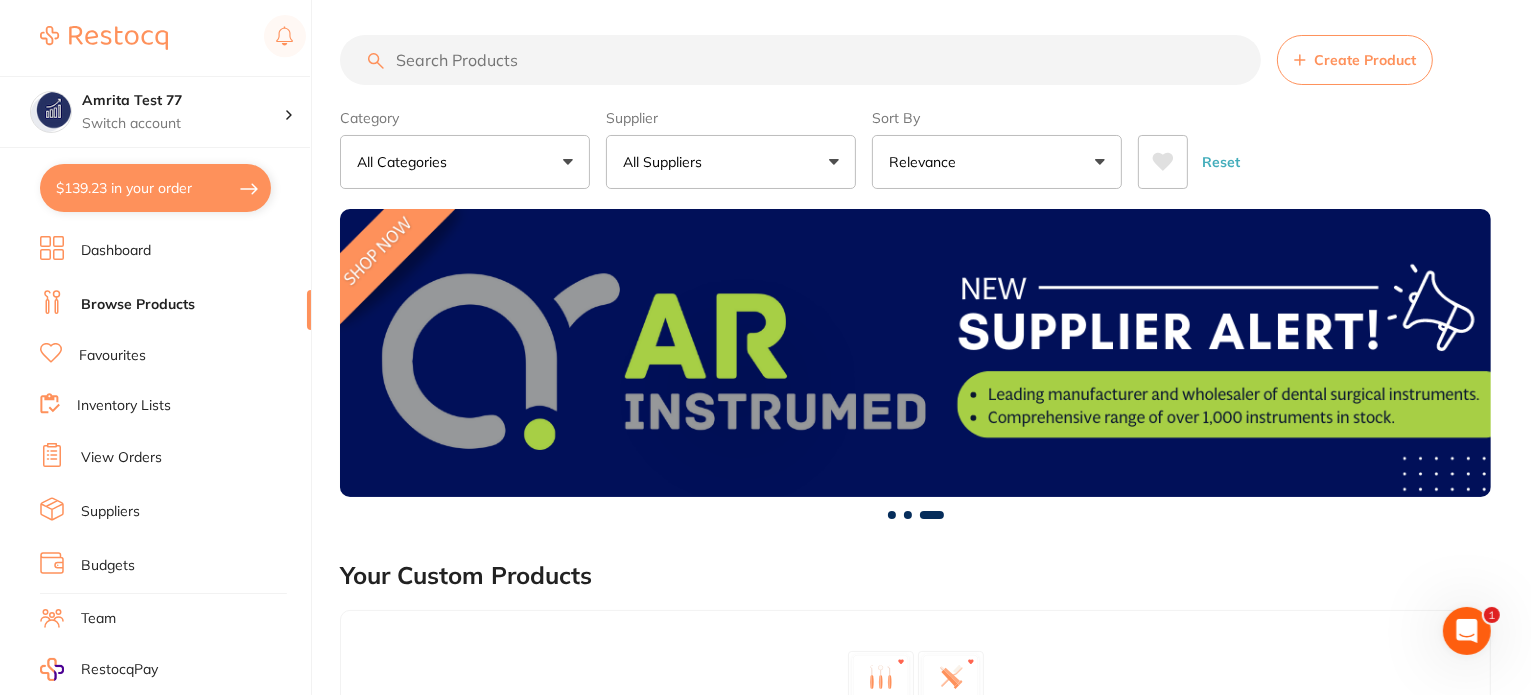 click on "$139.23   in your order" at bounding box center (155, 188) 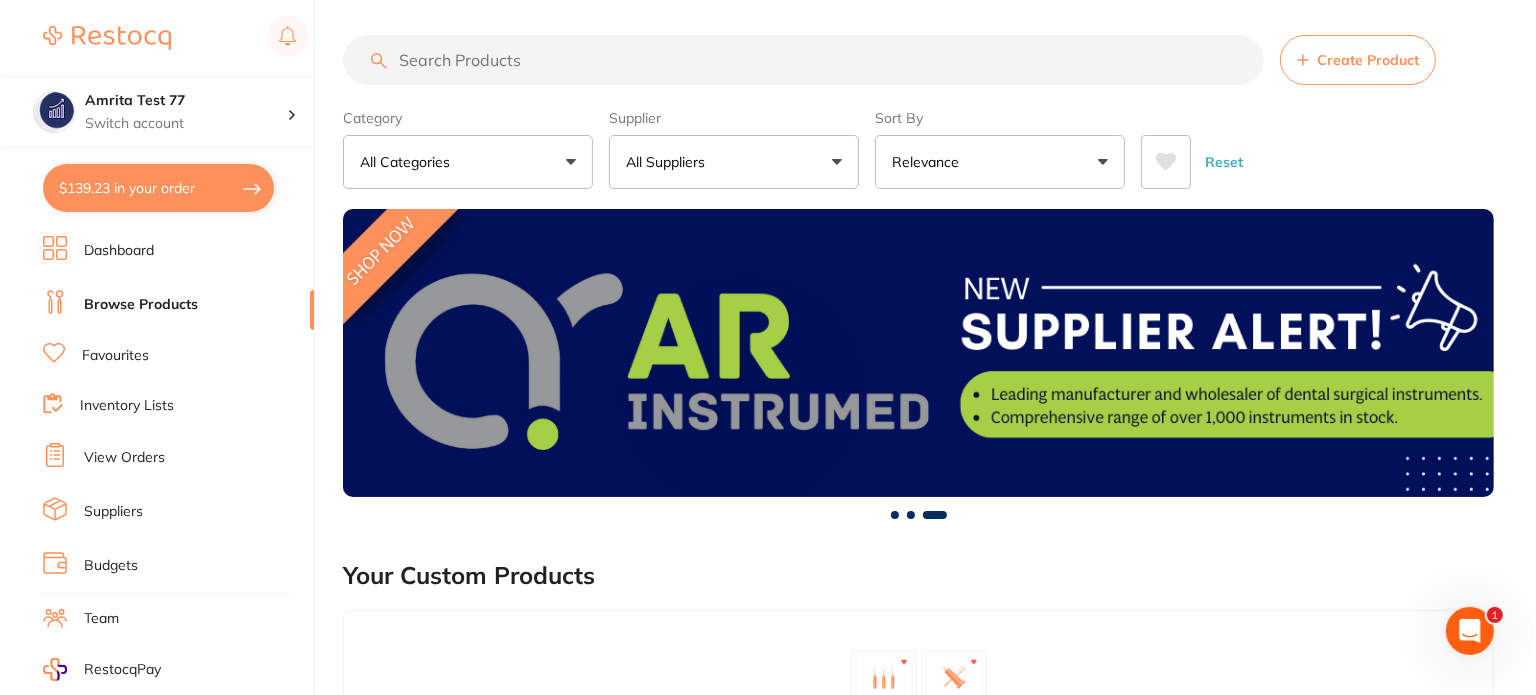scroll, scrollTop: 0, scrollLeft: 0, axis: both 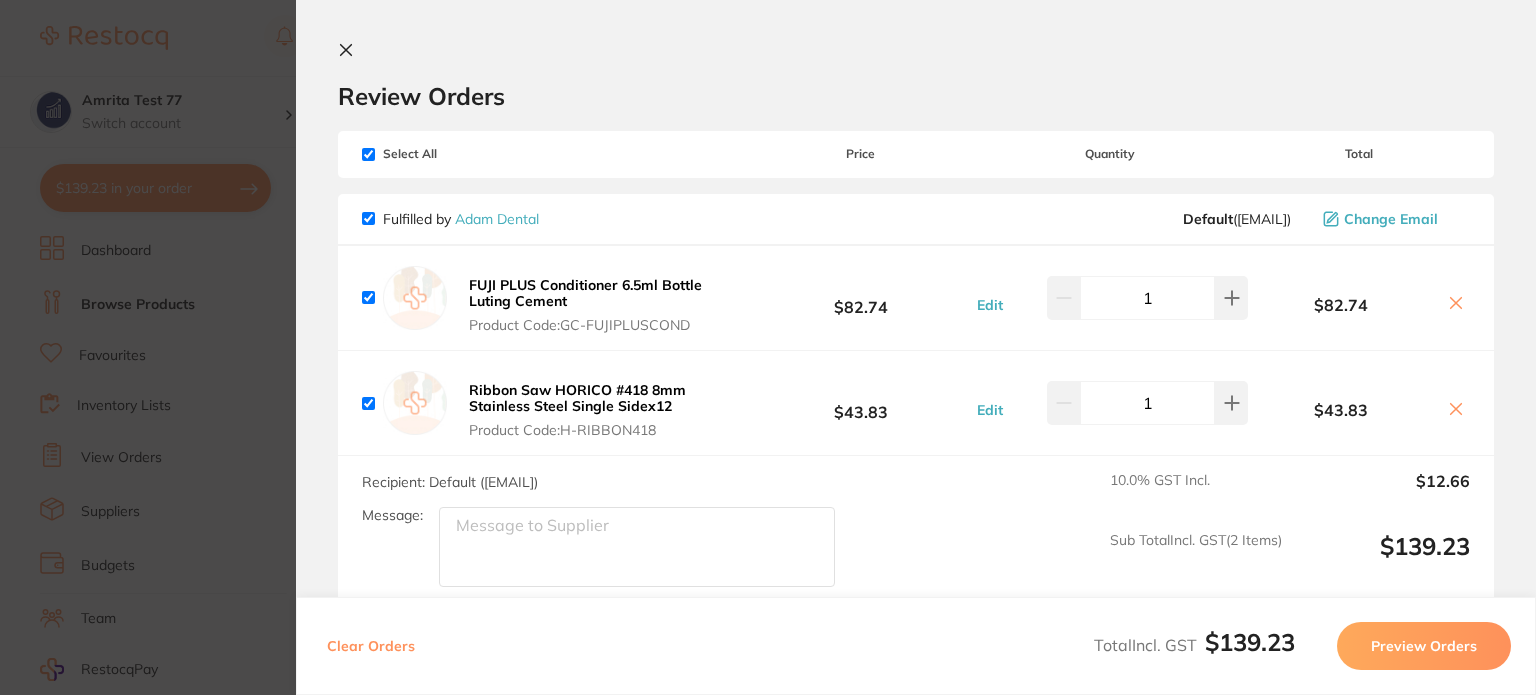 click on "Clear Orders" at bounding box center [371, 646] 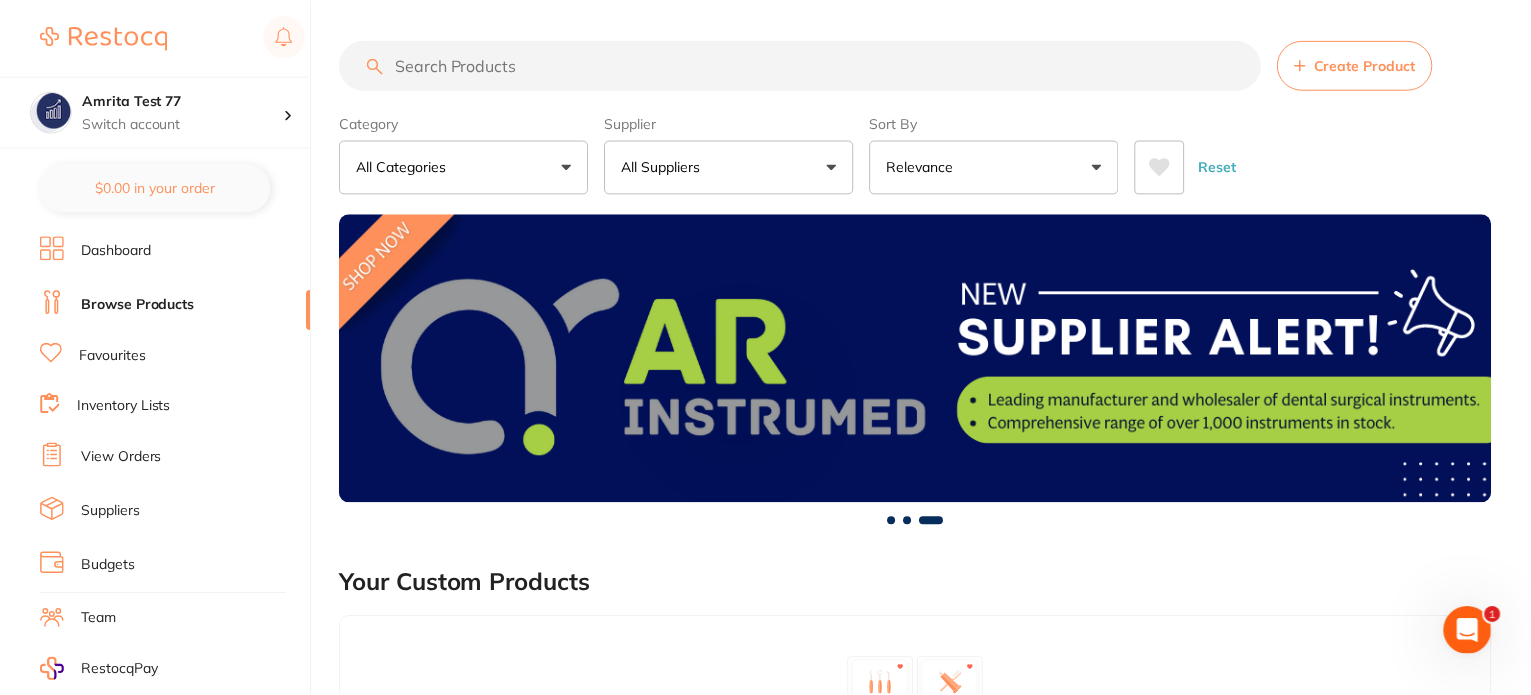 scroll, scrollTop: 5, scrollLeft: 0, axis: vertical 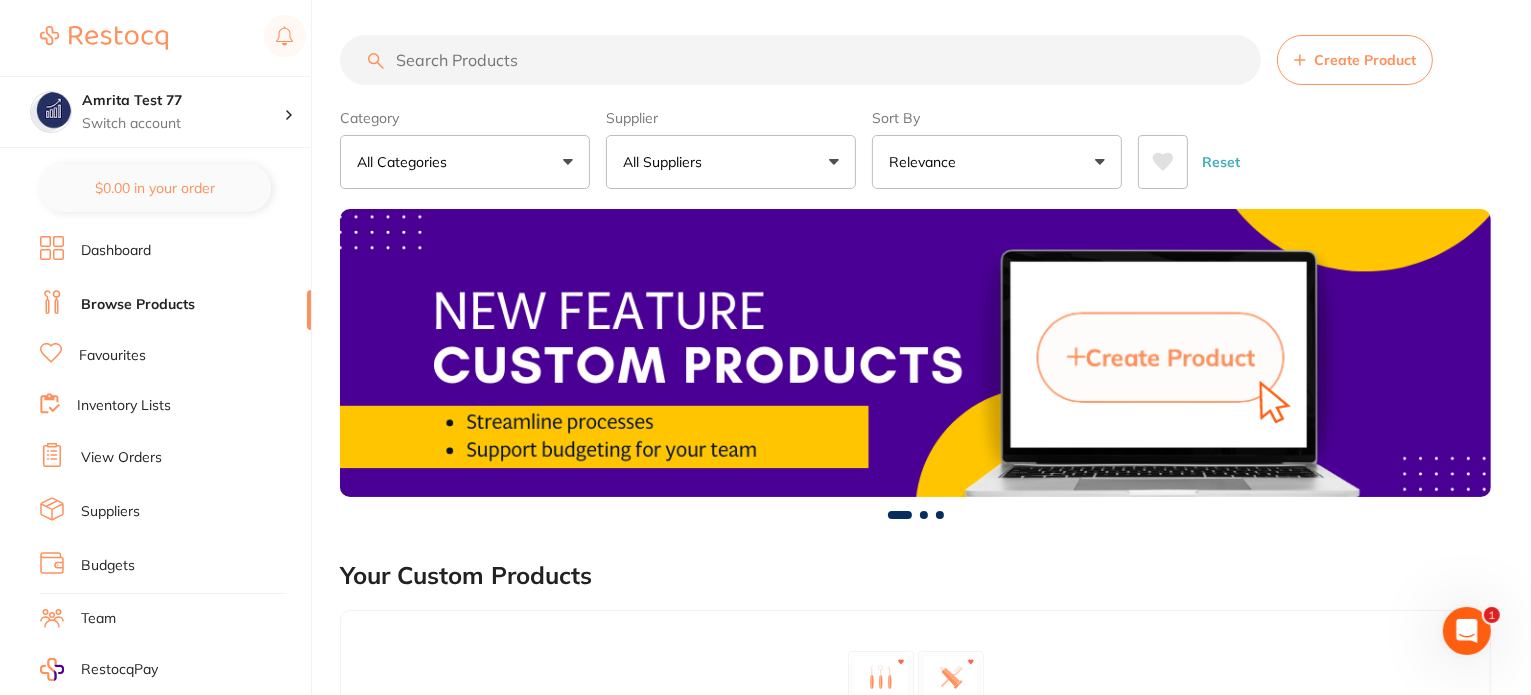 click on "Dashboard" at bounding box center [116, 251] 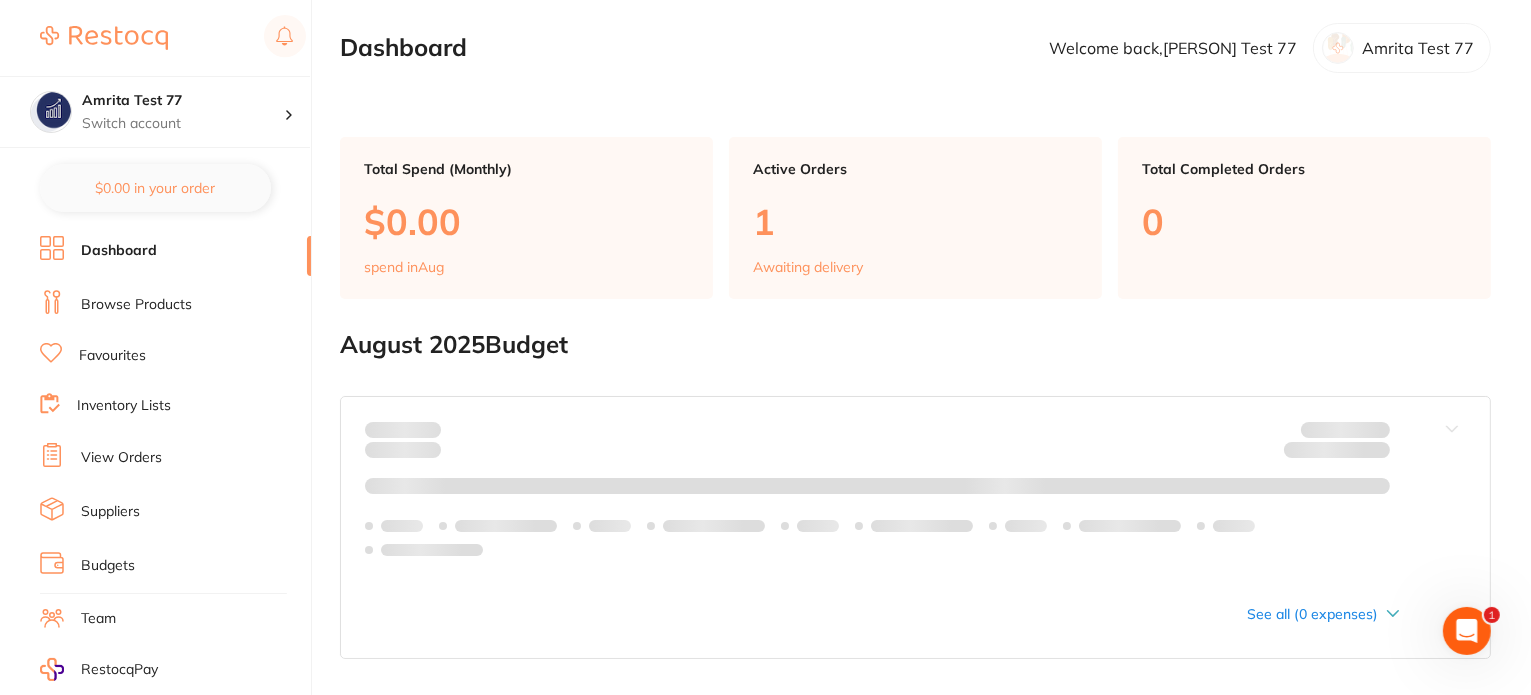 scroll, scrollTop: 0, scrollLeft: 0, axis: both 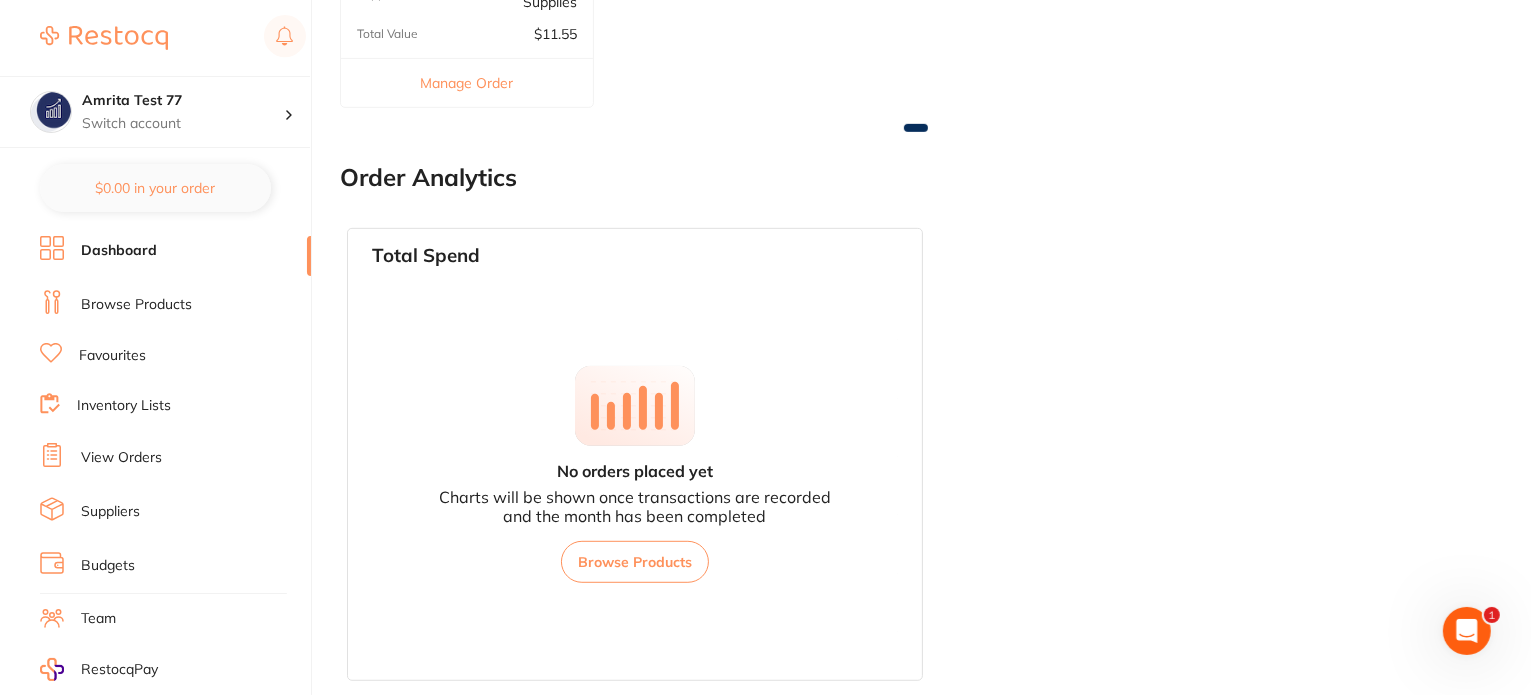 click on "Browse Products" at bounding box center (175, 305) 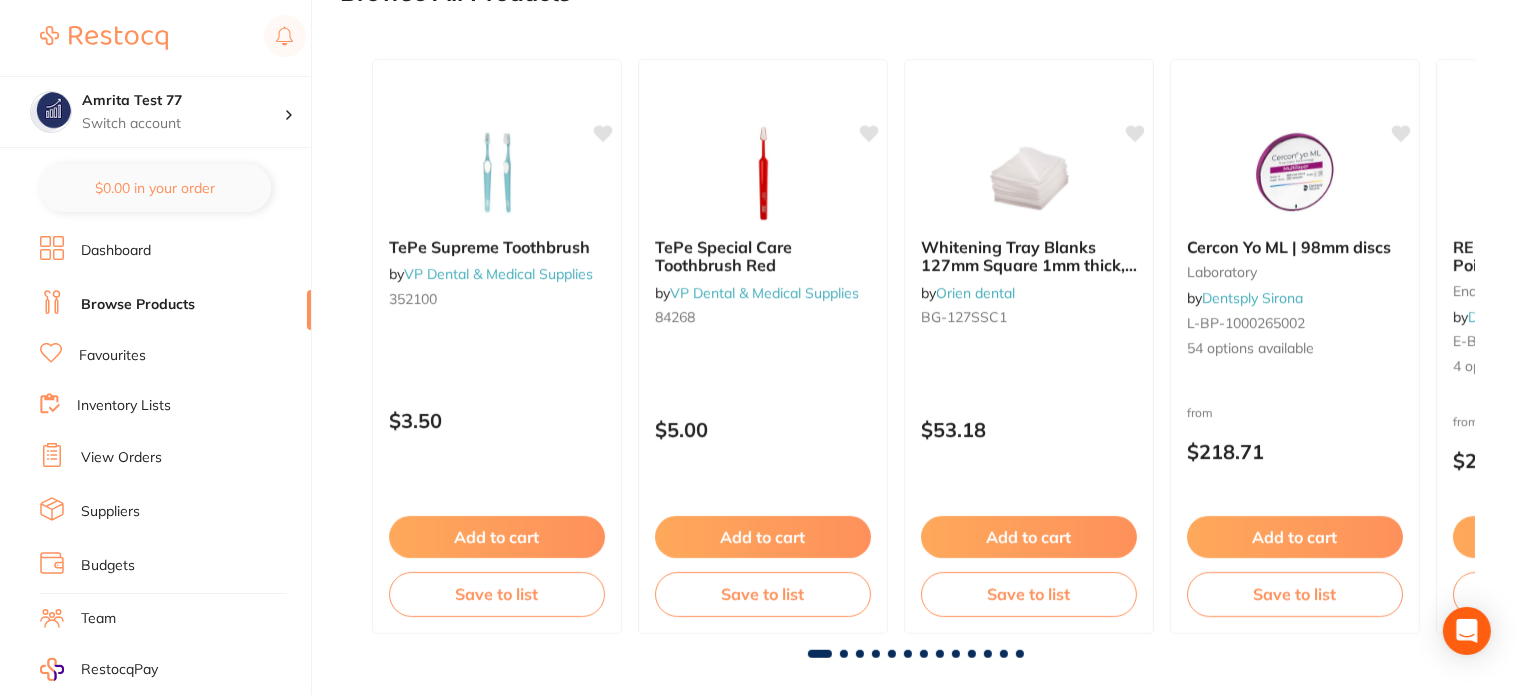 scroll, scrollTop: 1012, scrollLeft: 0, axis: vertical 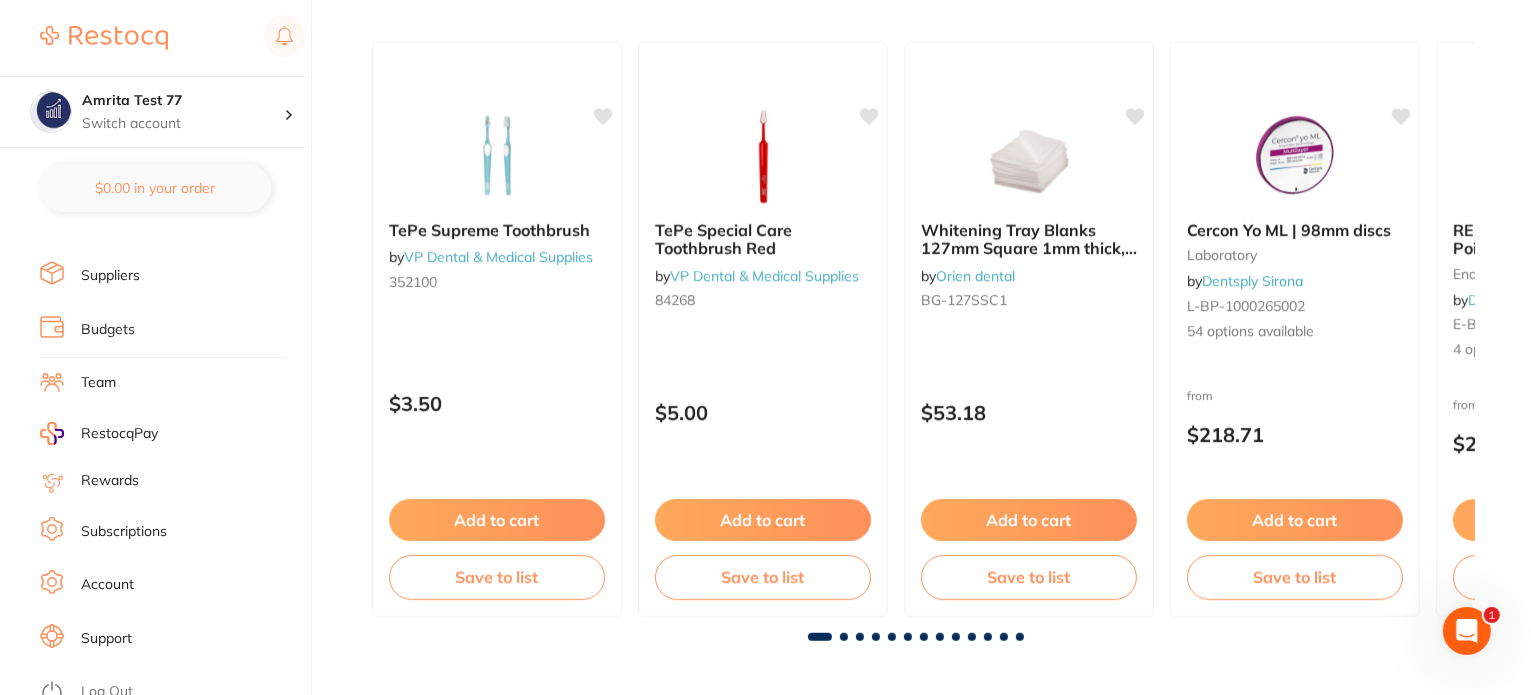 click on "Log Out" at bounding box center (107, 692) 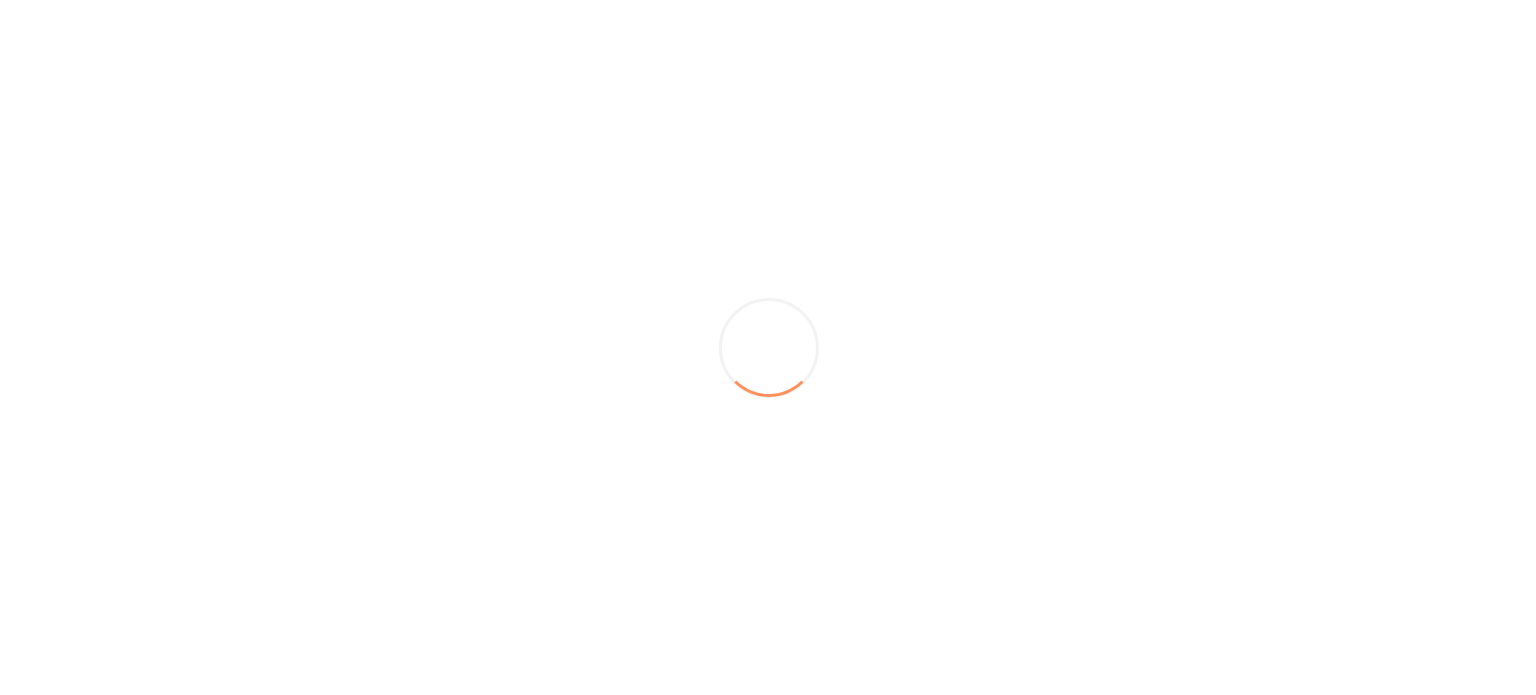 scroll, scrollTop: 0, scrollLeft: 0, axis: both 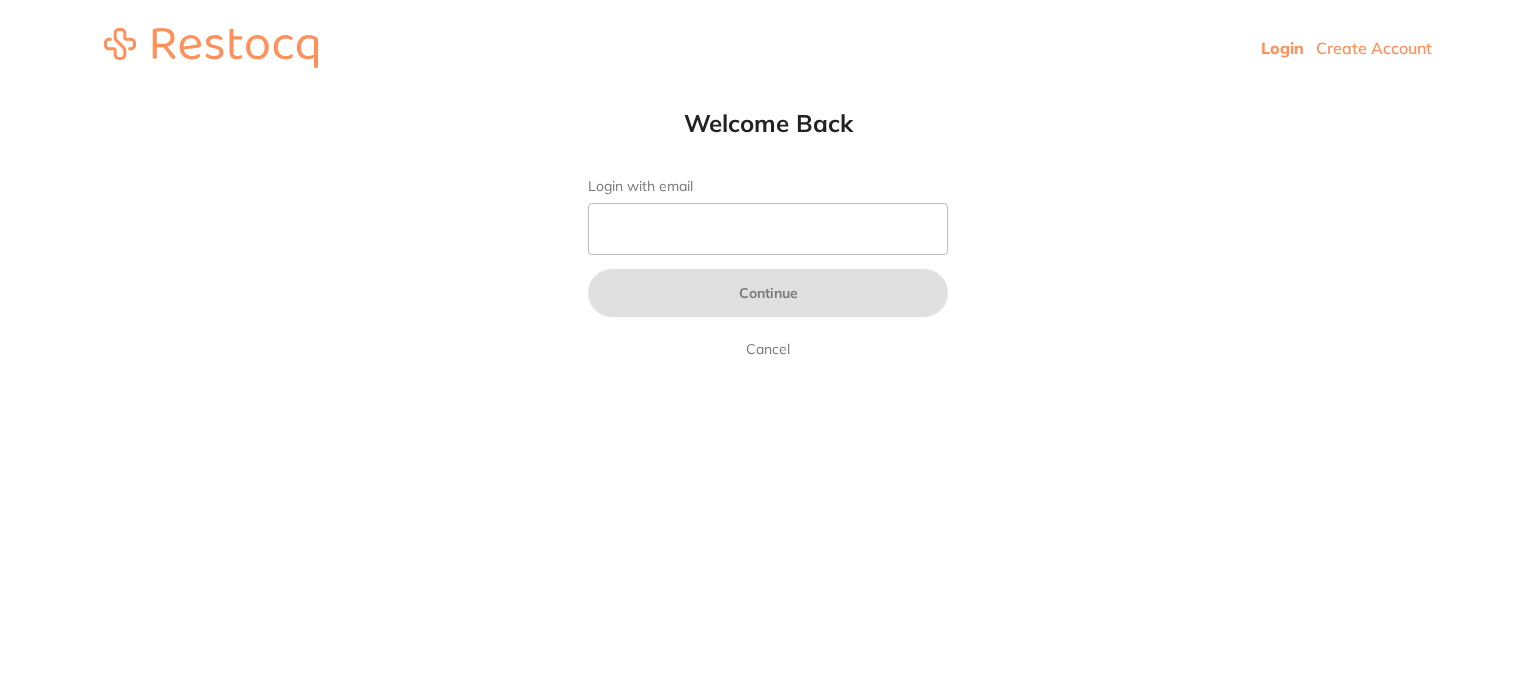 drag, startPoint x: 0, startPoint y: 0, endPoint x: 683, endPoint y: 213, distance: 715.4425 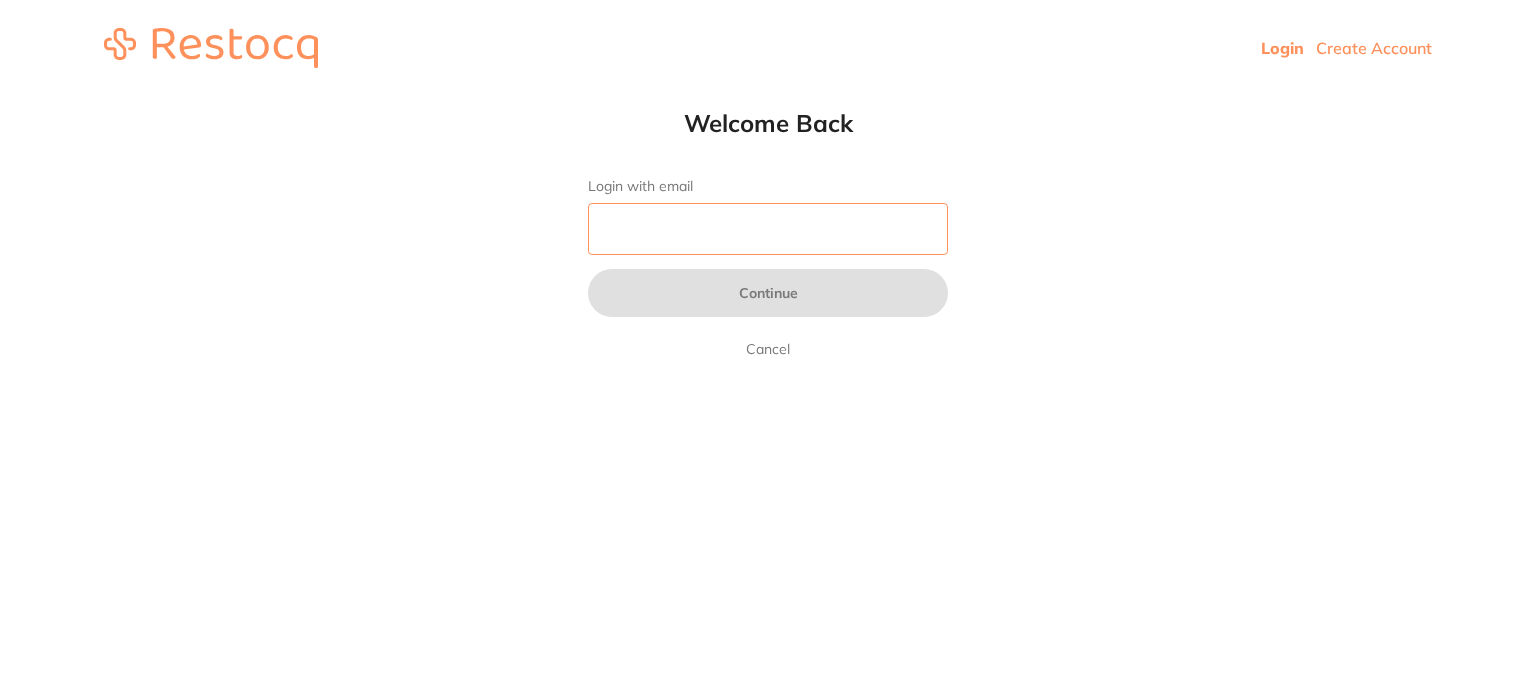 click on "Login with email" at bounding box center [768, 229] 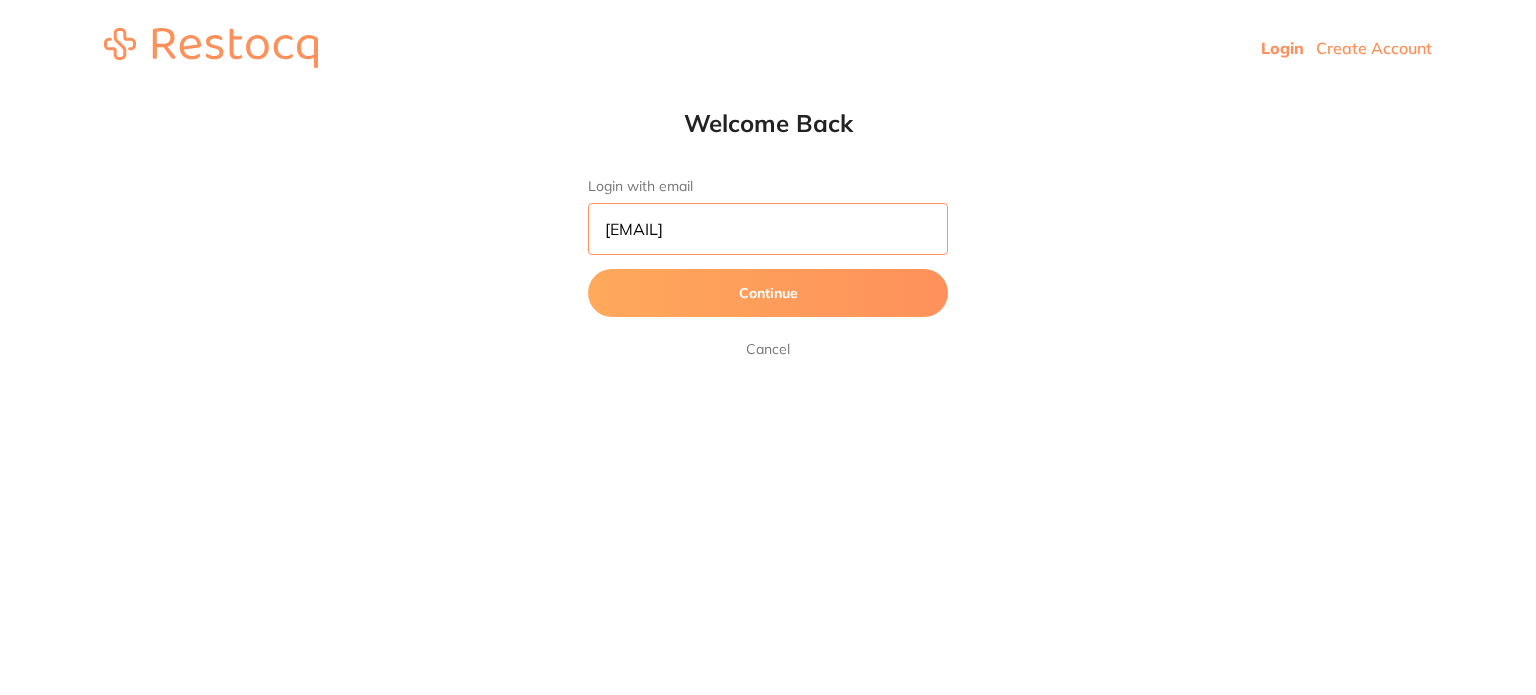 type on "[EMAIL]" 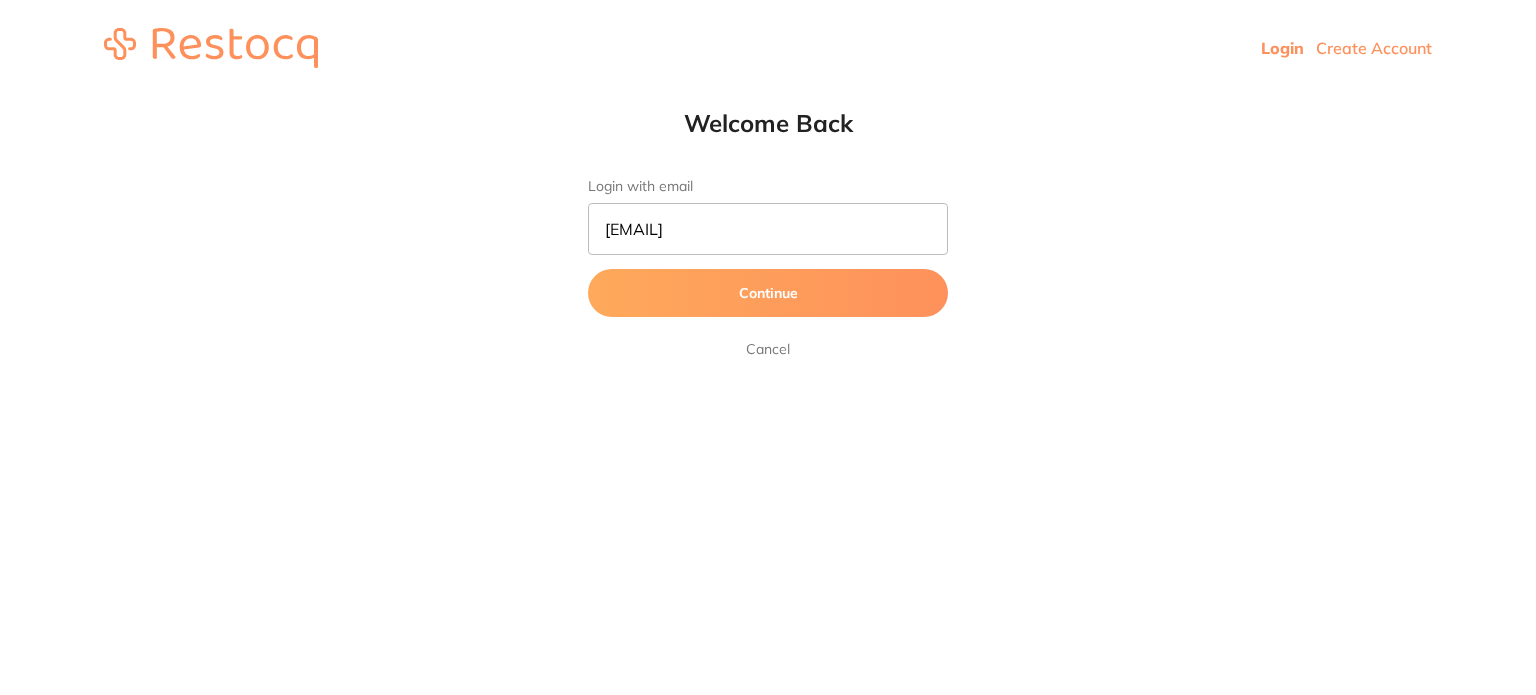 click on "Continue" at bounding box center (768, 293) 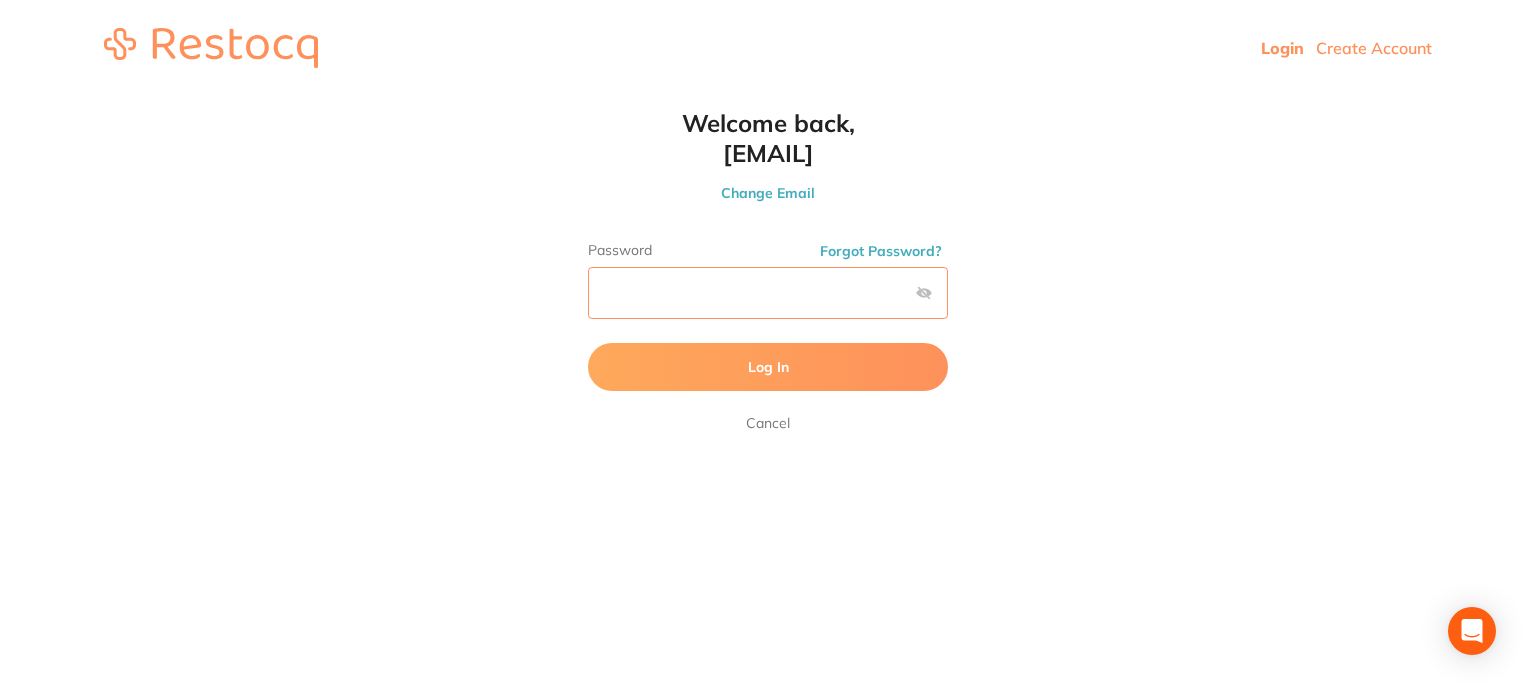 click on "Log In" at bounding box center (768, 367) 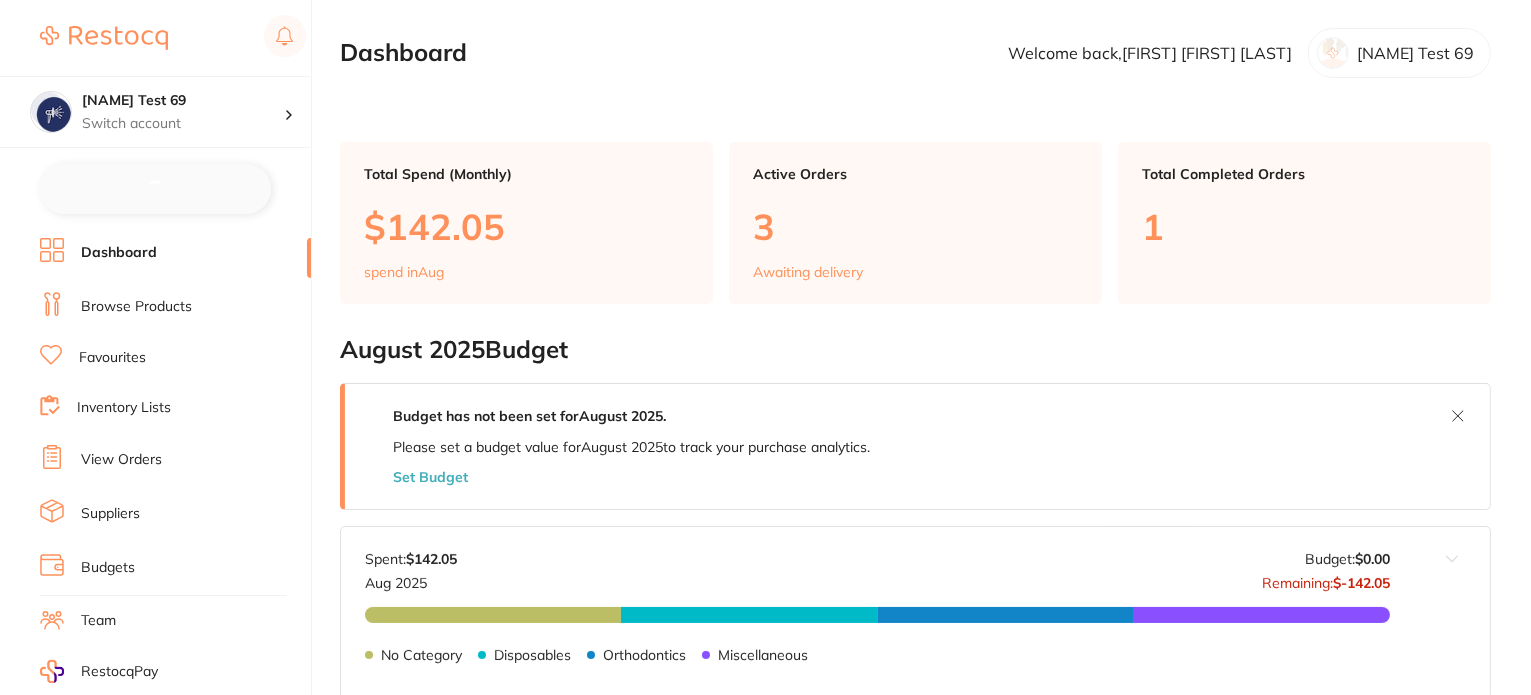 checkbox on "false" 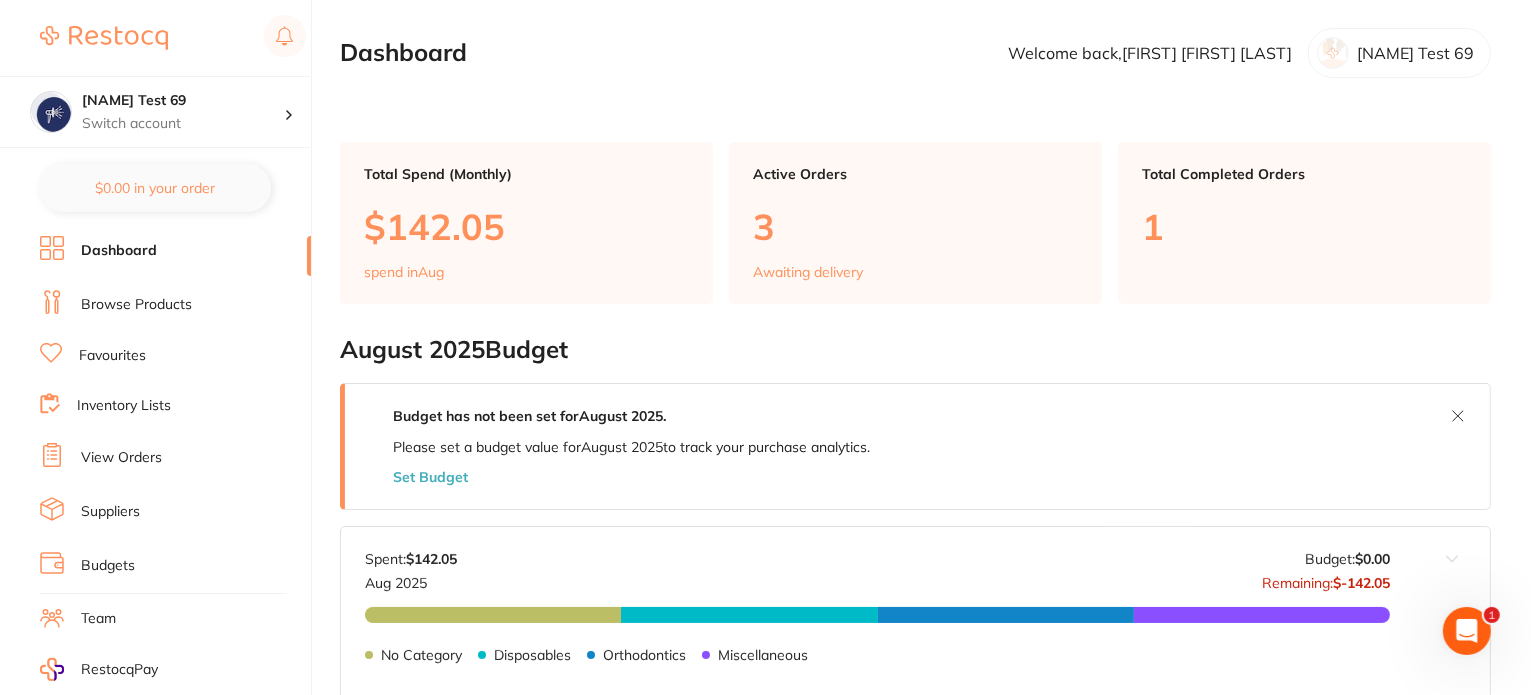scroll, scrollTop: 0, scrollLeft: 0, axis: both 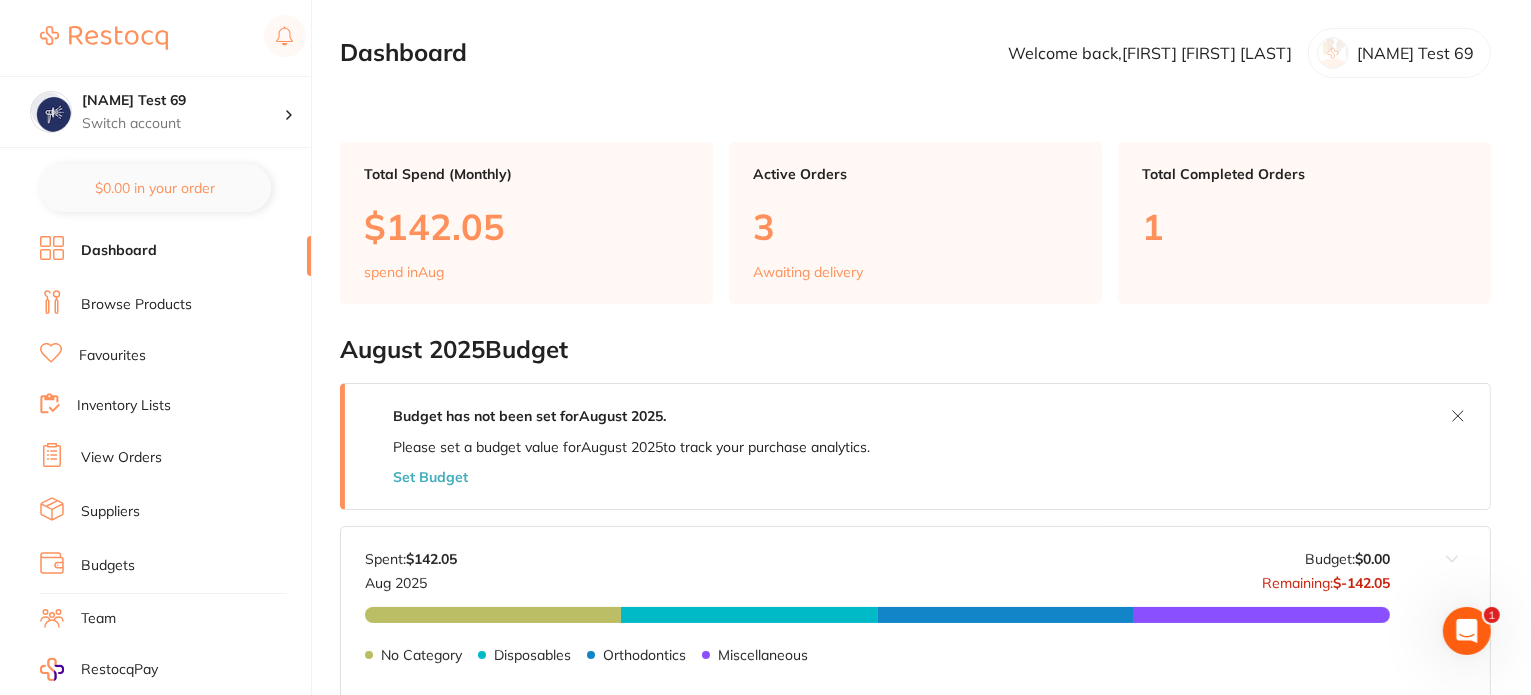 click on "Browse Products" at bounding box center (136, 305) 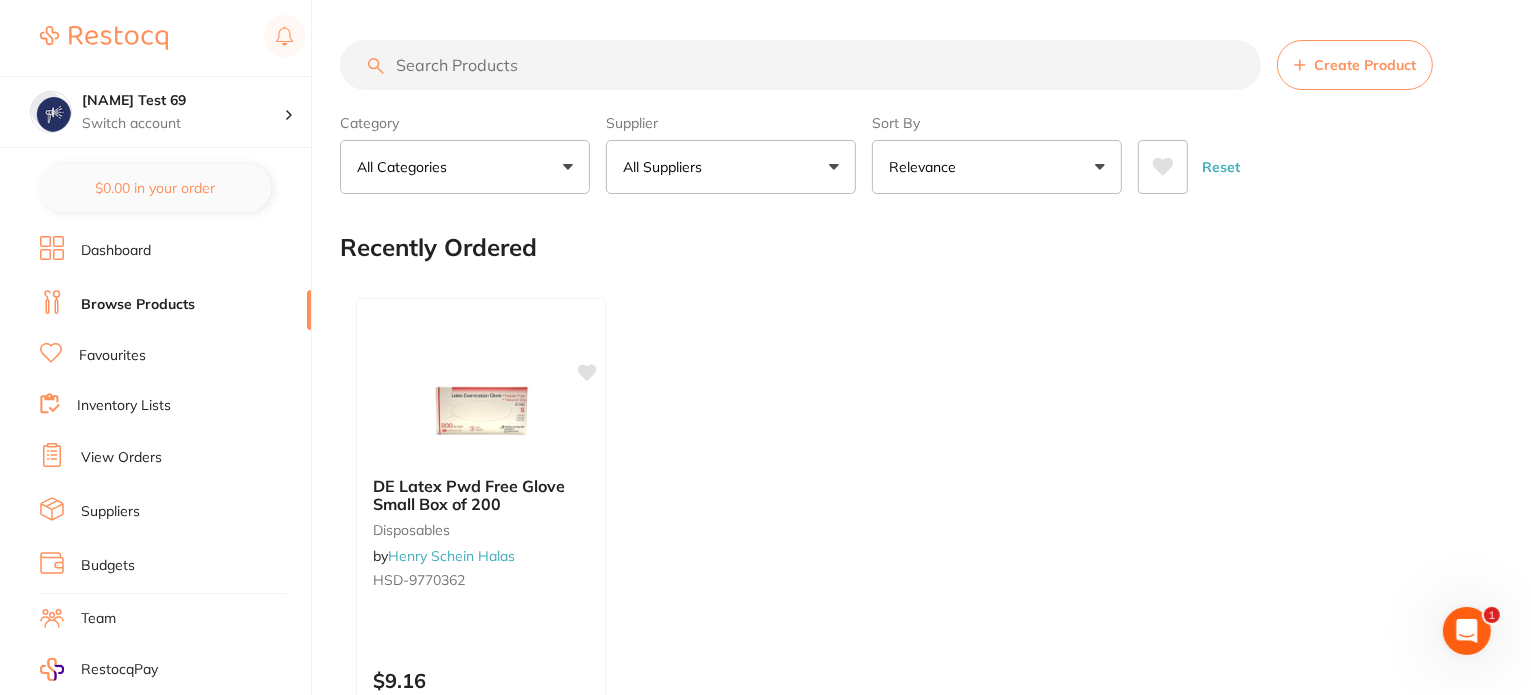click on "All Suppliers" at bounding box center (666, 167) 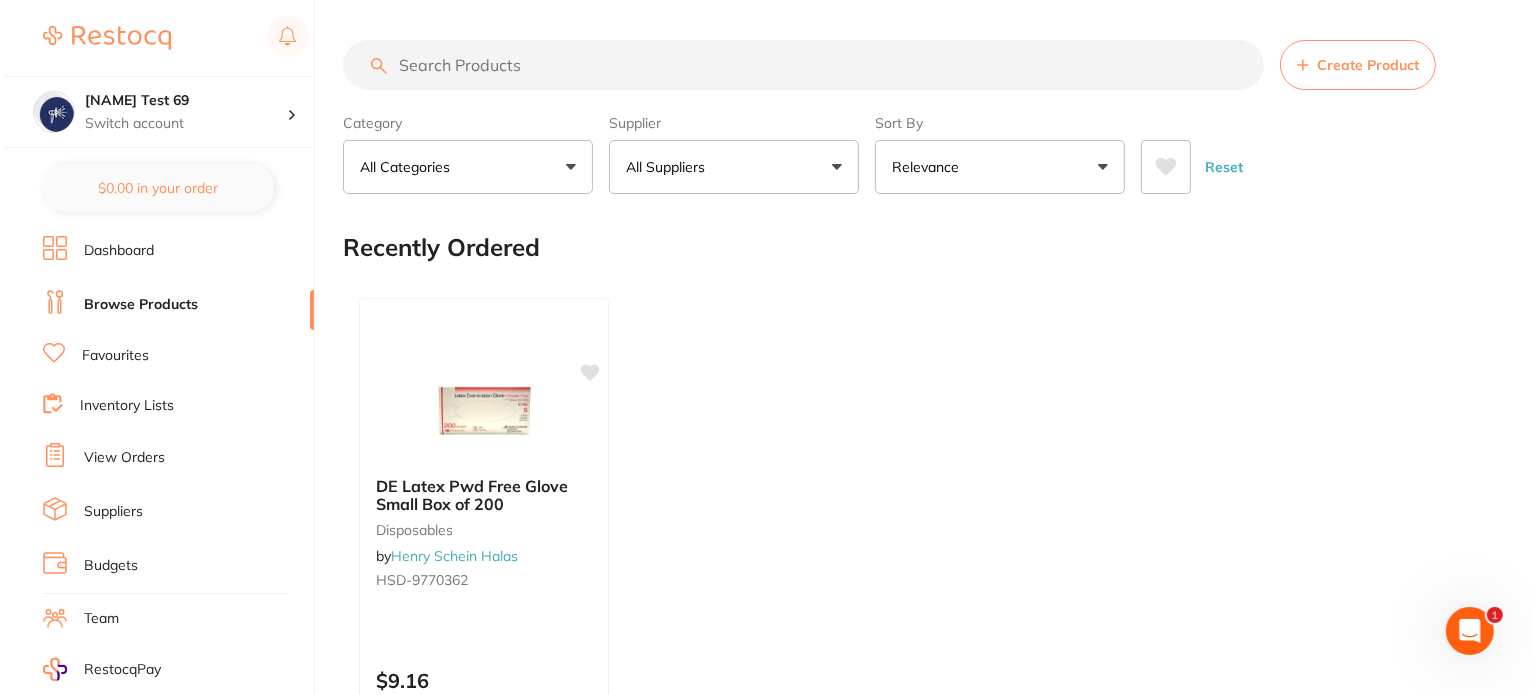 scroll, scrollTop: 0, scrollLeft: 0, axis: both 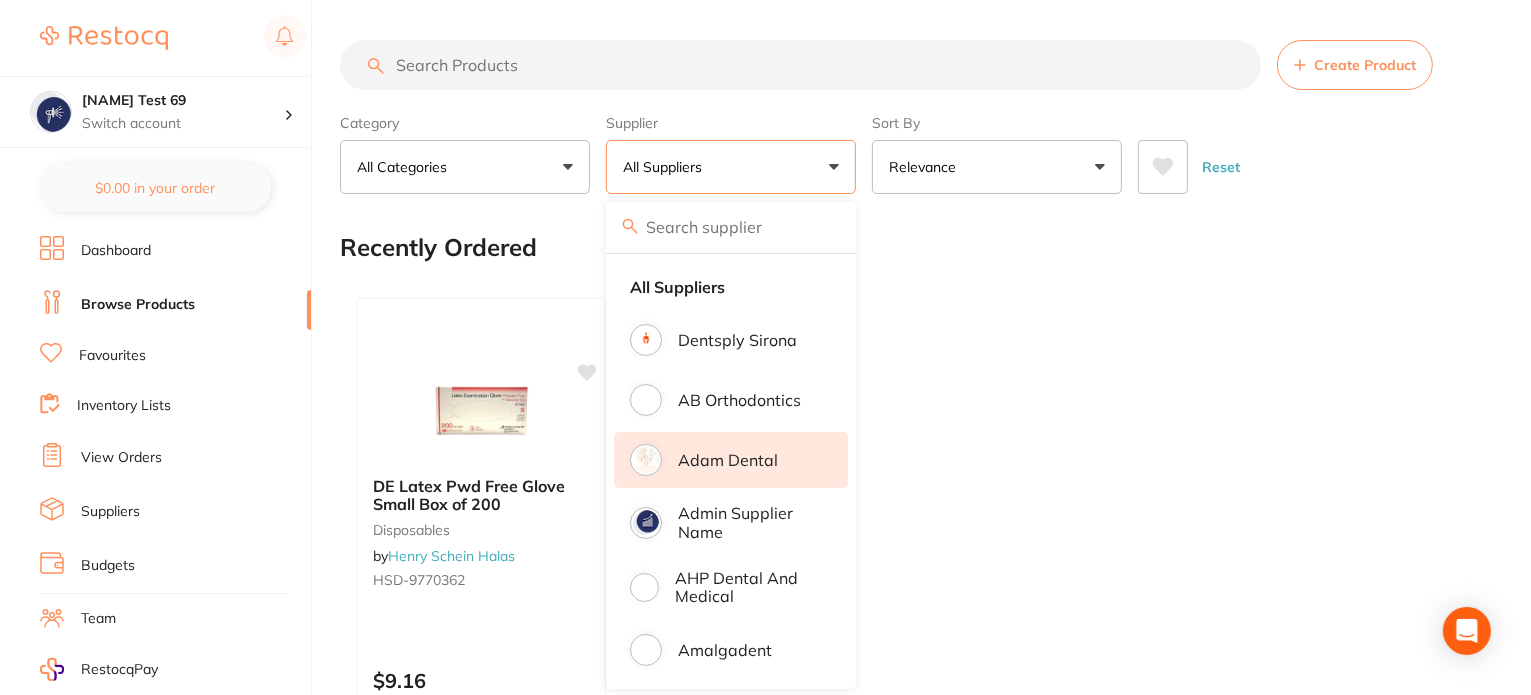 click on "Adam Dental" at bounding box center (728, 460) 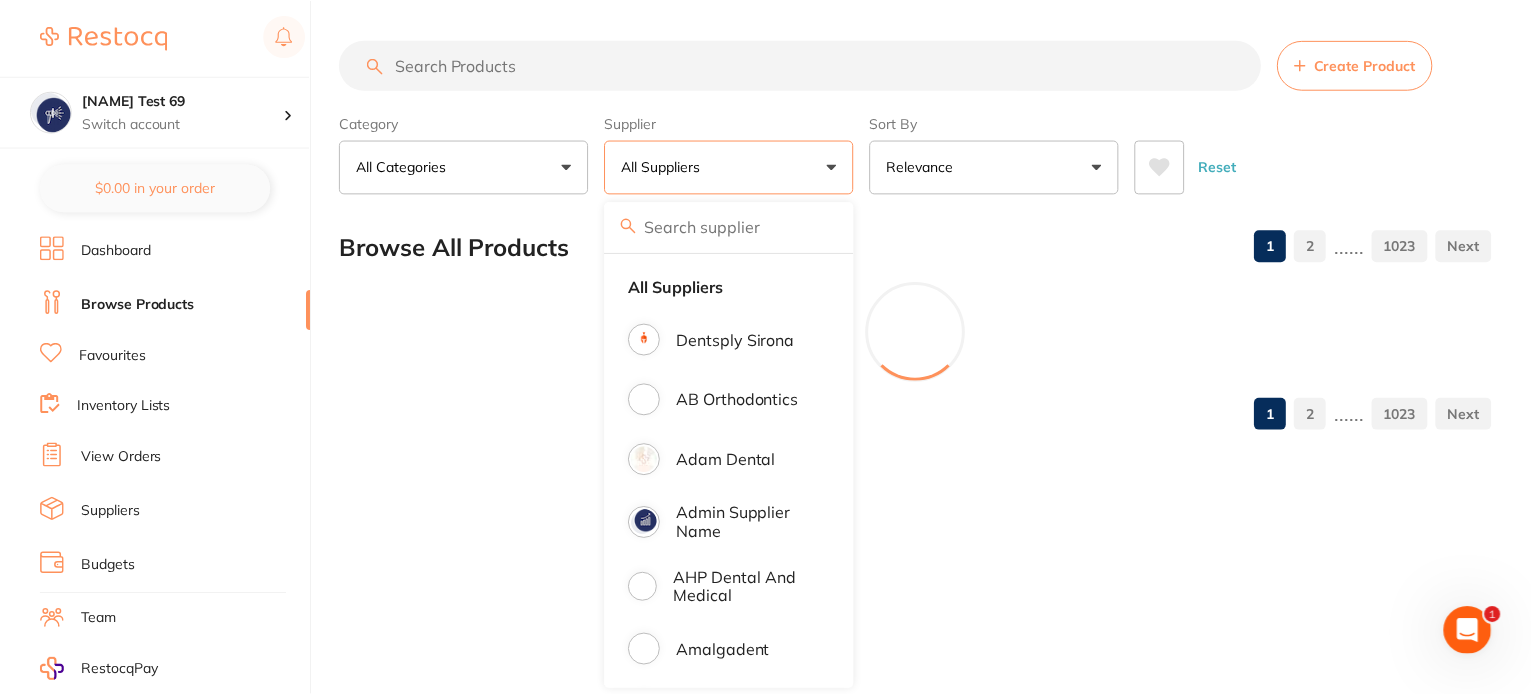 scroll, scrollTop: 0, scrollLeft: 0, axis: both 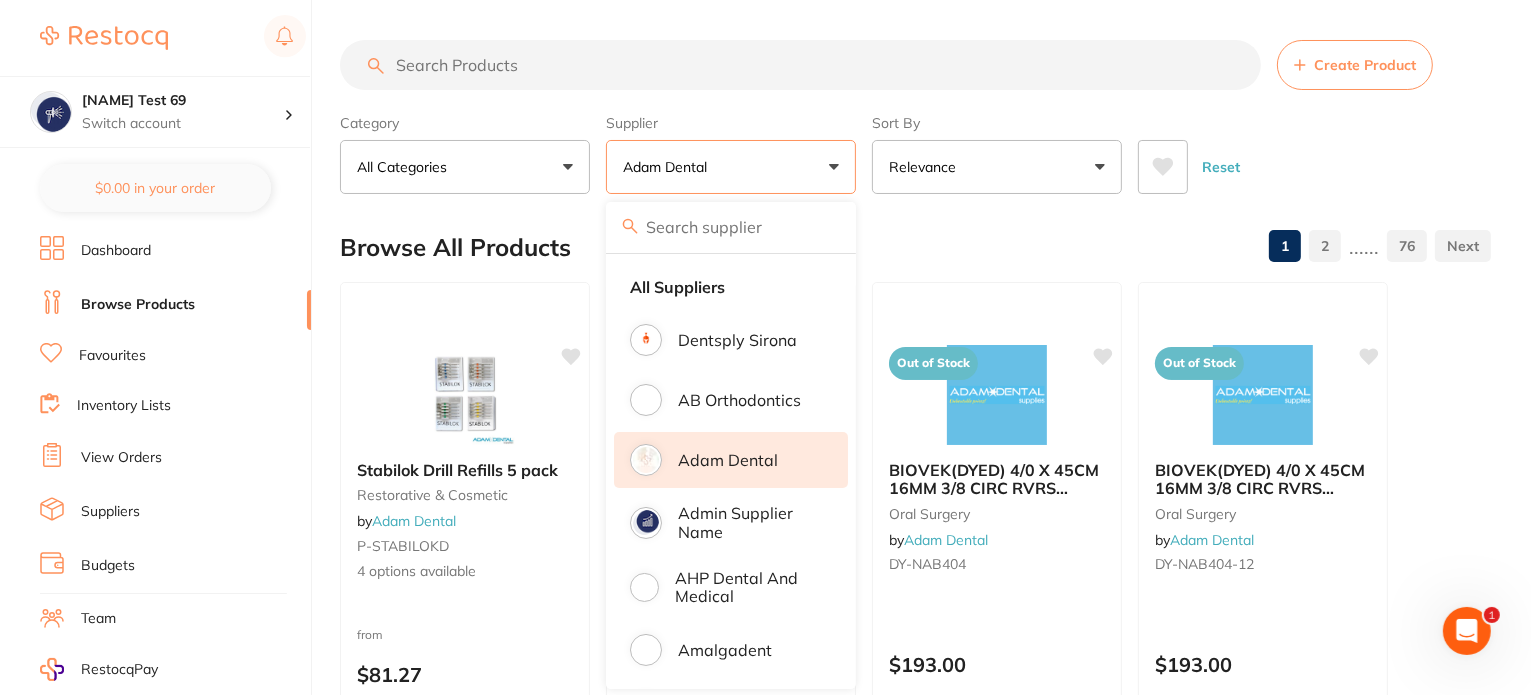 click on "Supplier [FIRST] [LAST] All Suppliers [FIRST] [LAST] [FIRST] [LAST] [FIRST] [LAST] [FIRST] [LAST] [FIRST] [LAST] [FIRST] [LAST] [FIRST] [LAST] [FIRST] [LAST] [FIRST] [LAST] [FIRST] [LAST] [FIRST] [LAST] [FIRST] [LAST] [FIRST] [LAST] [FIRST] [LAST] [FIRST] [LAST] [FIRST] [LAST]" at bounding box center (915, 150) 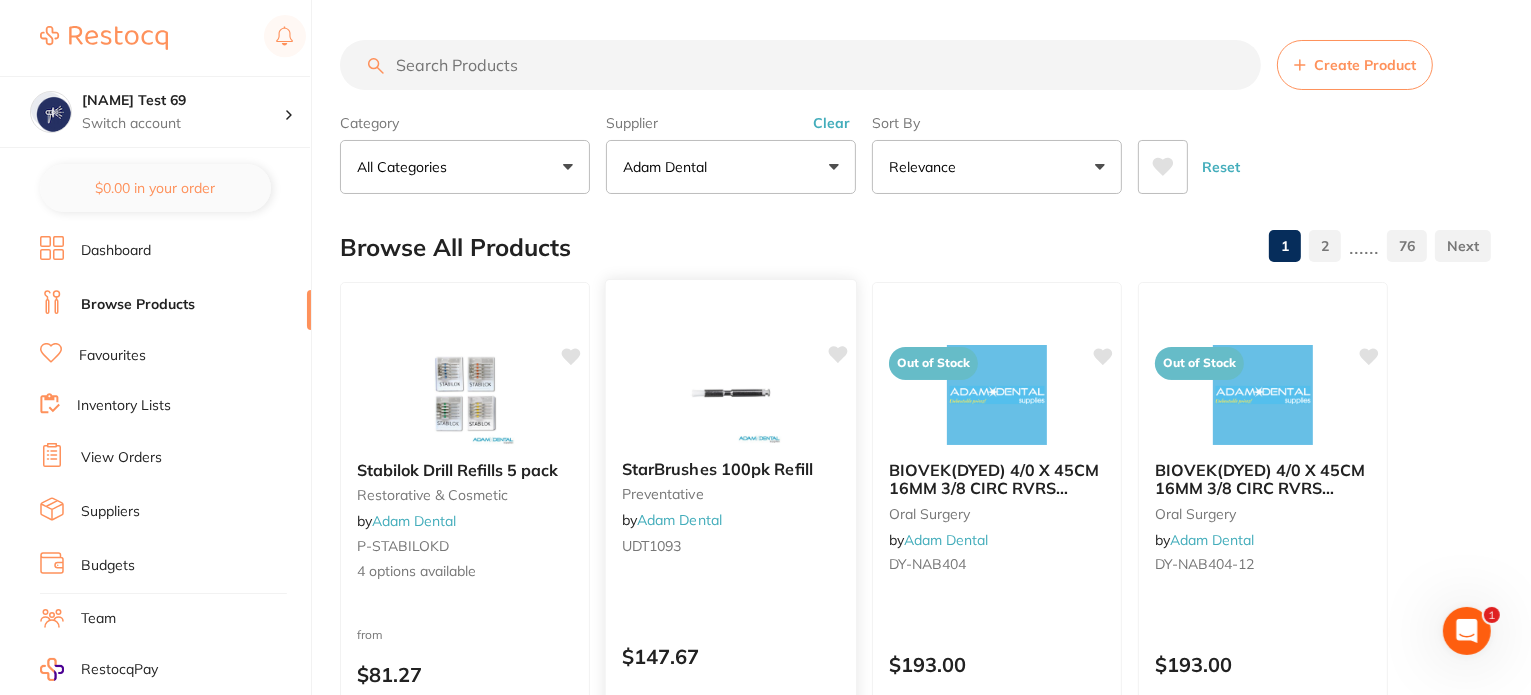 scroll, scrollTop: 0, scrollLeft: 0, axis: both 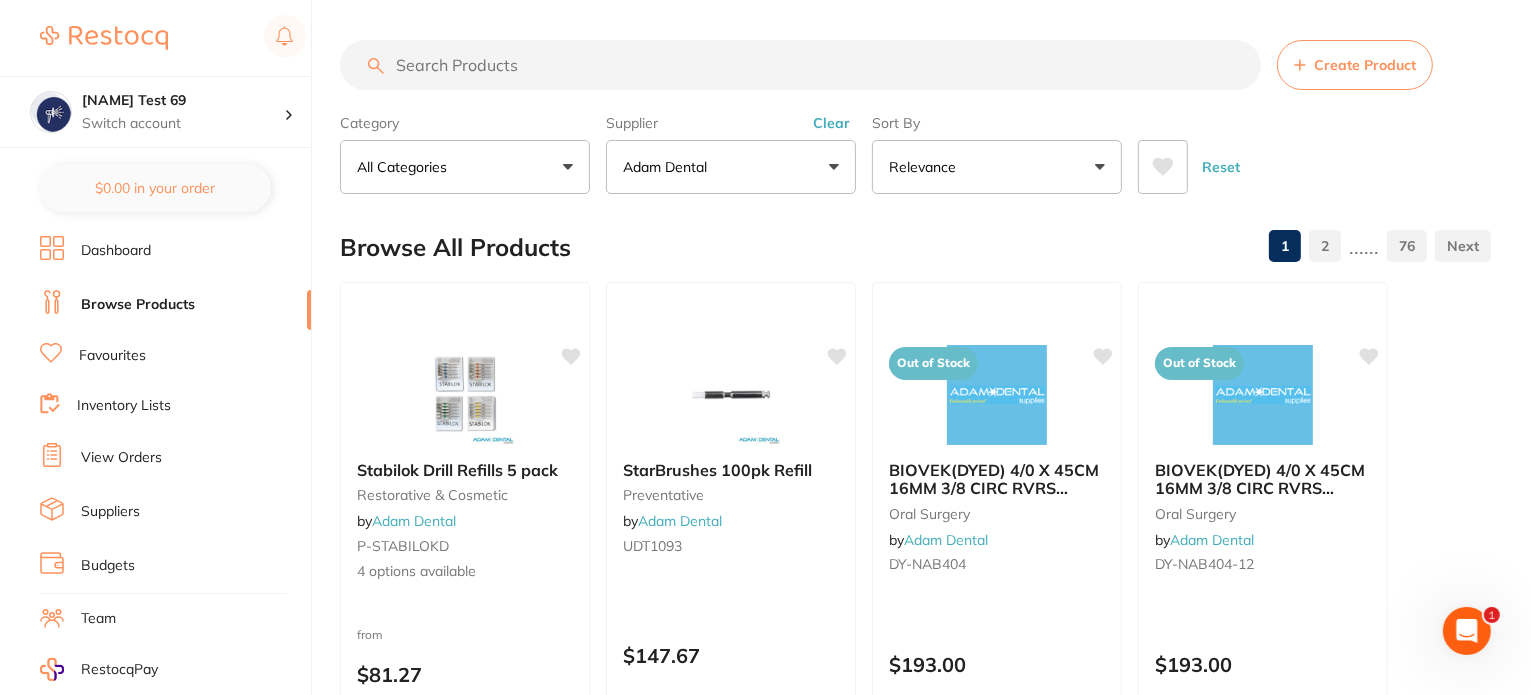 click on "Adam Dental" at bounding box center [731, 167] 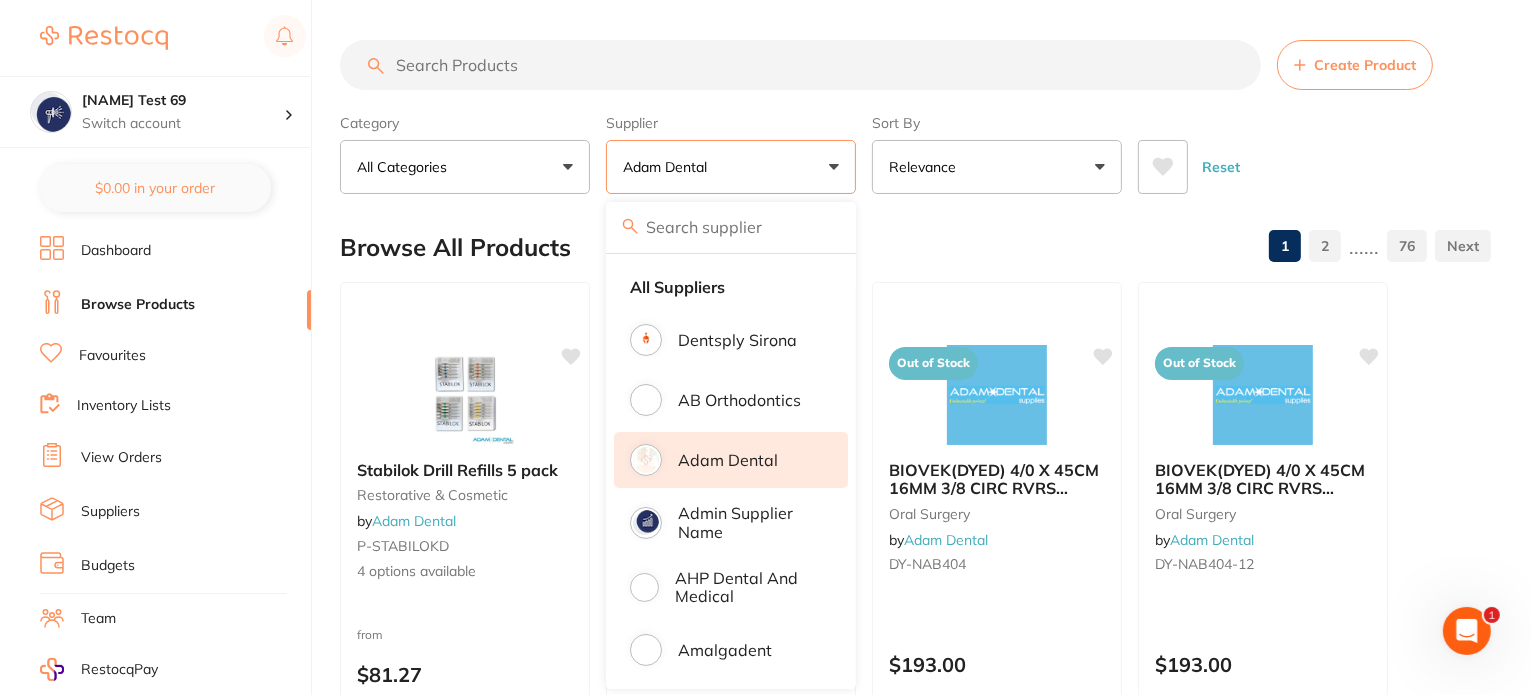 click on "Adam Dental" at bounding box center [728, 460] 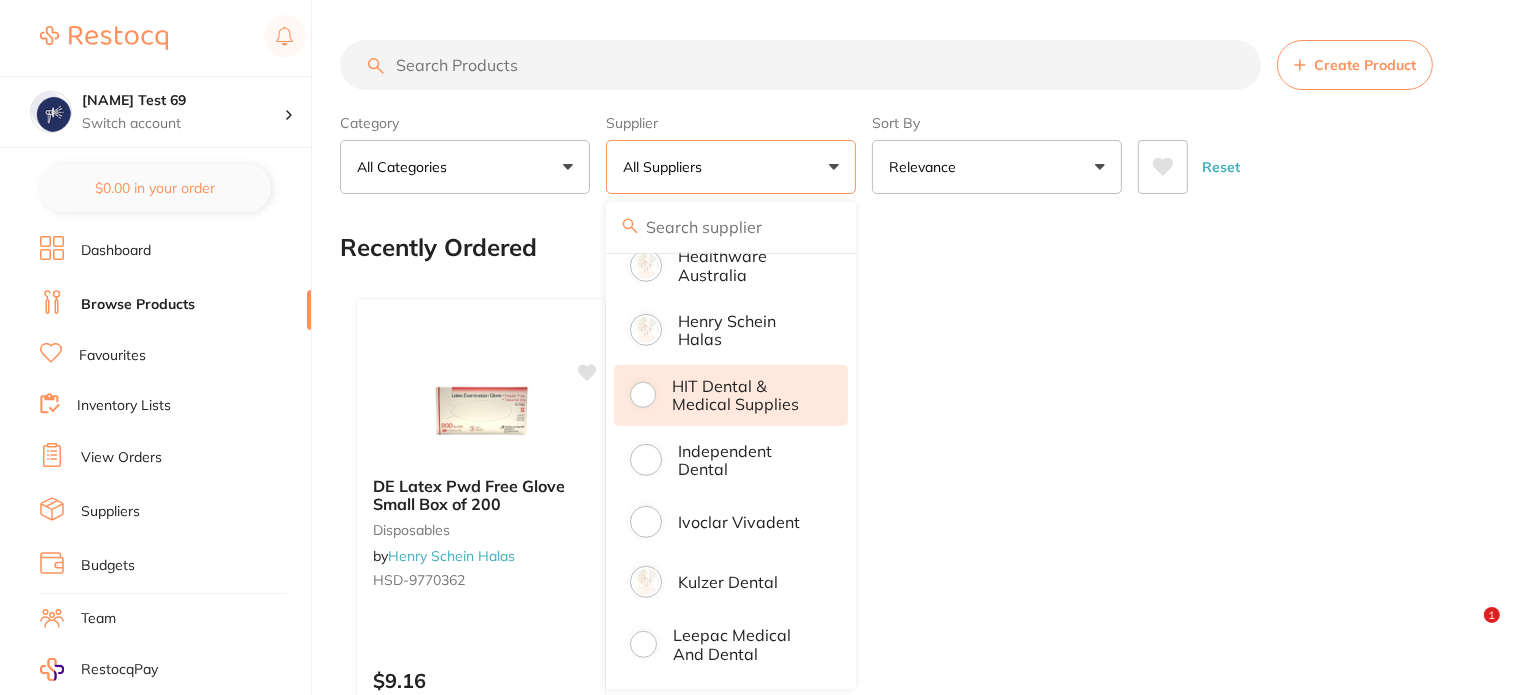 scroll, scrollTop: 1400, scrollLeft: 0, axis: vertical 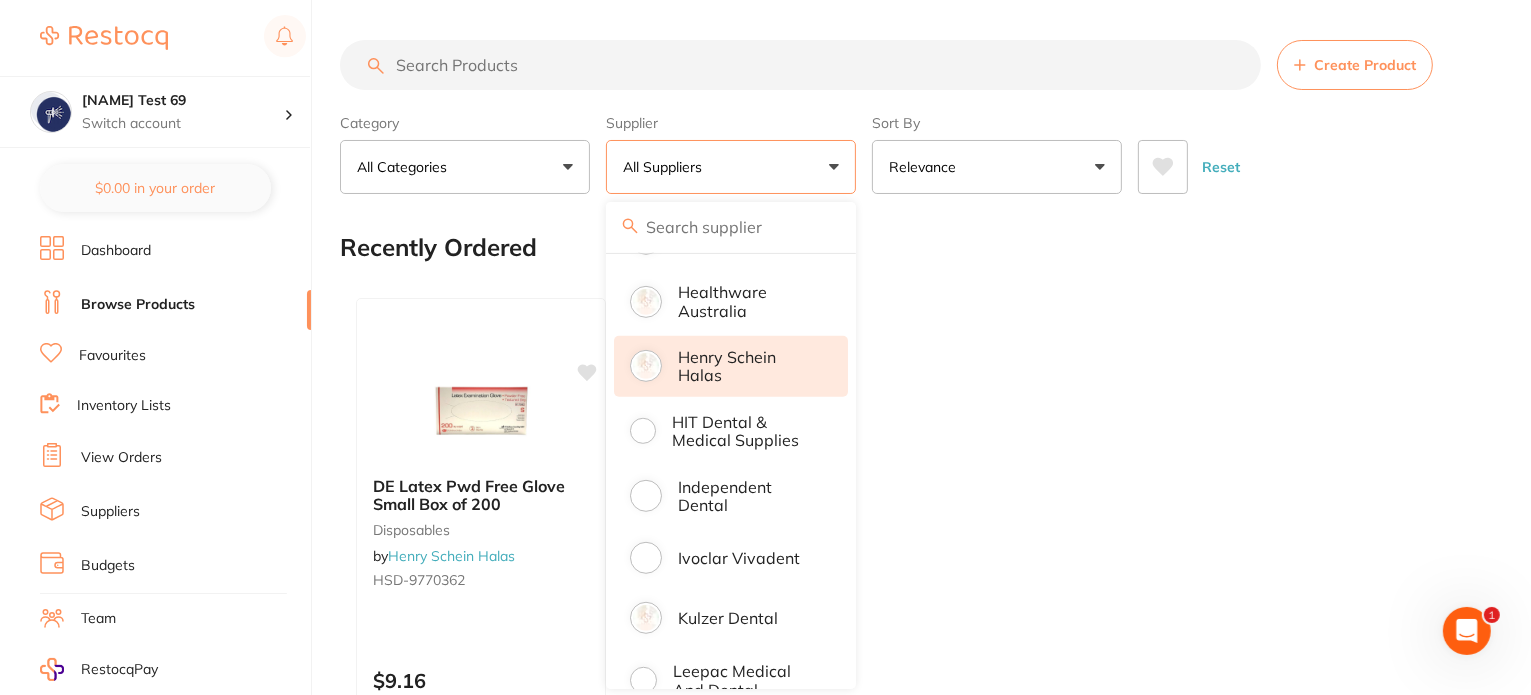 click on "Henry Schein Halas" at bounding box center [749, 366] 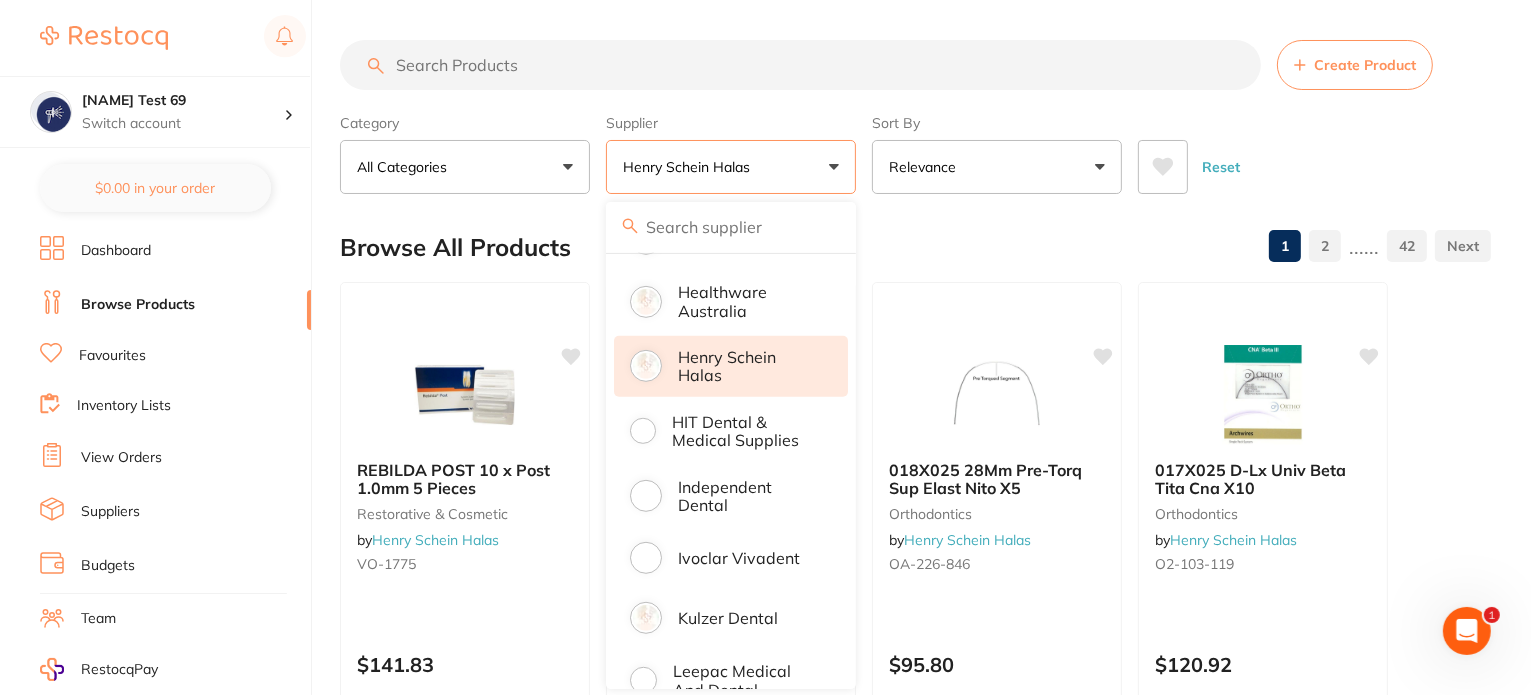 click on "Category All Categories All Categories 3D Printing anaesthetic articulating burs CAD/CAM crown & bridge disposables education endodontics finishing & polishing handpieces impression infection control instruments laboratory oral surgery orthodontics preventative restorative & cosmetic rubber dam whitening xrays/imaging Clear Category false All Categories Category All Categories 3D Printing anaesthetic articulating burs CAD/CAM crown & bridge disposables education endodontics finishing & polishing handpieces impression infection control instruments laboratory oral surgery orthodontics preventative restorative & cosmetic rubber dam whitening xrays/imaging Supplier Henry Schein Halas All Suppliers Dentsply Sirona AB Orthodontics Adam Dental Admin supplier name AHP Dental and Medical Amalgadent AR Instrumed Ark Health AU Supplier Admin BioMeDent Pty Ltd CDS Dental Critical Dental David Melton Dental Practice Supplies Dental Zone Erkodent Erskine Dental frontend Geistlich Healthware Australia Ivoclar Vivadent" at bounding box center (915, 150) 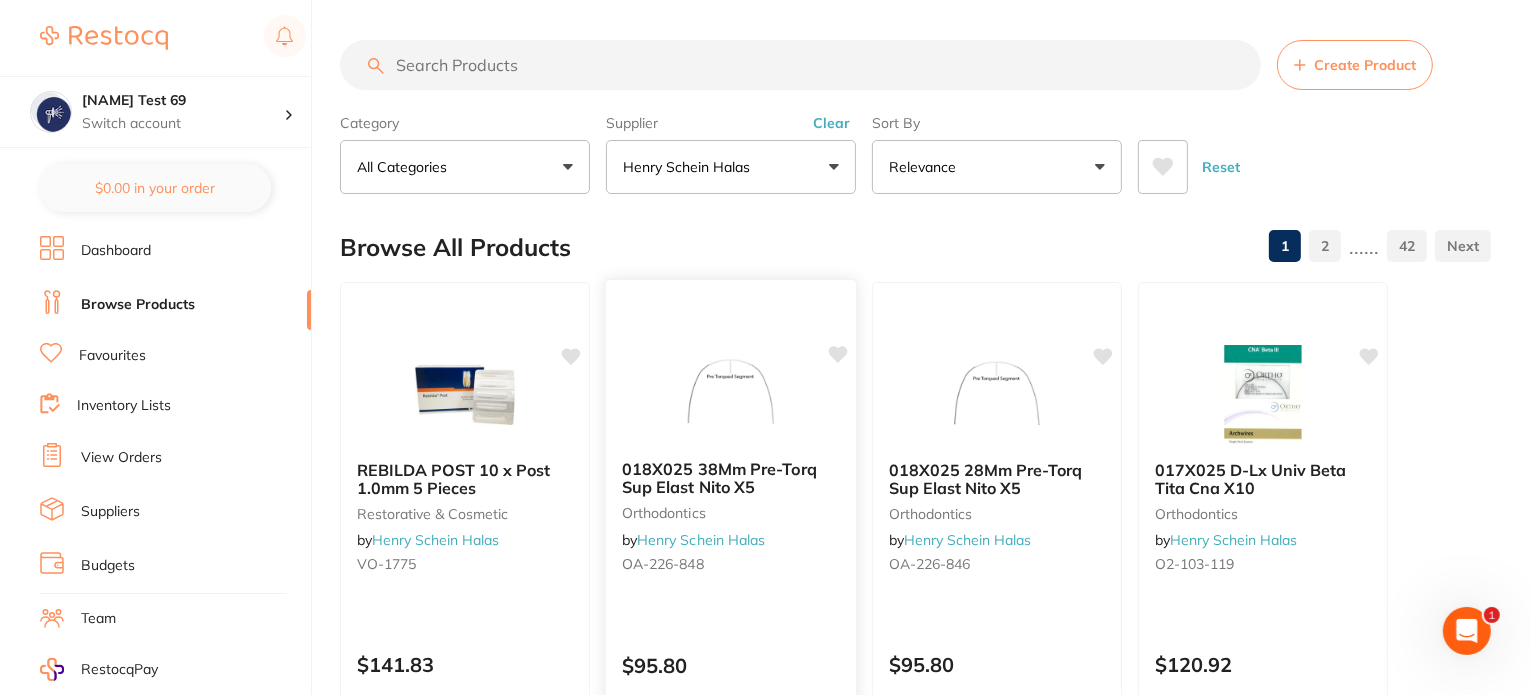 scroll, scrollTop: 0, scrollLeft: 0, axis: both 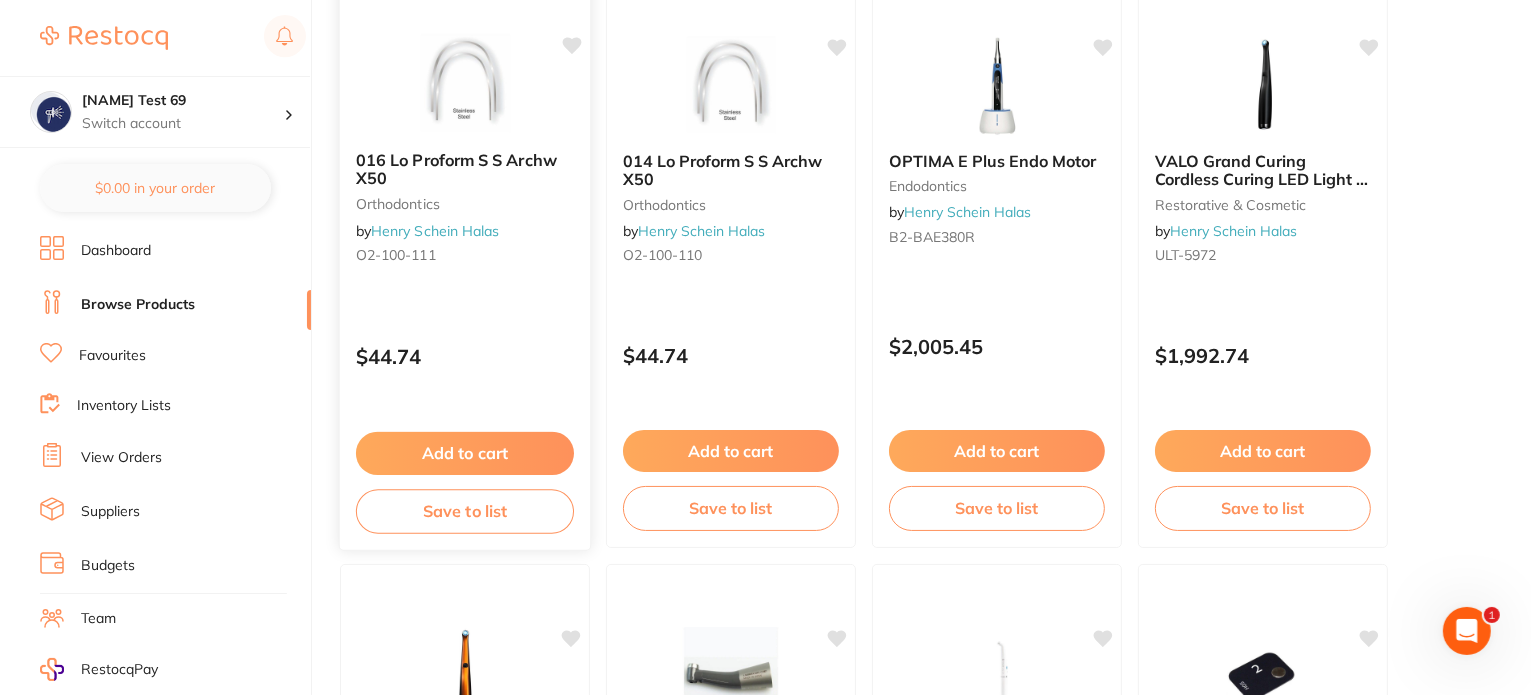 click on "Add to cart" at bounding box center (465, 453) 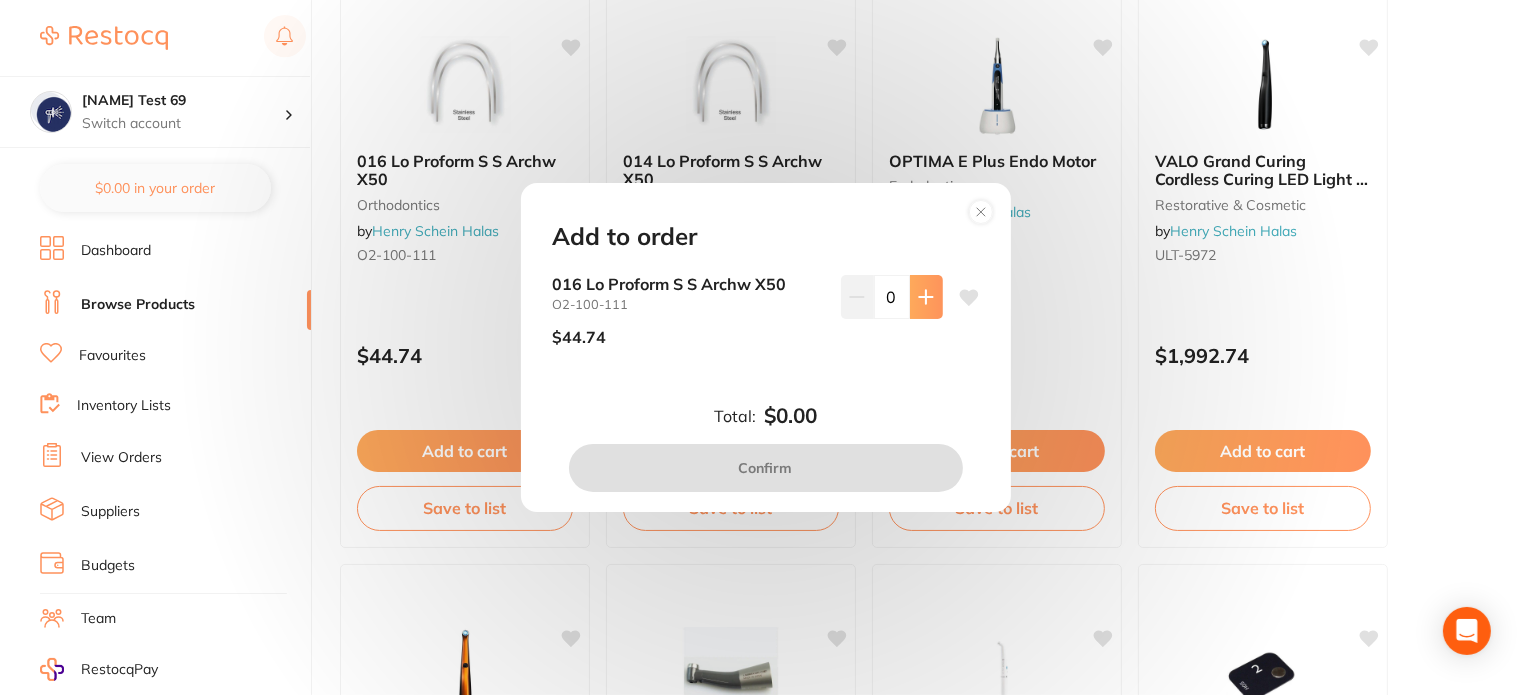 click at bounding box center (926, 297) 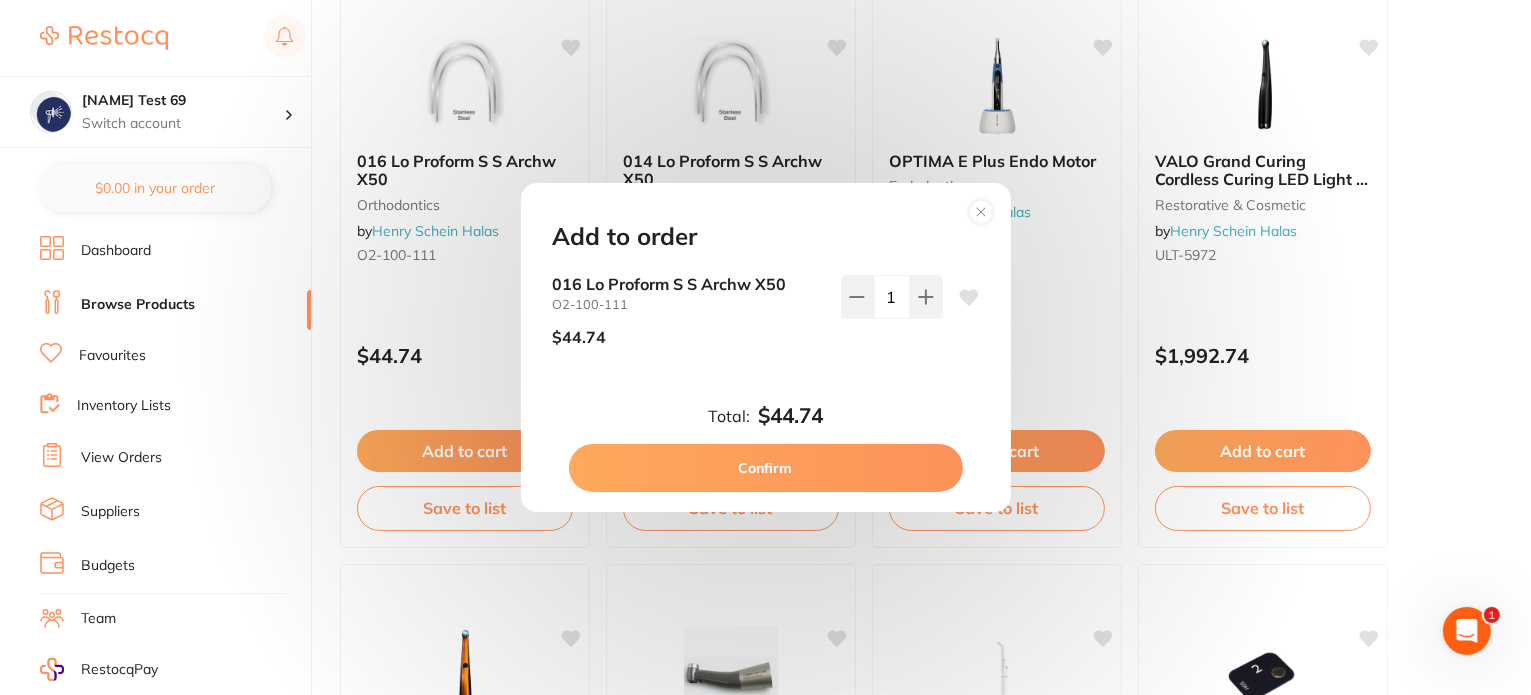 scroll, scrollTop: 0, scrollLeft: 0, axis: both 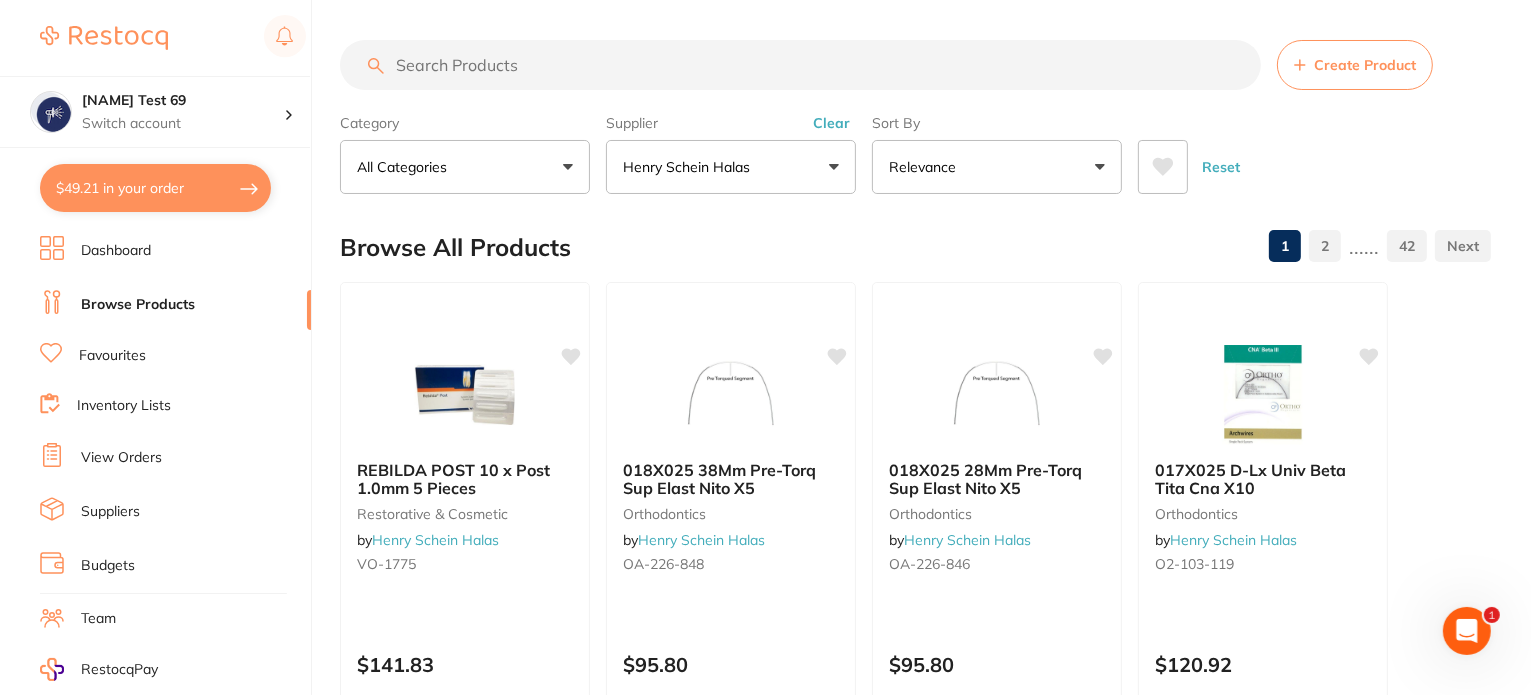click on "Henry Schein Halas" at bounding box center (731, 167) 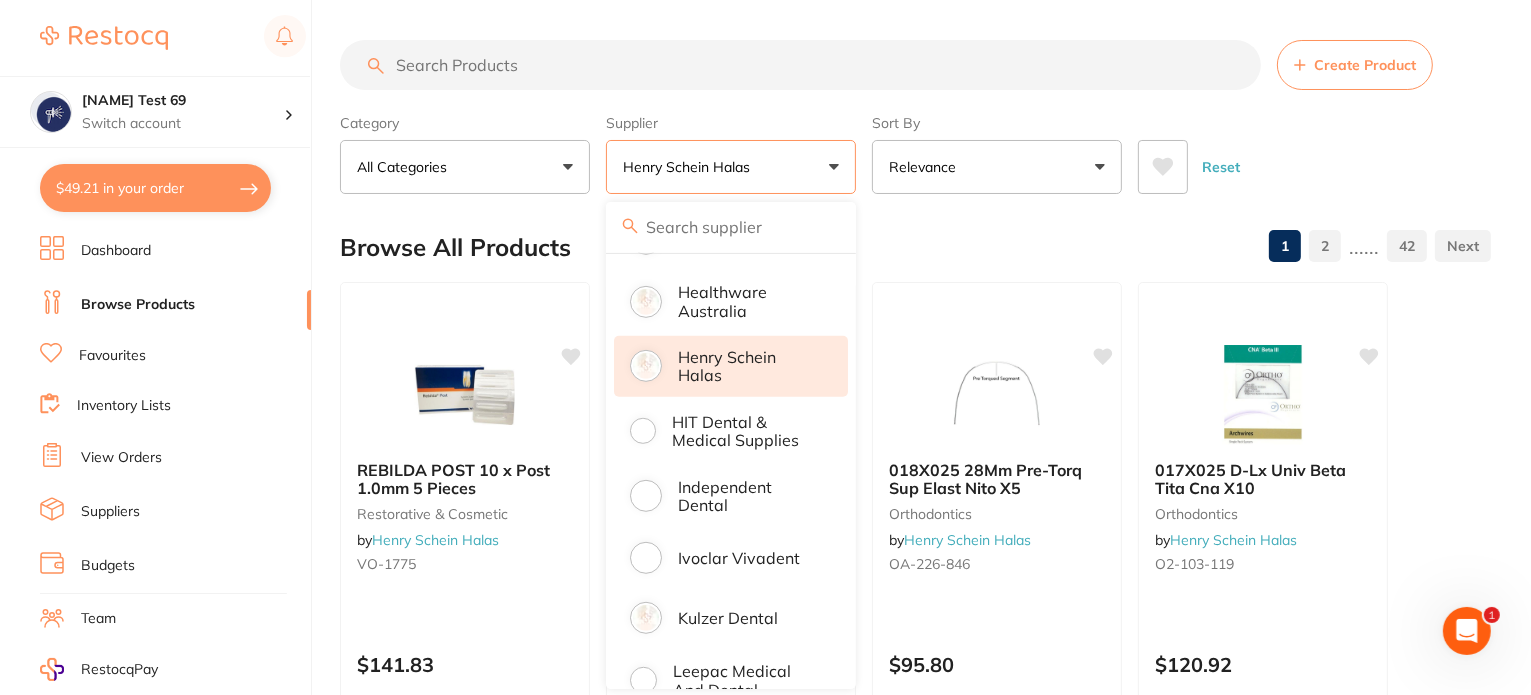 drag, startPoint x: 716, startPoint y: 355, endPoint x: 716, endPoint y: 338, distance: 17 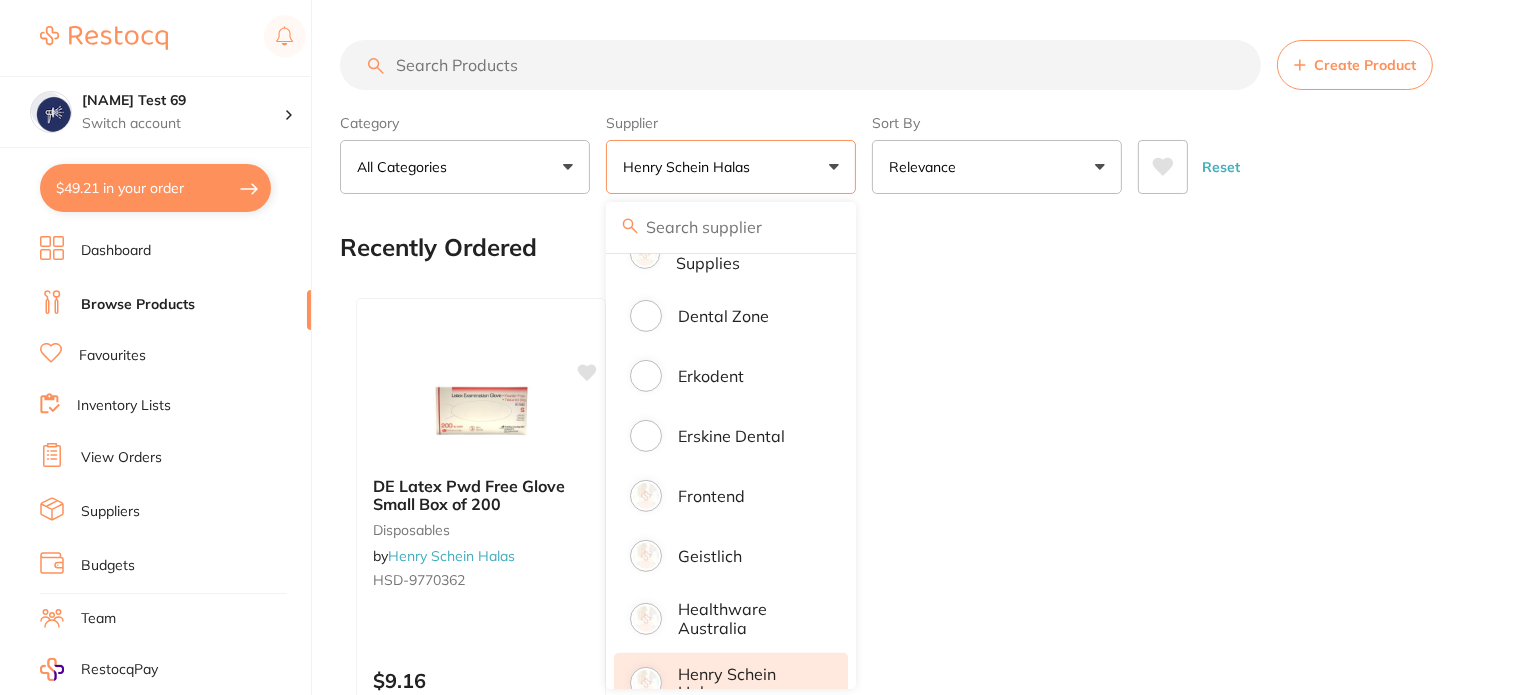 scroll, scrollTop: 0, scrollLeft: 0, axis: both 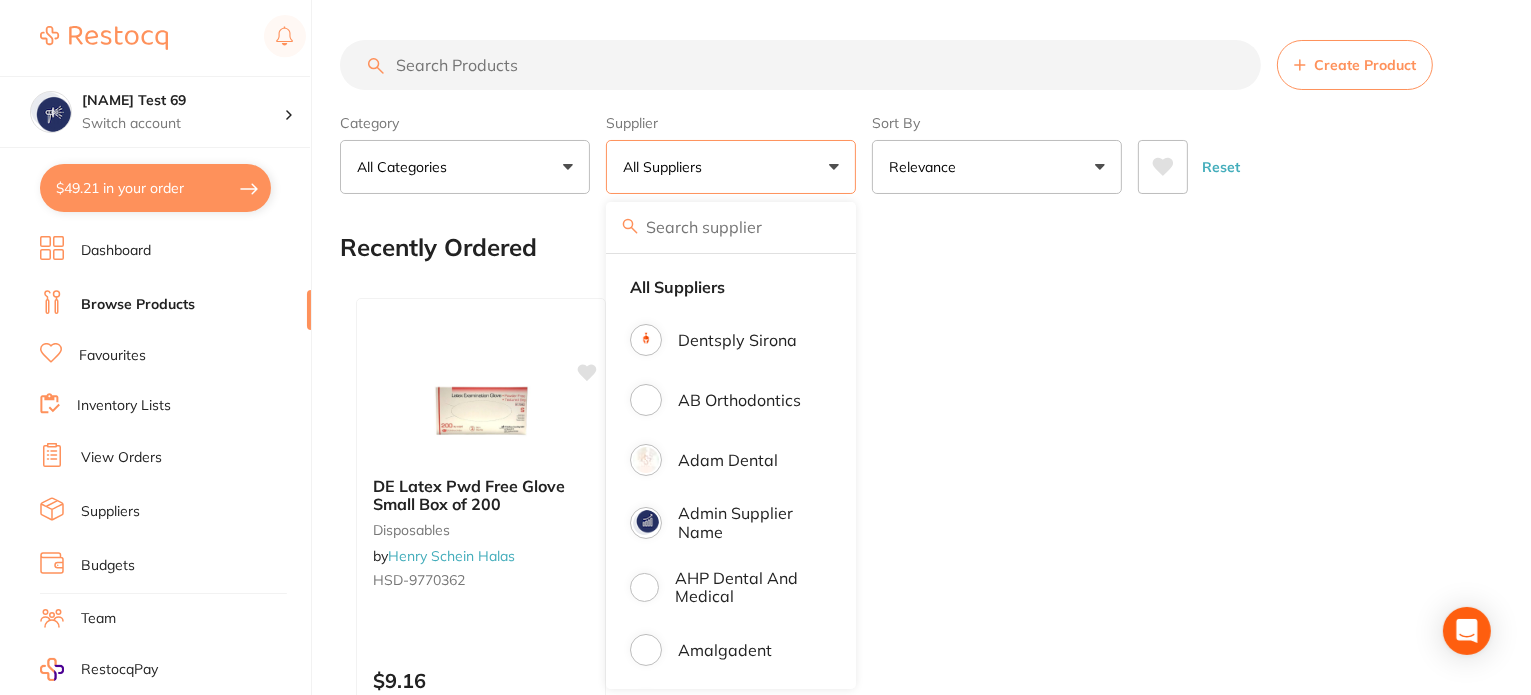 click on "Adam Dental" at bounding box center (728, 460) 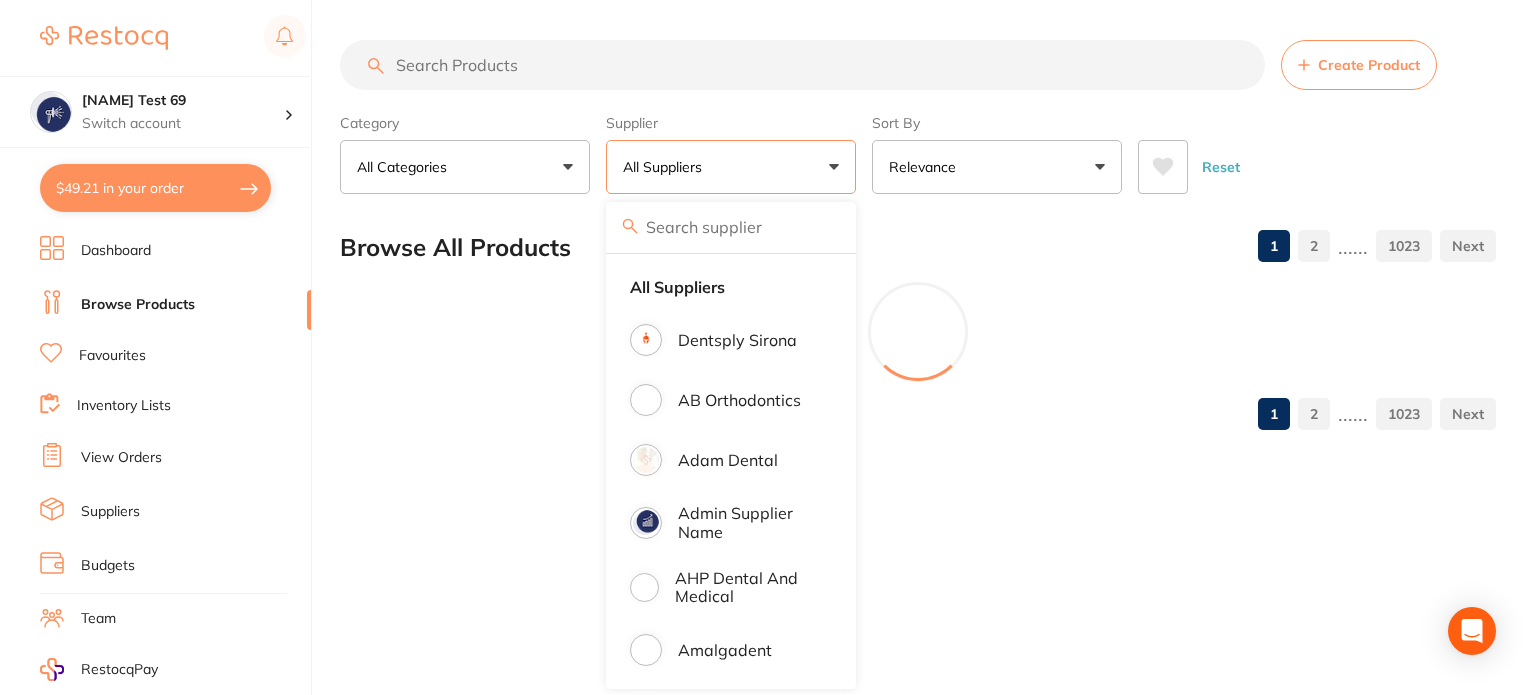 click on "Category All Categories All Categories 3D Printing anaesthetic articulating burs Burs CAD/CAM crown & bridge disposables Disposables education endodontics Endodontics equipment Equipment evacuation Evacuation finishing & polishing handpieces Handpieces implants impression infection control Infection Control instruments Instruments laboratory Laboratory miscellaneous Miscellaneous oral surgery orthodontics Orthodontics other photography preventative restorative & cosmetic rubber dam Rubber Dam specials & clearance TMJ whitening xrays/imaging Clear Category   false    All Categories Category All Categories 3D Printing anaesthetic articulating burs Burs CAD/CAM crown & bridge disposables Disposables education endodontics Endodontics equipment Equipment evacuation Evacuation finishing & polishing handpieces Handpieces implants impression infection control Infection Control instruments Instruments laboratory Laboratory miscellaneous Miscellaneous oral surgery orthodontics Orthodontics other photography rubber dam" at bounding box center (918, 150) 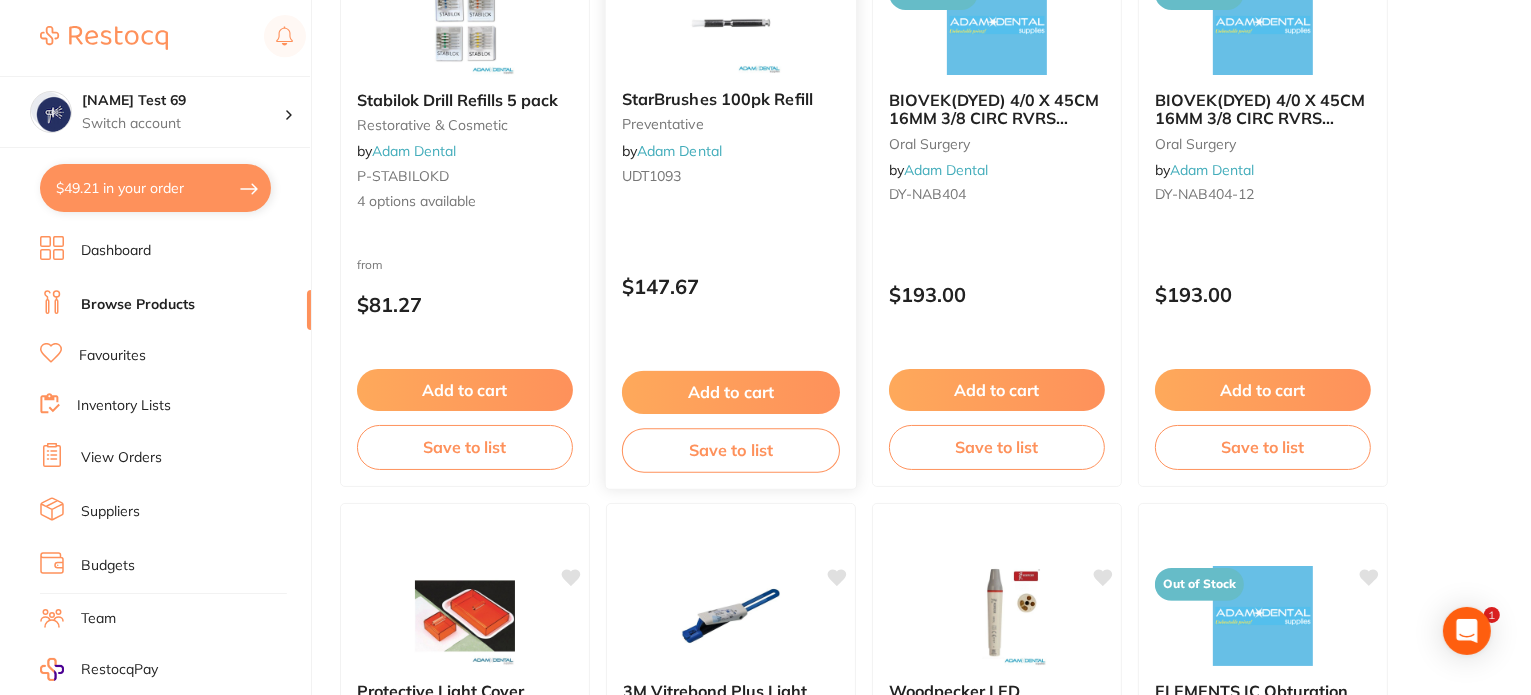 scroll, scrollTop: 500, scrollLeft: 0, axis: vertical 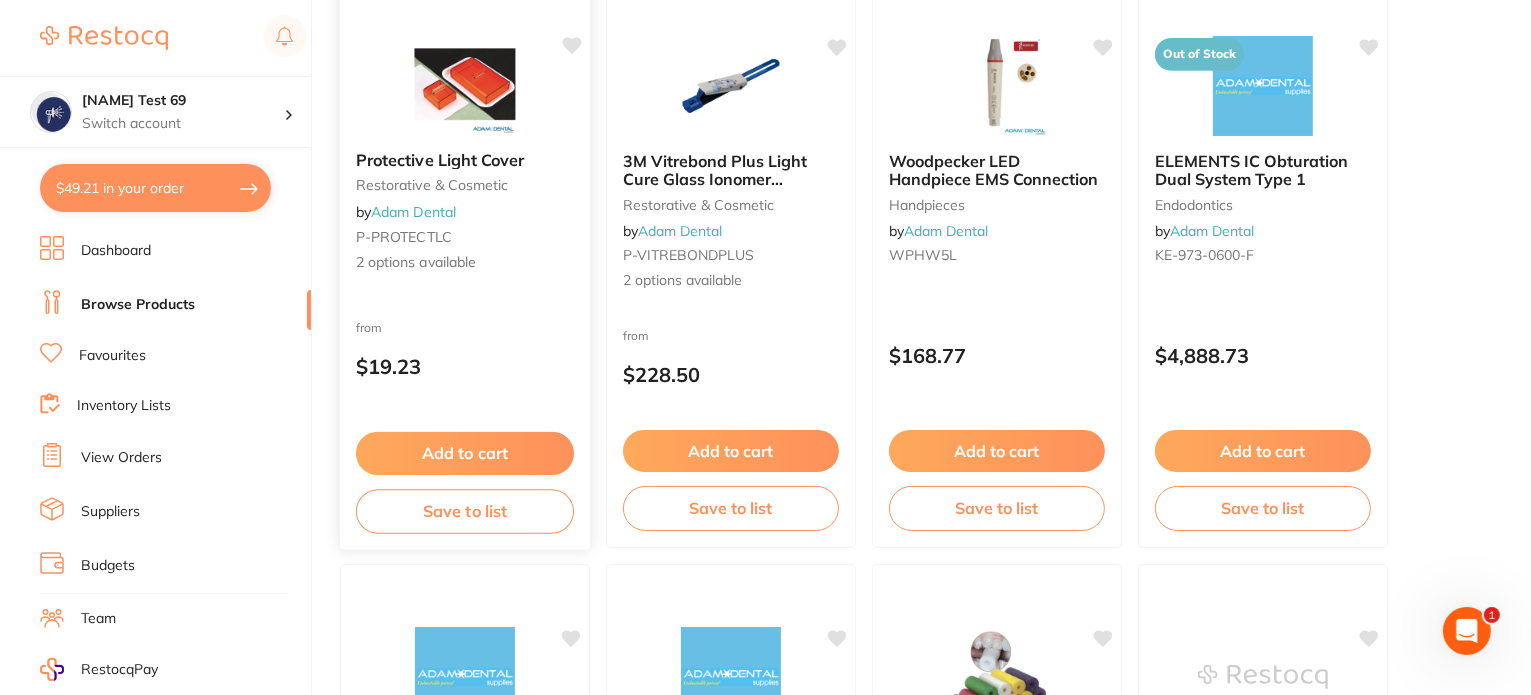 click on "Add to cart" at bounding box center (465, 453) 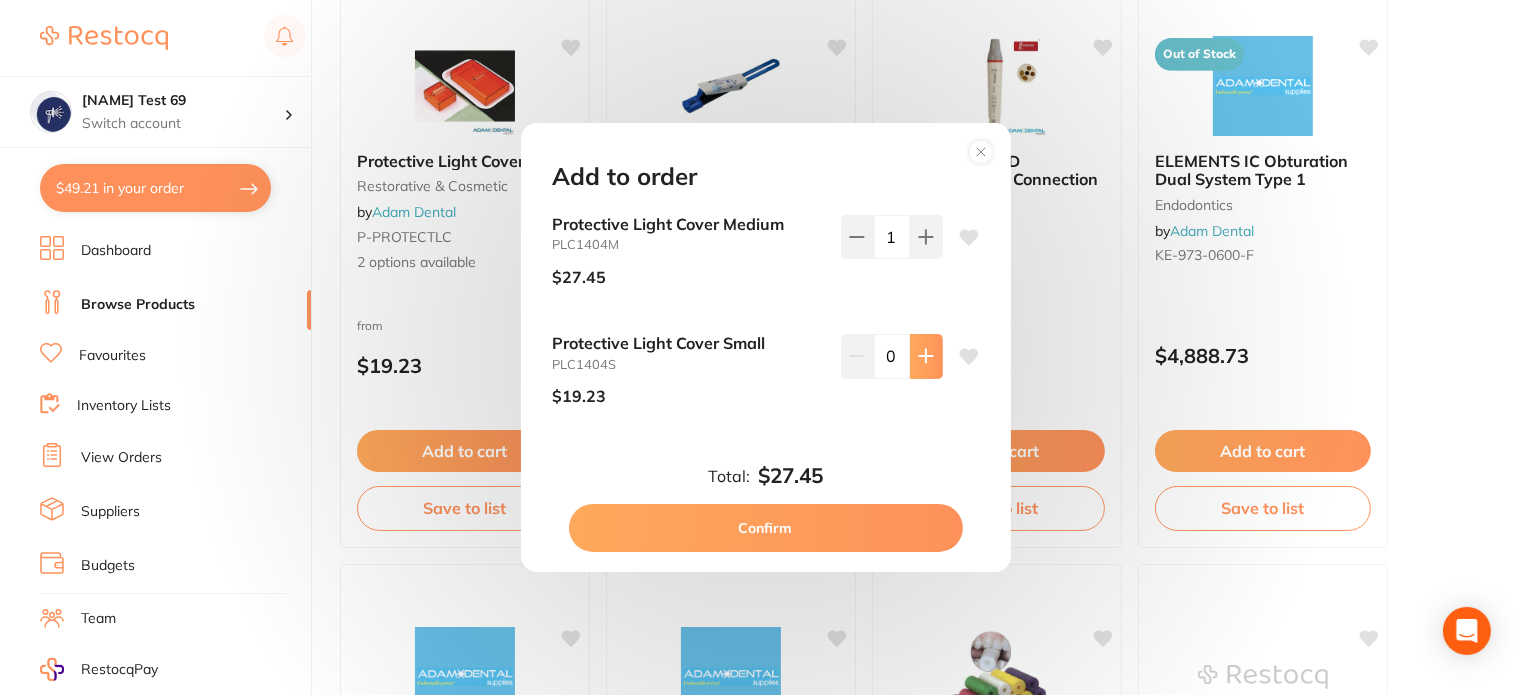 click at bounding box center (926, 237) 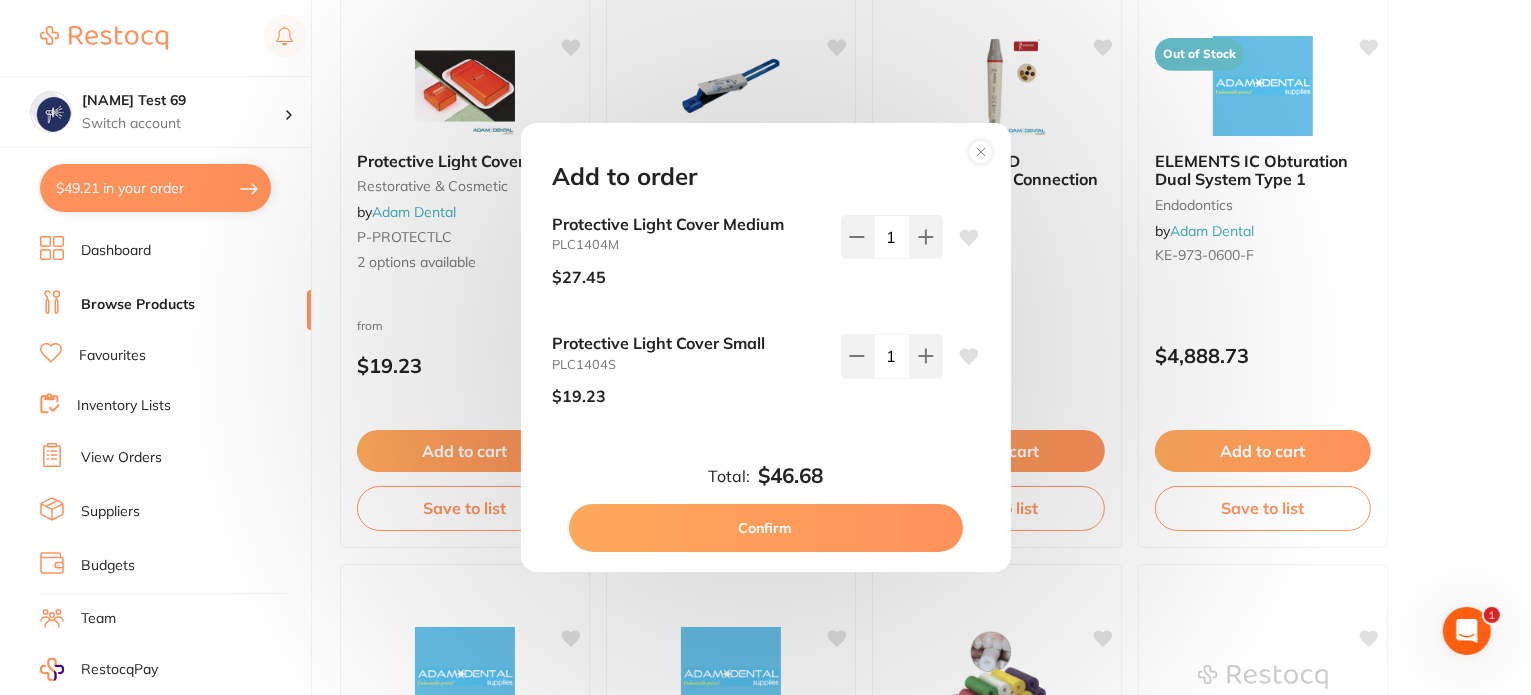 scroll, scrollTop: 0, scrollLeft: 0, axis: both 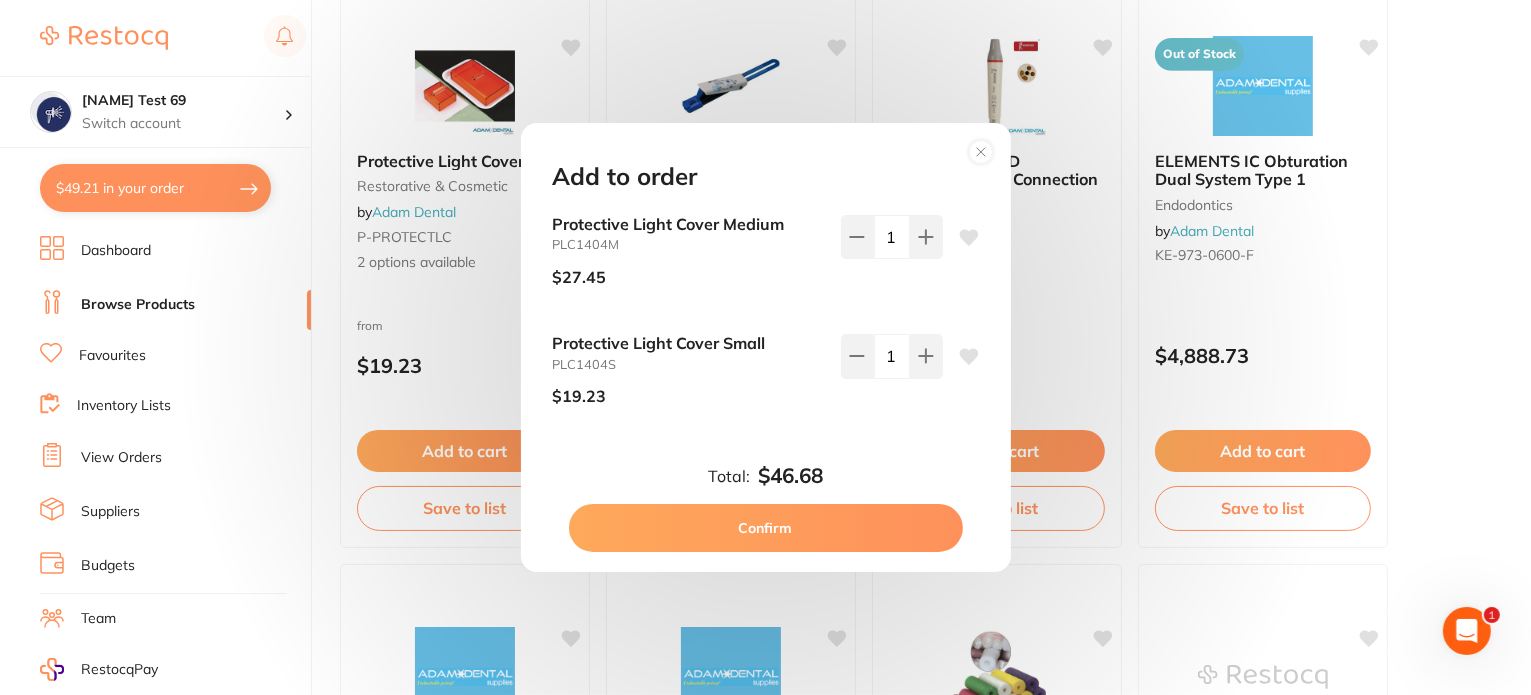 click on "Confirm" at bounding box center [766, 528] 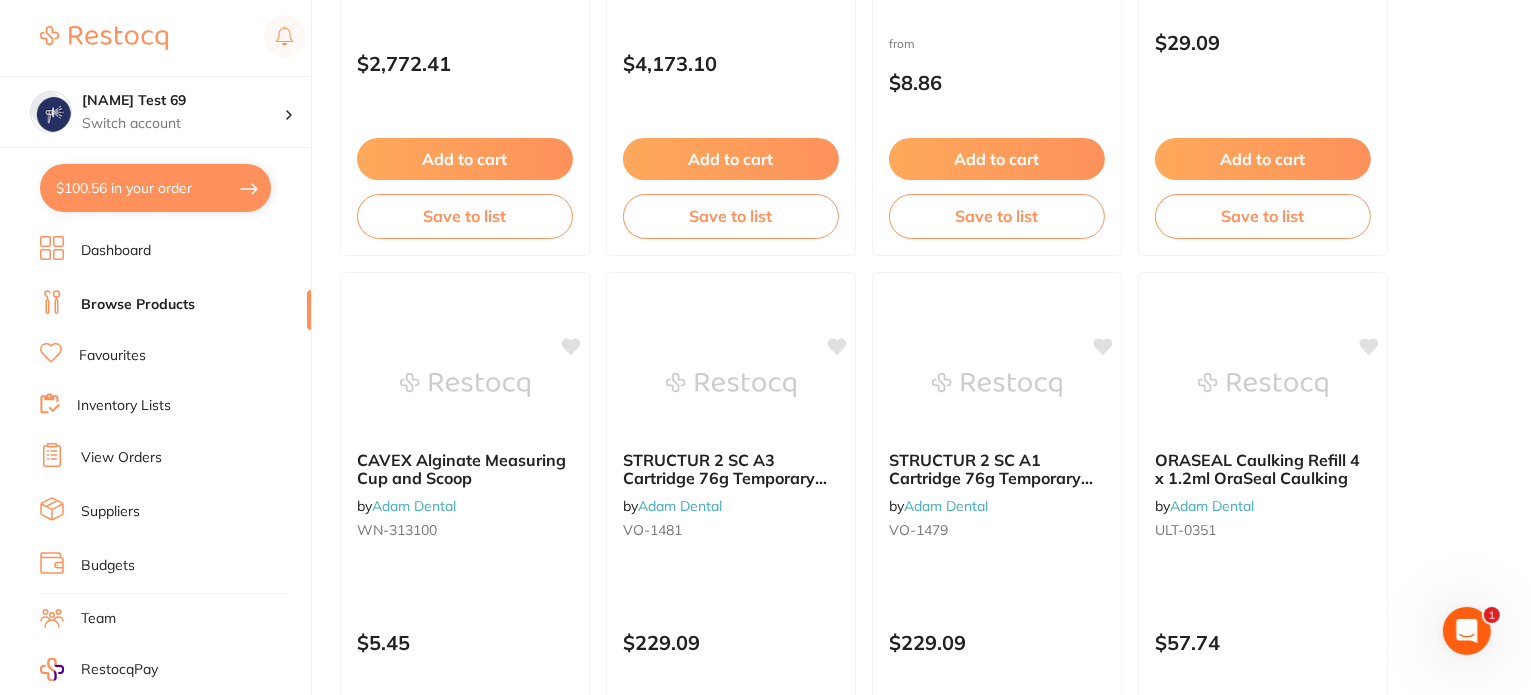 scroll, scrollTop: 1800, scrollLeft: 0, axis: vertical 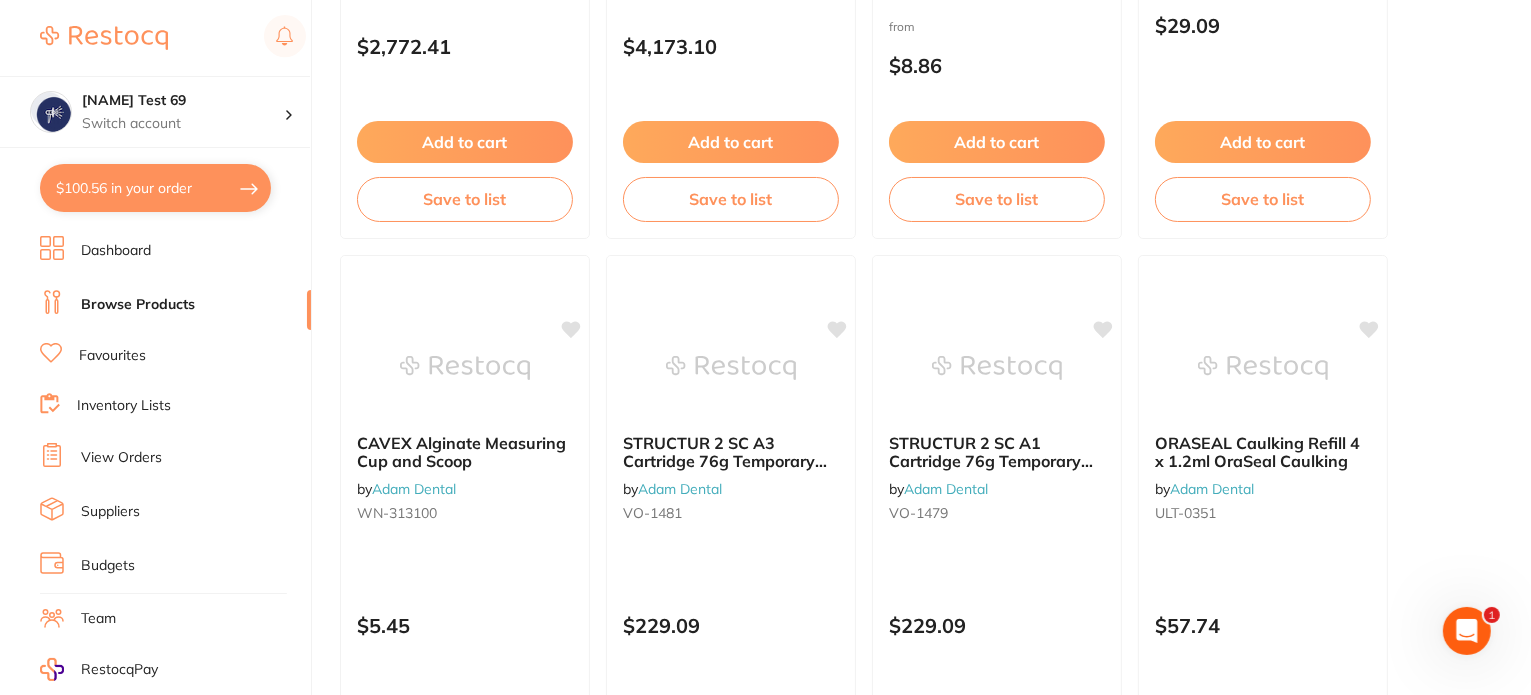 click on "$100.56   in your order" at bounding box center (155, 188) 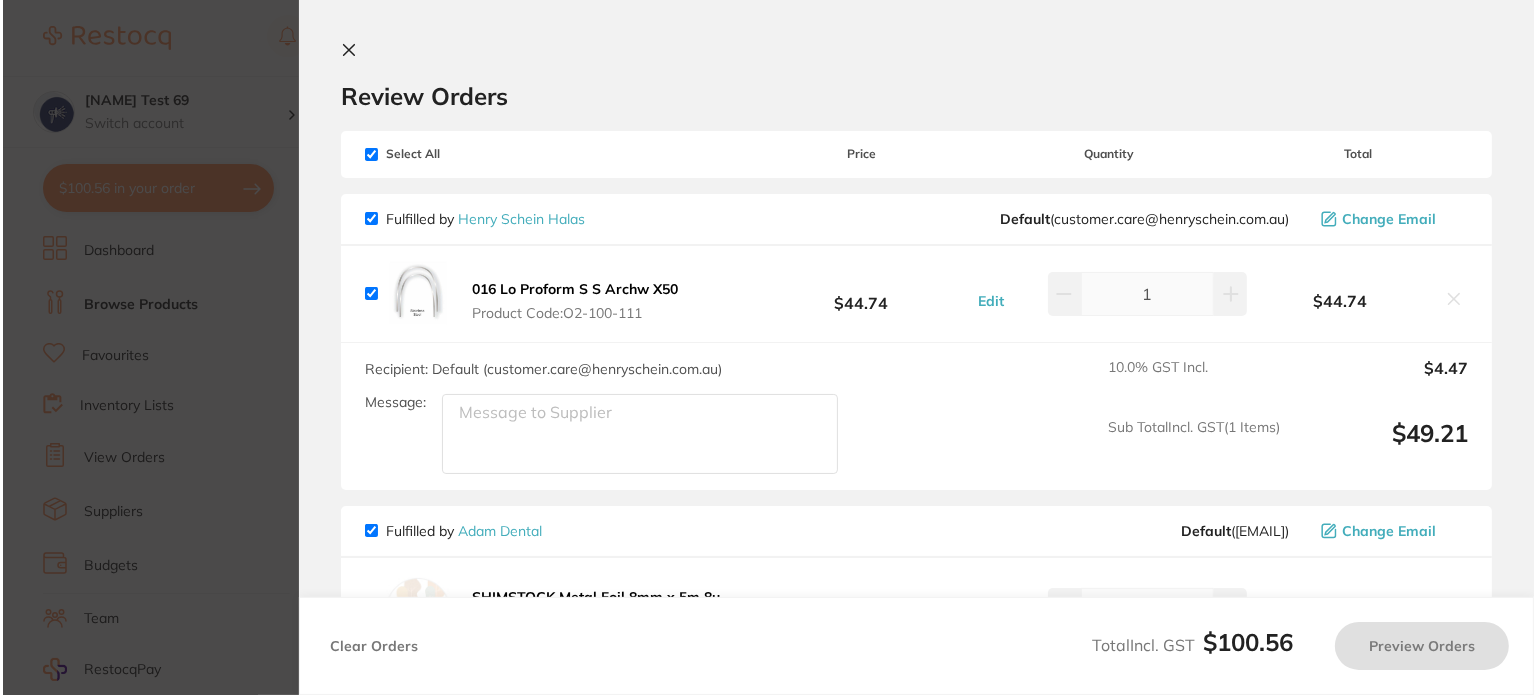 scroll, scrollTop: 0, scrollLeft: 0, axis: both 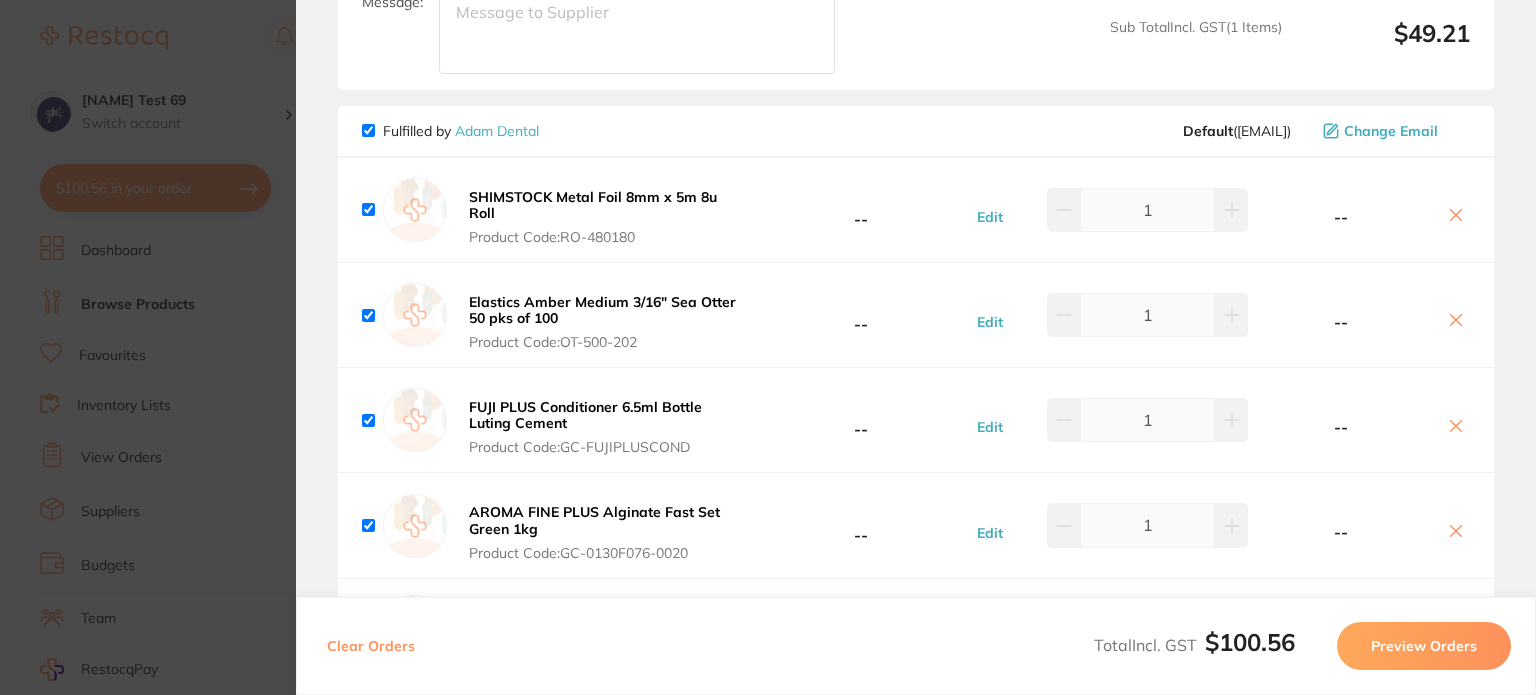 click 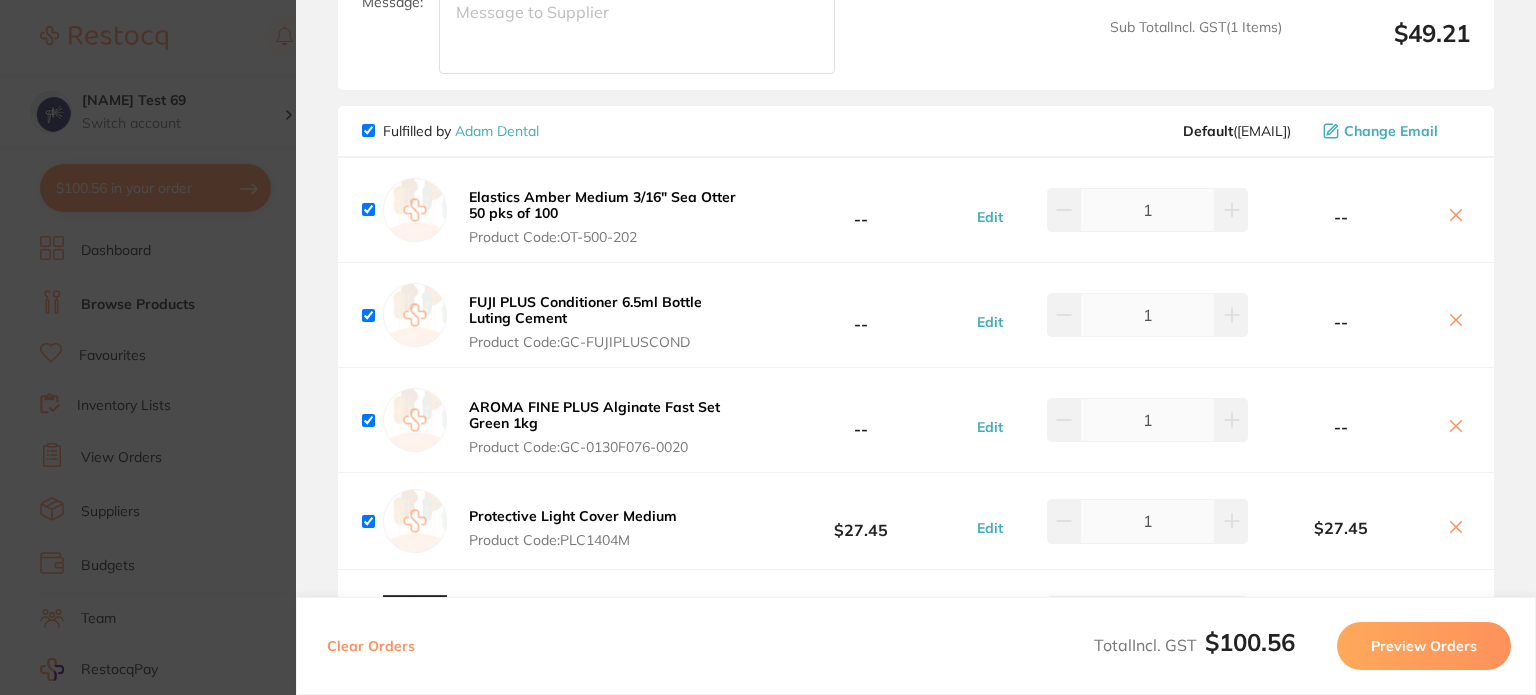 click 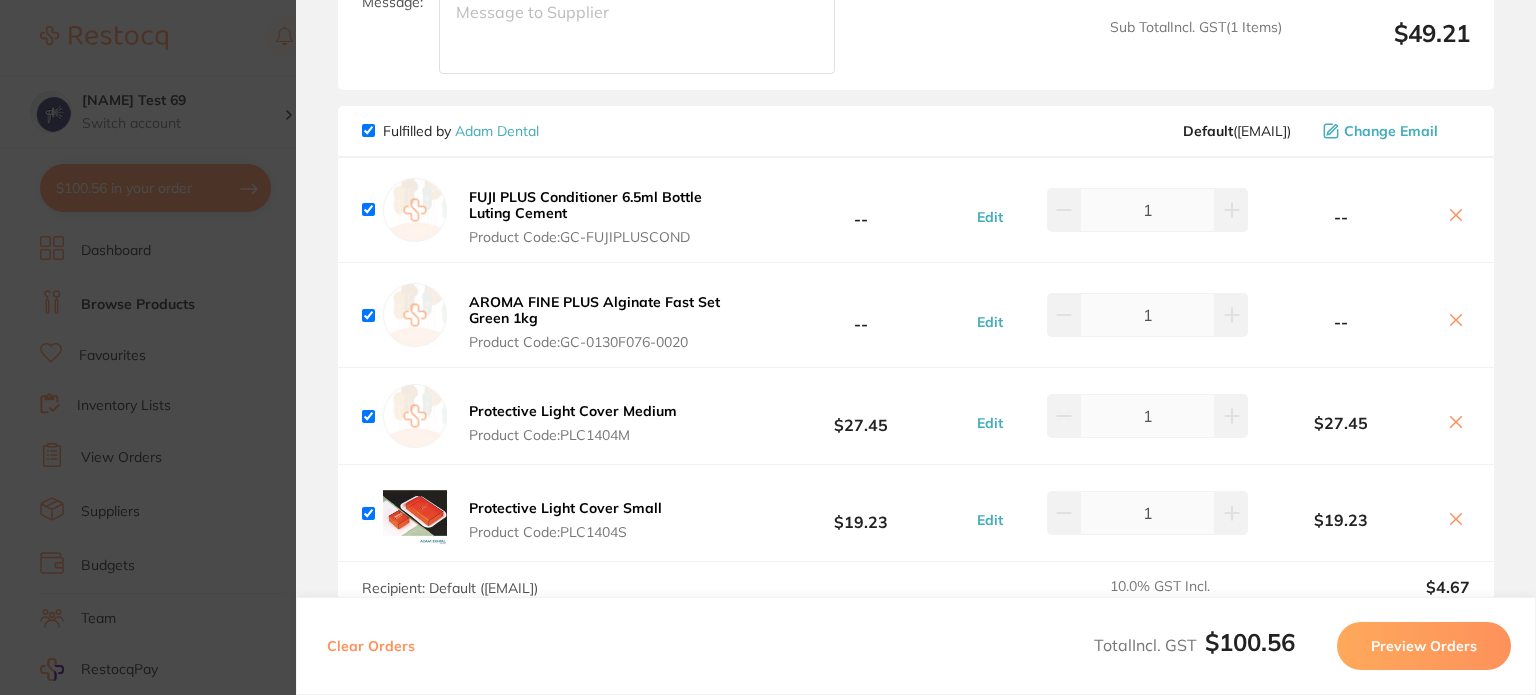 click 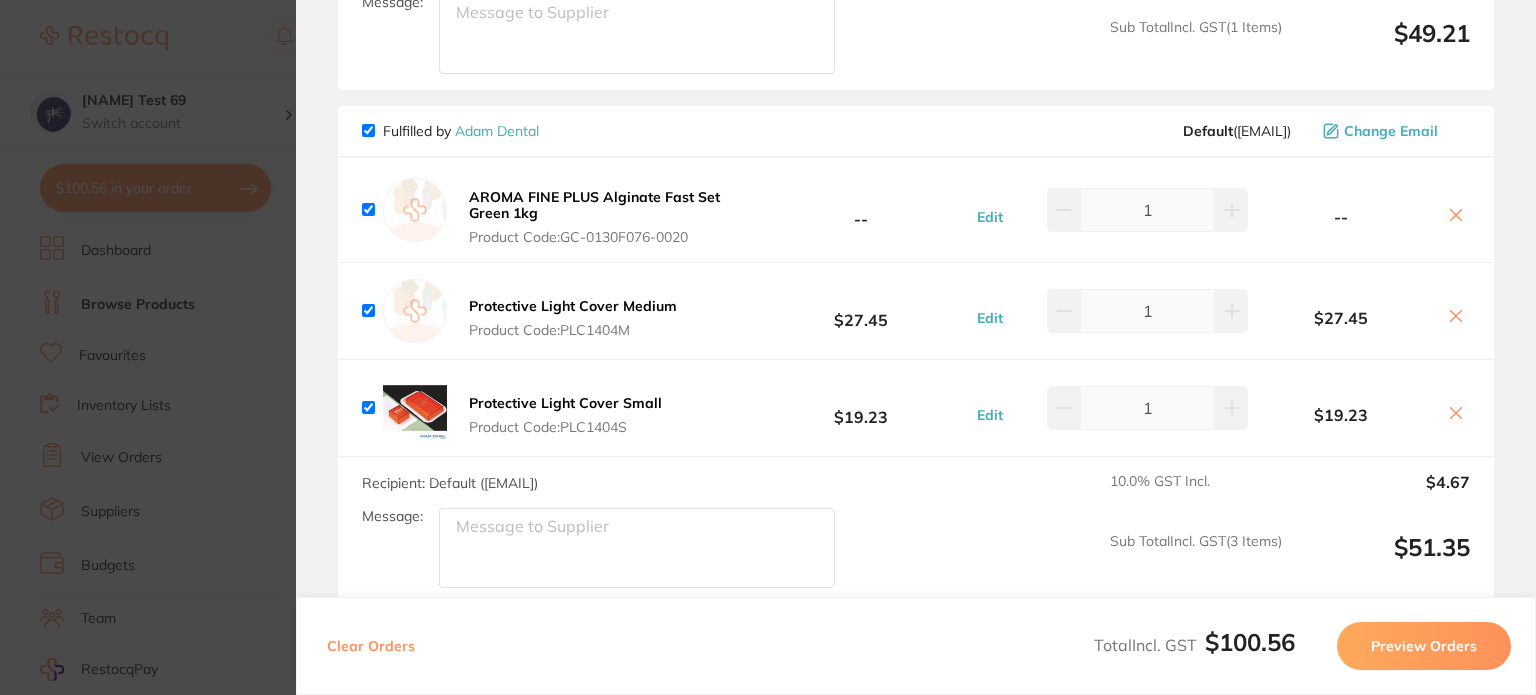 click 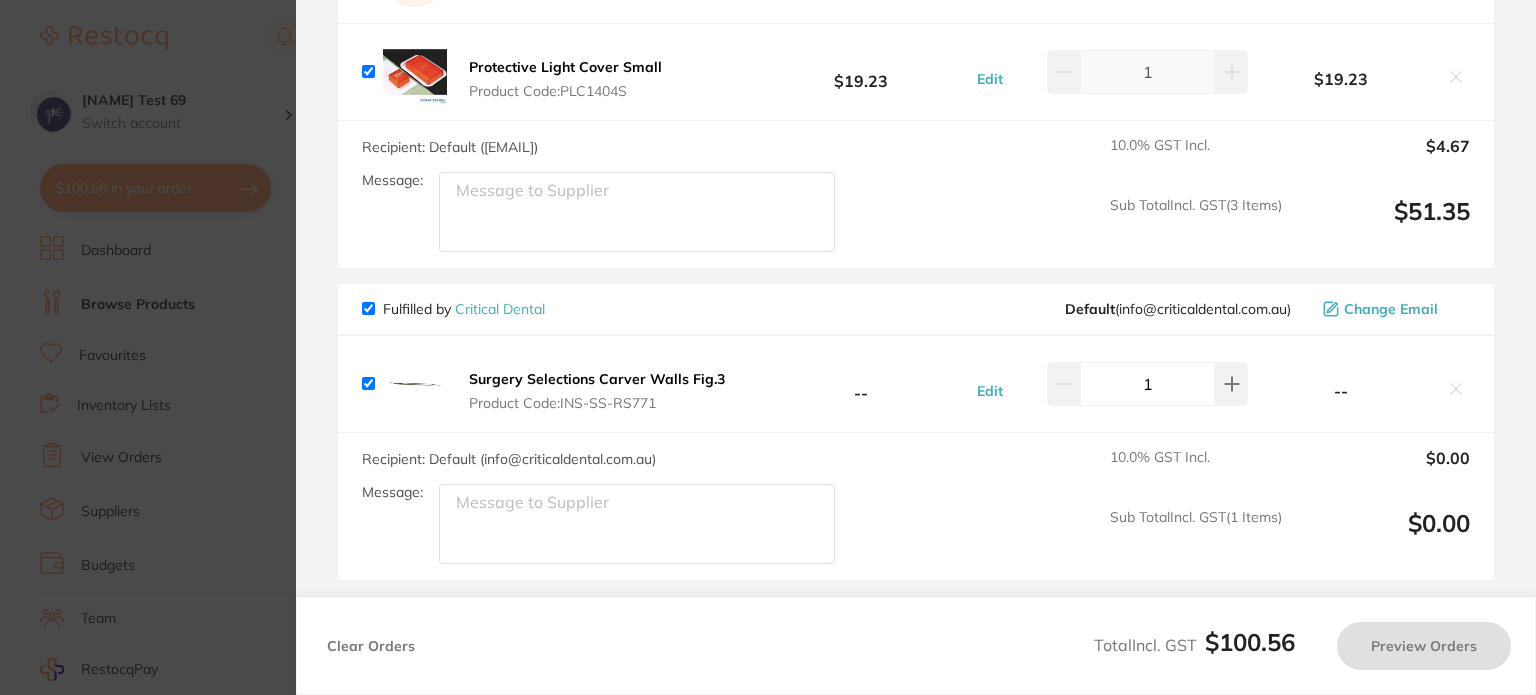 scroll, scrollTop: 762, scrollLeft: 0, axis: vertical 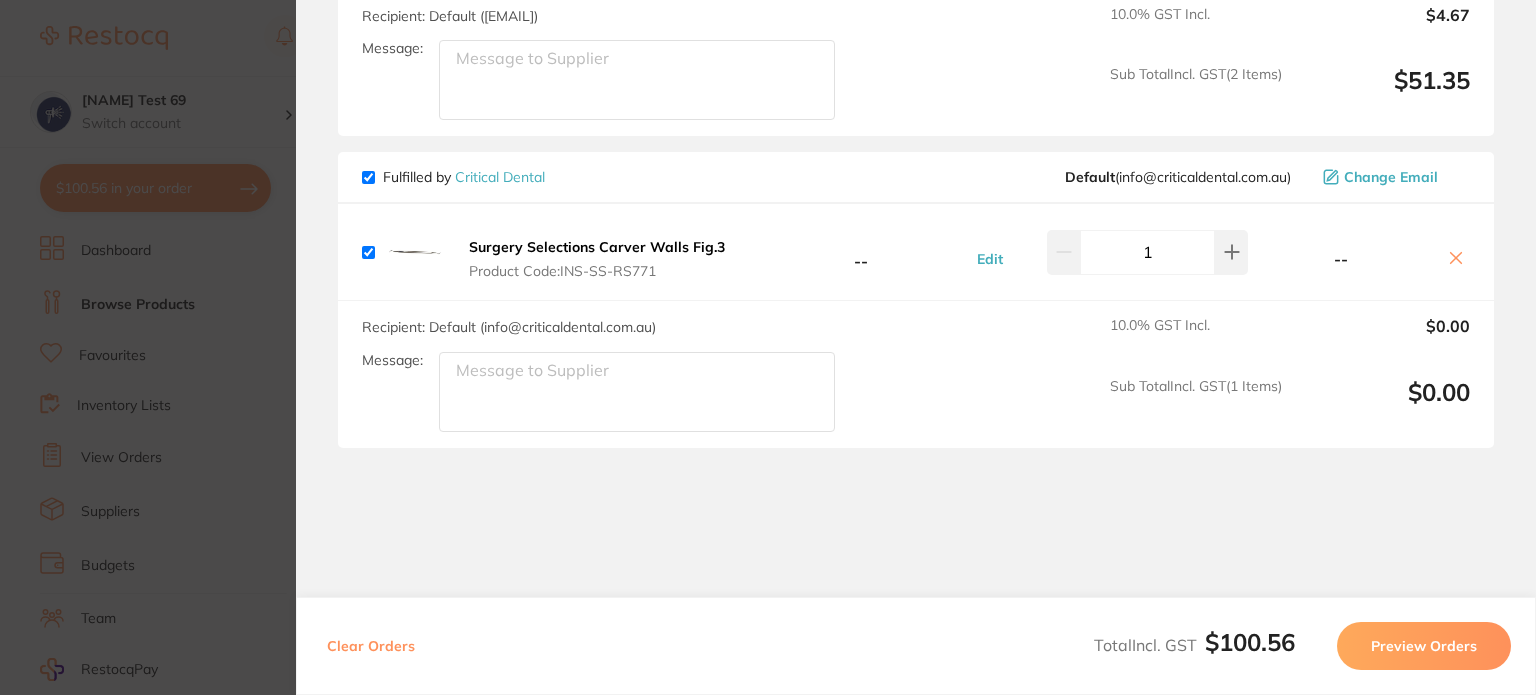 click 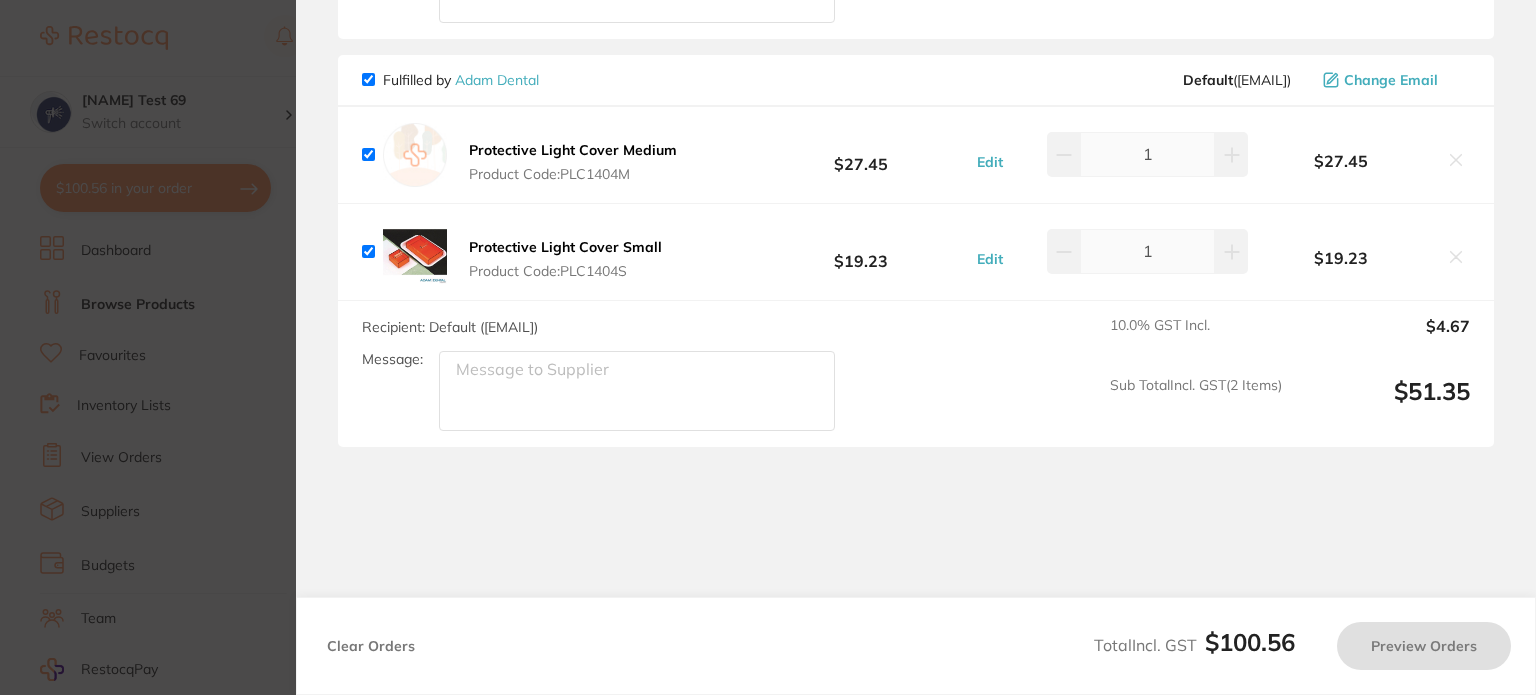 scroll, scrollTop: 151, scrollLeft: 0, axis: vertical 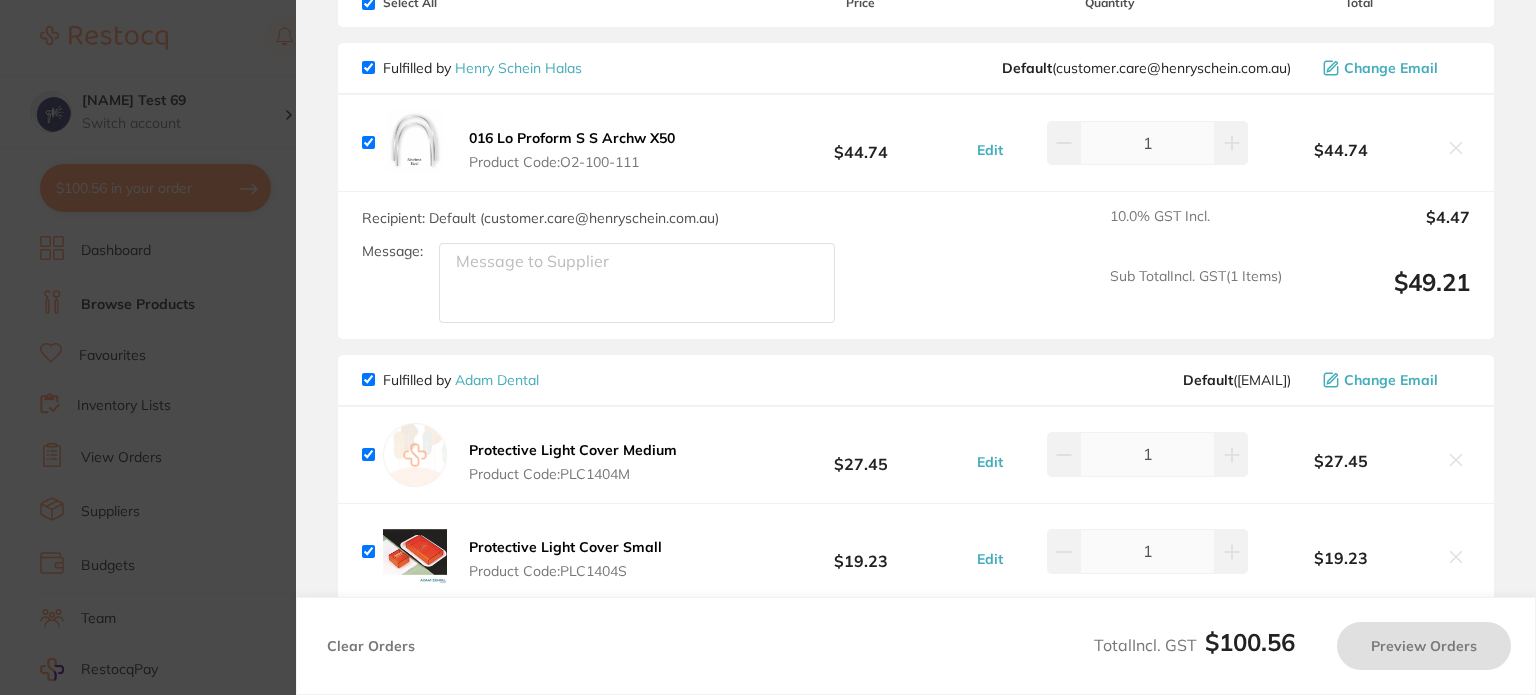 checkbox on "true" 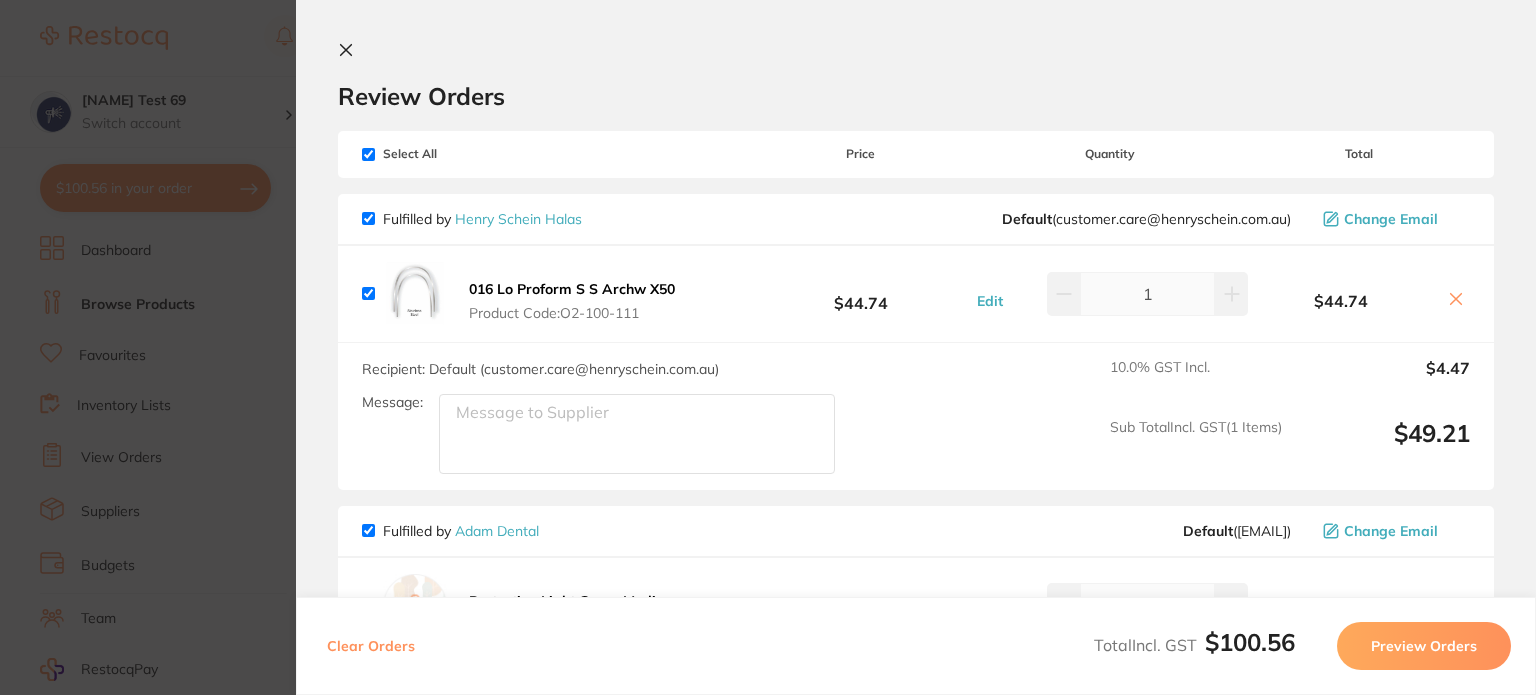 scroll, scrollTop: 451, scrollLeft: 0, axis: vertical 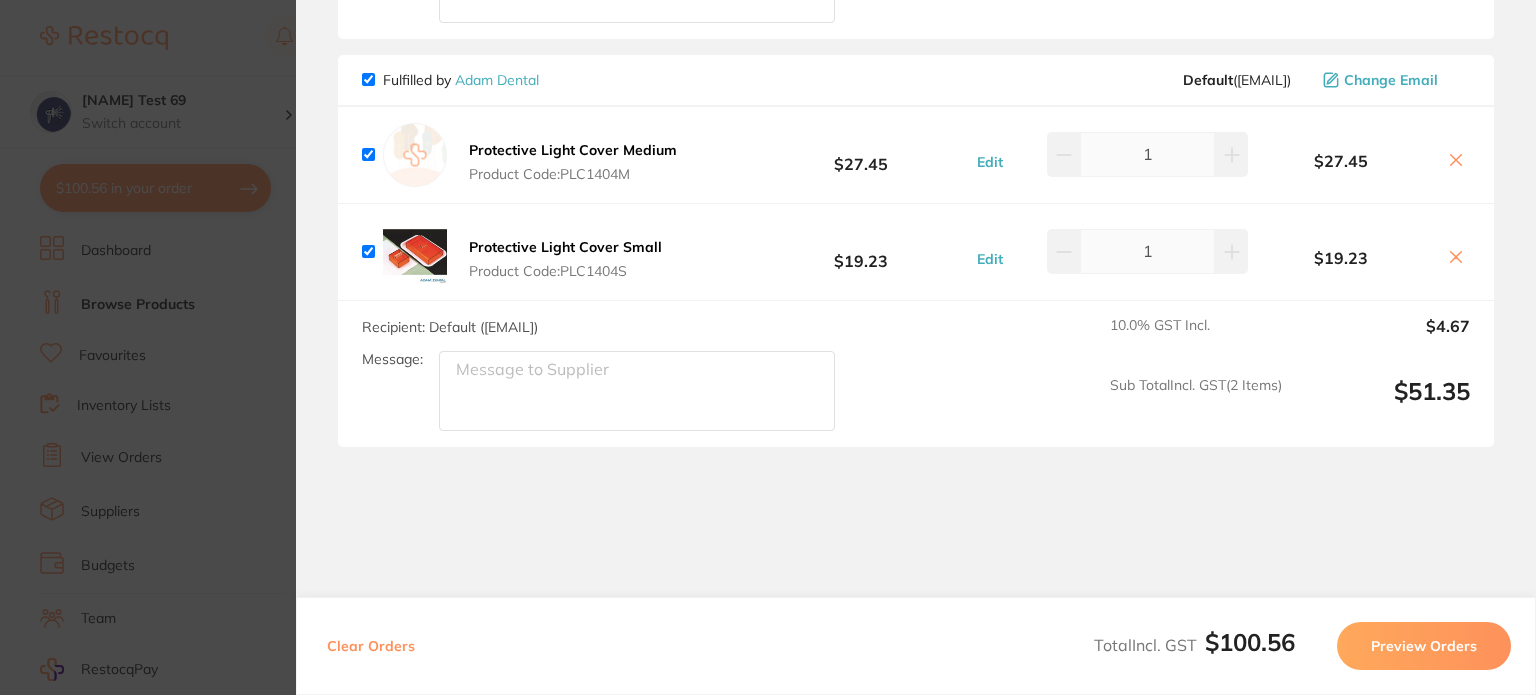 click on "Protective Light Cover Small" at bounding box center (565, 247) 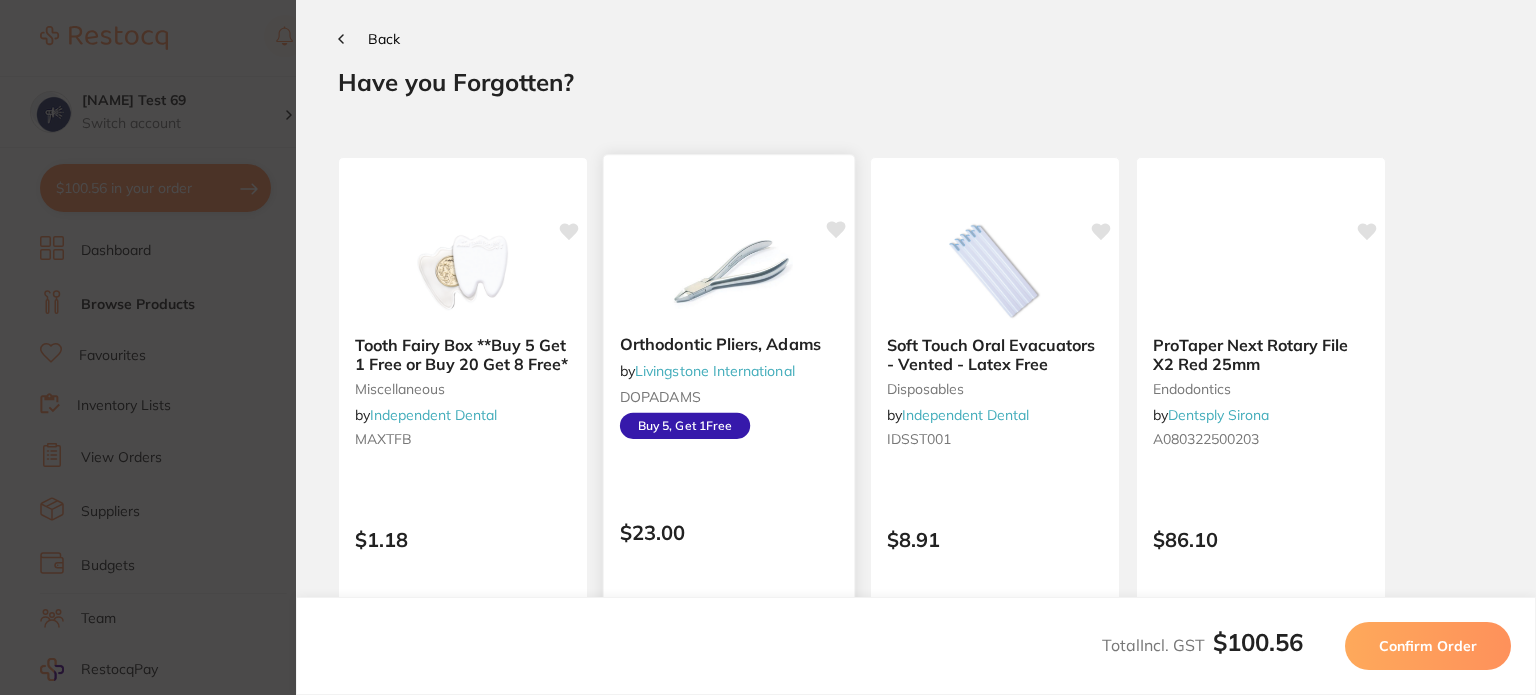 scroll, scrollTop: 0, scrollLeft: 0, axis: both 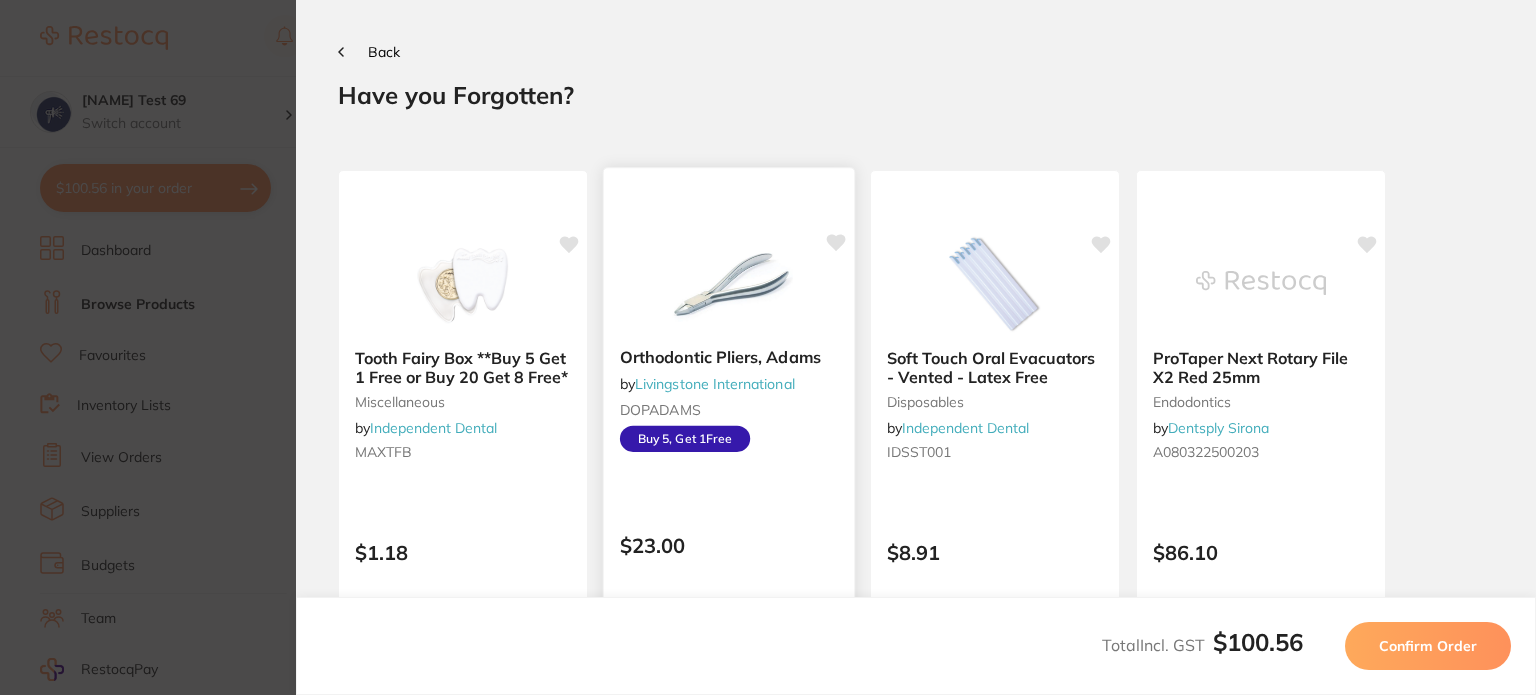 click on "Orthodontic Pliers, Adams" at bounding box center (729, 357) 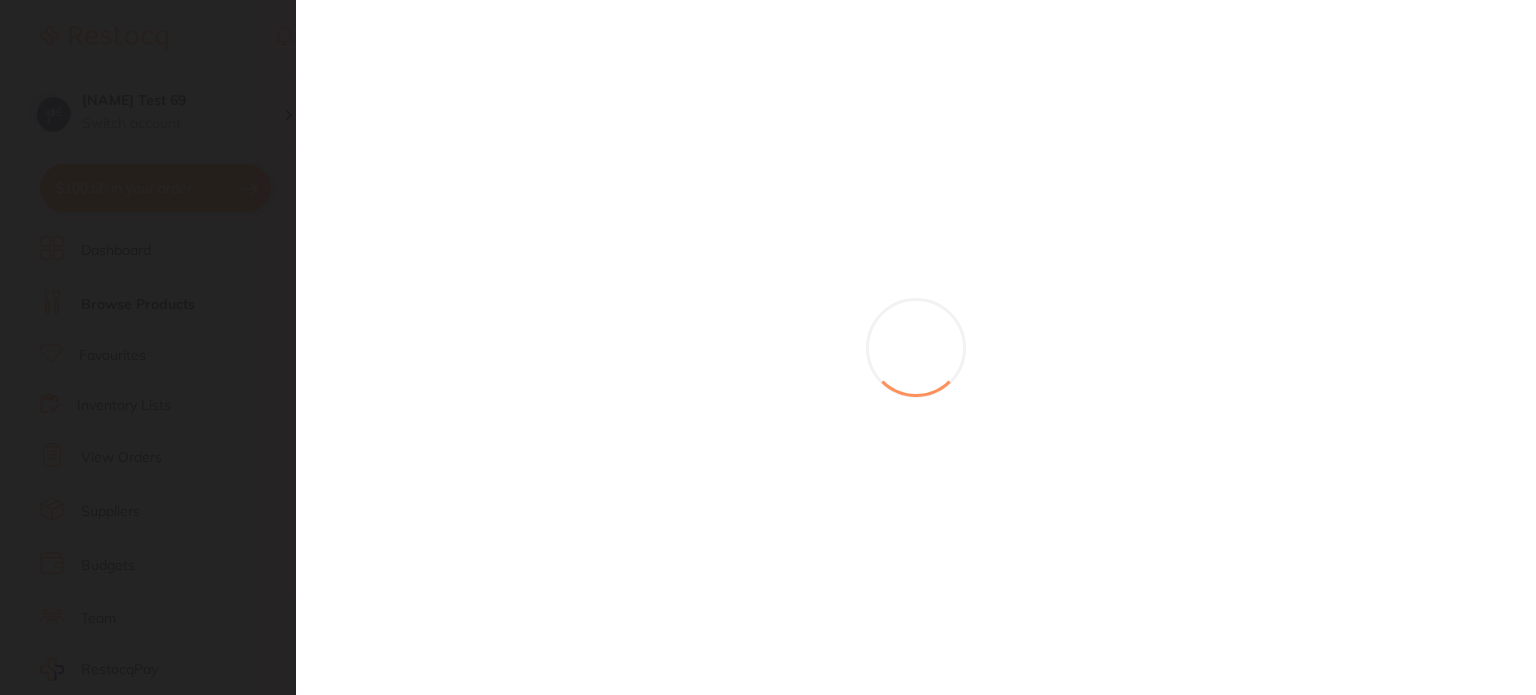 scroll, scrollTop: 0, scrollLeft: 0, axis: both 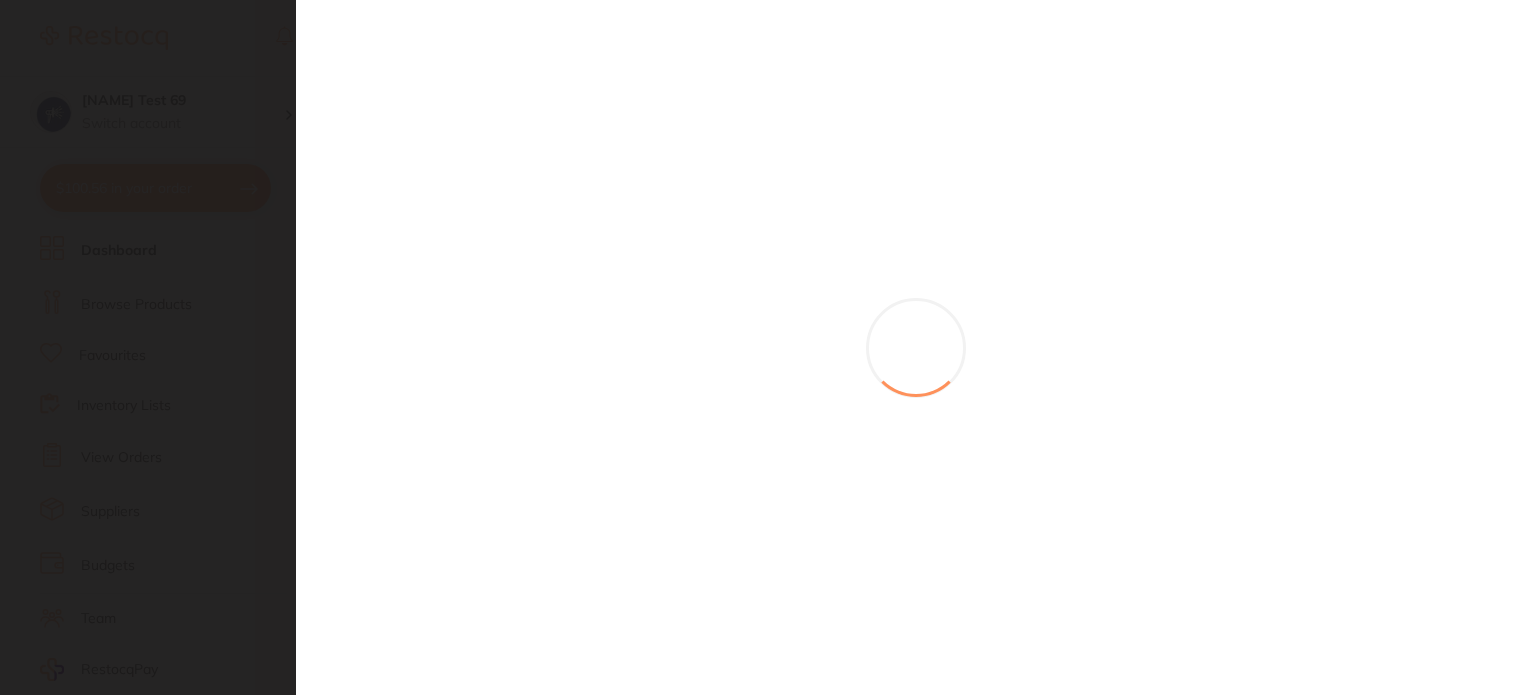 click at bounding box center (768, 347) 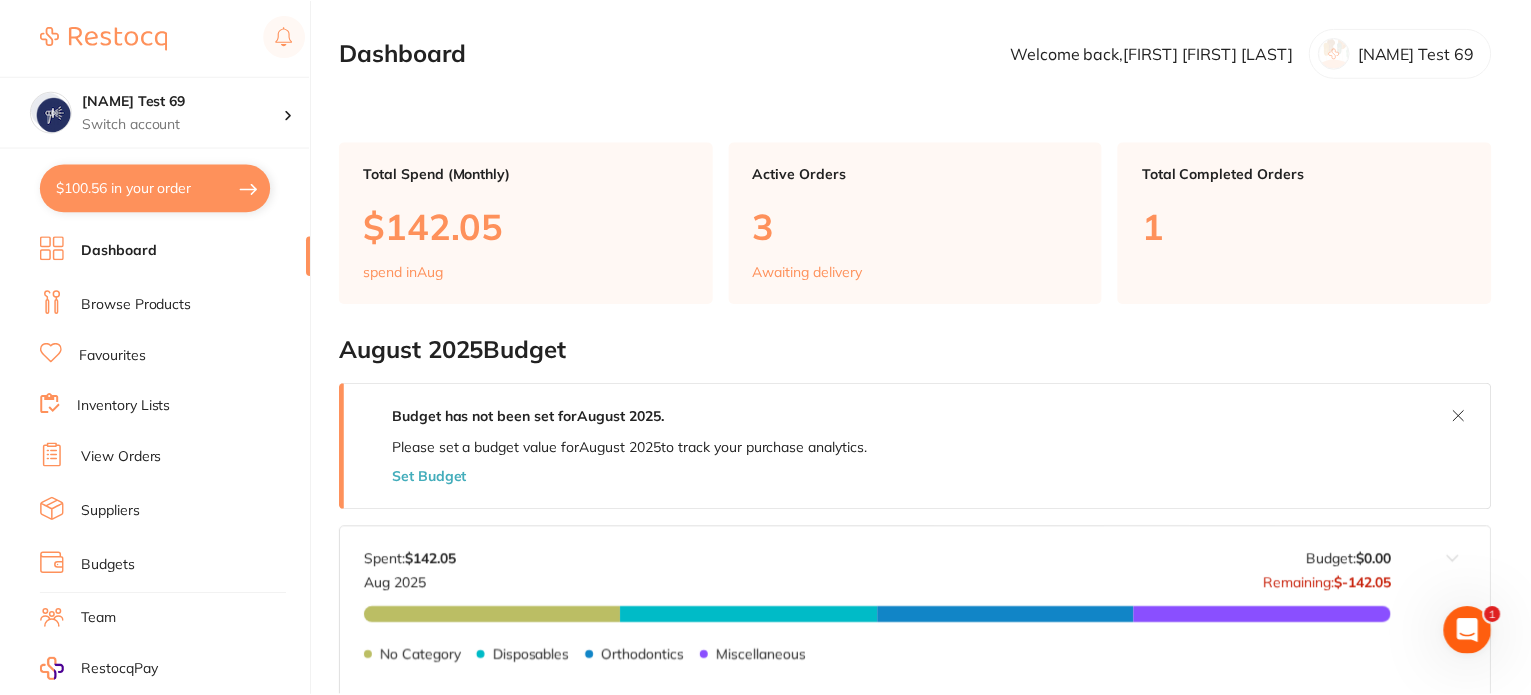 scroll, scrollTop: 963, scrollLeft: 0, axis: vertical 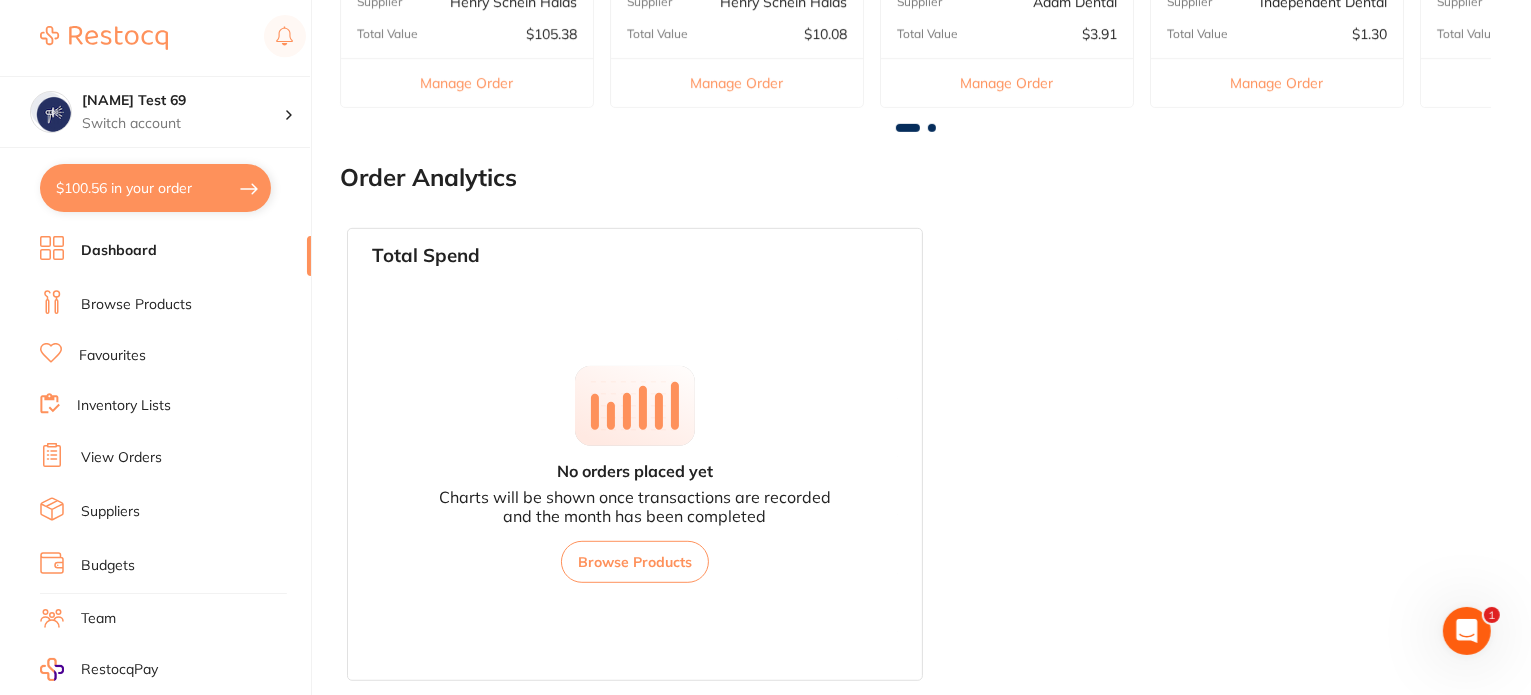 click on "$100.56   in your order" at bounding box center [155, 188] 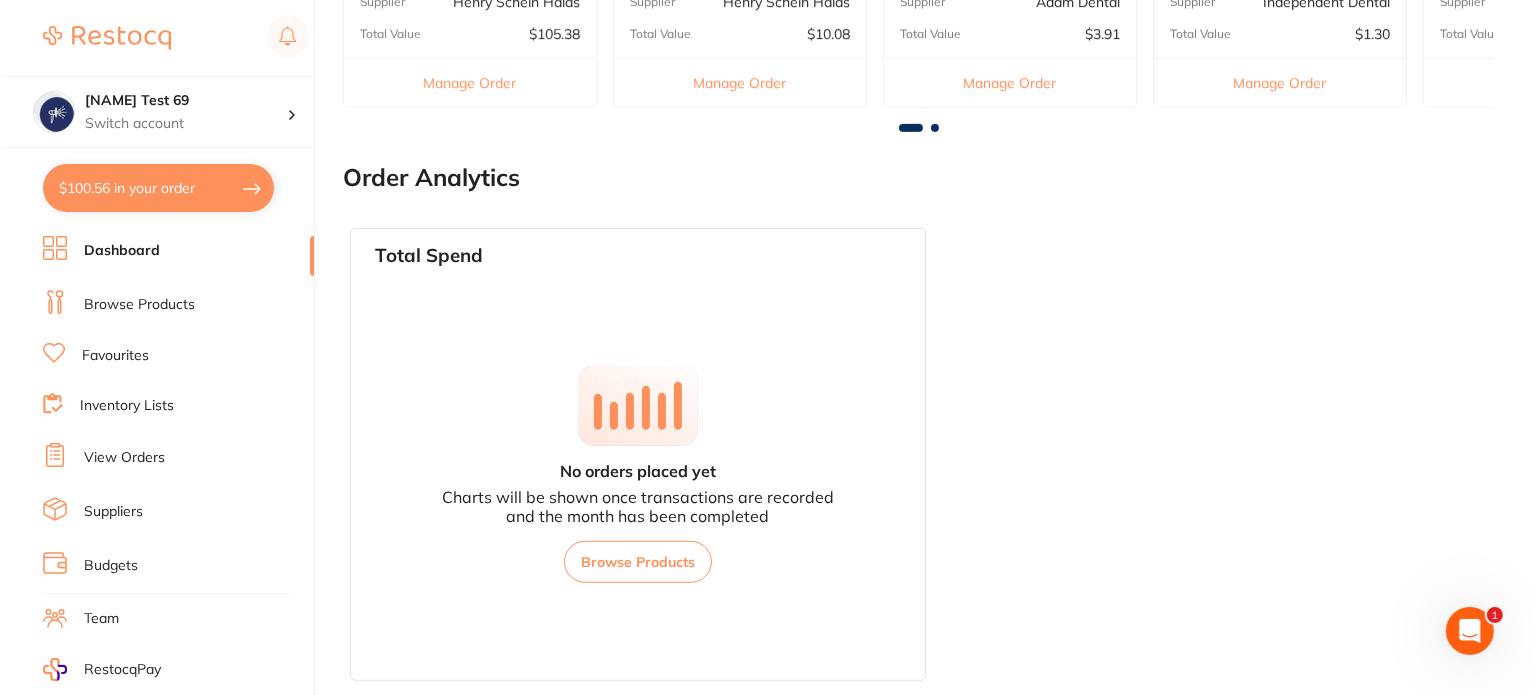 scroll, scrollTop: 0, scrollLeft: 0, axis: both 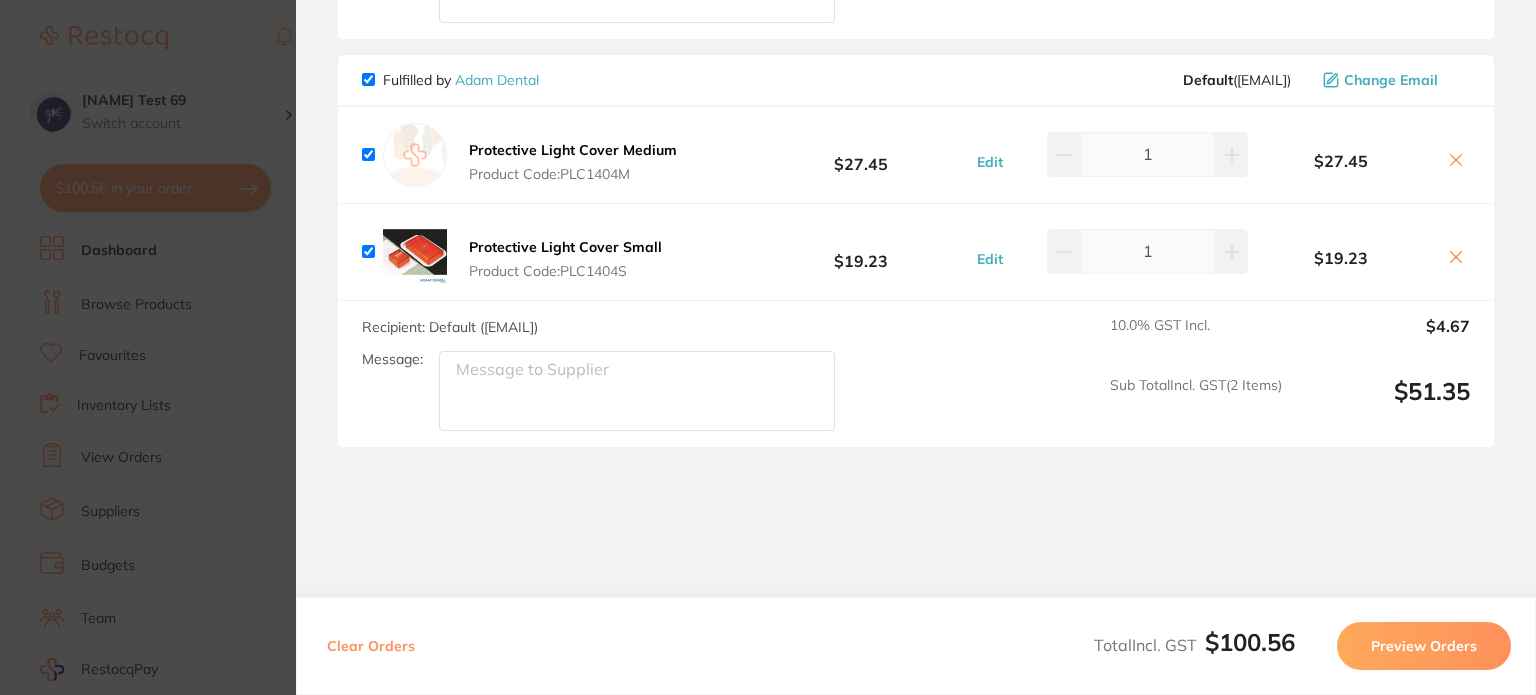 click on "Preview Orders" at bounding box center (1424, 646) 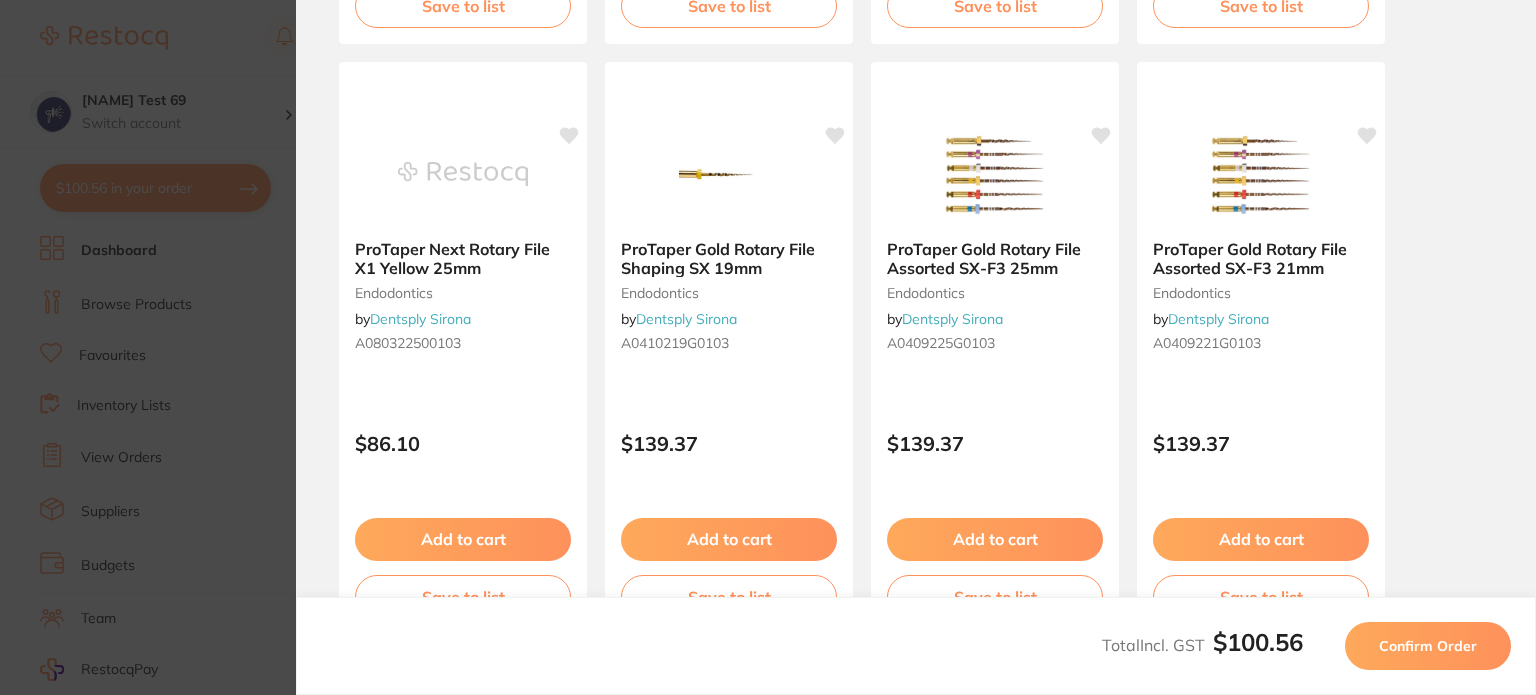 click on "Confirm Order" at bounding box center (1428, 646) 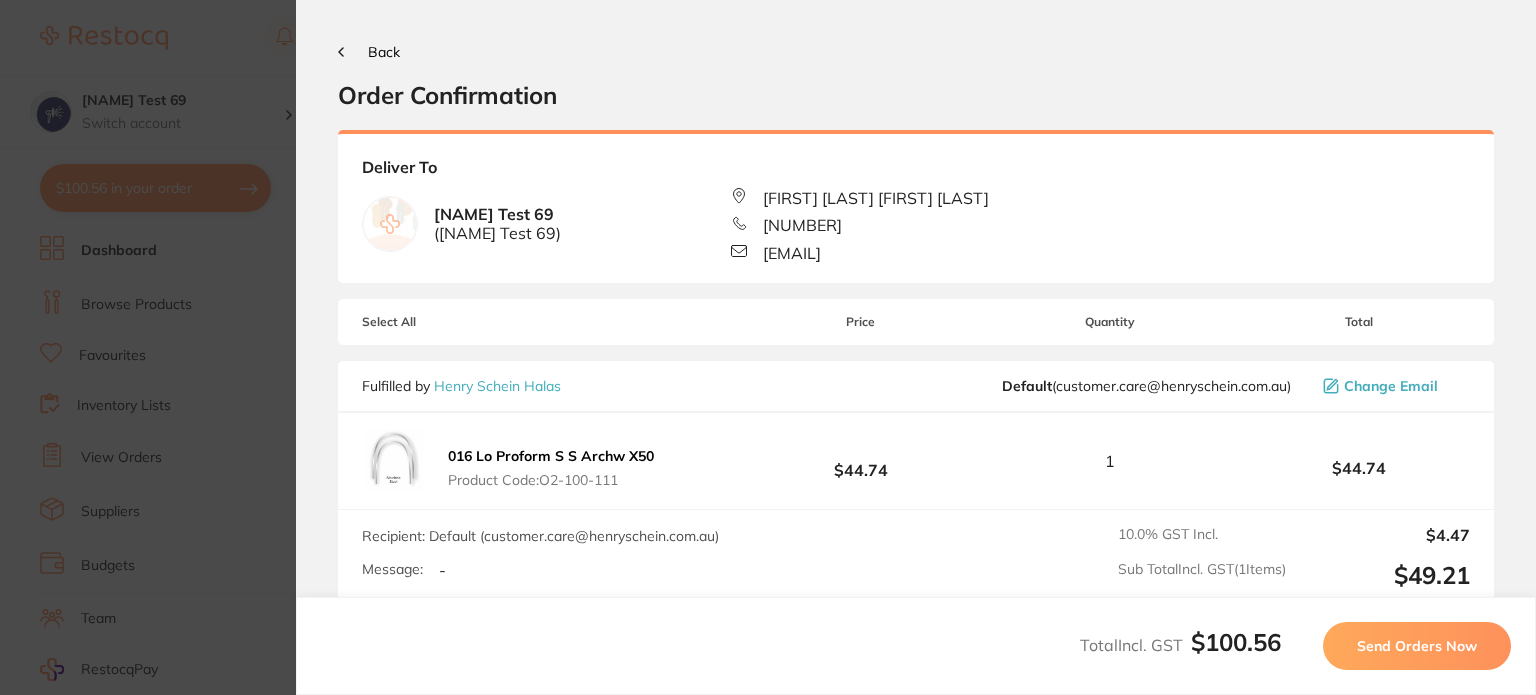 click on "Send Orders Now" at bounding box center (1417, 646) 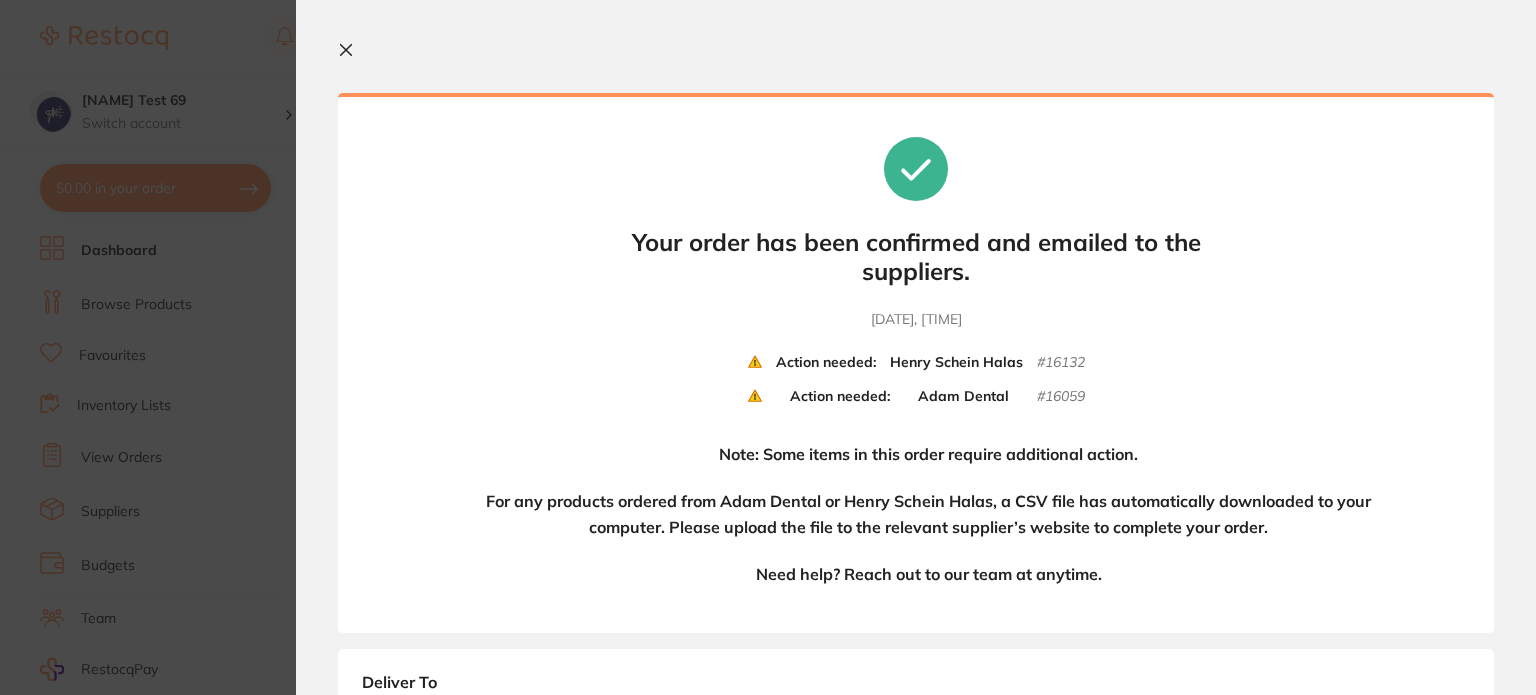 click 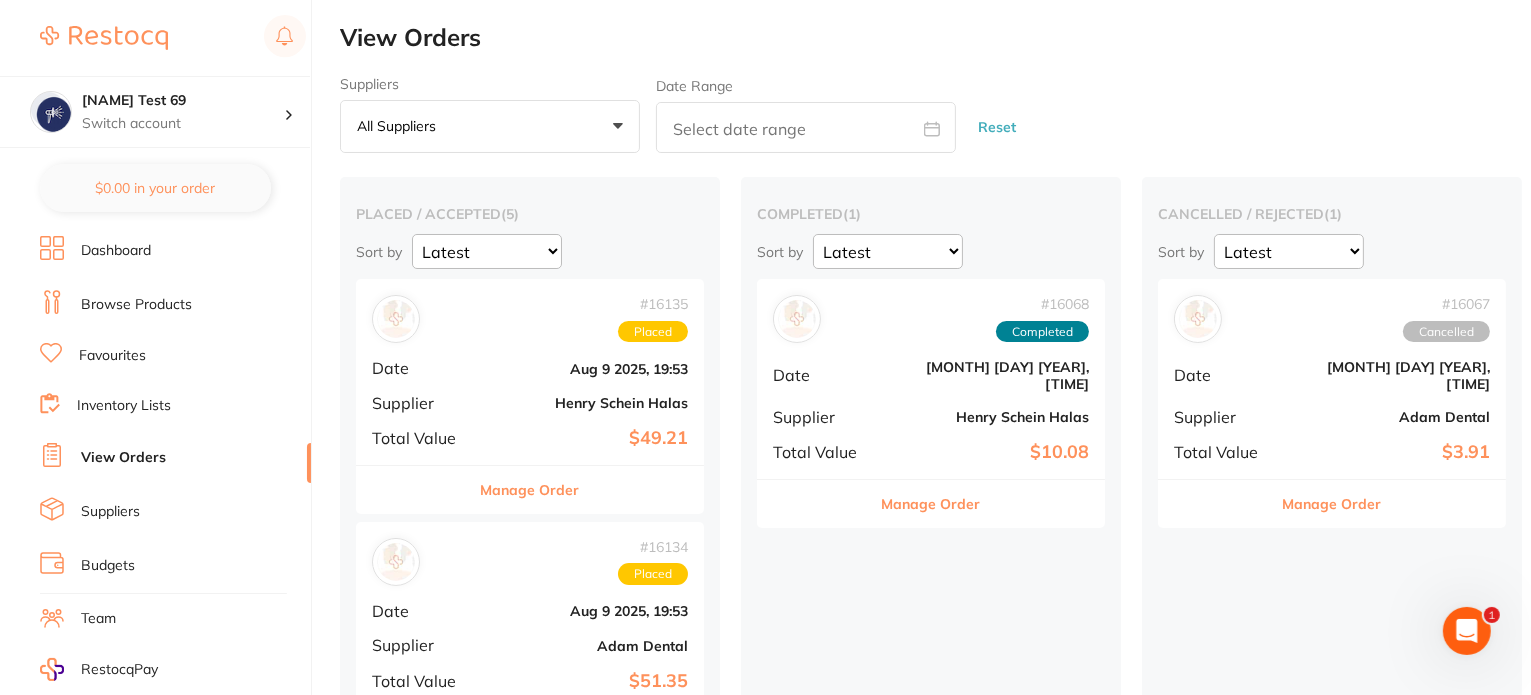 scroll, scrollTop: 0, scrollLeft: 0, axis: both 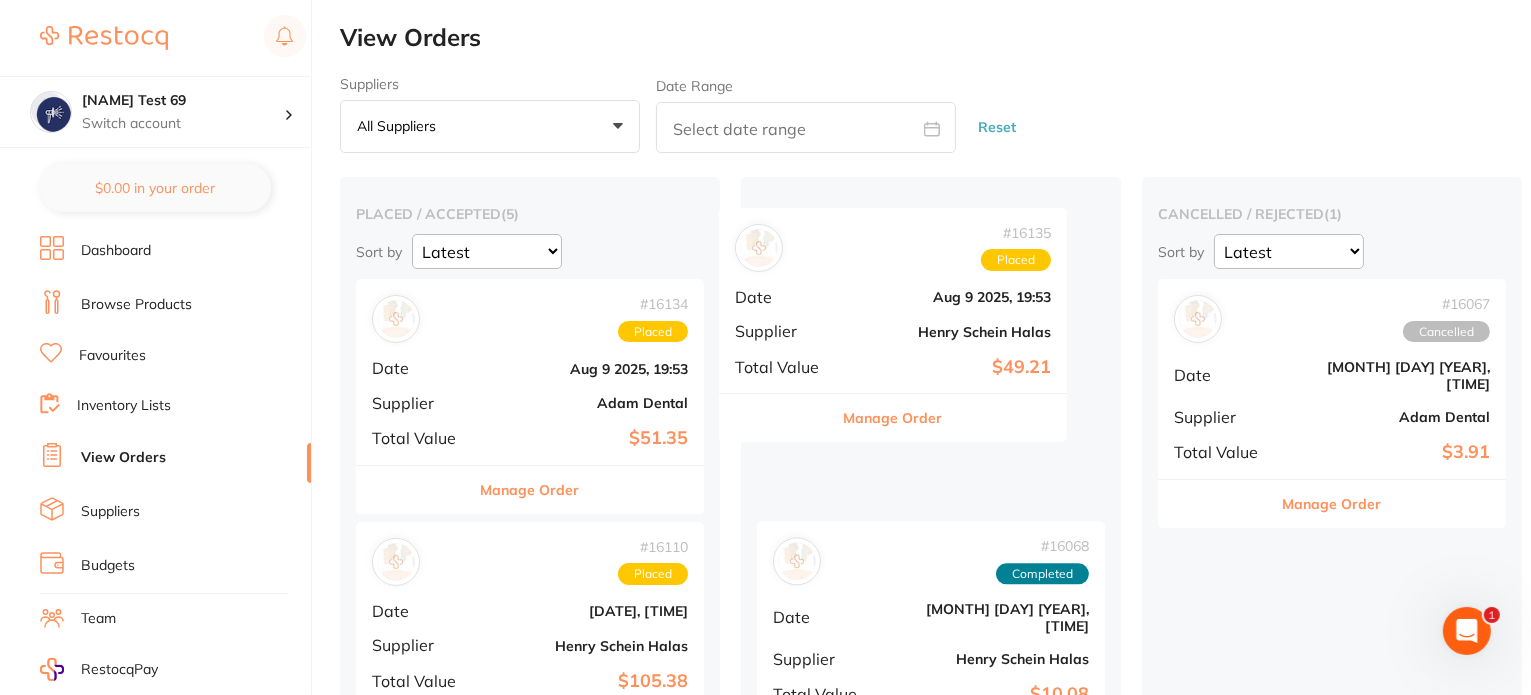 drag, startPoint x: 581, startPoint y: 363, endPoint x: 957, endPoint y: 363, distance: 376 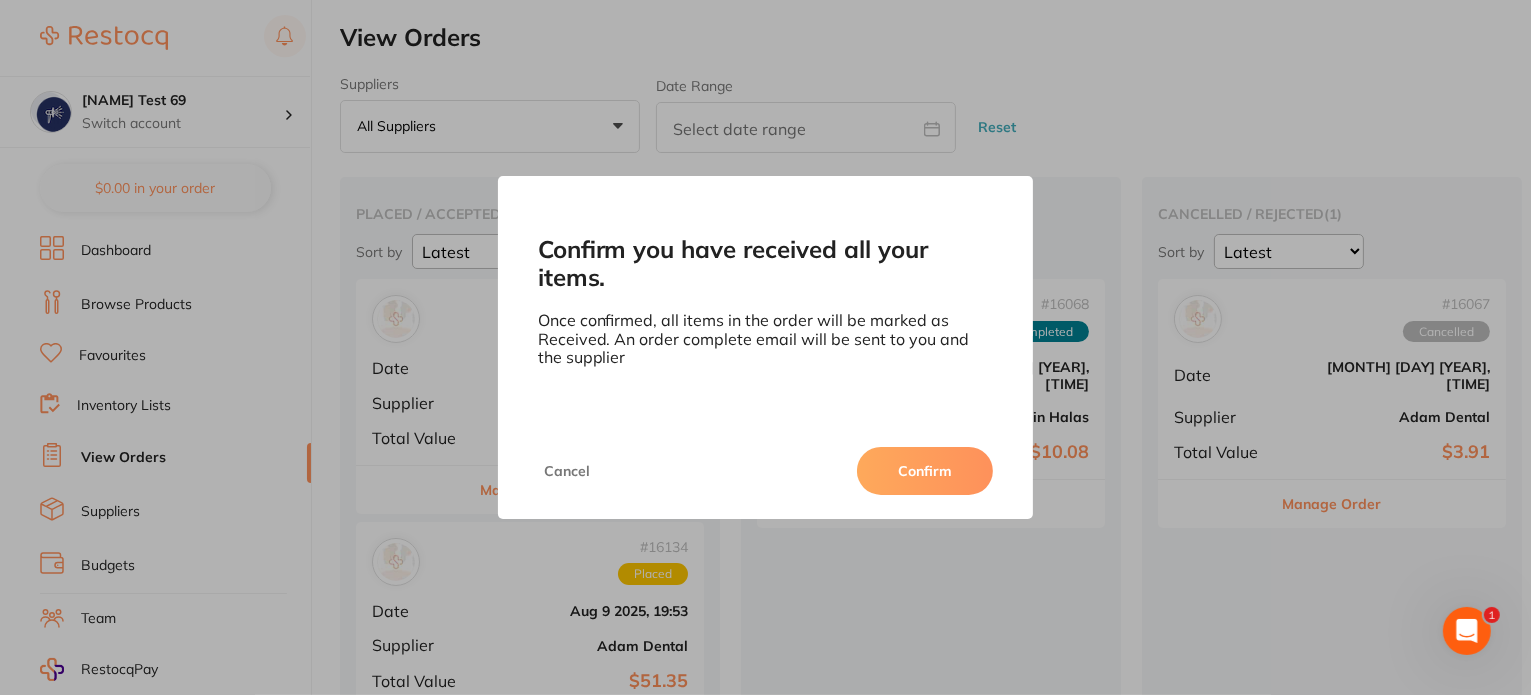 drag, startPoint x: 969, startPoint y: 465, endPoint x: 919, endPoint y: 453, distance: 51.41984 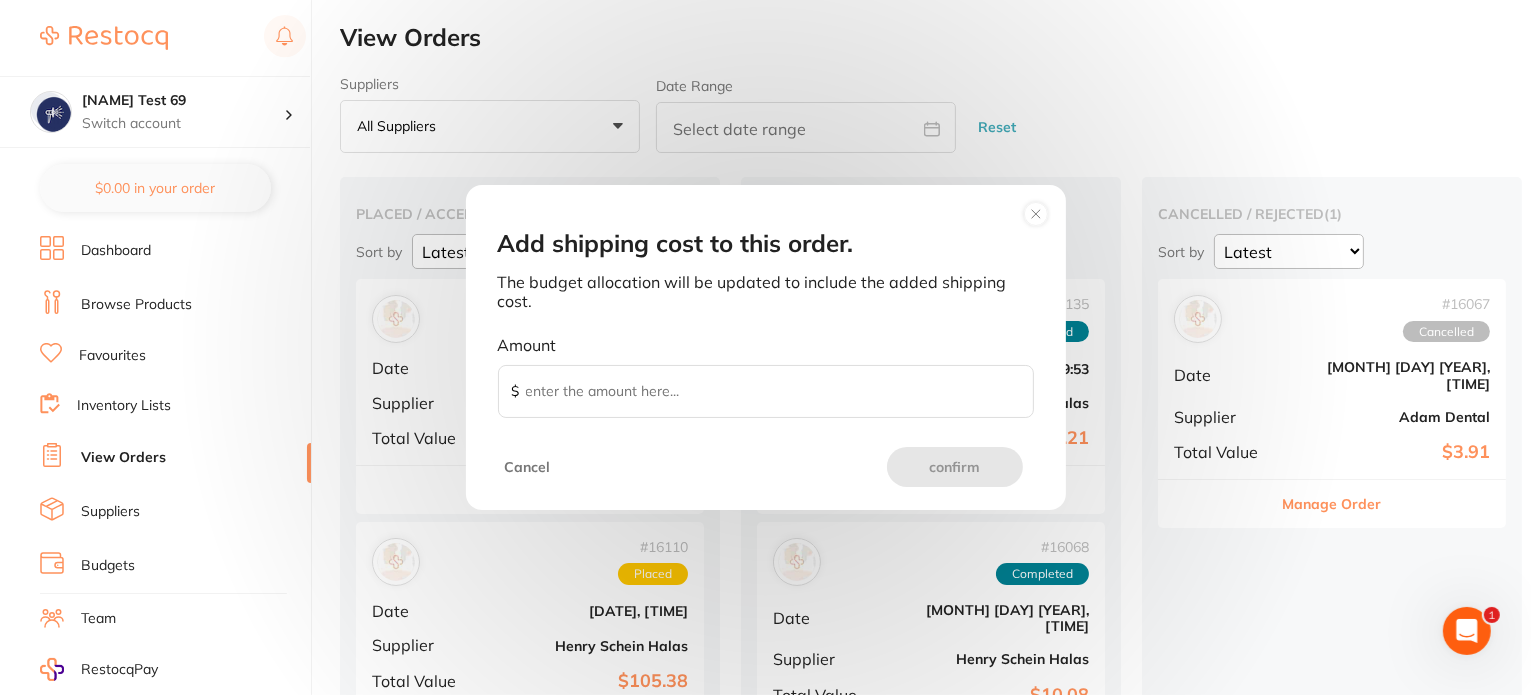 click 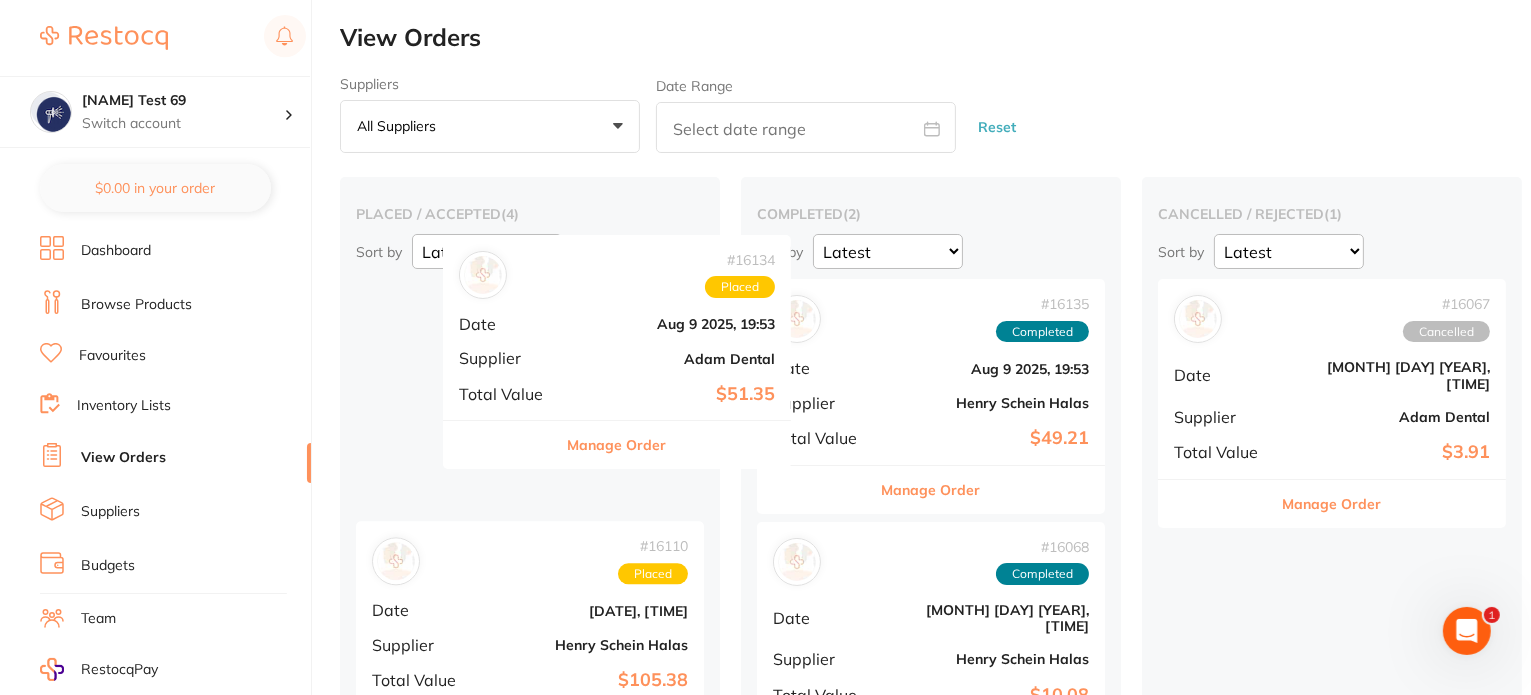 scroll, scrollTop: 0, scrollLeft: 12, axis: horizontal 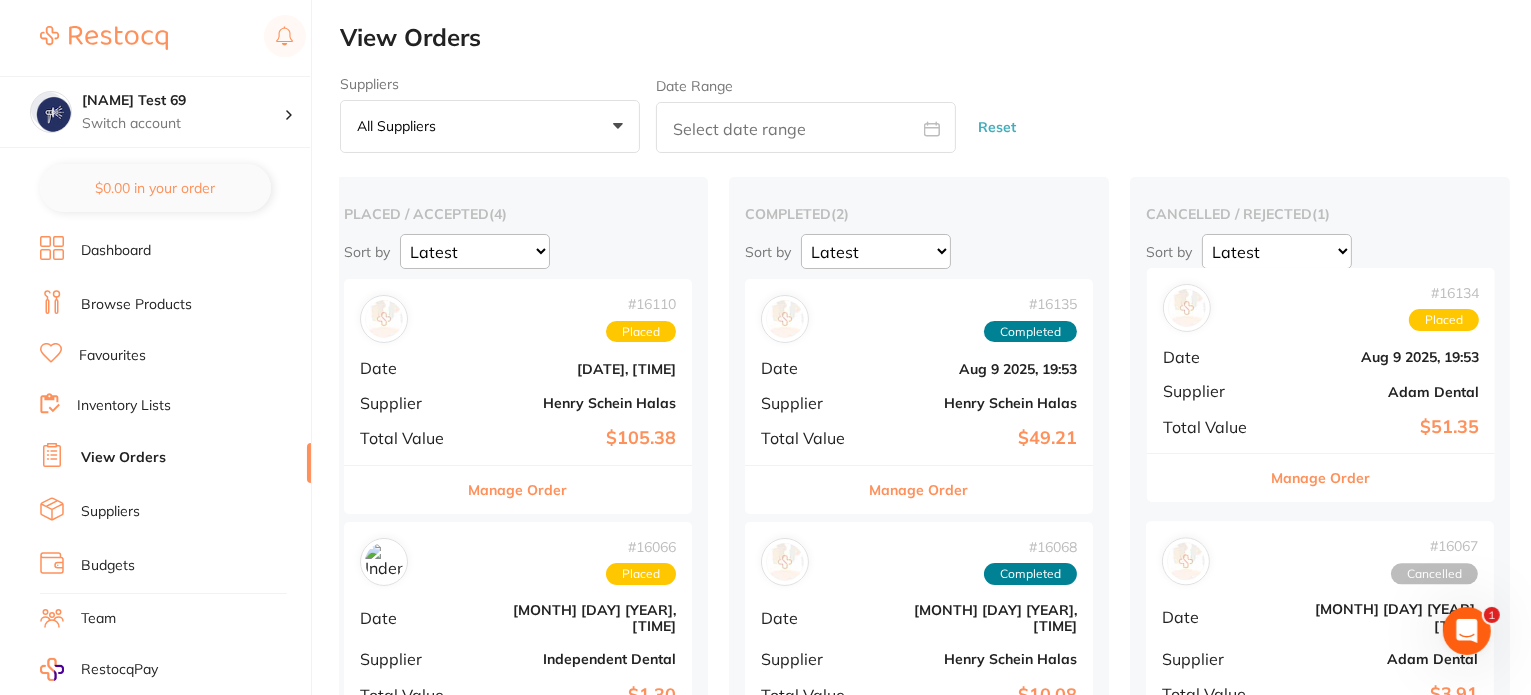 drag, startPoint x: 517, startPoint y: 347, endPoint x: 1321, endPoint y: 319, distance: 804.4874 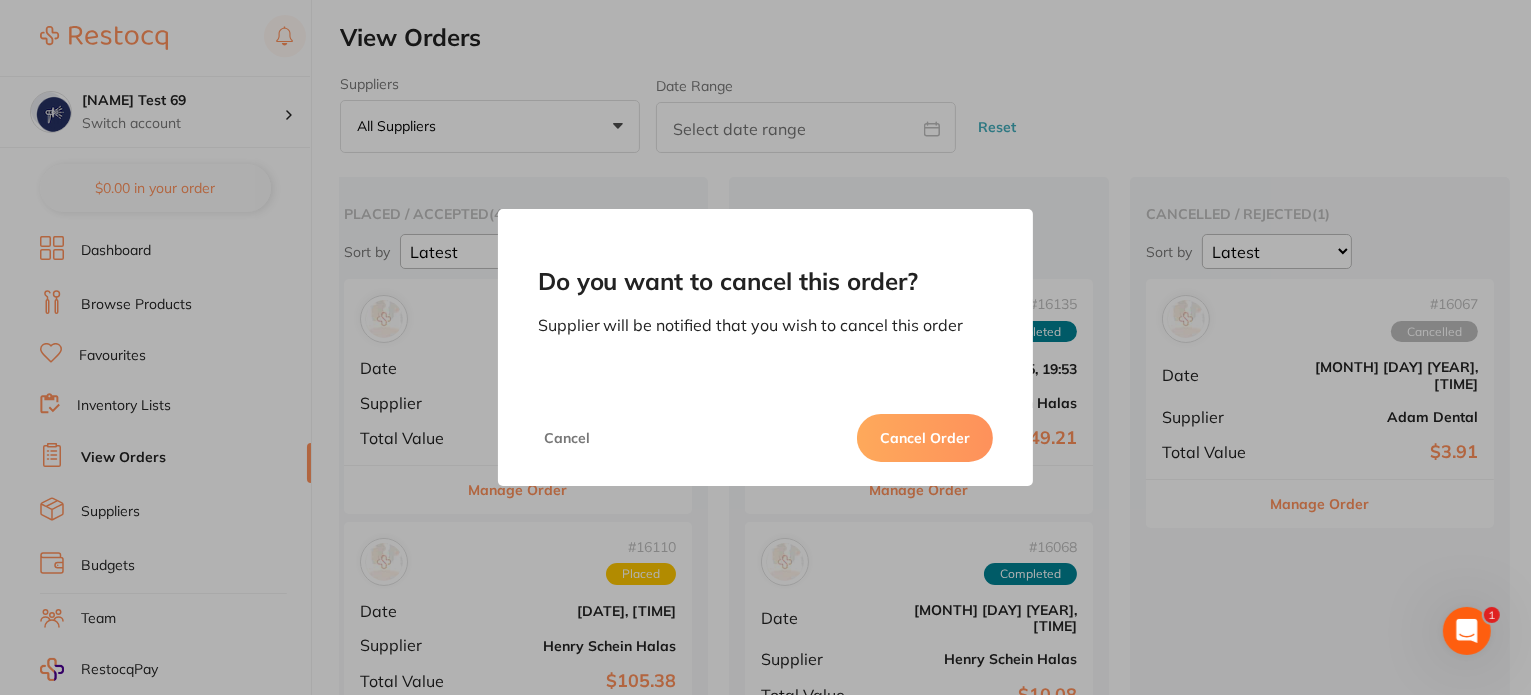 click on "Cancel Order" at bounding box center (925, 438) 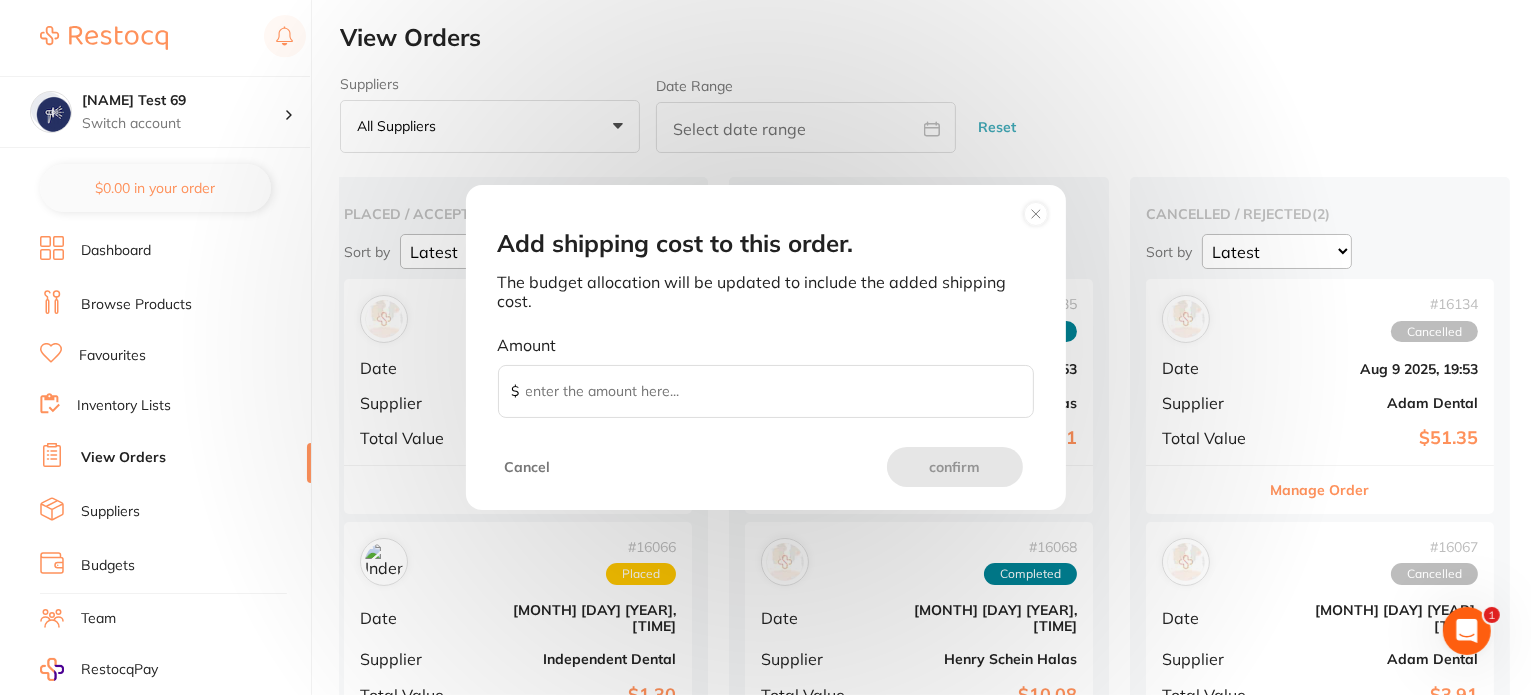 click 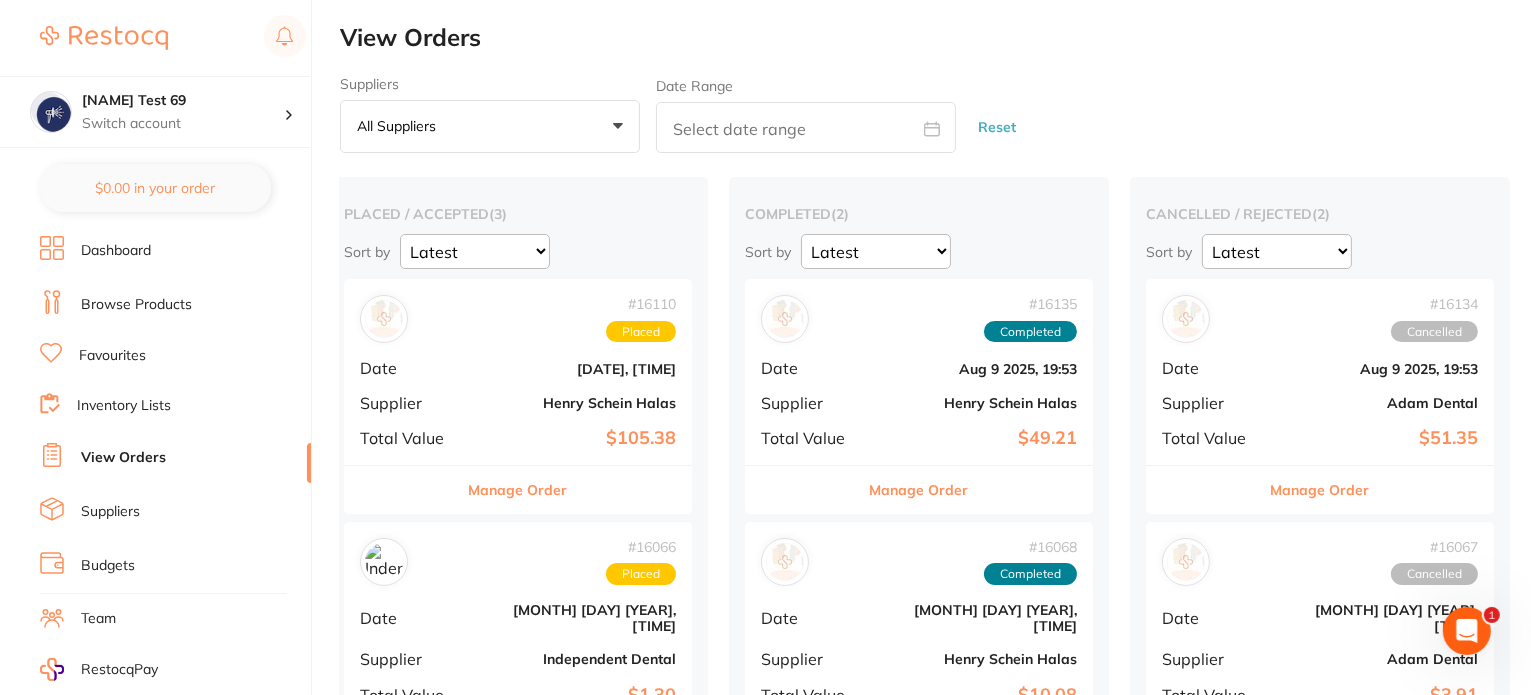 click on "Browse Products" at bounding box center [136, 305] 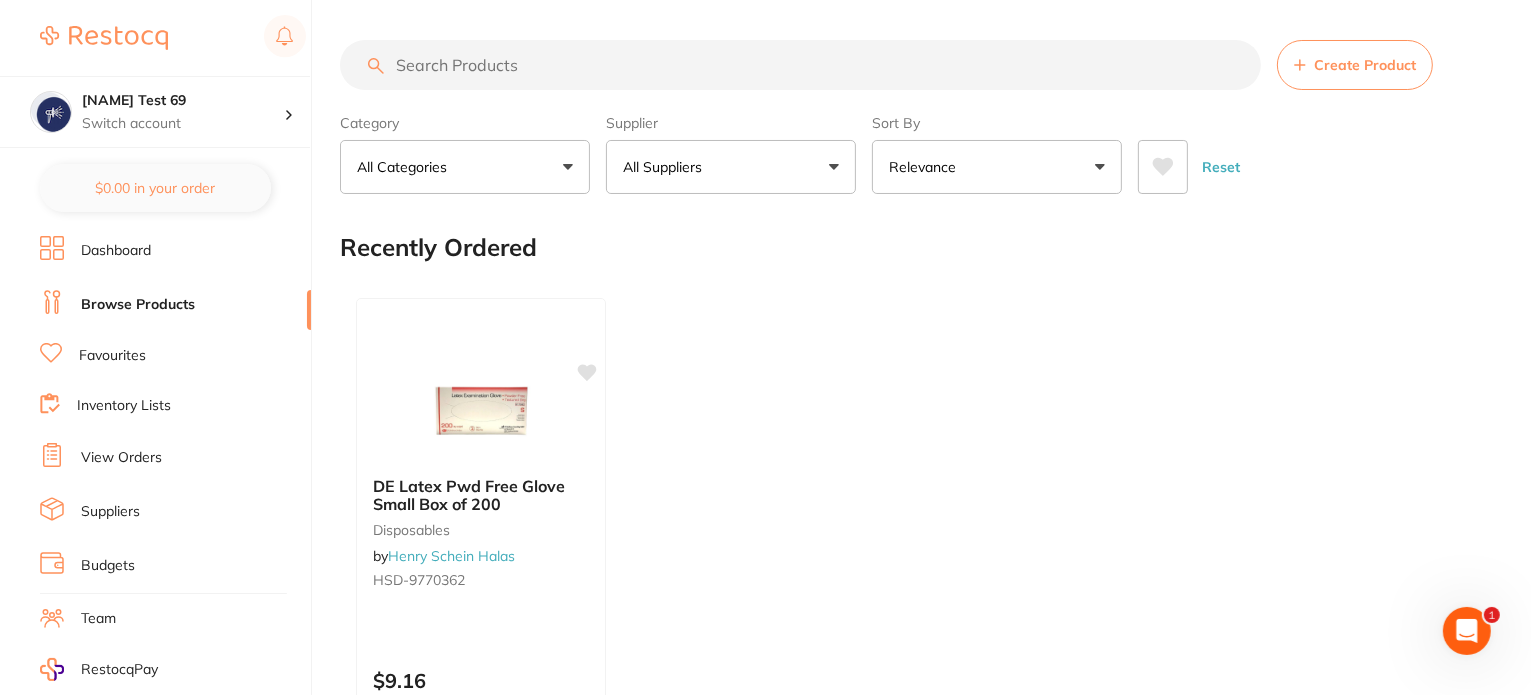 scroll, scrollTop: 0, scrollLeft: 0, axis: both 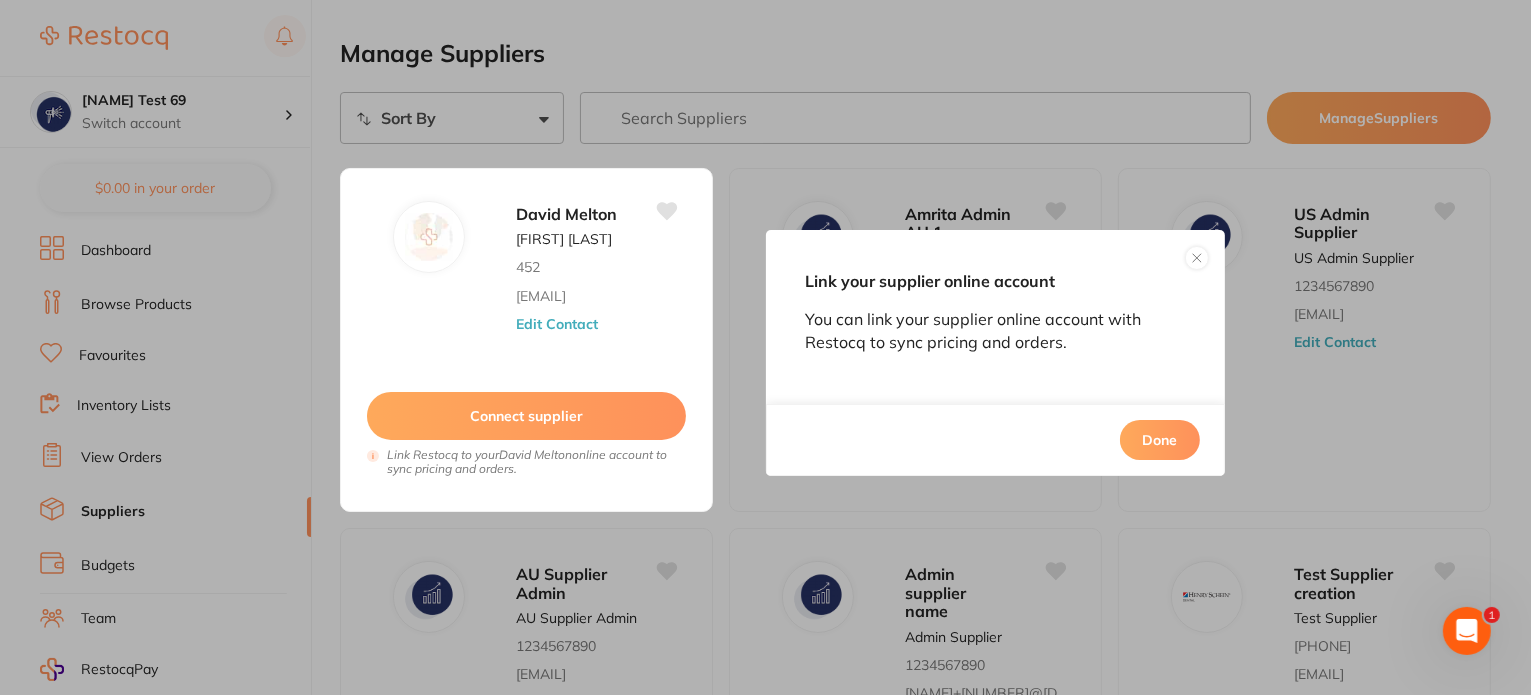 click on "Done" at bounding box center [1160, 440] 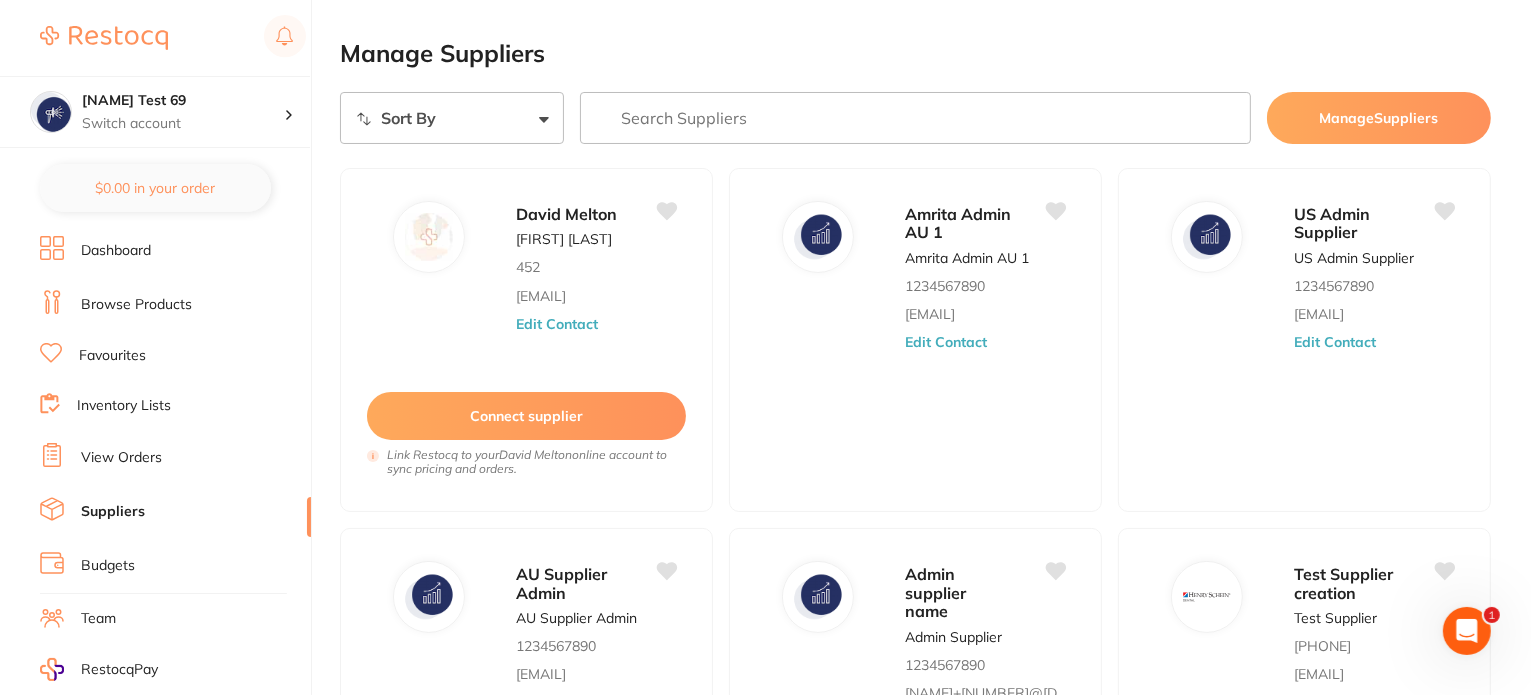 click on "Sort By A-Z Z-A" at bounding box center [452, 118] 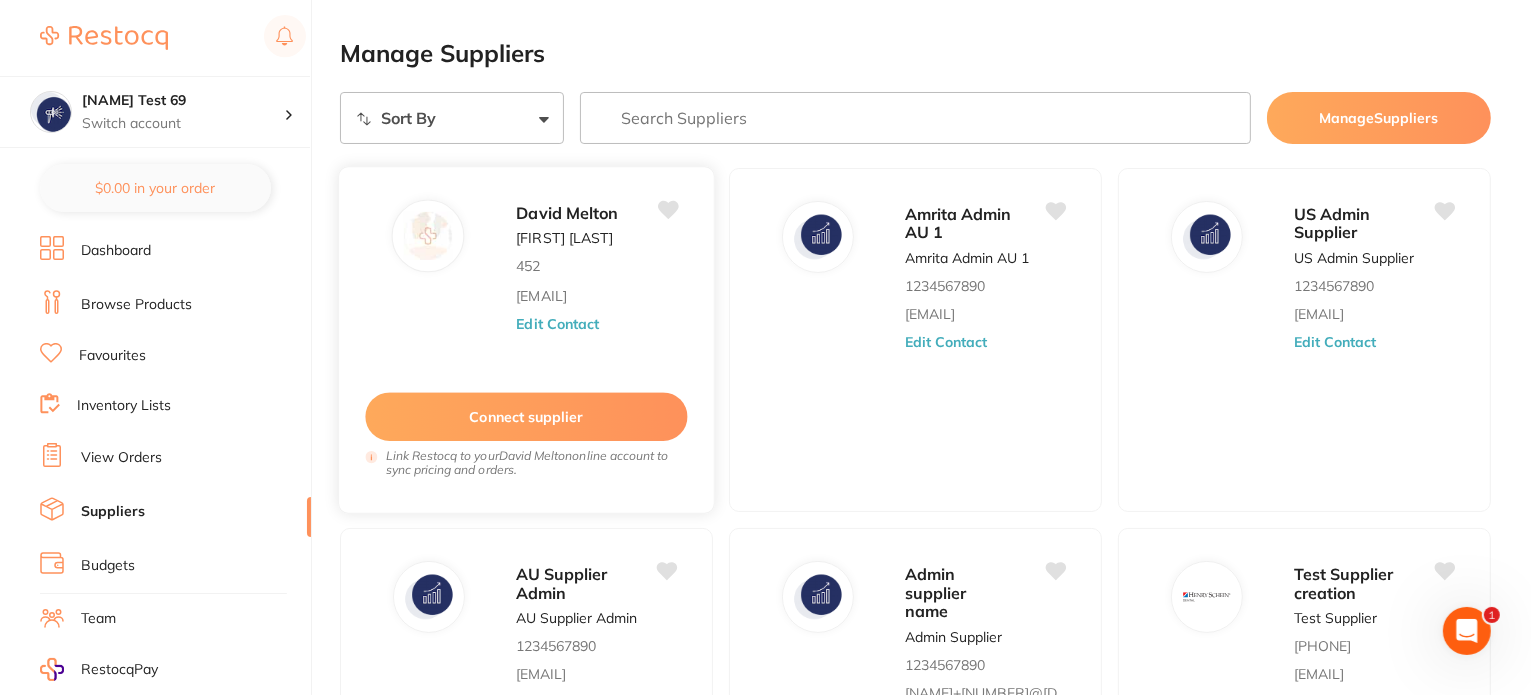 select on "searchable_suppliers_v3/sort/name:asc" 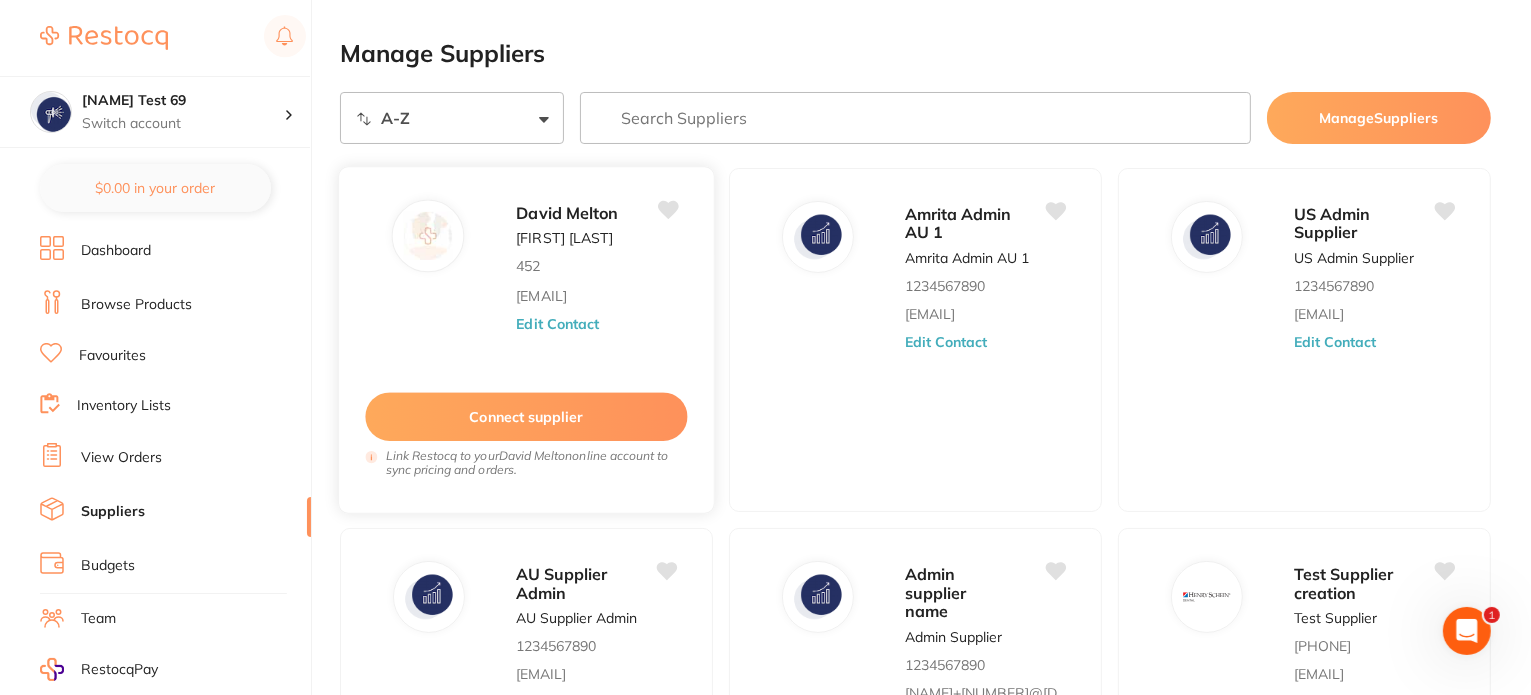 click on "Sort By A-Z Z-A" at bounding box center (452, 118) 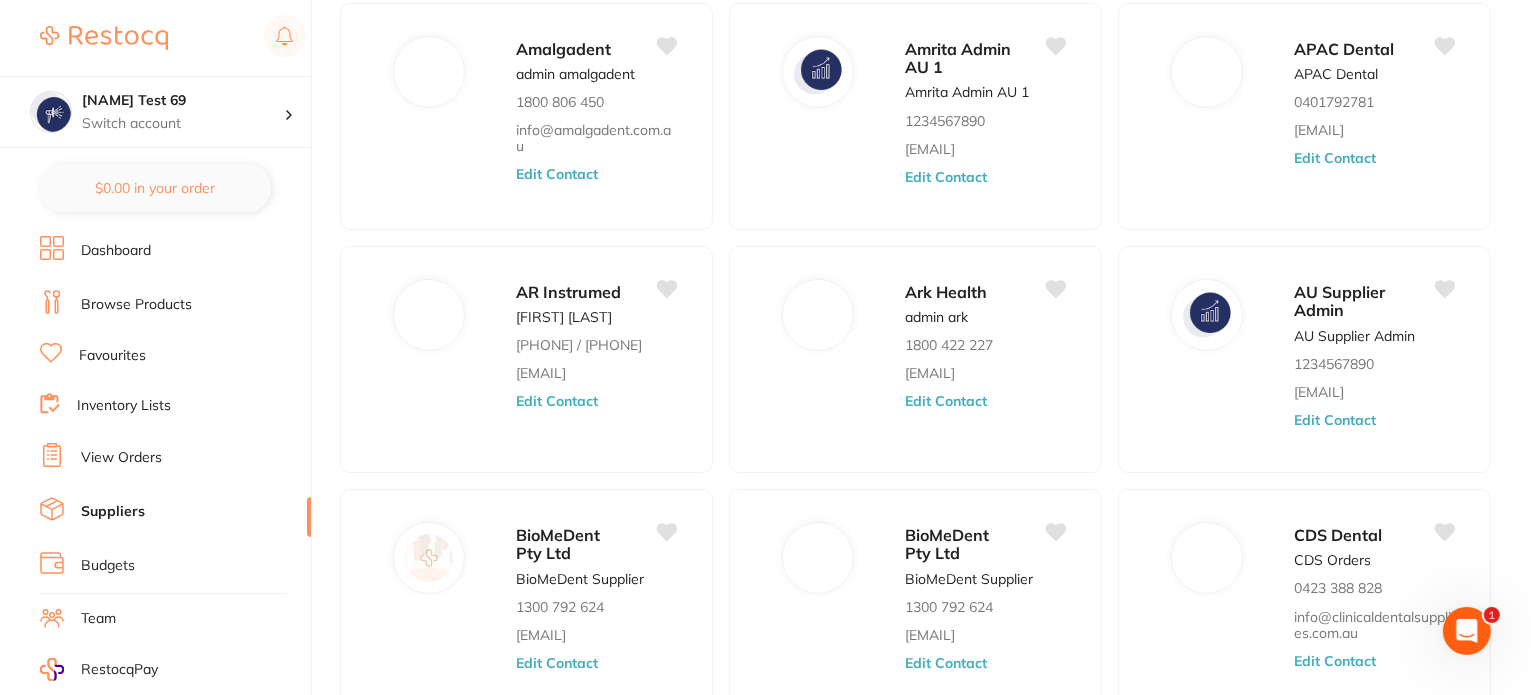 scroll, scrollTop: 600, scrollLeft: 0, axis: vertical 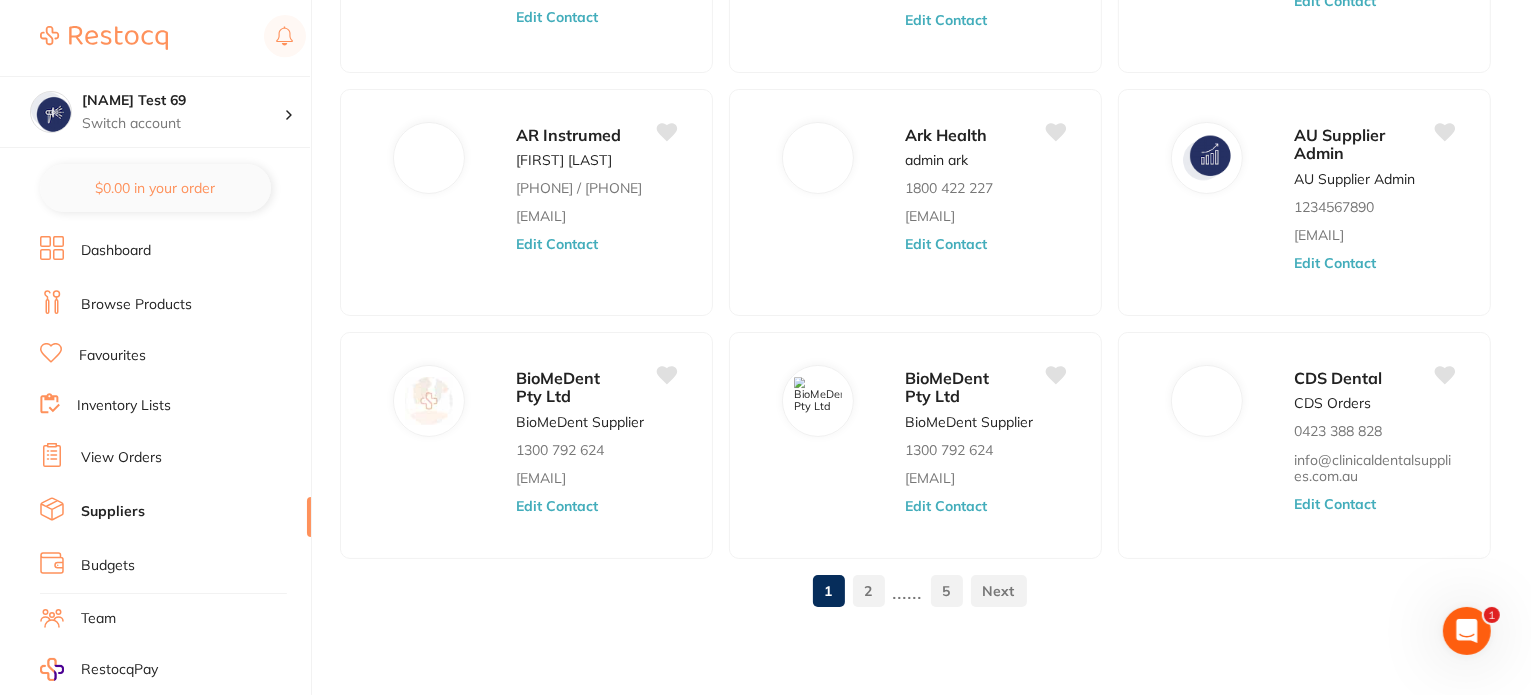 click on "2" at bounding box center (869, 591) 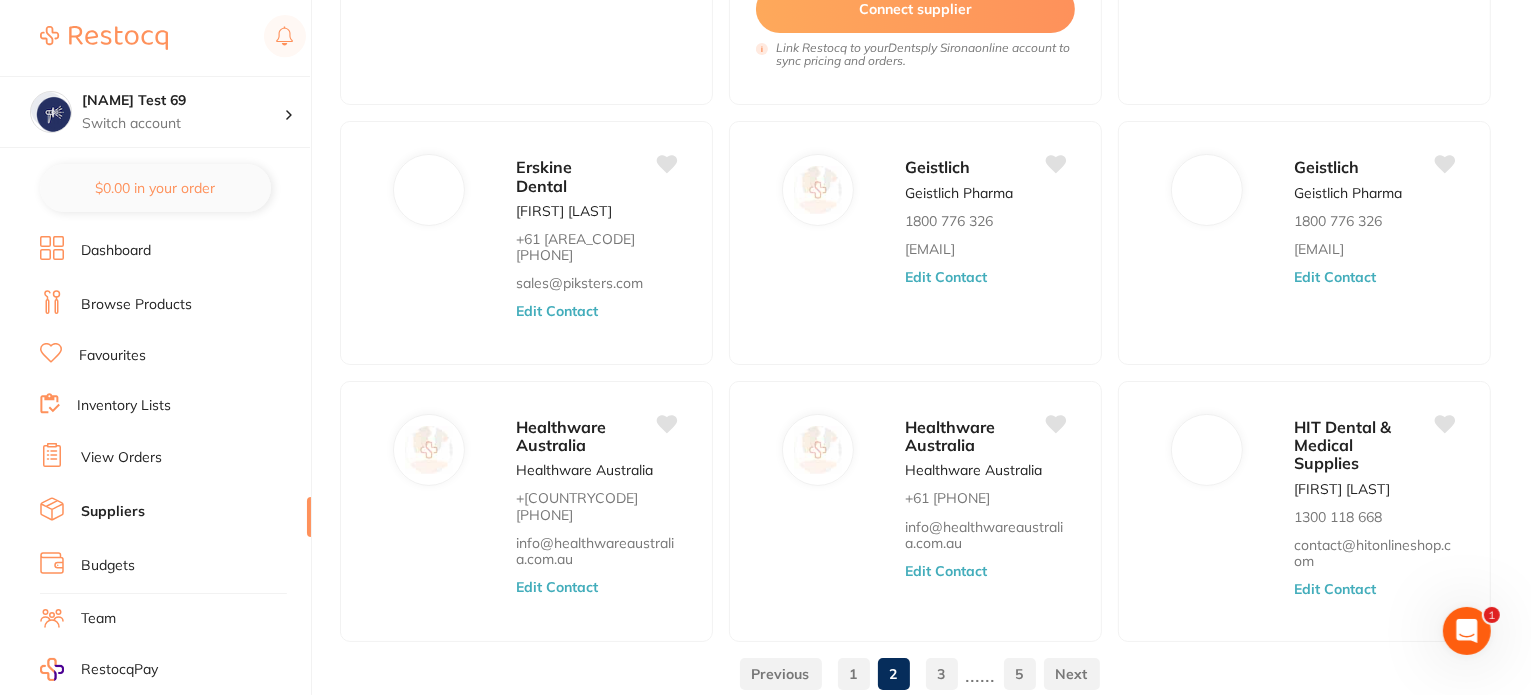 scroll, scrollTop: 883, scrollLeft: 0, axis: vertical 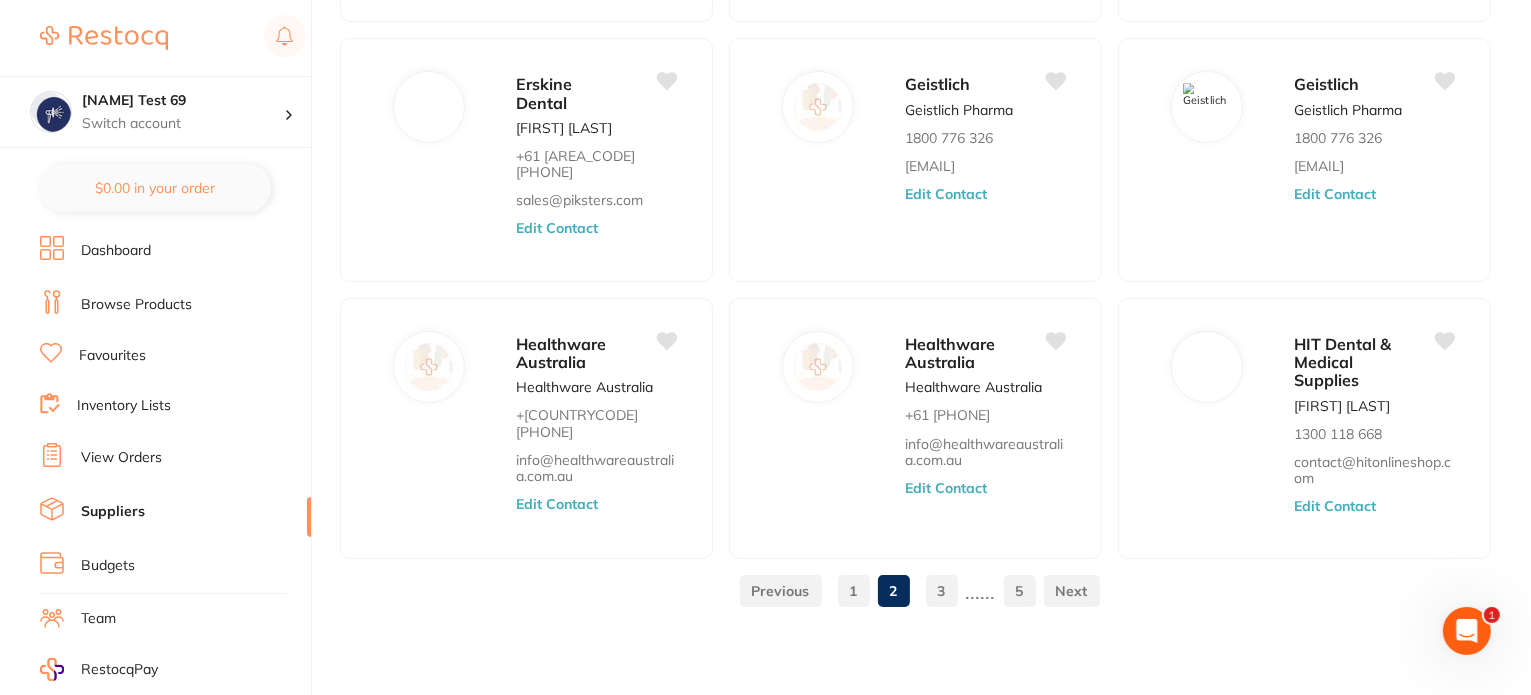 click on "3" at bounding box center (942, 591) 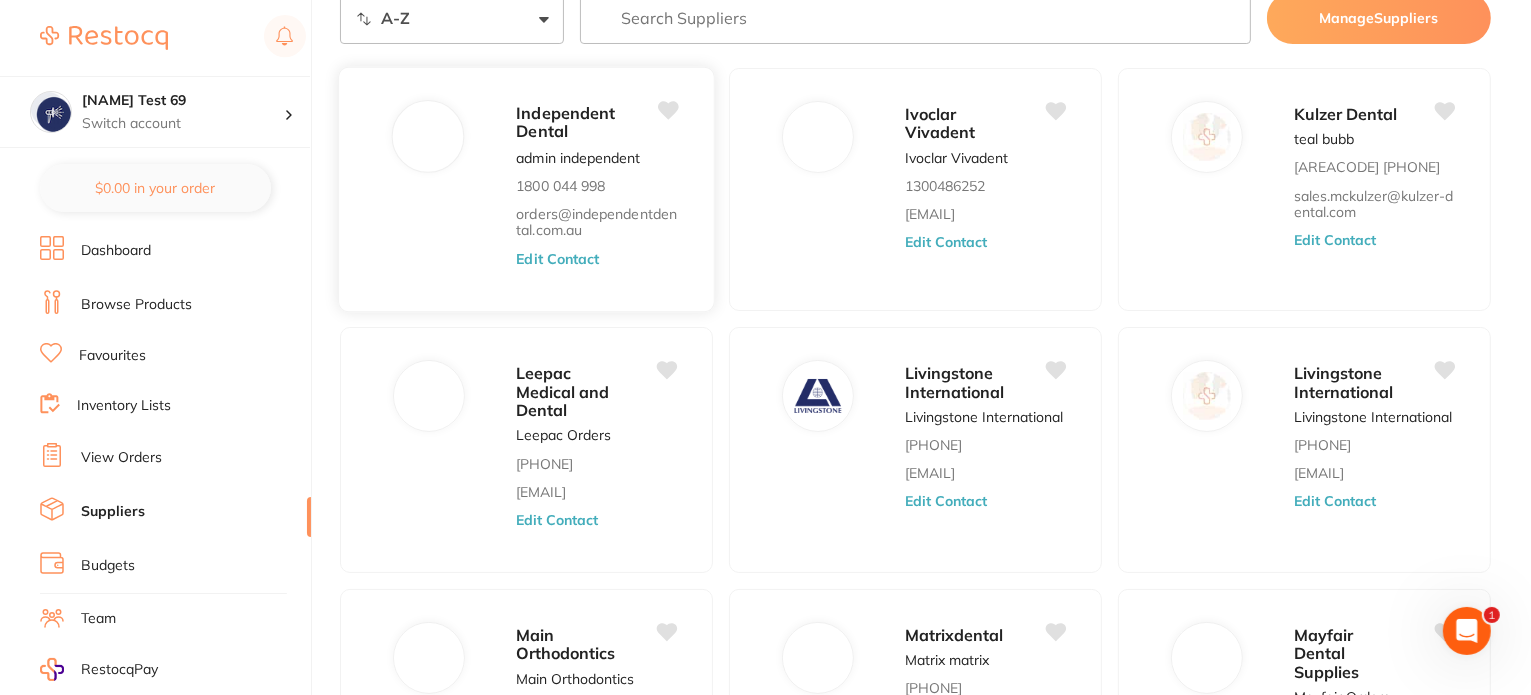 scroll, scrollTop: 0, scrollLeft: 0, axis: both 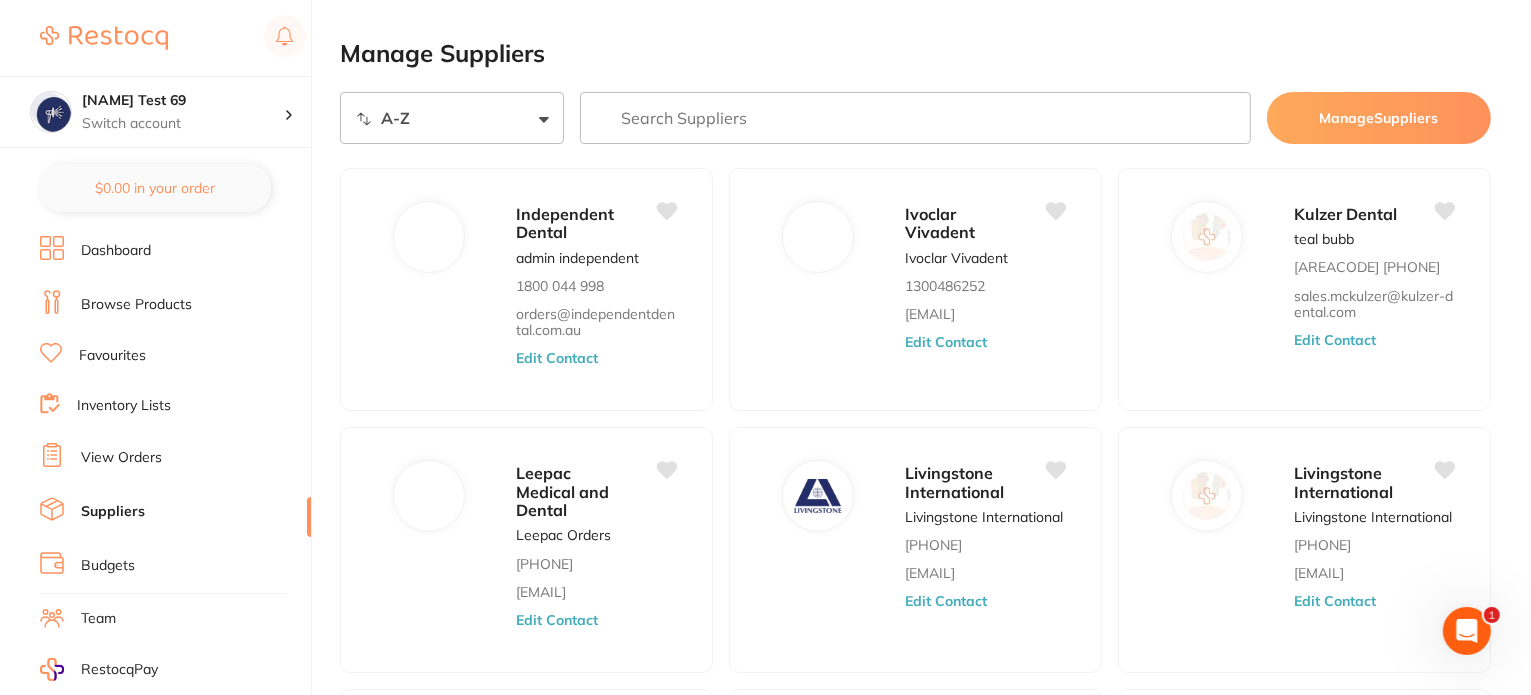 drag, startPoint x: 443, startPoint y: 110, endPoint x: 448, endPoint y: 129, distance: 19.646883 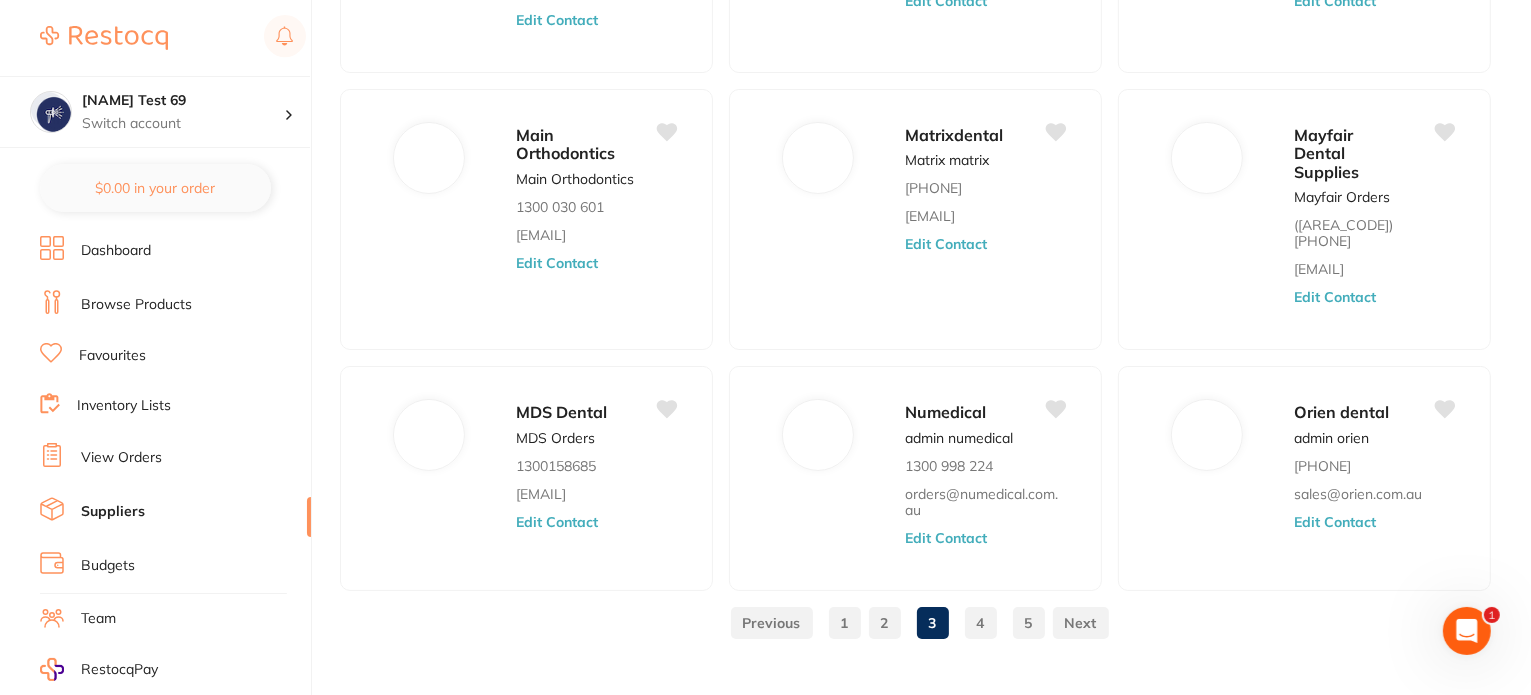 click on "1" at bounding box center [845, 623] 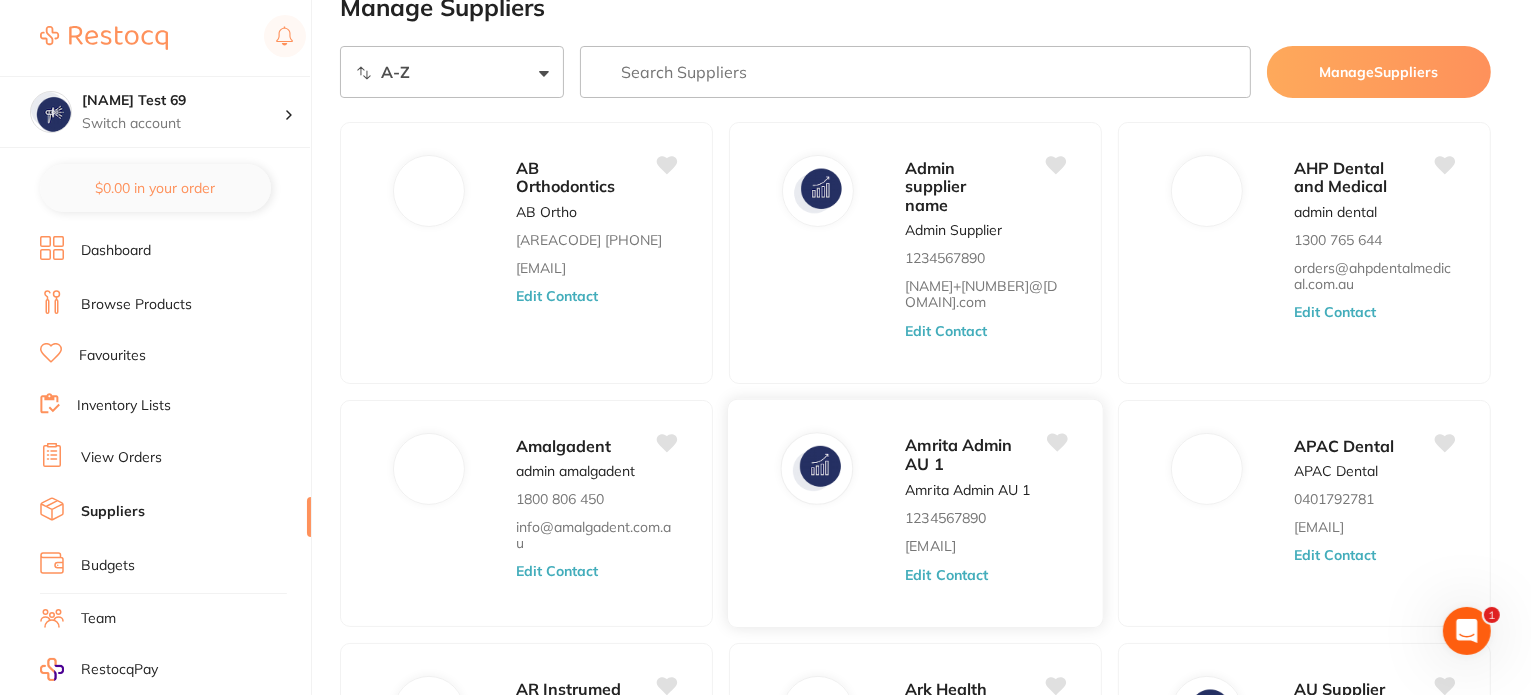 scroll, scrollTop: 0, scrollLeft: 0, axis: both 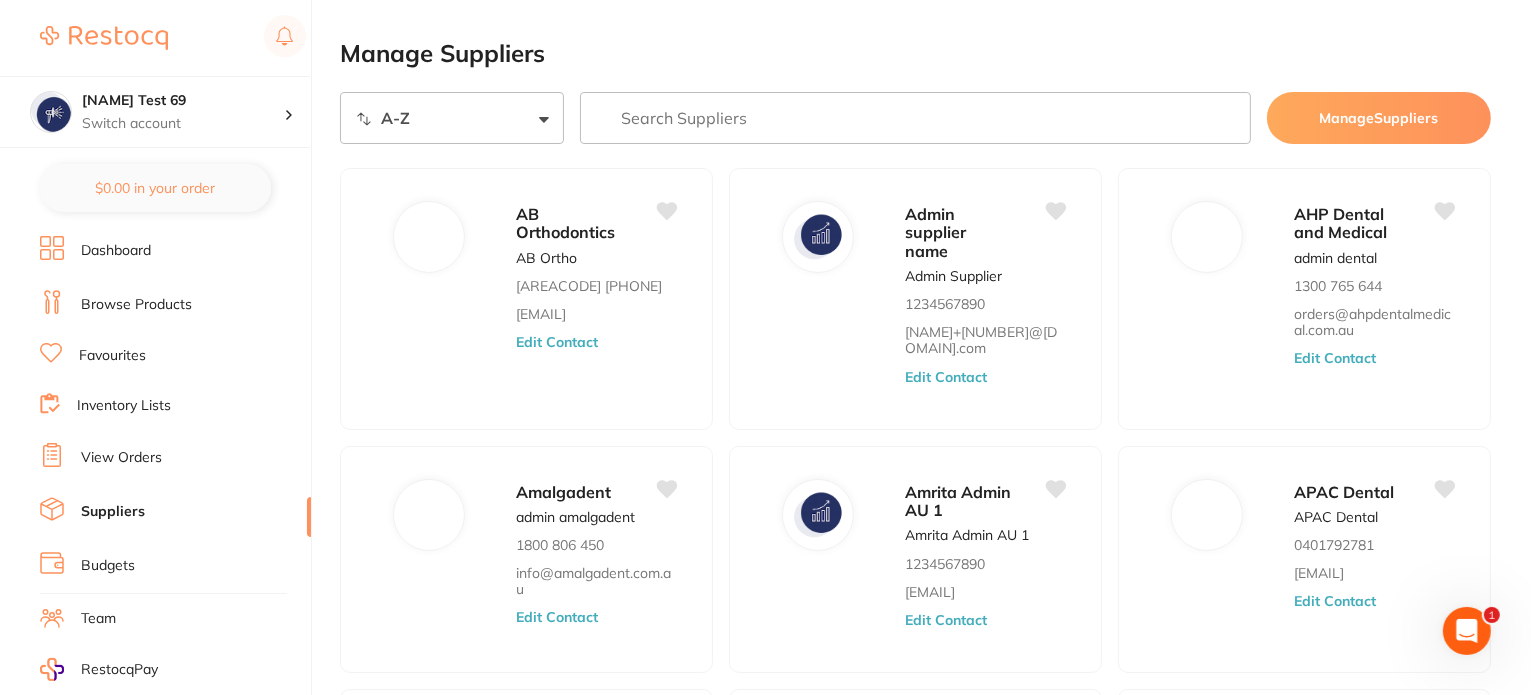 click on "Dashboard" at bounding box center [116, 251] 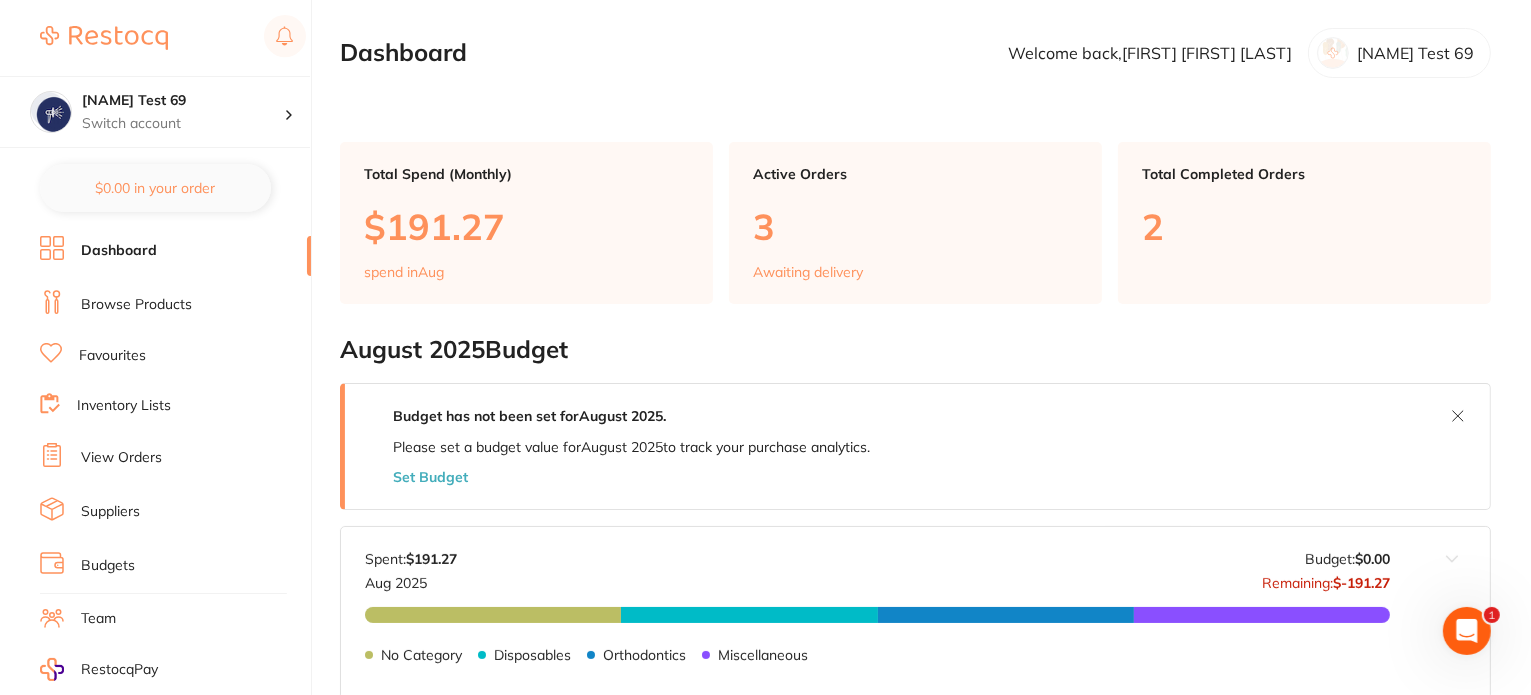 scroll, scrollTop: 0, scrollLeft: 0, axis: both 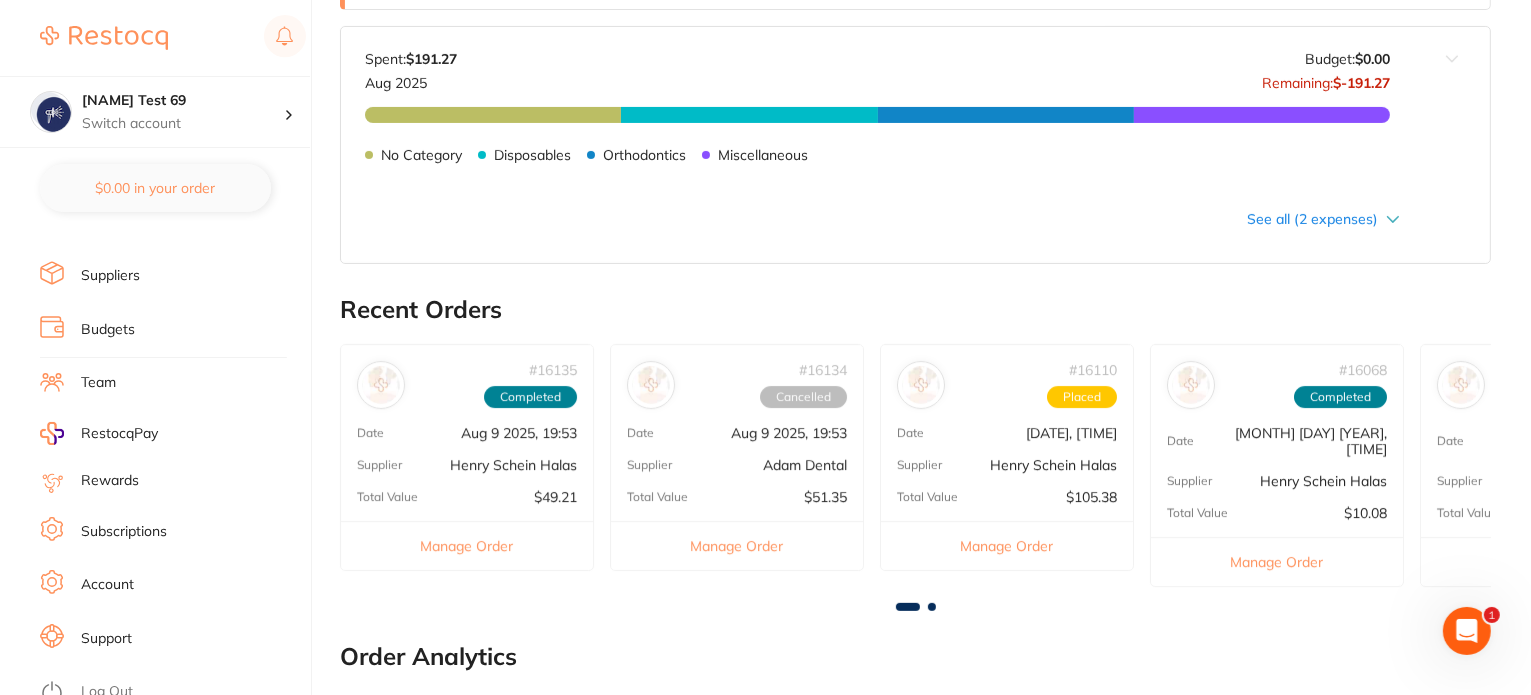 click on "Log Out" at bounding box center (107, 692) 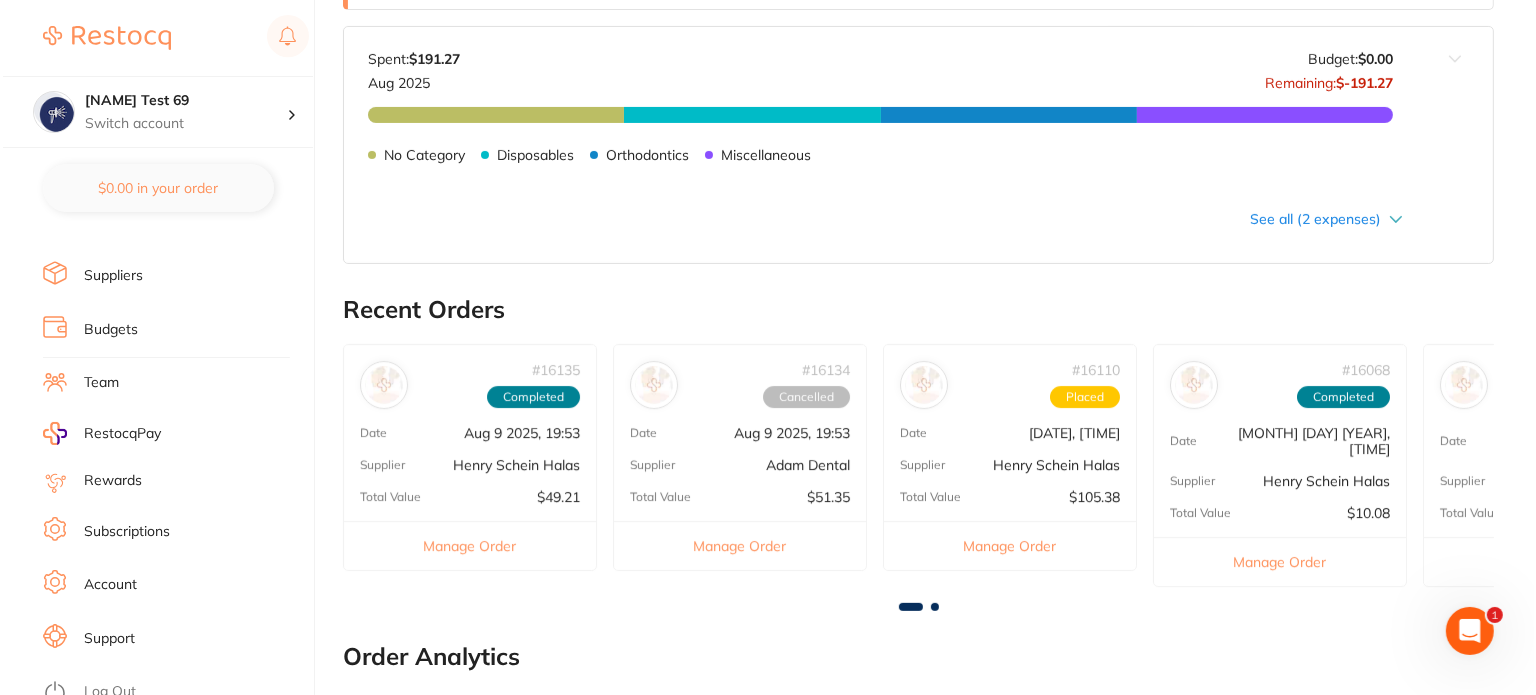 scroll, scrollTop: 0, scrollLeft: 0, axis: both 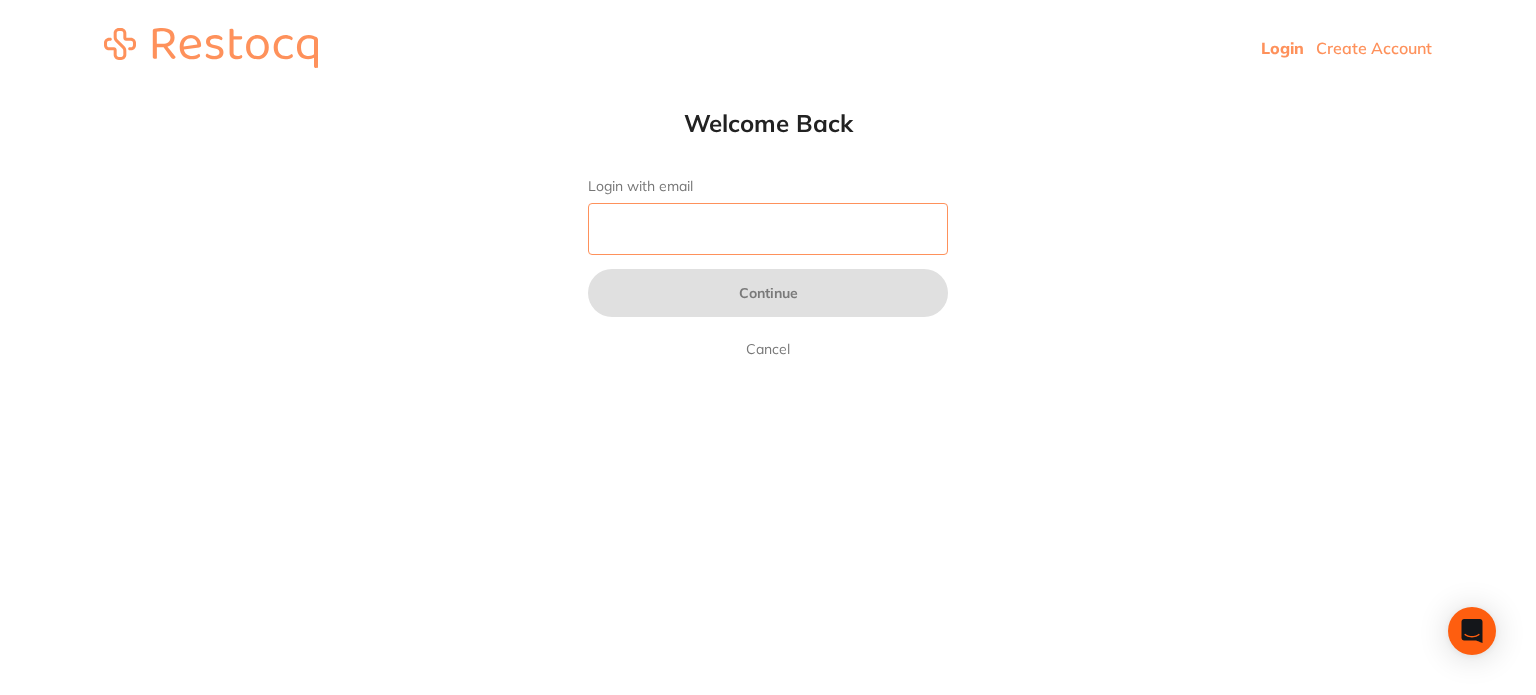 click on "Login with email" at bounding box center [768, 229] 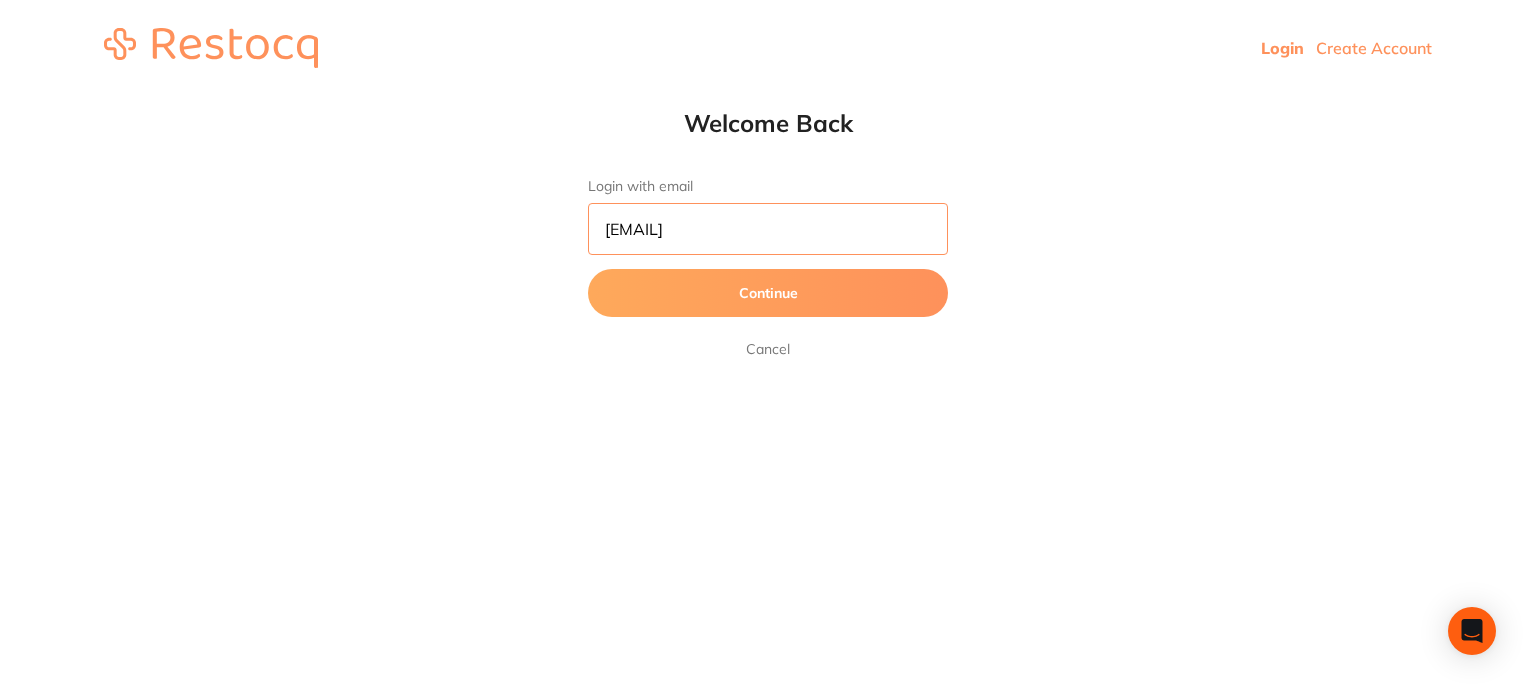 type on "[EMAIL]" 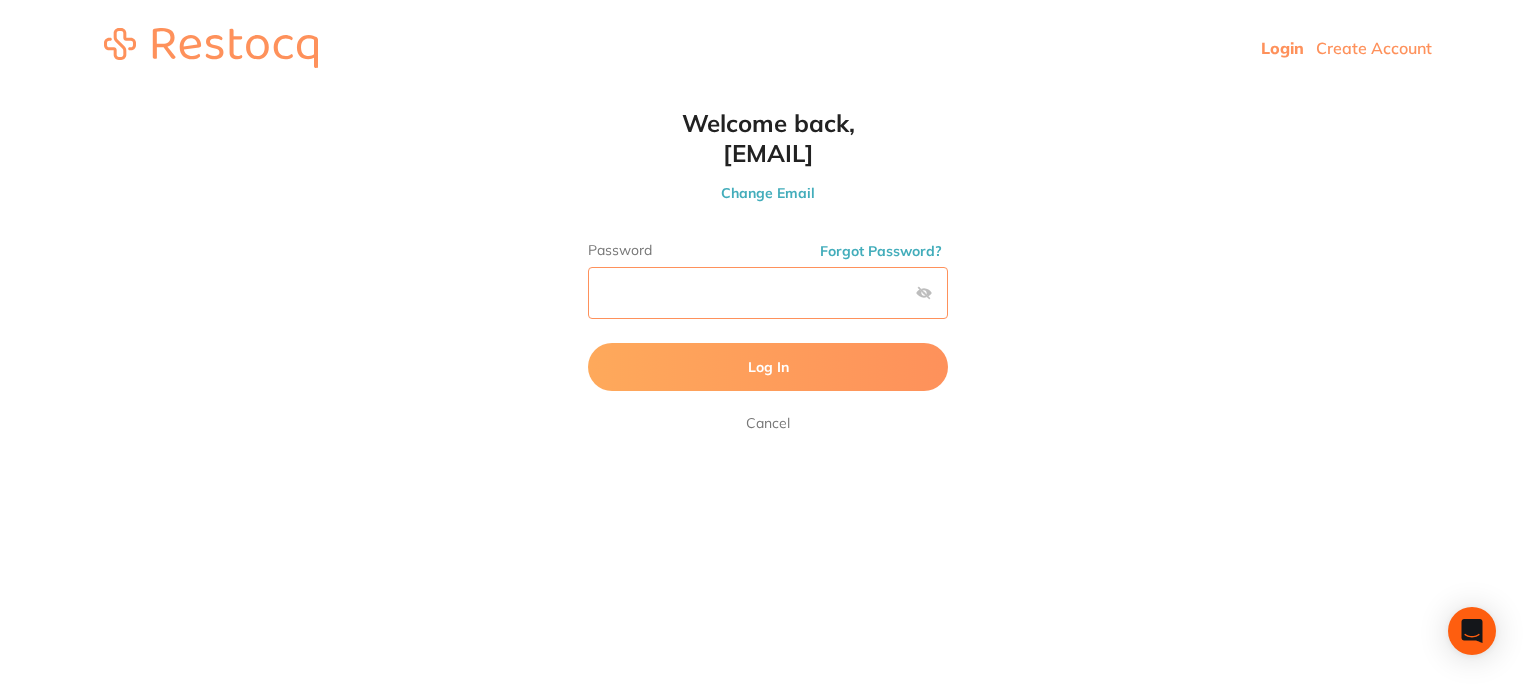 click on "Log In" at bounding box center [768, 367] 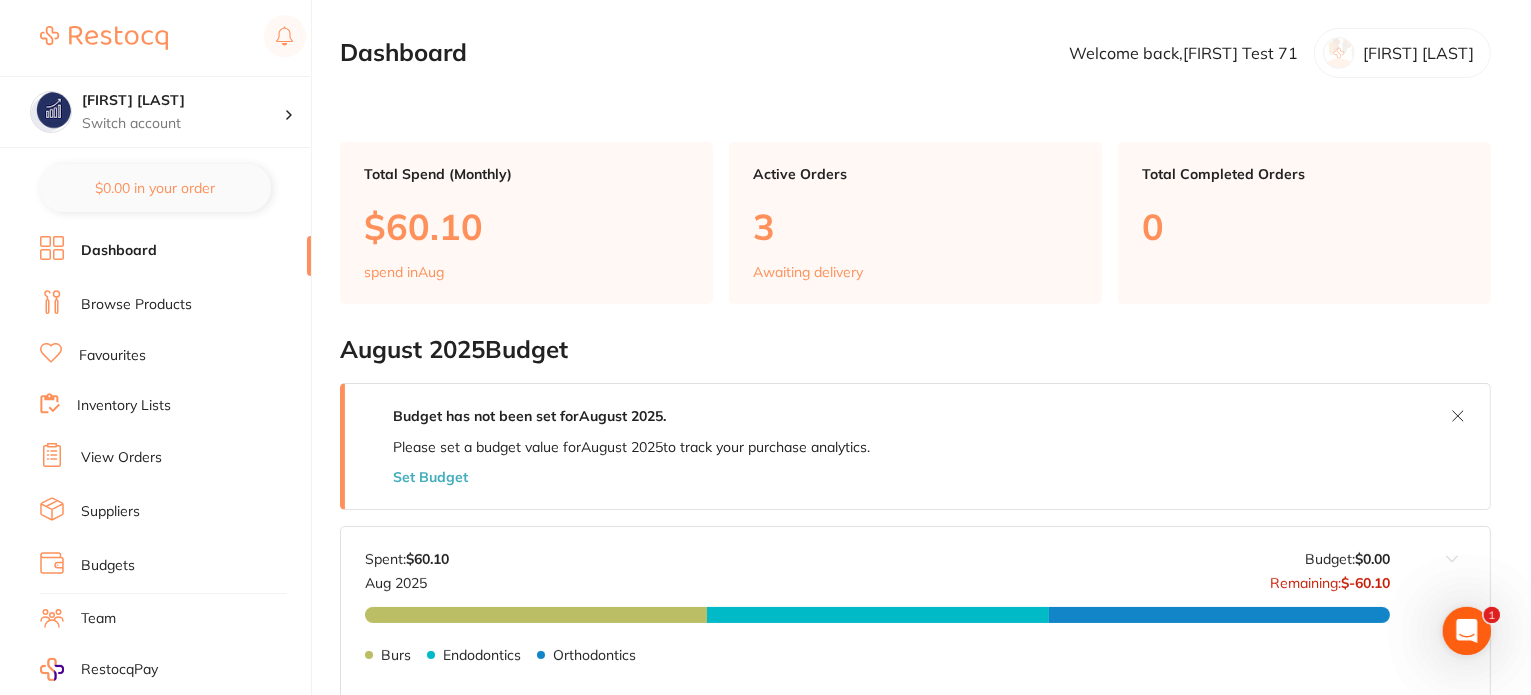 scroll, scrollTop: 0, scrollLeft: 0, axis: both 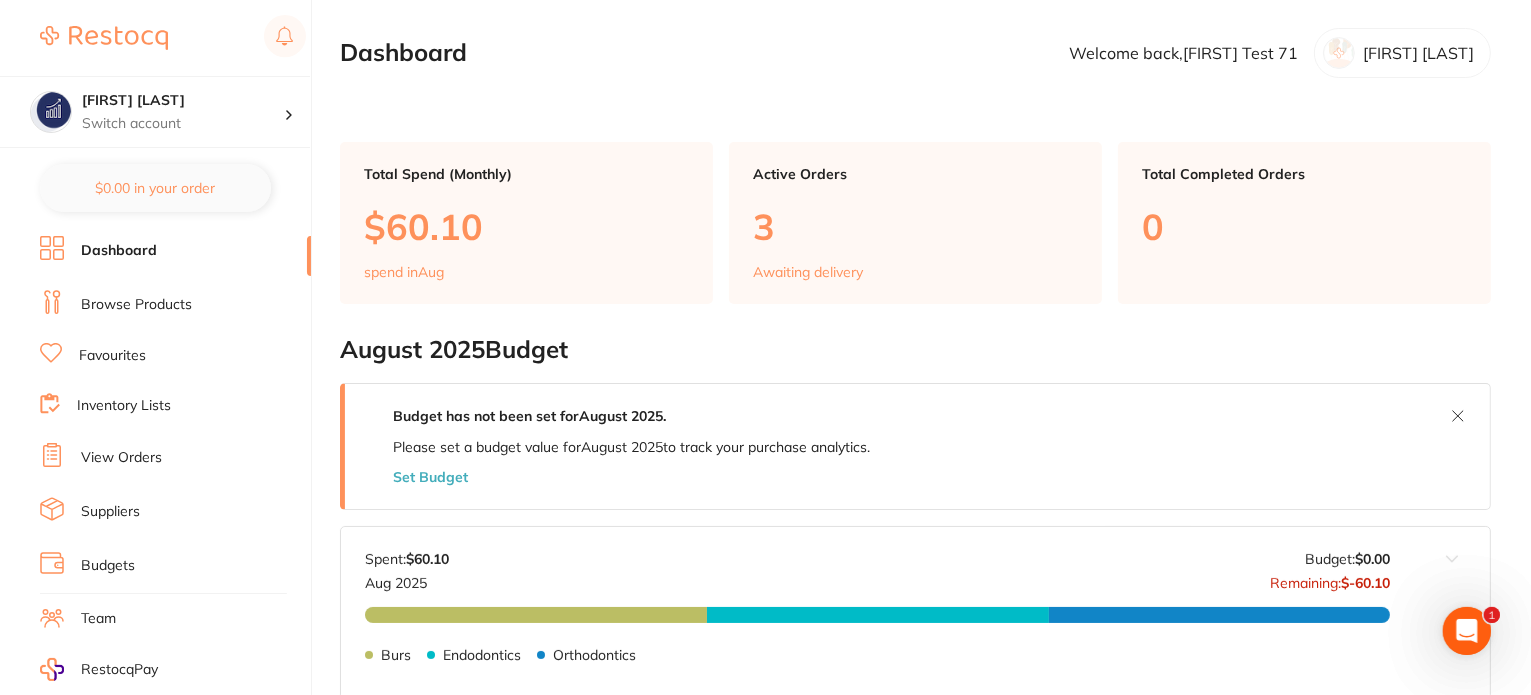 click on "Browse Products" at bounding box center [136, 305] 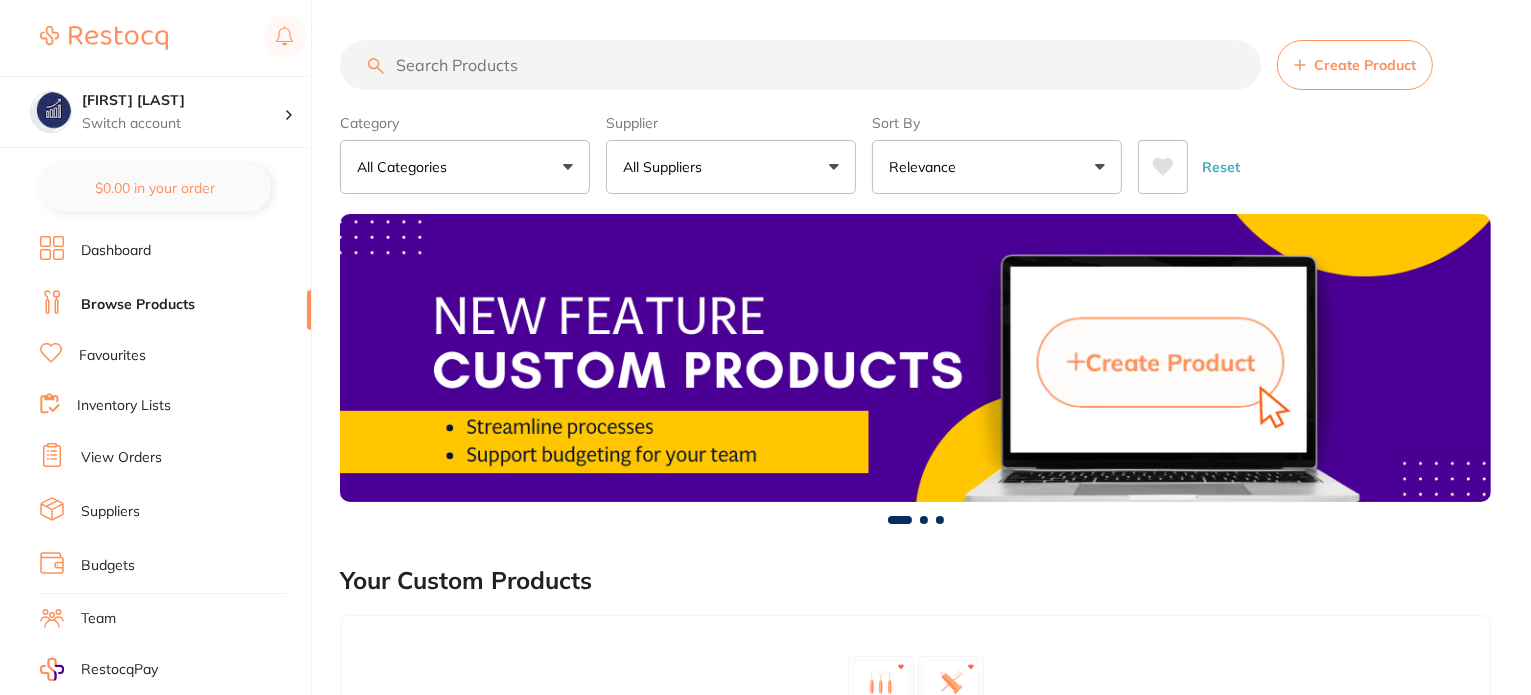 click on "All Suppliers" at bounding box center [666, 167] 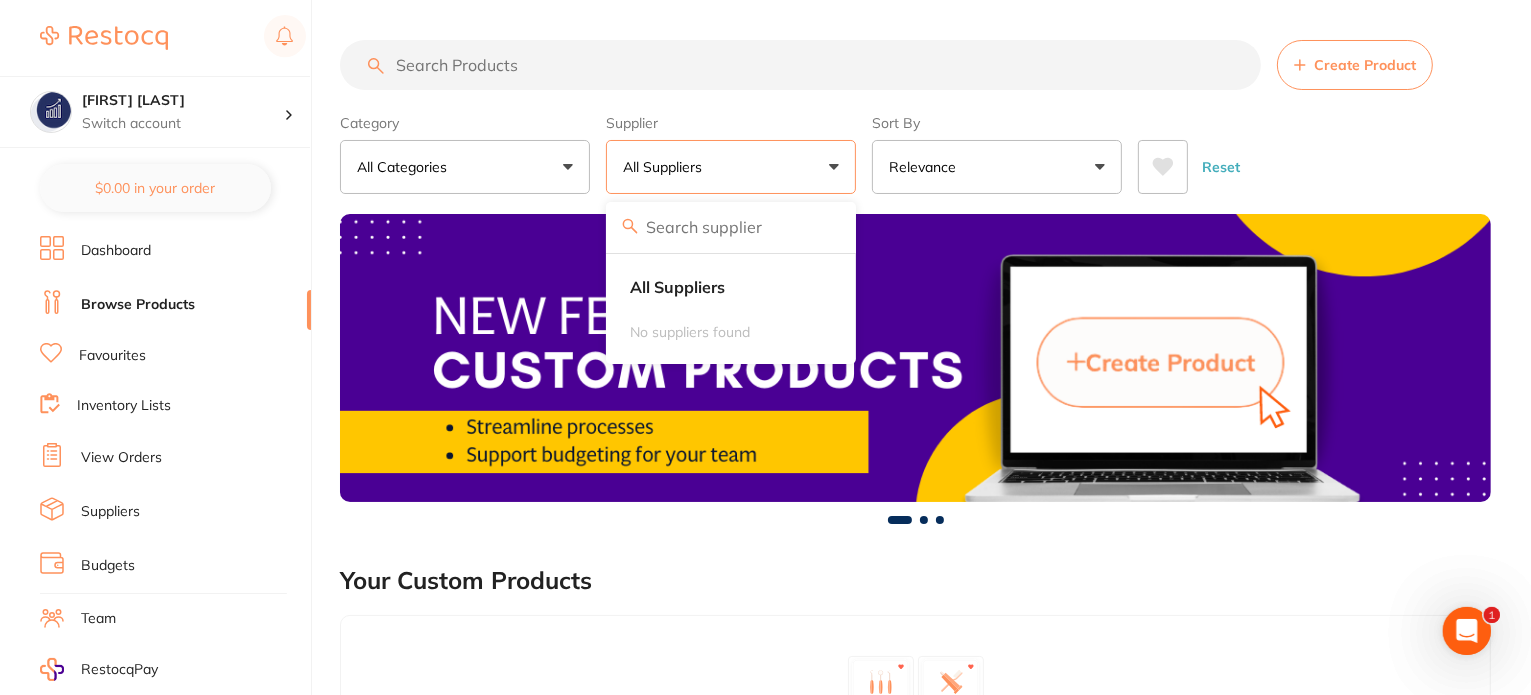 scroll, scrollTop: 0, scrollLeft: 0, axis: both 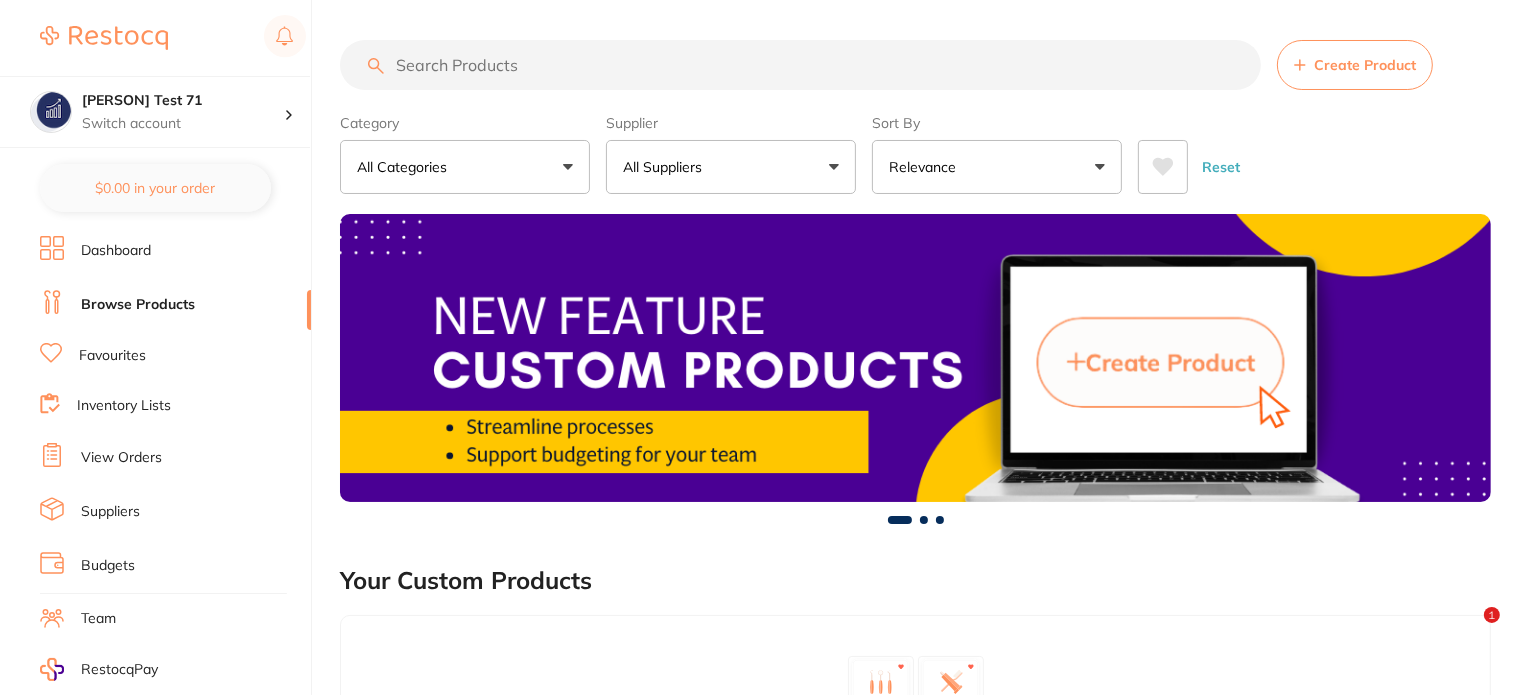 click on "All Suppliers" at bounding box center (731, 167) 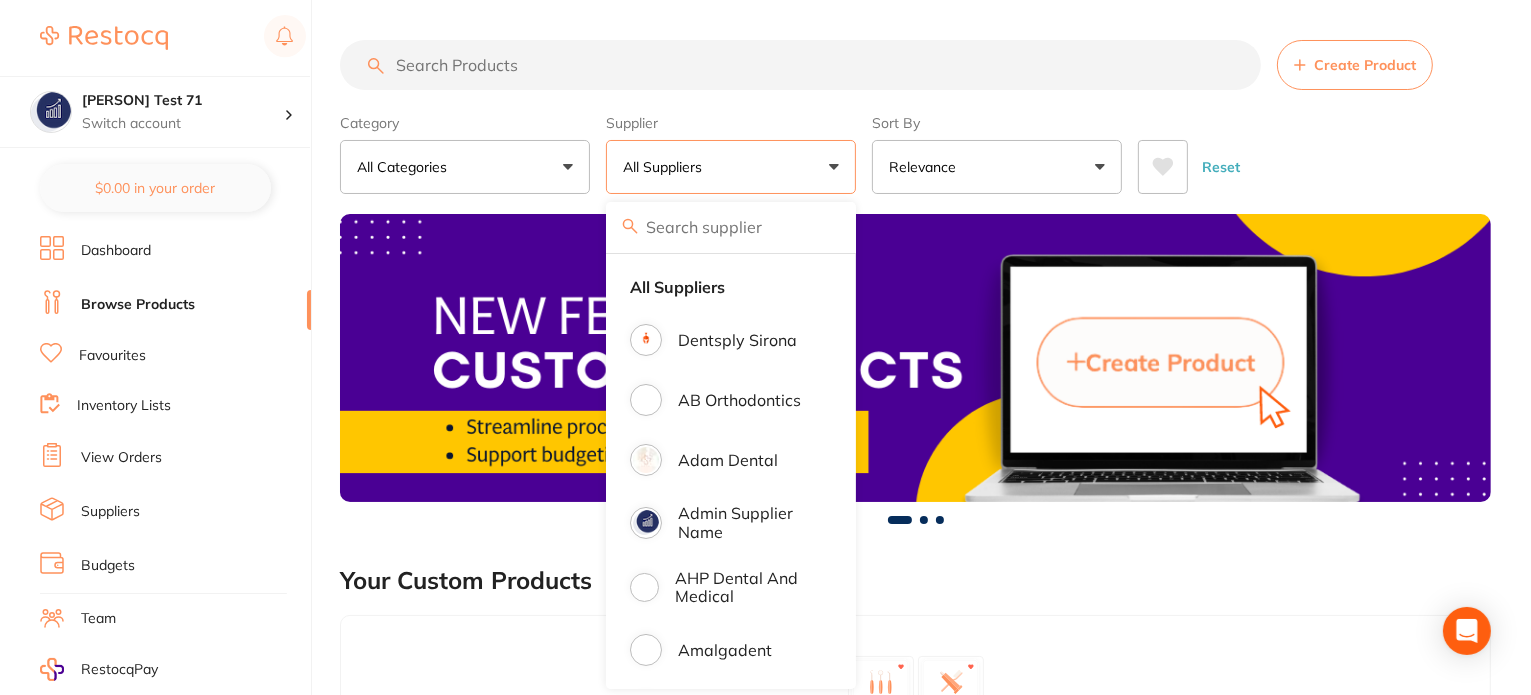 scroll, scrollTop: 0, scrollLeft: 0, axis: both 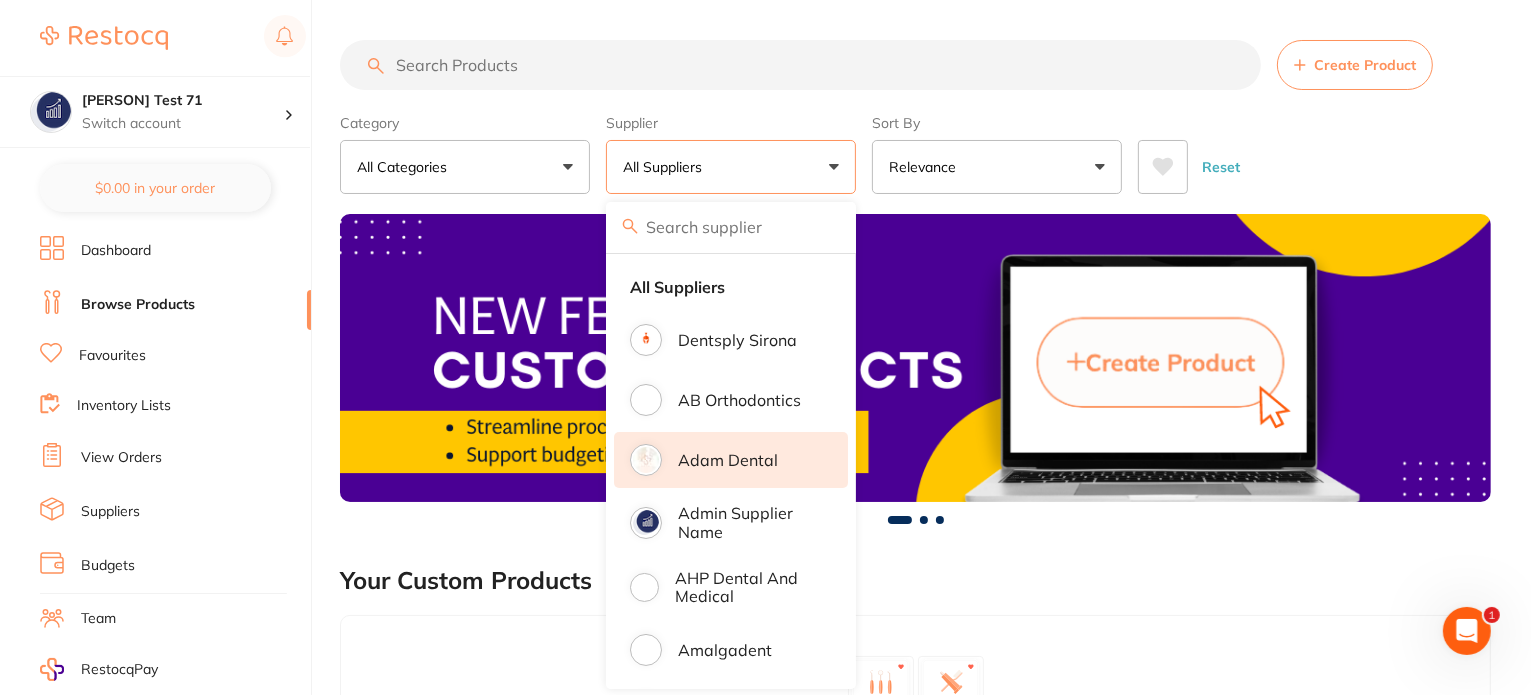click on "Adam Dental" at bounding box center (728, 460) 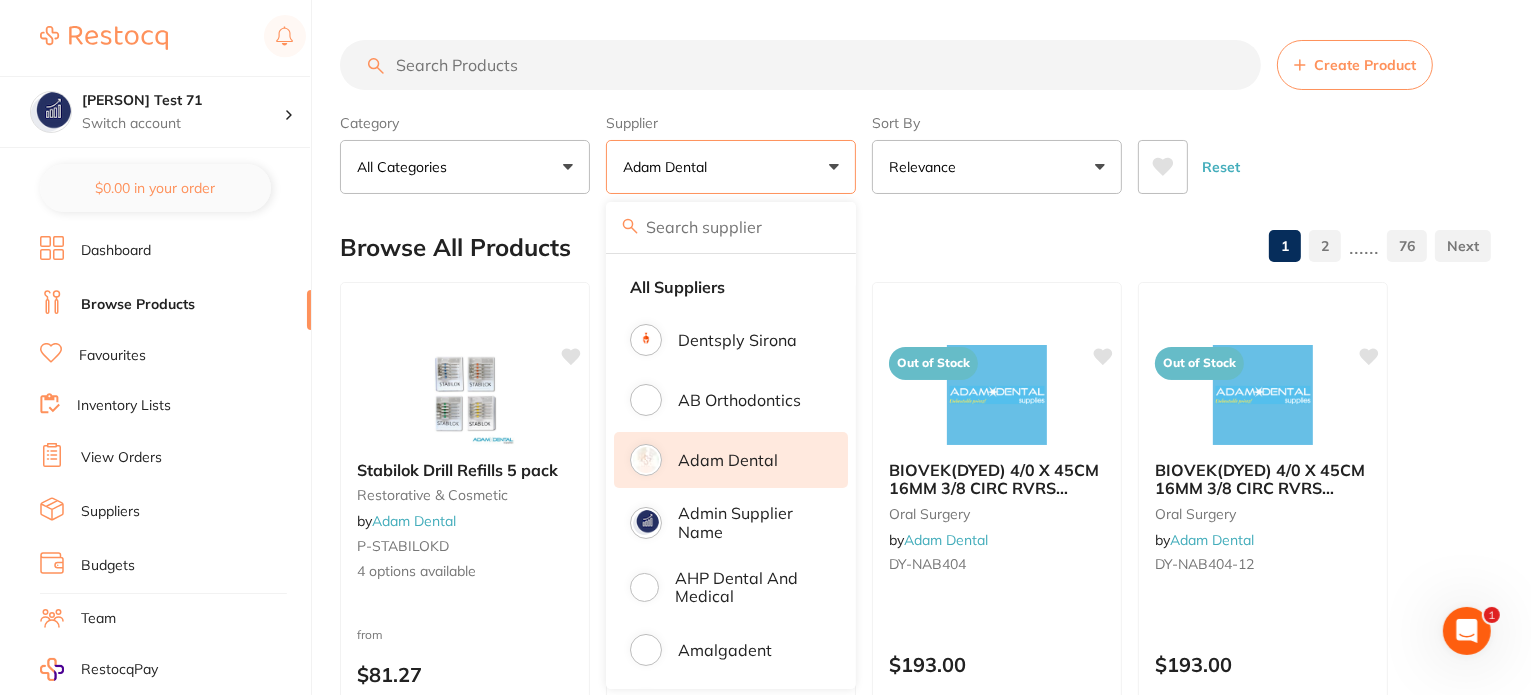 scroll, scrollTop: 0, scrollLeft: 0, axis: both 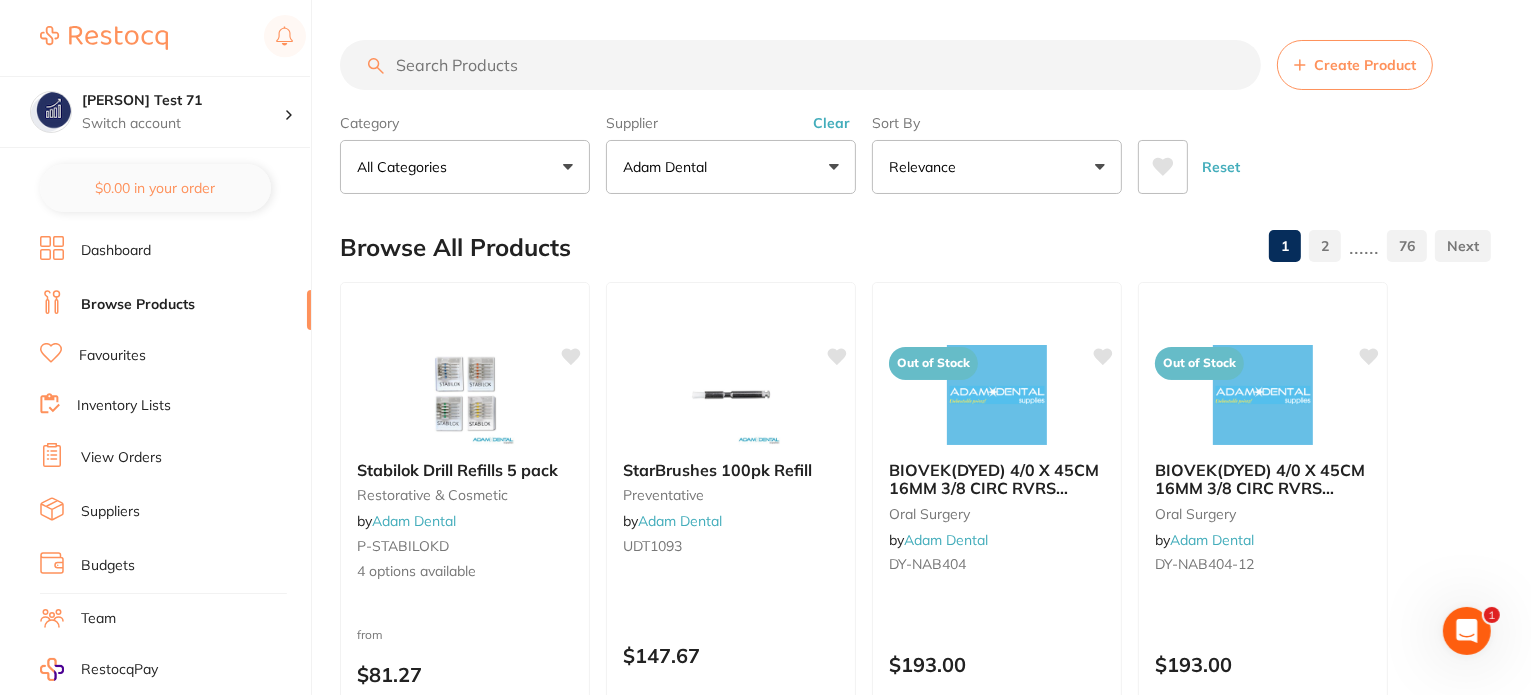 click on "Adam Dental" at bounding box center (731, 167) 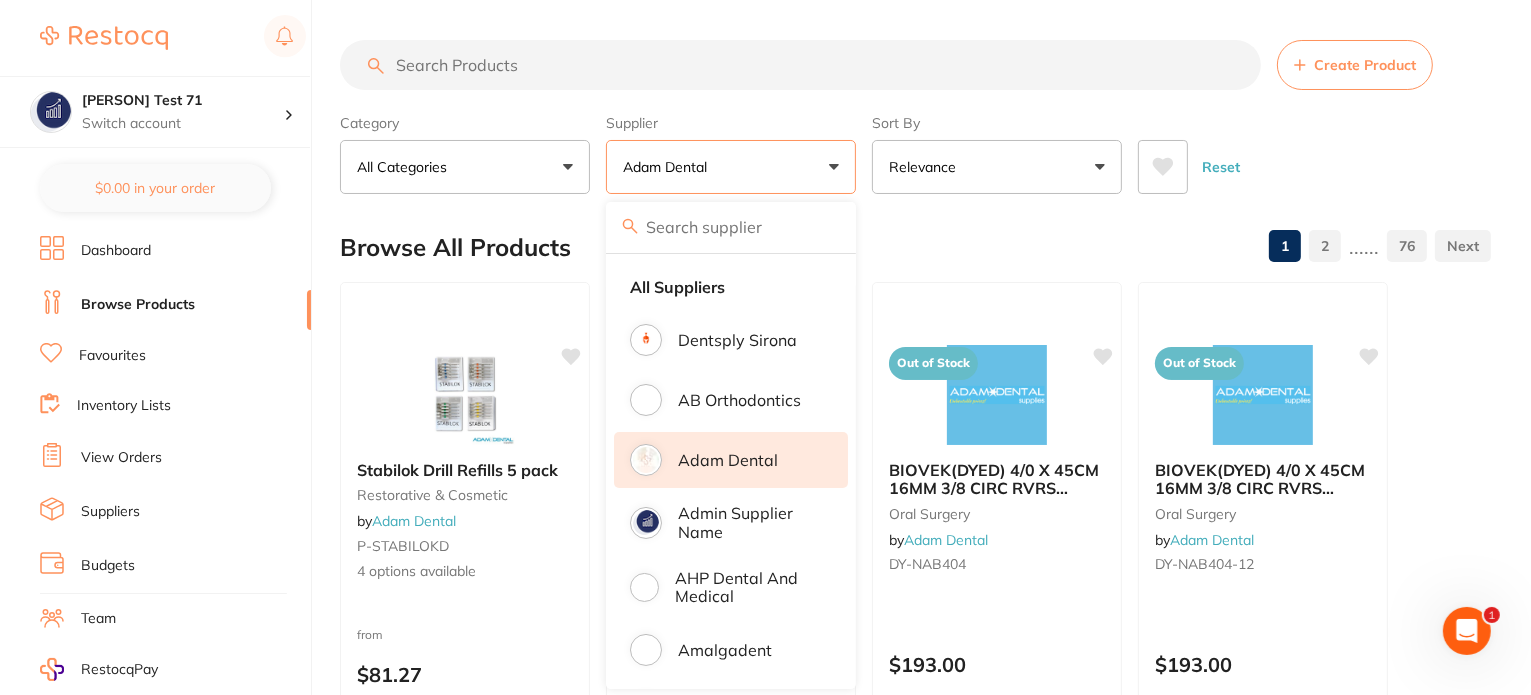 click on "Adam Dental" at bounding box center (728, 460) 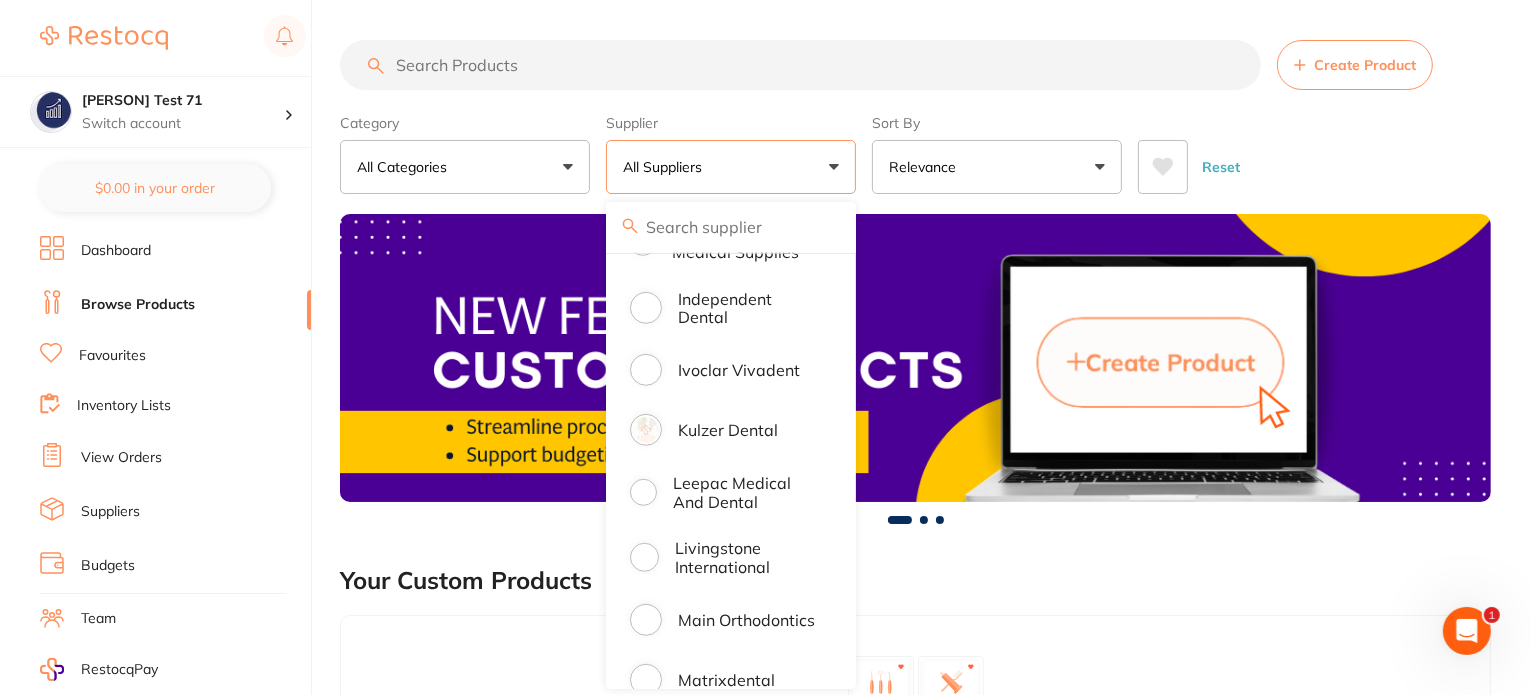 scroll, scrollTop: 0, scrollLeft: 0, axis: both 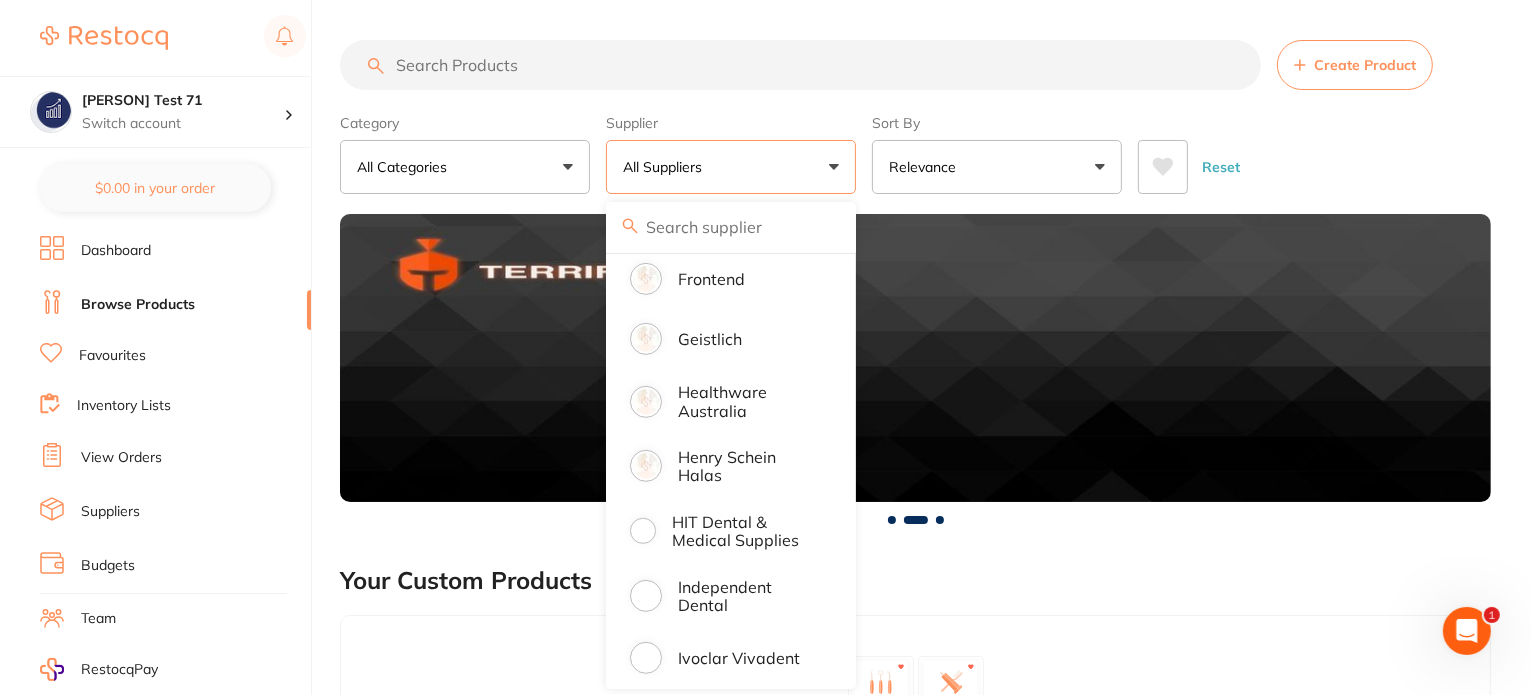 click on "Henry Schein Halas" at bounding box center (749, 466) 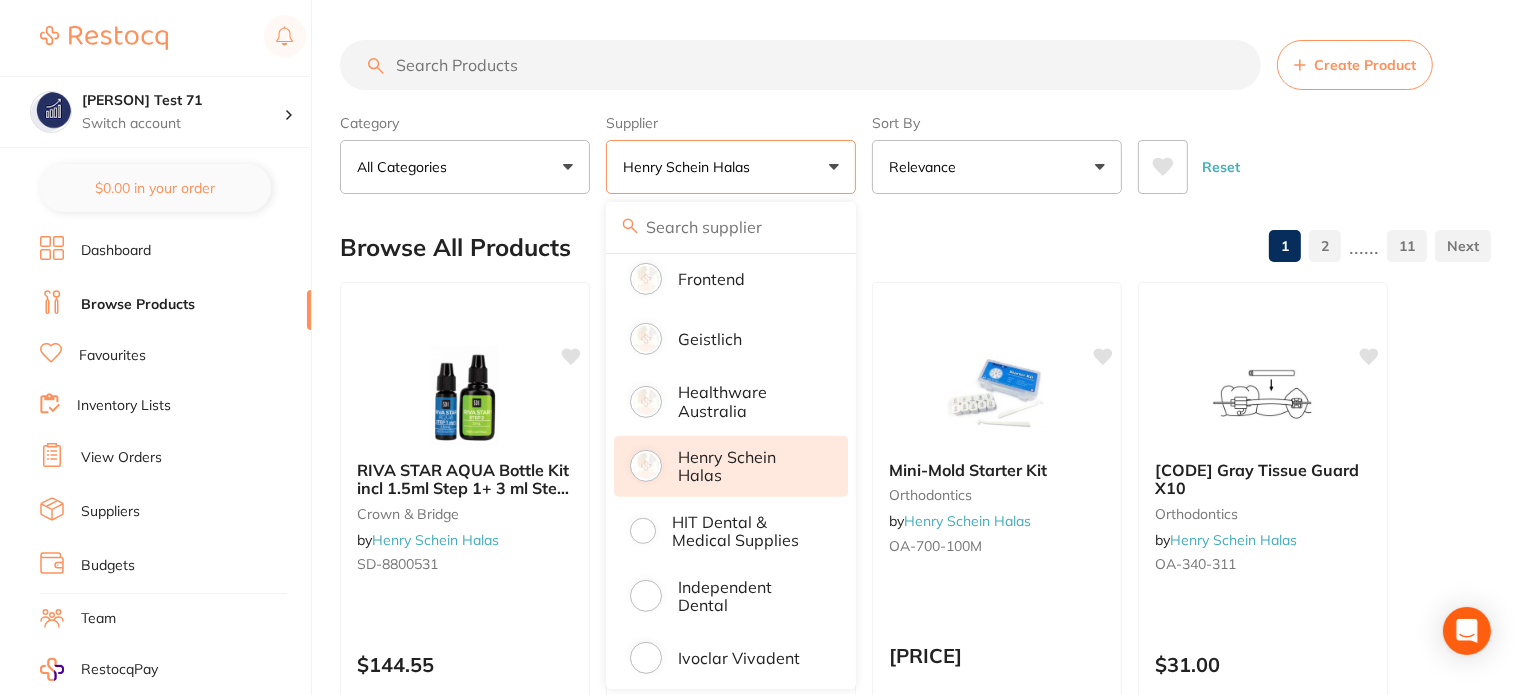 click on "Category All Categories All Categories anaesthetic articulating burs CAD/CAM crown & bridge disposables endodontics finishing & polishing handpieces impression infection control instruments laboratory oral surgery orthodontics preventative restorative & cosmetic rubber dam whitening xrays/imaging Clear Category   false    All Categories Category All Categories anaesthetic articulating burs CAD/CAM crown & bridge disposables endodontics finishing & polishing handpieces impression infection control instruments laboratory oral surgery orthodontics preventative restorative & cosmetic rubber dam whitening xrays/imaging Supplier Henry Schein Halas All Suppliers Dentsply Sirona AB Orthodontics Adam Dental Admin supplier name AHP Dental and Medical Amalgadent AR Instrumed Ark Health AU Supplier Admin BioMeDent Pty Ltd CDS Dental Critical Dental David Melton Dental Practice Supplies Dental Zone Erkodent Erskine Dental frontend Geistlich Healthware Australia Henry Schein Halas HIT Dental & Medical Supplies Matrixdental" at bounding box center (915, 150) 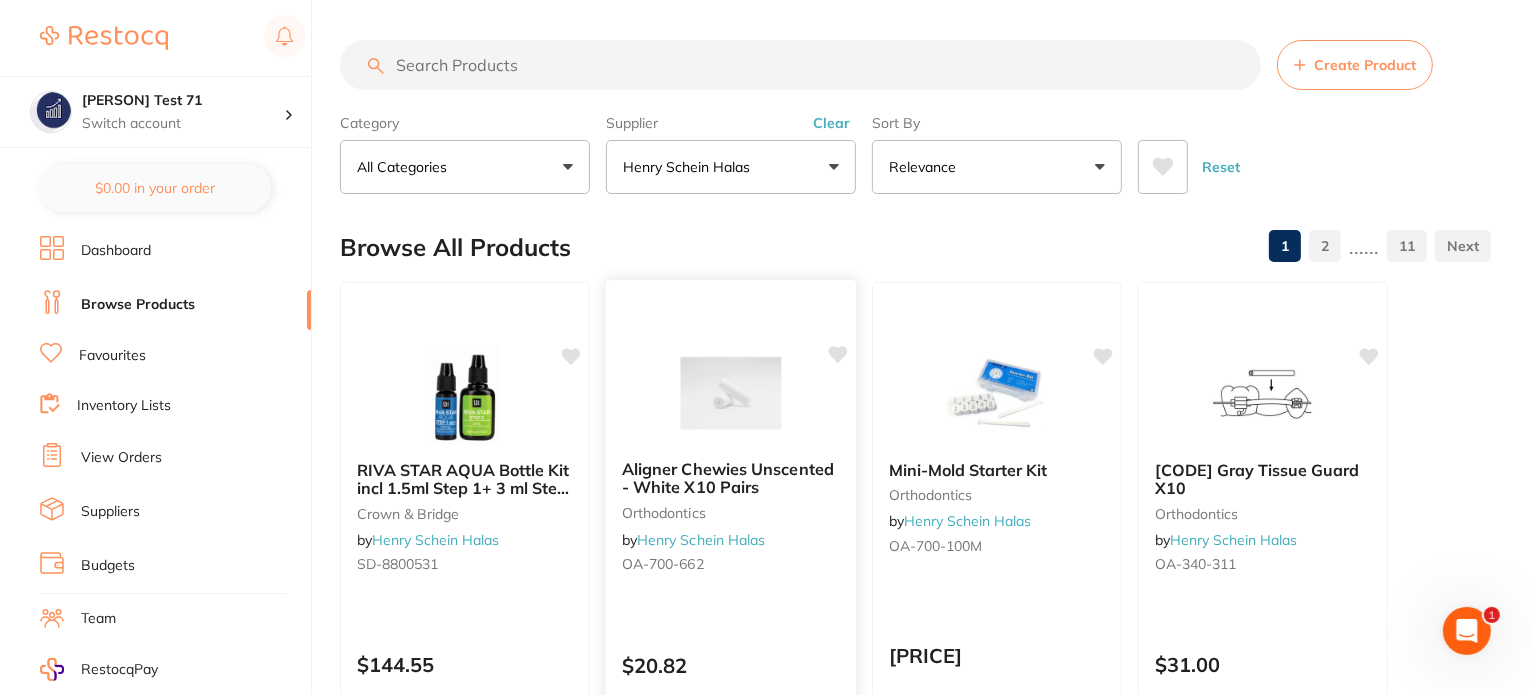 scroll, scrollTop: 0, scrollLeft: 0, axis: both 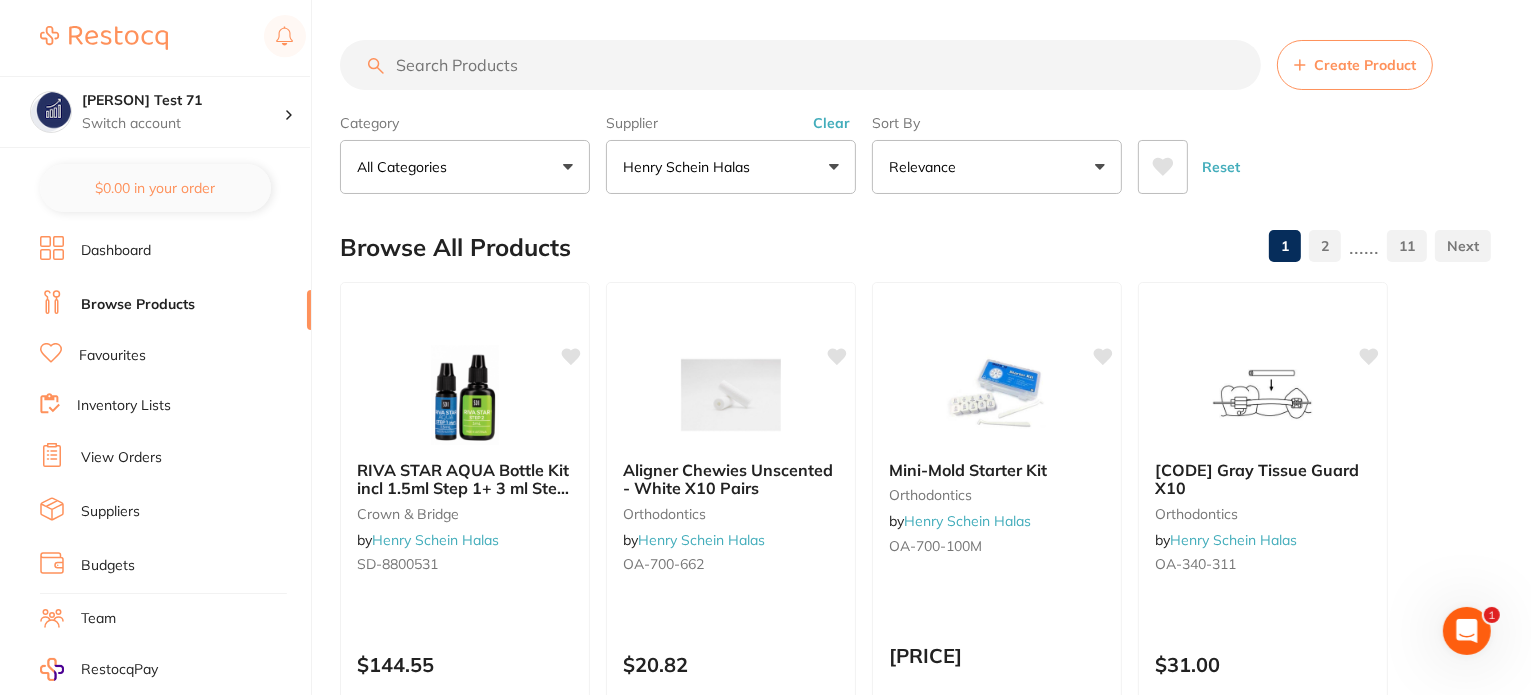 click on "Henry Schein Halas" at bounding box center [731, 167] 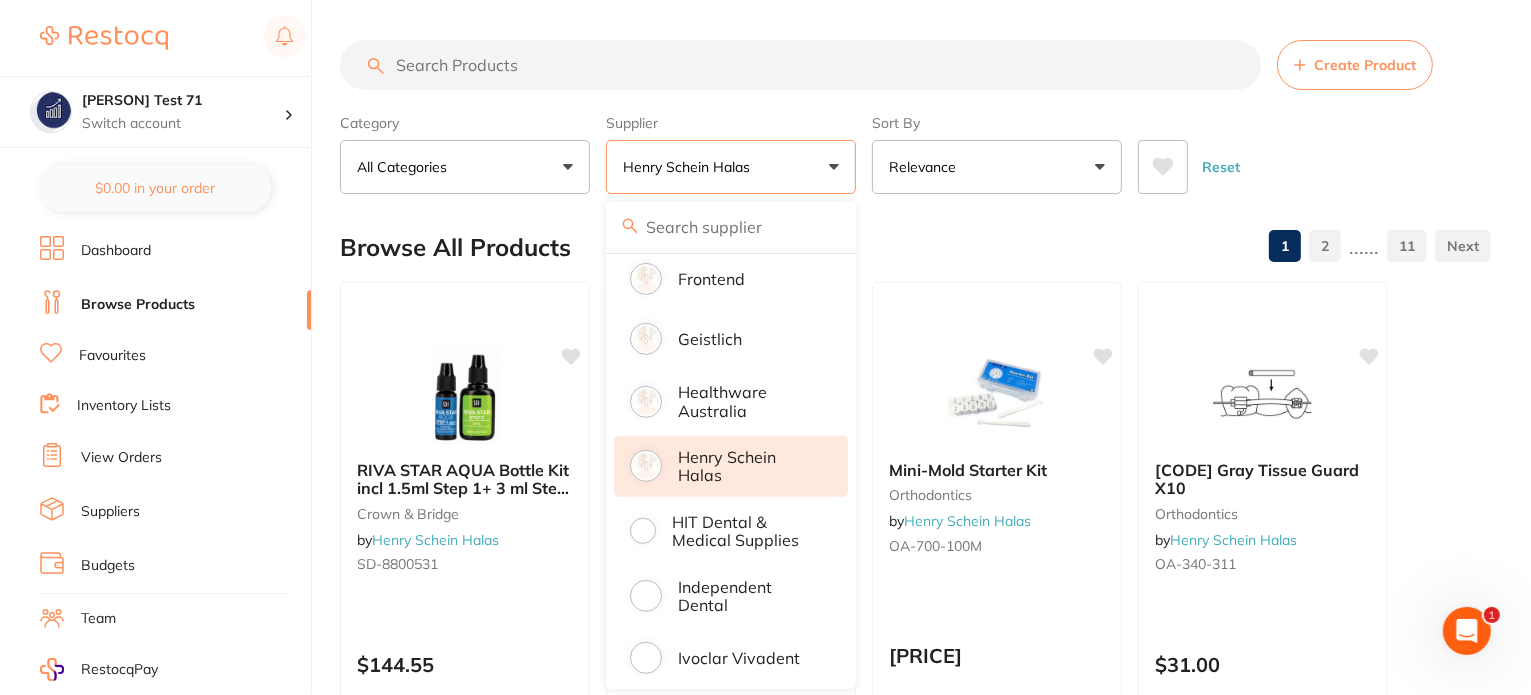 click on "Henry Schein Halas" at bounding box center [749, 466] 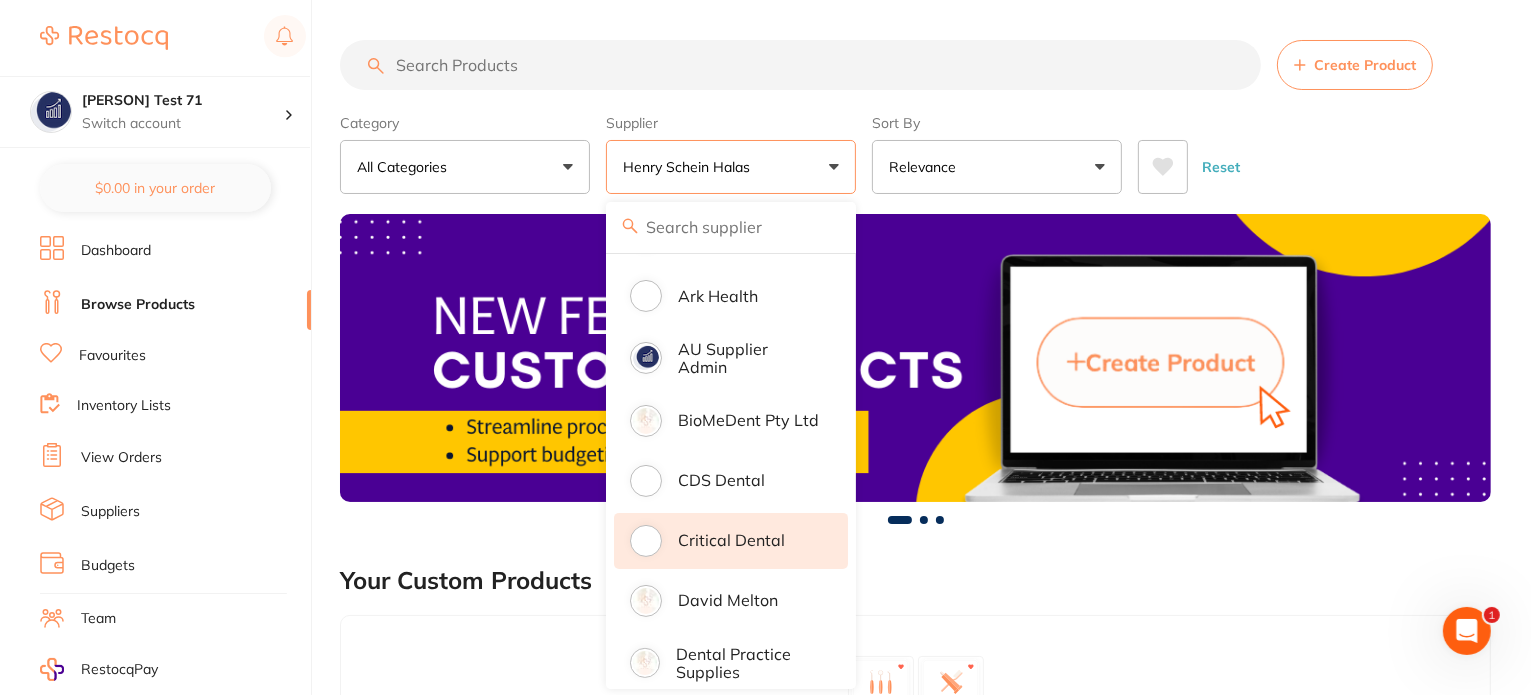 scroll, scrollTop: 100, scrollLeft: 0, axis: vertical 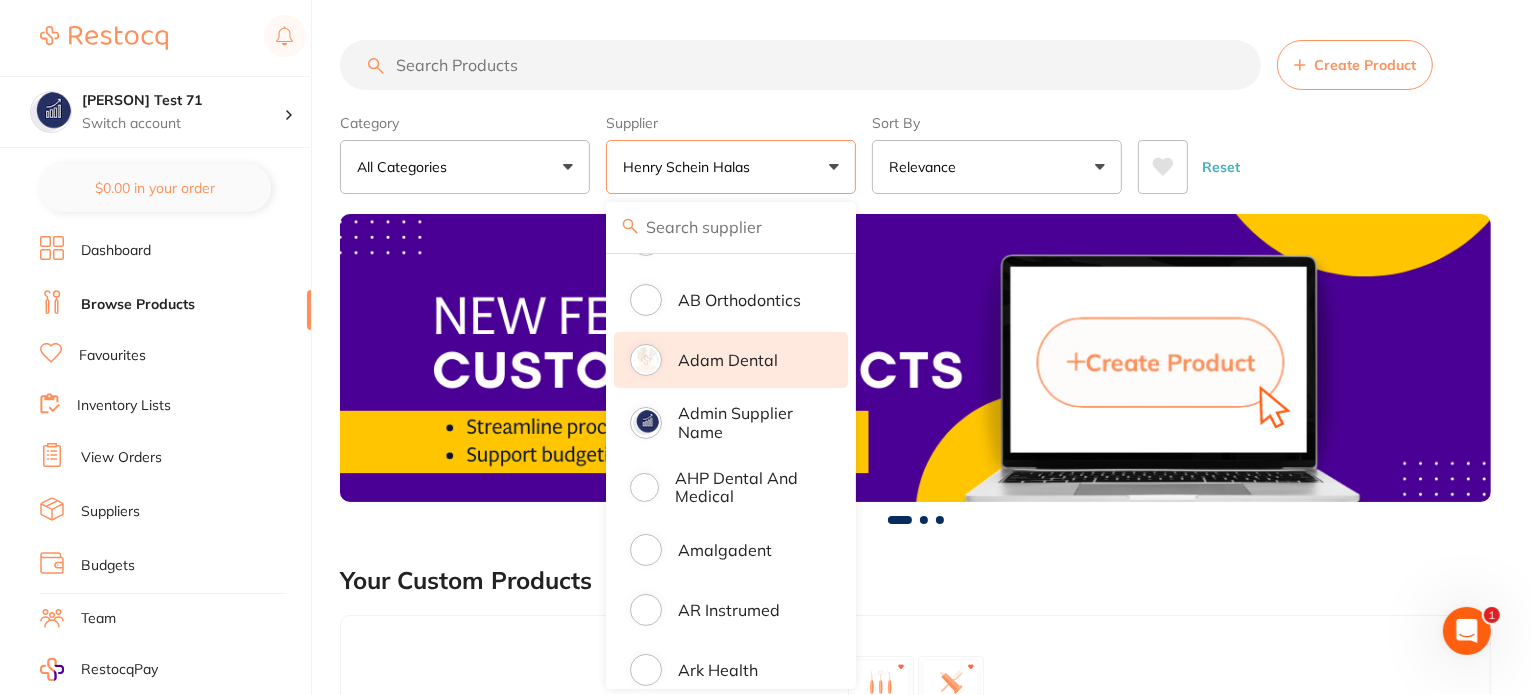 click on "Adam Dental" at bounding box center [728, 360] 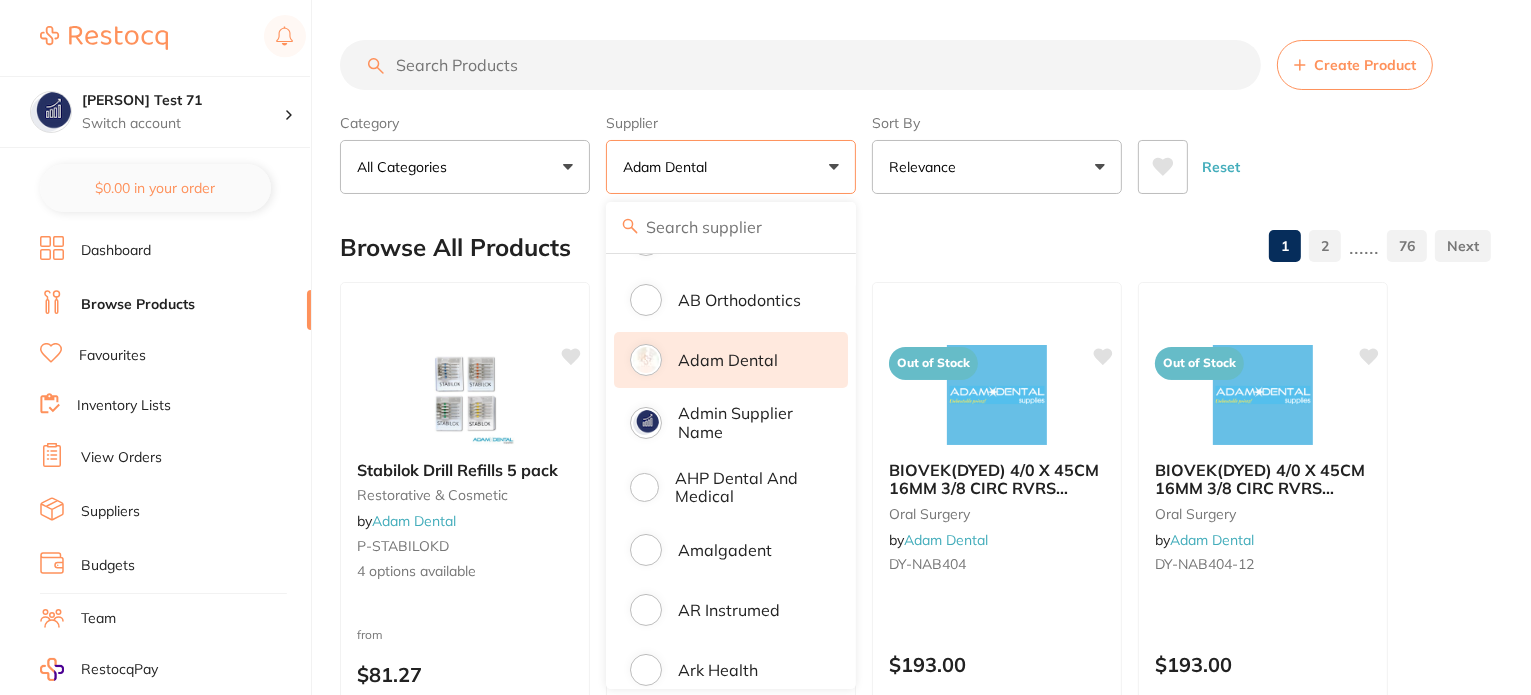 click on "Category All Categories All Categories anaesthetic articulating burs crown & bridge disposables endodontics equipment finishing & polishing handpieces impression infection control instruments laboratory oral surgery orthodontics photography preventative restorative & cosmetic rubber dam whitening xrays/imaging Clear Category   false    All Categories Category All Categories anaesthetic articulating burs crown & bridge disposables endodontics equipment finishing & polishing handpieces impression infection control instruments laboratory oral surgery orthodontics photography preventative restorative & cosmetic rubber dam whitening xrays/imaging Supplier Adam Dental All Suppliers Dentsply Sirona AB Orthodontics Adam Dental Admin supplier name AHP Dental and Medical Amalgadent AR Instrumed Ark Health AU Supplier Admin BioMeDent Pty Ltd CDS Dental Critical Dental David Melton Dental Practice Supplies Dental Zone Erkodent Erskine Dental frontend Geistlich Healthware Australia Henry Schein Halas Independent Dental" at bounding box center [915, 150] 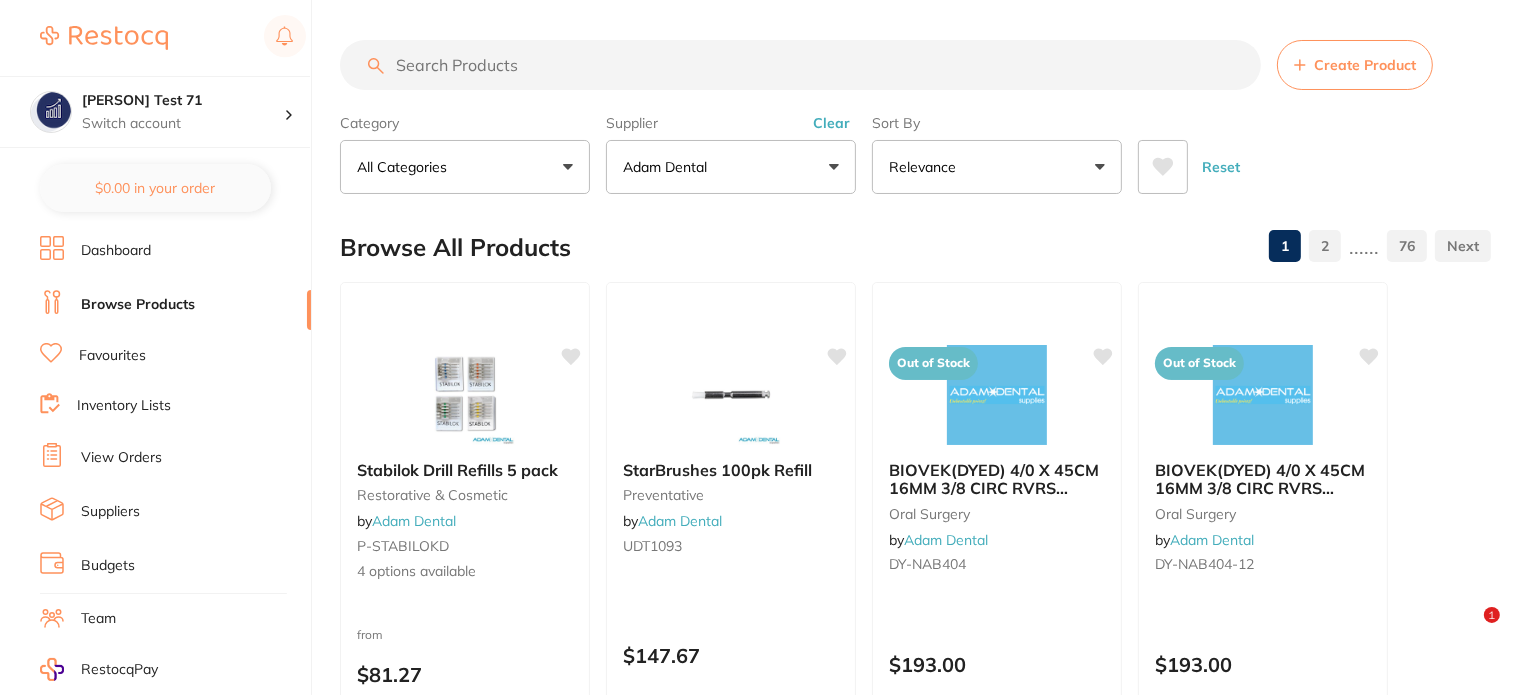 scroll, scrollTop: 700, scrollLeft: 0, axis: vertical 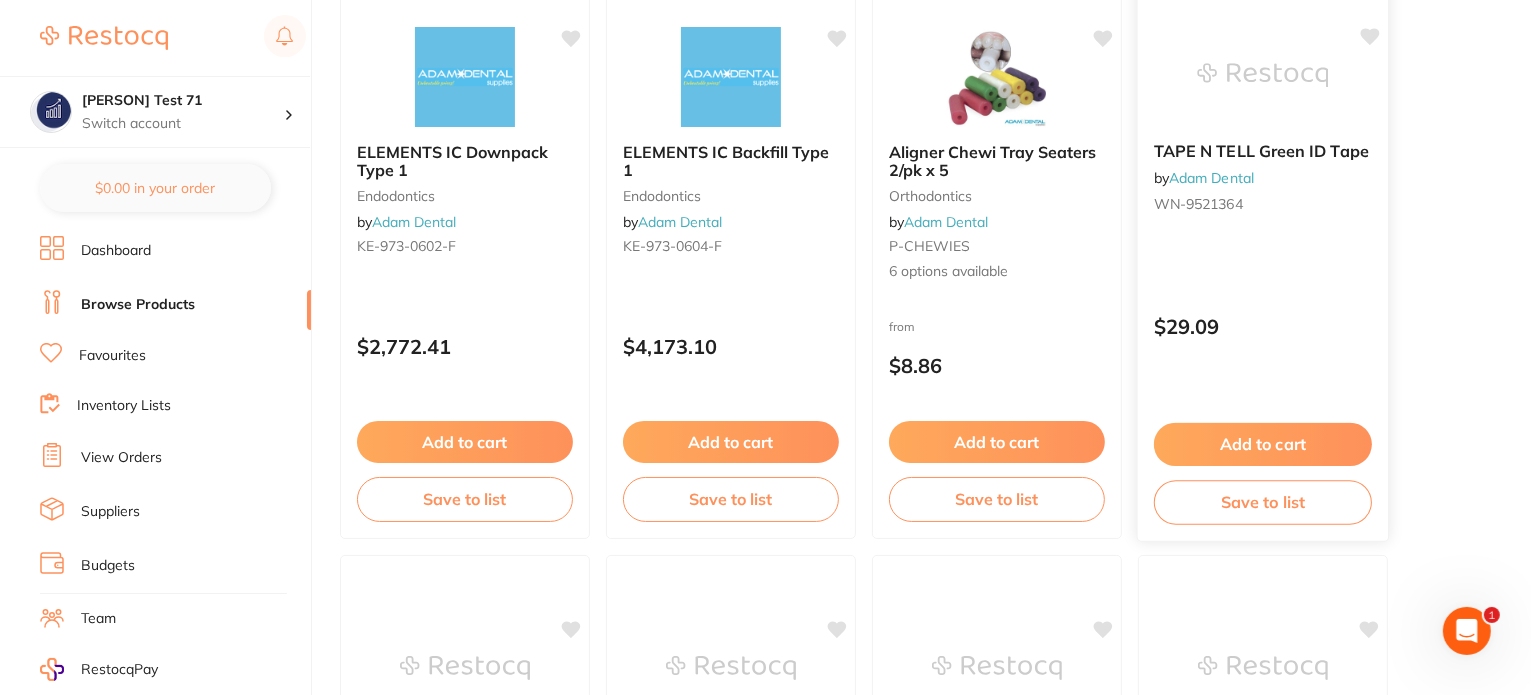 click on "Add to cart" at bounding box center (1263, 444) 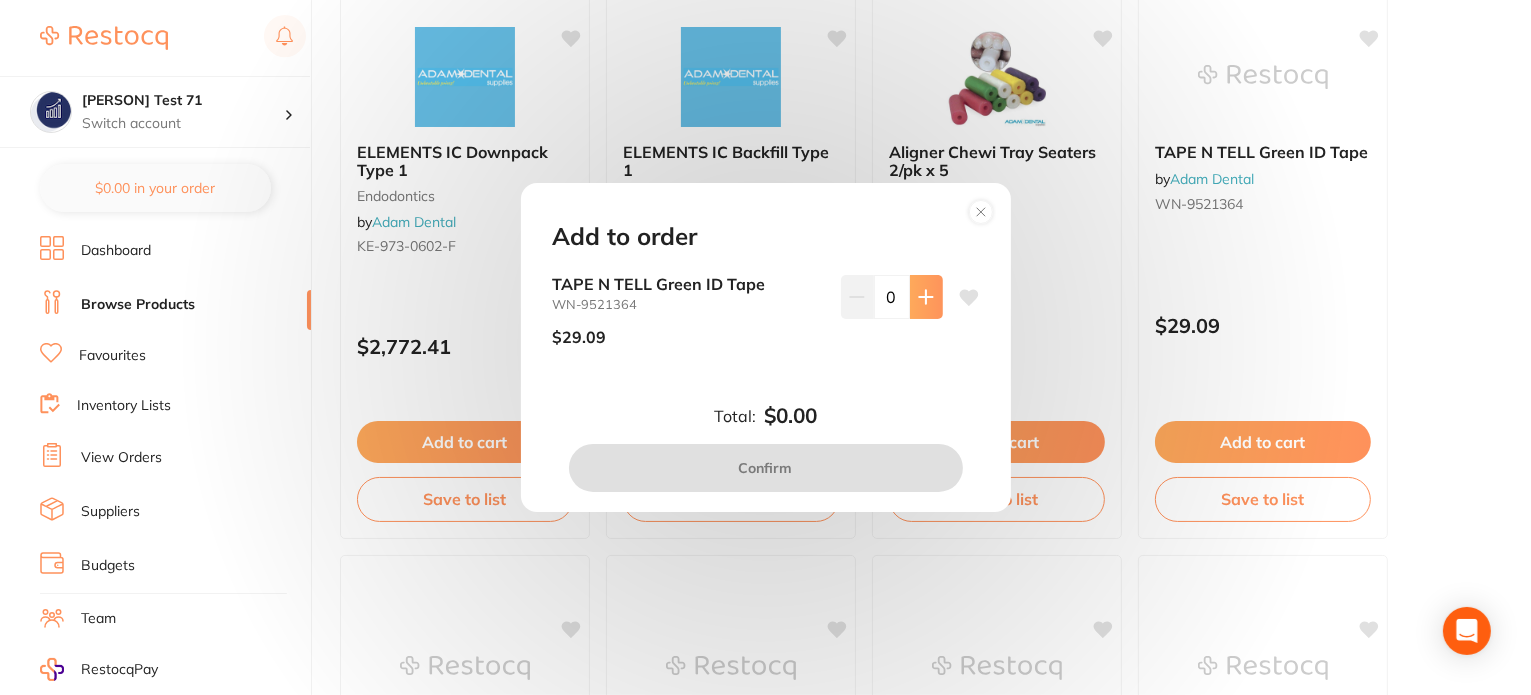 click at bounding box center (926, 297) 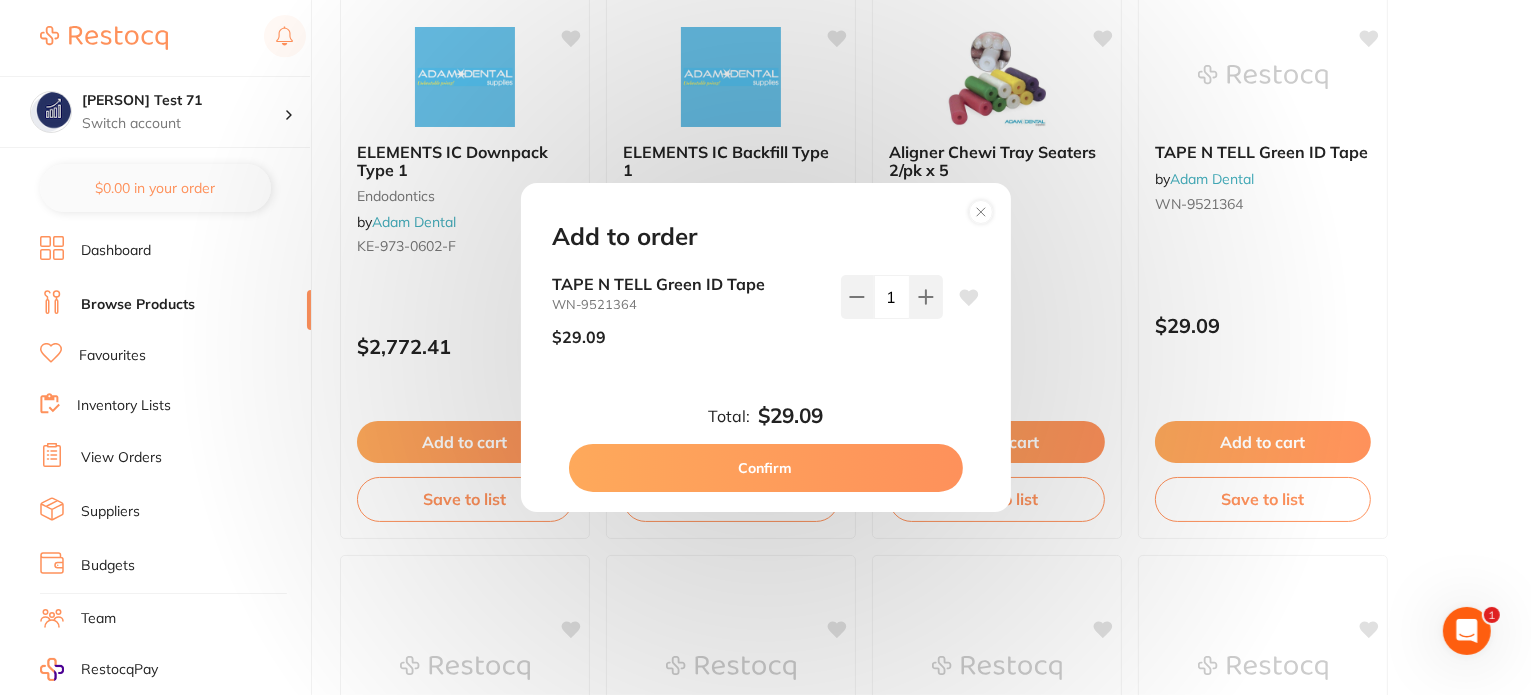 scroll, scrollTop: 0, scrollLeft: 0, axis: both 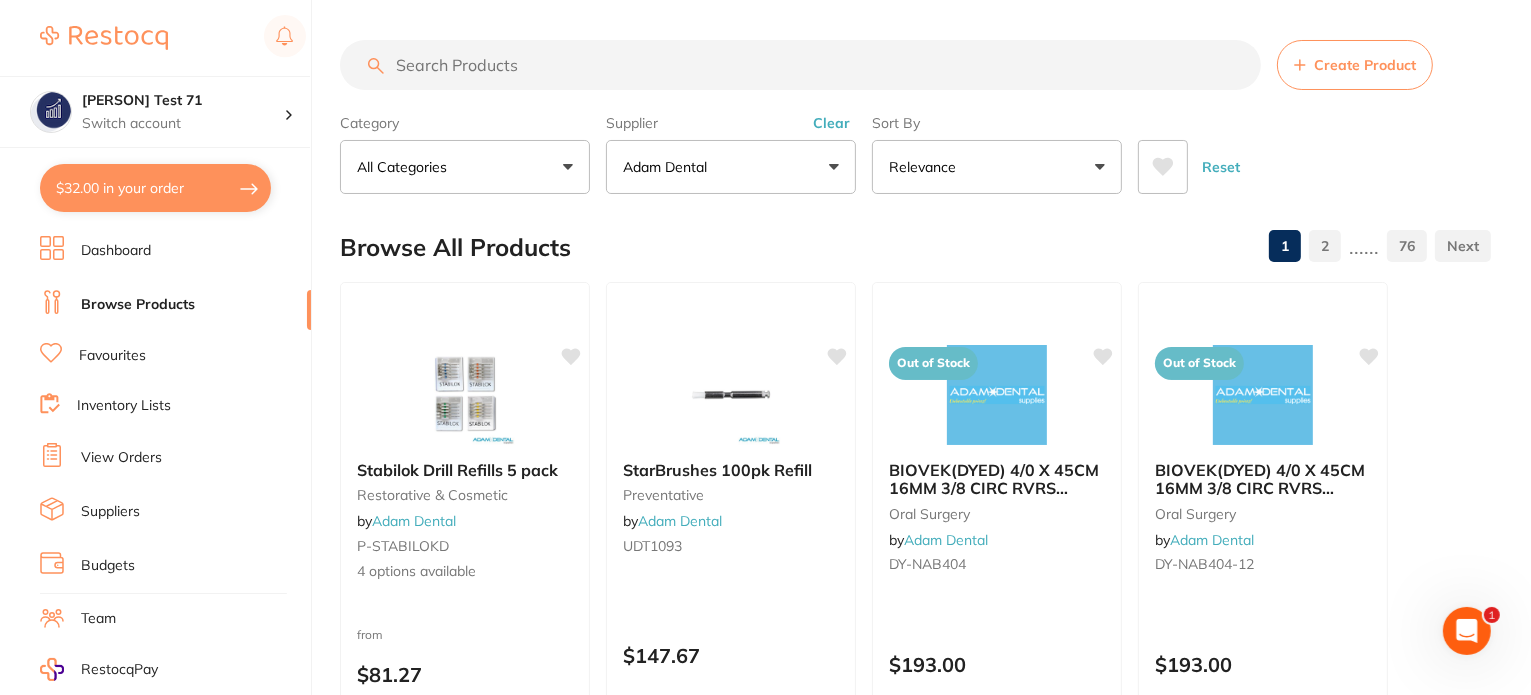 click on "Adam Dental" at bounding box center (669, 167) 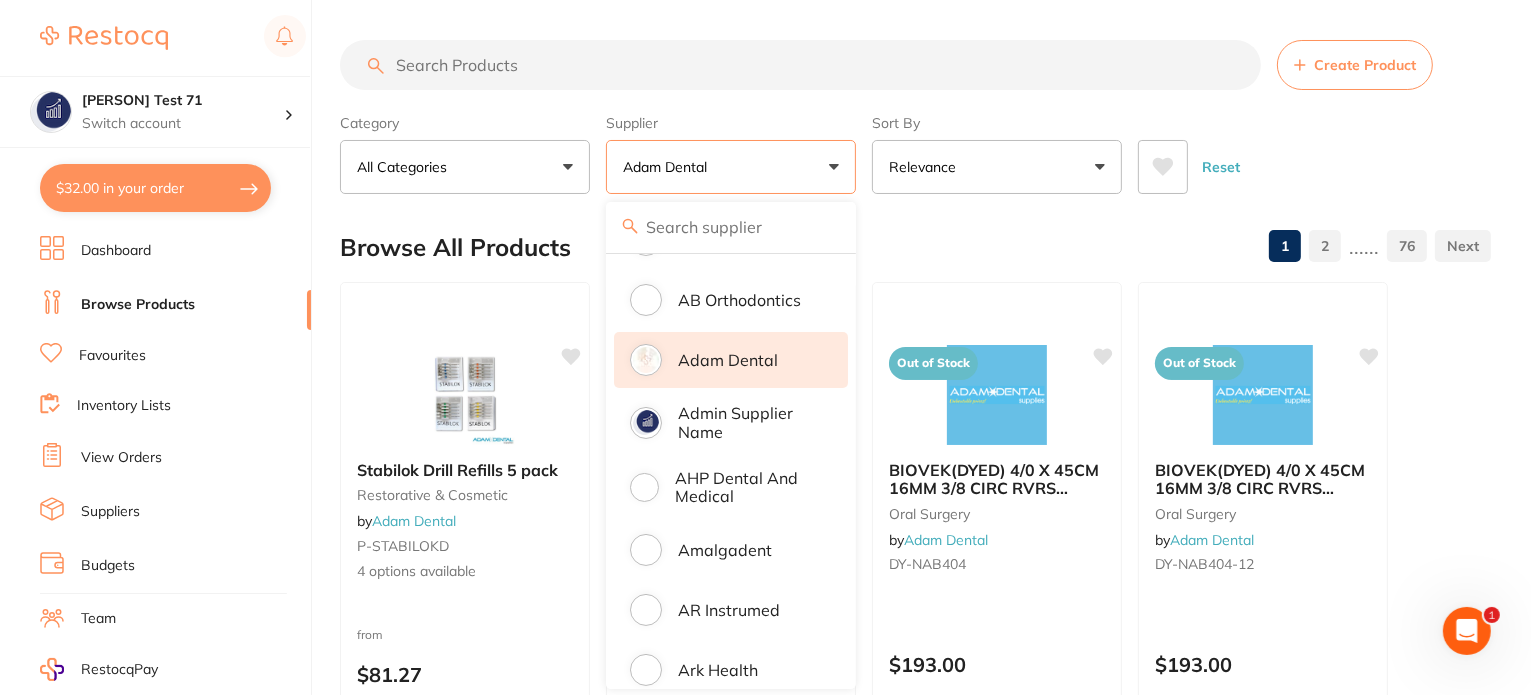 click on "Adam Dental" at bounding box center [728, 360] 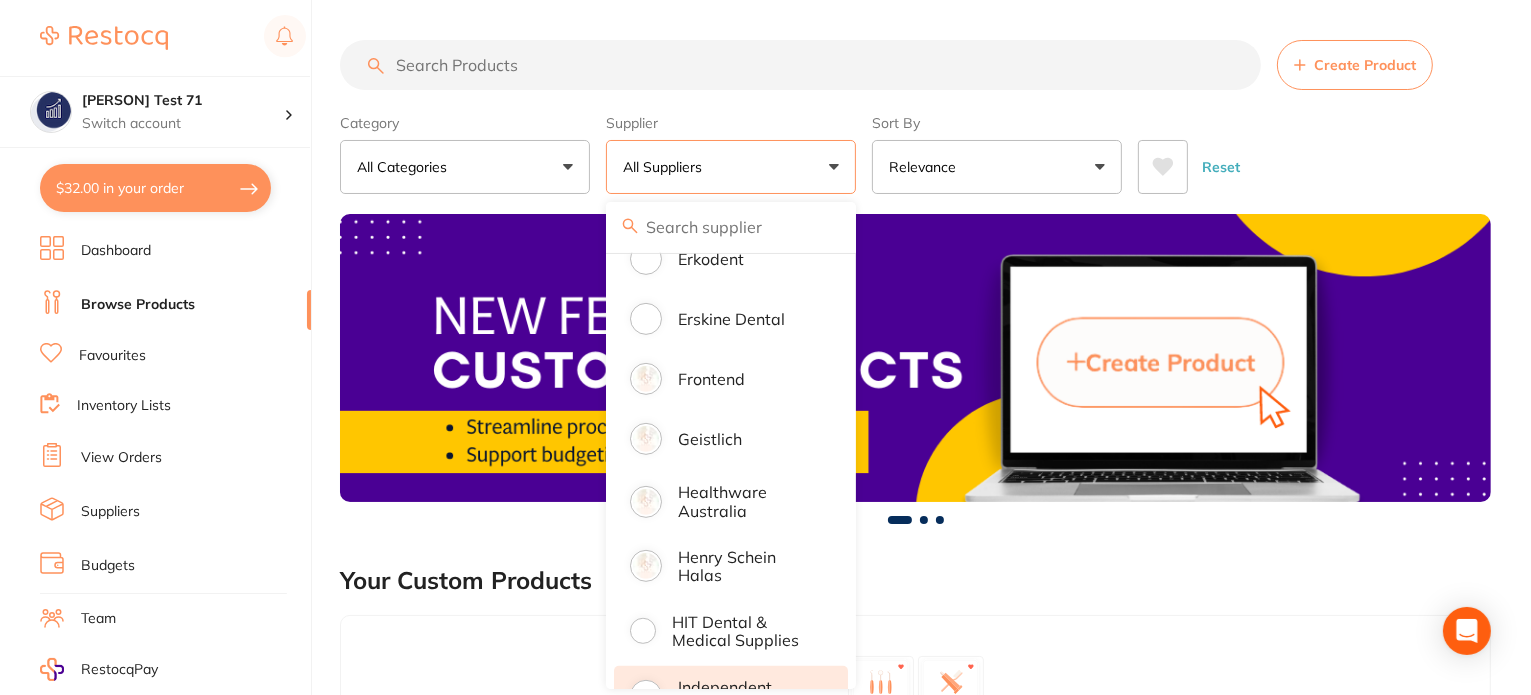 scroll, scrollTop: 1200, scrollLeft: 0, axis: vertical 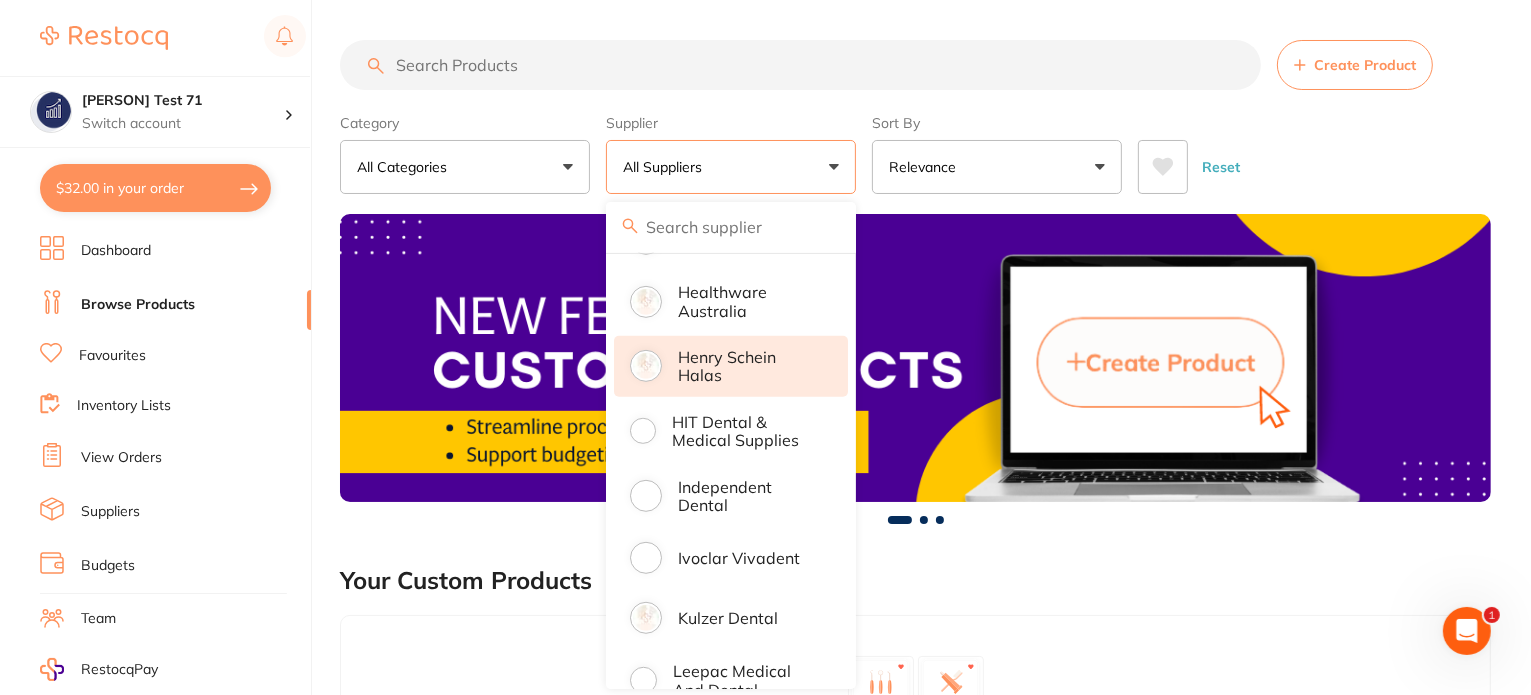 click on "Henry Schein Halas" at bounding box center (749, 366) 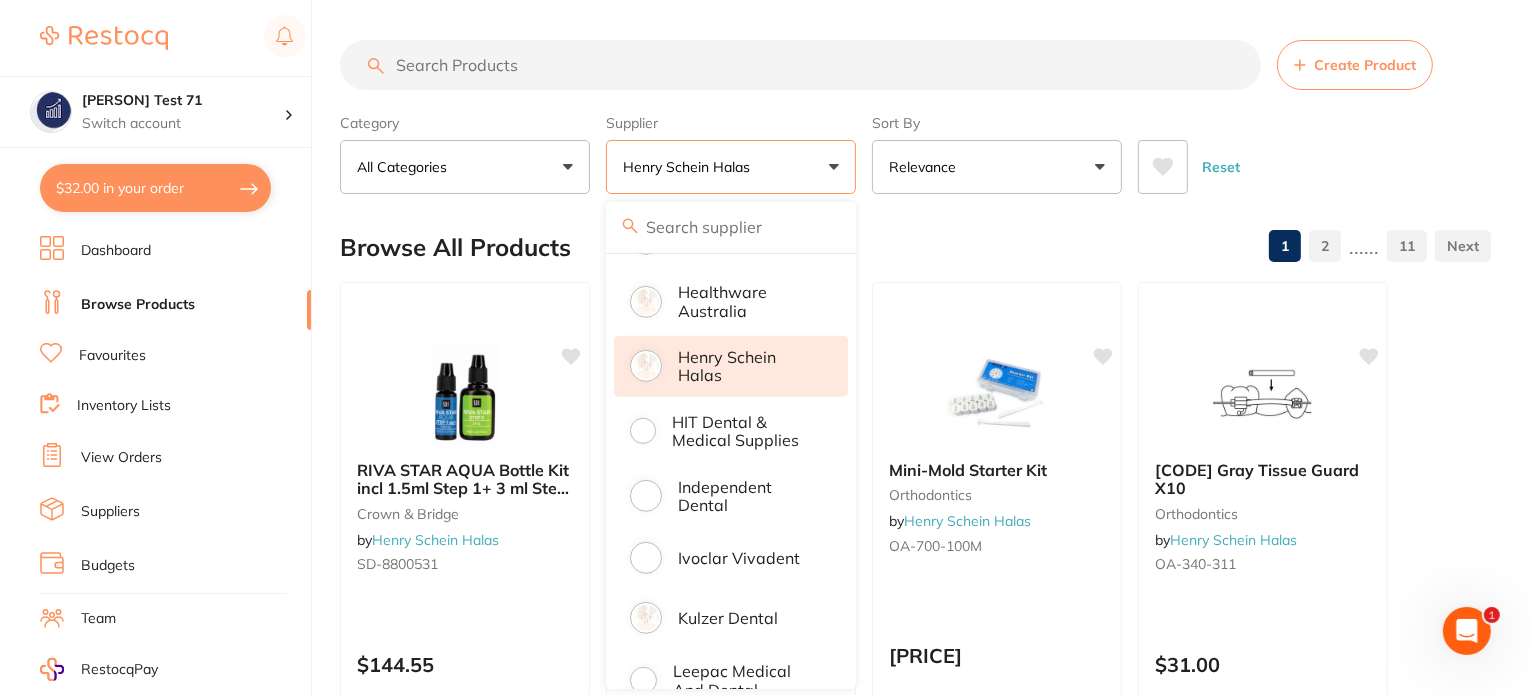 click on "Category All Categories All Categories anaesthetic articulating burs CAD/CAM crown & bridge disposables endodontics finishing & polishing handpieces impression infection control instruments laboratory oral surgery orthodontics preventative restorative & cosmetic rubber dam whitening xrays/imaging Clear Category   false    All Categories Category All Categories anaesthetic articulating burs CAD/CAM crown & bridge disposables endodontics finishing & polishing handpieces impression infection control instruments laboratory oral surgery orthodontics preventative restorative & cosmetic rubber dam whitening xrays/imaging Supplier Henry Schein Halas All Suppliers Dentsply Sirona AB Orthodontics Adam Dental Admin supplier name AHP Dental and Medical Amalgadent AR Instrumed Ark Health AU Supplier Admin BioMeDent Pty Ltd CDS Dental Critical Dental David Melton Dental Practice Supplies Dental Zone Erkodent Erskine Dental frontend Geistlich Healthware Australia Henry Schein Halas HIT Dental & Medical Supplies Matrixdental" at bounding box center (915, 150) 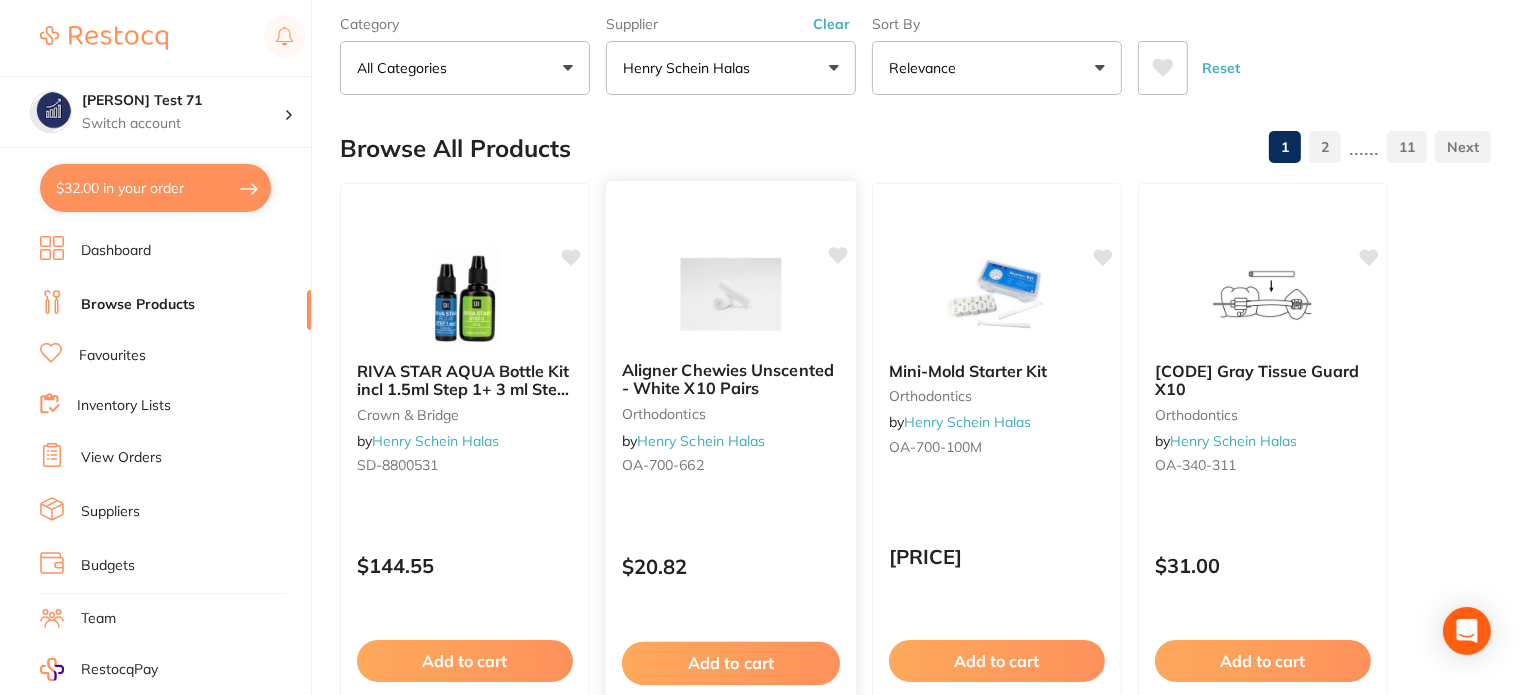 scroll, scrollTop: 200, scrollLeft: 0, axis: vertical 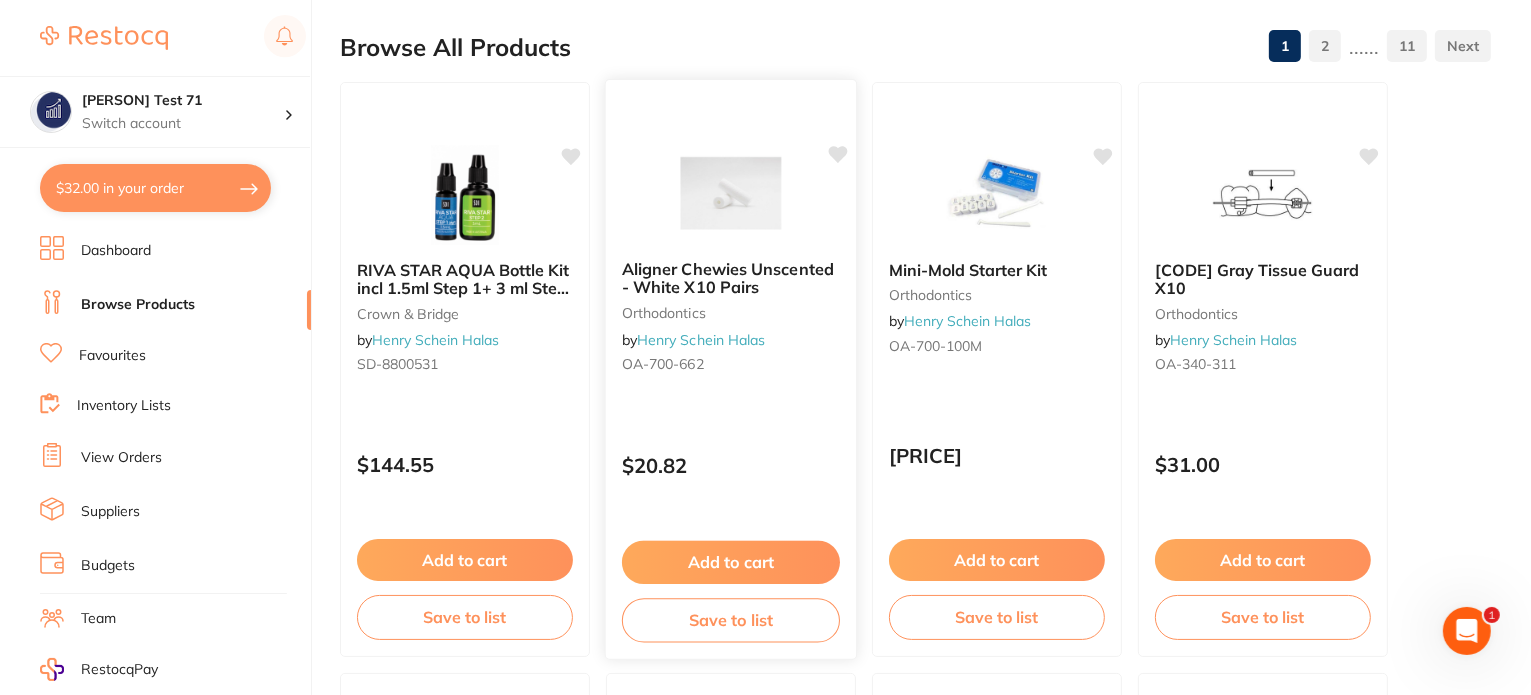 click on "Add to cart" at bounding box center [731, 562] 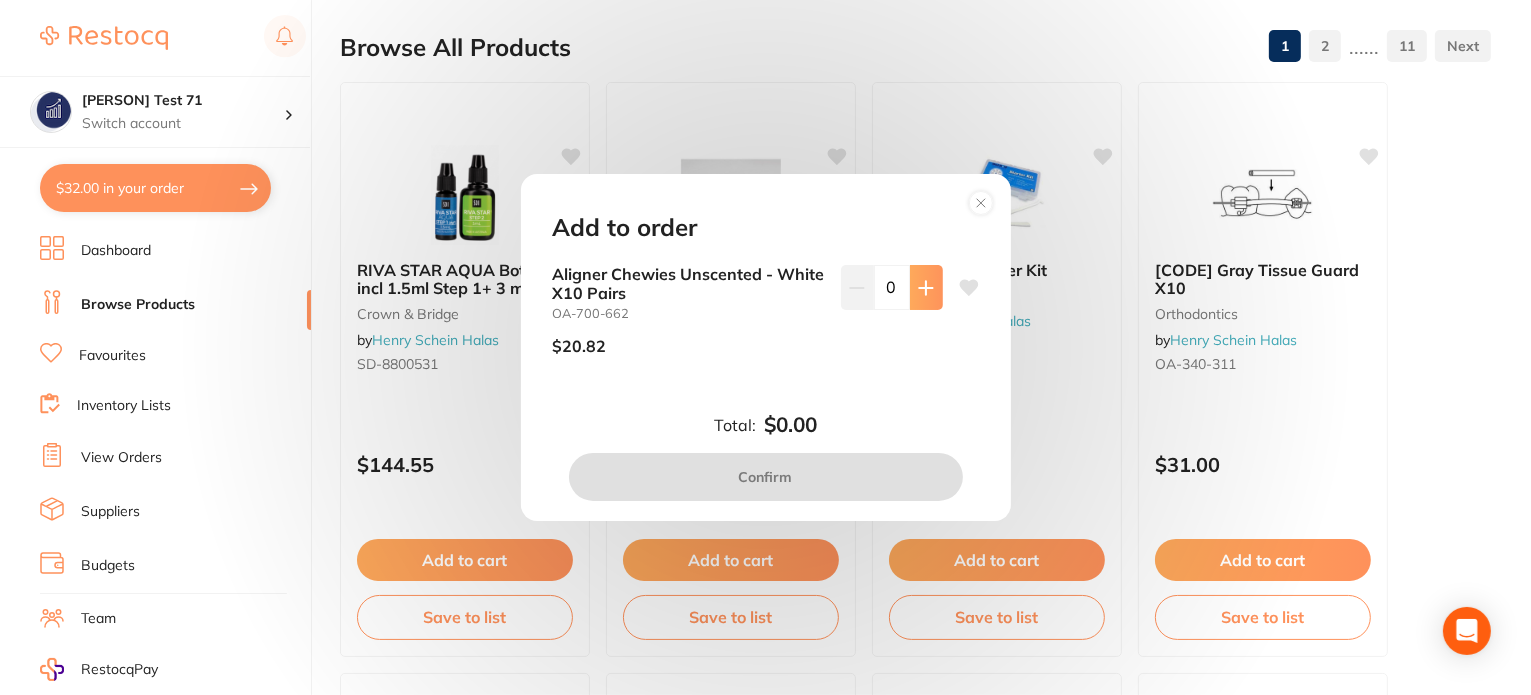 drag, startPoint x: 924, startPoint y: 291, endPoint x: 845, endPoint y: 469, distance: 194.74342 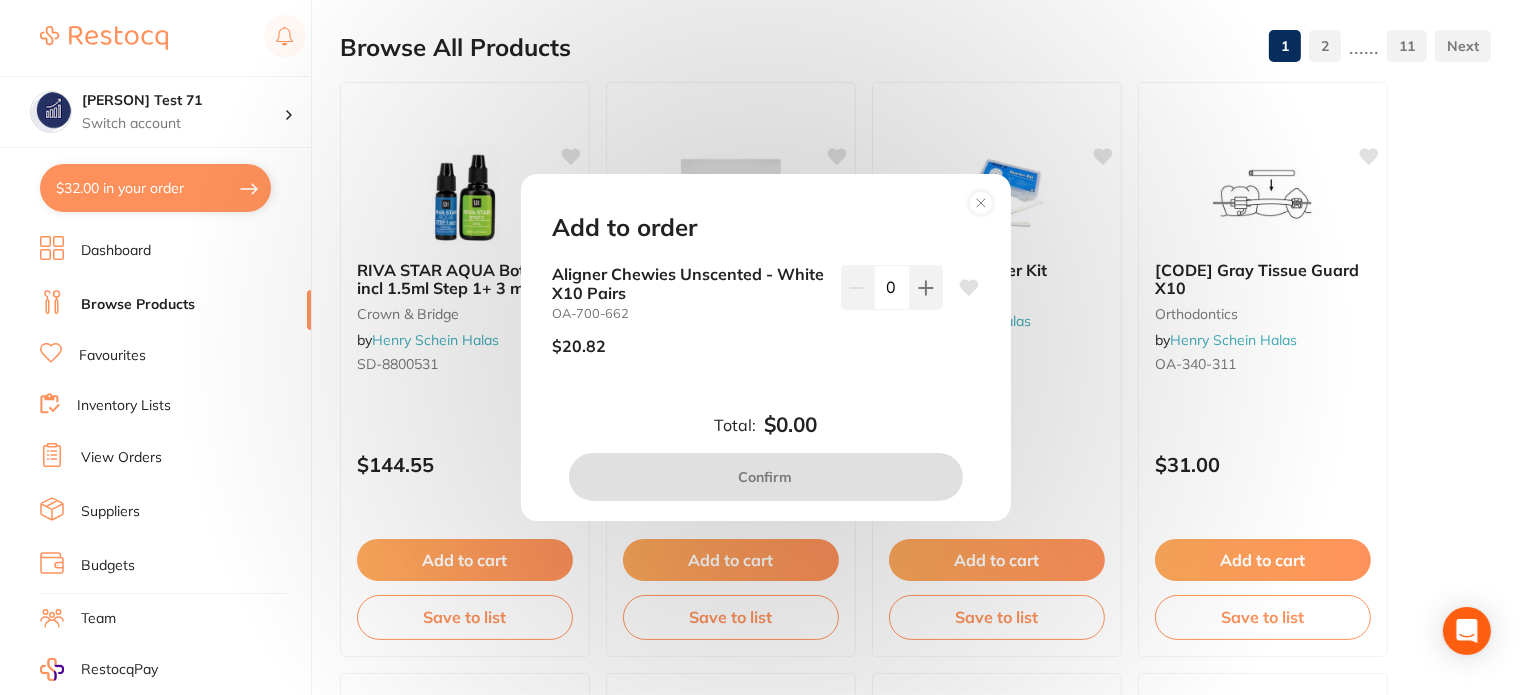 click 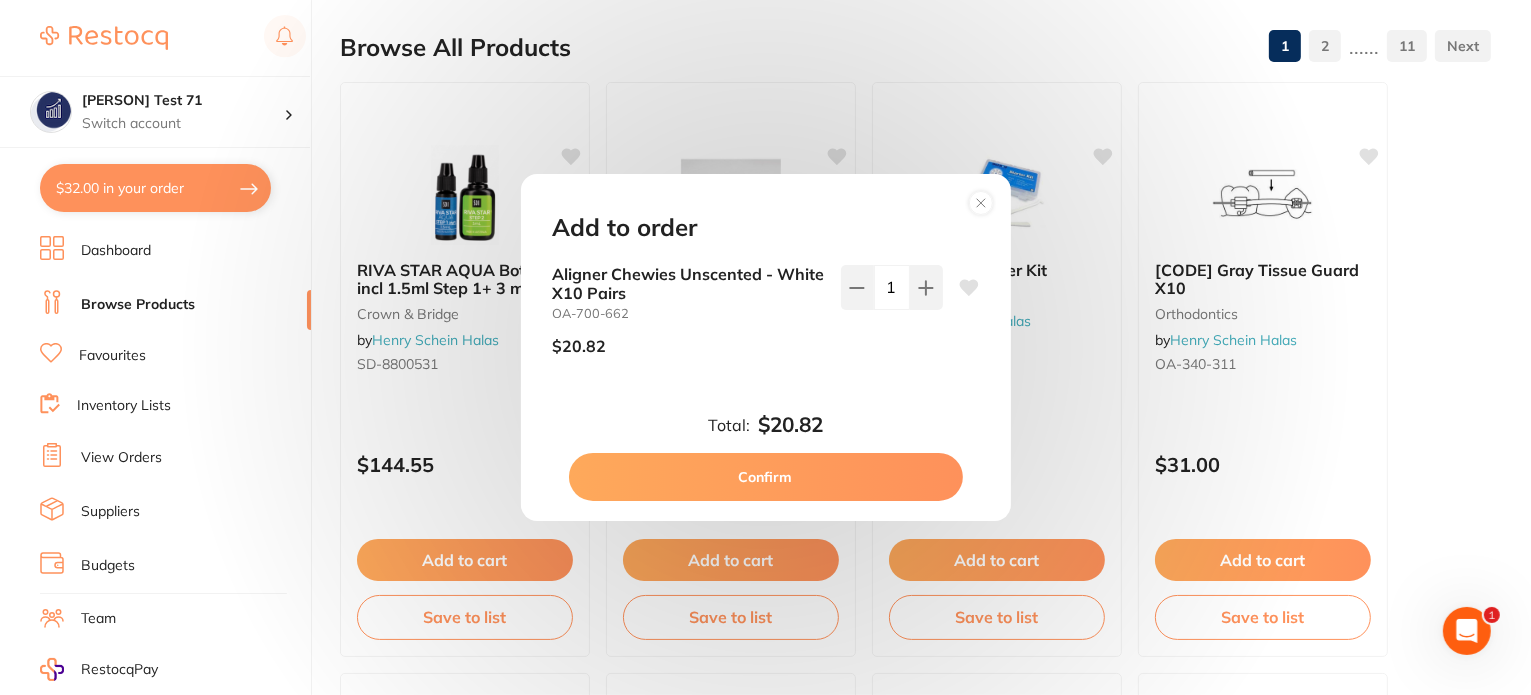 scroll, scrollTop: 0, scrollLeft: 0, axis: both 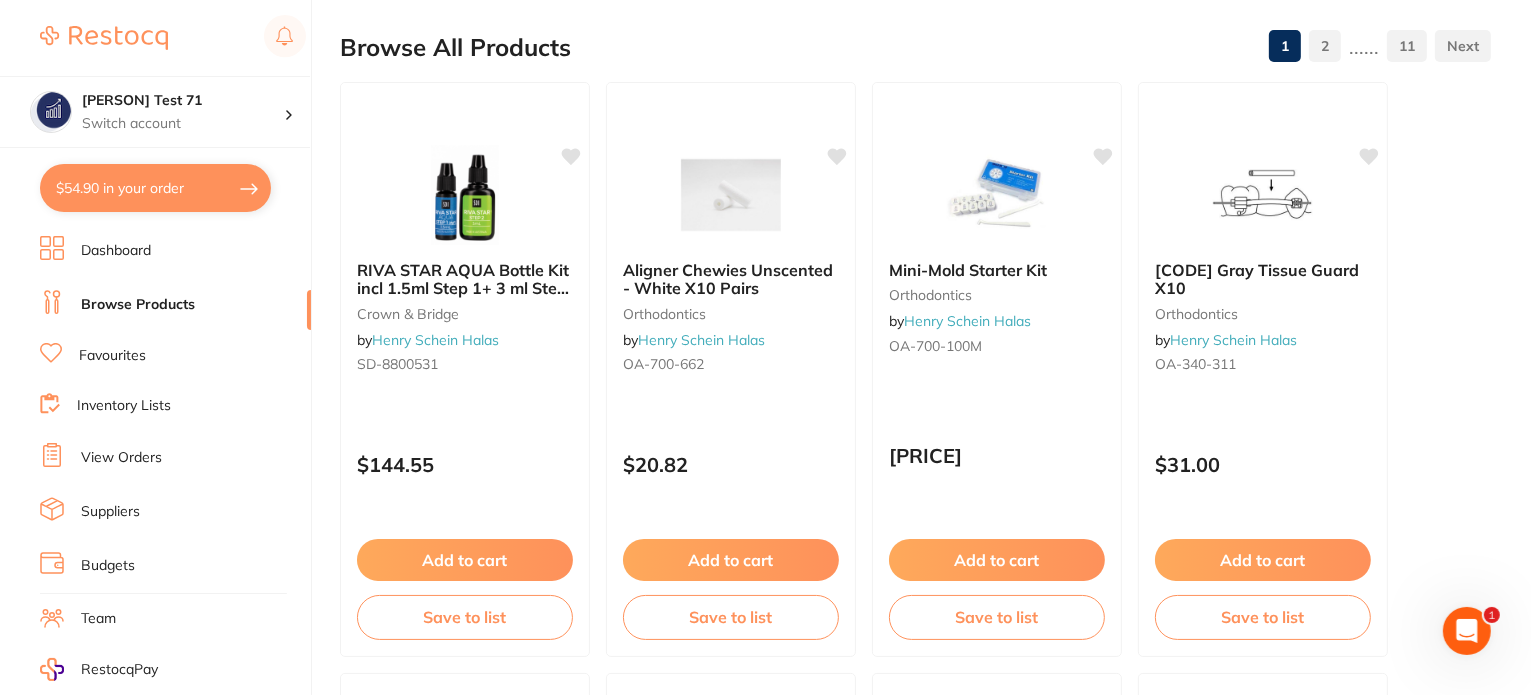 click on "$54.90   in your order" at bounding box center [155, 188] 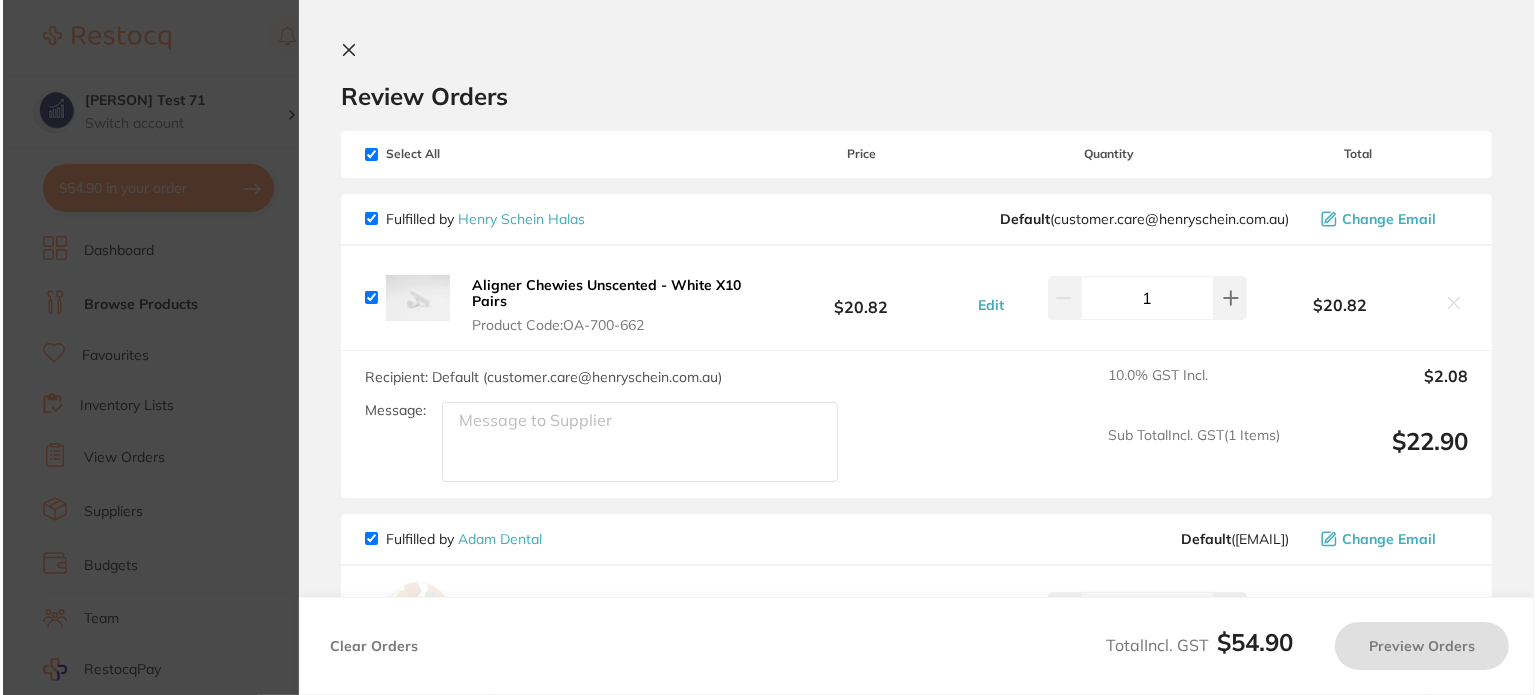 scroll, scrollTop: 0, scrollLeft: 0, axis: both 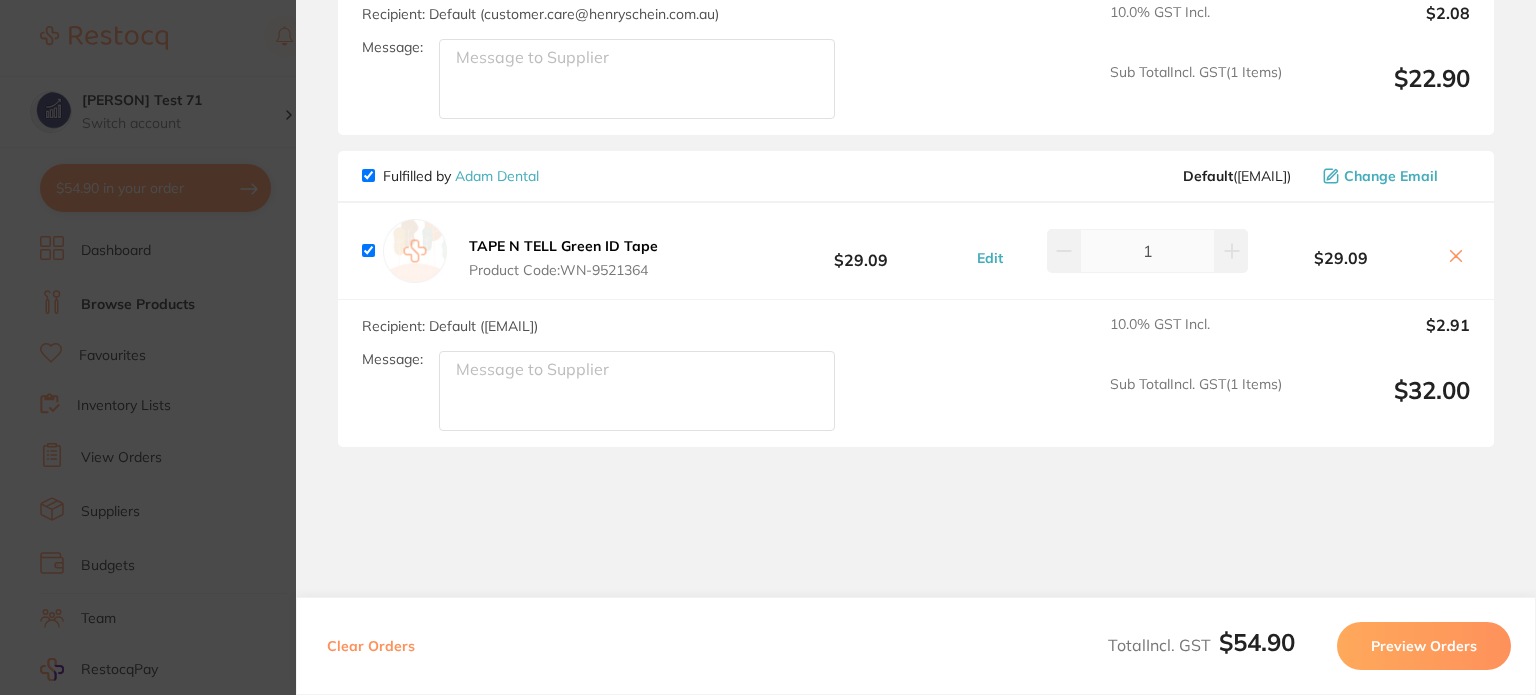 click on "Preview Orders" at bounding box center [1424, 646] 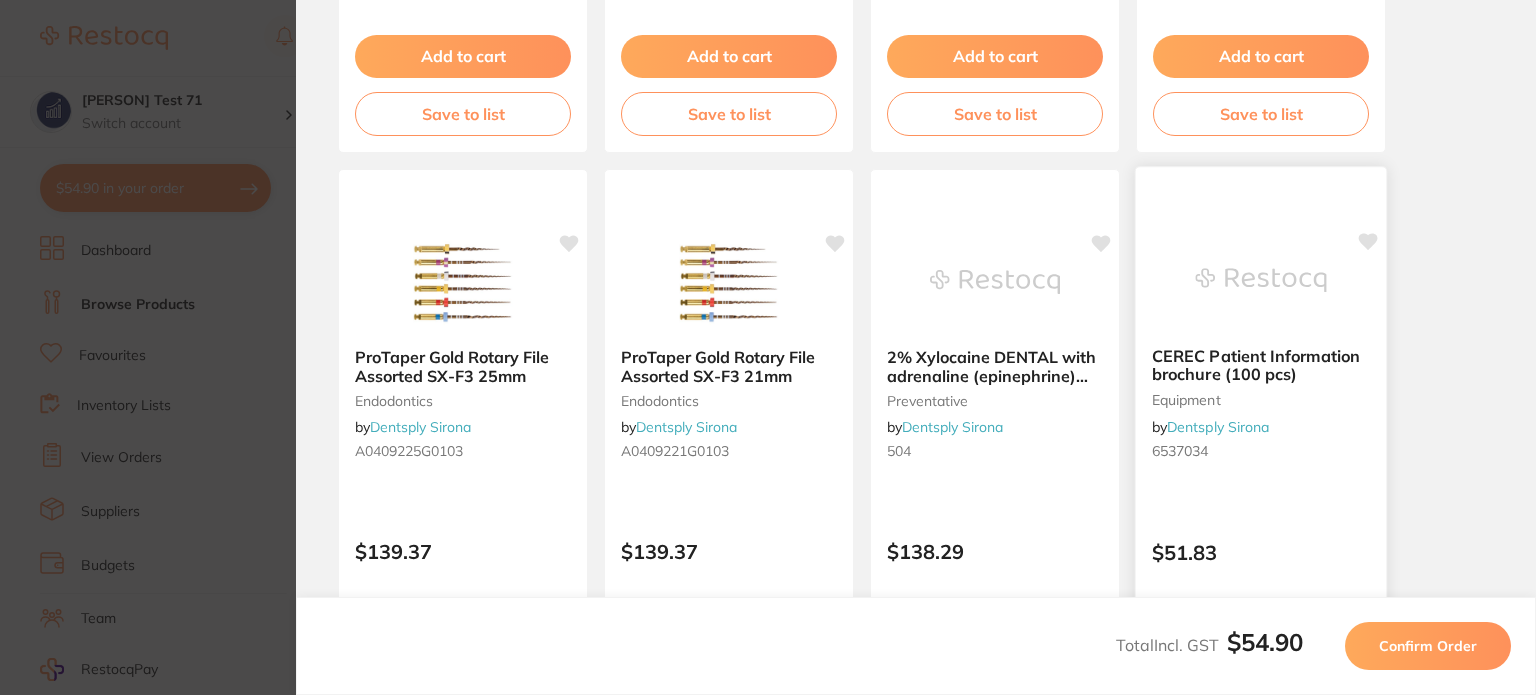 scroll, scrollTop: 600, scrollLeft: 0, axis: vertical 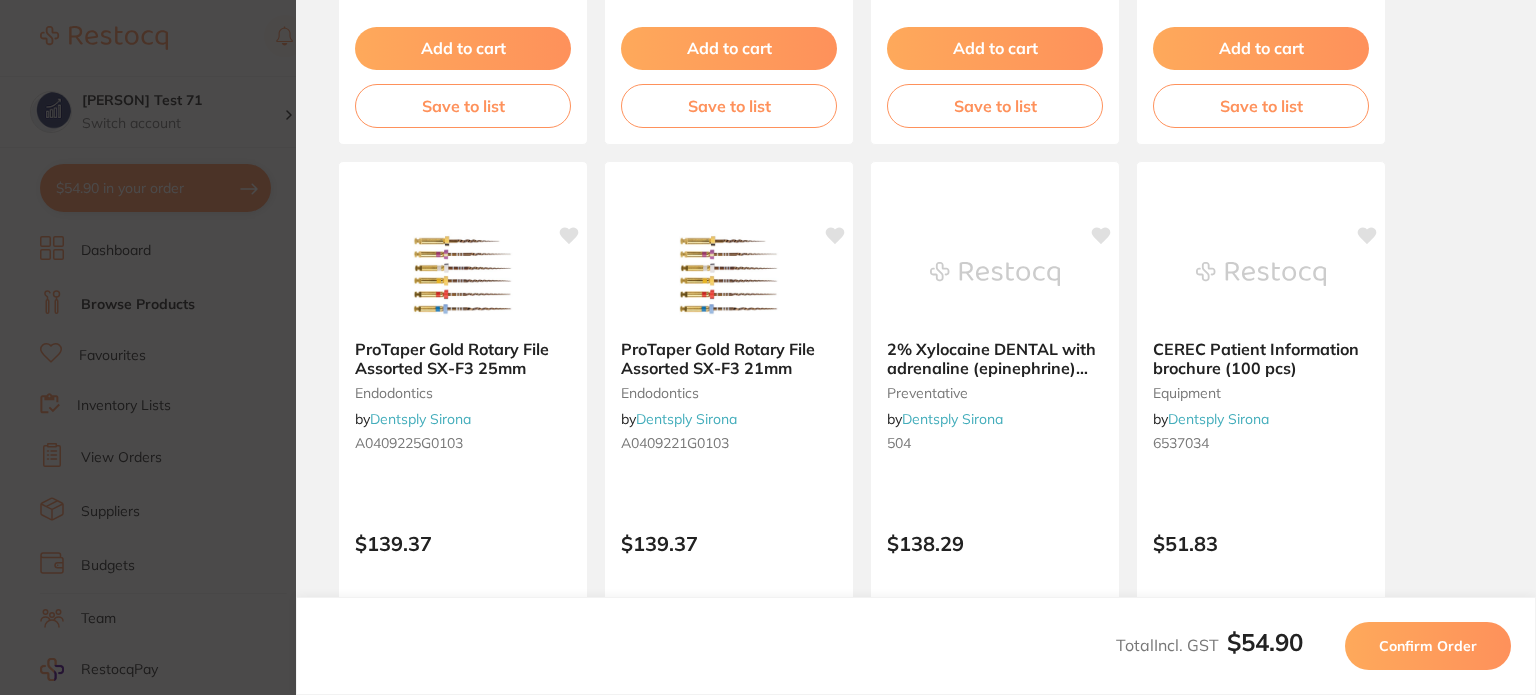 click on "Confirm Order" at bounding box center (1428, 646) 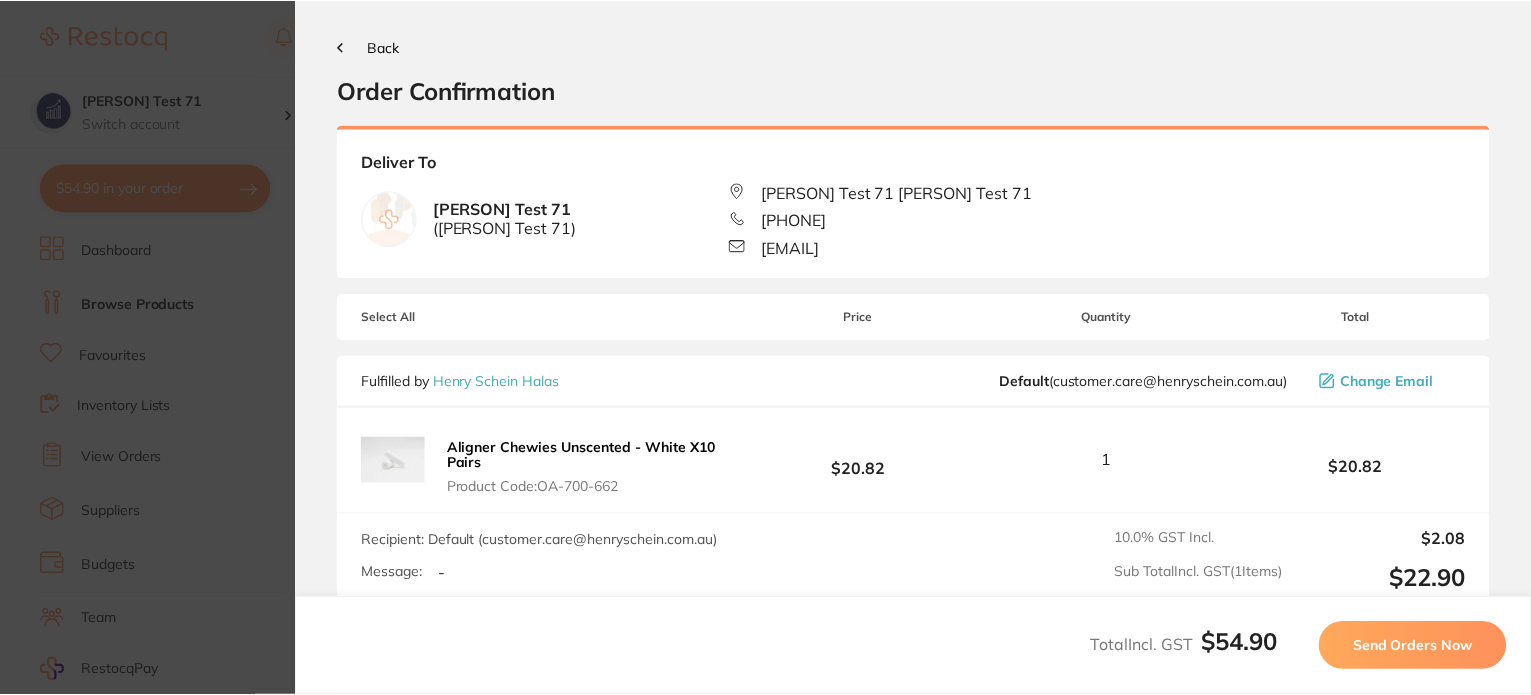 scroll, scrollTop: 0, scrollLeft: 0, axis: both 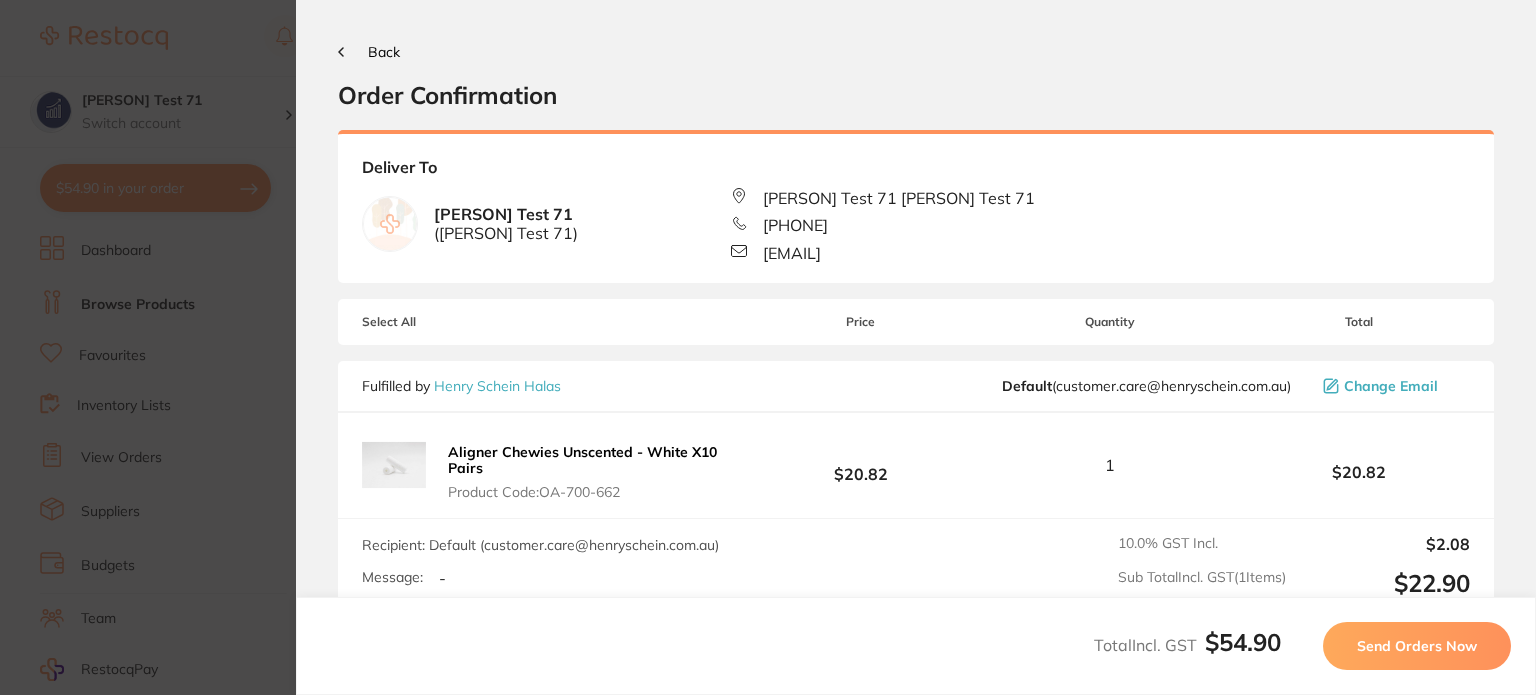 click on "Send Orders Now" at bounding box center (1417, 646) 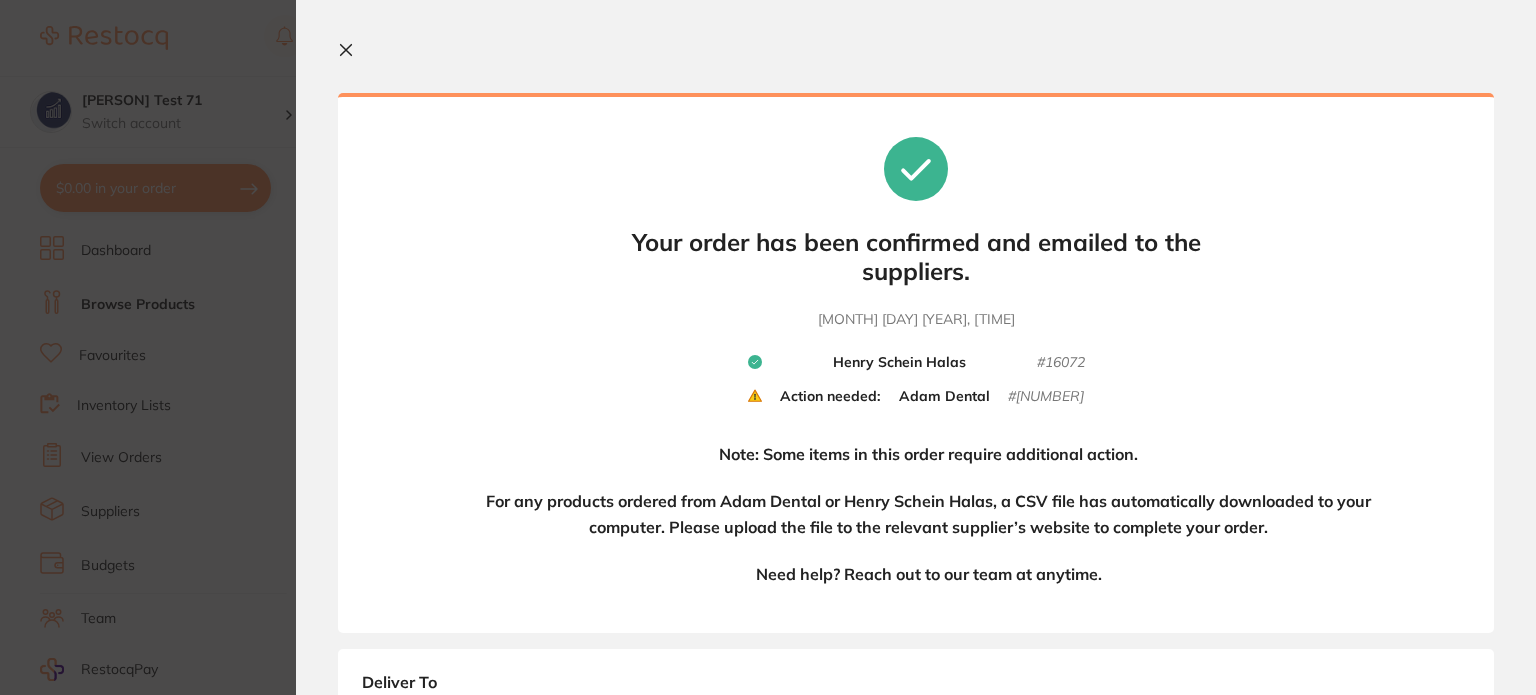 click 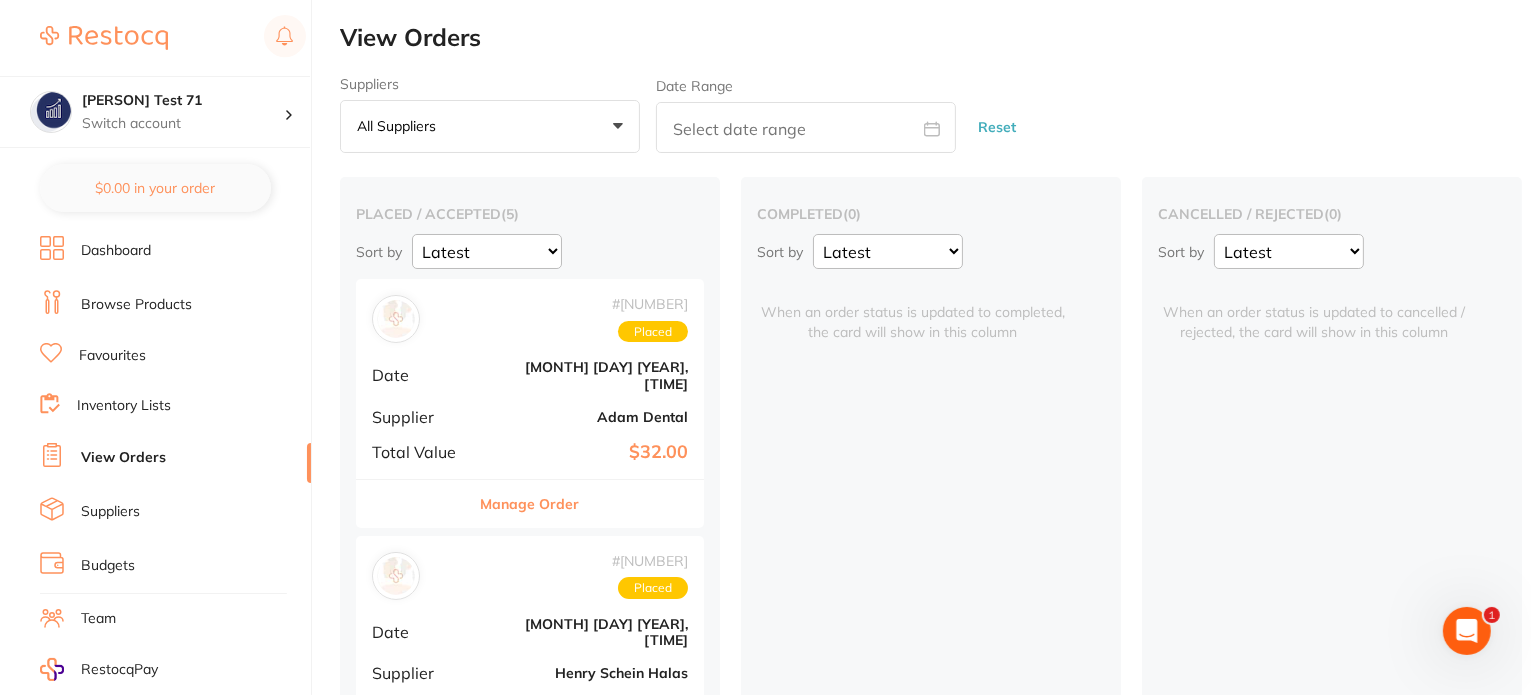 scroll, scrollTop: 0, scrollLeft: 0, axis: both 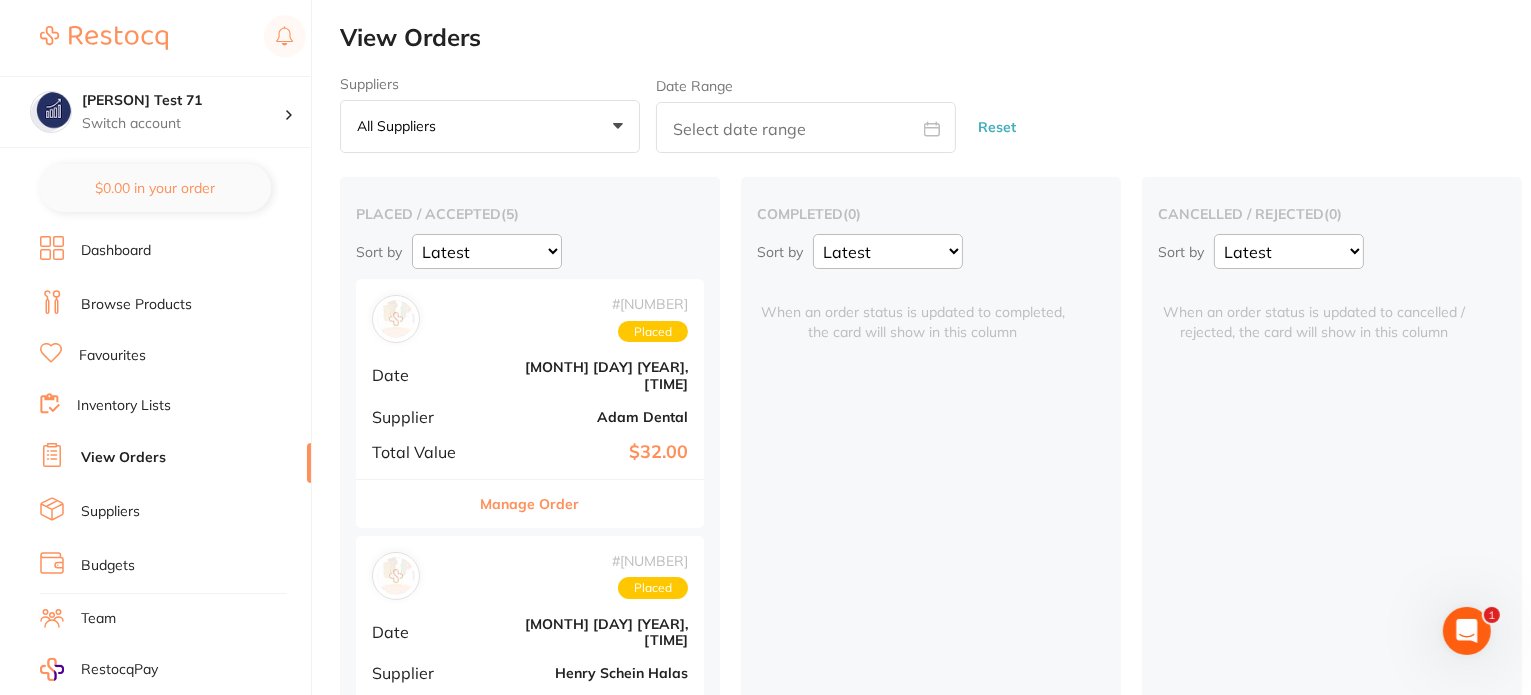 click on "Browse Products" at bounding box center [136, 305] 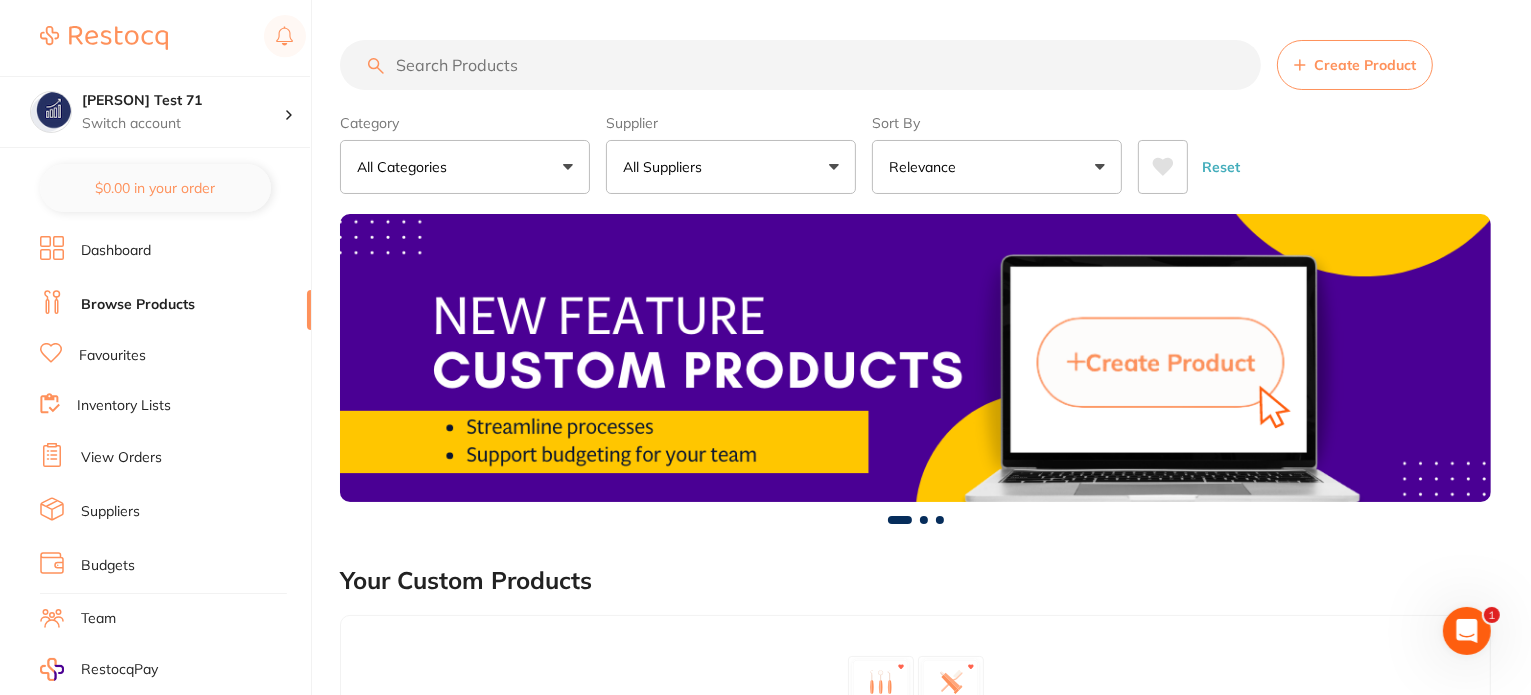scroll, scrollTop: 0, scrollLeft: 0, axis: both 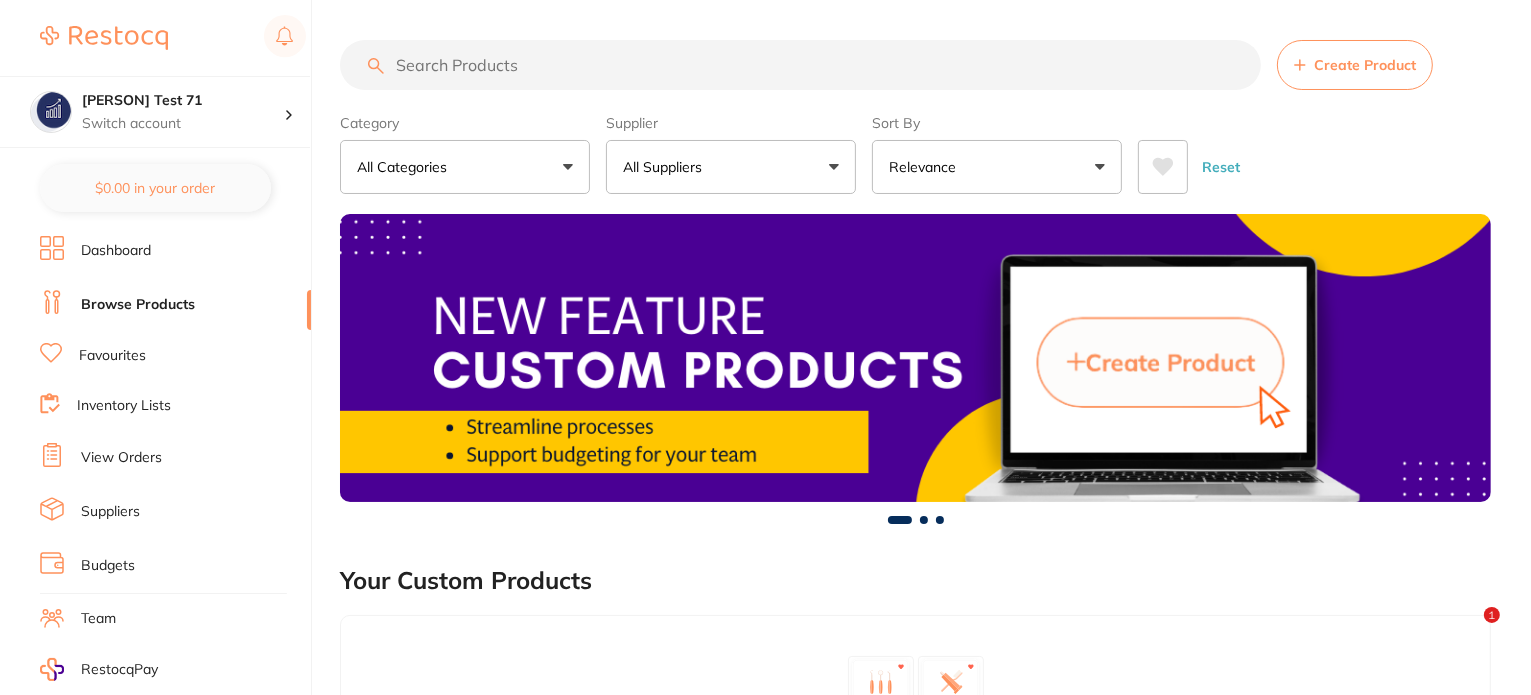 click on "Amrita Test 71 Switch account Amrita Test 71 $0.00   in your order Dashboard Browse Products Favourites Inventory Lists View Orders Suppliers Budgets Team RestocqPay Rewards Subscriptions Account Support Log Out" at bounding box center (156, 347) 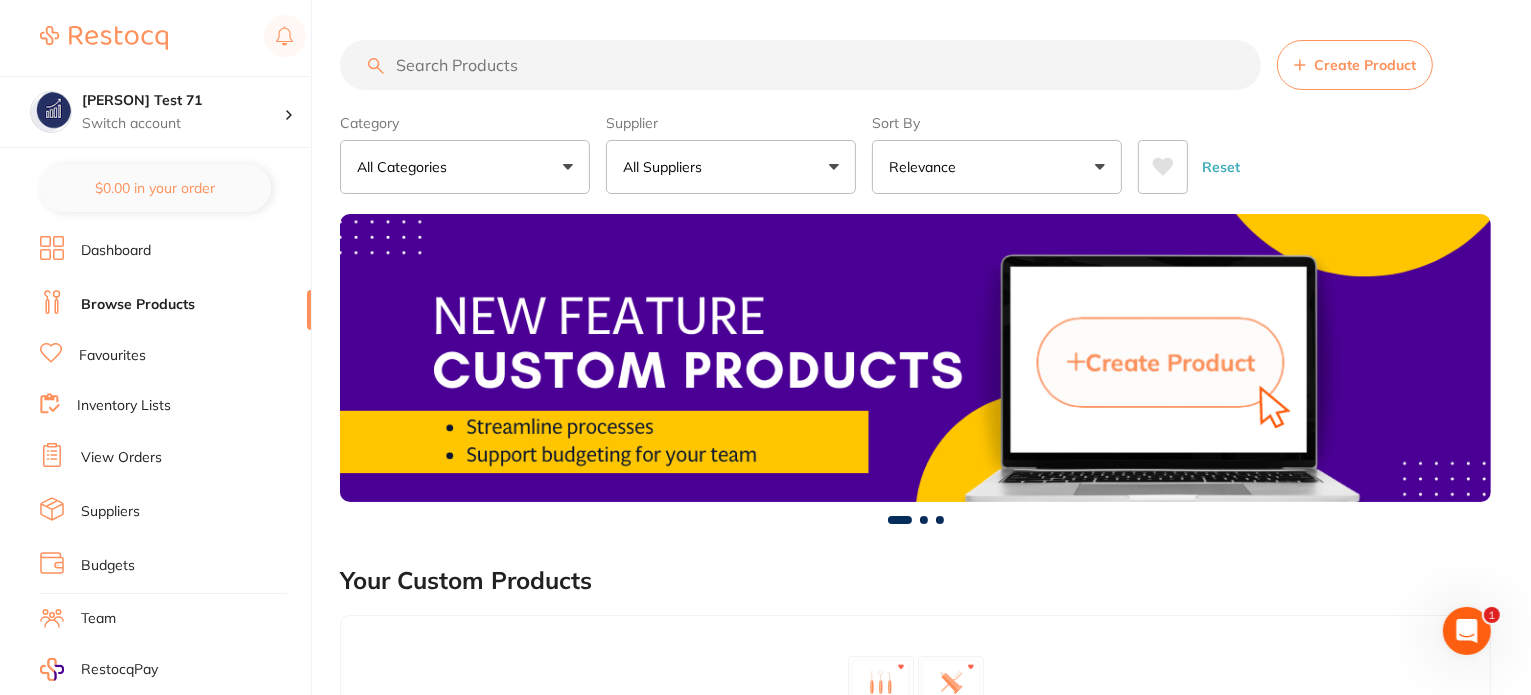 scroll, scrollTop: 0, scrollLeft: 0, axis: both 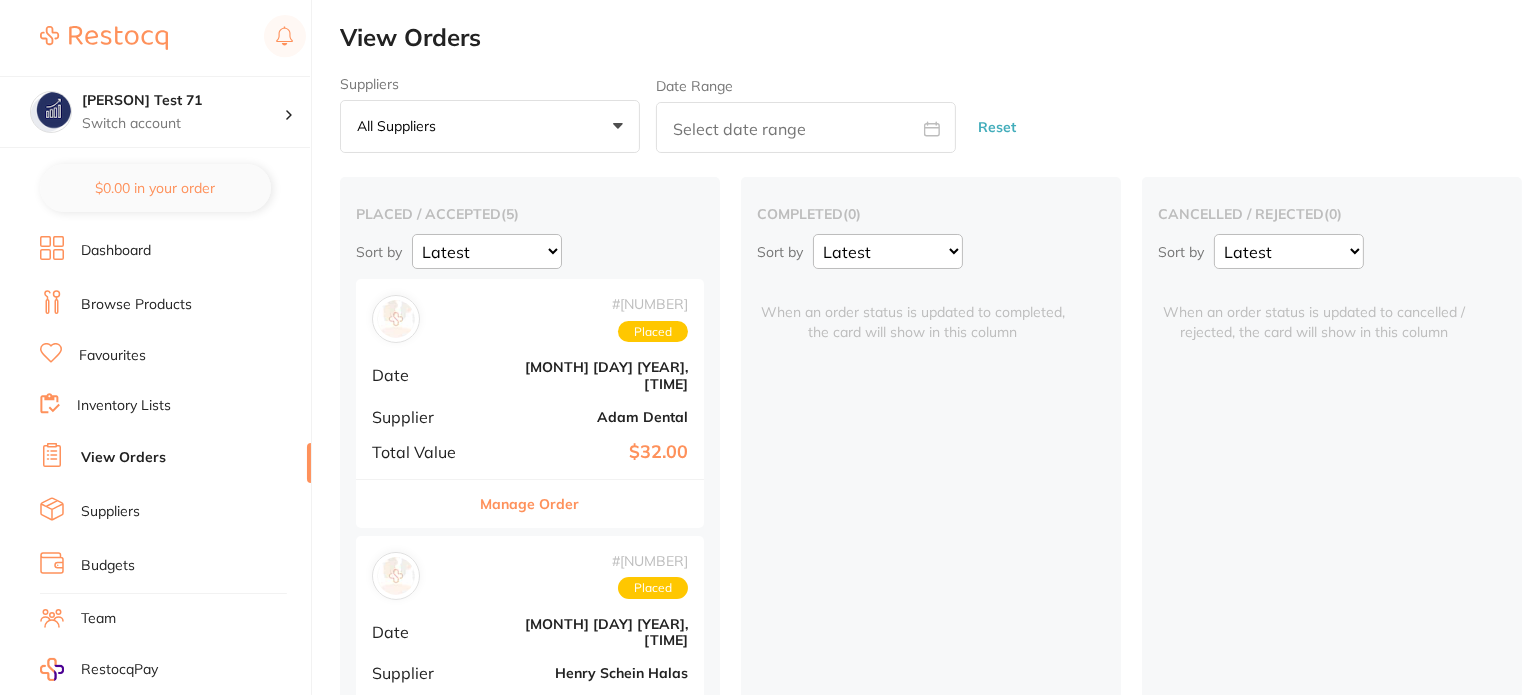 click on "# 16137 Placed Date Aug 9 2025, 20:09 Supplier Adam Dental Total Value $32.00" at bounding box center [530, 378] 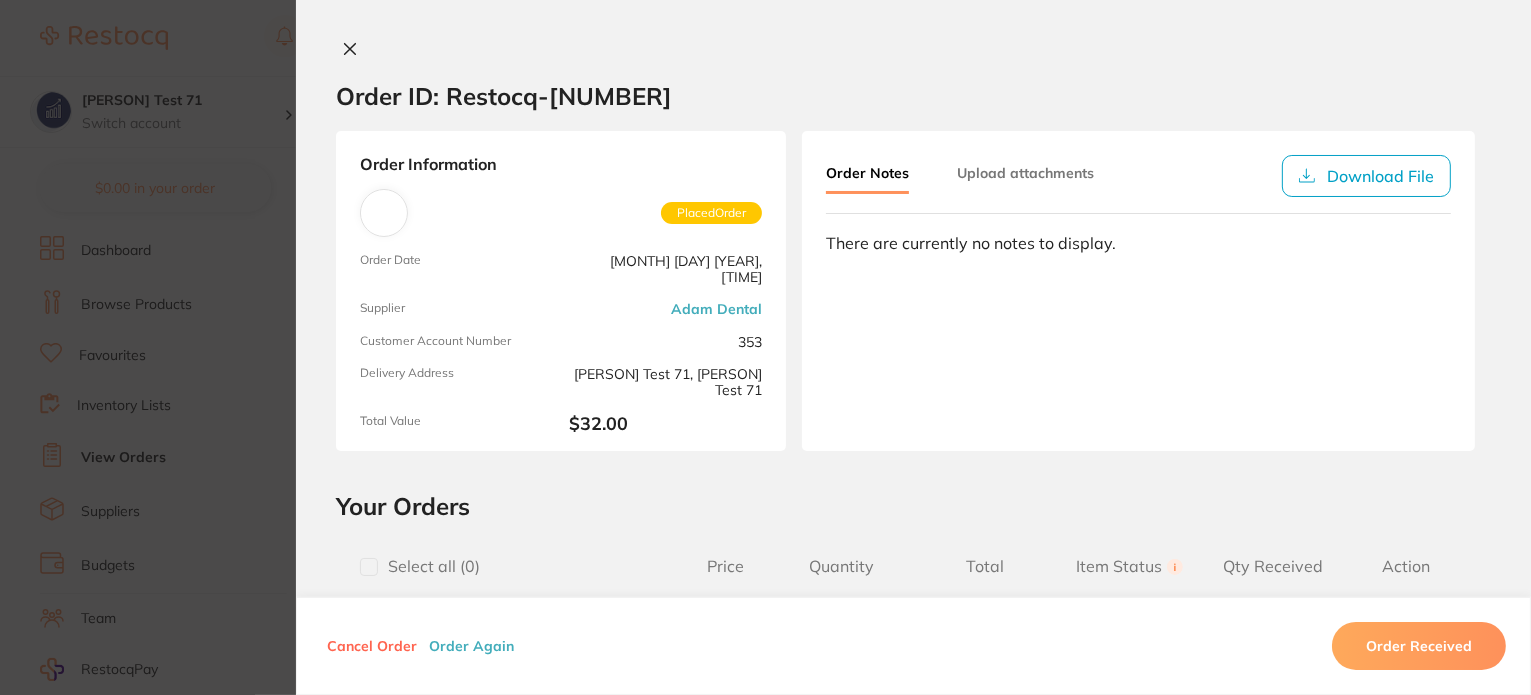 scroll, scrollTop: 0, scrollLeft: 0, axis: both 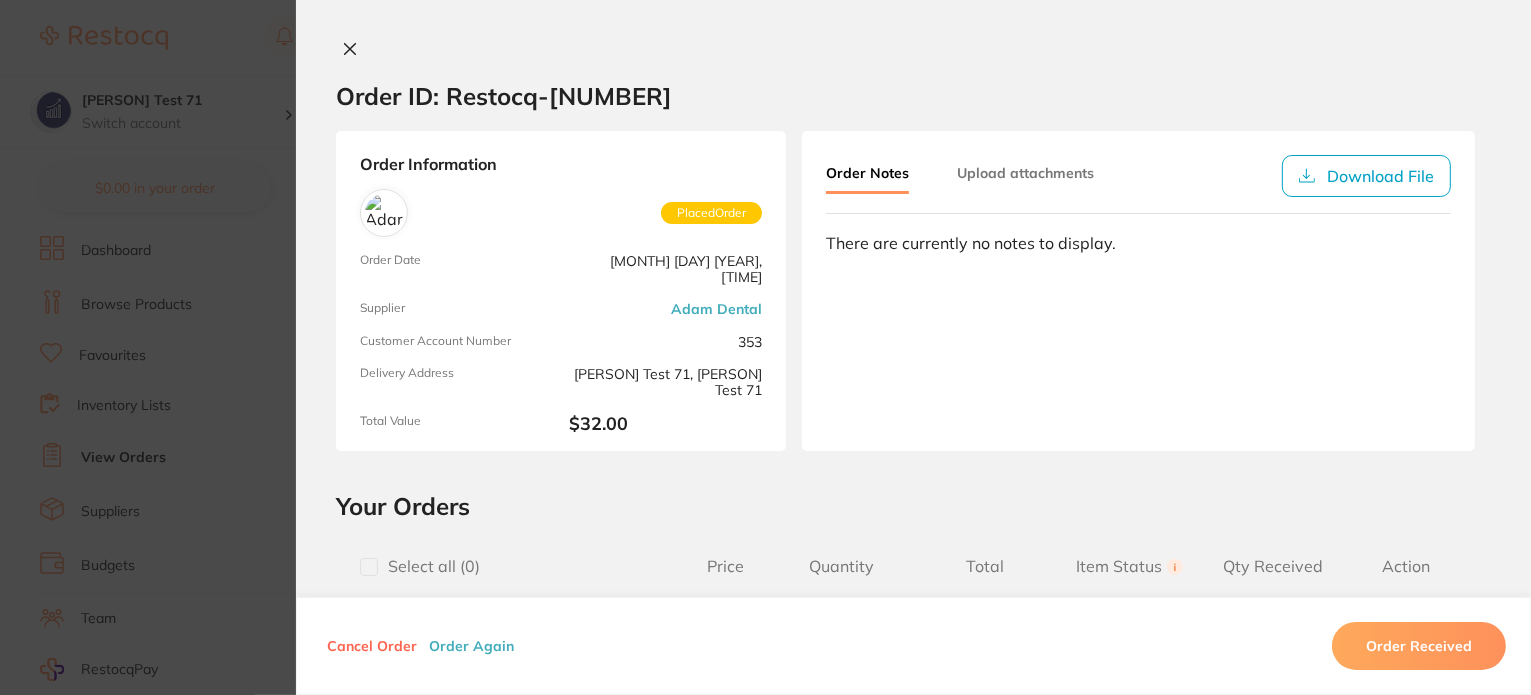 click on "Order ID: Restocq- 16137   Order Information Placed  Order Order Date Aug 9 2025, 10:09 Supplier Adam Dental   Customer Account Number 353 Delivery Address Amrita Test 71, Amrita Test 71 Total Value $32.00 Order Notes Upload attachments Download File There are currently no notes to display. Your Orders   Select all ( 0 ) Price Quantity Total Item Status   You can use this feature to track items that you have received and those that are on backorder Qty Received Action Save To List TAPE N TELL Green ID Tape   Product    Code:  WN-9521364   $29.09 1 $29.09 Select Received Back Order TAPE N TELL Green ID Tape Product    Code:  WN-9521364 $29.09 Quantity:  1 Status:   Select Received Back Order Quantity Received: Recipient: Default ( staceys@adamdental.com.au ) Message:   Shipping $0.00 10.0 % GST Incl. $2.91 Sub Total  Incl. GST  ( 1   Items) $32.00 Cancel Order Order Again Order Received ✕ ✕" at bounding box center [765, 347] 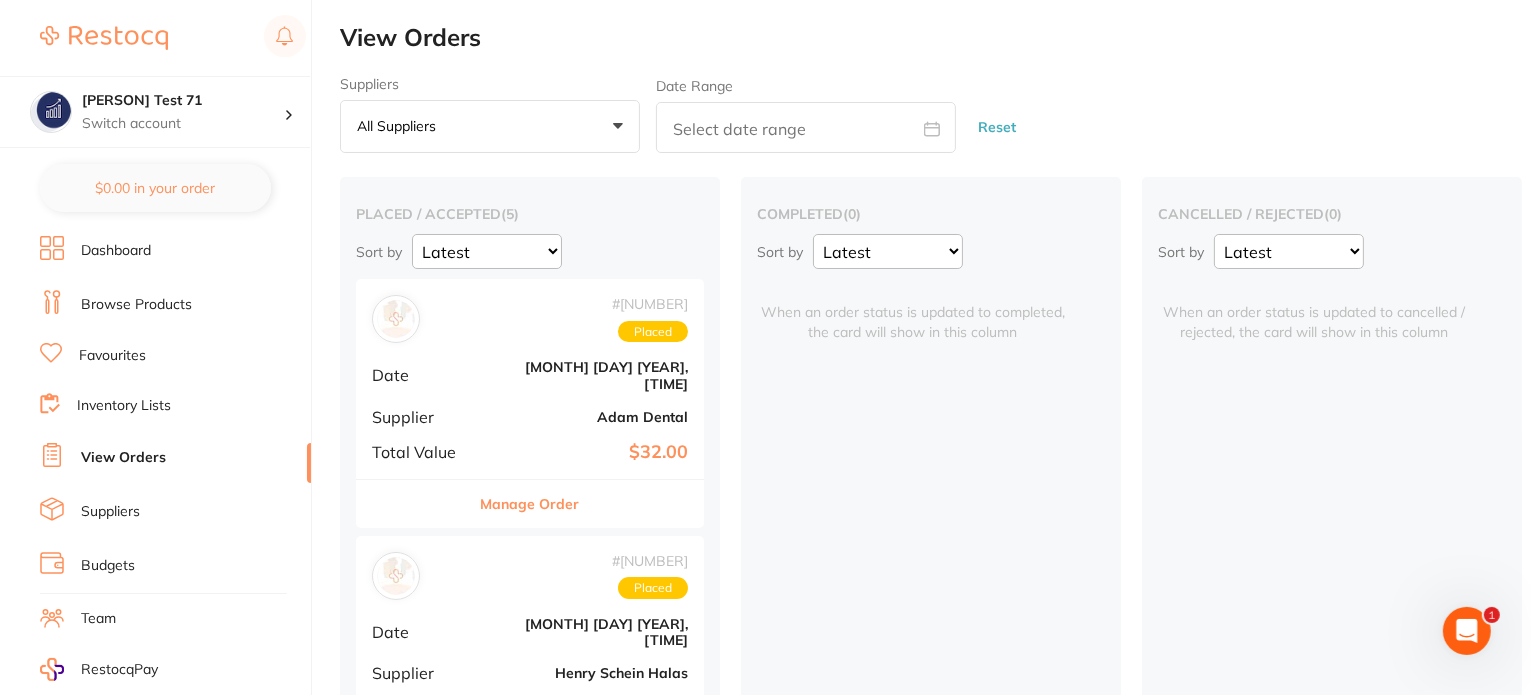 click on "Aug 9 2025, 20:09" at bounding box center (588, 632) 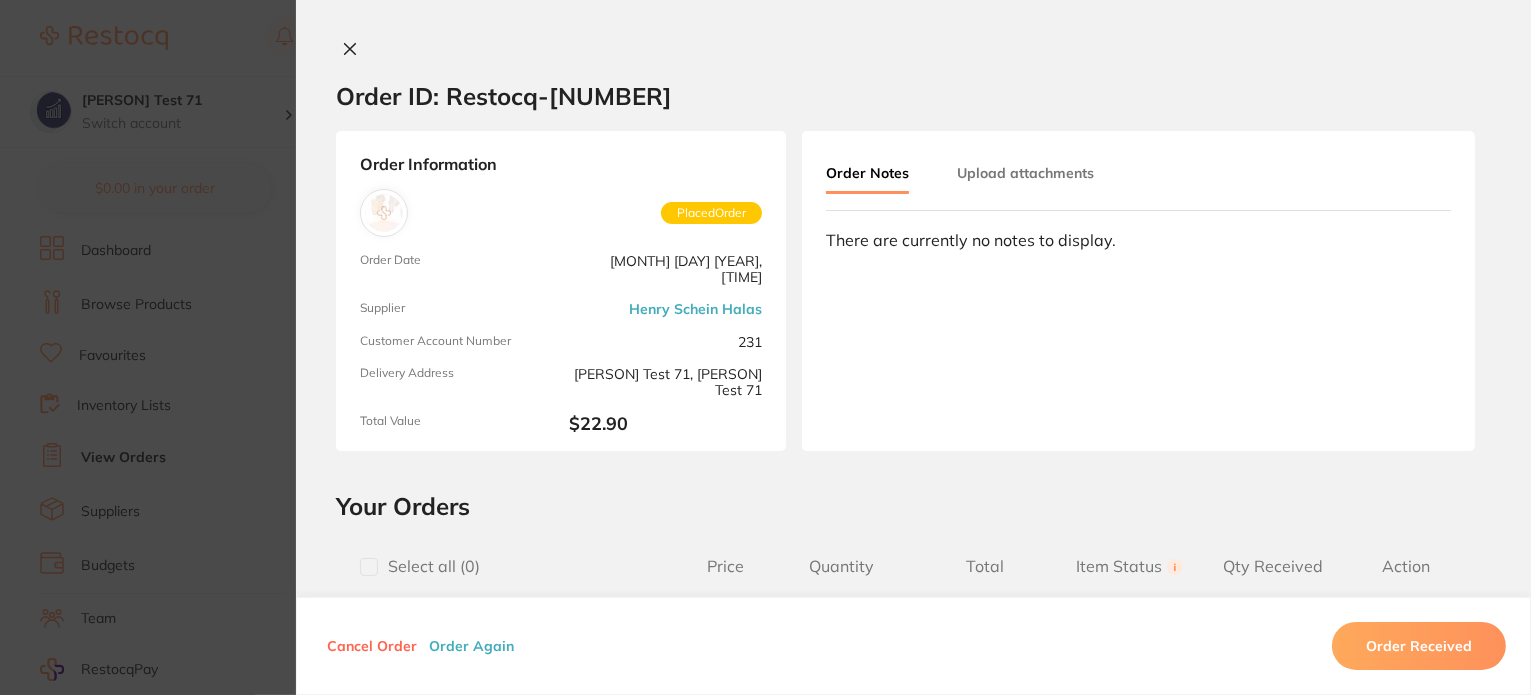 scroll, scrollTop: 0, scrollLeft: 0, axis: both 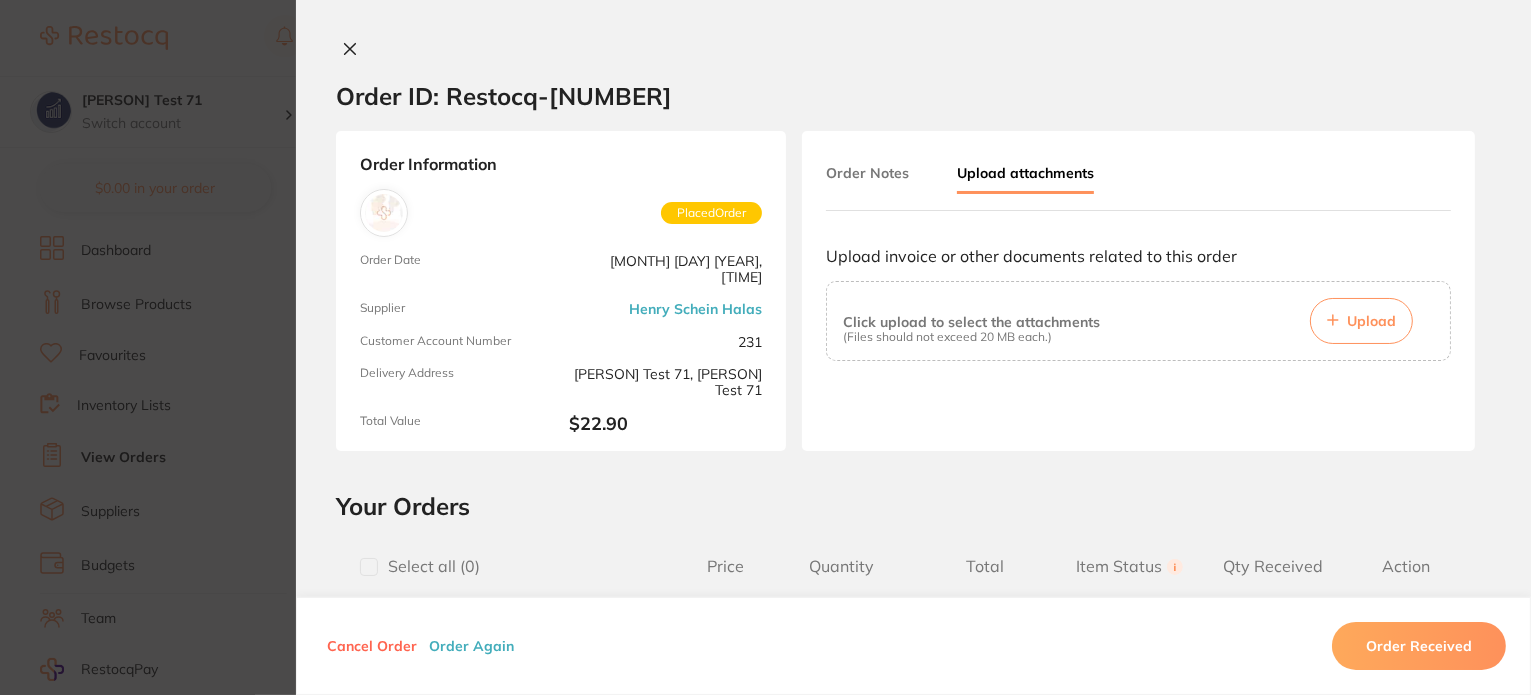 click on "Order ID: Restocq- 16136   Order Information Placed  Order Order Date Aug 9 2025, 10:09 Supplier Henry Schein Halas   Customer Account Number 231 Delivery Address Amrita Test 71, Amrita Test 71 Total Value $22.90 Order Notes Upload attachments Upload invoice or other documents related to this order Click upload to select the attachments (Files should not exceed 20 MB each.)         Upload Your Orders   Select all ( 0 ) Price Quantity Total Item Status   You can use this feature to track items that you have received and those that are on backorder Qty Received Action Save To List Aligner Chewies Unscented - White X10 Pairs   Product    Code:  OA-700-662   $20.82 1 $20.82 Select Received Back Order Aligner Chewies Unscented - White X10 Pairs Product    Code:  OA-700-662 $20.82 Quantity:  1 Status:   Select Received Back Order Quantity Received: Recipient: Default ( customer.care@henryschein.com.au ) Message:   Shipping $0.00 10.0 % GST Incl. $2.08 Sub Total  Incl. GST  ( 1   Items) $22.90 Cancel Order ✕ ✕" at bounding box center (765, 347) 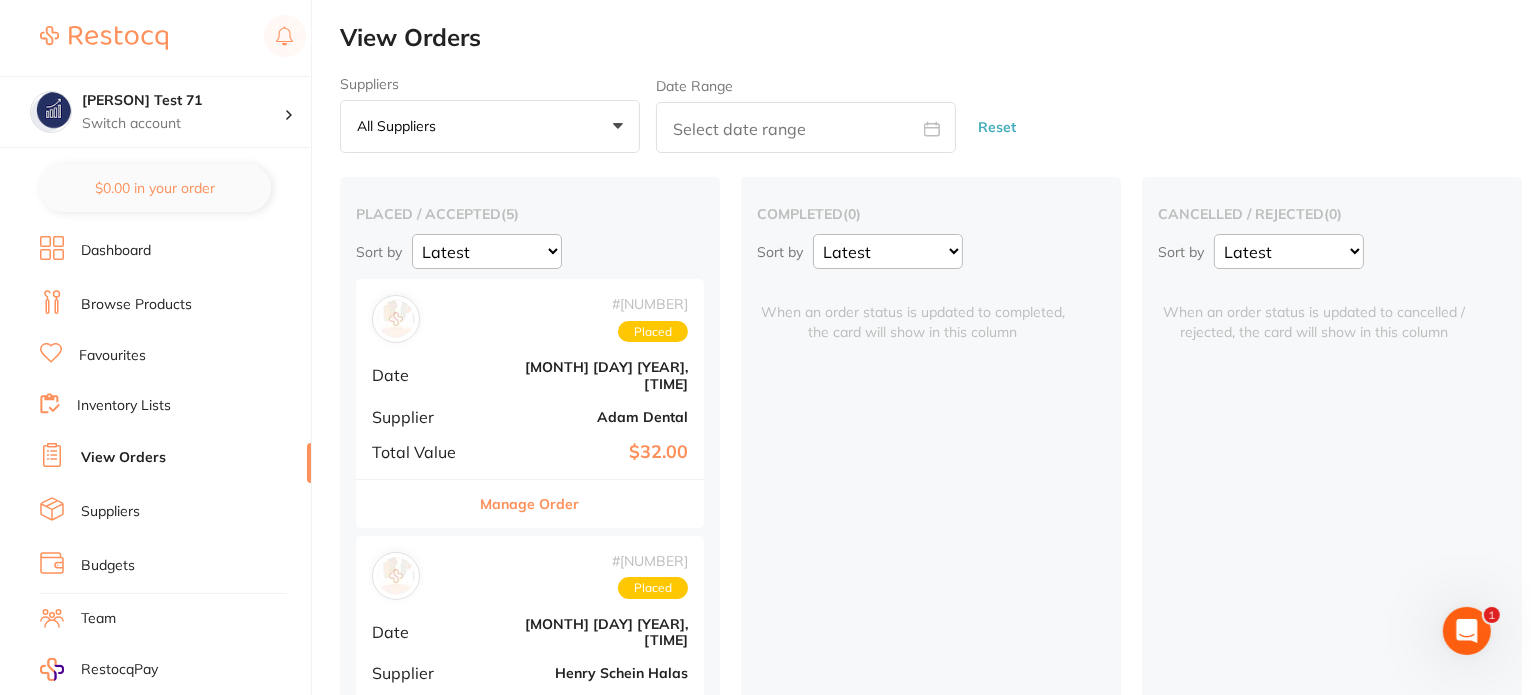 click on "# 16137 Placed Date Aug 9 2025, 20:09 Supplier Adam Dental Total Value $32.00" at bounding box center [530, 378] 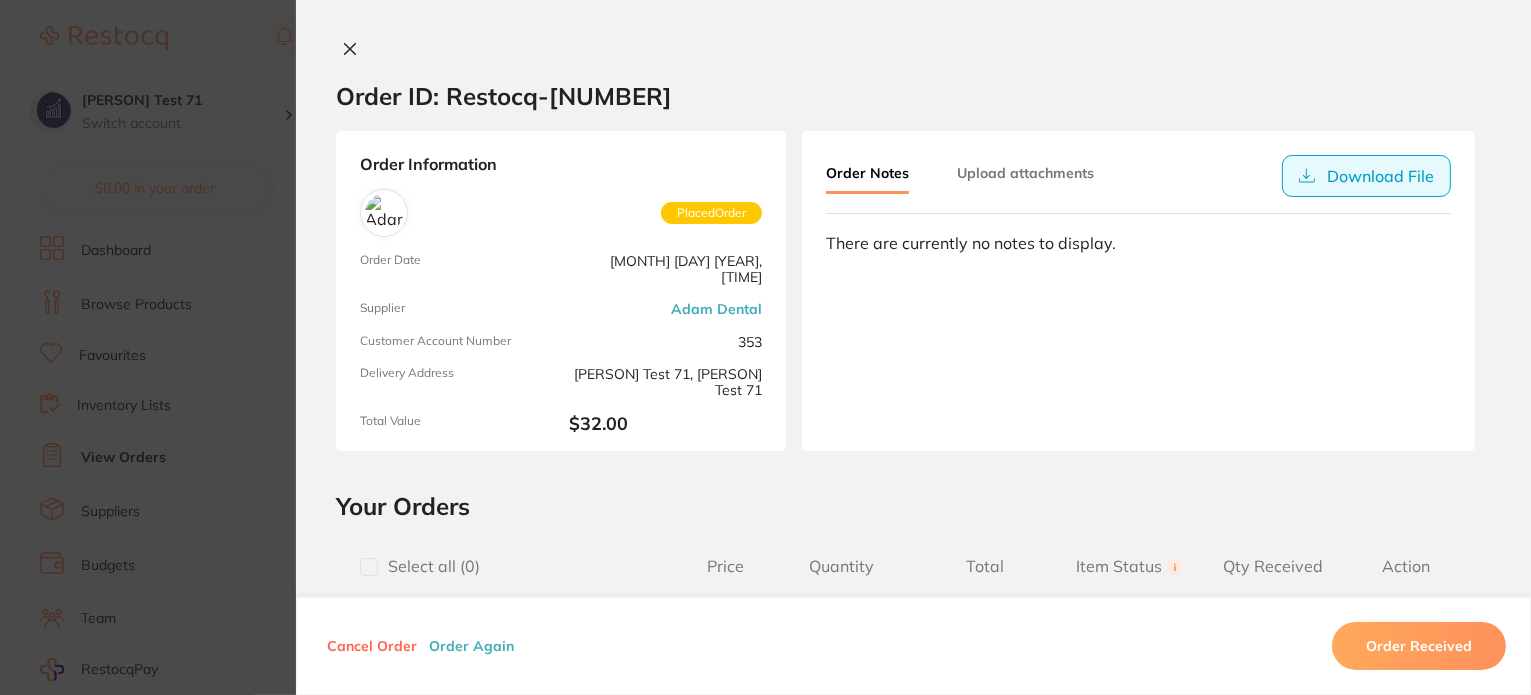 scroll, scrollTop: 0, scrollLeft: 0, axis: both 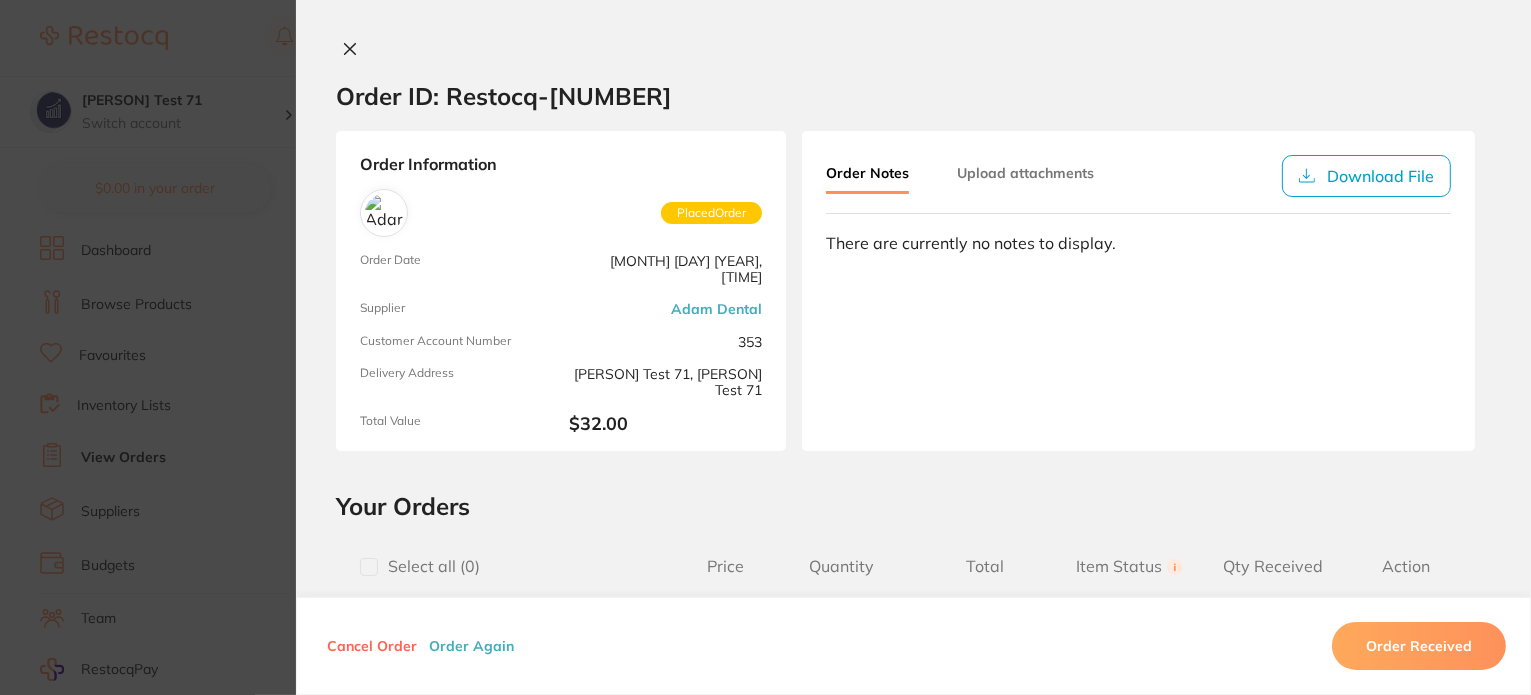 click on "Order Notes Upload attachments Download File There are currently no notes to display." at bounding box center (1138, 291) 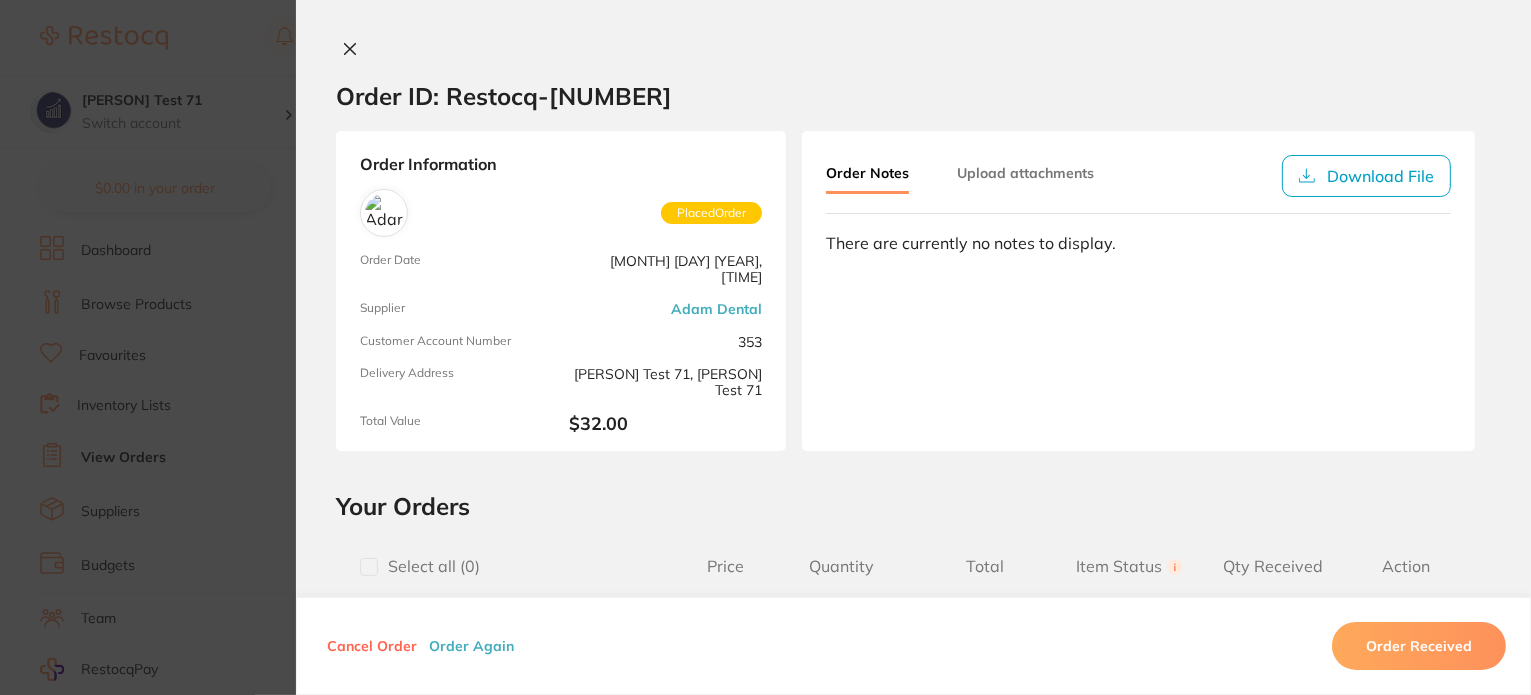 click on "Order ID: Restocq- 16137   Order Information Placed  Order Order Date Aug 9 2025, 10:09 Supplier Adam Dental   Customer Account Number 353 Delivery Address Amrita Test 71, Amrita Test 71 Total Value $32.00 Order Notes Upload attachments Download File There are currently no notes to display. Your Orders   Select all ( 0 ) Price Quantity Total Item Status   You can use this feature to track items that you have received and those that are on backorder Qty Received Action Save To List TAPE N TELL Green ID Tape   Product    Code:  WN-9521364   $29.09 1 $29.09 Select Received Back Order TAPE N TELL Green ID Tape Product    Code:  WN-9521364 $29.09 Quantity:  1 Status:   Select Received Back Order Quantity Received: Recipient: Default ( staceys@adamdental.com.au ) Message:   Shipping $0.00 10.0 % GST Incl. $2.91 Sub Total  Incl. GST  ( 1   Items) $32.00 Cancel Order Order Again Order Received ✕ ✕" at bounding box center [765, 347] 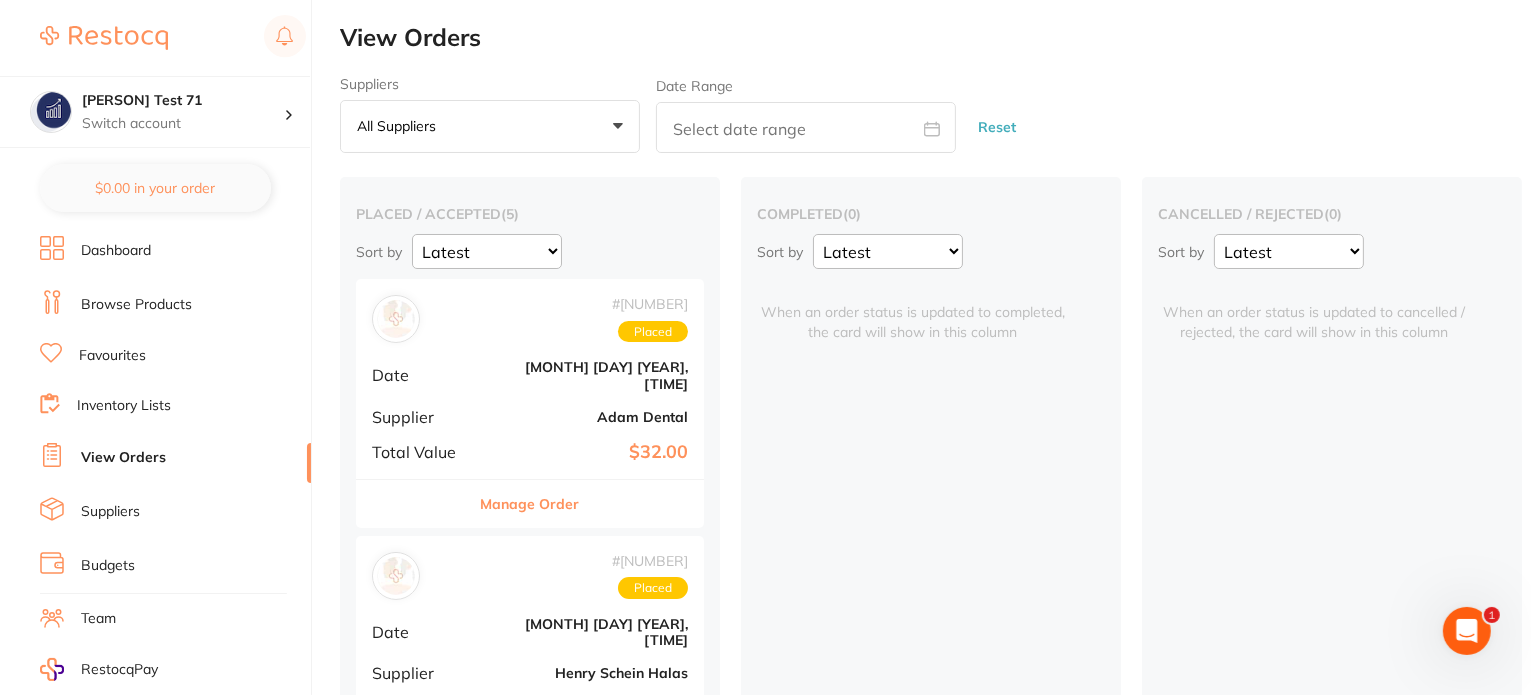 click on "Dashboard Browse Products Favourites Inventory Lists View Orders Suppliers Budgets Team RestocqPay Rewards Subscriptions Account Support Log Out" at bounding box center [175, 581] 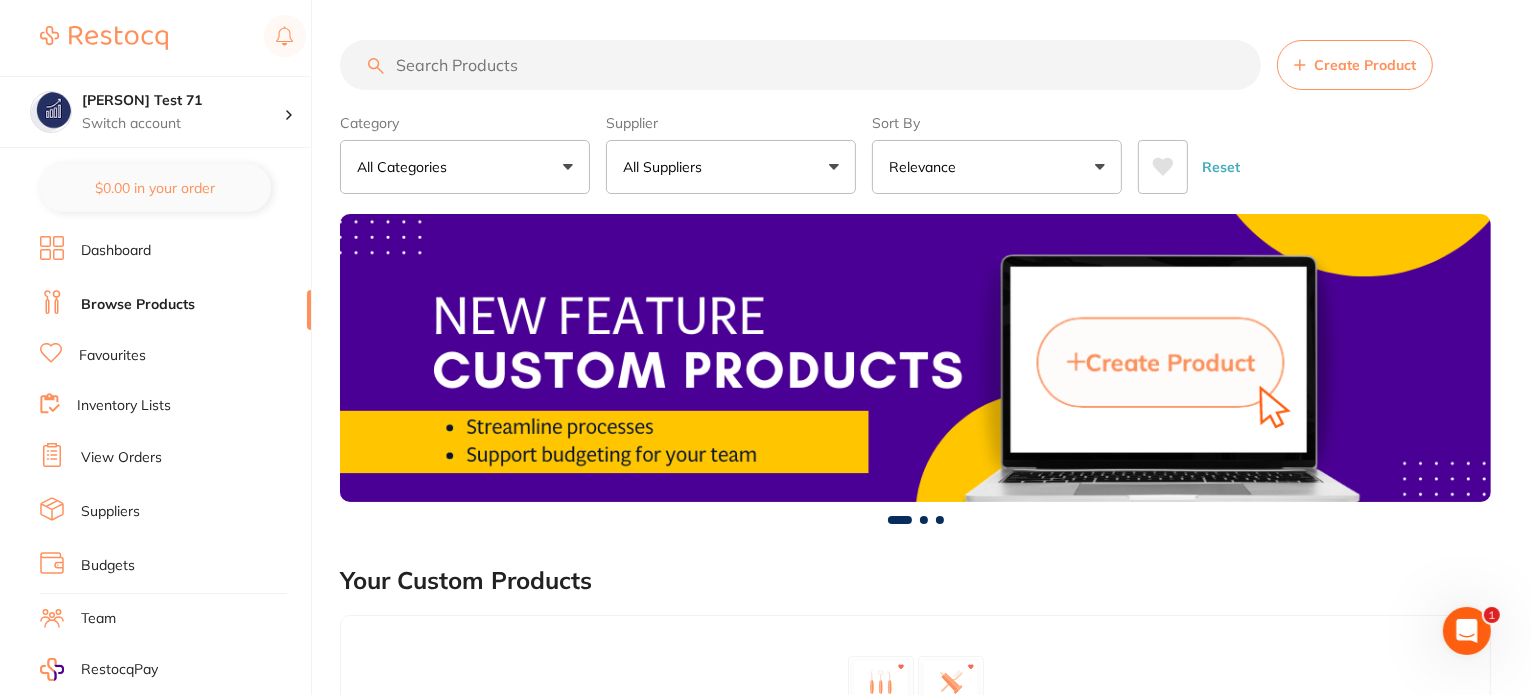 scroll, scrollTop: 0, scrollLeft: 0, axis: both 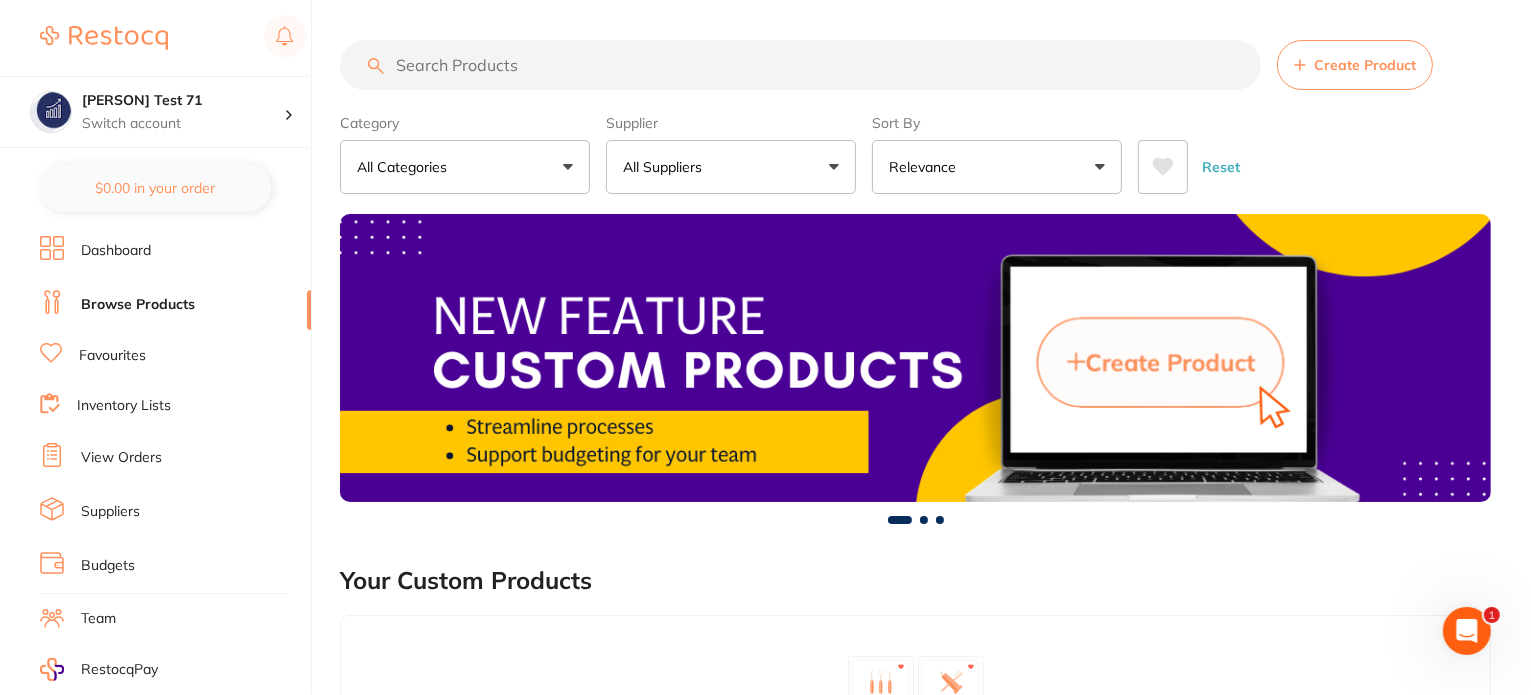 click at bounding box center [800, 65] 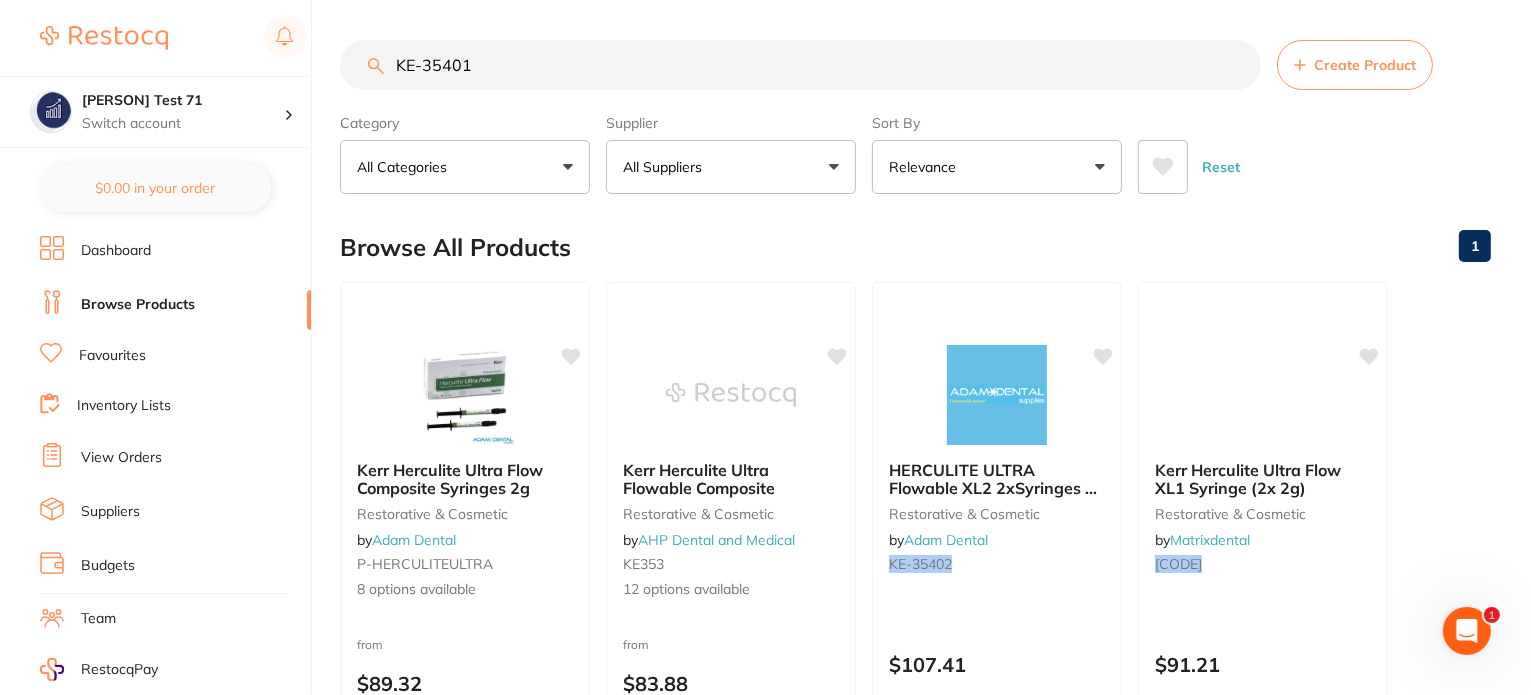 scroll, scrollTop: 0, scrollLeft: 0, axis: both 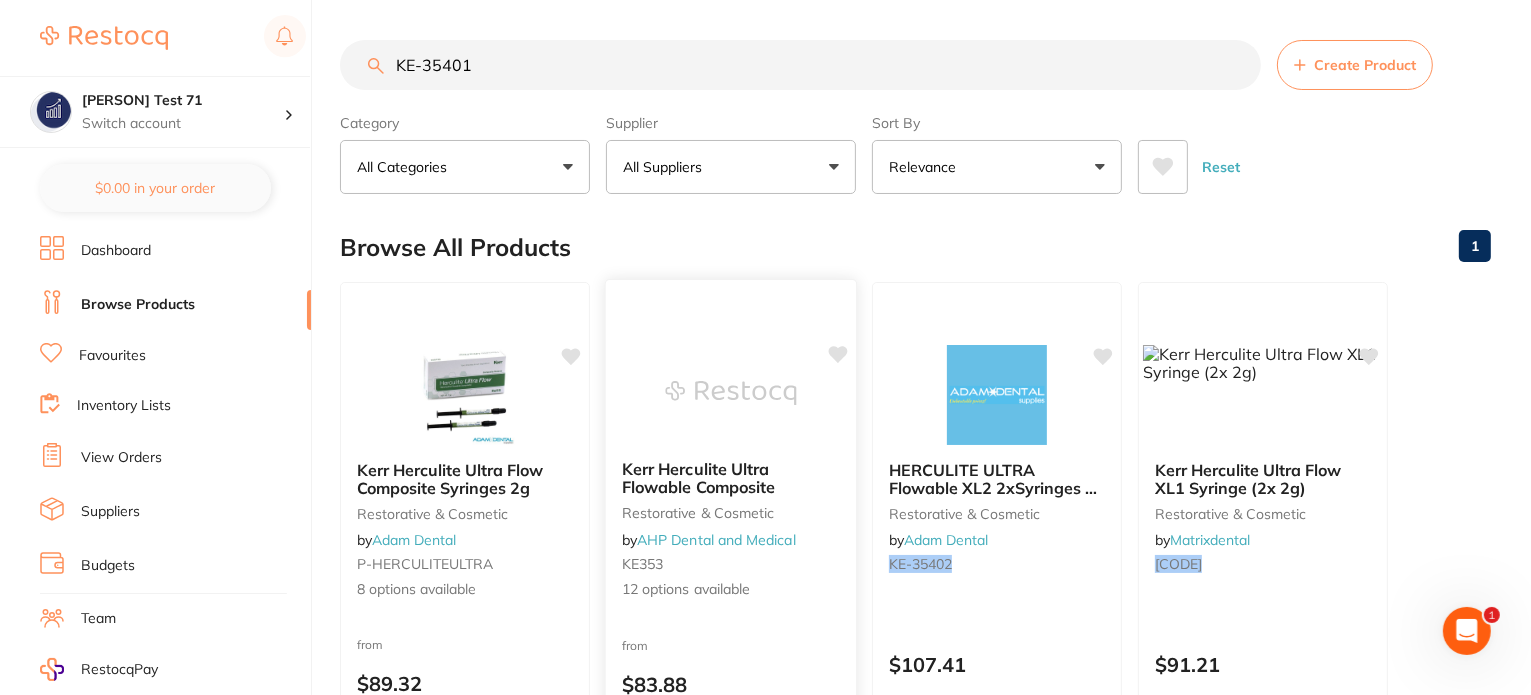 click at bounding box center (730, 393) 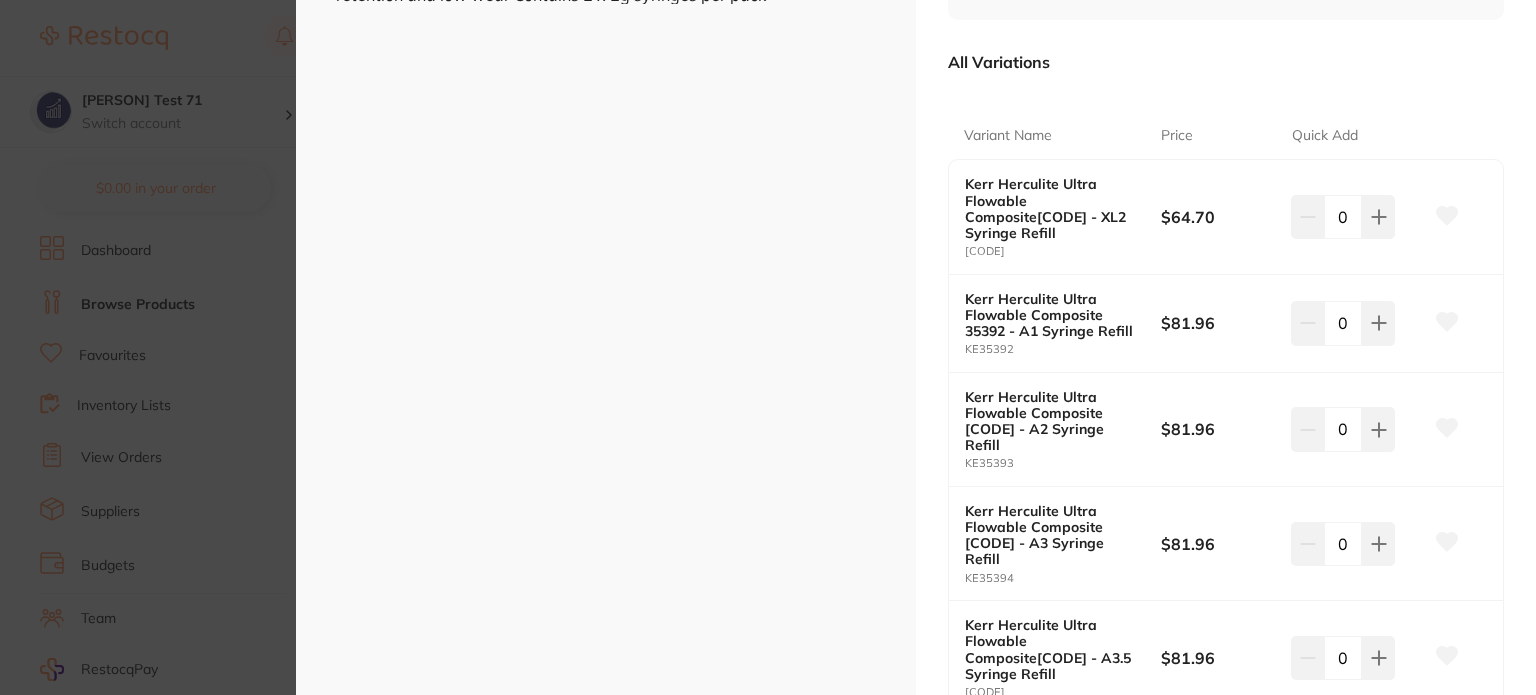 scroll, scrollTop: 300, scrollLeft: 0, axis: vertical 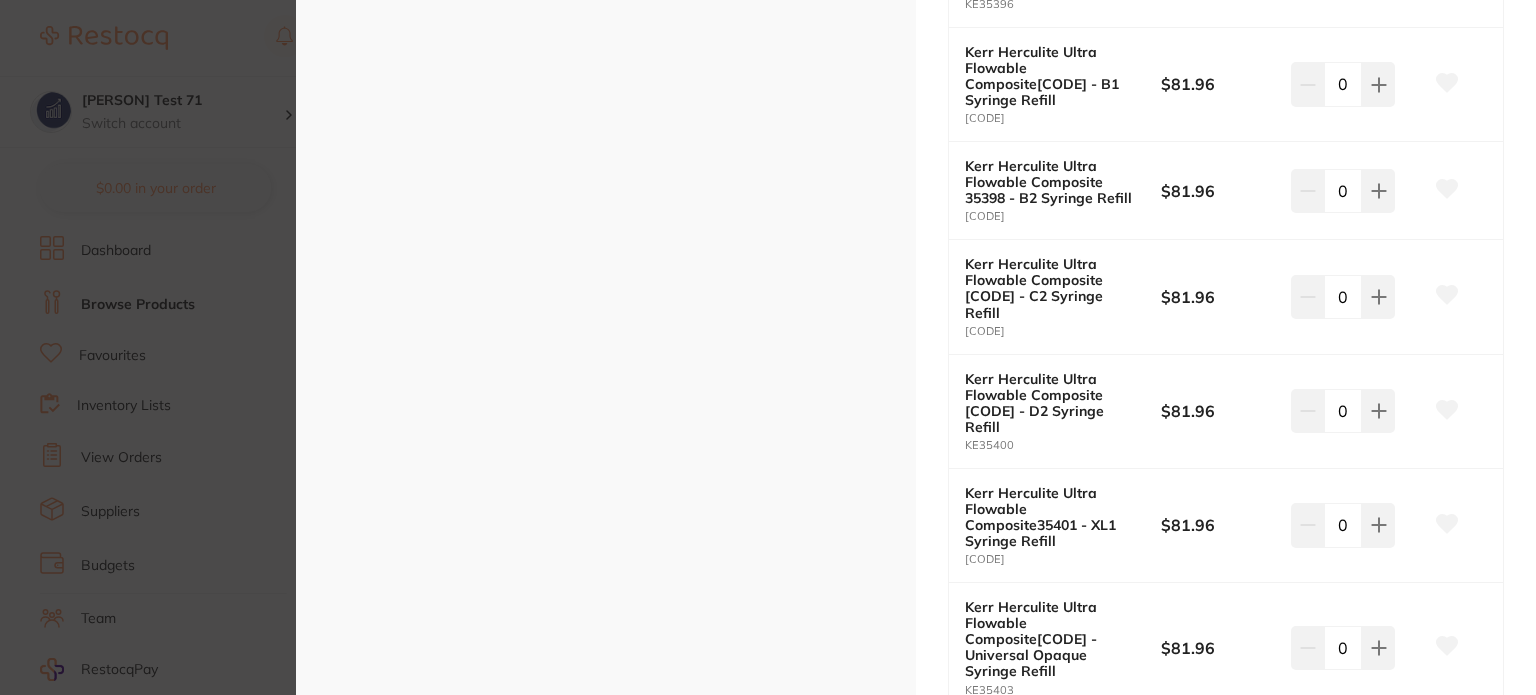 click on "Kerr Herculite Ultra Flowable Composite  restorative & cosmetic by   AHP Dental and Medical Product Code:  KE353 ESC Product Detail Kerr Herculite Ultra Flow - Nanohybrid Flowable Composite Herculite Ultra Flow combines the long-standing expertise of the Herculite brand with an innovative flowable composite. It is the perfect match with the esthetics and performance of Herculite Ultra. Featuring Smart Placement Technology, Herculite Ultra Flow flows easily when used as a base/liner and maintains its shape when used in small restorations. - Smart Placement Technology - Outstanding Flexural Strength - Over 300% Radiopacity - Low Shrinkage - Easy polishability, excellent gloss retention and low wear Contains 2 x 2g syringes per pack Kerr Herculite Ultra Flowable Composite  restorative & cosmetic by   AHP Dental and Medical Product Code:  KE353 from $64.70     excl. GST Enter Contract Price i All Variations Variant   Name Price Quick Add Kerr Herculite Ultra Flowable Composite35402 - XL2 Syringe Refill KE35402" at bounding box center [768, 347] 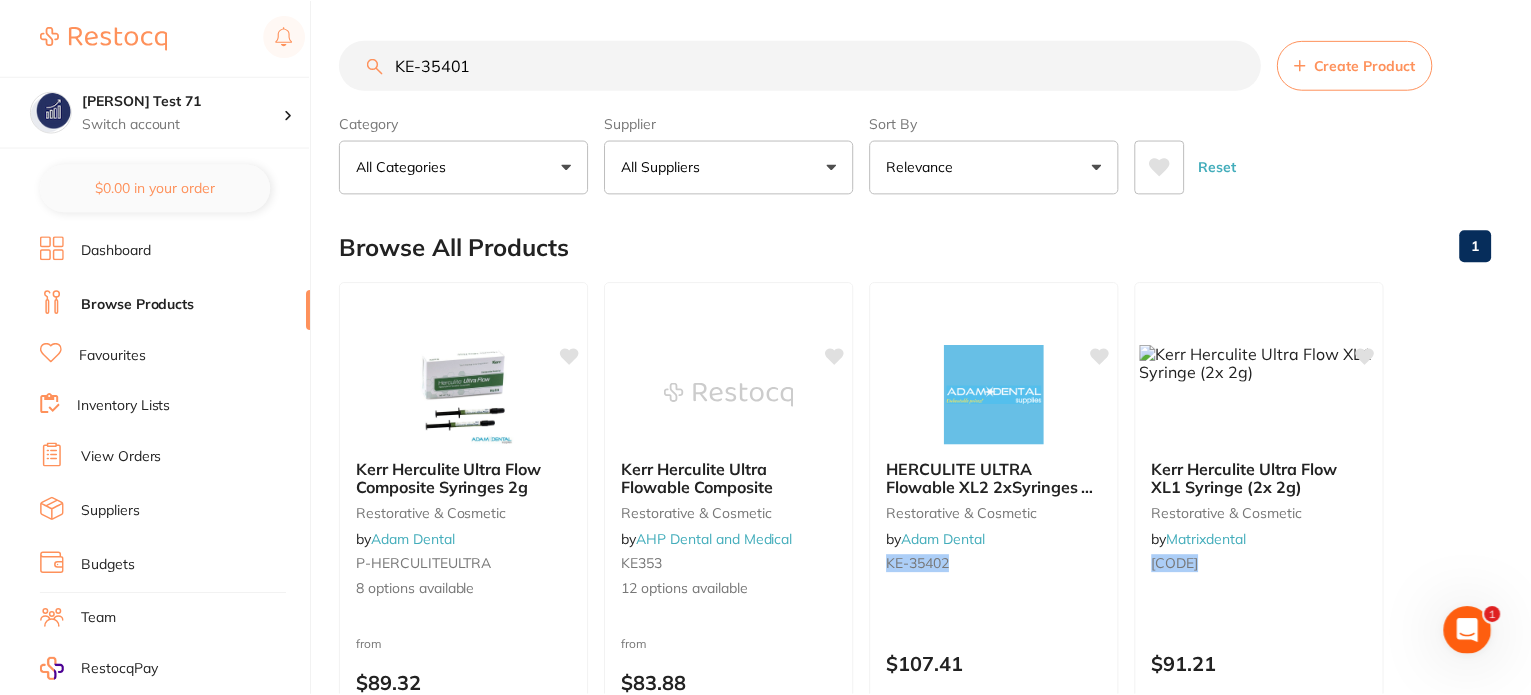 scroll, scrollTop: 0, scrollLeft: 0, axis: both 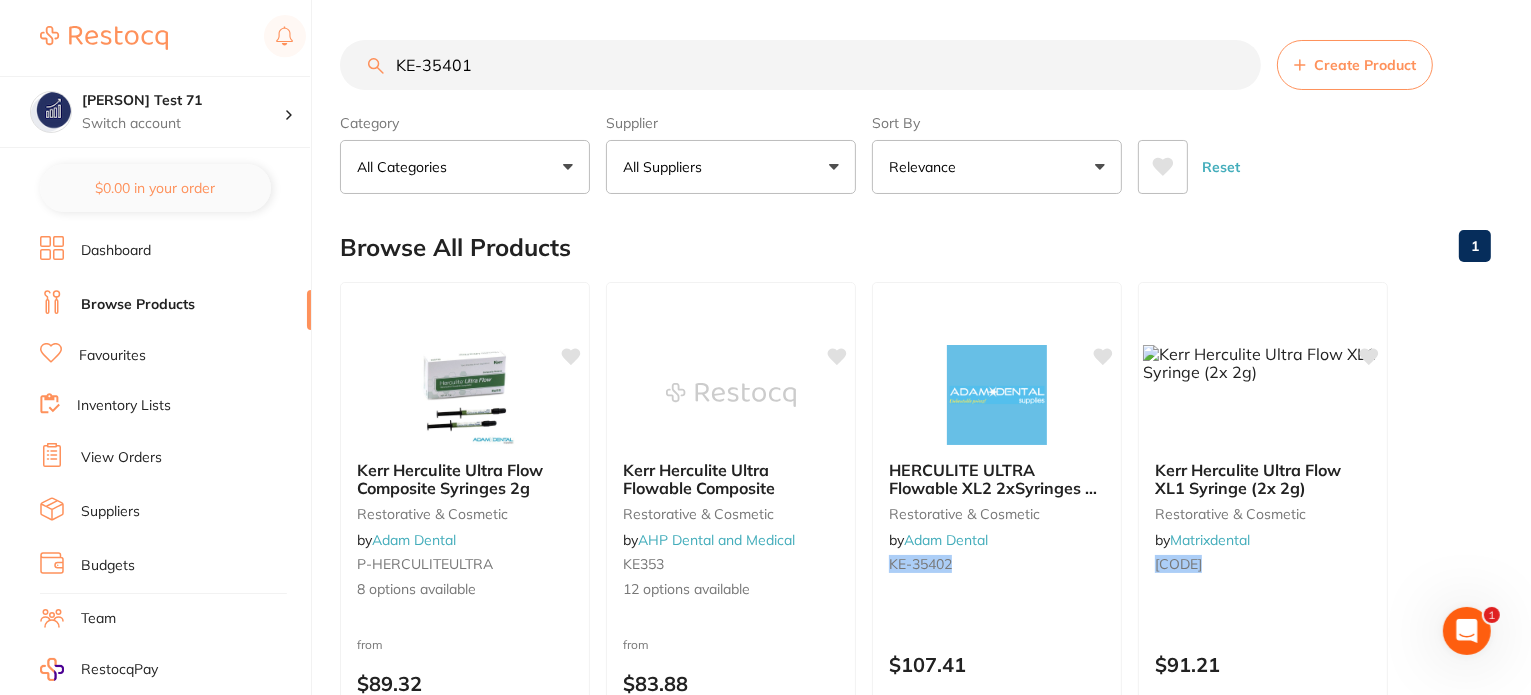 click at bounding box center (731, 395) 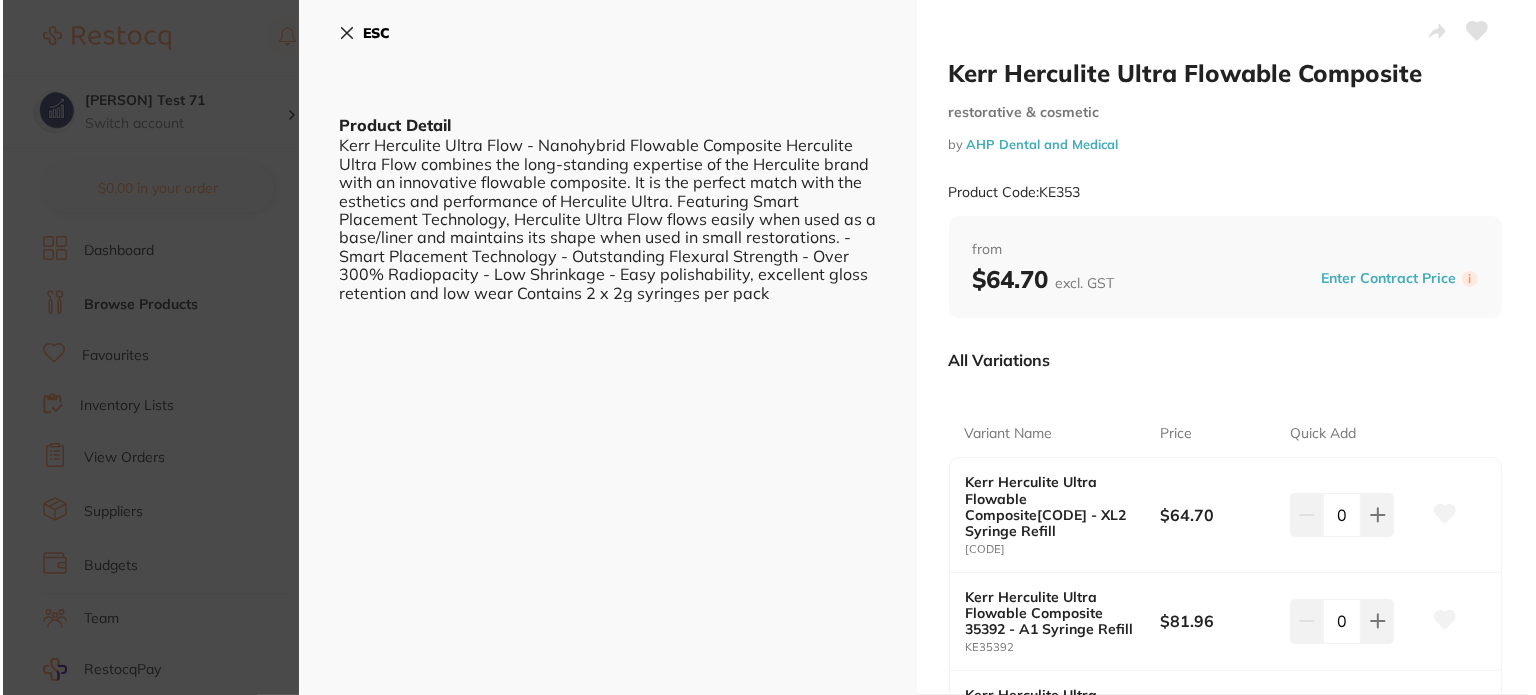 scroll, scrollTop: 0, scrollLeft: 0, axis: both 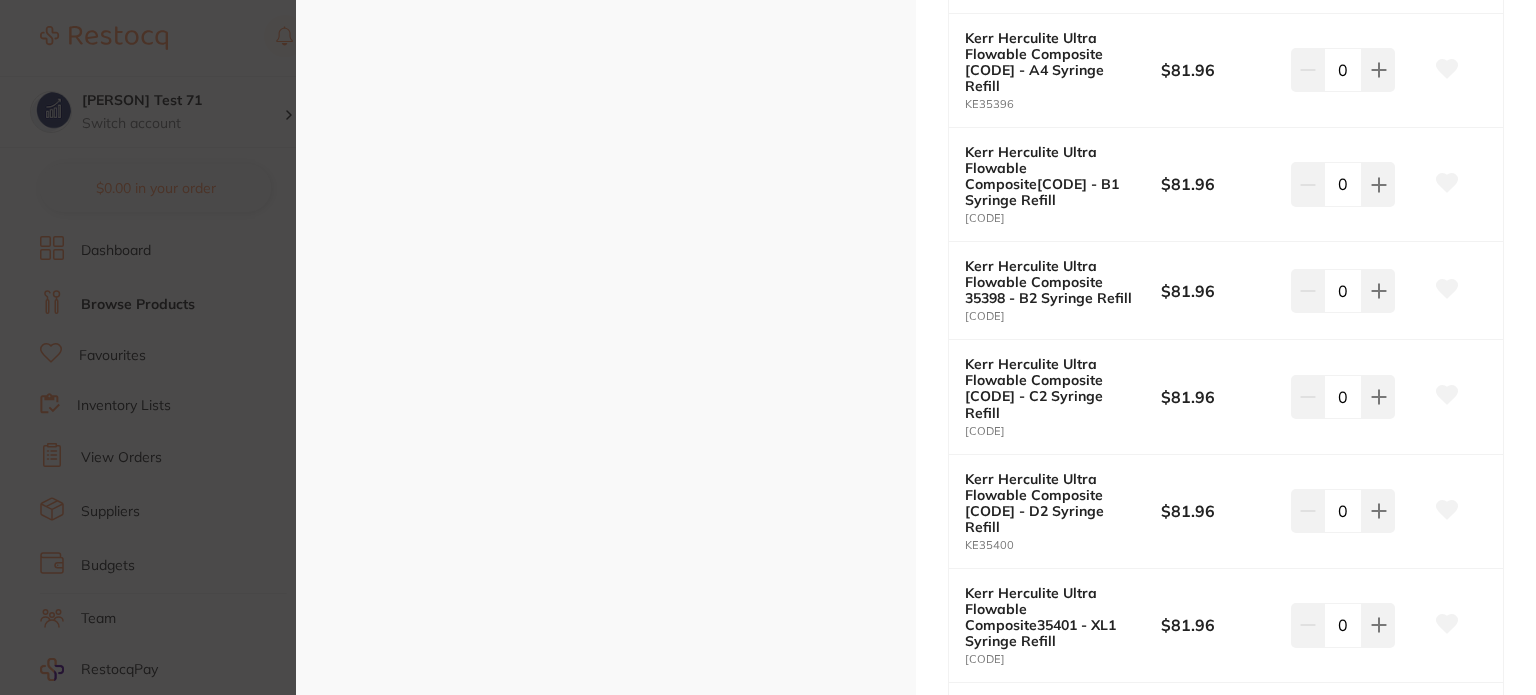 click on "Kerr Herculite Ultra Flowable Composite  restorative & cosmetic by   AHP Dental and Medical Product Code:  KE353 ESC Product Detail Kerr Herculite Ultra Flow - Nanohybrid Flowable Composite Herculite Ultra Flow combines the long-standing expertise of the Herculite brand with an innovative flowable composite. It is the perfect match with the esthetics and performance of Herculite Ultra. Featuring Smart Placement Technology, Herculite Ultra Flow flows easily when used as a base/liner and maintains its shape when used in small restorations. - Smart Placement Technology - Outstanding Flexural Strength - Over 300% Radiopacity - Low Shrinkage - Easy polishability, excellent gloss retention and low wear Contains 2 x 2g syringes per pack Kerr Herculite Ultra Flowable Composite  restorative & cosmetic by   AHP Dental and Medical Product Code:  KE353 from $64.70     excl. GST Enter Contract Price i All Variations Variant   Name Price Quick Add Kerr Herculite Ultra Flowable Composite35402 - XL2 Syringe Refill KE35402" at bounding box center (768, 347) 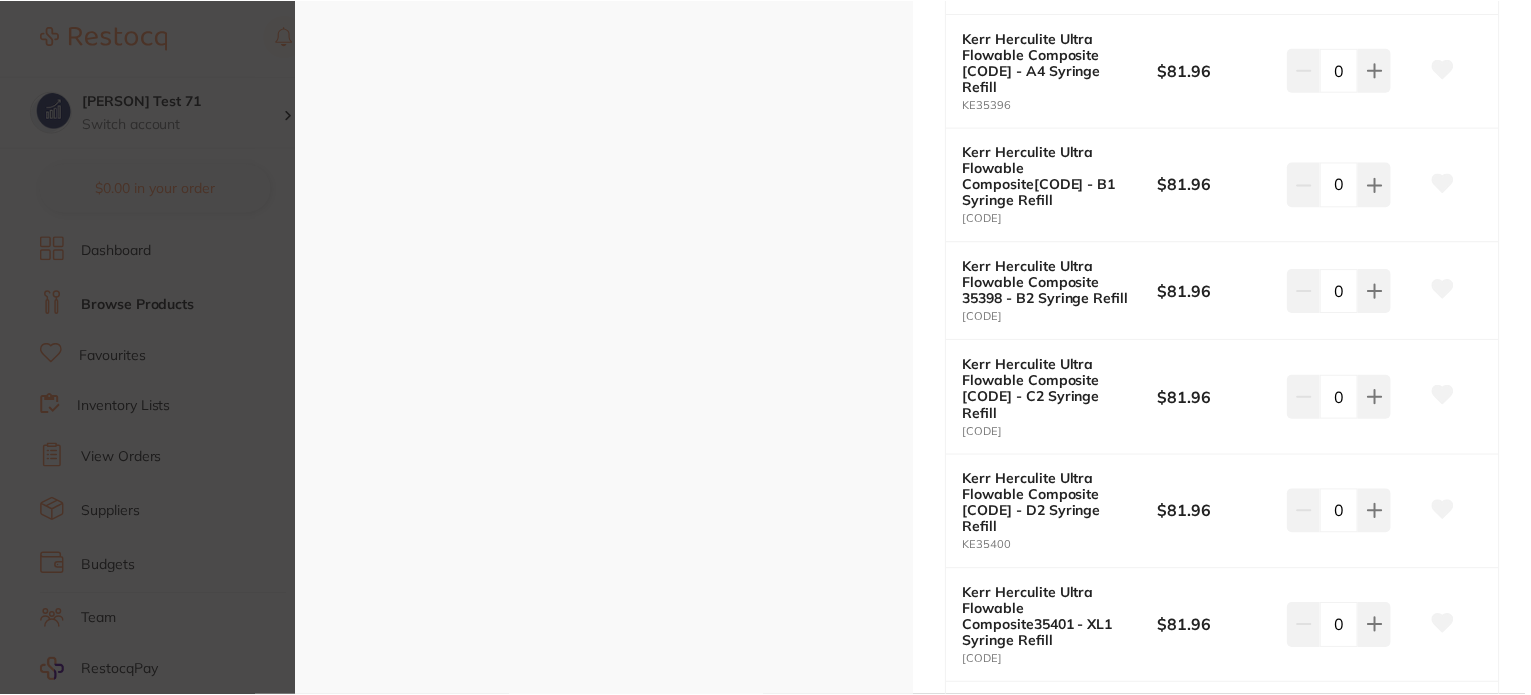 scroll, scrollTop: 0, scrollLeft: 0, axis: both 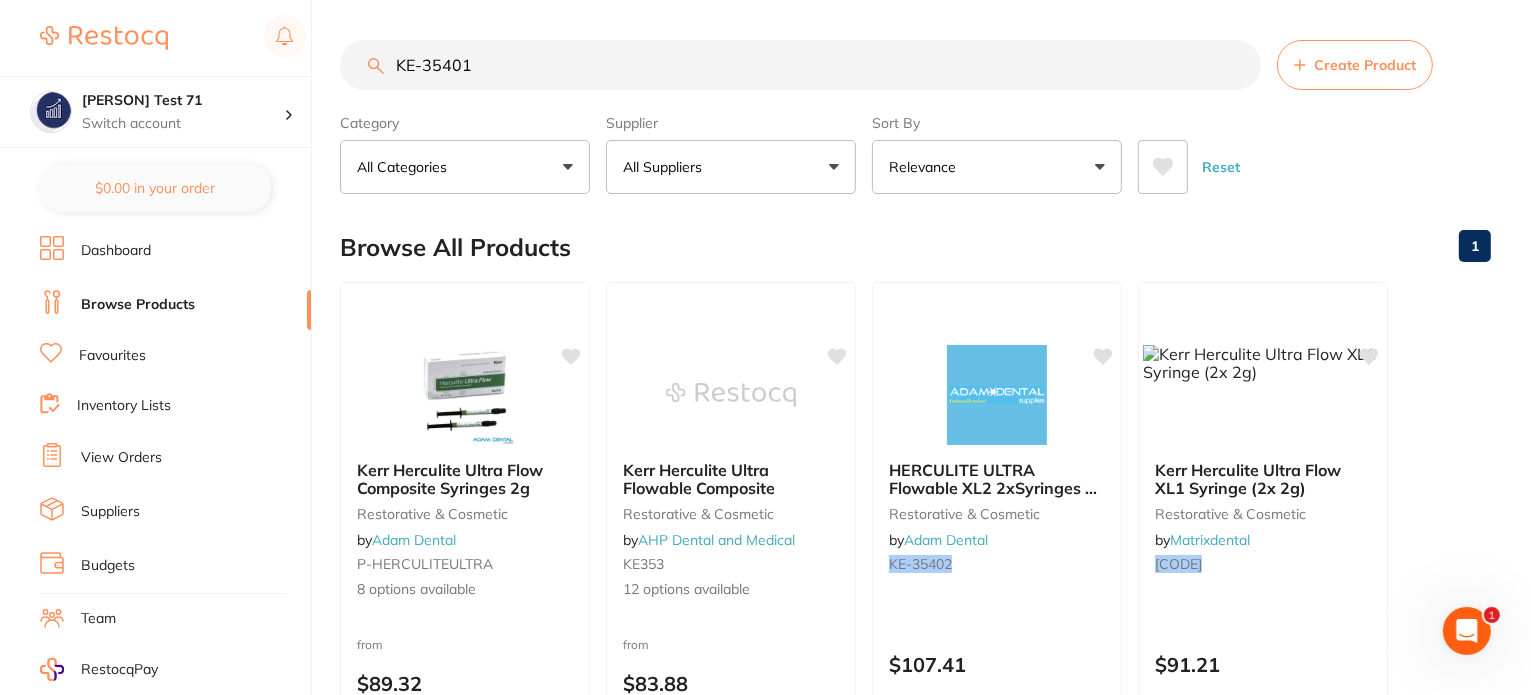 drag, startPoint x: 400, startPoint y: 64, endPoint x: 331, endPoint y: 63, distance: 69.00725 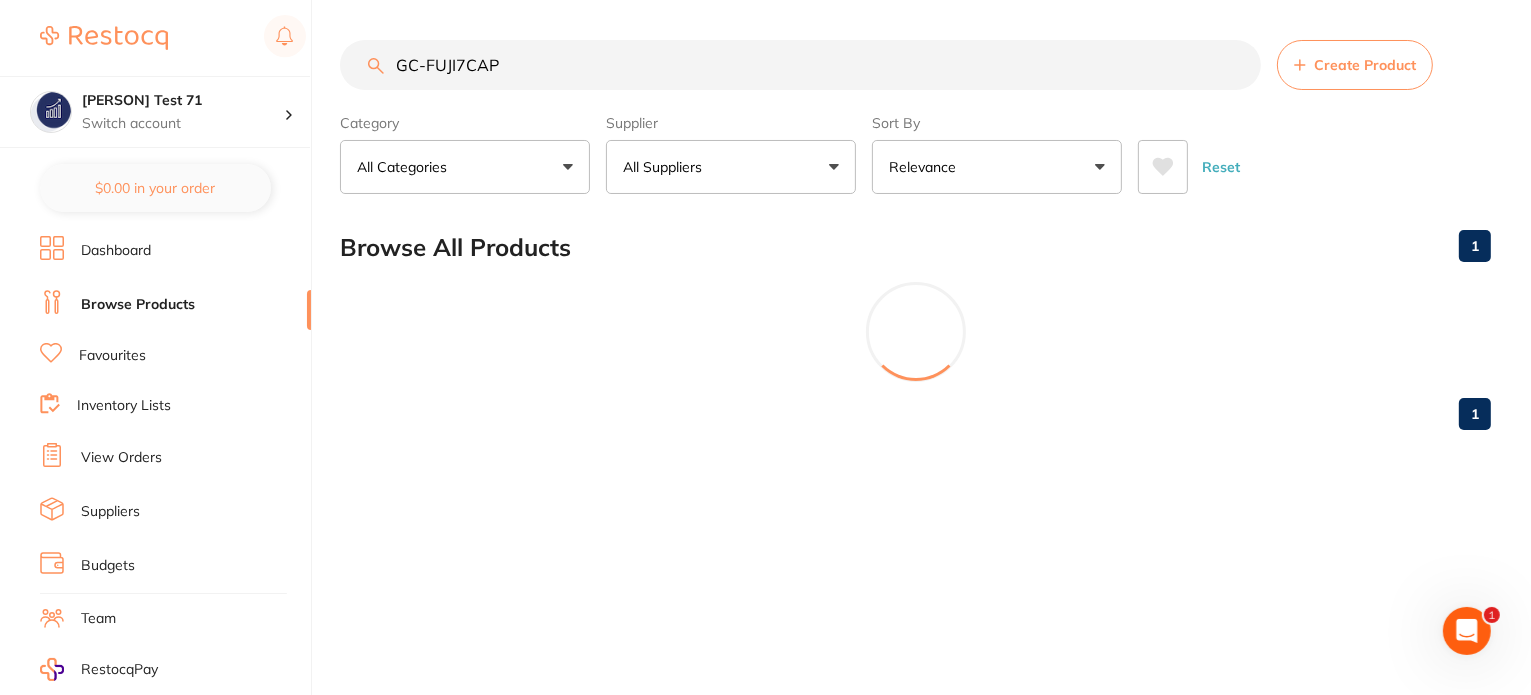 scroll, scrollTop: 0, scrollLeft: 0, axis: both 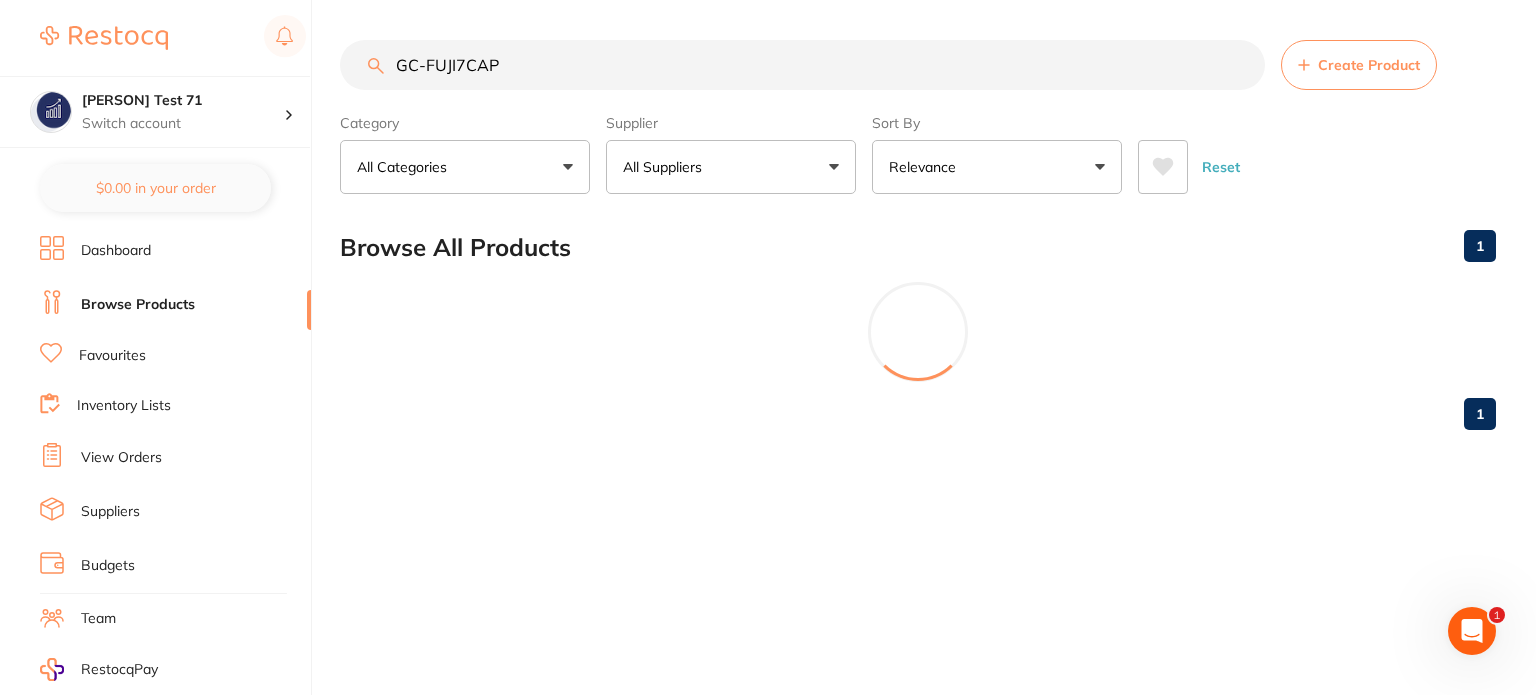 type on "GC-FUJI7CAP" 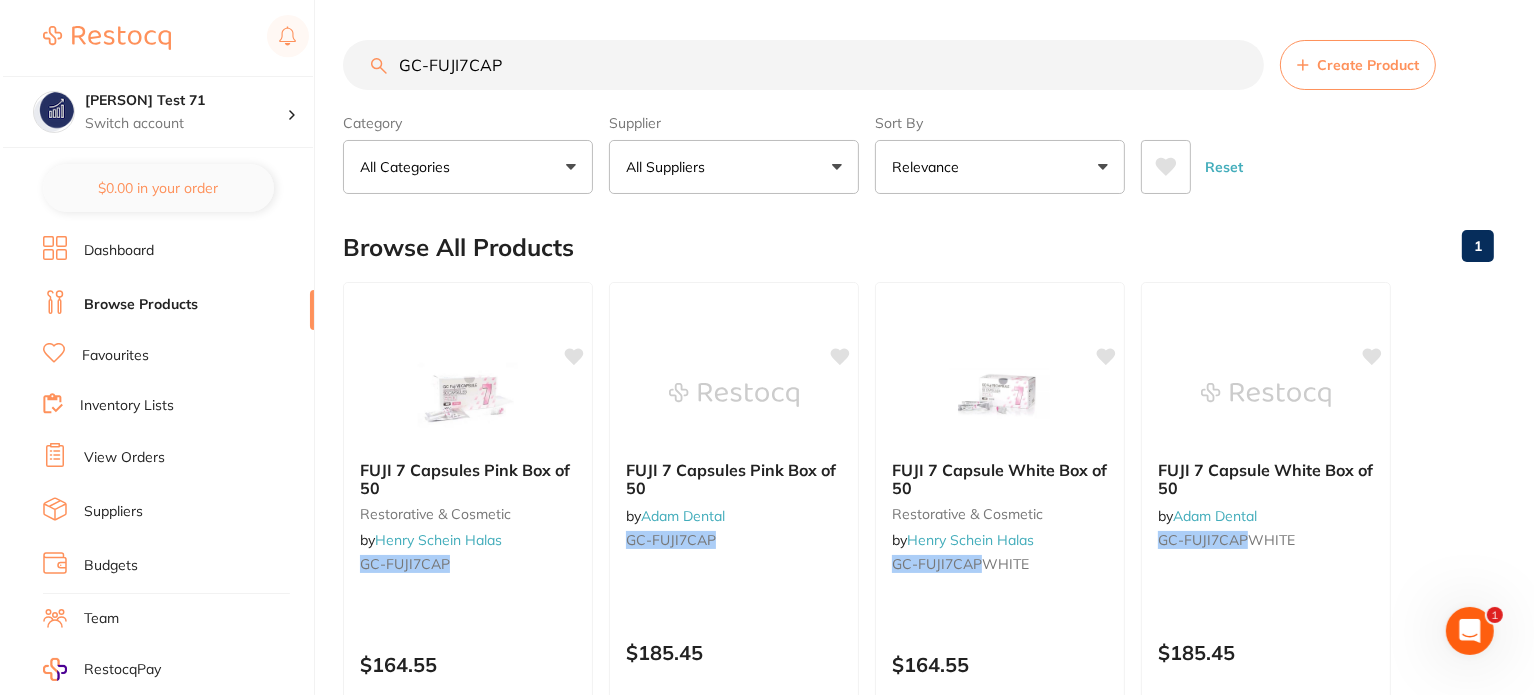 scroll, scrollTop: 0, scrollLeft: 0, axis: both 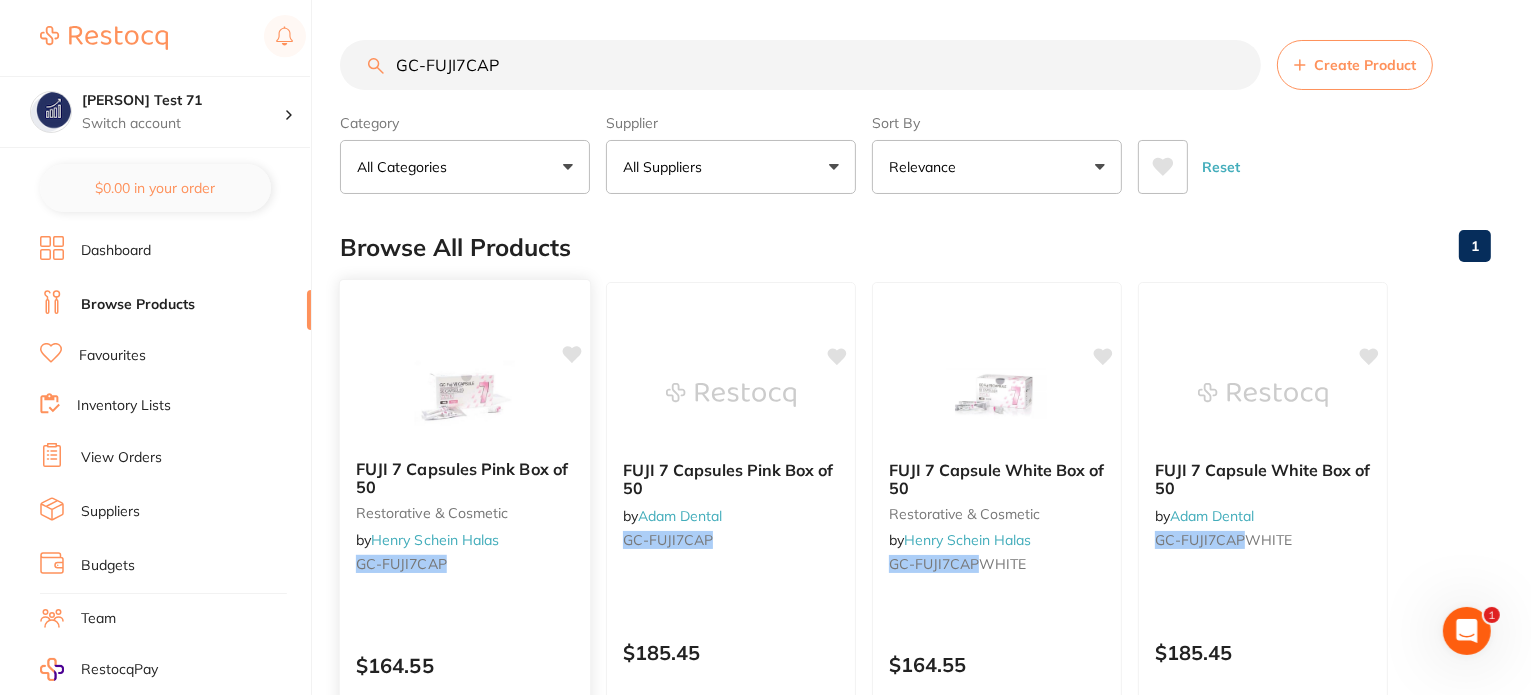 click at bounding box center [464, 393] 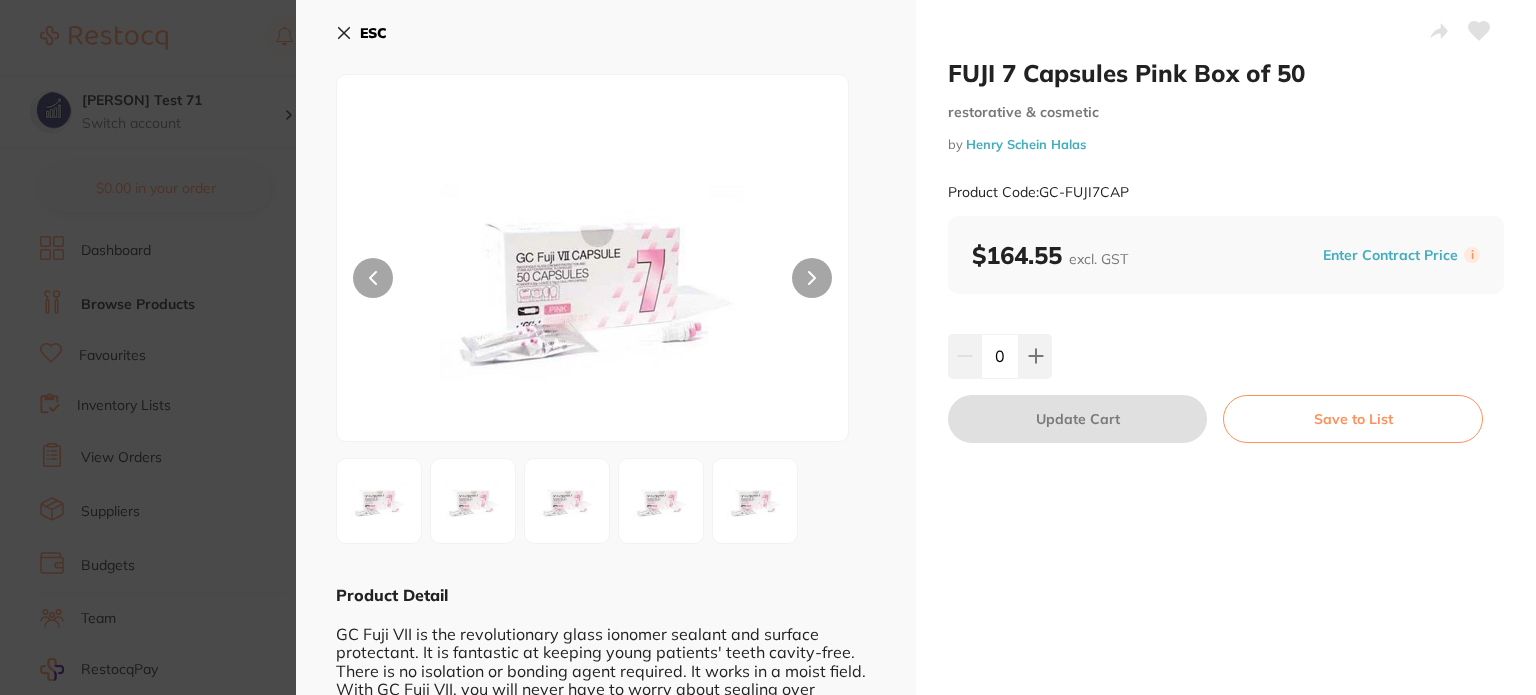 scroll, scrollTop: 0, scrollLeft: 0, axis: both 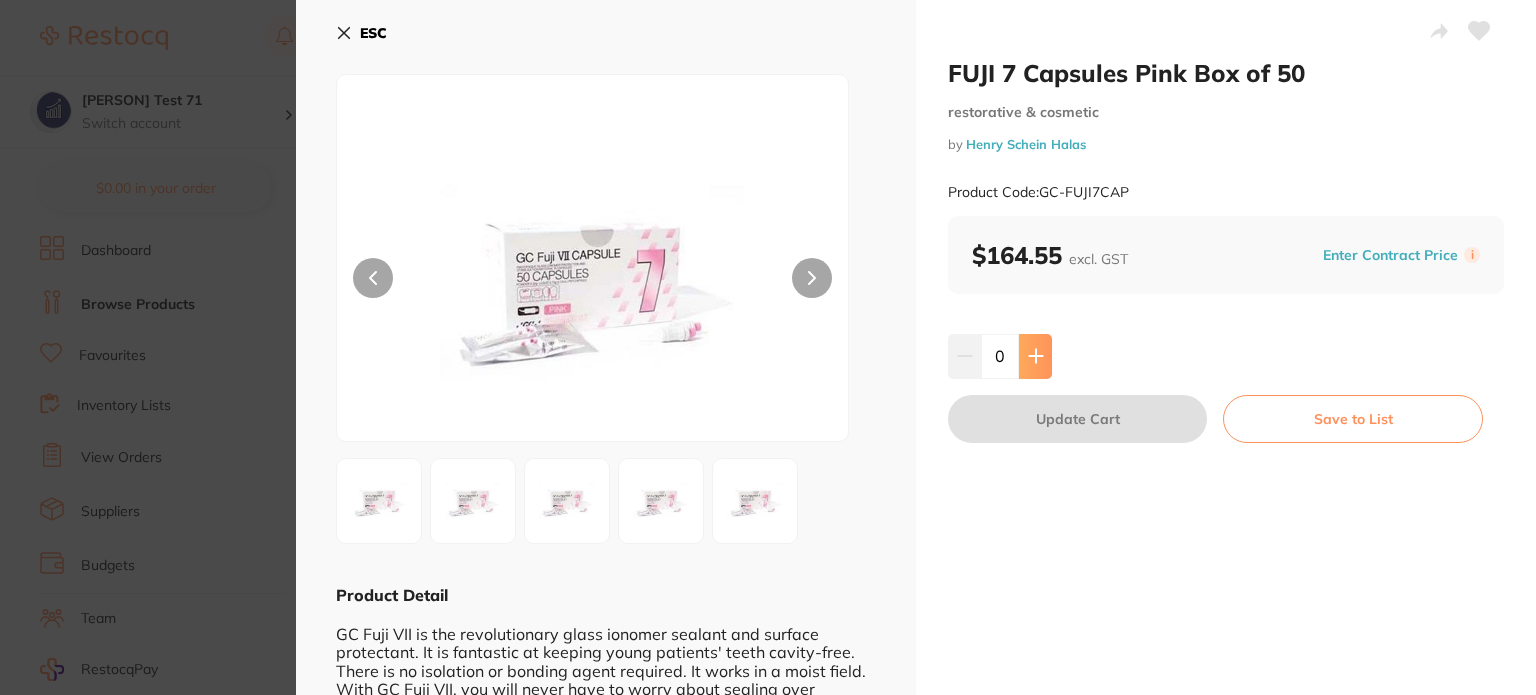 click at bounding box center [1035, 356] 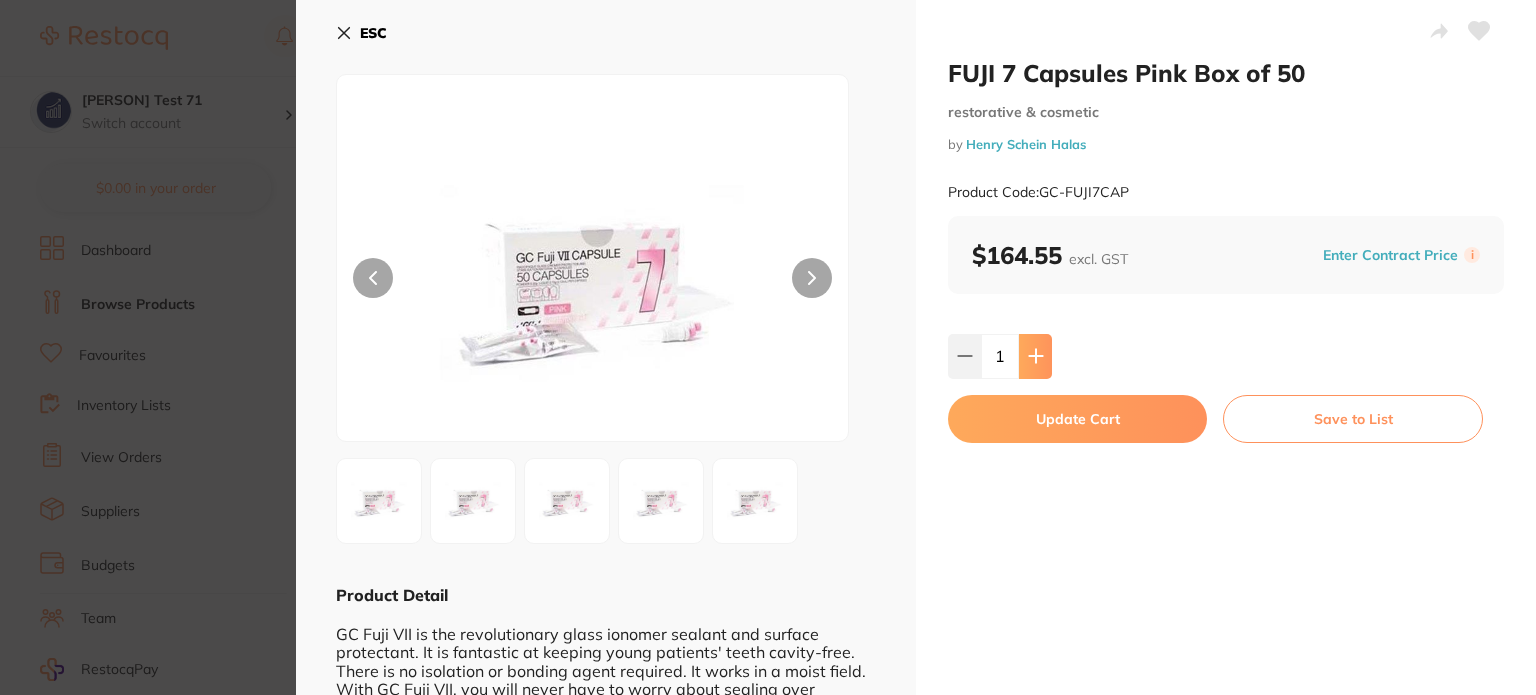 click at bounding box center [1035, 356] 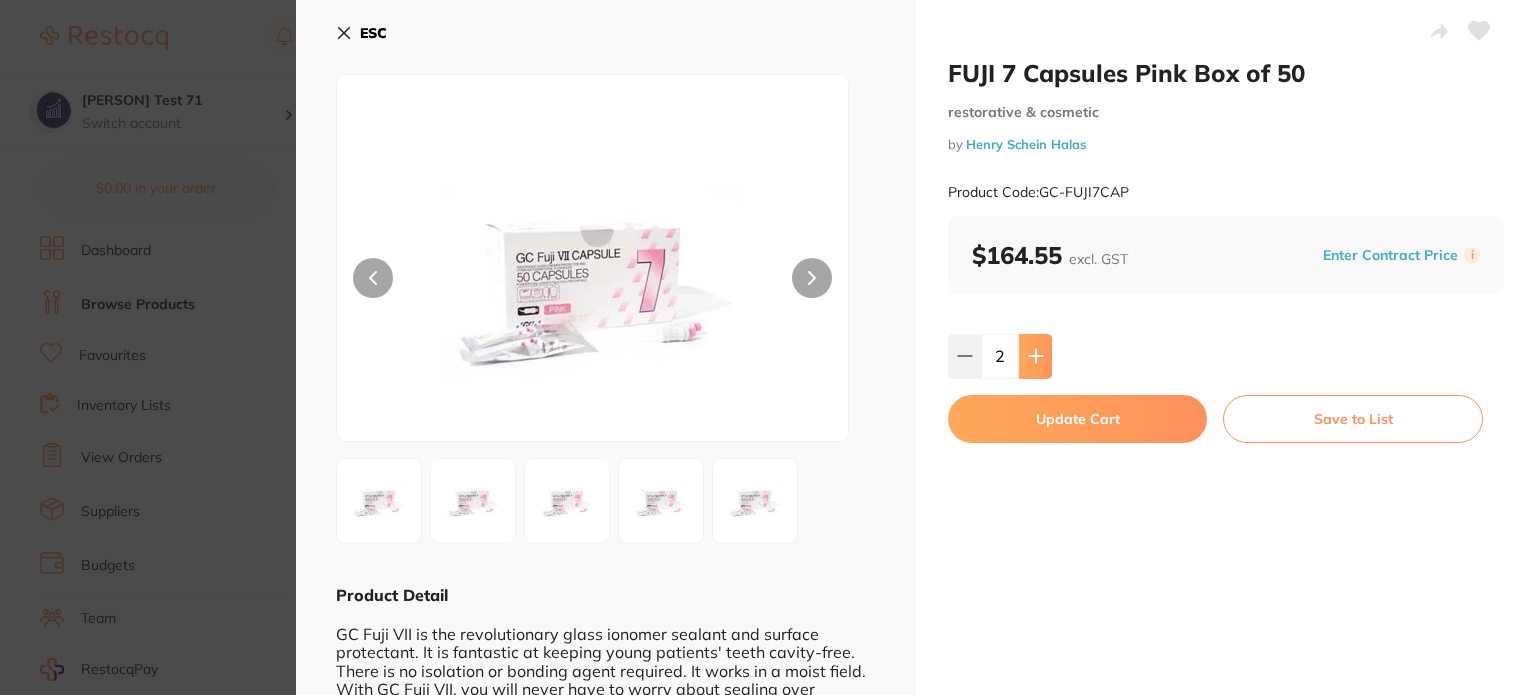scroll, scrollTop: 0, scrollLeft: 0, axis: both 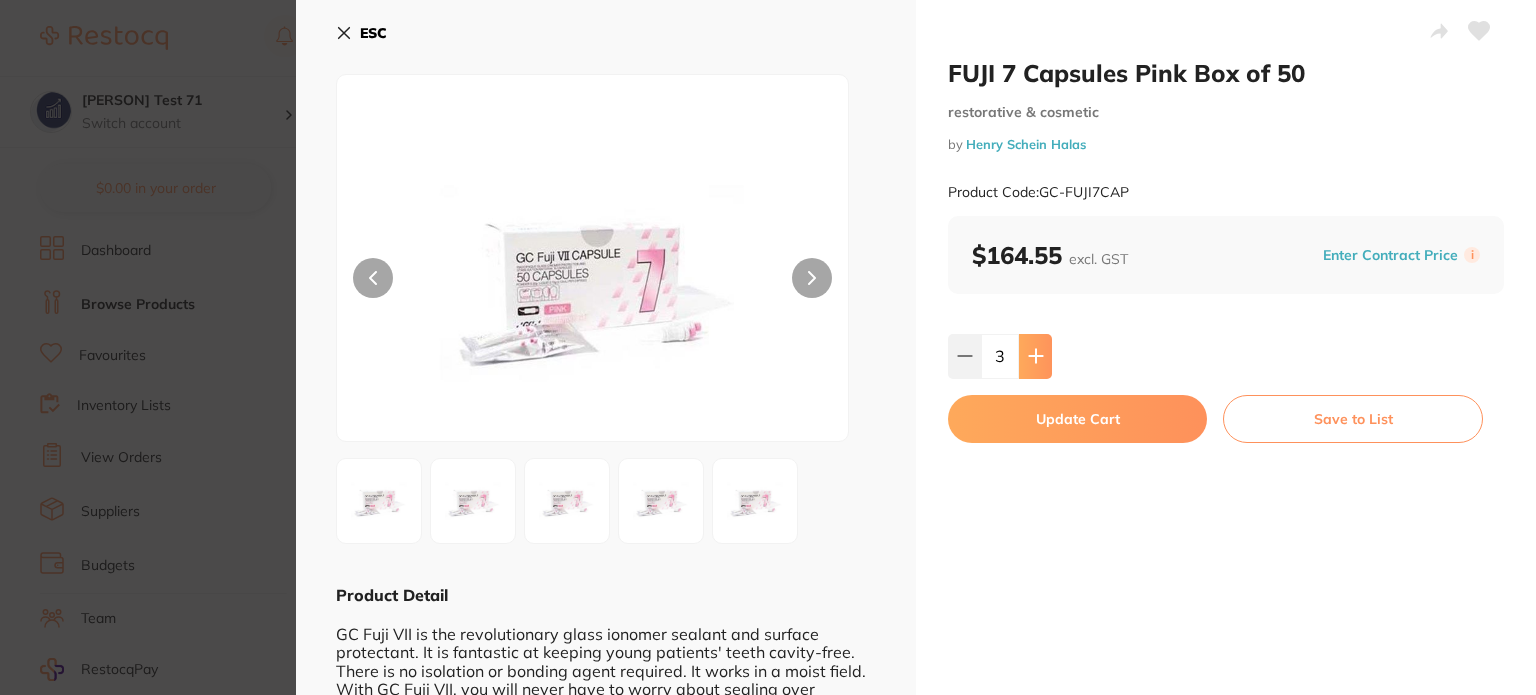 click 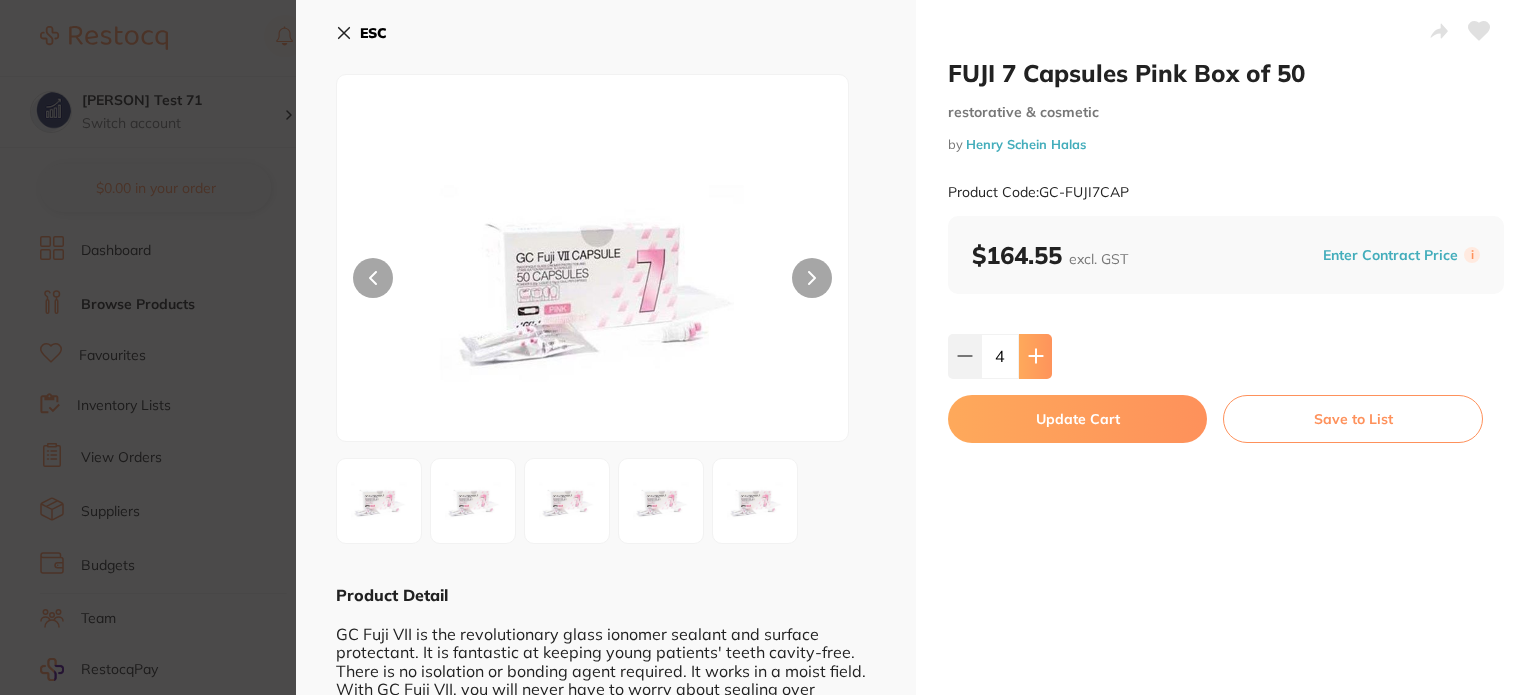 click 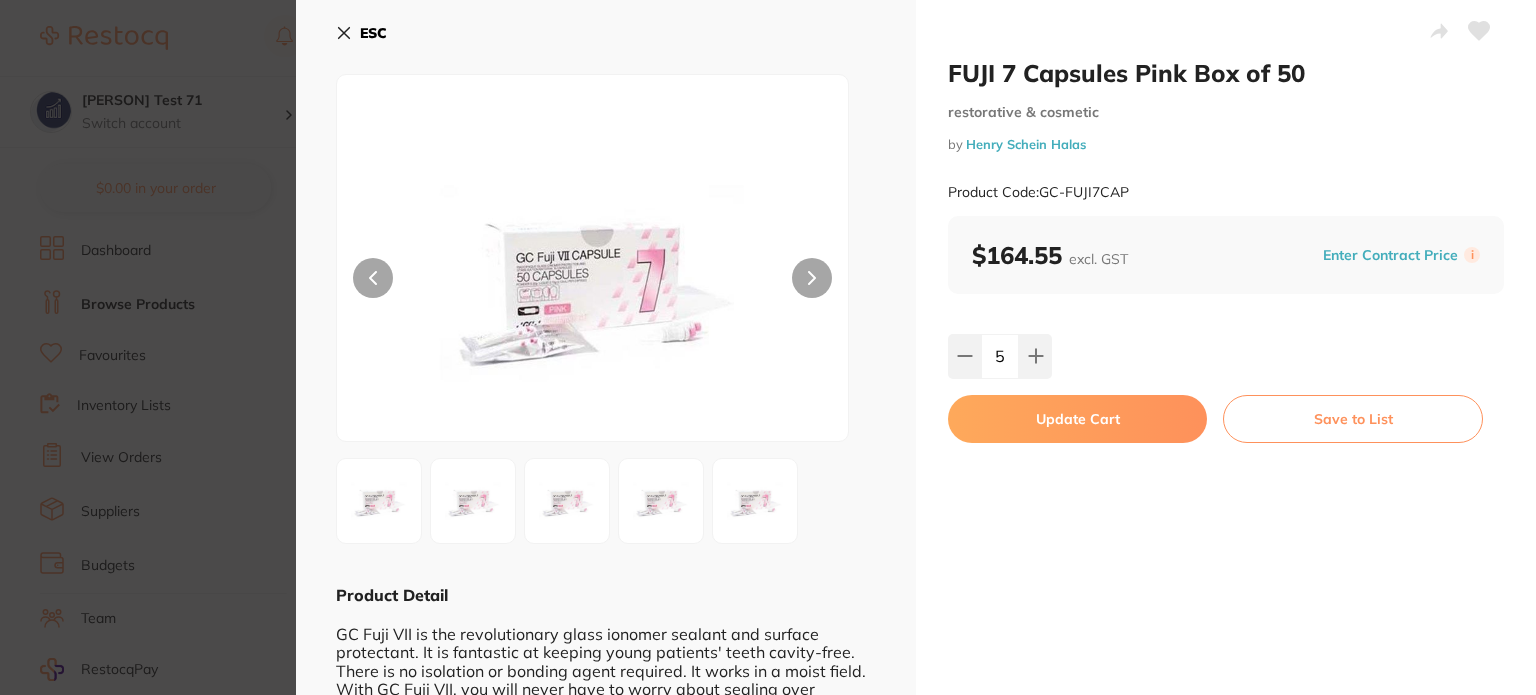 click on "Update Cart" at bounding box center [1077, 419] 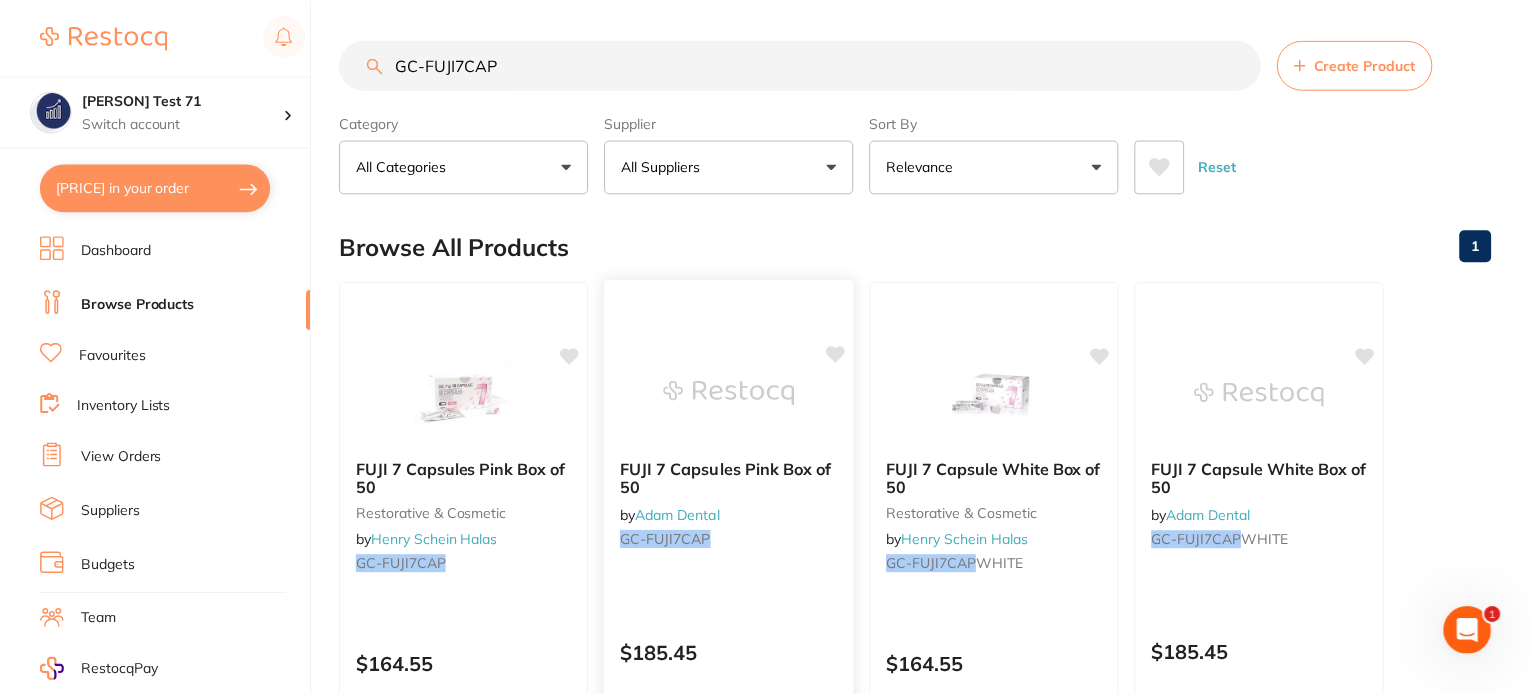 scroll, scrollTop: 0, scrollLeft: 0, axis: both 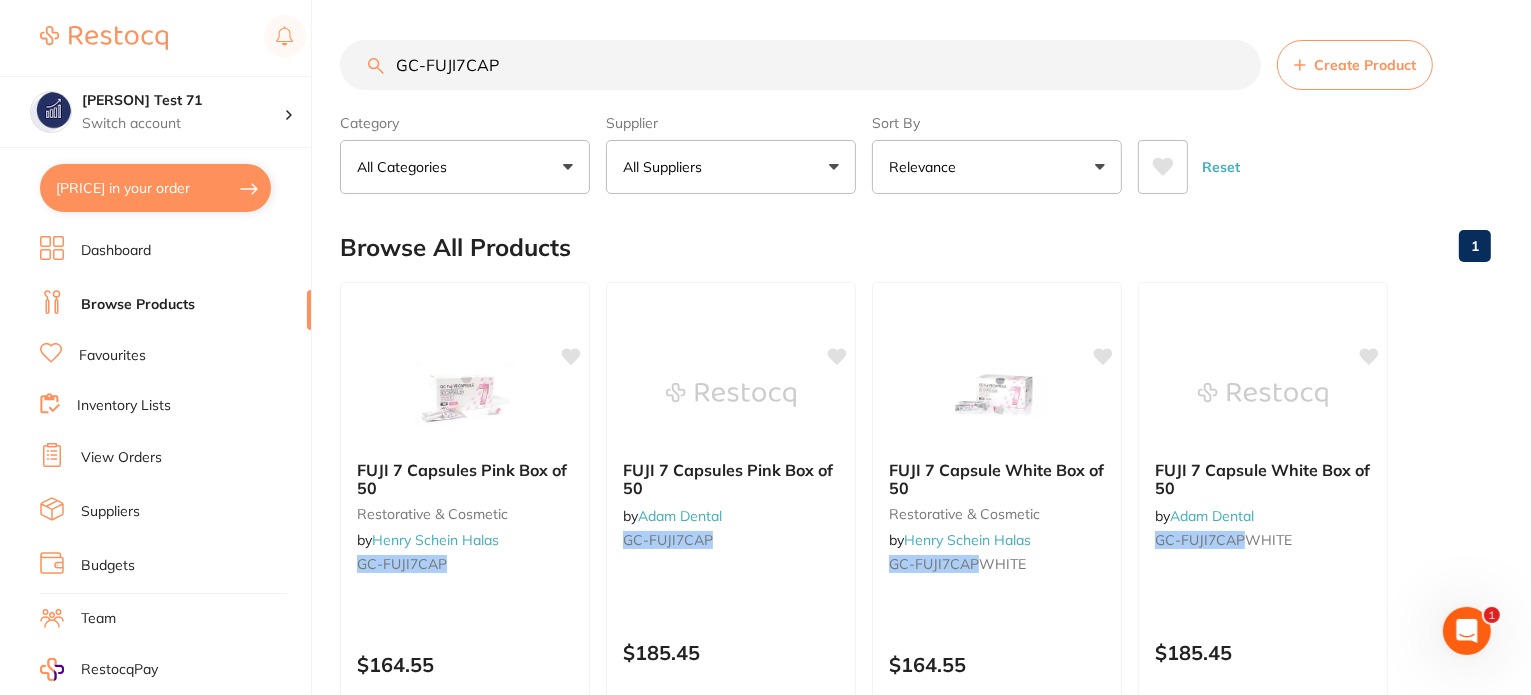click on "$905.02   in your order" at bounding box center (155, 188) 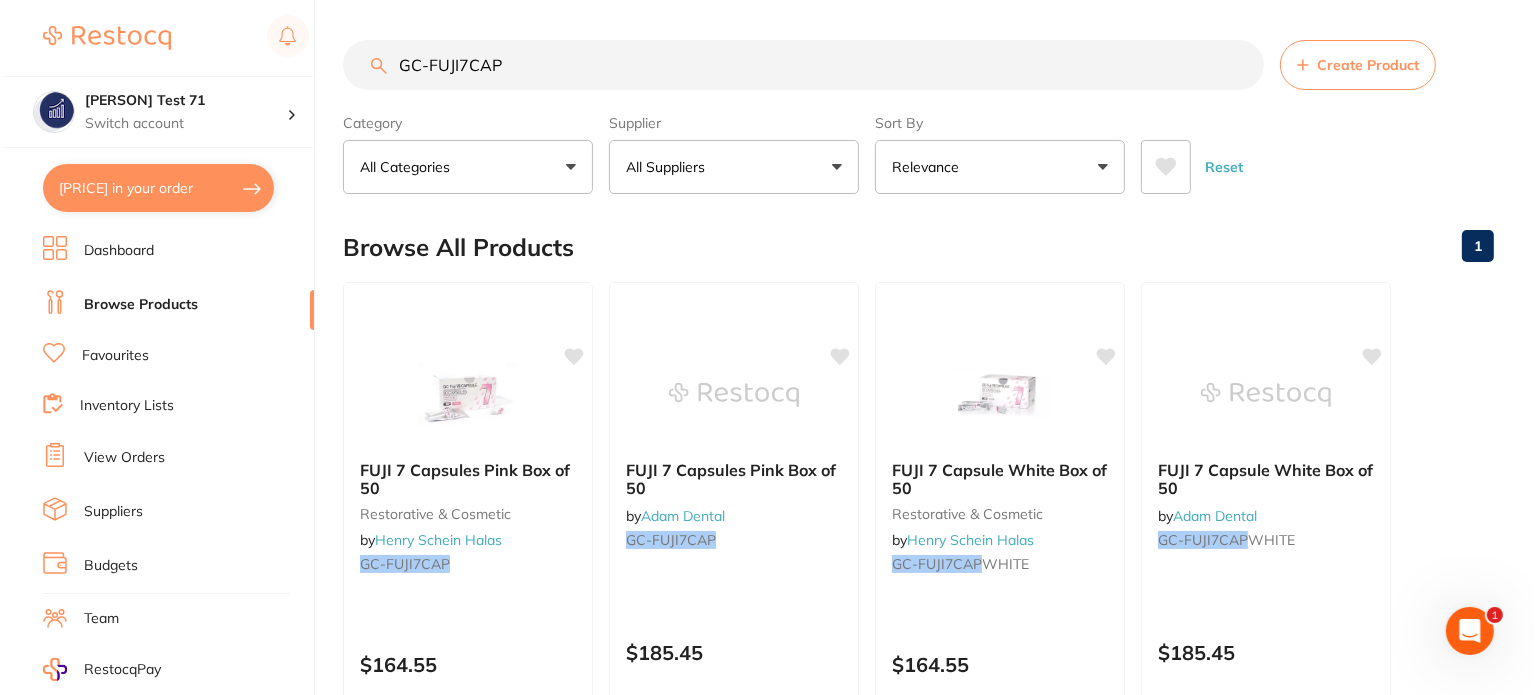scroll, scrollTop: 0, scrollLeft: 0, axis: both 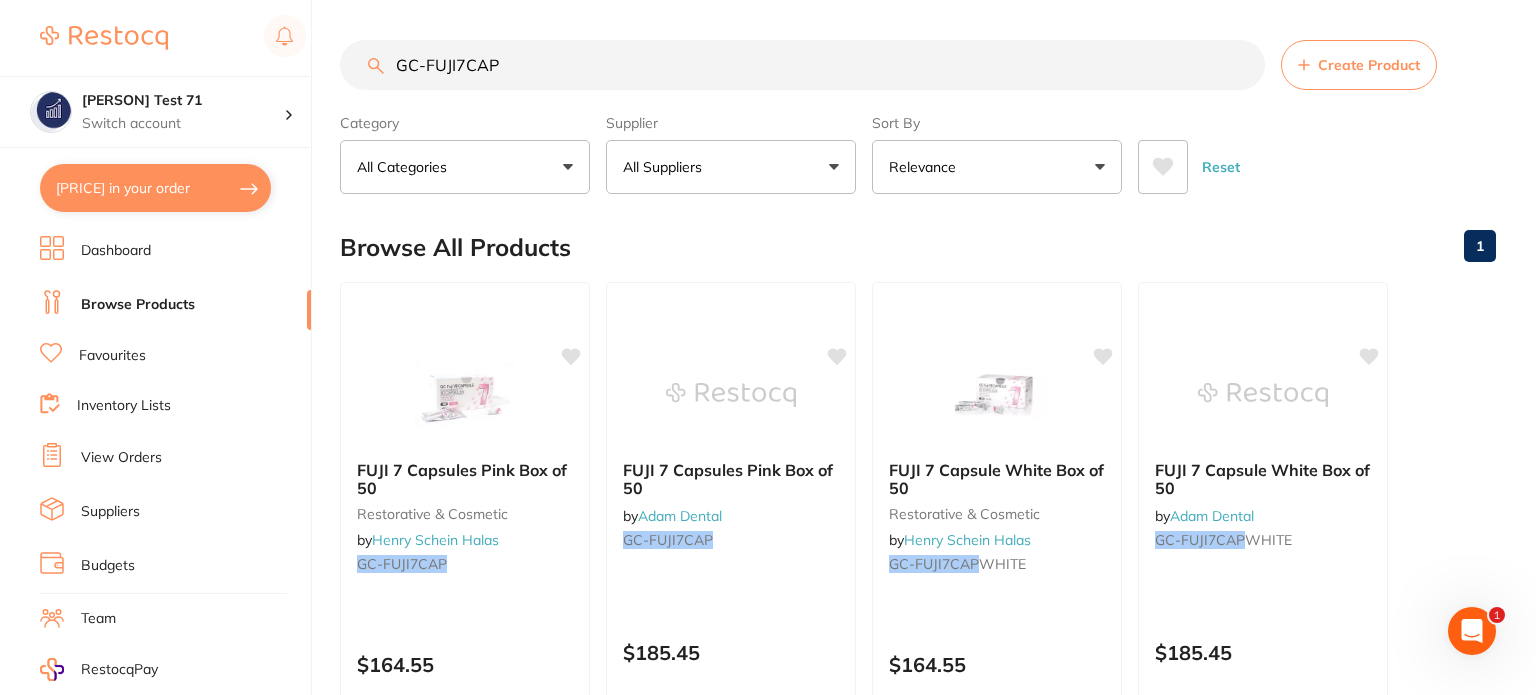 checkbox on "true" 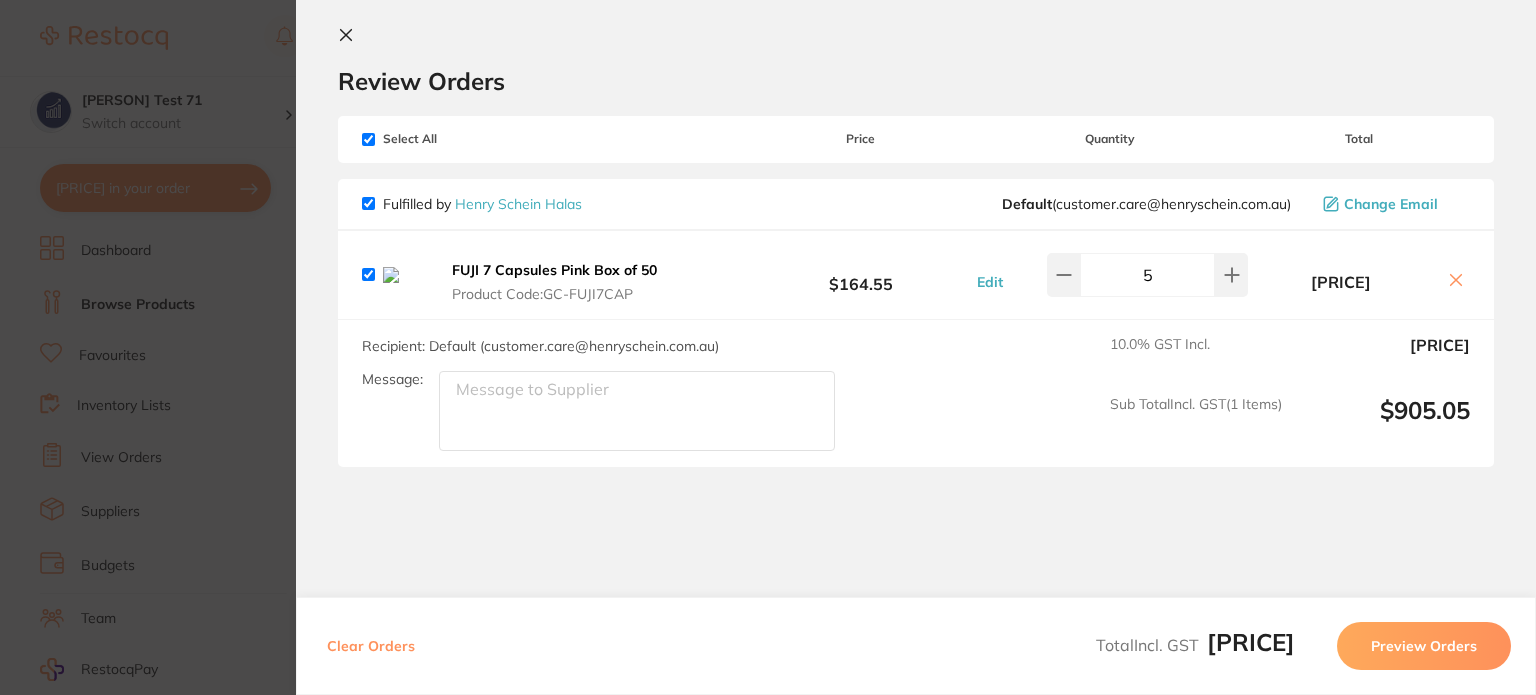 scroll, scrollTop: 0, scrollLeft: 0, axis: both 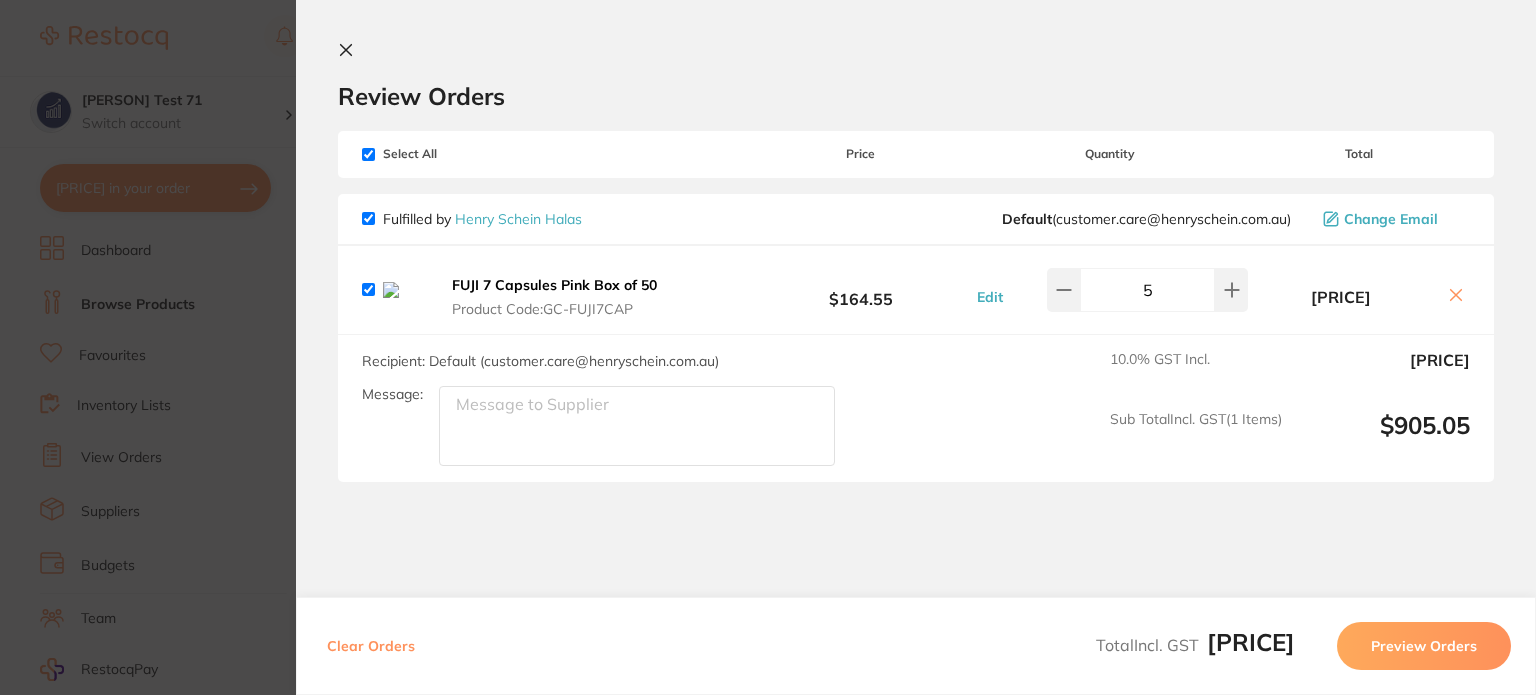 click on "Clear Orders" at bounding box center [371, 646] 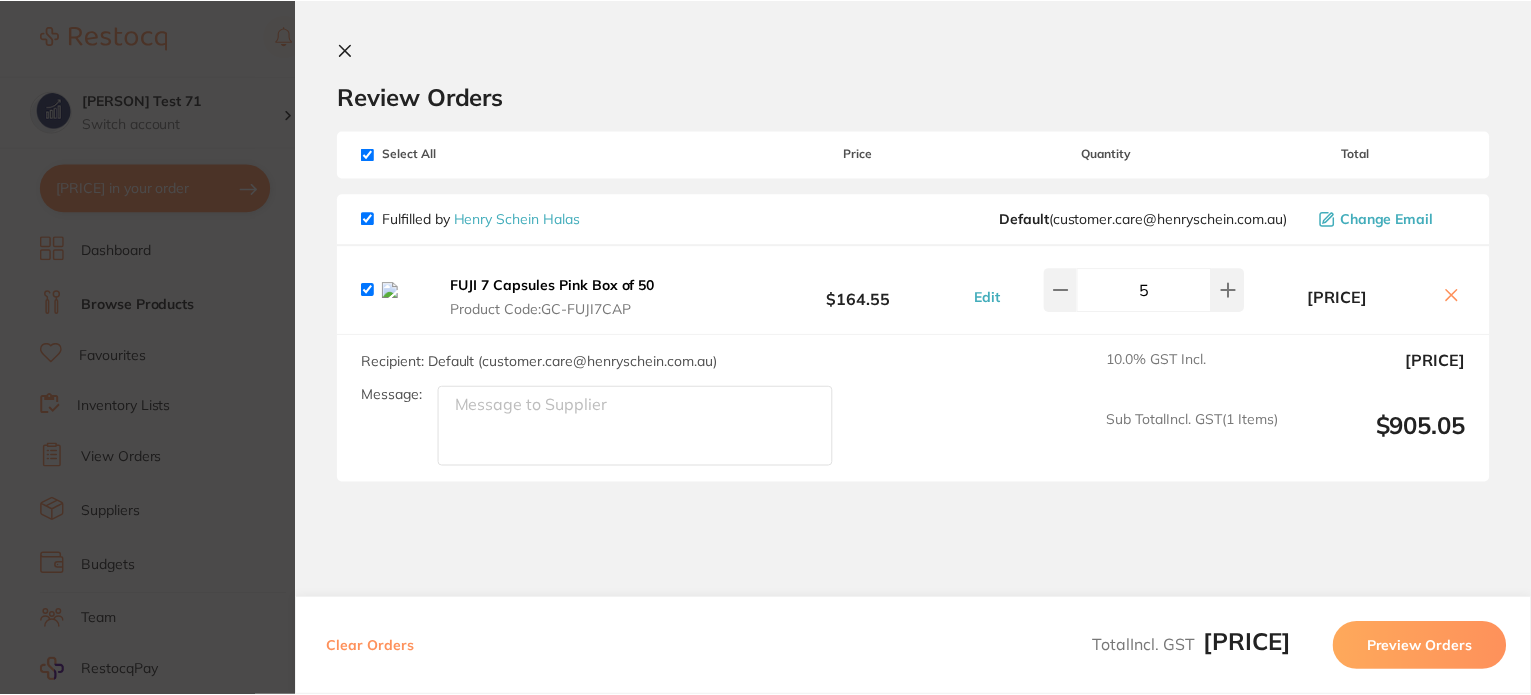 scroll, scrollTop: 0, scrollLeft: 0, axis: both 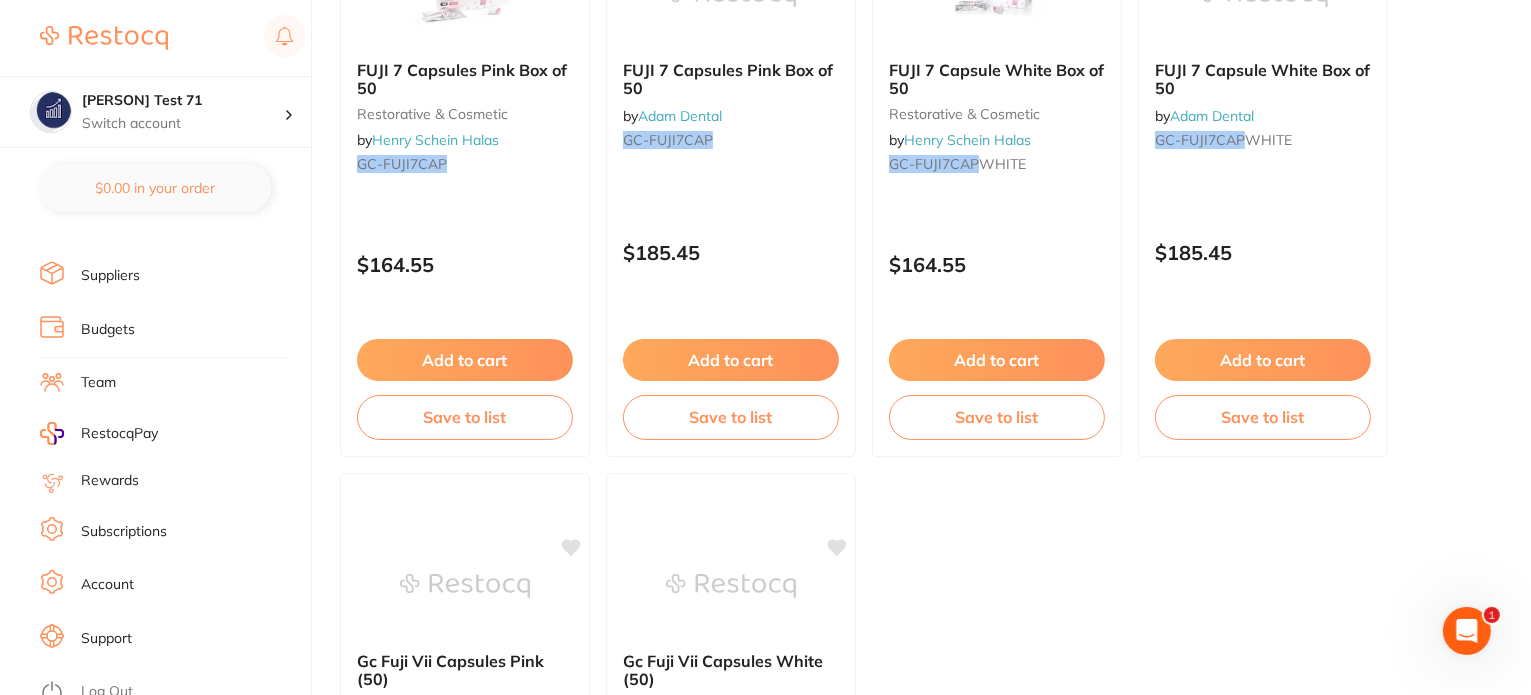 click on "Log Out" at bounding box center [107, 692] 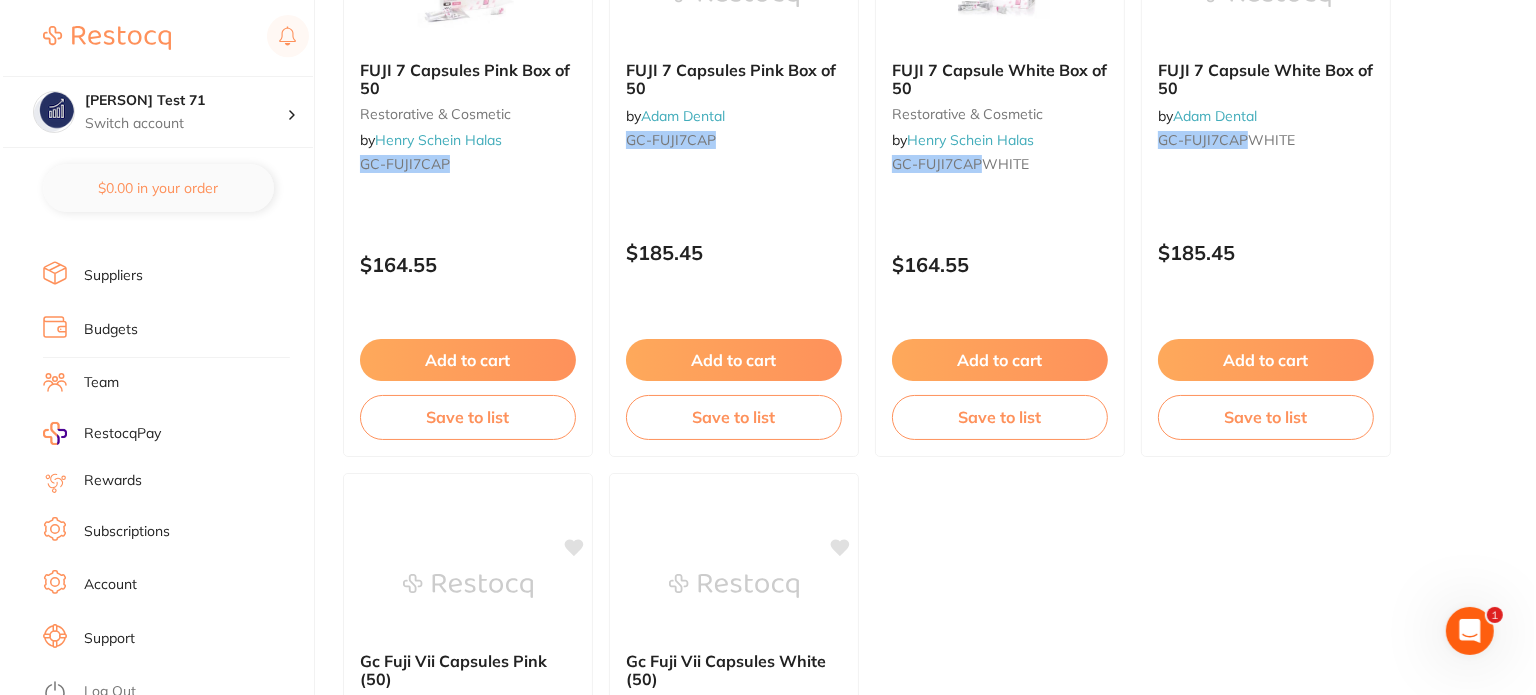 scroll, scrollTop: 0, scrollLeft: 0, axis: both 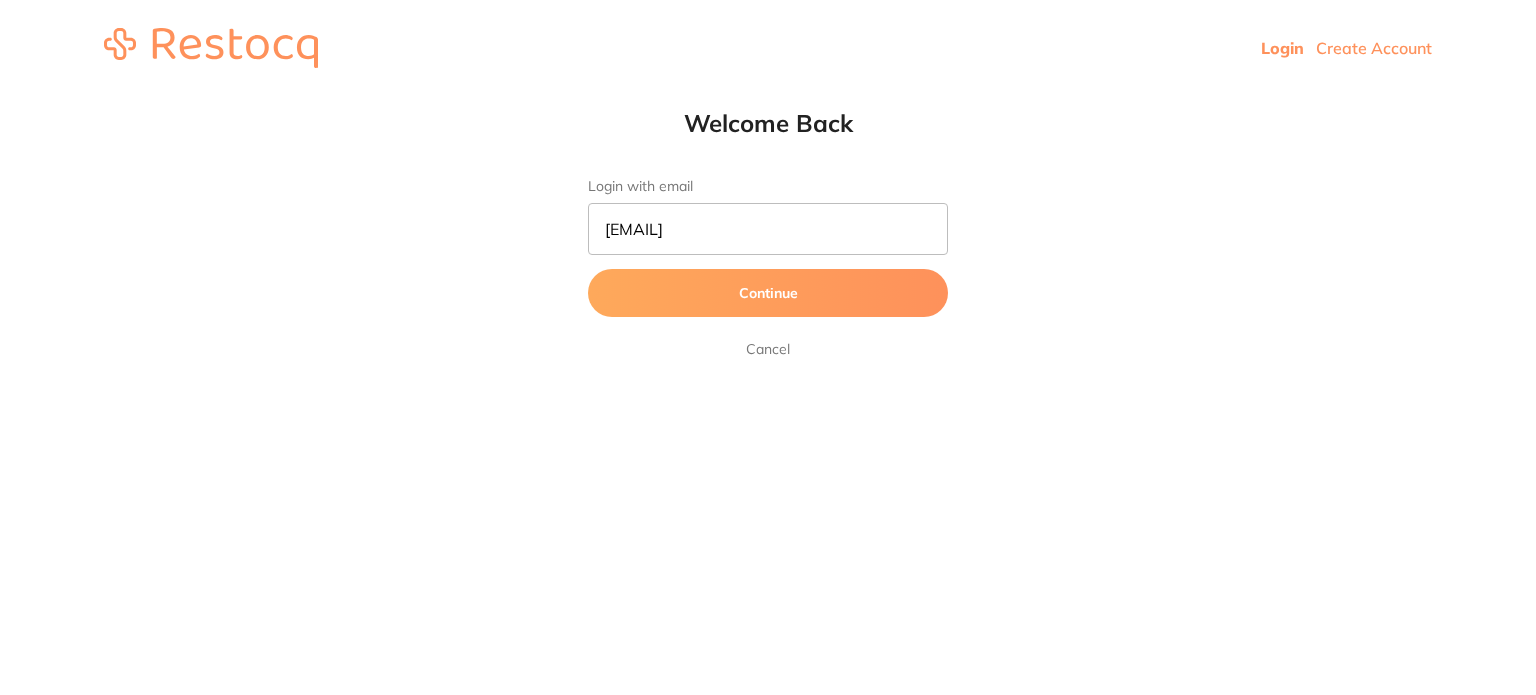 type on "[EMAIL]" 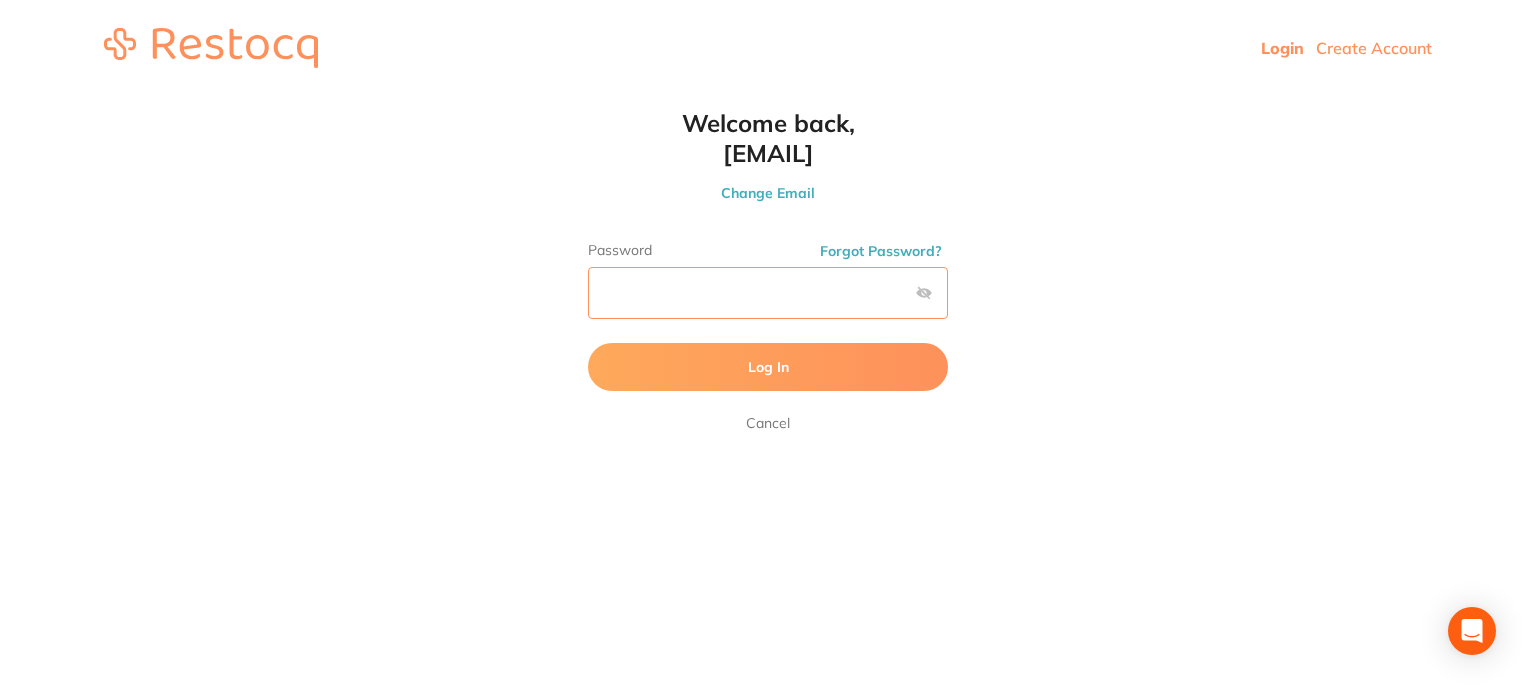 click on "Log In" at bounding box center (768, 367) 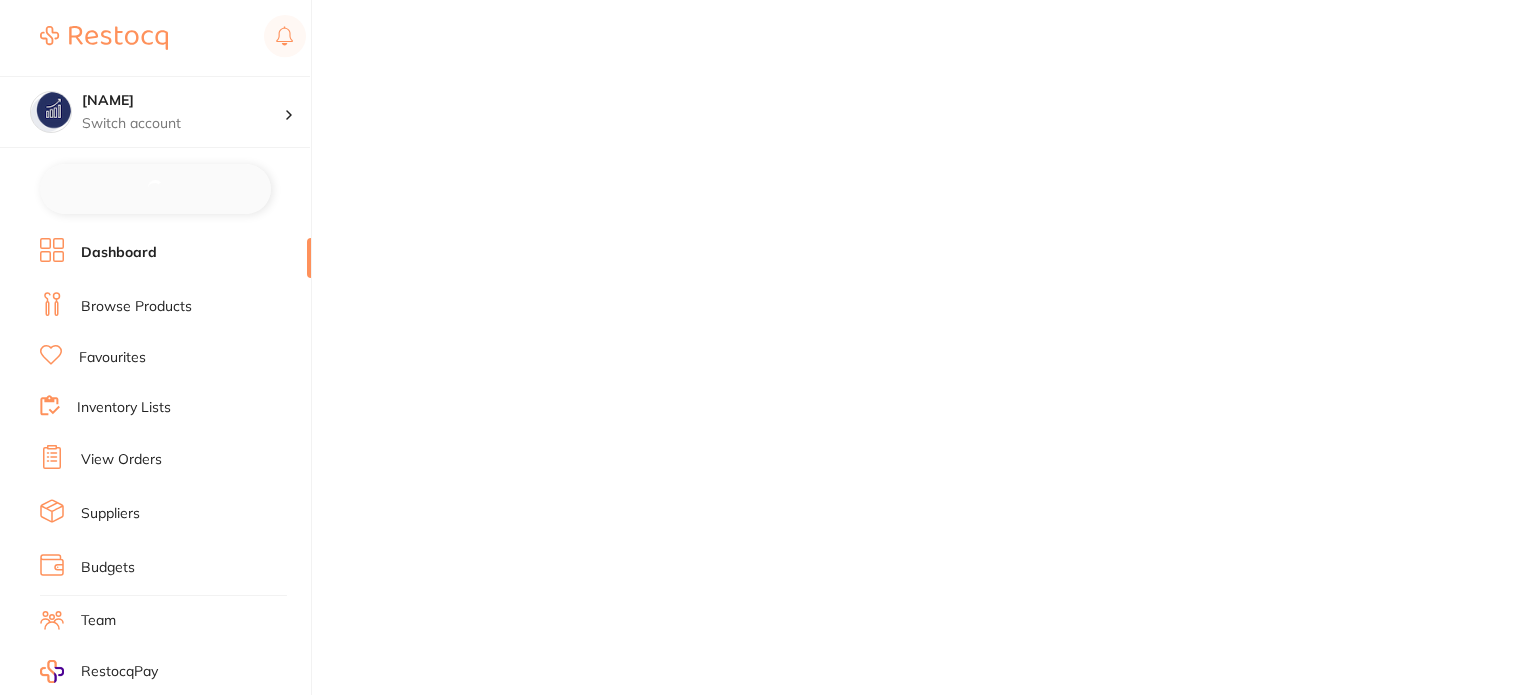 checkbox on "false" 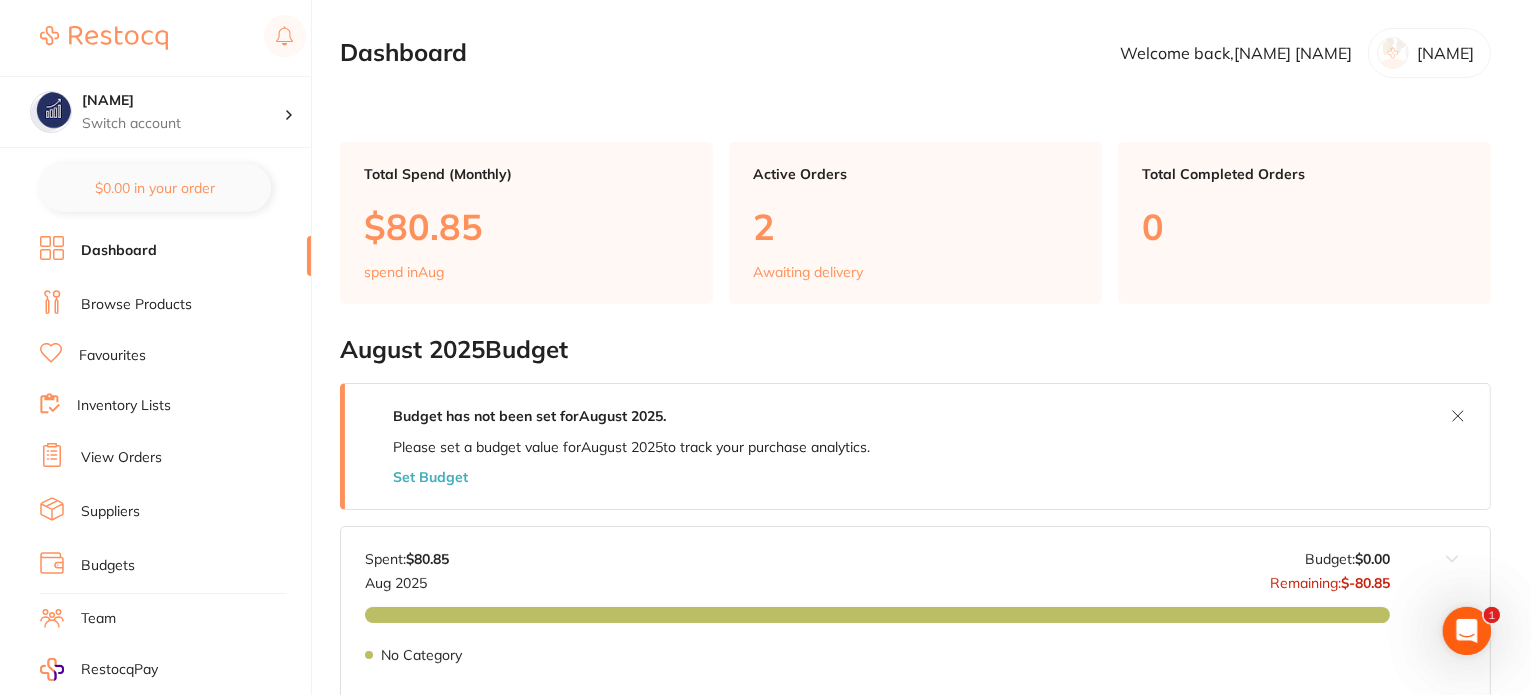 scroll, scrollTop: 0, scrollLeft: 0, axis: both 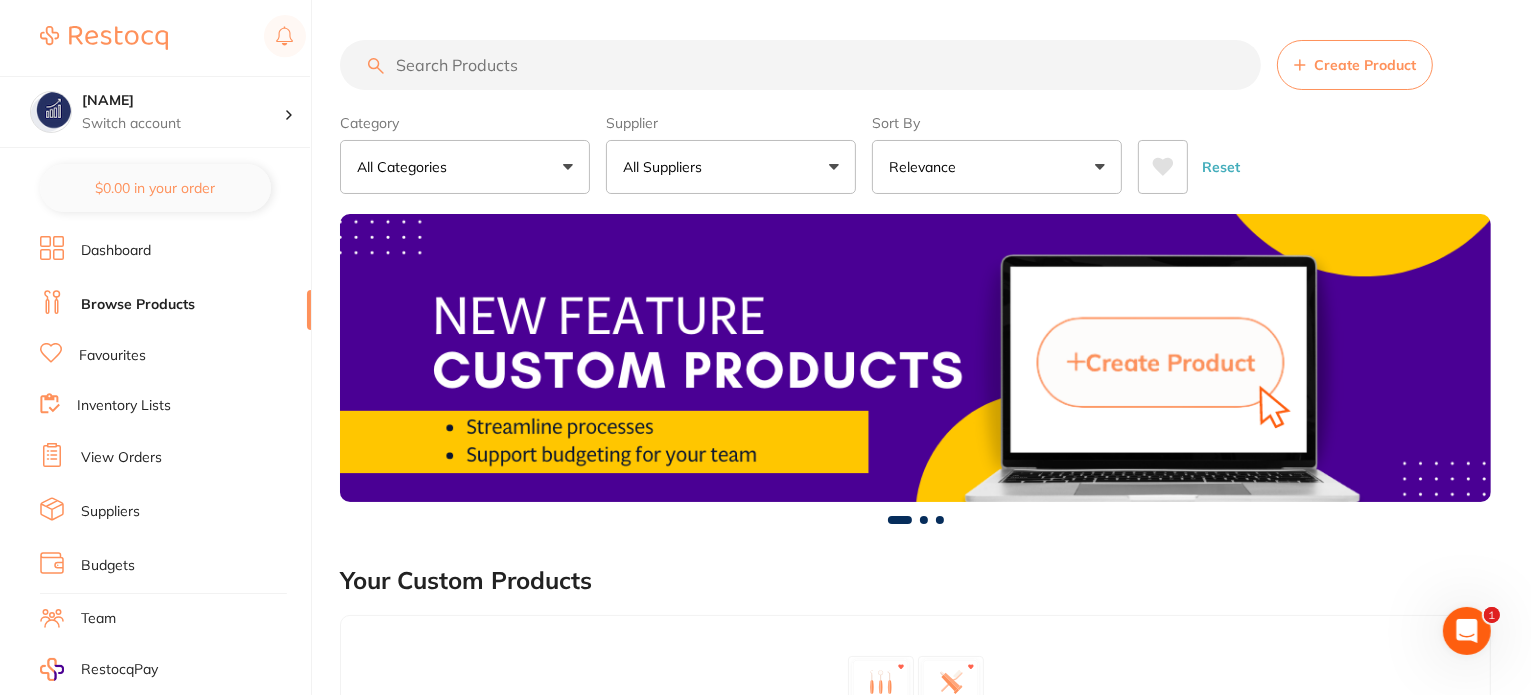 click at bounding box center [800, 65] 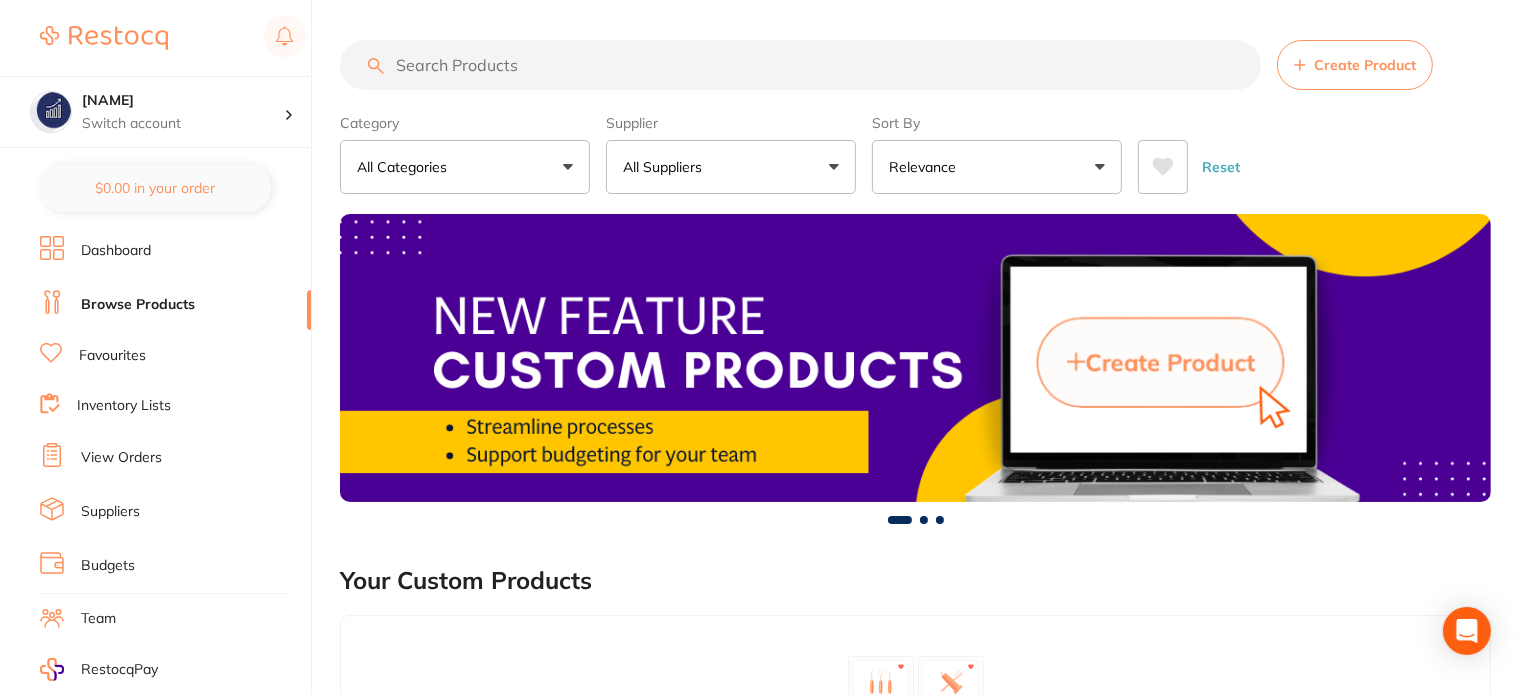 paste on "GC-FUJI7CAP" 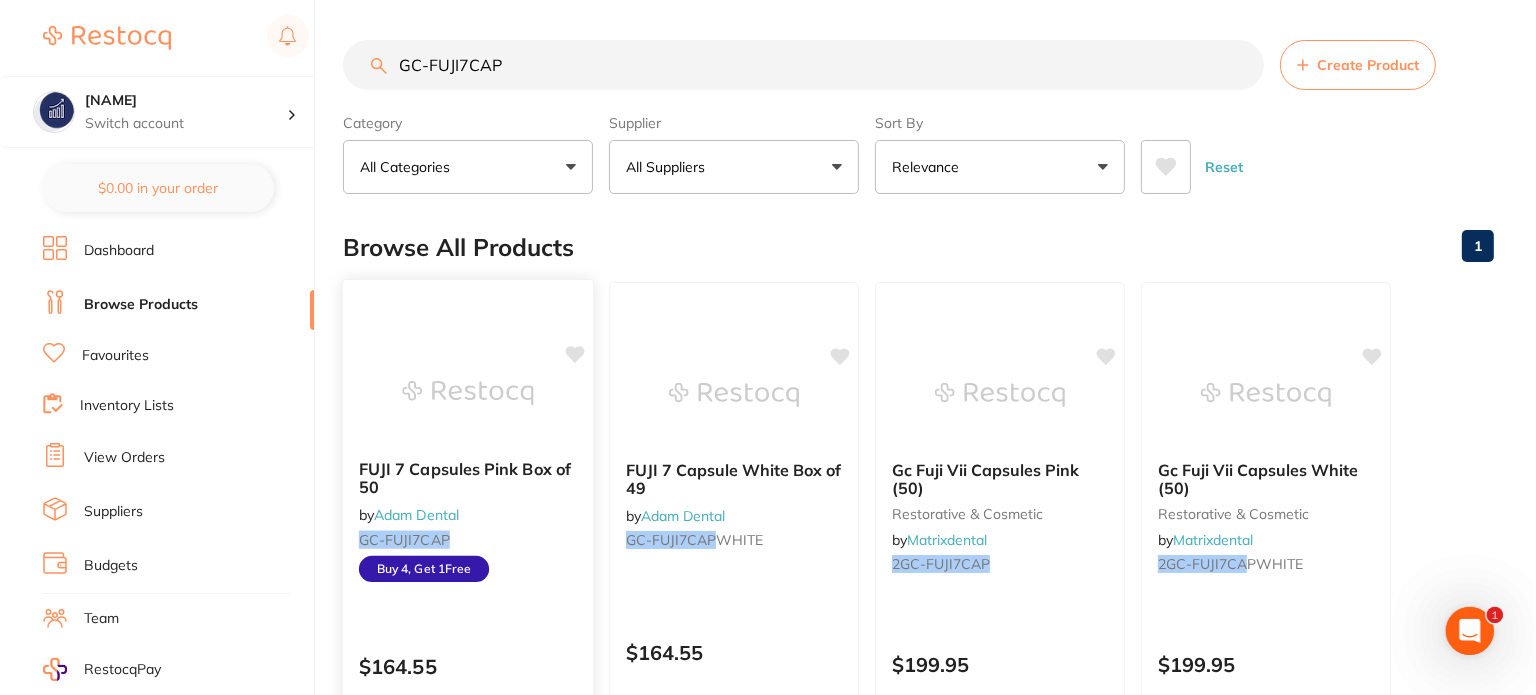 scroll, scrollTop: 0, scrollLeft: 0, axis: both 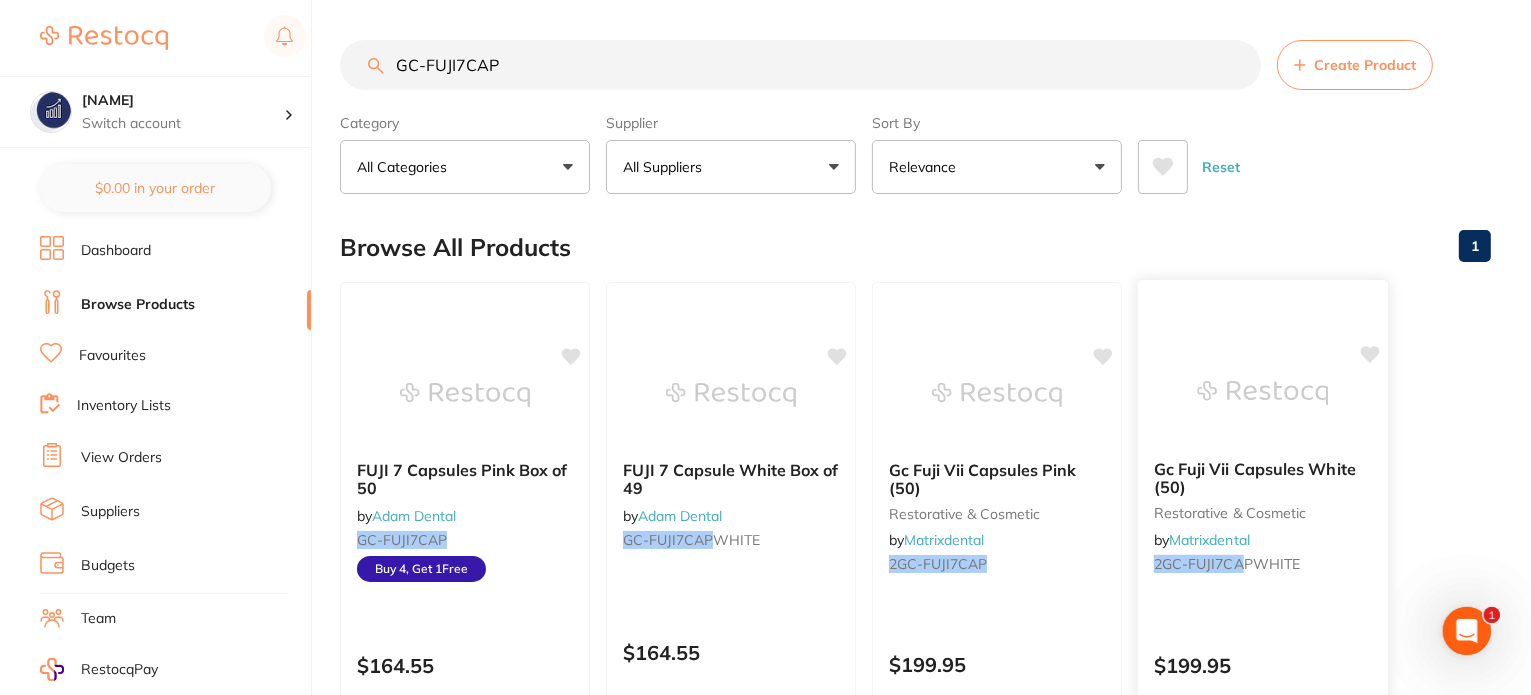 type on "GC-FUJI7CAP" 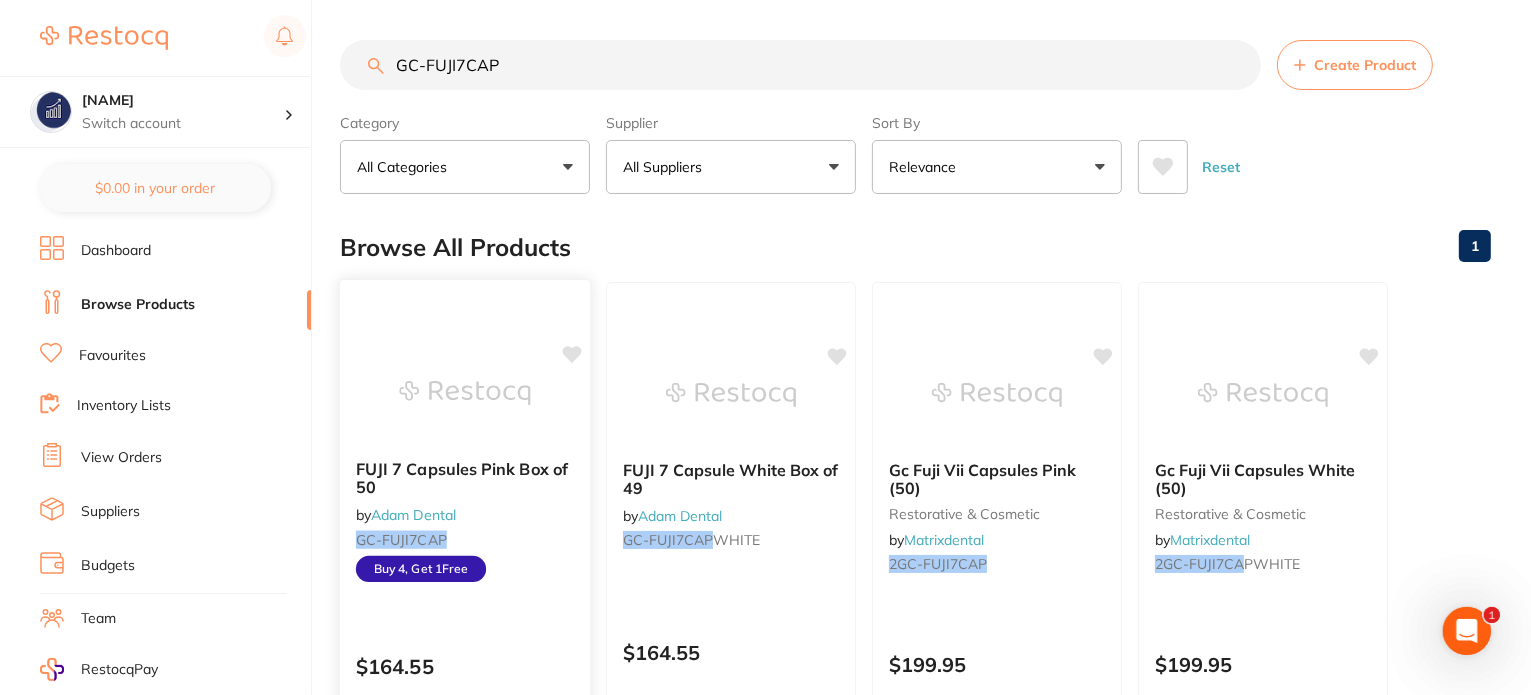 click at bounding box center [464, 393] 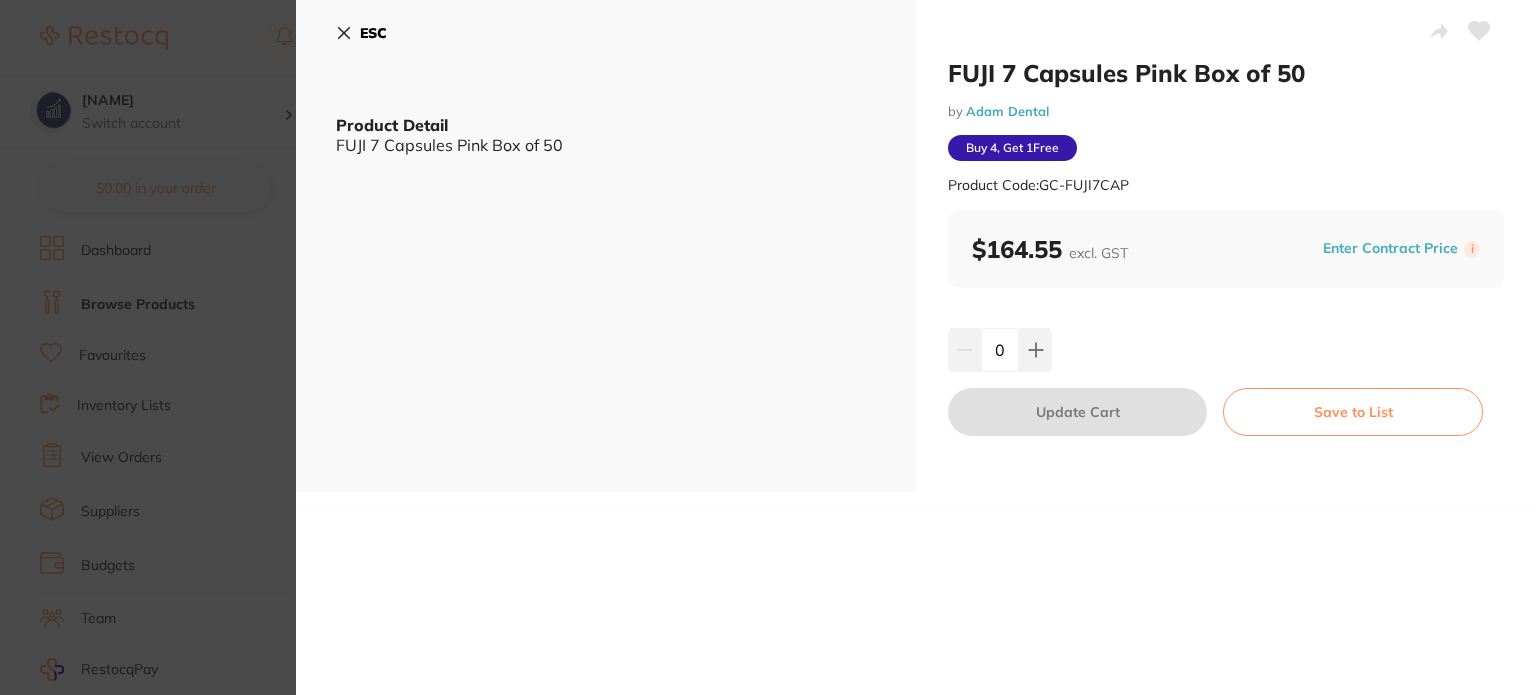 scroll, scrollTop: 0, scrollLeft: 0, axis: both 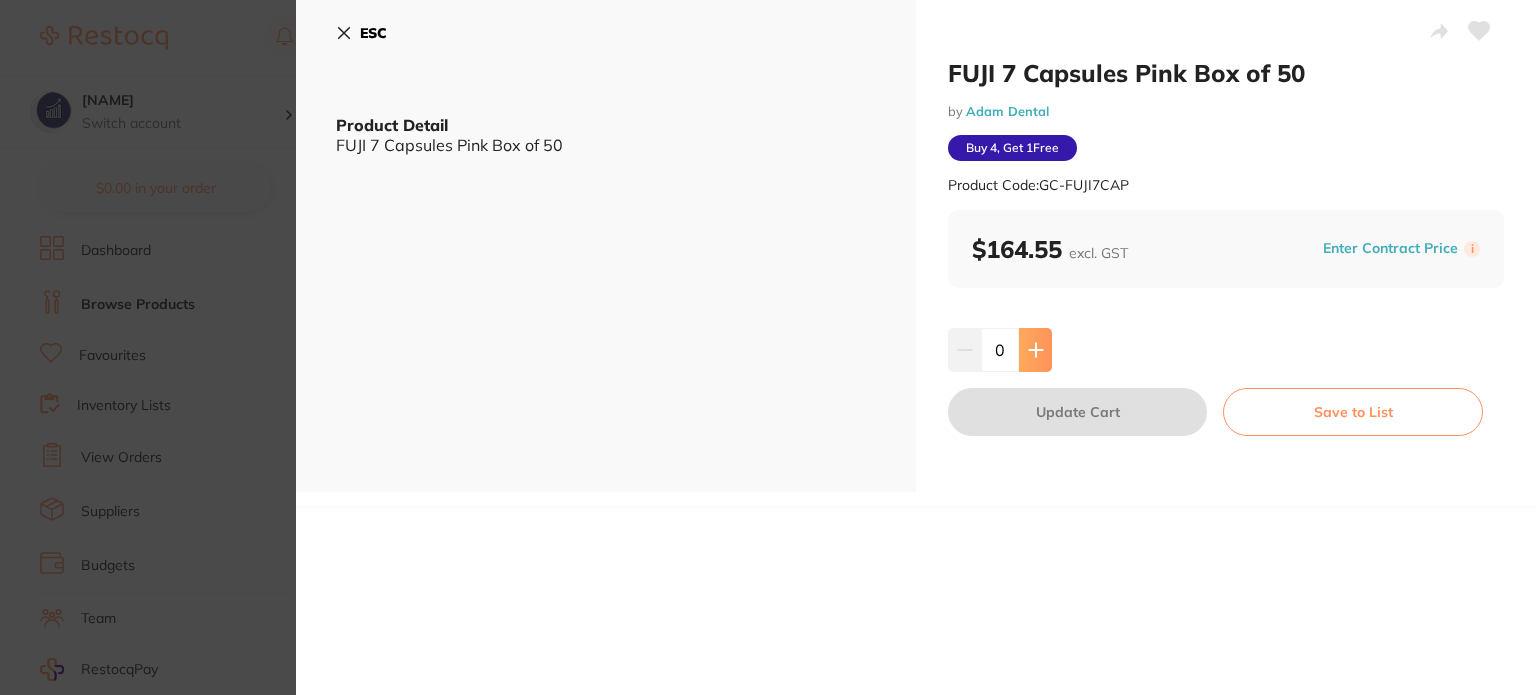 click 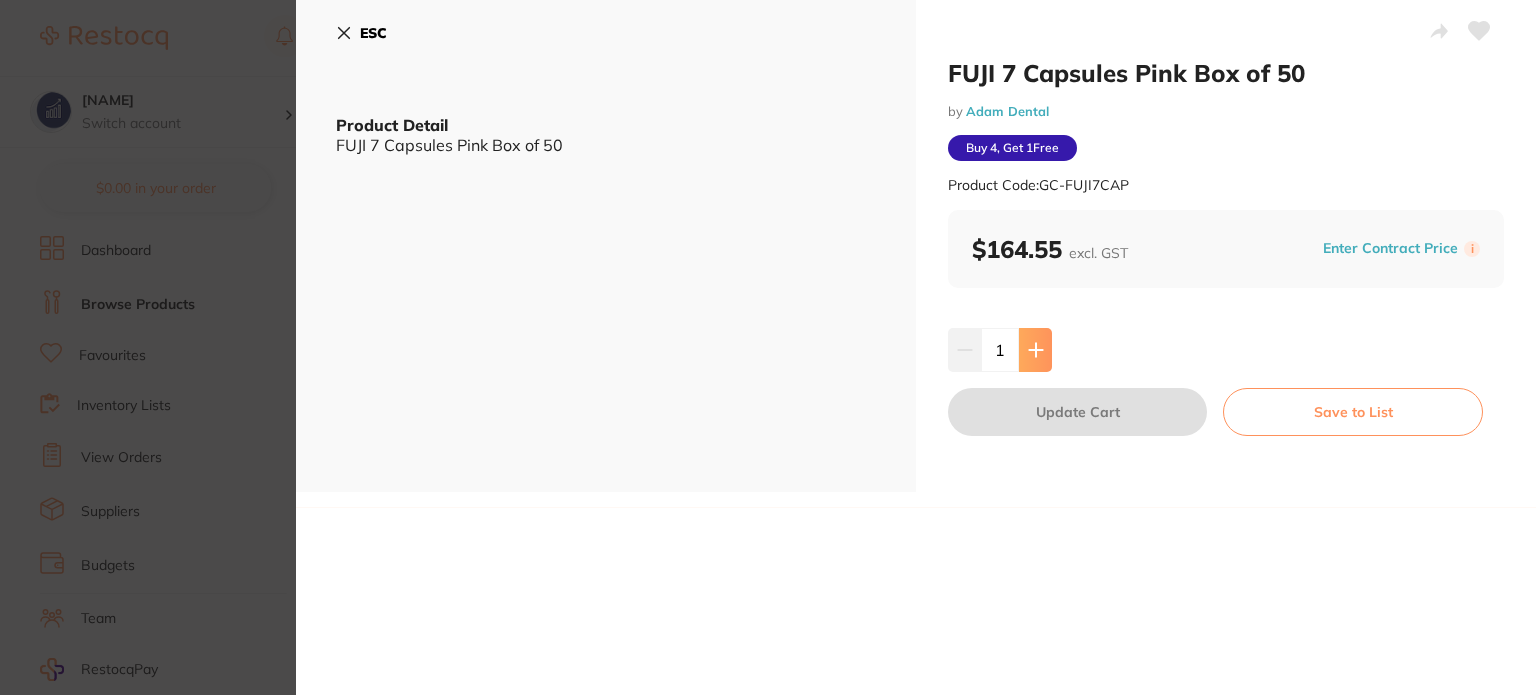 click 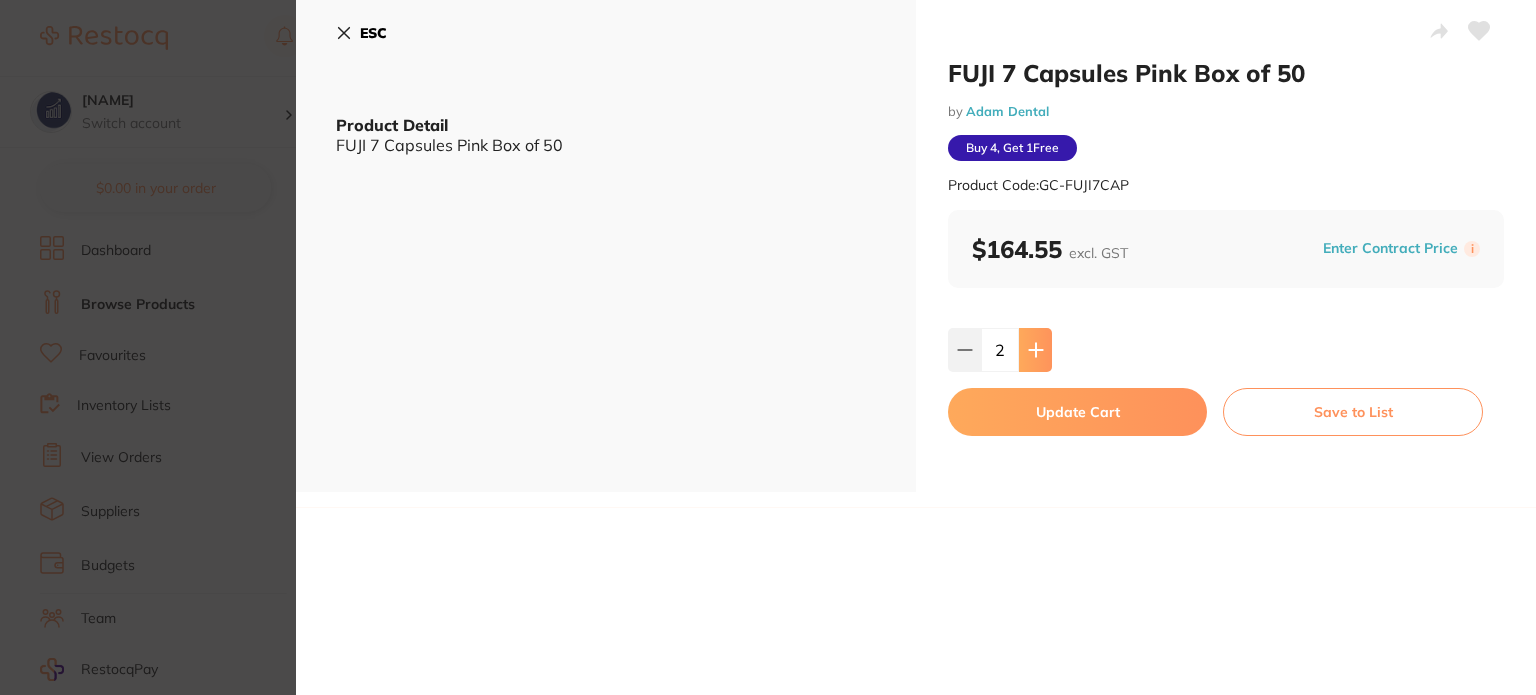 click 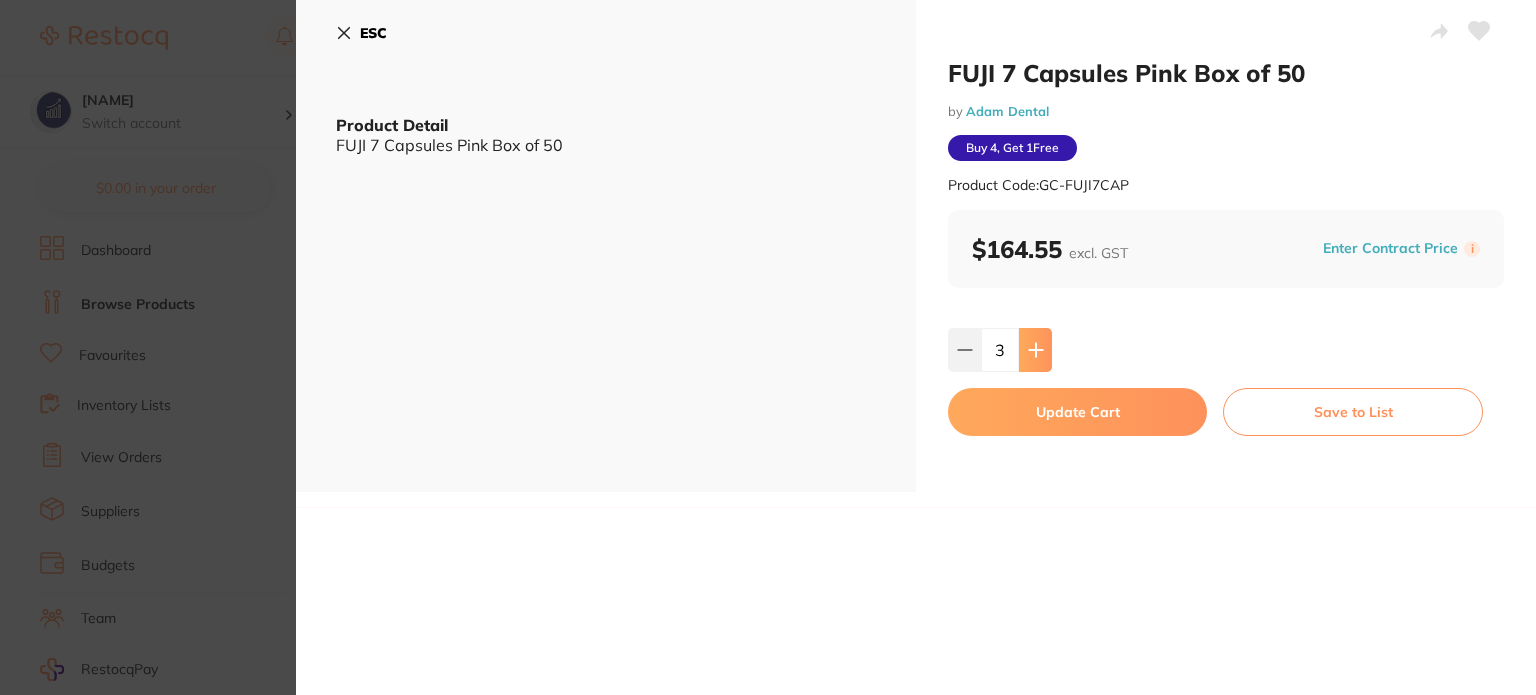 click 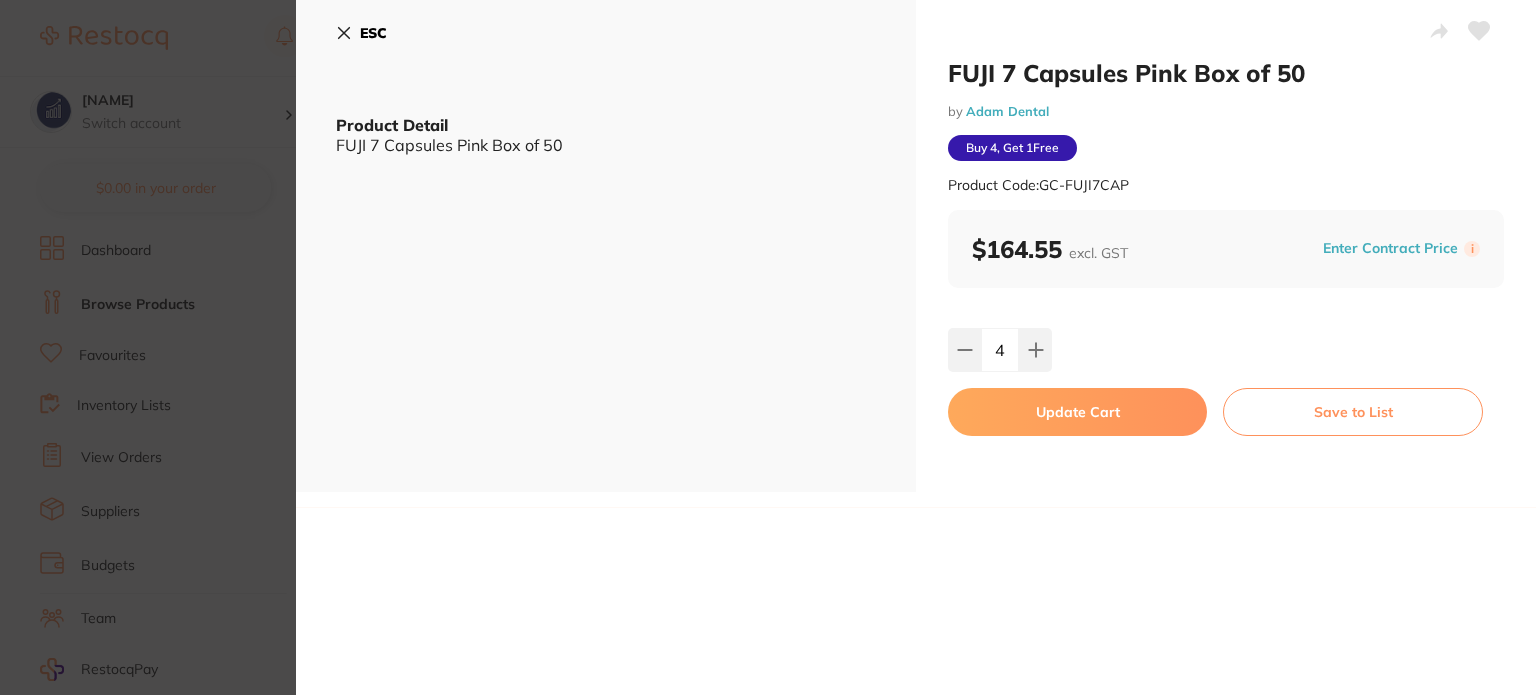 click on "Update Cart" at bounding box center [1077, 412] 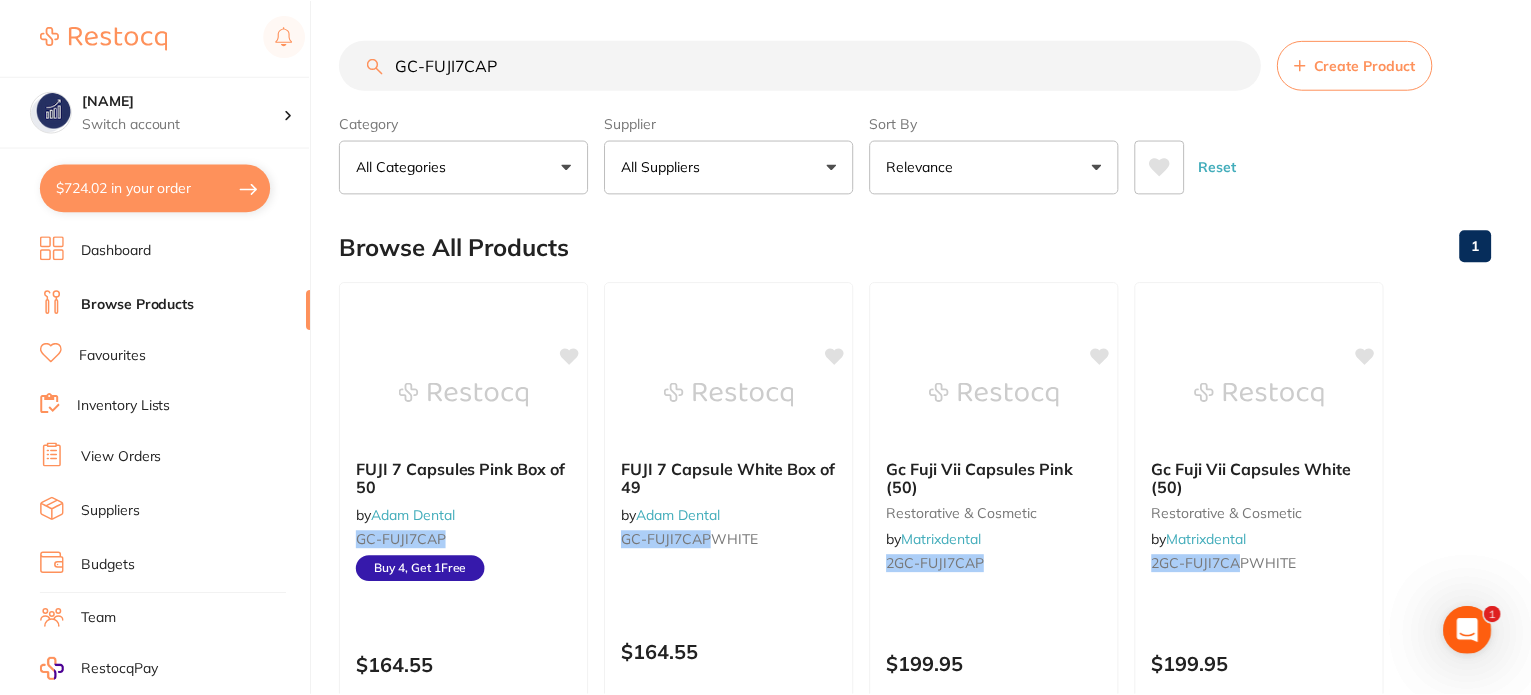 scroll, scrollTop: 265, scrollLeft: 0, axis: vertical 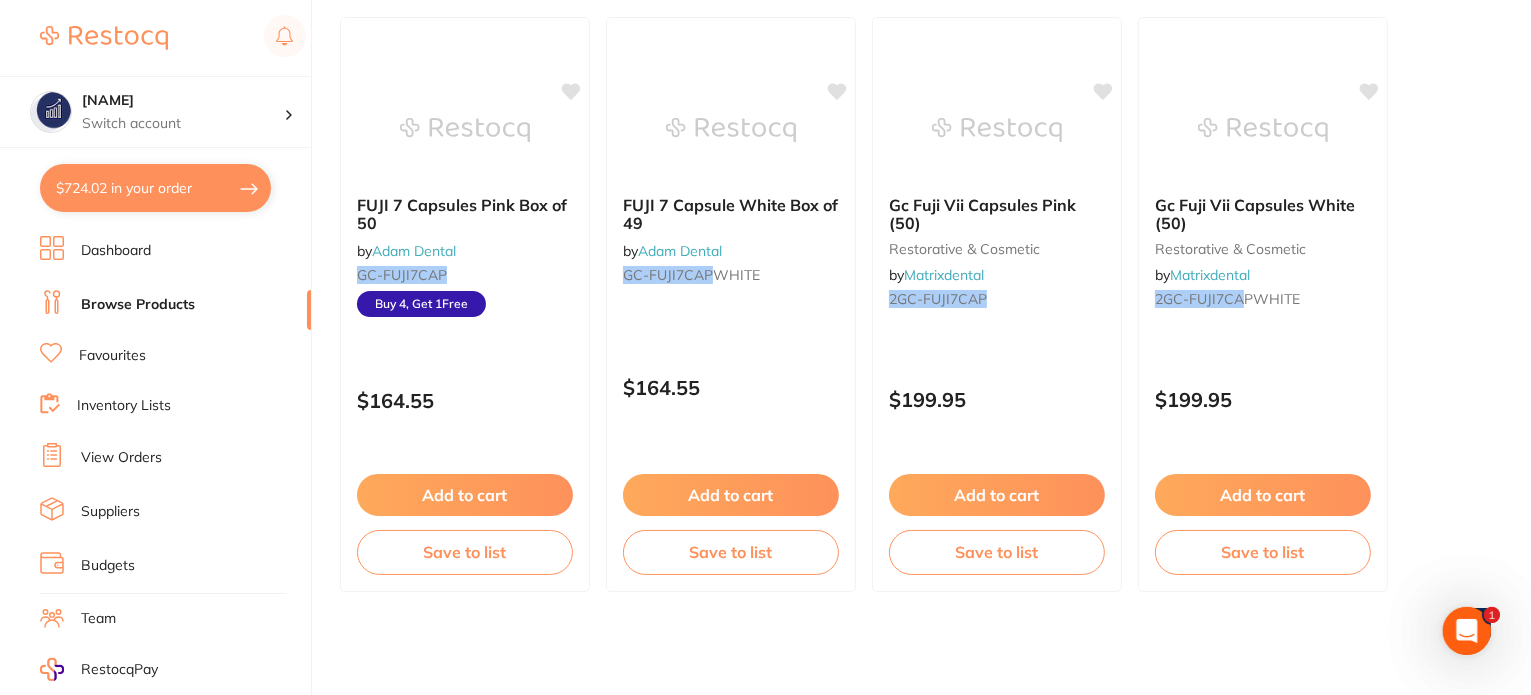 click on "$[PRICE]   in your order" at bounding box center (155, 188) 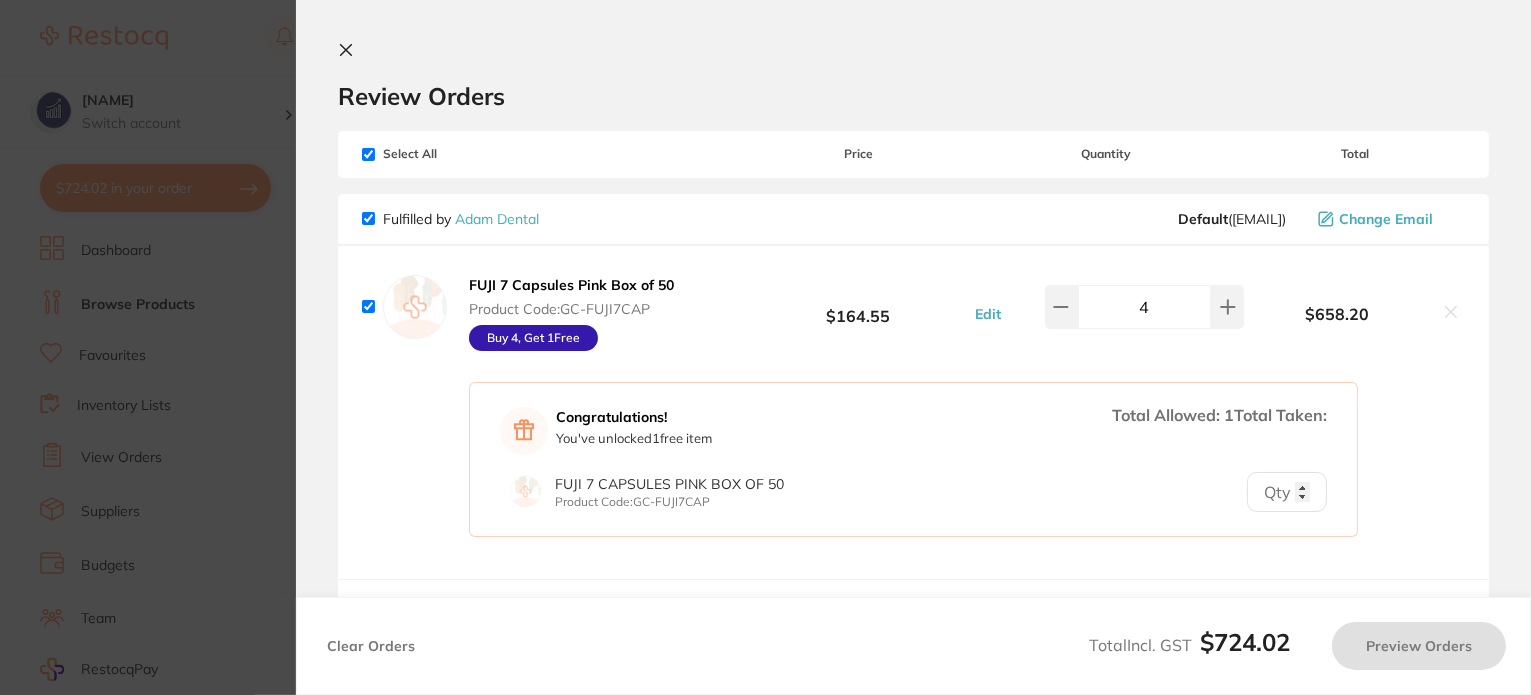 checkbox on "true" 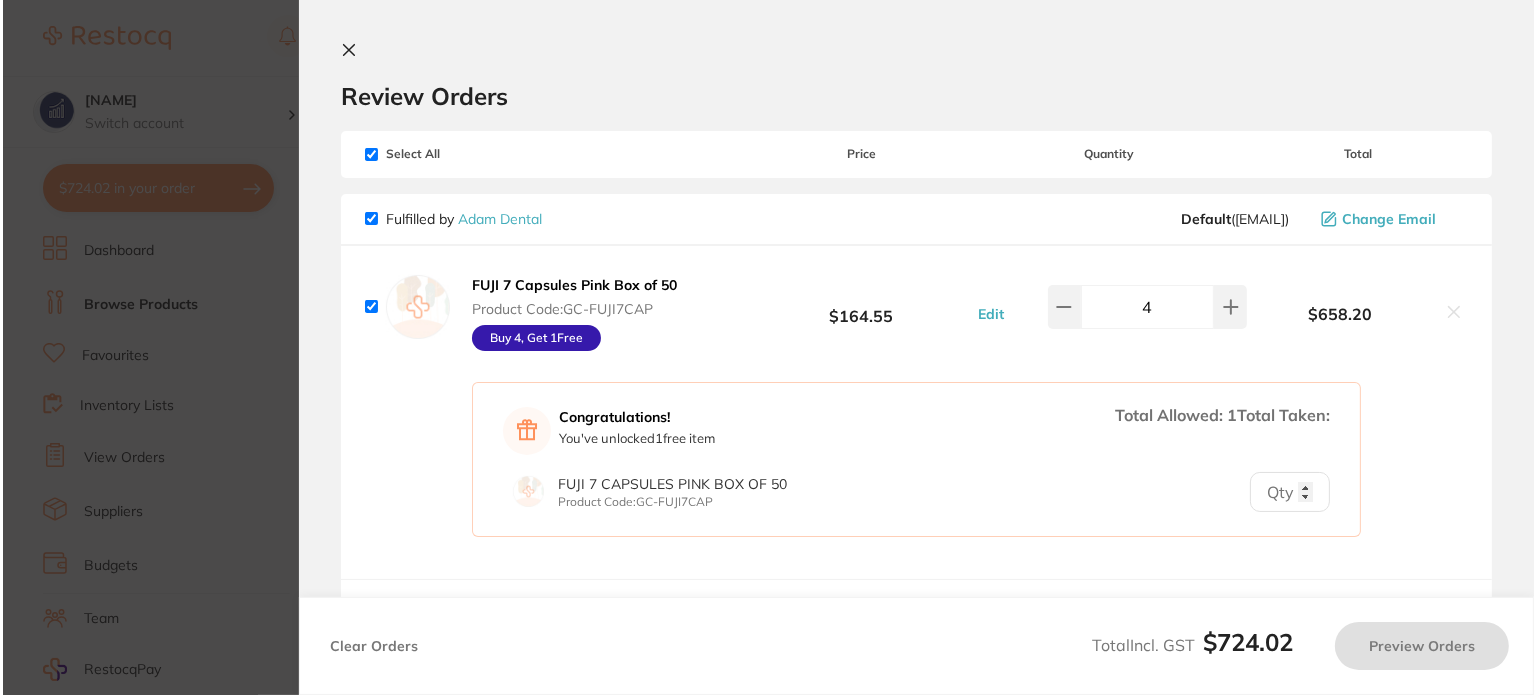 scroll, scrollTop: 0, scrollLeft: 0, axis: both 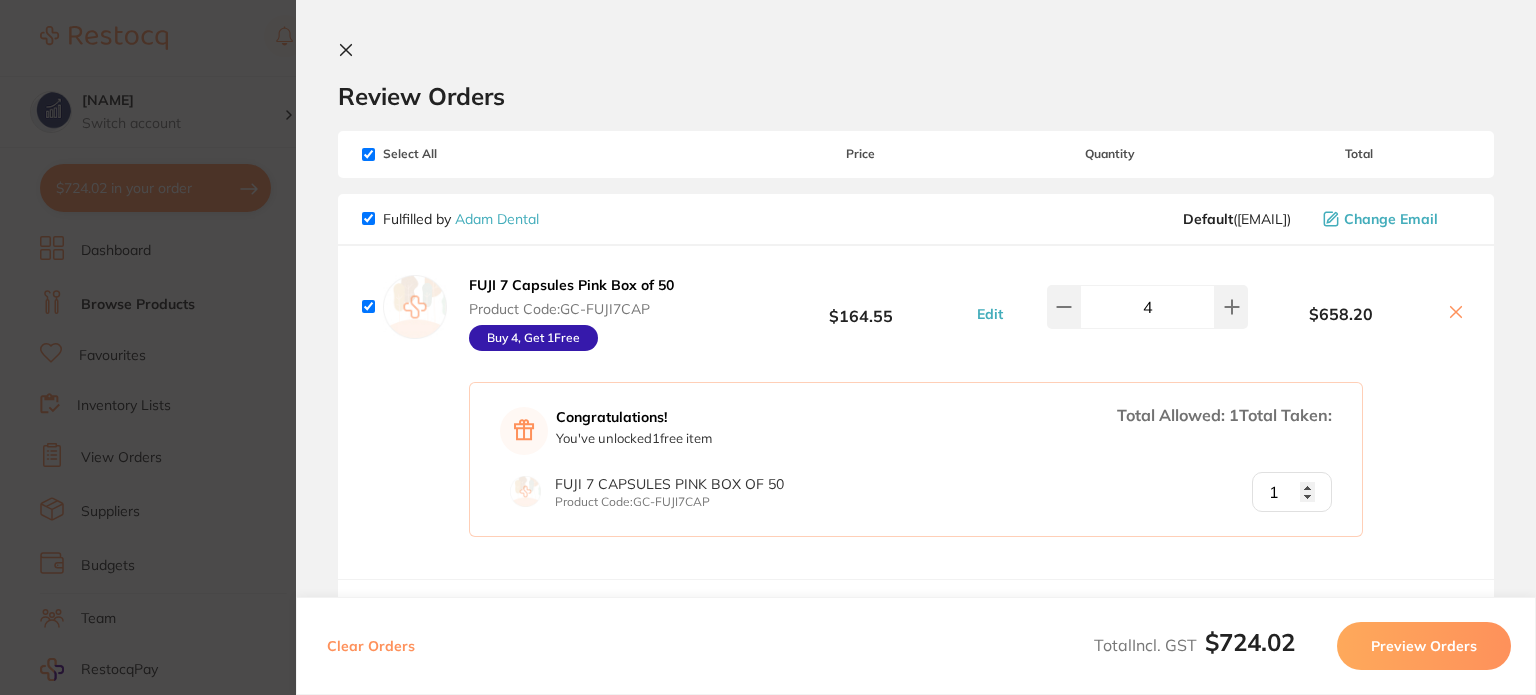 click on "1" at bounding box center (1292, 492) 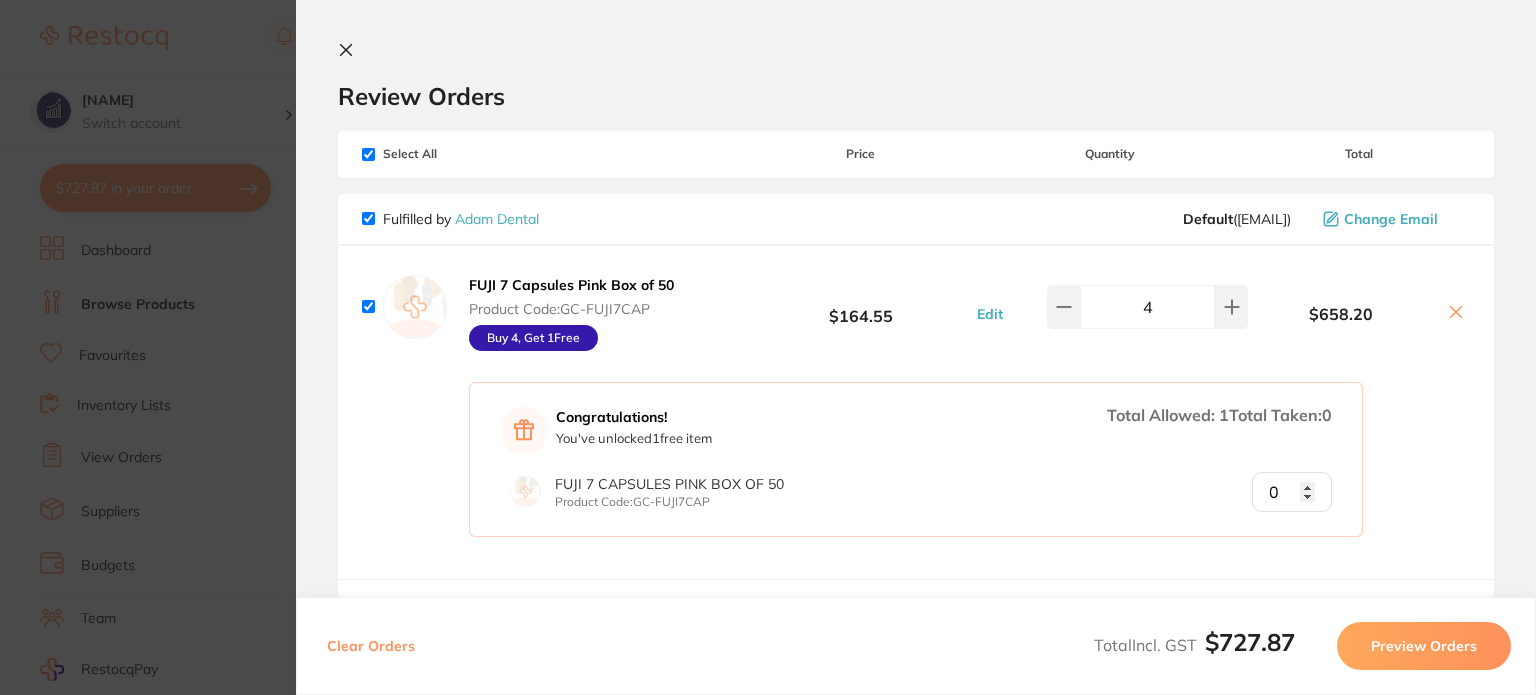 type on "0" 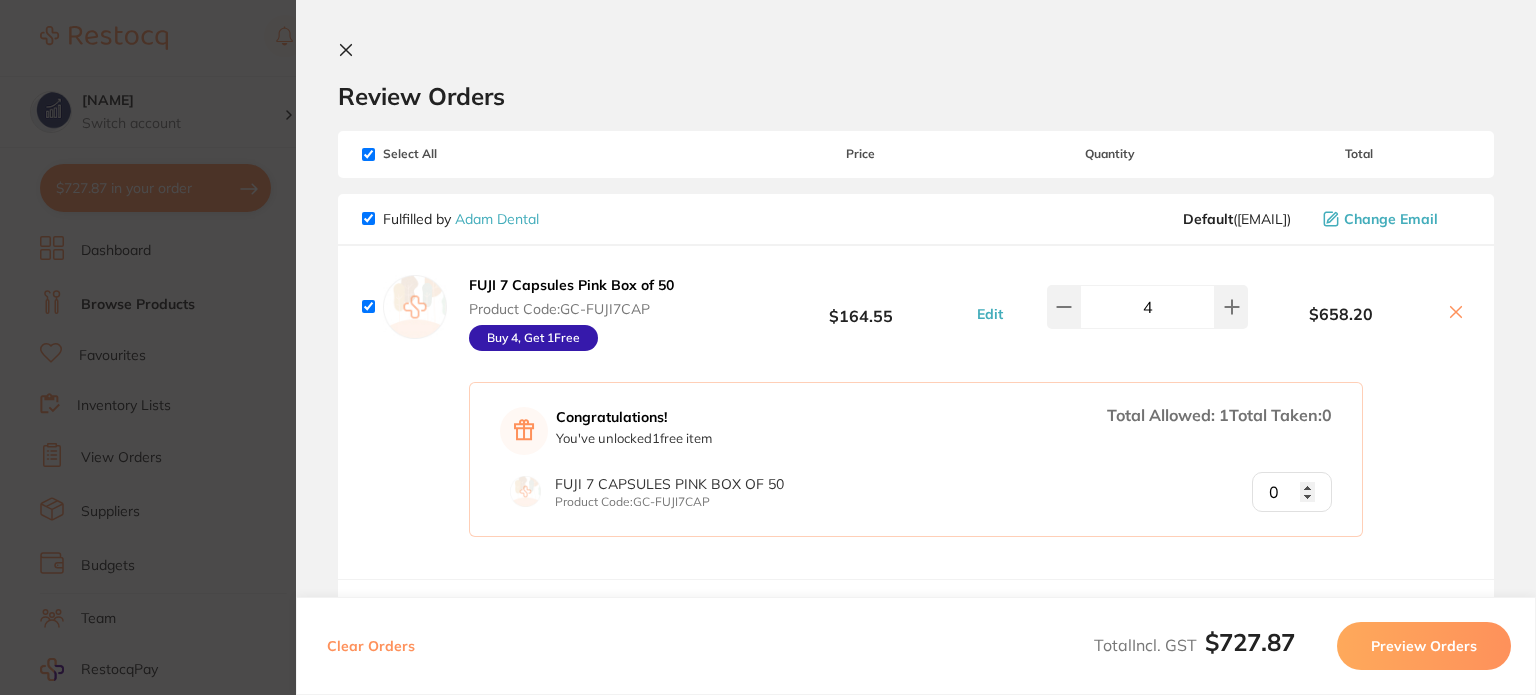 click on "0" at bounding box center (1292, 492) 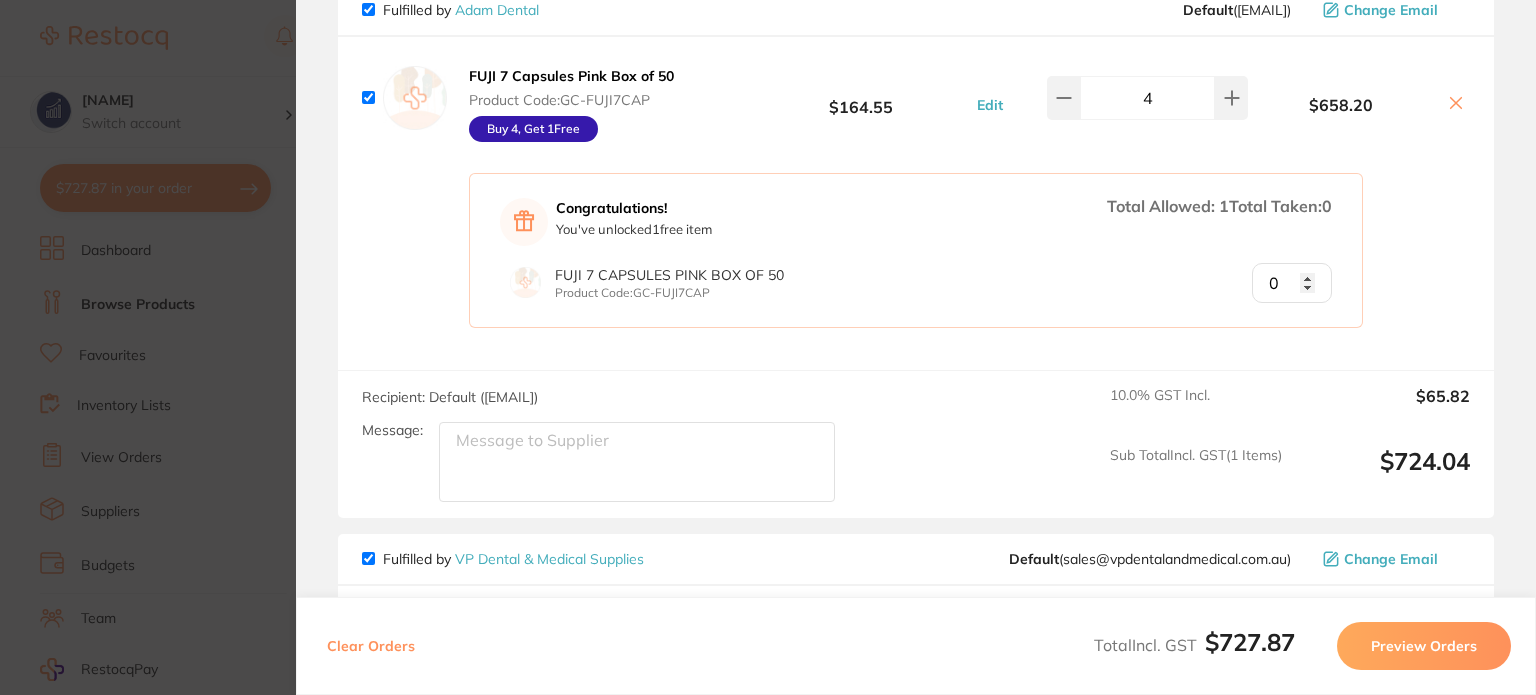 scroll, scrollTop: 500, scrollLeft: 0, axis: vertical 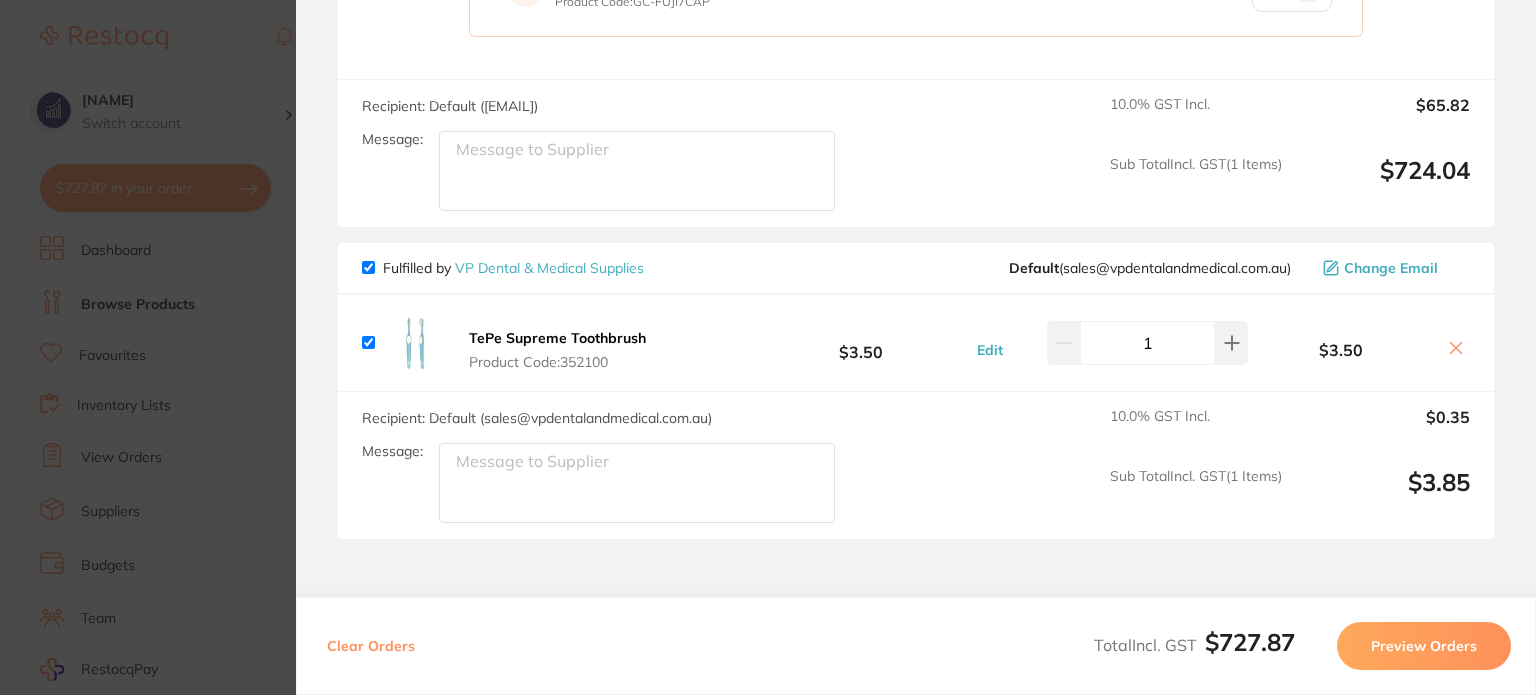 click 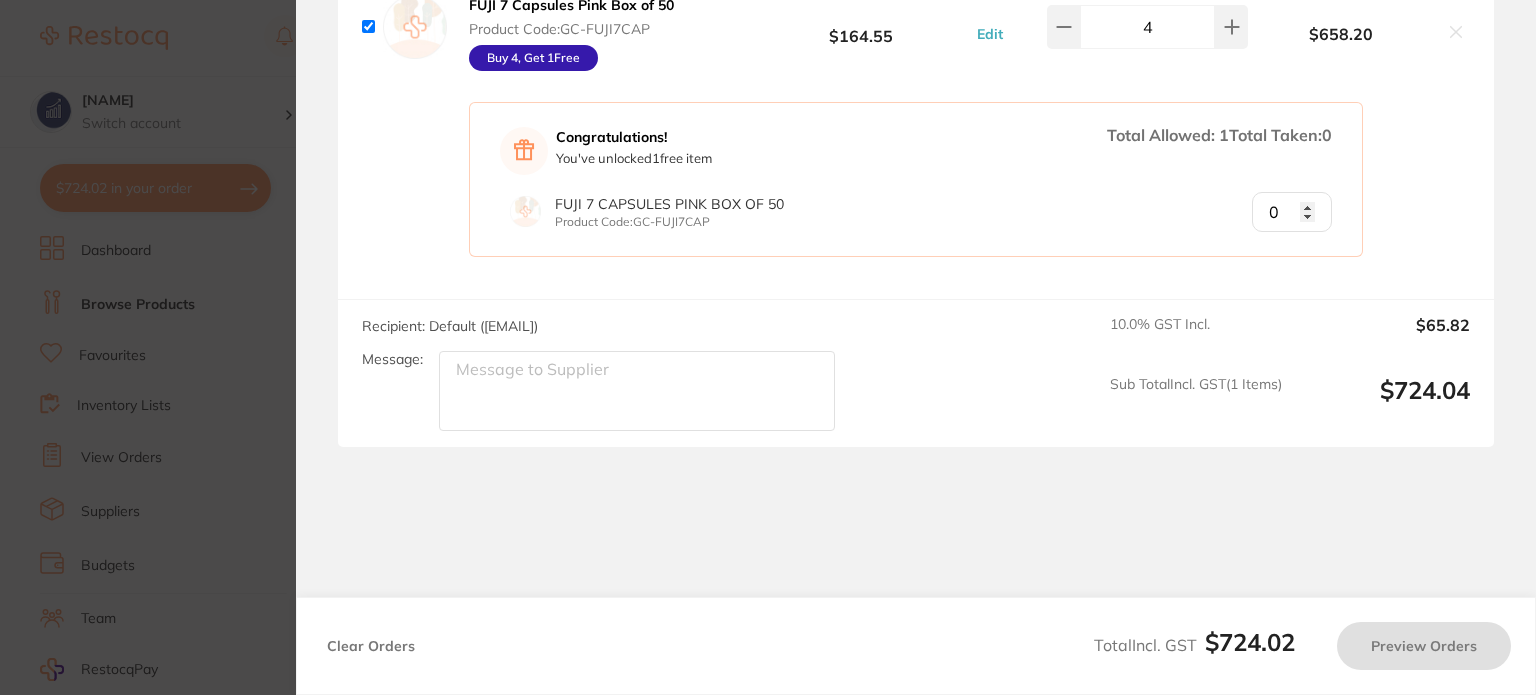 checkbox on "true" 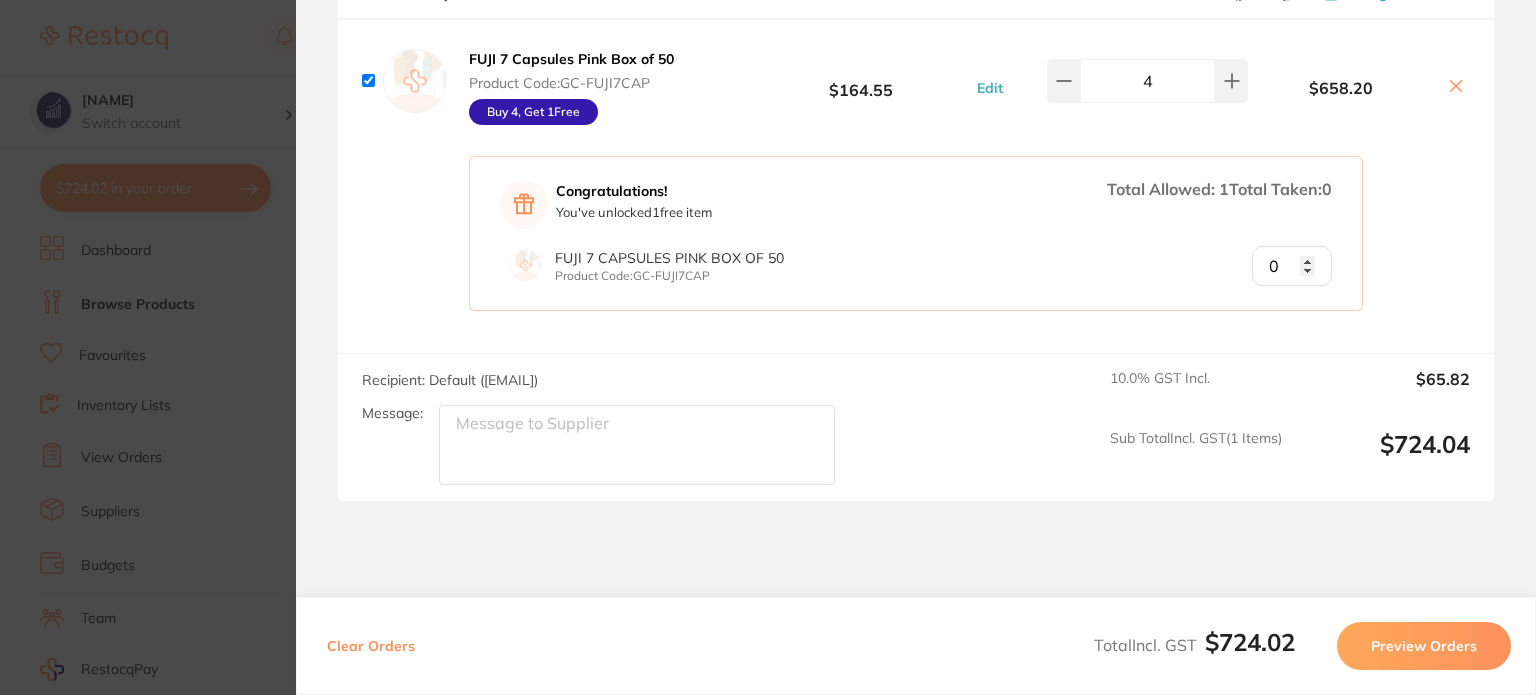 scroll, scrollTop: 180, scrollLeft: 0, axis: vertical 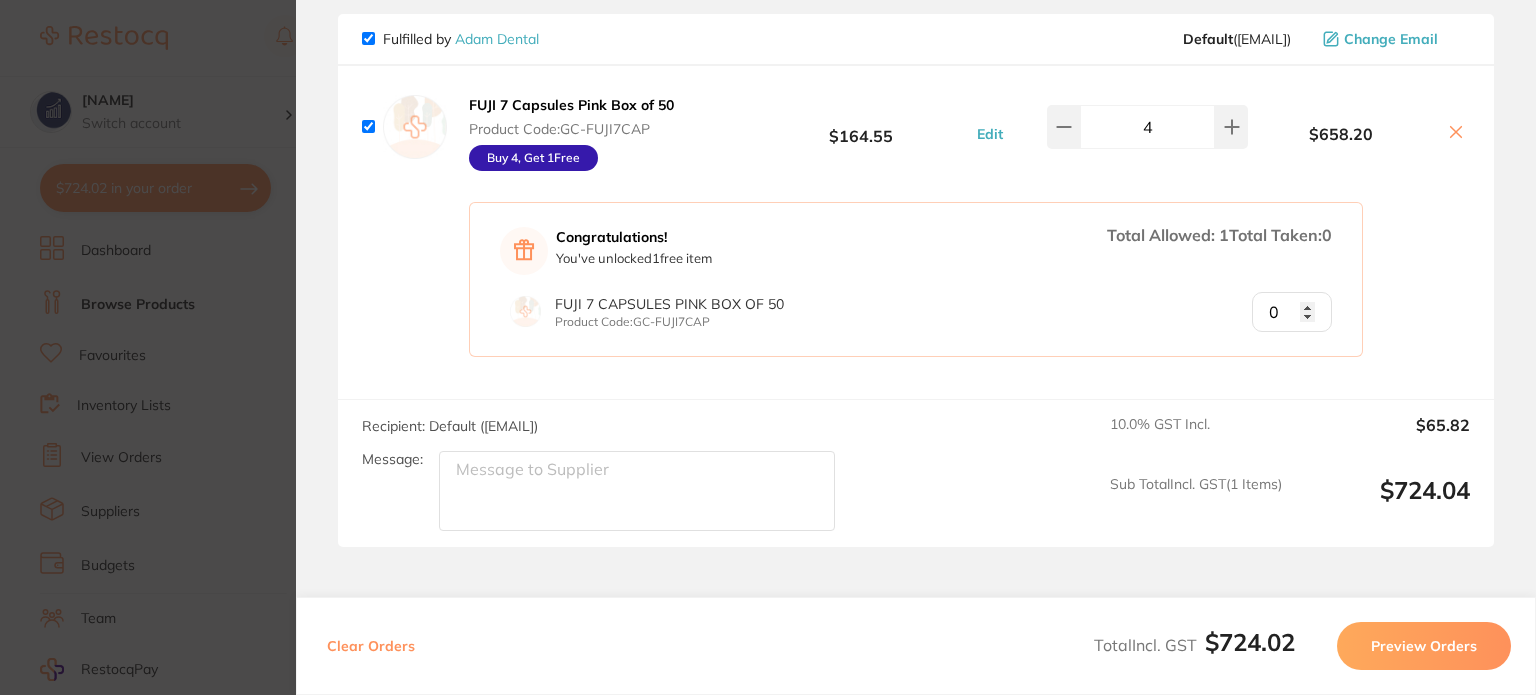 click on "Preview Orders" at bounding box center [1424, 646] 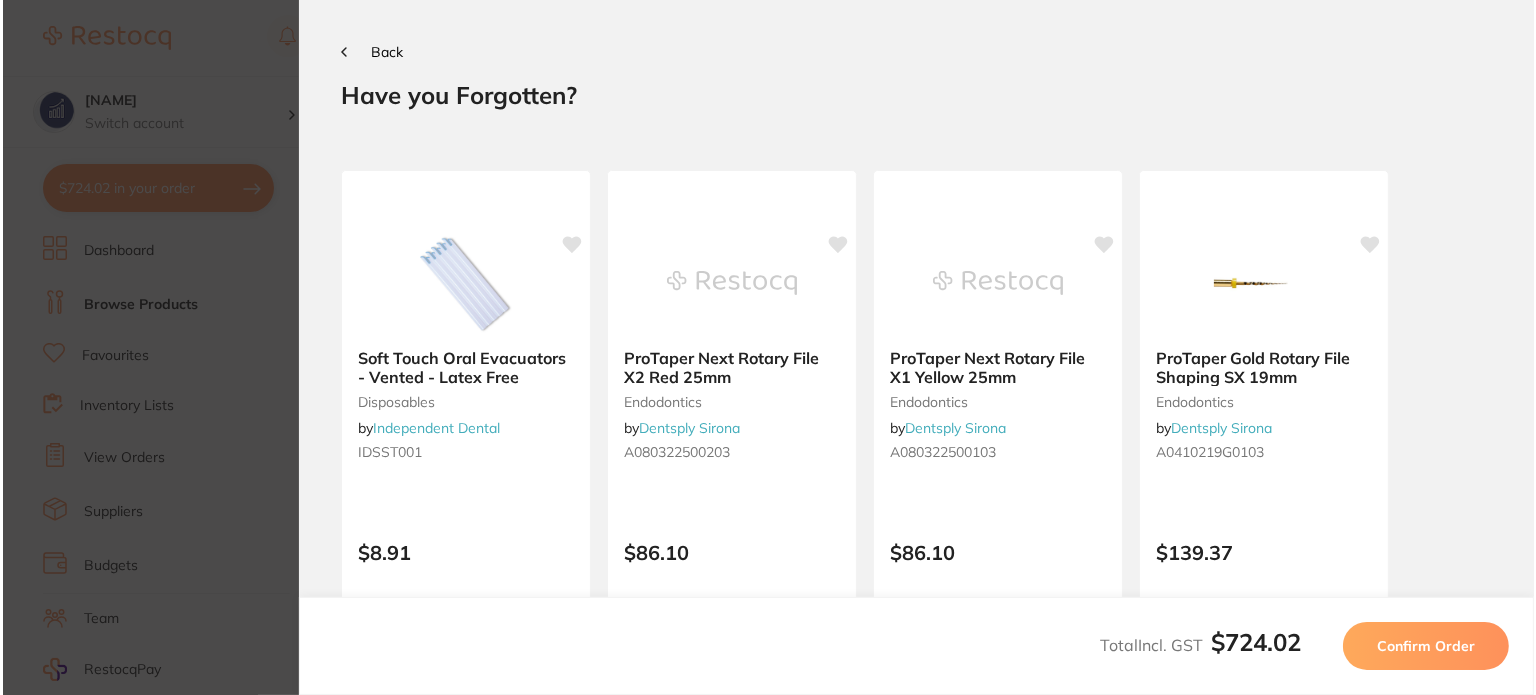 scroll, scrollTop: 500, scrollLeft: 0, axis: vertical 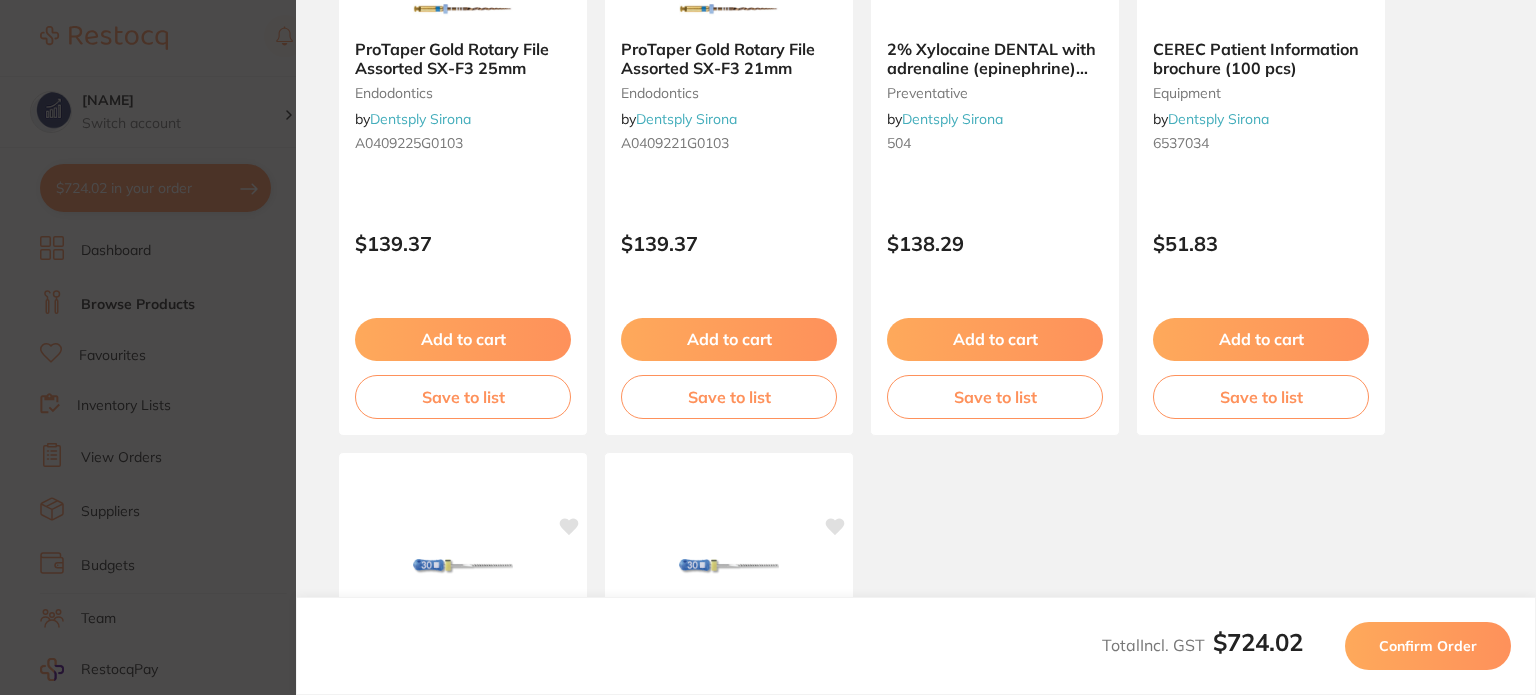 click on "Confirm Order" at bounding box center [1428, 646] 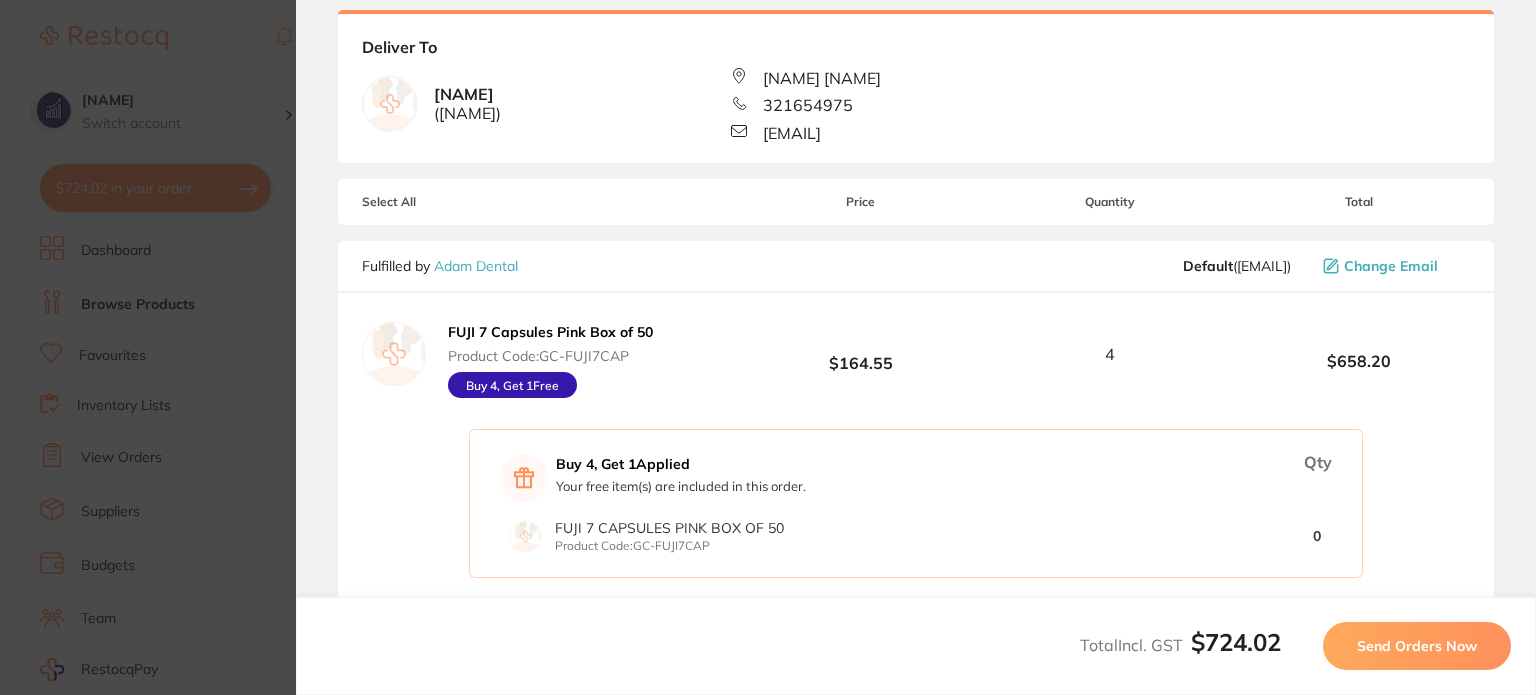 scroll, scrollTop: 300, scrollLeft: 0, axis: vertical 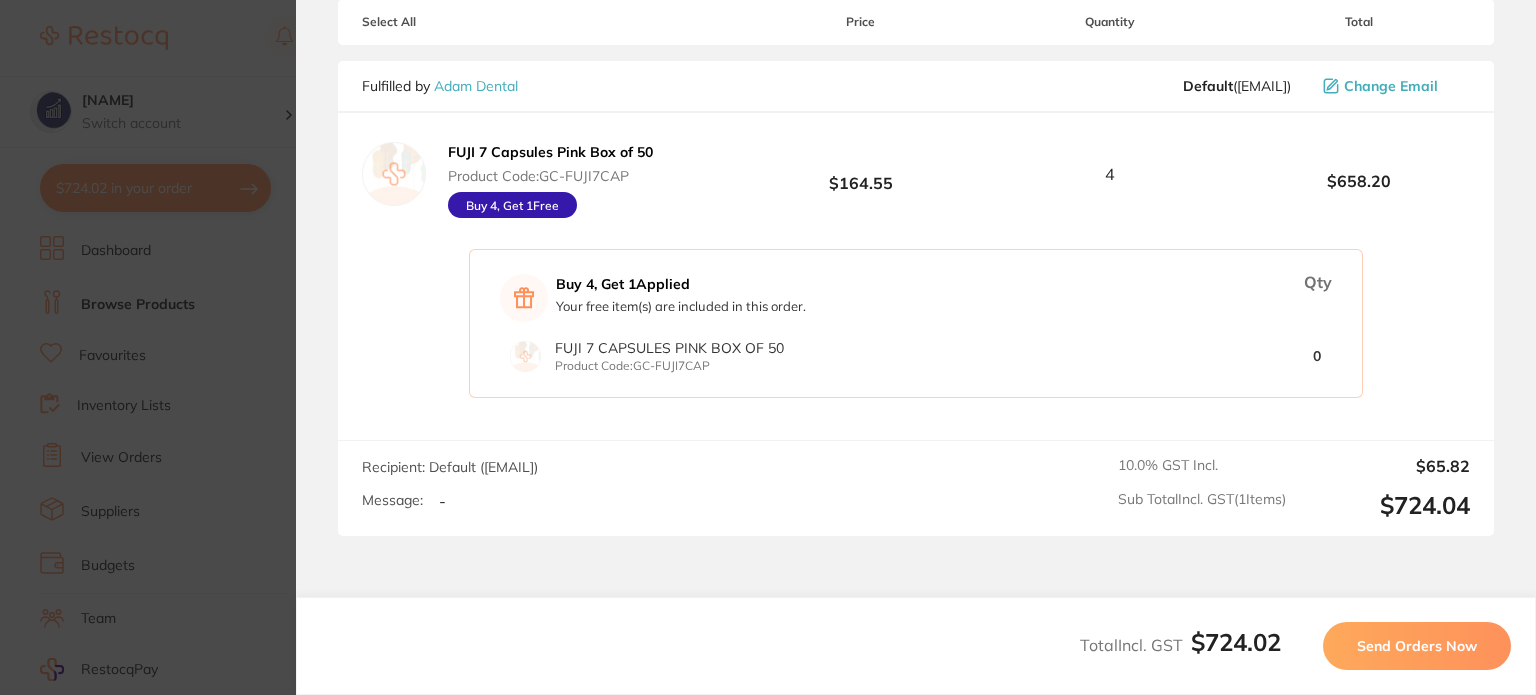 drag, startPoint x: 640, startPoint y: 175, endPoint x: 540, endPoint y: 175, distance: 100 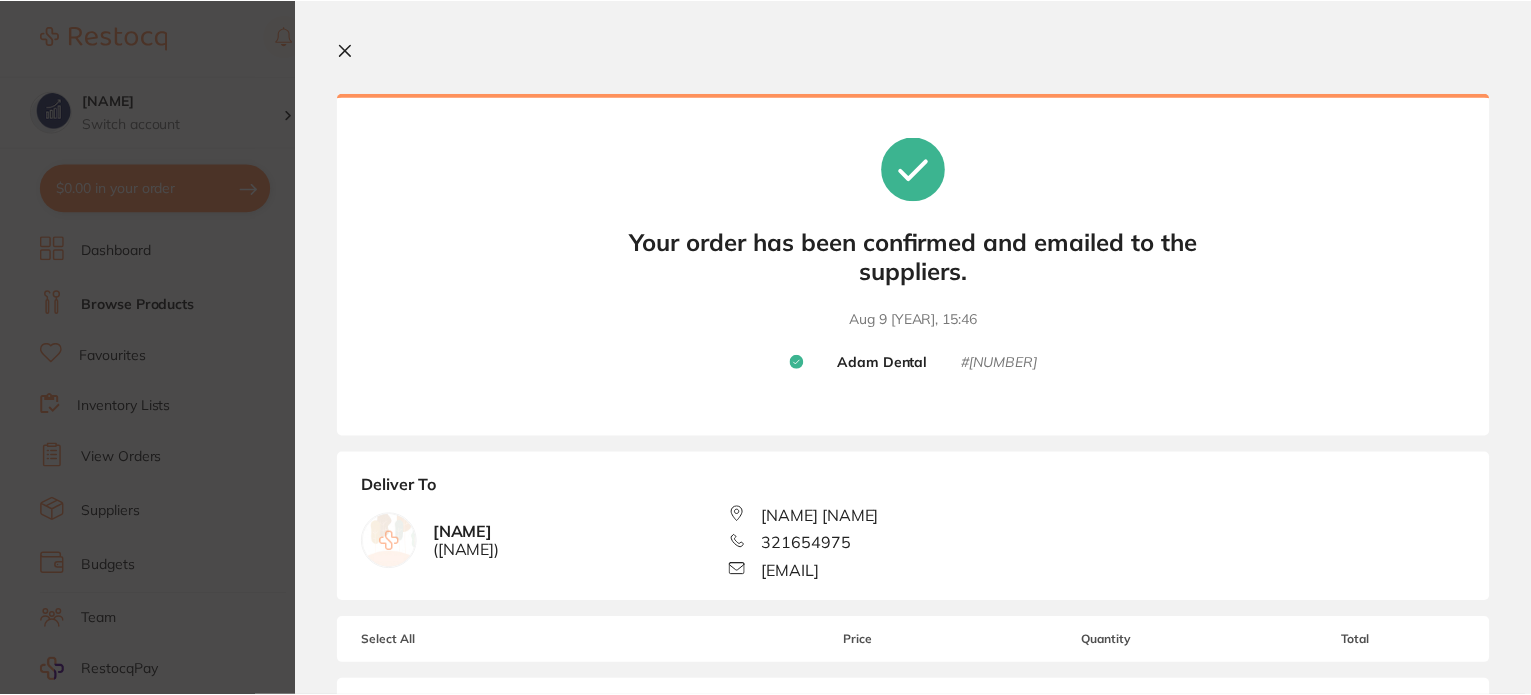 scroll, scrollTop: 0, scrollLeft: 0, axis: both 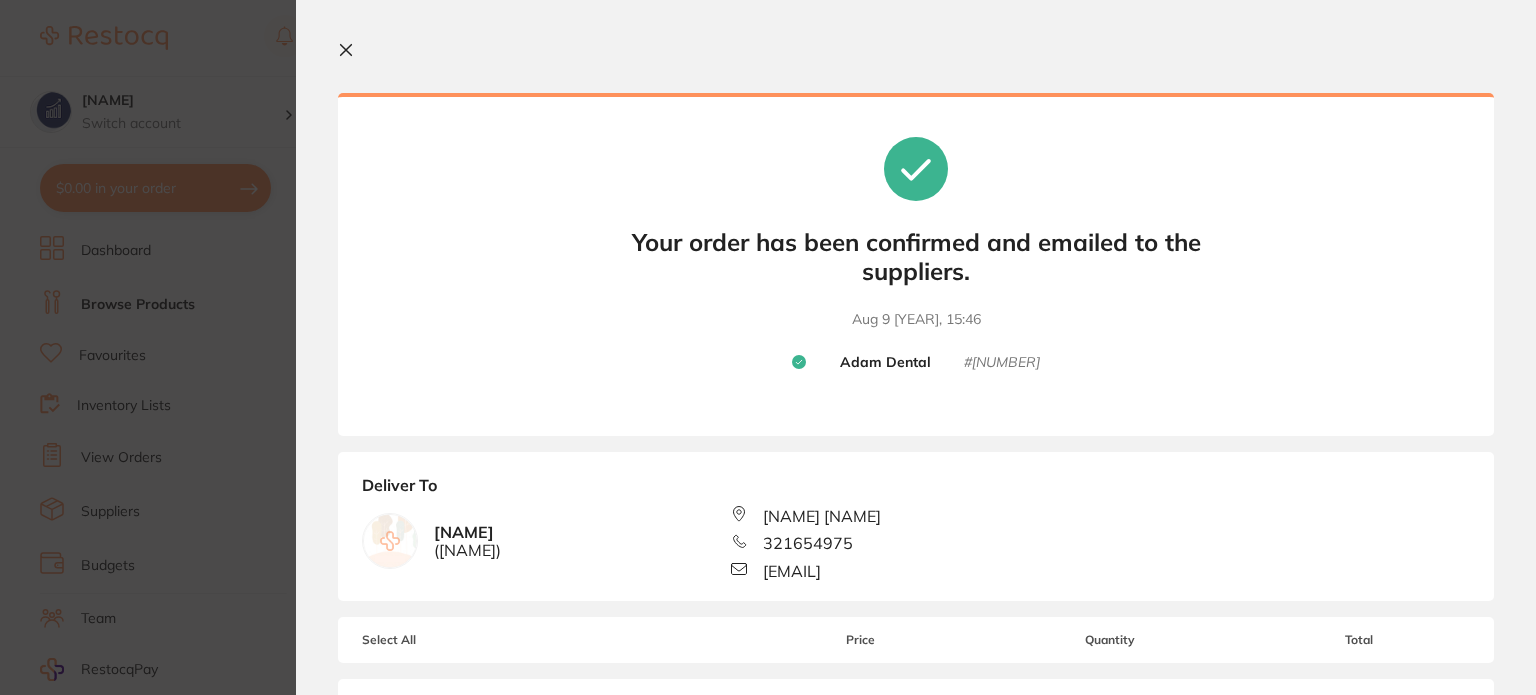 click on "Update RRP Set your pre negotiated price for this item. Item Agreed RRP (excl. GST) --   Update as new default RRP Update RRP Your orders are being processed and we will notify you once we have placed the orders. You may close this window Your order has been confirmed and emailed to the suppliers. Back to Preview Orders [DATE], [TIME] [FIRST] Dental # [NUMBER] Deliver To [FIRST] [LAST] ( [FIRST] [LAST] ) [FIRST] [LAST] [FIRST] [LAST] [NUMBER] [EMAIL] Select All Price Quantity Total Fulfilled by   [FIRST] Dental Default ( [EMAIL] ) Change Email    FUJI 7 Capsules Pink Box of 50   Product Code:  GC-FUJI7CAP   Buy 4, Get 1  Free   $164.55 4 $658.20 Buy 4, Get 1  Applied Your free item(s) are included in this order. Qty FUJI 7 Capsules Pink Box of 50  Product Code:  GC-FUJI7CAP   0   FUJI 7 Capsules Pink Box of 50   Product Code:  GC-FUJI7CAP     $164.55 Quantity :  4 Recipient: Default ( [EMAIL] ) Message: - 10.0 % GST Incl. $65.82 Sub Total  Incl. GST ( 1 ✕" at bounding box center [768, 347] 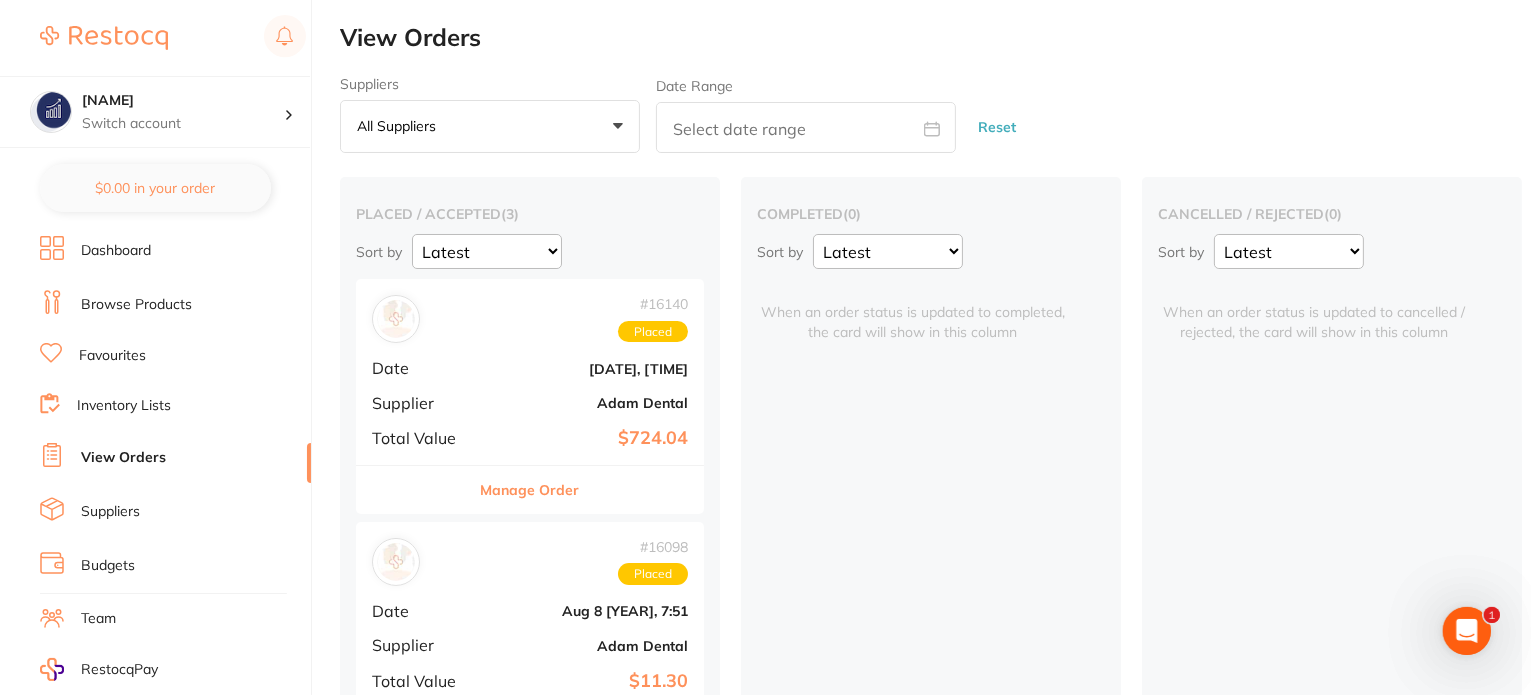 scroll, scrollTop: 0, scrollLeft: 0, axis: both 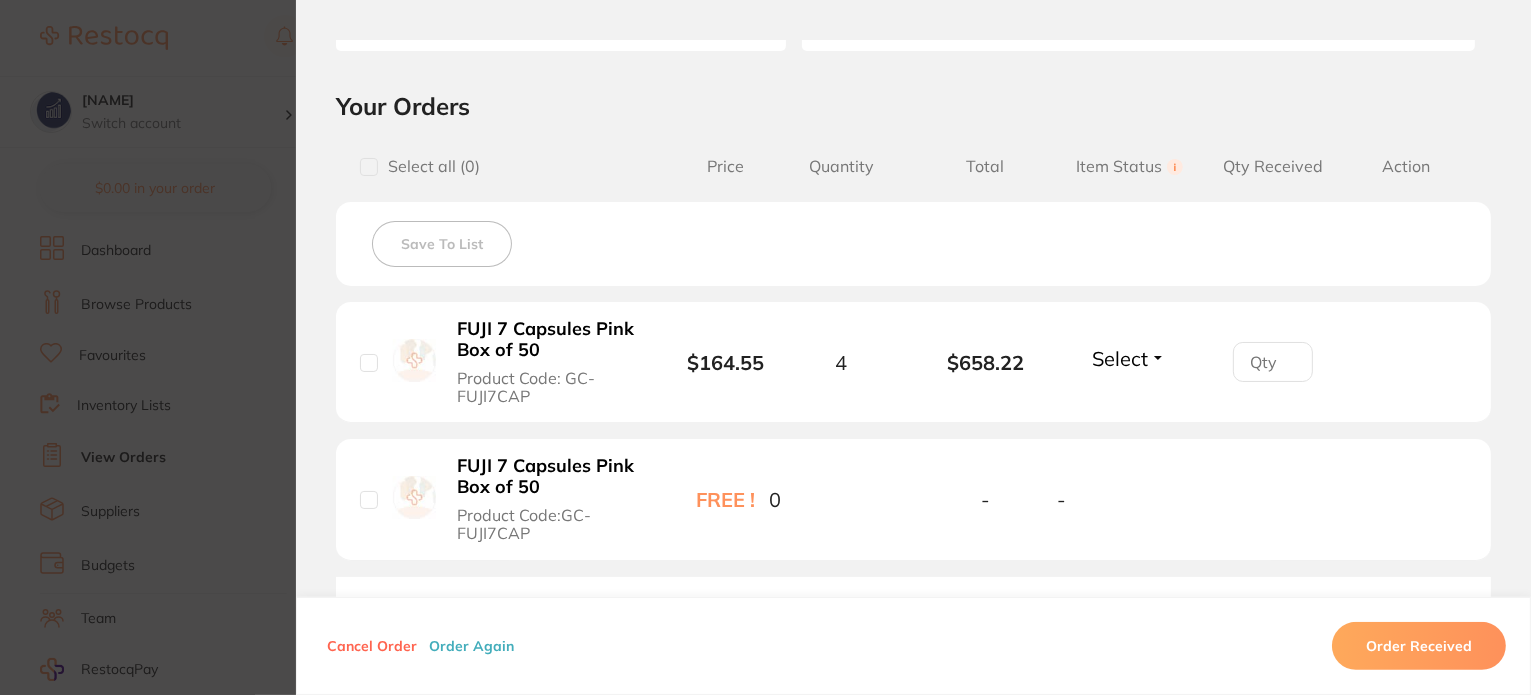 click on "Order ID: Restocq- [NUMBER]   Order Information Placed  Order Order Date Aug 9 [YEAR], 10:16 Supplier Adam Dental   Customer Account Number [NUMBER] Delivery Address [NAME], [NAME] Total Value $[PRICE] Order Notes Upload attachments There are currently no notes to display. Your Orders   Select all ( 0 ) Price Quantity Total Item Status   You can use this feature to track items that you have received and those that are on backorder Qty Received Action Save To List FUJI 7 Capsules Pink Box of 50   Product    Code:  GC-FUJI7CAP   $[PRICE] 4 $[PRICE] Select Received Back Order FUJI 7 Capsules Pink Box of 50 Product Code:  GC-FUJI7CAP FREE ! 0 - - FUJI 7 Capsules Pink Box of 50 Product    Code:  GC-FUJI7CAP $[PRICE] Quantity:  4 Status:   Select Received Back Order Quantity Received: FUJI 7 Capsules Pink Box of 50 Product Code:  GC-FUJI7CAP FREE ! Quantity:  0 Status: - Recipient: Default ( [EMAIL] ) Message:   Shipping $[PRICE] 10.0 % GST Incl. $[PRICE] Sub Total  Incl. GST  ( 1   Items) $[PRICE]" at bounding box center [765, 347] 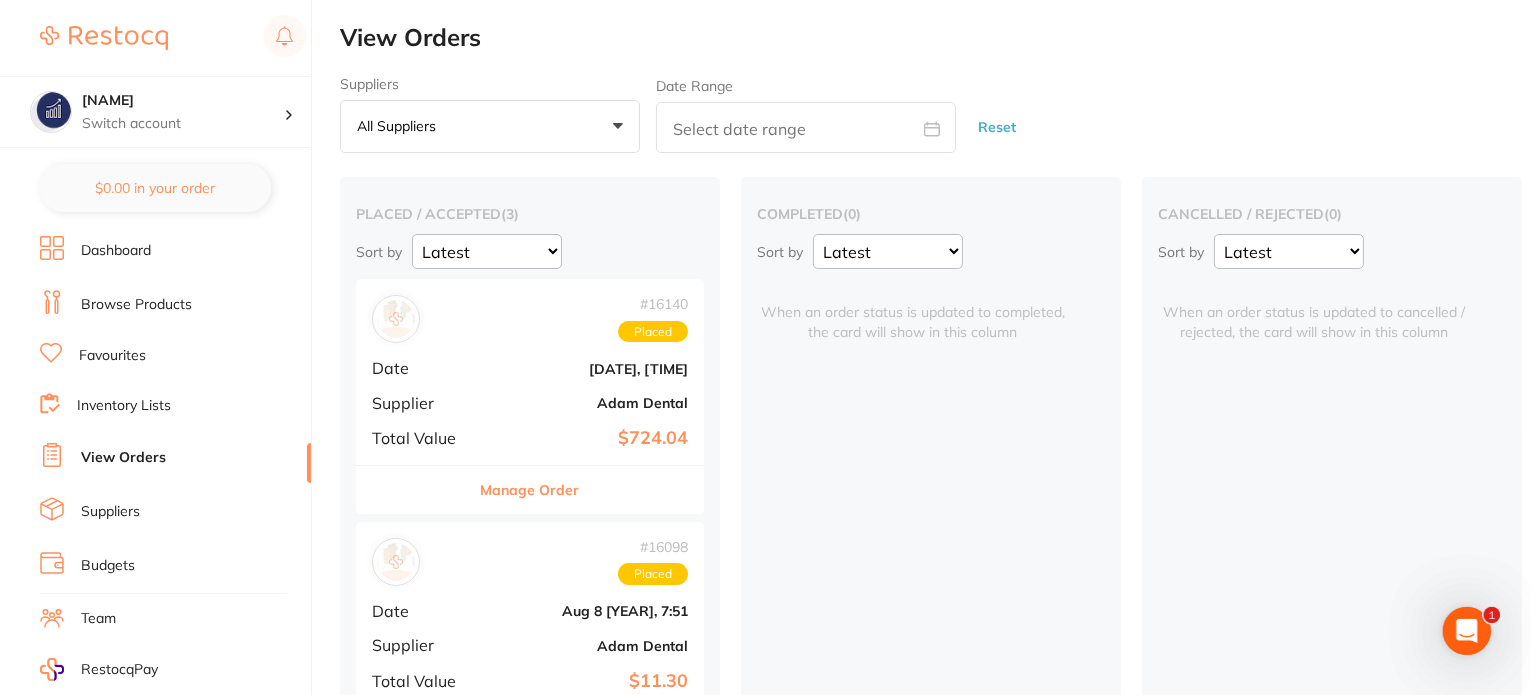 click on "# [NUMBER] Placed" at bounding box center [530, 319] 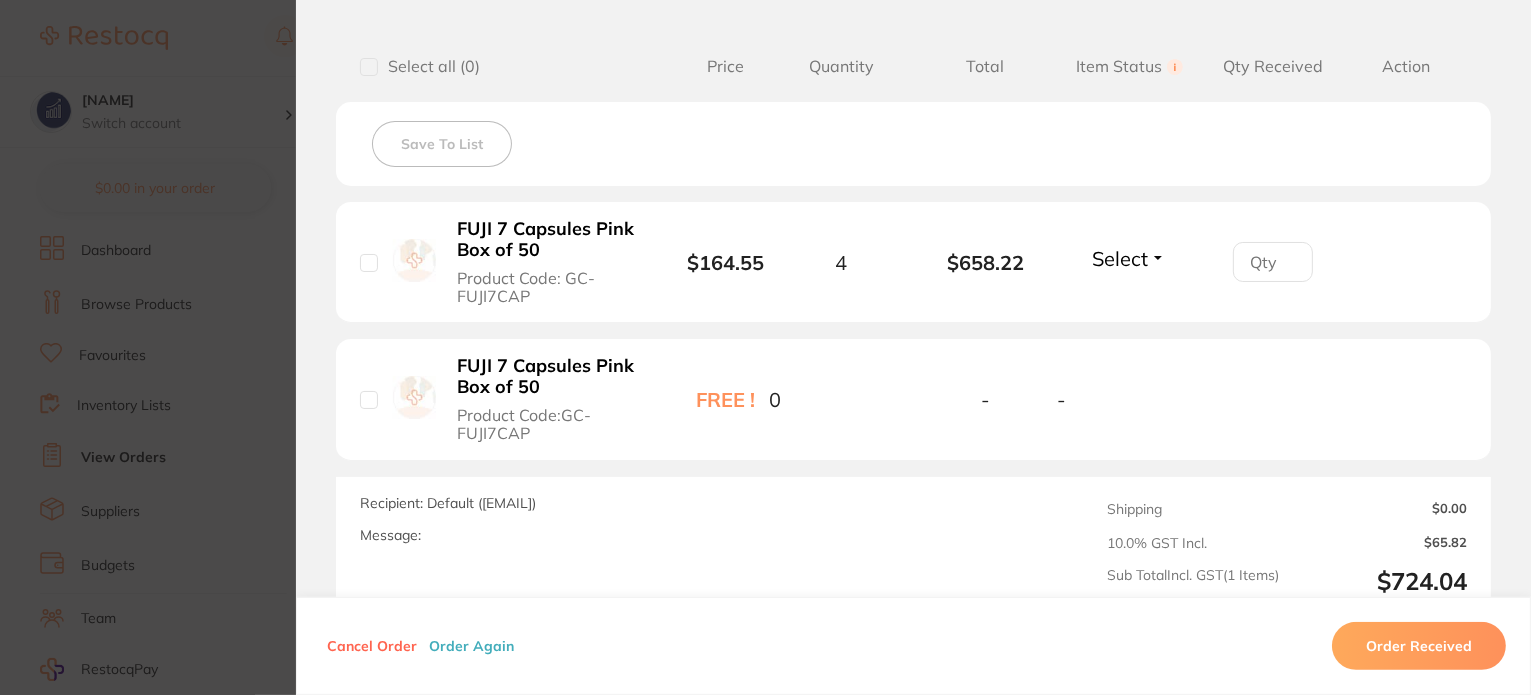 scroll, scrollTop: 600, scrollLeft: 0, axis: vertical 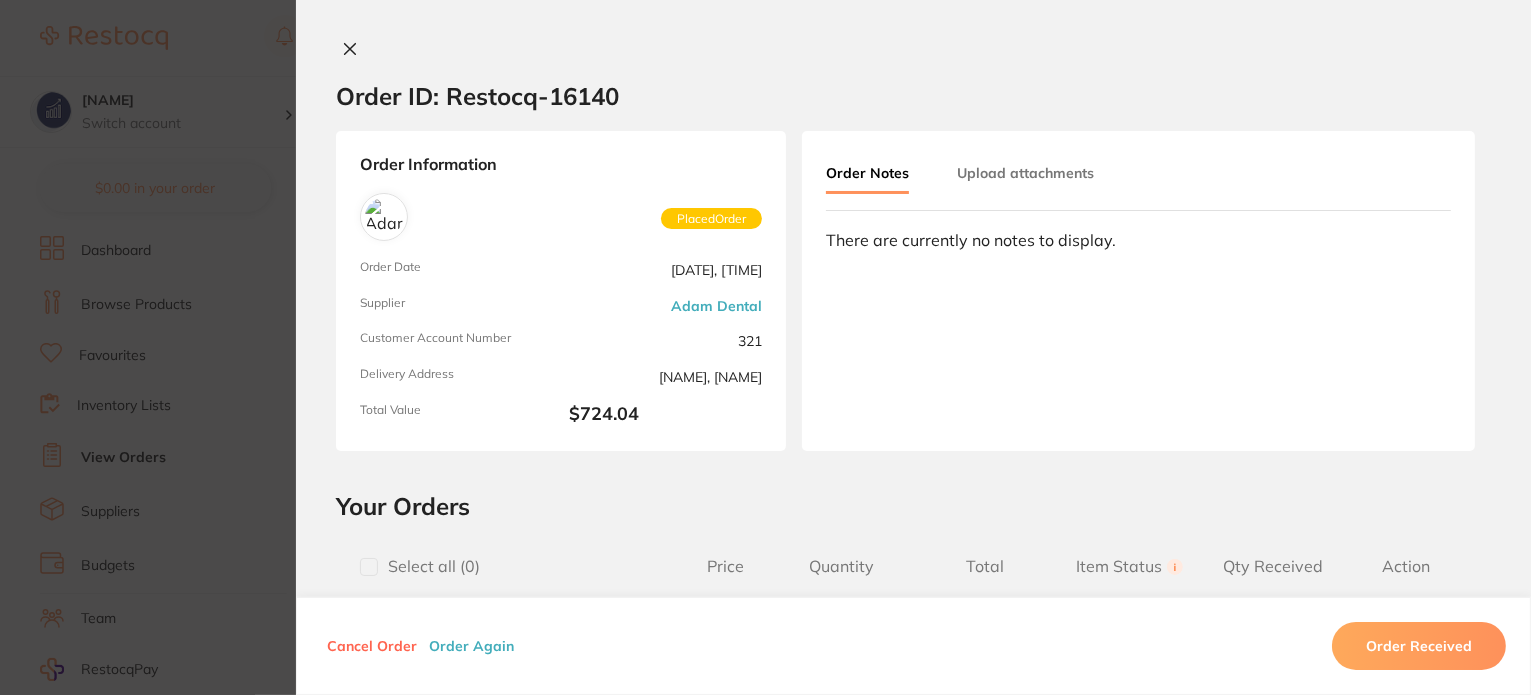 click 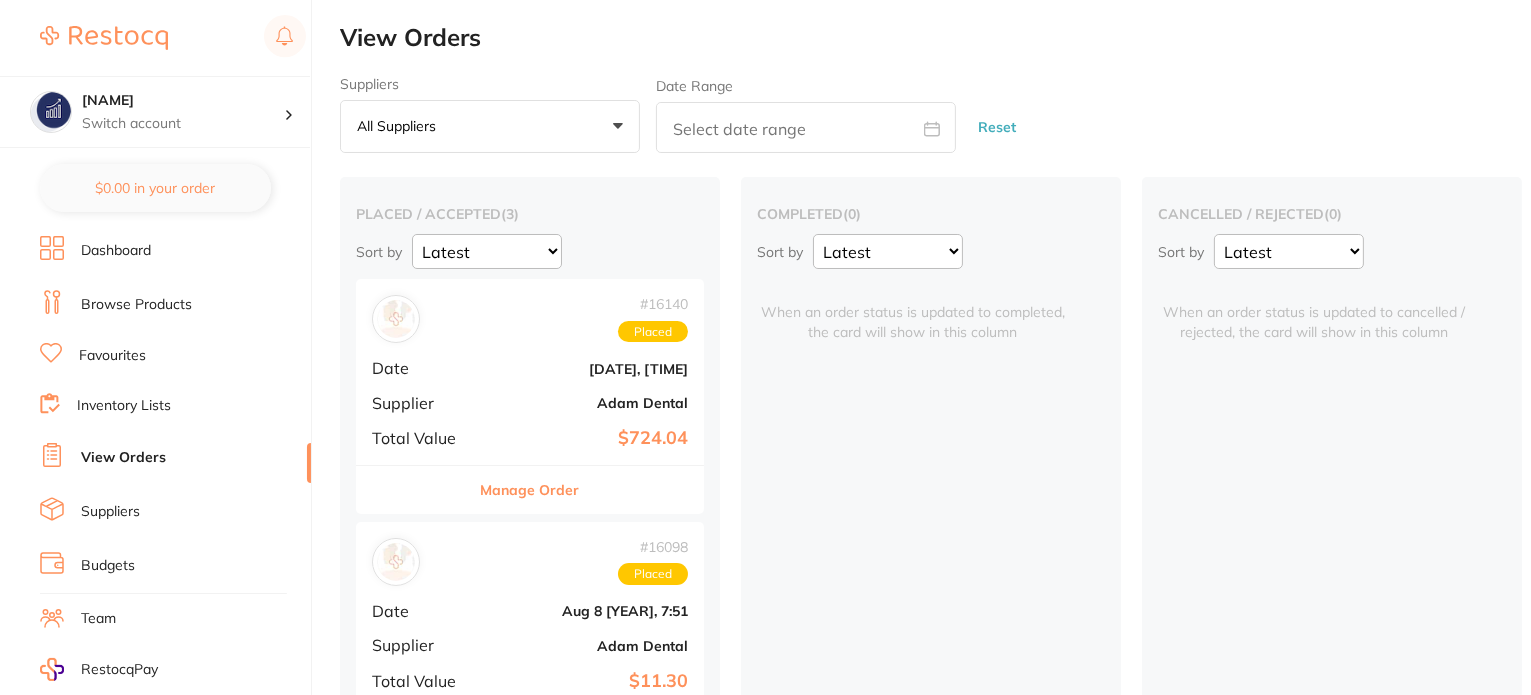 click on "Browse Products" at bounding box center (136, 305) 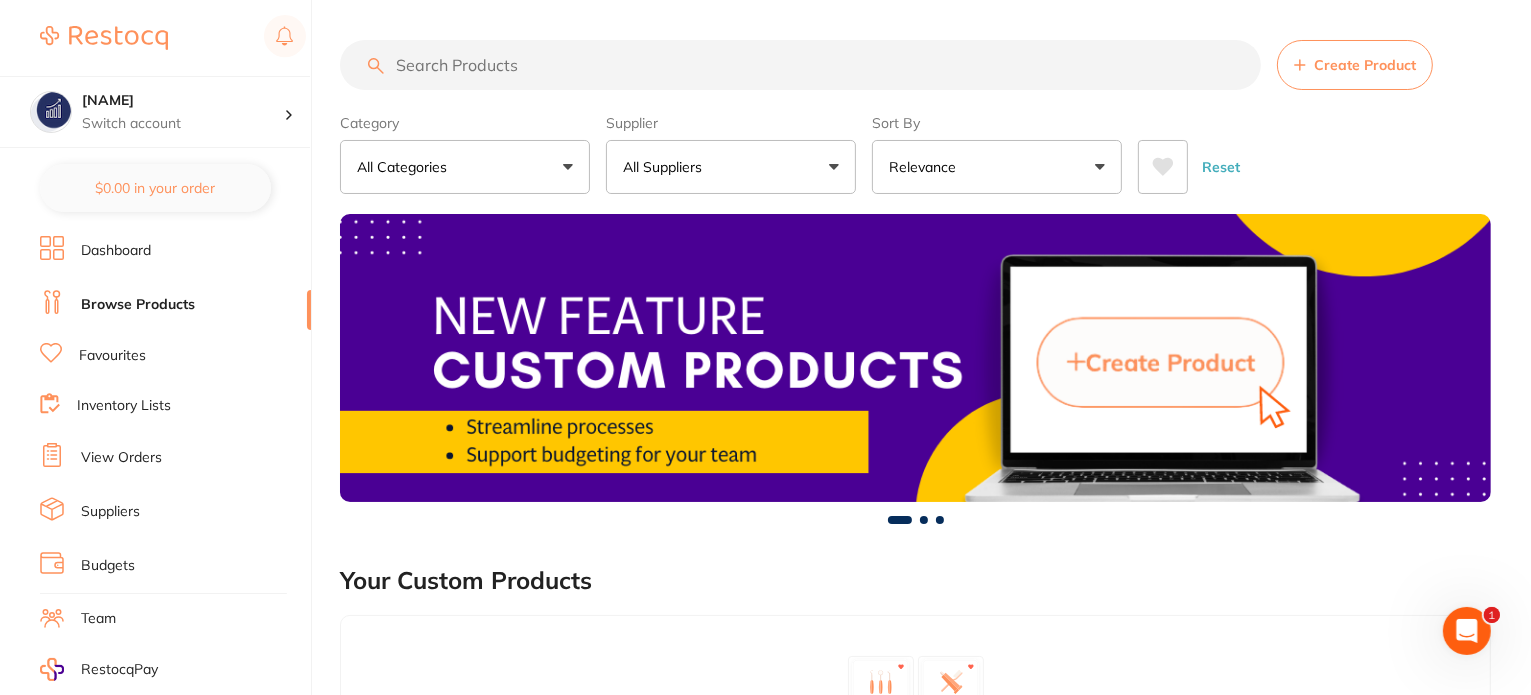 click on "All Suppliers" at bounding box center [731, 167] 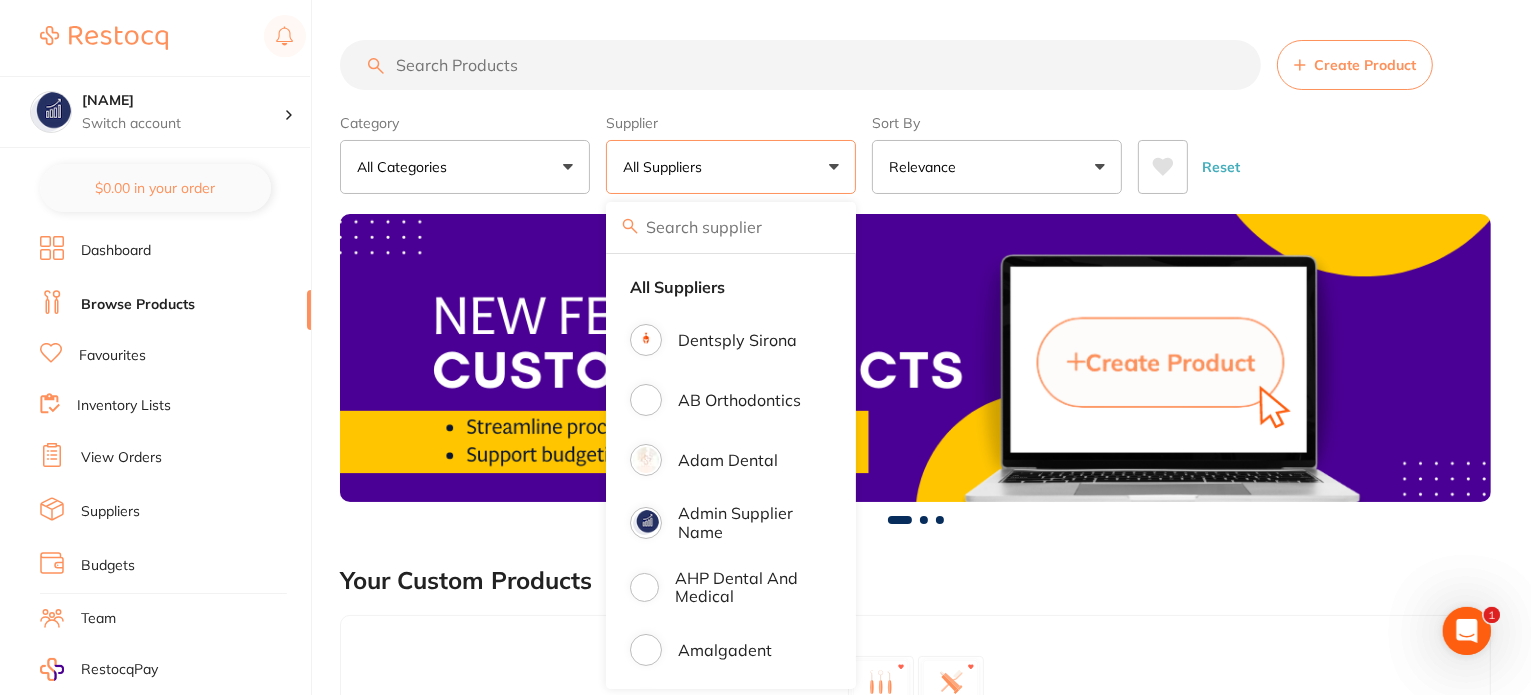 scroll, scrollTop: 0, scrollLeft: 0, axis: both 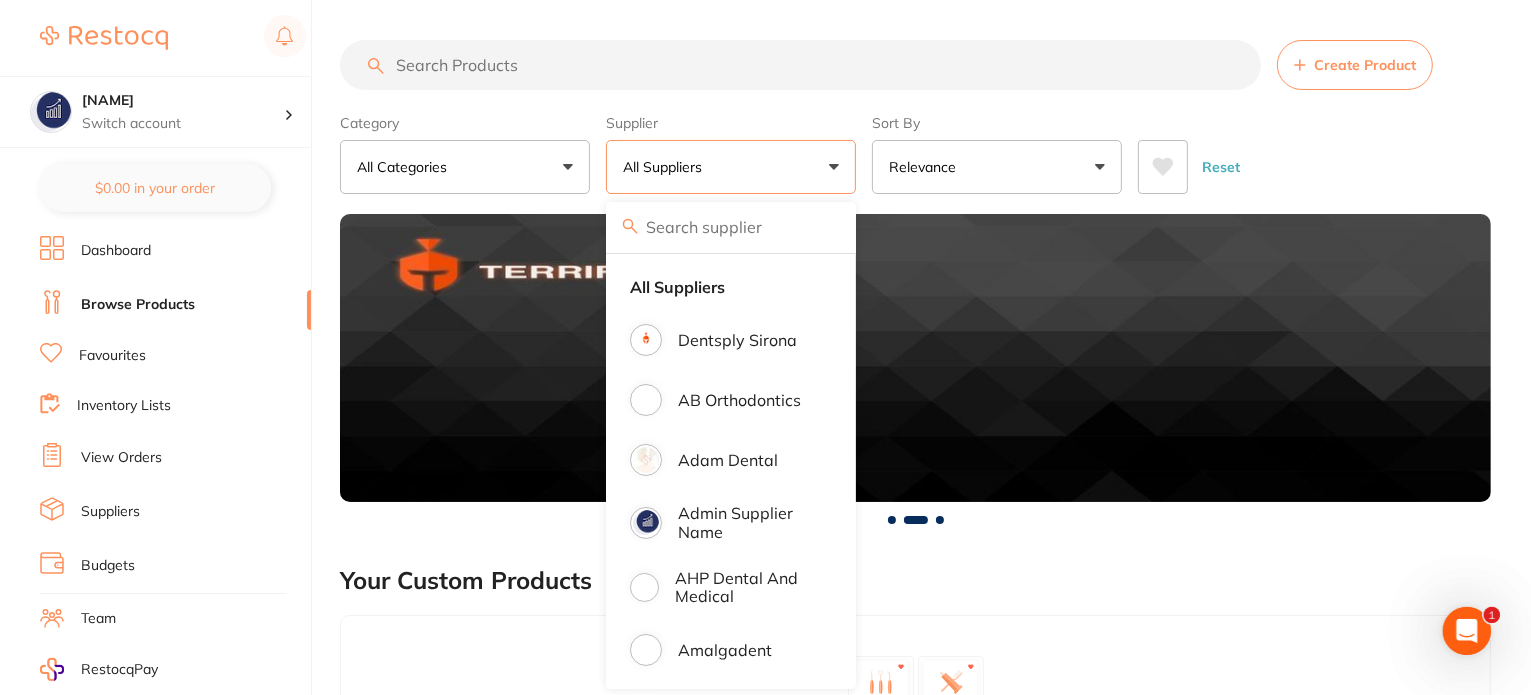 click at bounding box center [800, 65] 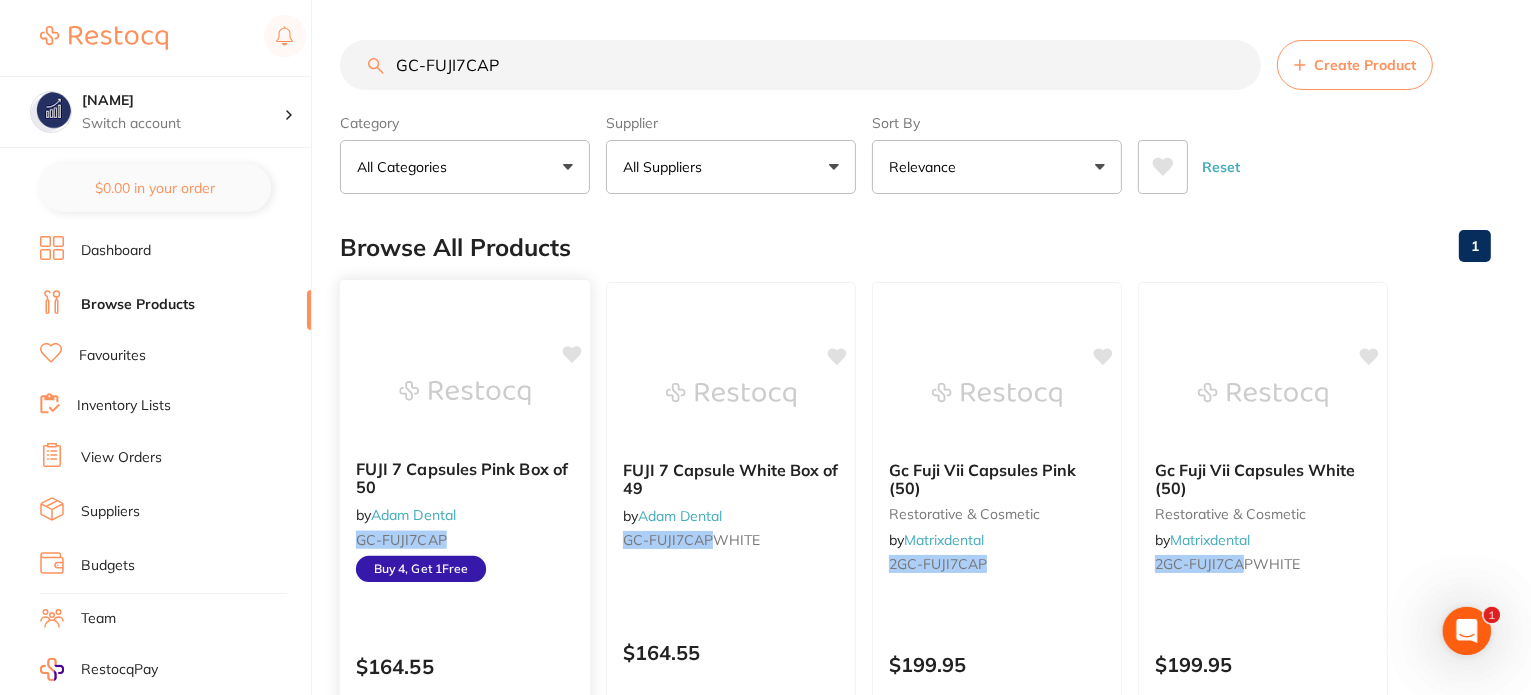 scroll, scrollTop: 0, scrollLeft: 0, axis: both 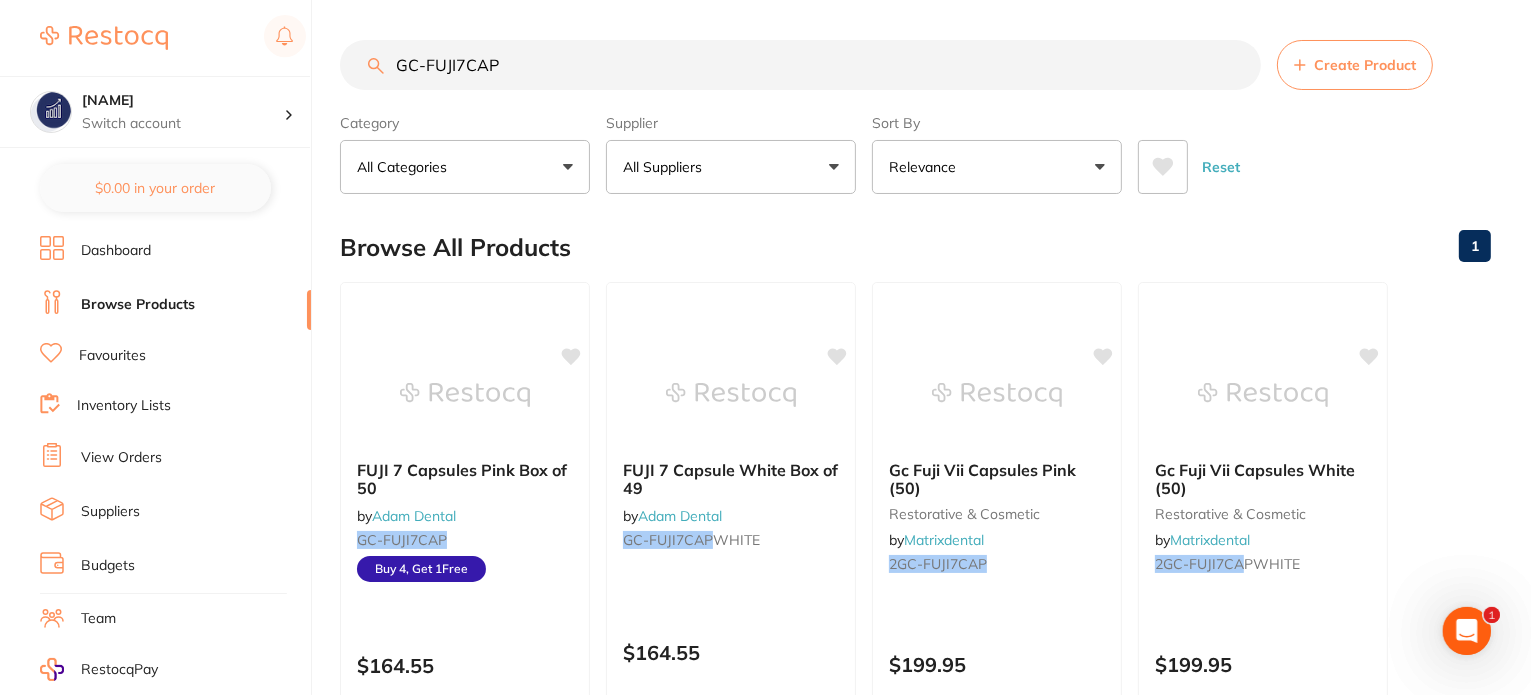 drag, startPoint x: 483, startPoint y: 67, endPoint x: 248, endPoint y: 58, distance: 235.17227 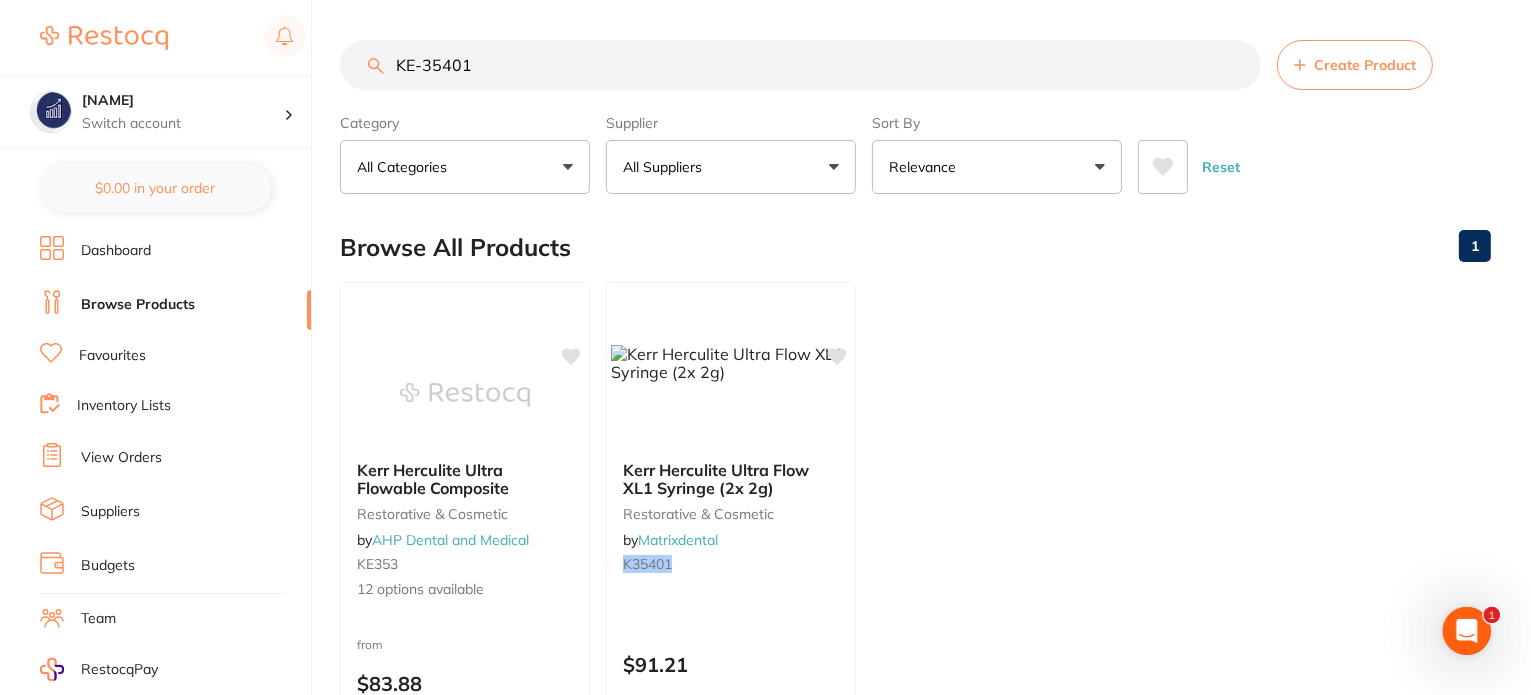 scroll, scrollTop: 0, scrollLeft: 0, axis: both 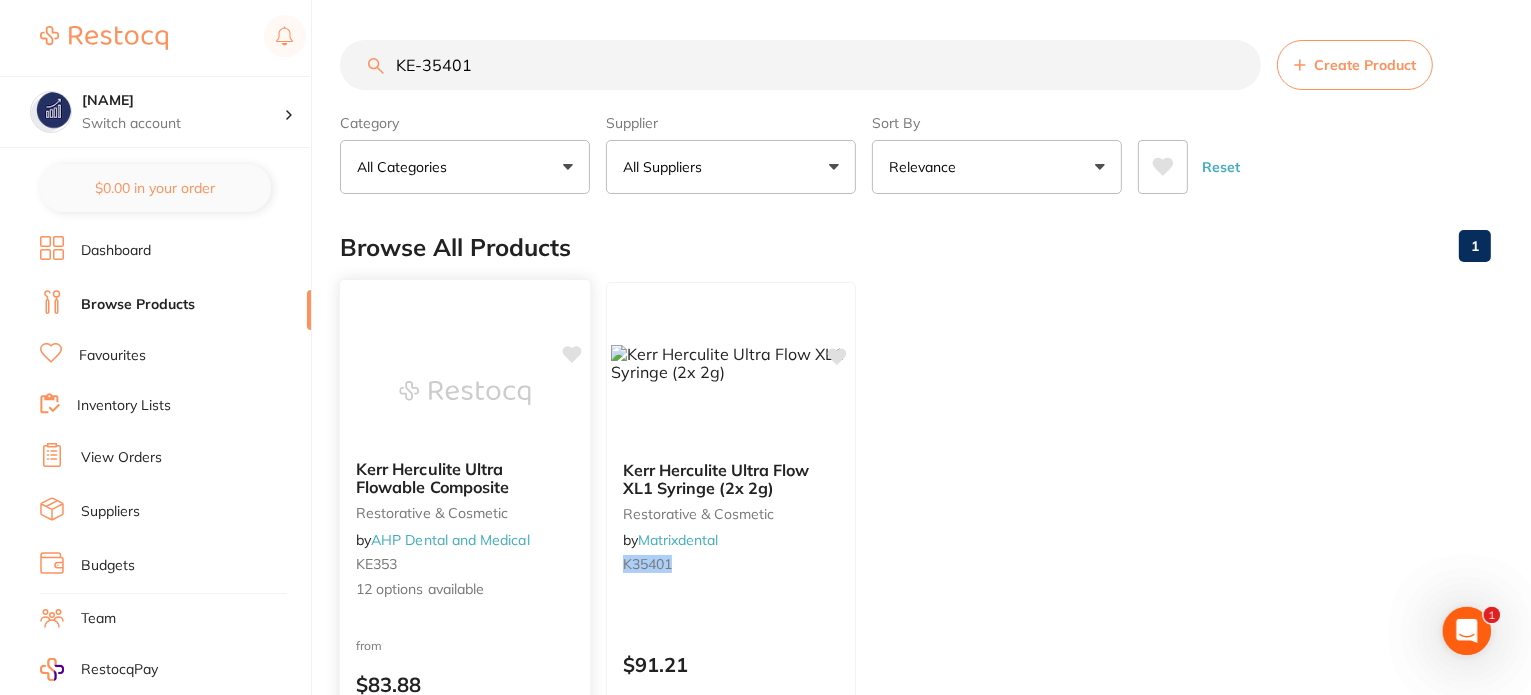 click at bounding box center [464, 393] 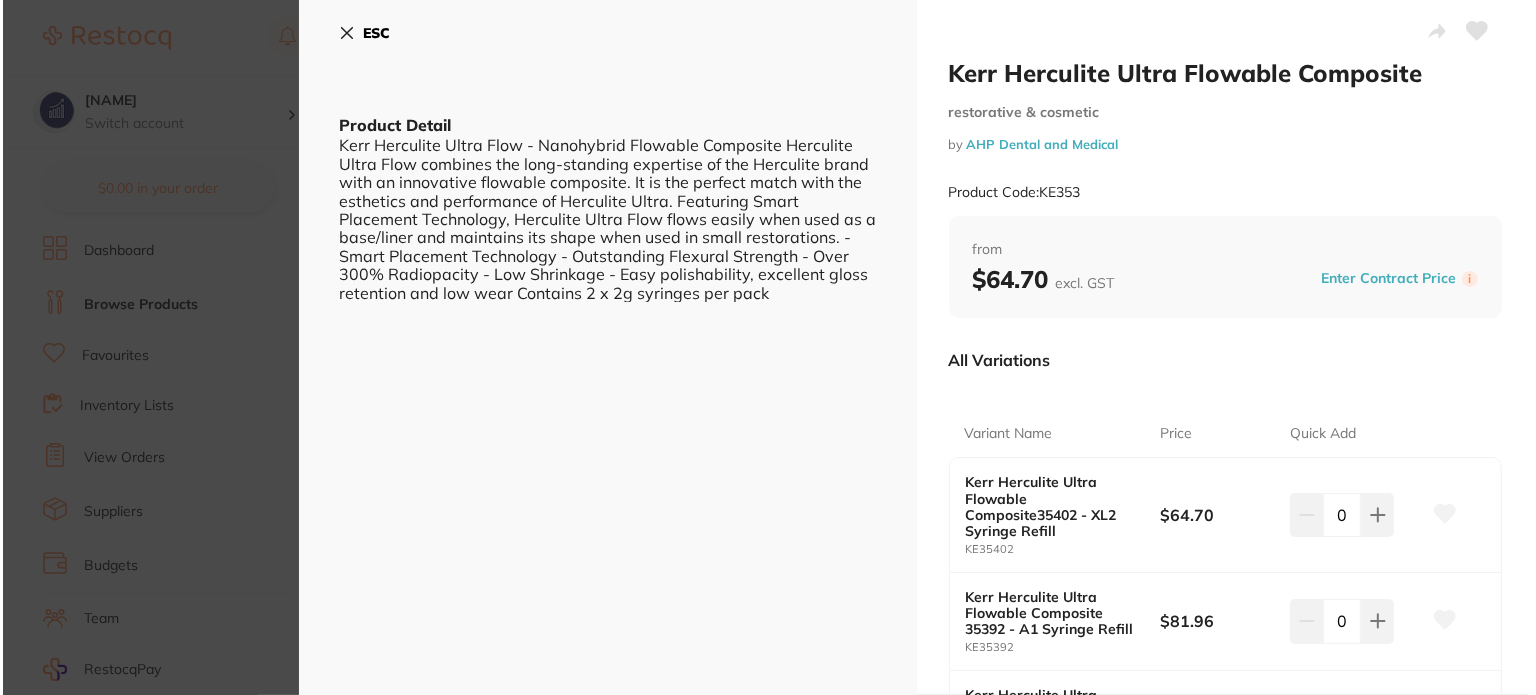 scroll, scrollTop: 300, scrollLeft: 0, axis: vertical 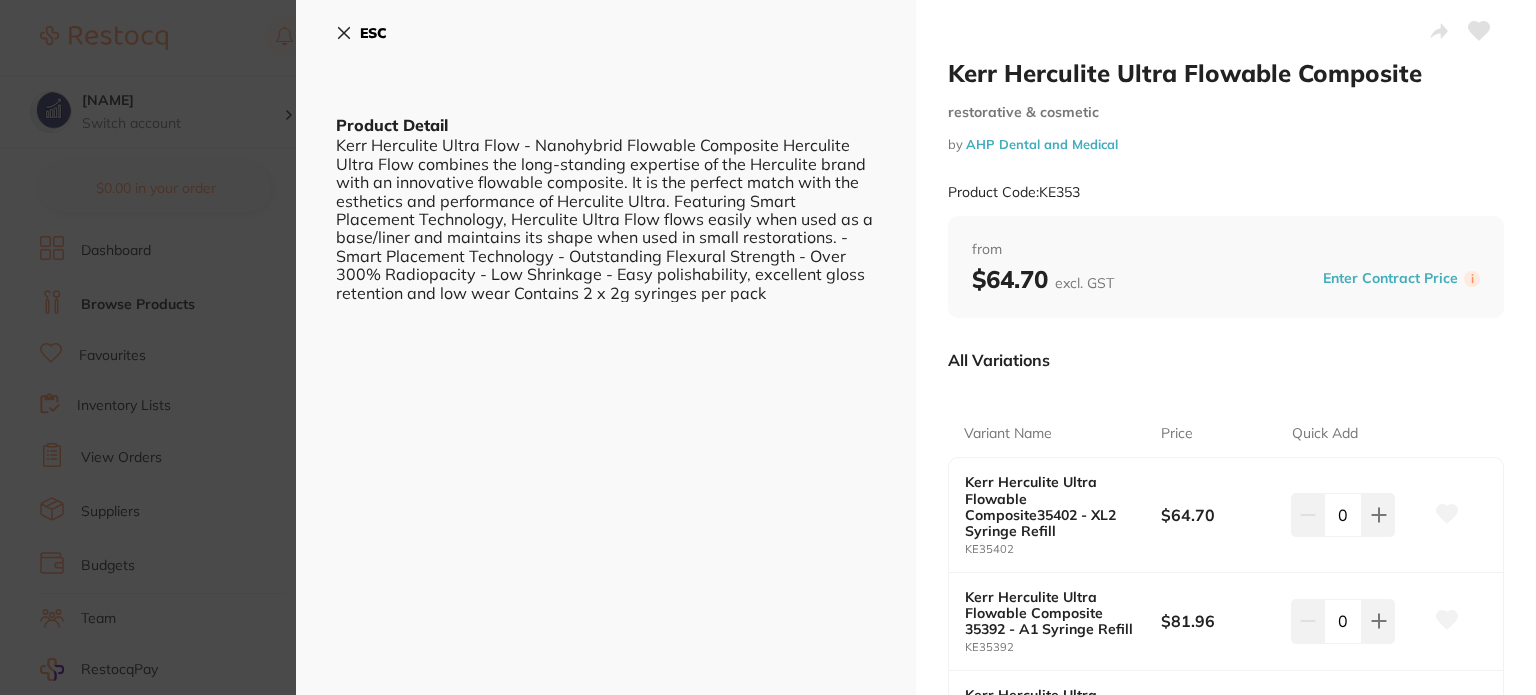 click on "Kerr Herculite Ultra Flow - Nanohybrid Flowable Composite Herculite Ultra Flow combines the long-standing expertise of the Herculite brand with an innovative flowable composite. It is the perfect match with the esthetics and performance of Herculite Ultra. Featuring Smart Placement Technology, Herculite Ultra Flow flows easily when used as a base/liner and maintains its shape when used in small restorations. - Smart Placement Technology - Outstanding Flexural Strength - Over 300% Radiopacity - Low Shrinkage - Easy polishability, excellent gloss retention and low wear Contains 2 x 2g syringes per pack Kerr Herculite Ultra Flowable Composite  restorative & cosmetic by   AHP Dental and Medical Product Code:  KE353 from $[PRICE]     excl. GST Enter Contract Price i All Variations Variant   Name Price Quick Add Kerr Herculite Ultra Flowable Composite35402 - XL2 Syringe Refill KE35402" at bounding box center [768, 347] 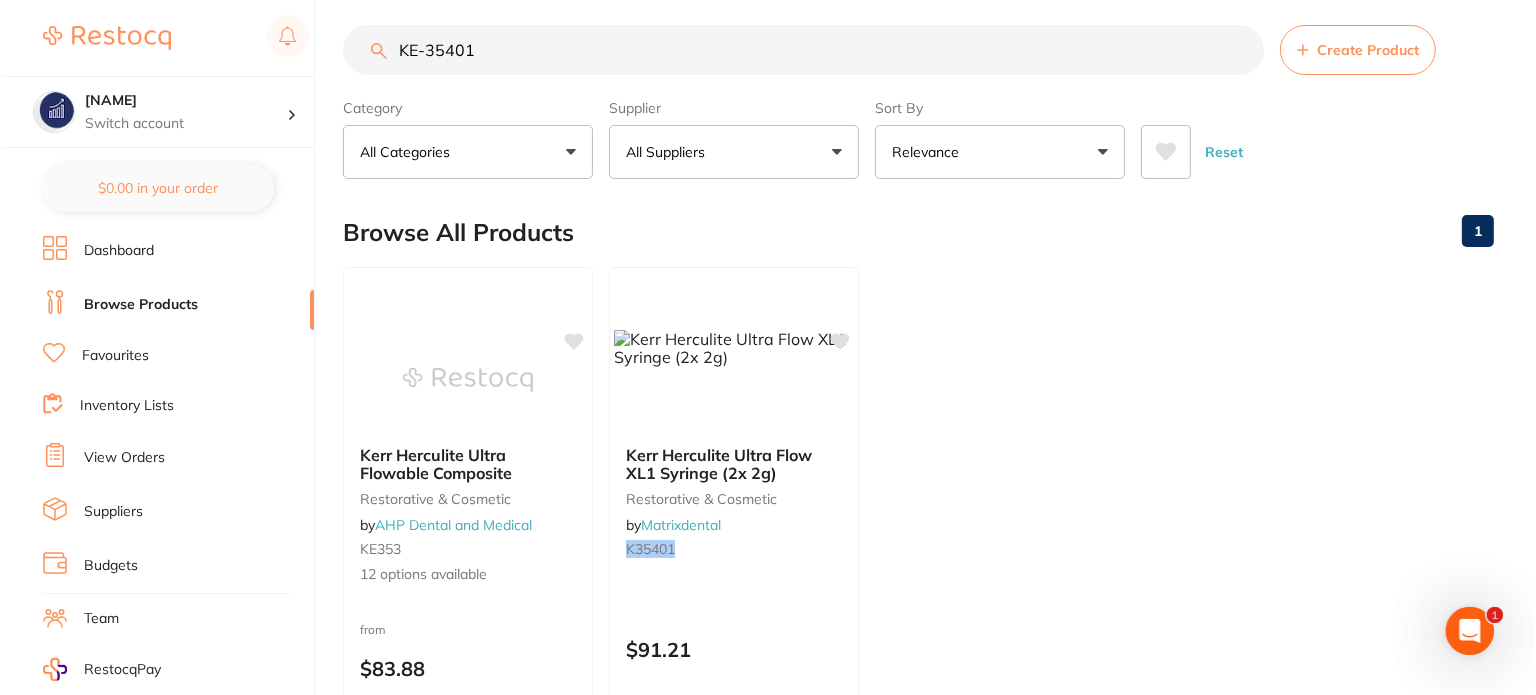 scroll, scrollTop: 0, scrollLeft: 0, axis: both 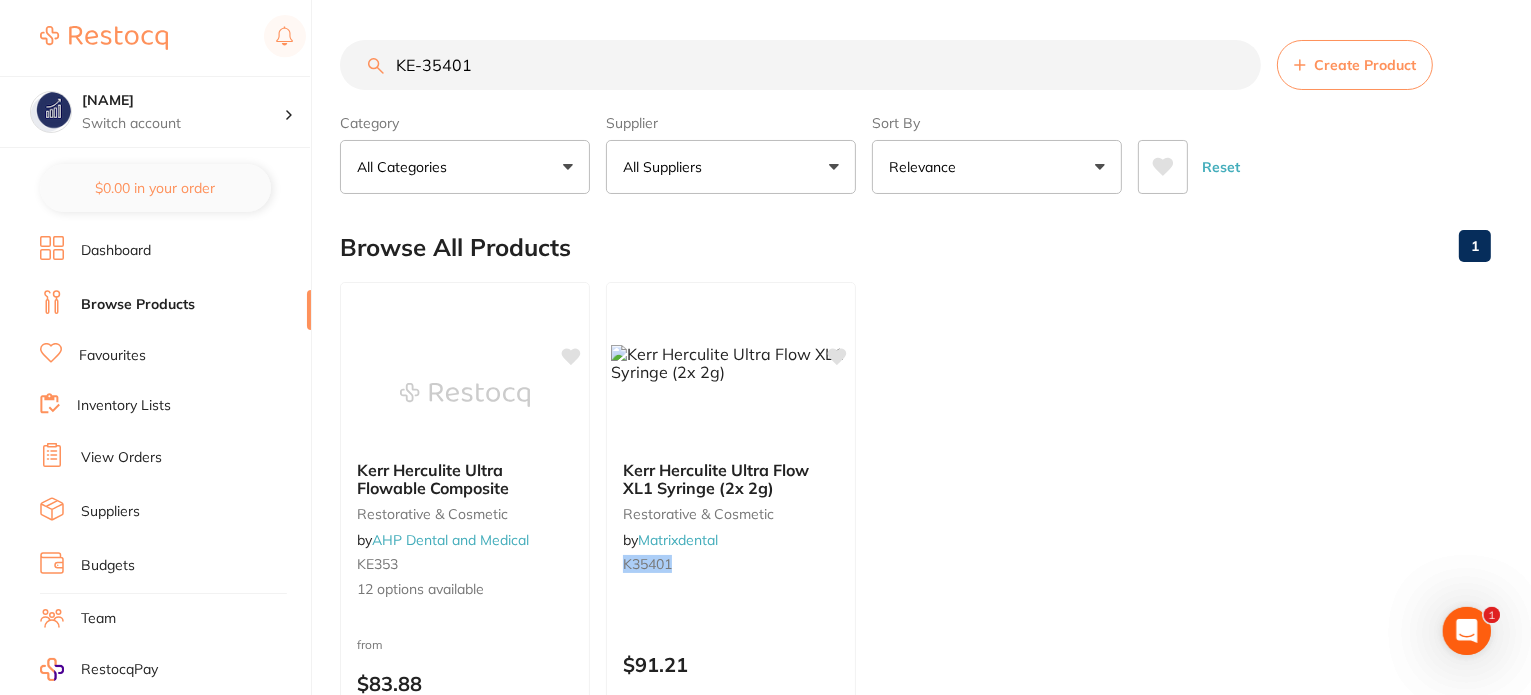 drag, startPoint x: 499, startPoint y: 55, endPoint x: 252, endPoint y: 49, distance: 247.07286 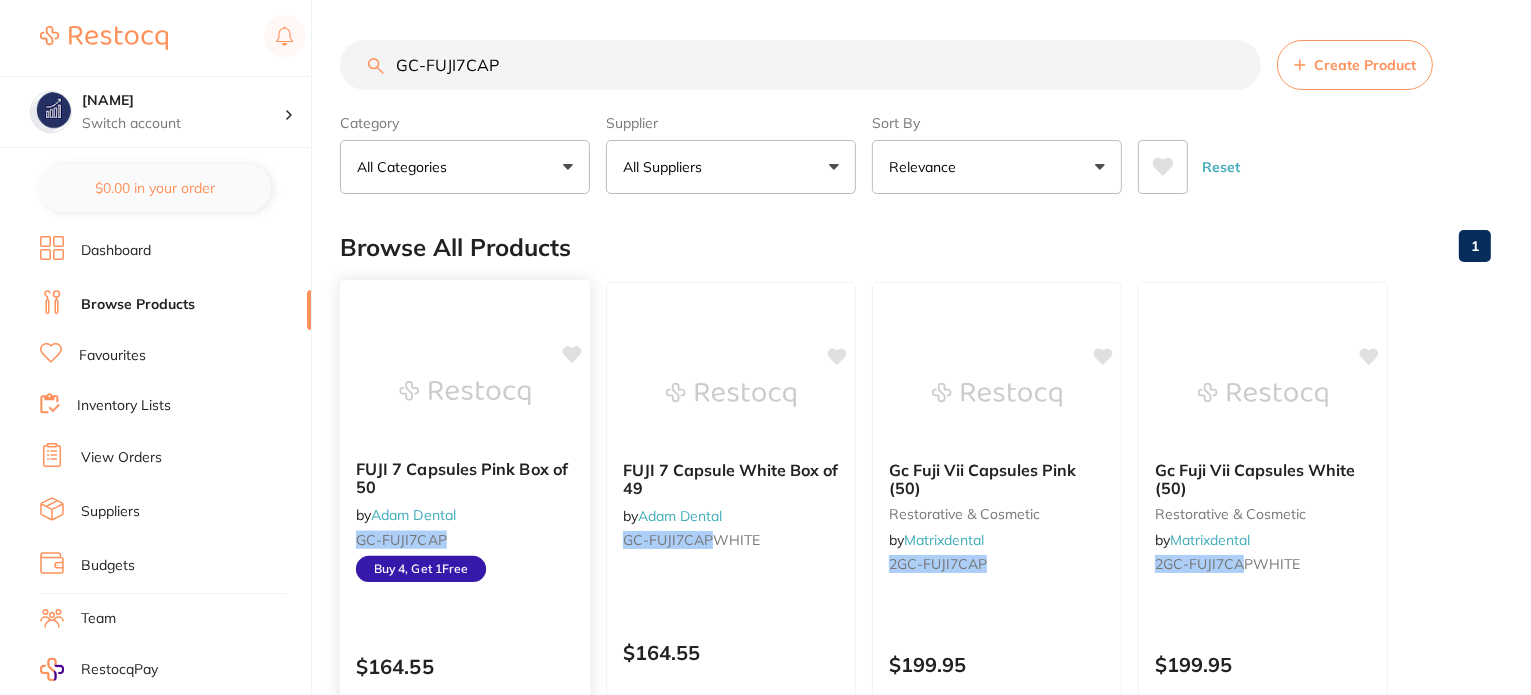 type on "GC-FUJI7CAP" 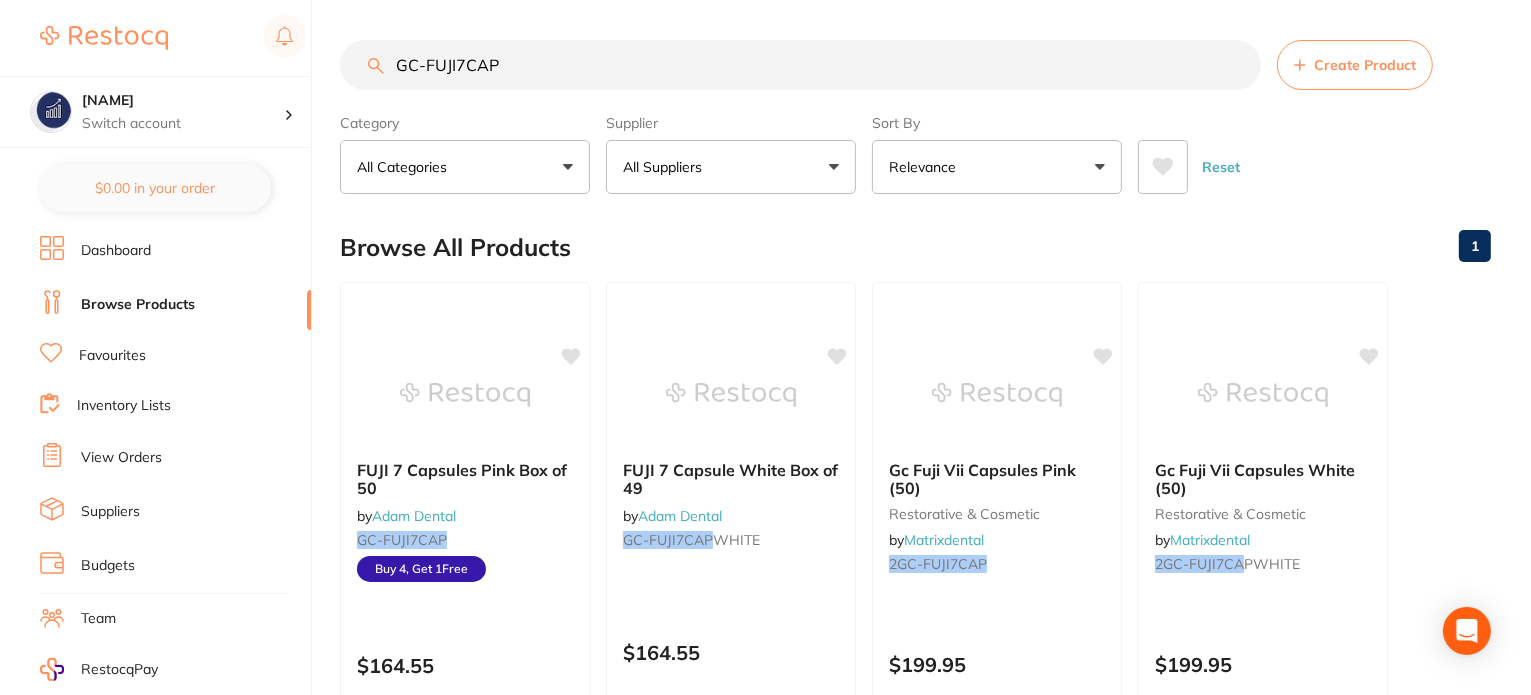 click on "FUJI 7 Capsules Pink Box of 50   by  Adam Dental GC-FUJI7CAP Buy 4, Get 1  Free $[PRICE] Add to cart Save to list" at bounding box center (465, 569) 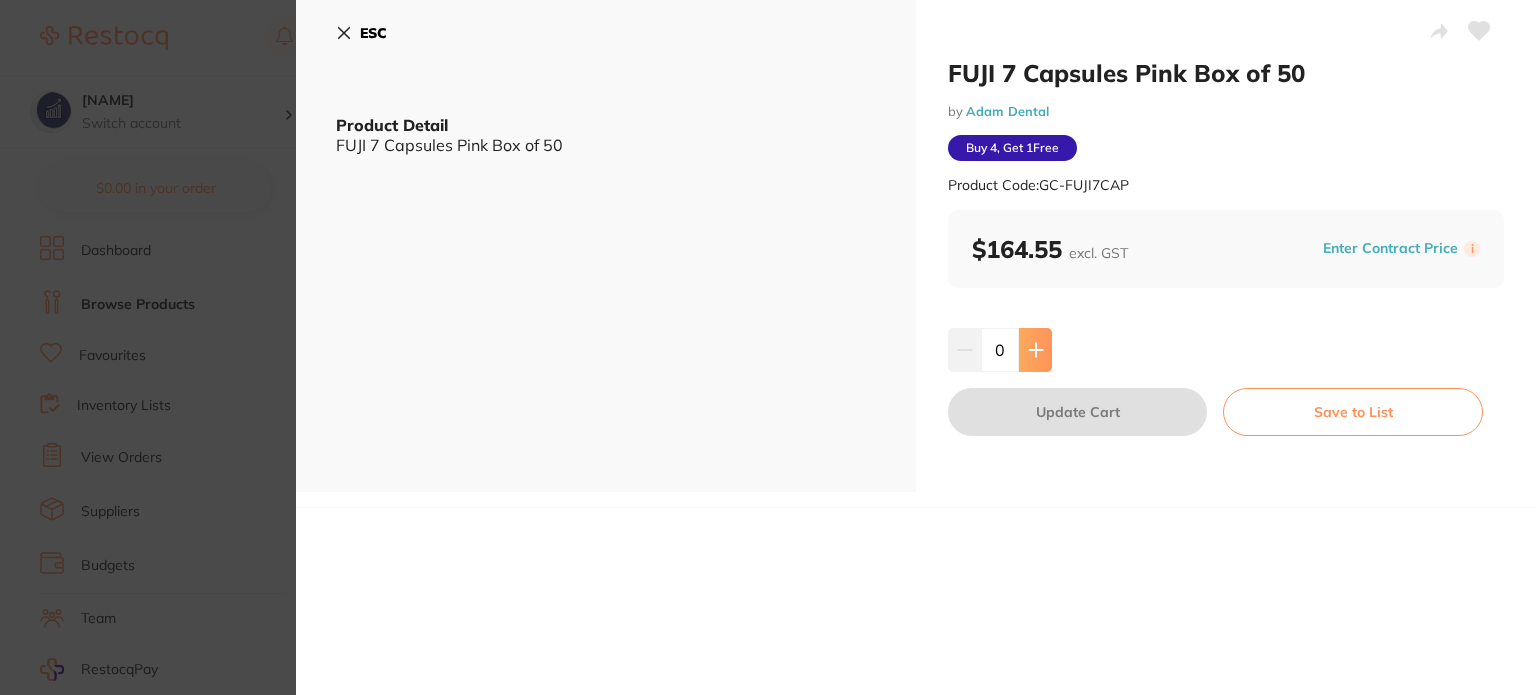 scroll, scrollTop: 0, scrollLeft: 0, axis: both 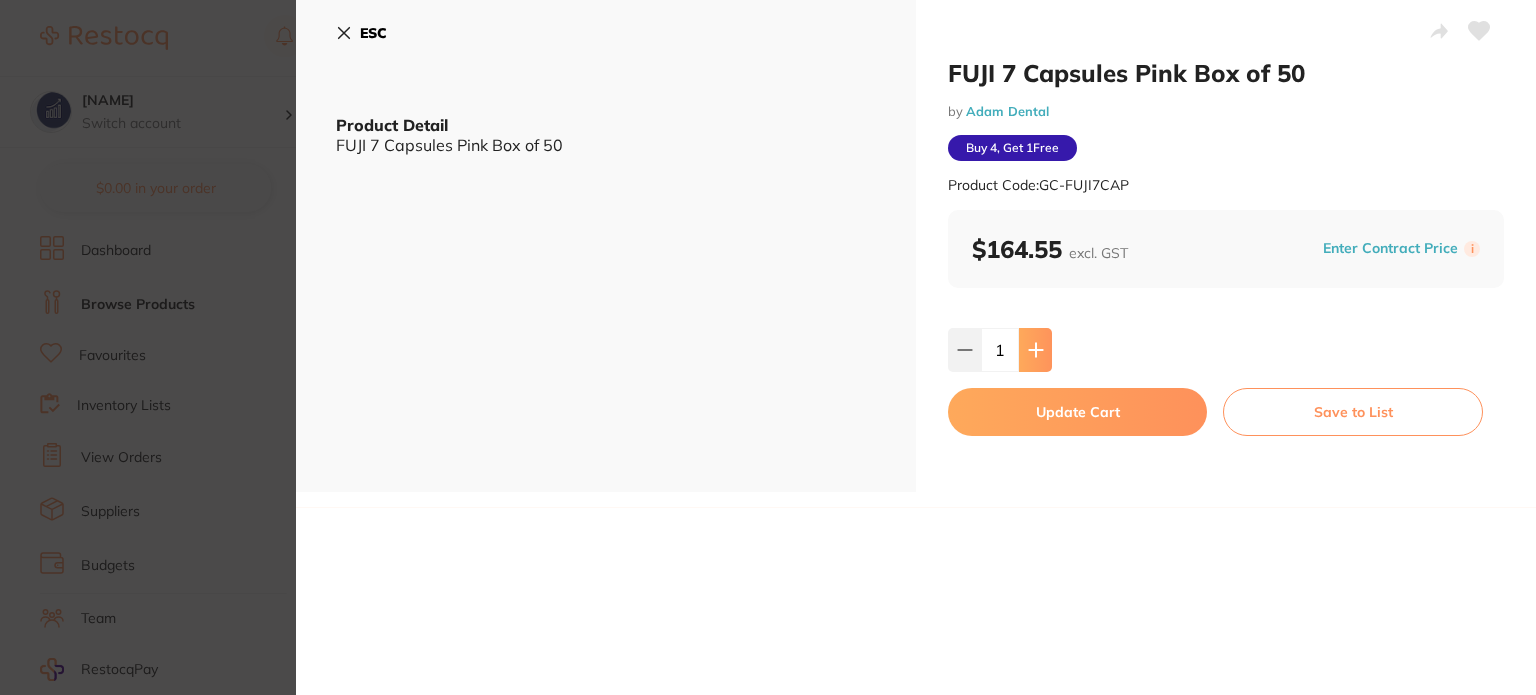 click at bounding box center (1035, 350) 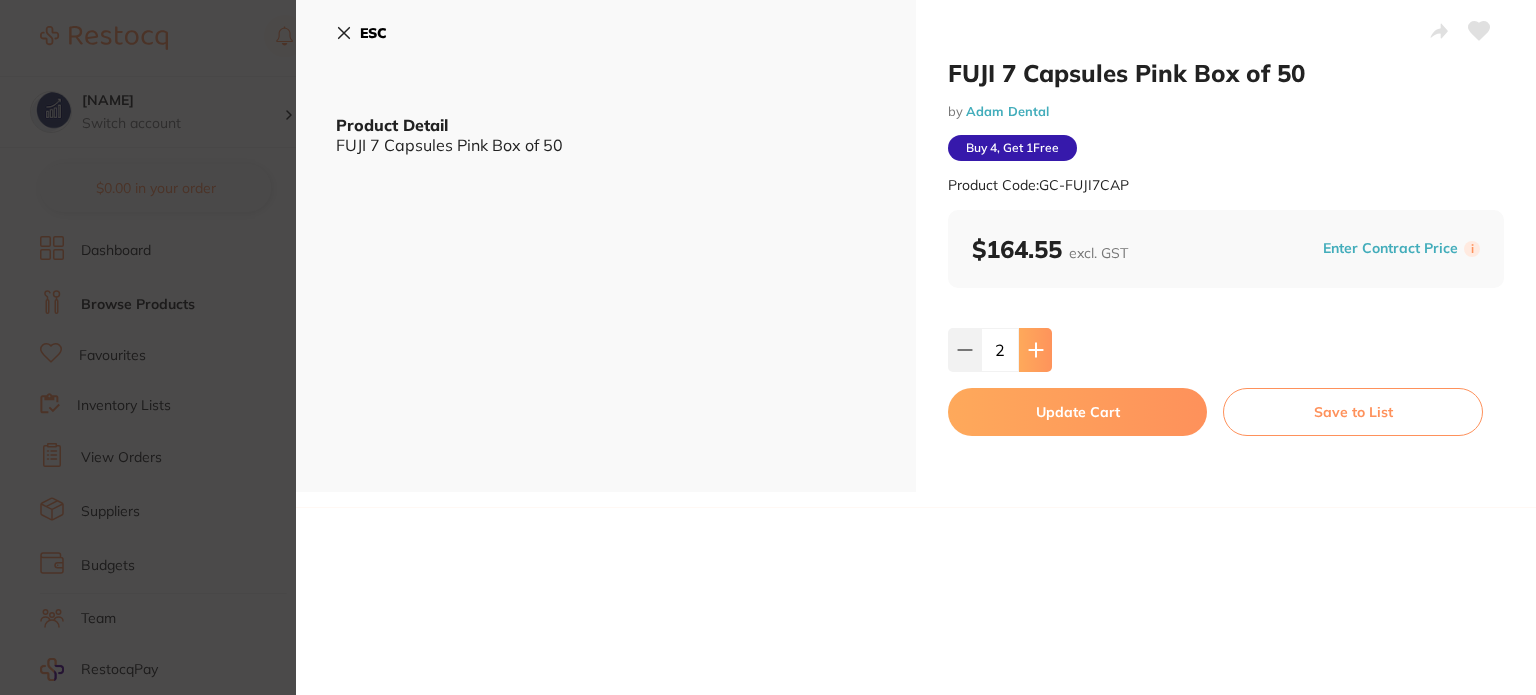 click at bounding box center [1035, 350] 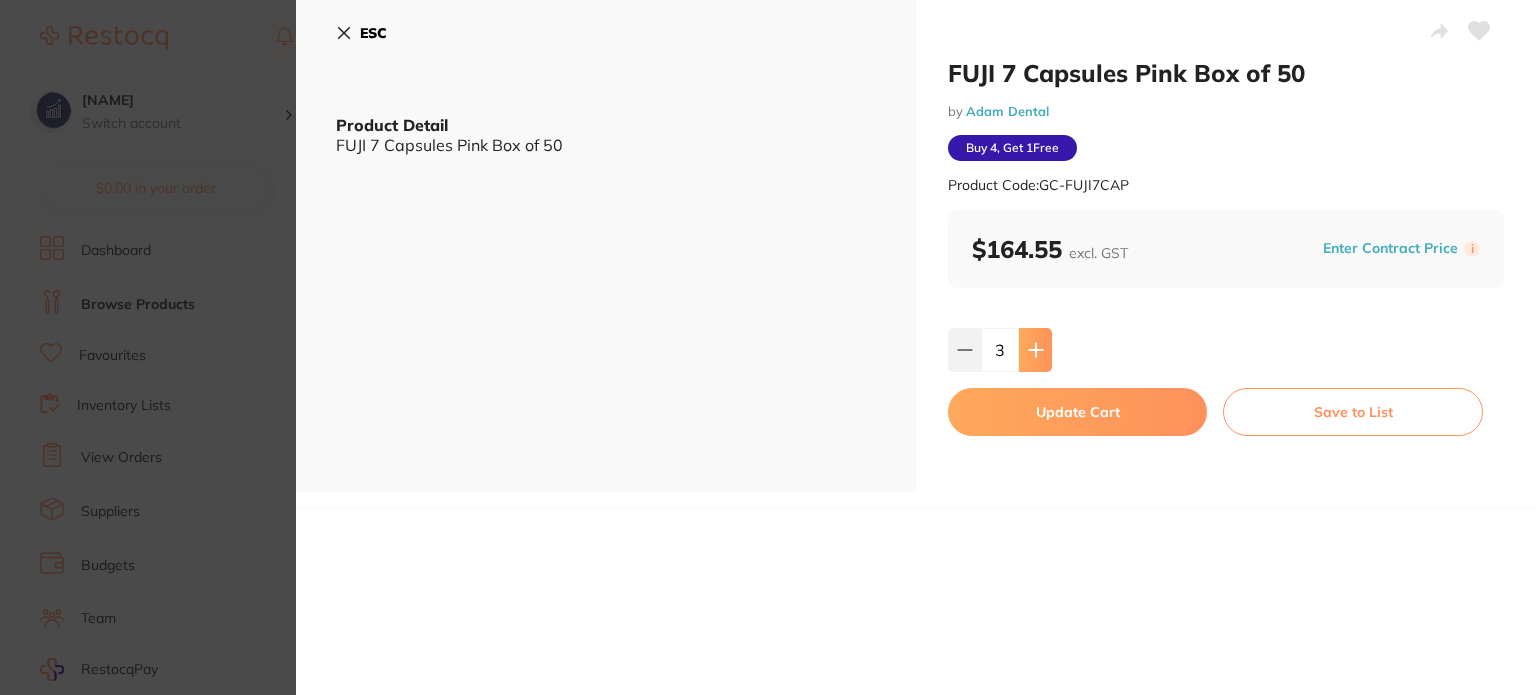 click at bounding box center [1035, 350] 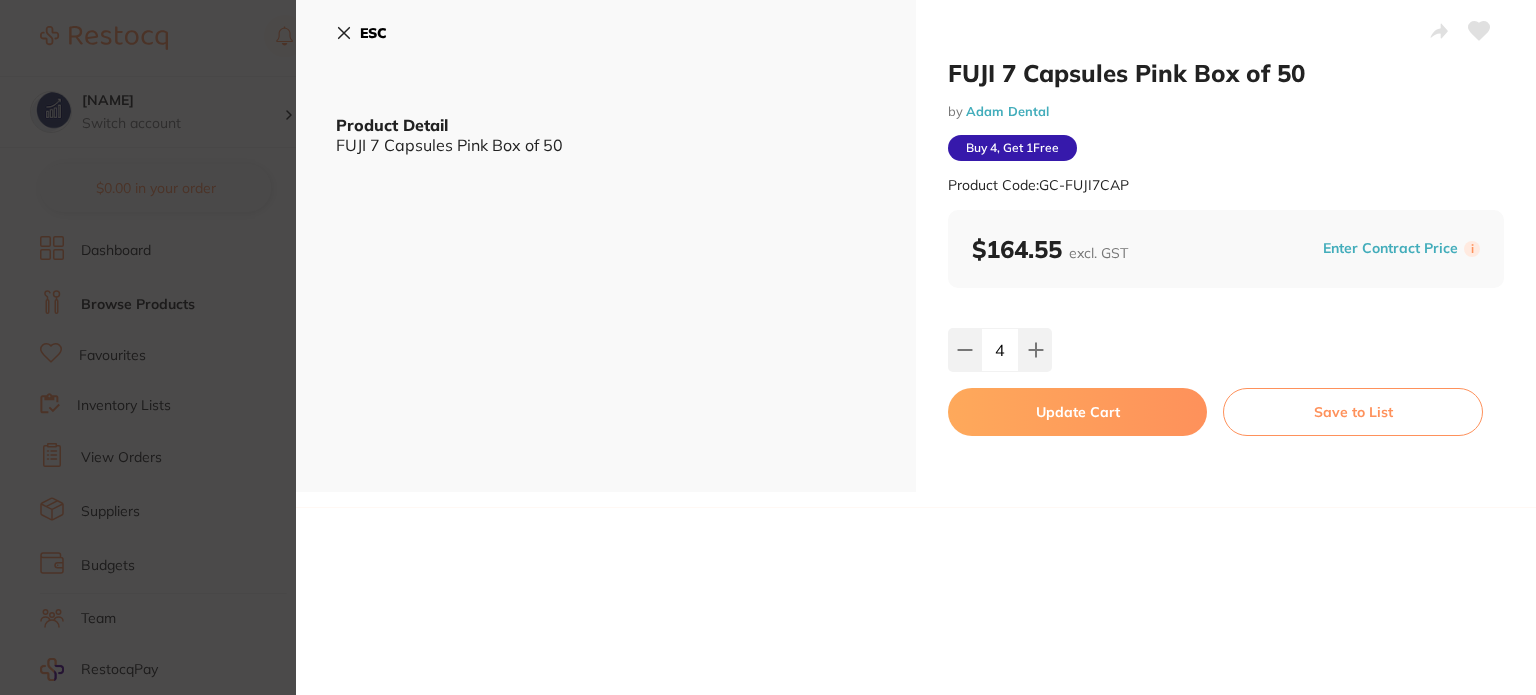click on "Update Cart" at bounding box center (1077, 412) 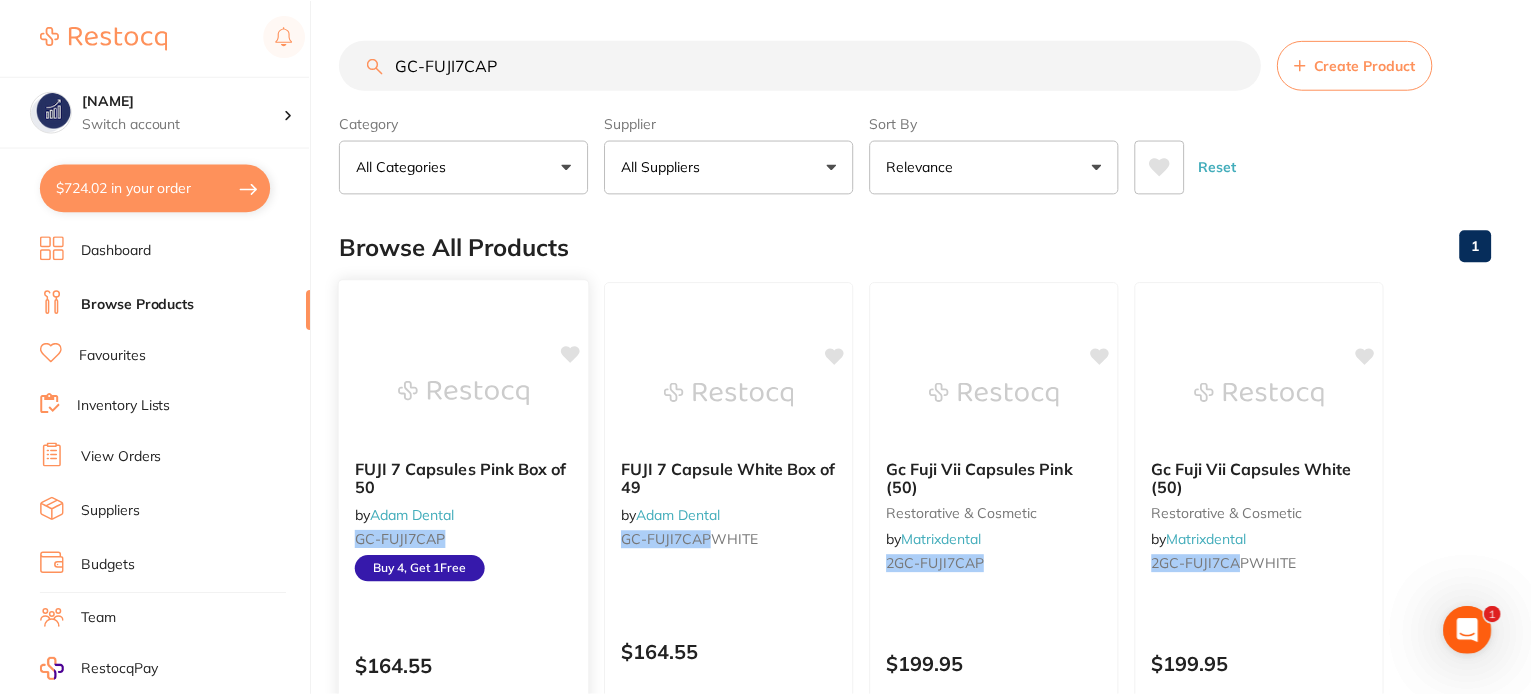 scroll, scrollTop: 1, scrollLeft: 0, axis: vertical 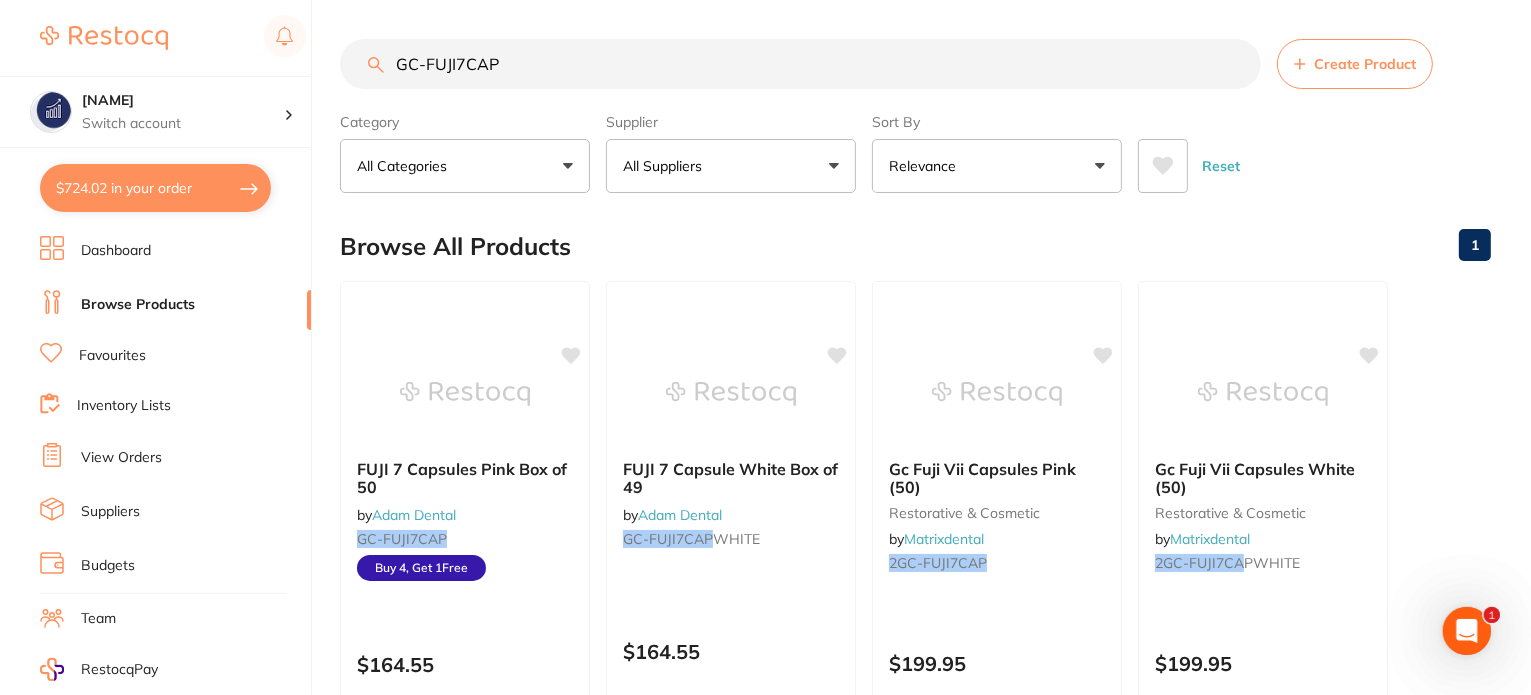click on "[NAME] Switch account [NAME] $[PRICE]   in your order Dashboard Browse Products Favourites Inventory Lists View Orders Suppliers Budgets Team RestocqPay Rewards Subscriptions Account Support Log Out" at bounding box center (156, 347) 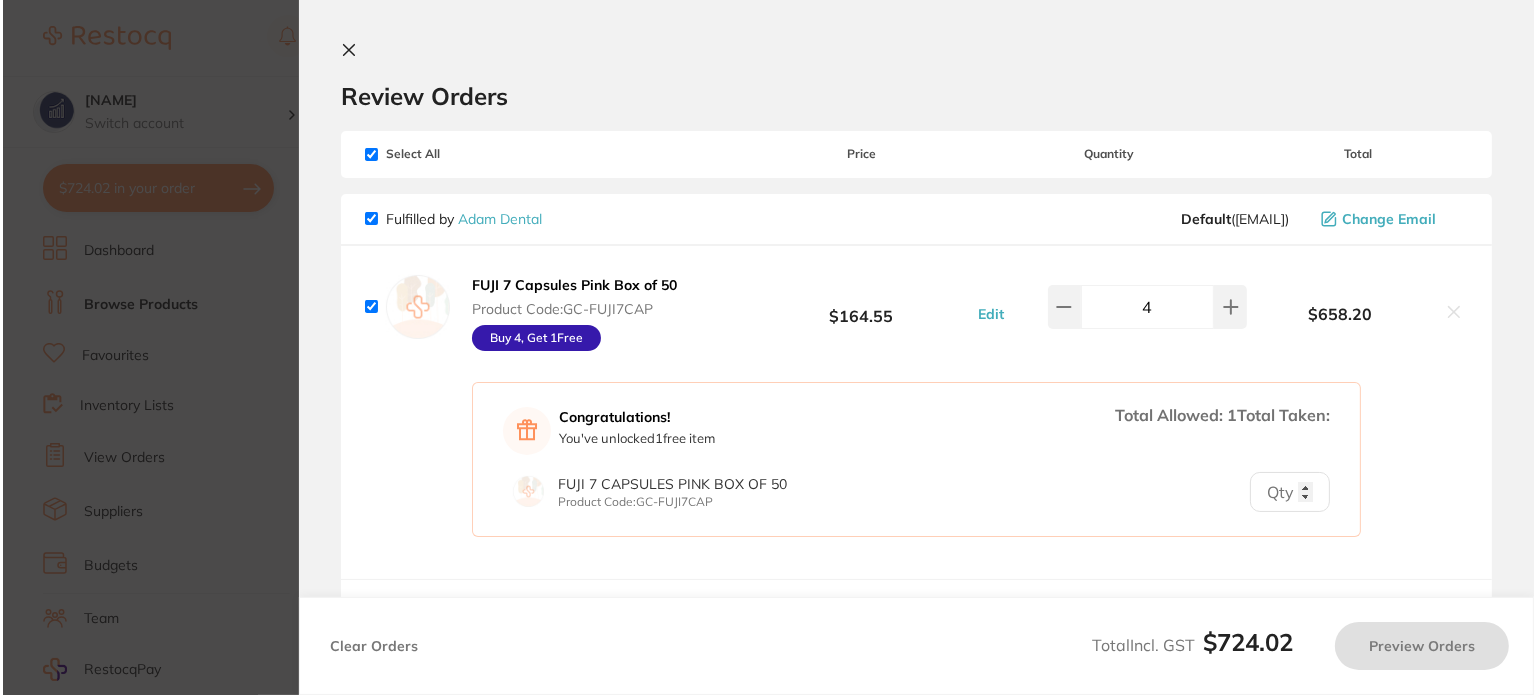 scroll, scrollTop: 0, scrollLeft: 0, axis: both 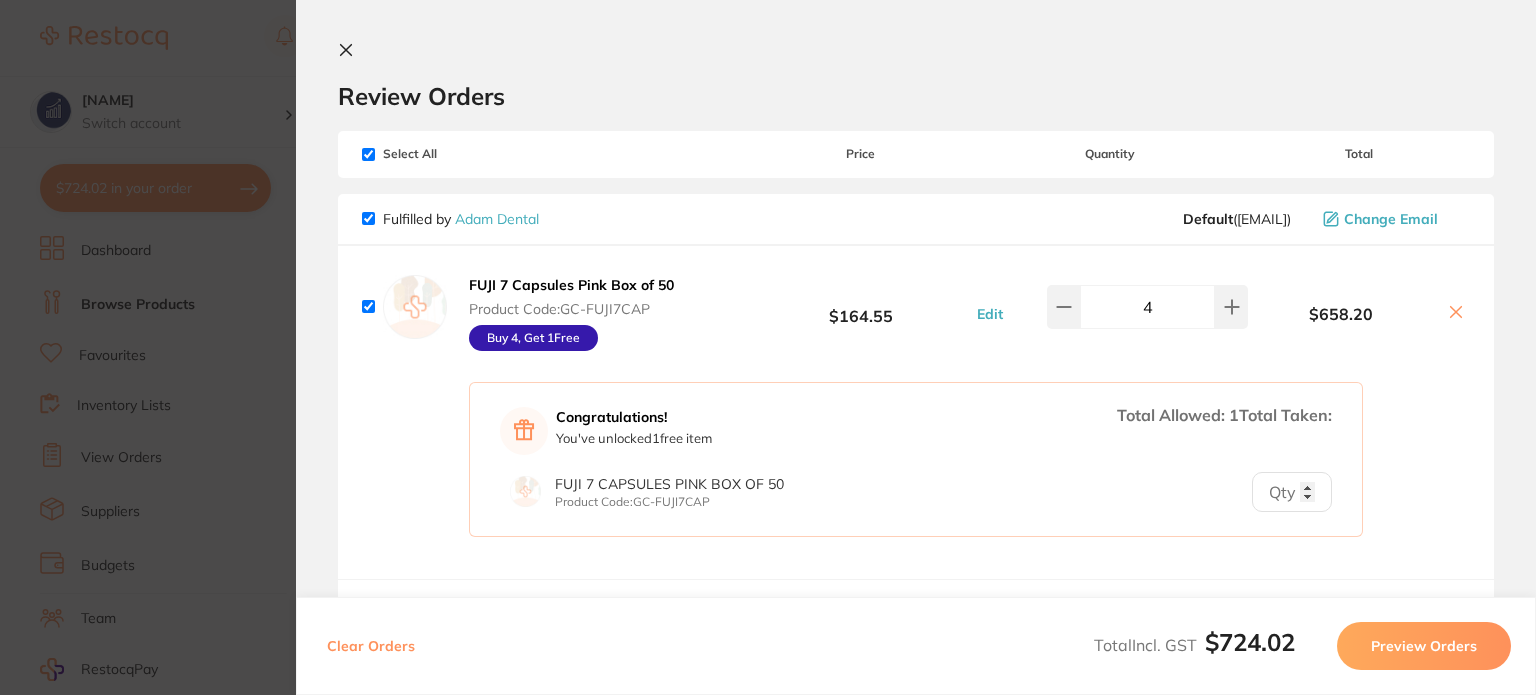 click on "Clear Orders" at bounding box center [371, 646] 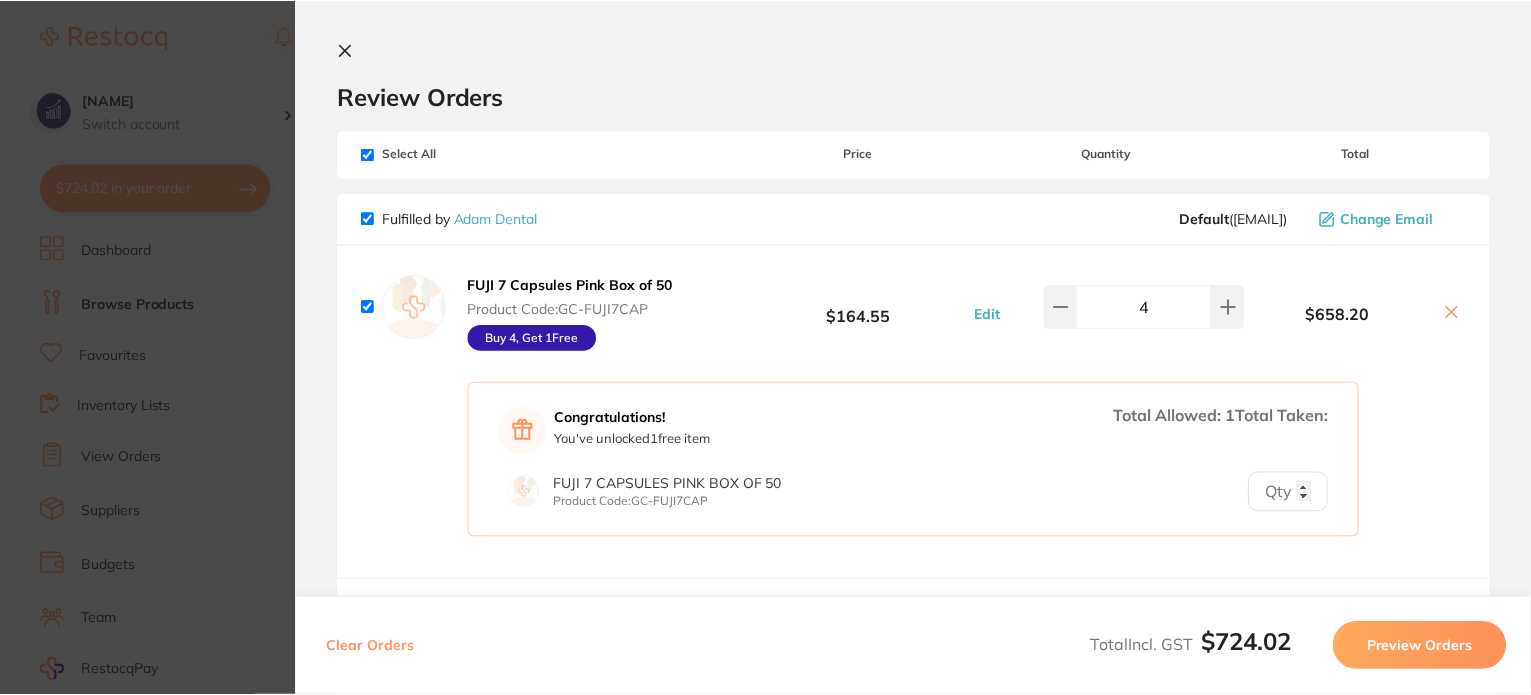 scroll, scrollTop: 1, scrollLeft: 0, axis: vertical 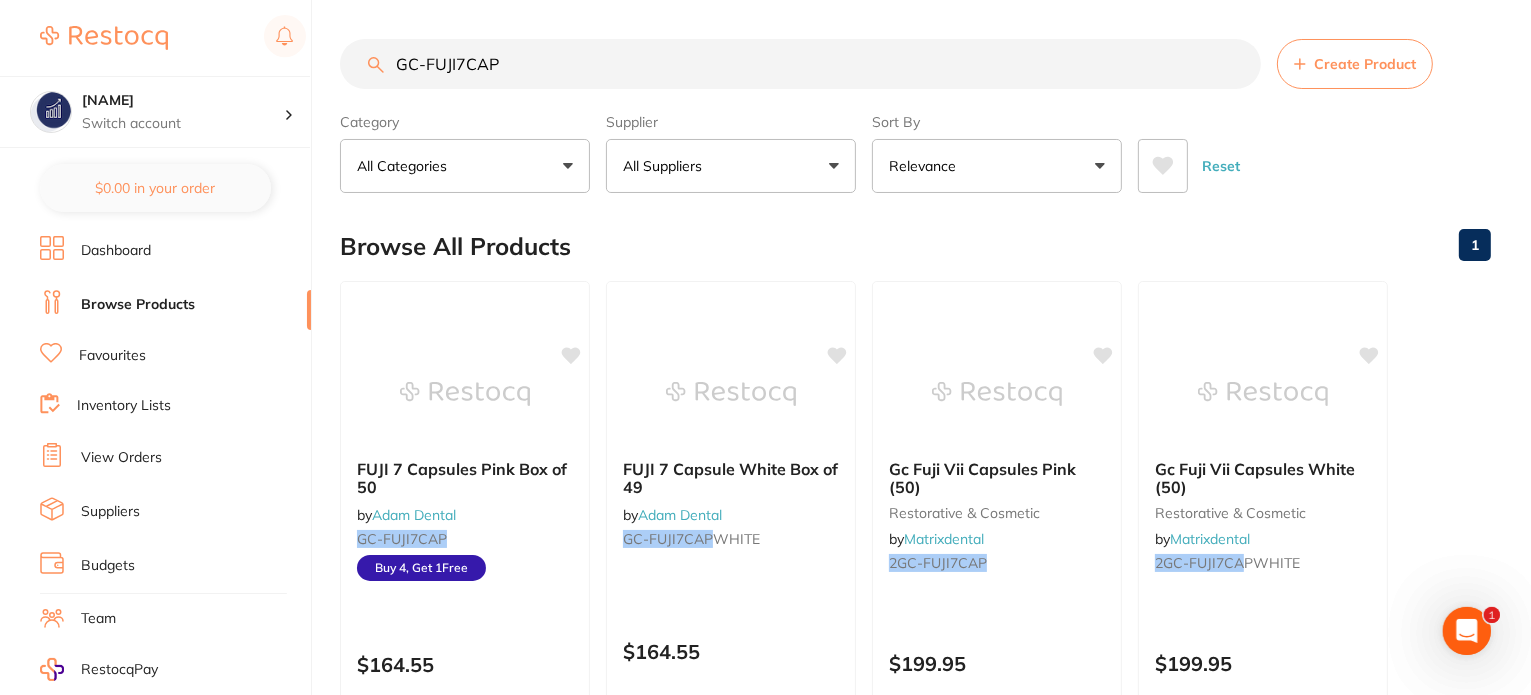 drag, startPoint x: 470, startPoint y: 527, endPoint x: 482, endPoint y: 521, distance: 13.416408 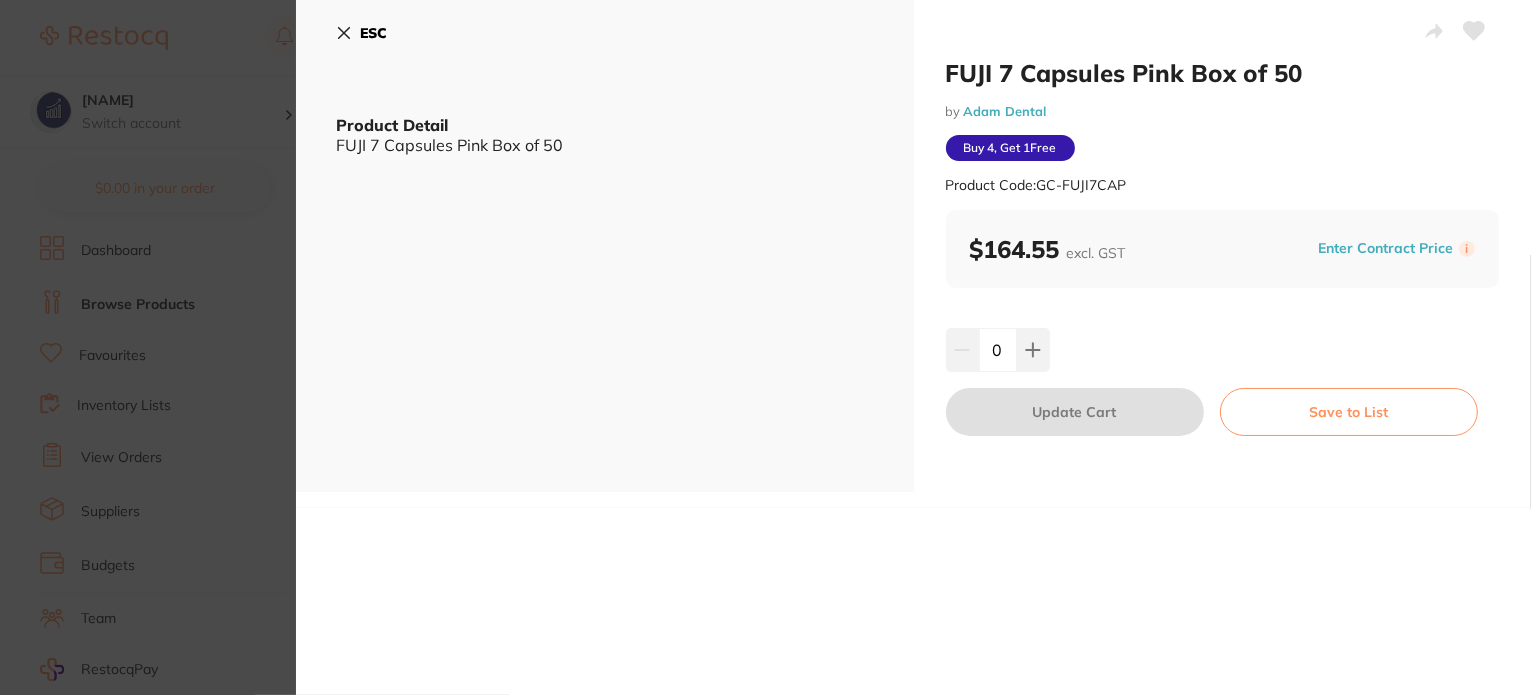 scroll, scrollTop: 0, scrollLeft: 0, axis: both 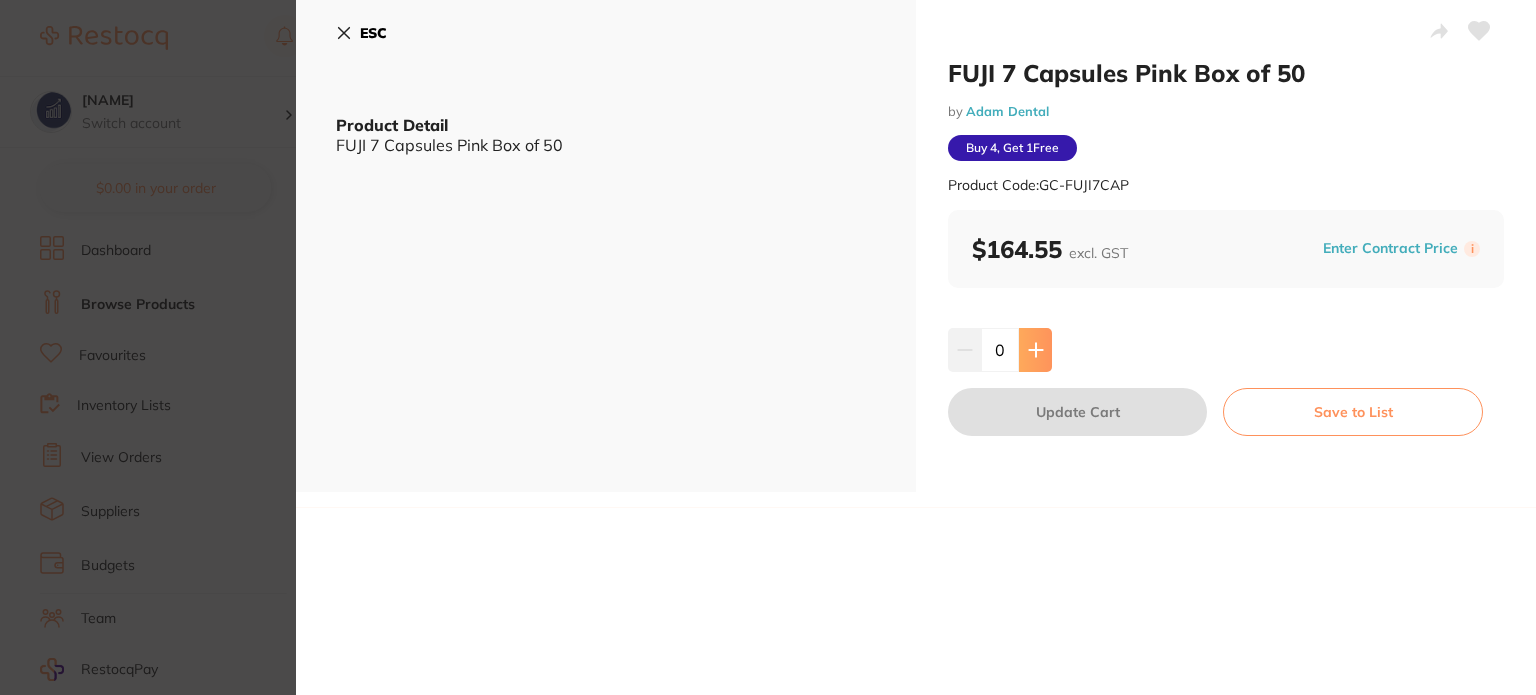 click at bounding box center (1035, 350) 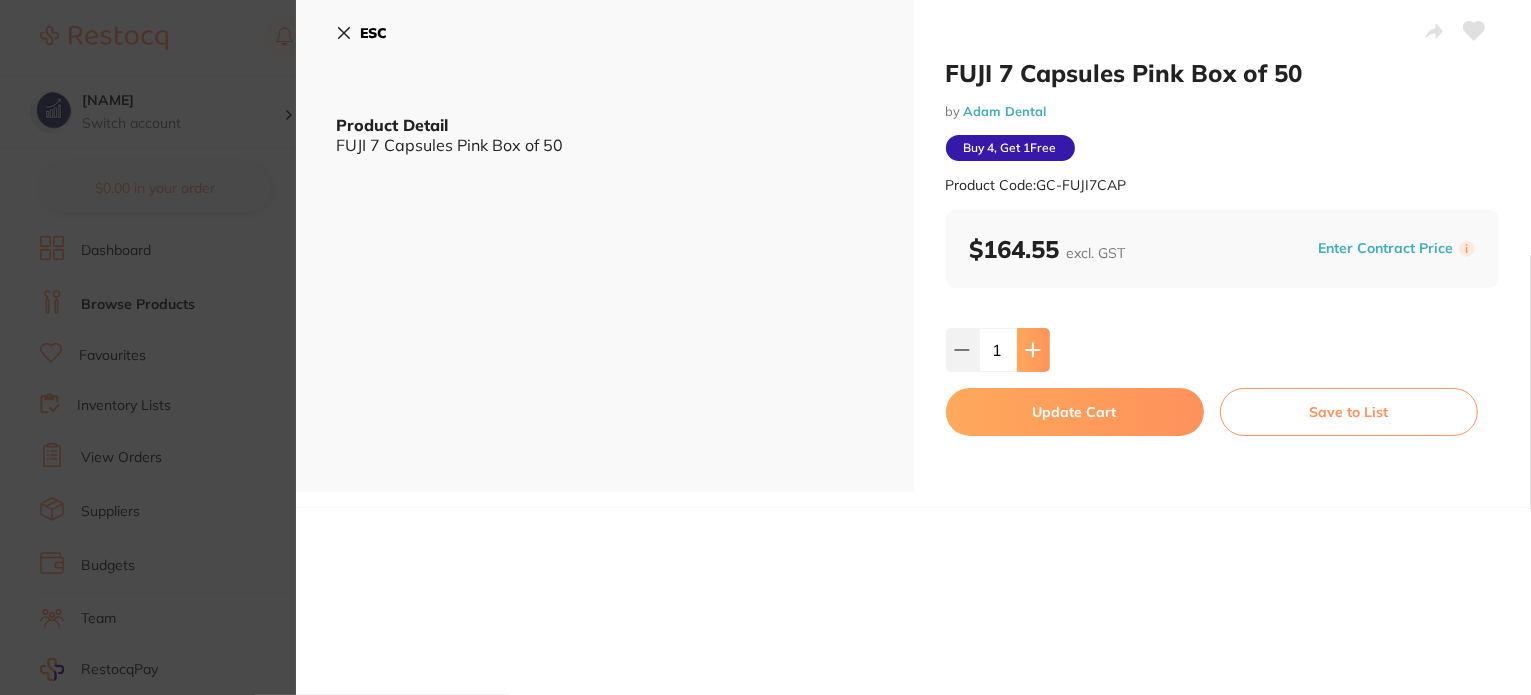 click at bounding box center [1033, 350] 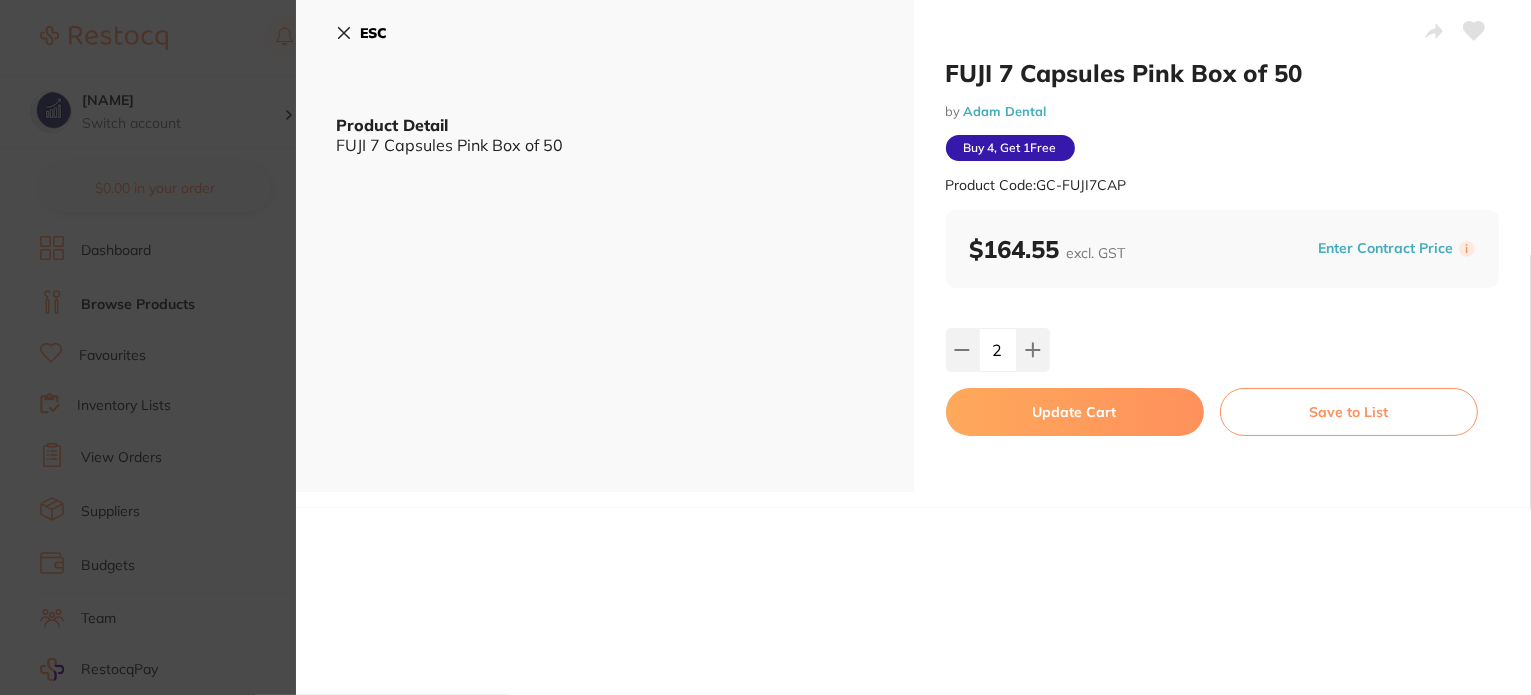 click on "Update Cart" at bounding box center (1075, 412) 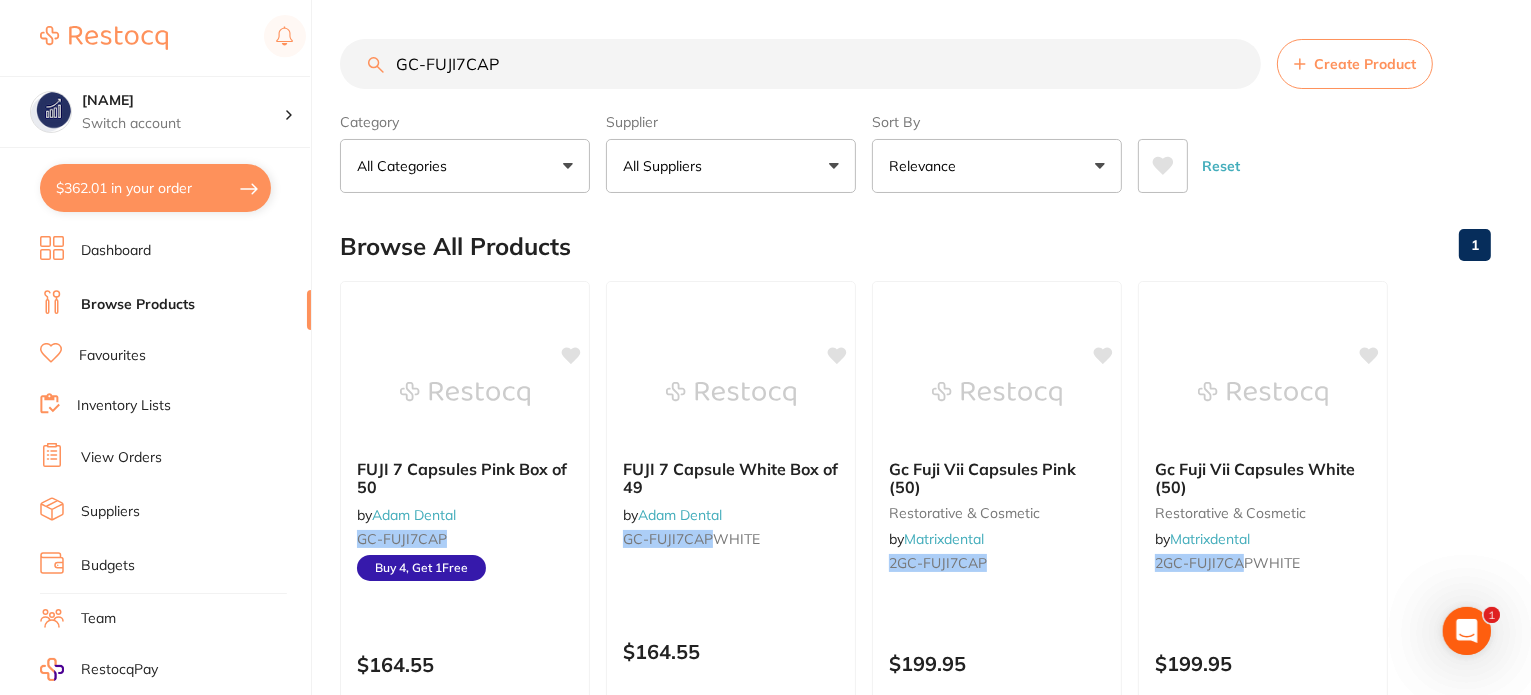 scroll, scrollTop: 0, scrollLeft: 0, axis: both 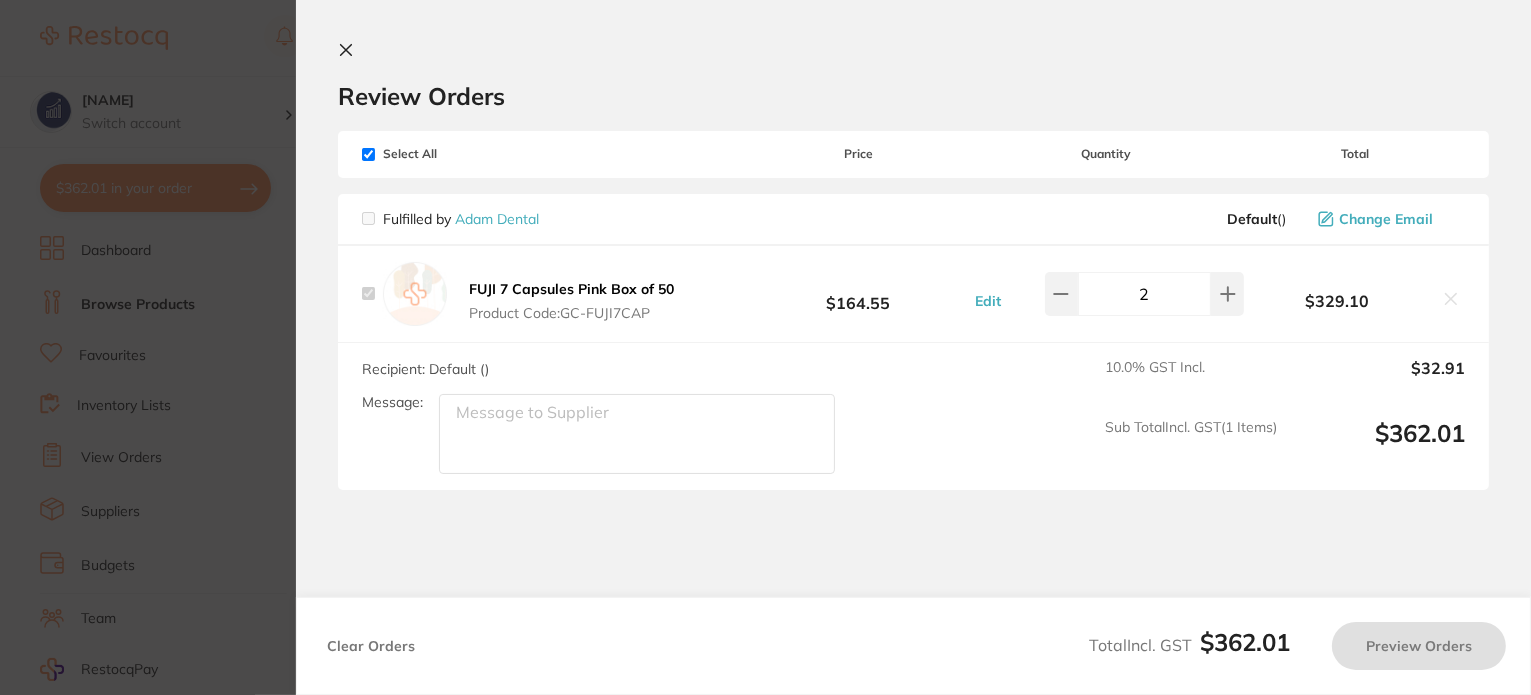 checkbox on "true" 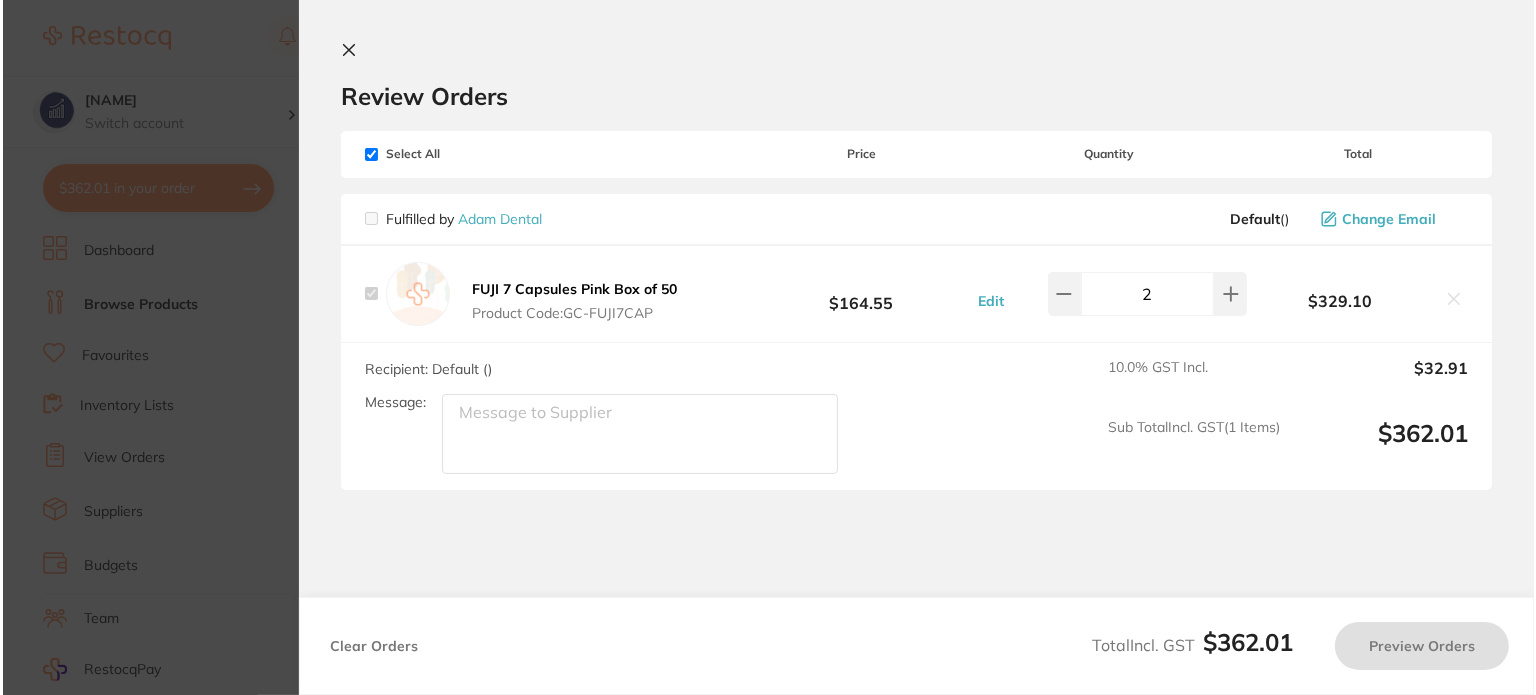 scroll, scrollTop: 0, scrollLeft: 0, axis: both 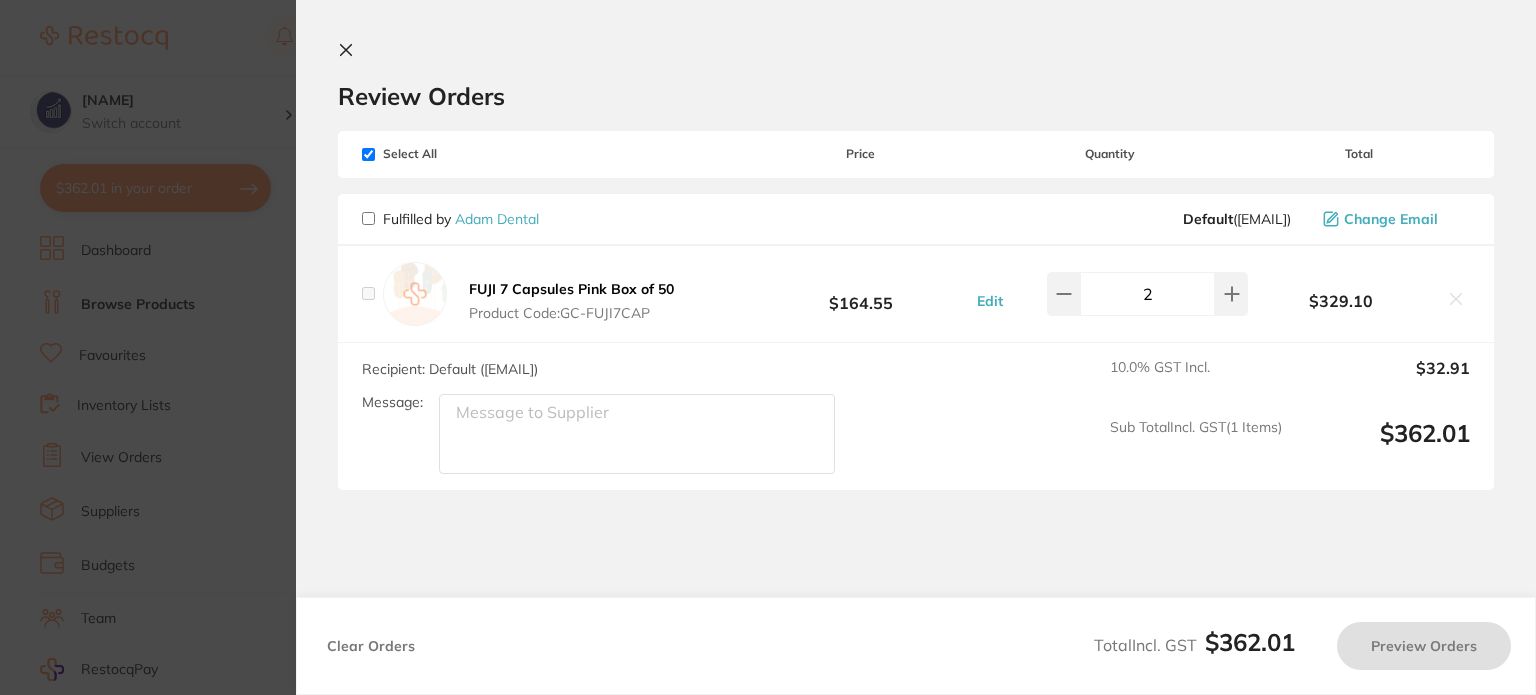 checkbox on "false" 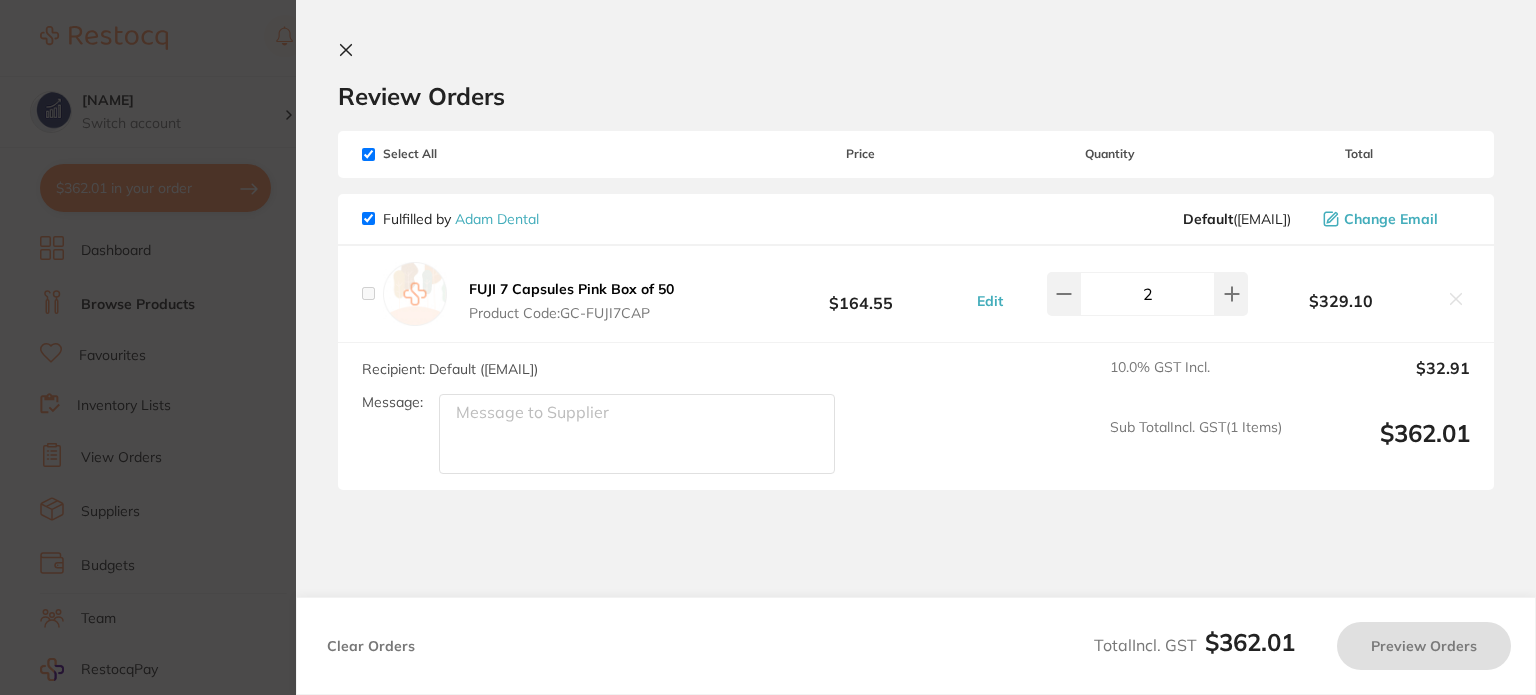 checkbox on "true" 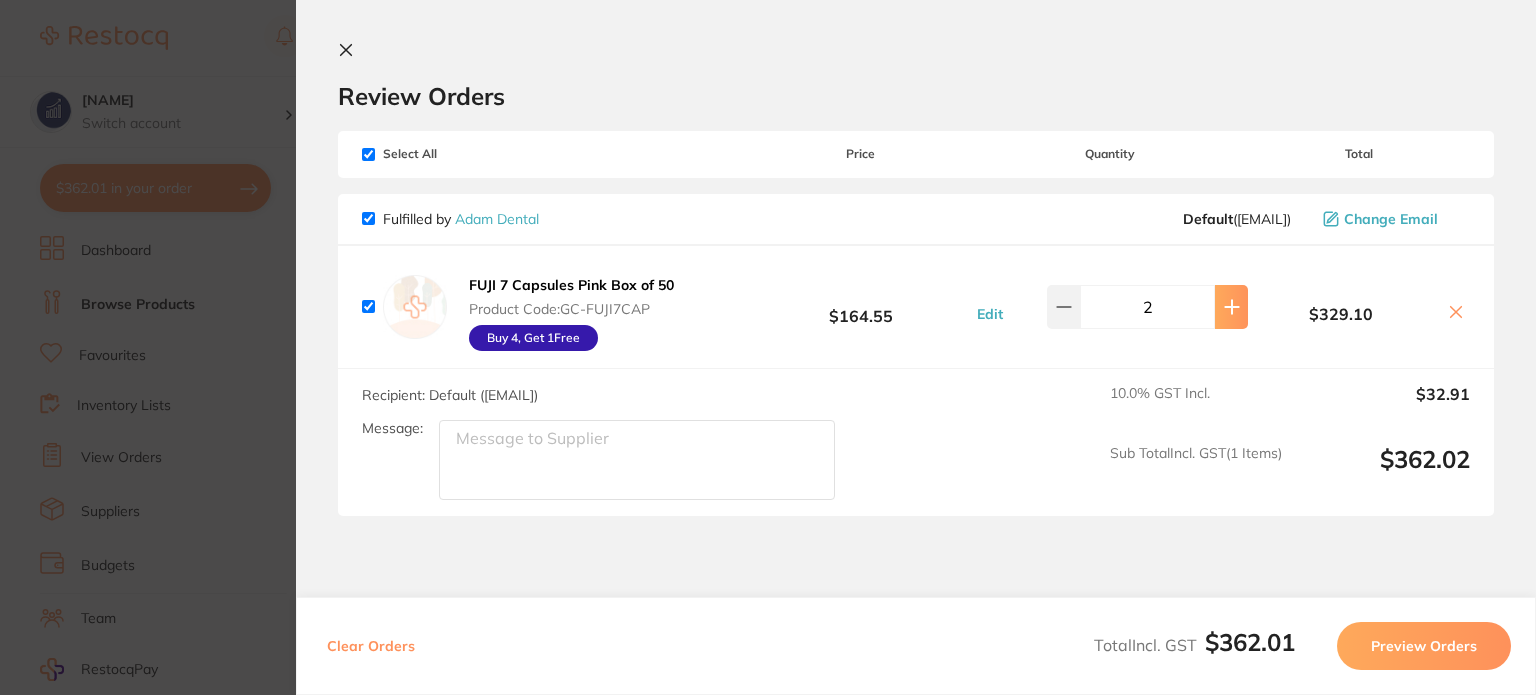 click 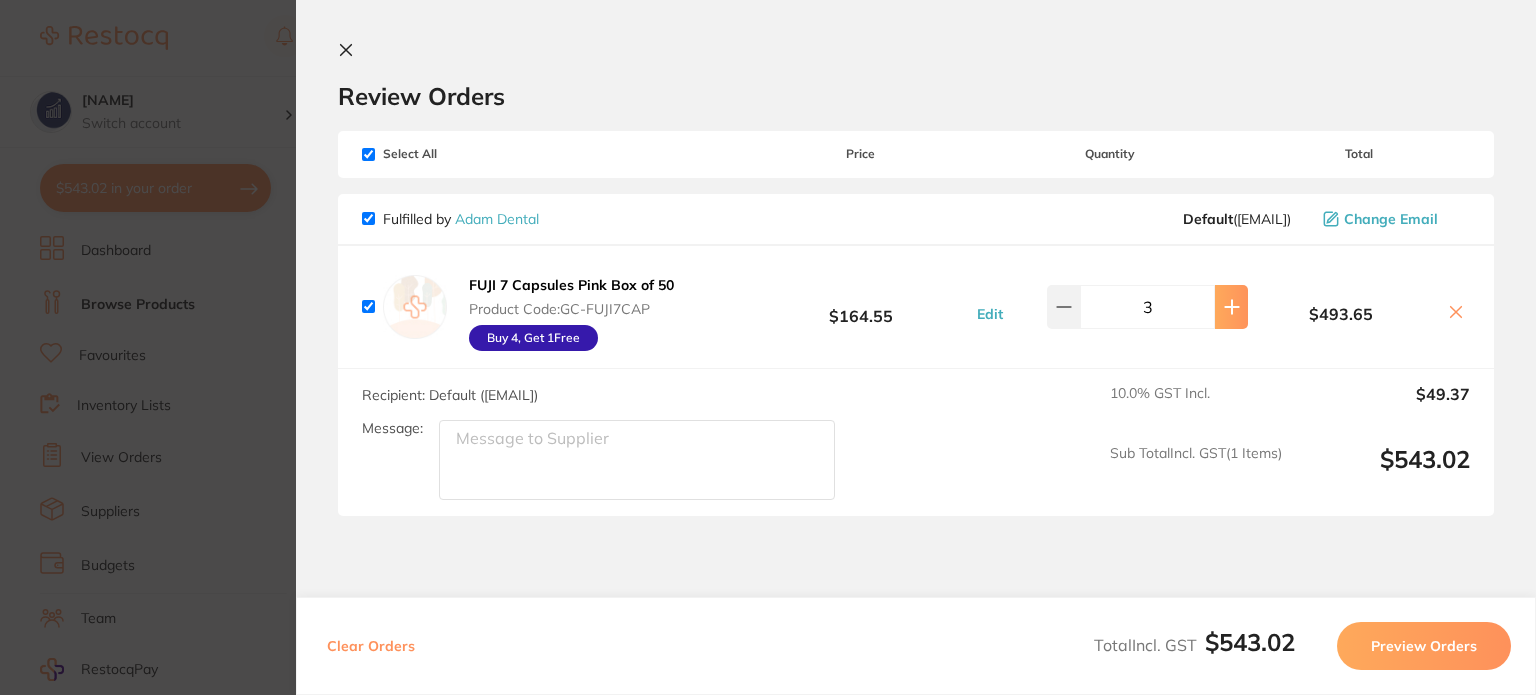 click 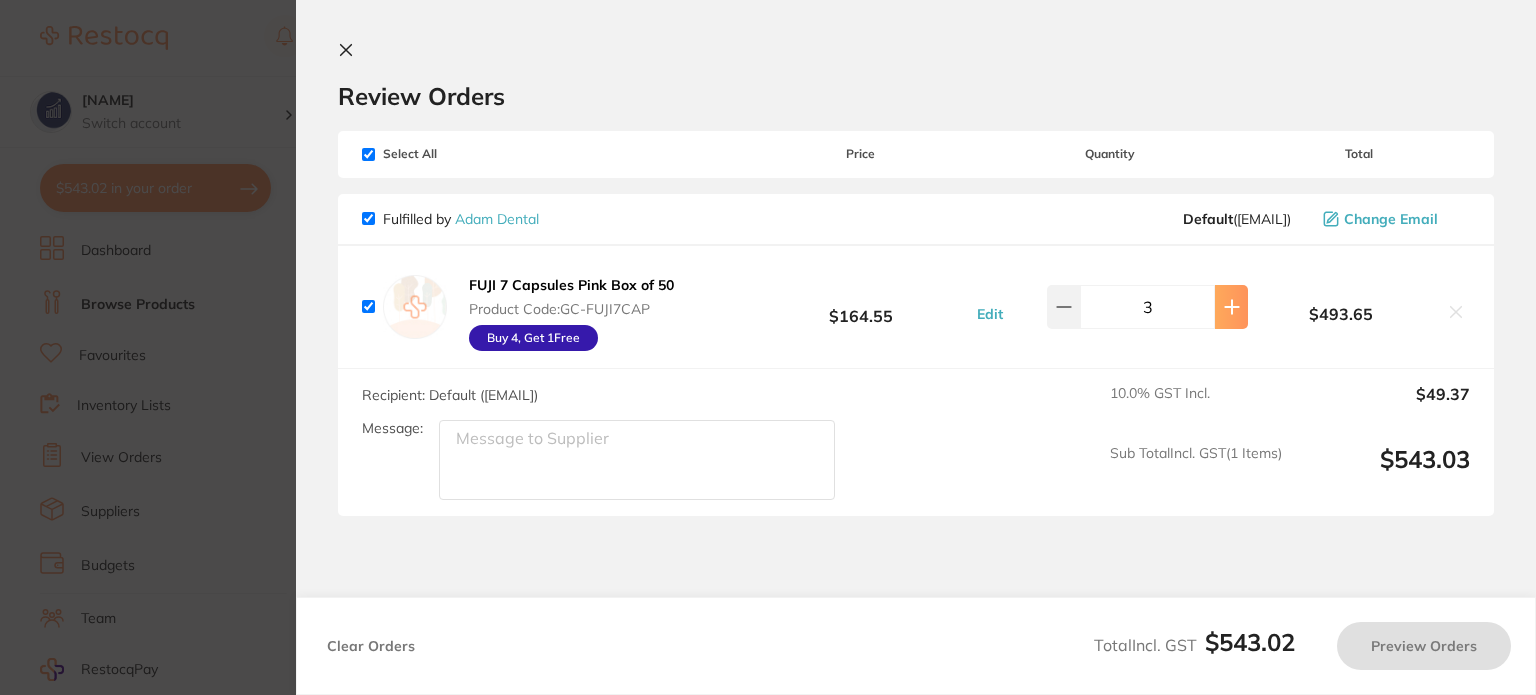 type on "4" 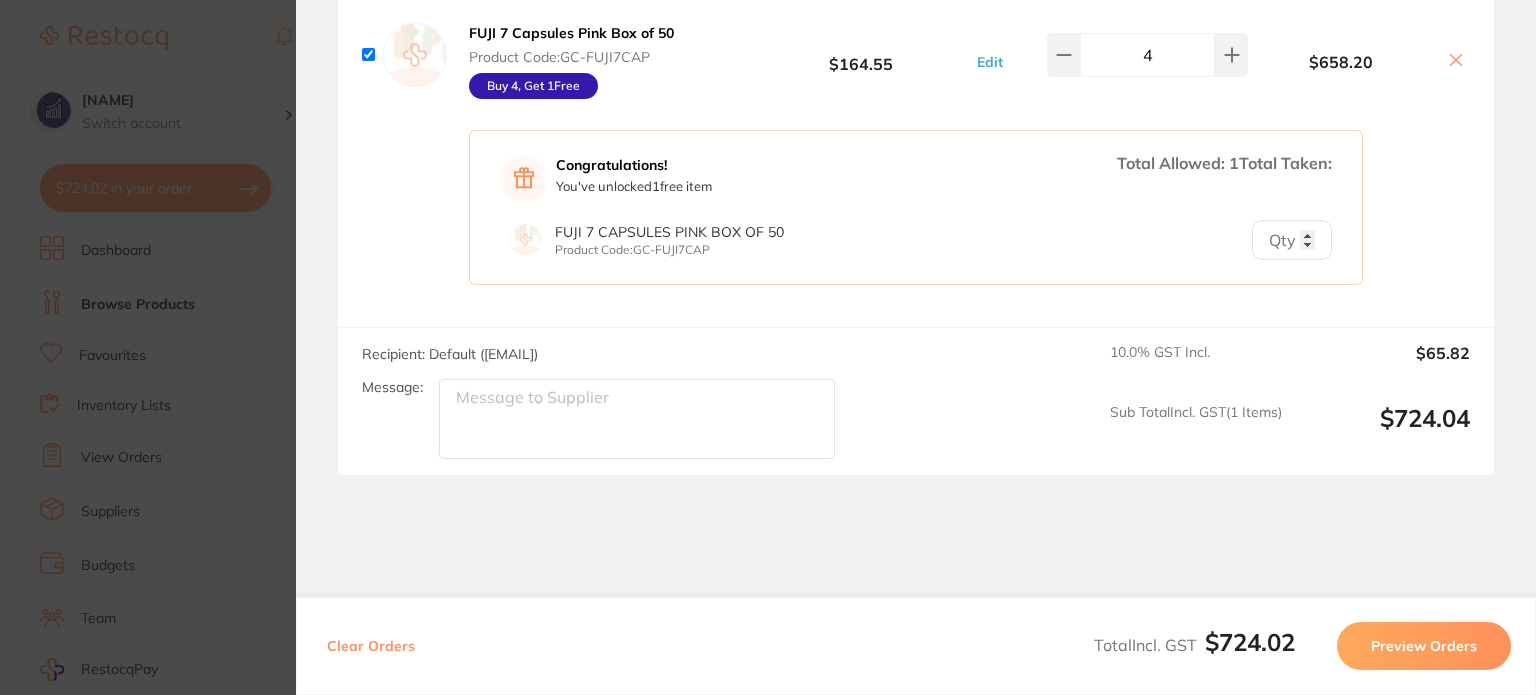 scroll, scrollTop: 280, scrollLeft: 0, axis: vertical 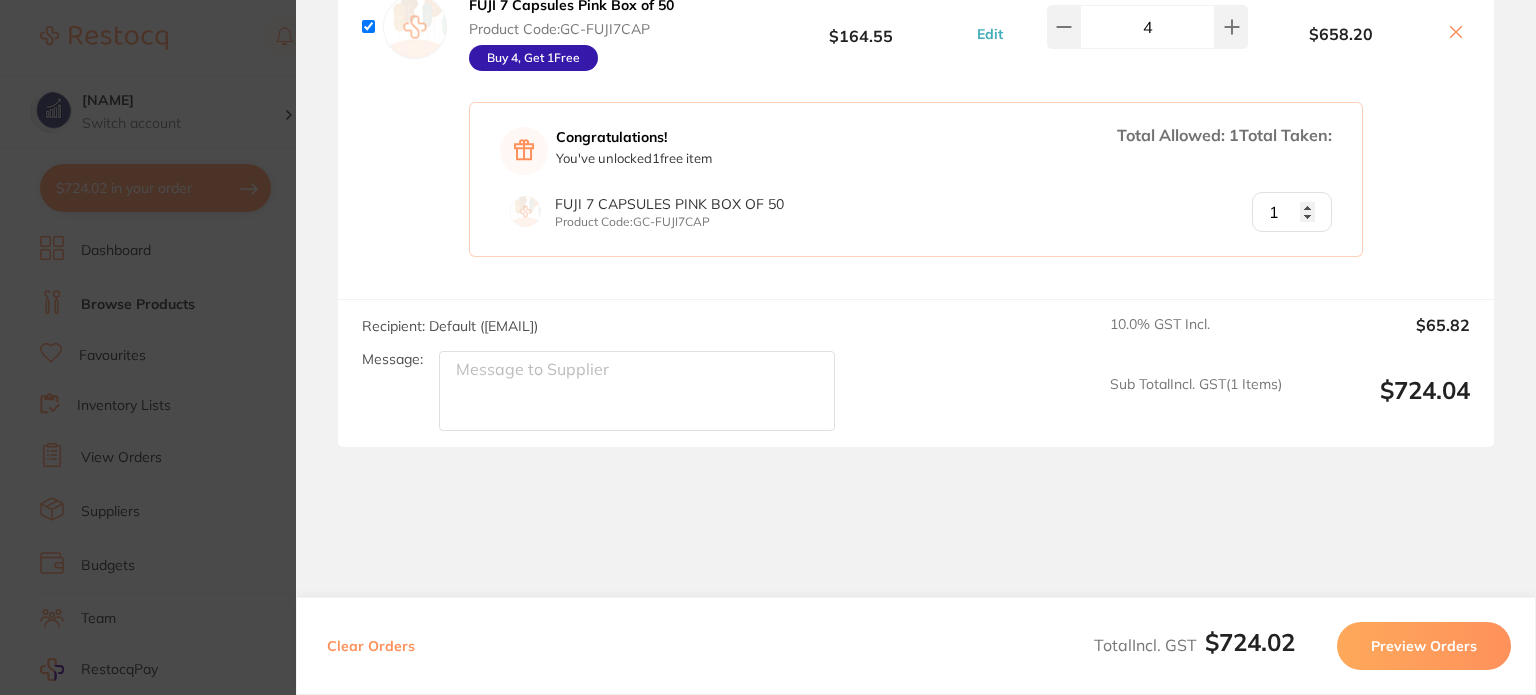 click on "1" at bounding box center (1292, 212) 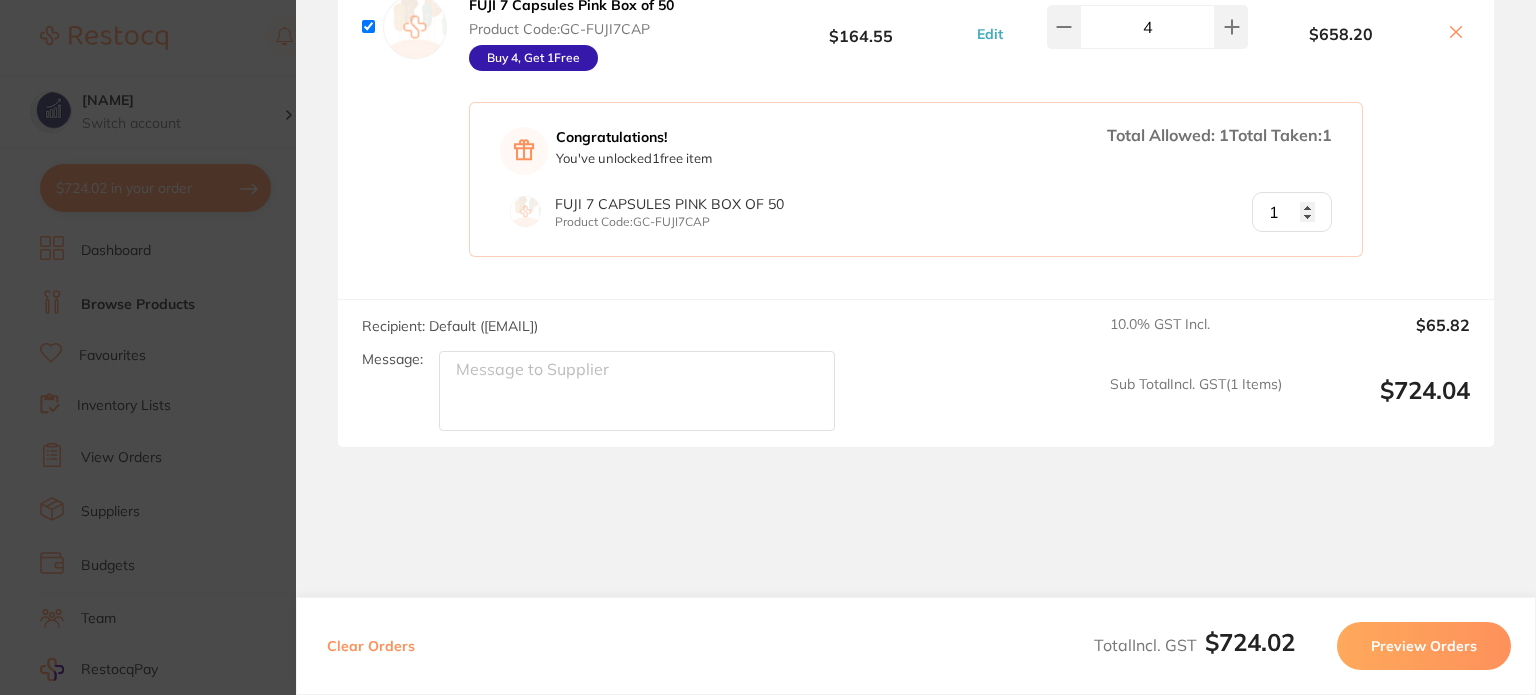 click on "1" at bounding box center [1292, 212] 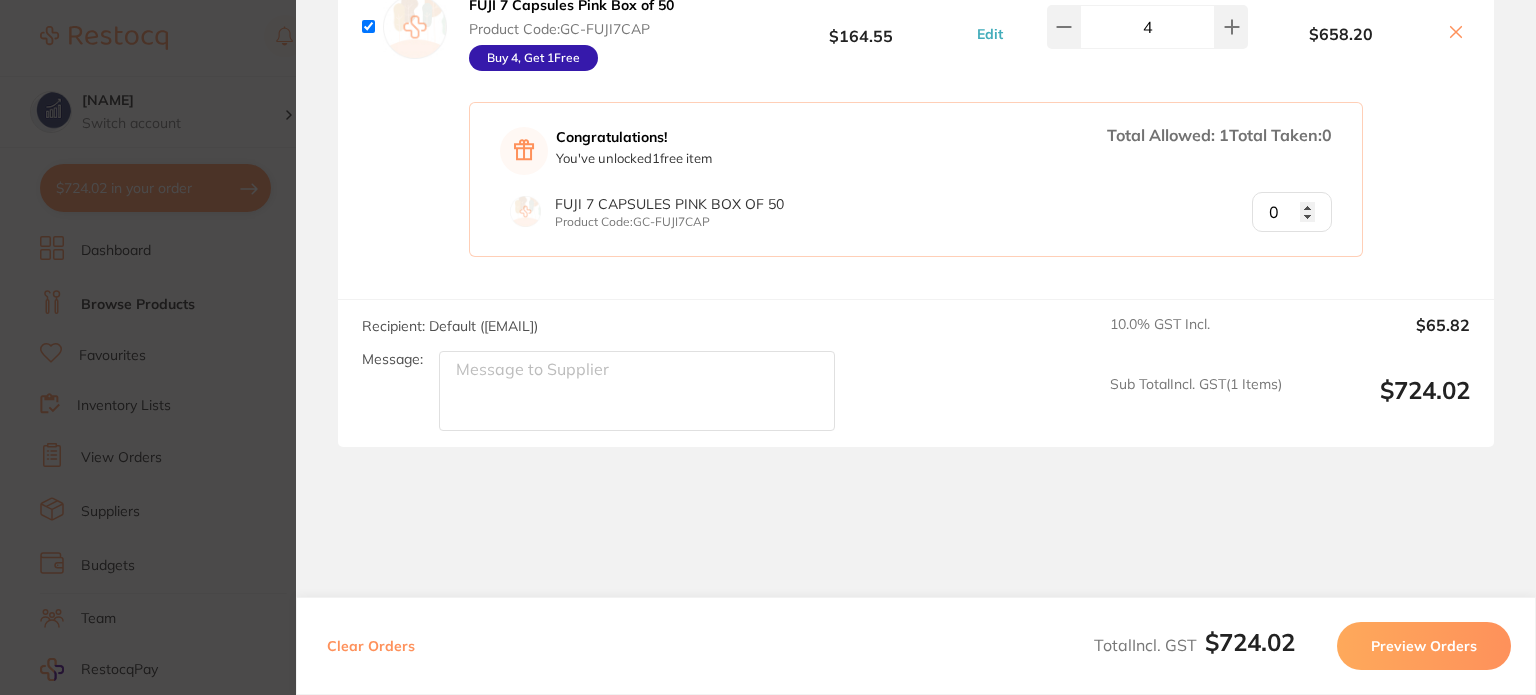 click on "0" at bounding box center [1292, 212] 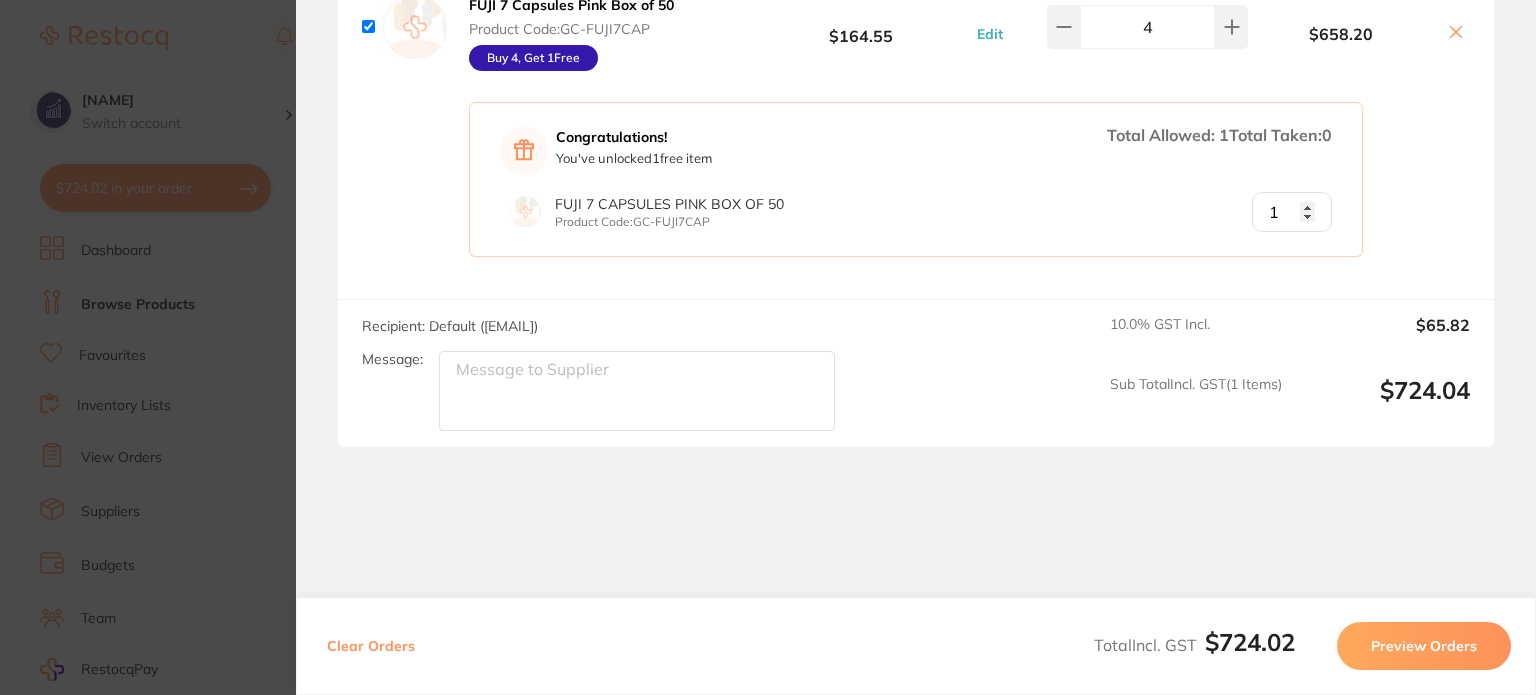 click on "1" at bounding box center (1292, 212) 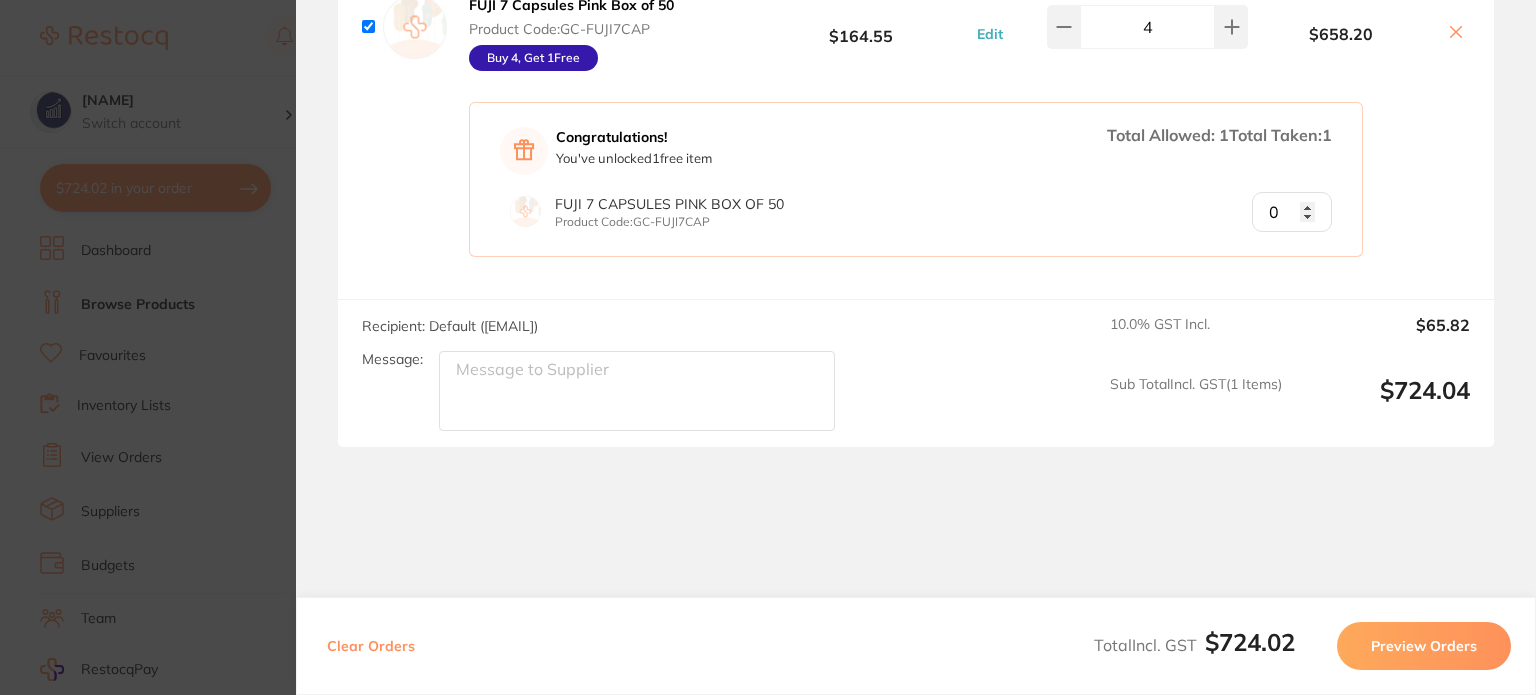 click on "0" at bounding box center (1292, 212) 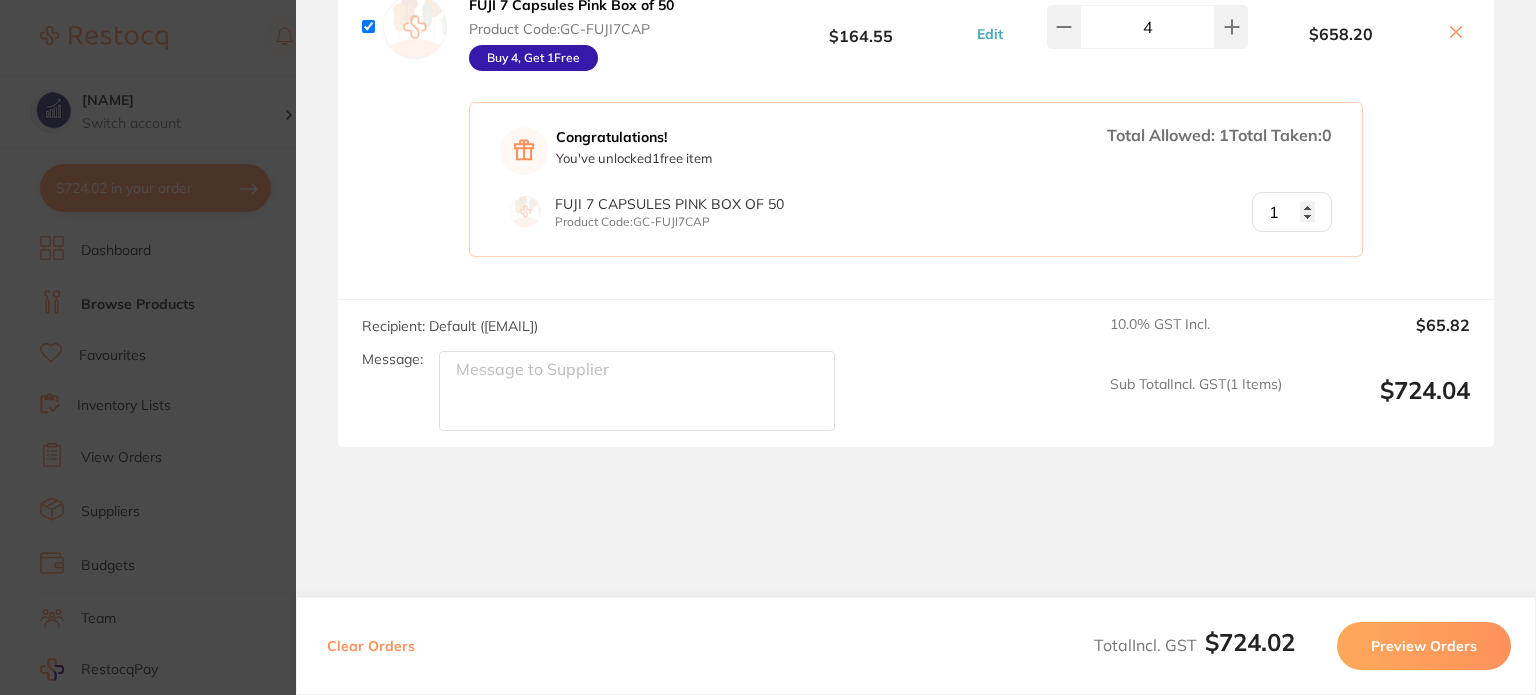 click on "1" at bounding box center [1292, 212] 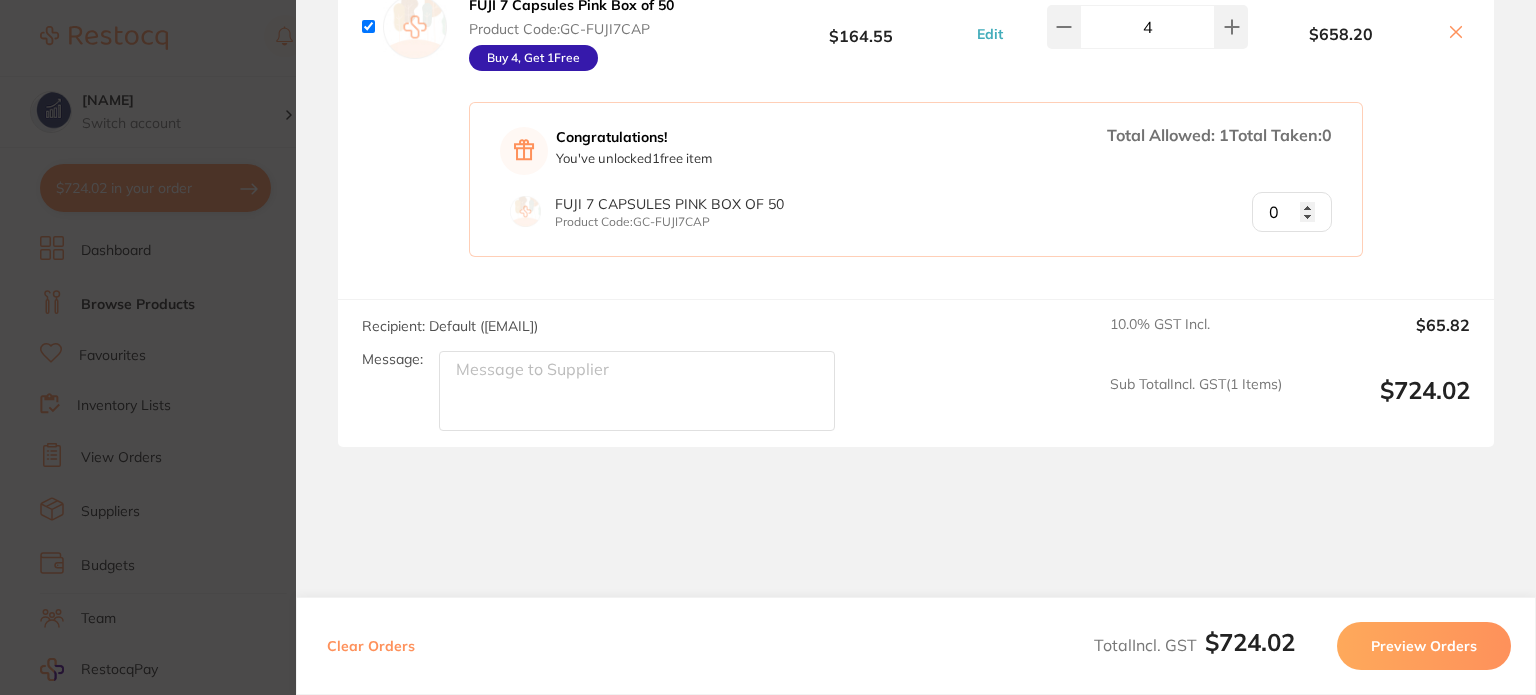 click on "0" at bounding box center [1292, 212] 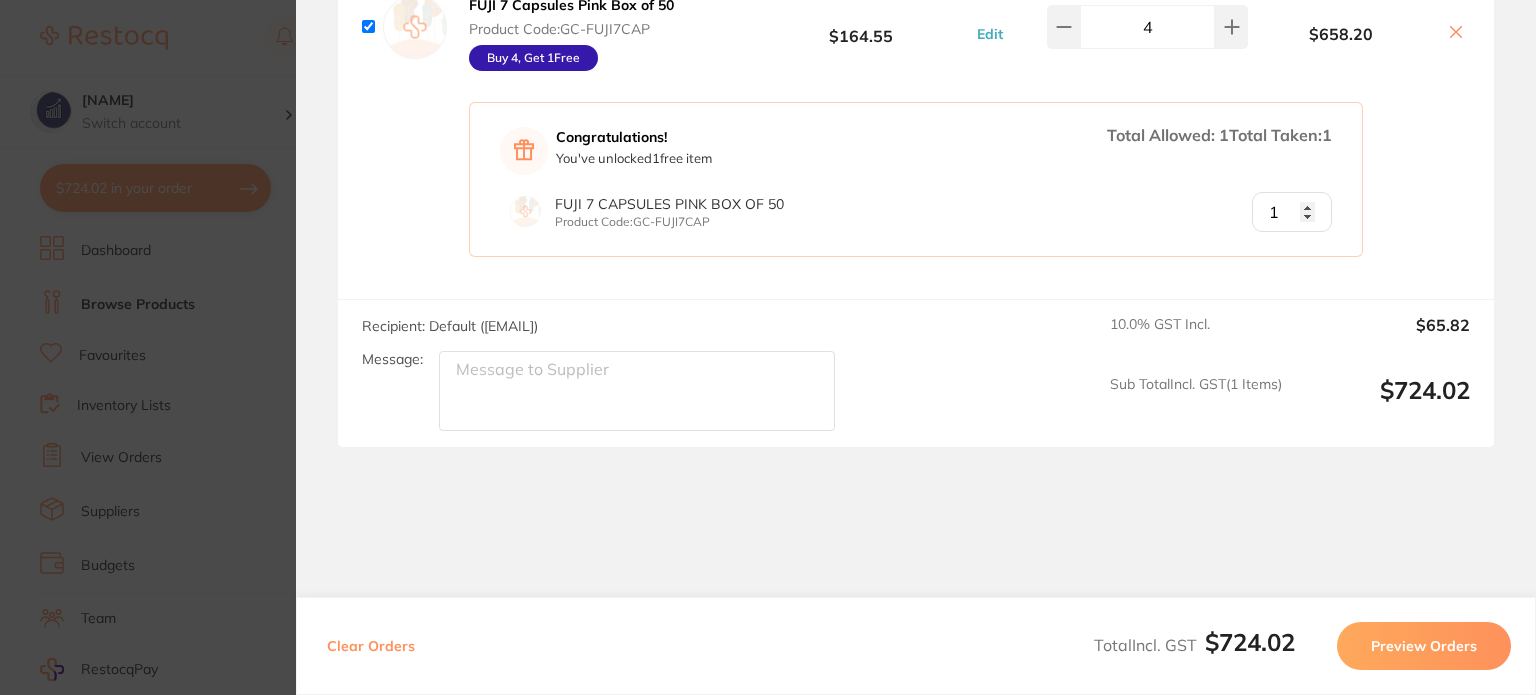 click on "1" at bounding box center (1292, 212) 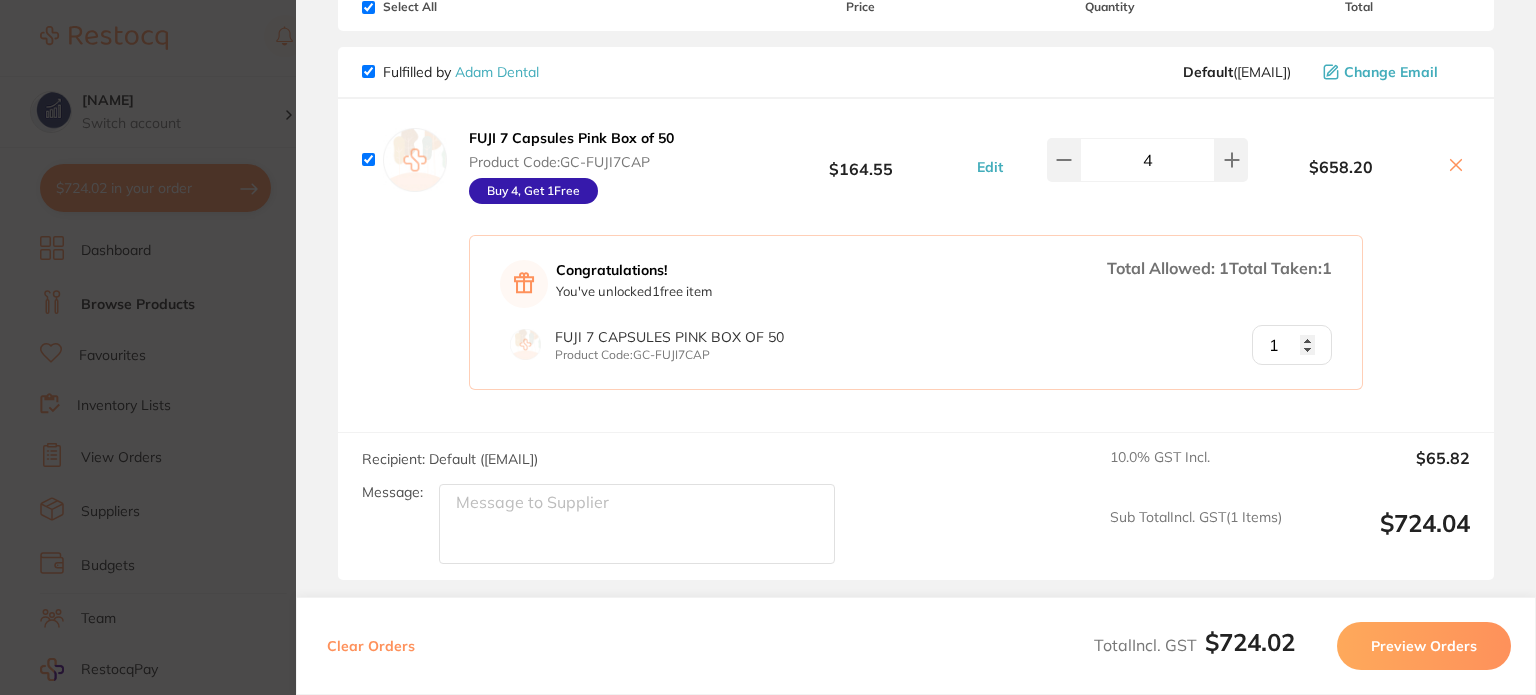 scroll, scrollTop: 180, scrollLeft: 0, axis: vertical 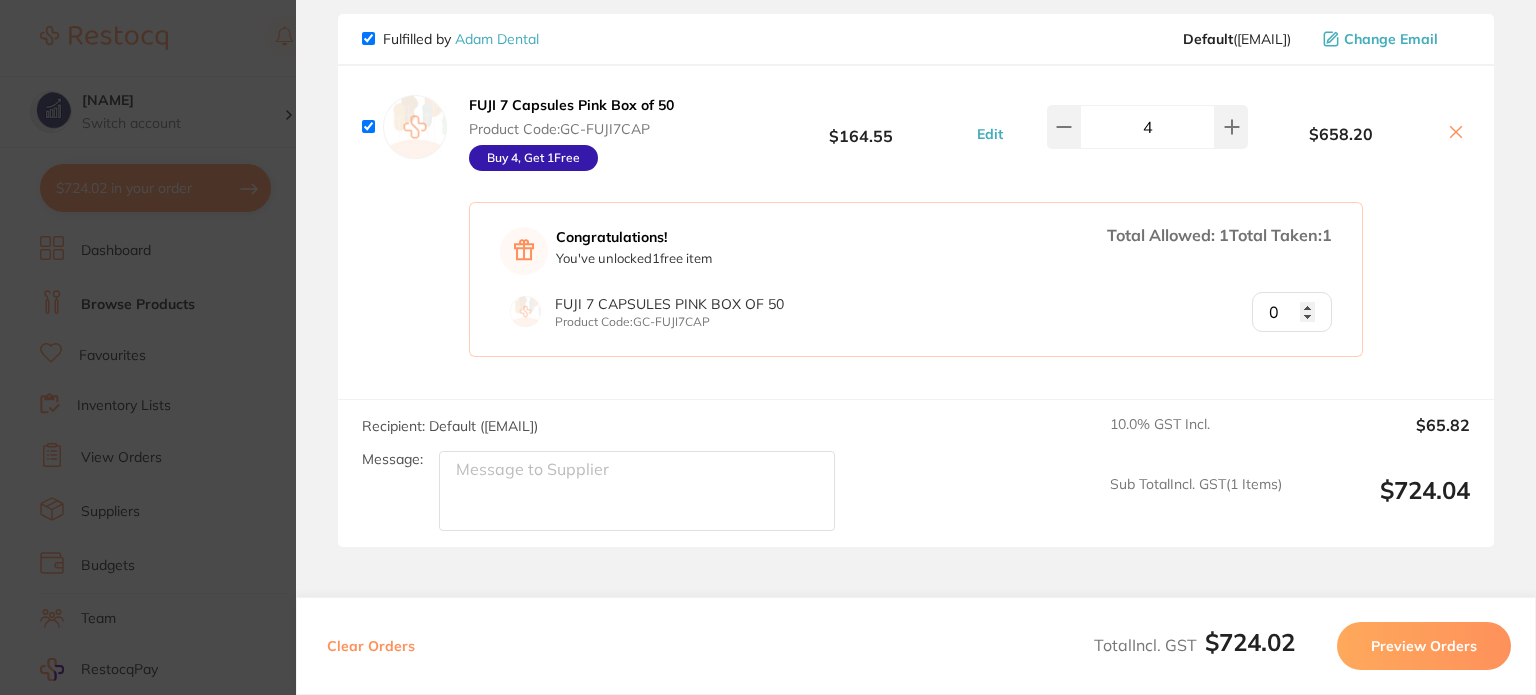click on "0" at bounding box center [1292, 312] 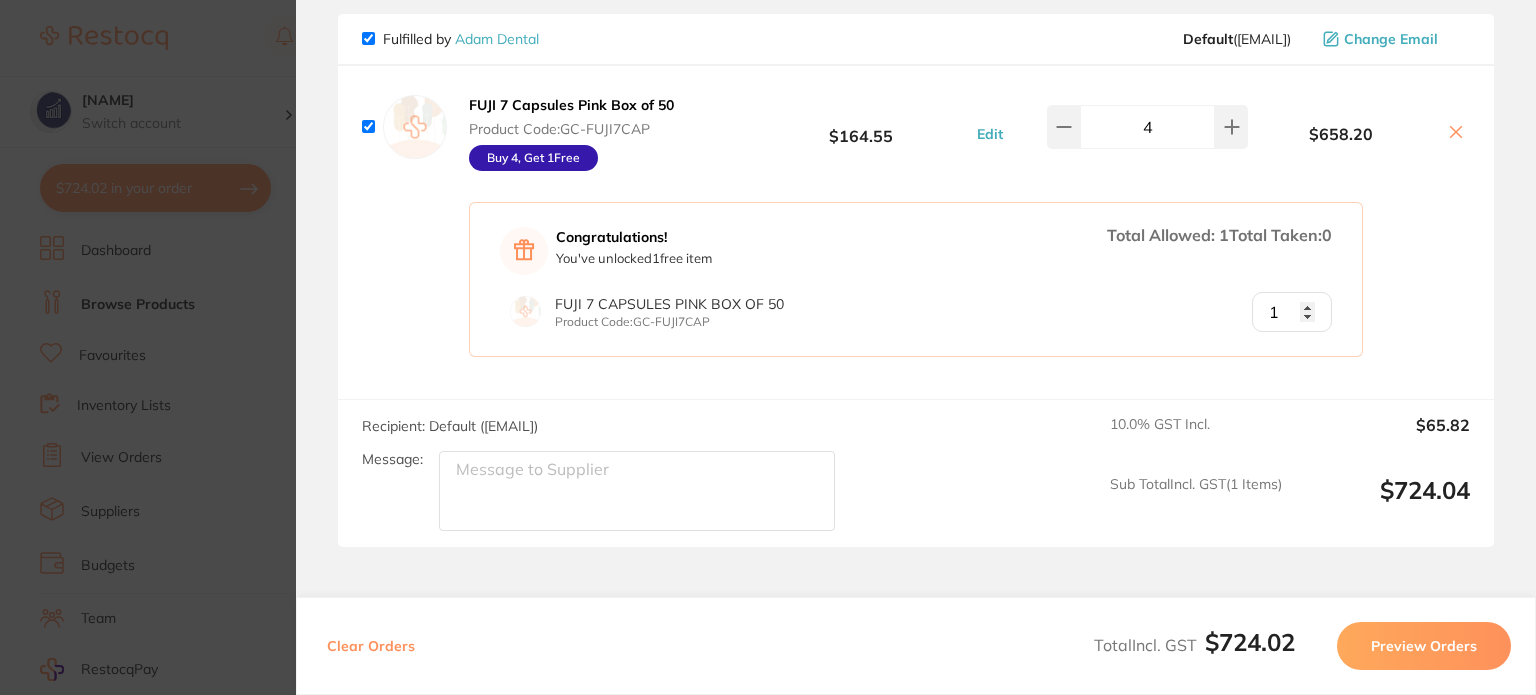 click on "1" at bounding box center [1292, 312] 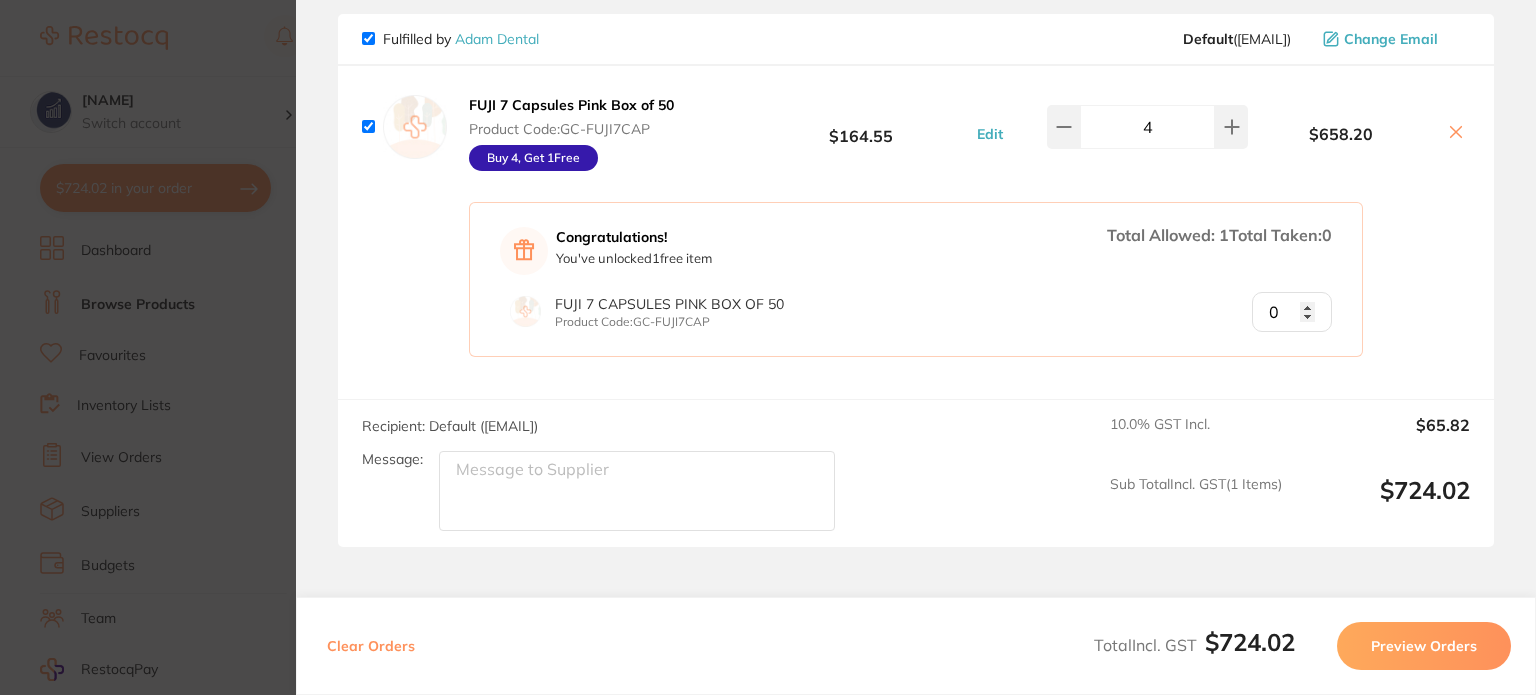 click on "0" at bounding box center [1292, 312] 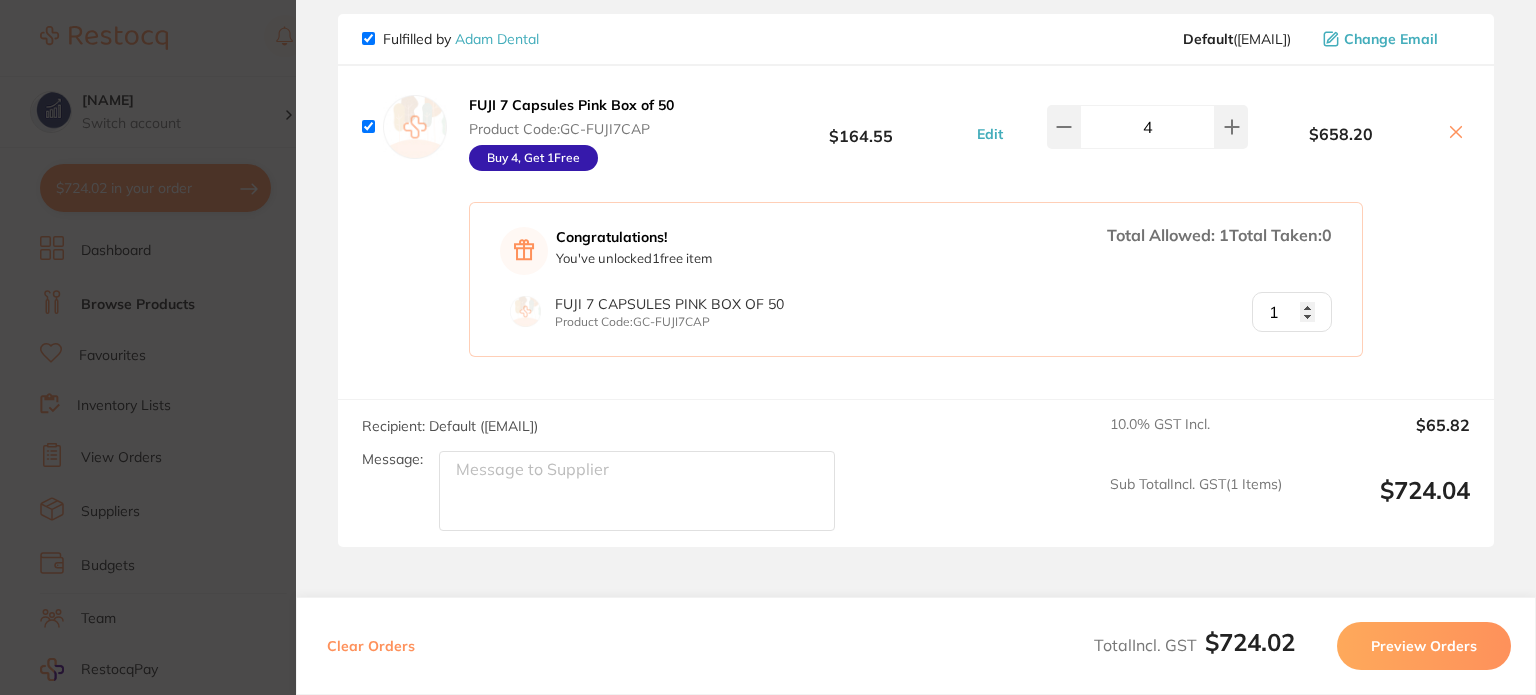 type on "1" 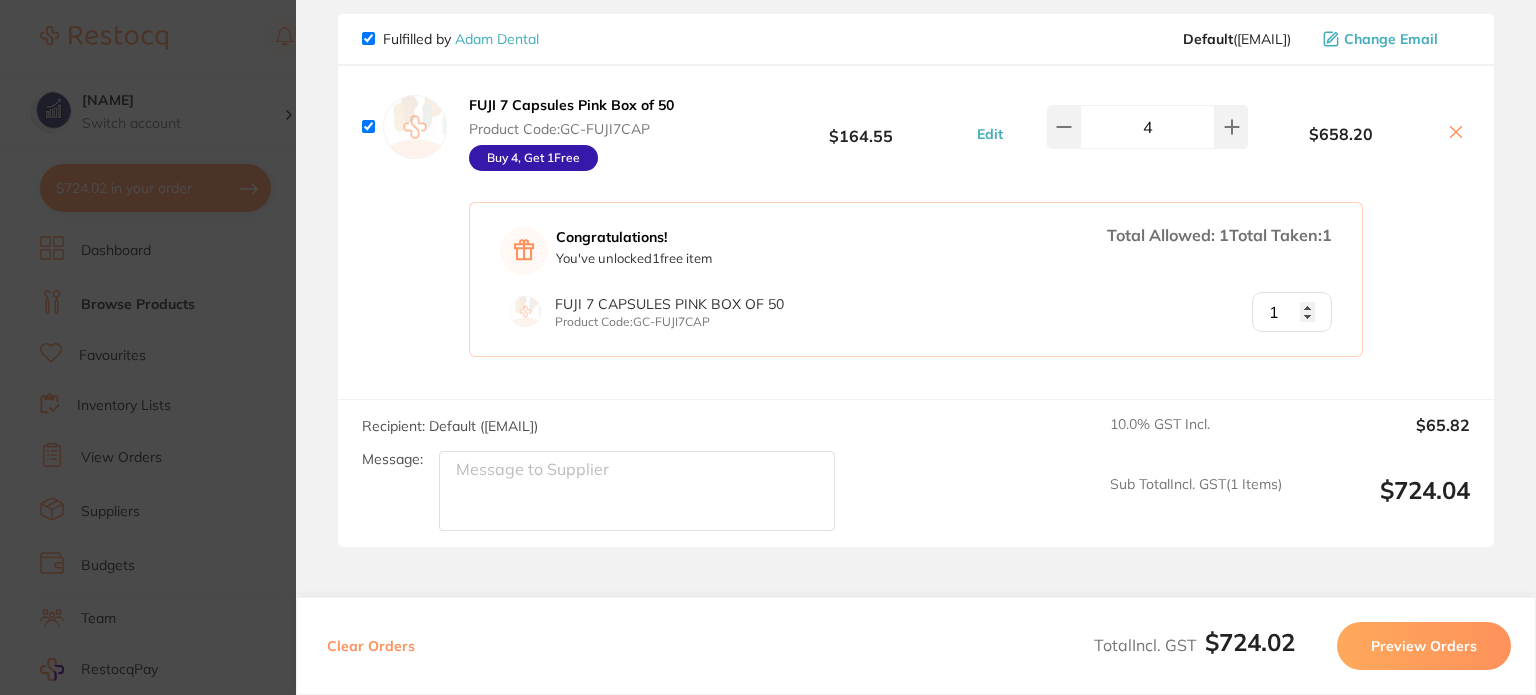 click on "Update RRP Set your pre negotiated price for this item. Item Agreed RRP (excl. GST) --   Update as new default RRP Update RRP Review Orders Your orders are being processed and we will notify you once we have placed the orders. You may close this window Your order has been confirmed and emailed to the suppliers. Back to Preview Orders Aug 9 2025, 15:54 Adam Dental # 16116 Deliver To Amrita Test 70 ( Amrita Test 70 ) Amrita Test 70 Amrita Test 70 321654975 amrita+70@terrificminds.com Select All Price Quantity Total Fulfilled by   Adam Dental Default ( staceys@adamdental.com.au ) Change Email   FUJI 7 Capsules Pink Box of 50   Product Code:  GC-FUJI7CAP   Buy 4, Get 1  Free   $164.55 Edit     4         $658.20 Congratulations! You've unlocked  1  free item Total Allowed:   1   Total Taken:  1 FUJI 7 Capsules Pink Box of 50 Product Code:  GC-FUJI7CAP 1   FUJI 7 Capsules Pink Box of 50   Product Code:  GC-FUJI7CAP     $164.55 Edit     4         Recipient: Default ( staceys@adamdental.com.au ) Message: 10.0 $65.82" at bounding box center [768, 347] 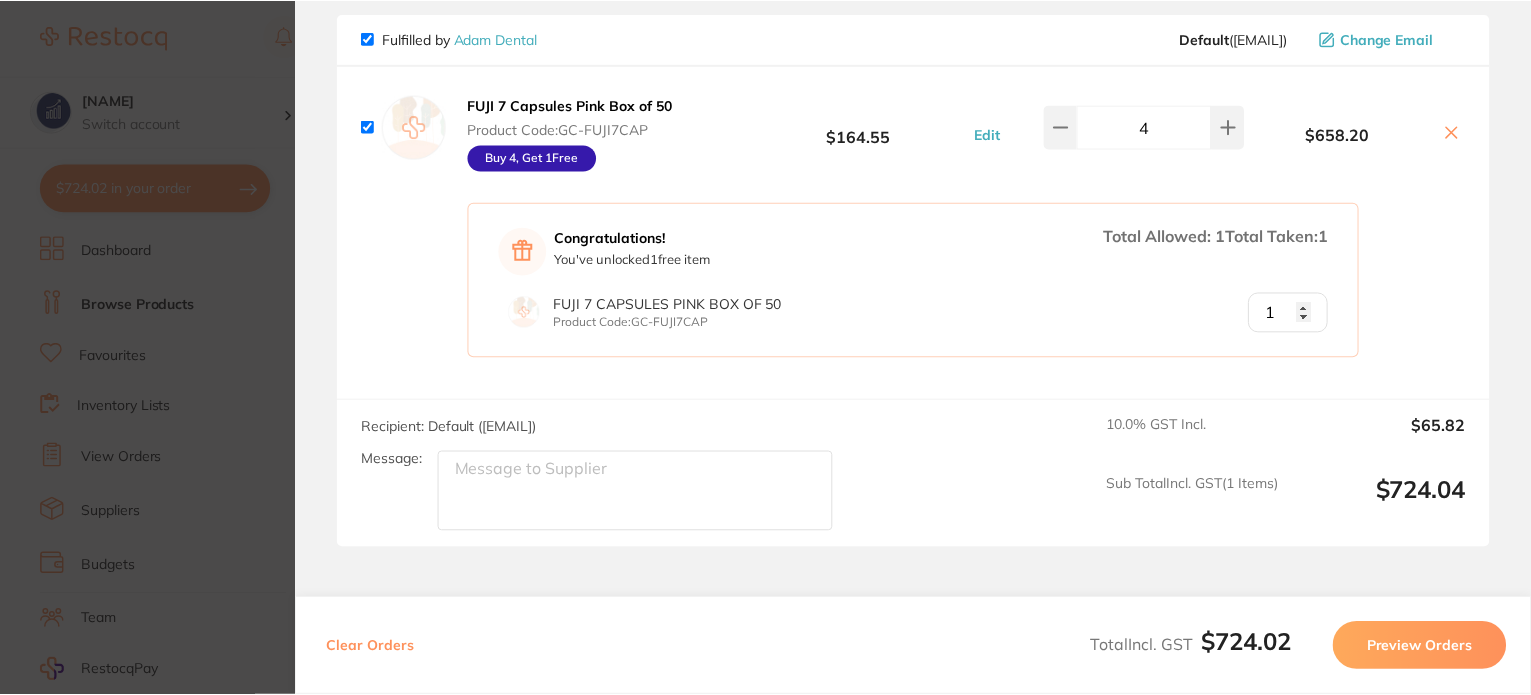 scroll, scrollTop: 1, scrollLeft: 0, axis: vertical 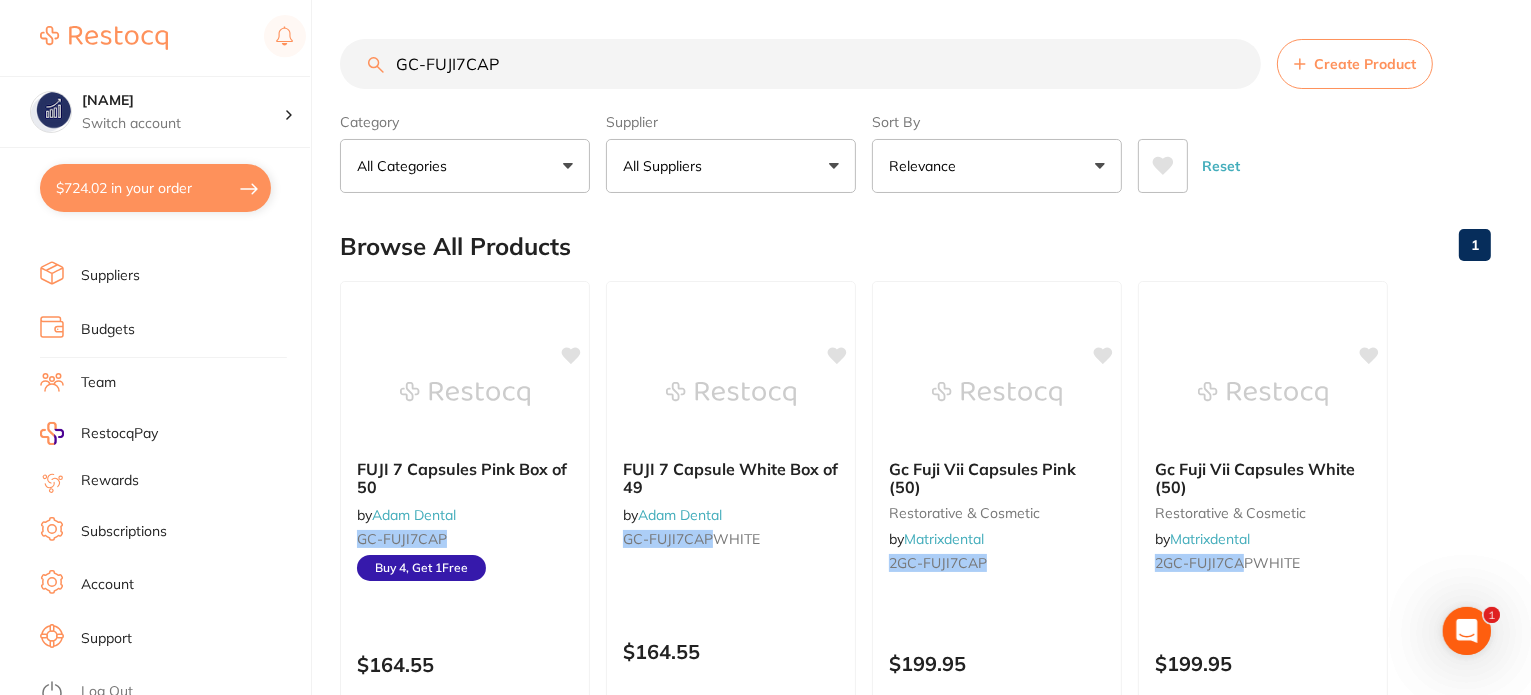drag, startPoint x: 115, startPoint y: 577, endPoint x: 300, endPoint y: 403, distance: 253.97047 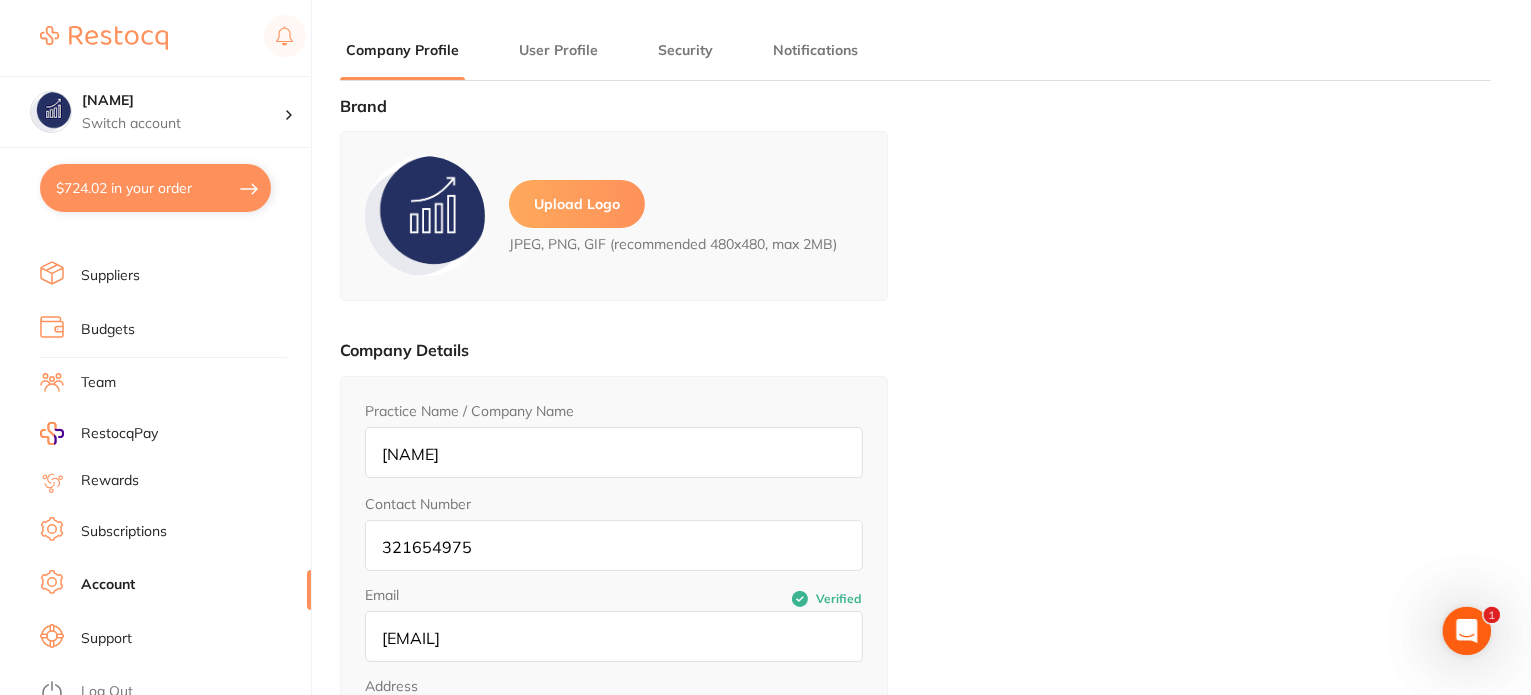 type on "Amrita" 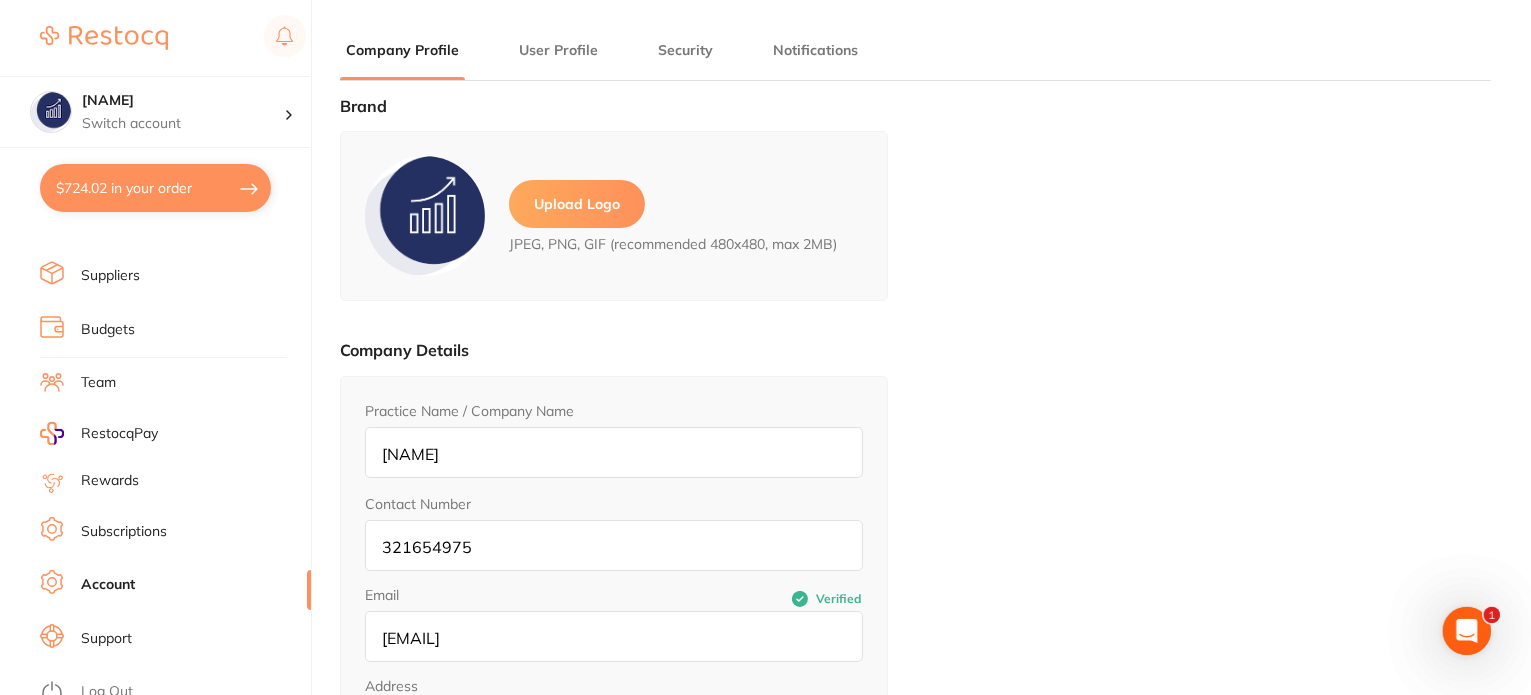 scroll, scrollTop: 0, scrollLeft: 0, axis: both 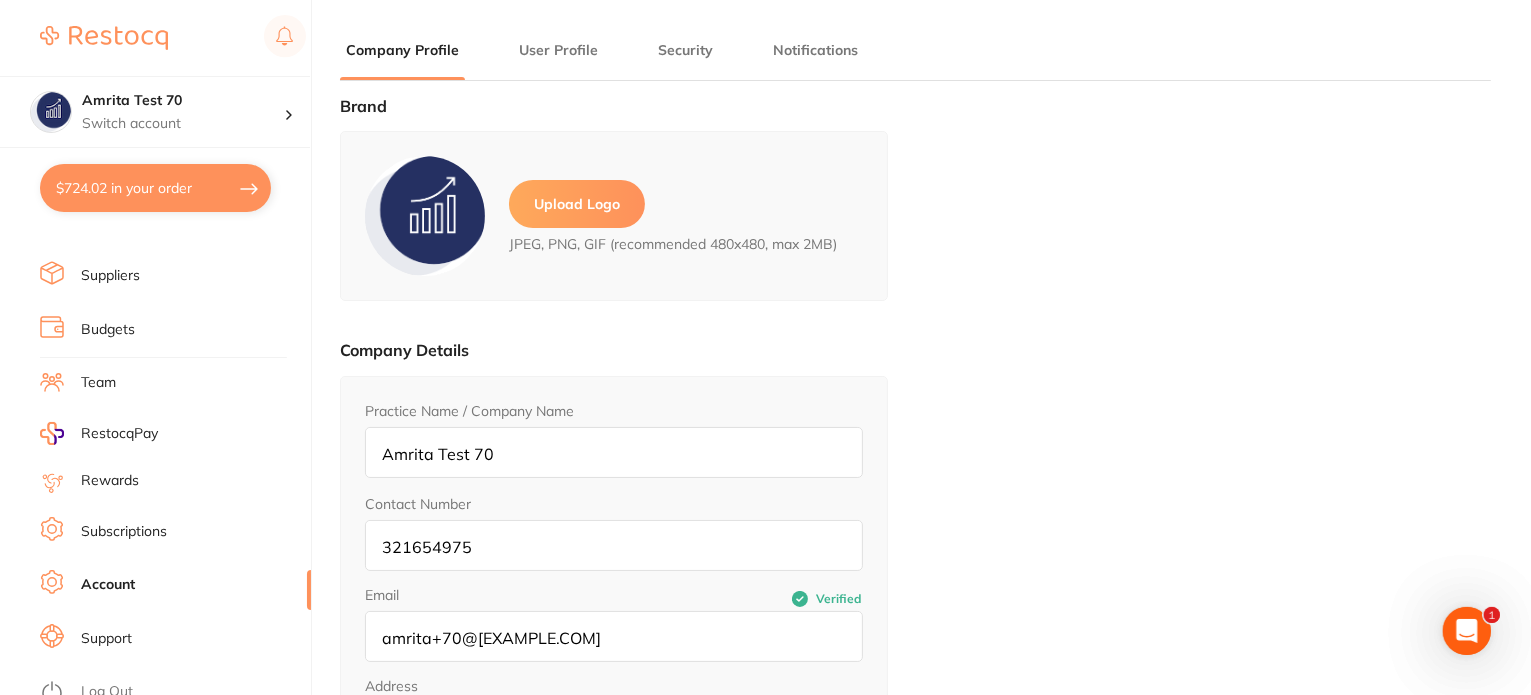click on "Suppliers" at bounding box center (175, 276) 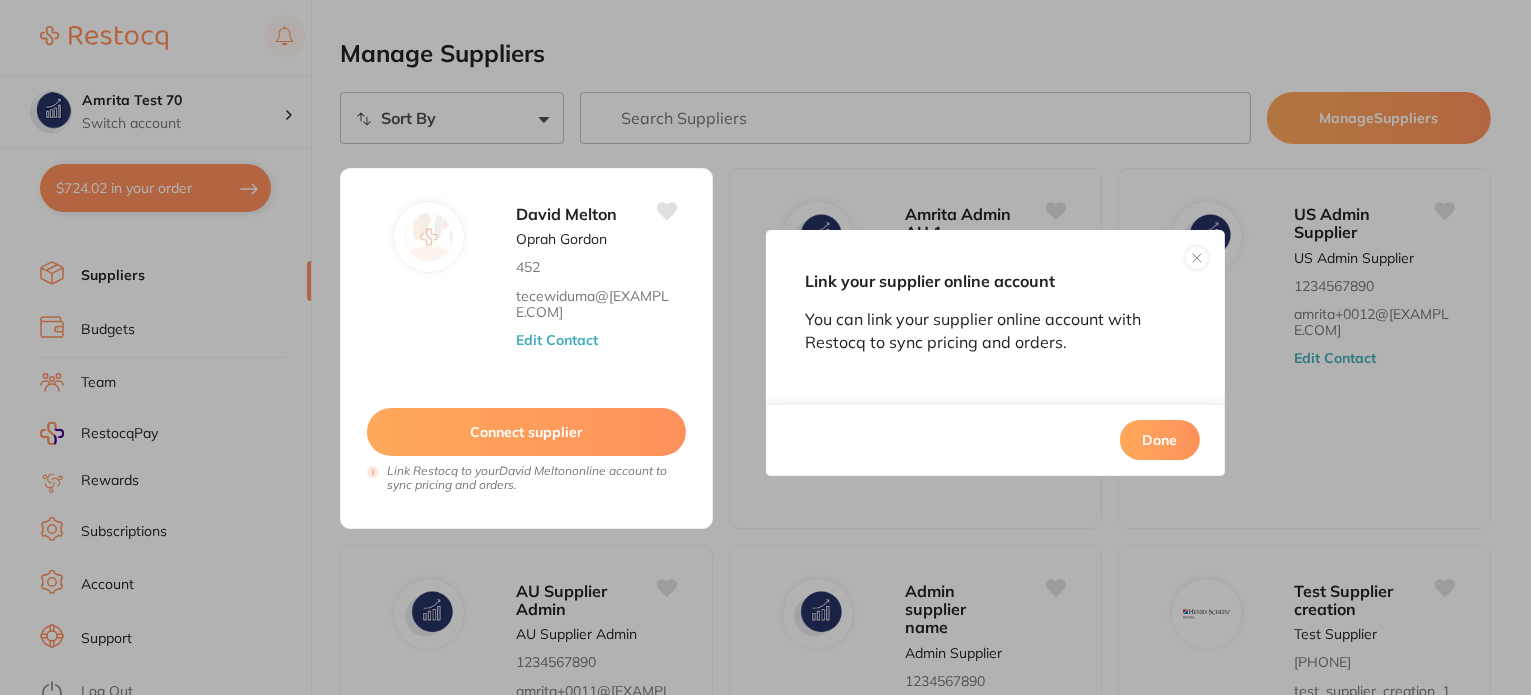 click on "Link your supplier online account You can link your supplier online account with Restocq to sync pricing and orders. Done" at bounding box center (765, 347) 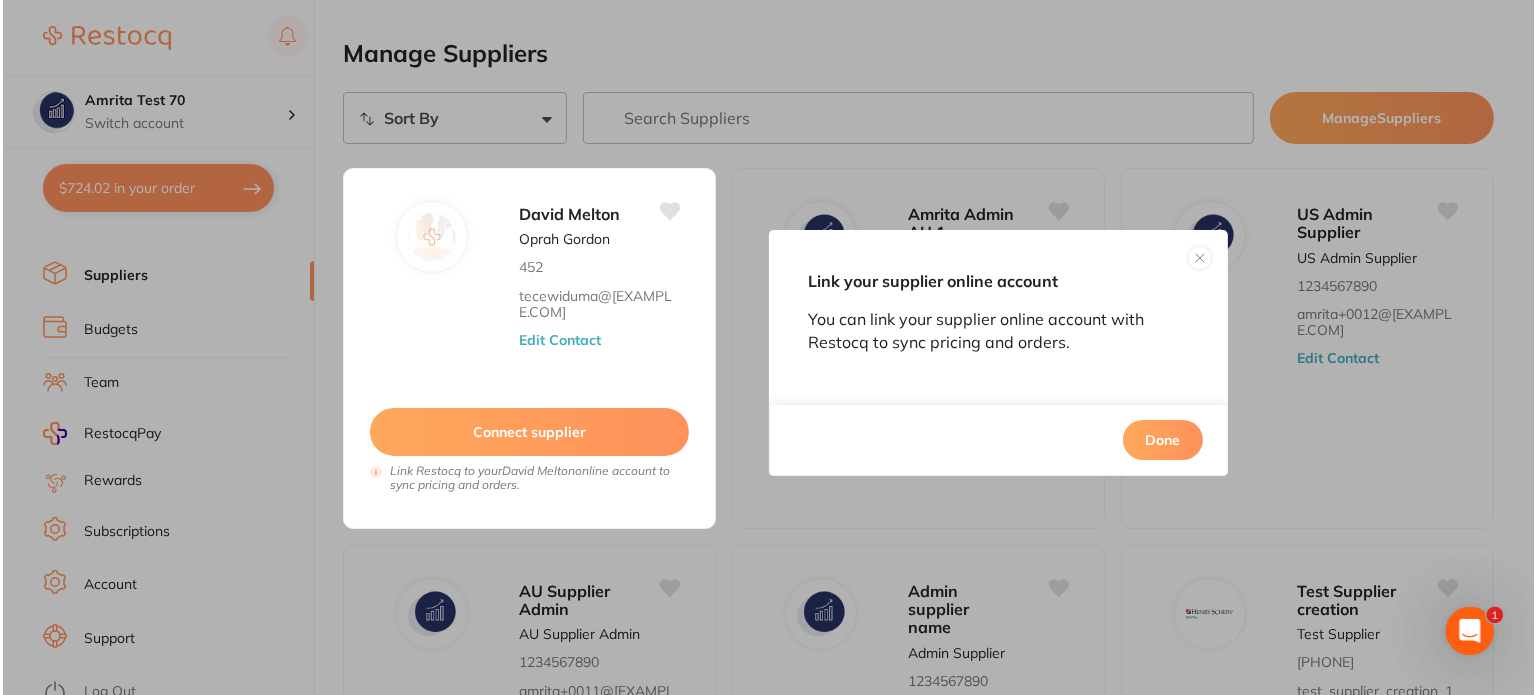 scroll, scrollTop: 0, scrollLeft: 0, axis: both 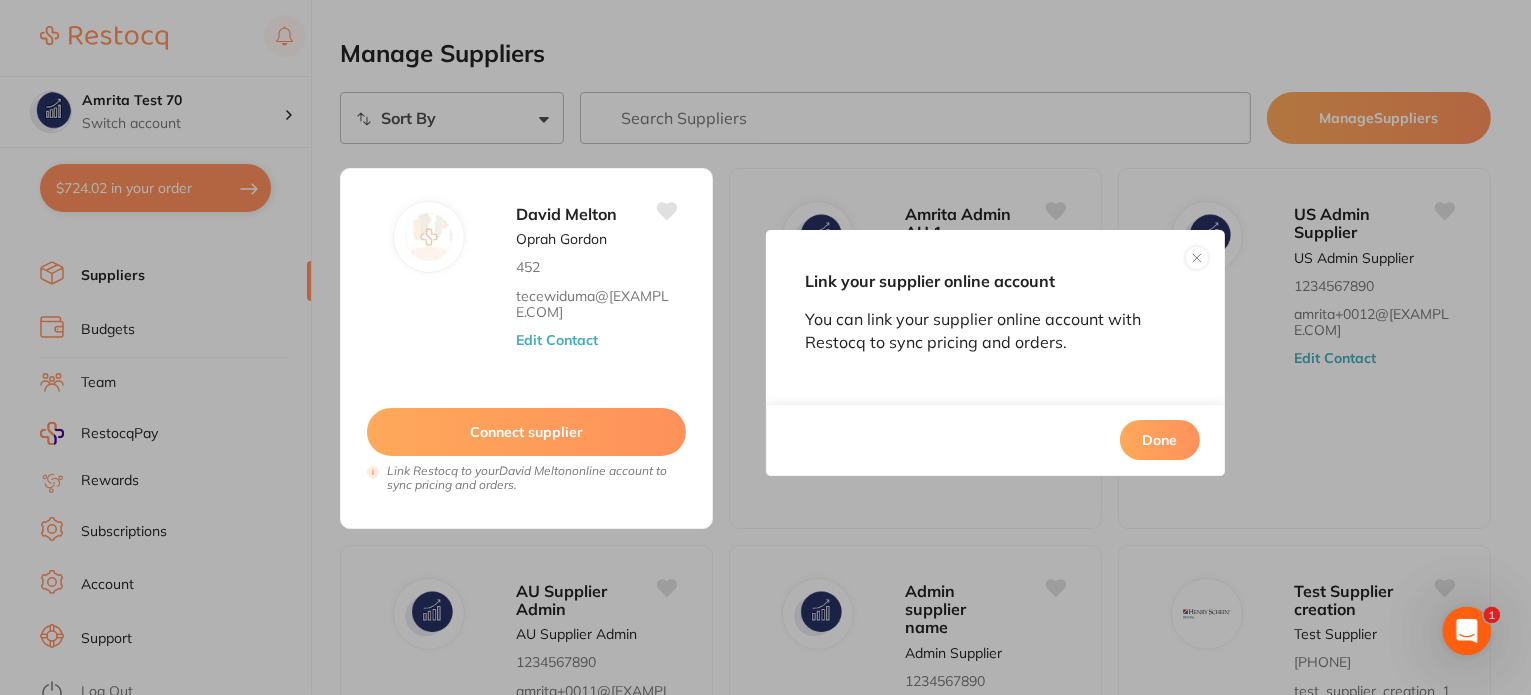 click on "Link your supplier online account You can link your supplier online account with Restocq to sync pricing and orders. Done" at bounding box center (765, 347) 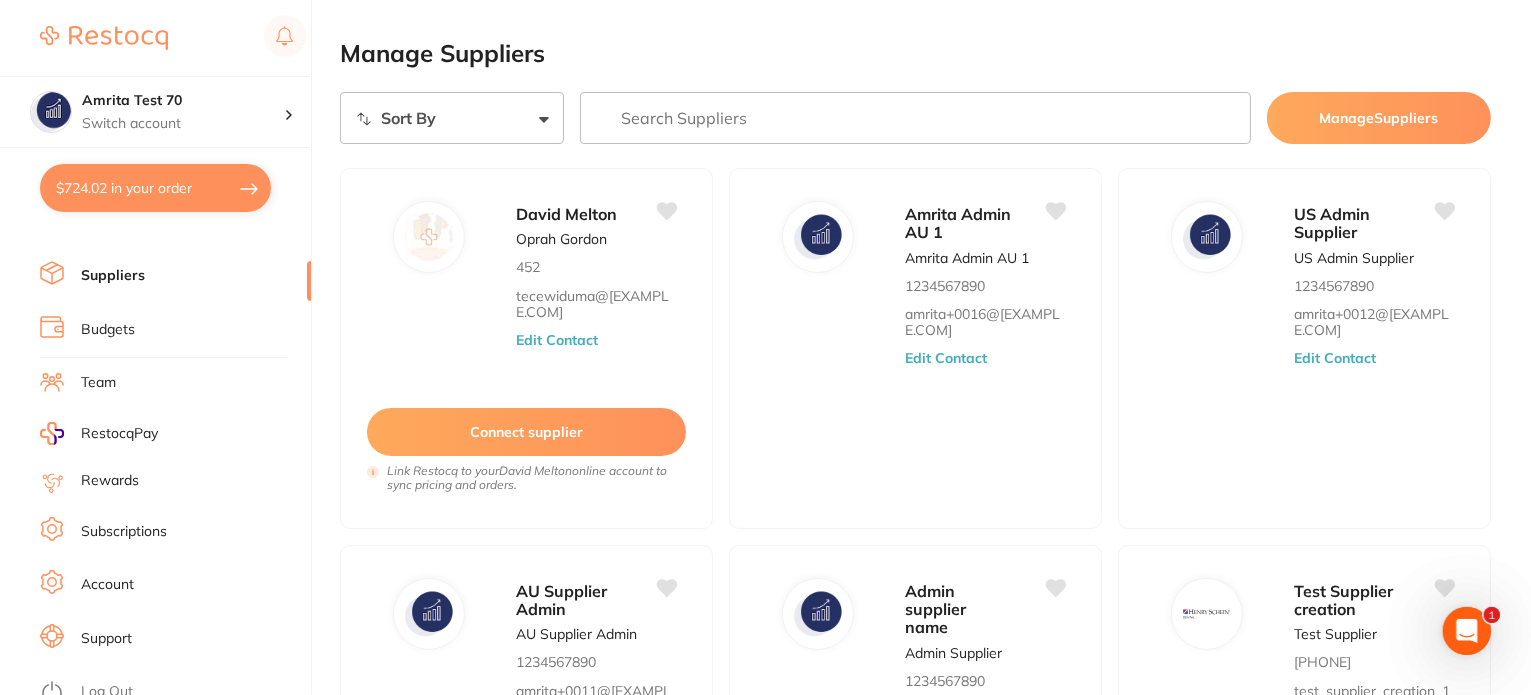 click on "$724.02   in your order" at bounding box center (155, 188) 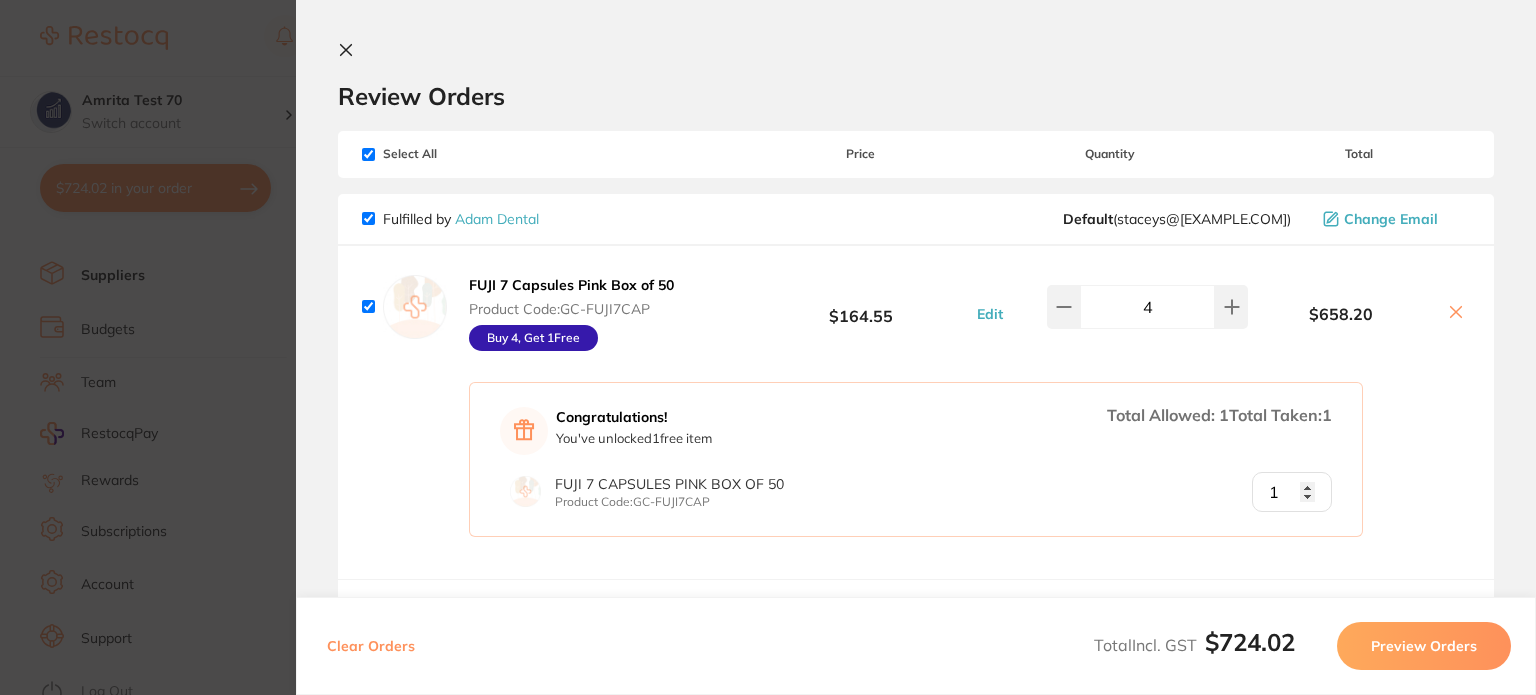 scroll, scrollTop: 0, scrollLeft: 0, axis: both 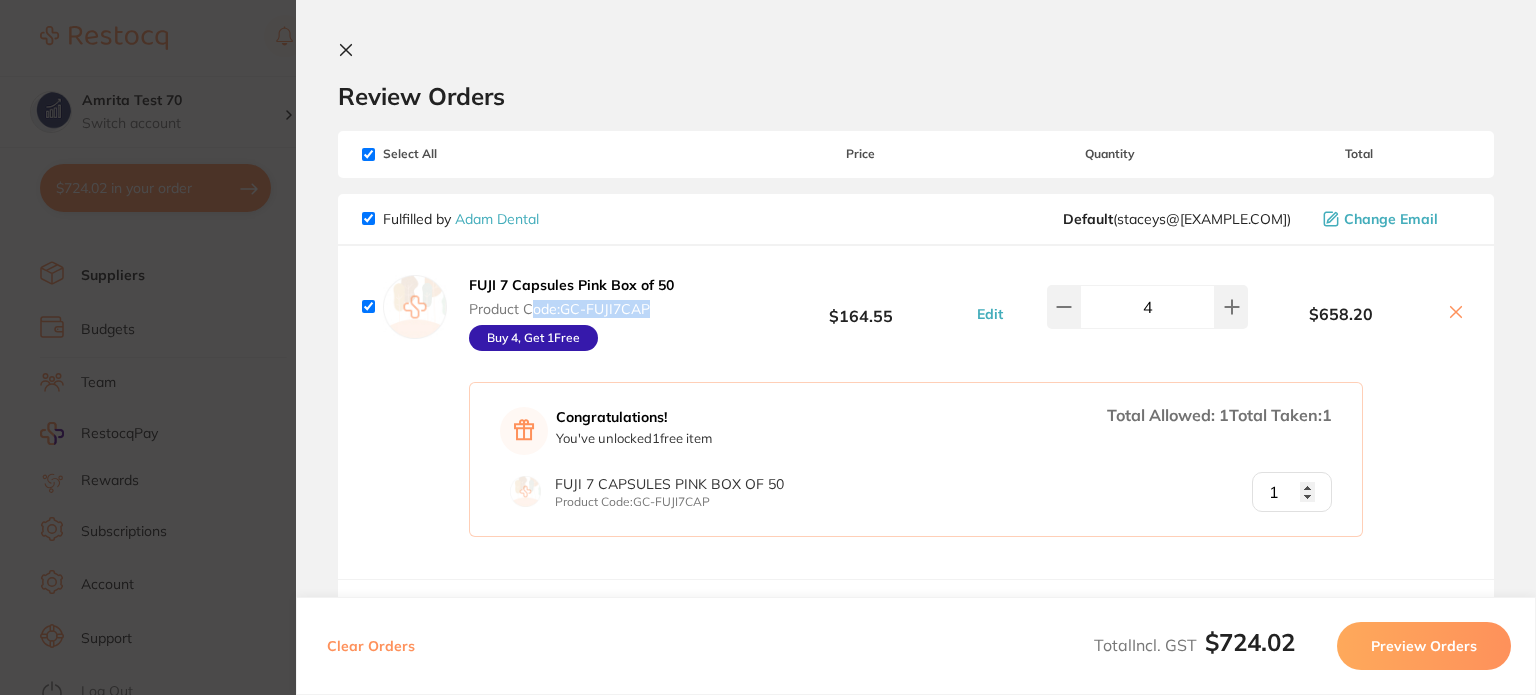 drag, startPoint x: 680, startPoint y: 307, endPoint x: 532, endPoint y: 307, distance: 148 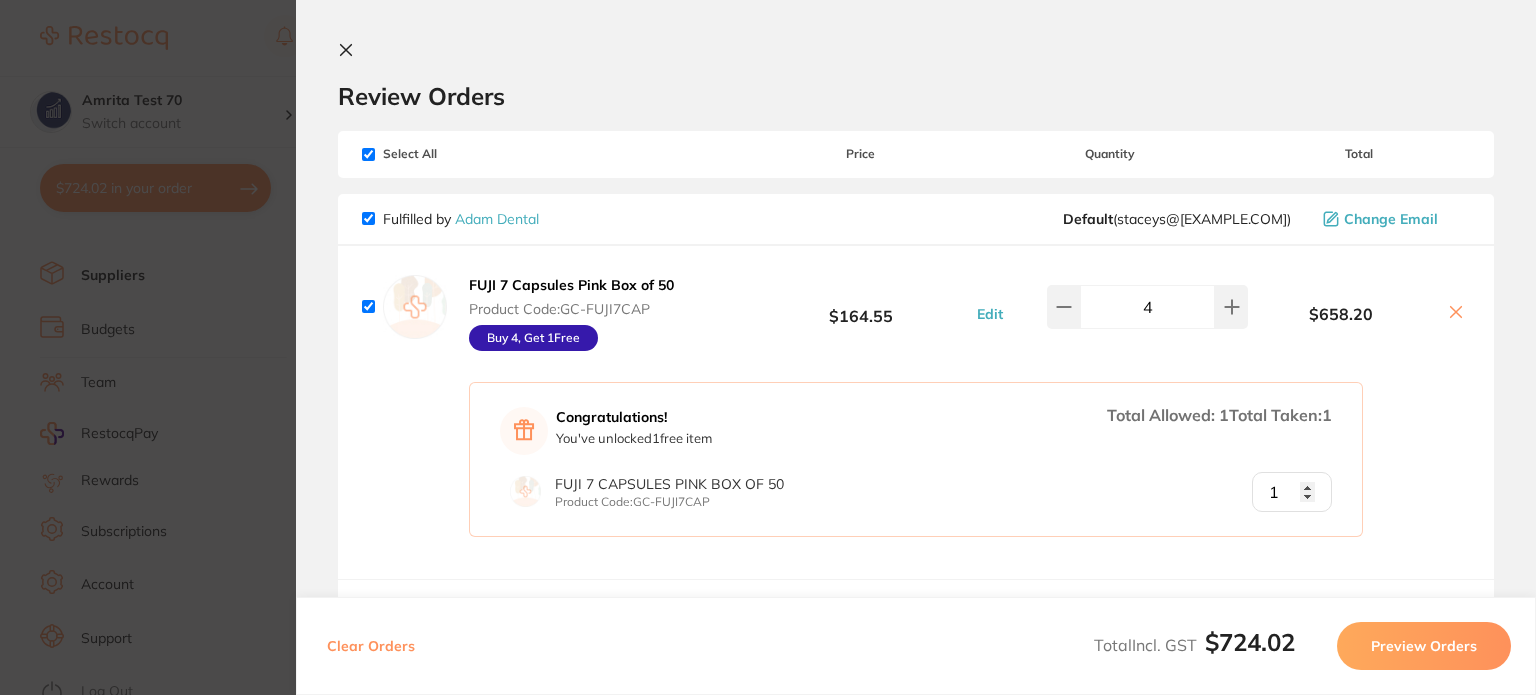 click on "FUJI 7 Capsules Pink Box of 50   Product Code:  GC-FUJI7CAP   Buy 4, Get 1  Free   $164.55 Edit     4         $658.20" at bounding box center [916, 307] 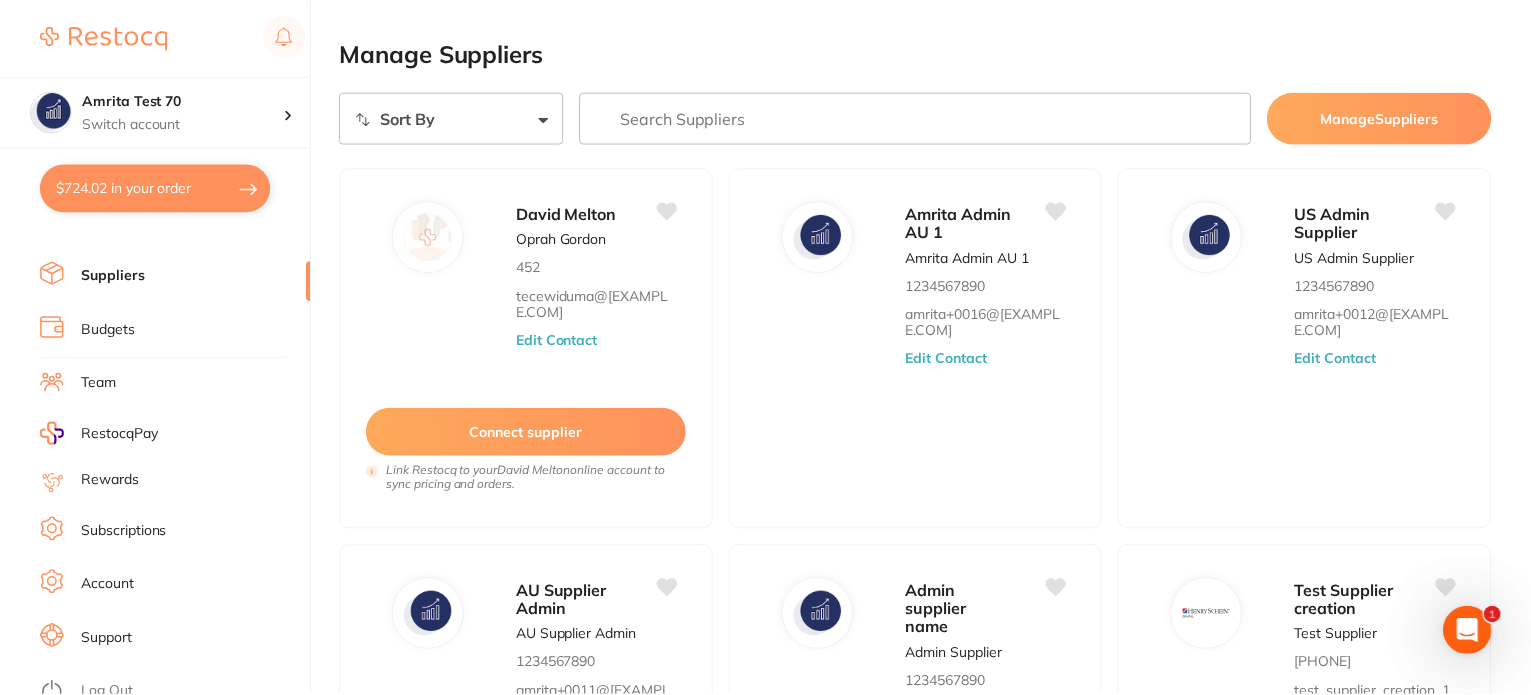 scroll, scrollTop: 1, scrollLeft: 0, axis: vertical 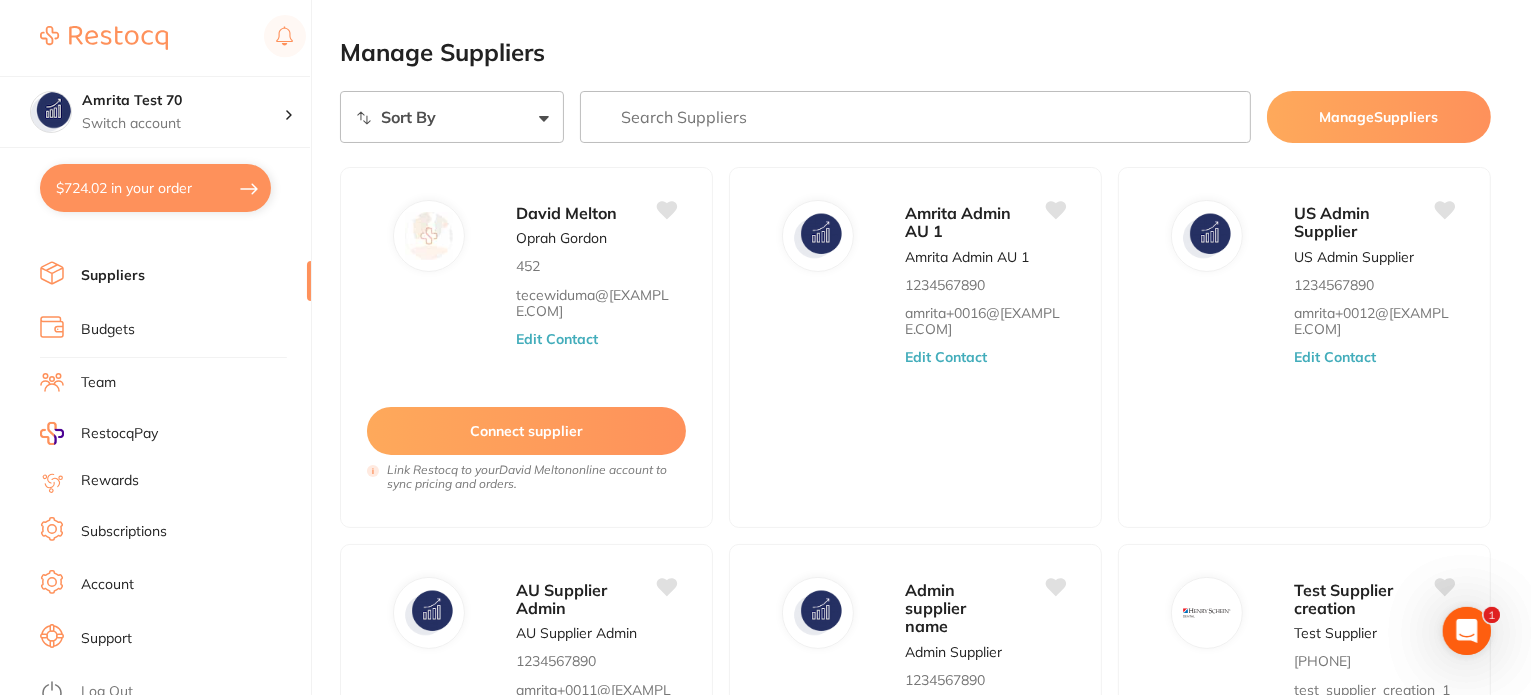 drag, startPoint x: 116, startPoint y: 251, endPoint x: 128, endPoint y: 274, distance: 25.942244 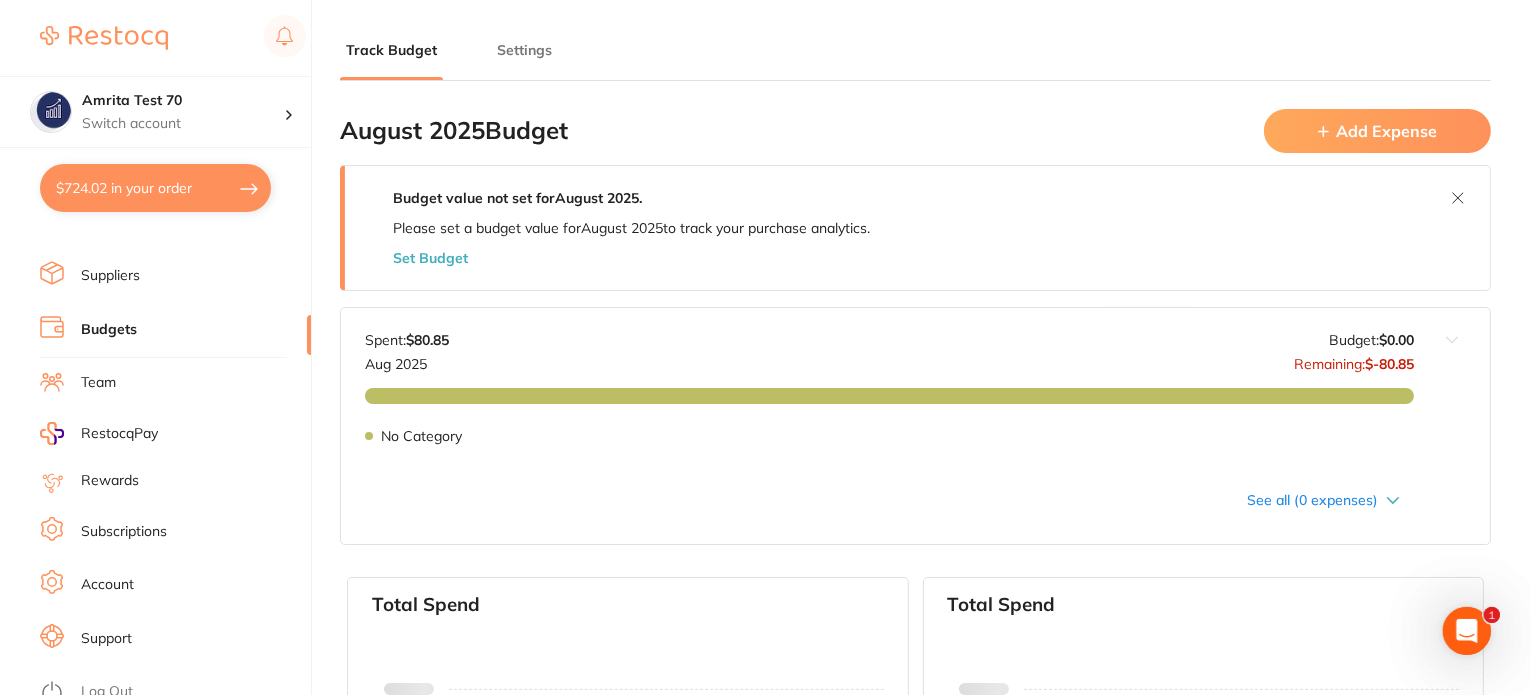 type on "0.0" 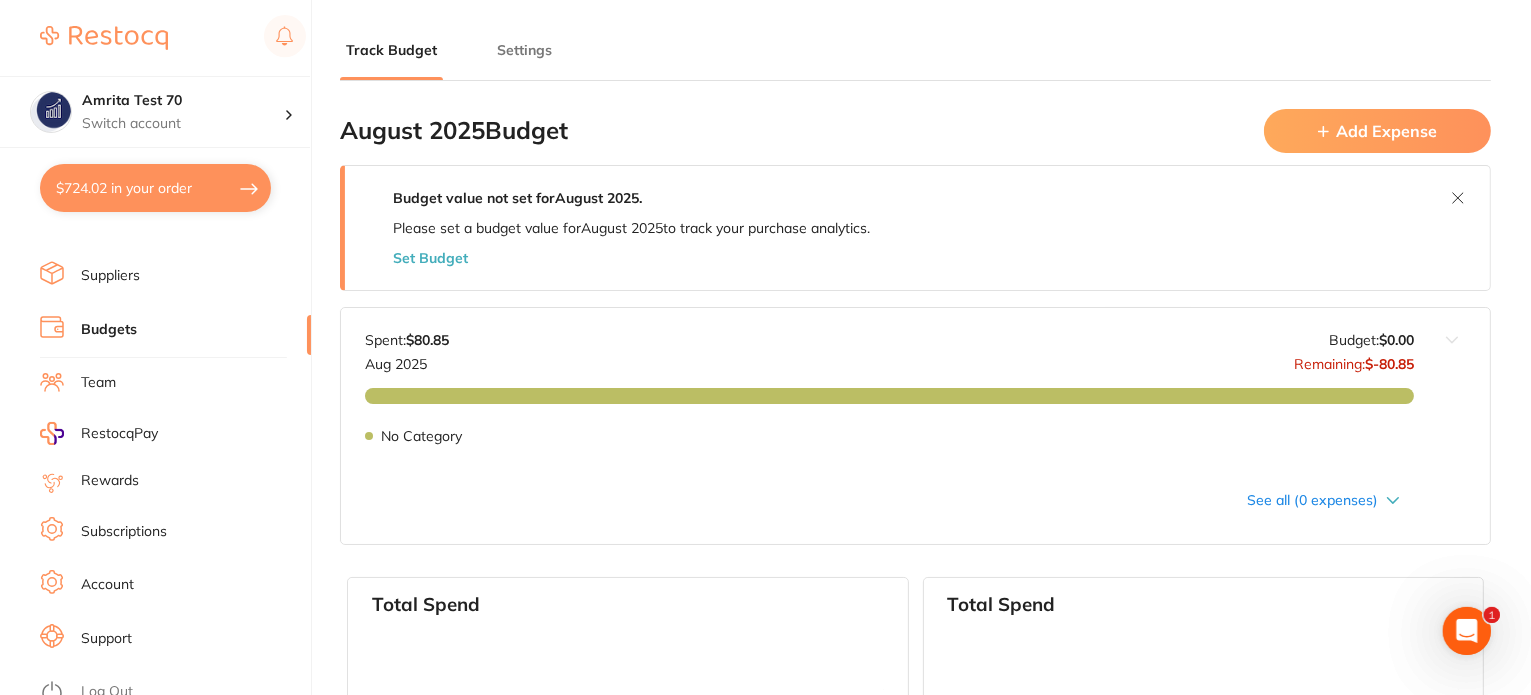 scroll, scrollTop: 0, scrollLeft: 0, axis: both 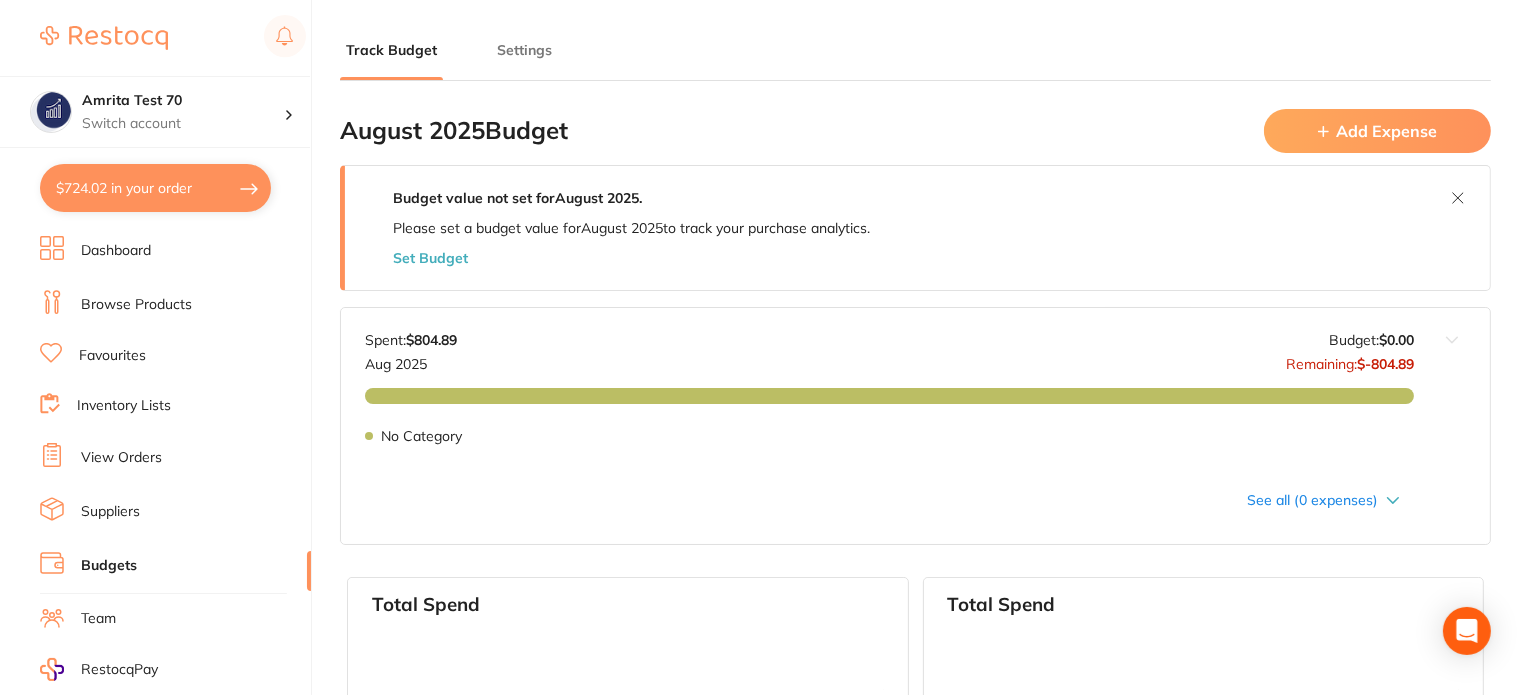 click on "Browse Products" at bounding box center (136, 305) 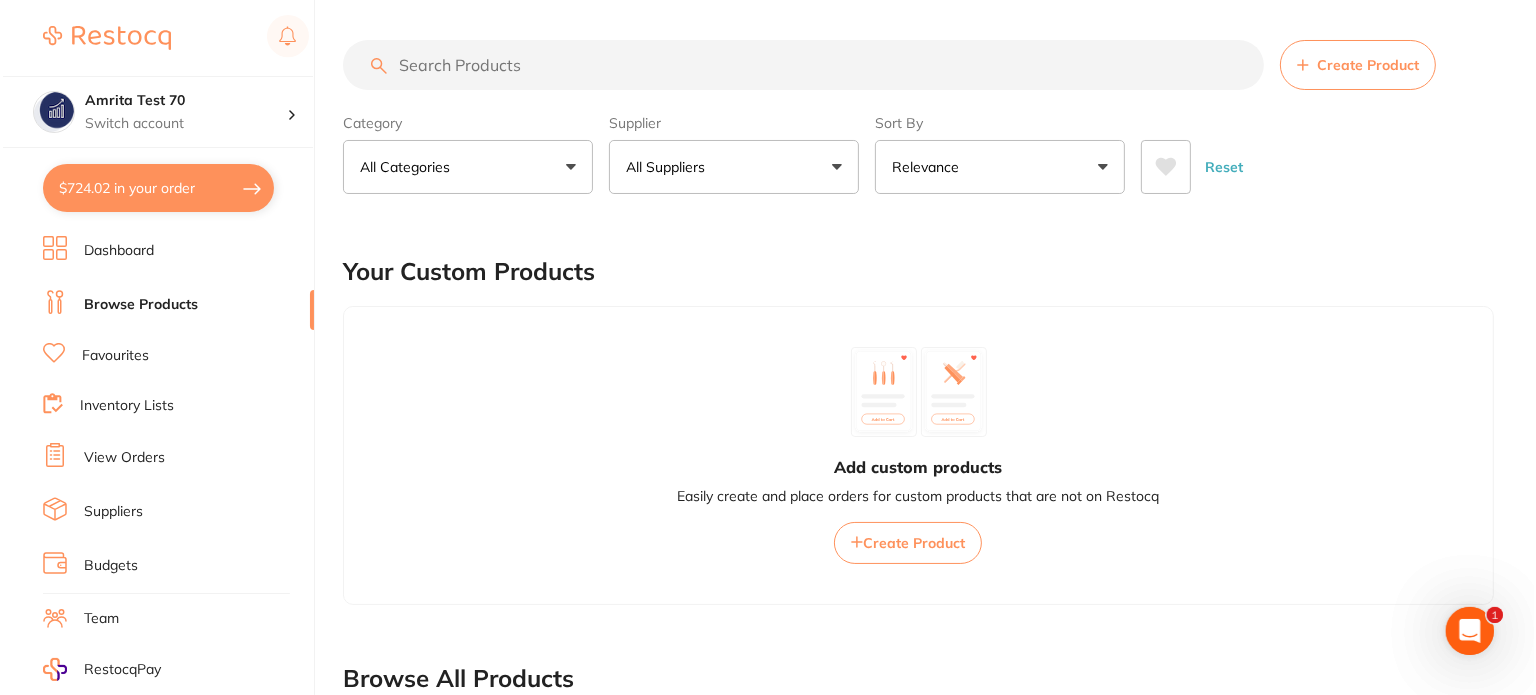 scroll, scrollTop: 0, scrollLeft: 0, axis: both 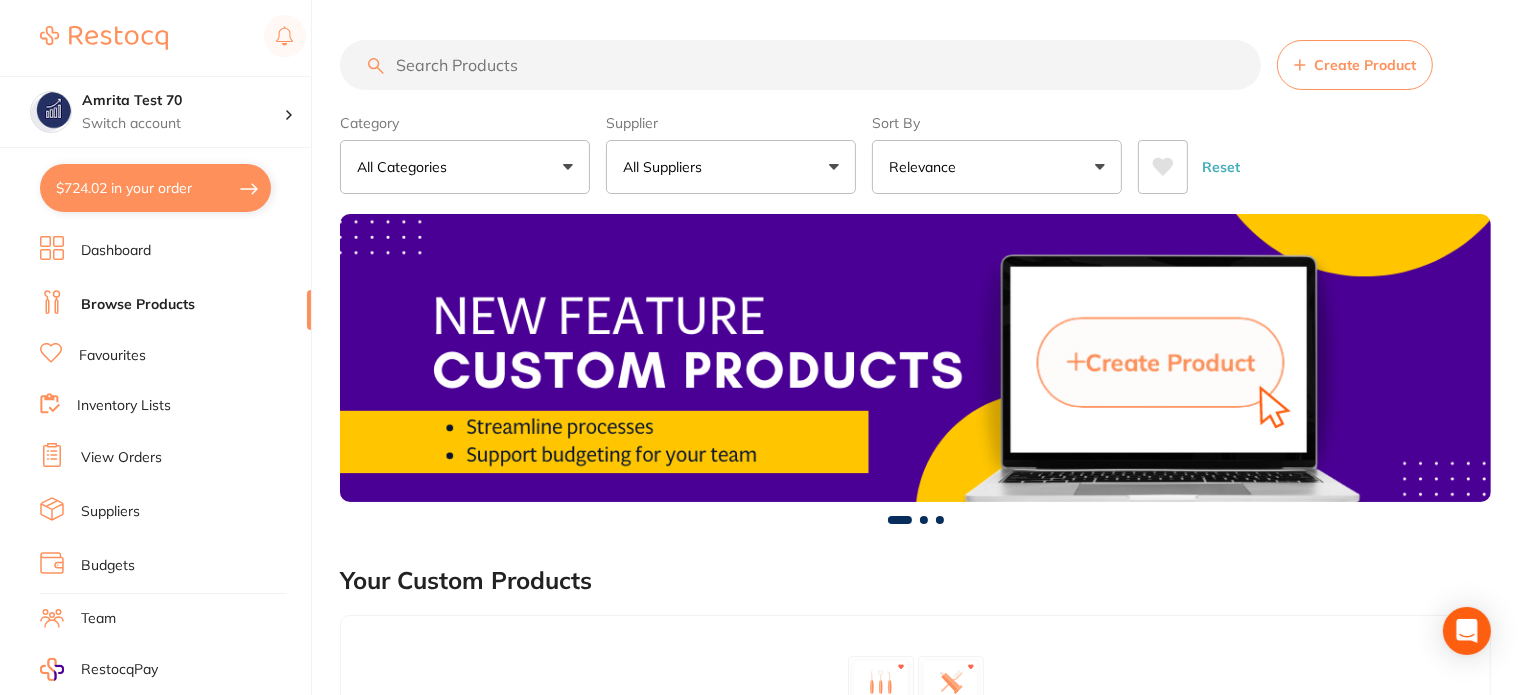 click on "$724.02   in your order" at bounding box center (155, 188) 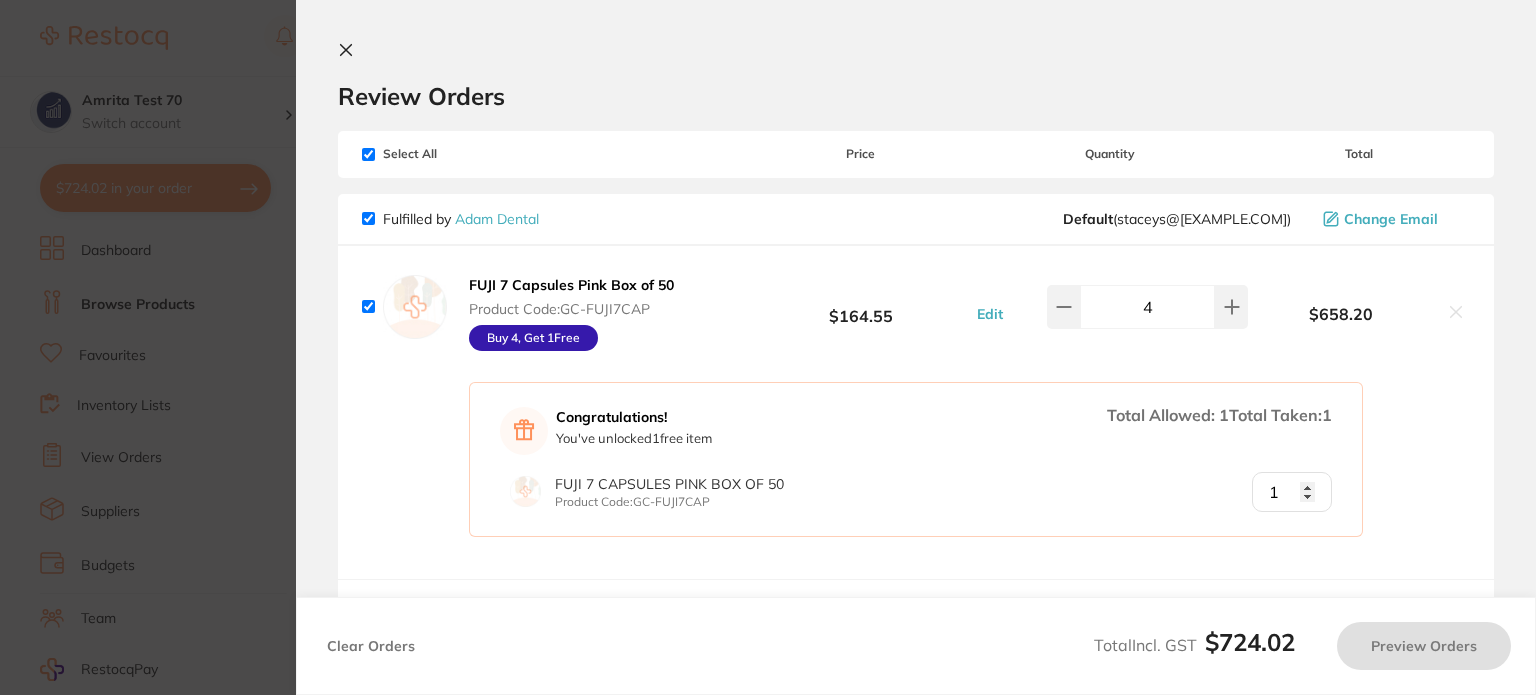 click on "FUJI 7 Capsules Pink Box of 50" at bounding box center (571, 285) 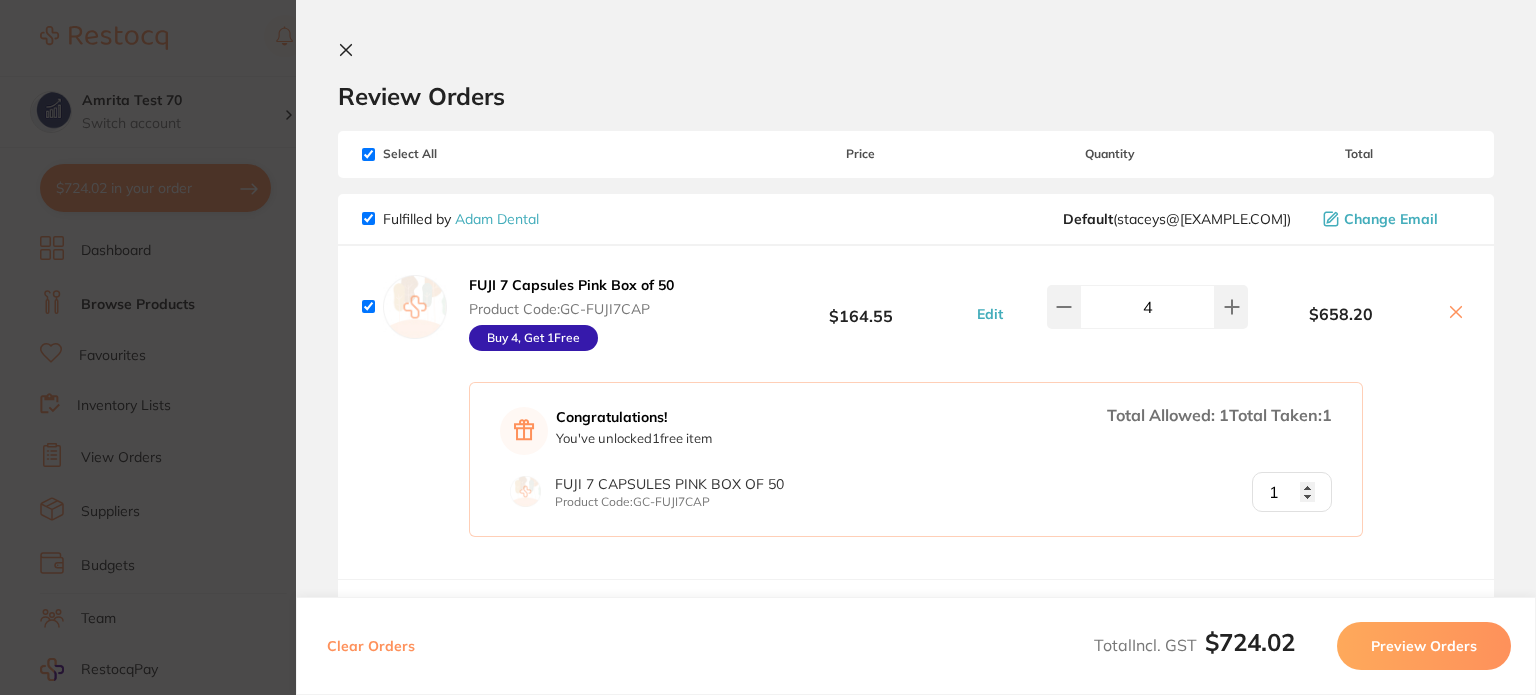 scroll, scrollTop: 0, scrollLeft: 0, axis: both 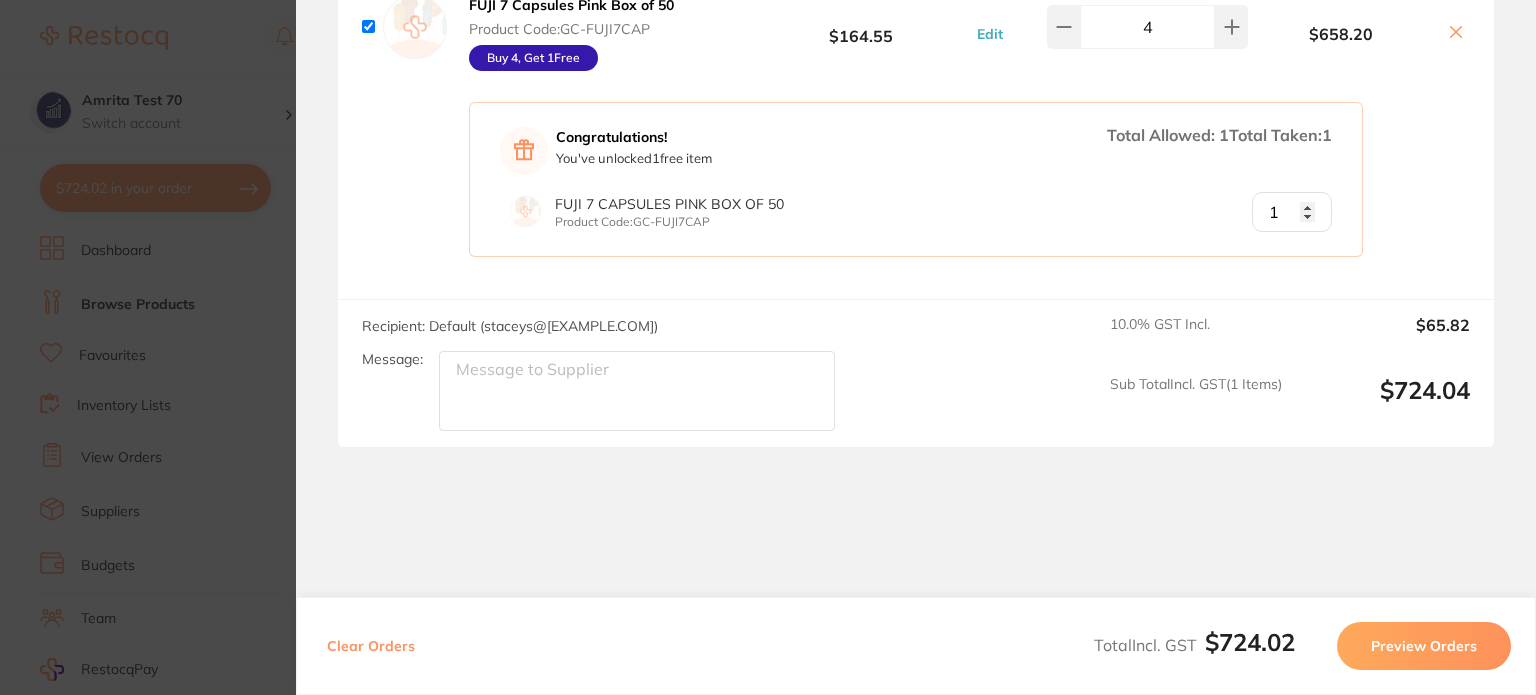 click on "Update RRP Set your pre negotiated price for this item. Item Agreed RRP (excl. GST) --   Update as new default RRP Update RRP Review Orders Your orders are being processed and we will notify you once we have placed the orders. You may close this window Your order has been confirmed and emailed to the suppliers. Back to Preview Orders Aug 9 2025, 15:55 Adam Dental # 16116 Deliver To Amrita Test 70 ( Amrita Test 70 ) Amrita Test 70 Amrita Test 70 321654975 amrita+70@terrificminds.com Select All Price Quantity Total Fulfilled by   Adam Dental Default ( staceys@adamdental.com.au ) Change Email   FUJI 7 Capsules Pink Box of 50   Product Code:  GC-FUJI7CAP   Buy 4, Get 1  Free   $164.55 Edit     4         $658.20 Congratulations! You've unlocked  1  free item Total Allowed:   1   Total Taken:  1 FUJI 7 Capsules Pink Box of 50 Product Code:  GC-FUJI7CAP 1   FUJI 7 Capsules Pink Box of 50   Product Code:  GC-FUJI7CAP     $164.55 Edit     4         Recipient: Default ( staceys@adamdental.com.au ) Message: 10.0 $65.82" at bounding box center [768, 347] 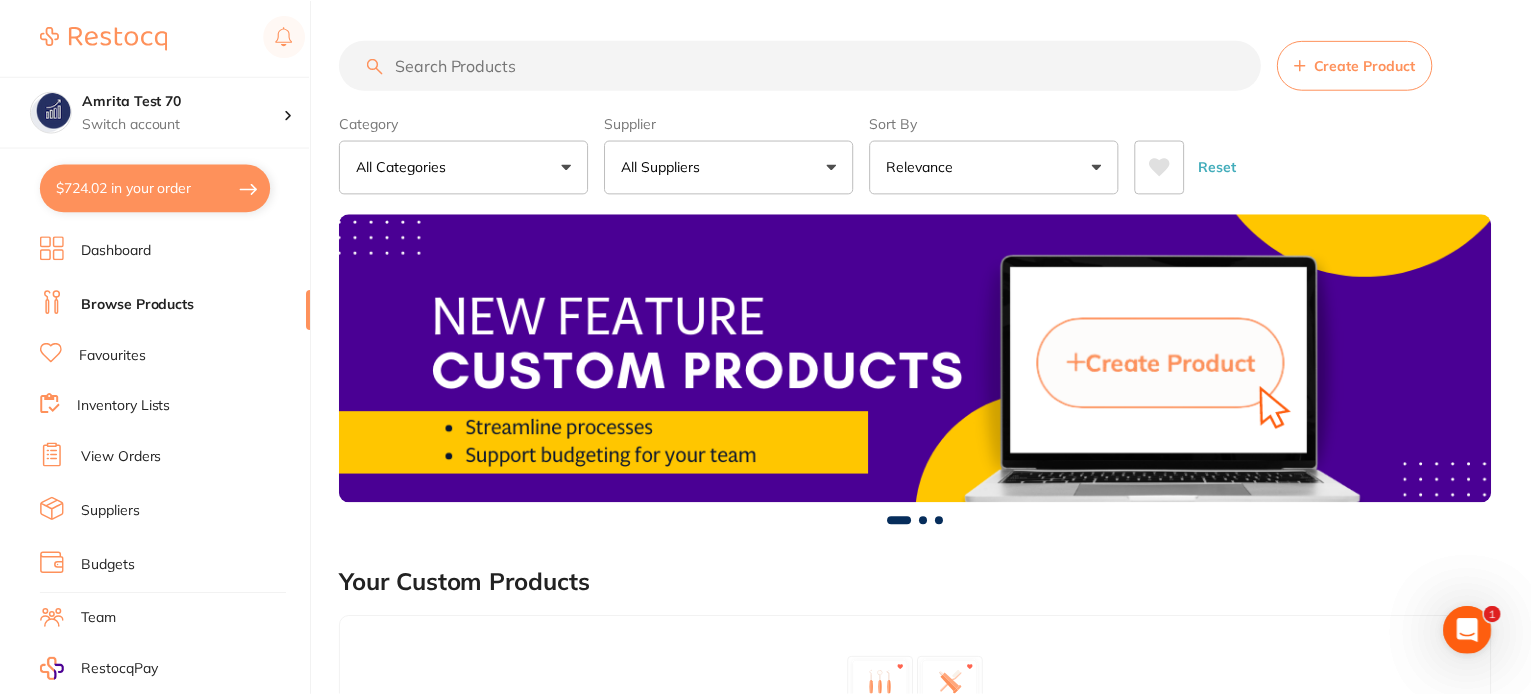 scroll, scrollTop: 1, scrollLeft: 0, axis: vertical 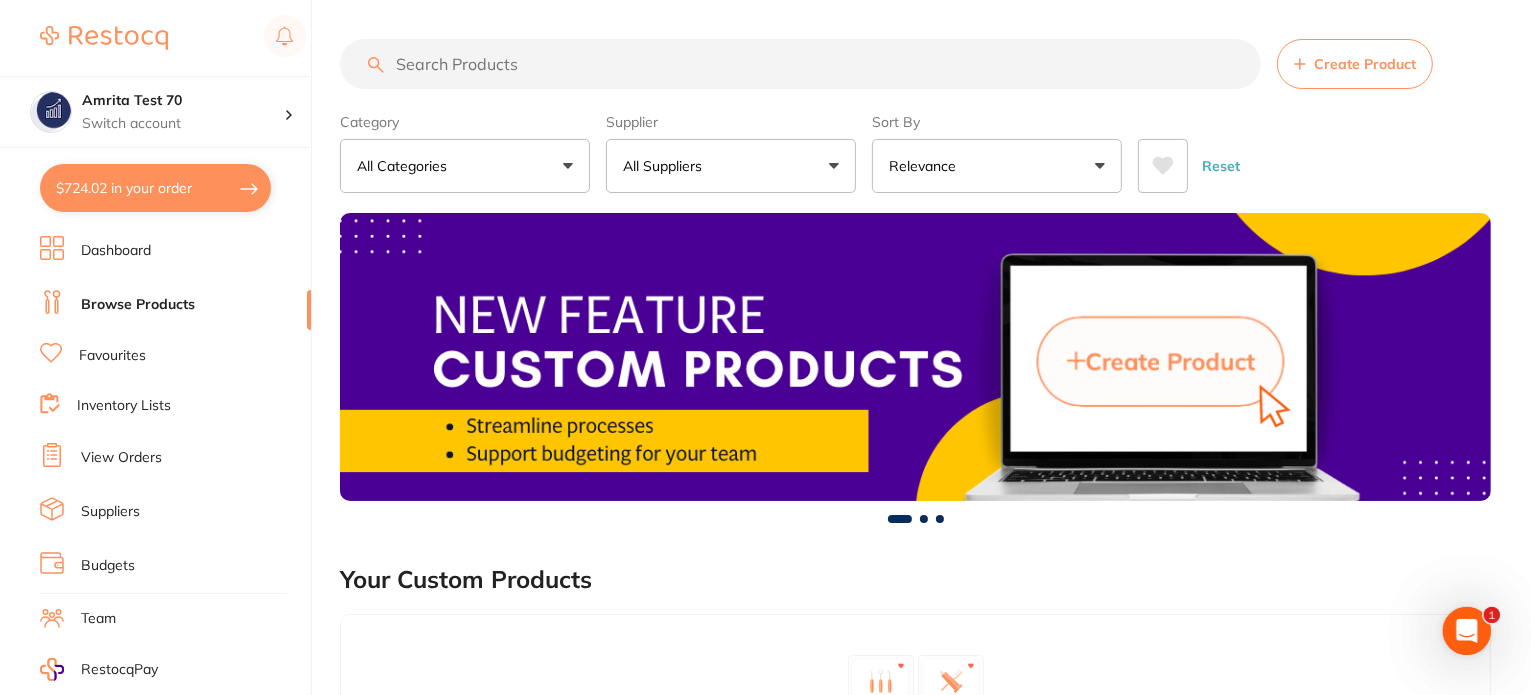 click at bounding box center [800, 64] 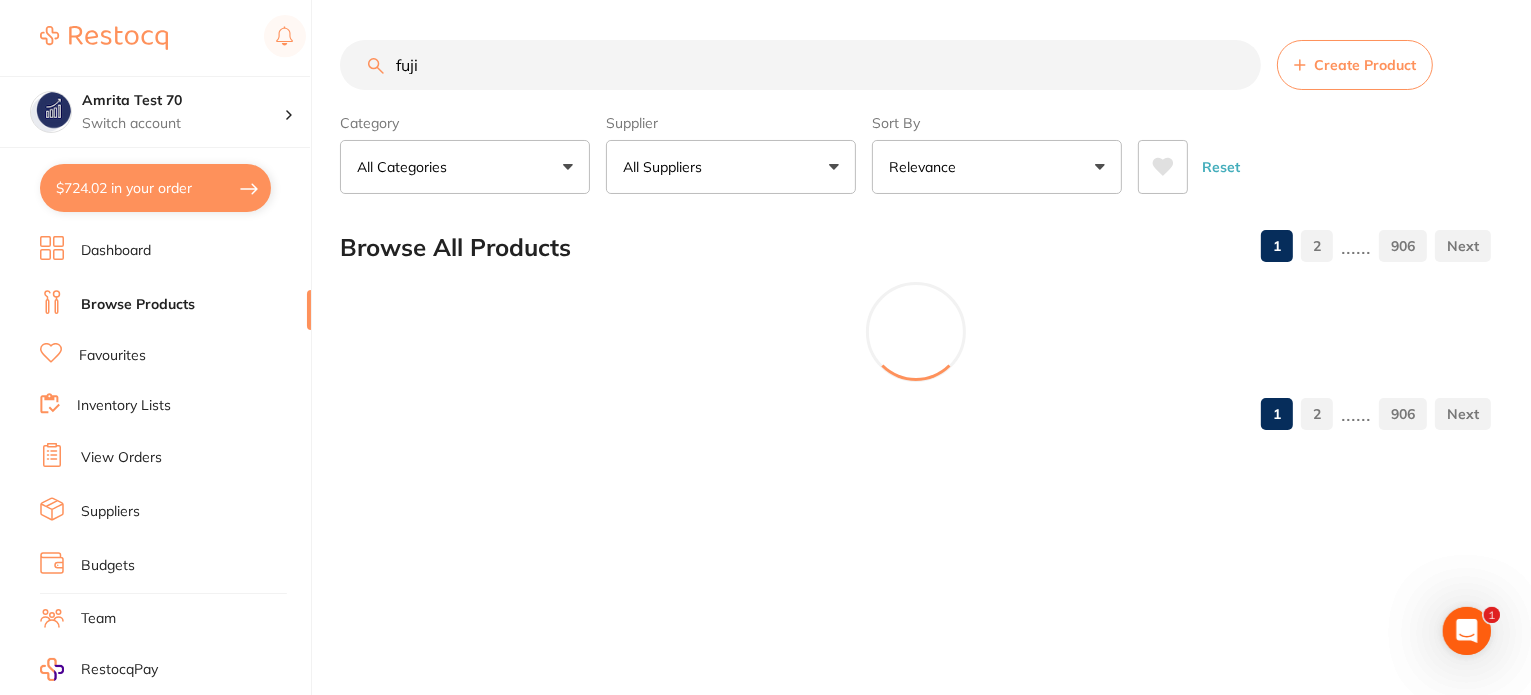 scroll, scrollTop: 0, scrollLeft: 0, axis: both 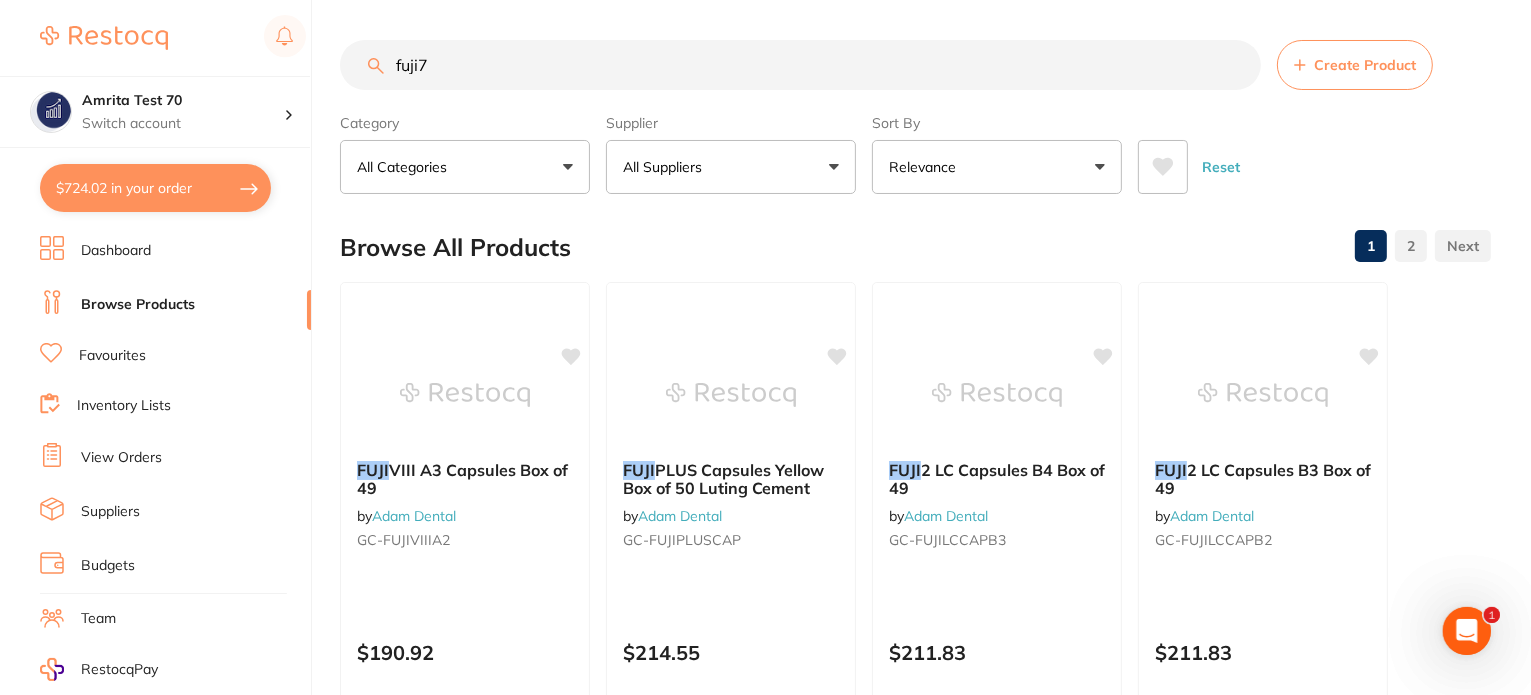click on "$724.02   in your order" at bounding box center [155, 188] 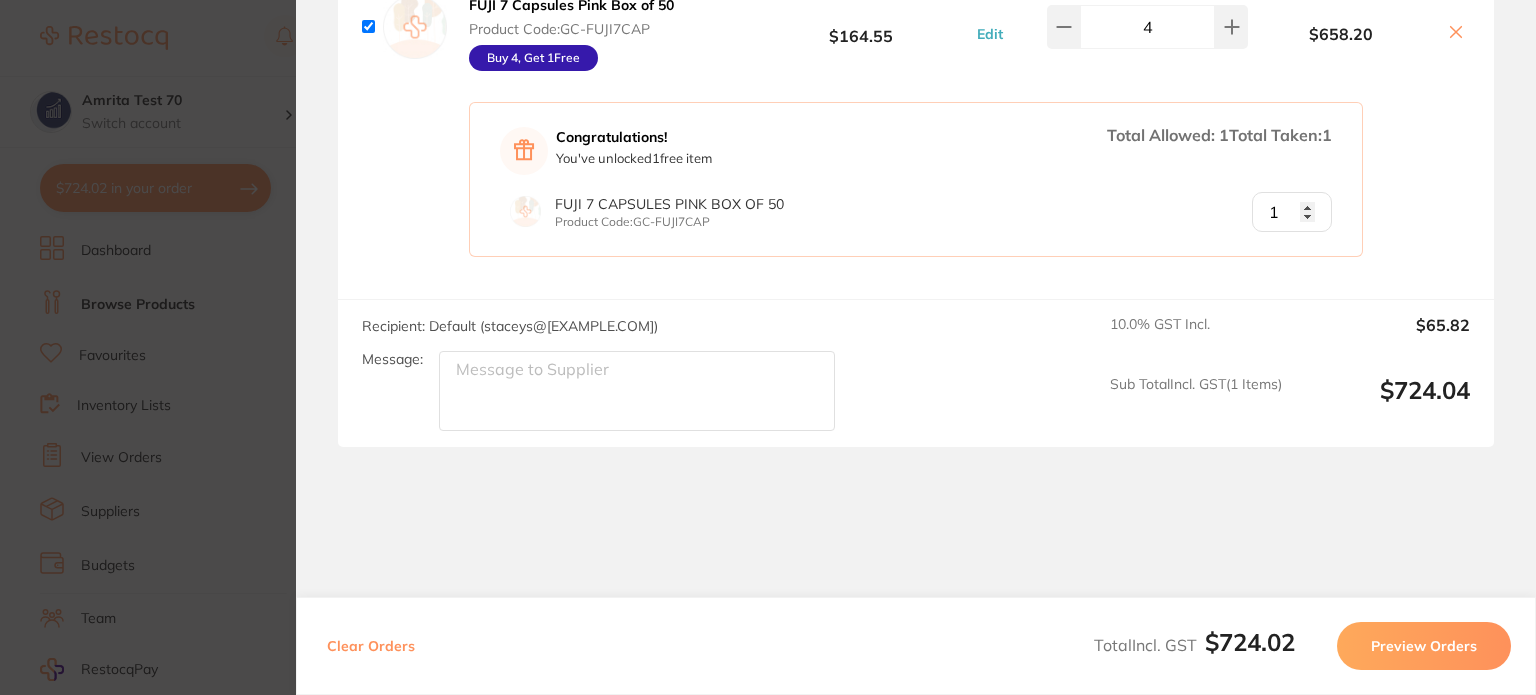 click on "Update RRP Set your pre negotiated price for this item. Item Agreed RRP (excl. GST) --   Update as new default RRP Update RRP Review Orders Your orders are being processed and we will notify you once we have placed the orders. You may close this window Your order has been confirmed and emailed to the suppliers. Back to Preview Orders Aug 9 2025, 15:55 Adam Dental # 16116 Deliver To Amrita Test 70 ( Amrita Test 70 ) Amrita Test 70 Amrita Test 70 321654975 amrita+70@terrificminds.com Select All Price Quantity Total Fulfilled by   Adam Dental Default ( staceys@adamdental.com.au ) Change Email   FUJI 7 Capsules Pink Box of 50   Product Code:  GC-FUJI7CAP   Buy 4, Get 1  Free   $164.55 Edit     4         $658.20 Congratulations! You've unlocked  1  free item Total Allowed:   1   Total Taken:  1 FUJI 7 Capsules Pink Box of 50 Product Code:  GC-FUJI7CAP 1   FUJI 7 Capsules Pink Box of 50   Product Code:  GC-FUJI7CAP     $164.55 Edit     4         Recipient: Default ( staceys@adamdental.com.au ) Message: 10.0 $65.82" at bounding box center (768, 347) 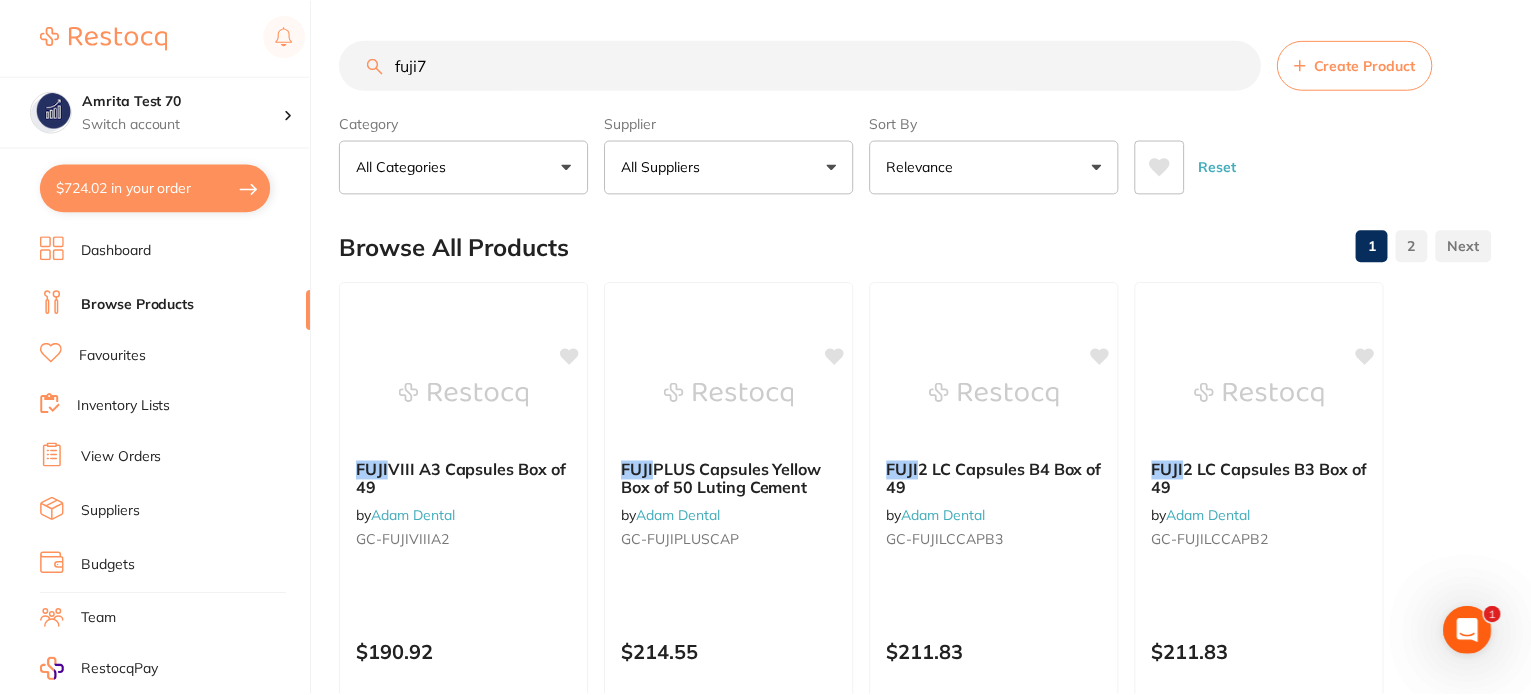 scroll, scrollTop: 1, scrollLeft: 0, axis: vertical 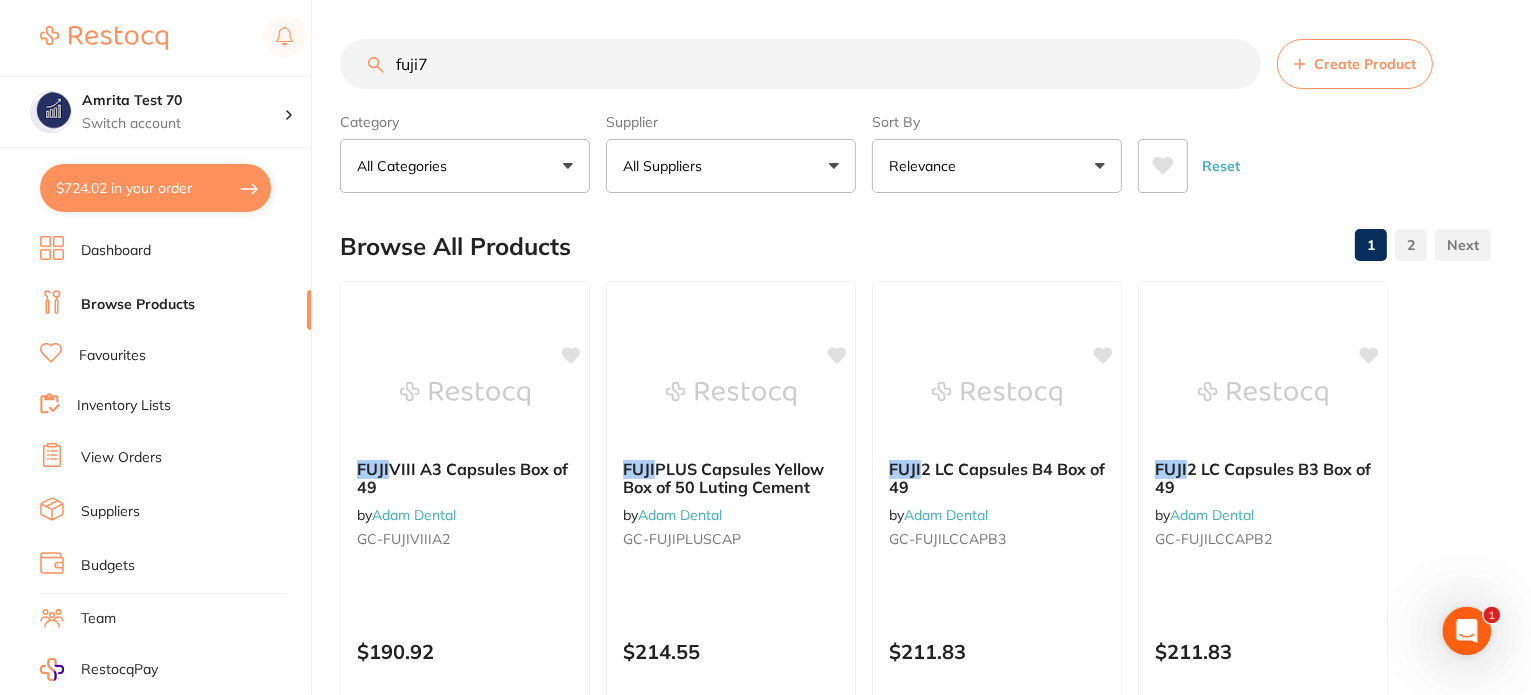 click on "fuji7" at bounding box center (800, 64) 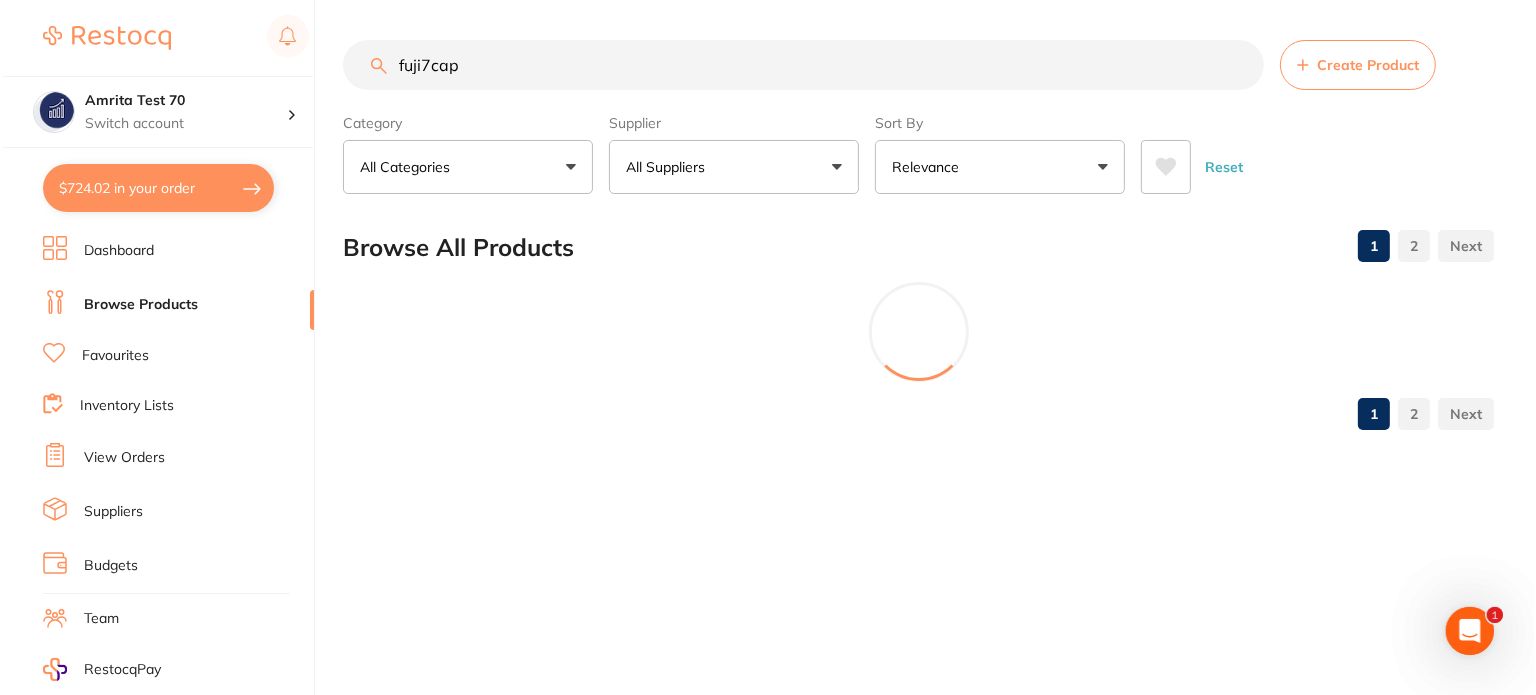 scroll, scrollTop: 0, scrollLeft: 0, axis: both 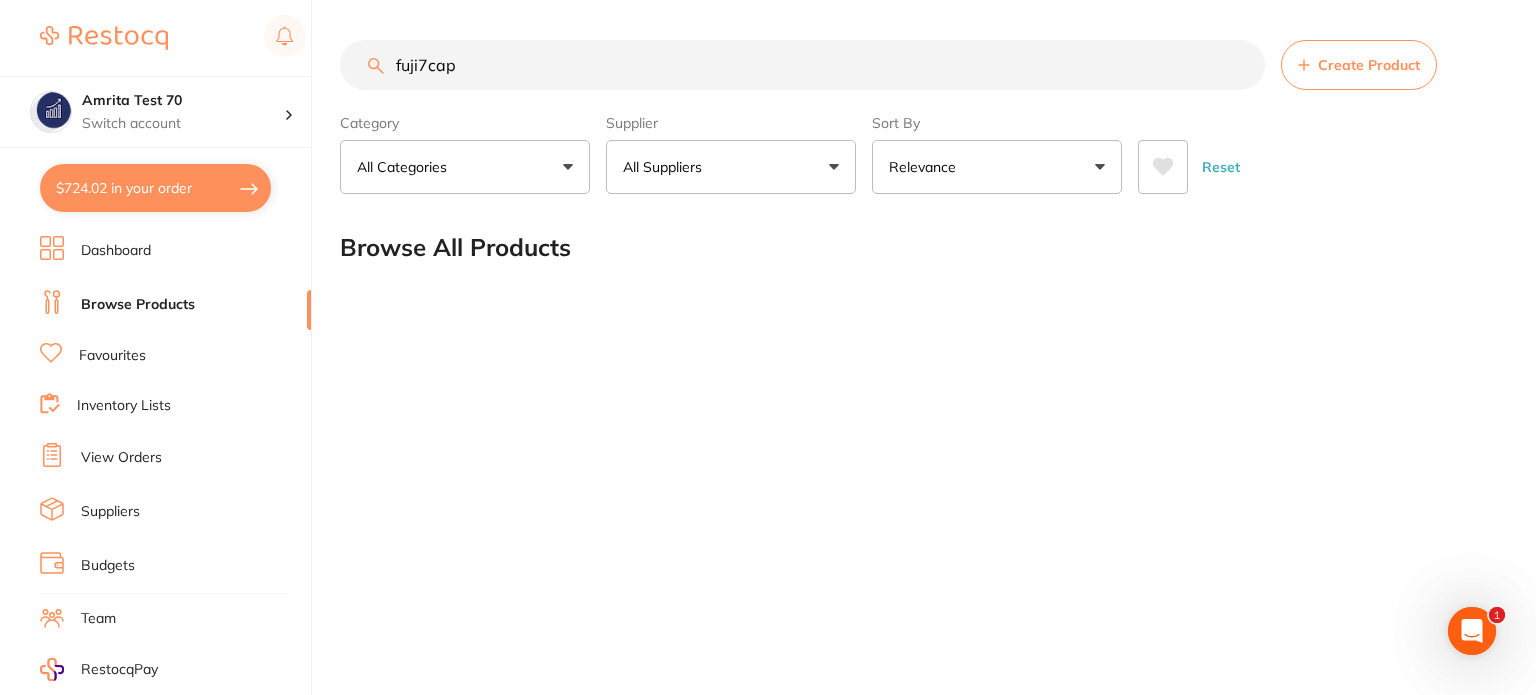 click on "$724.02   in your order" at bounding box center [155, 188] 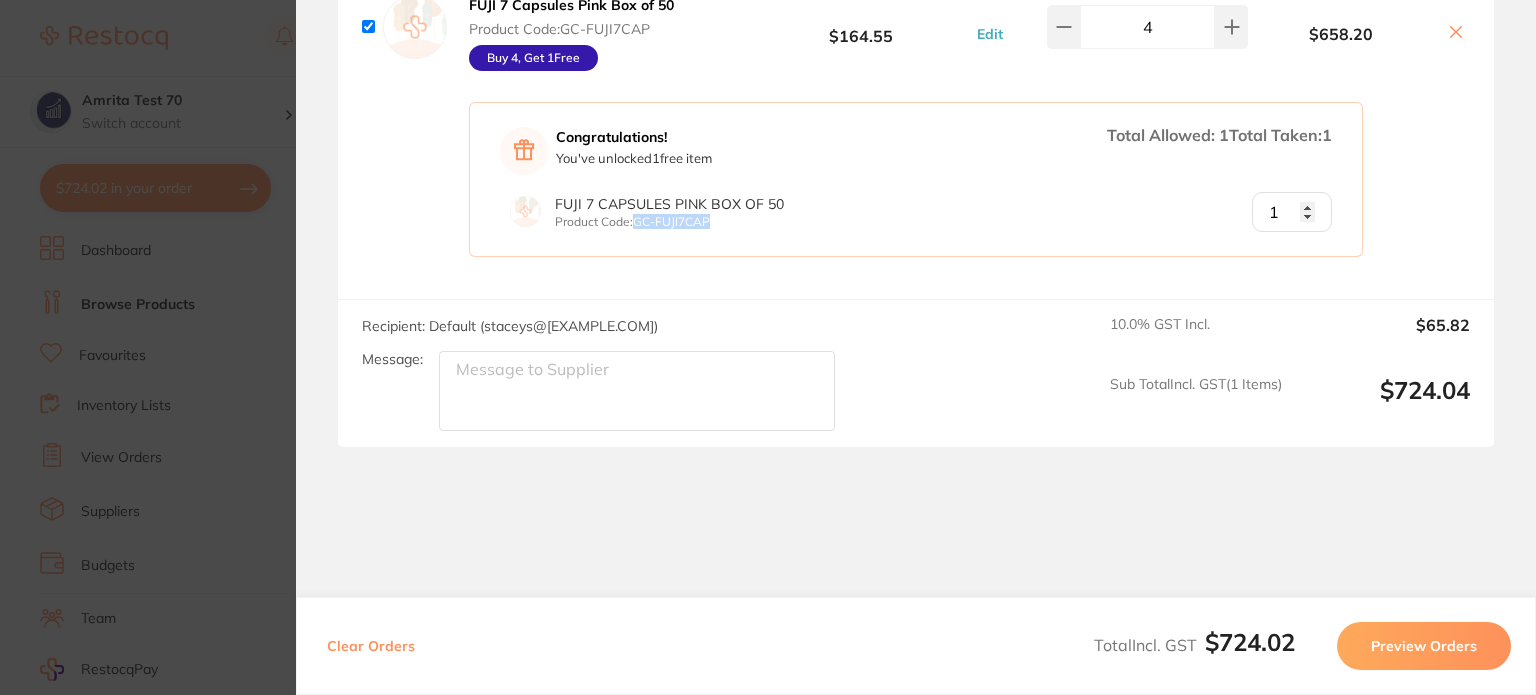 drag, startPoint x: 758, startPoint y: 217, endPoint x: 637, endPoint y: 217, distance: 121 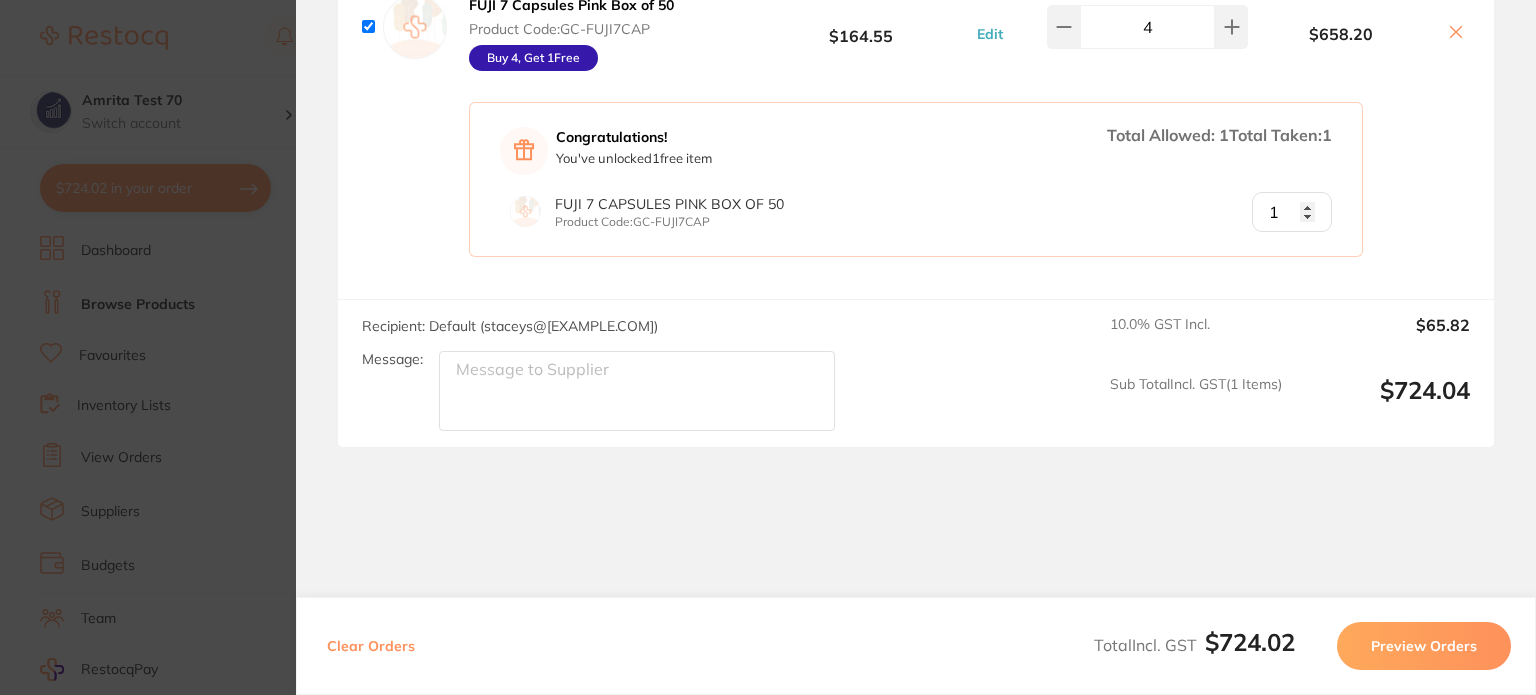 drag, startPoint x: 83, startPoint y: 359, endPoint x: 145, endPoint y: 266, distance: 111.77209 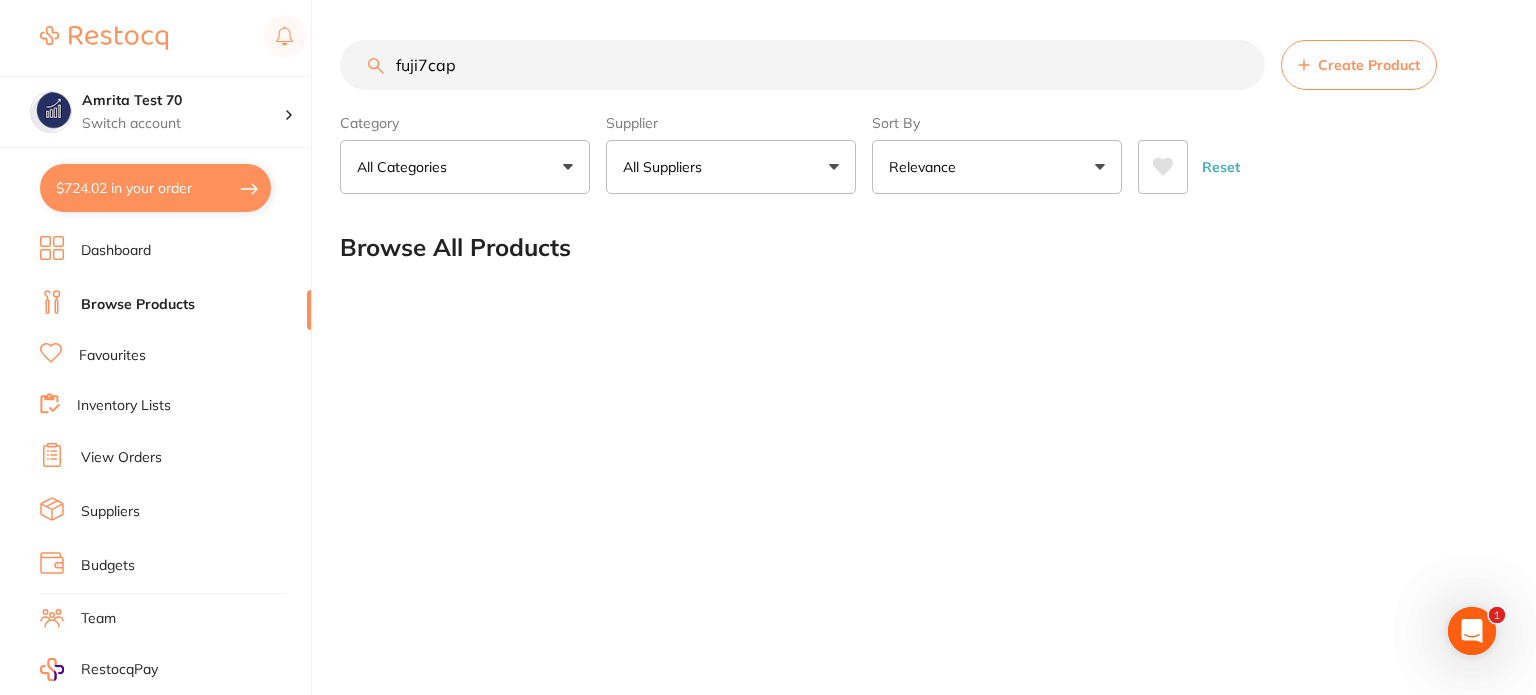 click on "$724.02   in your order" at bounding box center [155, 188] 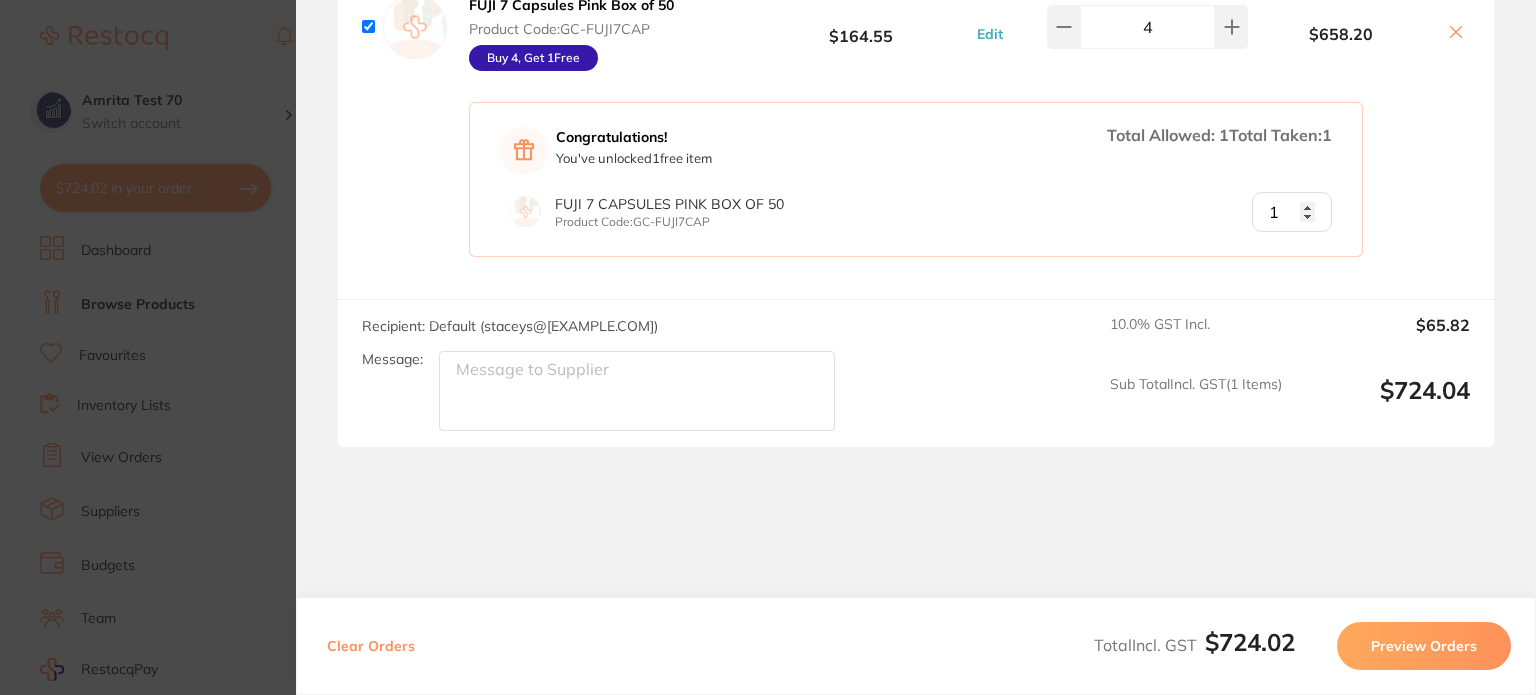 drag, startPoint x: 176, startPoint y: 206, endPoint x: 146, endPoint y: 271, distance: 71.5891 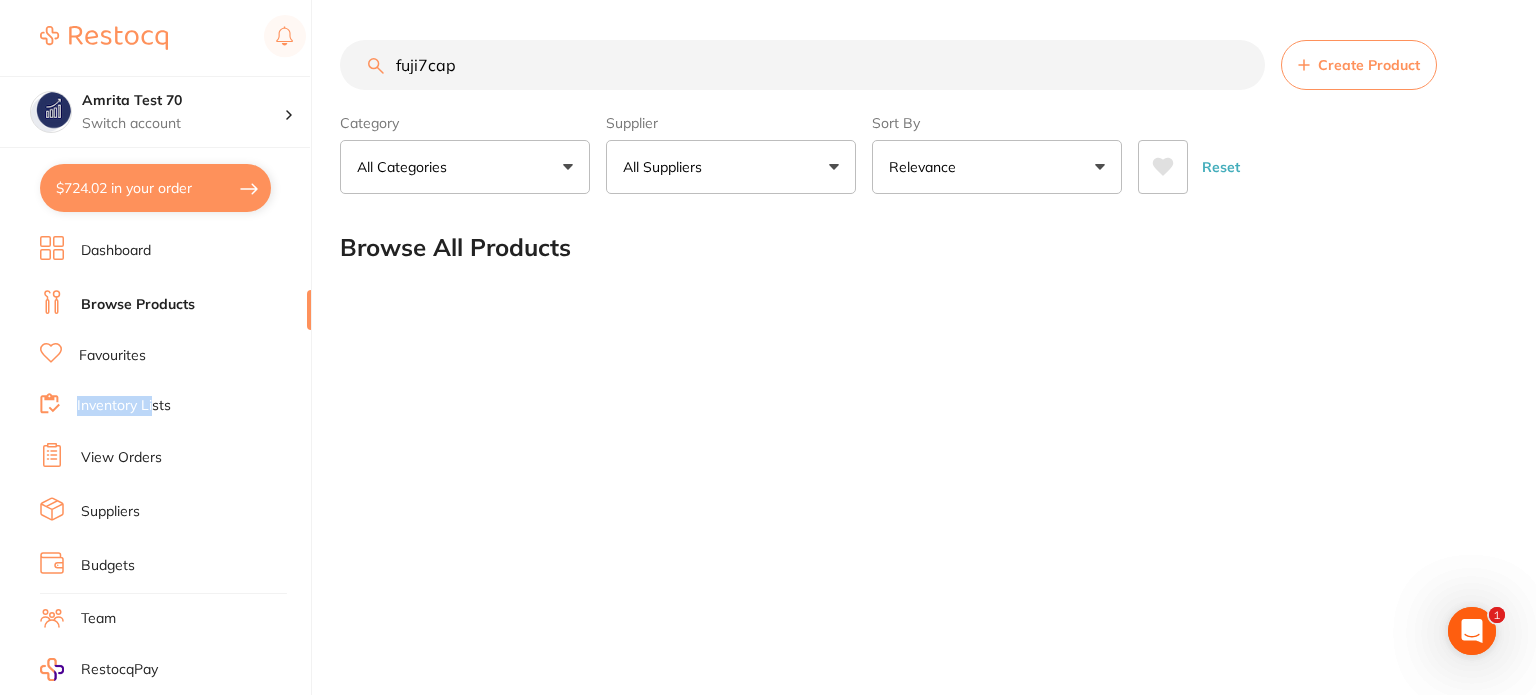 click on "Dashboard Browse Products Favourites Inventory Lists View Orders Suppliers Budgets Team RestocqPay Rewards Subscriptions Account Support Log Out" at bounding box center (175, 581) 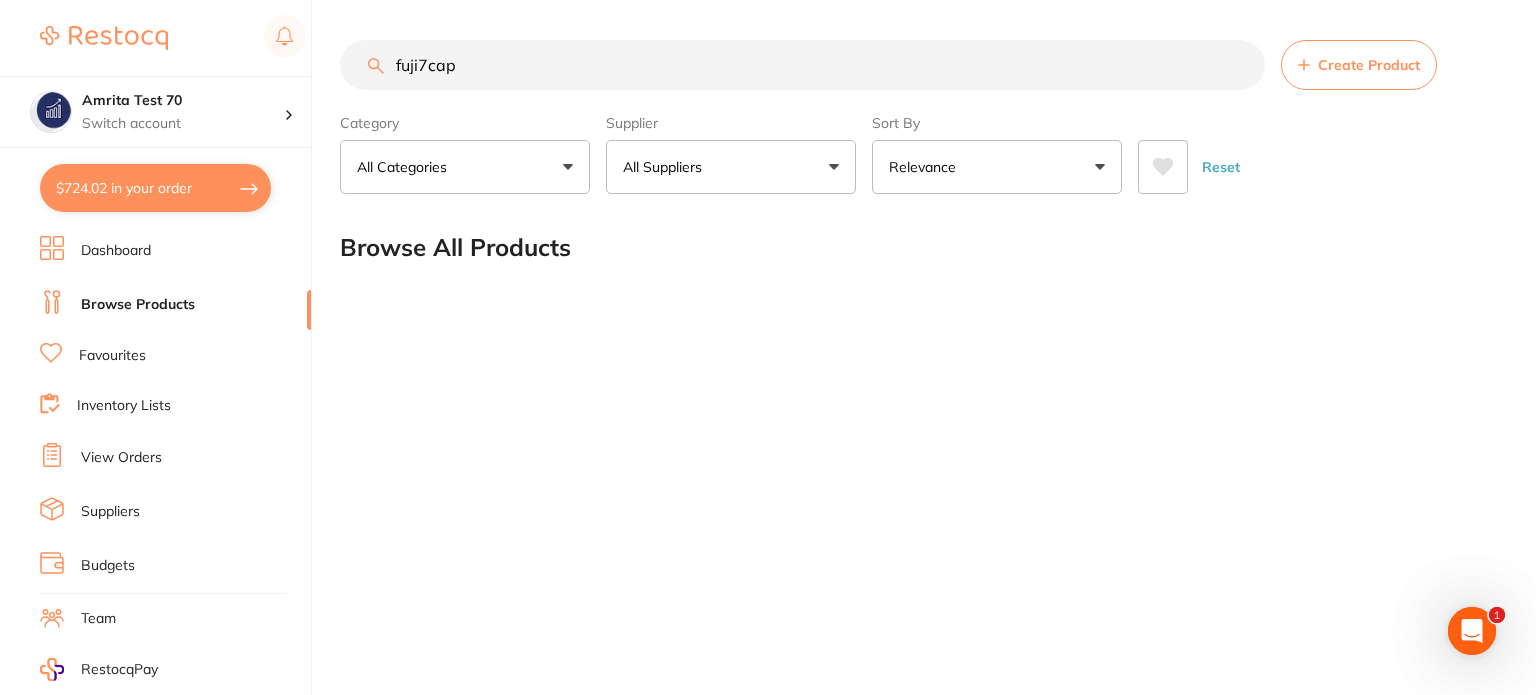 drag, startPoint x: 497, startPoint y: 71, endPoint x: 146, endPoint y: 53, distance: 351.46124 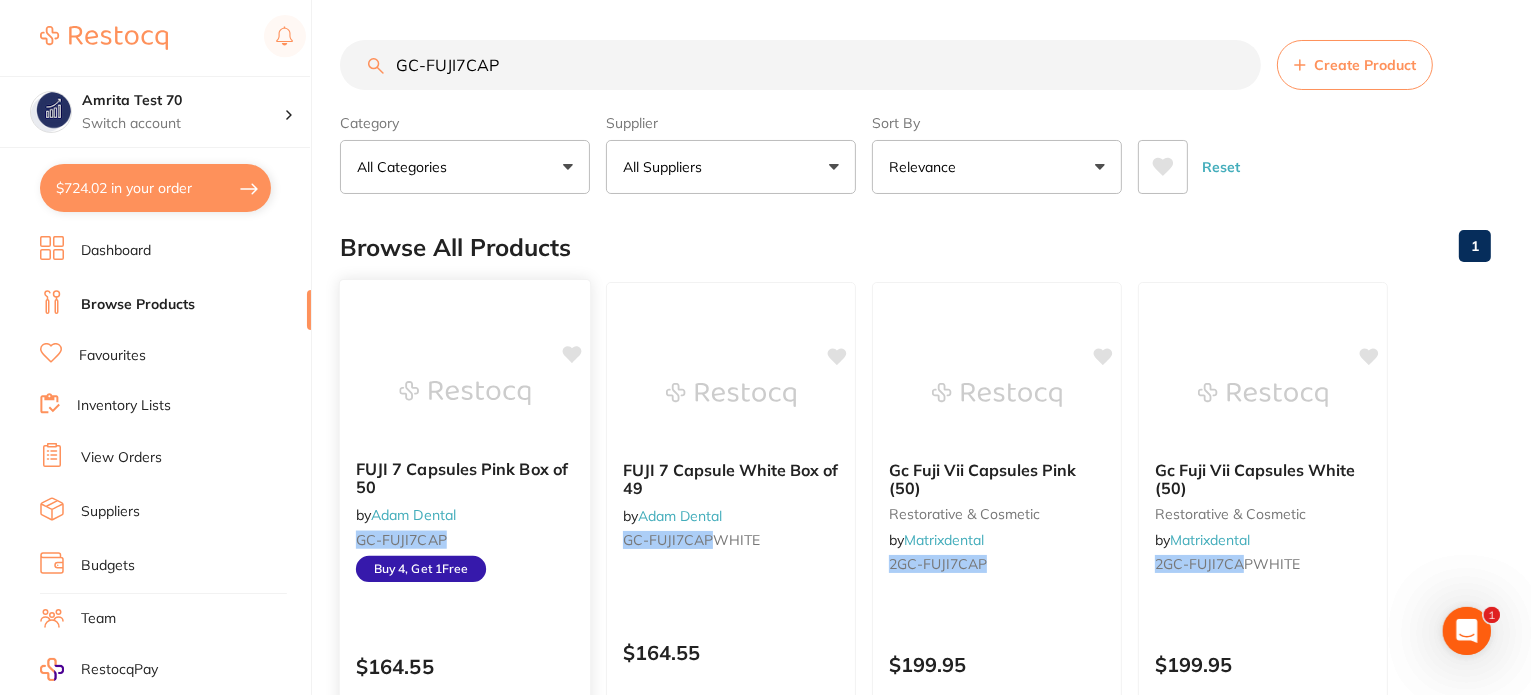 type on "GC-FUJI7CAP" 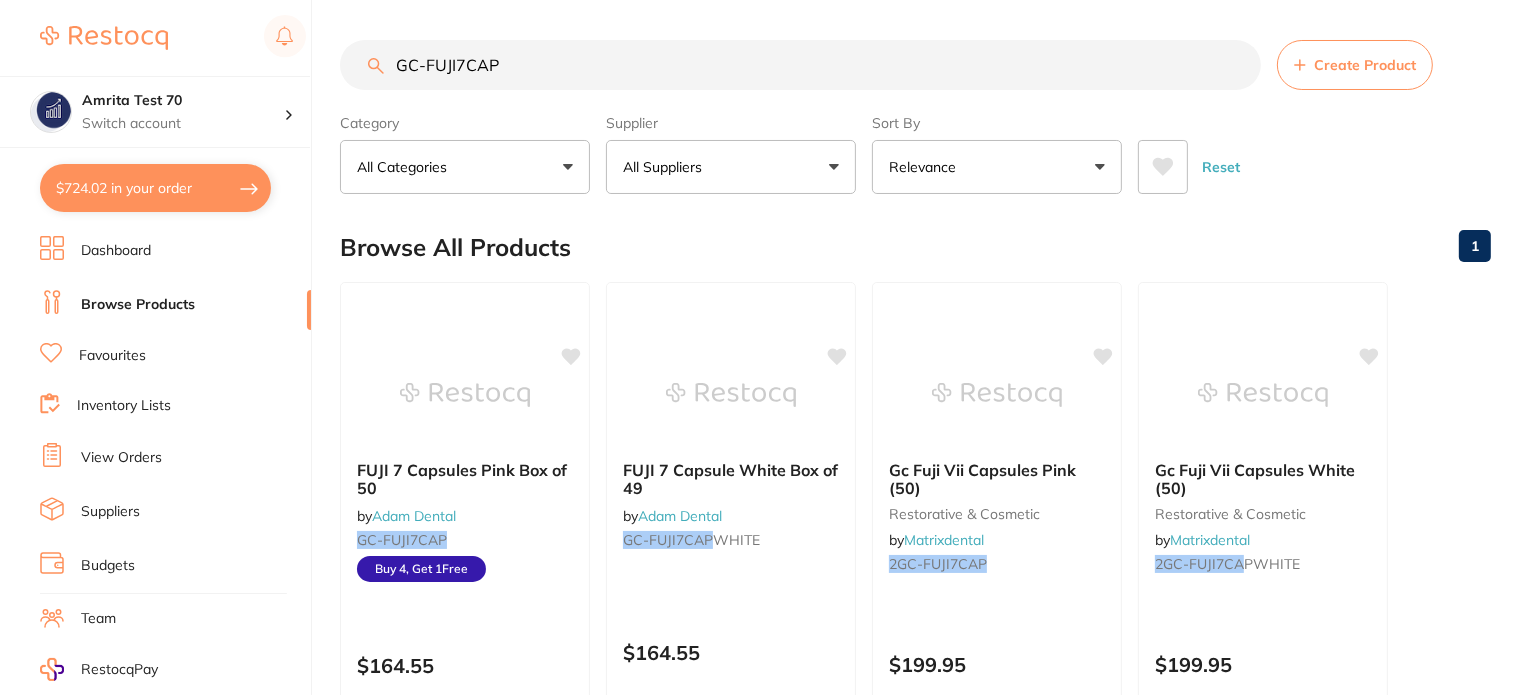 click at bounding box center (465, 395) 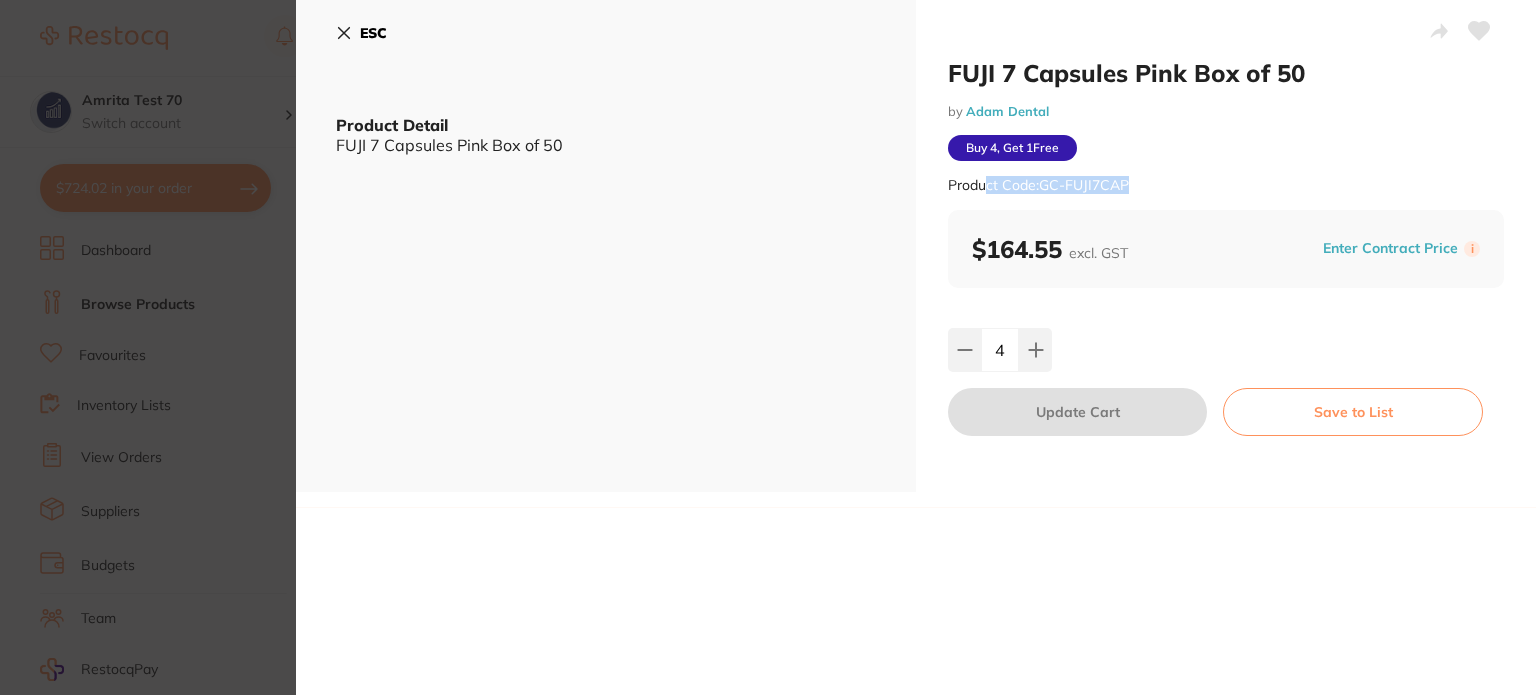 scroll, scrollTop: 0, scrollLeft: 0, axis: both 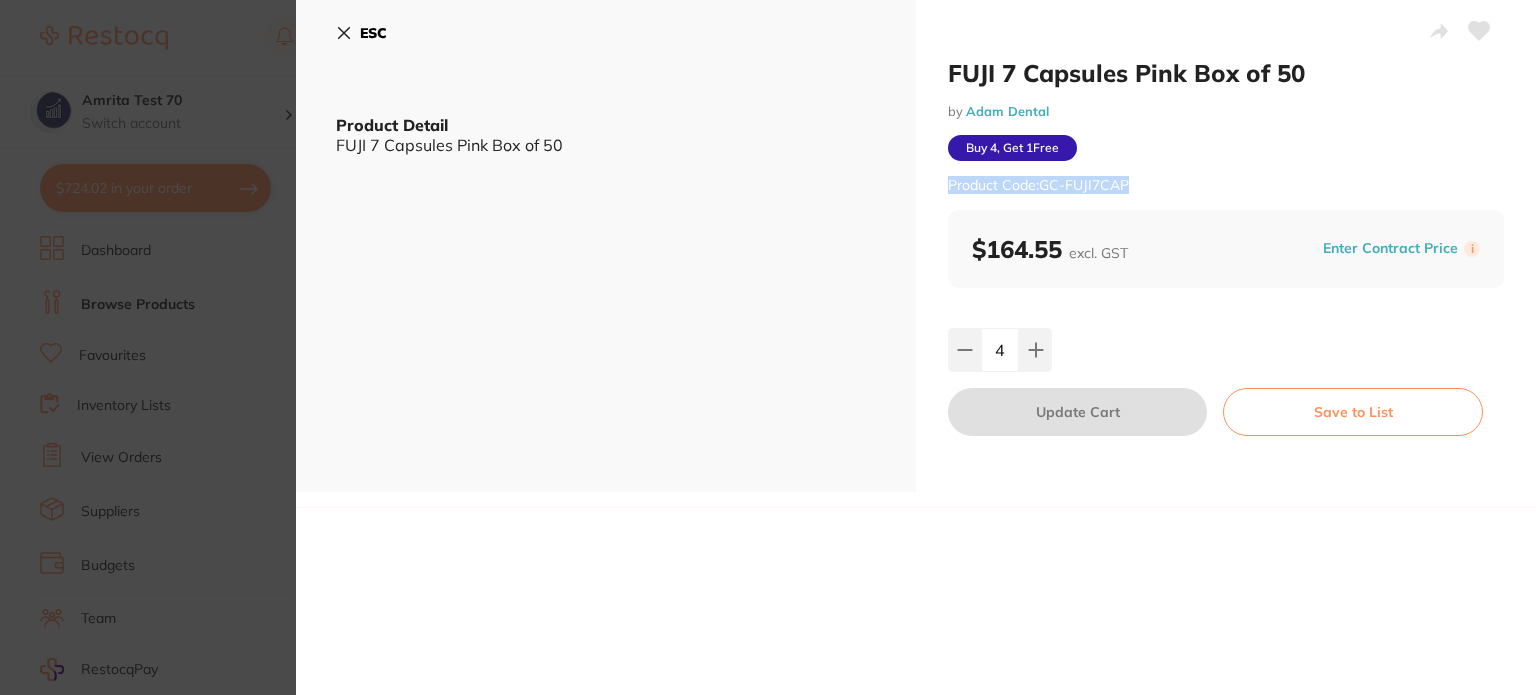 drag, startPoint x: 1145, startPoint y: 179, endPoint x: 925, endPoint y: 196, distance: 220.65584 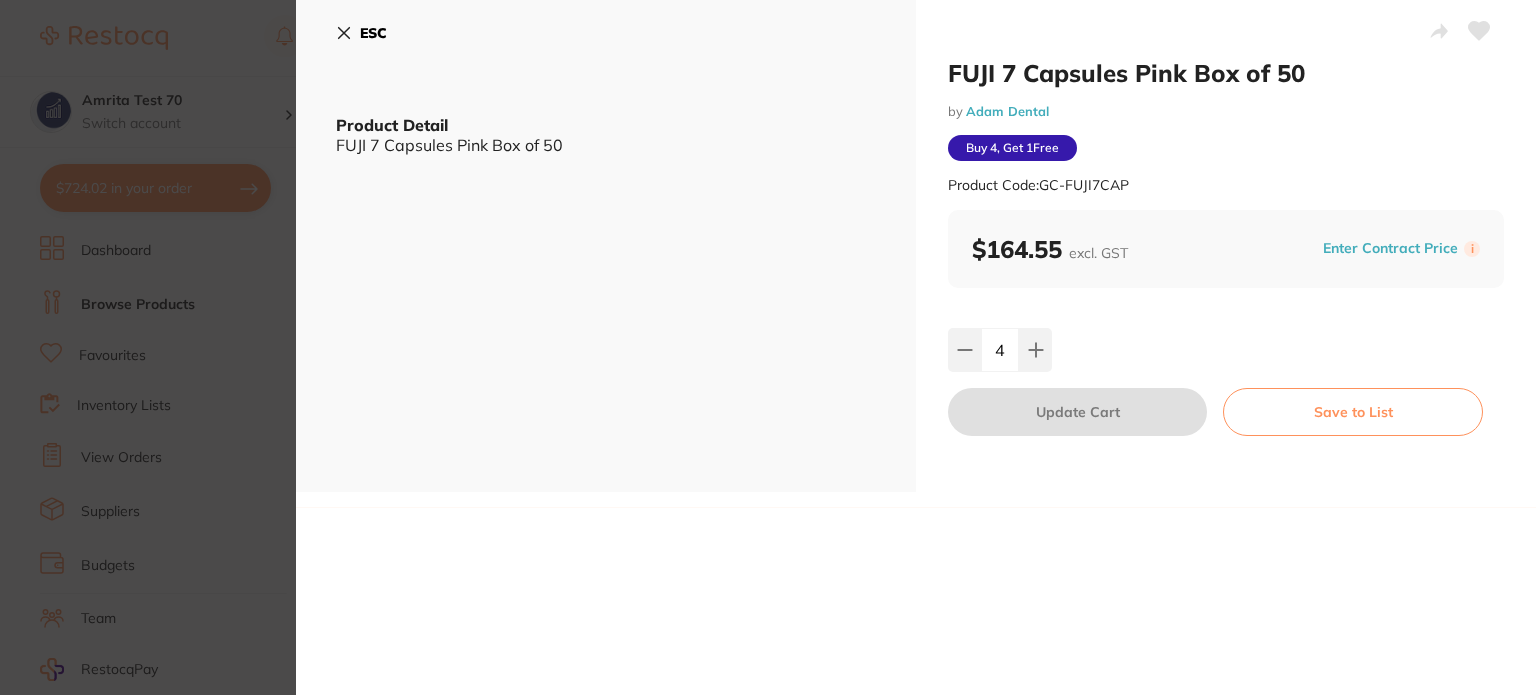 click on "FUJI 7 Capsules Pink Box of 50 by   Adam Dental Product Code:  GC-FUJI7CAP ESC Product Detail FUJI 7 Capsules Pink Box of 50 FUJI 7 Capsules Pink Box of 50 by   Adam Dental Buy 4, Get 1  Free Product Code:  GC-FUJI7CAP $164.55     excl. GST Enter Contract Price i     4         Update Cart Save to List Update RRP Set your pre negotiated price for this item. Item Agreed RRP (excl. GST) FUJI 7 Capsules Pink Box of 50 $164.55 Update RRP ✕" at bounding box center [768, 347] 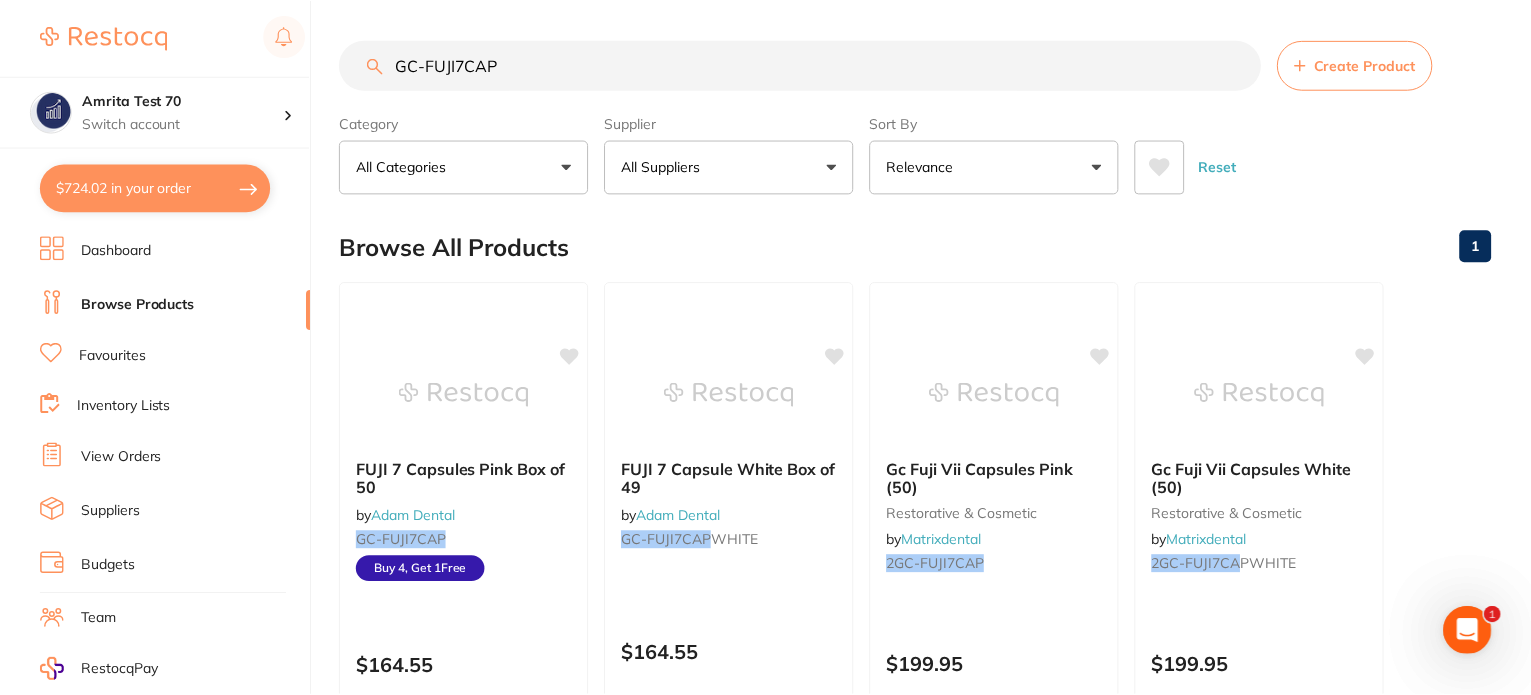 scroll, scrollTop: 1, scrollLeft: 0, axis: vertical 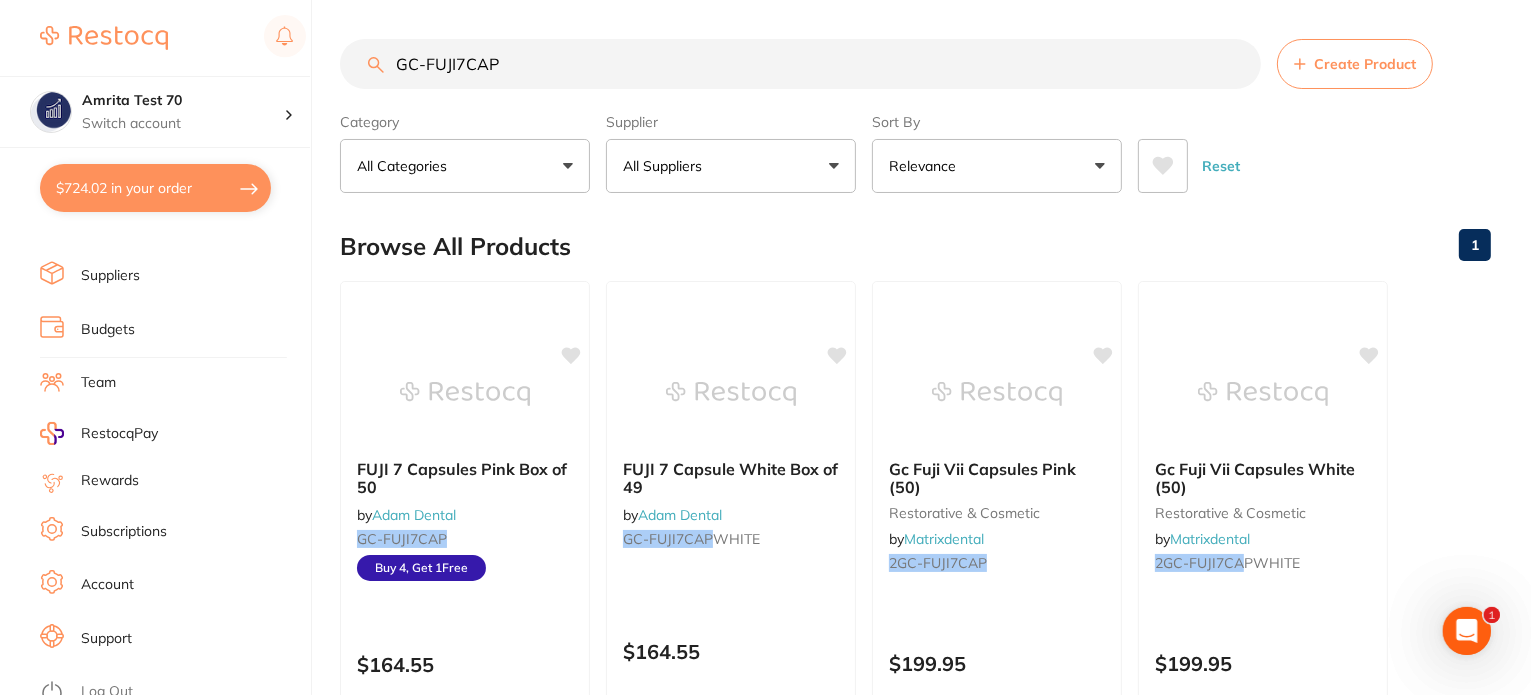 click on "Log Out" at bounding box center [107, 692] 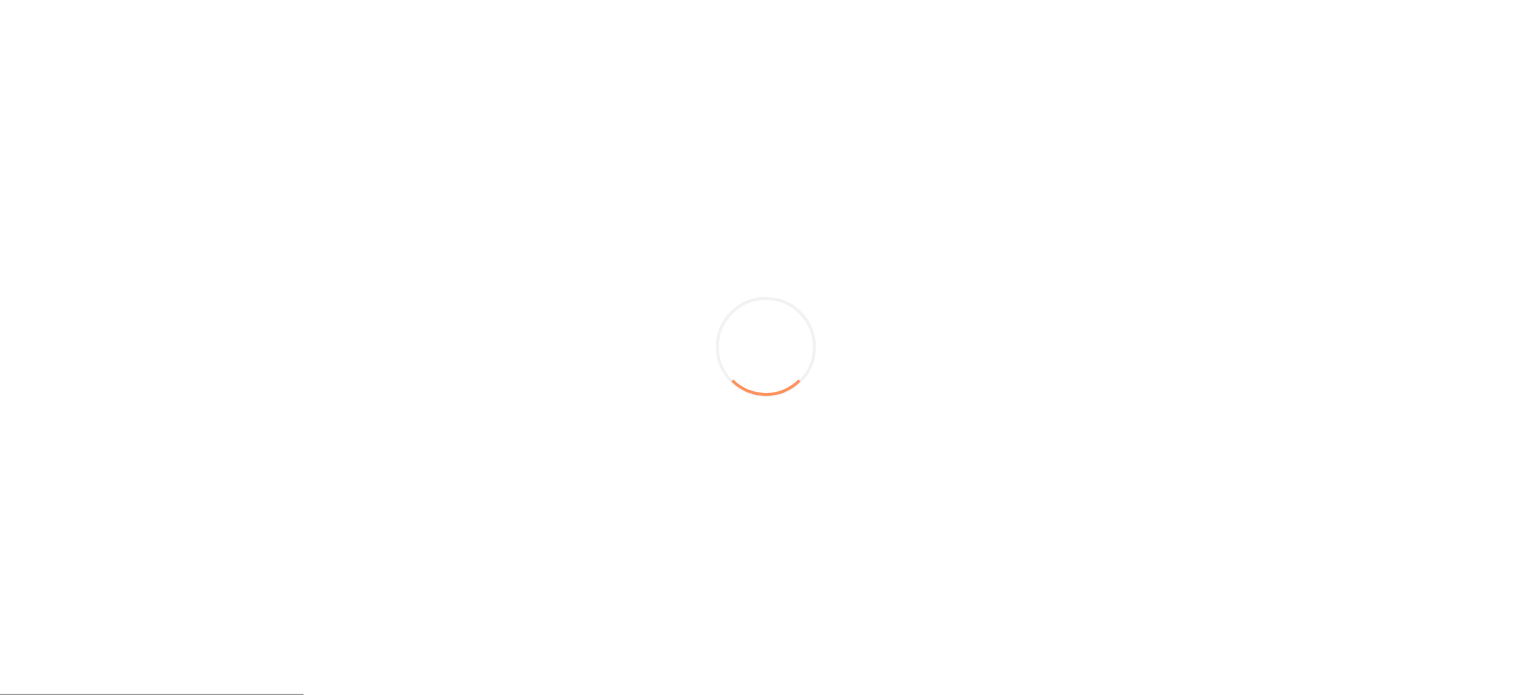 scroll, scrollTop: 0, scrollLeft: 0, axis: both 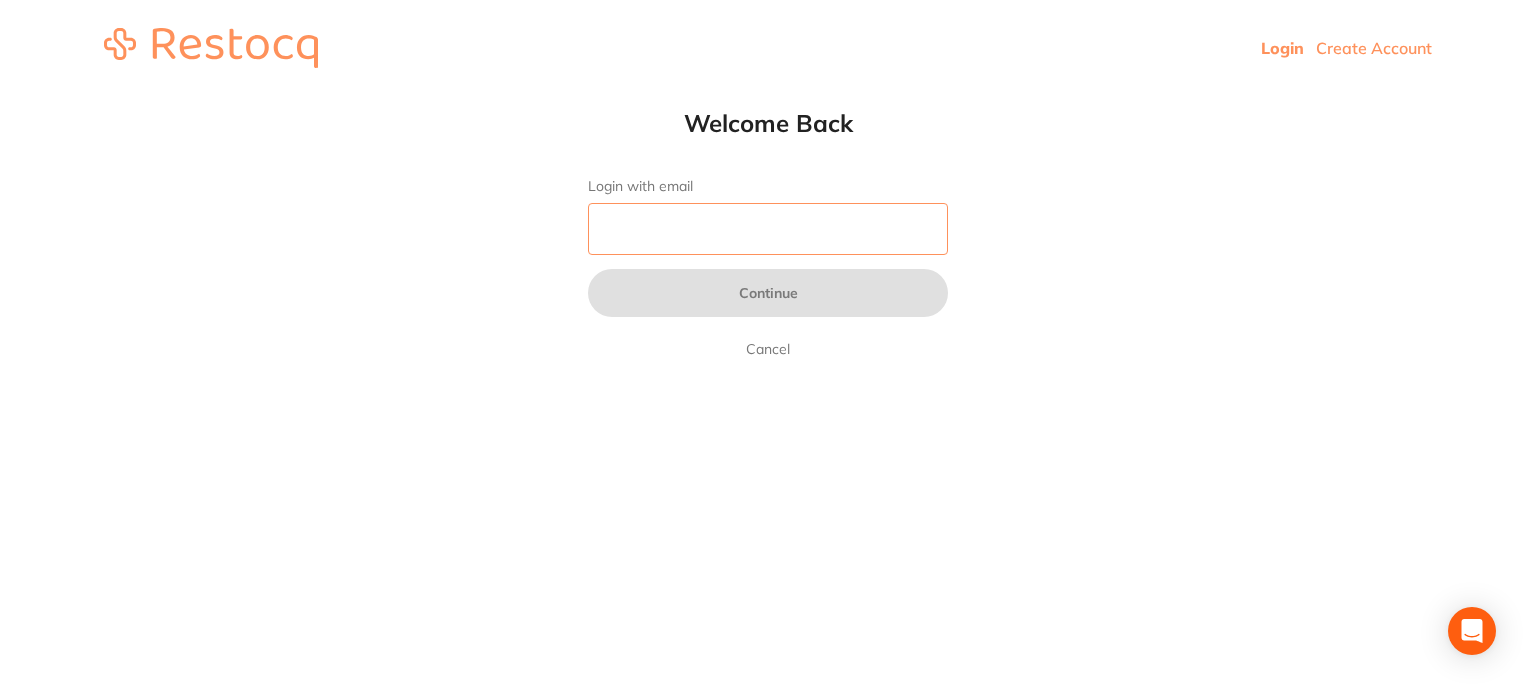 click on "Login with email" at bounding box center [768, 229] 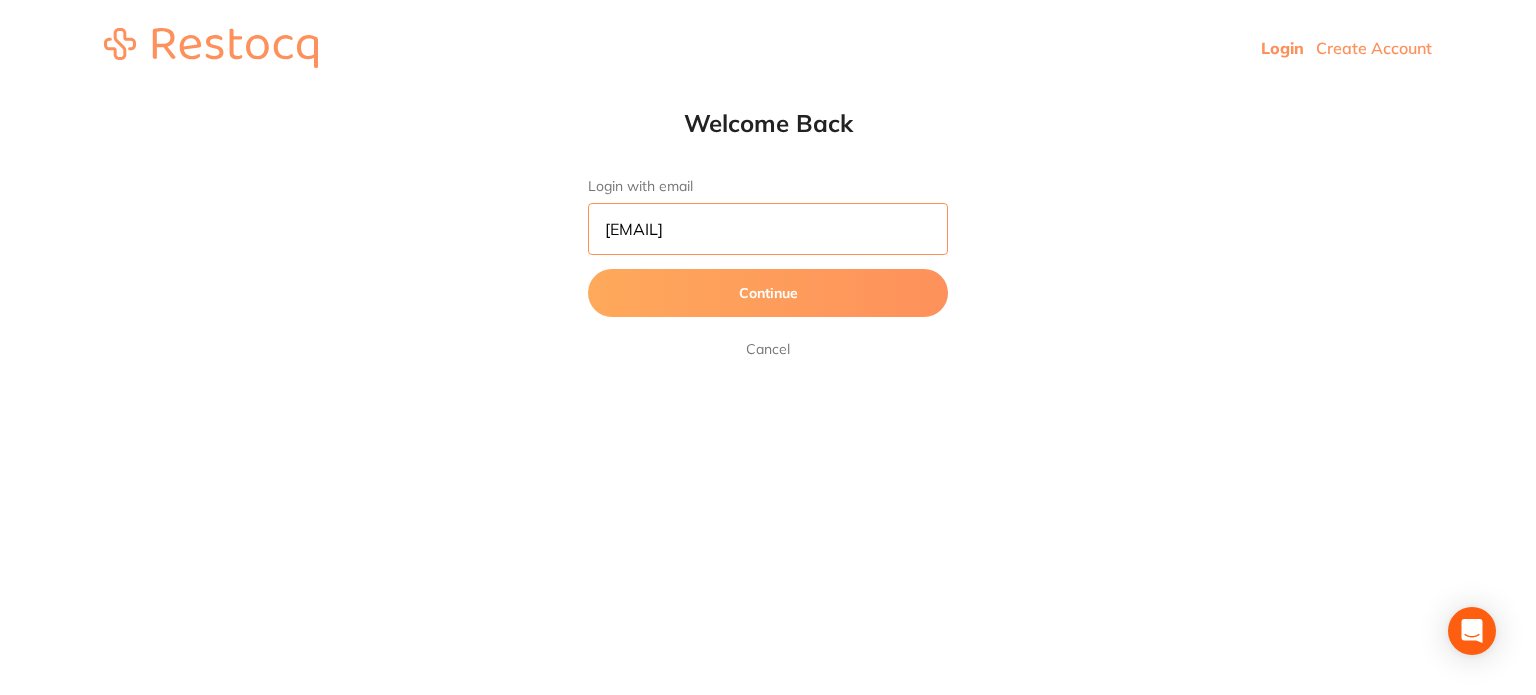 type on "[EMAIL]" 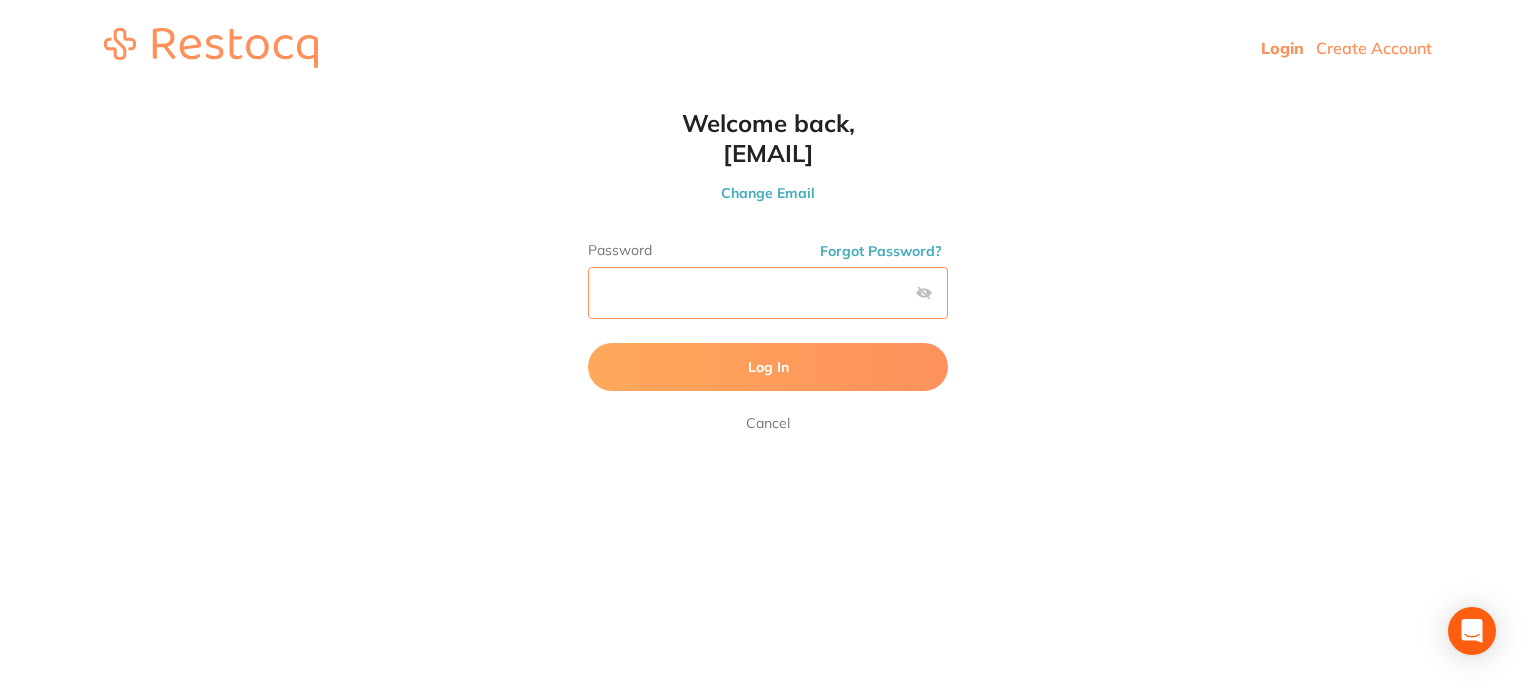 click on "Log In" at bounding box center [768, 367] 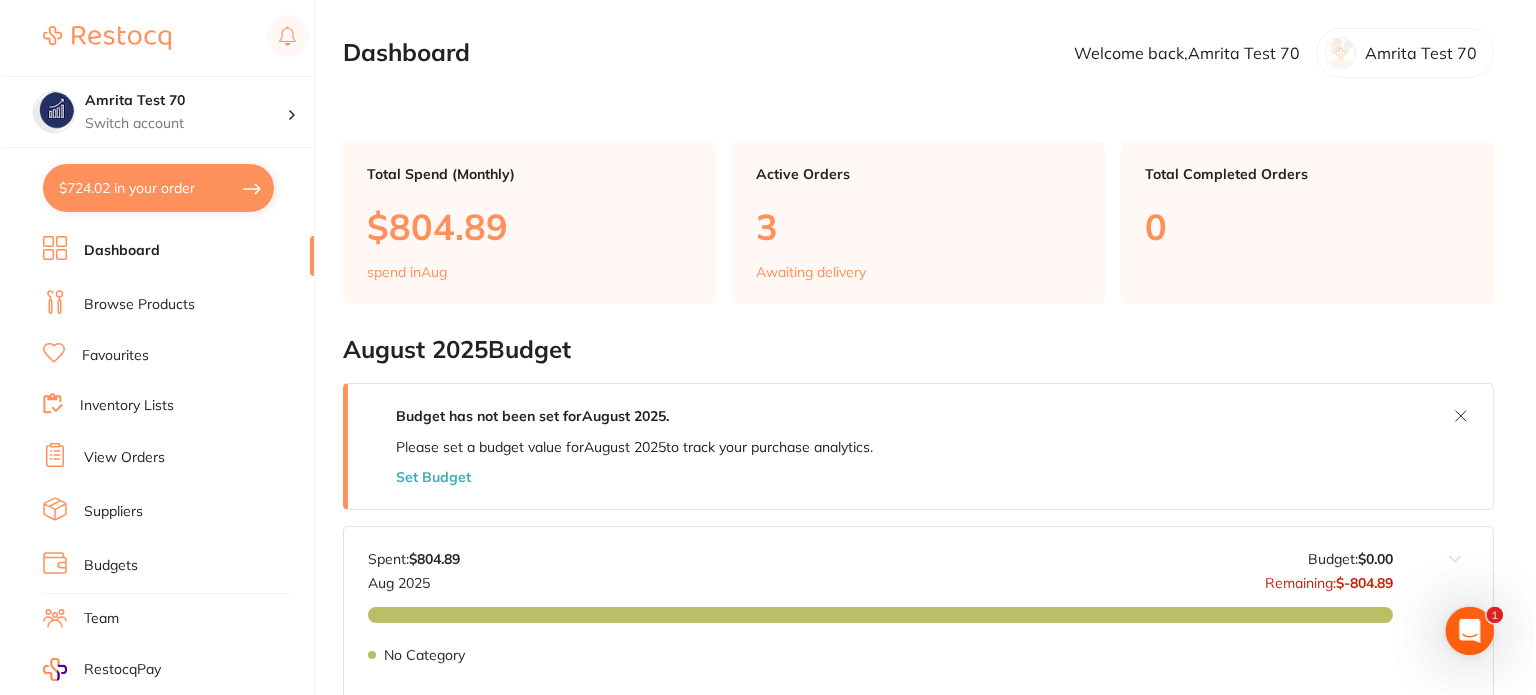 scroll, scrollTop: 0, scrollLeft: 0, axis: both 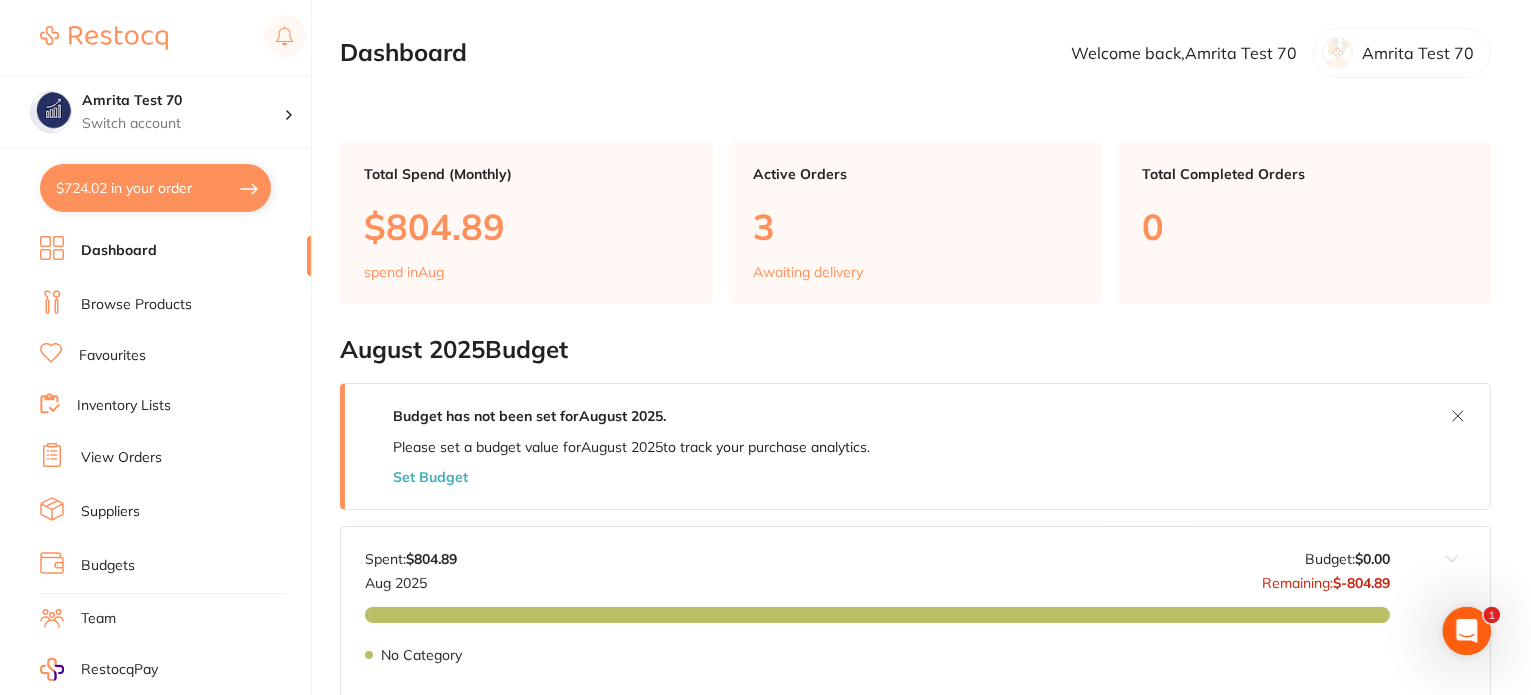 click on "$724.02   in your order" at bounding box center [155, 188] 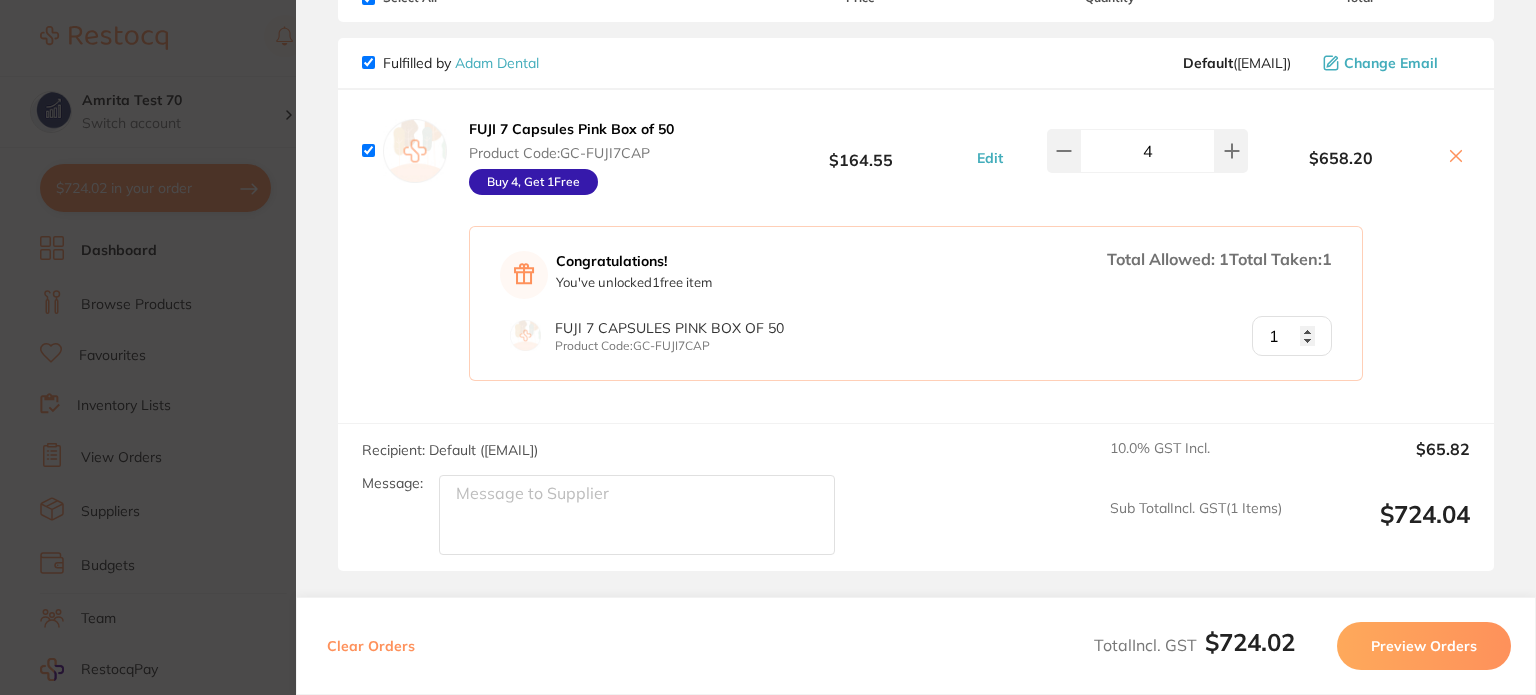 scroll, scrollTop: 280, scrollLeft: 0, axis: vertical 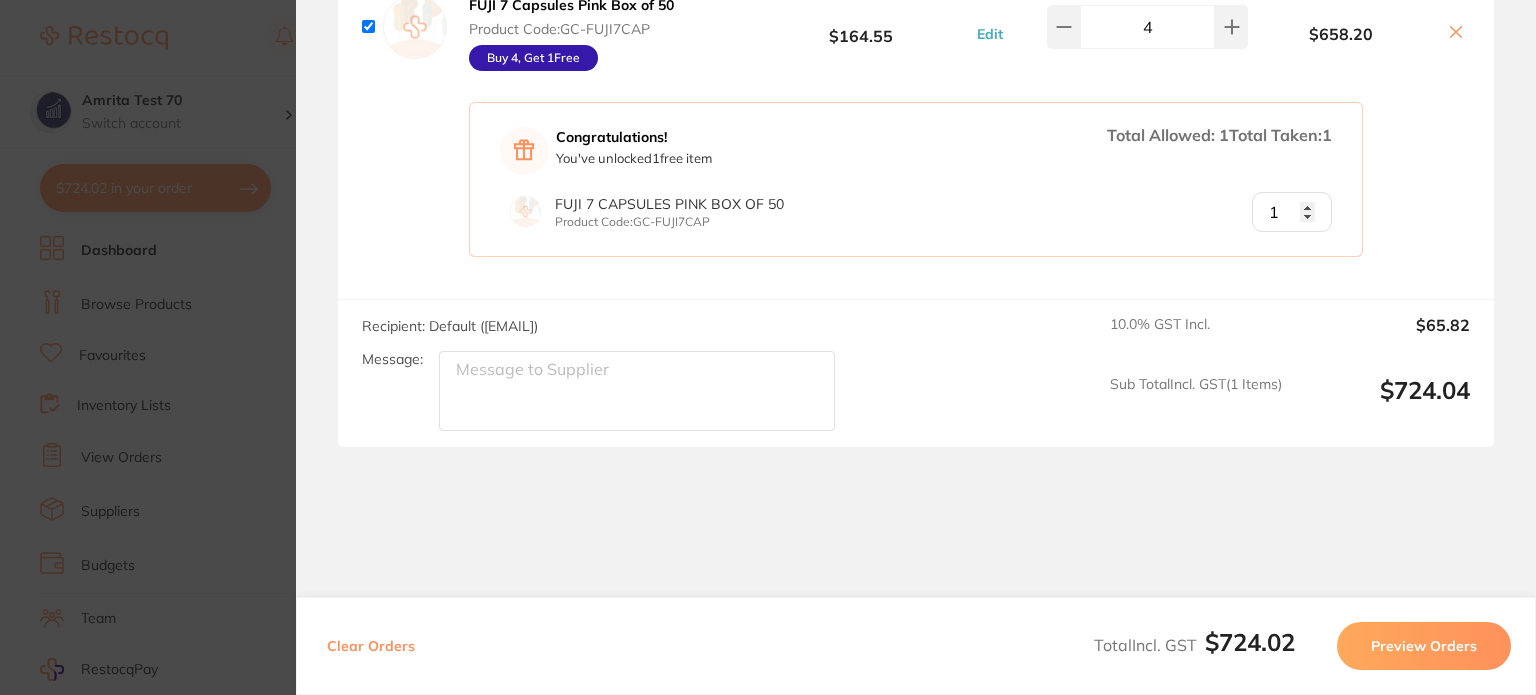 drag, startPoint x: 172, startPoint y: 384, endPoint x: 181, endPoint y: 317, distance: 67.601776 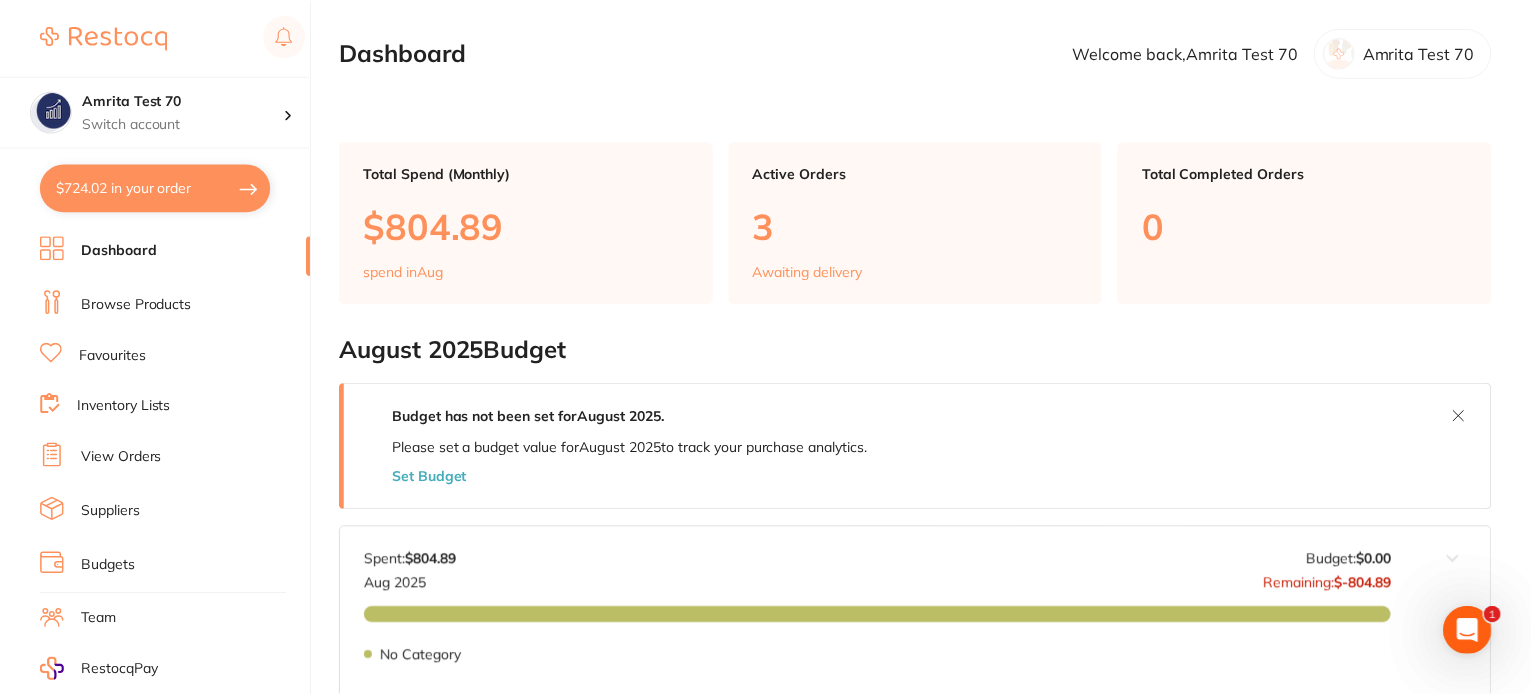 scroll, scrollTop: 1, scrollLeft: 0, axis: vertical 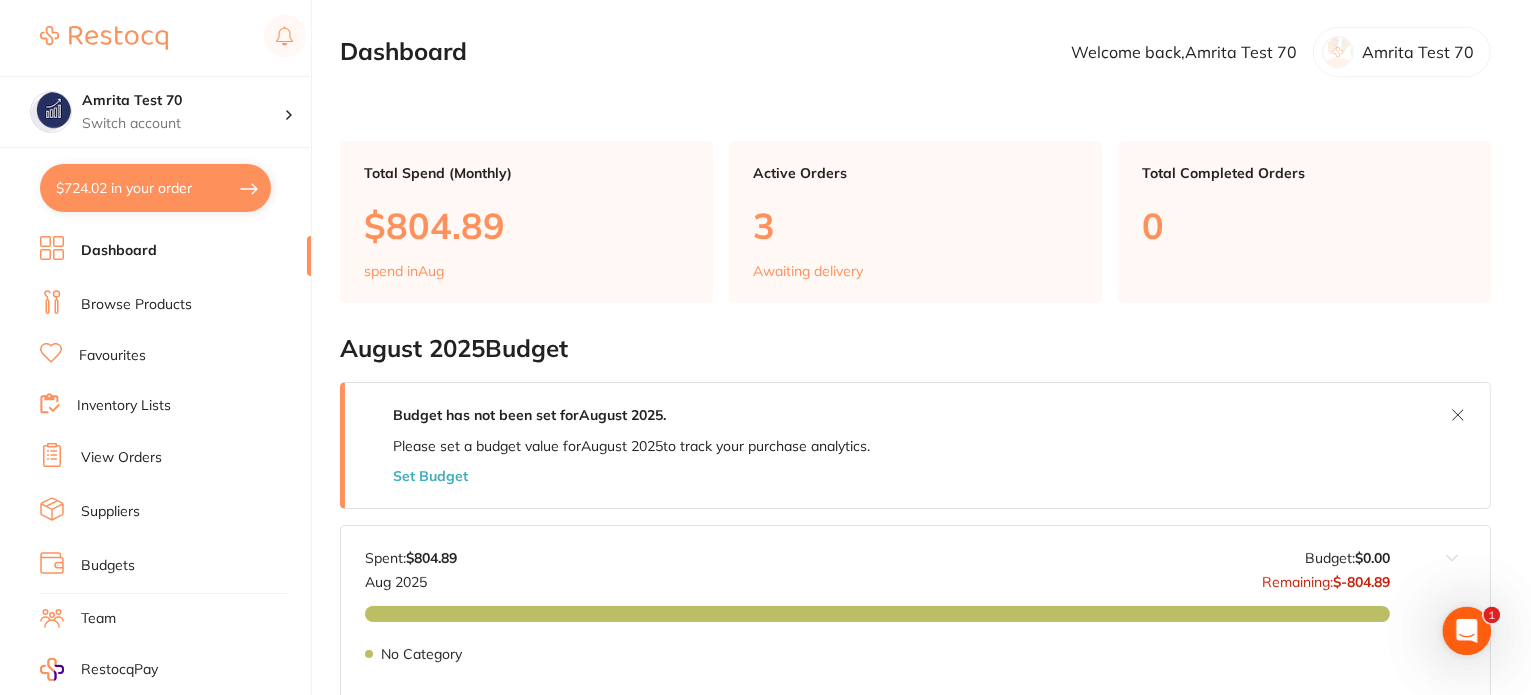 click on "Browse Products" at bounding box center [136, 305] 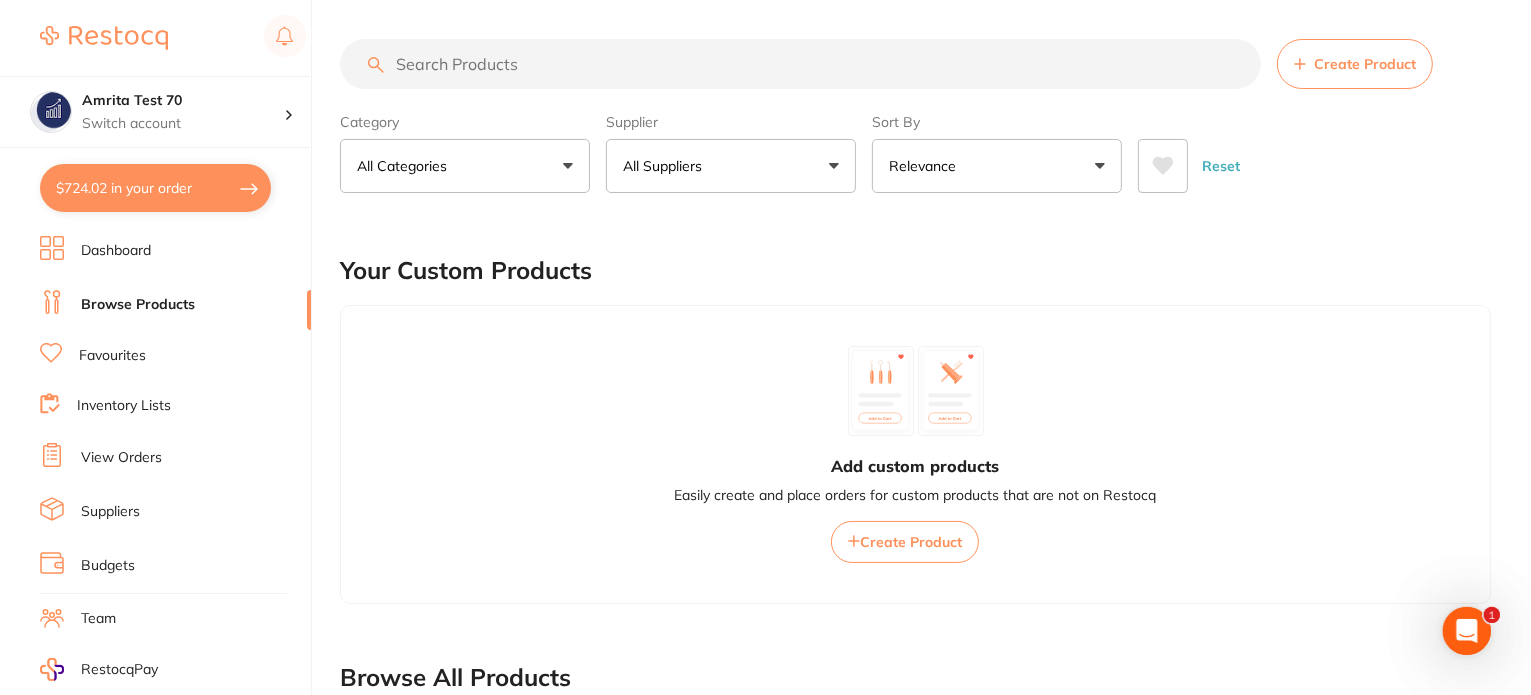 scroll, scrollTop: 0, scrollLeft: 0, axis: both 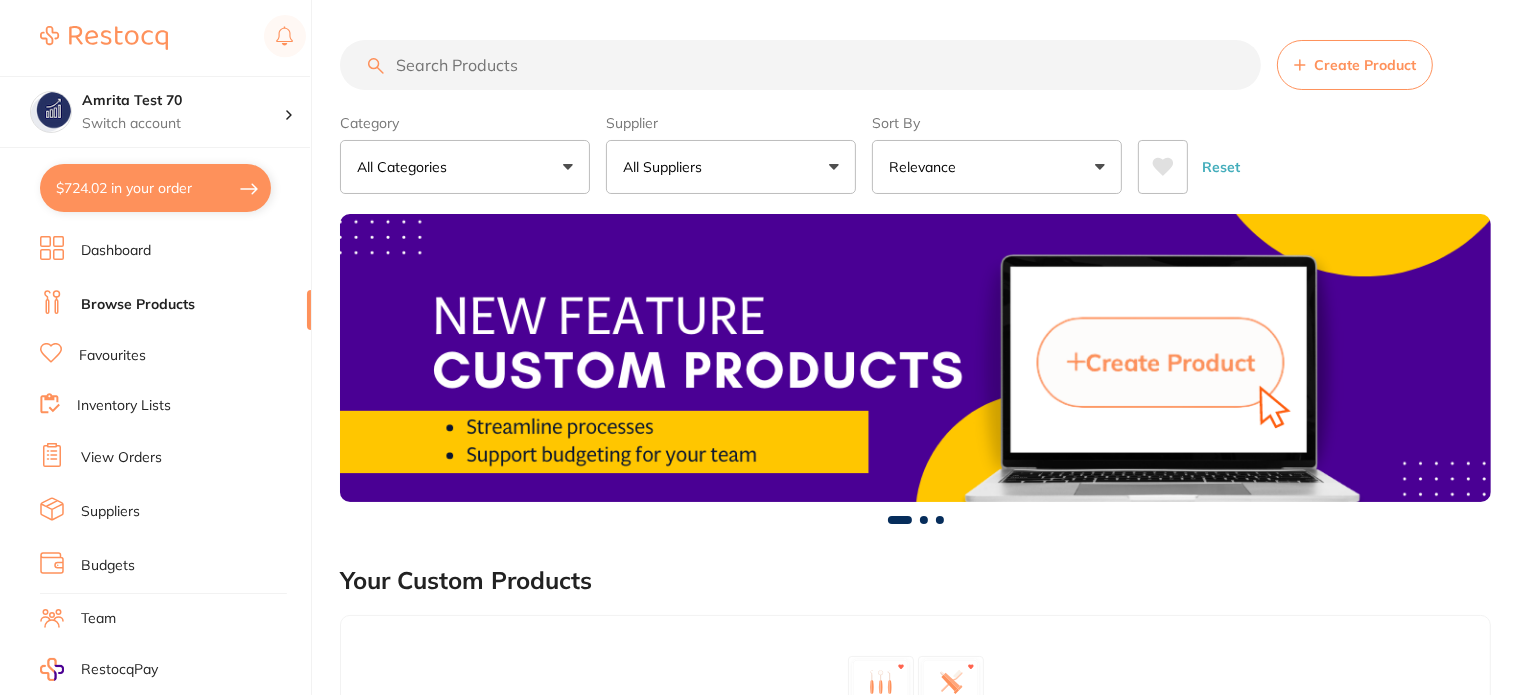 click on "All Suppliers" at bounding box center [731, 167] 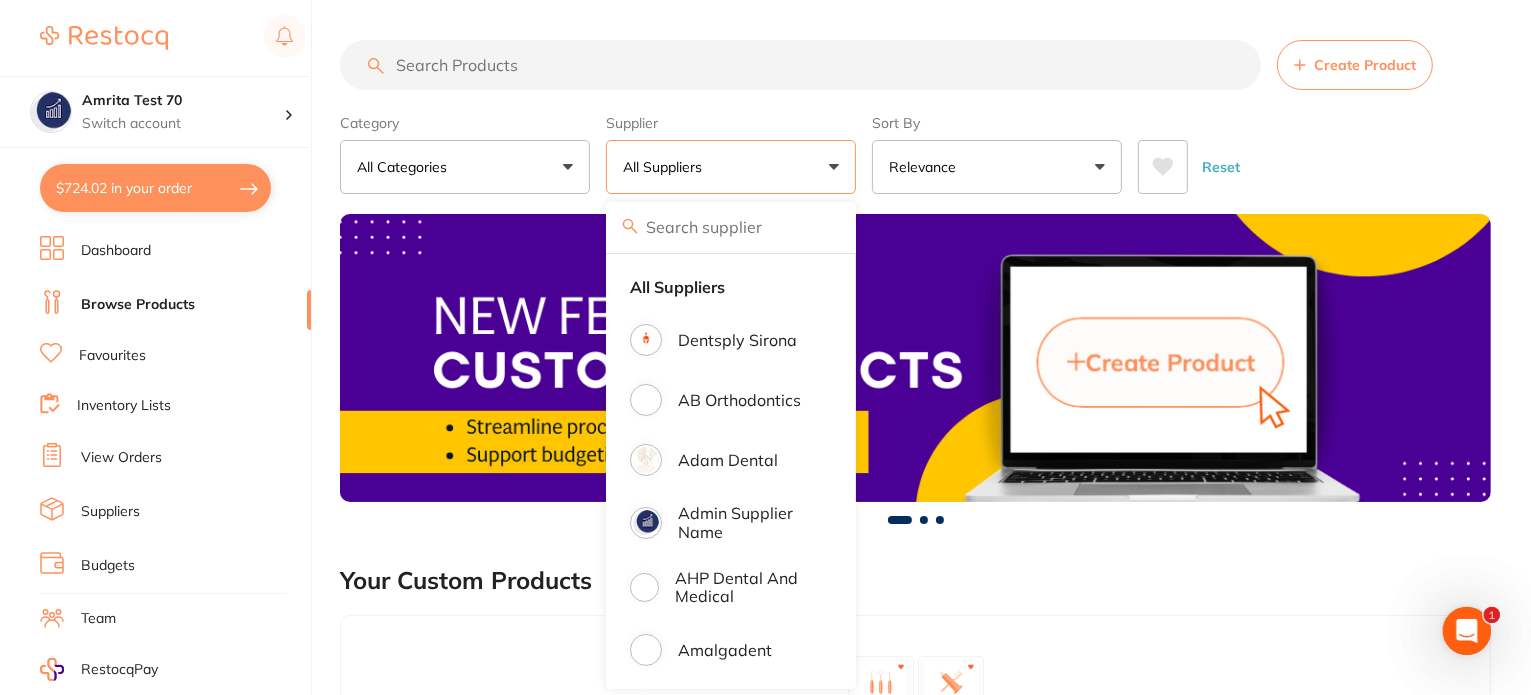scroll, scrollTop: 0, scrollLeft: 0, axis: both 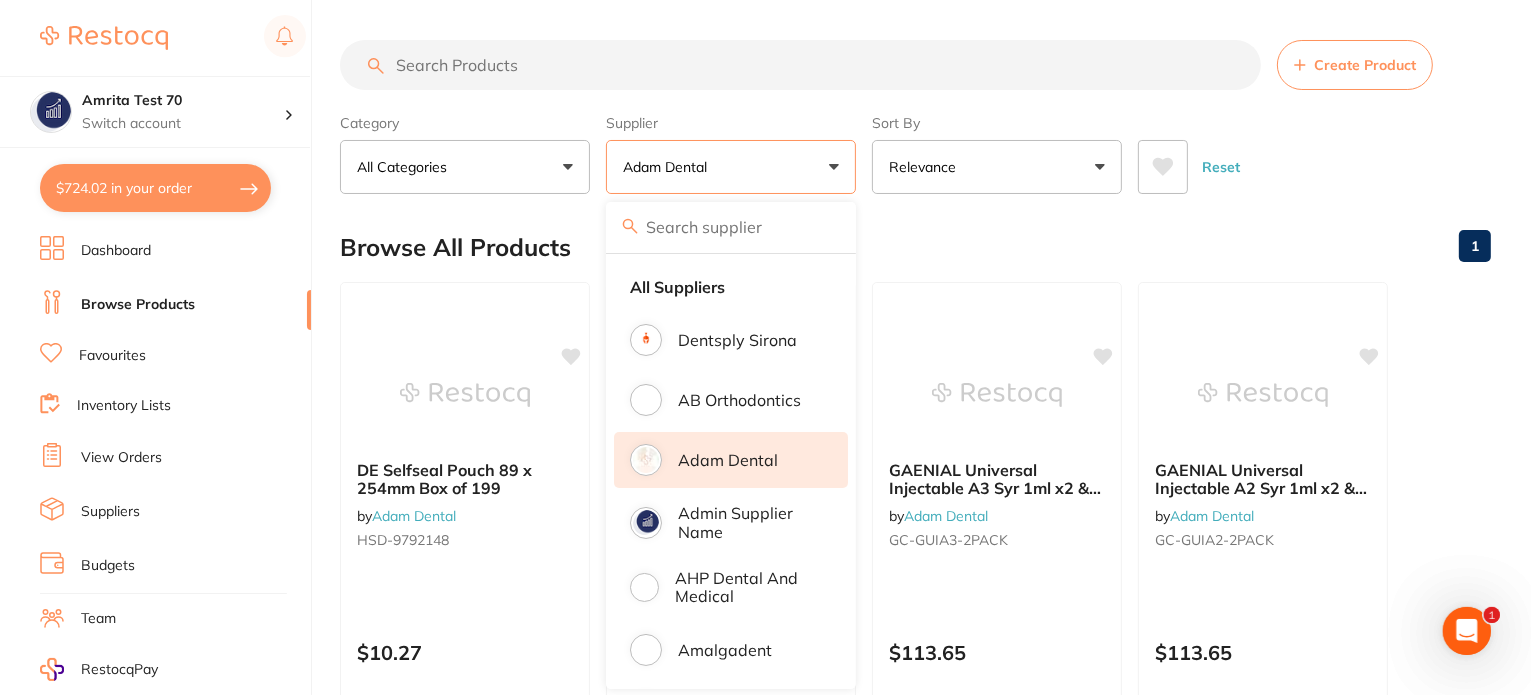 click on "Supplier Adam Dental All Suppliers Dentsply Sirona AB Orthodontics Adam Dental Admin supplier name AHP Dental and Medical Amalgadent AR Instrumed Ark Health AU Supplier Admin BioMeDent Pty Ltd CDS Dental Critical Dental David Melton Dental Practice Supplies Dental Zone Erkodent Erskine Dental frontend Geistlich Healthware Australia Henry Schein Halas HIT Dental & Medical Supplies Independent Dental Ivoclar Vivadent Kulzer Dental Leepac Medical and Dental Livingstone International Main Orthodontics Matrixdental Mayfair Dental Supplies MDS Dental Numedical Orien dental Origin Dental Ozdent Quovo Dental Raypurt Dental RiDental Ridley dental Sanoop Supplier Southern Dental Pty Ltd Straumann TerrificMinds TM Supplier VP Dental & Medical Supplies Clear" at bounding box center [731, 150] 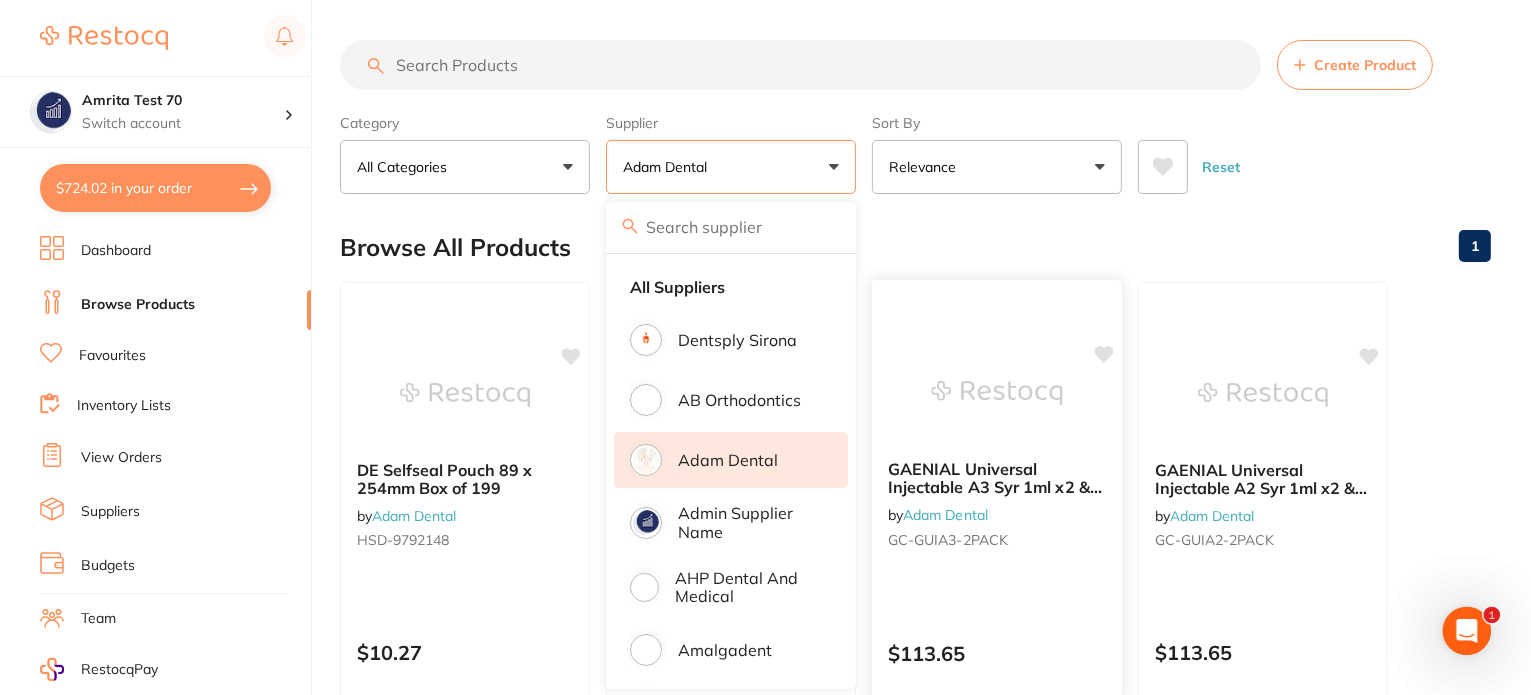 scroll, scrollTop: 0, scrollLeft: 0, axis: both 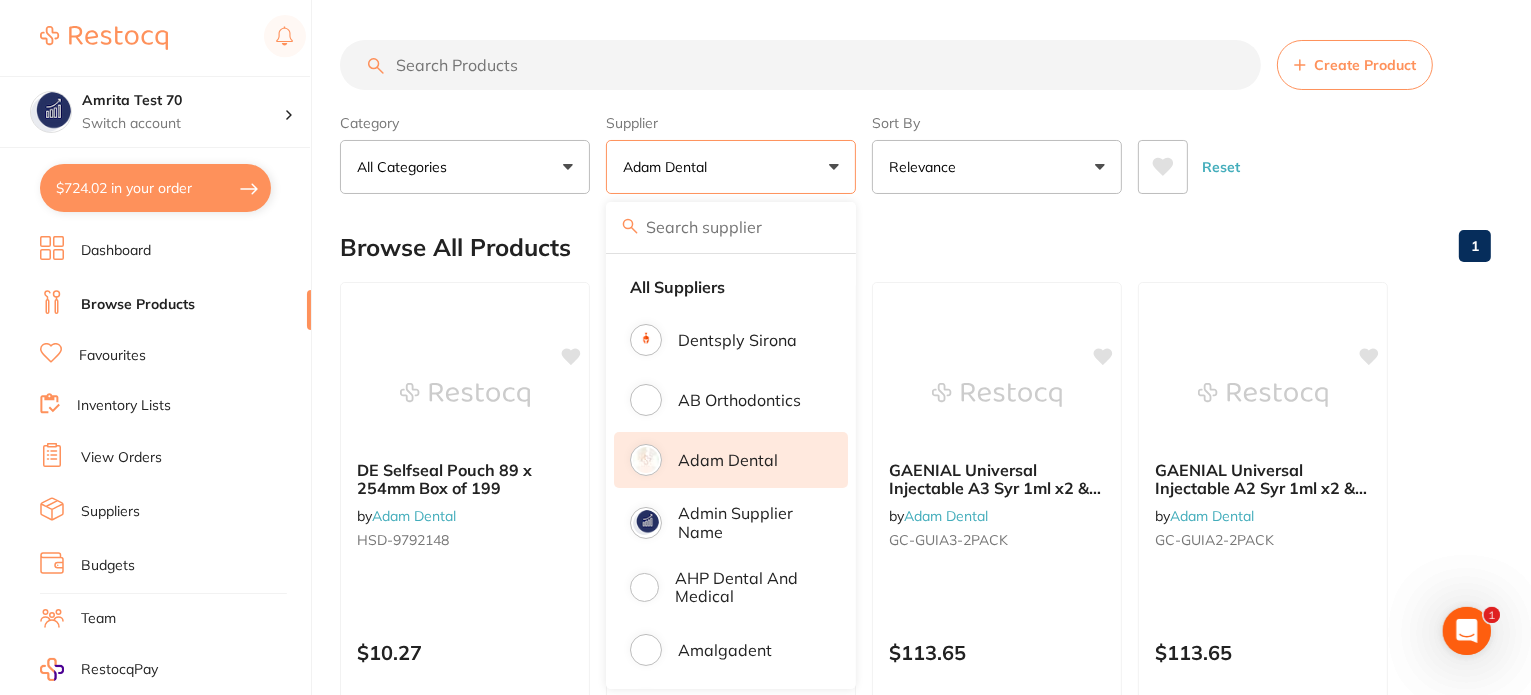 click on "Category All Categories All Categories No categories found Clear Category   false    All Categories Category All Categories No categories found Supplier Adam Dental All Suppliers Dentsply Sirona AB Orthodontics Adam Dental Admin supplier name AHP Dental and Medical Amalgadent AR Instrumed Ark Health AU Supplier Admin BioMeDent Pty Ltd CDS Dental Critical Dental David Melton Dental Practice Supplies Dental Zone Erkodent Erskine Dental frontend Geistlich Healthware Australia Henry Schein Halas HIT Dental & Medical Supplies Independent Dental Ivoclar Vivadent Kulzer Dental Leepac Medical and Dental Livingstone International Main Orthodontics Matrixdental Mayfair Dental Supplies MDS Dental Numedical Orien dental Origin Dental Ozdent Quovo Dental Raypurt Dental RiDental Ridley dental Sanoop Supplier Southern Dental Pty Ltd Straumann TerrificMinds TM Supplier VP Dental & Medical Supplies Clear Supplier   true    Adam Dental Supplier Dentsply Sirona AB Orthodontics Adam Dental Admin supplier name Amalgadent Erkodent" at bounding box center [915, 150] 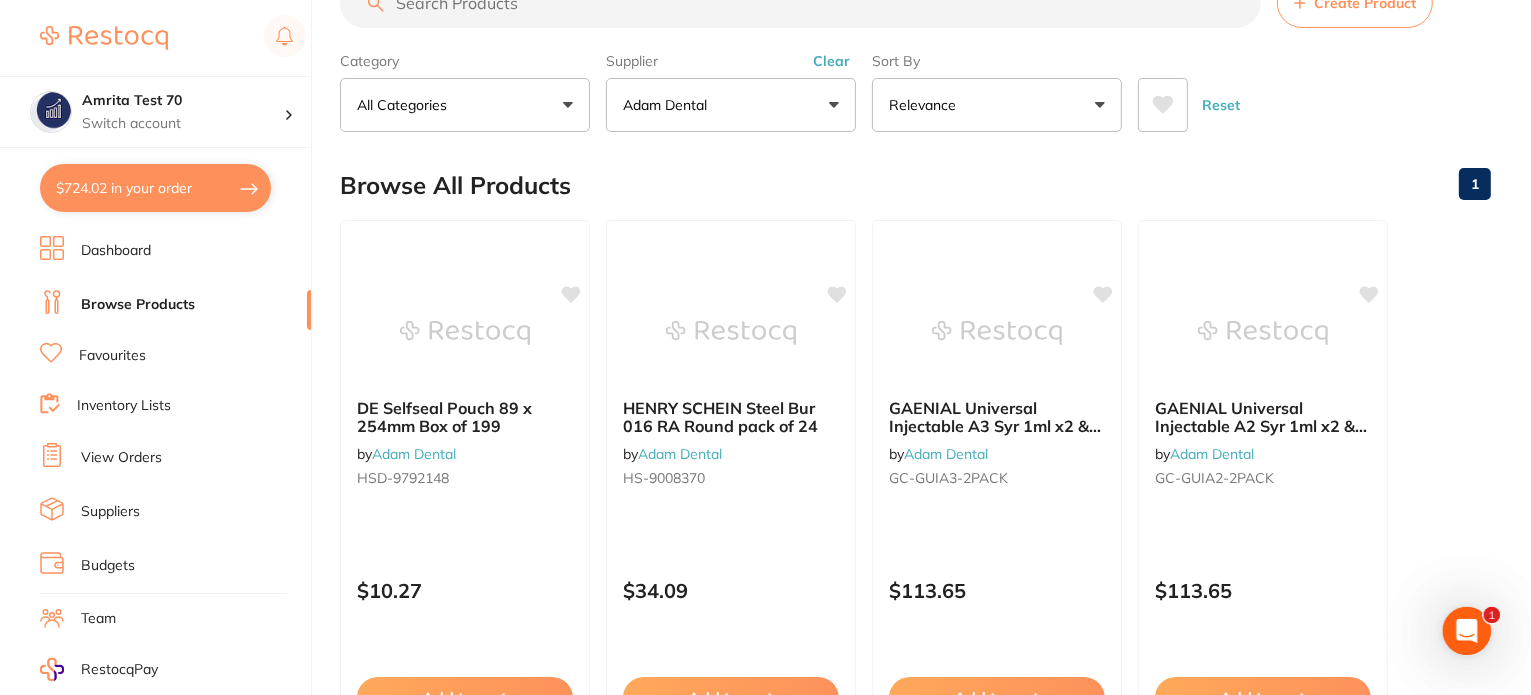 scroll, scrollTop: 0, scrollLeft: 0, axis: both 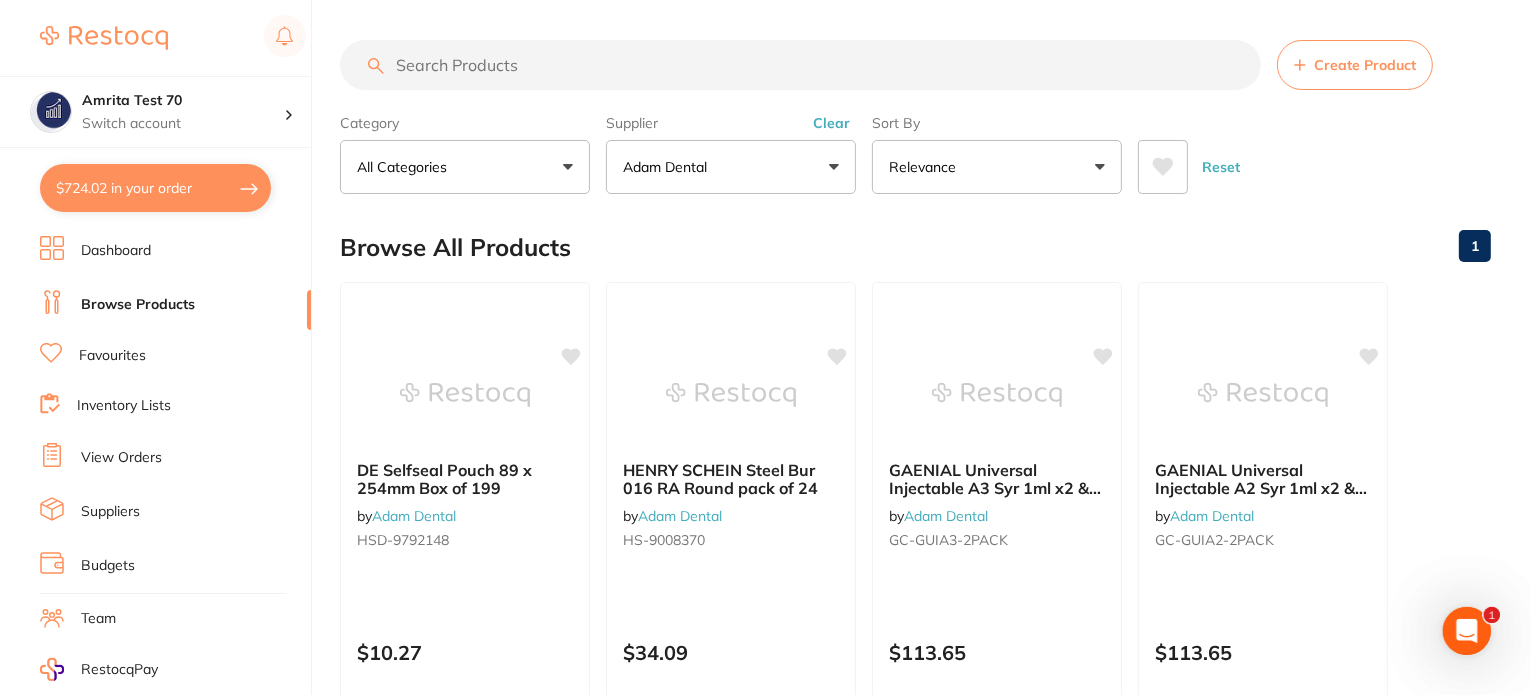 click on "Adam Dental" at bounding box center [731, 167] 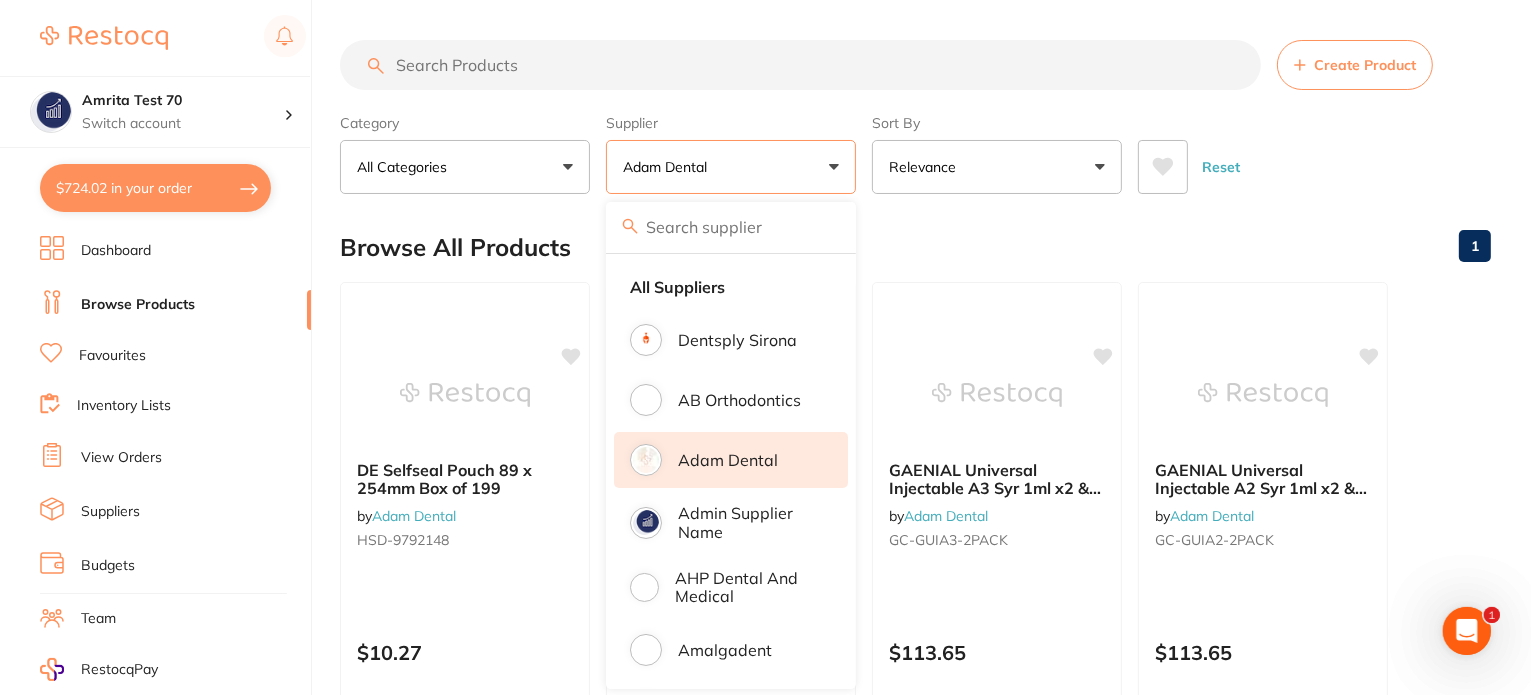click on "Adam Dental" at bounding box center [731, 460] 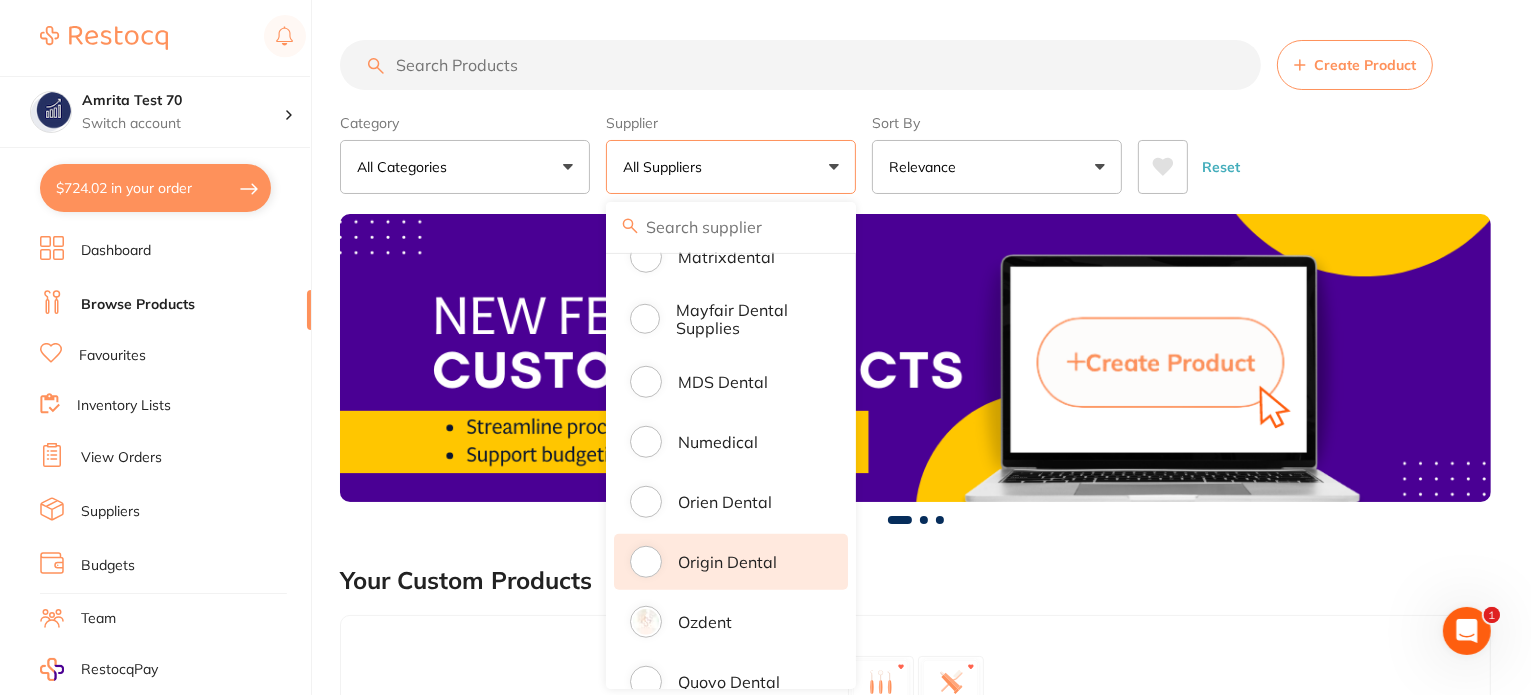 scroll, scrollTop: 1900, scrollLeft: 0, axis: vertical 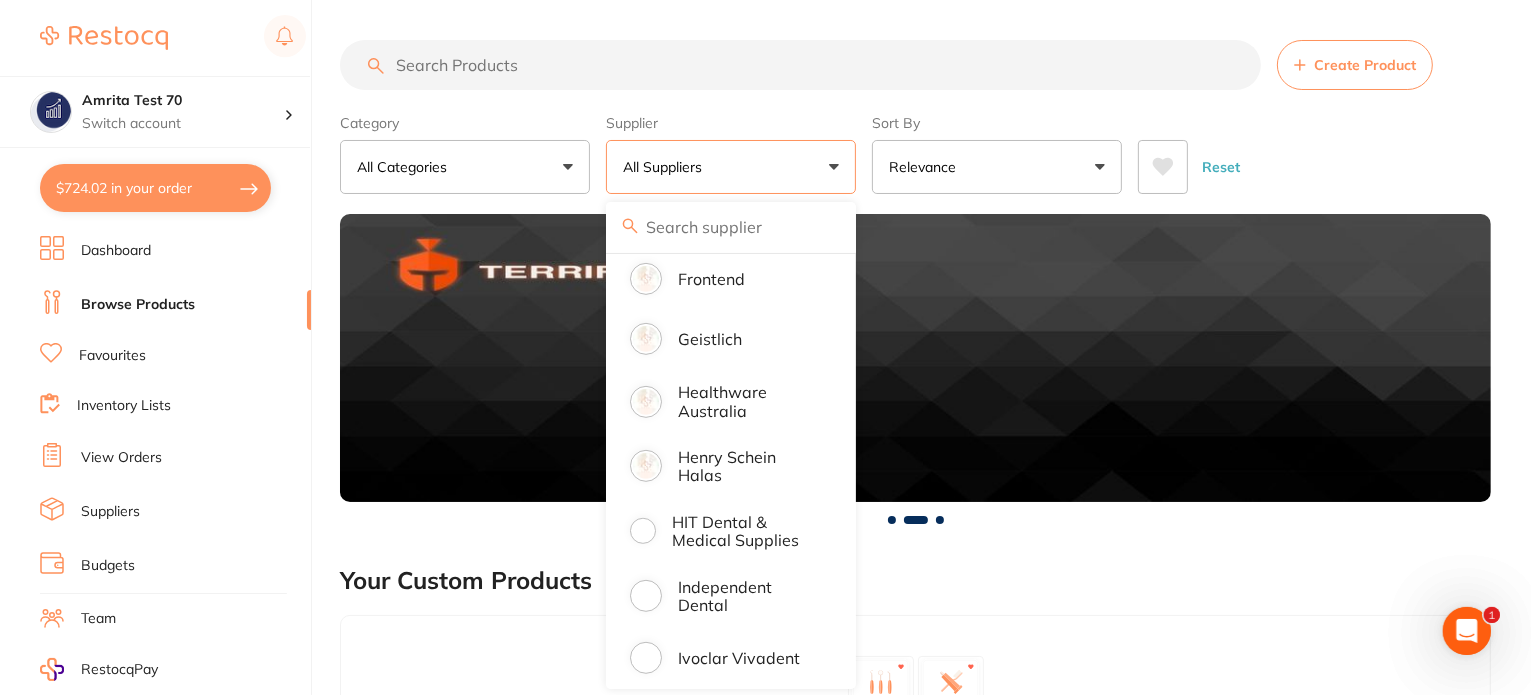 click on "Henry Schein Halas" at bounding box center (749, 466) 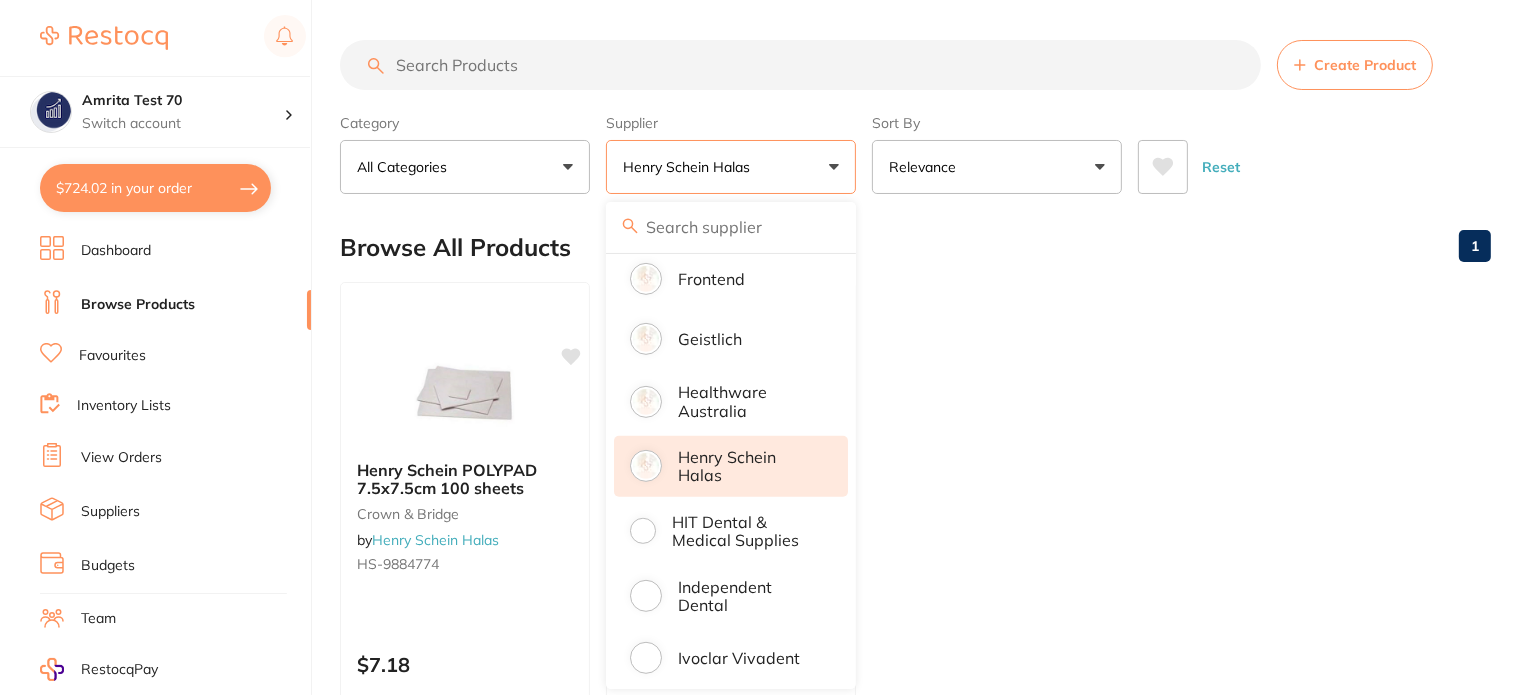 click on "Category All Categories All Categories crown & bridge disposables Clear Category   false    All Categories Category All Categories crown & bridge disposables Supplier Henry Schein Halas All Suppliers Dentsply Sirona AB Orthodontics Adam Dental Admin supplier name AHP Dental and Medical Amalgadent AR Instrumed Ark Health AU Supplier Admin BioMeDent Pty Ltd CDS Dental Critical Dental David Melton Dental Practice Supplies Dental Zone Erkodent Erskine Dental frontend Geistlich Healthware Australia Henry Schein Halas HIT Dental & Medical Supplies Independent Dental Ivoclar Vivadent Kulzer Dental Leepac Medical and Dental Livingstone International Main Orthodontics Matrixdental Mayfair Dental Supplies MDS Dental Numedical Orien dental Origin Dental Ozdent Quovo Dental Raypurt Dental RiDental Ridley dental Sanoop Supplier Southern Dental Pty Ltd Straumann TerrificMinds TM Supplier VP Dental & Medical Supplies Clear Supplier   true    Henry Schein Halas Supplier Dentsply Sirona AB Orthodontics Adam Dental Amalgadent" at bounding box center (915, 150) 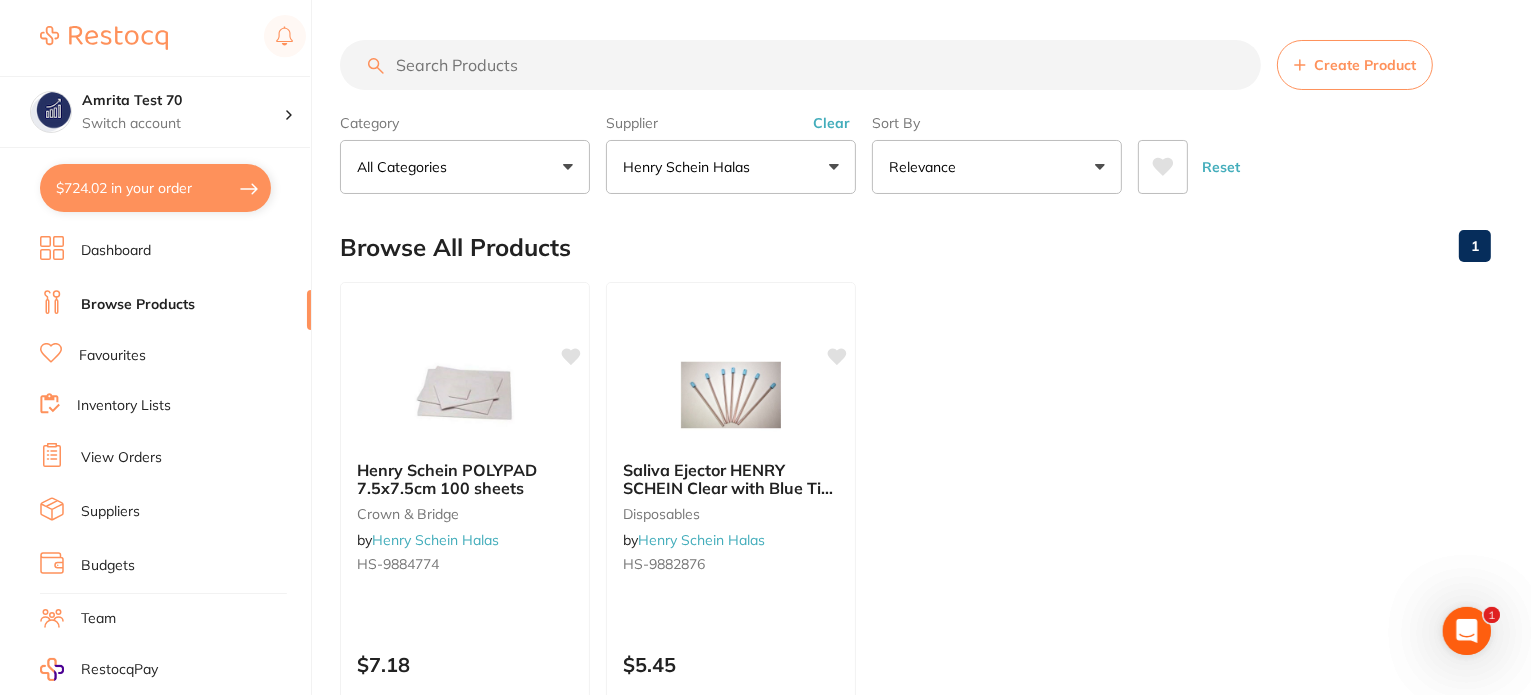 scroll, scrollTop: 0, scrollLeft: 0, axis: both 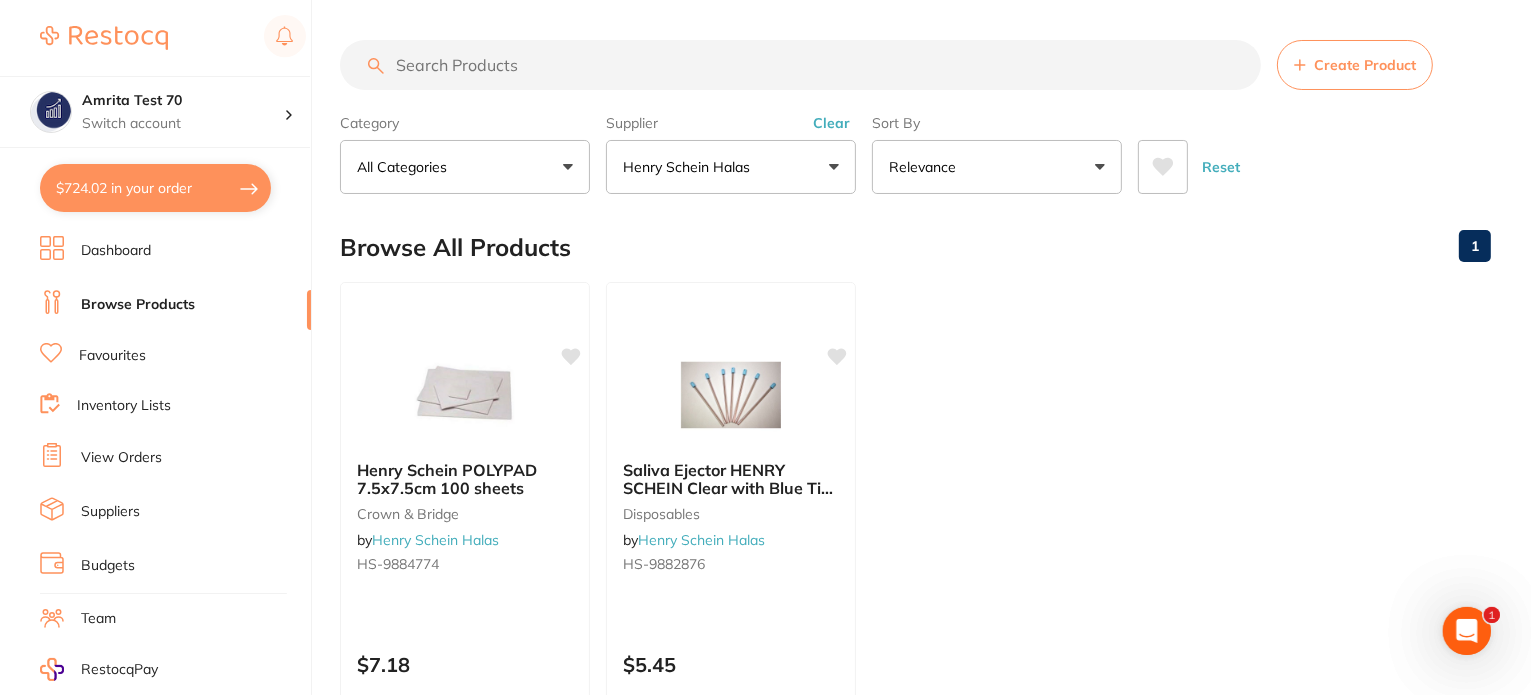 click on "Henry Schein Halas" at bounding box center (690, 167) 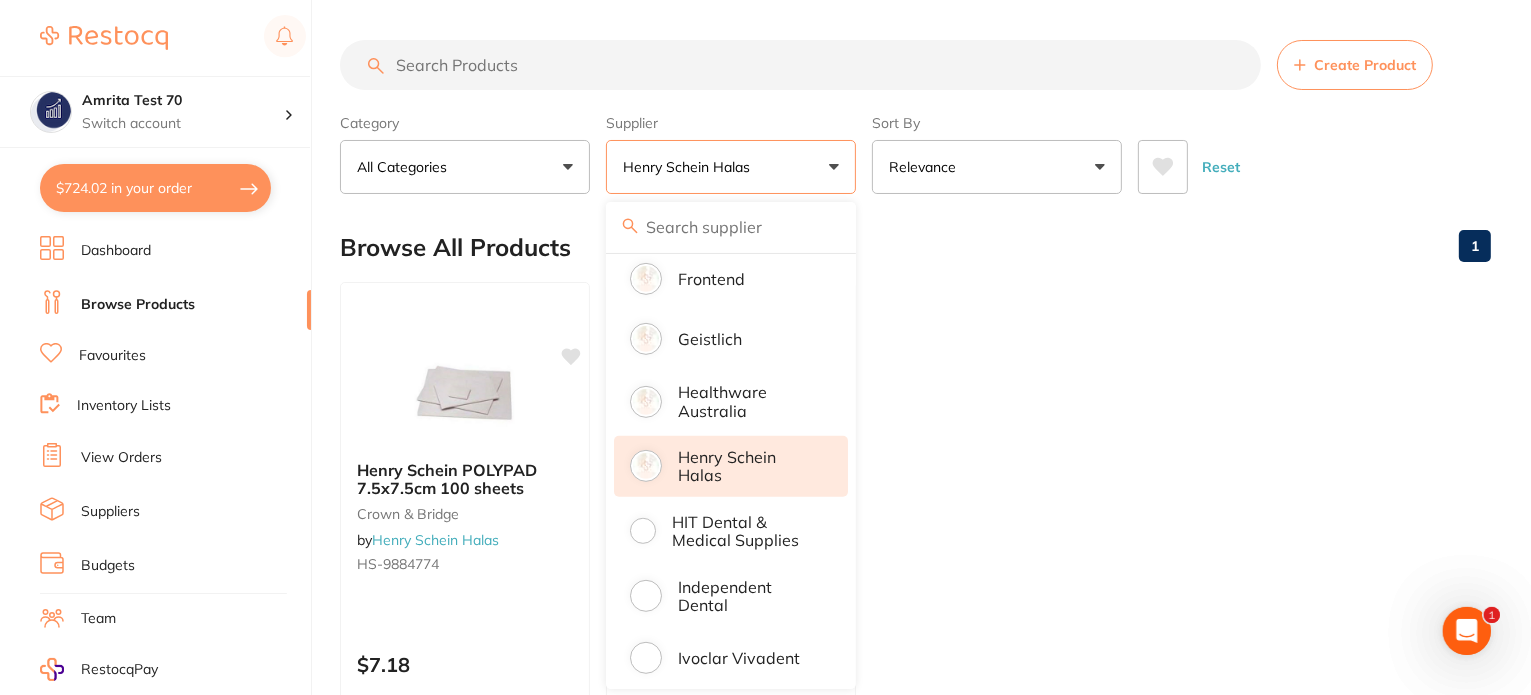 click on "Henry Schein Halas" at bounding box center (749, 466) 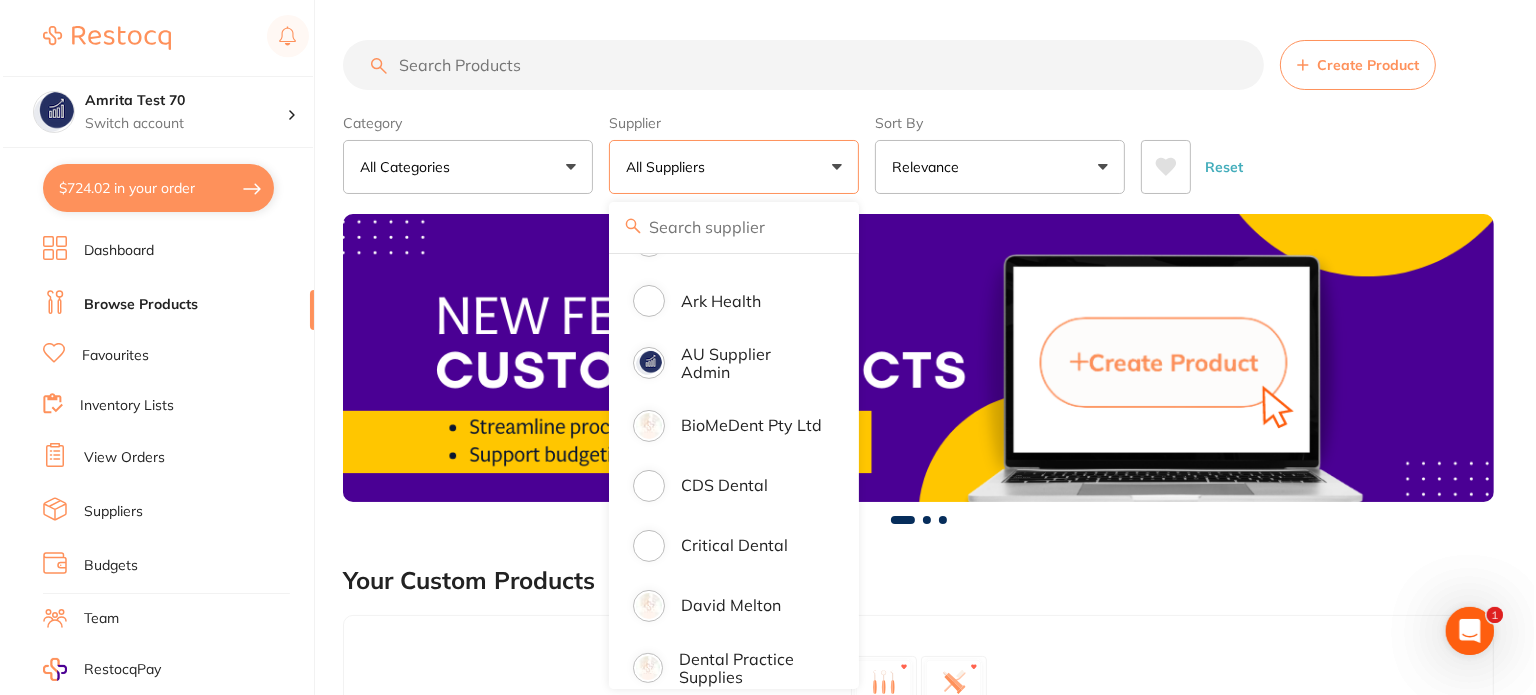 scroll, scrollTop: 0, scrollLeft: 0, axis: both 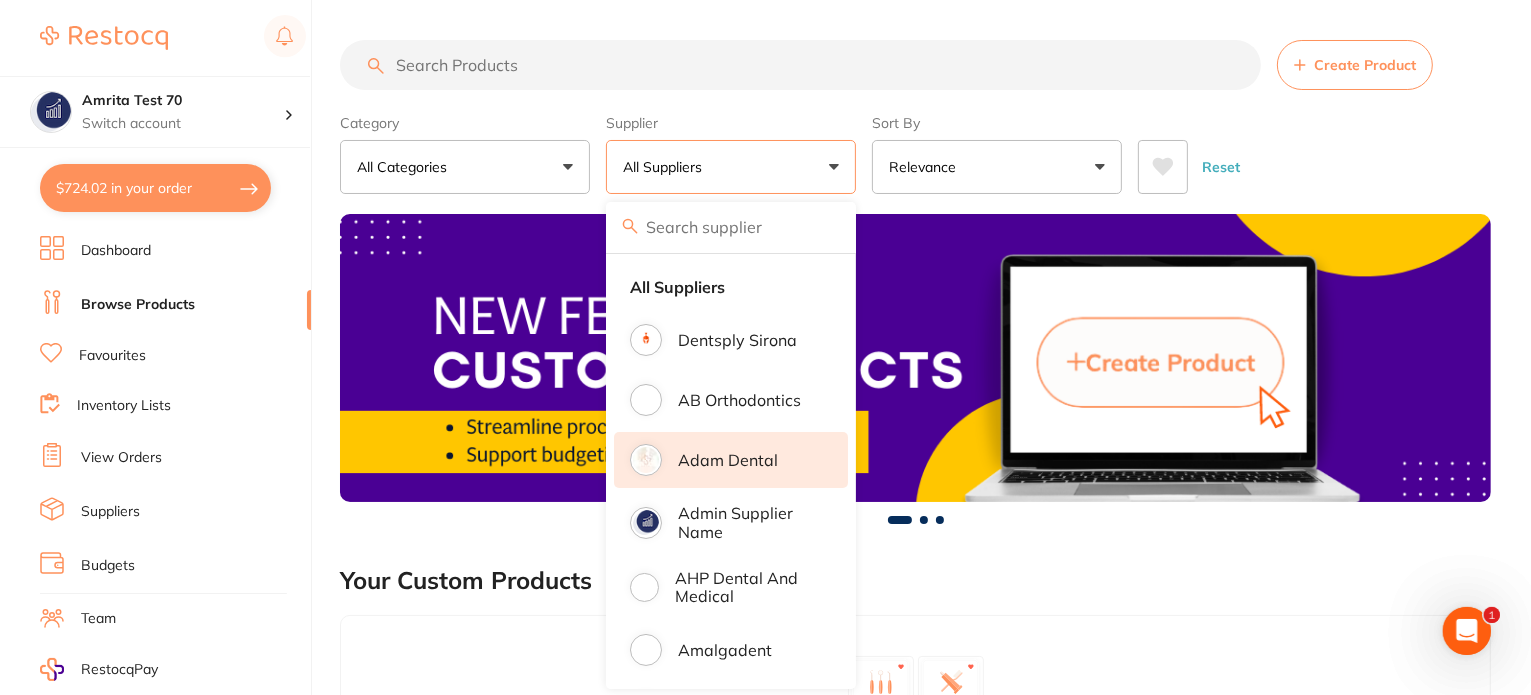 click on "Adam Dental" at bounding box center [728, 460] 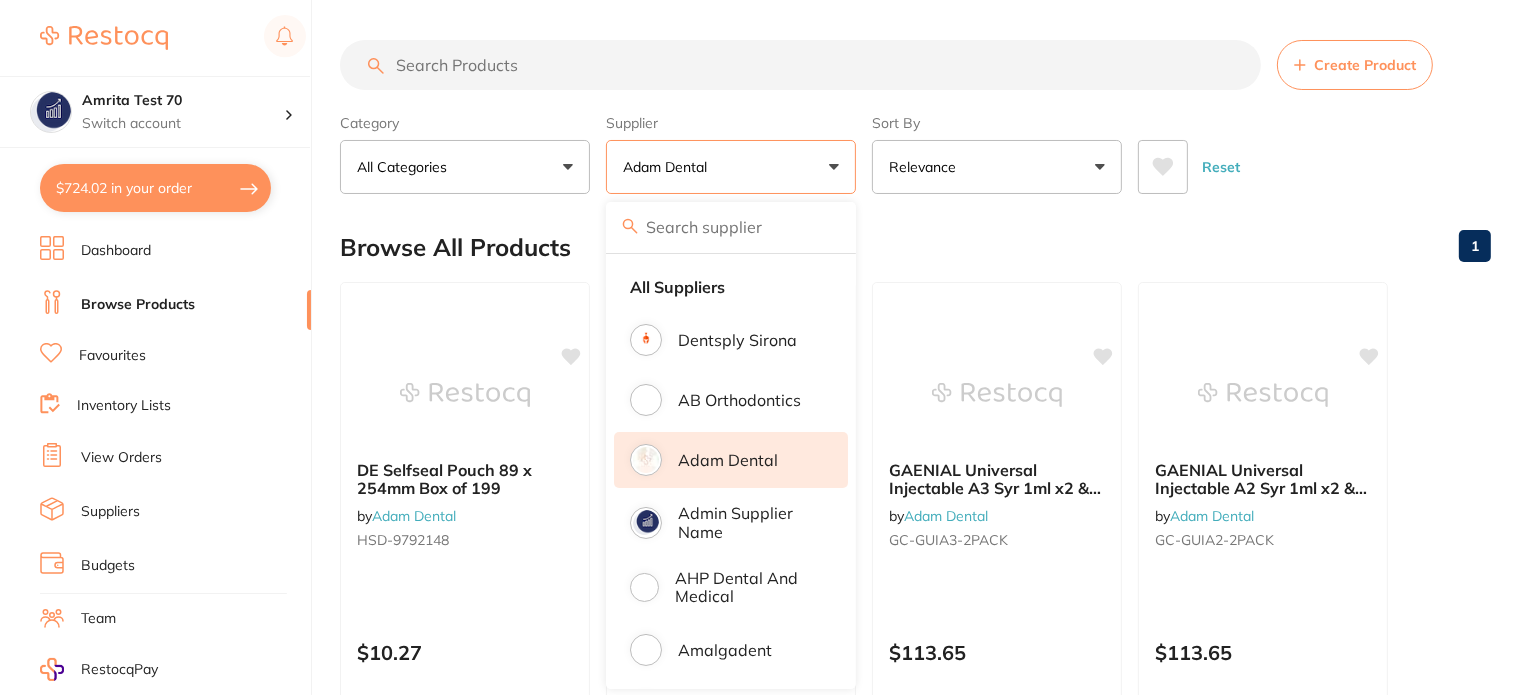 click on "Category All Categories All Categories No categories found Clear Category   false    All Categories Category All Categories No categories found Supplier Adam Dental All Suppliers Dentsply Sirona AB Orthodontics Adam Dental Admin supplier name AHP Dental and Medical Amalgadent AR Instrumed Ark Health AU Supplier Admin BioMeDent Pty Ltd CDS Dental Critical Dental David Melton Dental Practice Supplies Dental Zone Erkodent Erskine Dental frontend Geistlich Healthware Australia Henry Schein Halas HIT Dental & Medical Supplies Independent Dental Ivoclar Vivadent Kulzer Dental Leepac Medical and Dental Livingstone International Main Orthodontics Matrixdental Mayfair Dental Supplies MDS Dental Numedical Orien dental Origin Dental Ozdent Quovo Dental Raypurt Dental RiDental Ridley dental Sanoop Supplier Southern Dental Pty Ltd Straumann TerrificMinds TM Supplier VP Dental & Medical Supplies Clear Supplier   true    Adam Dental Supplier Dentsply Sirona AB Orthodontics Adam Dental Admin supplier name Amalgadent Erkodent" at bounding box center (915, 150) 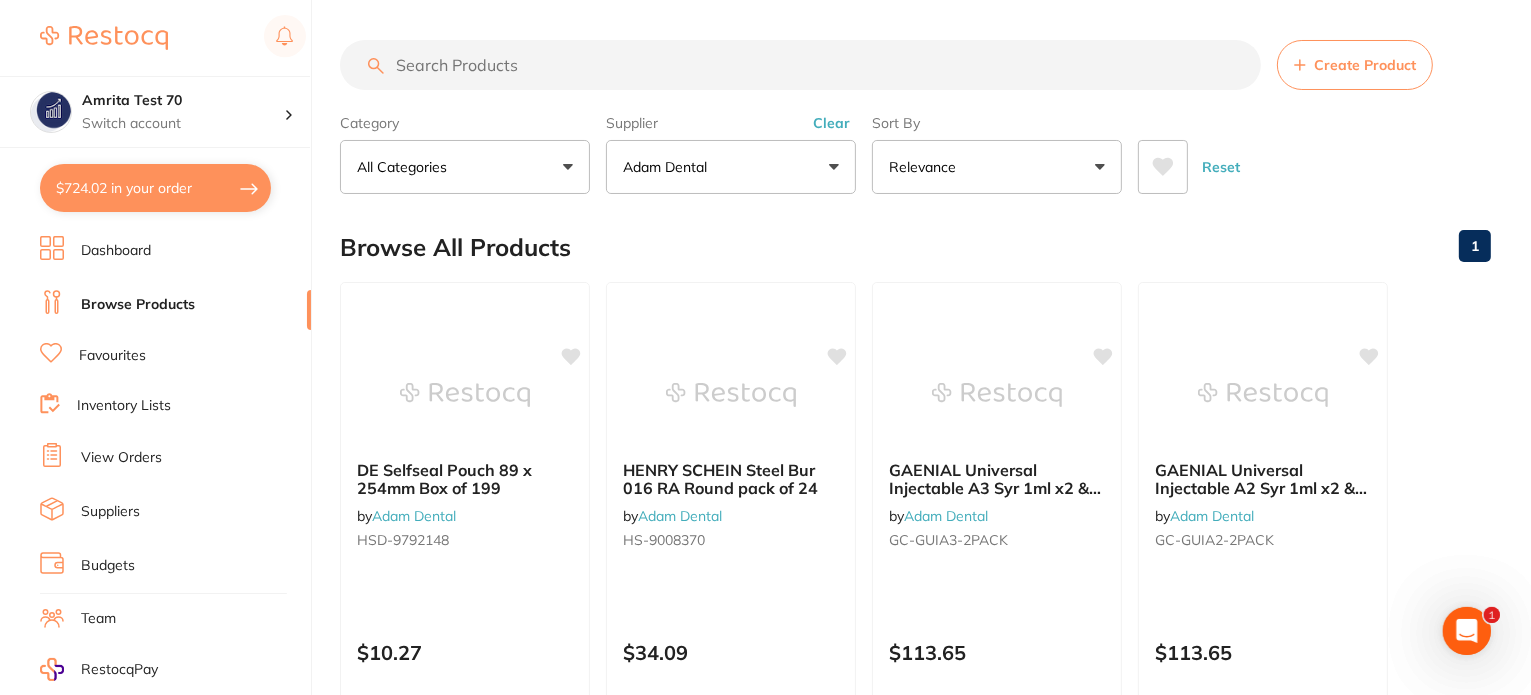 scroll, scrollTop: 0, scrollLeft: 0, axis: both 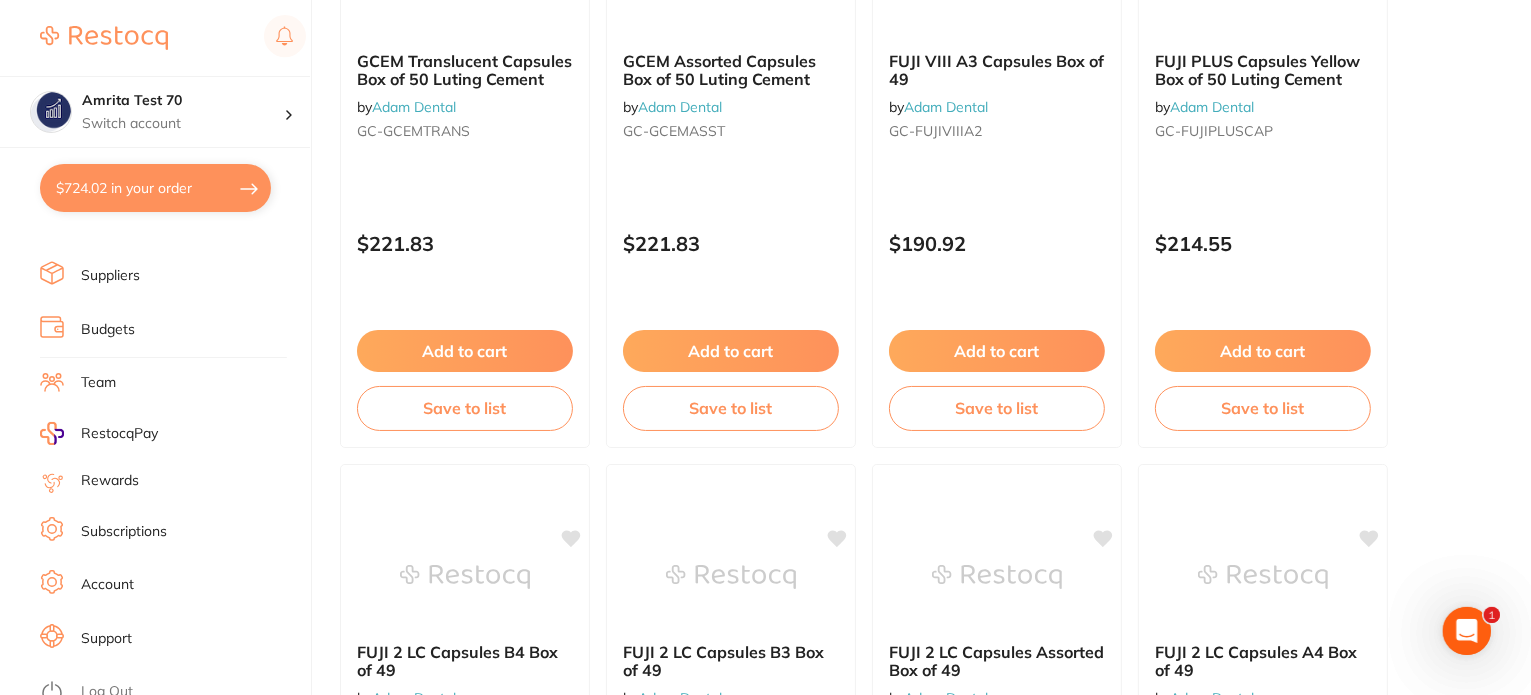 click on "Log Out" at bounding box center [107, 692] 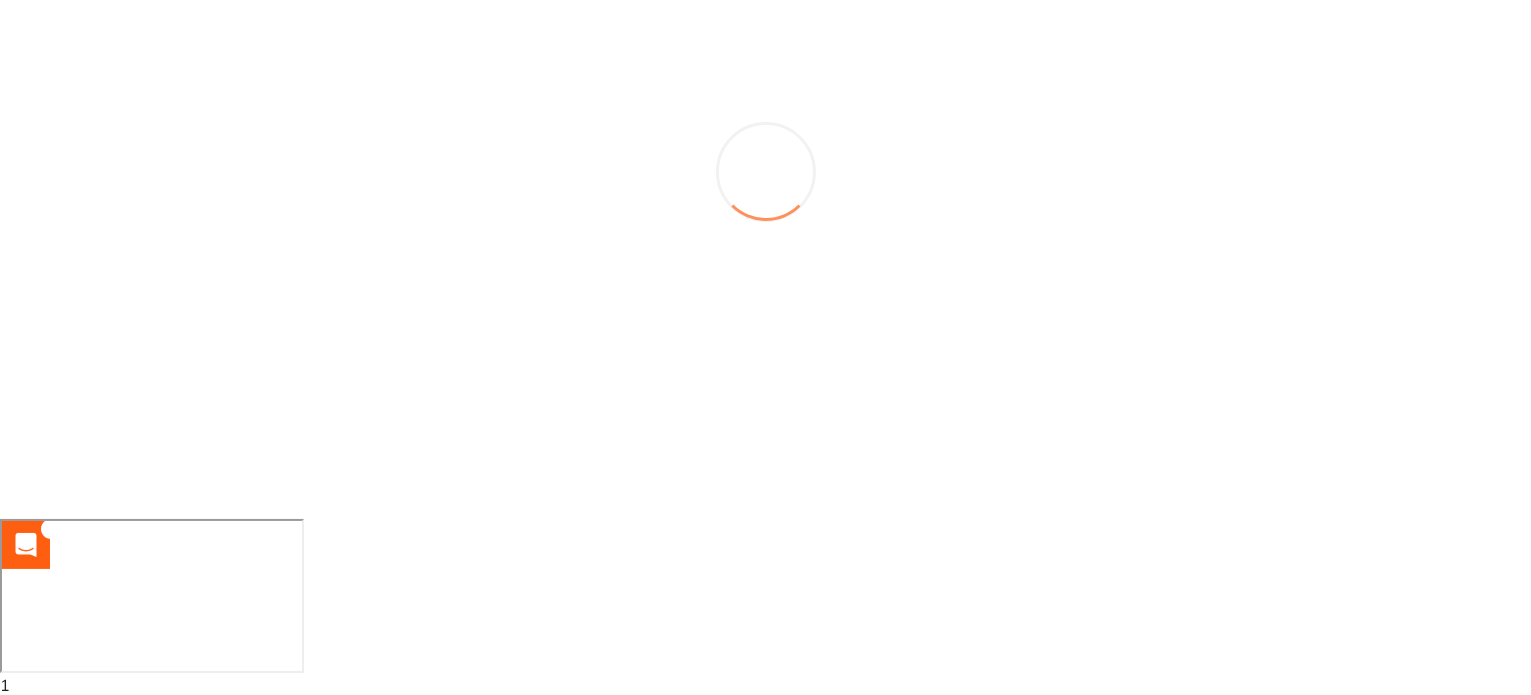 scroll, scrollTop: 176, scrollLeft: 0, axis: vertical 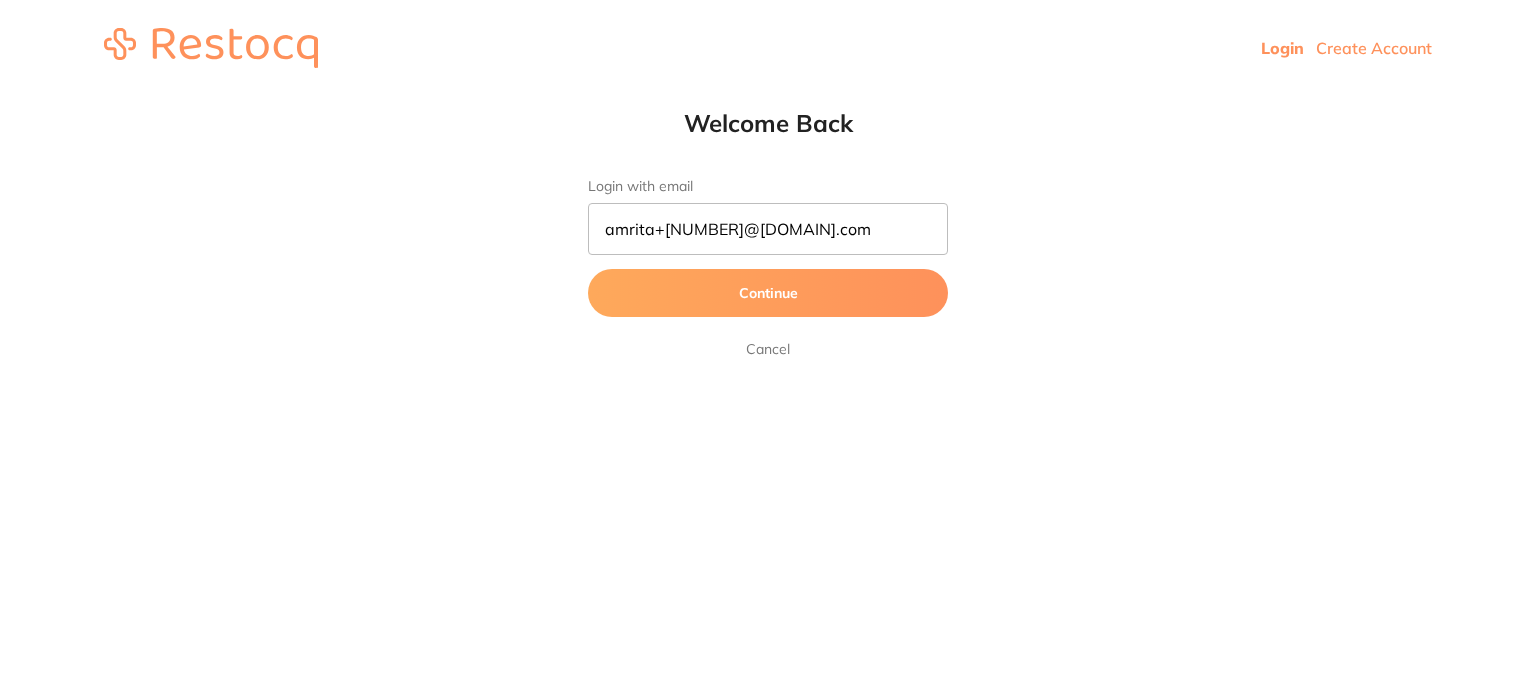 type on "amrita+[NUMBER]@[DOMAIN].com" 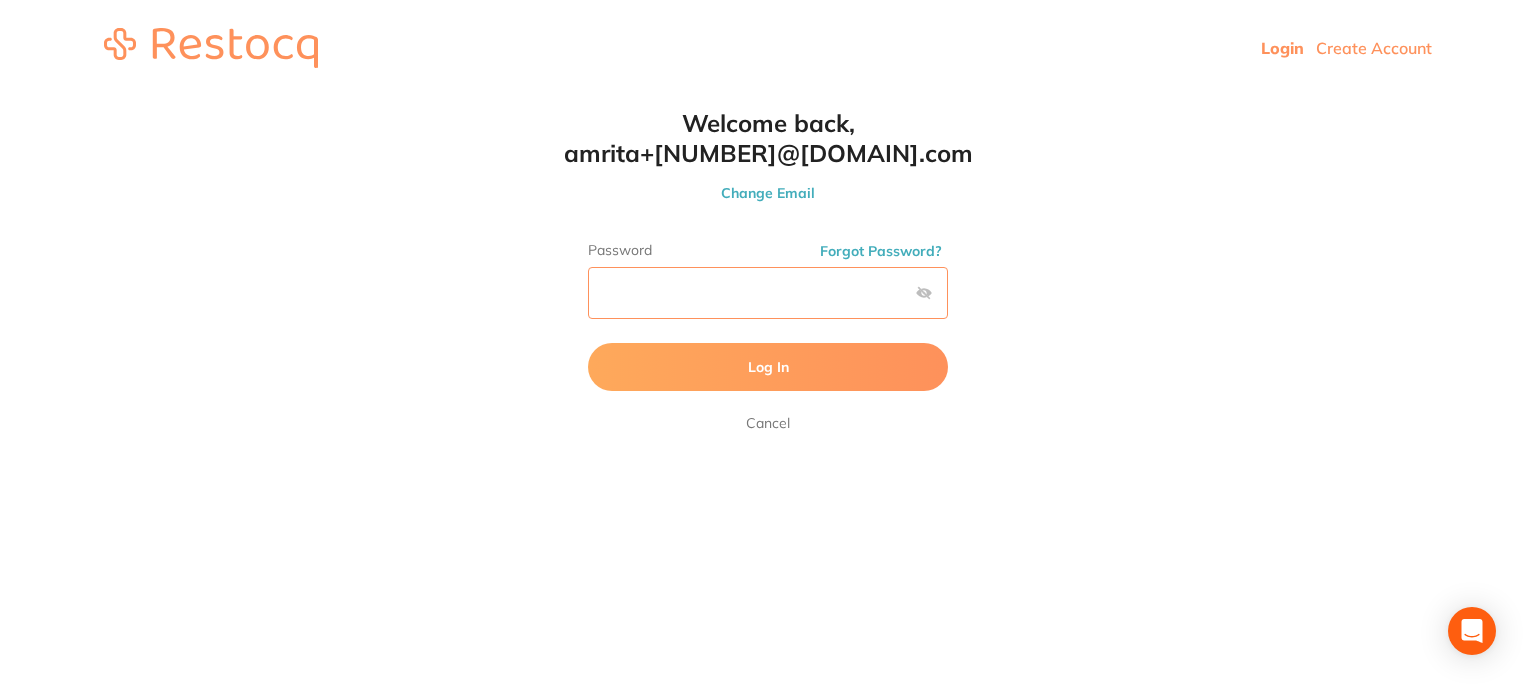 click on "Log In" at bounding box center [768, 367] 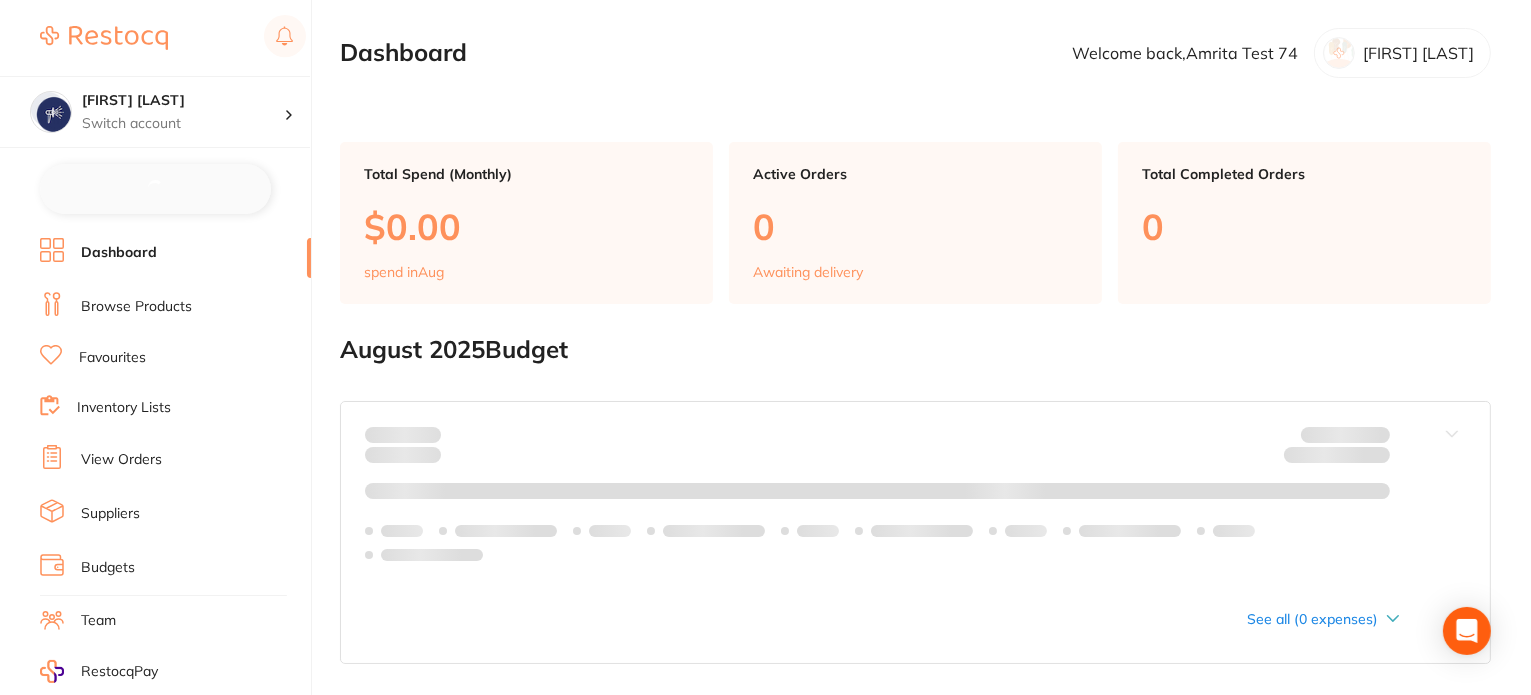 checkbox on "false" 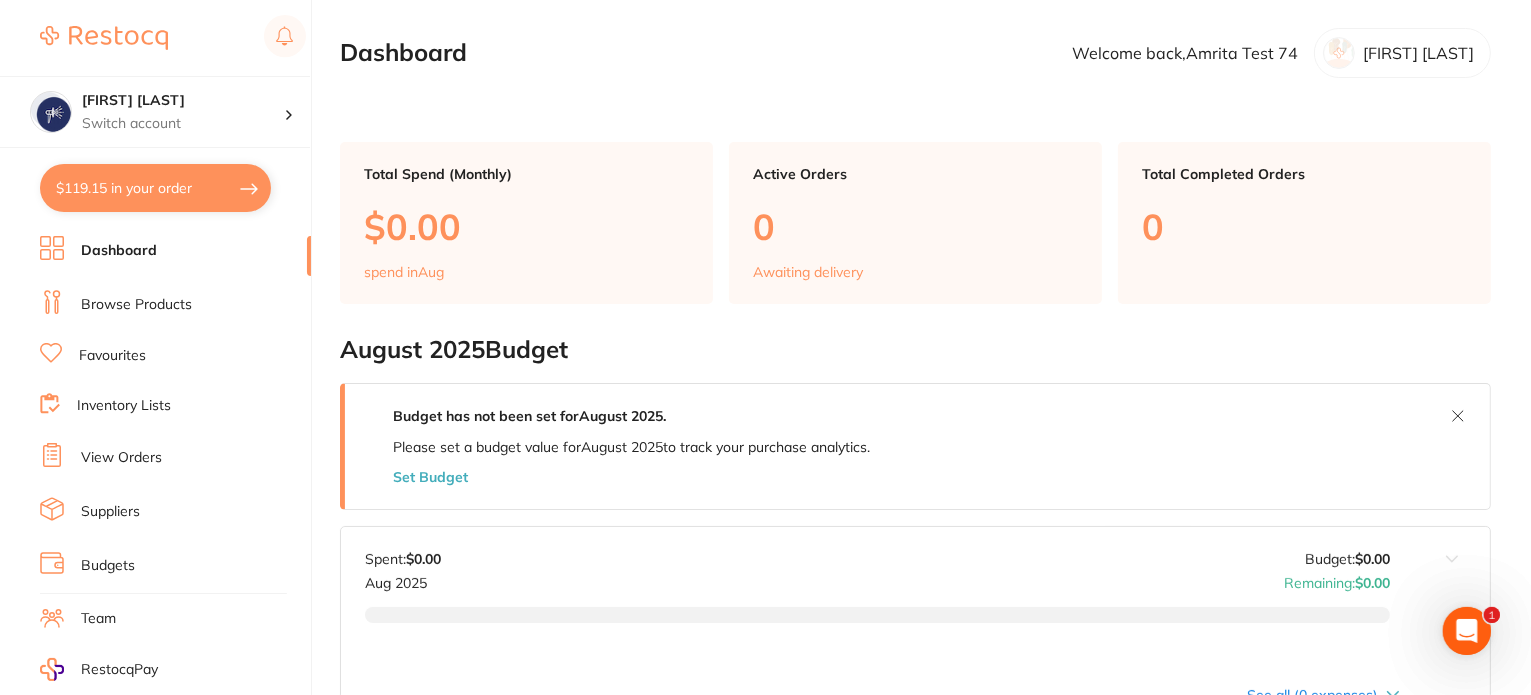 scroll, scrollTop: 0, scrollLeft: 0, axis: both 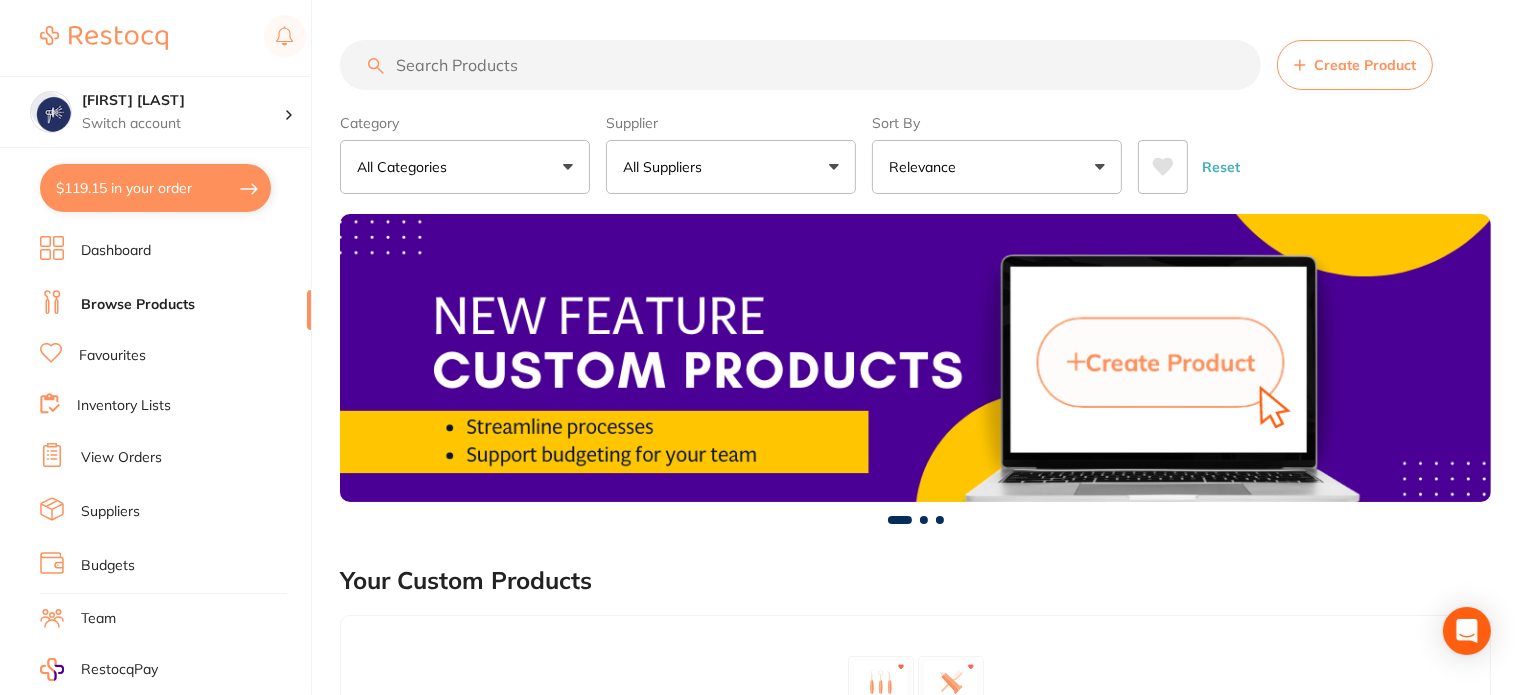 click on "All Suppliers" at bounding box center [731, 167] 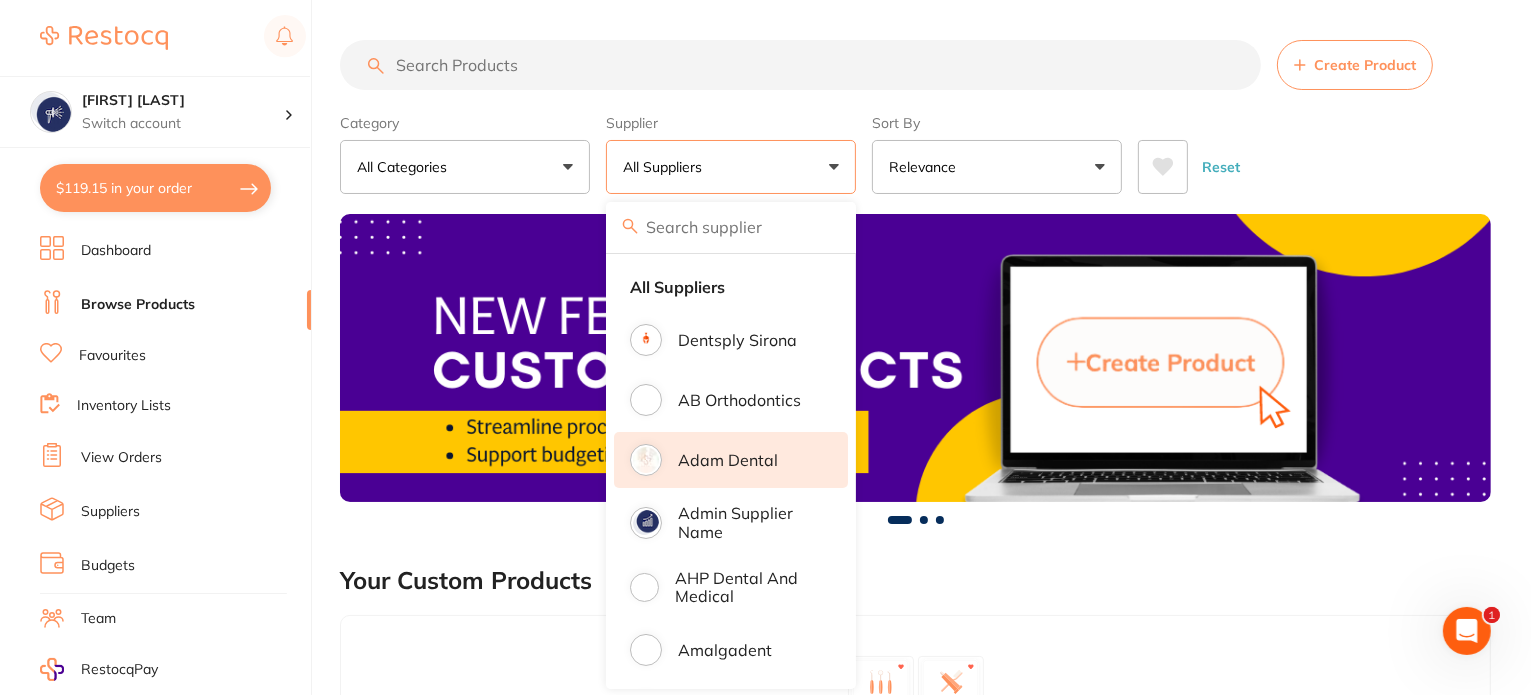 click on "Adam Dental" at bounding box center (731, 460) 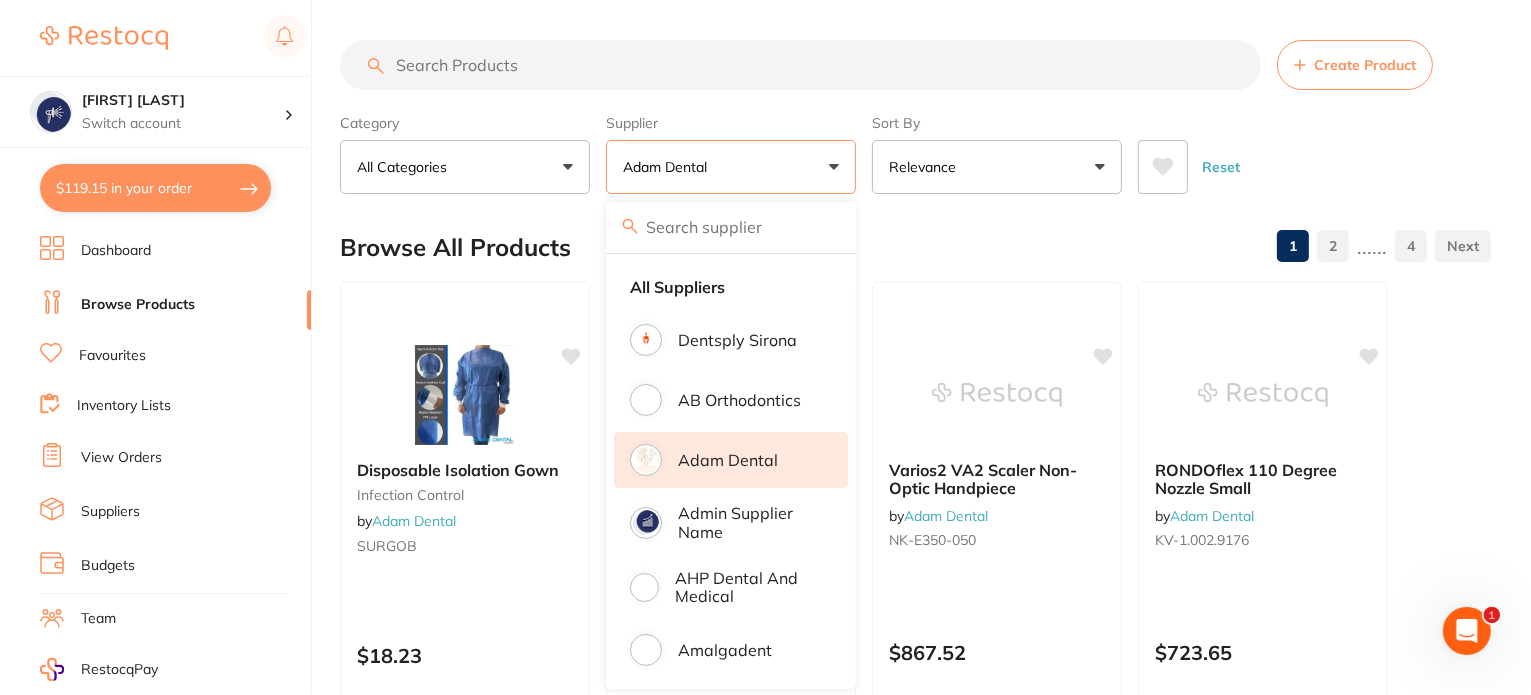 click on "Adam Dental" at bounding box center (731, 460) 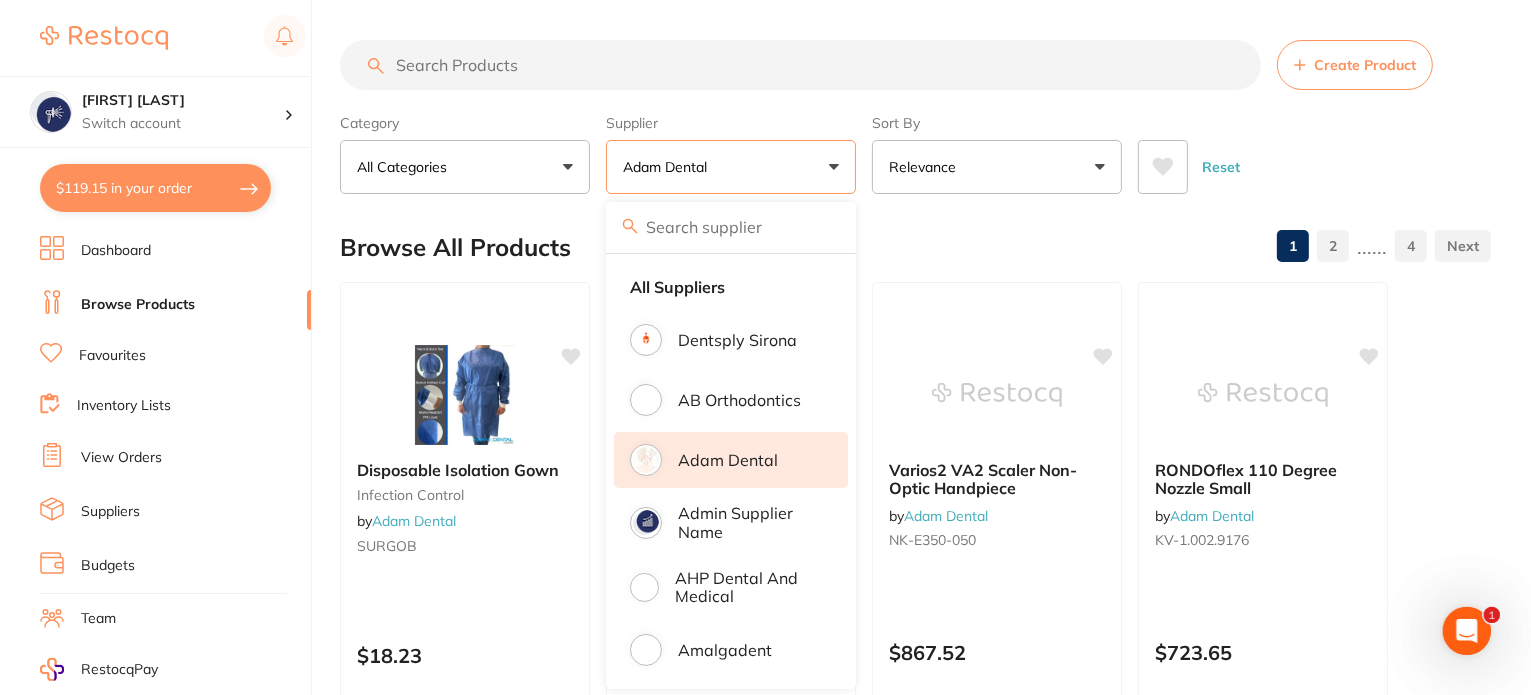 scroll, scrollTop: 0, scrollLeft: 0, axis: both 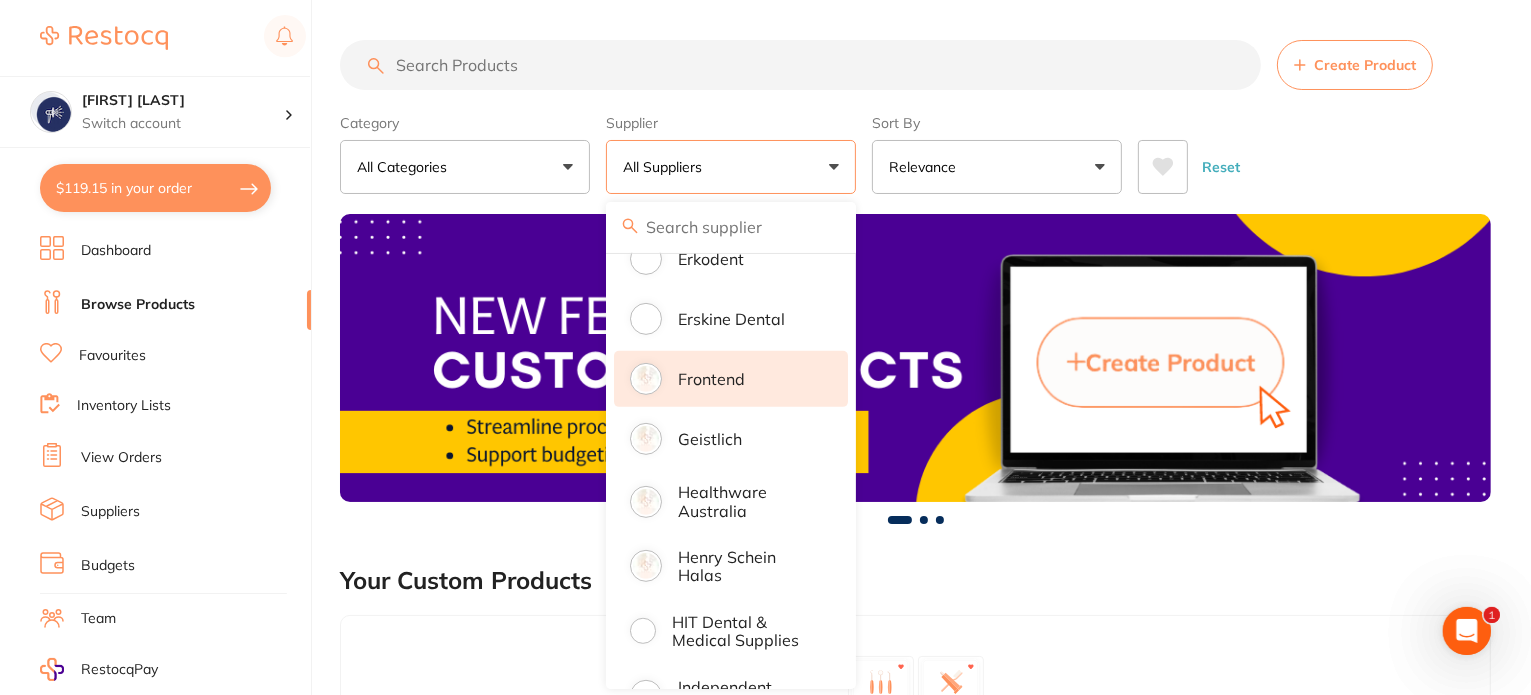 drag, startPoint x: 756, startPoint y: 554, endPoint x: 833, endPoint y: 352, distance: 216.17816 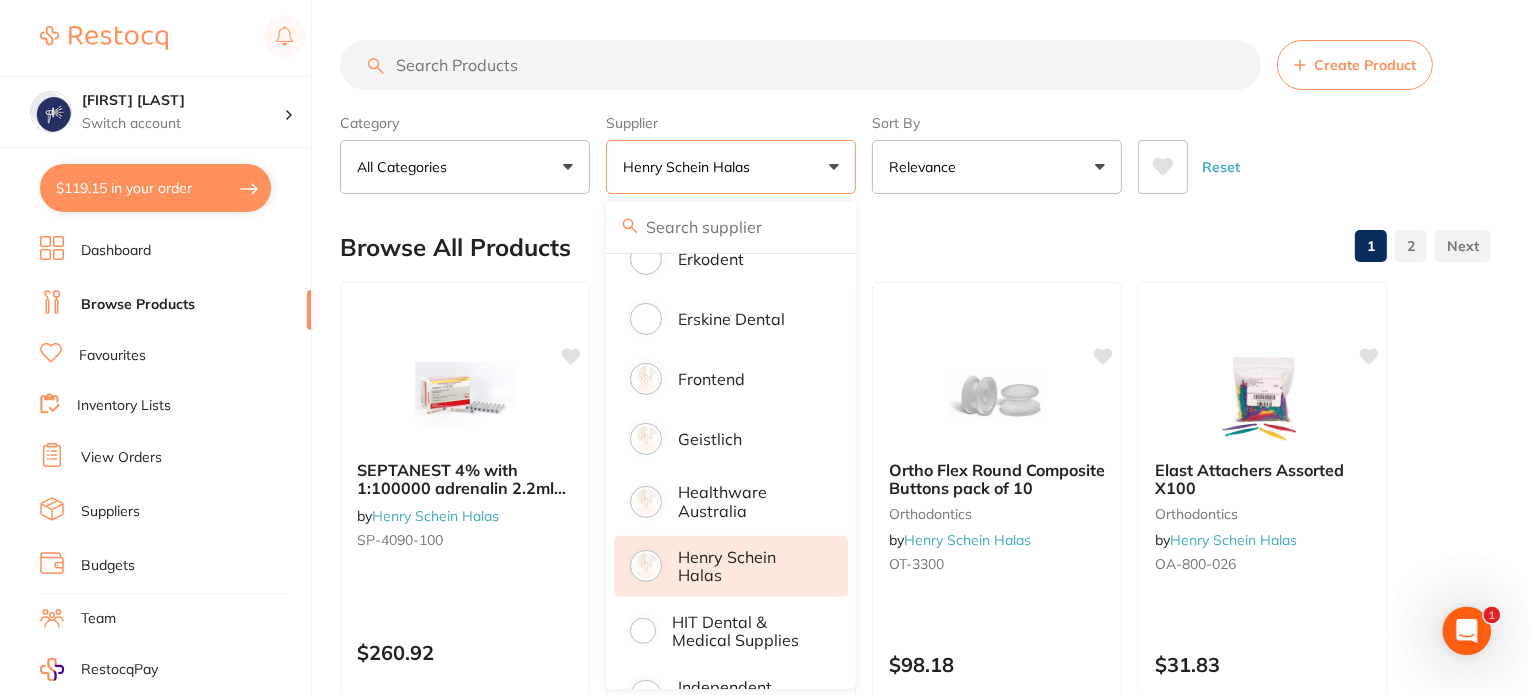scroll, scrollTop: 0, scrollLeft: 0, axis: both 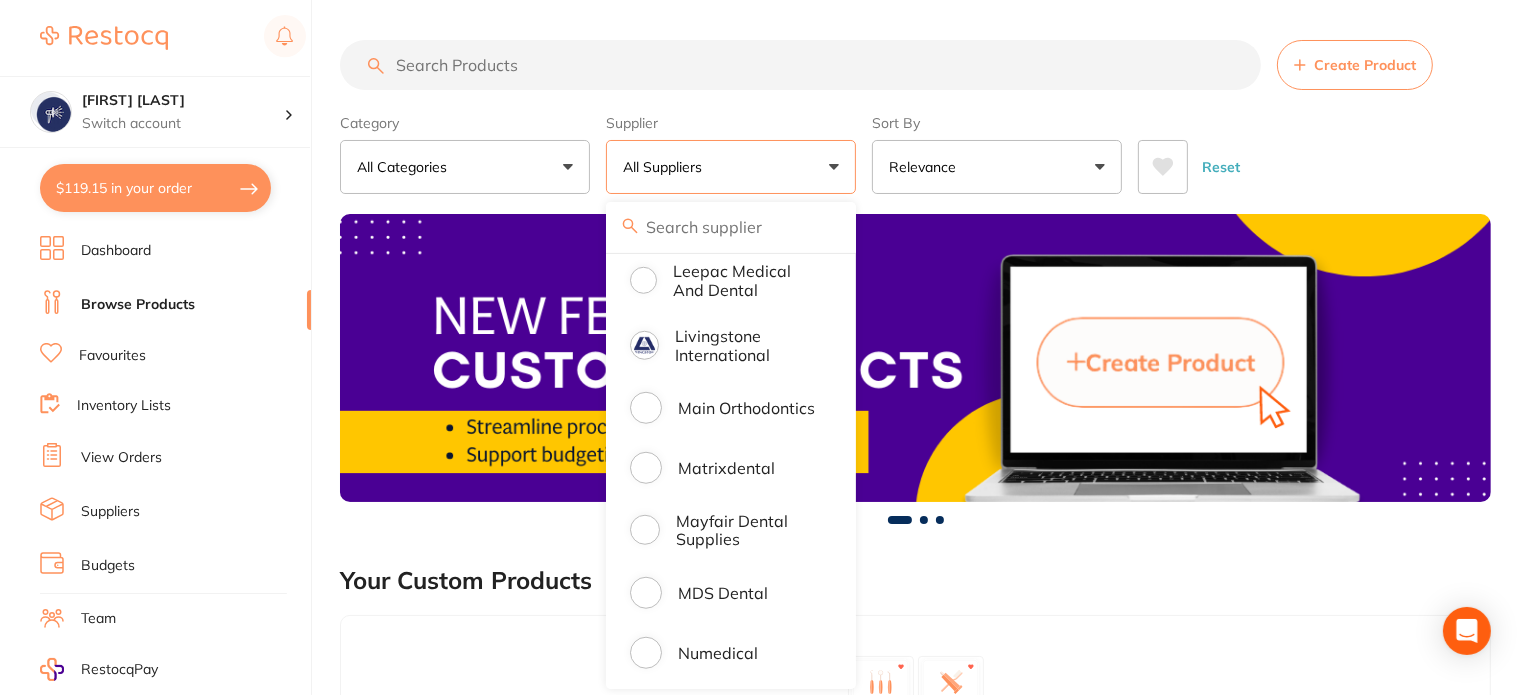 click on "Category All Categories All Categories 3D Printing anaesthetic articulating burs Burs CAD/CAM crown & bridge disposables Disposables education endodontics Endodontics equipment Equipment evacuation Evacuation finishing & polishing handpieces Handpieces implants impression infection control Infection Control instruments Instruments laboratory Laboratory miscellaneous Miscellaneous oral surgery orthodontics Orthodontics other photography preventative restorative & cosmetic rubber dam Rubber Dam specials & clearance TMJ whitening xrays/imaging Clear Category   false    All Categories Category All Categories 3D Printing anaesthetic articulating burs Burs CAD/CAM crown & bridge disposables Disposables education endodontics Endodontics equipment Equipment evacuation Evacuation finishing & polishing handpieces Handpieces implants impression infection control Infection Control instruments Instruments laboratory Laboratory miscellaneous Miscellaneous oral surgery orthodontics Orthodontics other photography rubber dam" at bounding box center [915, 150] 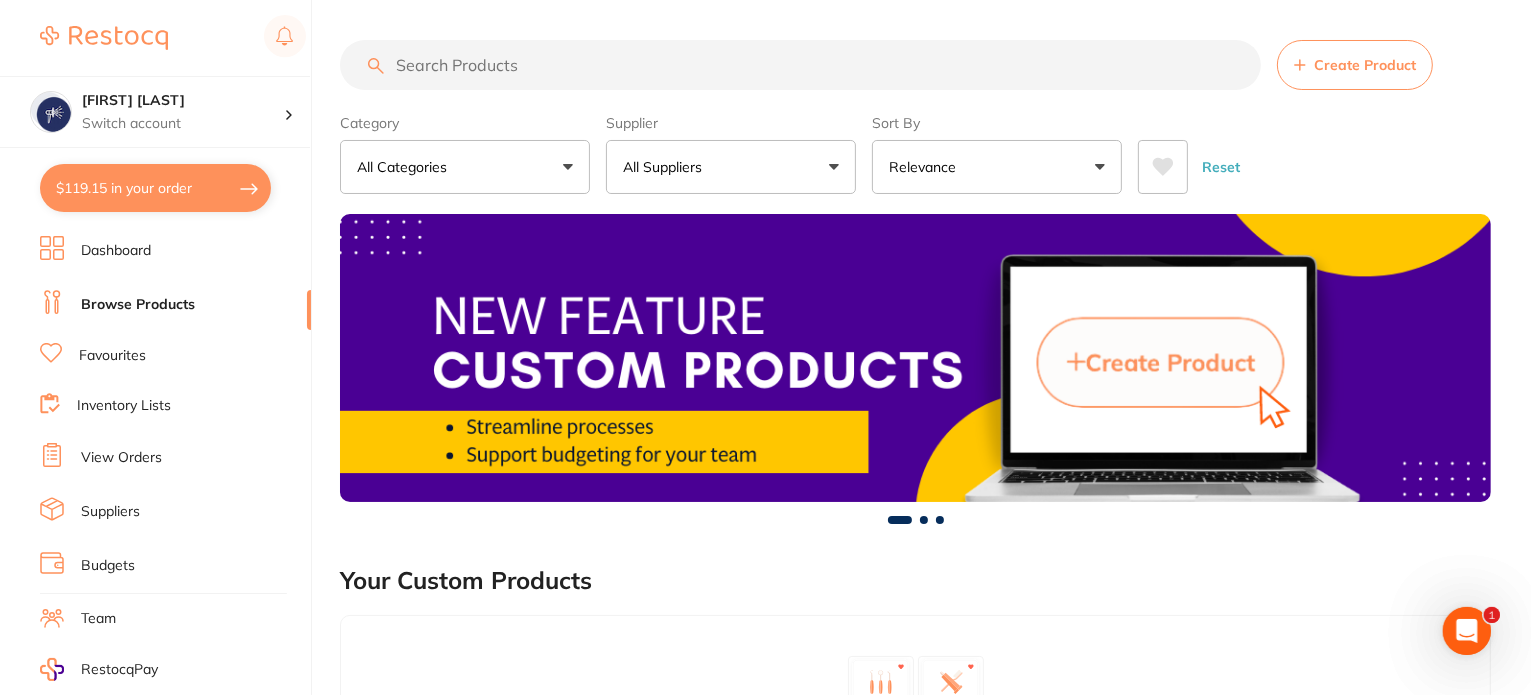 scroll, scrollTop: 0, scrollLeft: 0, axis: both 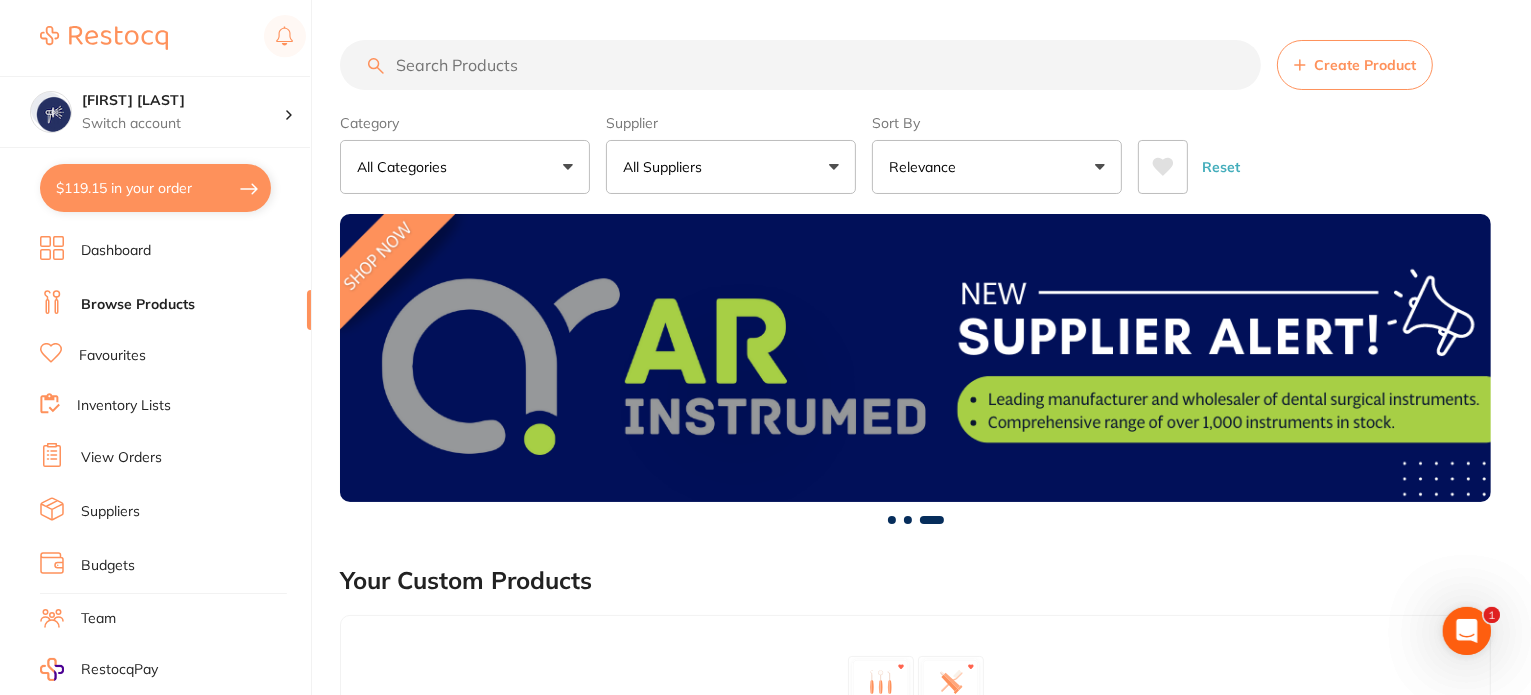 click at bounding box center [800, 65] 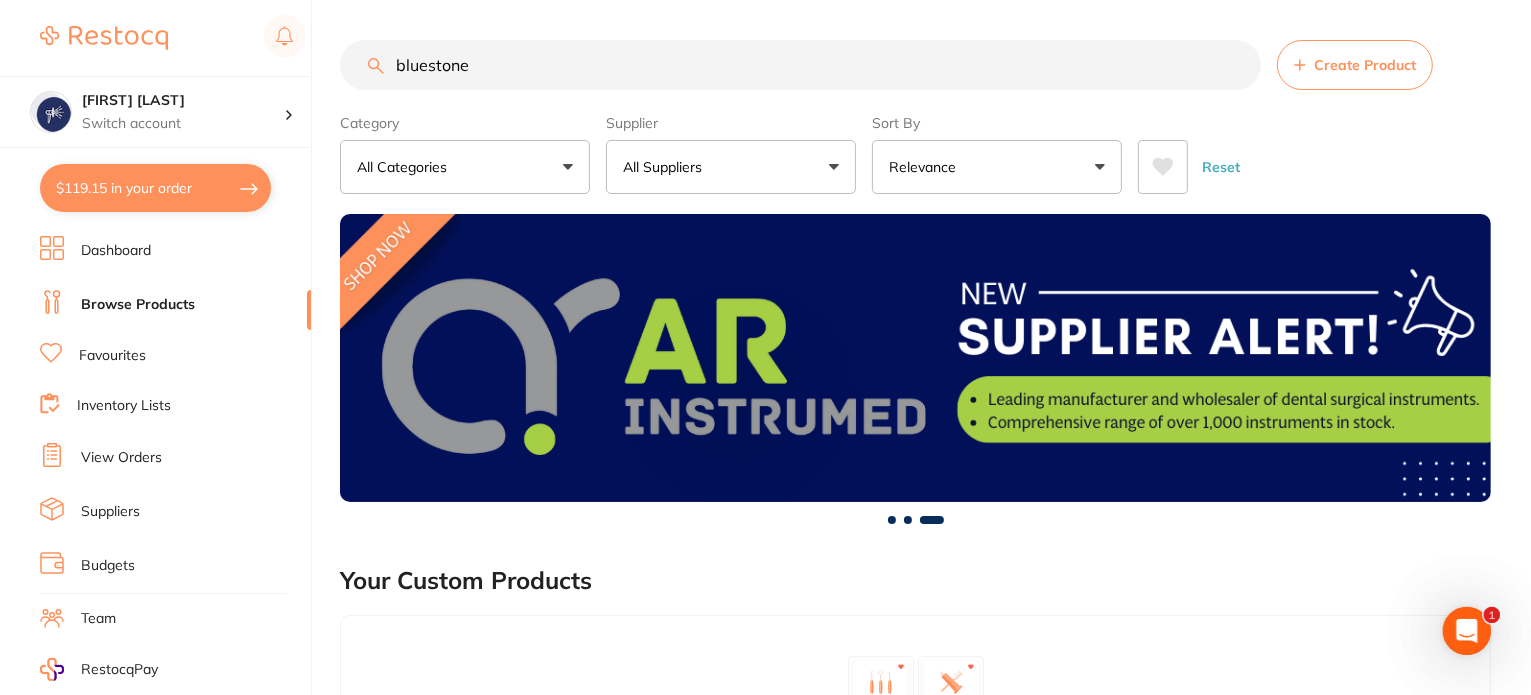 type on "bluestone" 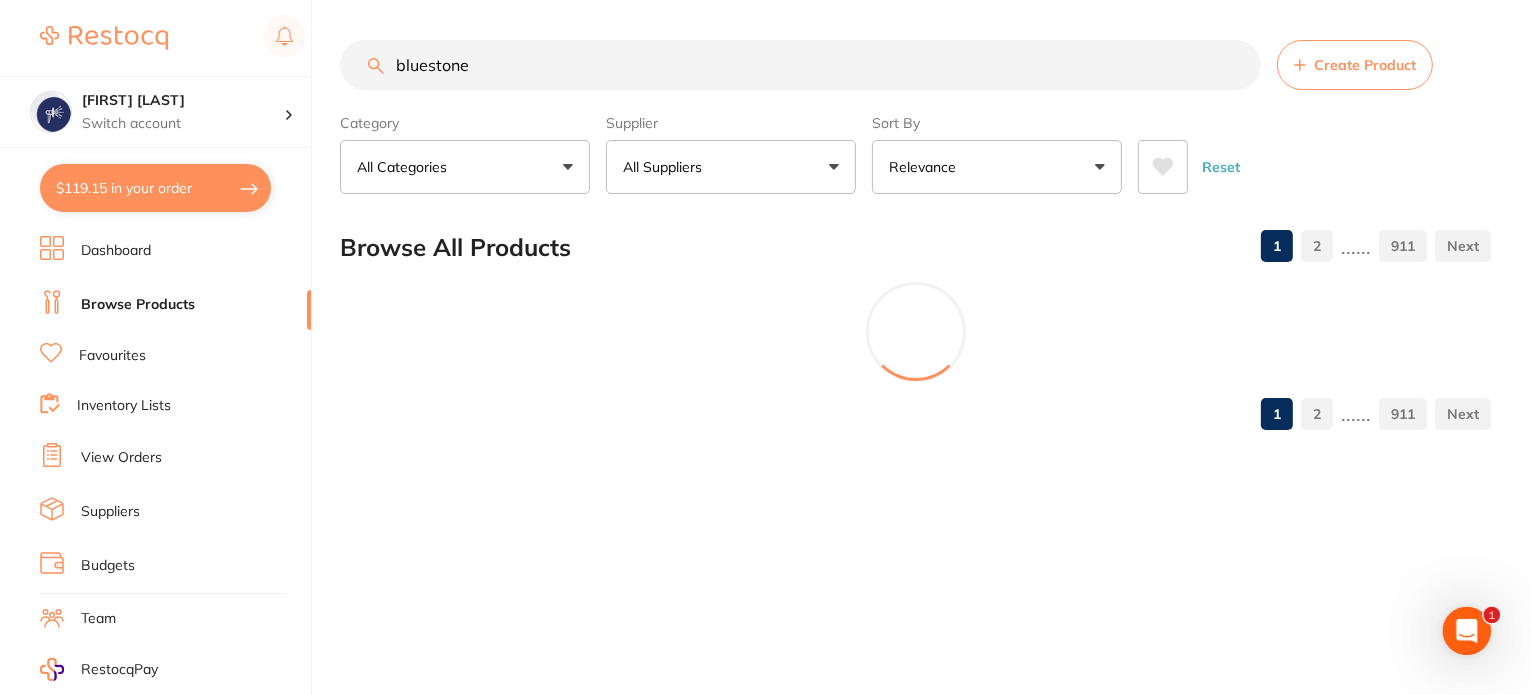 scroll, scrollTop: 130, scrollLeft: 0, axis: vertical 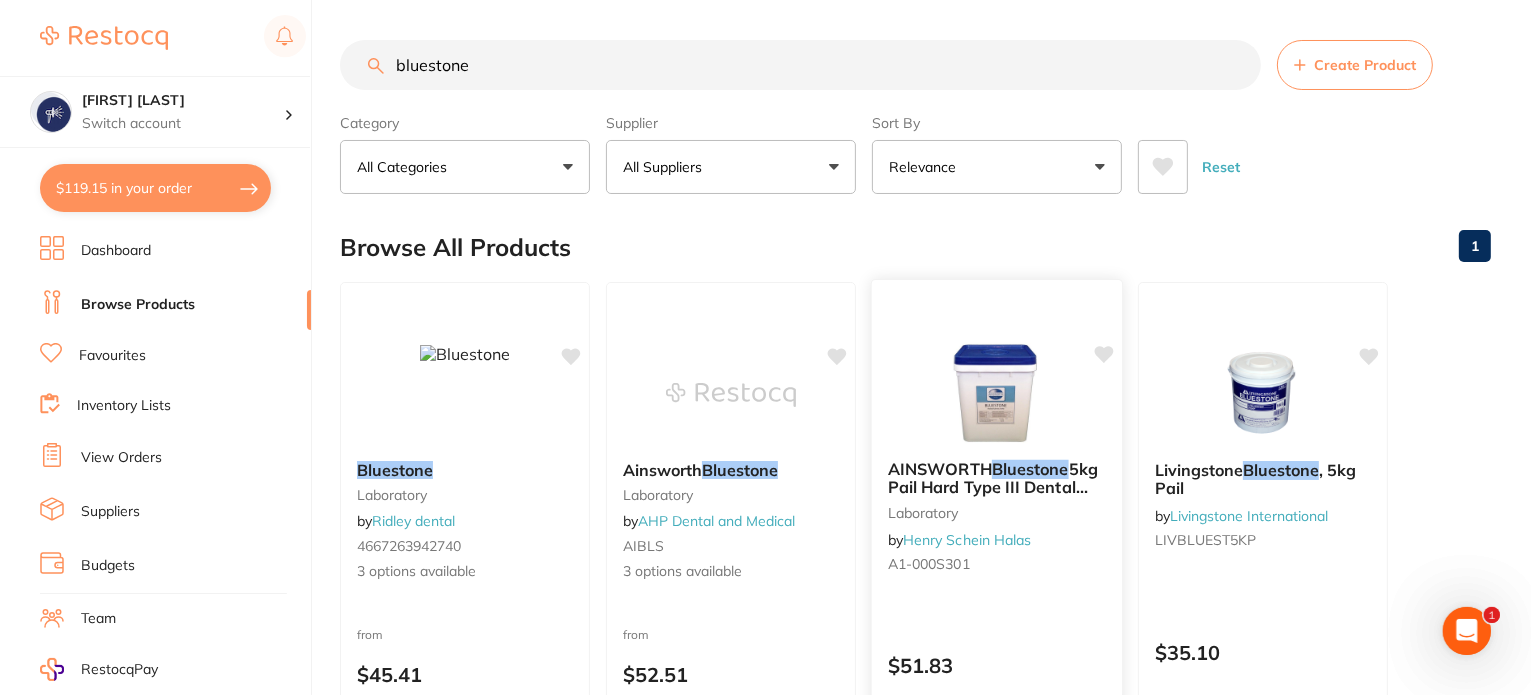 click on "AINSWORTH Bluestone 5kg Pail Hard Type III Dental Stone laboratory by Henry Schein Halas A1-000S301 $51.83 Add to cart Save to list" at bounding box center [997, 569] 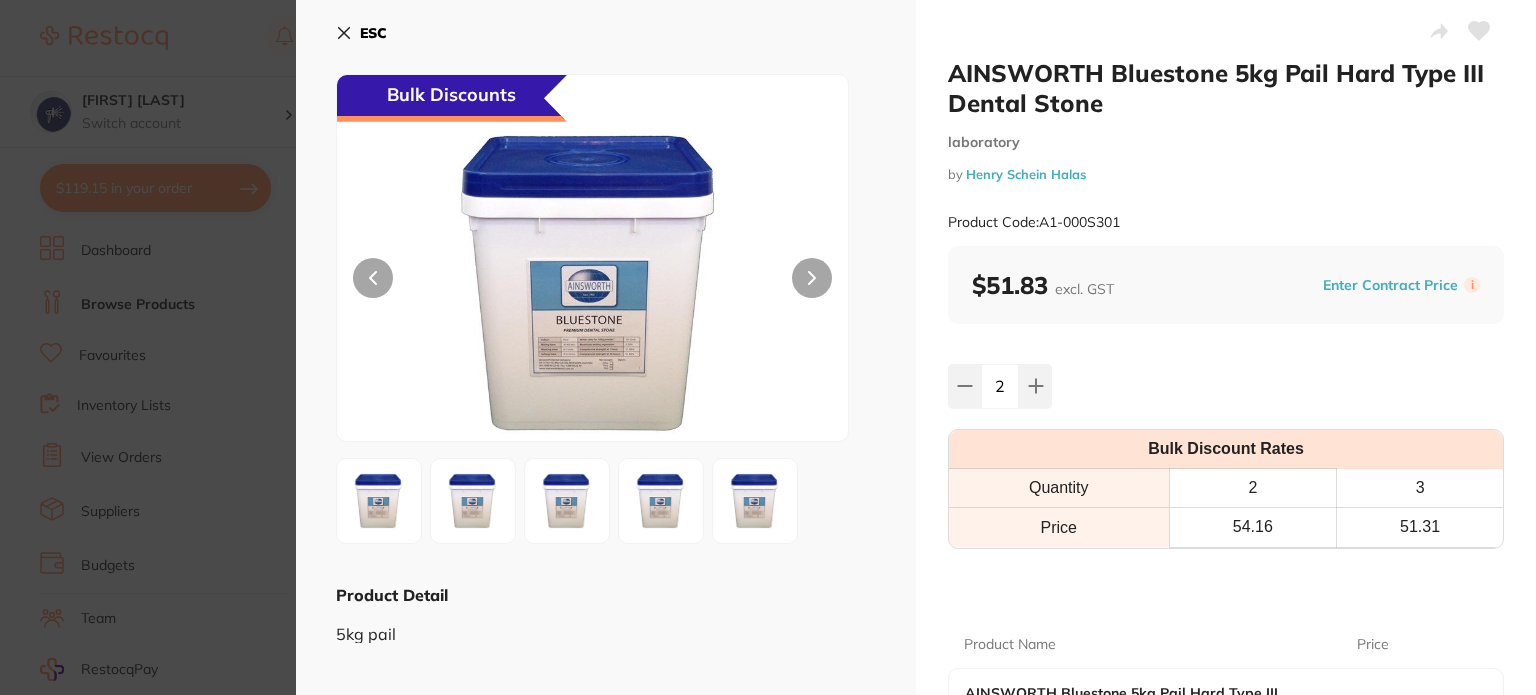 scroll, scrollTop: 0, scrollLeft: 0, axis: both 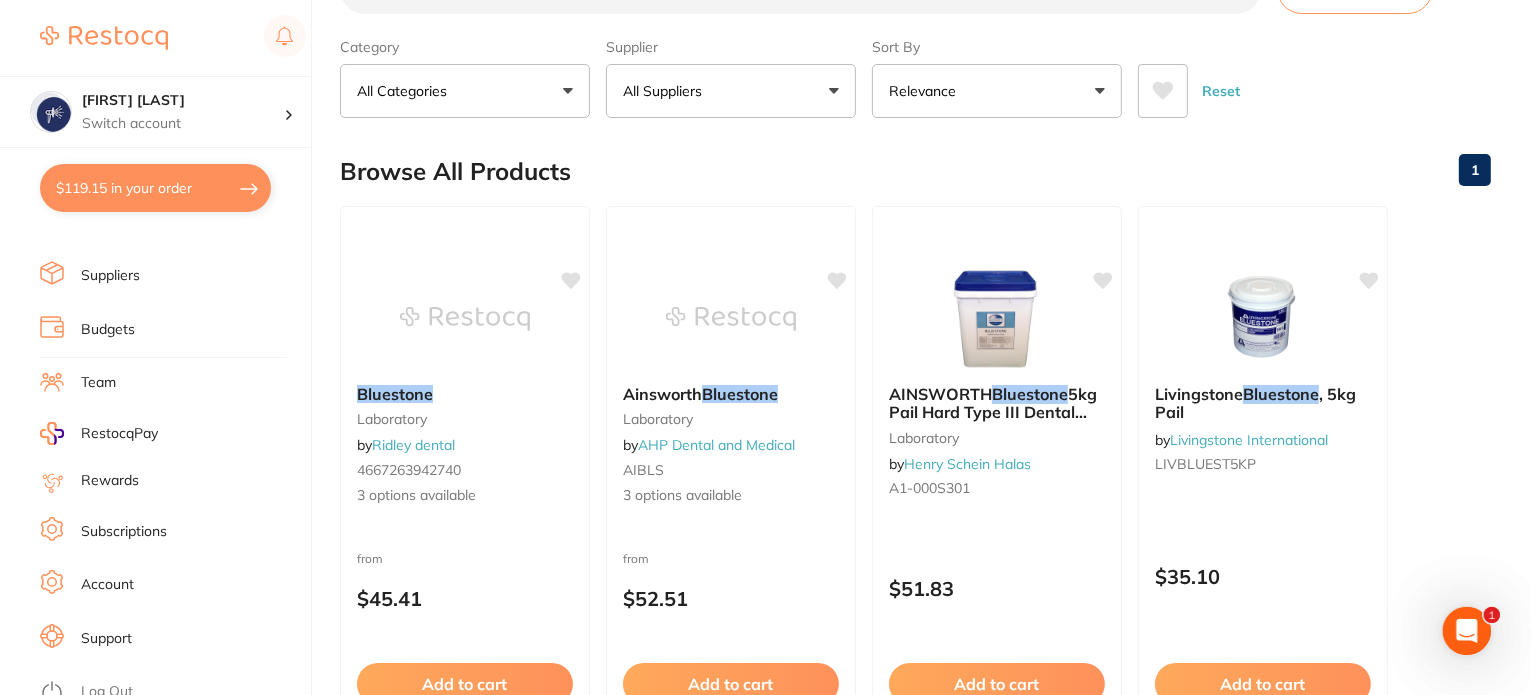 click on "Log Out" at bounding box center (107, 692) 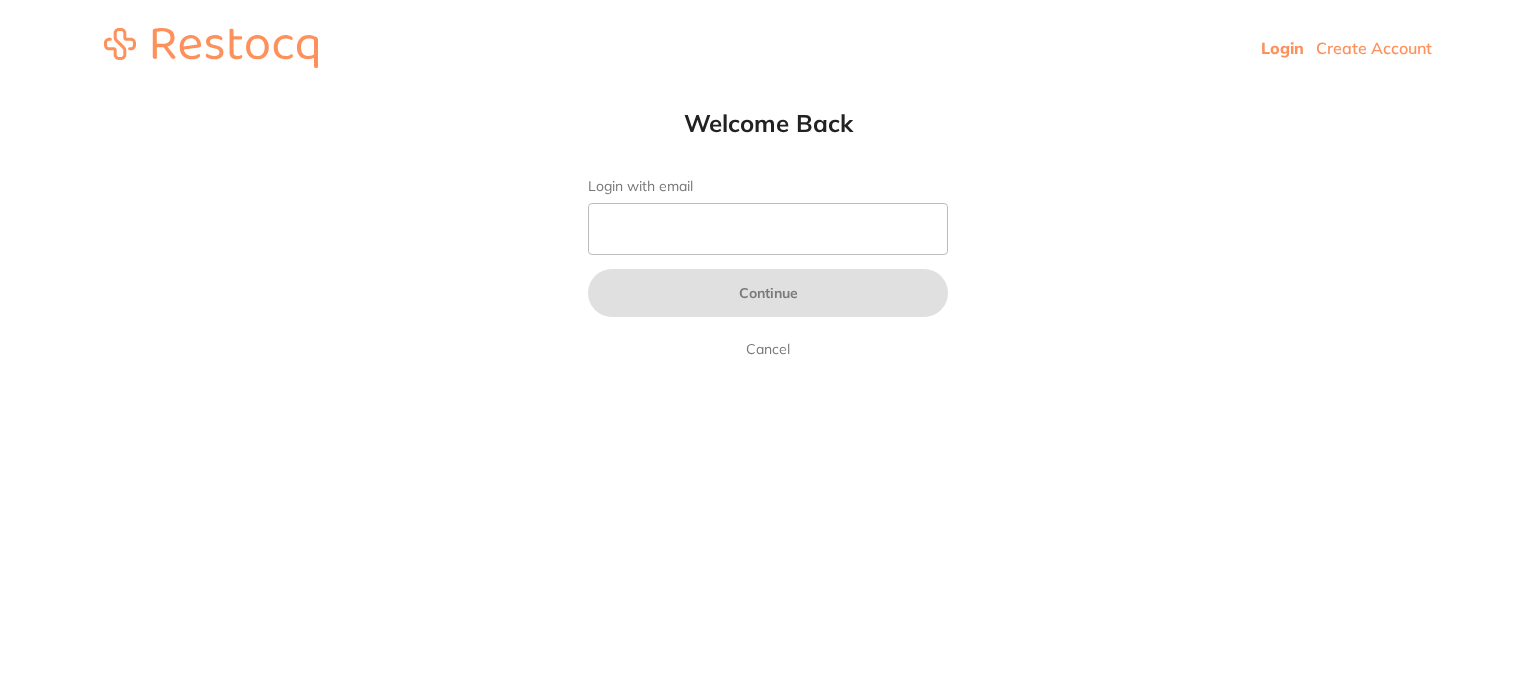 scroll, scrollTop: 0, scrollLeft: 0, axis: both 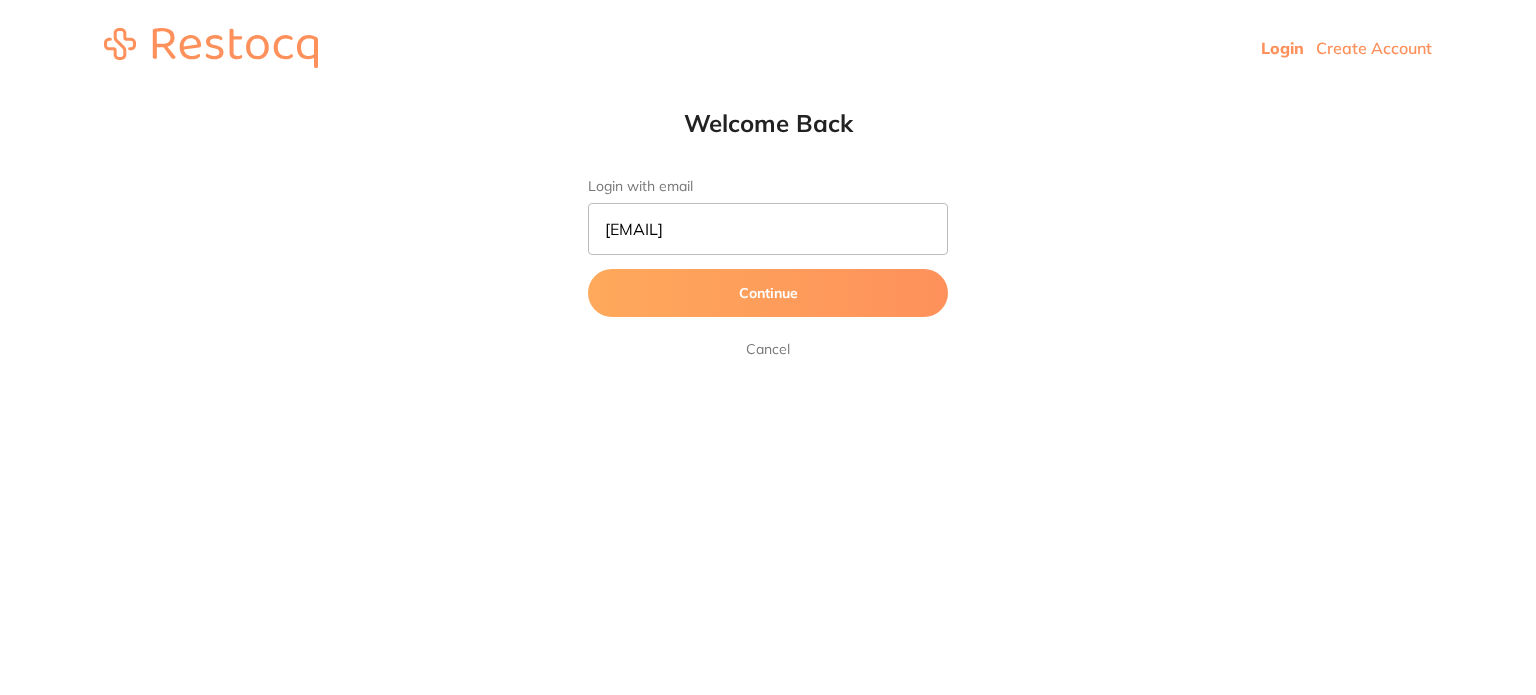 type on "[EMAIL]" 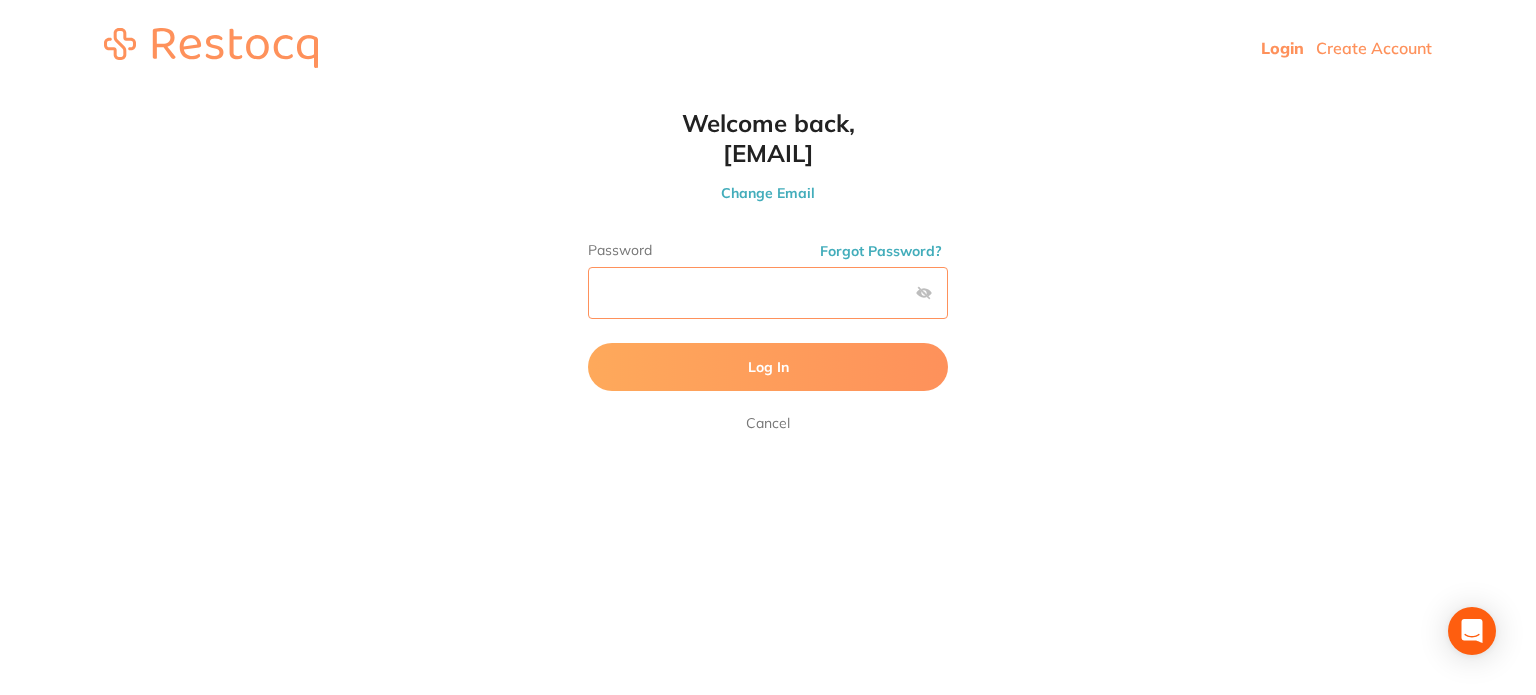 click on "Log In" at bounding box center (768, 367) 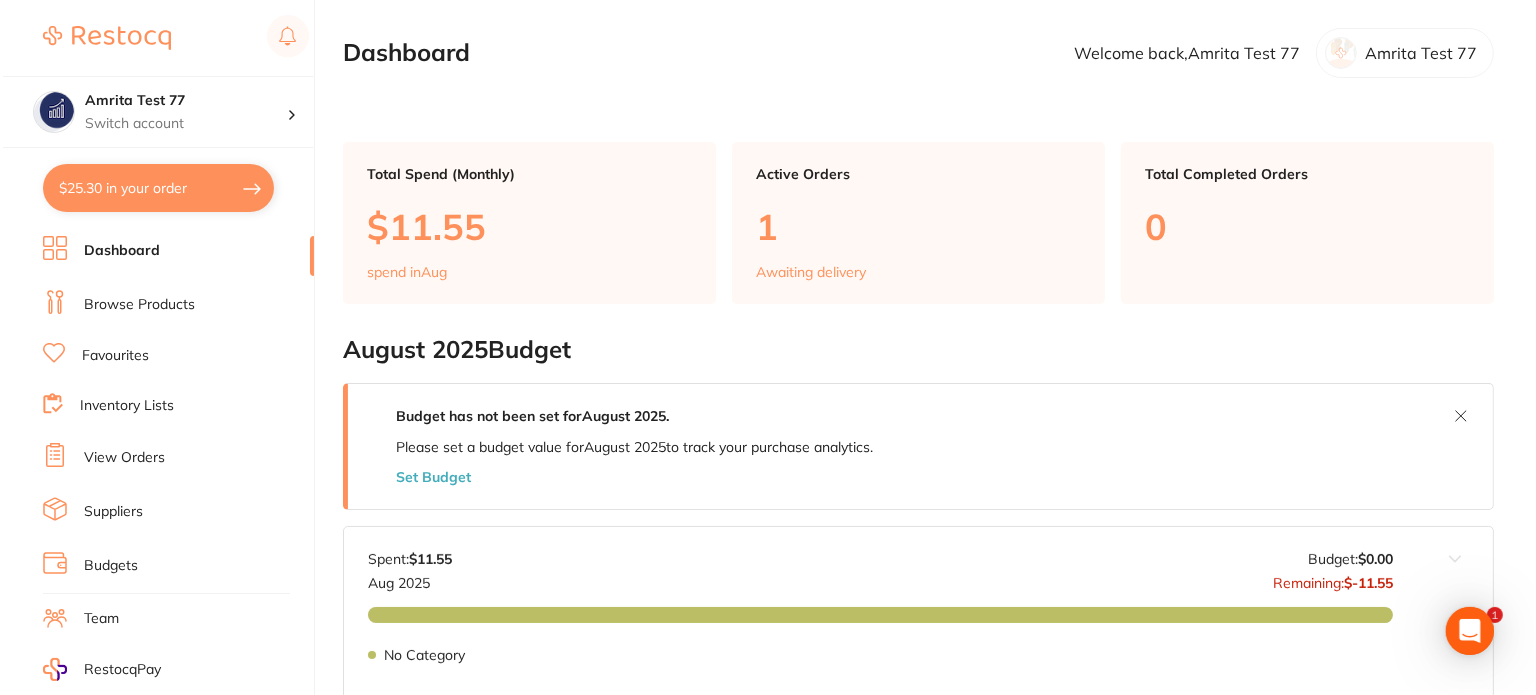 scroll, scrollTop: 0, scrollLeft: 0, axis: both 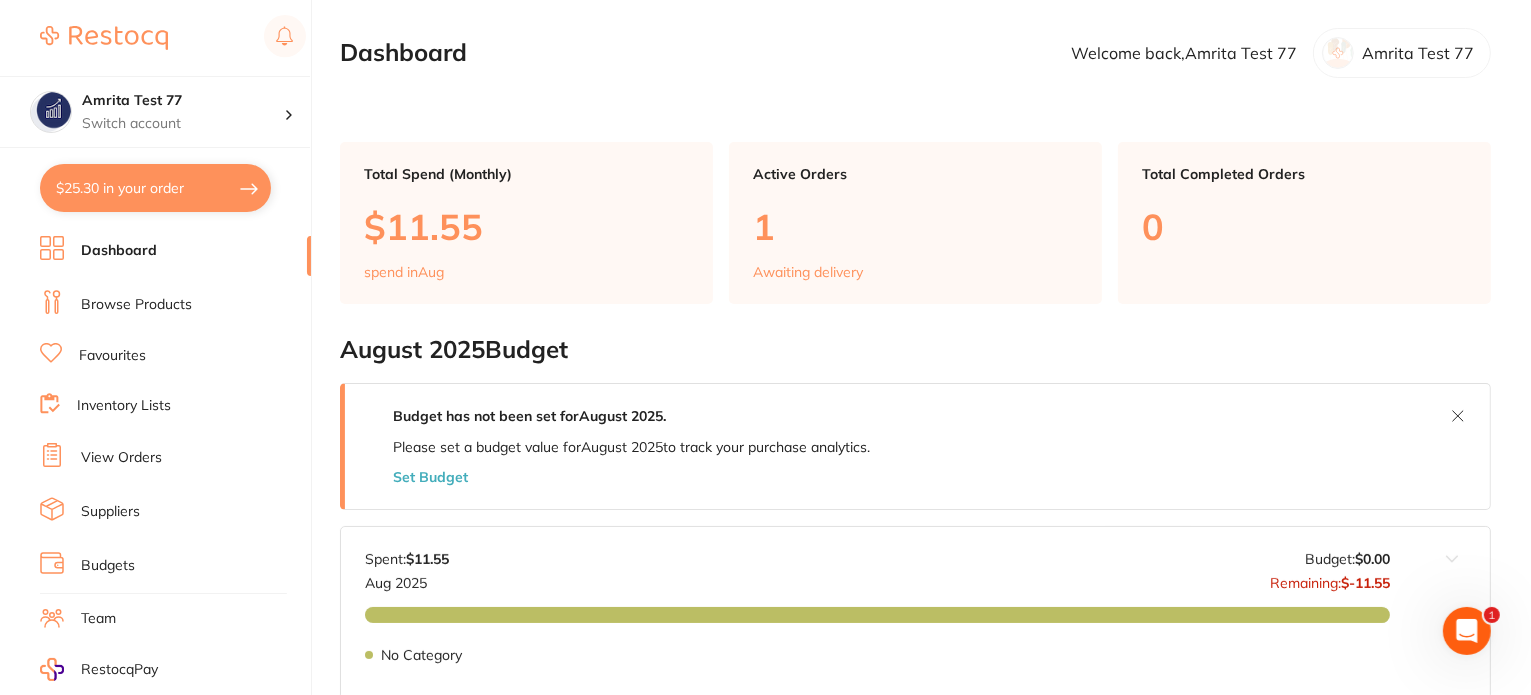 click on "$25.30   in your order" at bounding box center [155, 188] 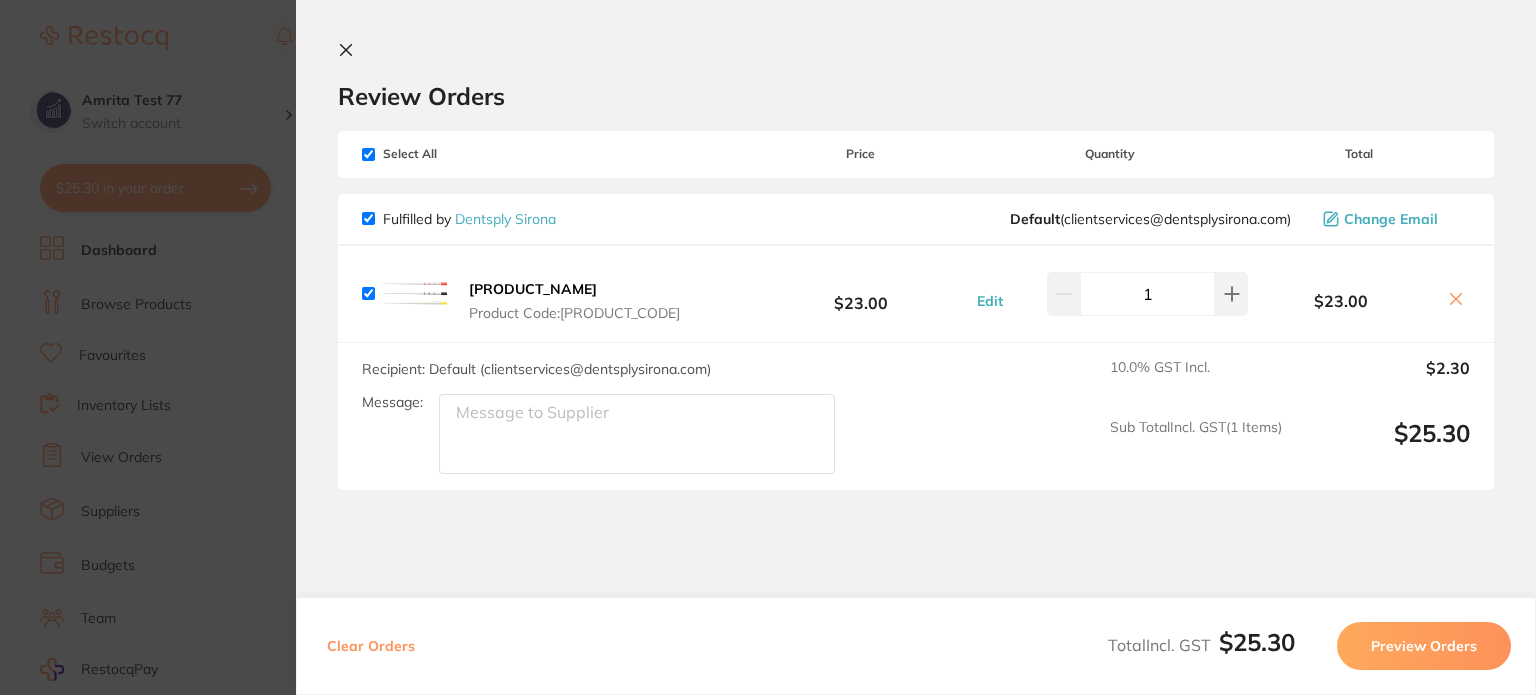 click on "Clear Orders" at bounding box center [371, 646] 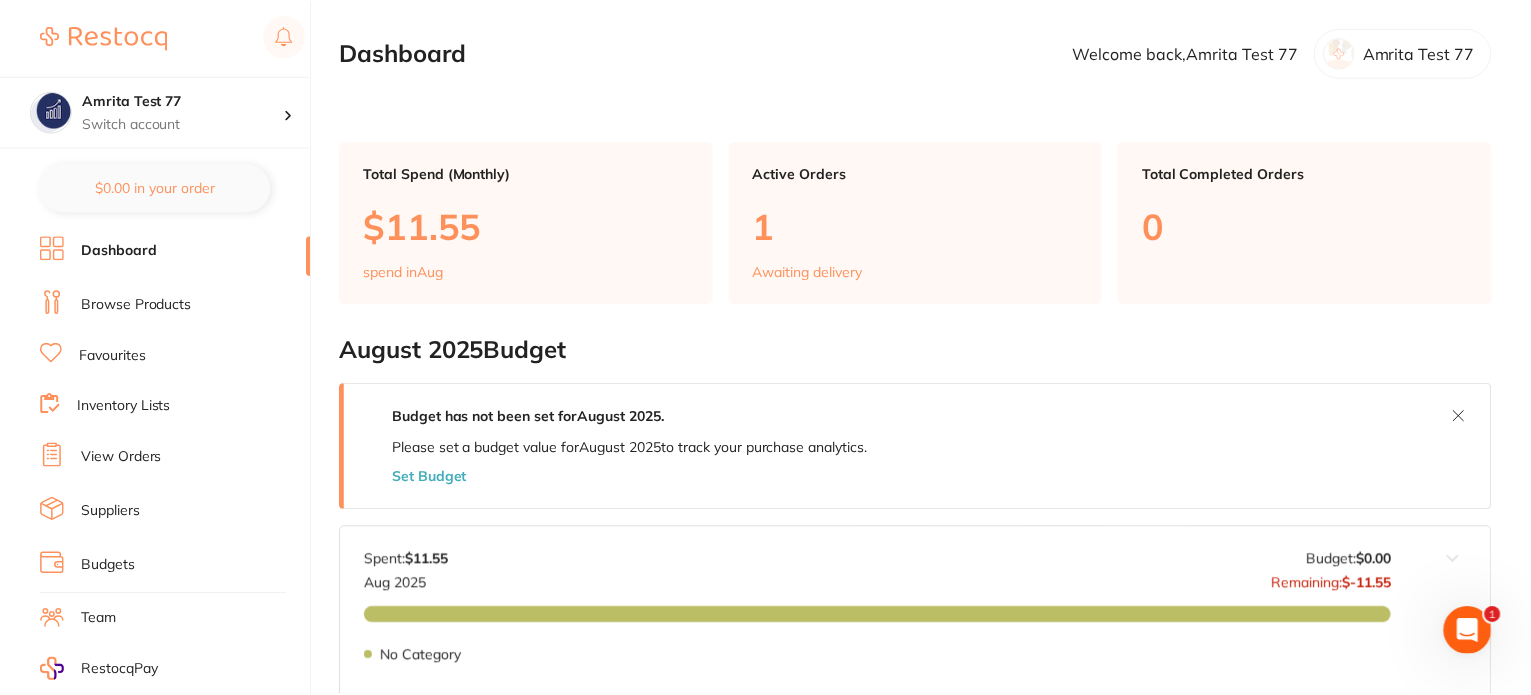 scroll, scrollTop: 76, scrollLeft: 0, axis: vertical 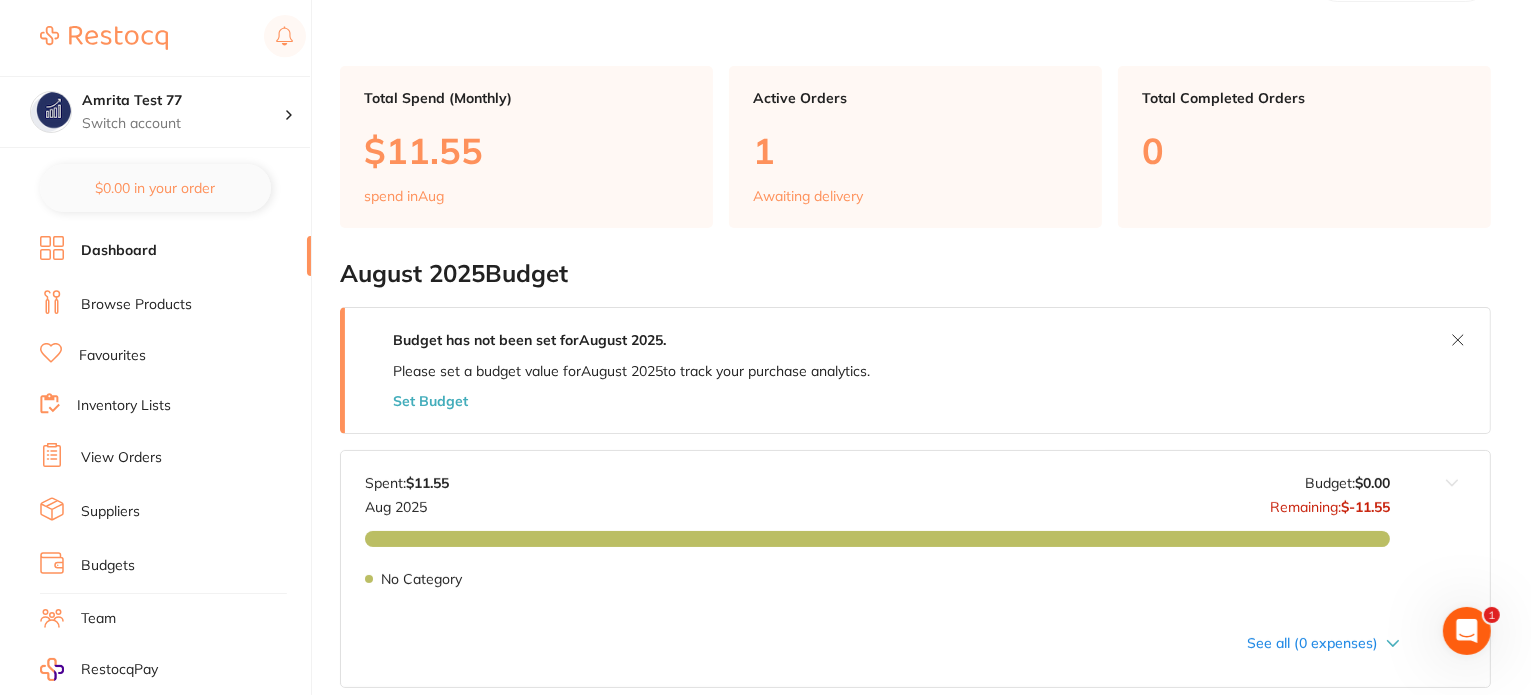 click on "Browse Products" at bounding box center [136, 305] 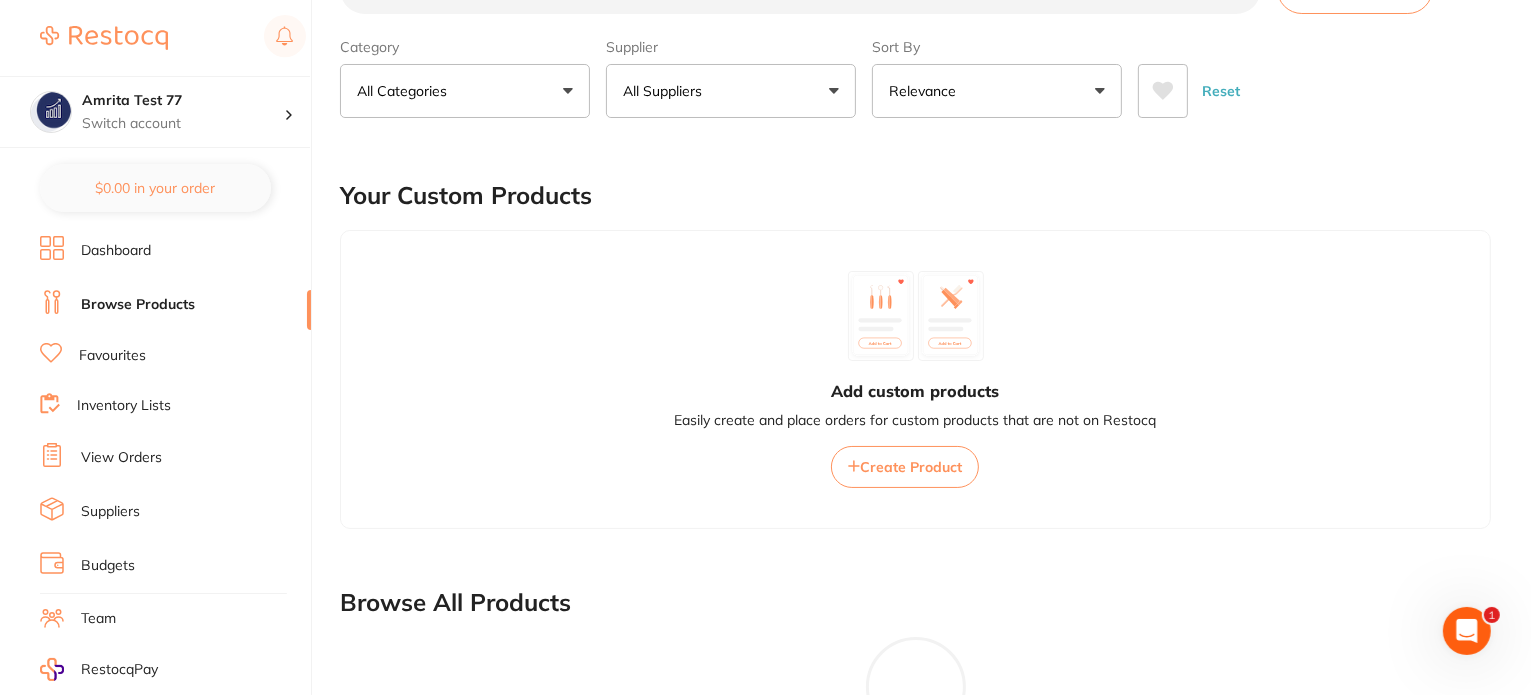 scroll, scrollTop: 0, scrollLeft: 0, axis: both 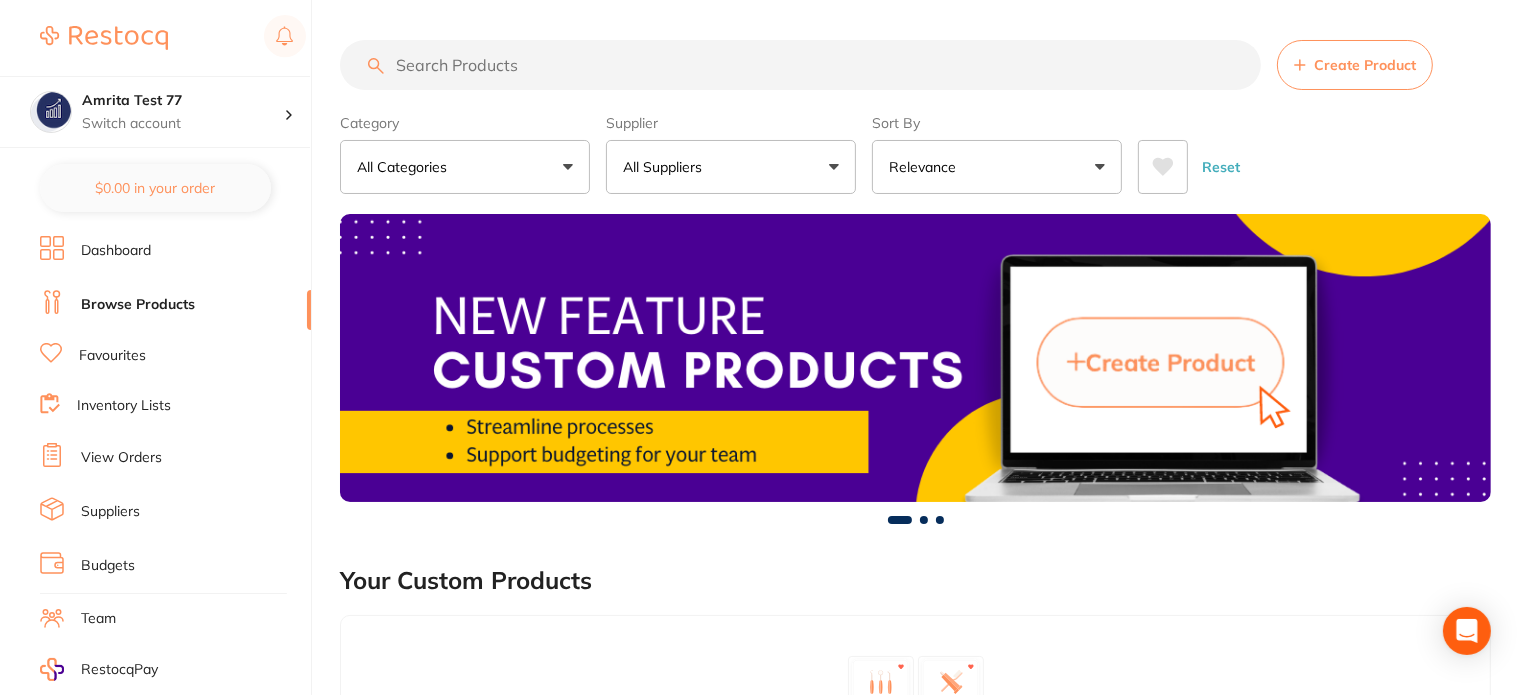click at bounding box center (800, 65) 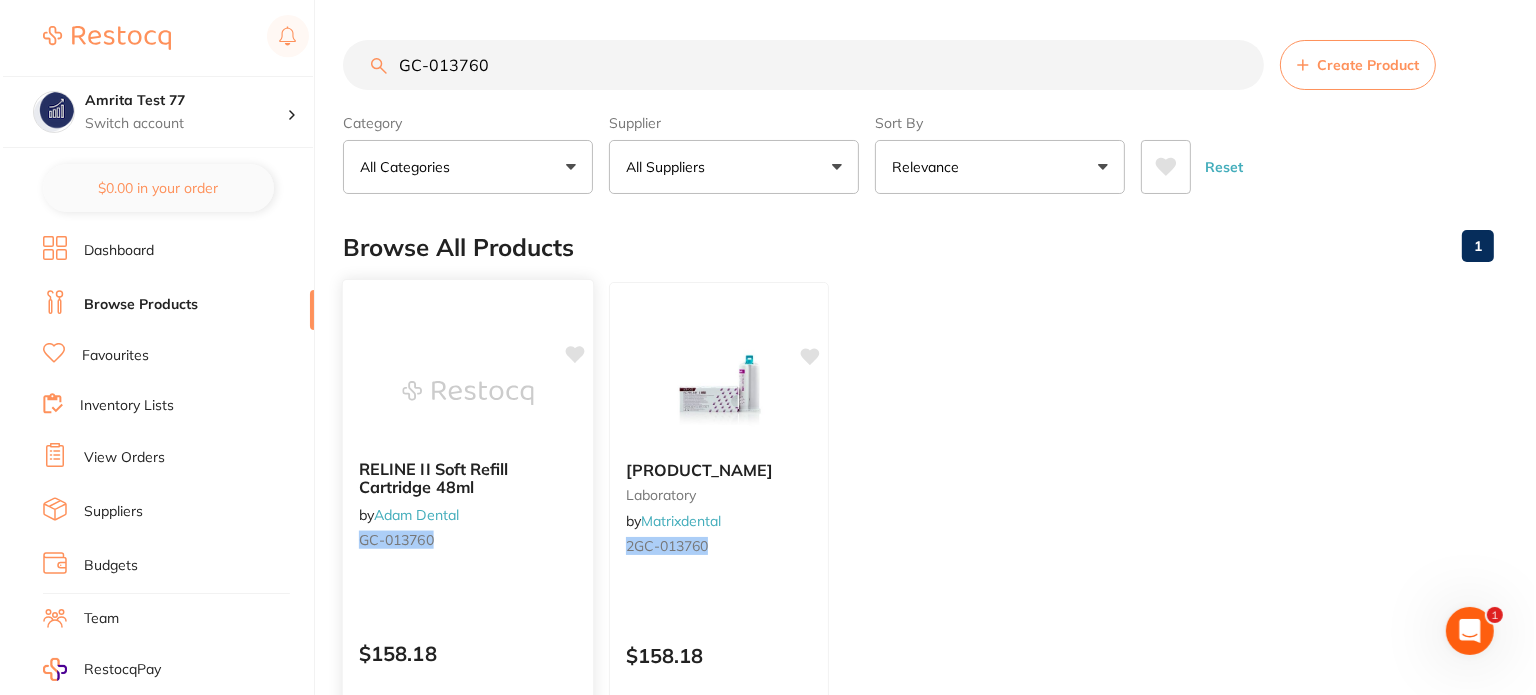 scroll, scrollTop: 0, scrollLeft: 0, axis: both 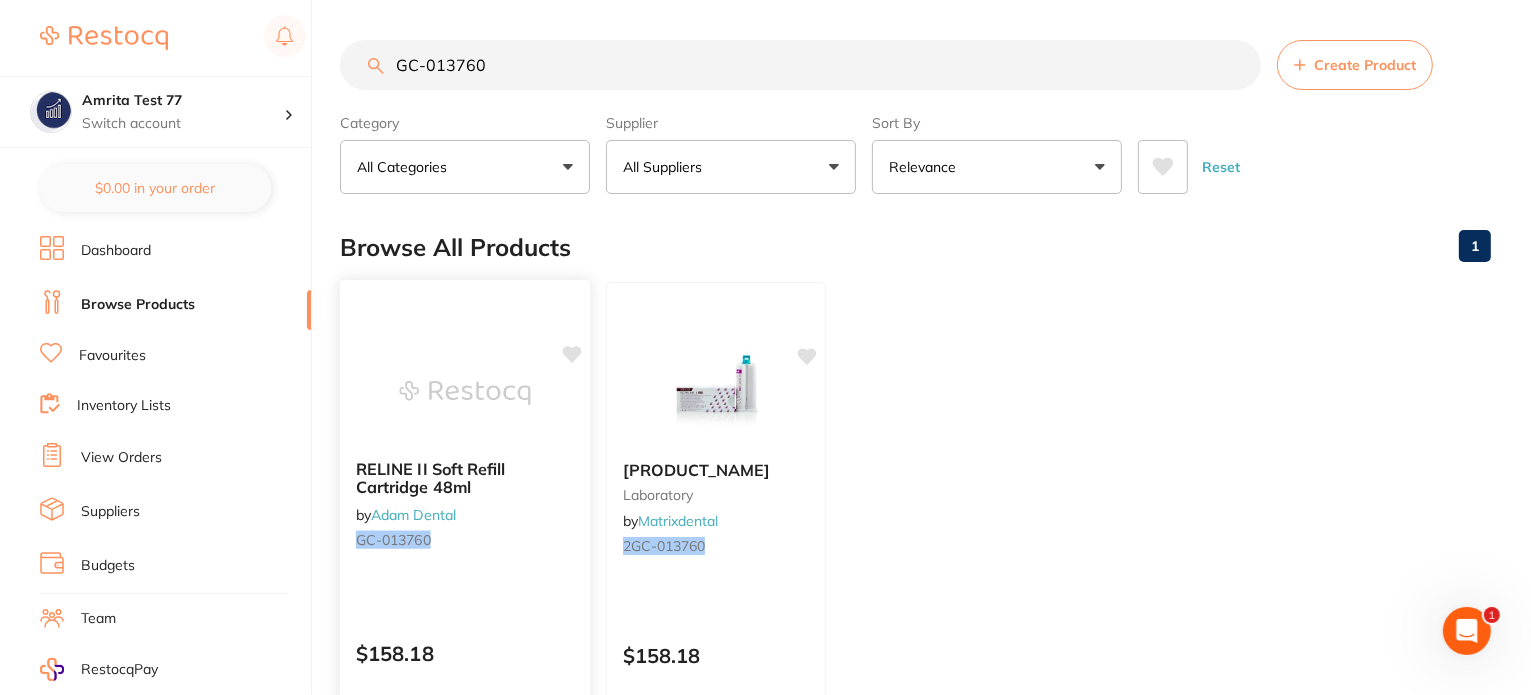 type on "GC-013760" 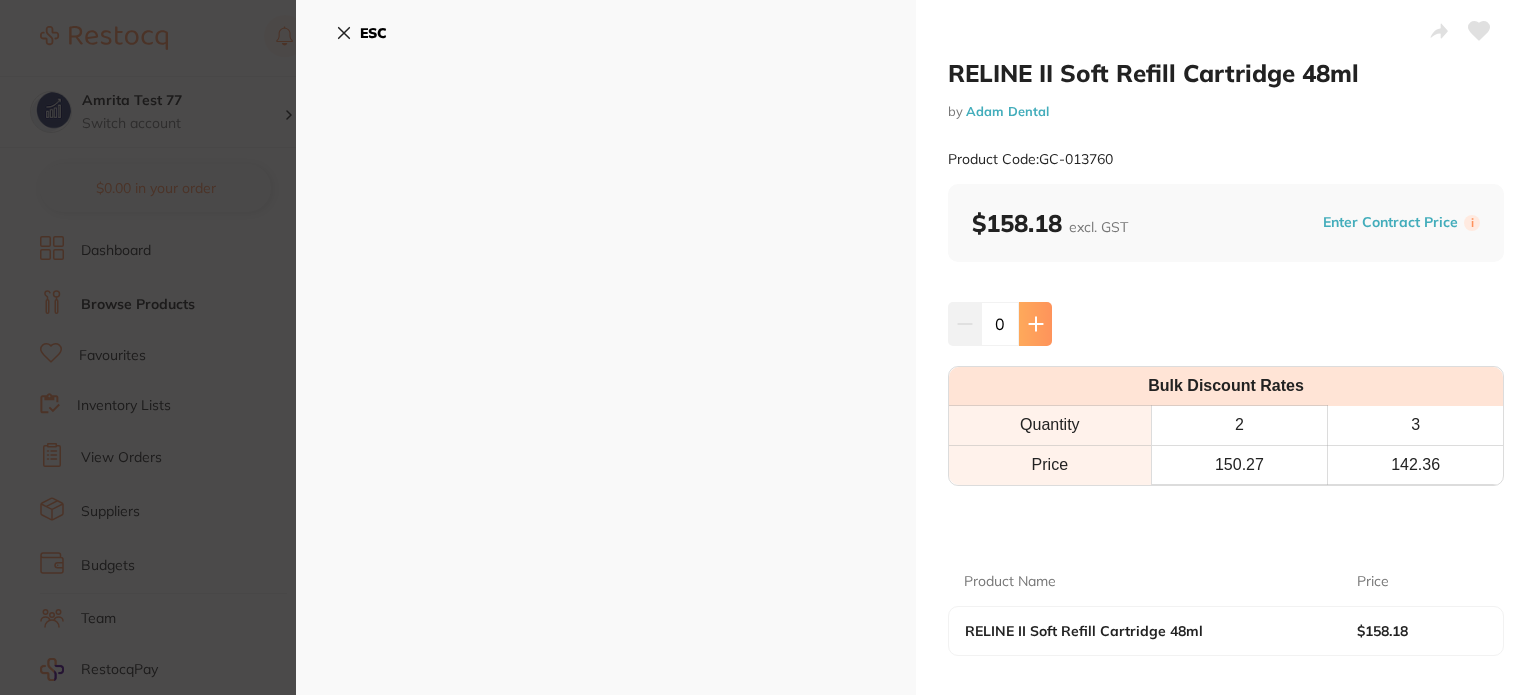 click at bounding box center [1035, 324] 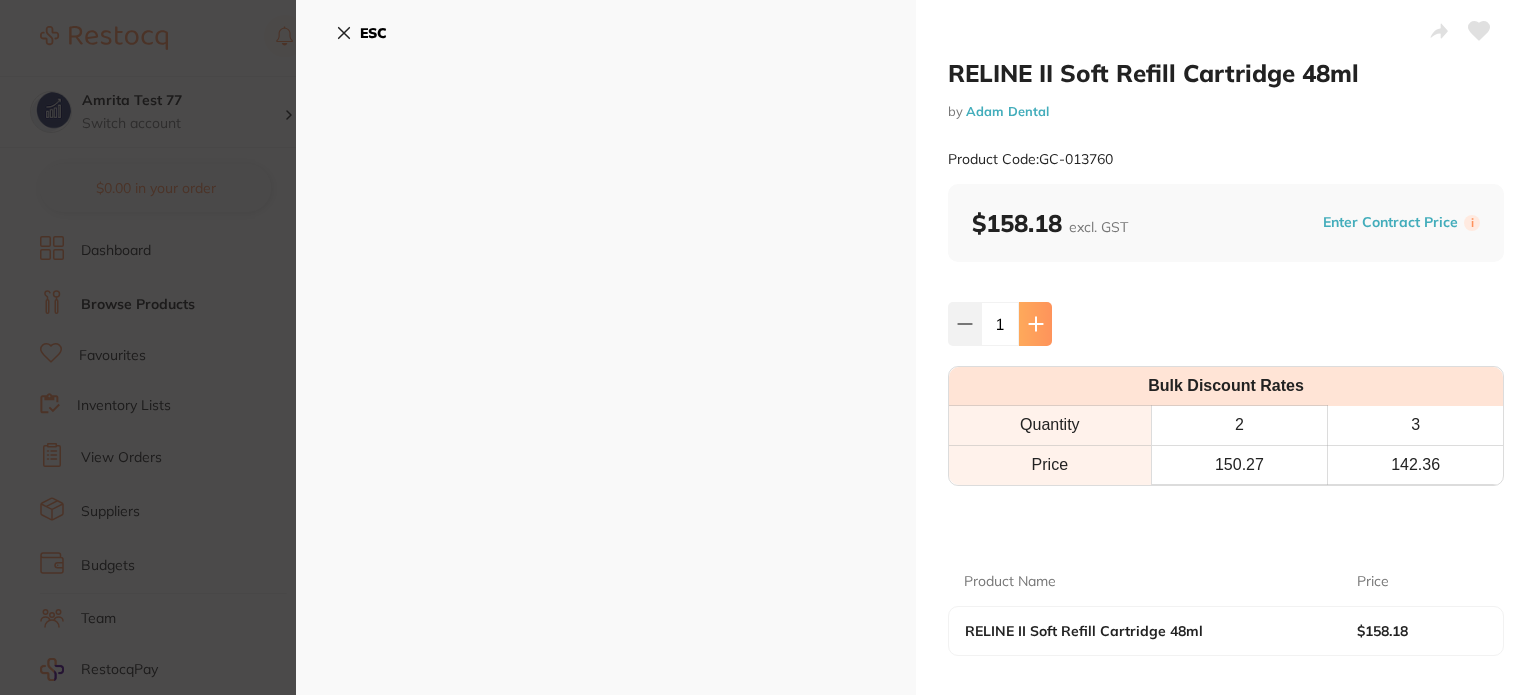 scroll, scrollTop: 0, scrollLeft: 0, axis: both 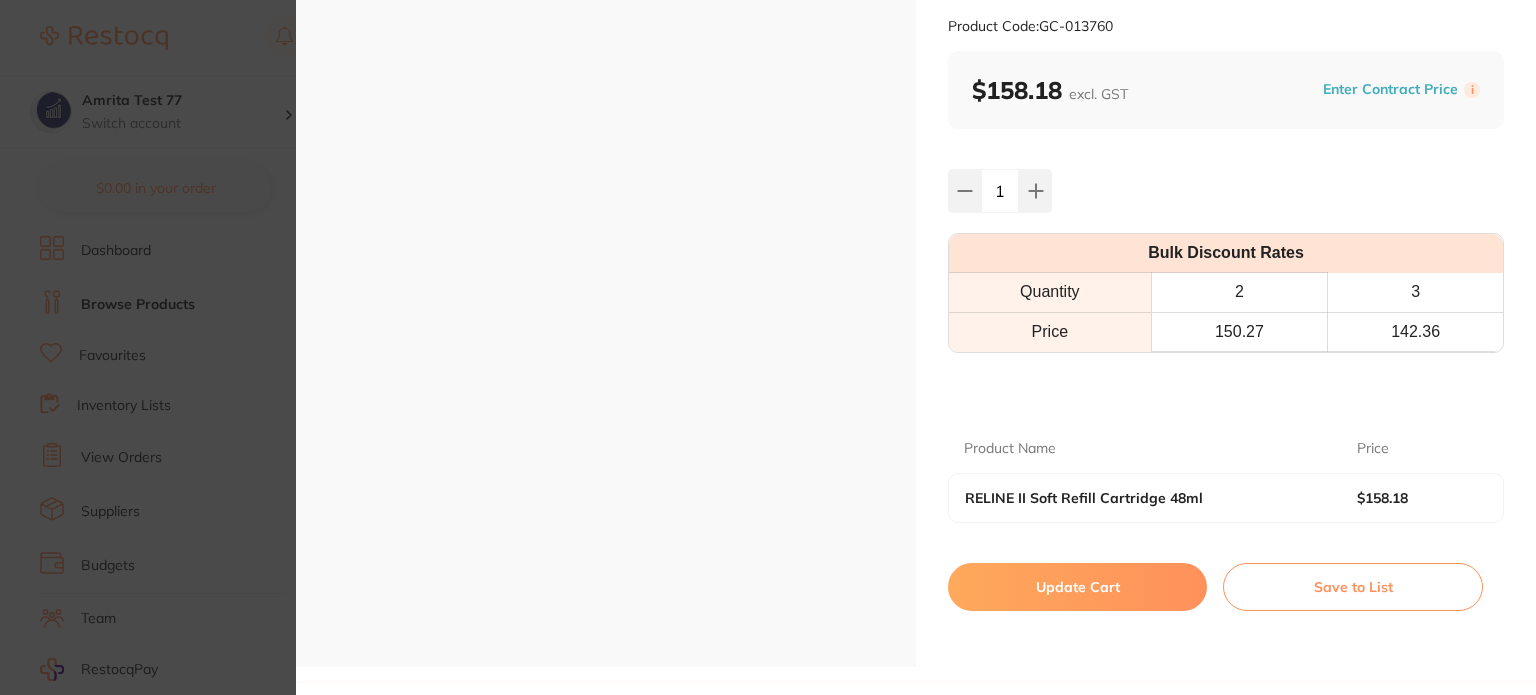 click on "Update Cart" at bounding box center [1077, 587] 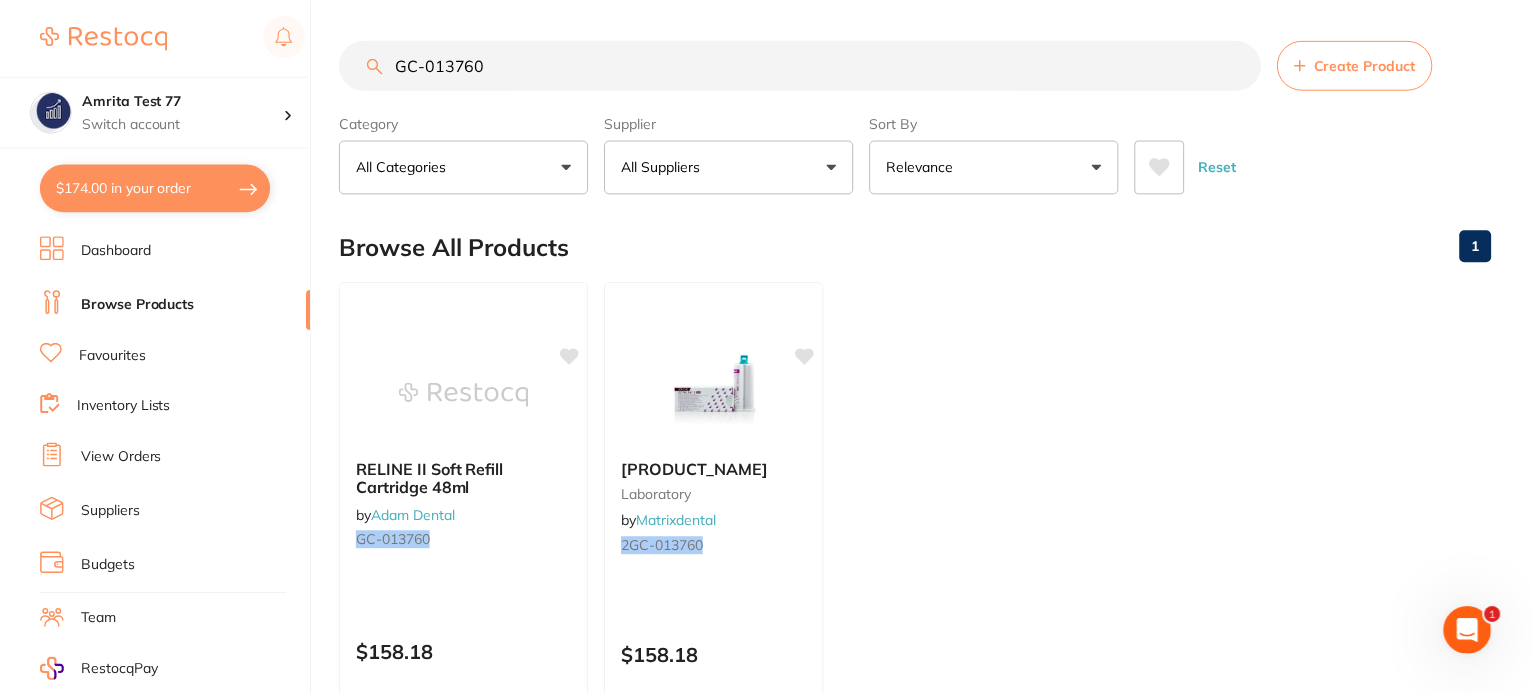 scroll, scrollTop: 76, scrollLeft: 0, axis: vertical 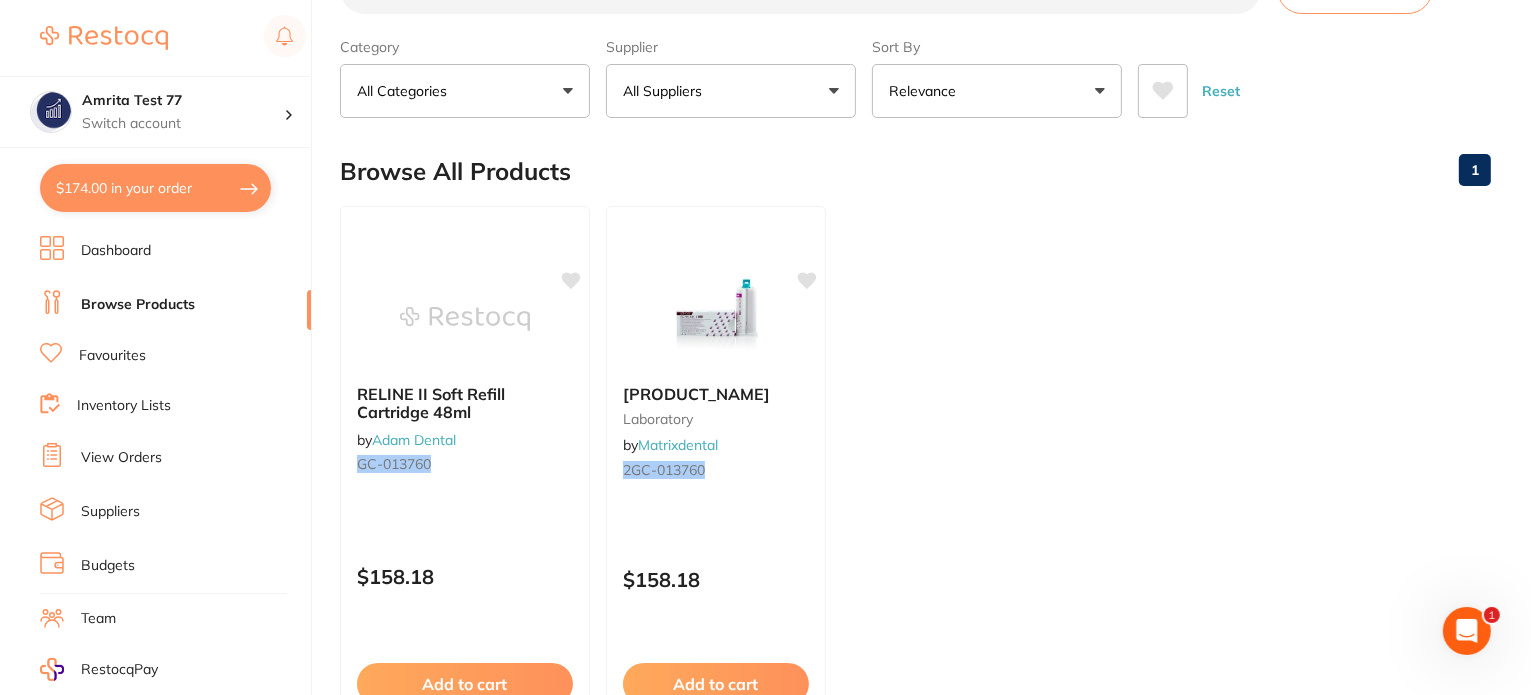drag, startPoint x: 207, startPoint y: 181, endPoint x: 320, endPoint y: 186, distance: 113.110565 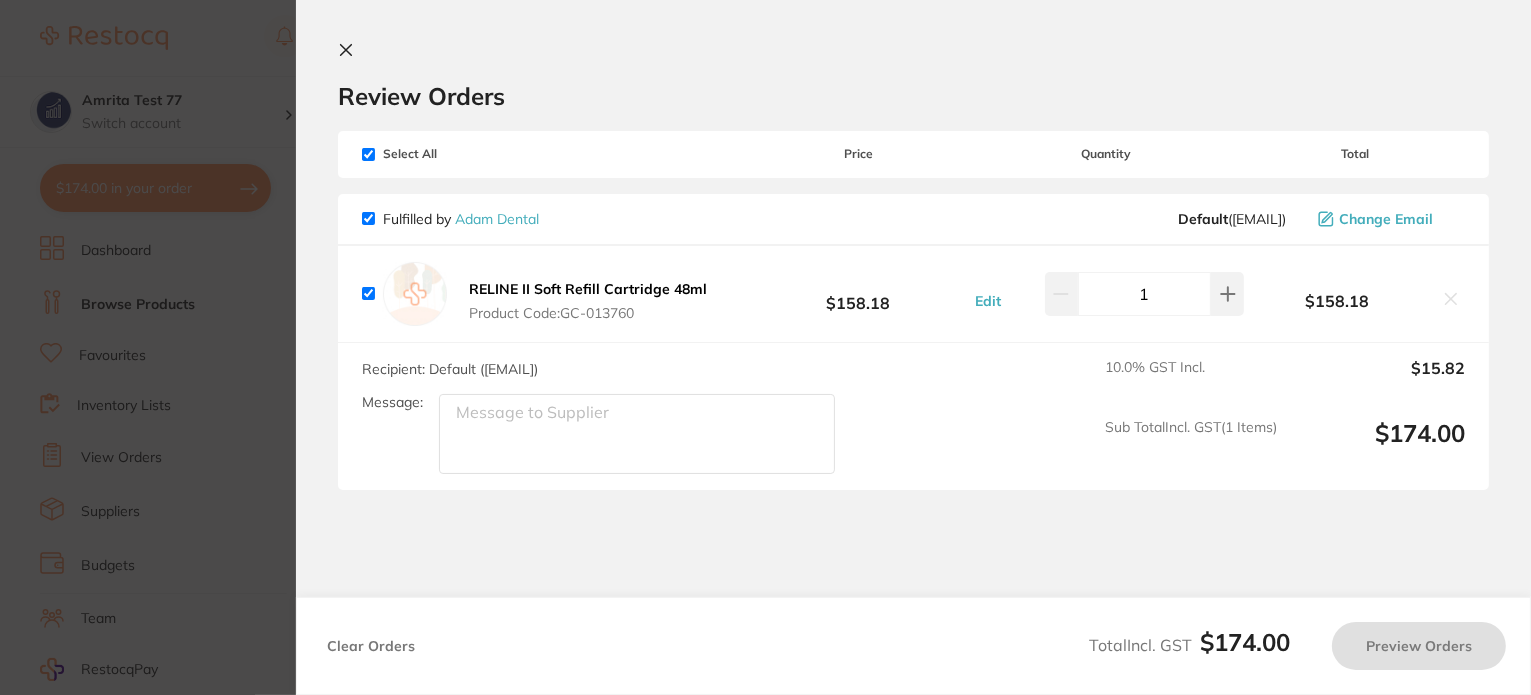 checkbox on "true" 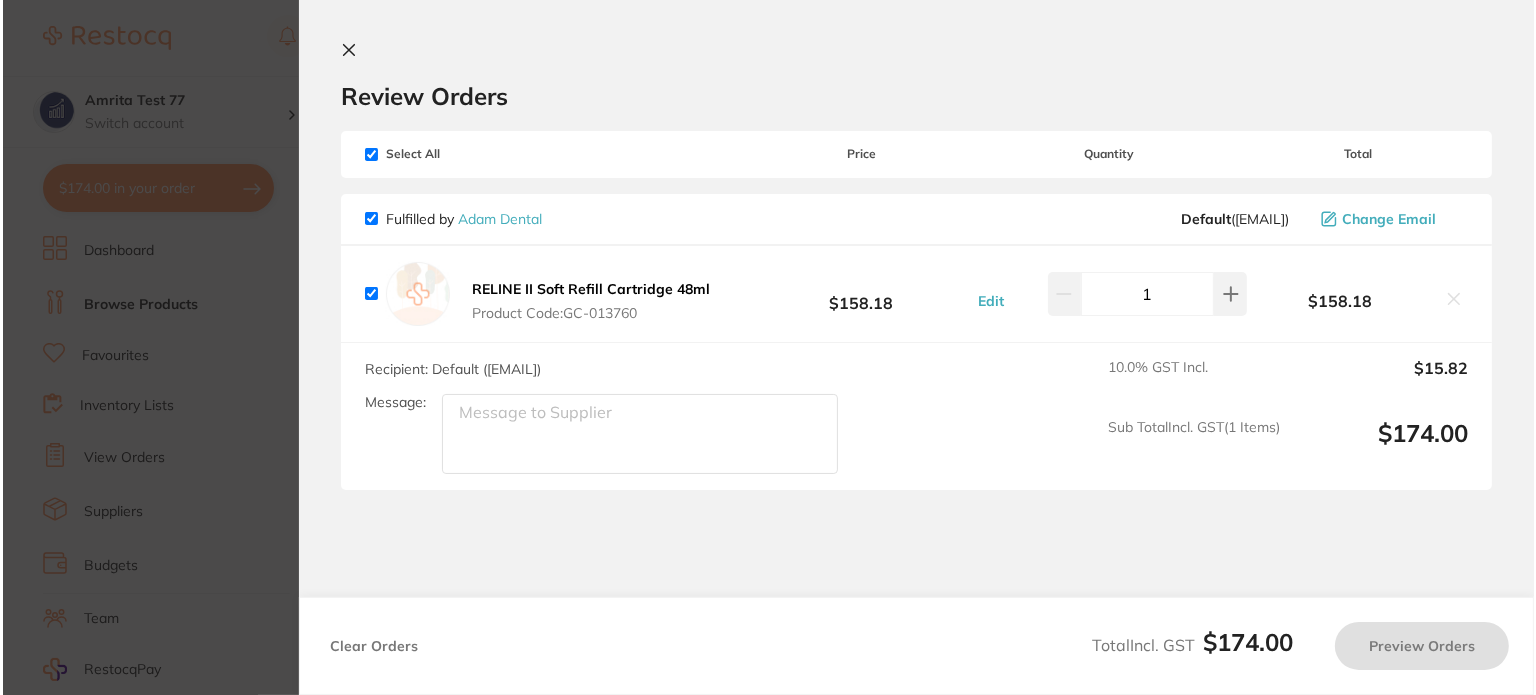 scroll, scrollTop: 0, scrollLeft: 0, axis: both 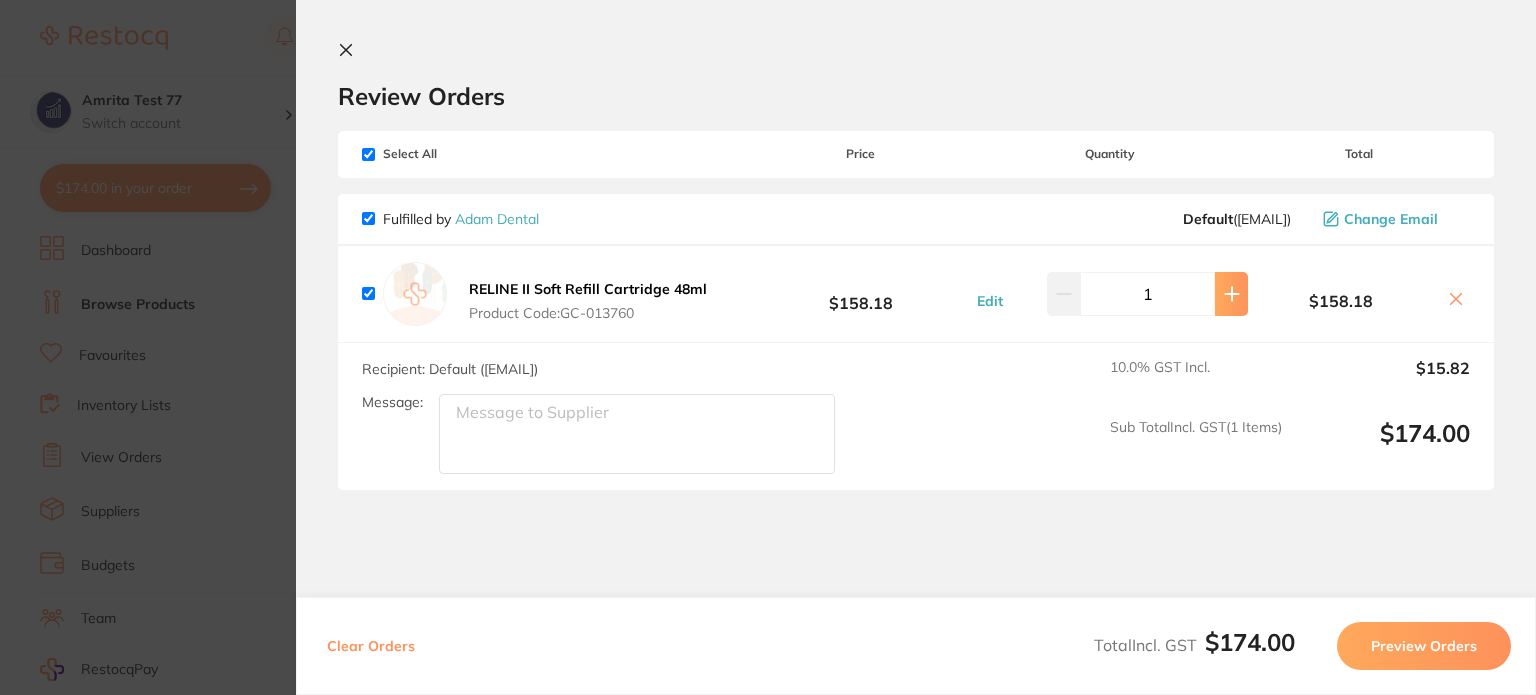 drag, startPoint x: 1230, startPoint y: 297, endPoint x: 1215, endPoint y: 308, distance: 18.601076 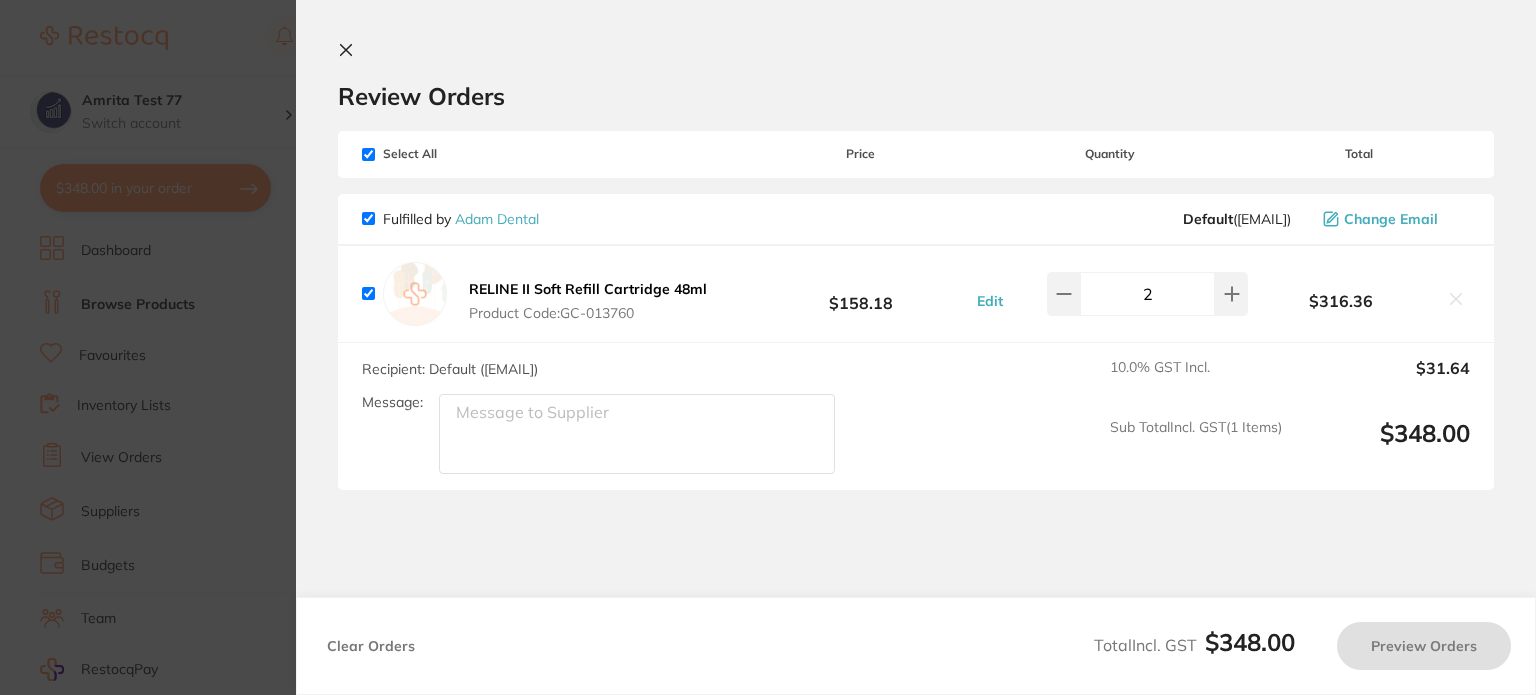 checkbox on "true" 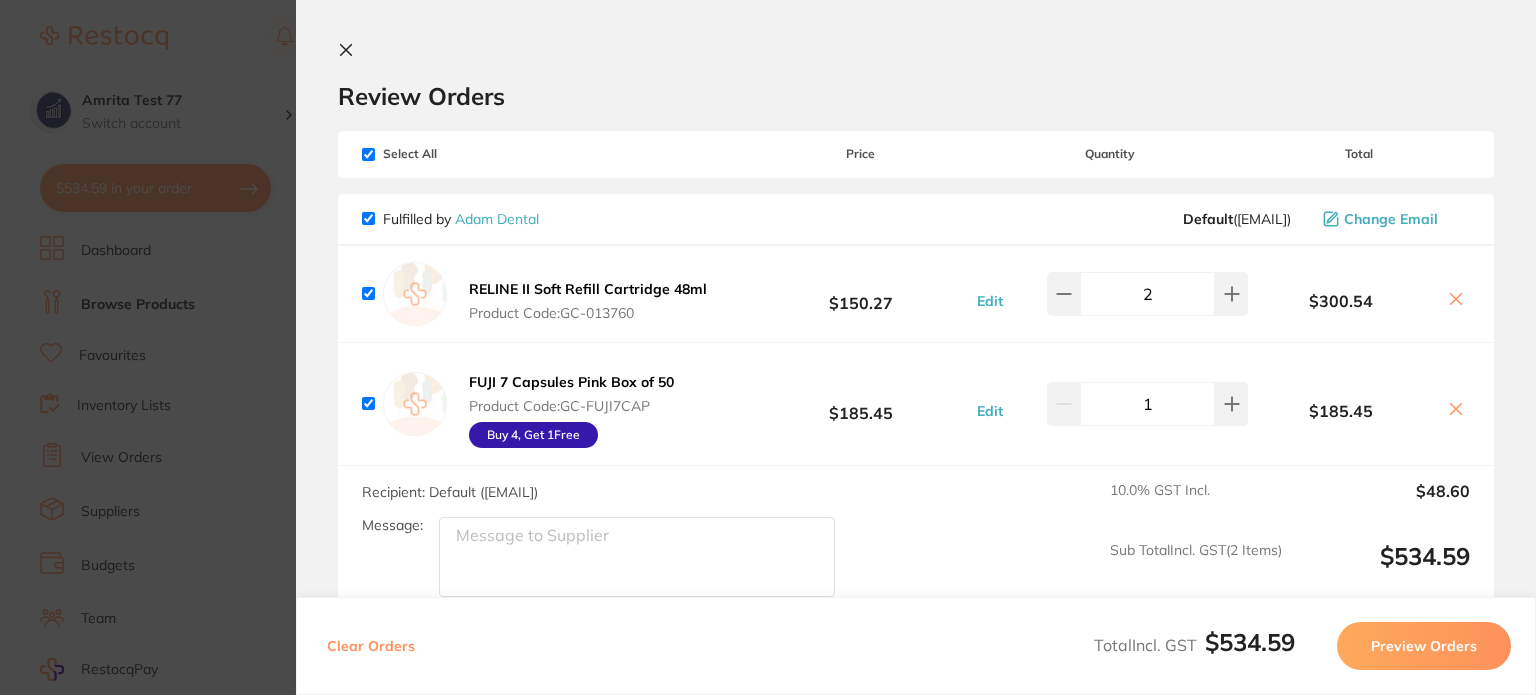 click 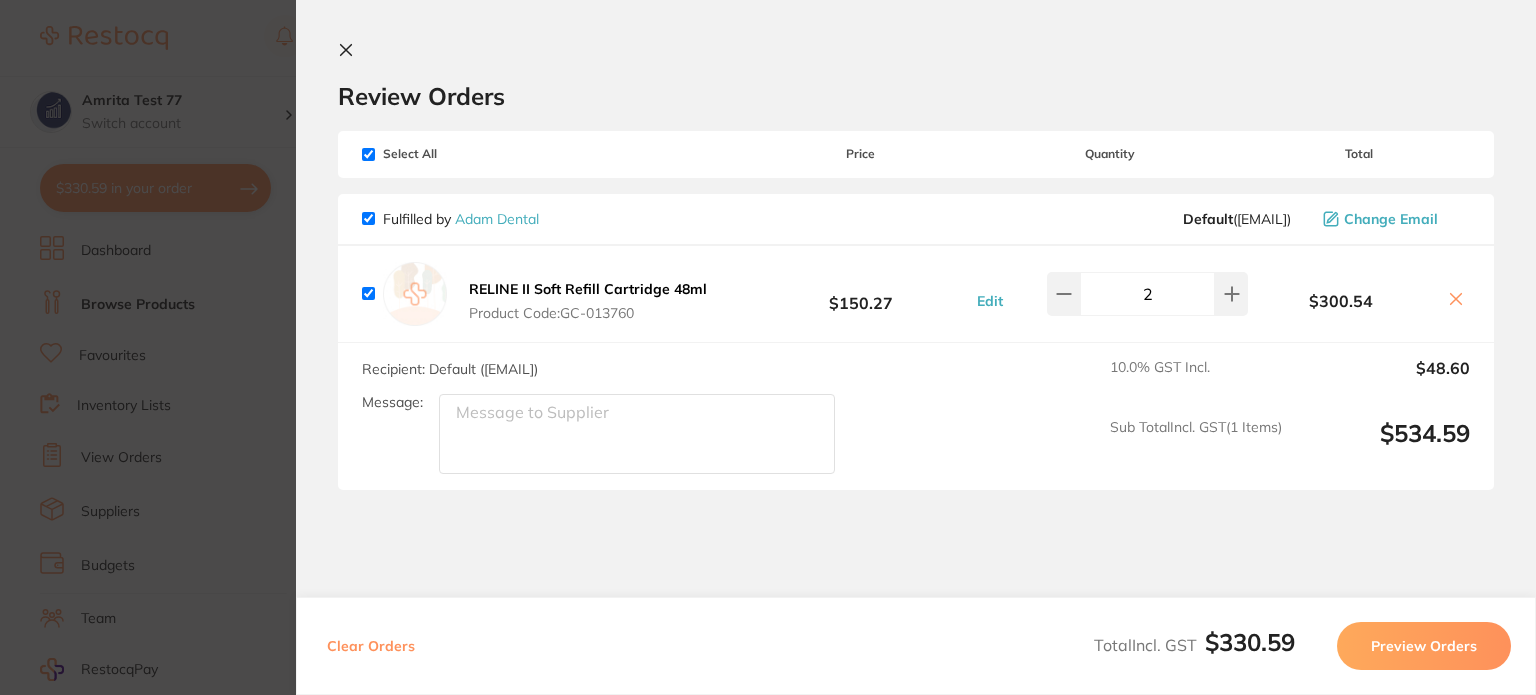 drag, startPoint x: 382, startPoint y: 646, endPoint x: 375, endPoint y: 631, distance: 16.552946 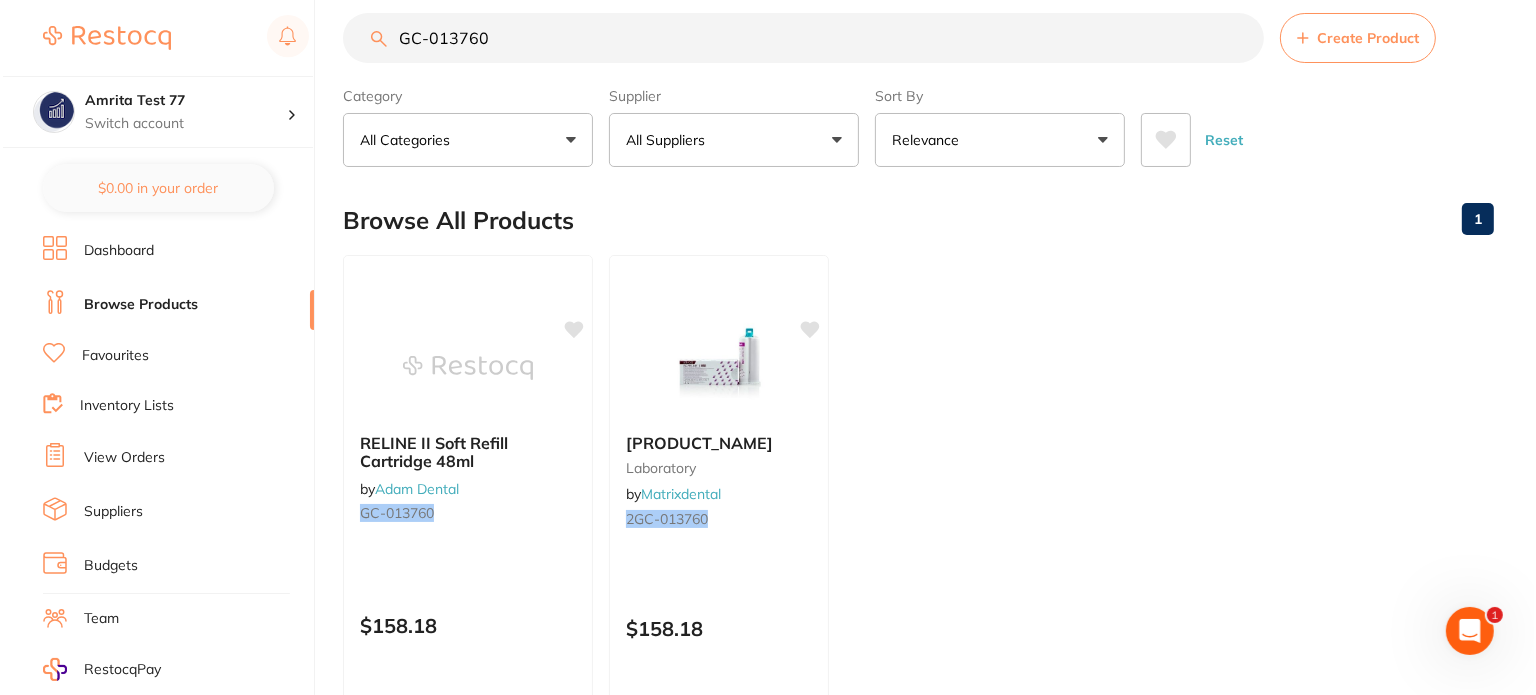 scroll, scrollTop: 0, scrollLeft: 0, axis: both 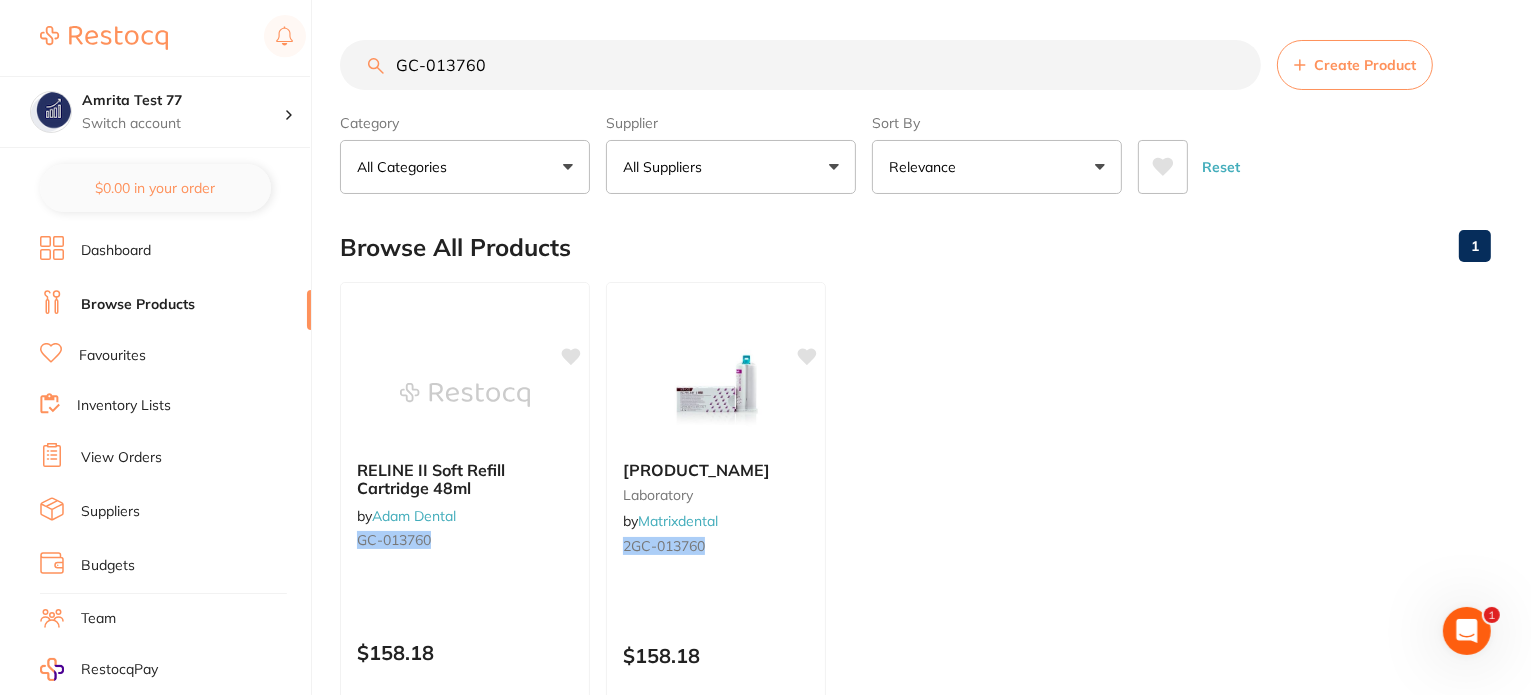 drag, startPoint x: 491, startPoint y: 507, endPoint x: 511, endPoint y: 507, distance: 20 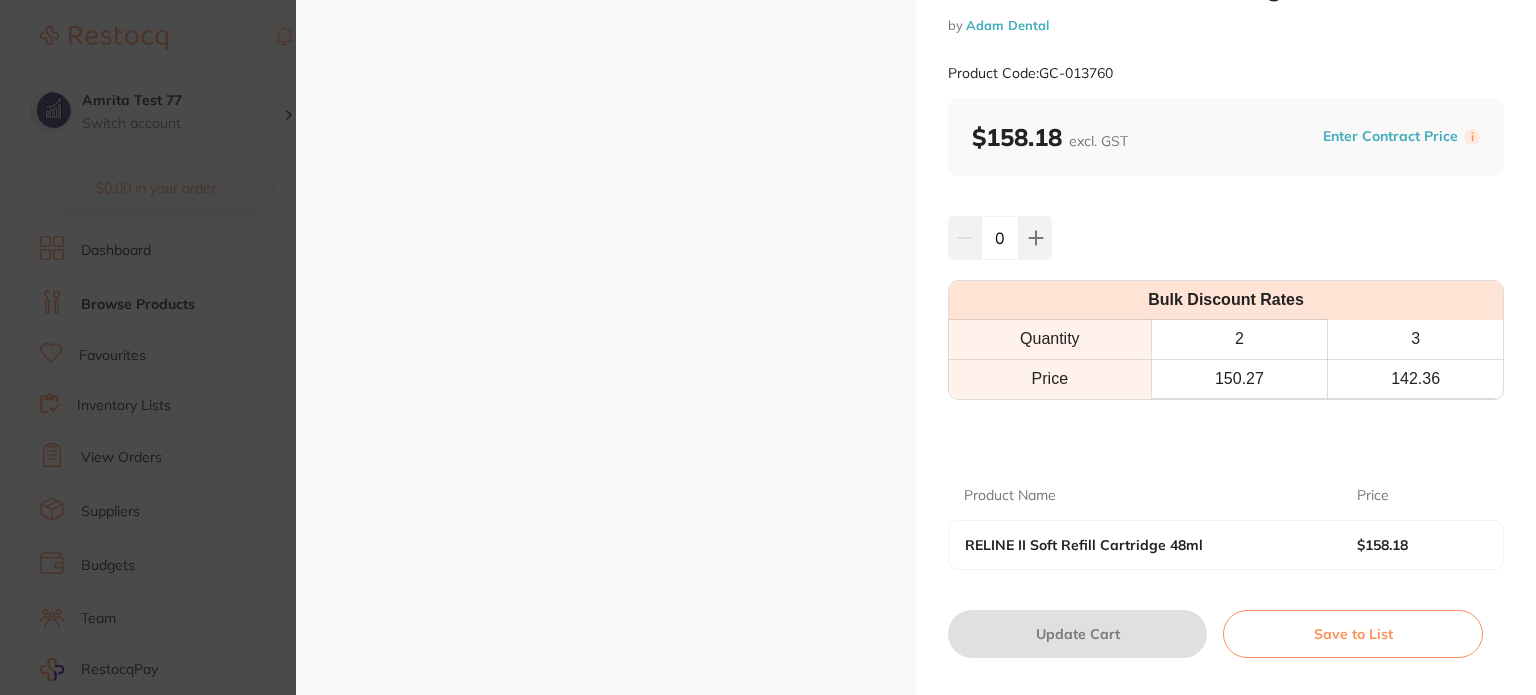 scroll, scrollTop: 0, scrollLeft: 0, axis: both 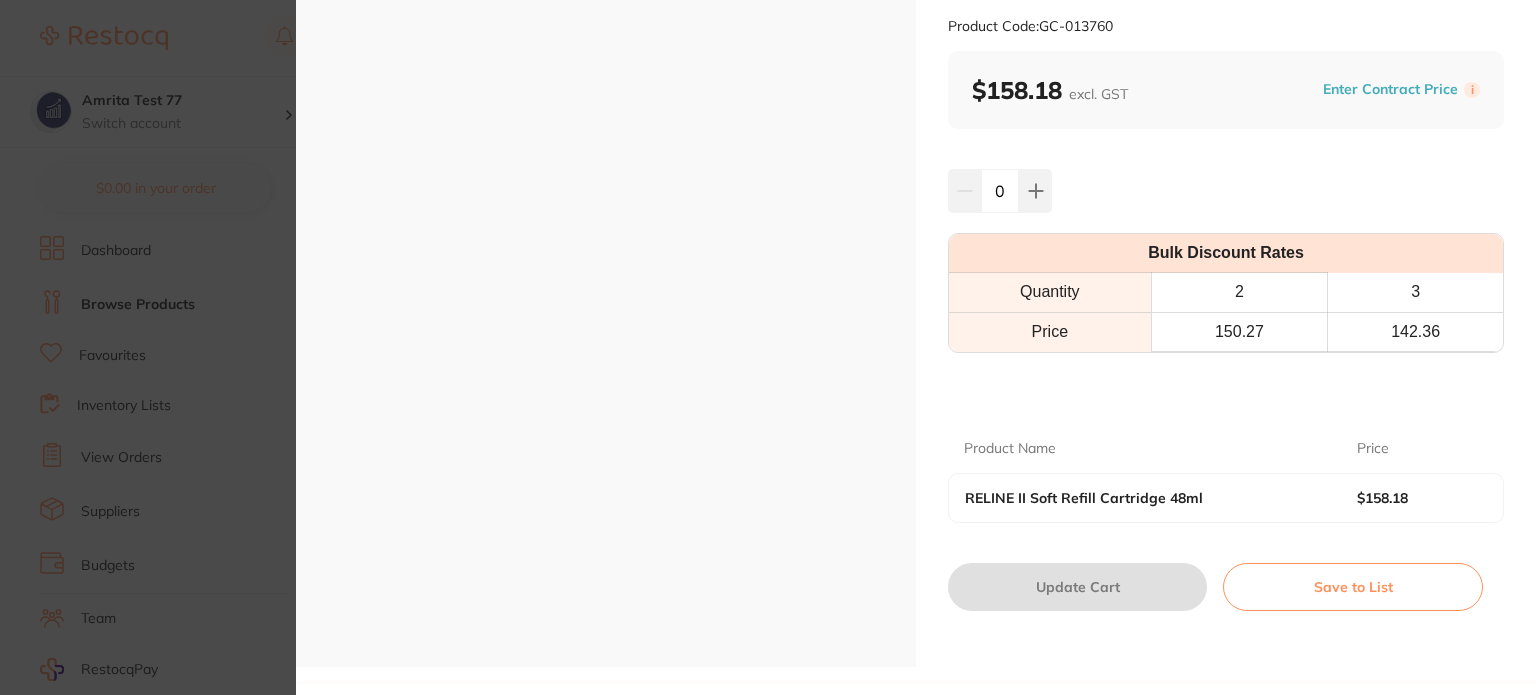 click on "0" at bounding box center [1226, 191] 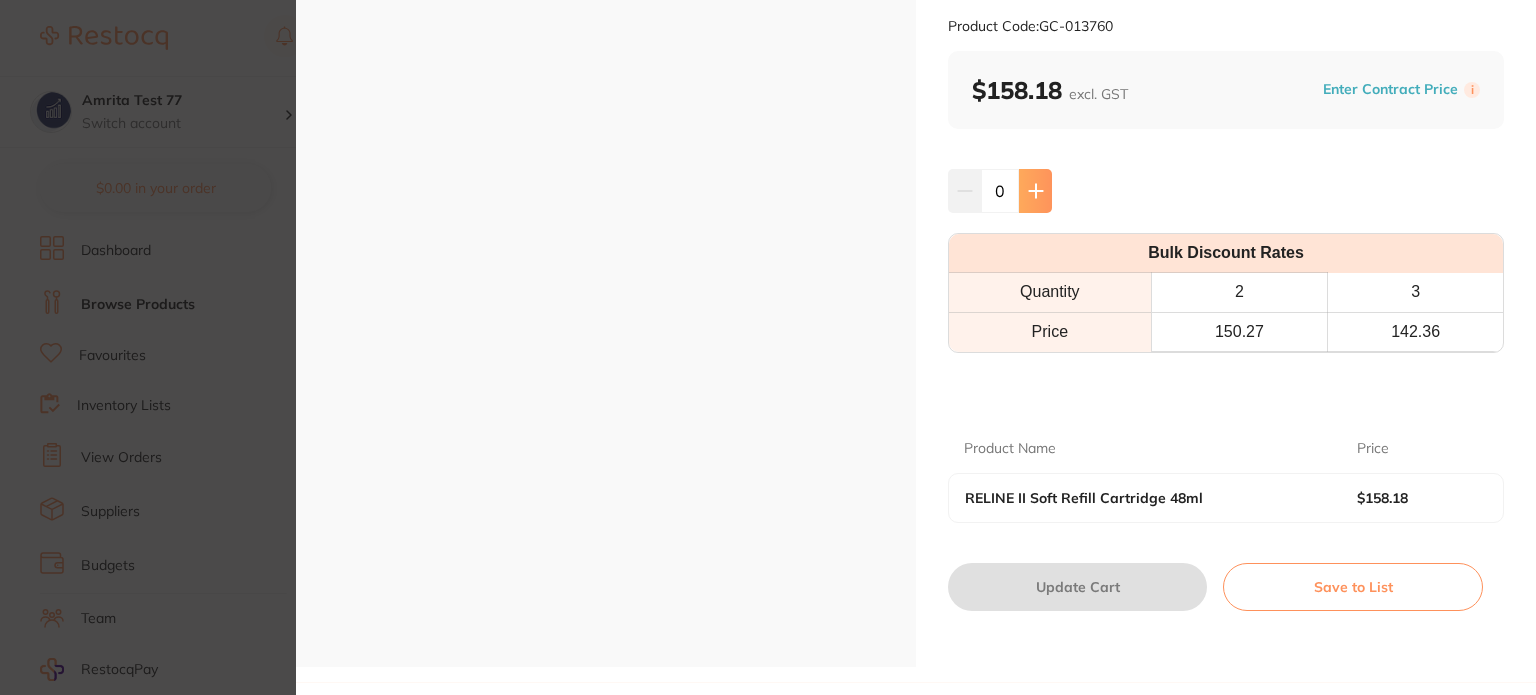 click at bounding box center [1035, 191] 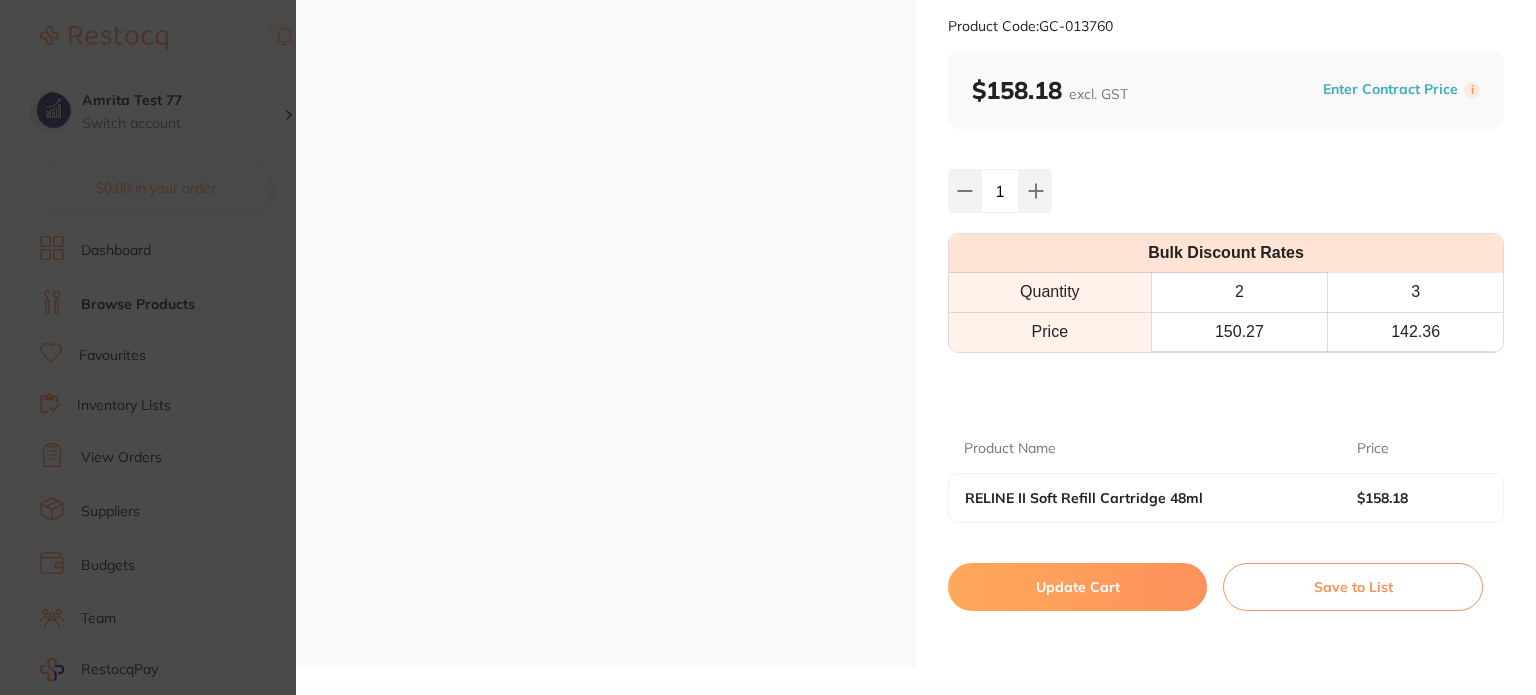 drag, startPoint x: 1115, startPoint y: 591, endPoint x: 956, endPoint y: 652, distance: 170.29973 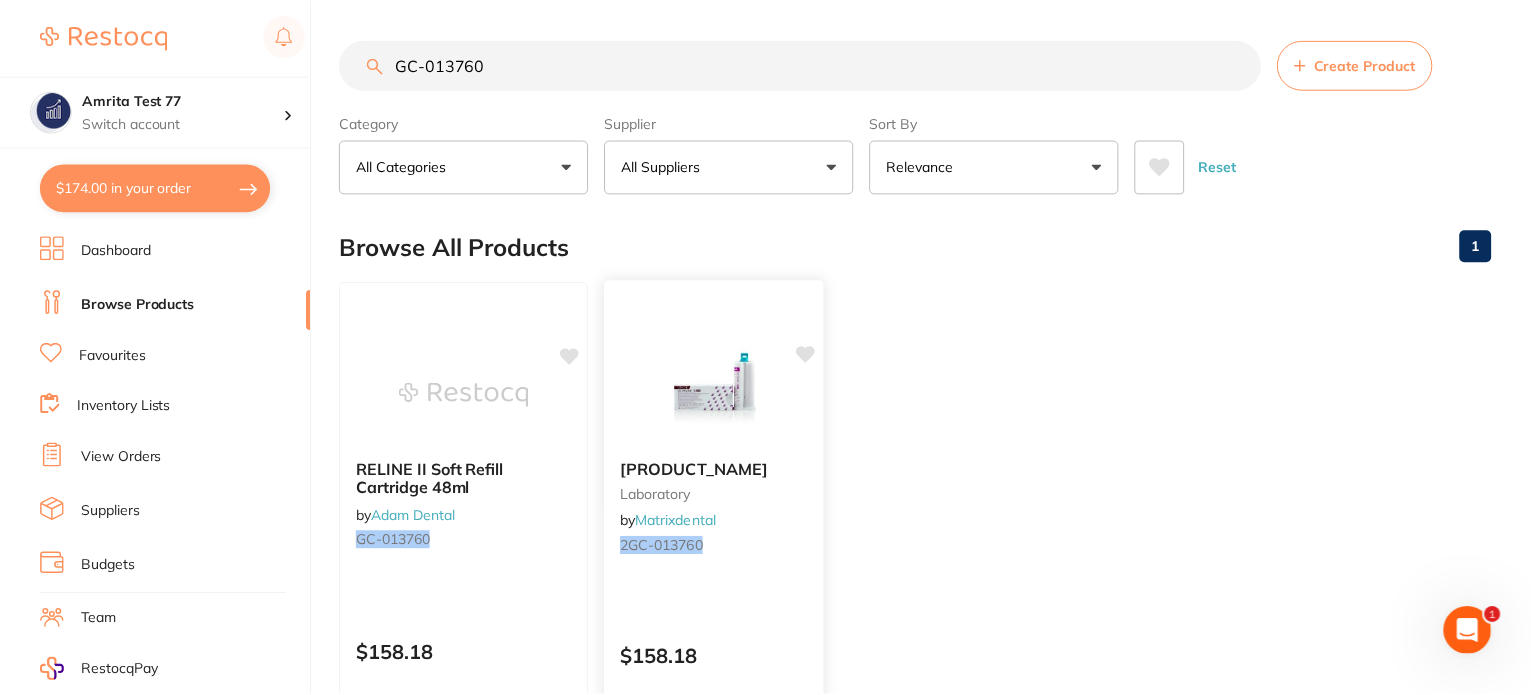 scroll, scrollTop: 0, scrollLeft: 0, axis: both 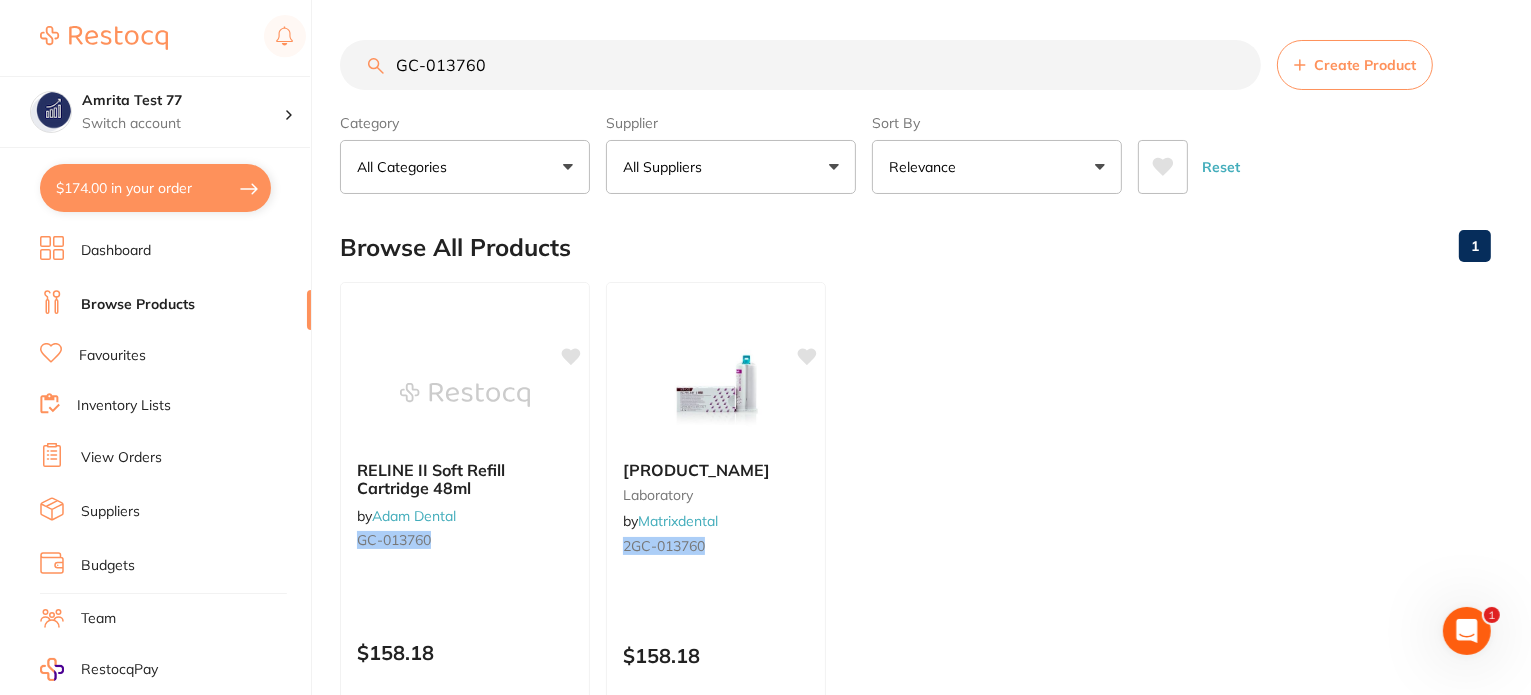 drag, startPoint x: 176, startPoint y: 195, endPoint x: 186, endPoint y: 196, distance: 10.049875 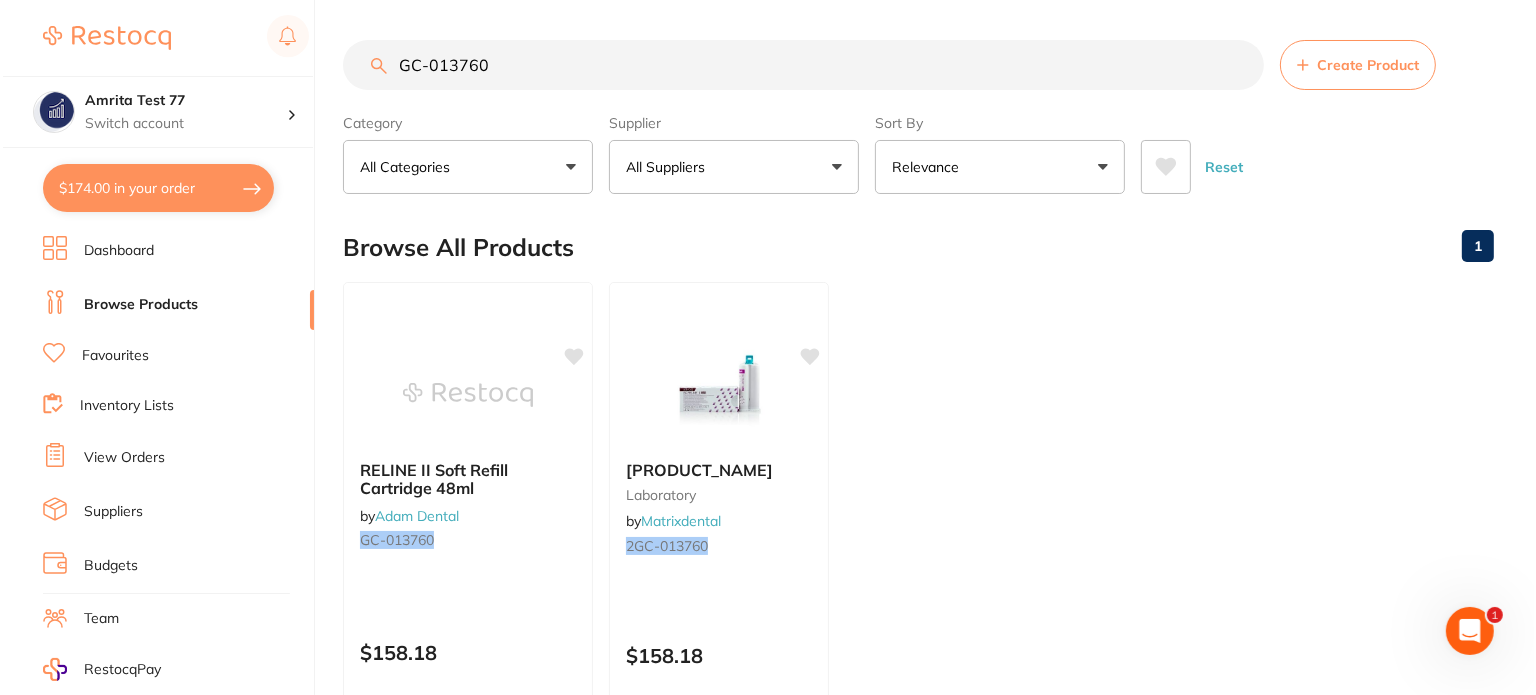 scroll, scrollTop: 0, scrollLeft: 0, axis: both 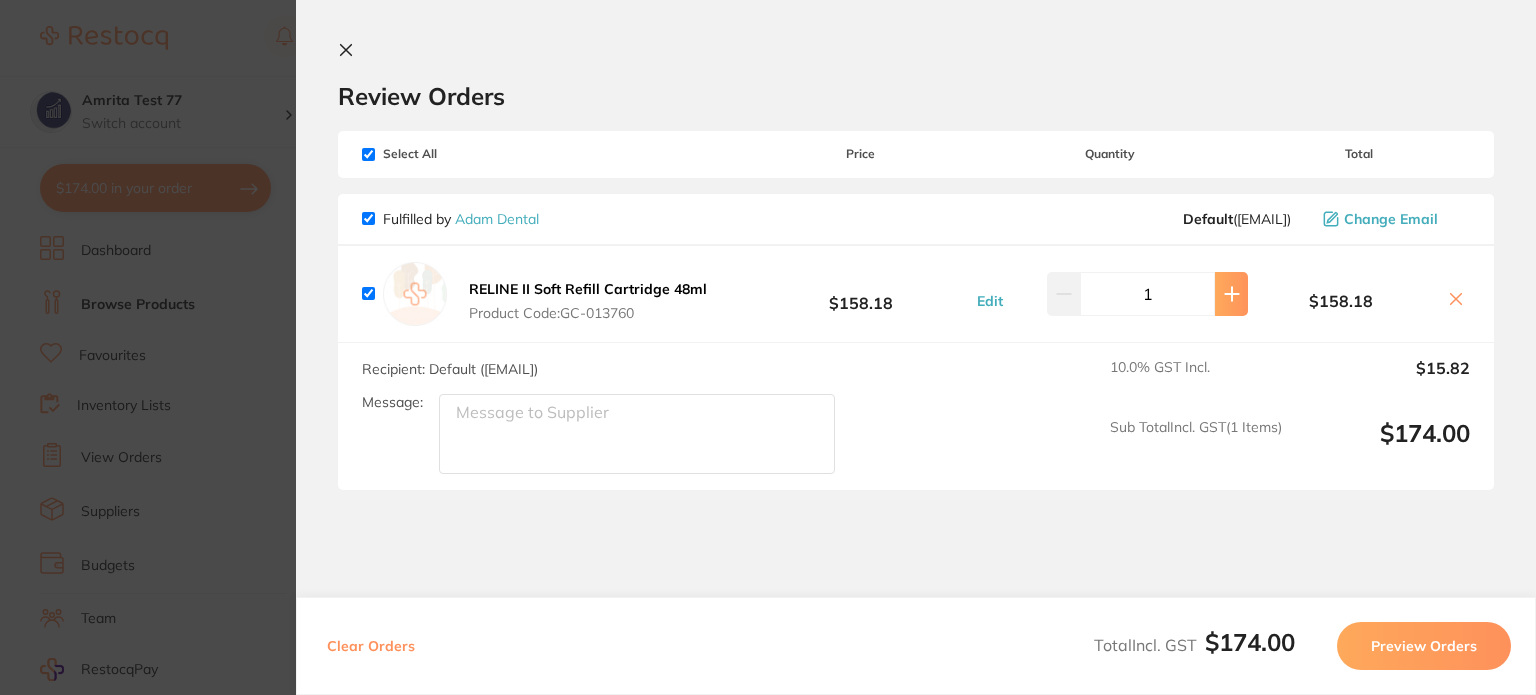 click 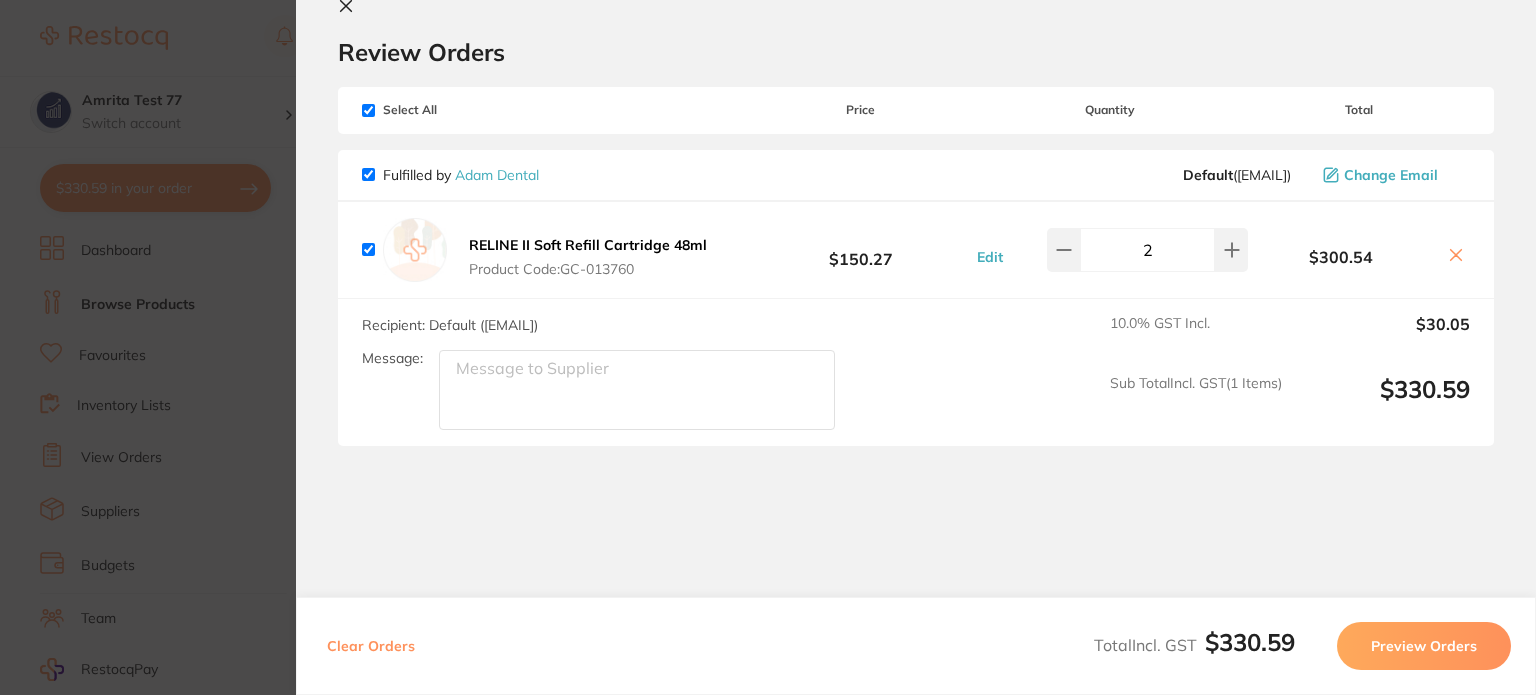 scroll, scrollTop: 0, scrollLeft: 0, axis: both 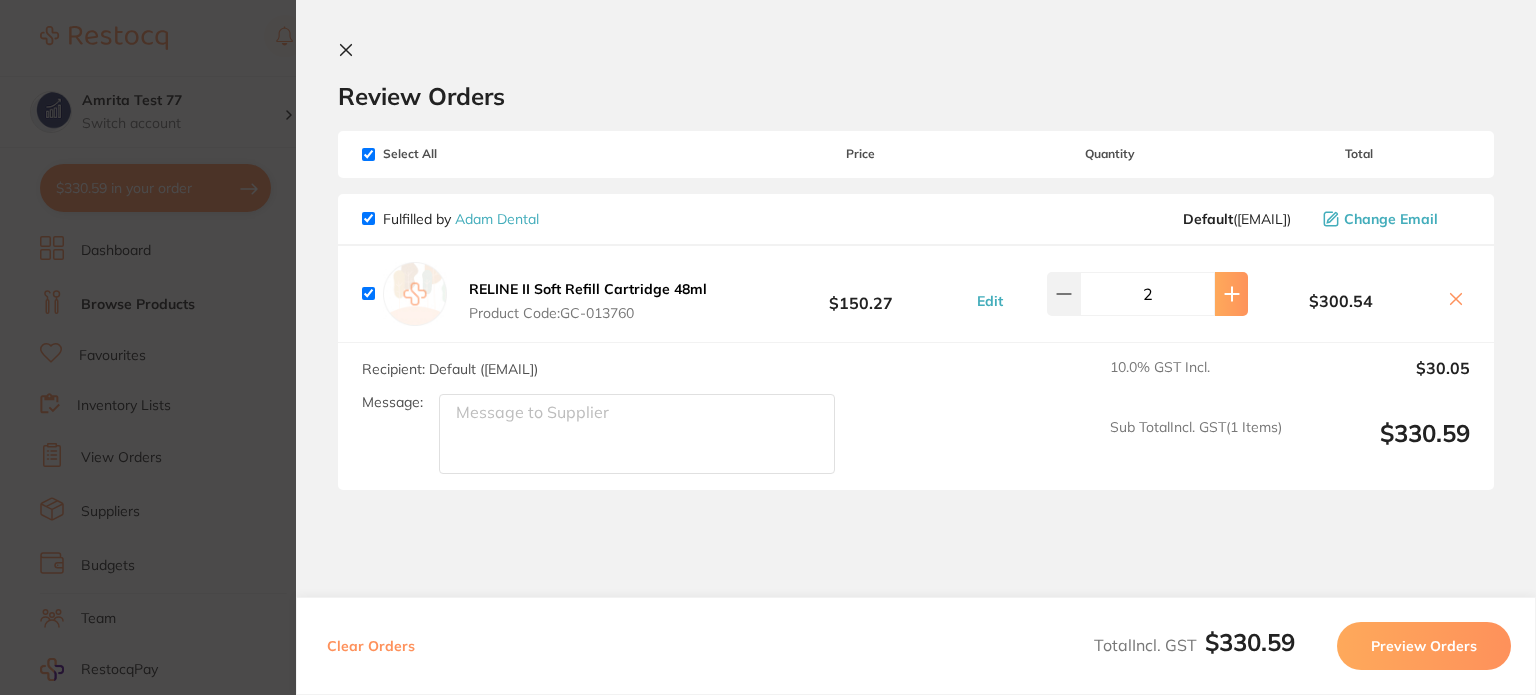 click 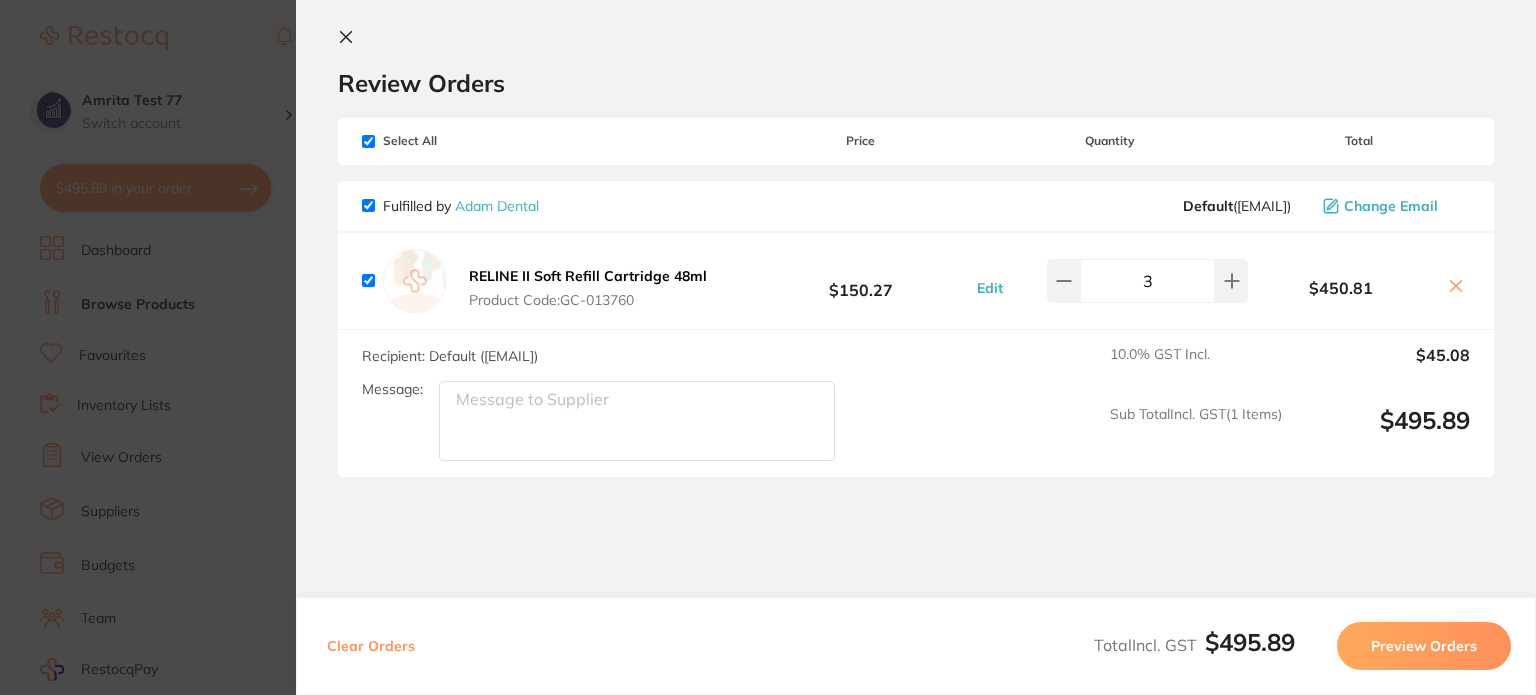 scroll, scrollTop: 0, scrollLeft: 0, axis: both 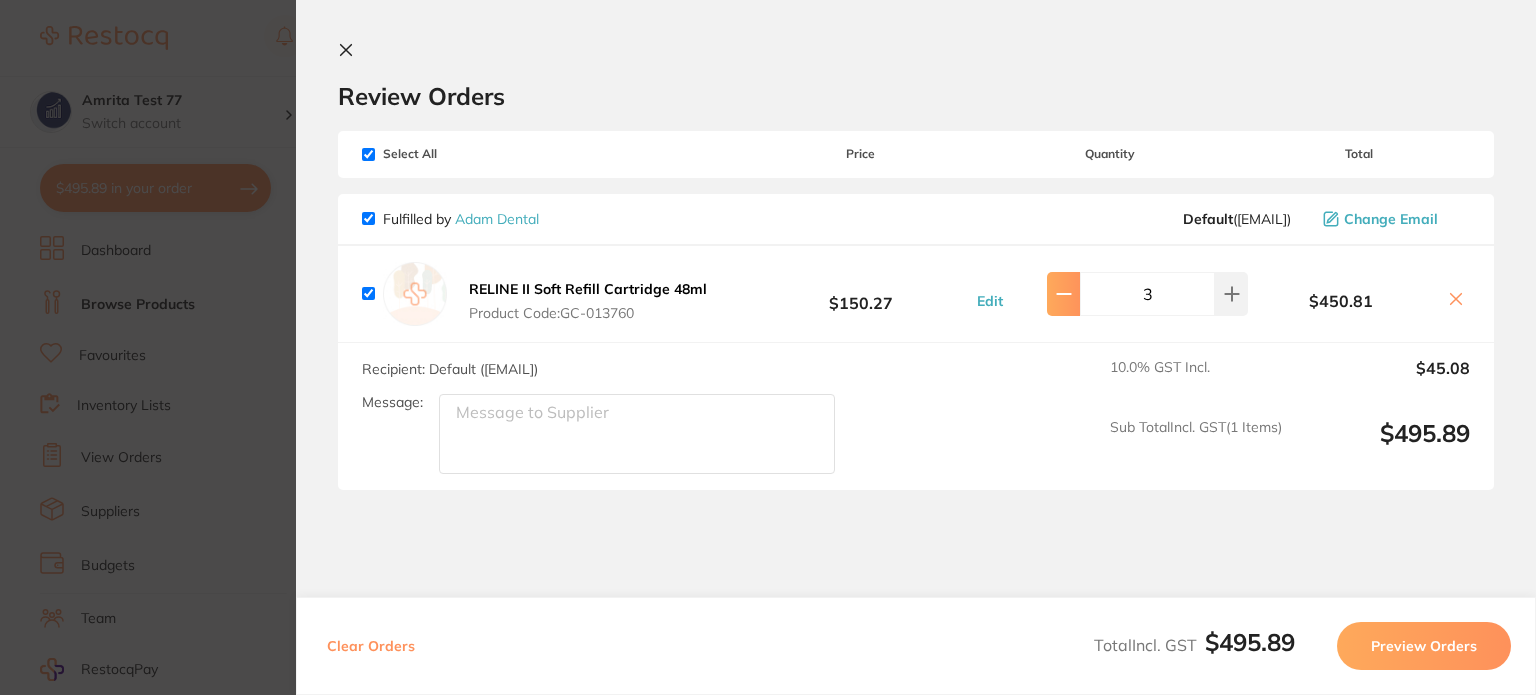 click at bounding box center (1063, 294) 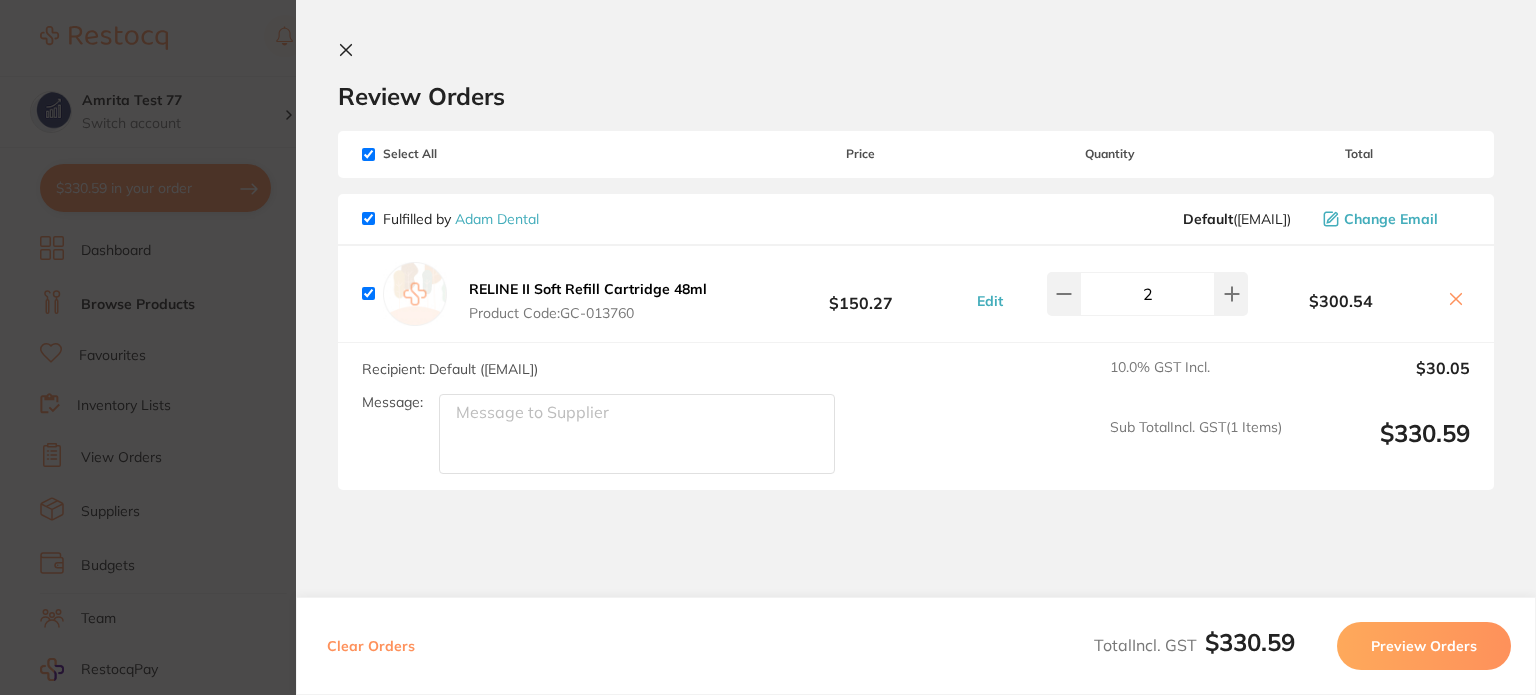 click 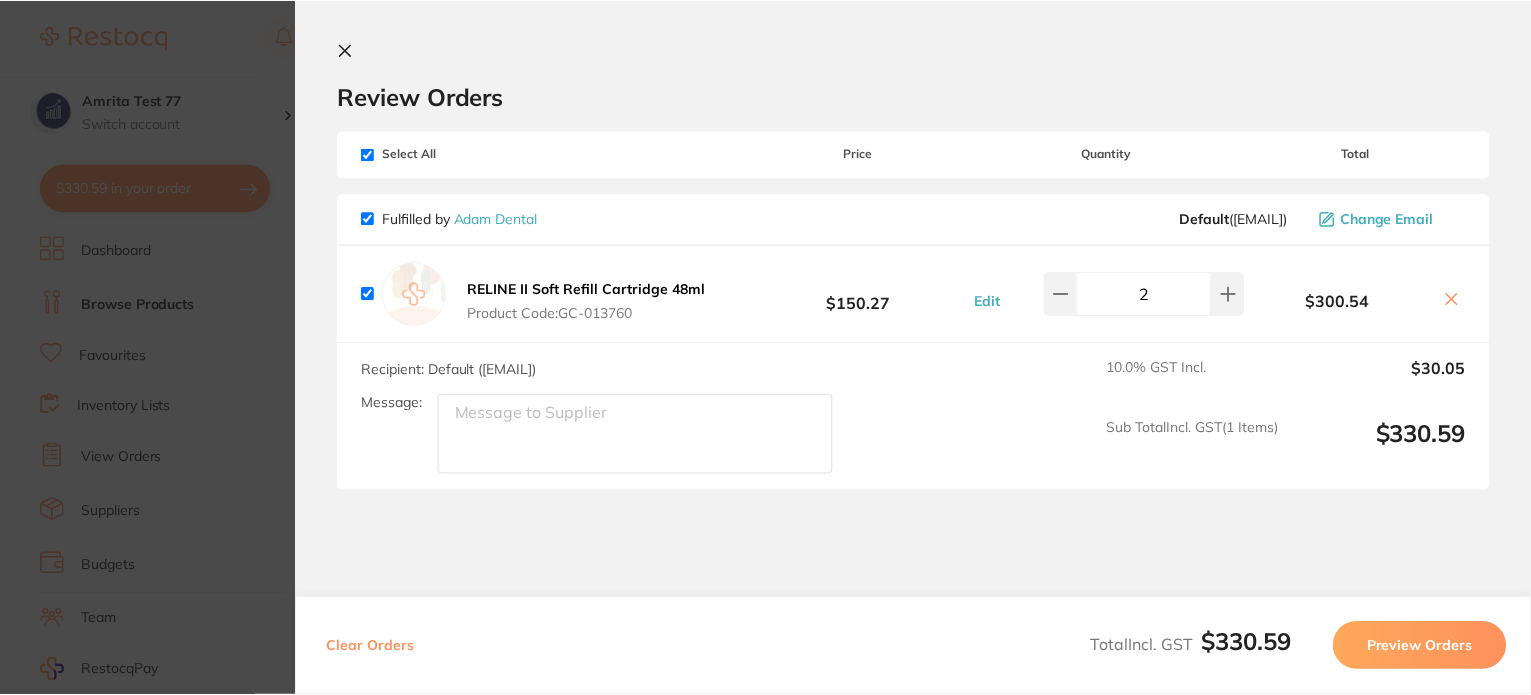 scroll, scrollTop: 0, scrollLeft: 0, axis: both 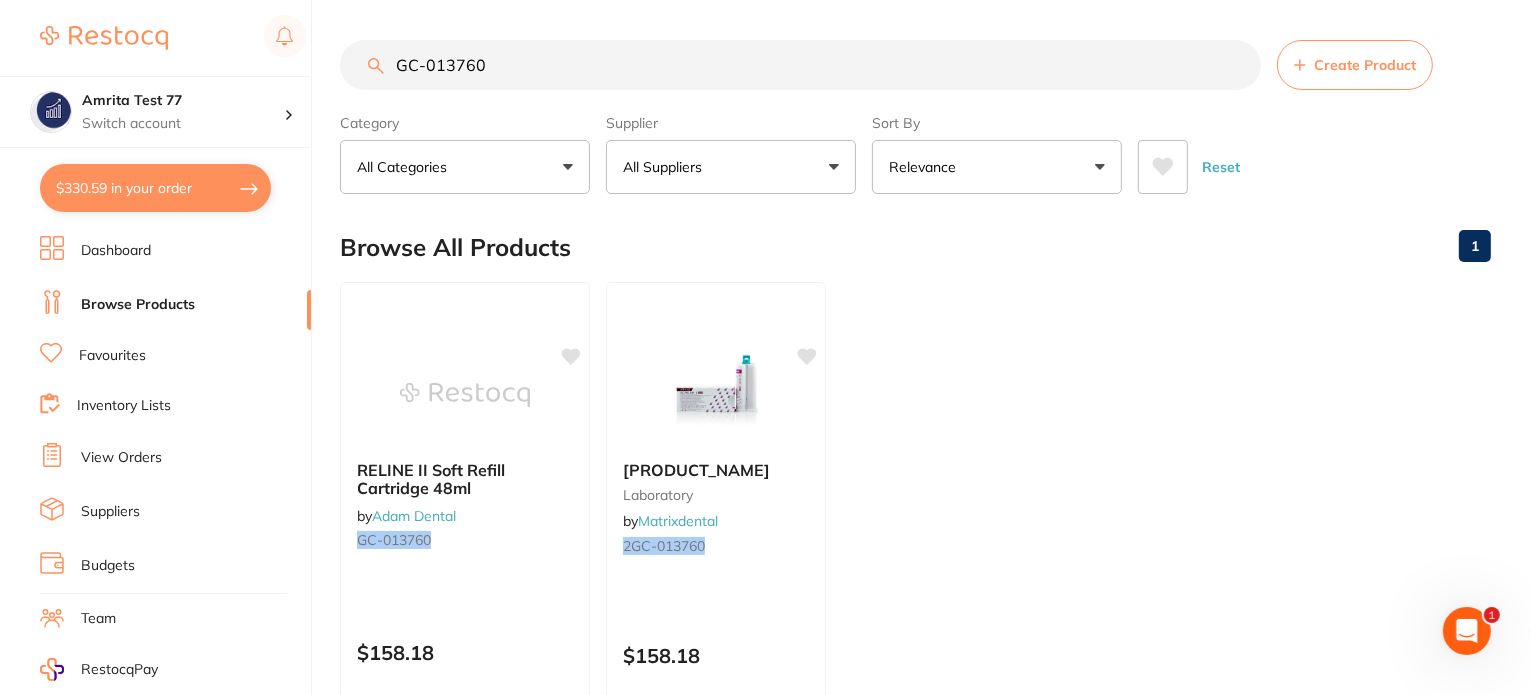 type 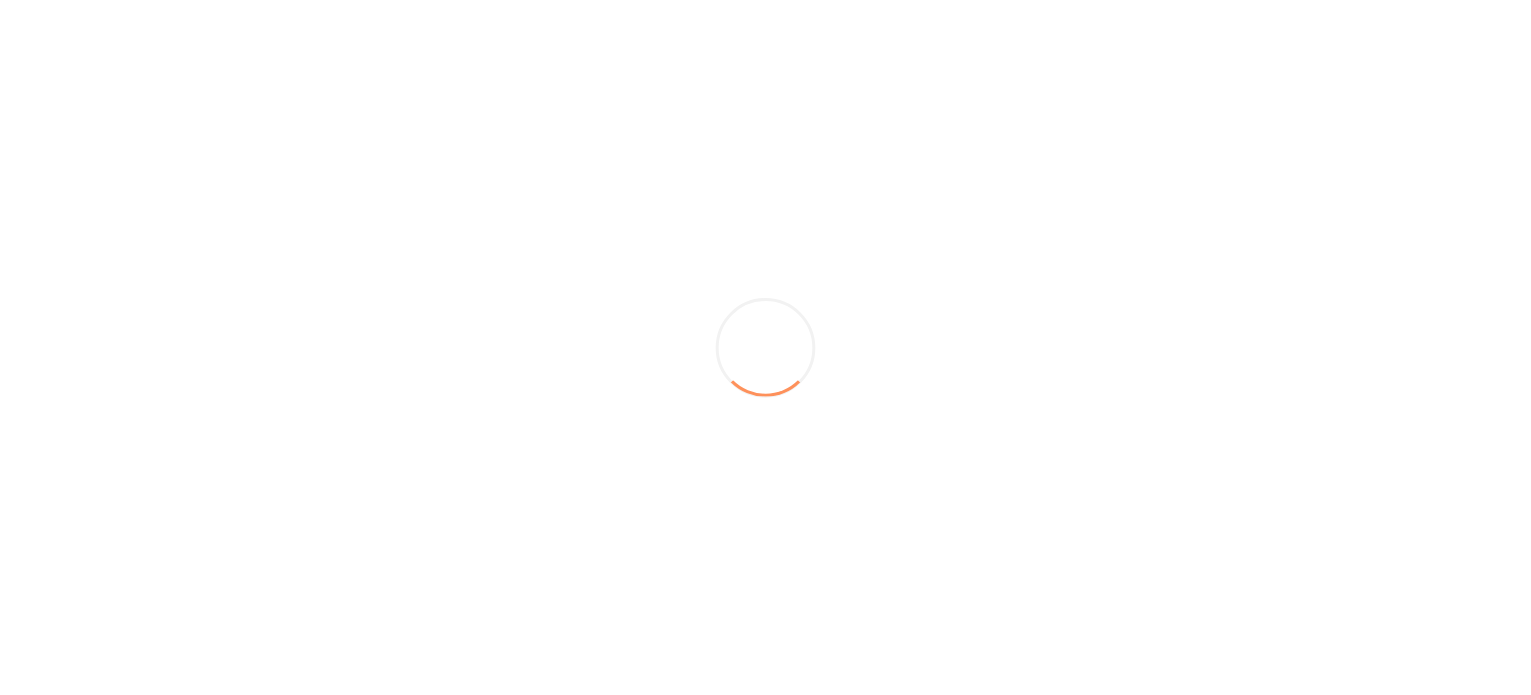 scroll, scrollTop: 0, scrollLeft: 0, axis: both 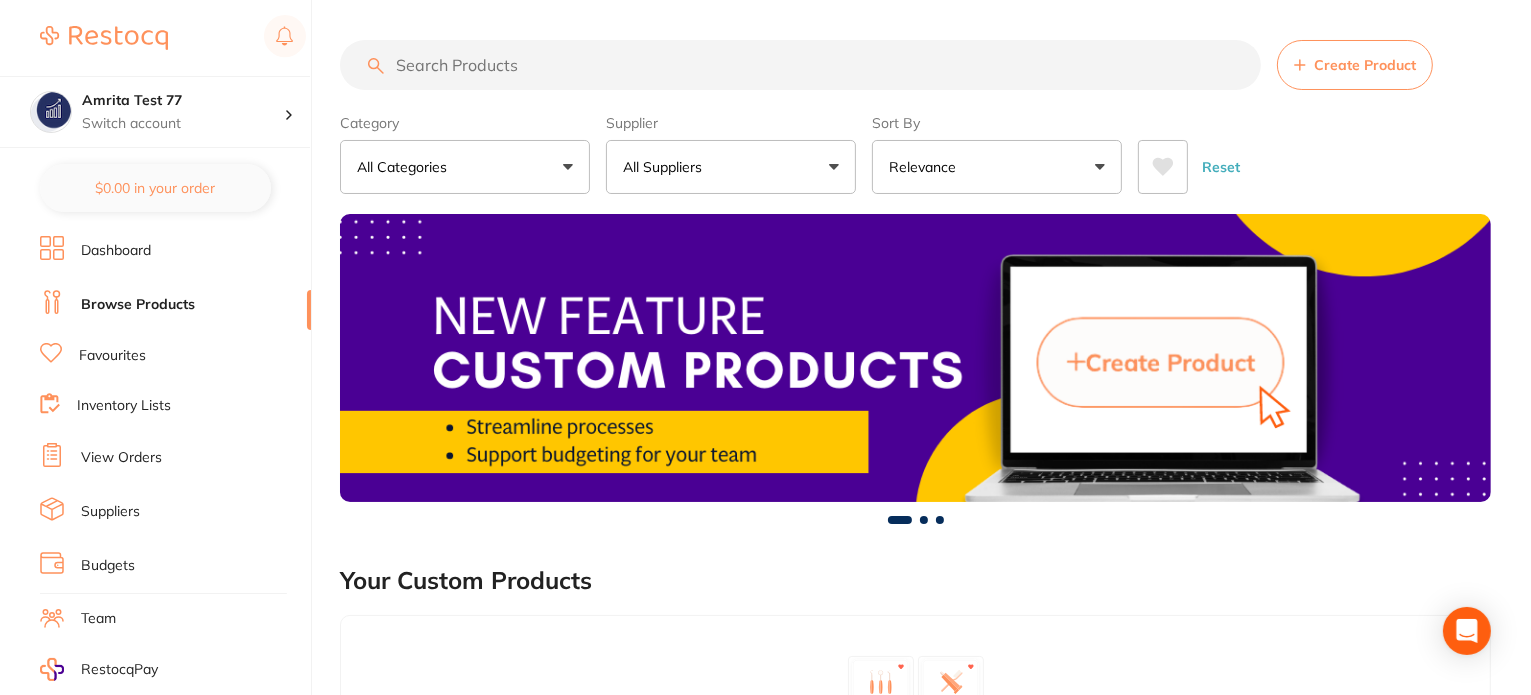 click at bounding box center (800, 65) 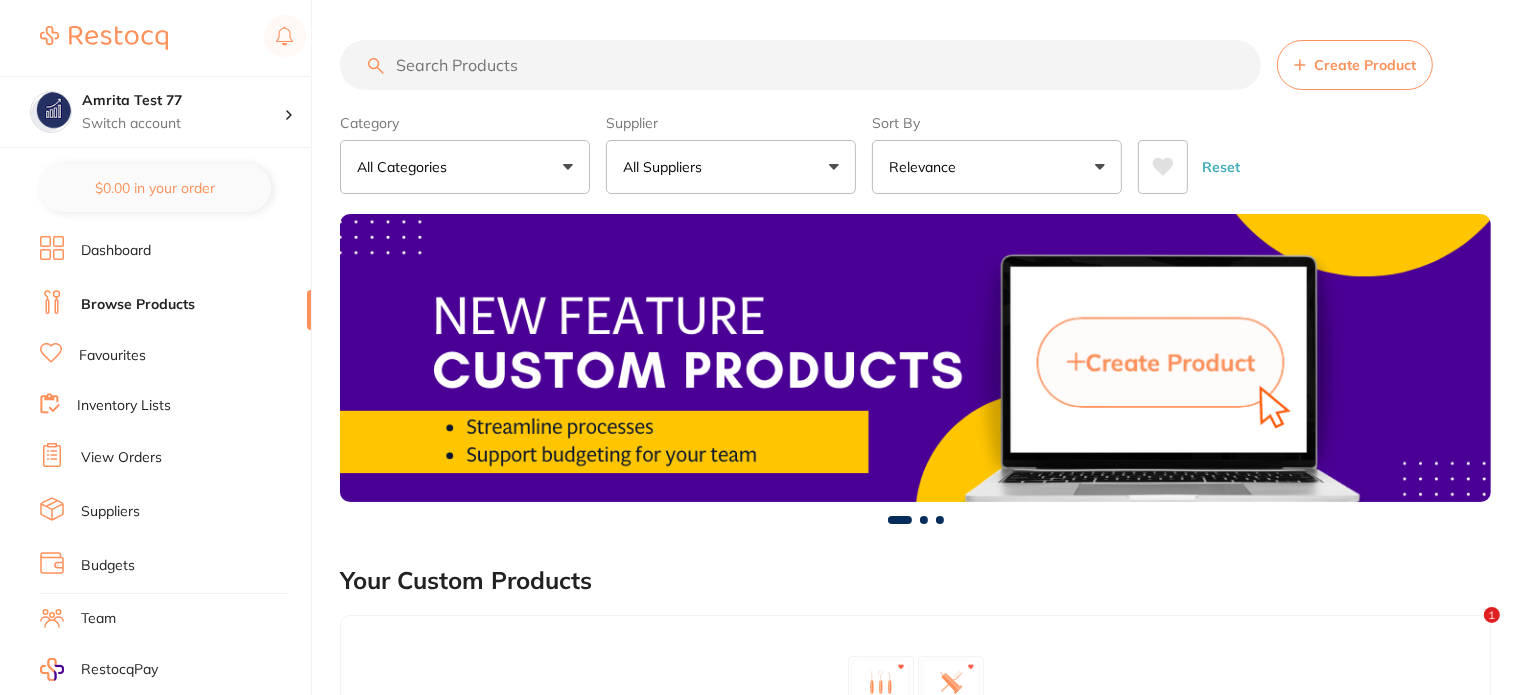 paste on "GC-013760" 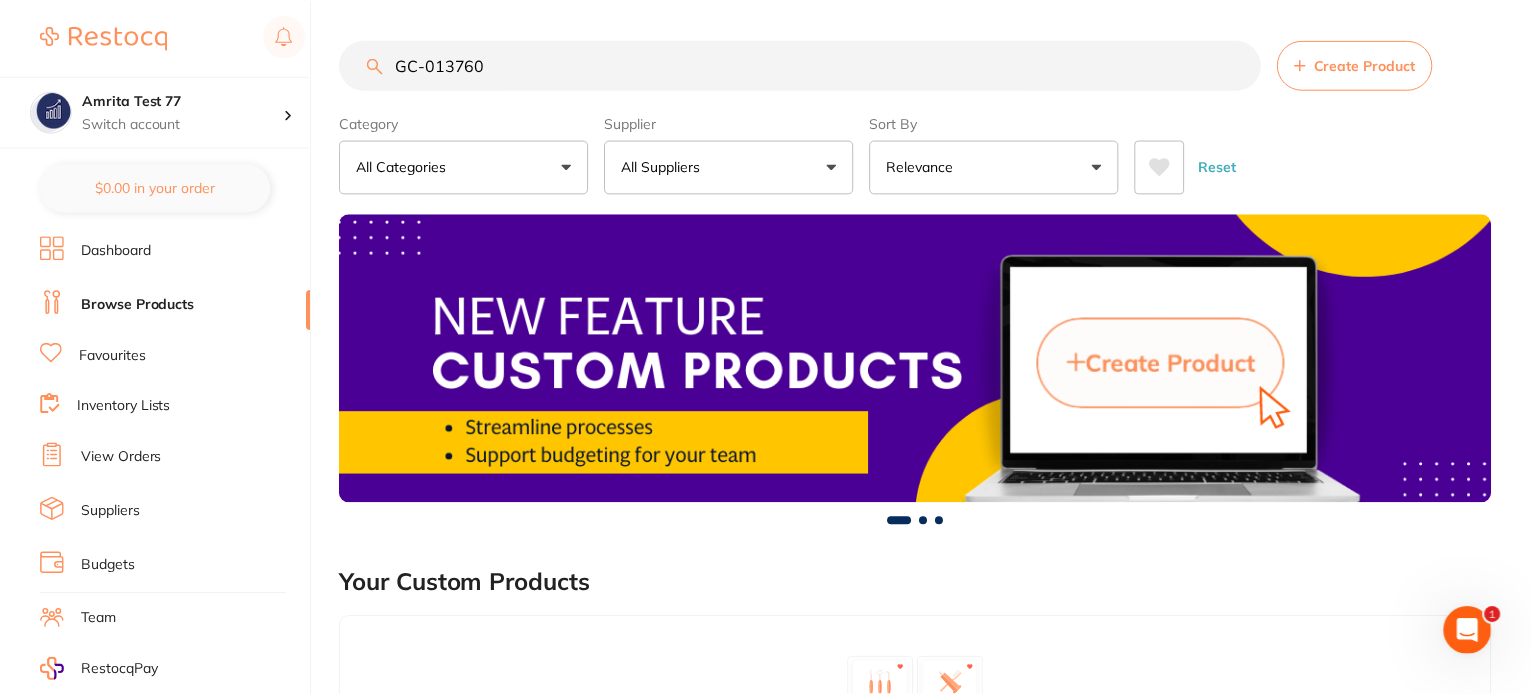 scroll, scrollTop: 0, scrollLeft: 0, axis: both 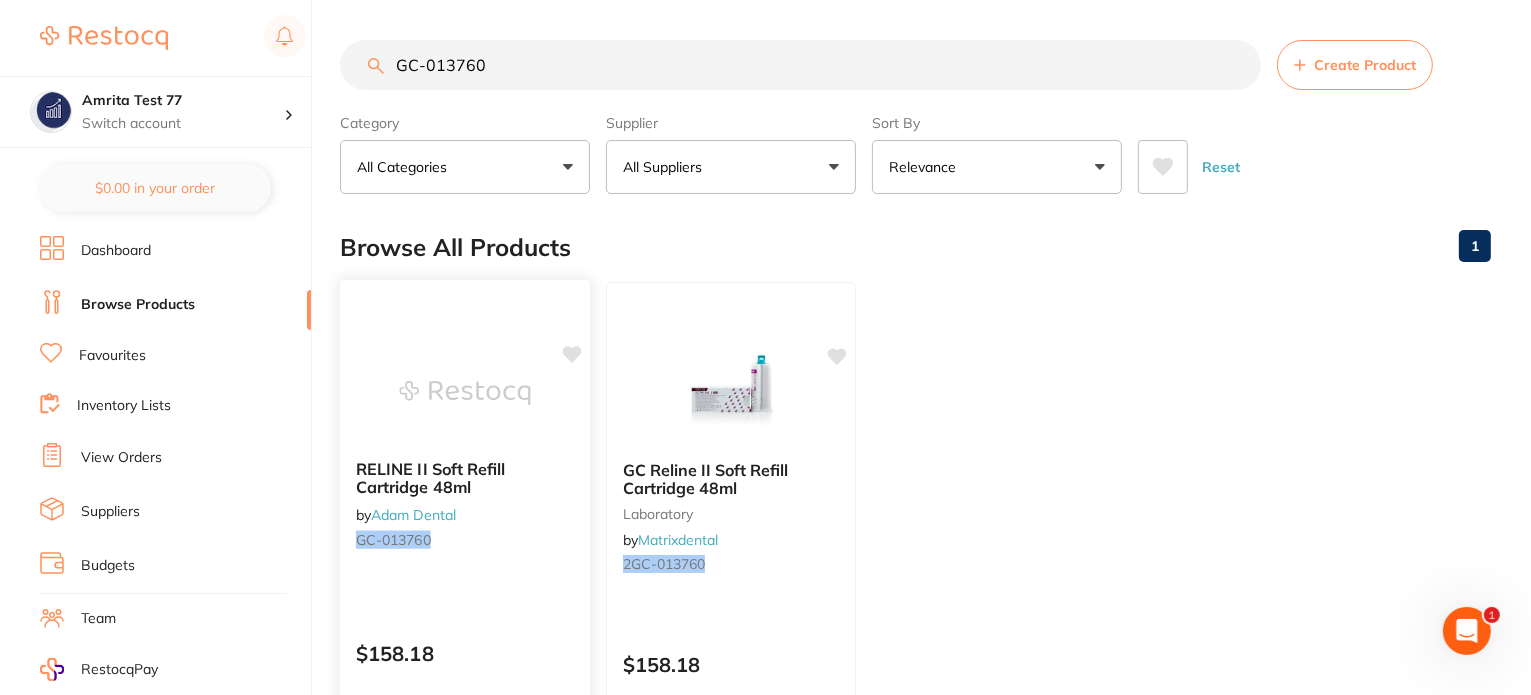 type on "GC-013760" 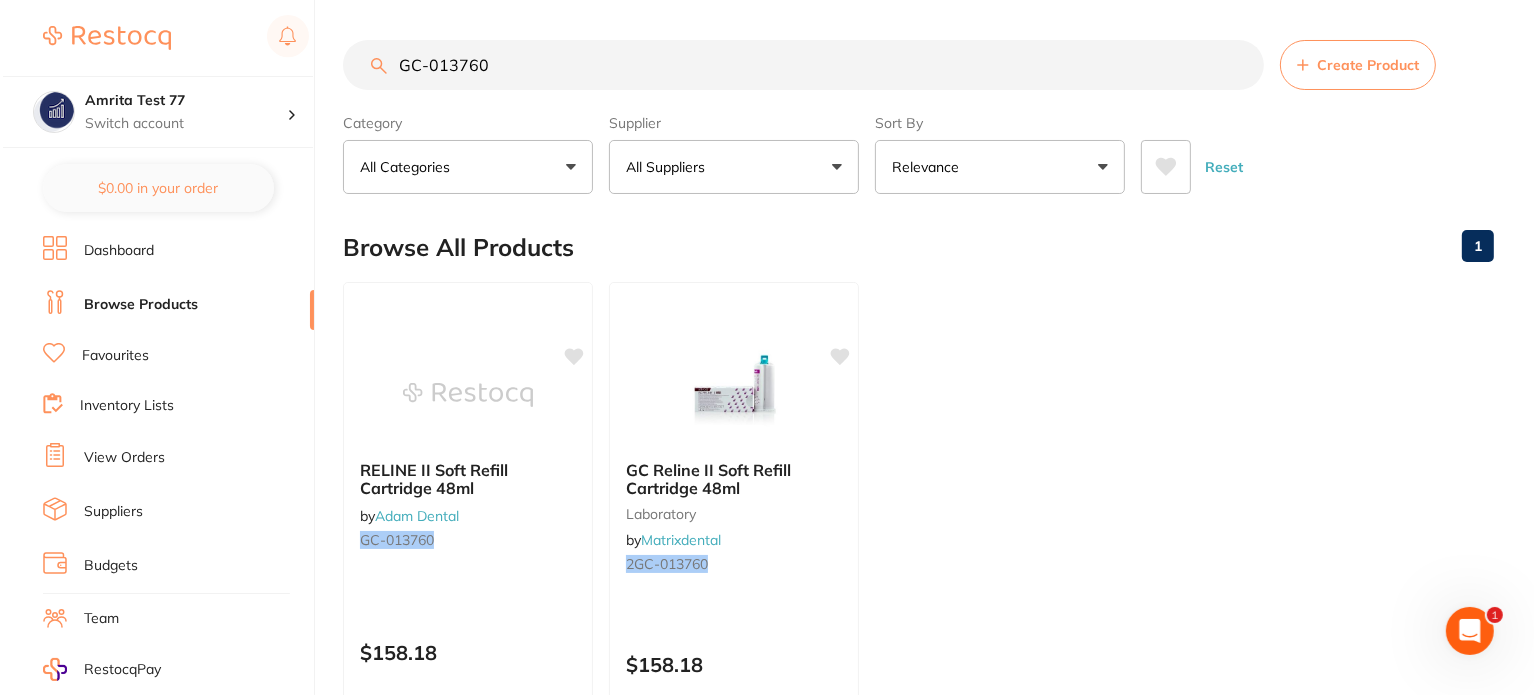 scroll, scrollTop: 0, scrollLeft: 0, axis: both 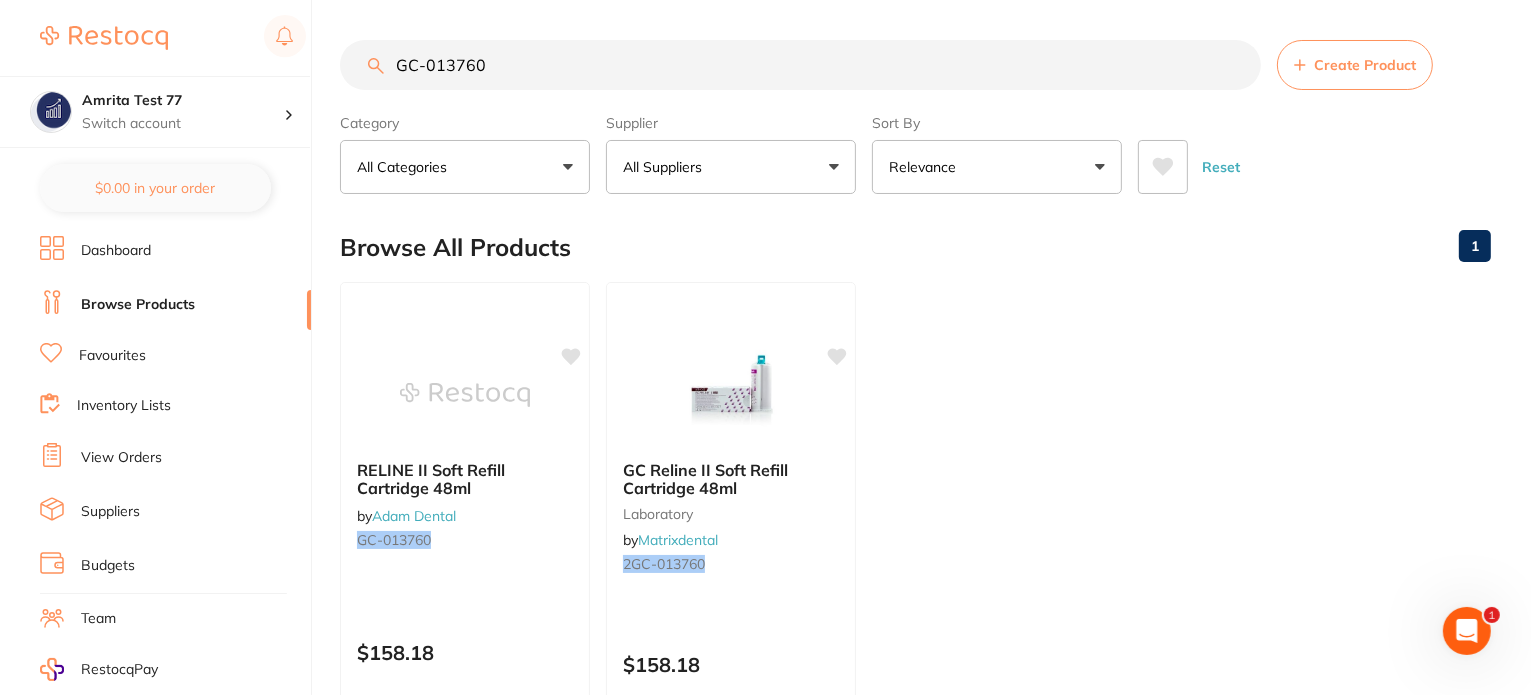 click on "GC-013760" at bounding box center [465, 540] 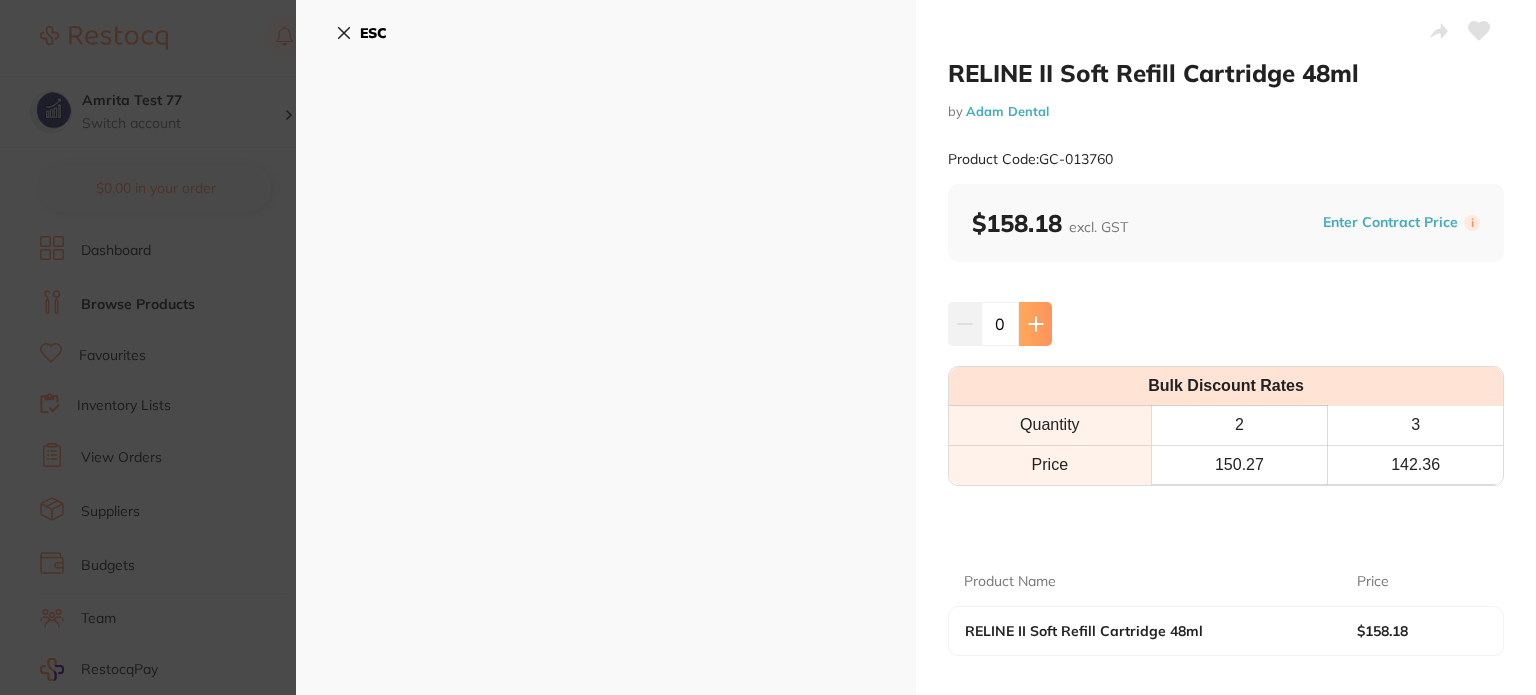 click at bounding box center (1035, 324) 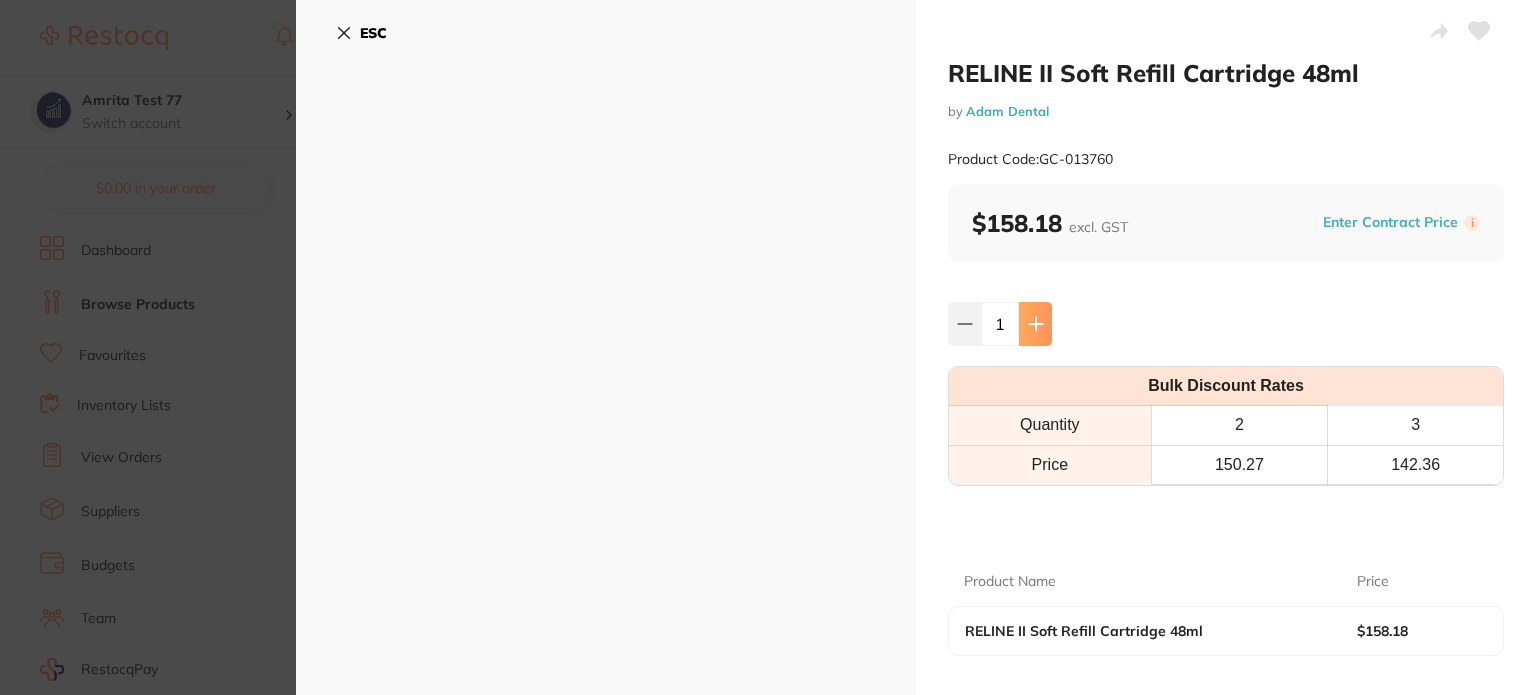 scroll, scrollTop: 0, scrollLeft: 0, axis: both 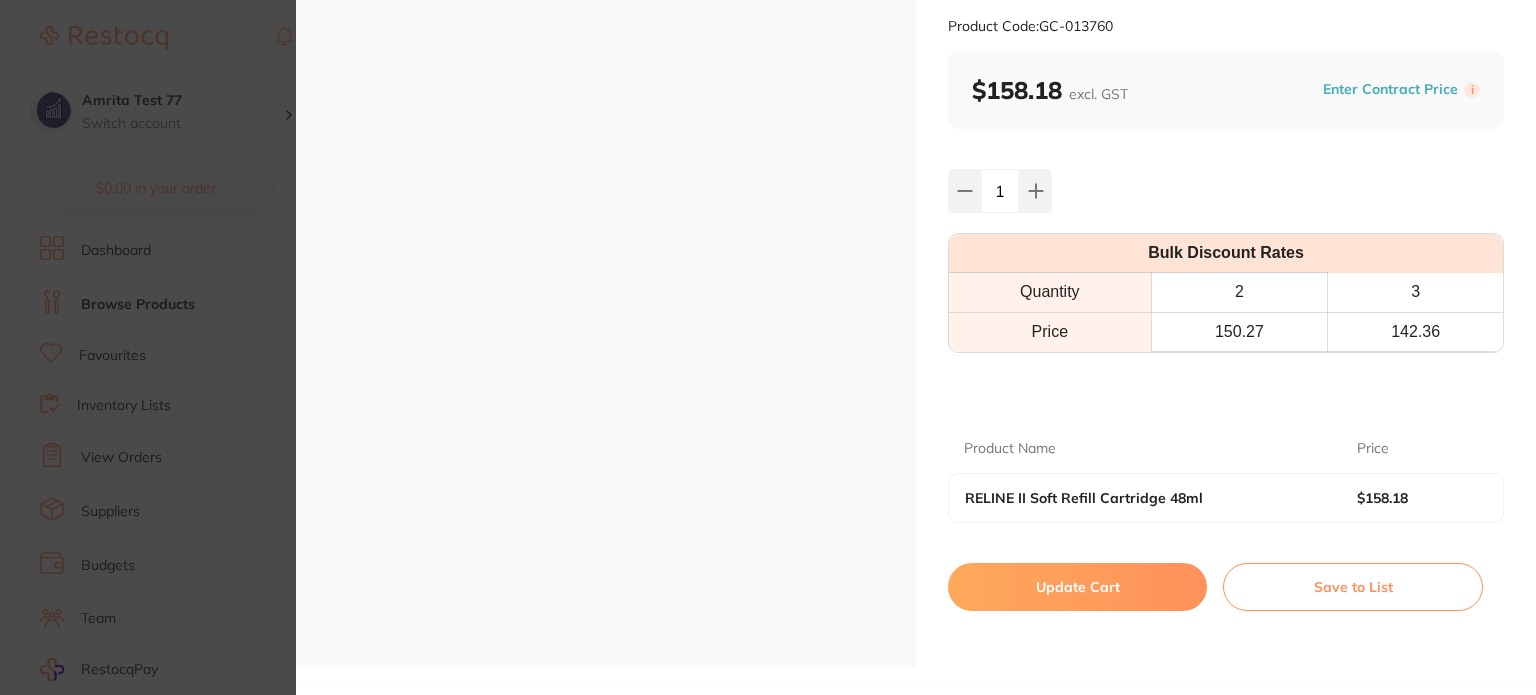 click on "Update Cart" at bounding box center (1077, 587) 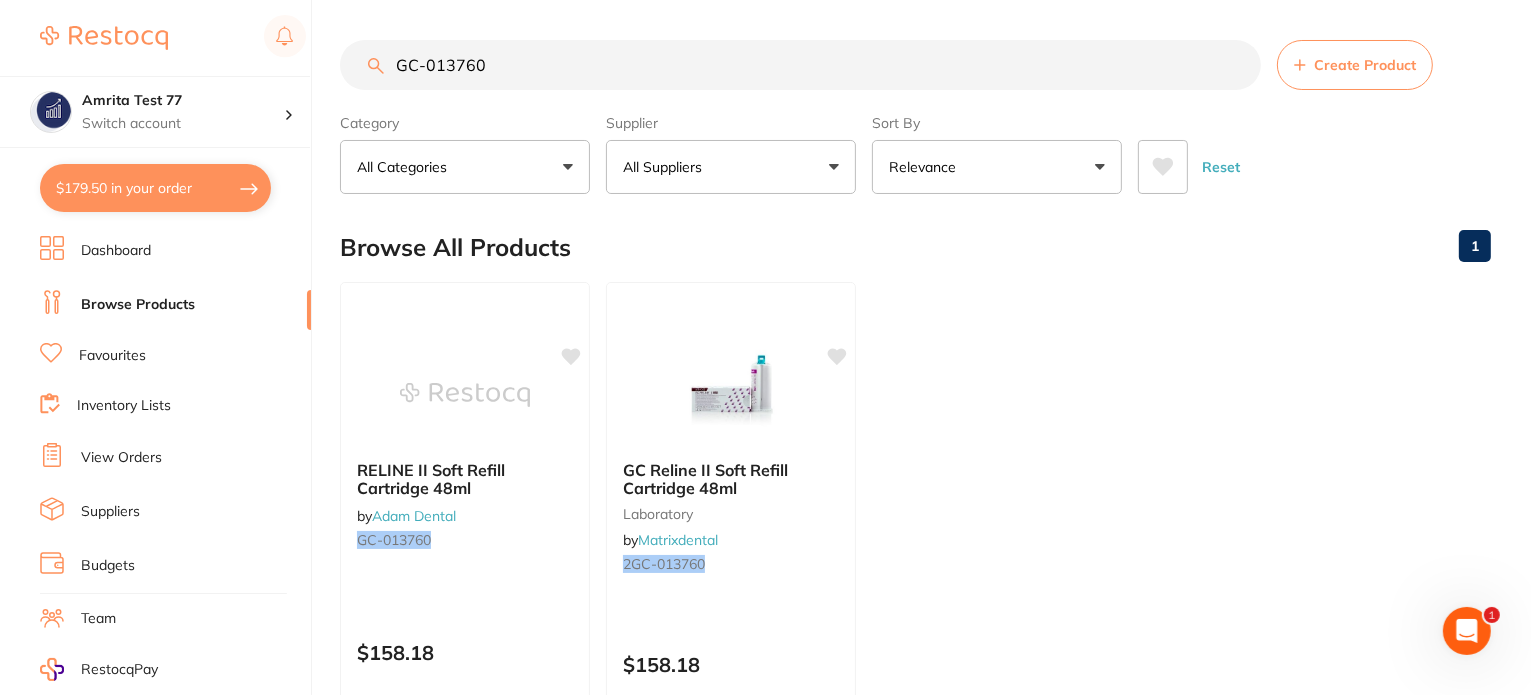 click on "$179.50   in your order" at bounding box center (155, 188) 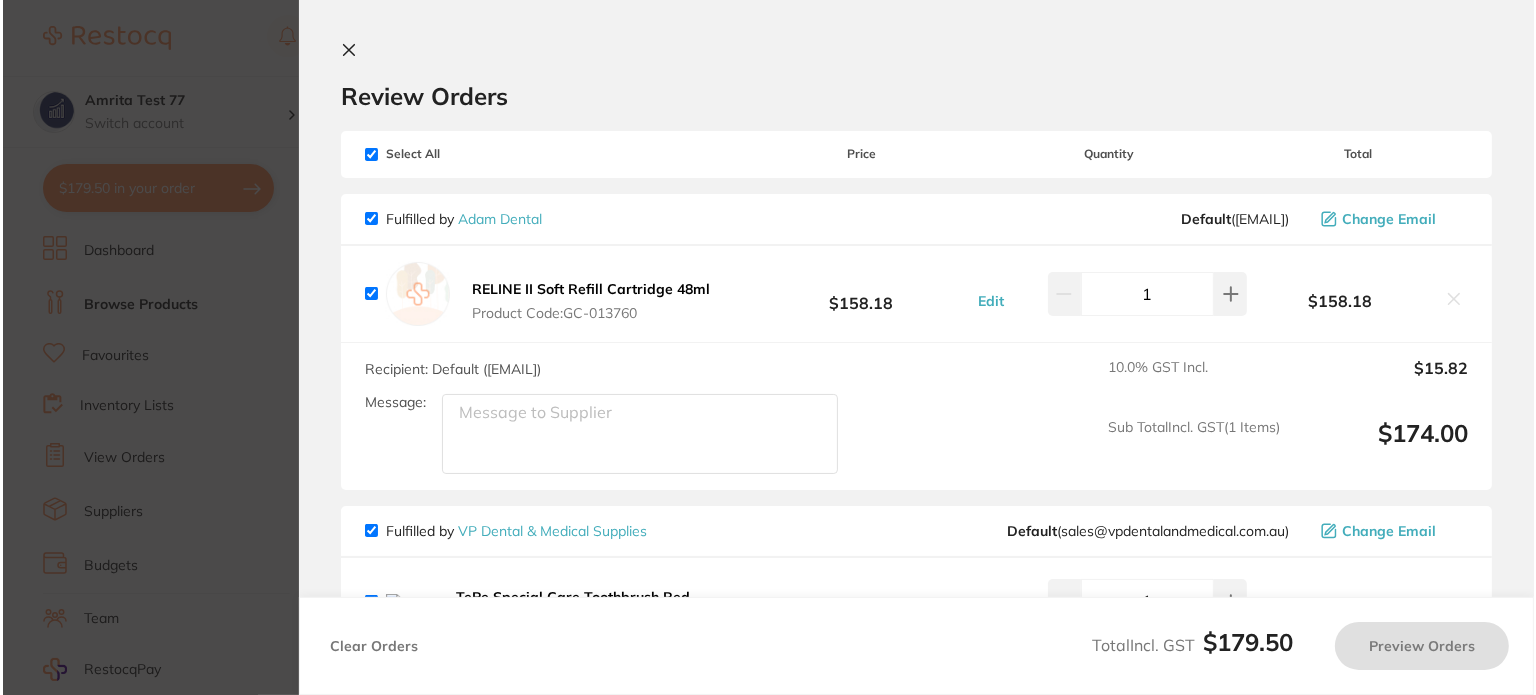 scroll, scrollTop: 0, scrollLeft: 0, axis: both 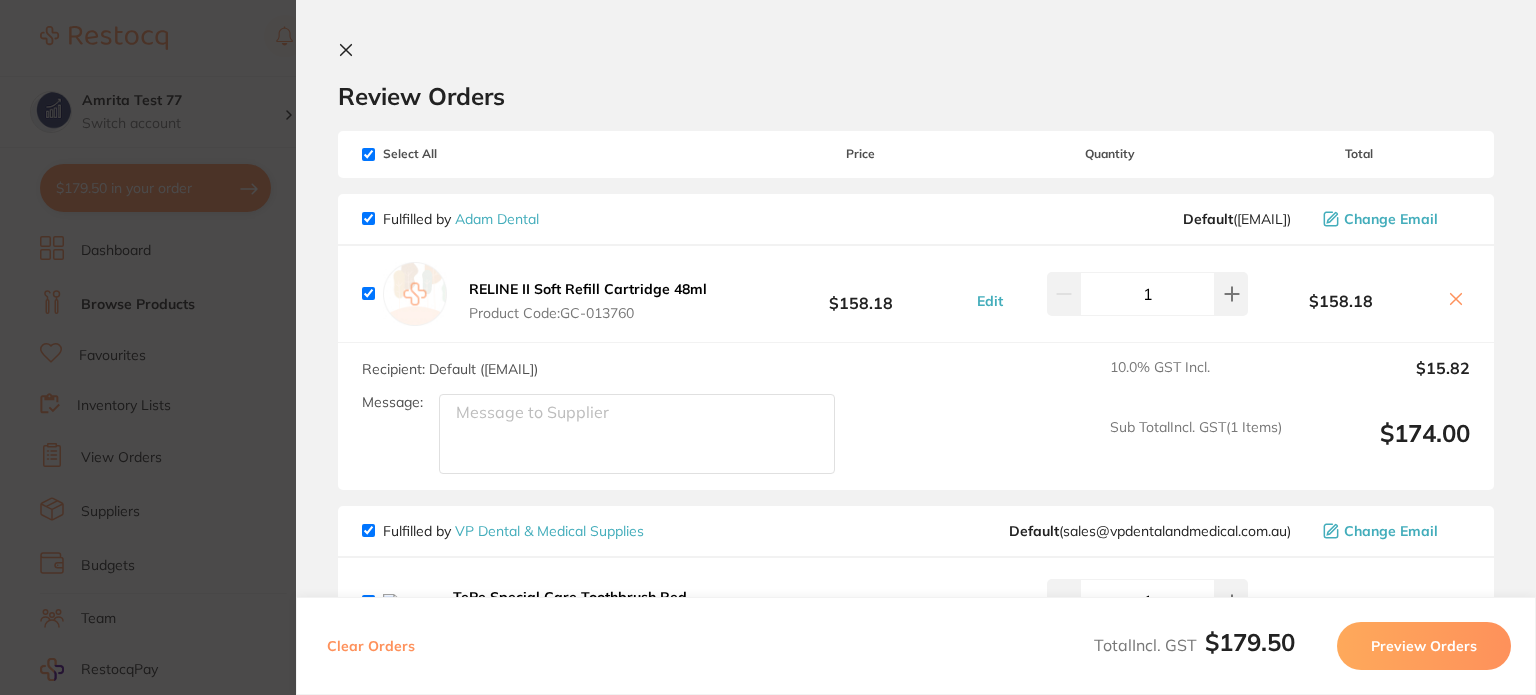 click on "RELINE II Soft Refill Cartridge 48ml" at bounding box center [588, 289] 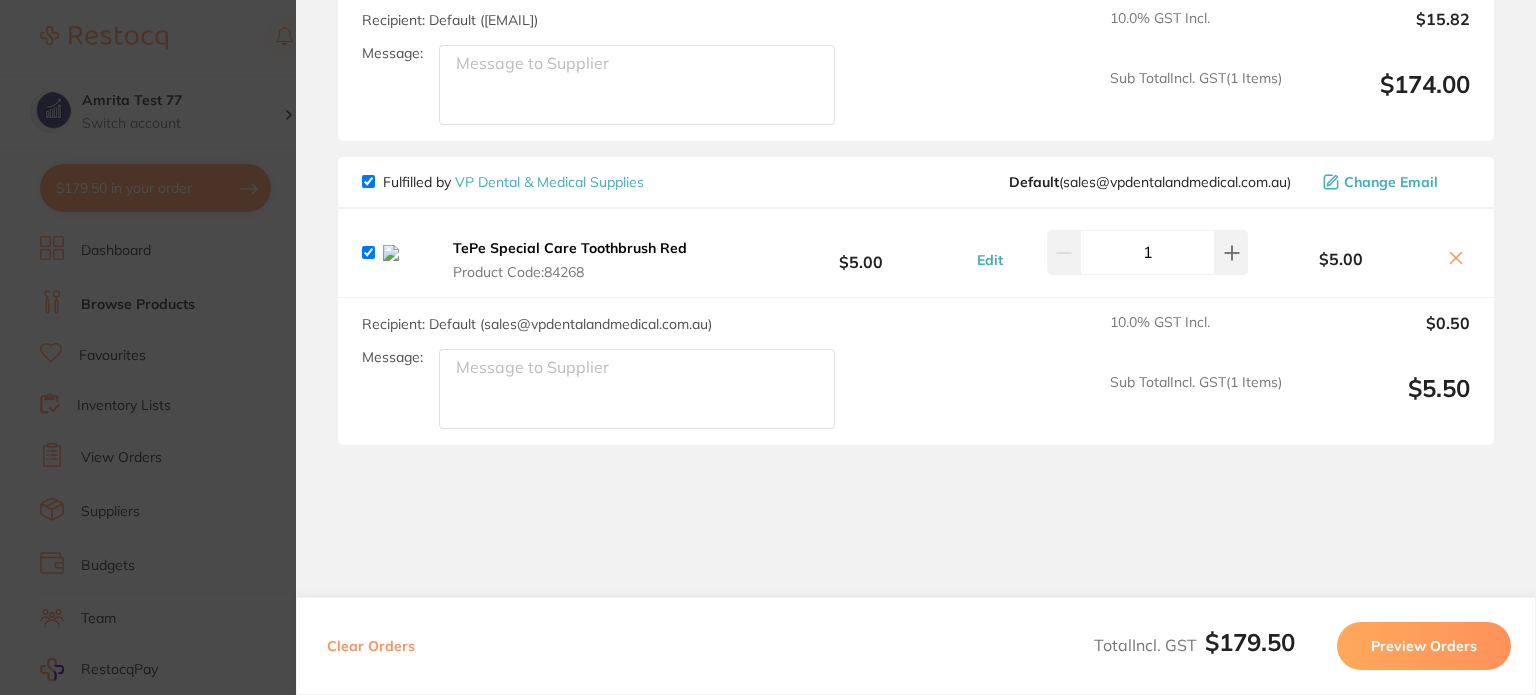scroll, scrollTop: 0, scrollLeft: 0, axis: both 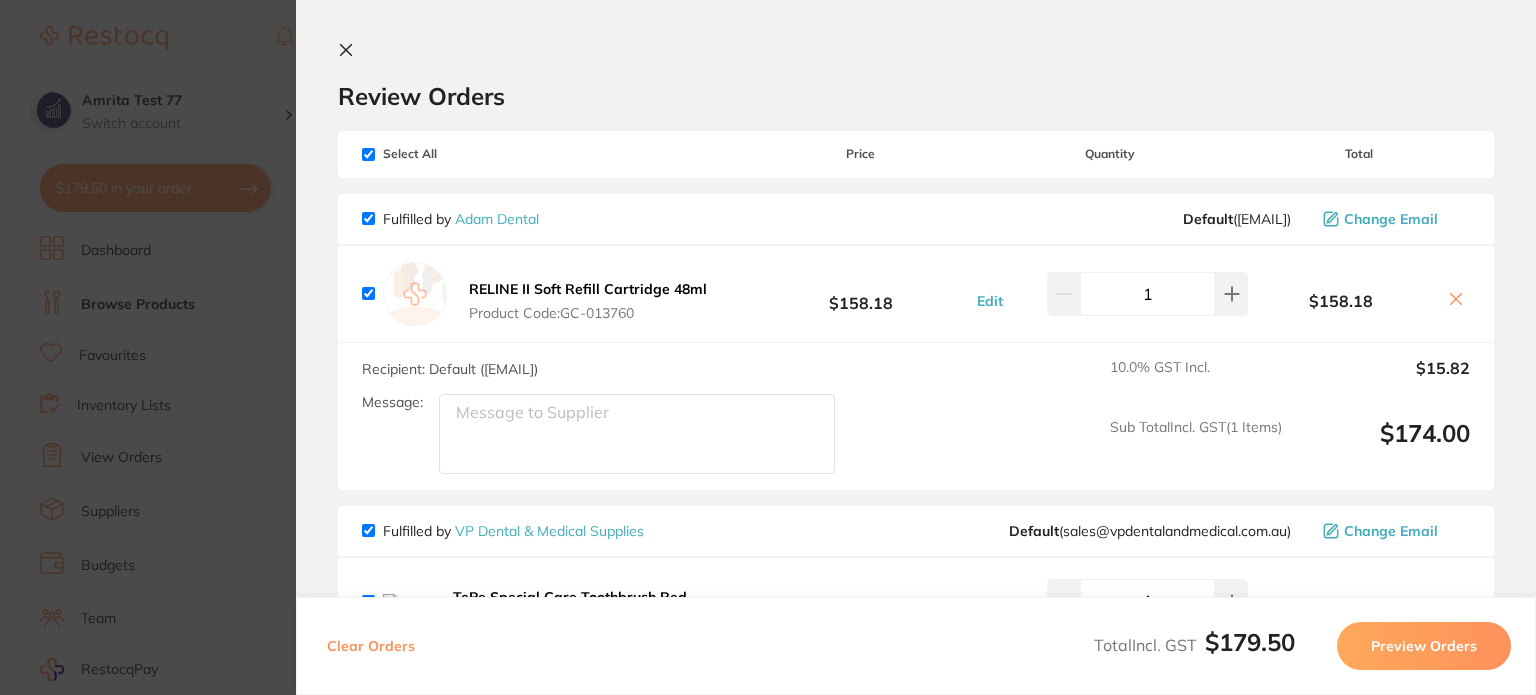 click on "RELINE II Soft Refill Cartridge 48ml" at bounding box center (588, 289) 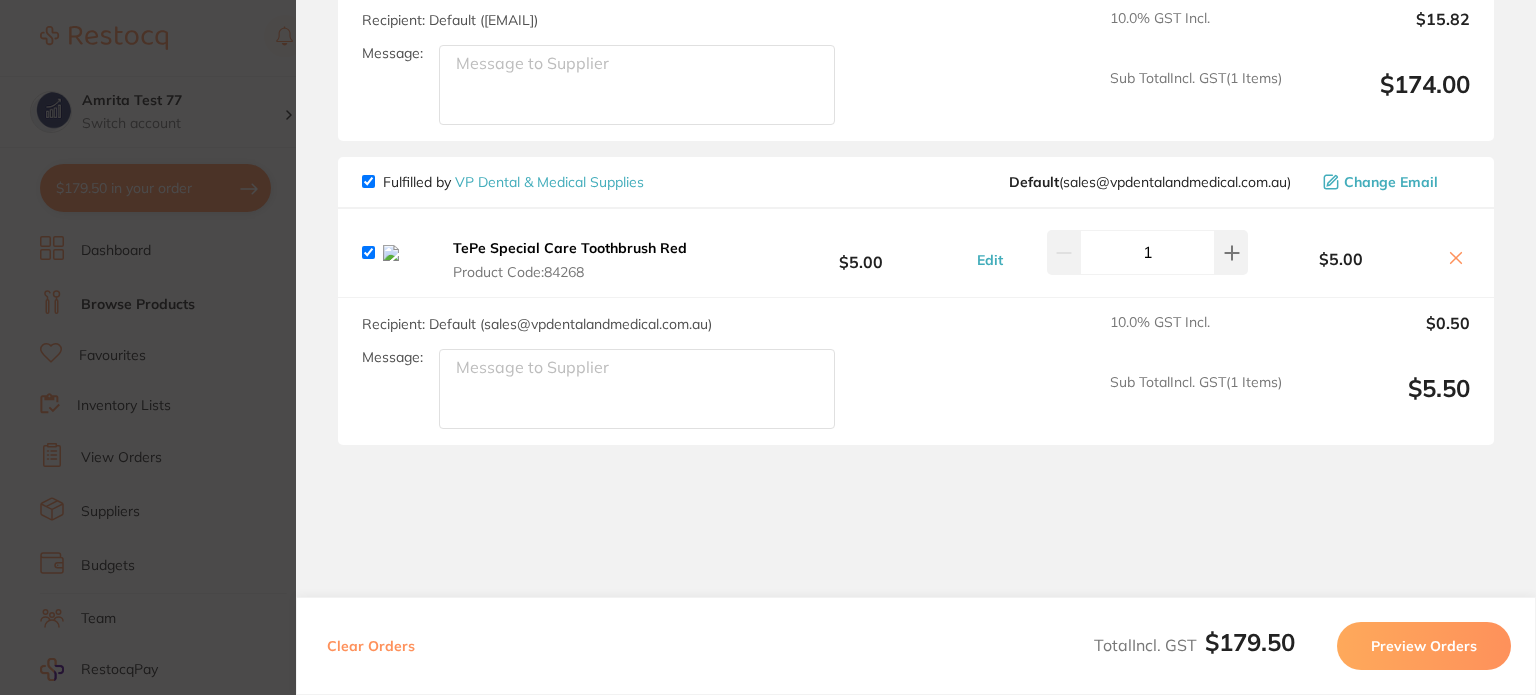 scroll, scrollTop: 354, scrollLeft: 0, axis: vertical 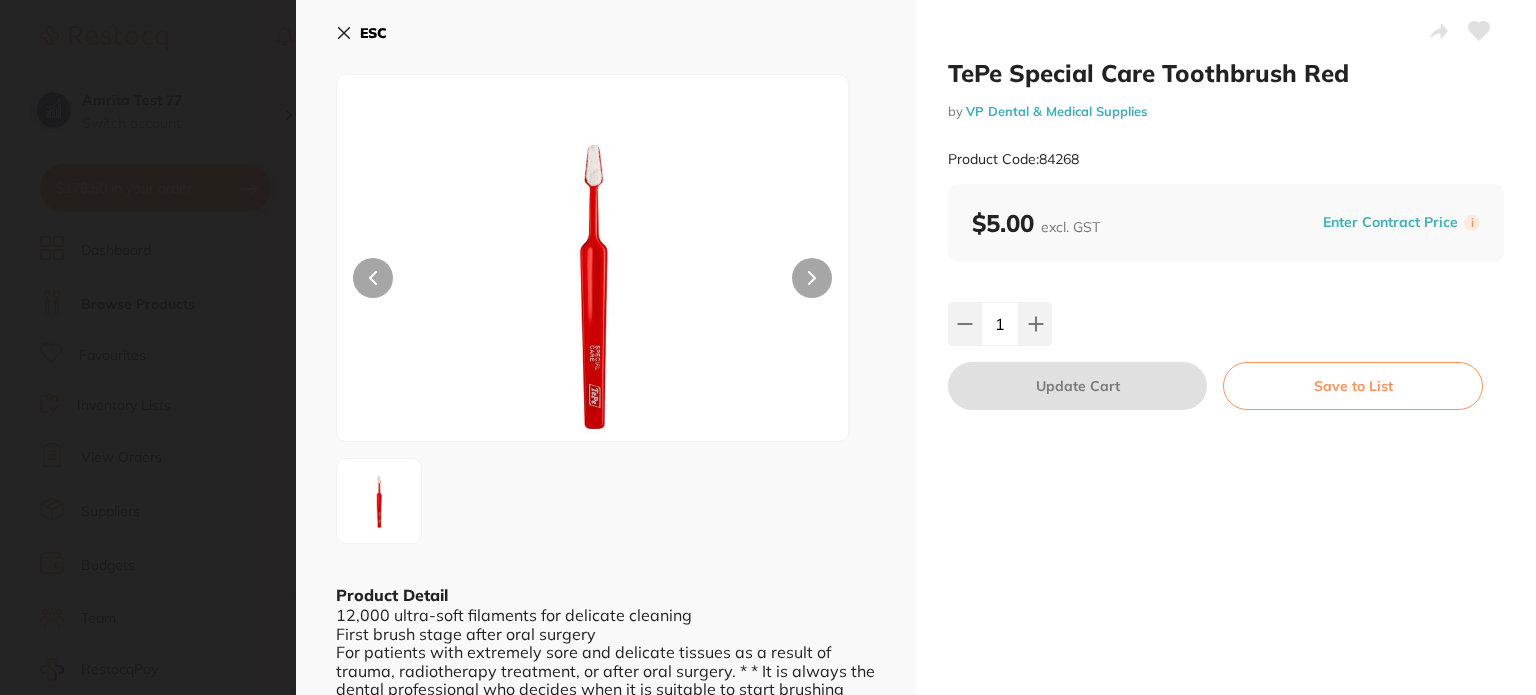 click 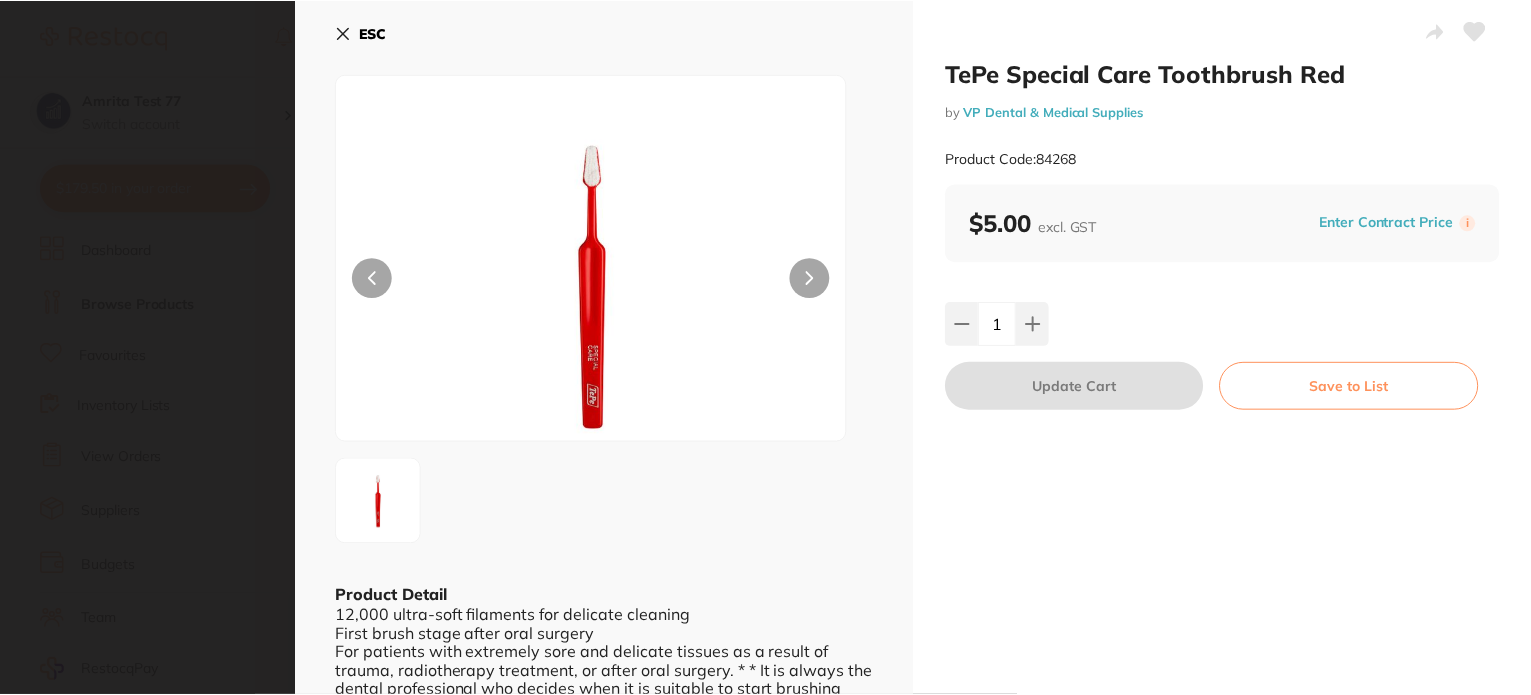 scroll, scrollTop: 0, scrollLeft: 0, axis: both 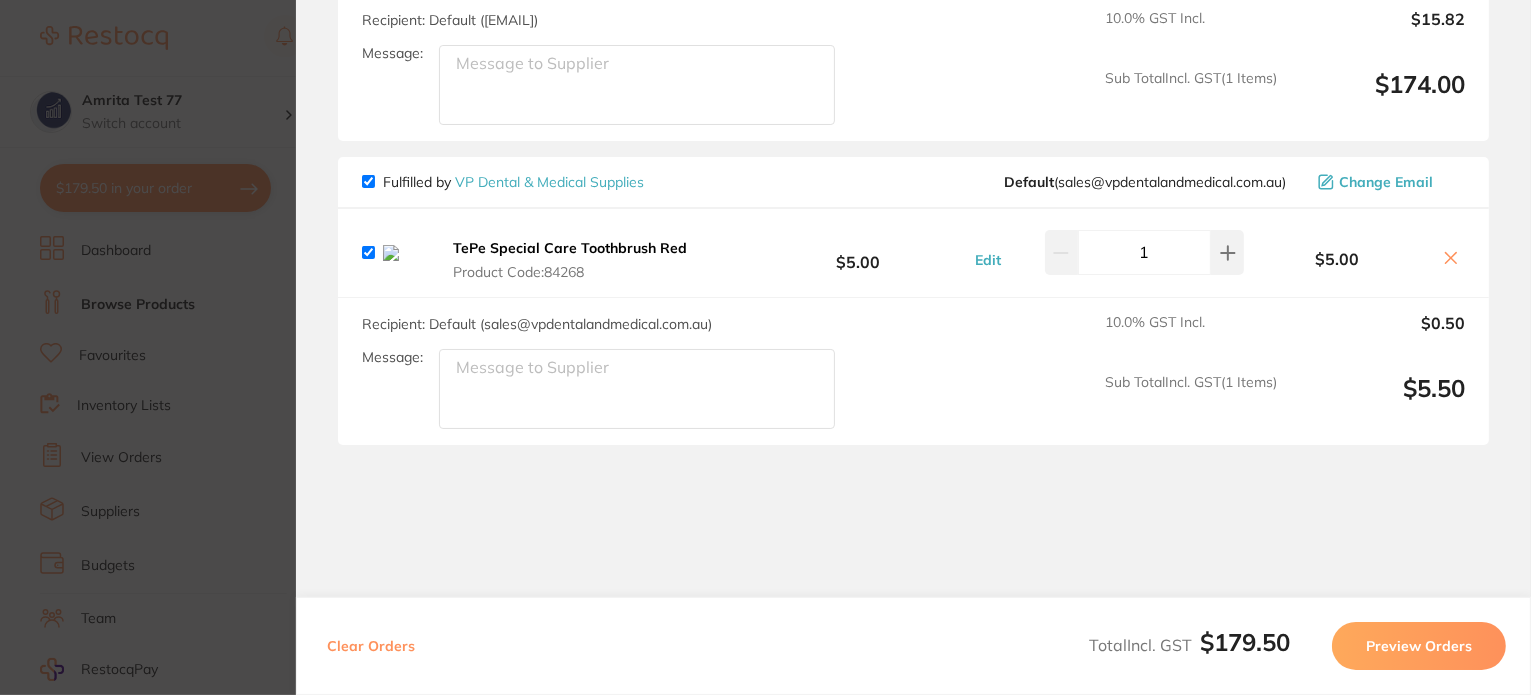 click on "Preview Orders" at bounding box center [1419, 646] 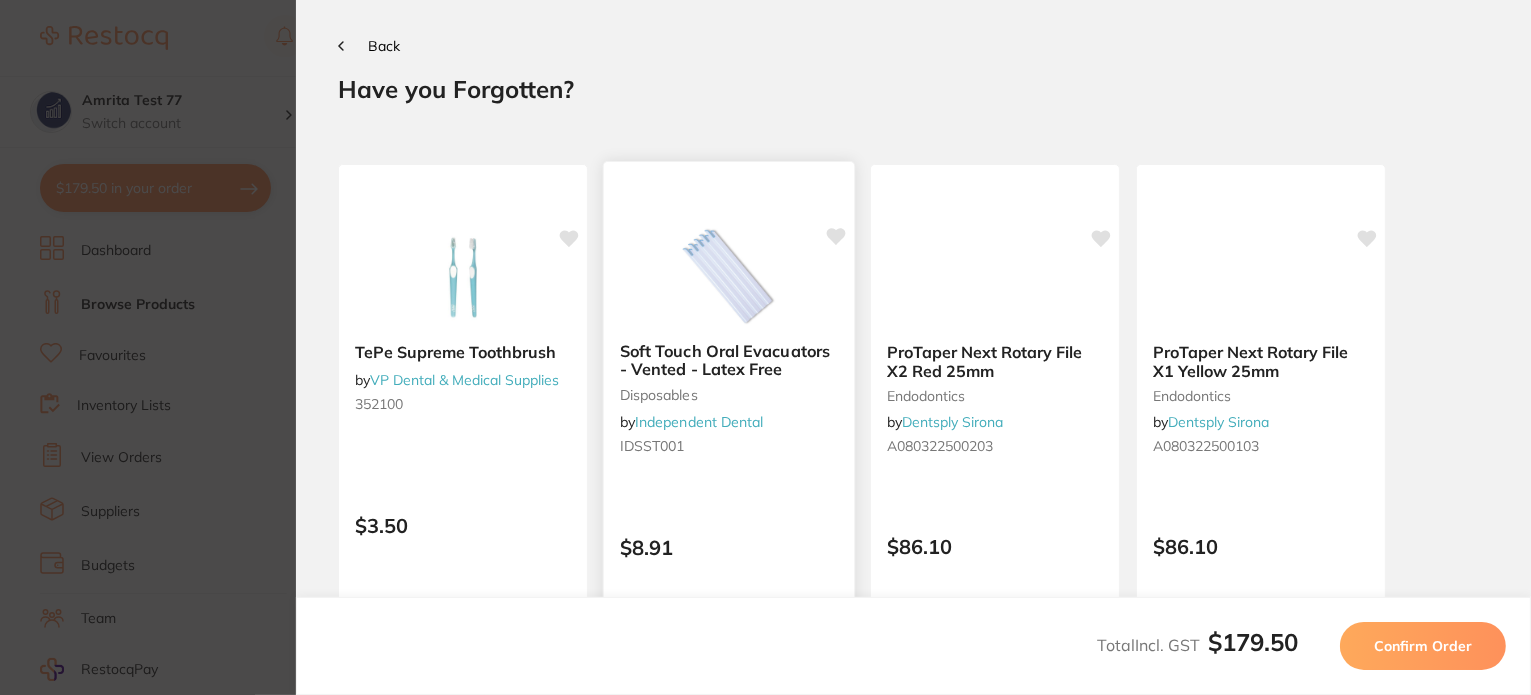 scroll, scrollTop: 0, scrollLeft: 0, axis: both 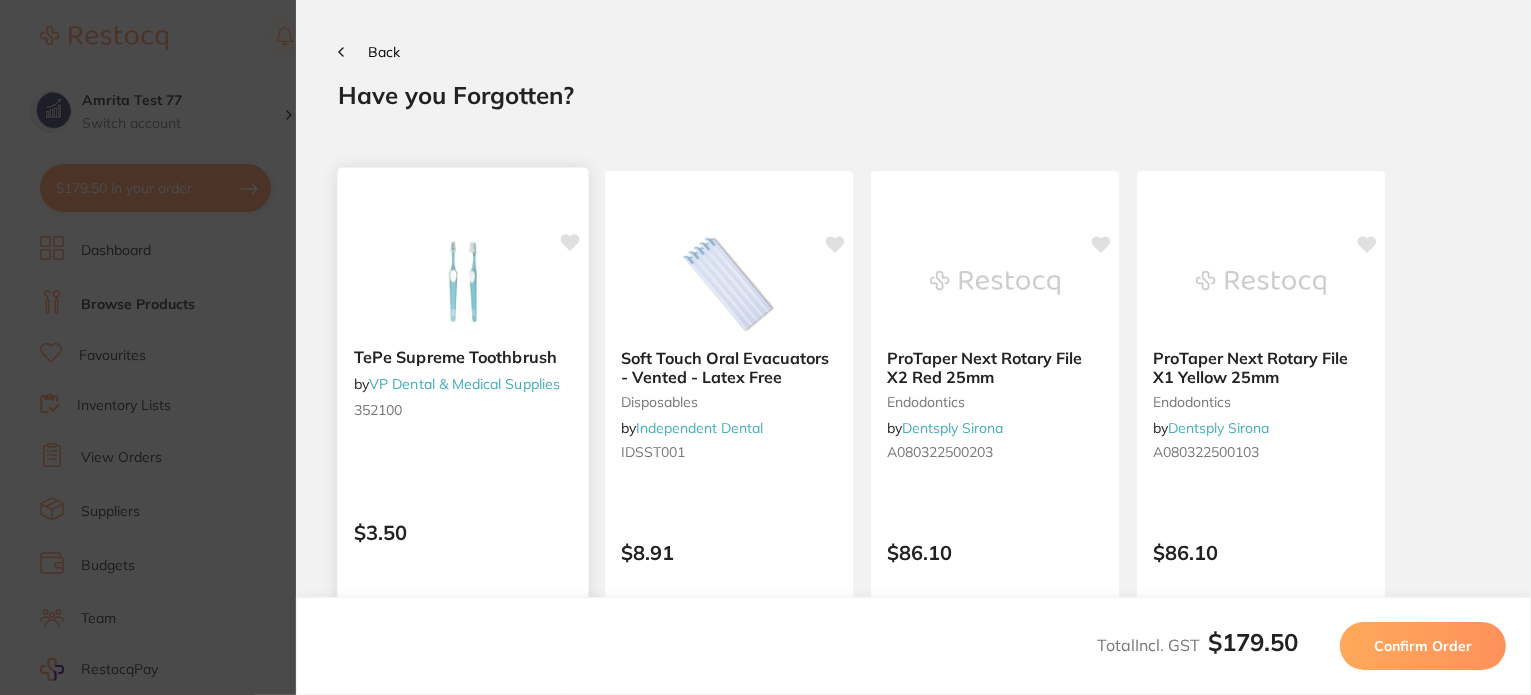 click on "TePe Supreme Toothbrush" at bounding box center [463, 357] 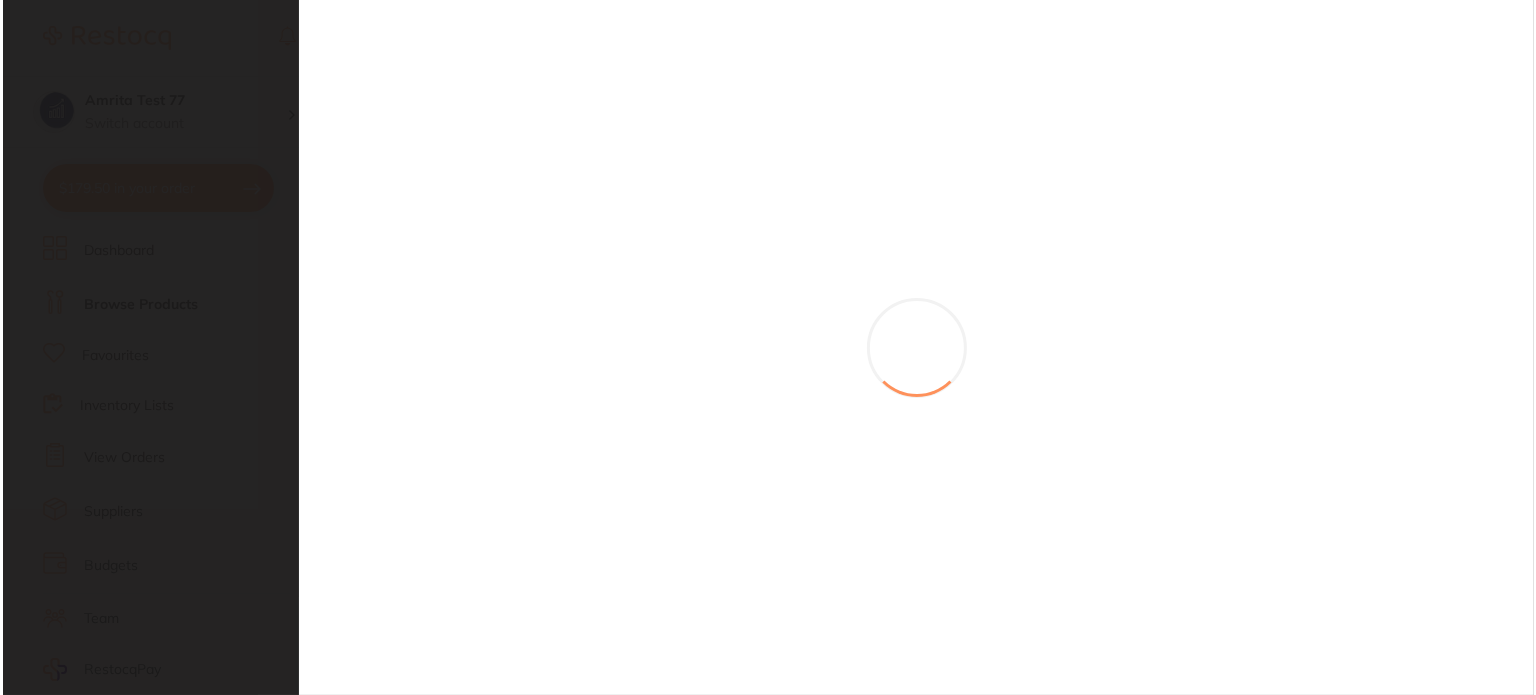 scroll, scrollTop: 0, scrollLeft: 0, axis: both 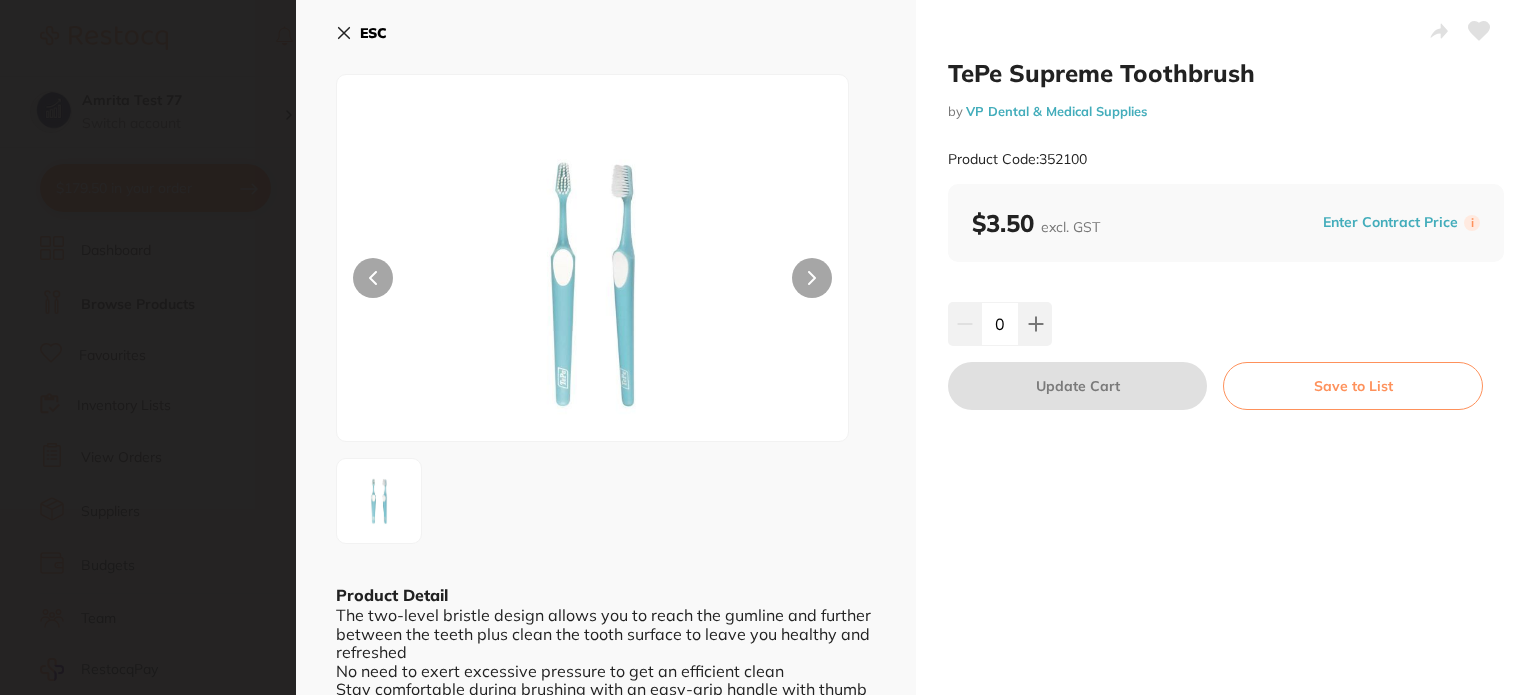 click on "ESC" at bounding box center [361, 33] 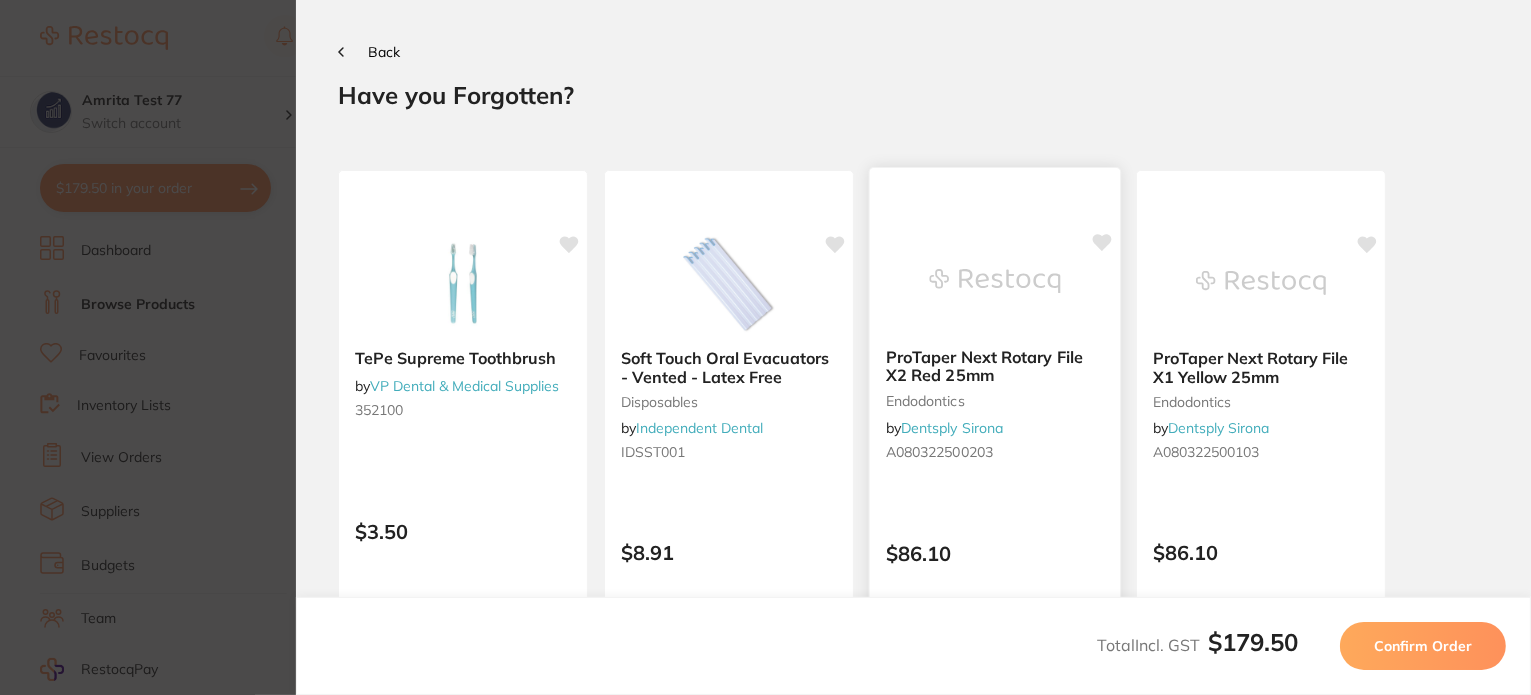 click on "ProTaper Next Rotary File X2 Red 25mm   endodontics by  Dentsply Sirona A080322500203" at bounding box center [995, 408] 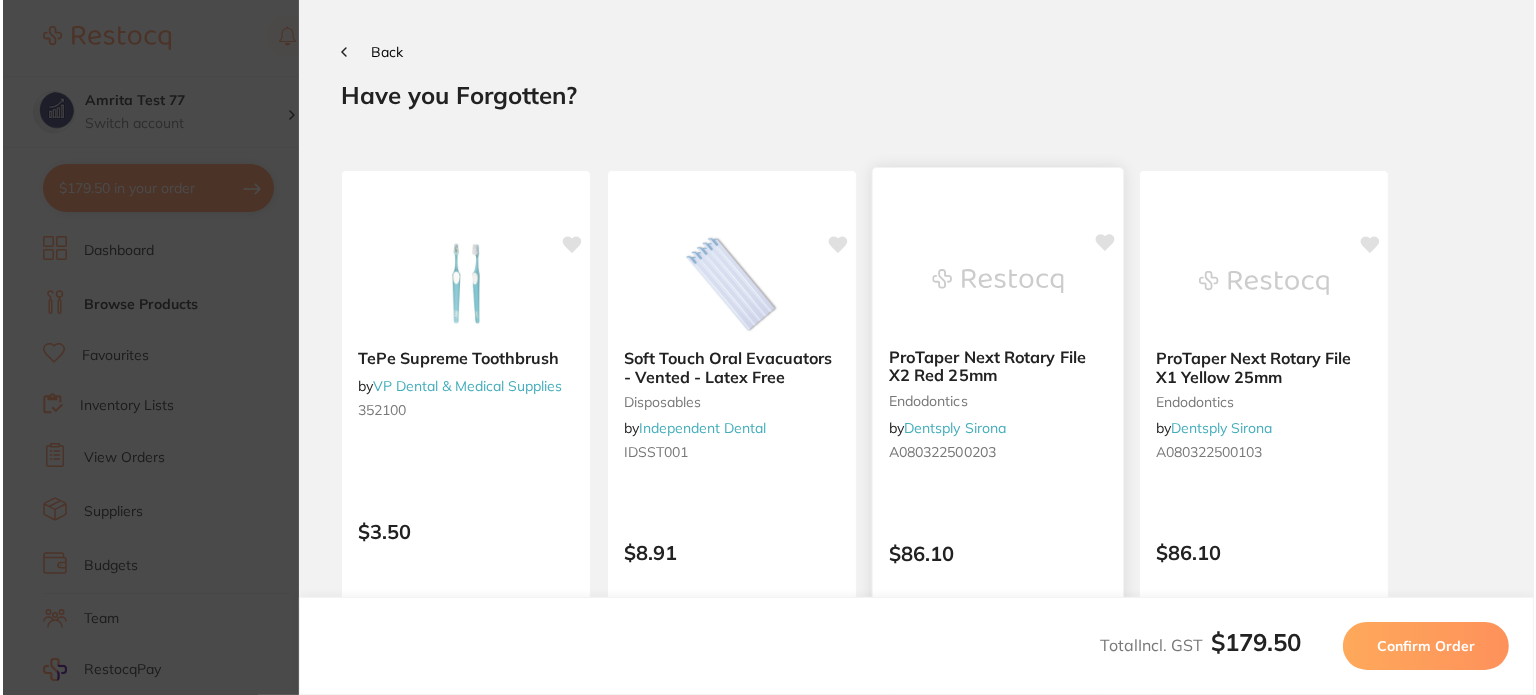 scroll, scrollTop: 0, scrollLeft: 0, axis: both 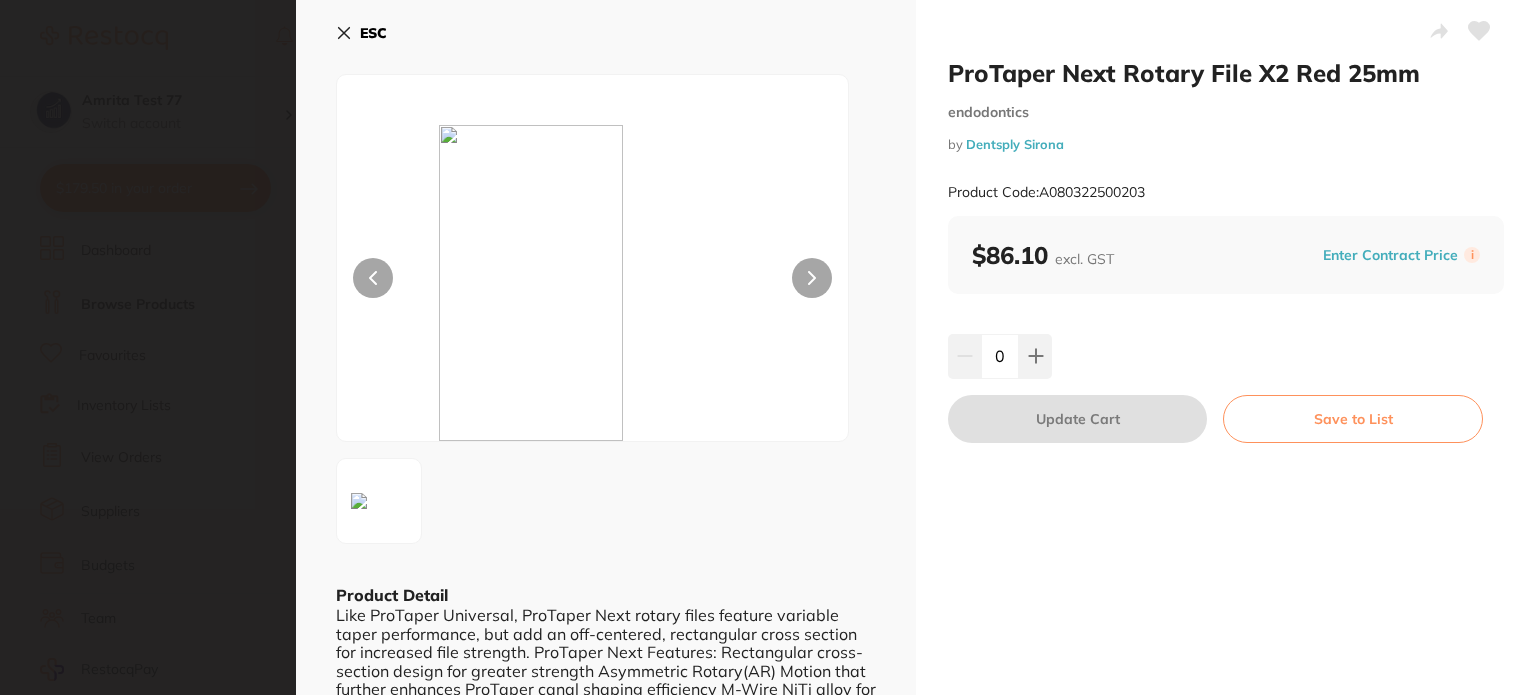 click on "ESC" at bounding box center (361, 33) 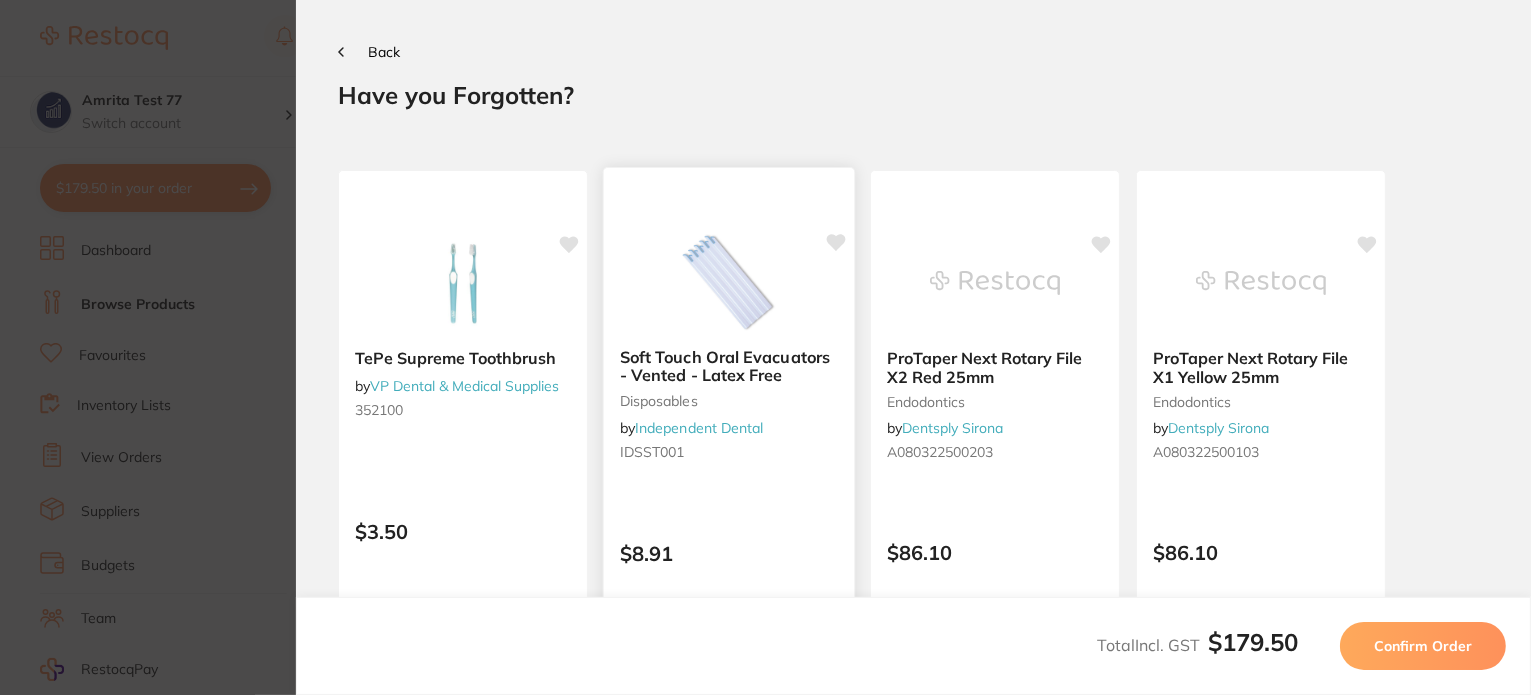 click on "Soft Touch Oral Evacuators - Vented - Latex Free" at bounding box center (729, 366) 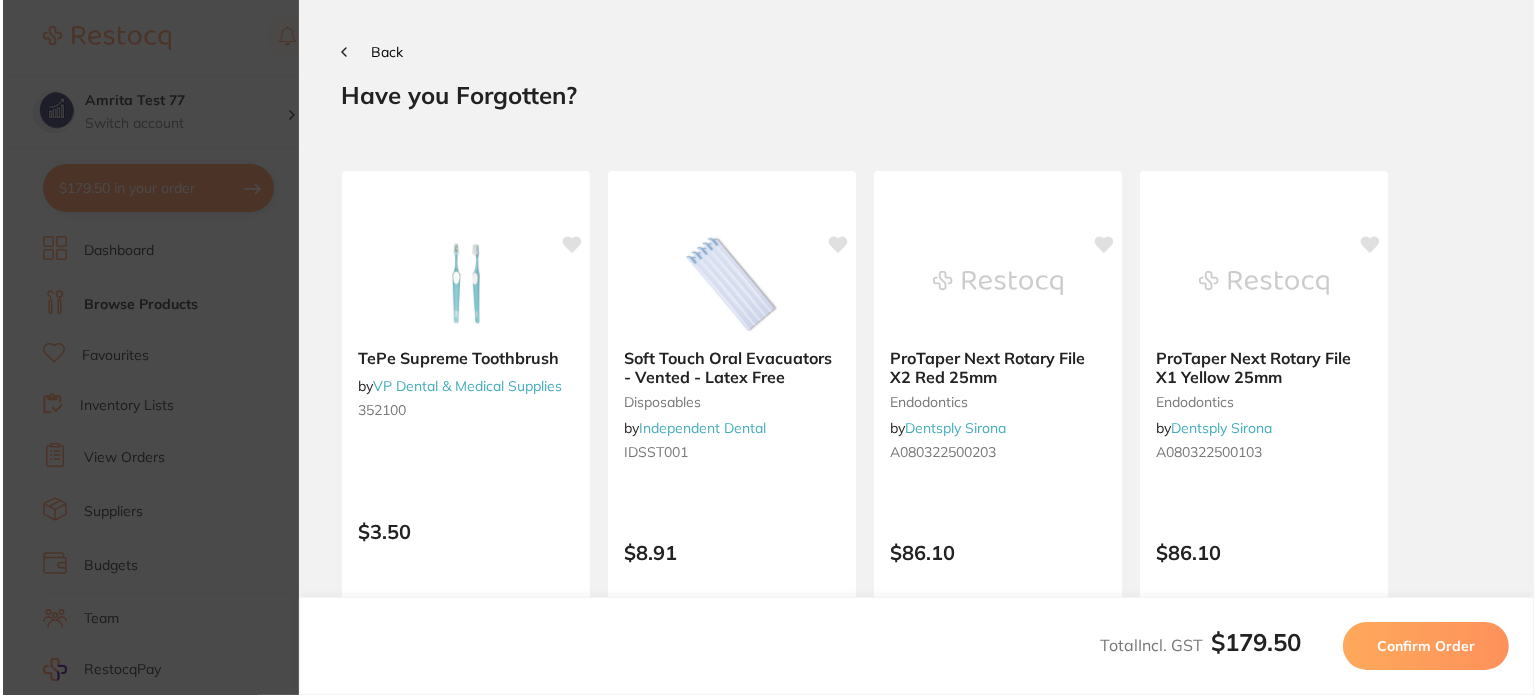 scroll, scrollTop: 0, scrollLeft: 0, axis: both 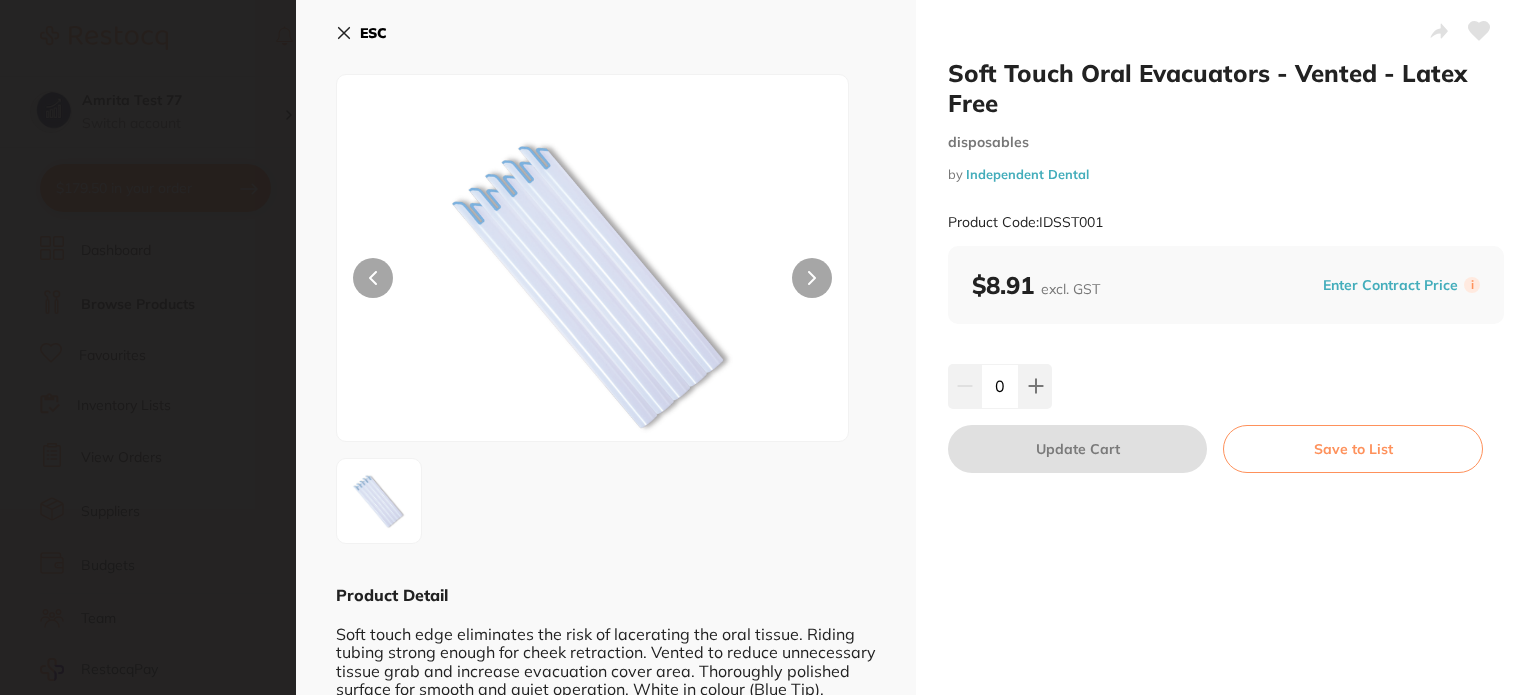click on "ESC" at bounding box center [361, 33] 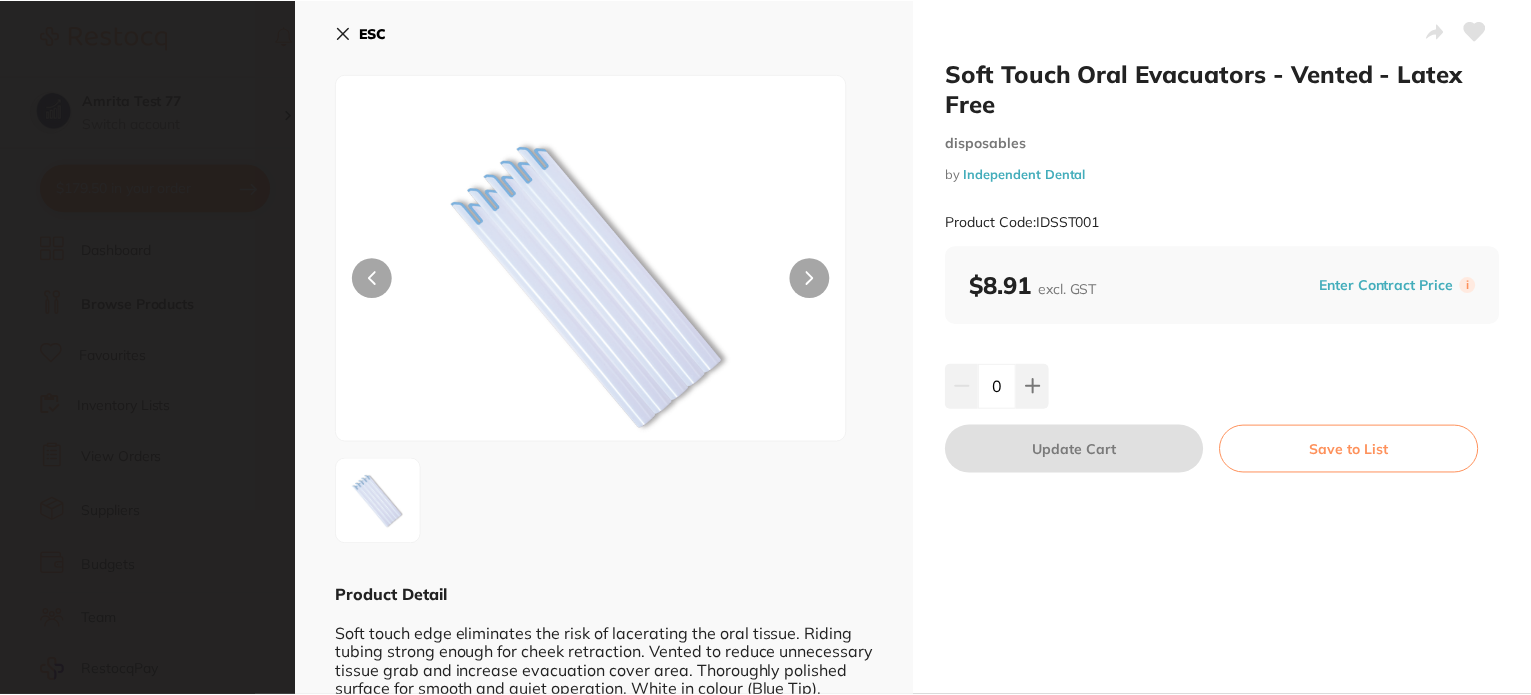 scroll, scrollTop: 0, scrollLeft: 0, axis: both 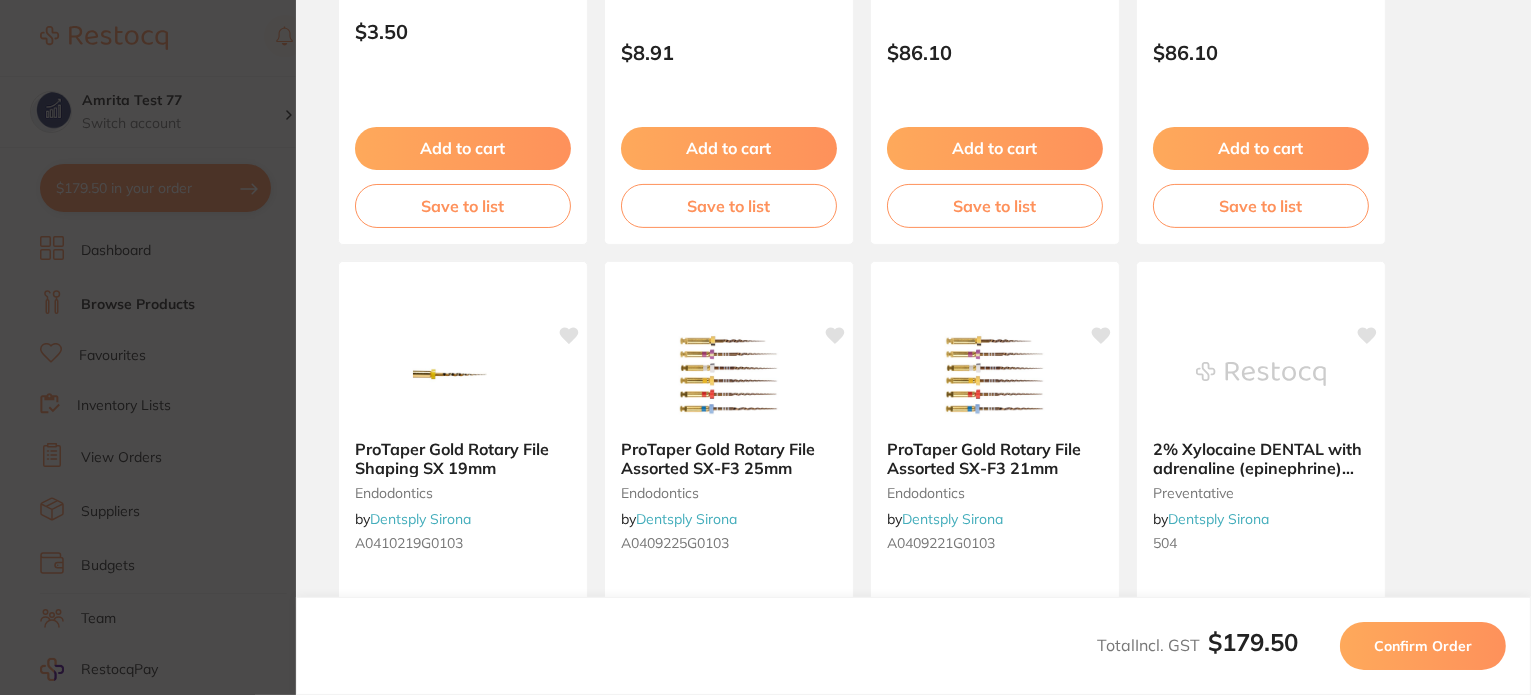 click on "Update RRP Set your pre negotiated price for this item. Item Agreed RRP (excl. GST) --   Update as new default RRP Update RRP Back Your orders are being processed and we will notify you once we have placed the orders. You may close this window Back to Preview Orders Aug 9 2025, 16:18 Adam Dental # 16142 VP Dental & Medical Supplies # 16141 Have you Forgotten? TePe Supreme Toothbrush   by  VP Dental & Medical Supplies 352100 $3.50 Add to cart Save to list Soft Touch Oral Evacuators - Vented - Latex Free   disposables by  Independent Dental IDSST001 $8.91 Add to cart Save to list ProTaper Next Rotary File X2 Red 25mm   endodontics by  Dentsply Sirona A080322500203 $86.10 Add to cart Save to list ProTaper Next Rotary File X1 Yellow 25mm   endodontics by  Dentsply Sirona A080322500103 $86.10 Add to cart Save to list ProTaper Gold Rotary File Shaping SX 19mm   endodontics by  Dentsply Sirona A0410219G0103 $139.37 Add to cart Save to list ProTaper Gold Rotary File Assorted SX-F3 25mm   endodontics by  A0409225G0103" at bounding box center [765, 347] 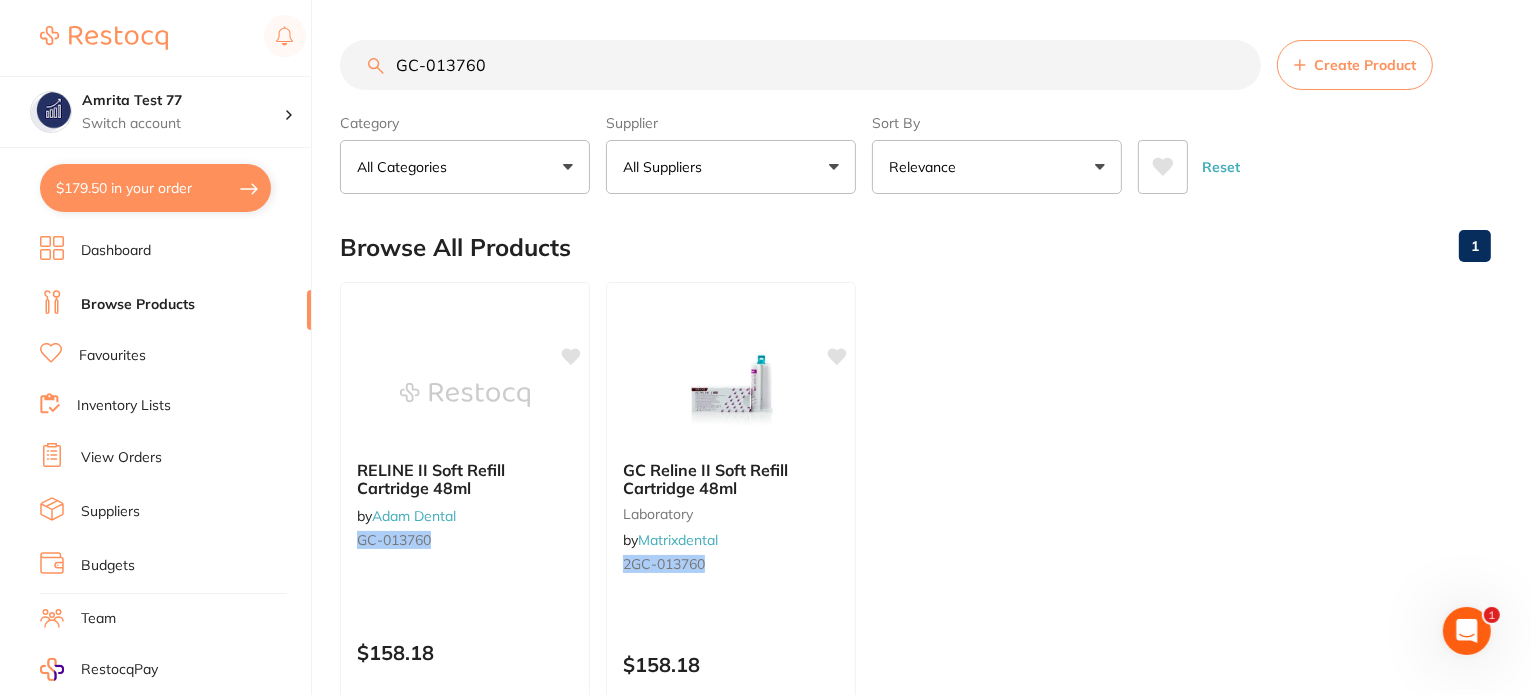 scroll, scrollTop: 0, scrollLeft: 0, axis: both 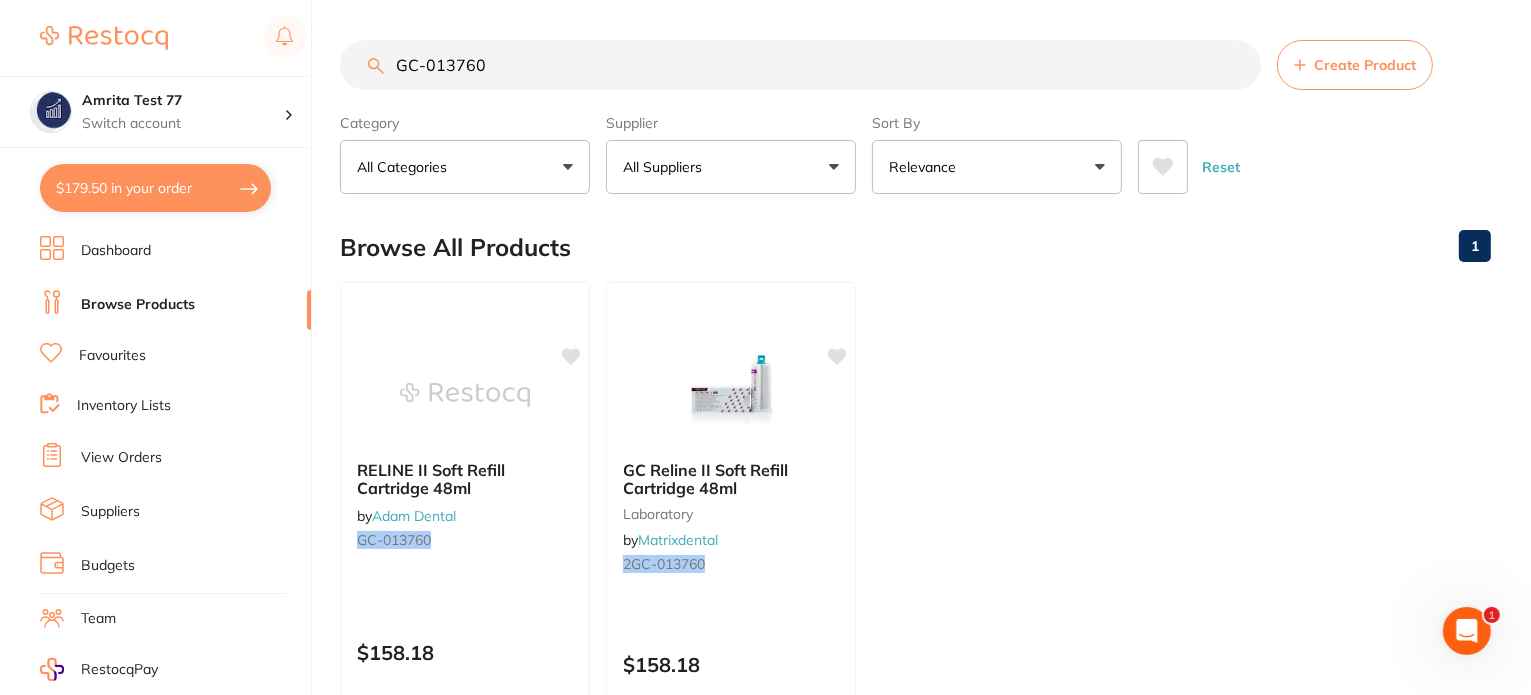 click on "$179.50   in your order" at bounding box center [155, 188] 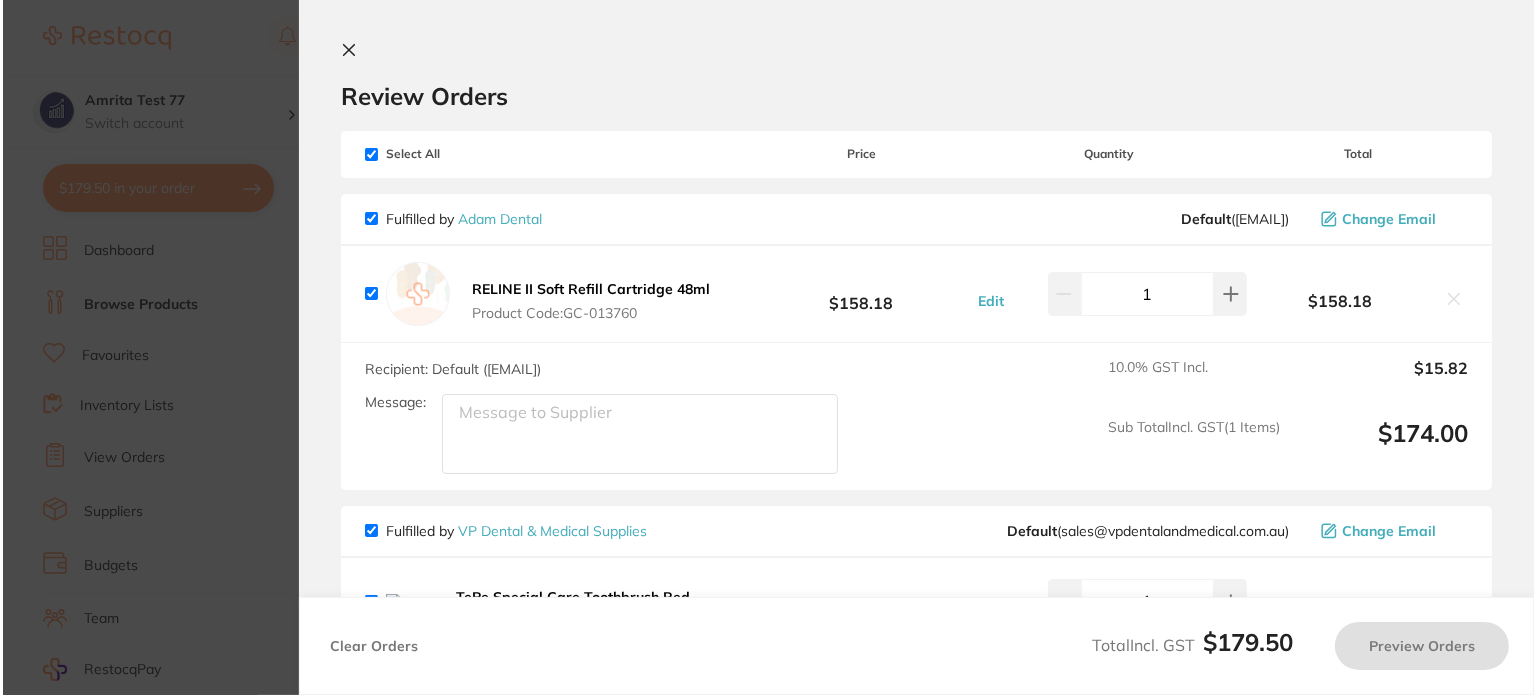 scroll, scrollTop: 0, scrollLeft: 0, axis: both 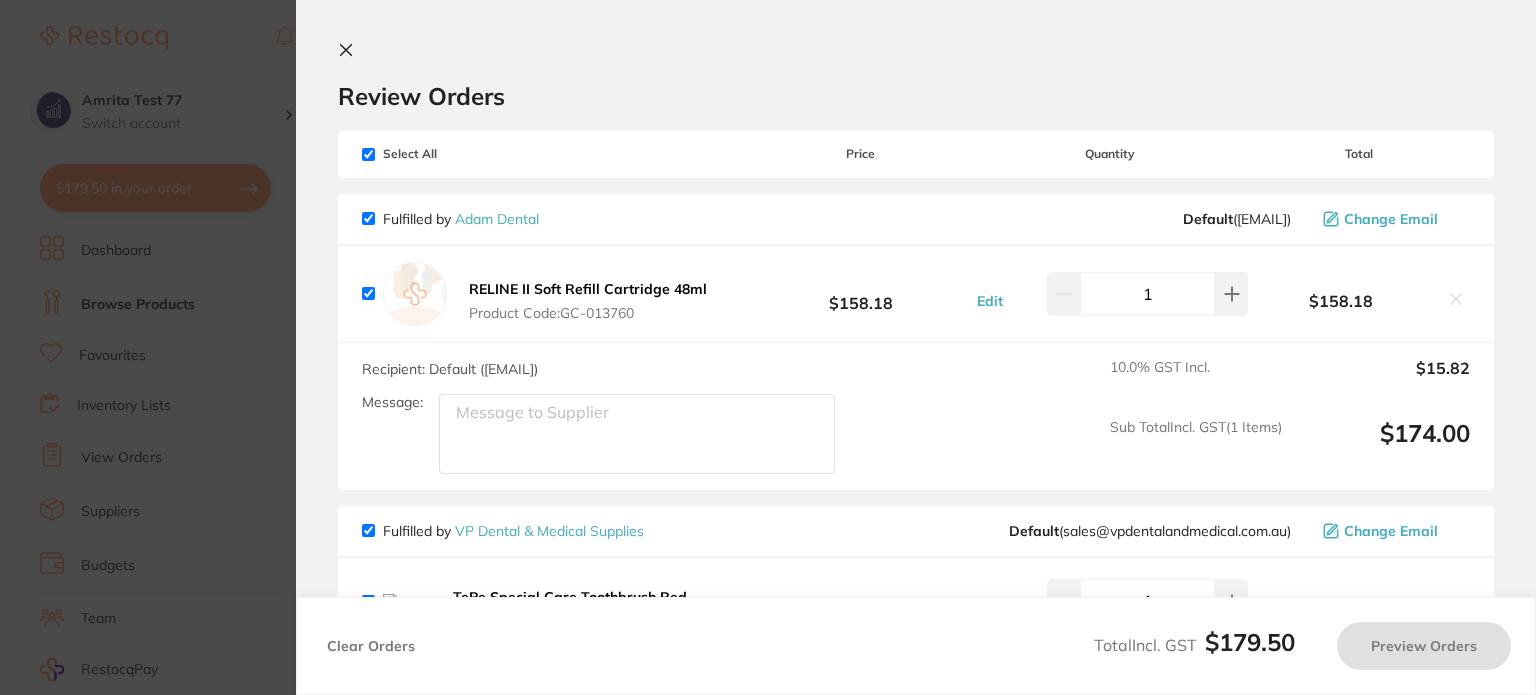 checkbox on "true" 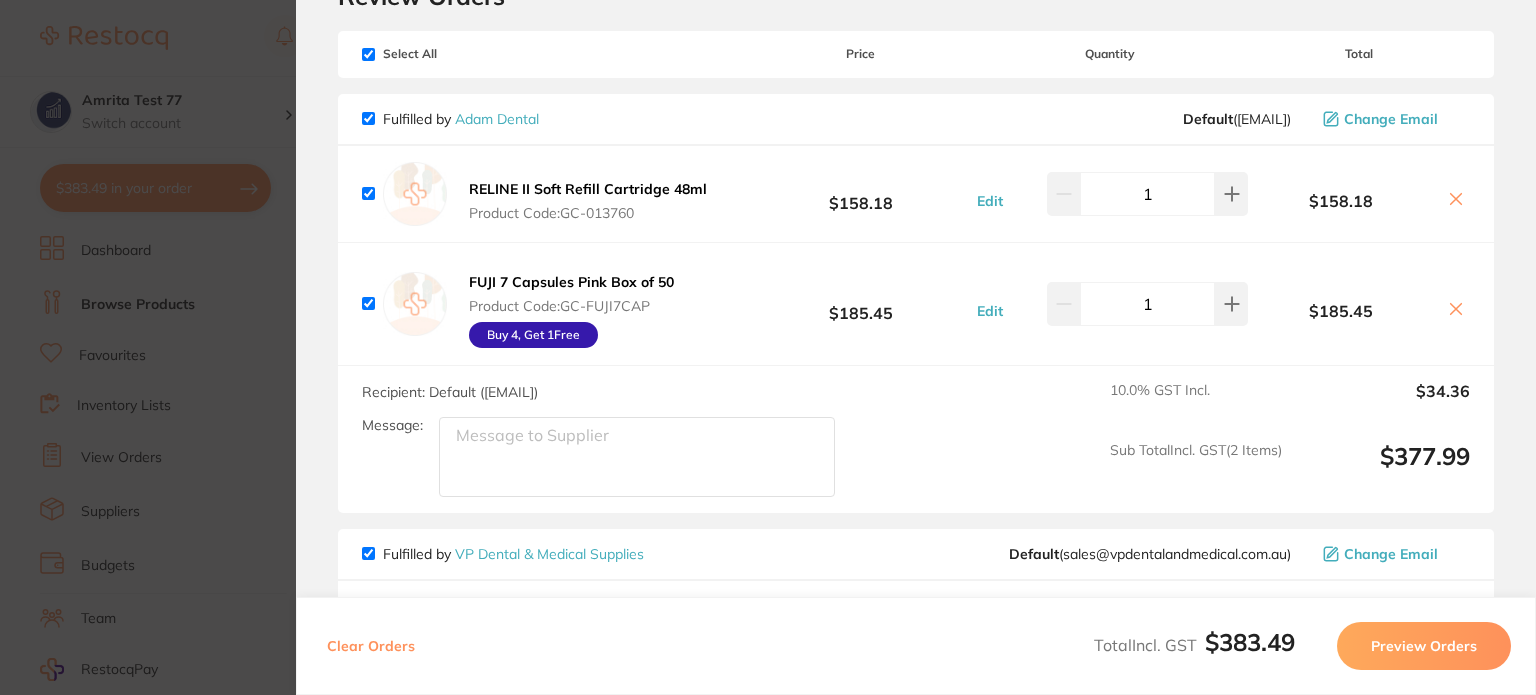 scroll, scrollTop: 100, scrollLeft: 0, axis: vertical 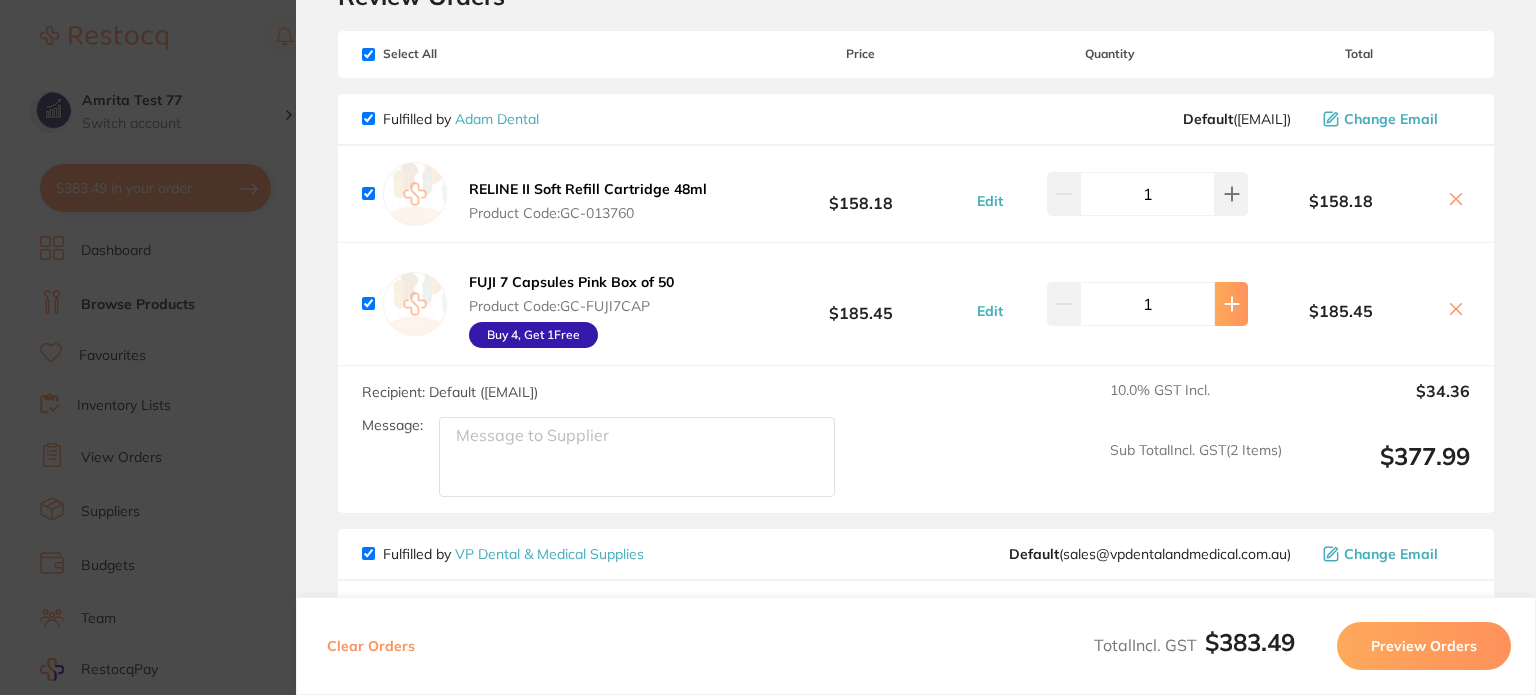 drag, startPoint x: 1226, startPoint y: 308, endPoint x: 1212, endPoint y: 292, distance: 21.260292 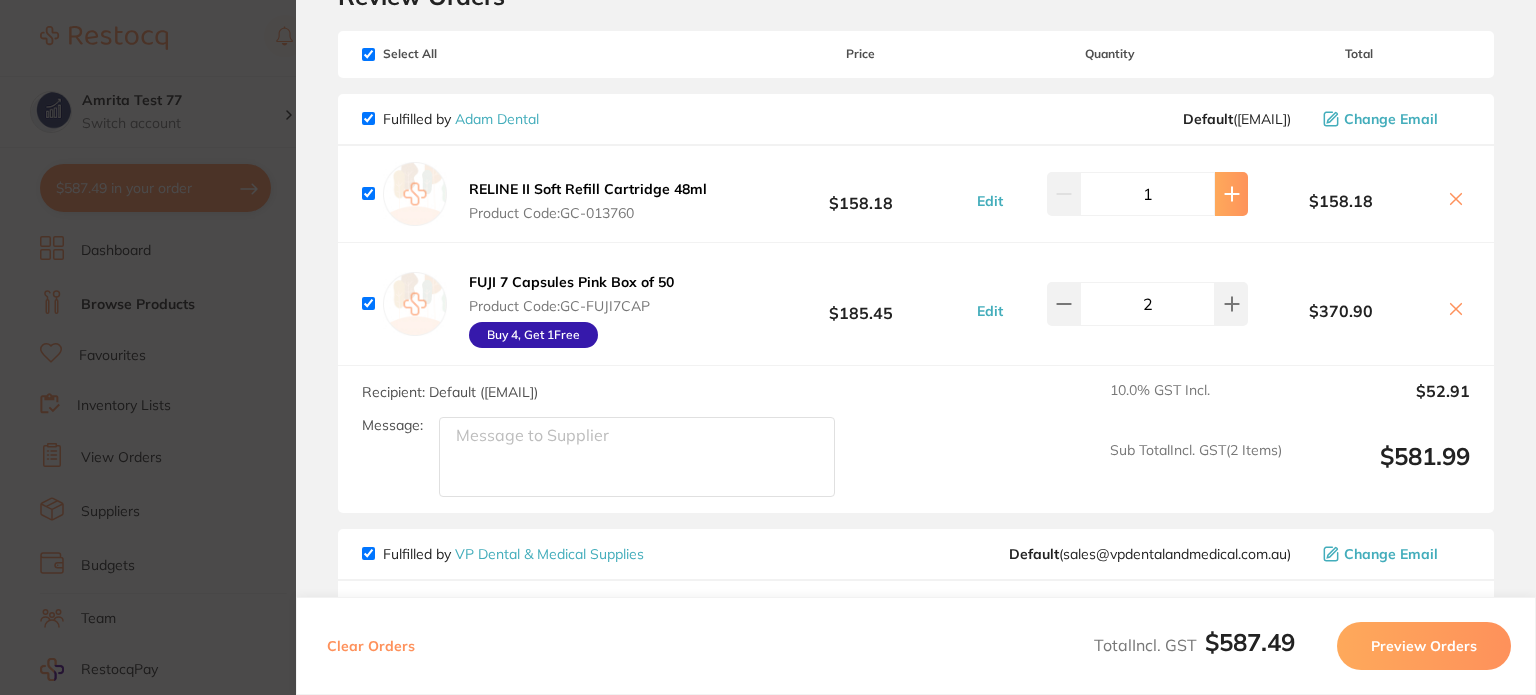 click at bounding box center [1231, 194] 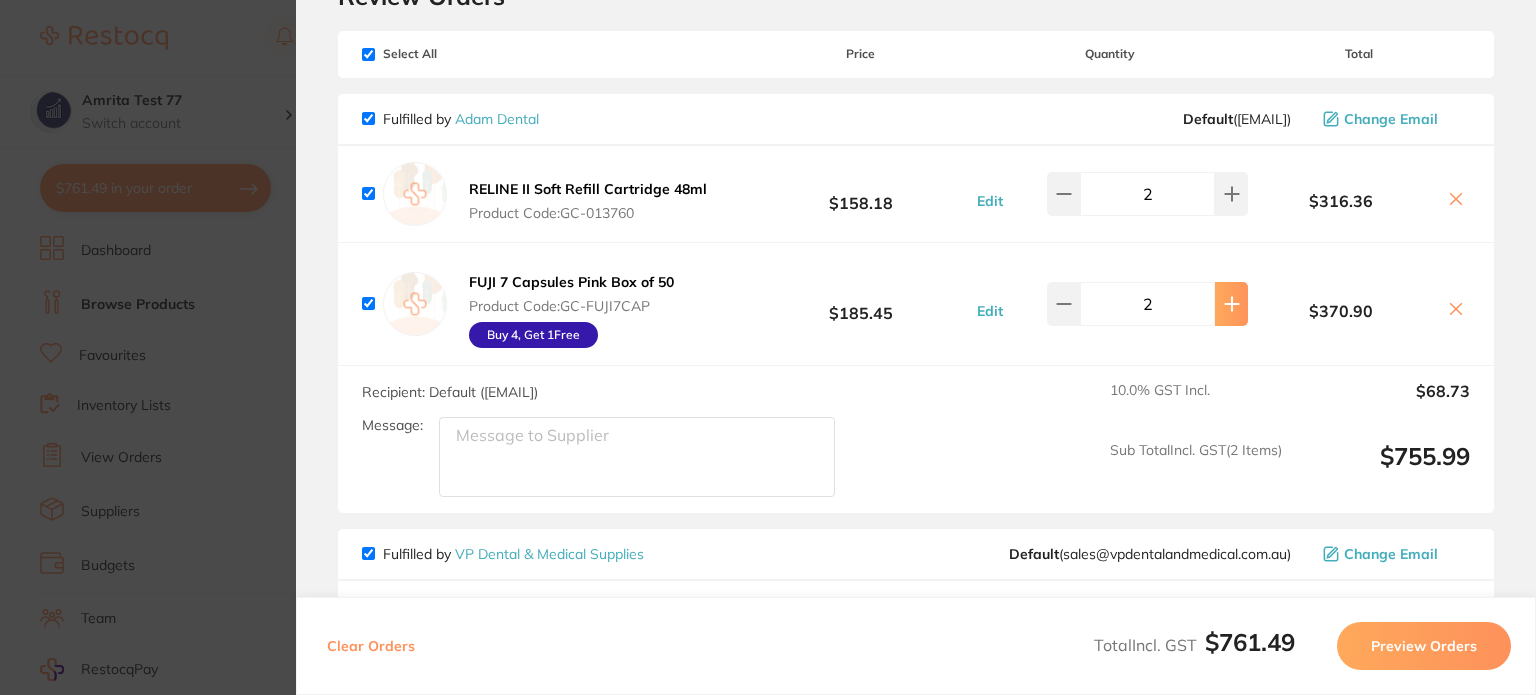 click at bounding box center (1231, 194) 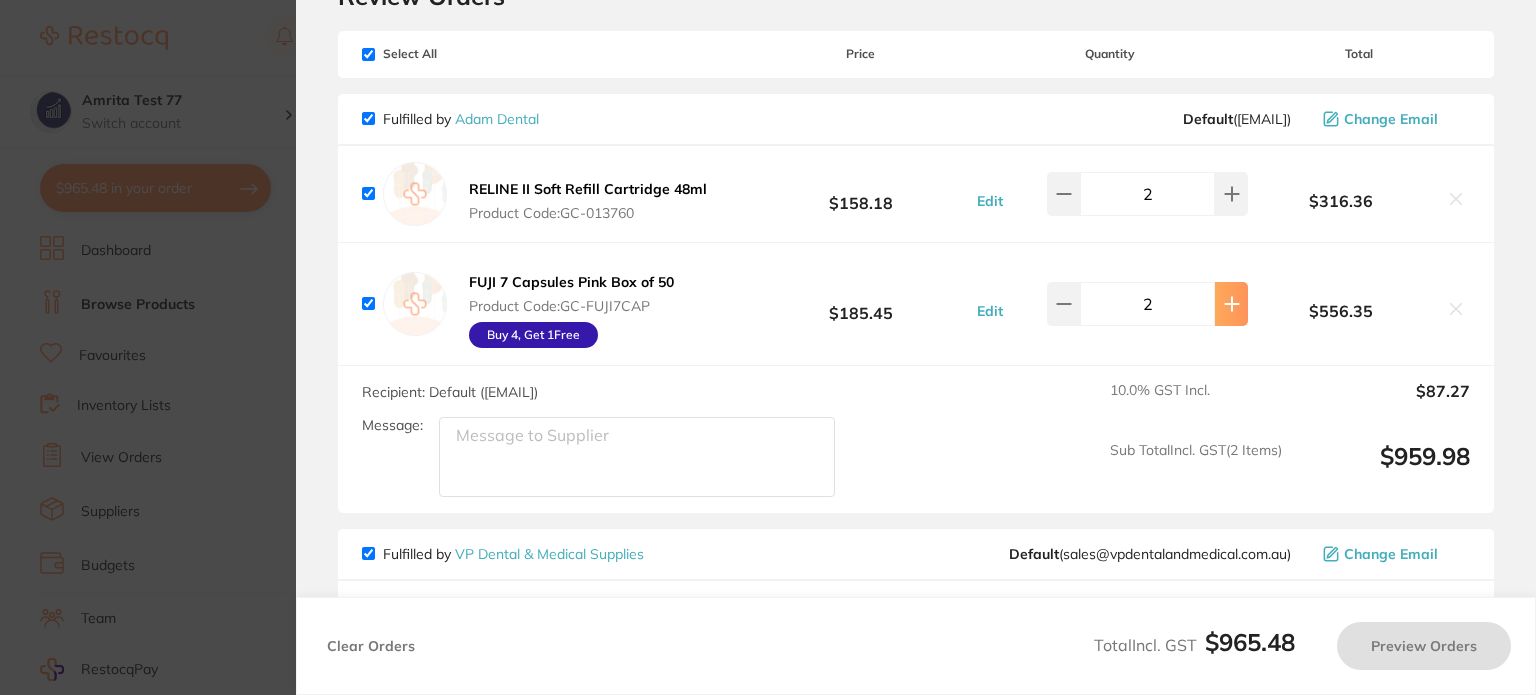 click at bounding box center [1231, 194] 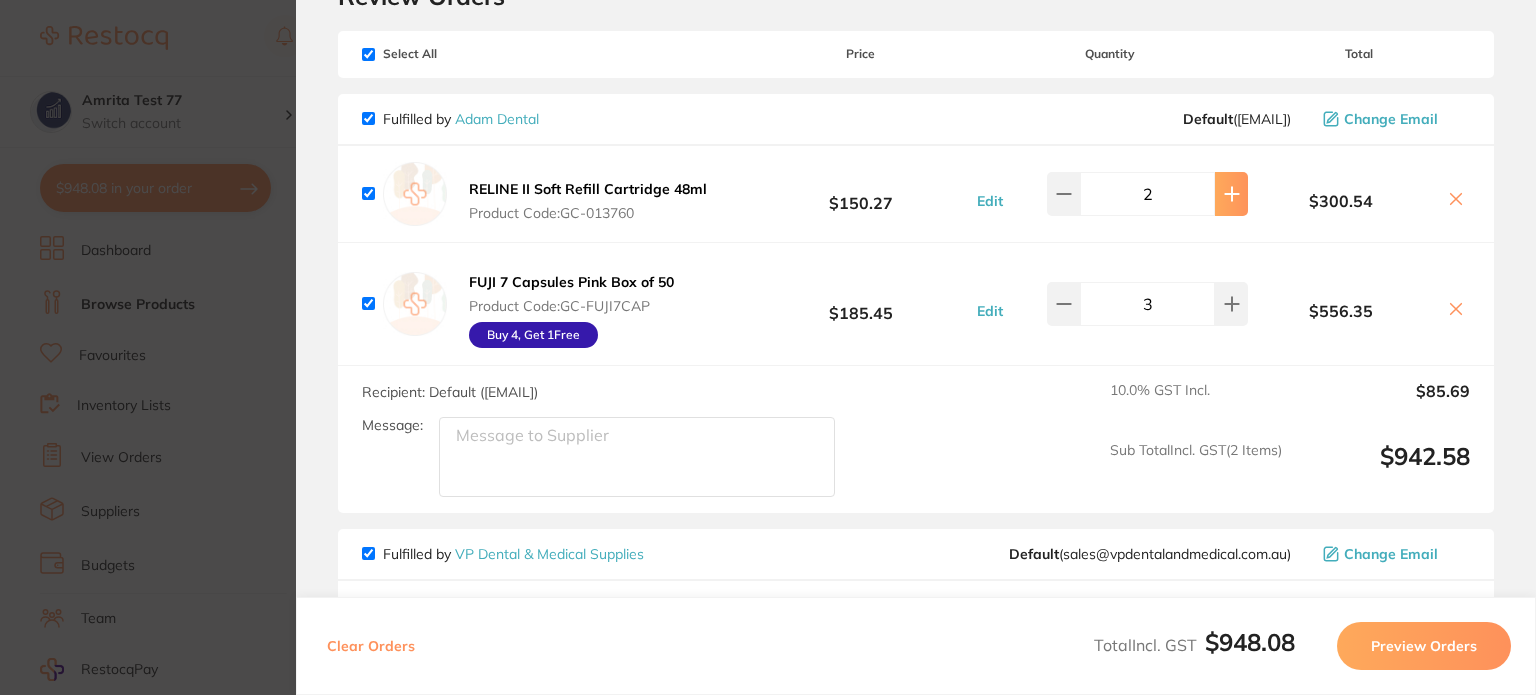 click 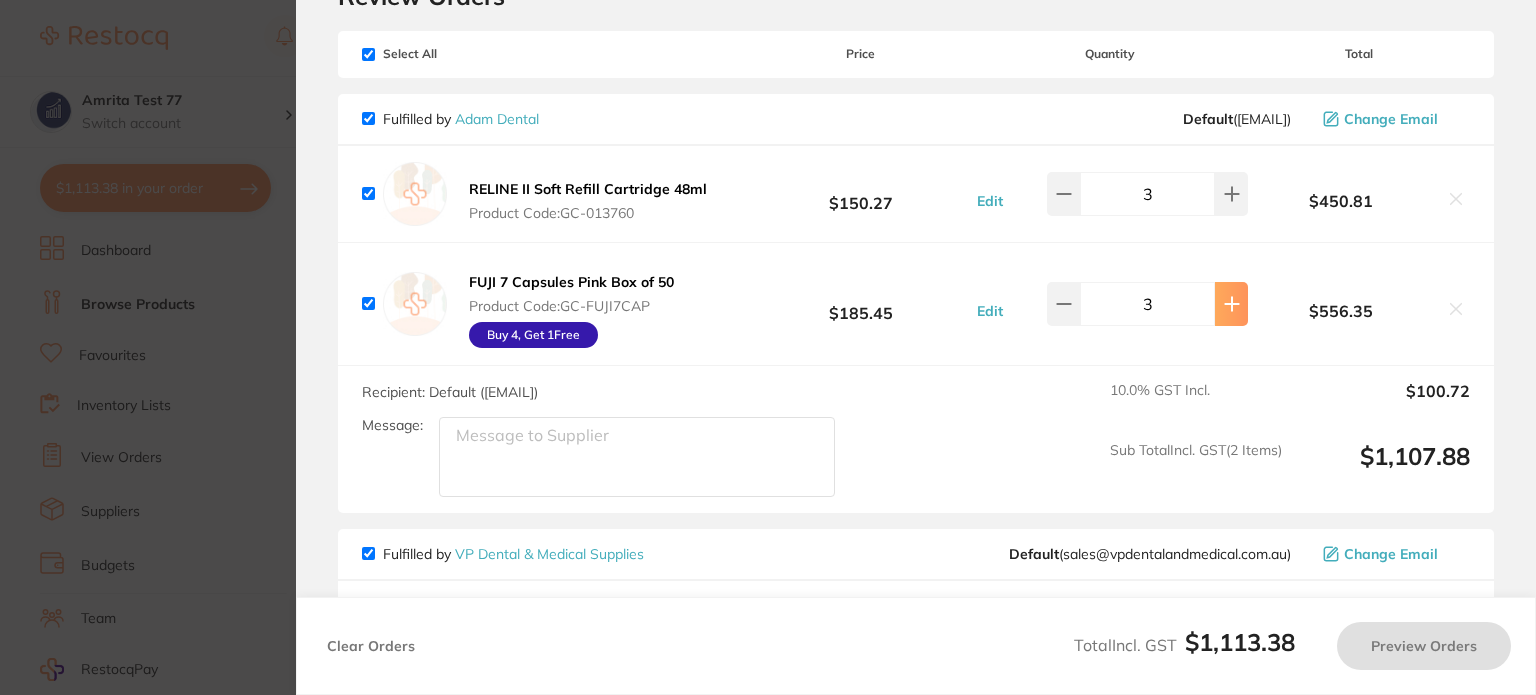type on "2" 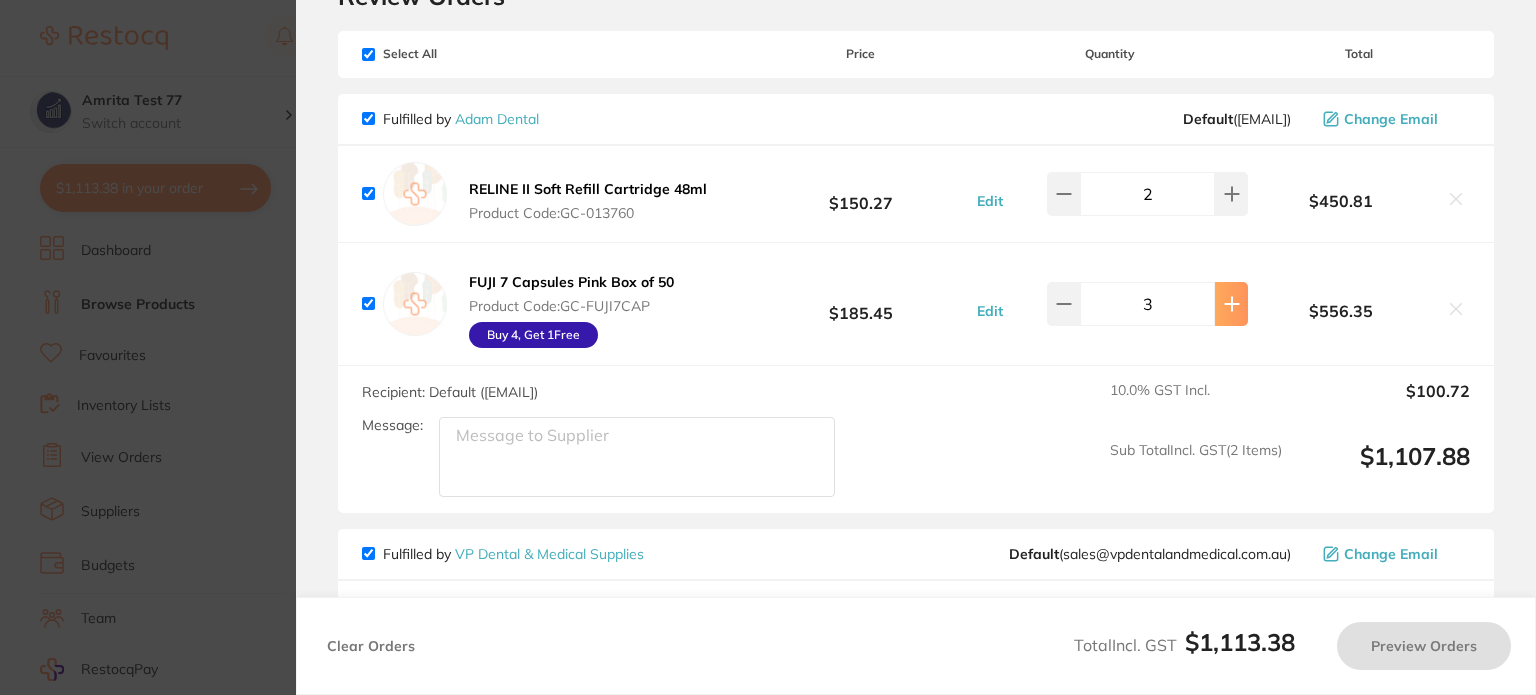 click 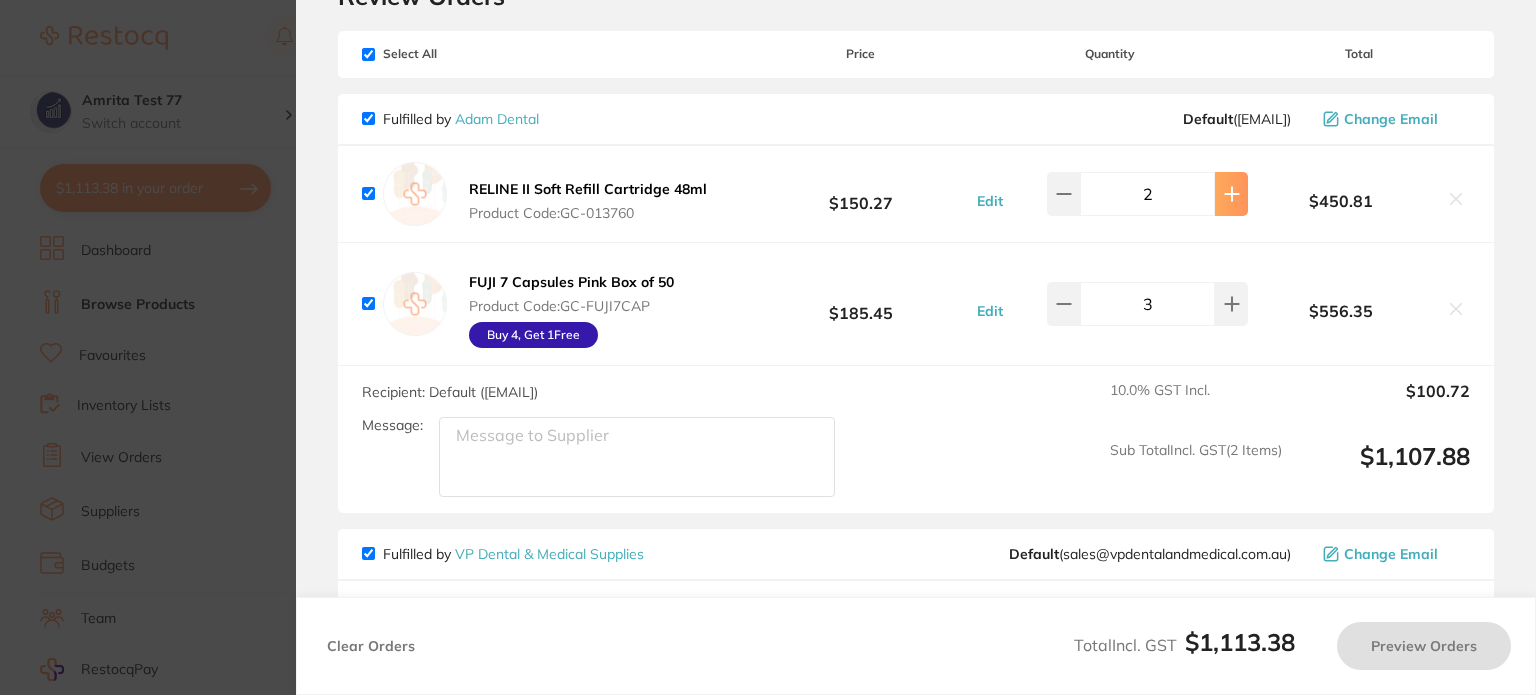 type on "4" 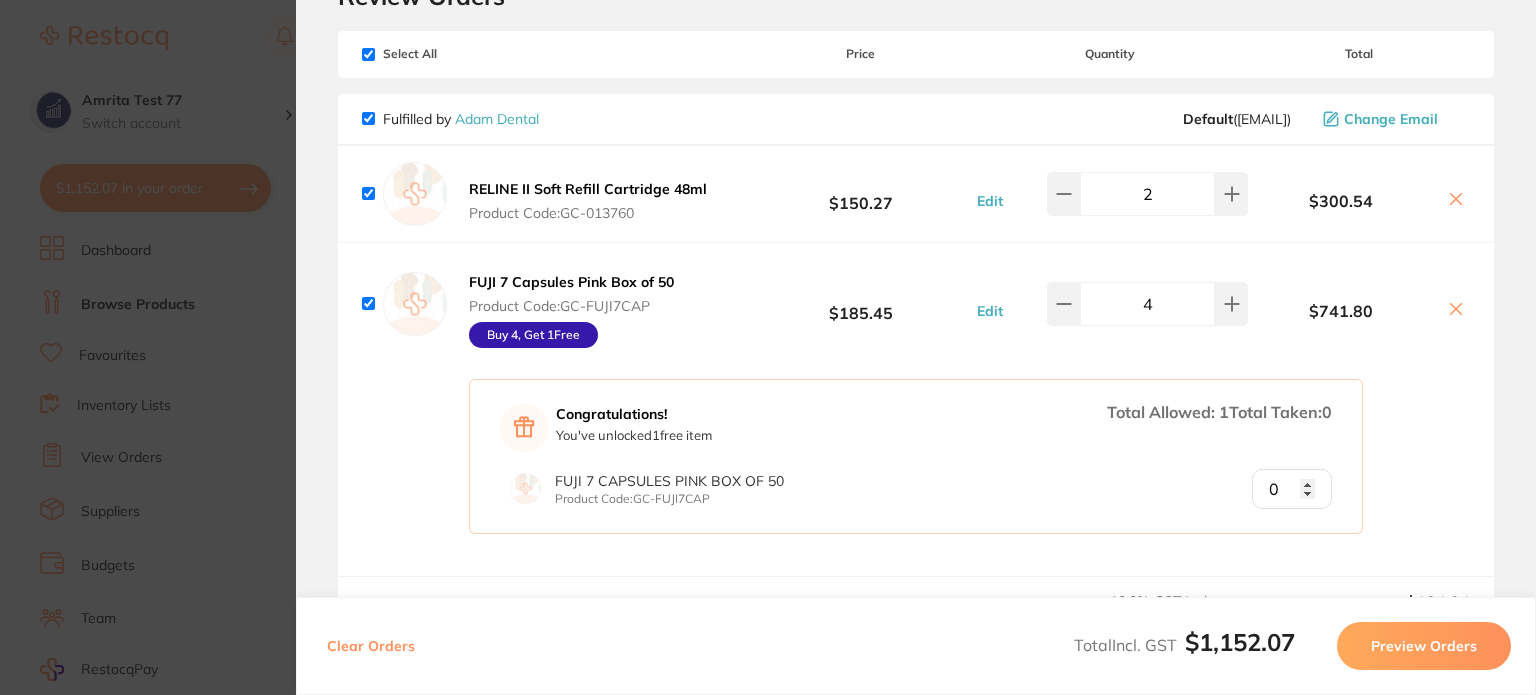 drag, startPoint x: 380, startPoint y: 639, endPoint x: 362, endPoint y: 632, distance: 19.313208 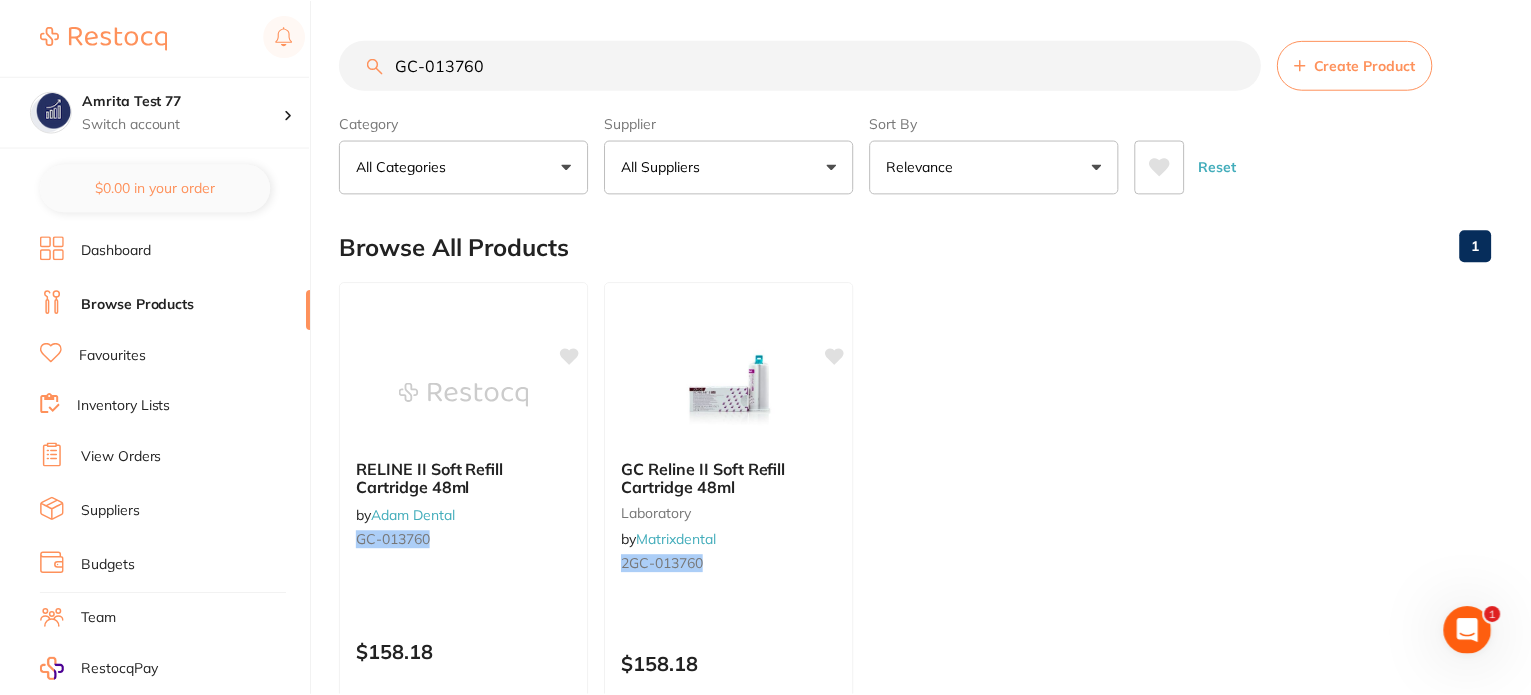 scroll, scrollTop: 0, scrollLeft: 0, axis: both 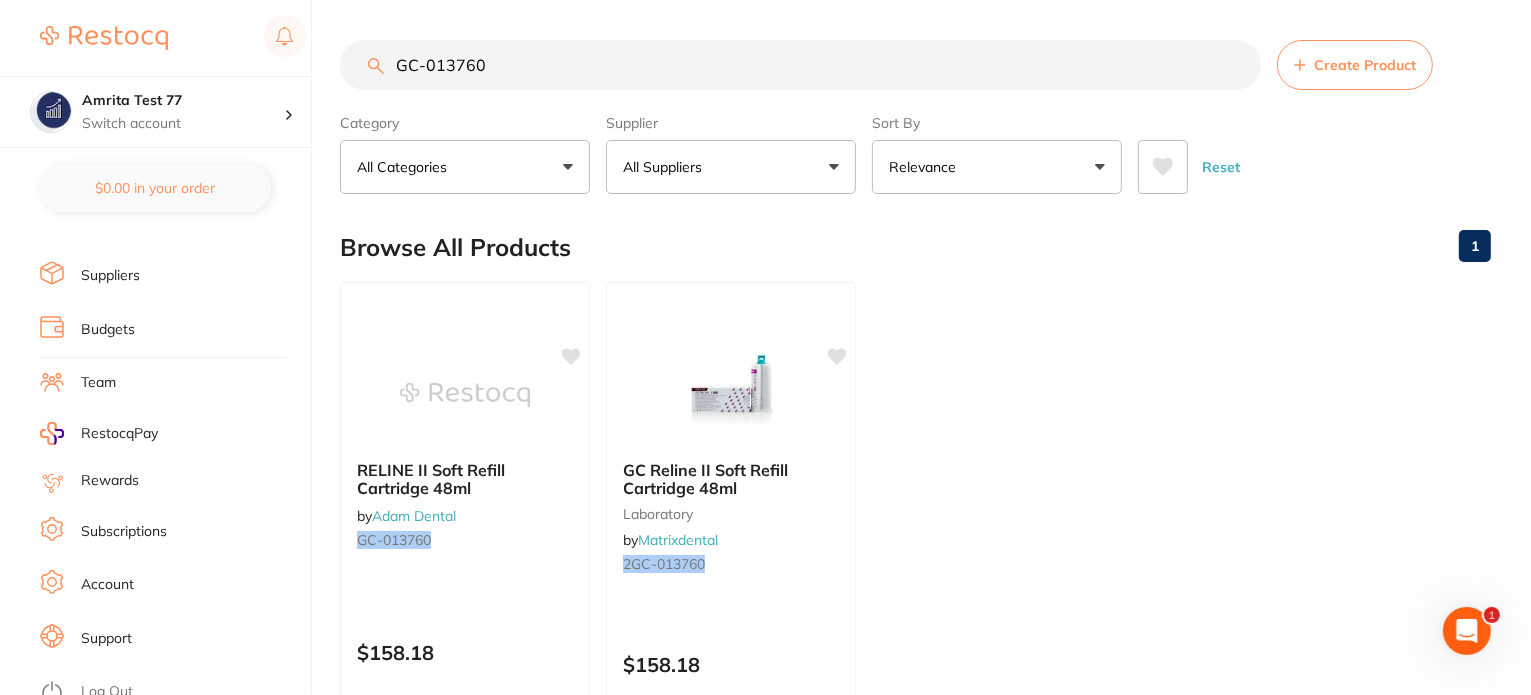 click on "Log Out" at bounding box center (172, 692) 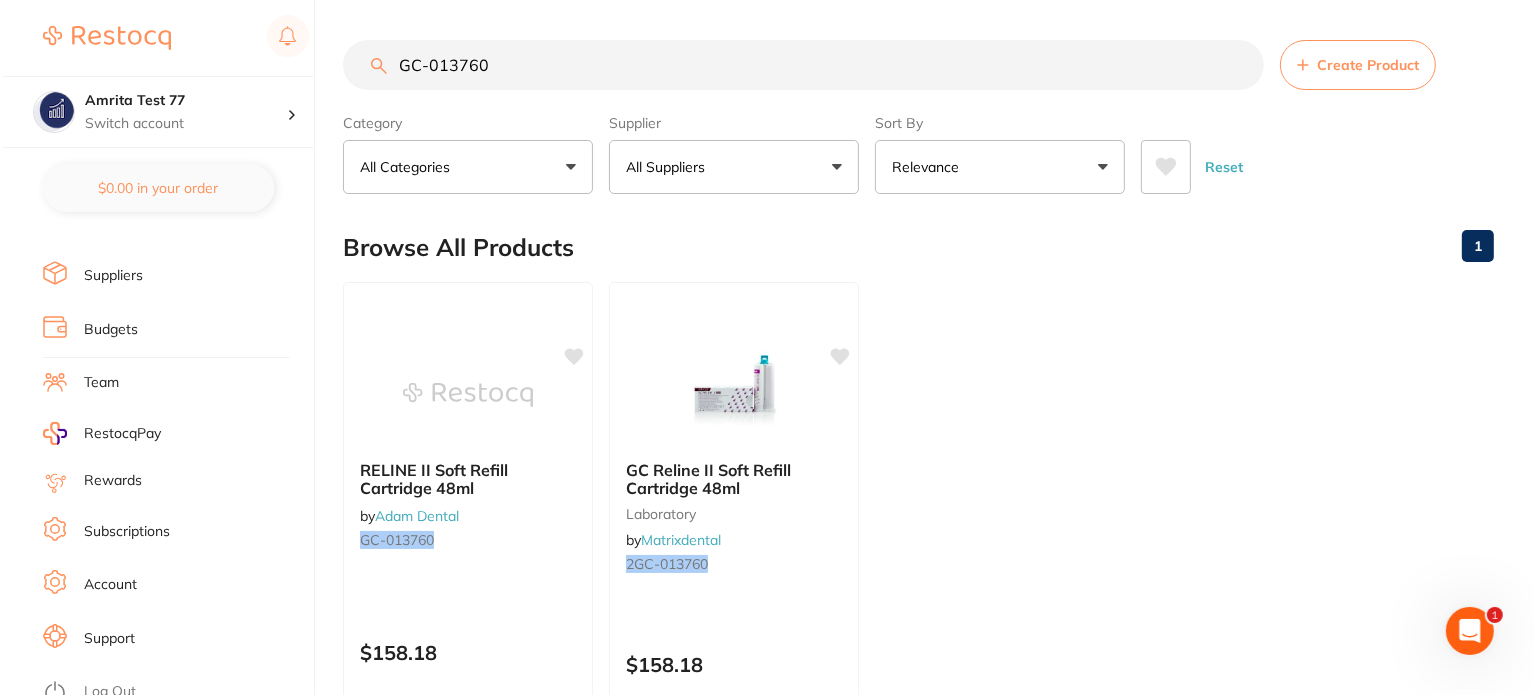 scroll 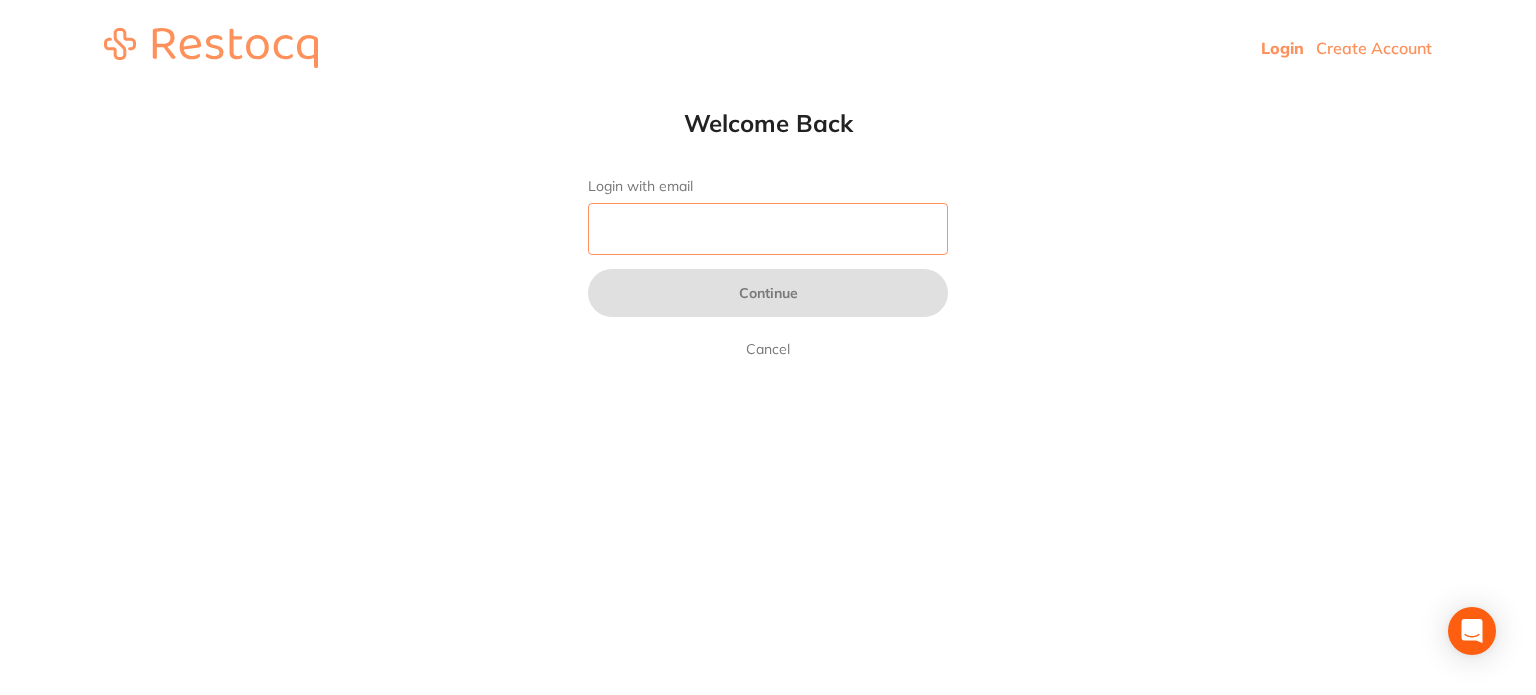 click on "Login with email" at bounding box center [768, 229] 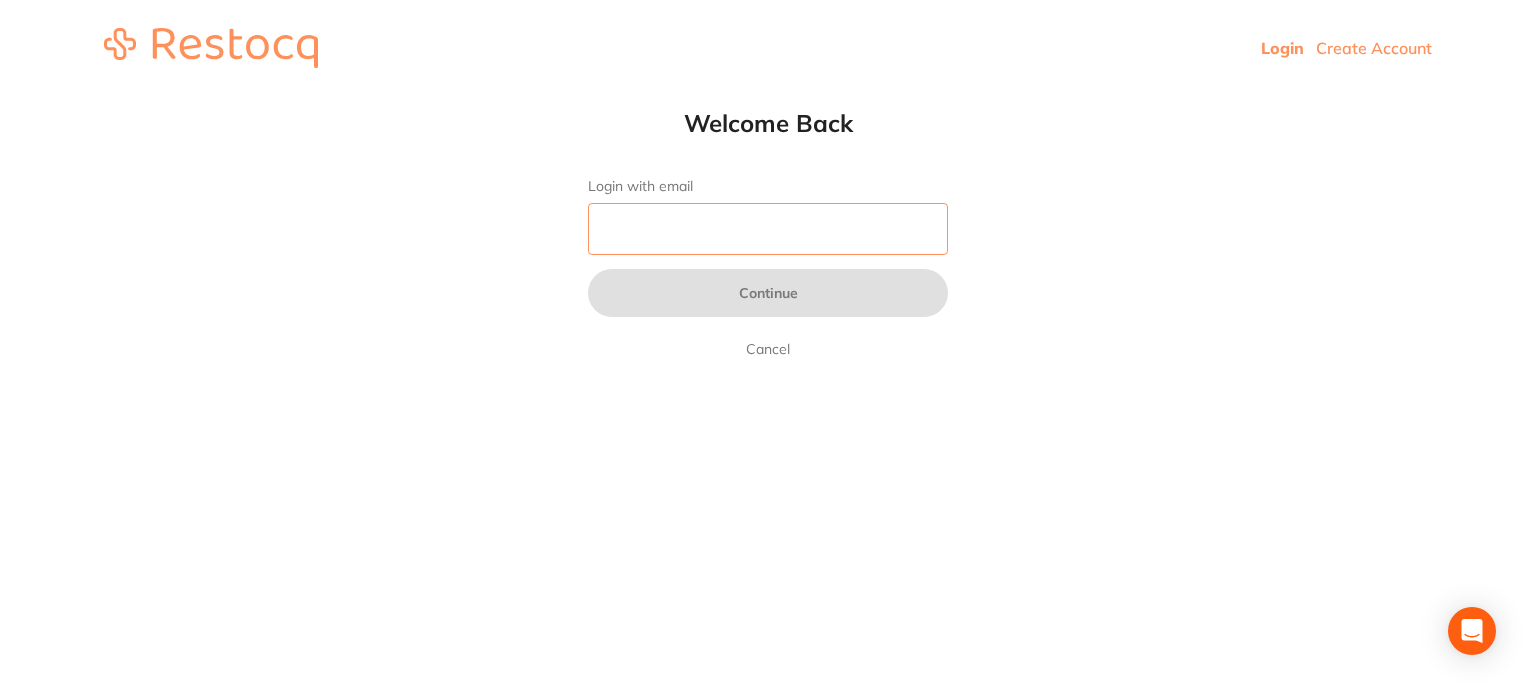 paste on "[EMAIL]" 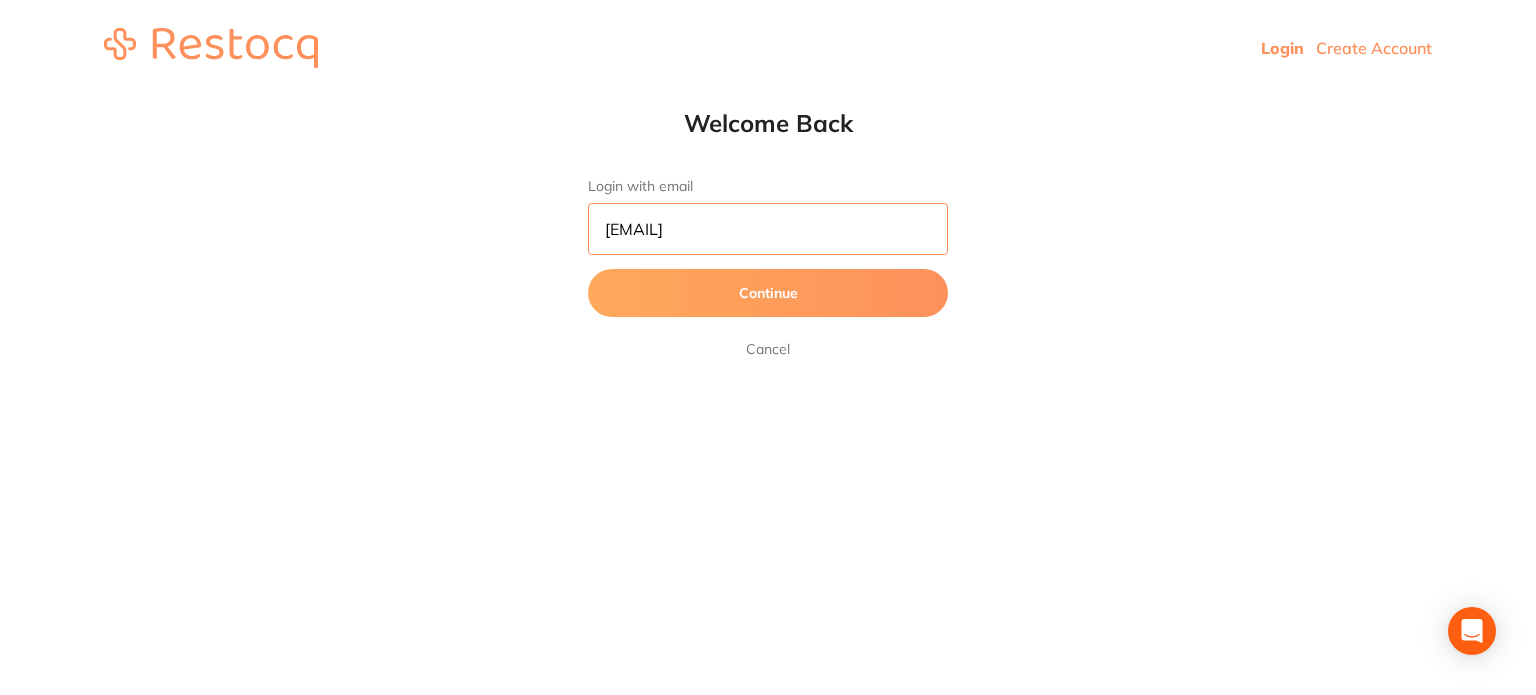 type on "[EMAIL]" 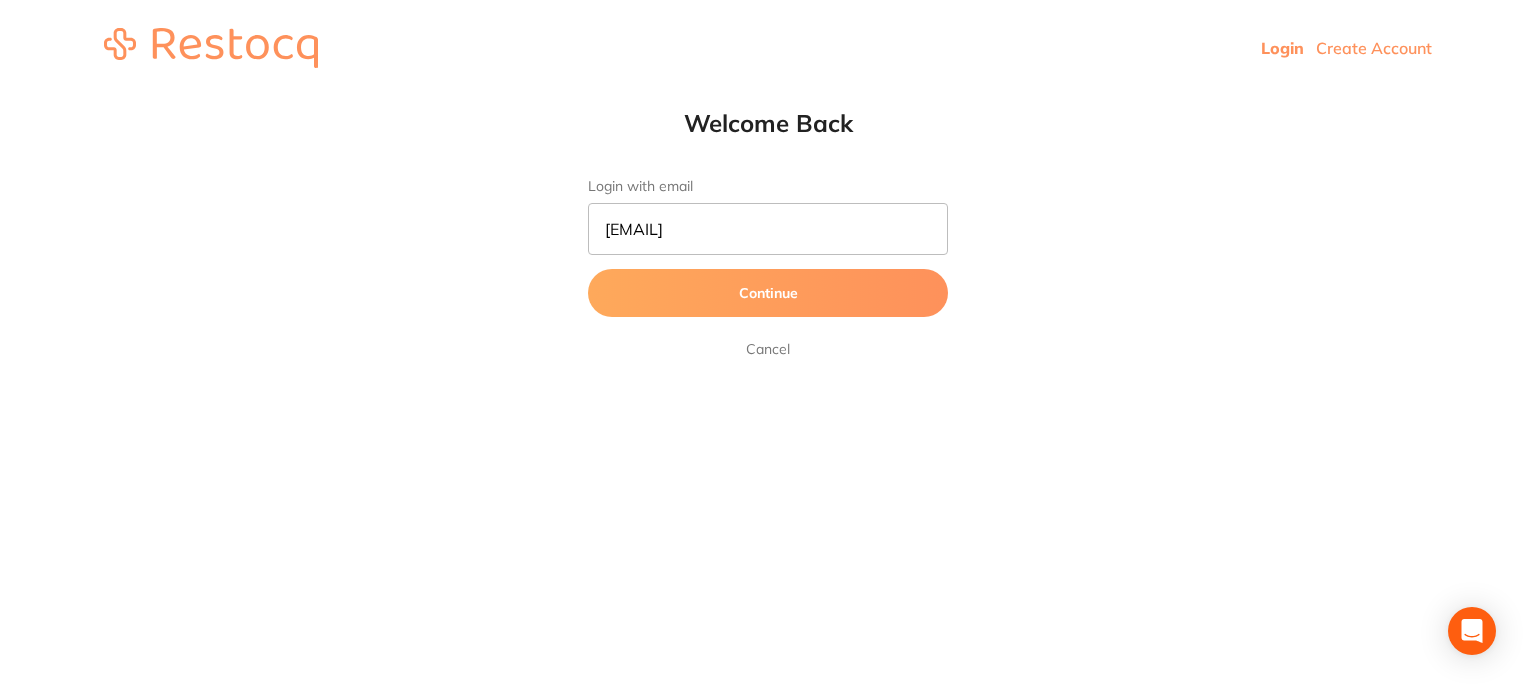 click on "Continue" at bounding box center [768, 293] 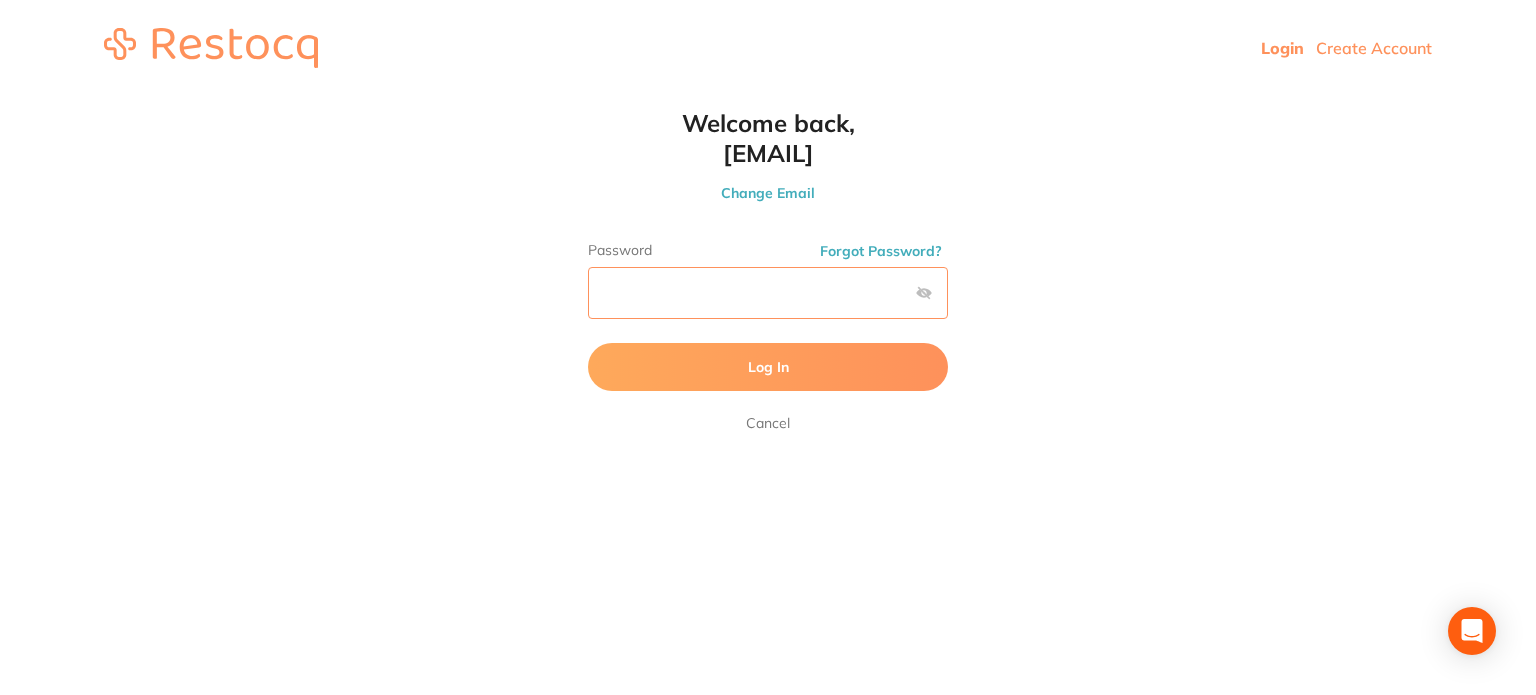 click on "Log In" at bounding box center [768, 367] 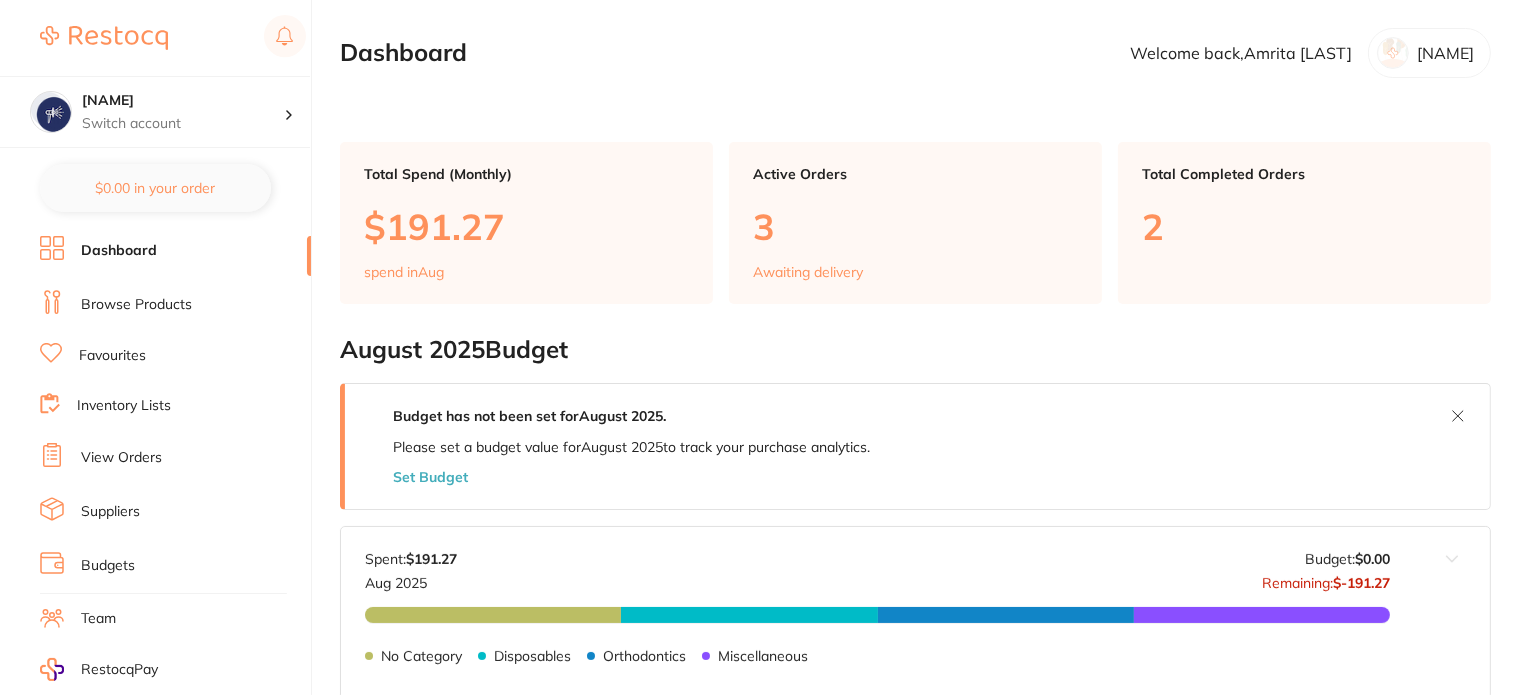 click on "Browse Products" at bounding box center (136, 305) 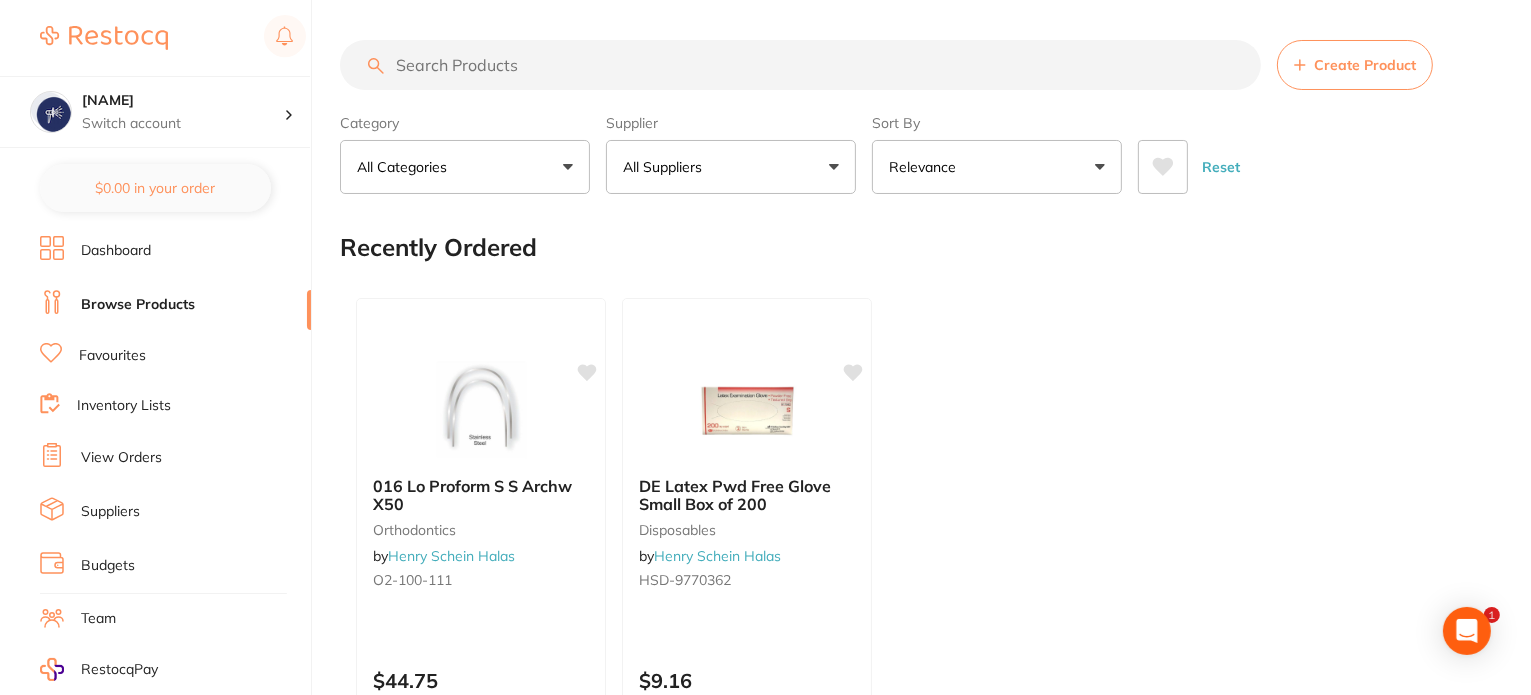 click on "All Suppliers" at bounding box center (666, 167) 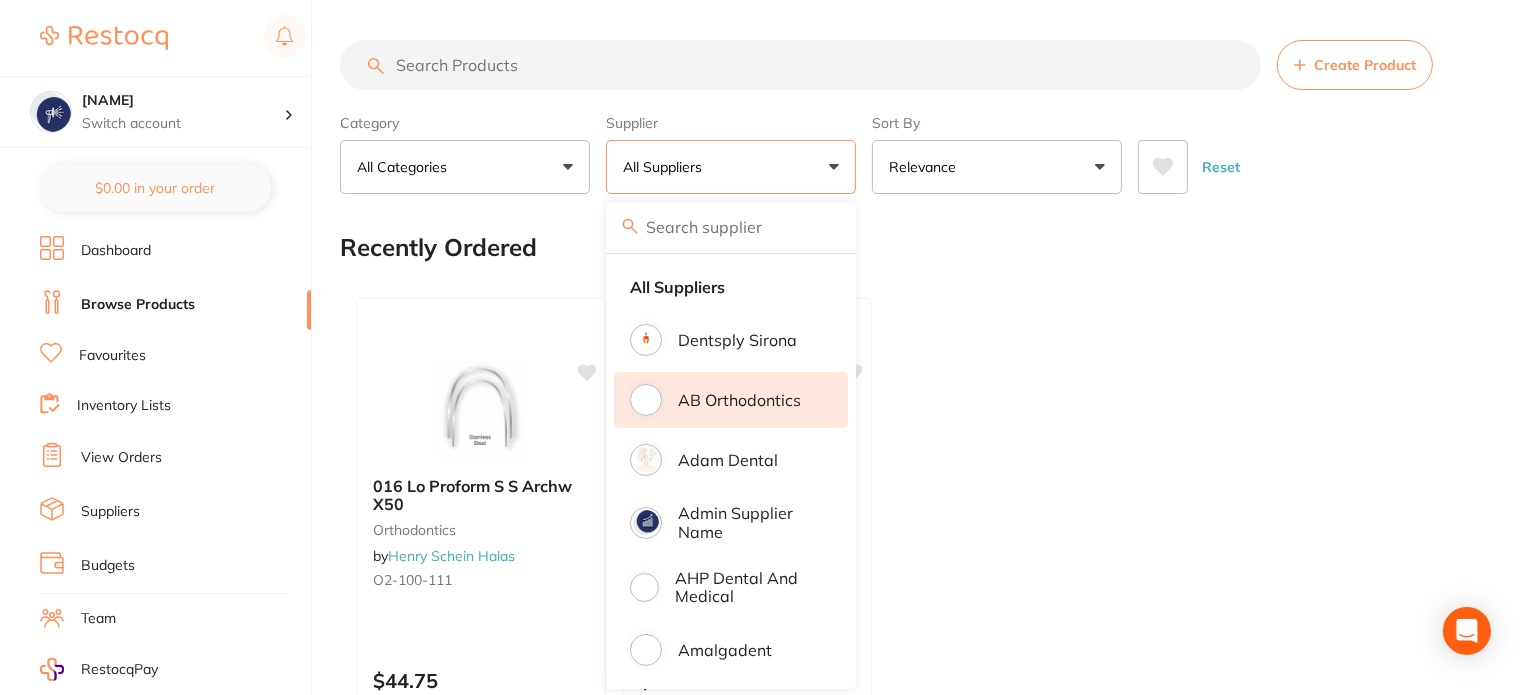 click on "Adam Dental" at bounding box center [728, 460] 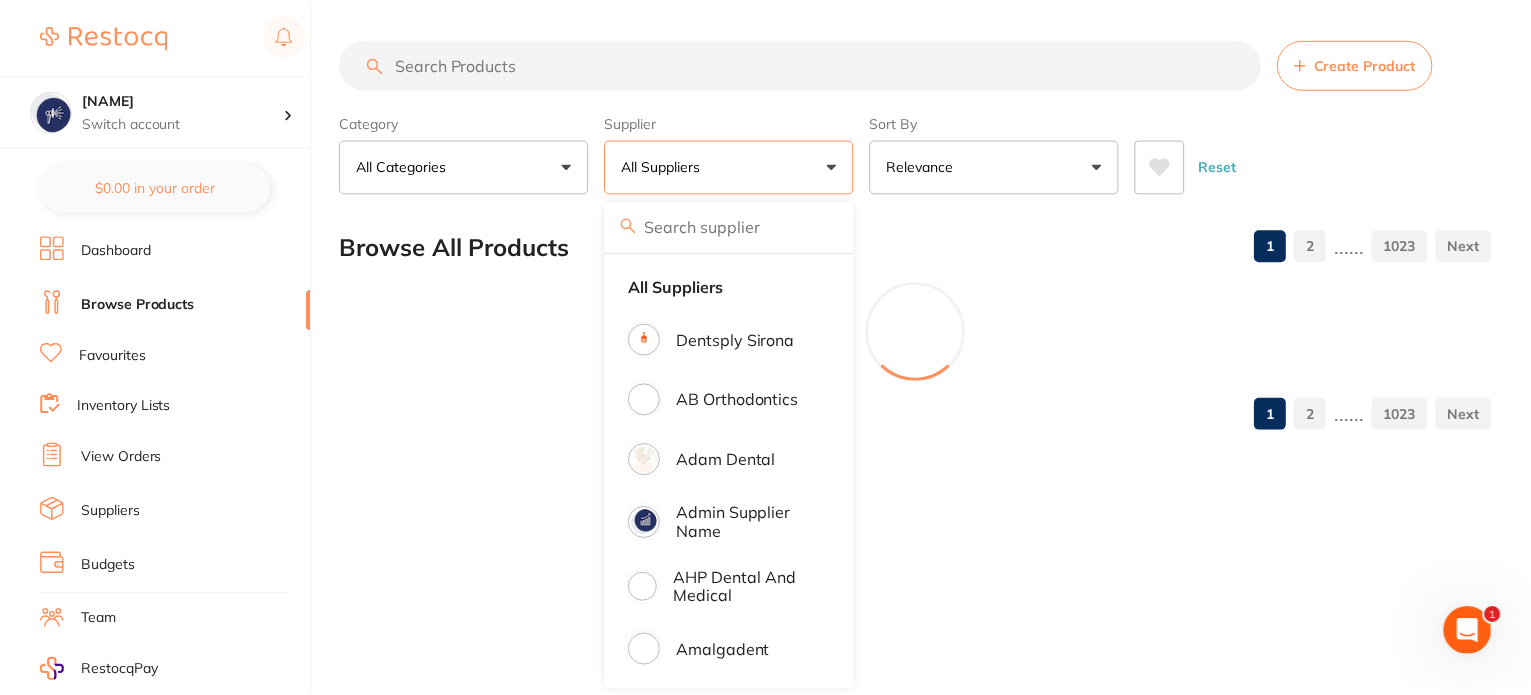 scroll, scrollTop: 0, scrollLeft: 0, axis: both 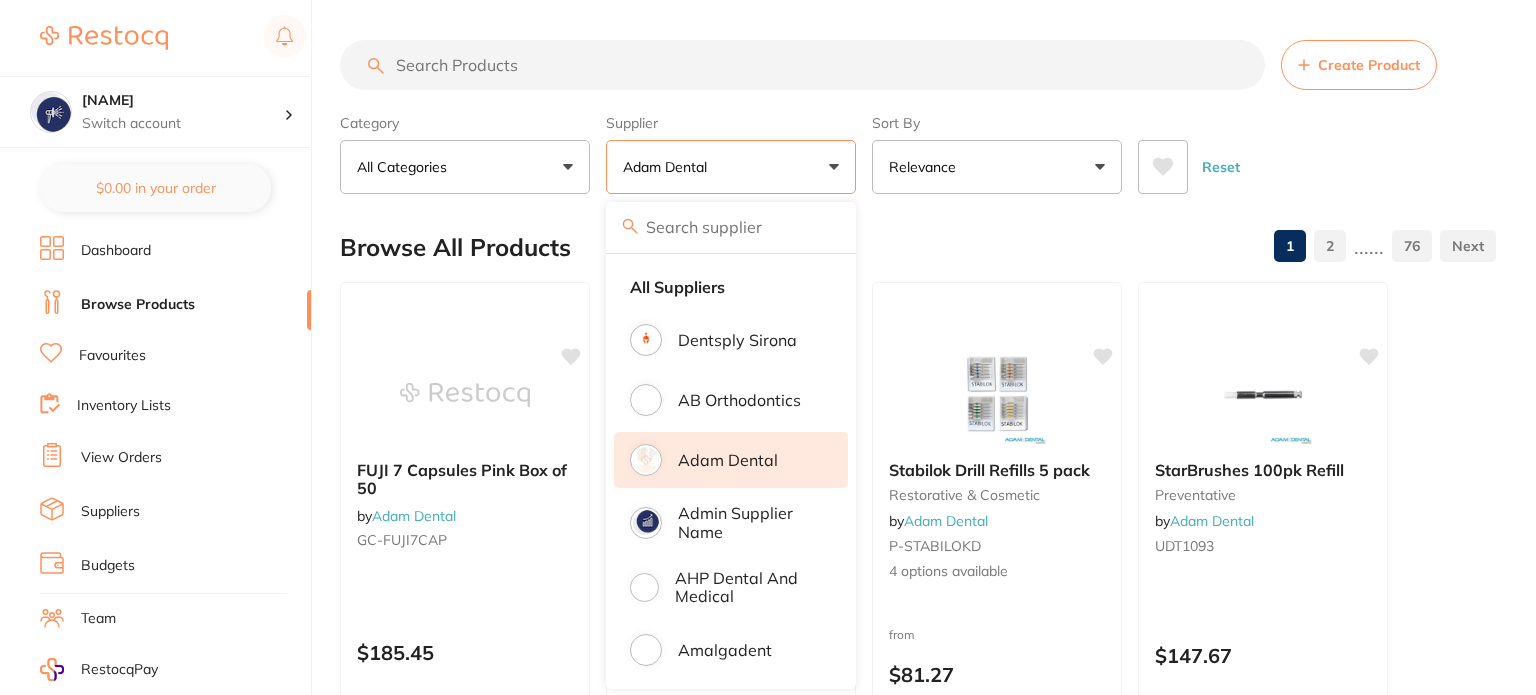 drag, startPoint x: 863, startPoint y: 181, endPoint x: 863, endPoint y: 204, distance: 23 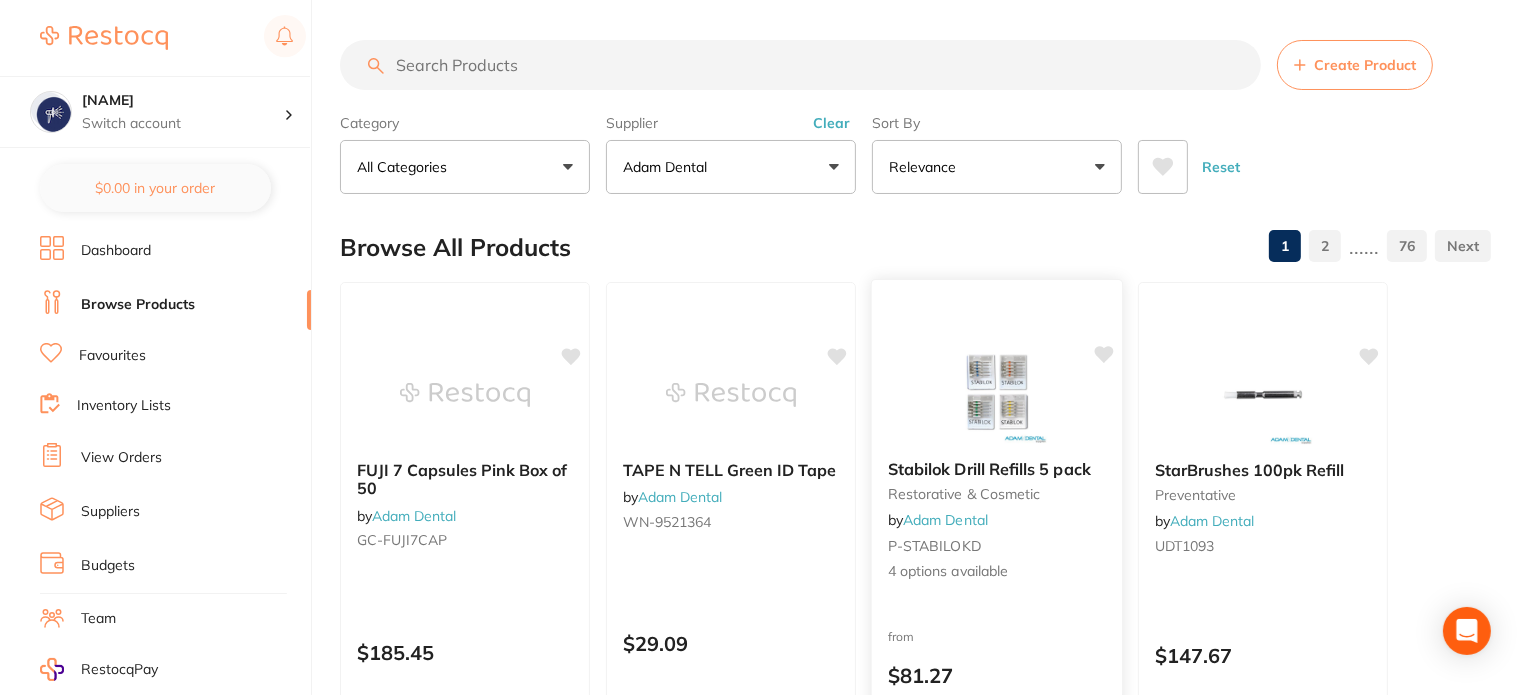 scroll, scrollTop: 400, scrollLeft: 0, axis: vertical 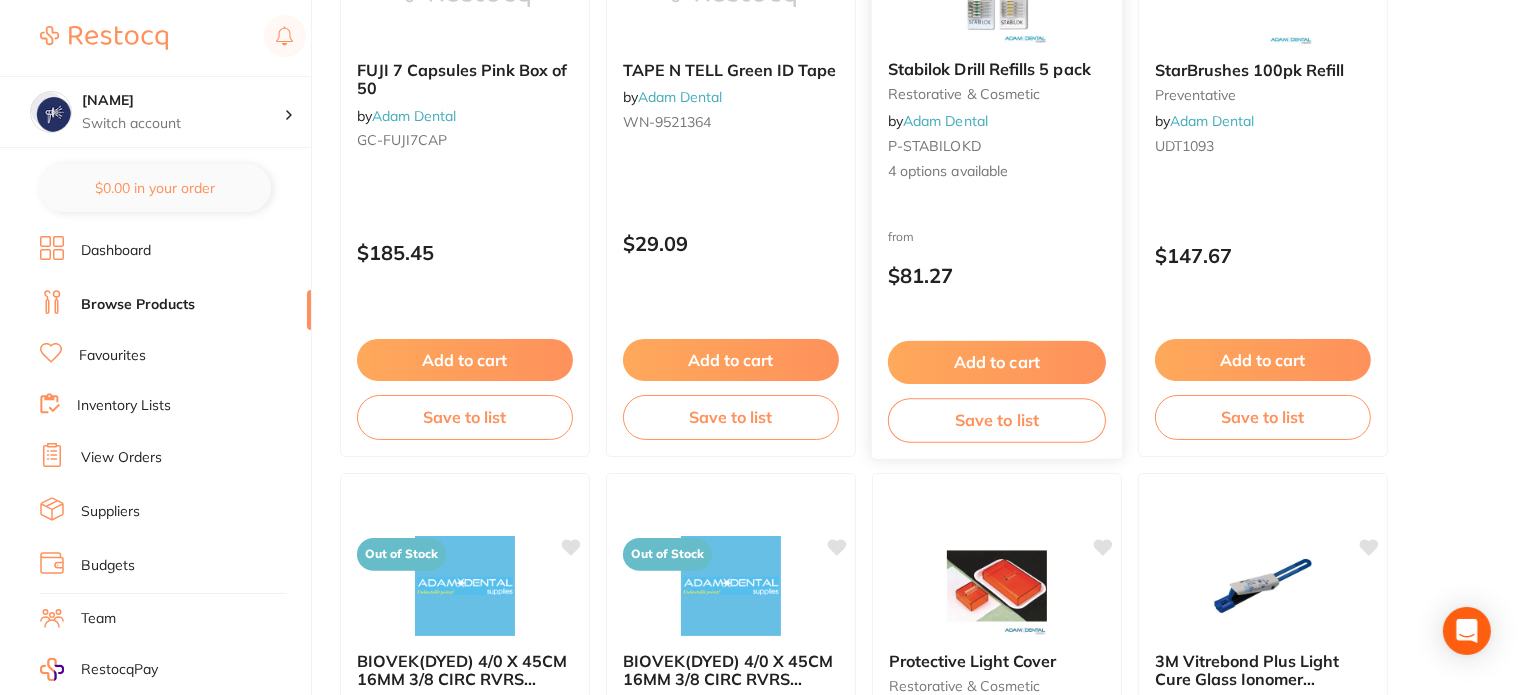 click on "Add to cart" at bounding box center (997, 362) 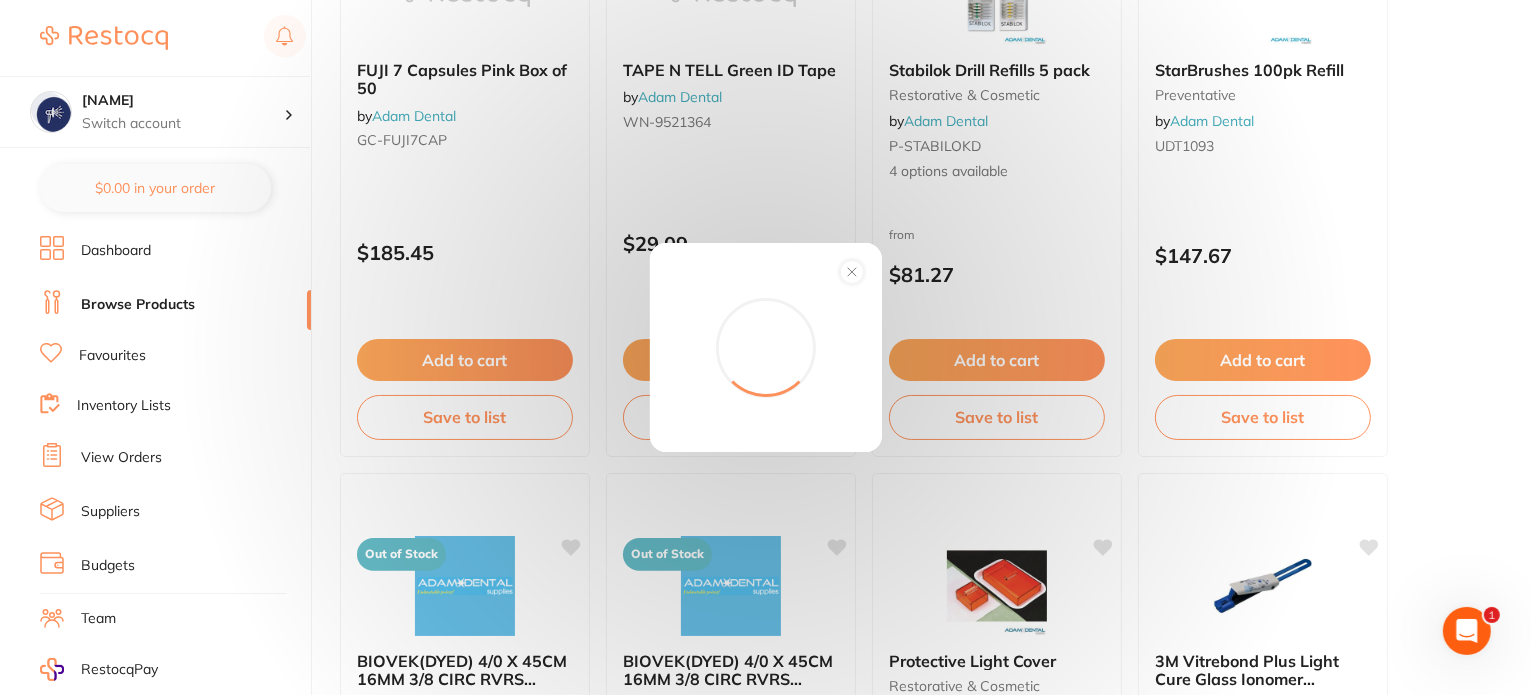scroll, scrollTop: 0, scrollLeft: 0, axis: both 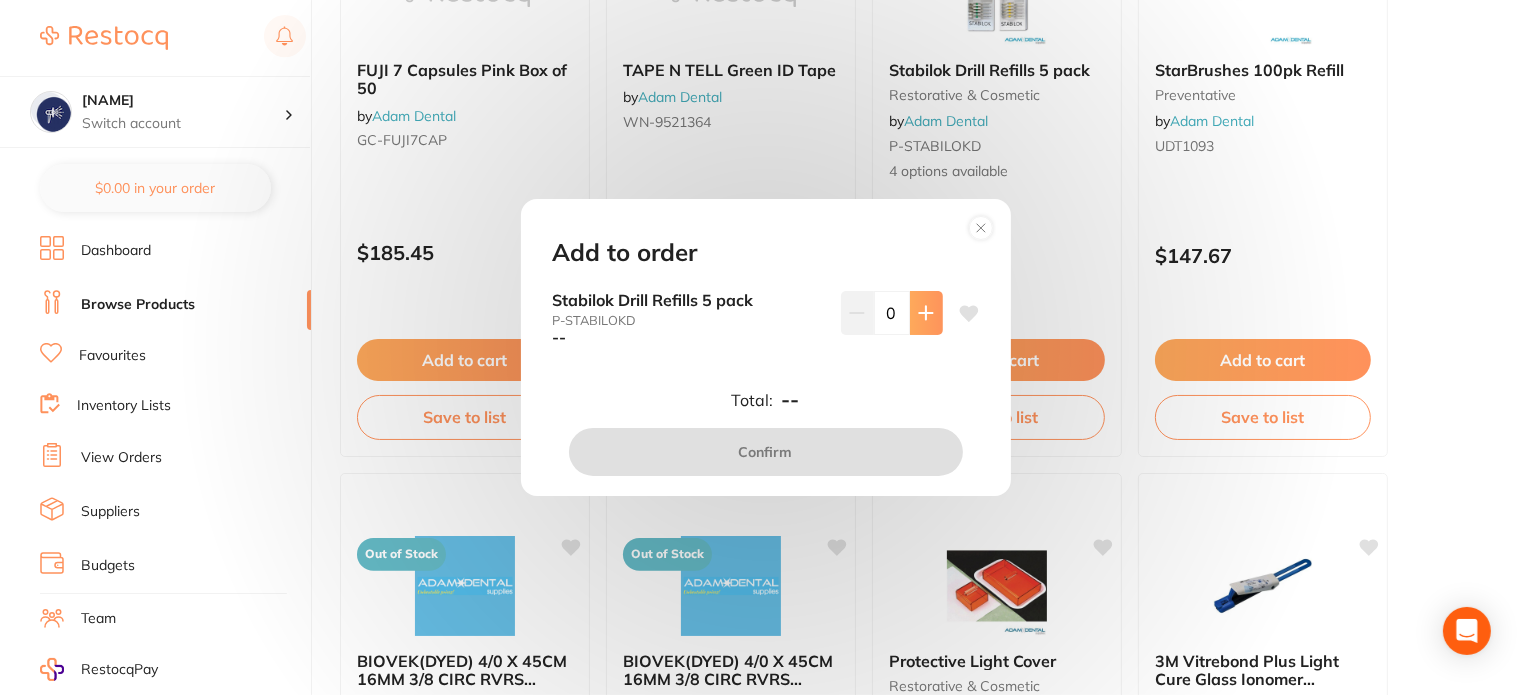 click 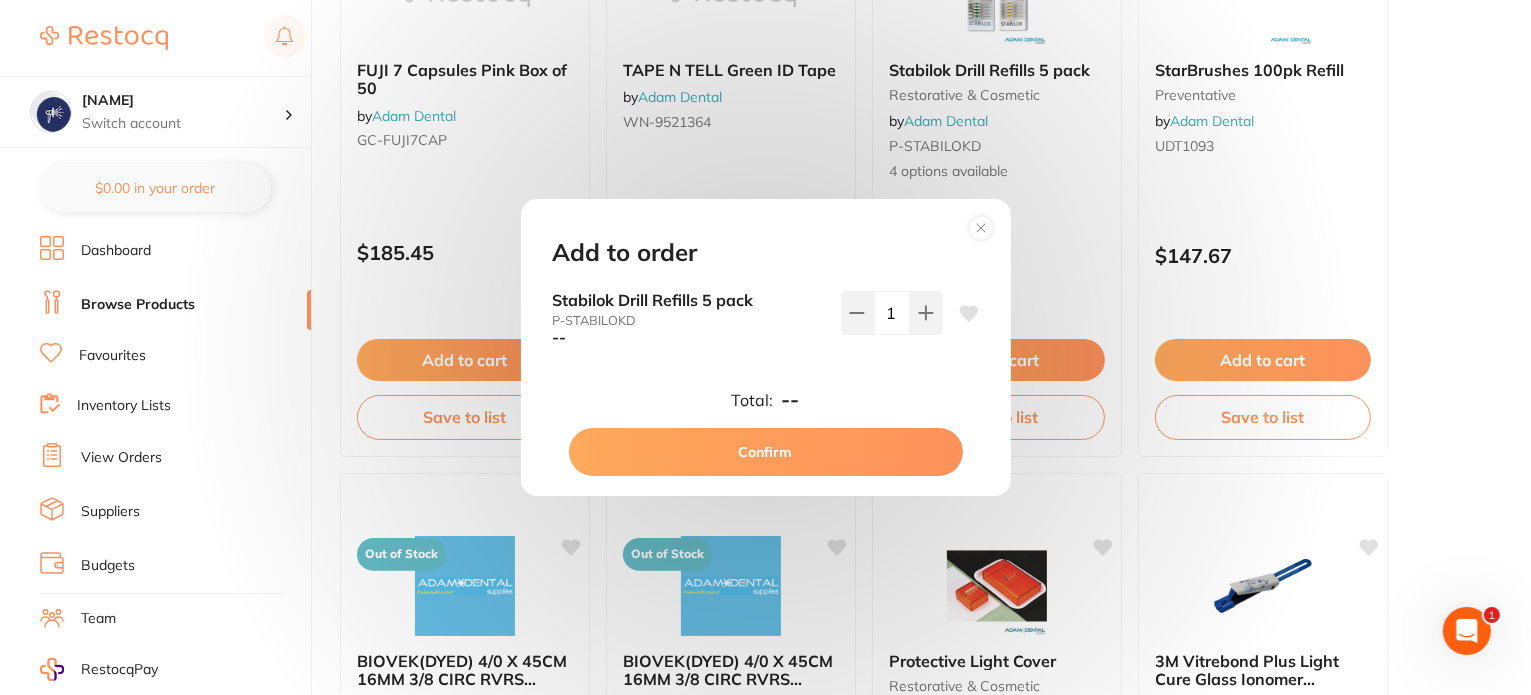 scroll, scrollTop: 0, scrollLeft: 0, axis: both 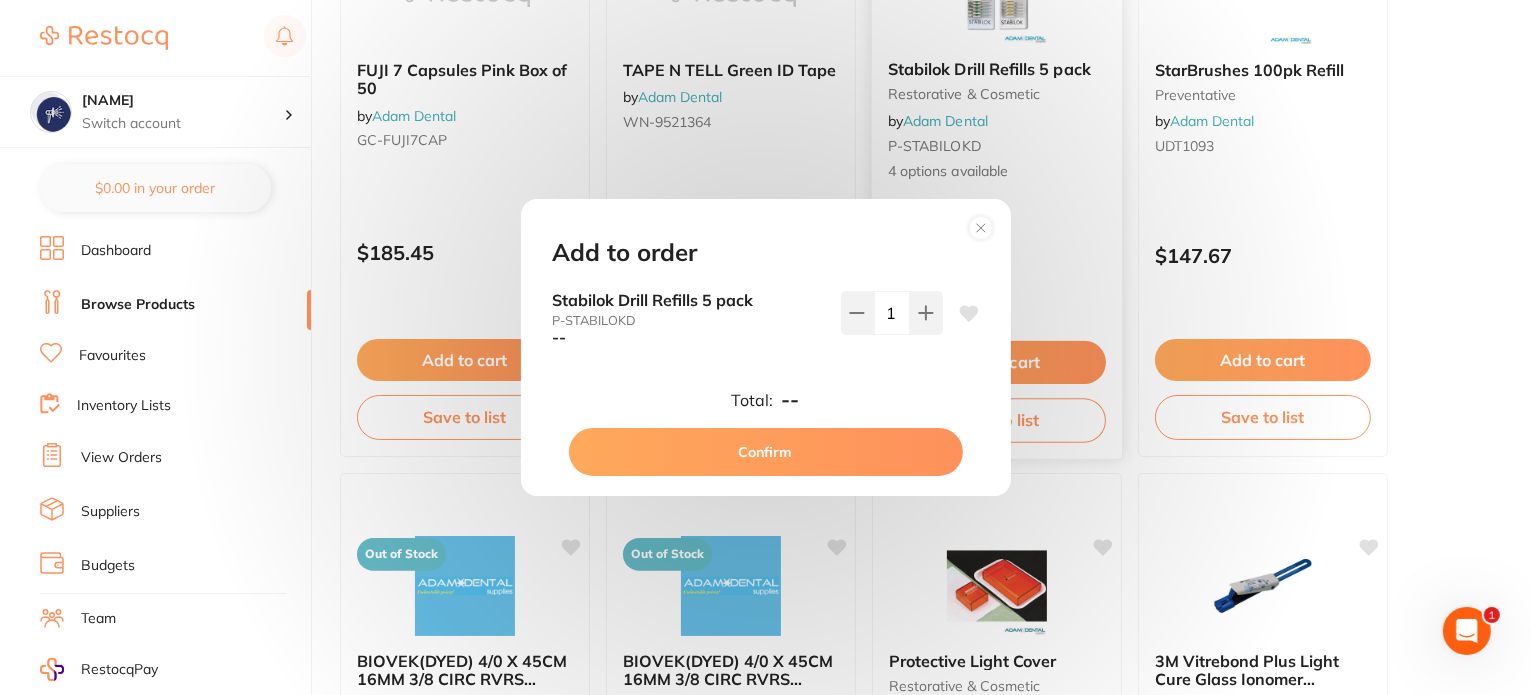 click 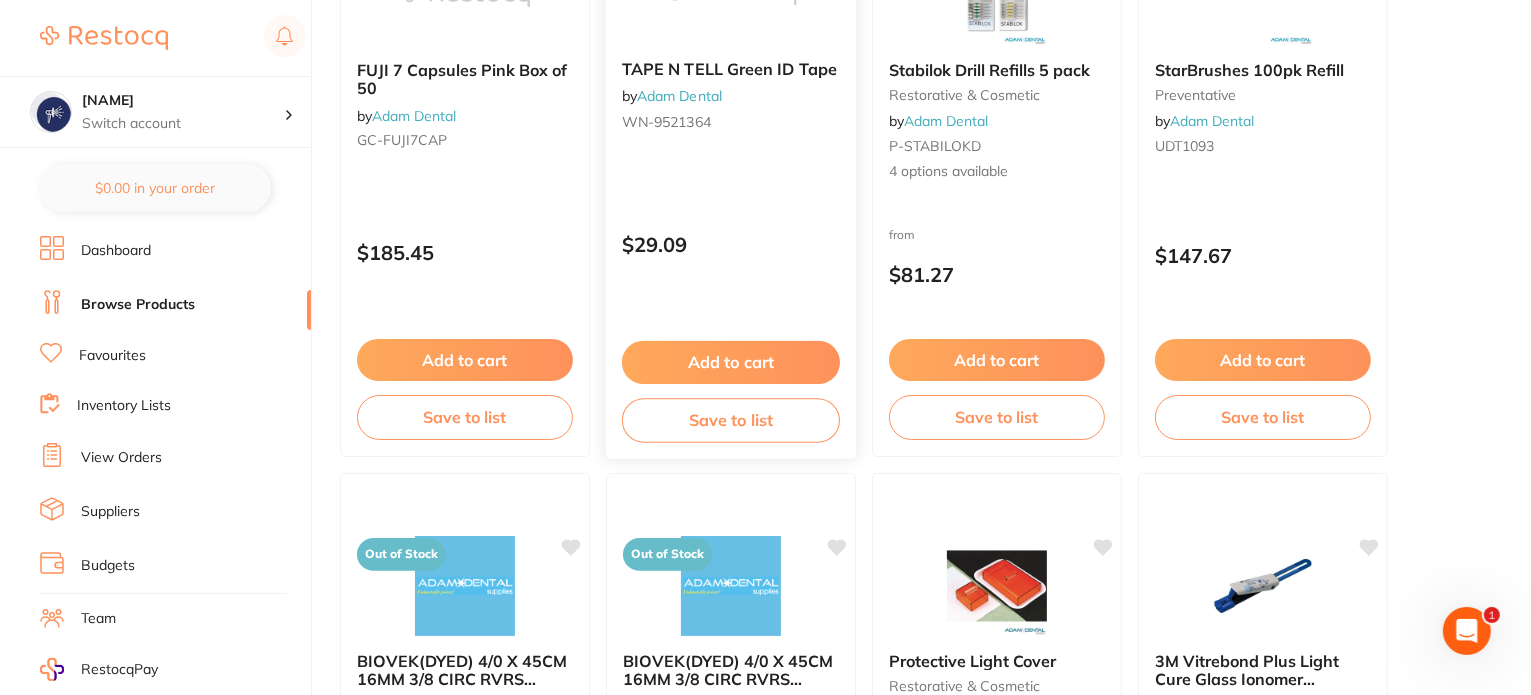 click on "Add to cart" at bounding box center [731, 362] 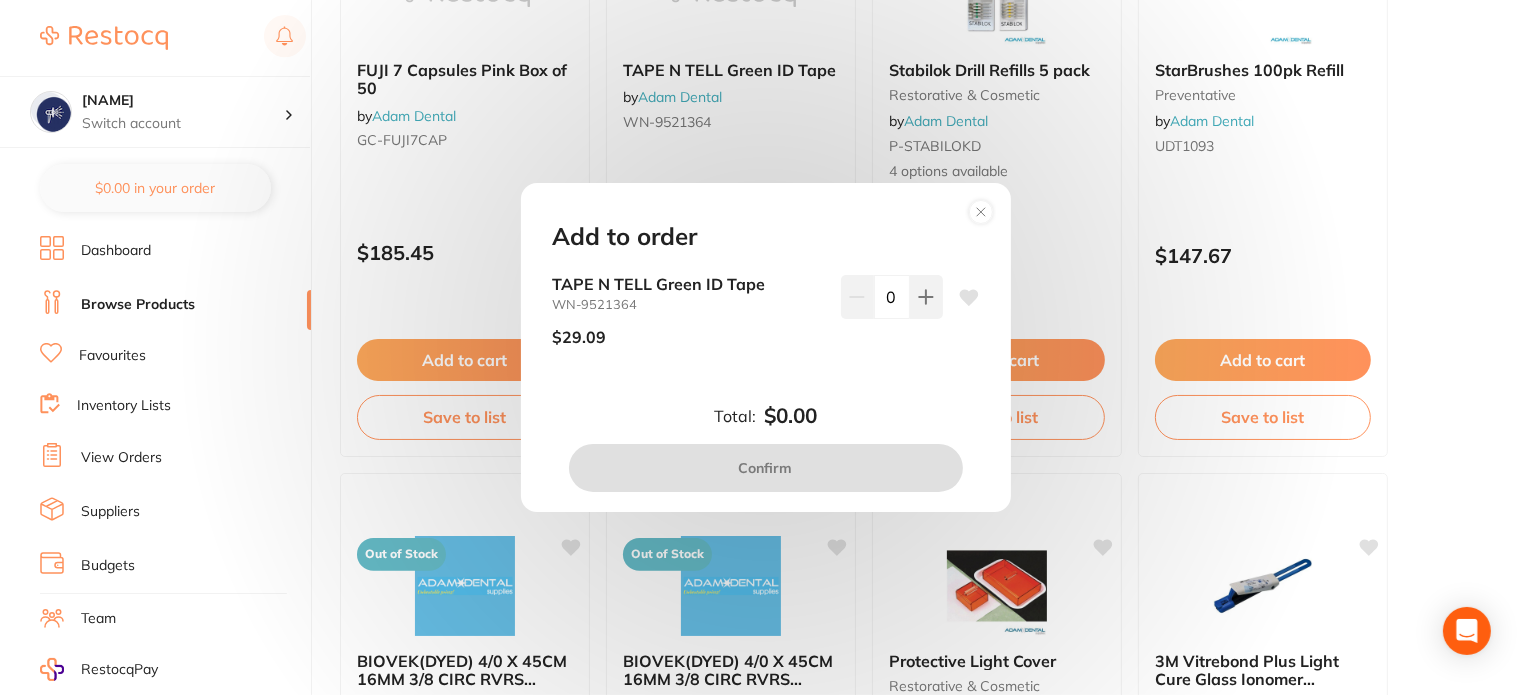 click 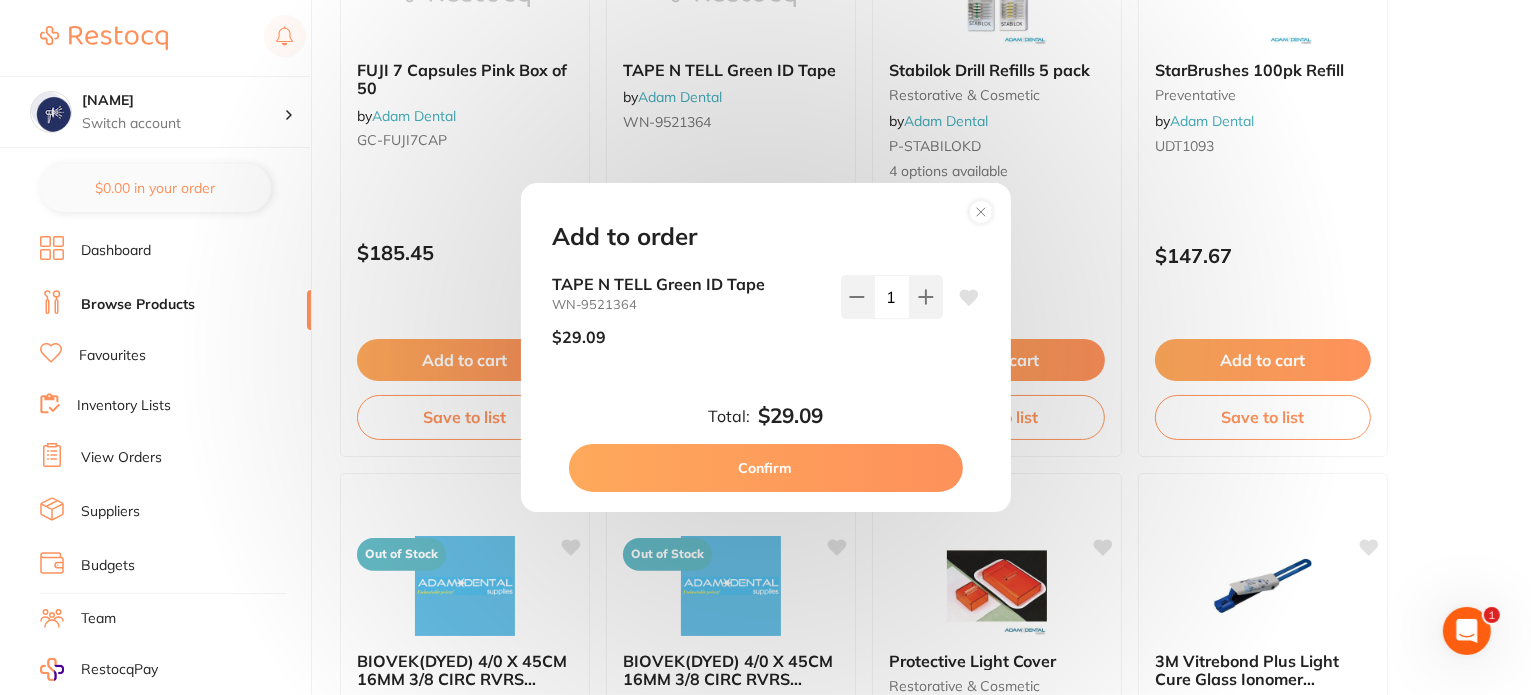 scroll, scrollTop: 0, scrollLeft: 0, axis: both 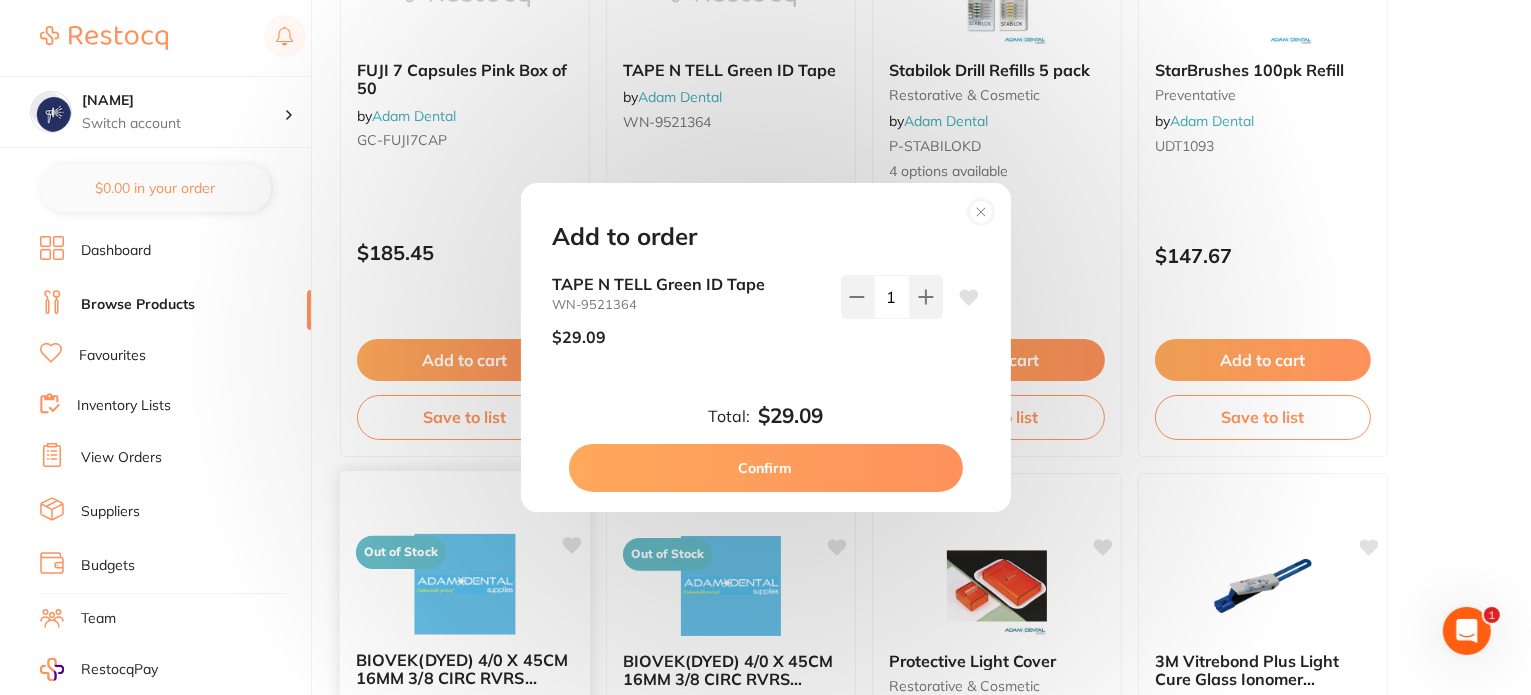 drag, startPoint x: 816, startPoint y: 460, endPoint x: 577, endPoint y: 475, distance: 239.47025 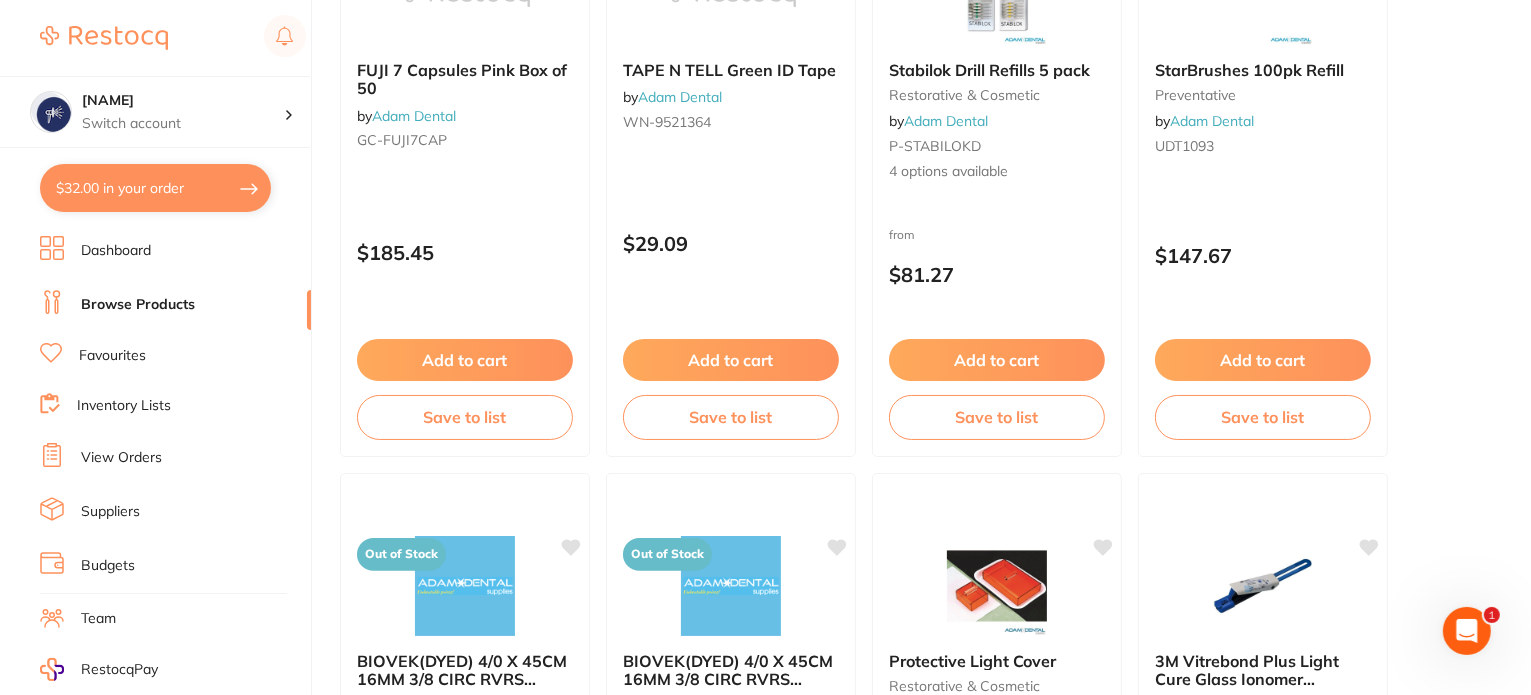 click on "$32.00   in your order" at bounding box center (155, 188) 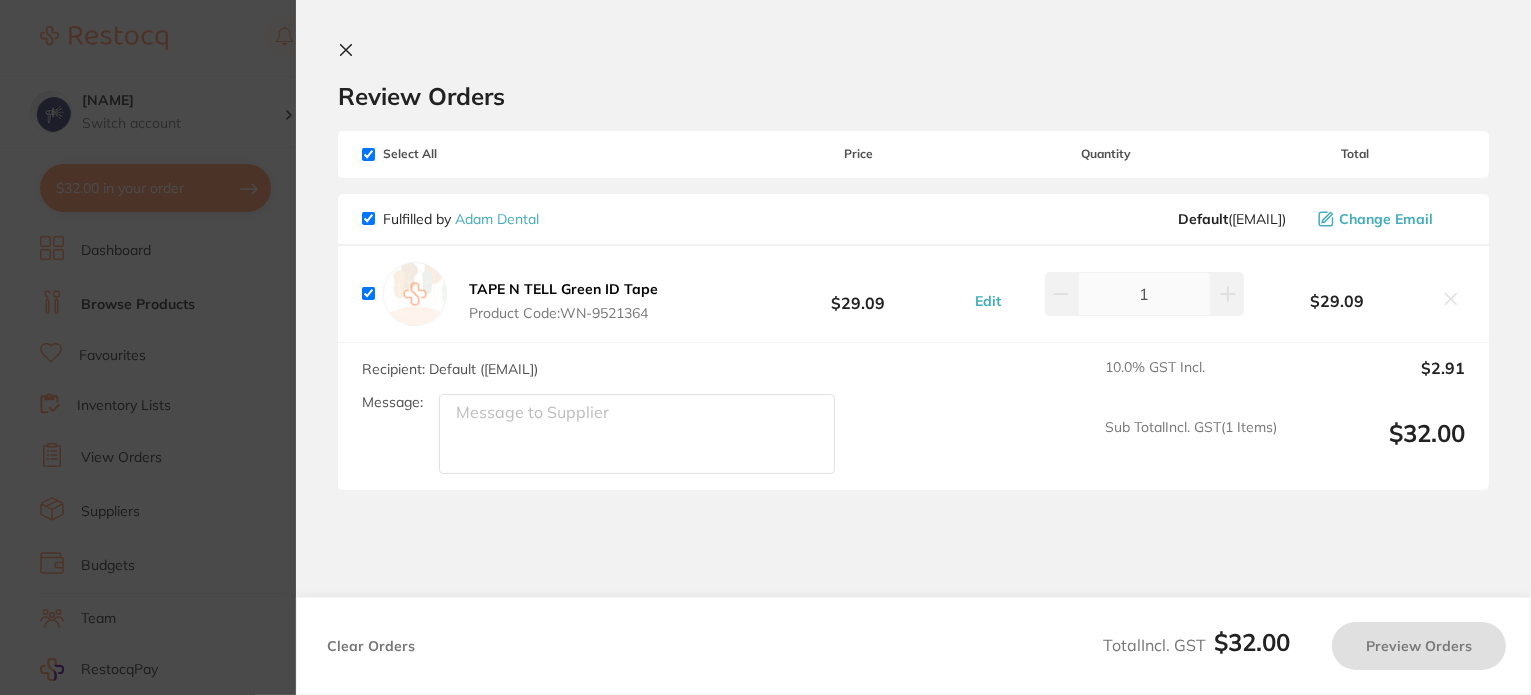 checkbox on "true" 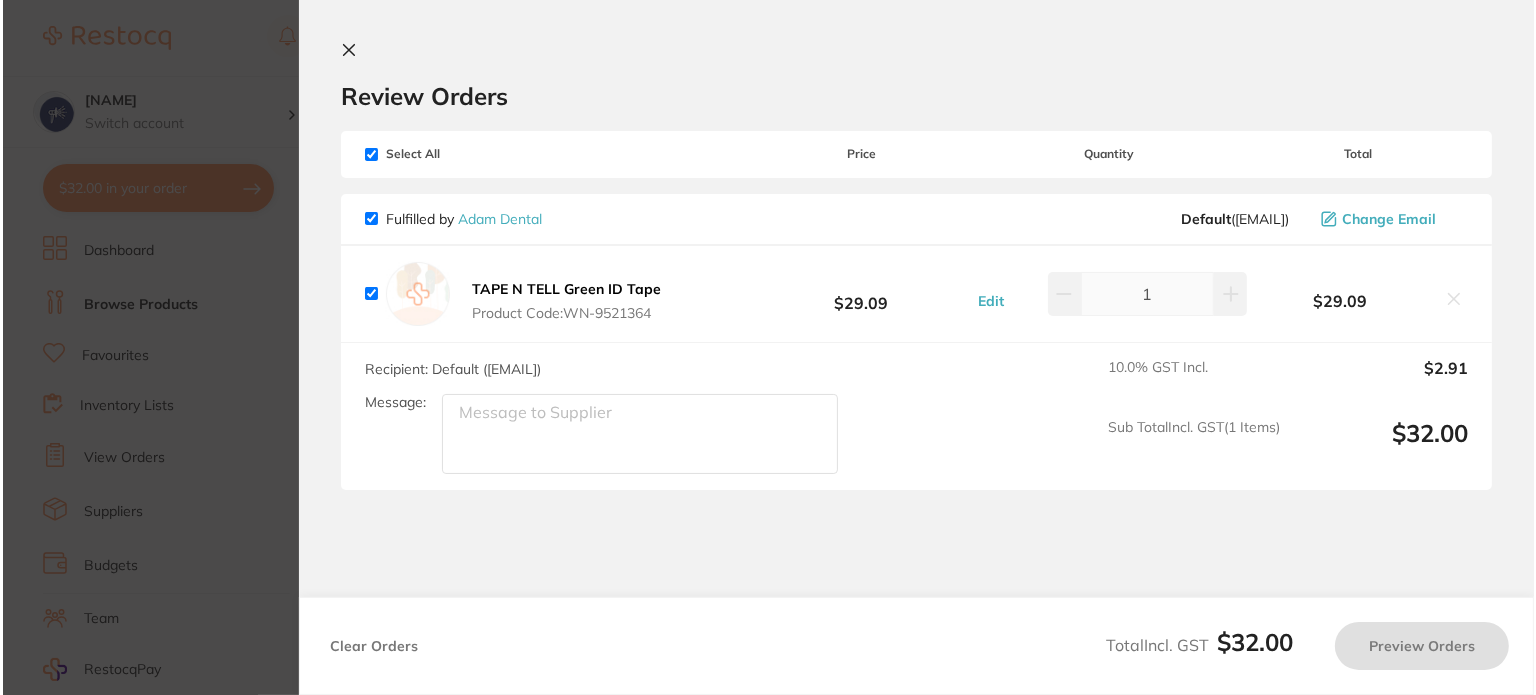 scroll, scrollTop: 0, scrollLeft: 0, axis: both 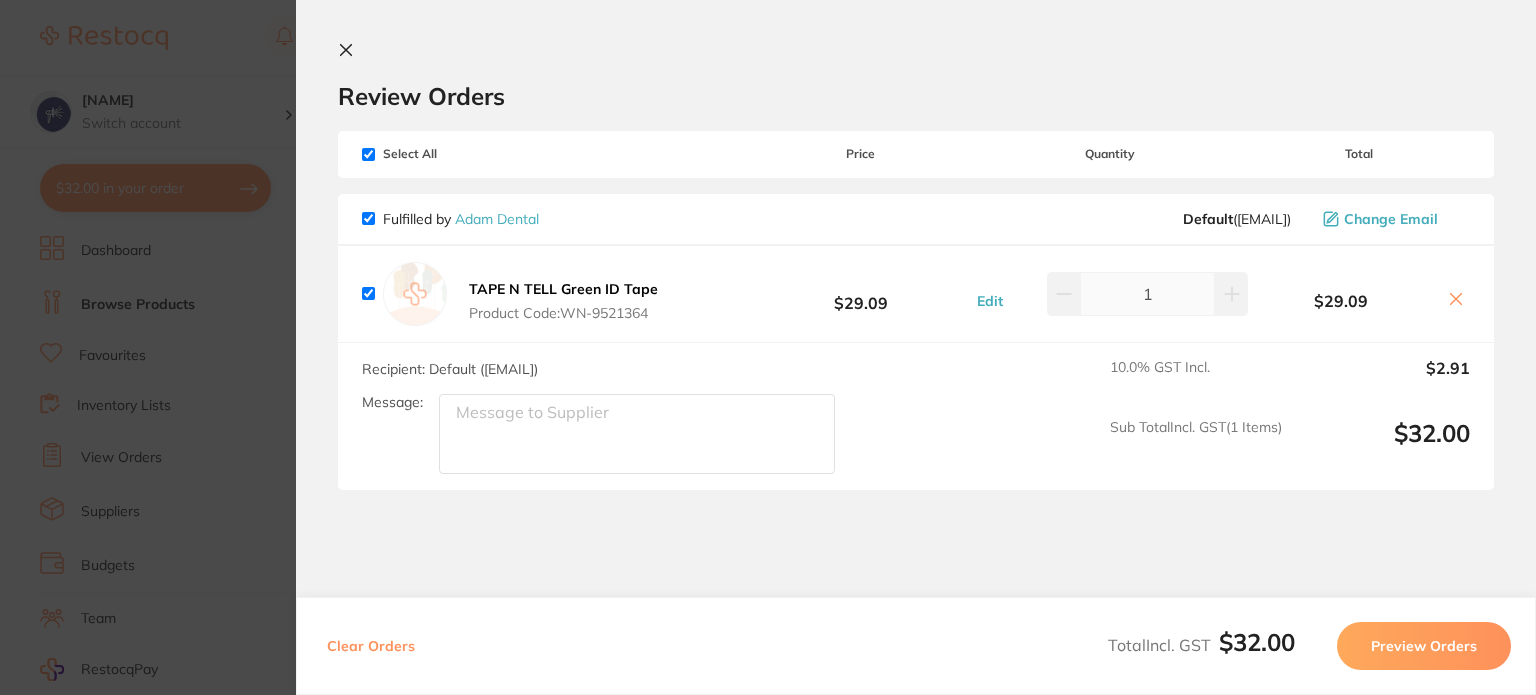 drag, startPoint x: 1244, startPoint y: 299, endPoint x: 1226, endPoint y: 298, distance: 18.027756 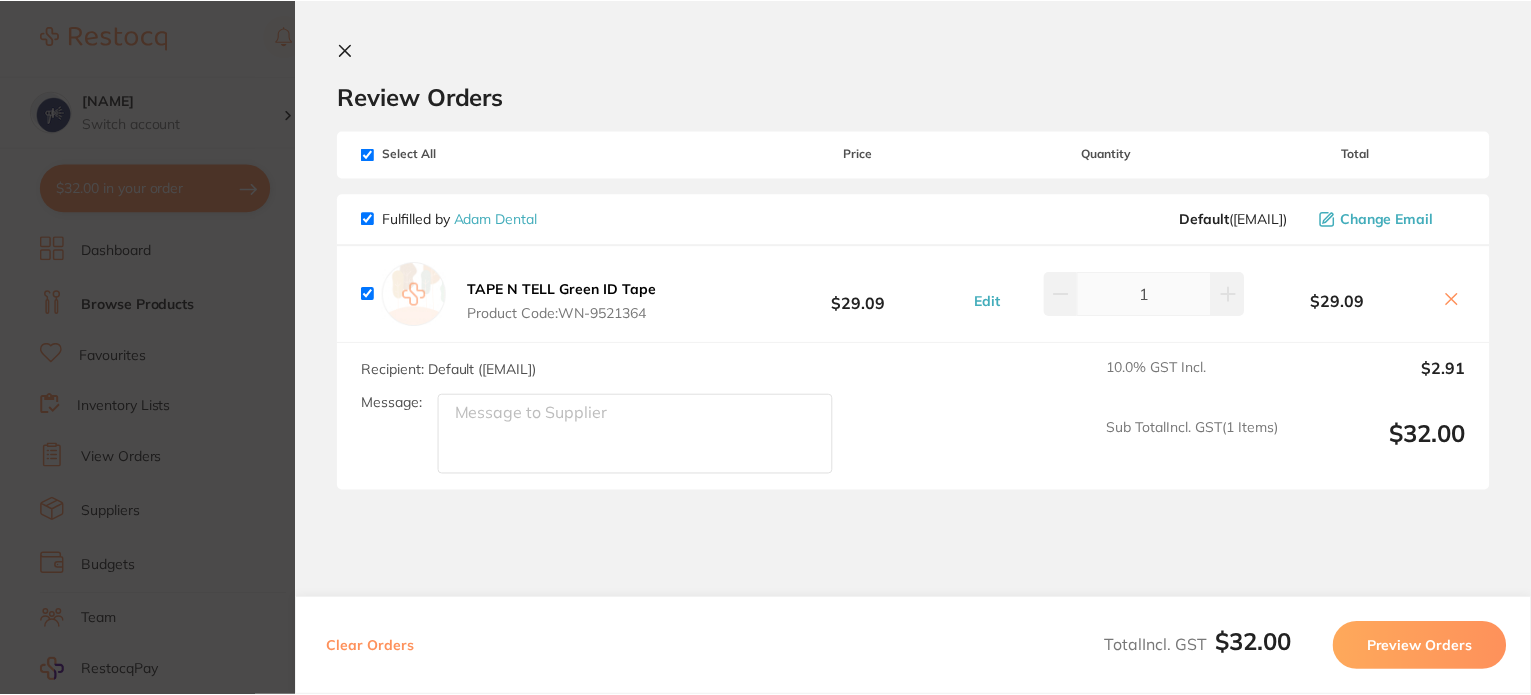 scroll, scrollTop: 400, scrollLeft: 0, axis: vertical 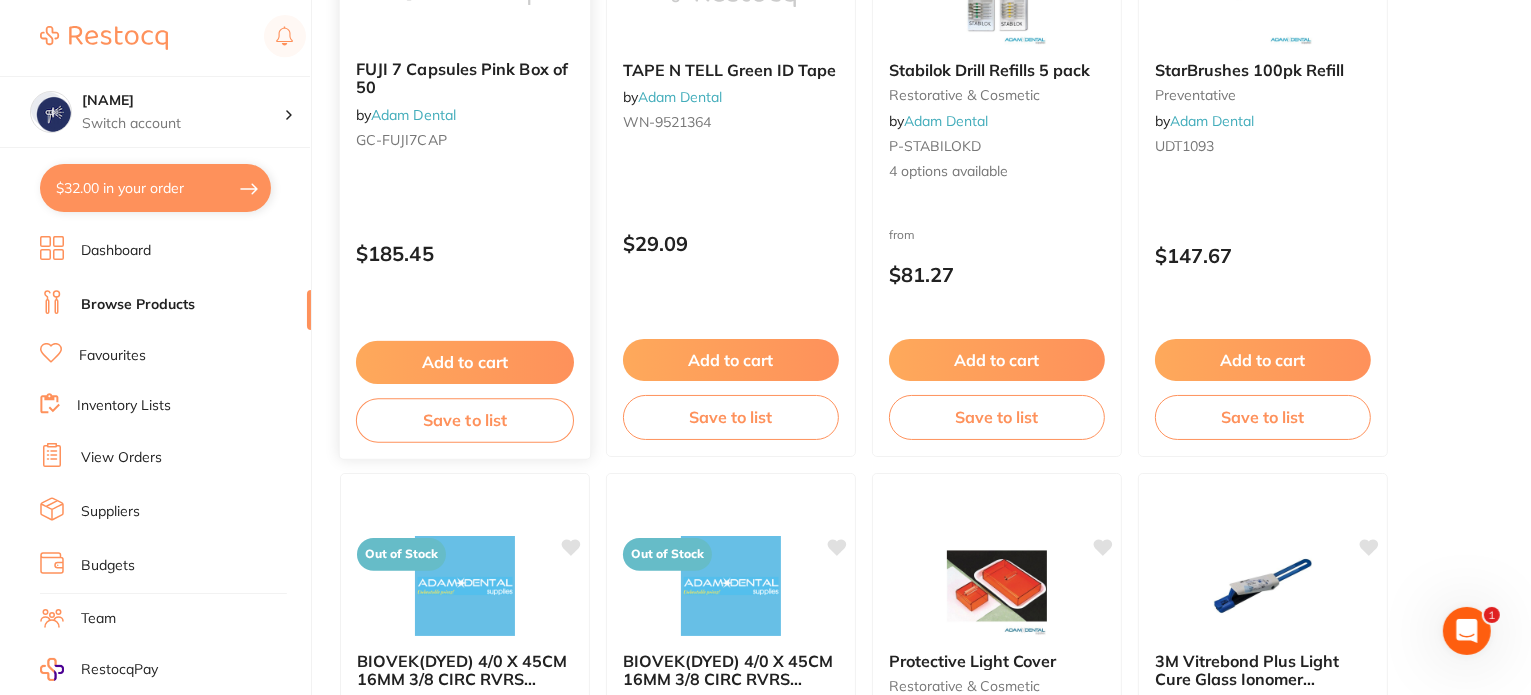 type 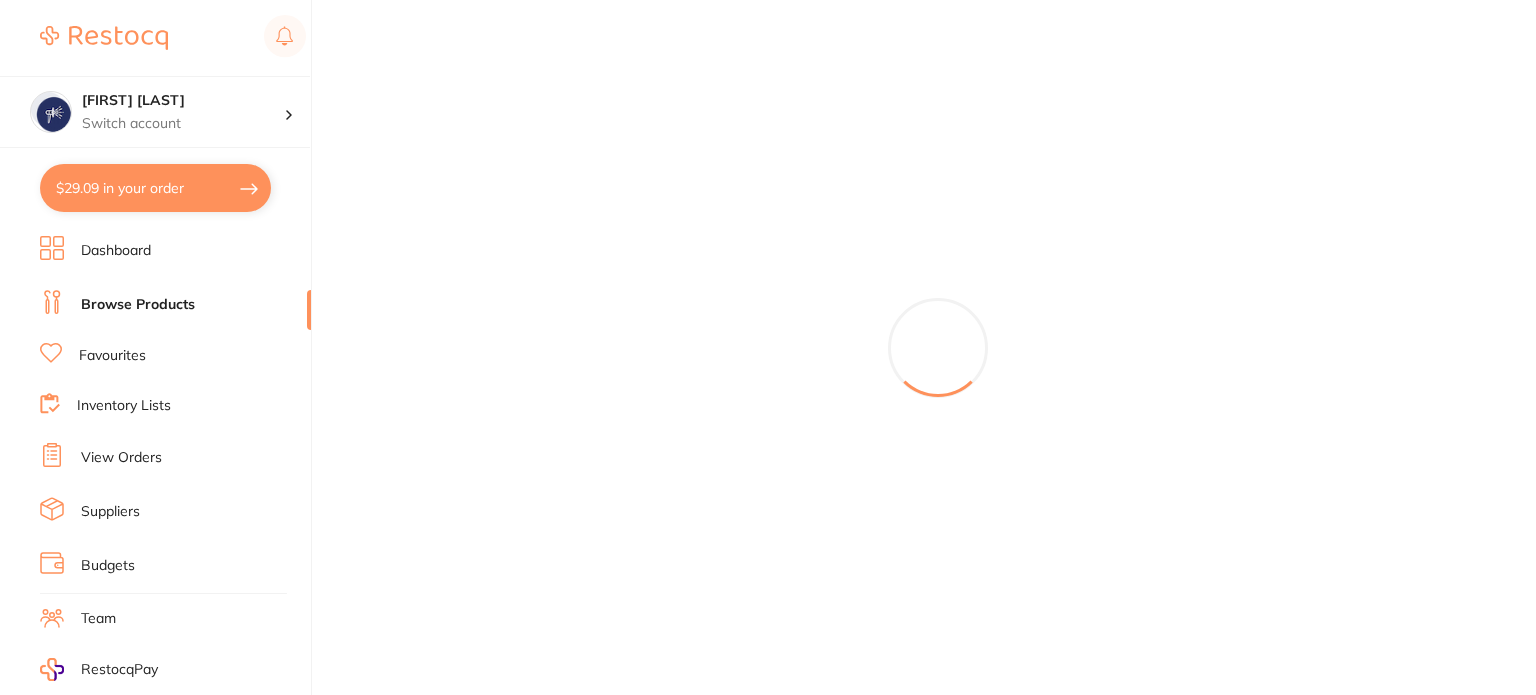 scroll, scrollTop: 0, scrollLeft: 0, axis: both 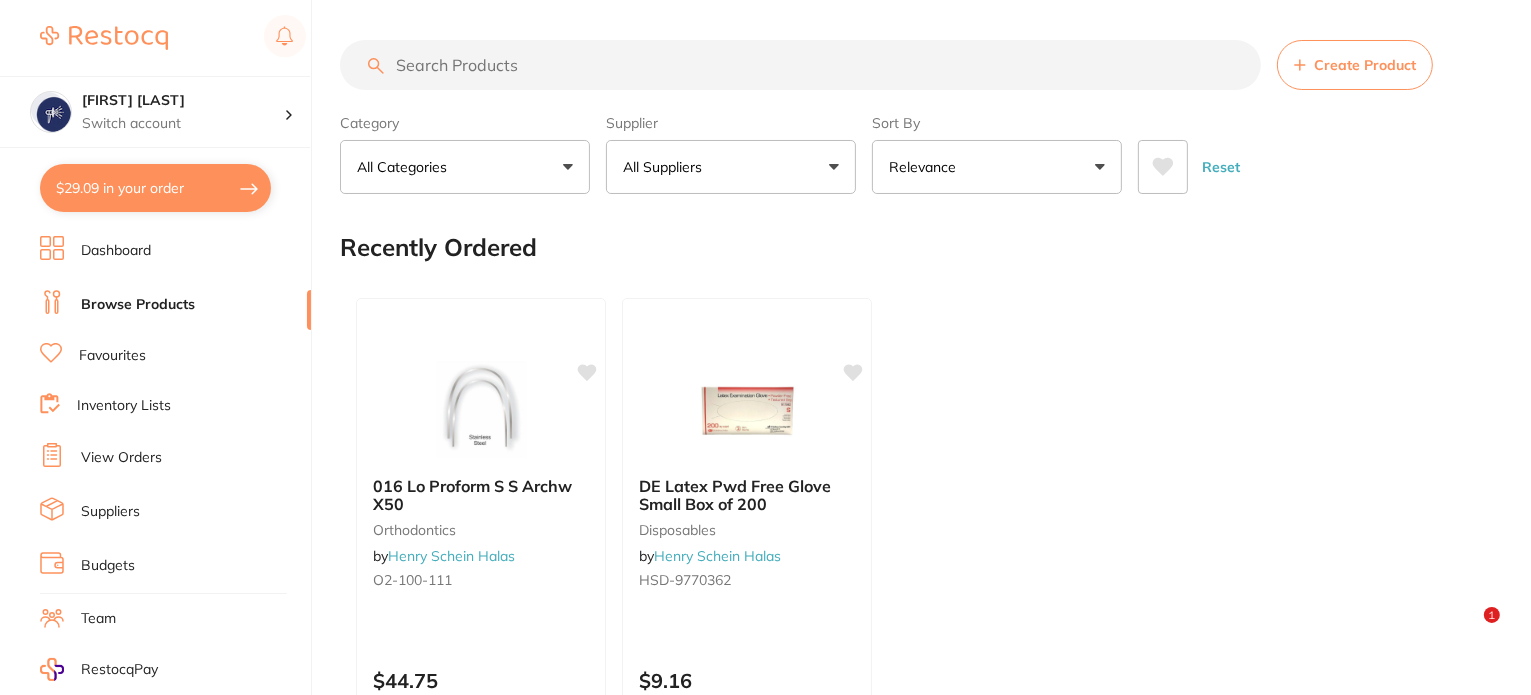 click on "$29.09   in your order" at bounding box center (155, 188) 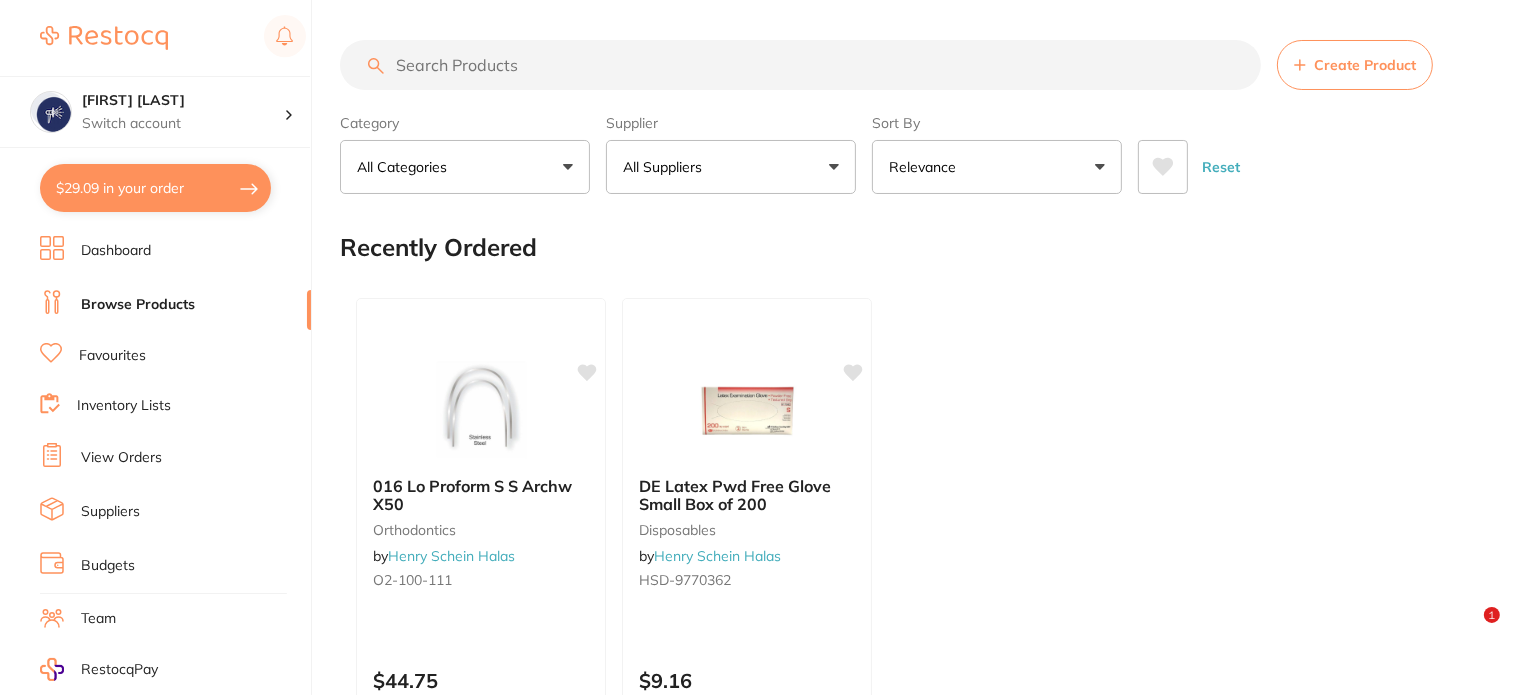 checkbox on "true" 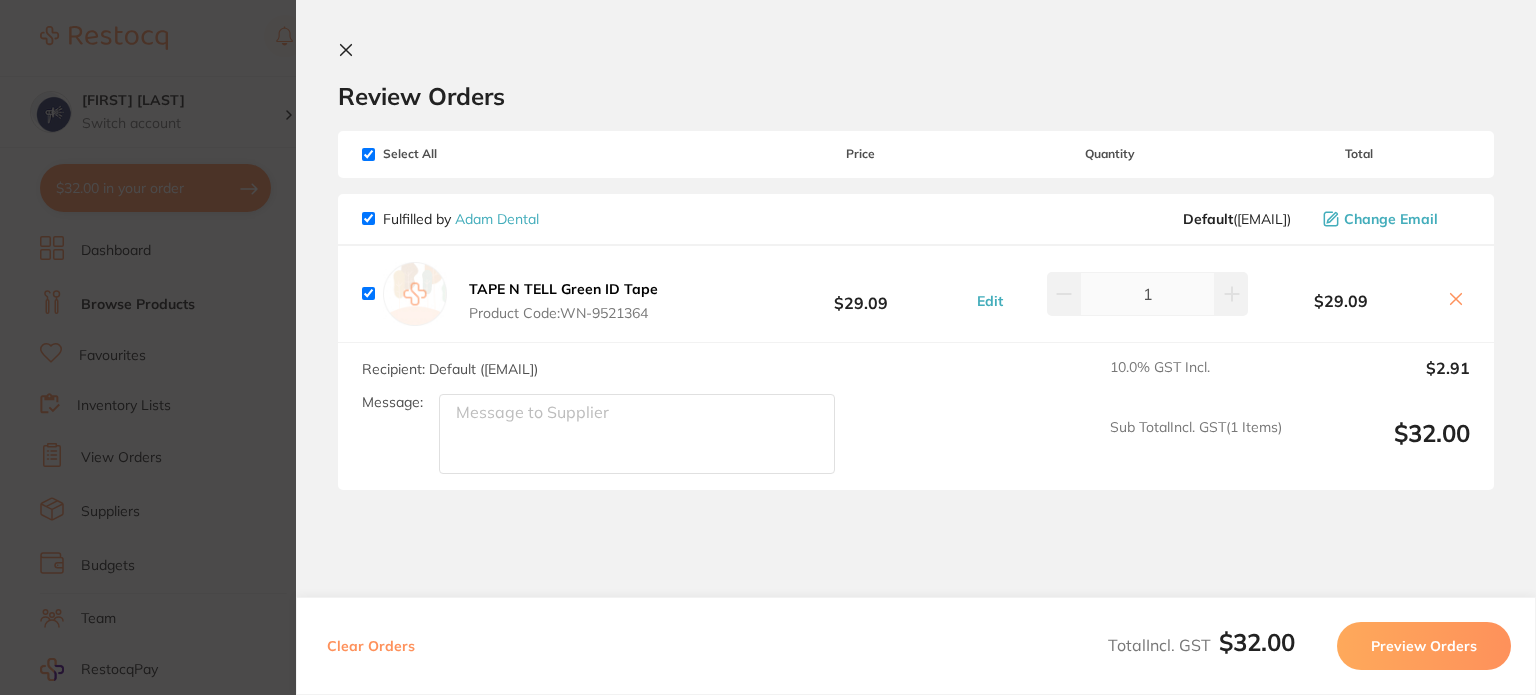 scroll, scrollTop: 0, scrollLeft: 0, axis: both 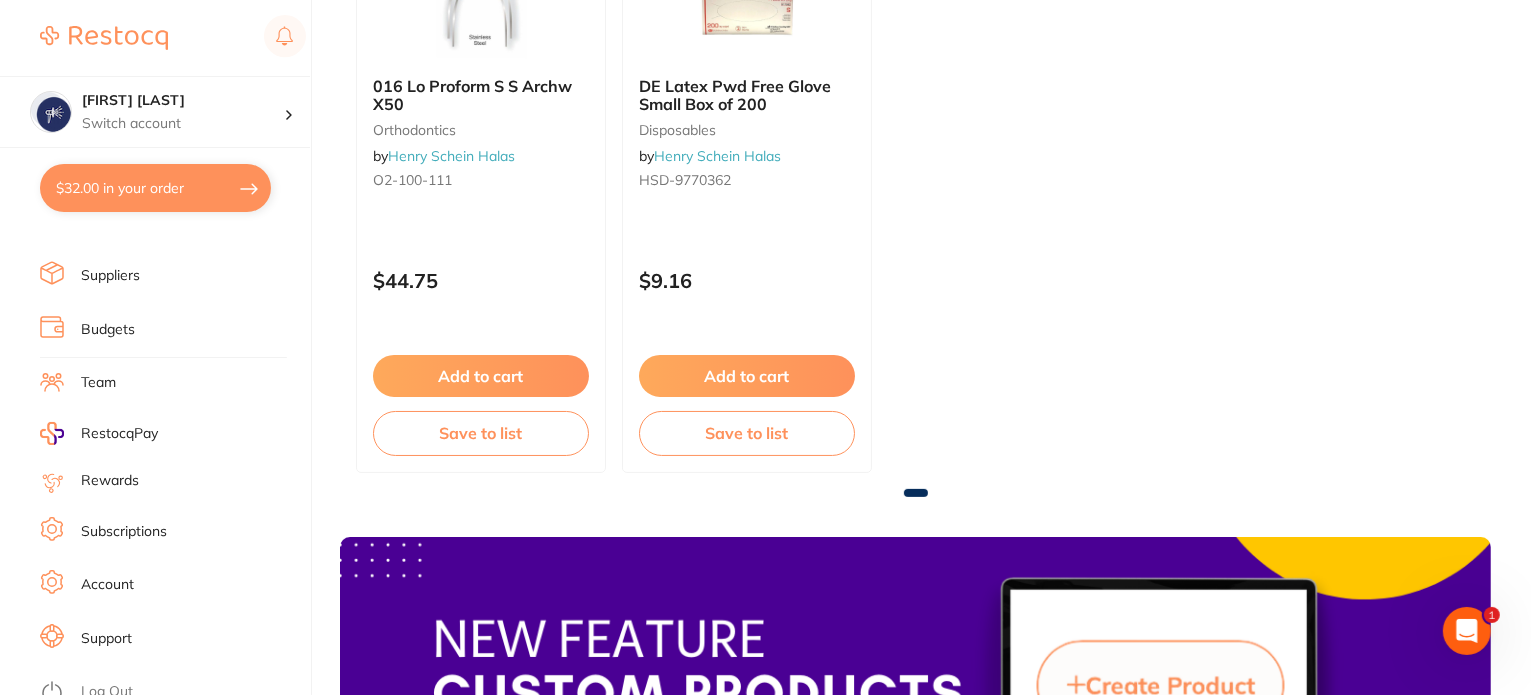 click on "$32.00   in your order" at bounding box center (155, 188) 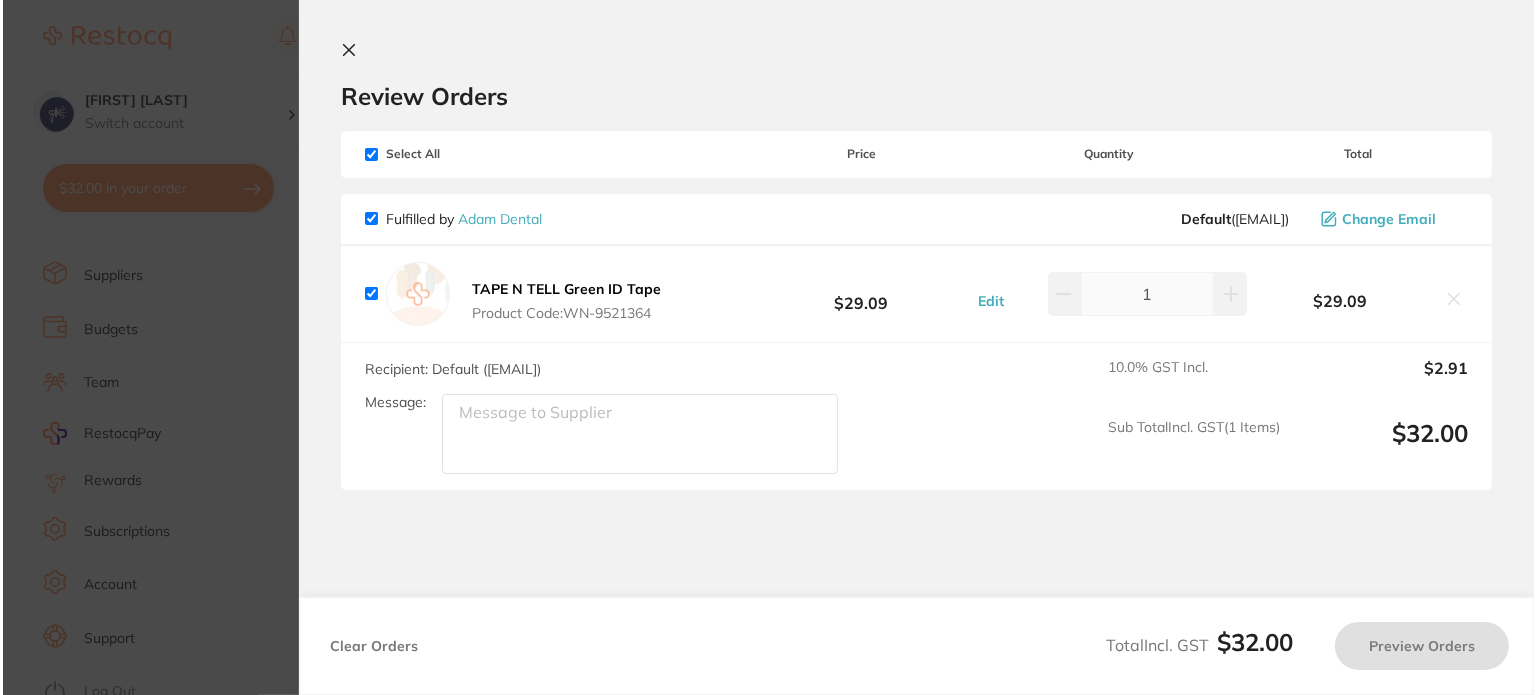 scroll, scrollTop: 0, scrollLeft: 0, axis: both 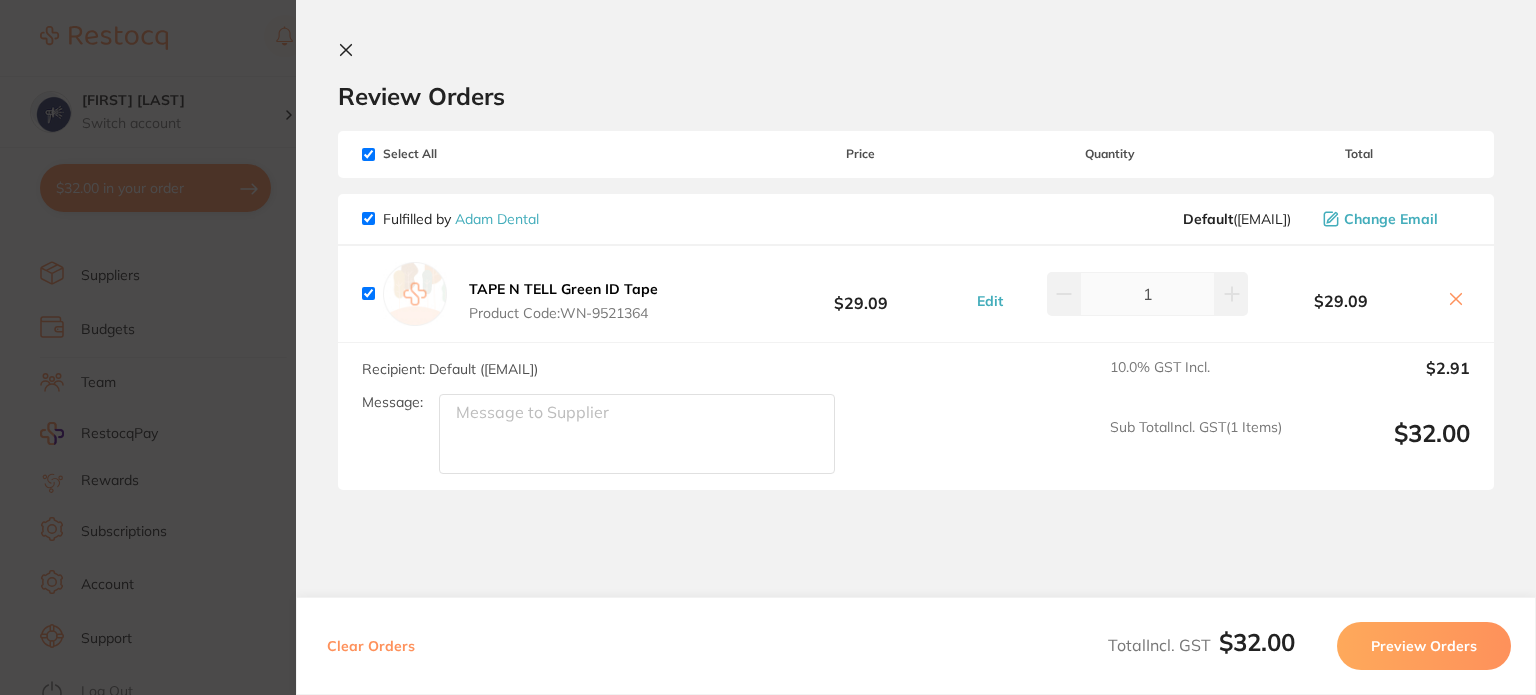 click on "Clear Orders" at bounding box center [371, 646] 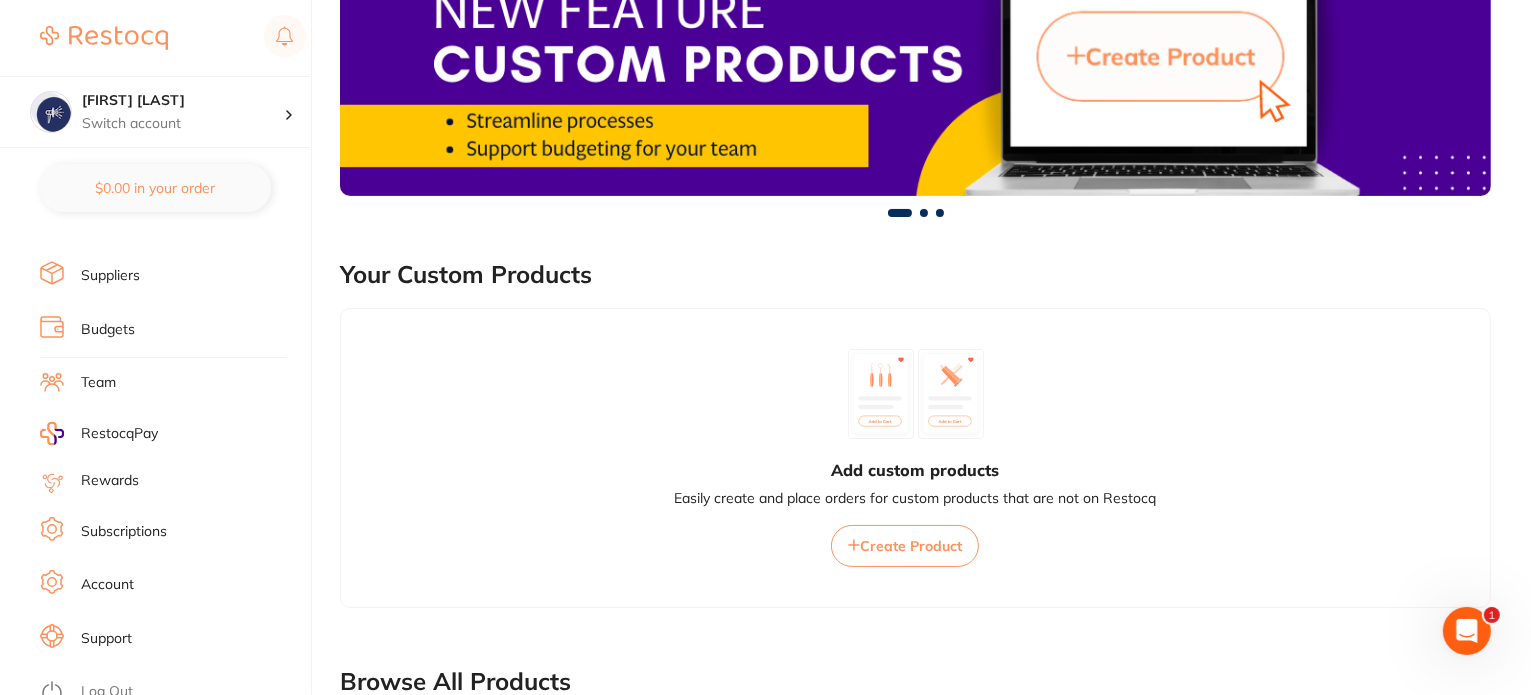 scroll, scrollTop: 1200, scrollLeft: 0, axis: vertical 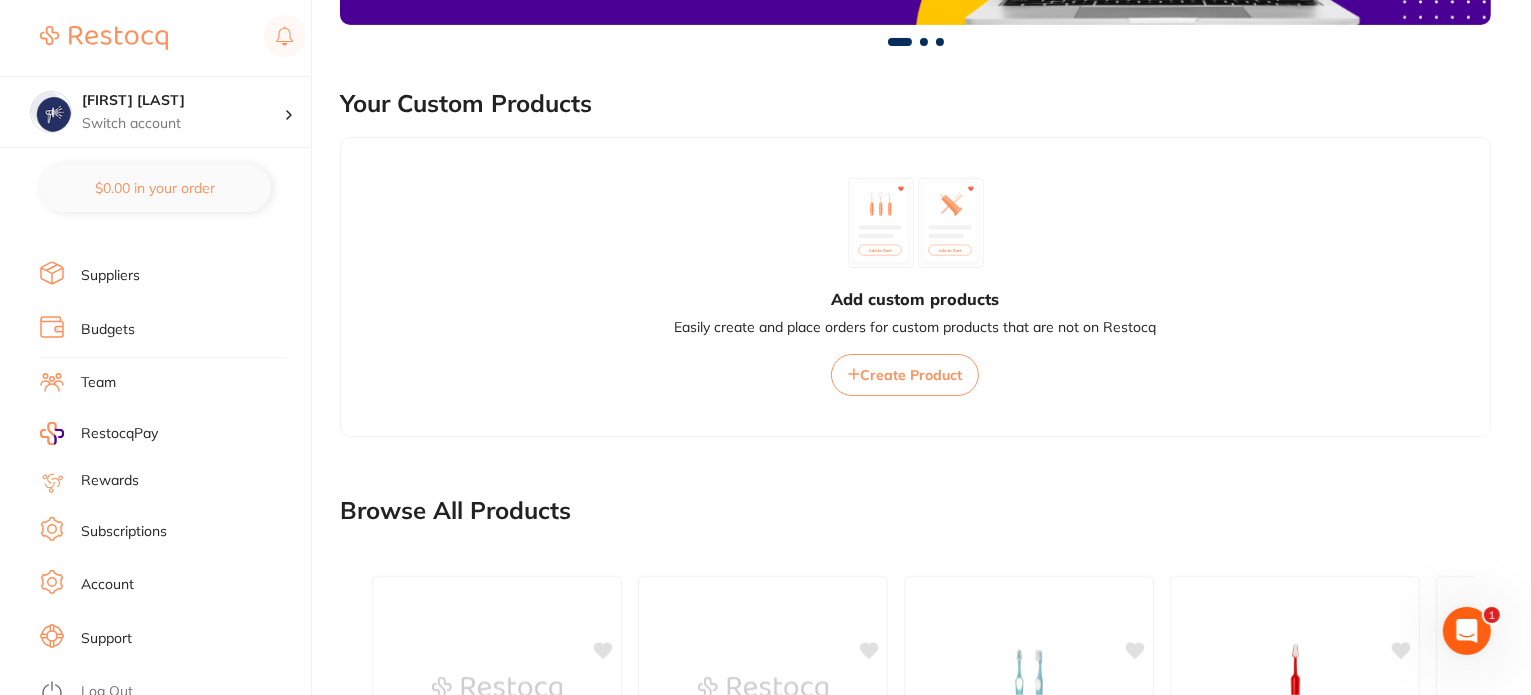 click on "Log Out" at bounding box center (107, 692) 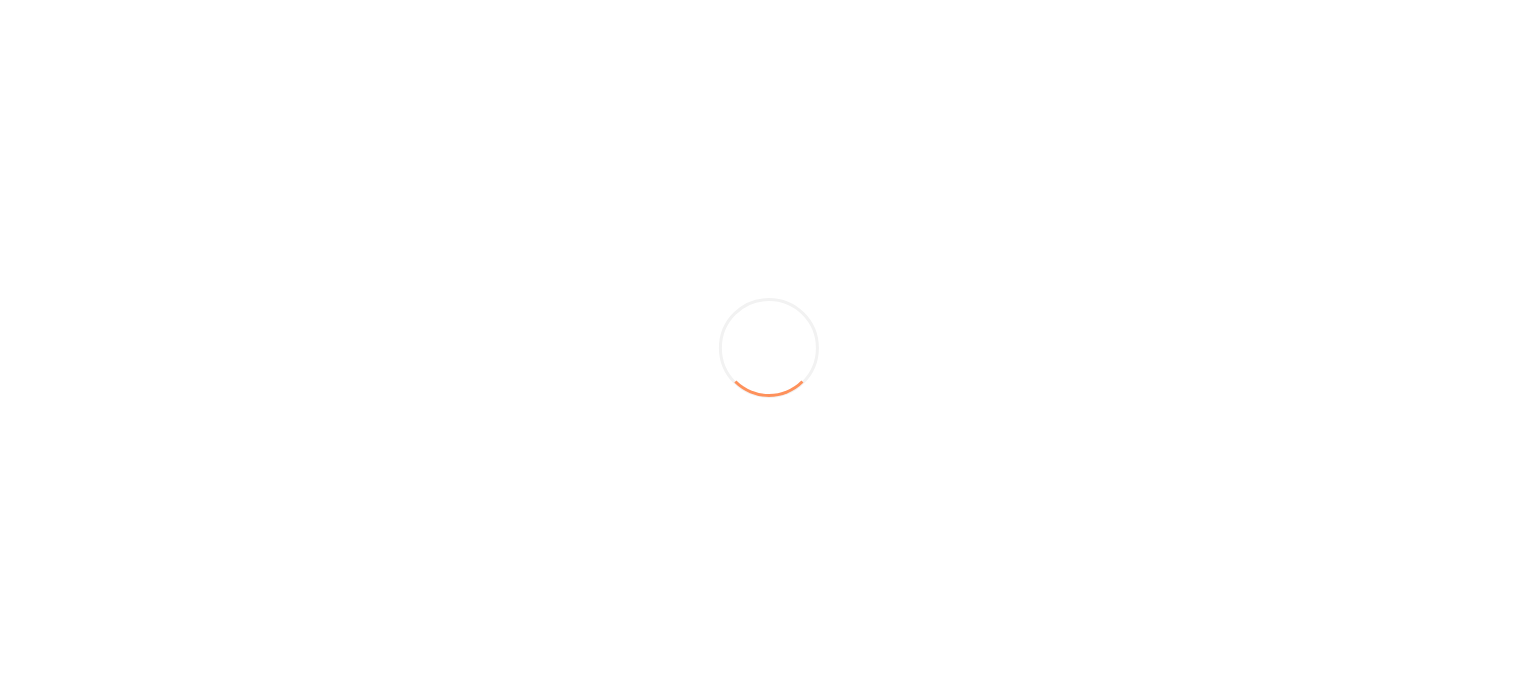 scroll, scrollTop: 0, scrollLeft: 0, axis: both 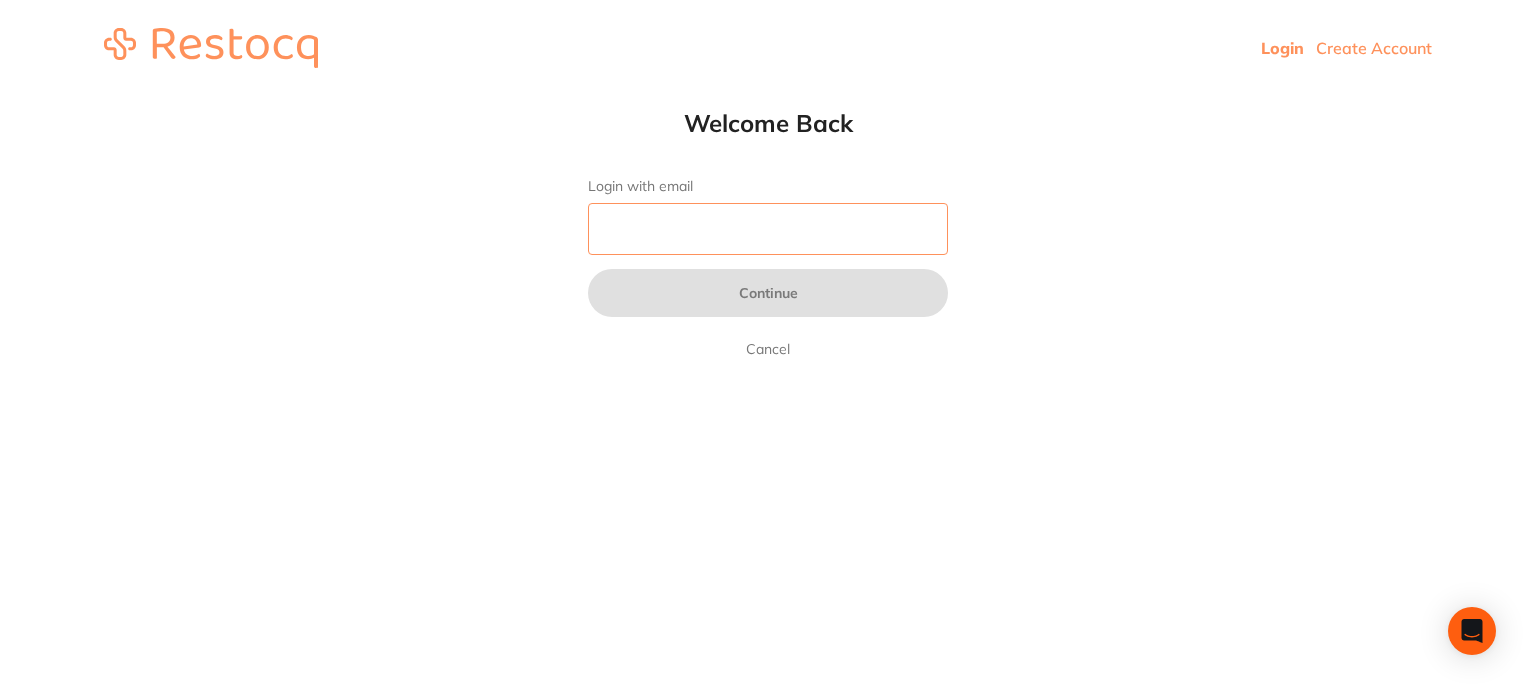 click on "Login with email" at bounding box center [768, 229] 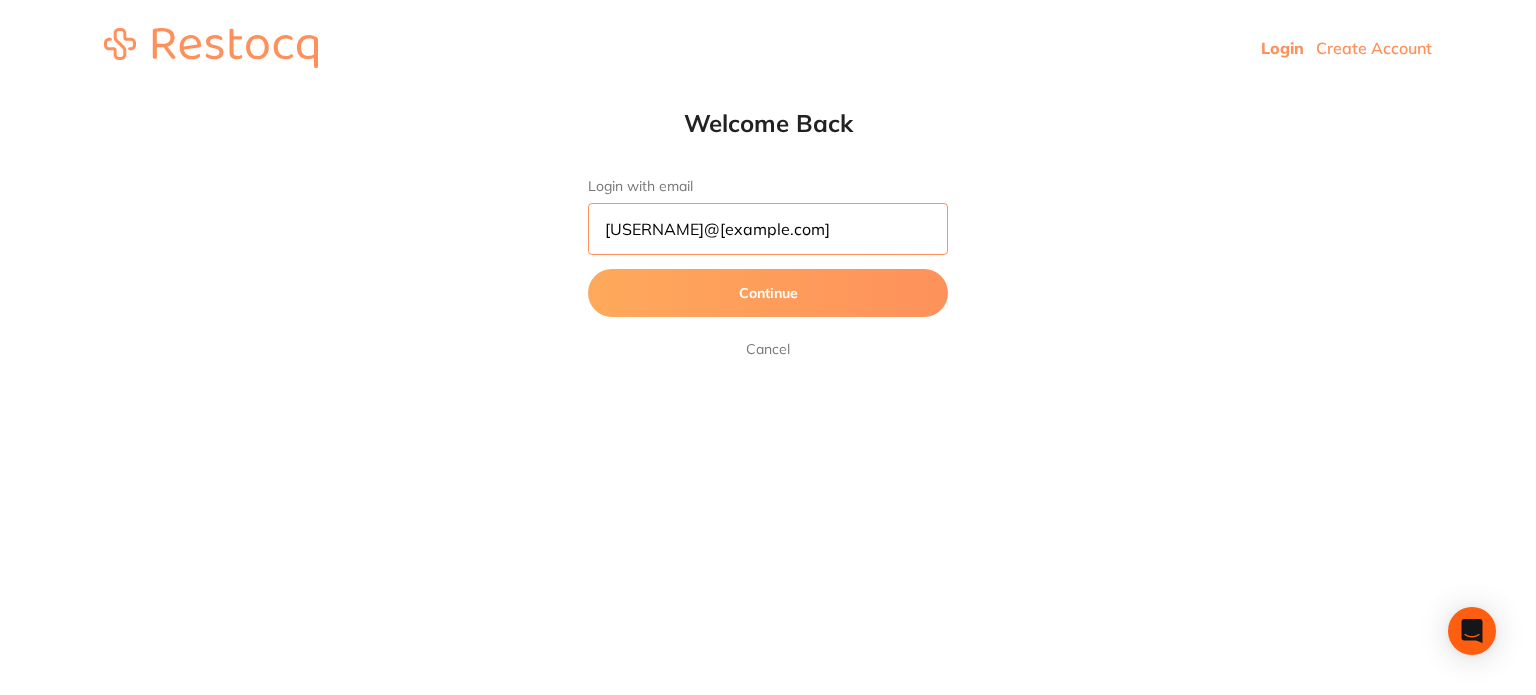 type on "amrita+60@terrificminds.com" 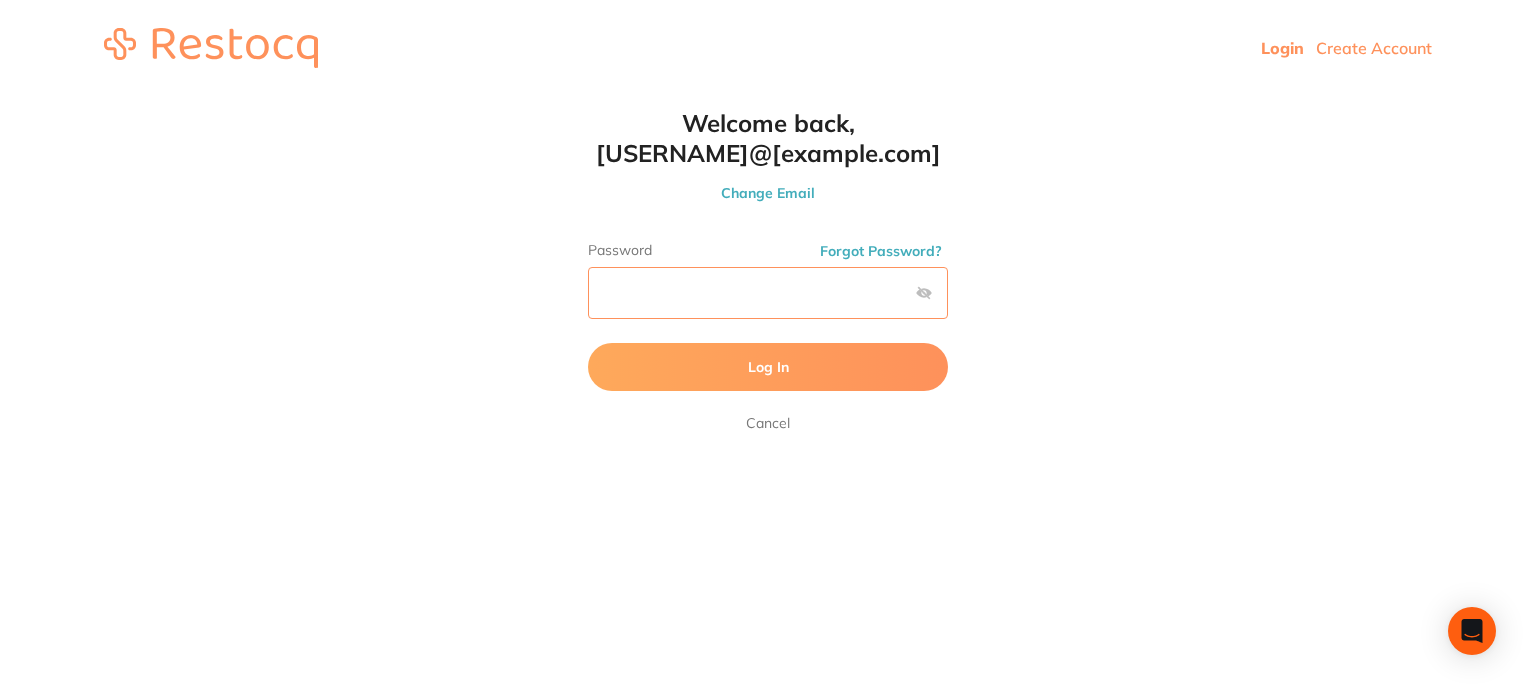 click on "Log In" at bounding box center (768, 367) 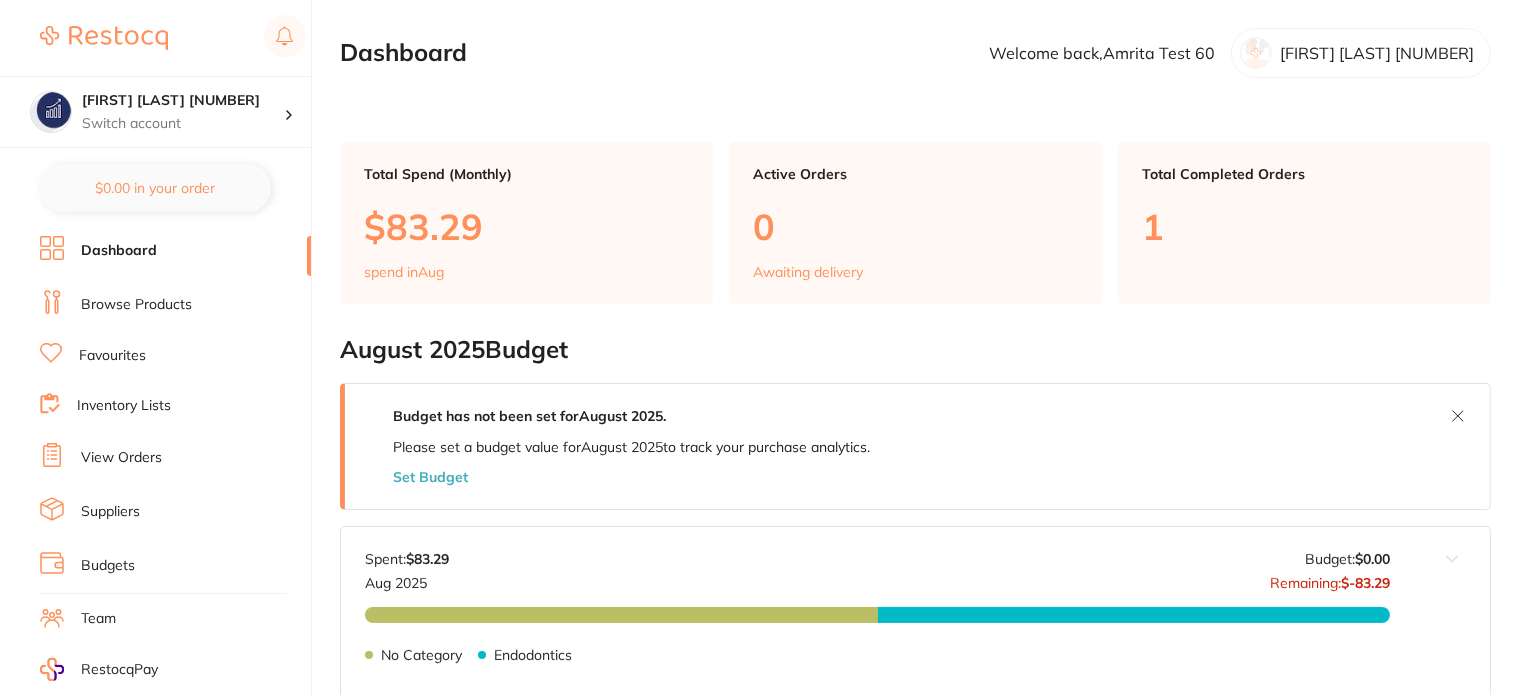 checkbox on "false" 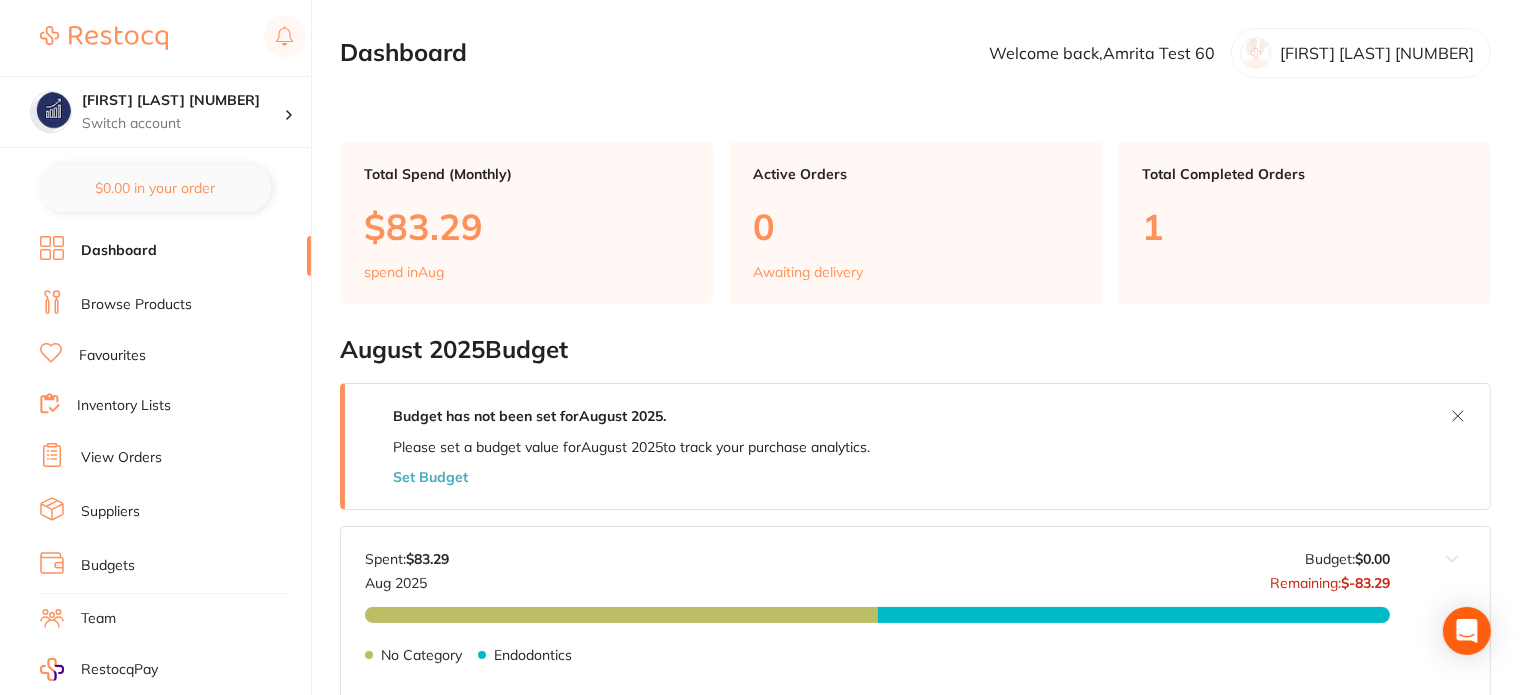 click on "Browse Products" at bounding box center (136, 305) 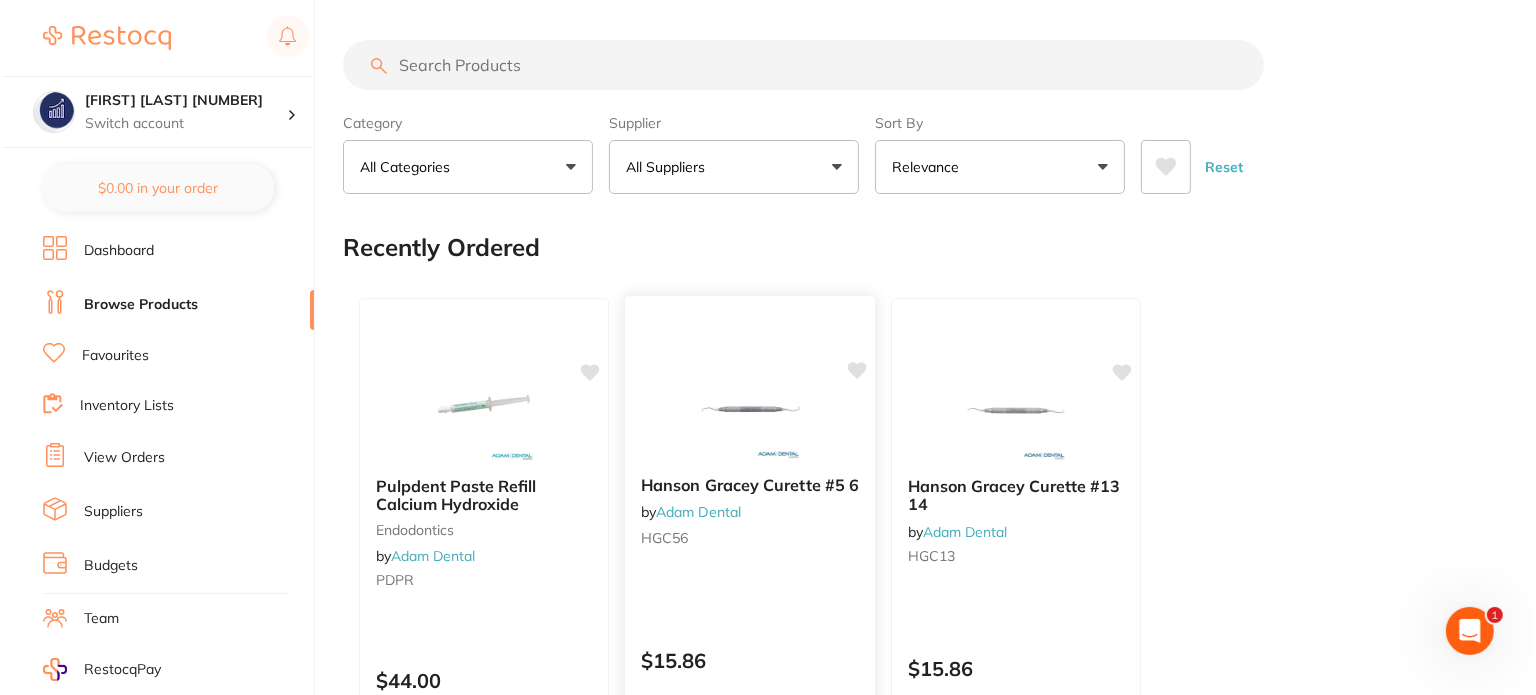 scroll, scrollTop: 0, scrollLeft: 0, axis: both 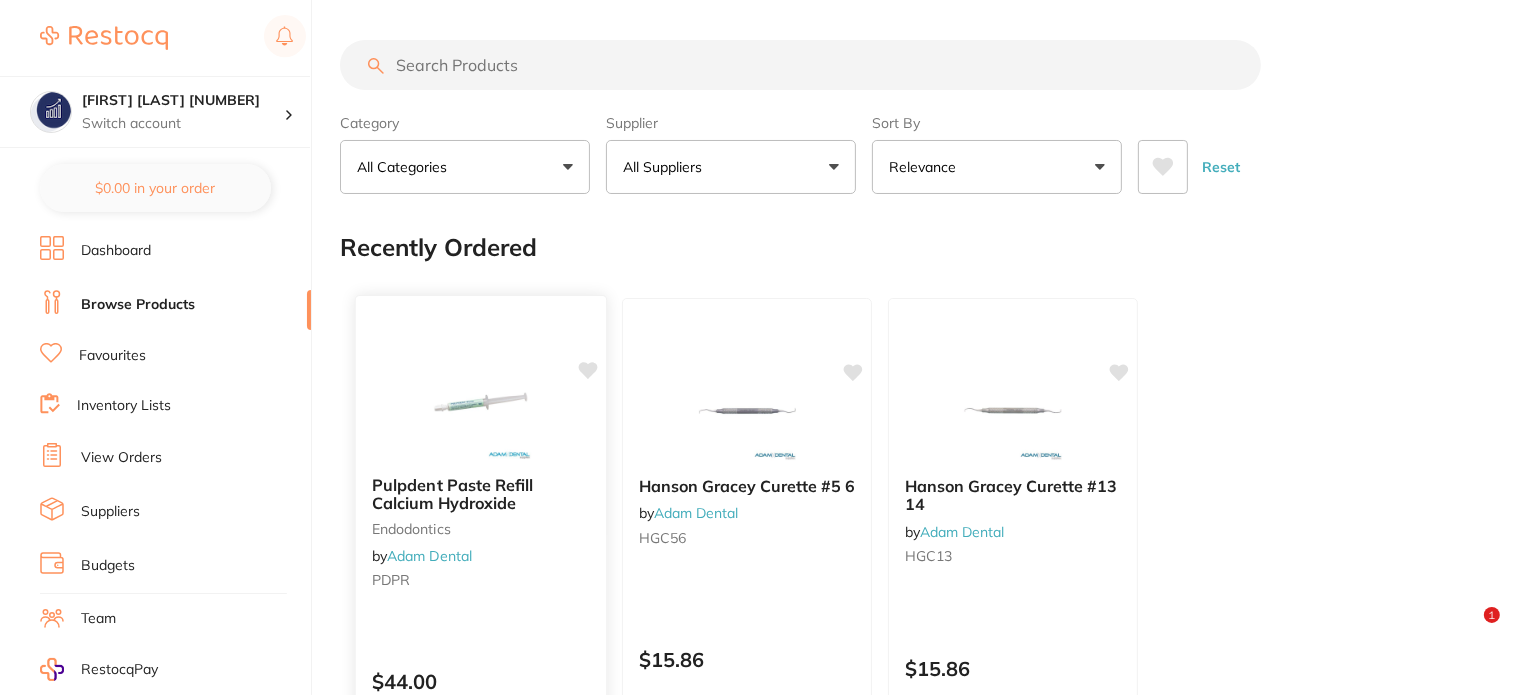 click on "Pulpdent Paste Refill Calcium Hydroxide" at bounding box center (481, 494) 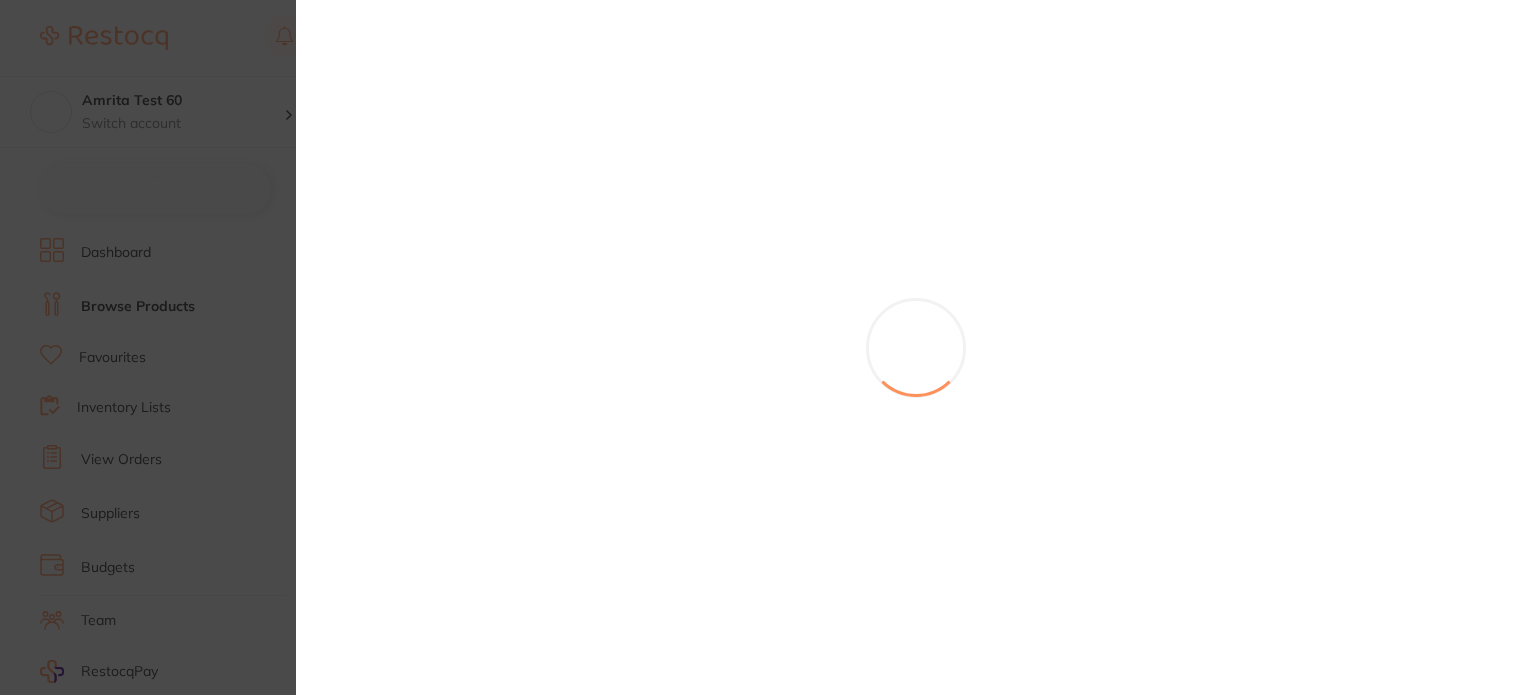 click at bounding box center [916, 347] 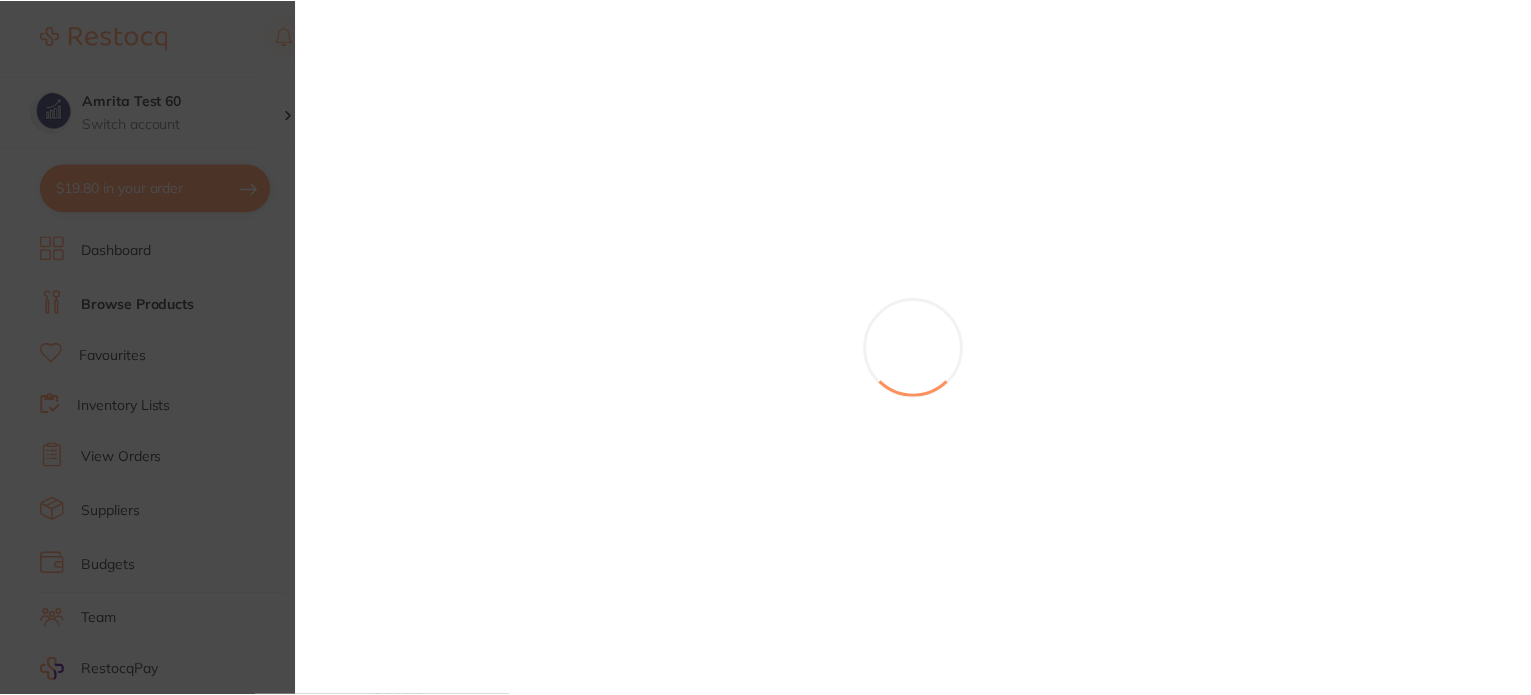 scroll, scrollTop: 0, scrollLeft: 0, axis: both 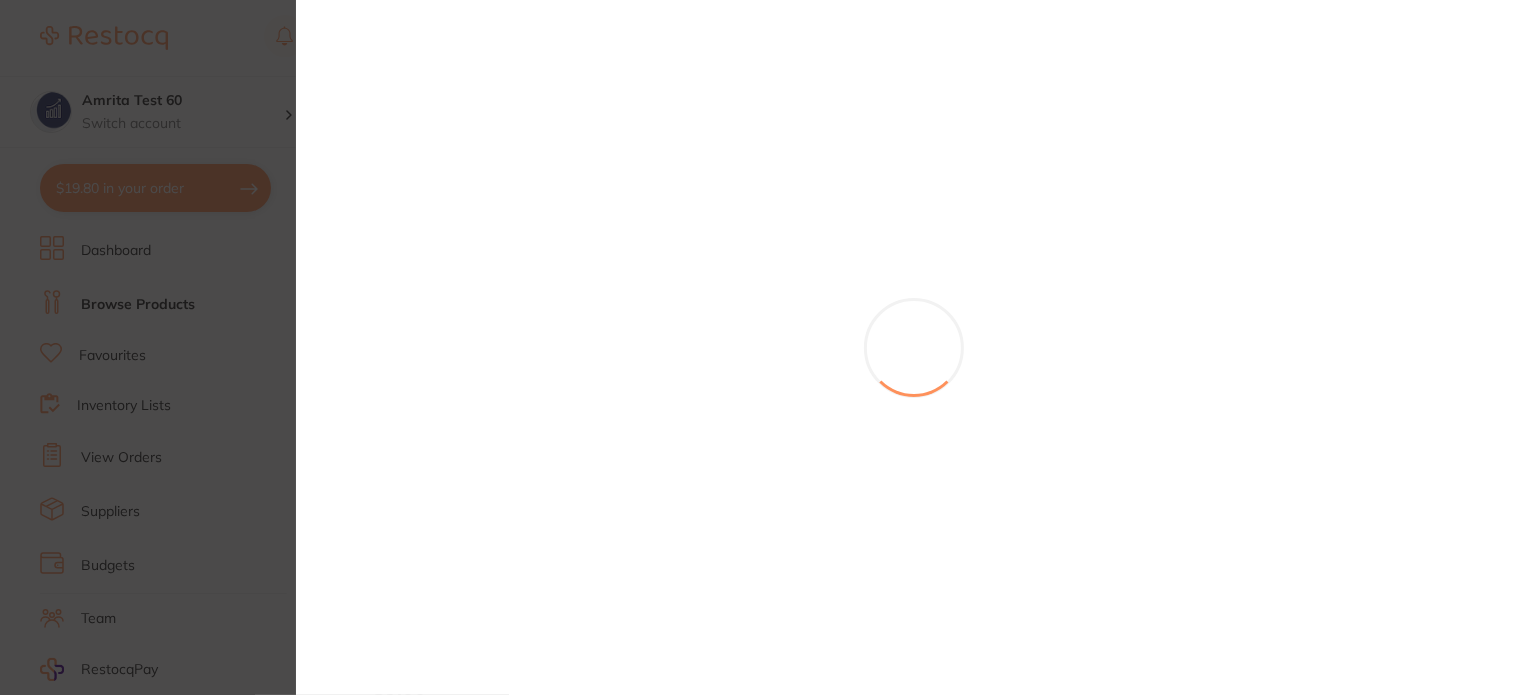 click at bounding box center (765, 347) 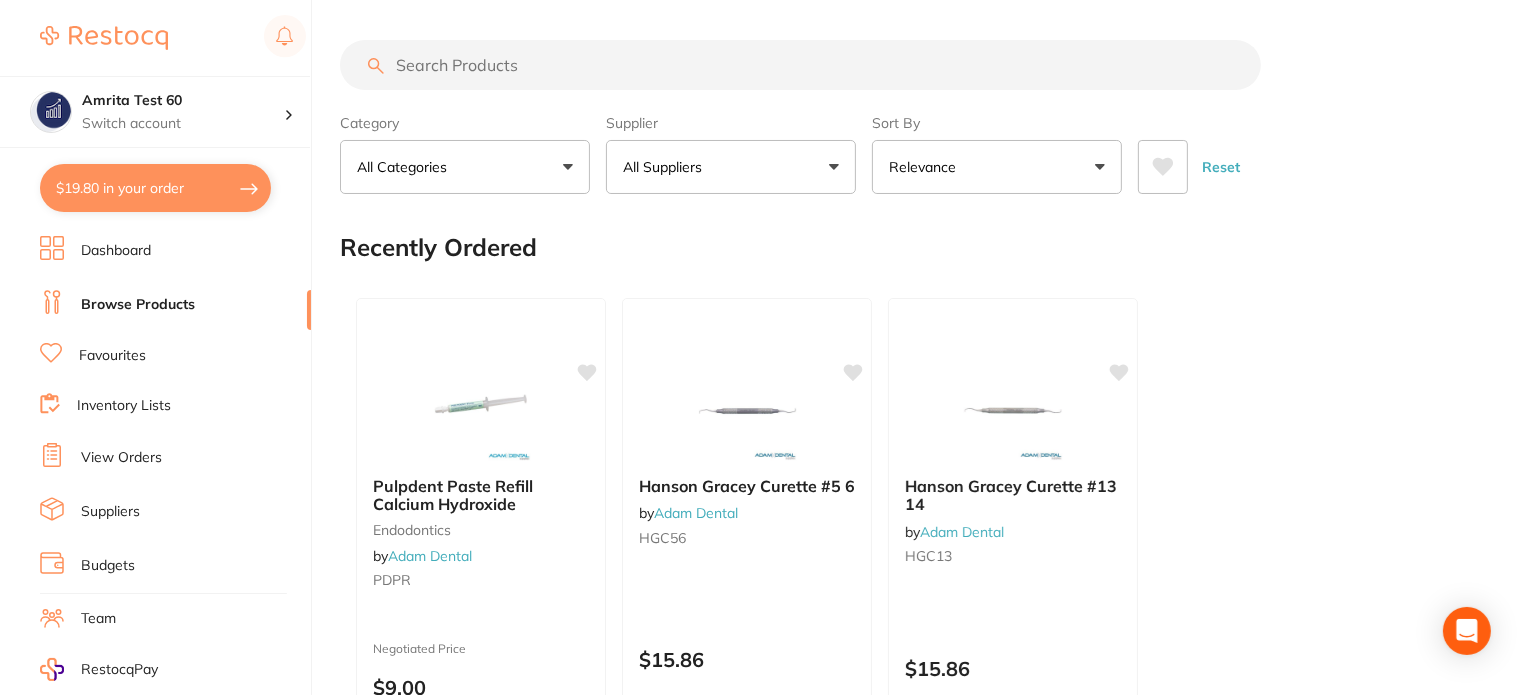 click on "$19.80   in your order" at bounding box center [155, 188] 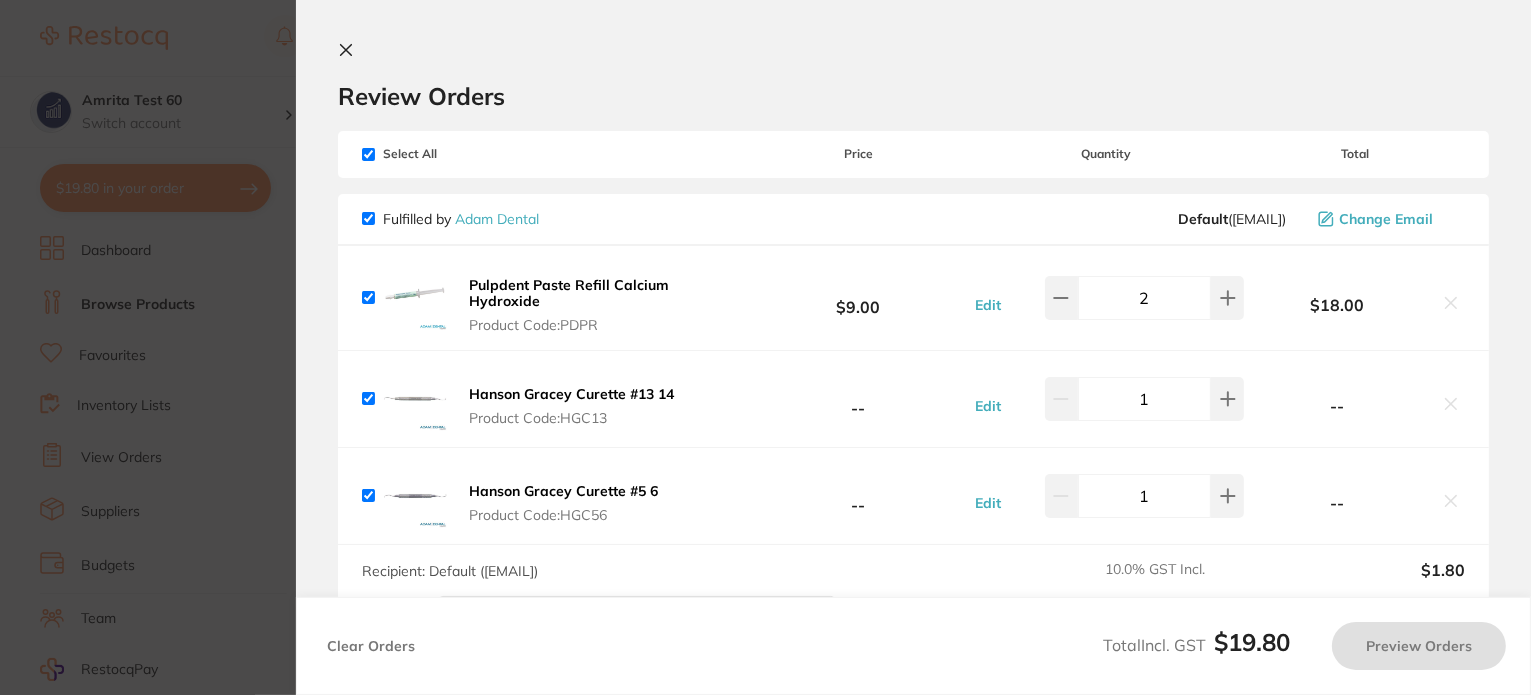 checkbox on "true" 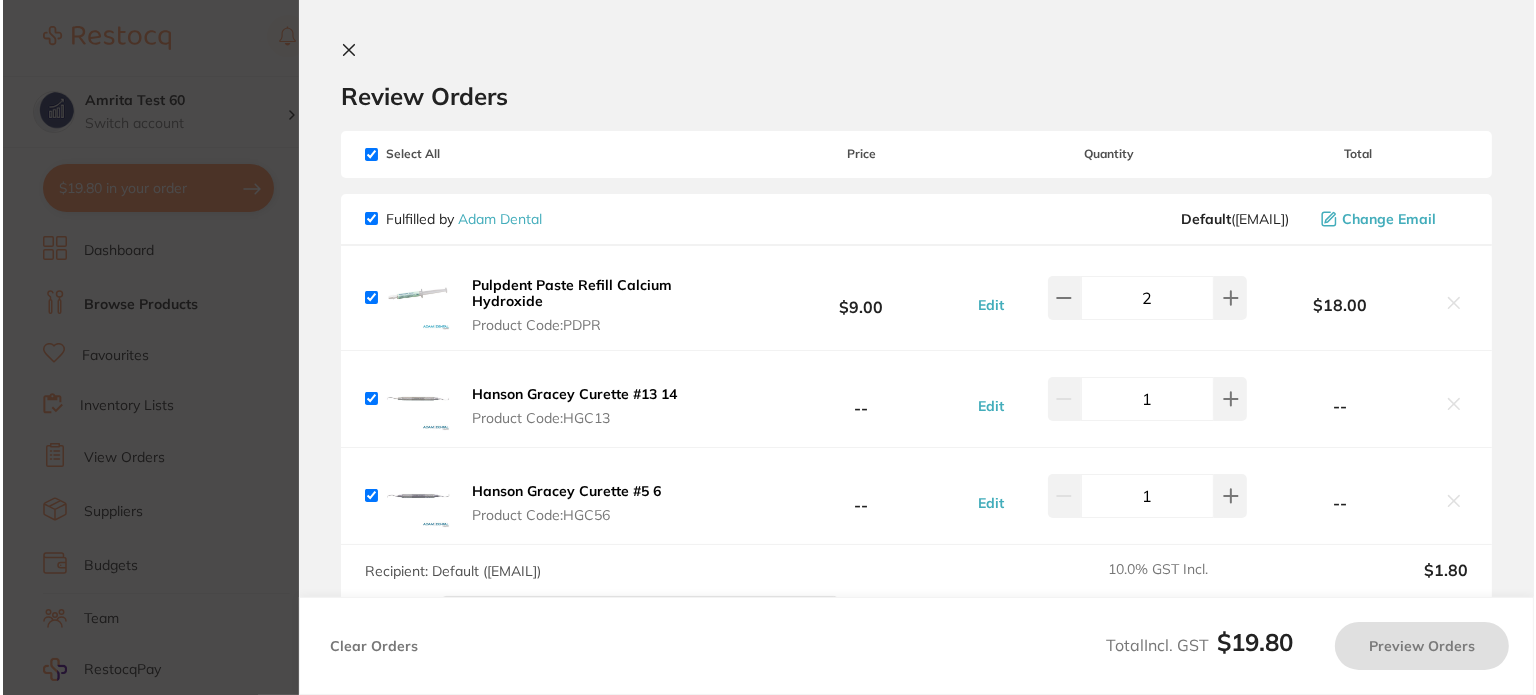 scroll, scrollTop: 0, scrollLeft: 0, axis: both 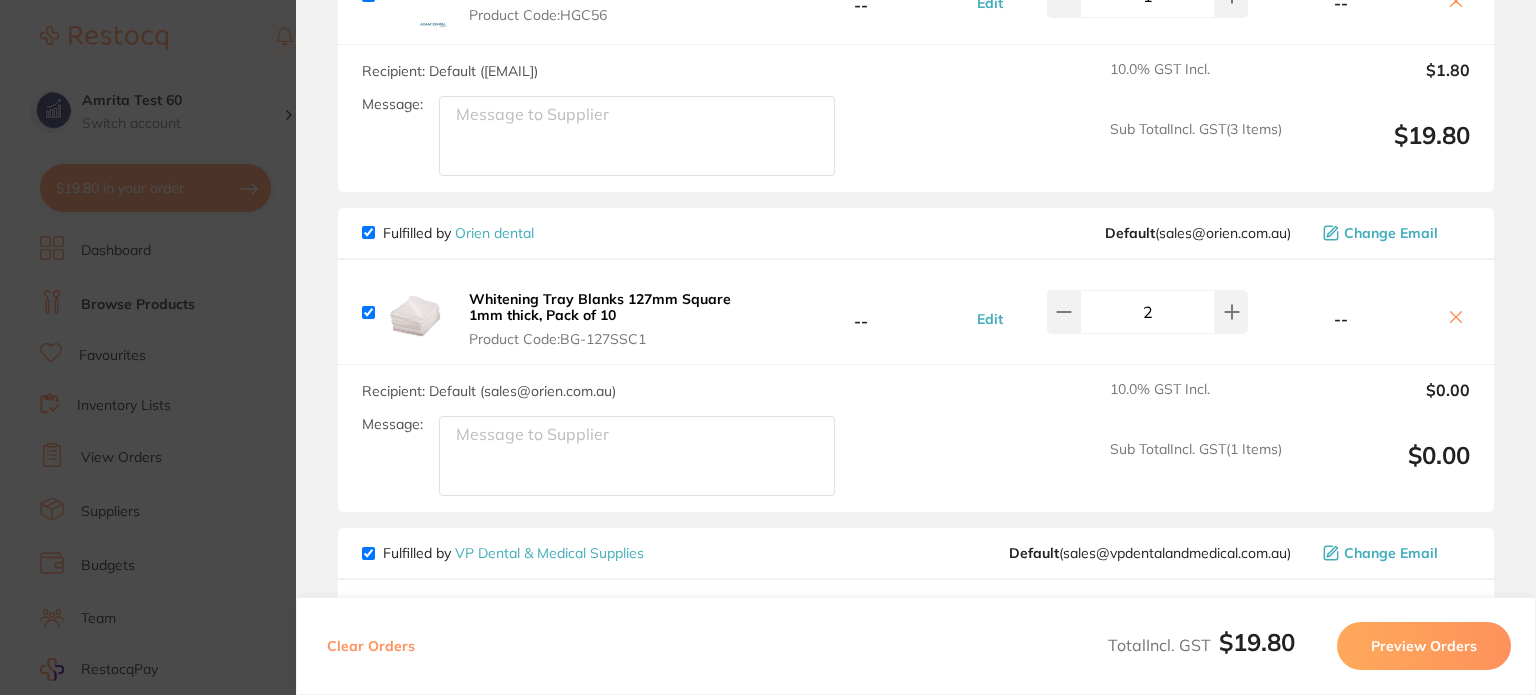 click on "Clear Orders" at bounding box center [371, 646] 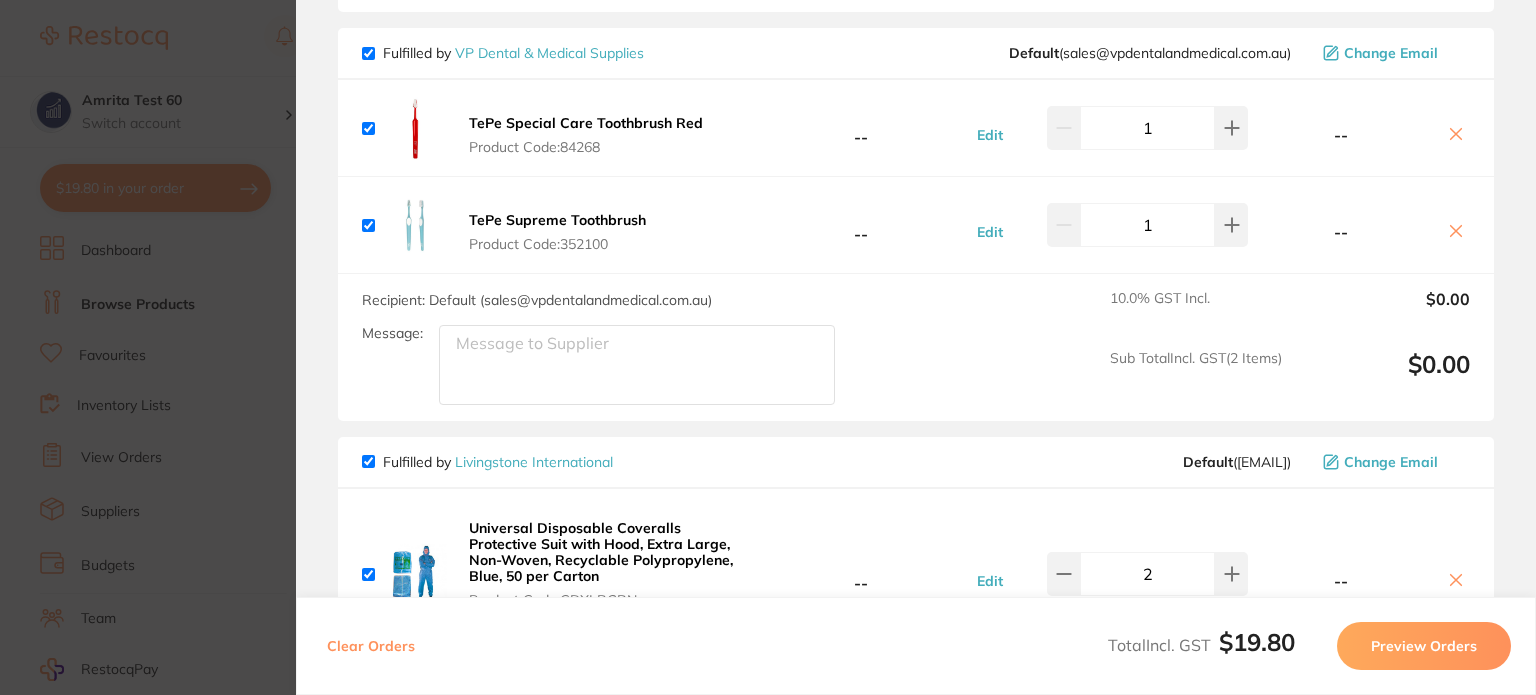 scroll, scrollTop: 0, scrollLeft: 0, axis: both 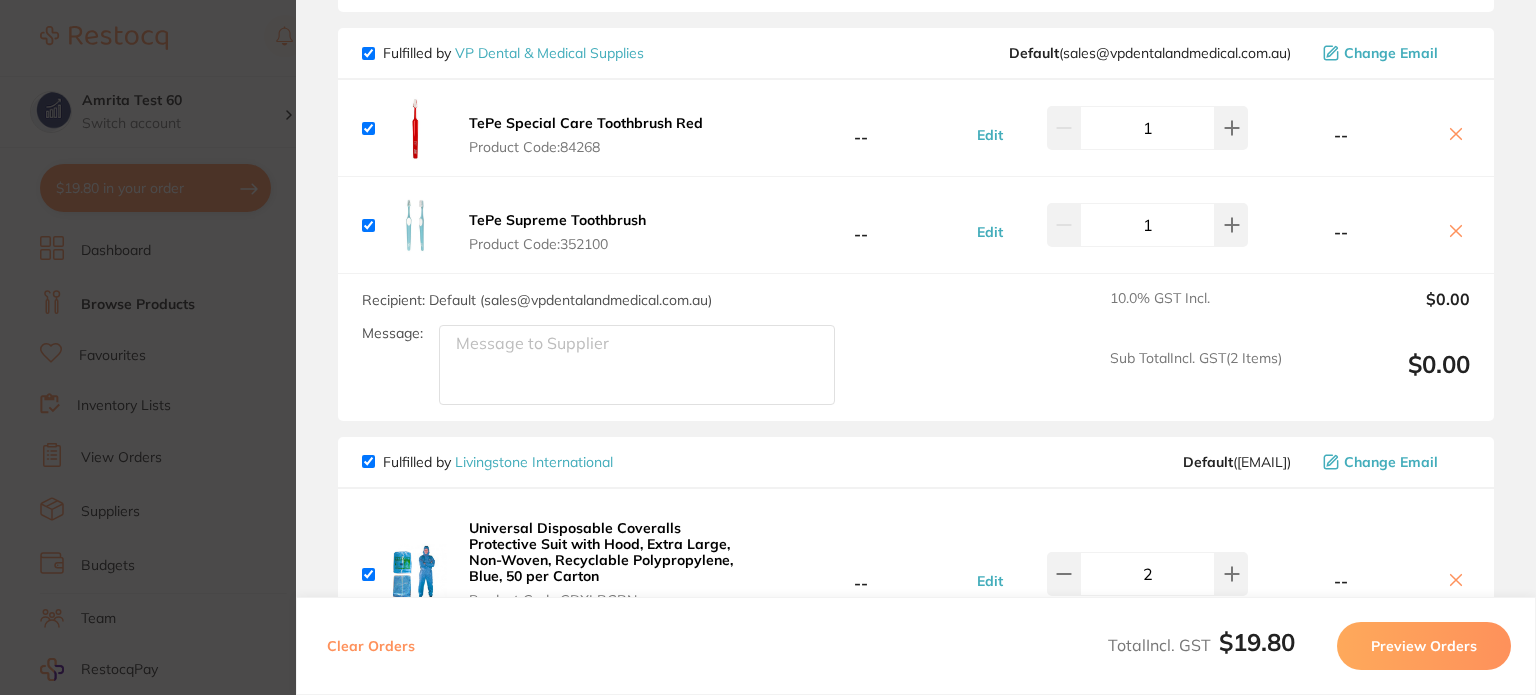 checkbox on "true" 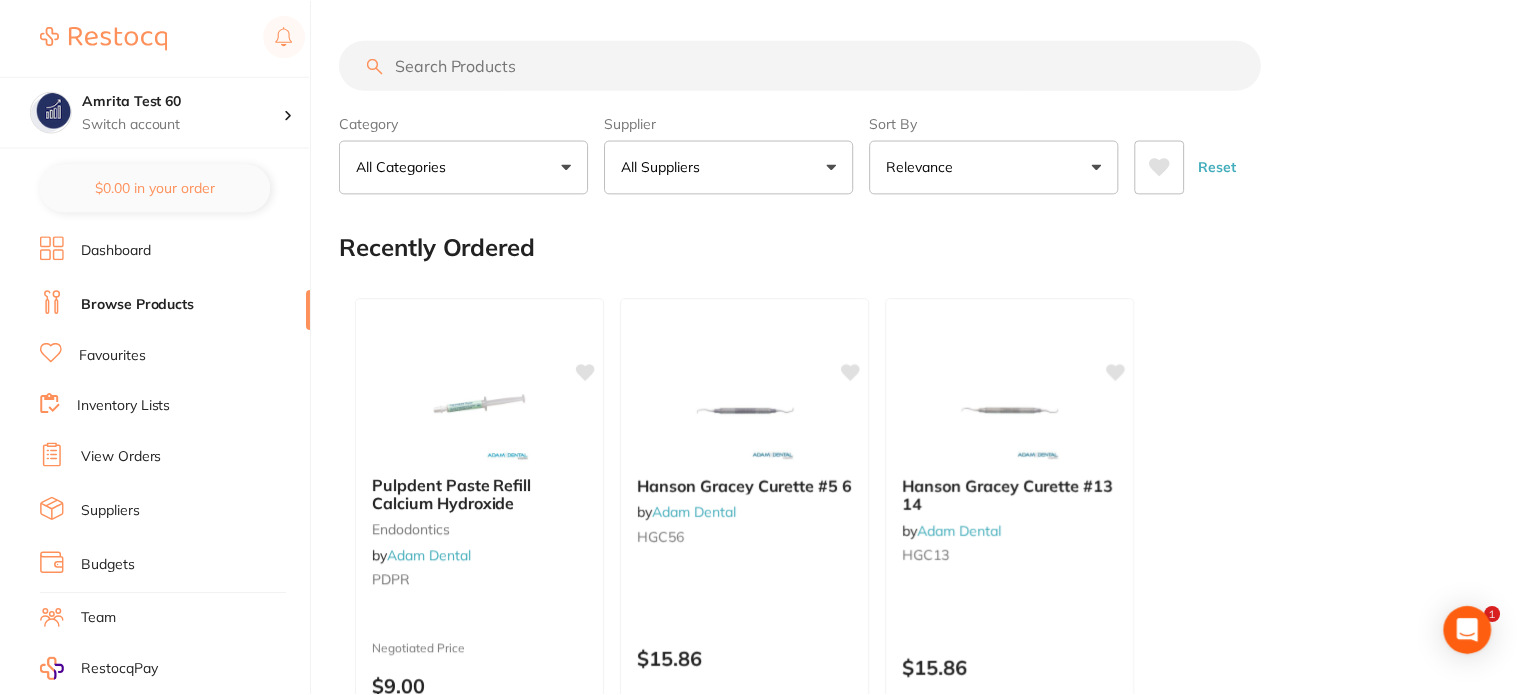 scroll, scrollTop: 0, scrollLeft: 0, axis: both 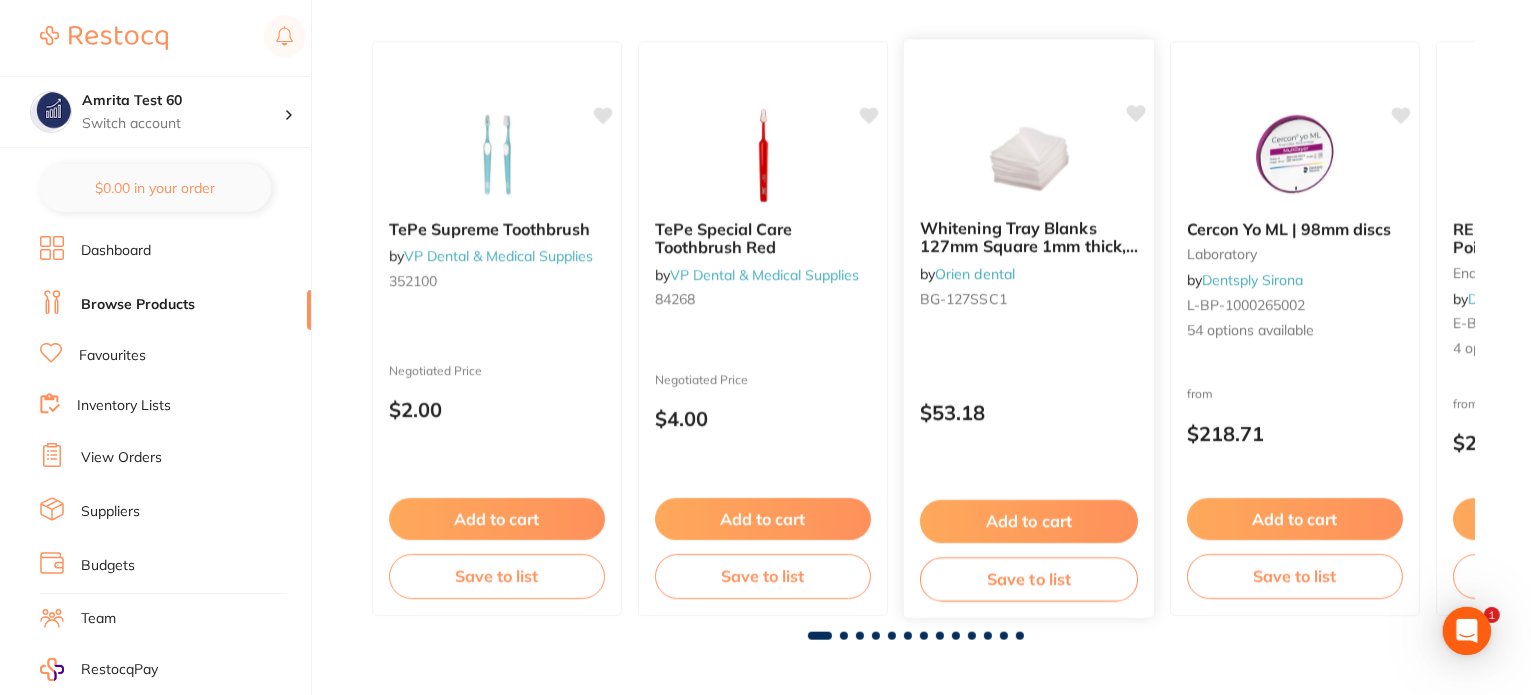 click on "$53.18" at bounding box center [1029, 412] 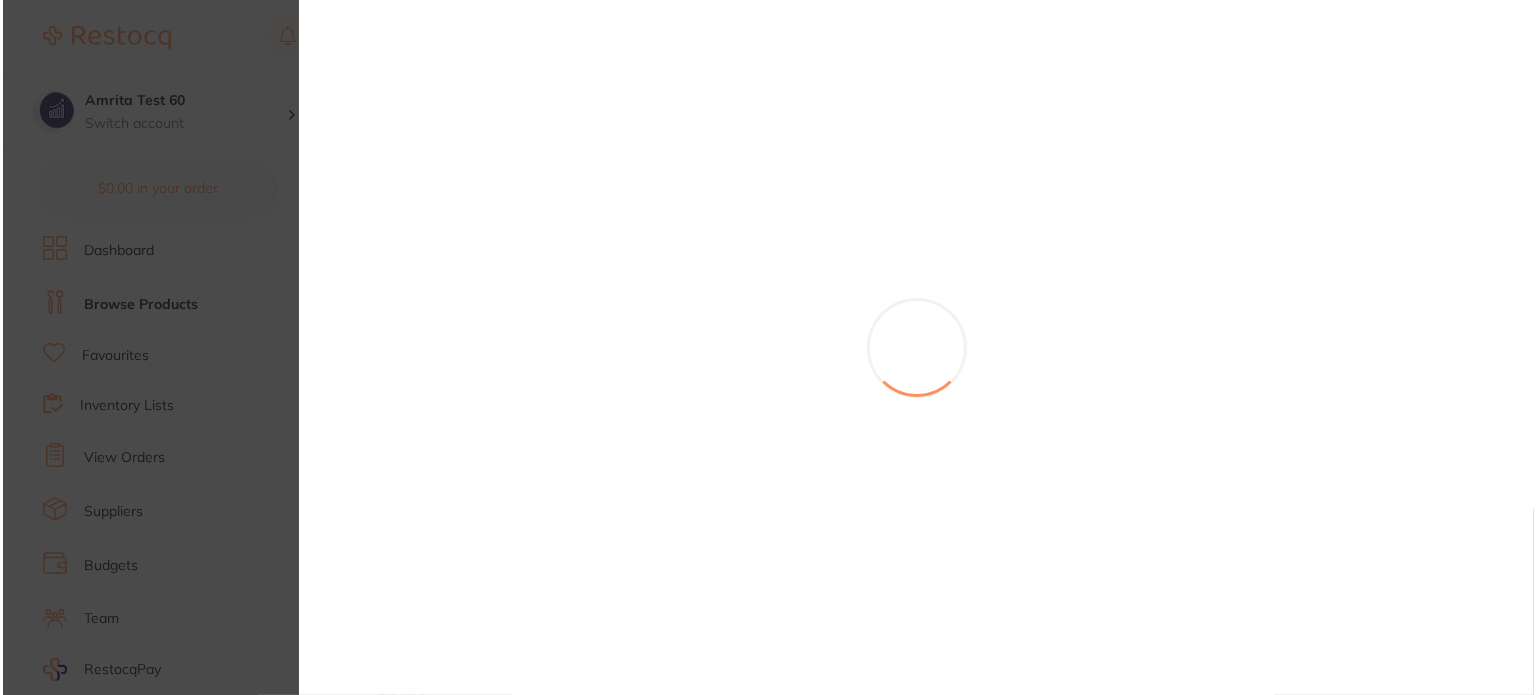 scroll, scrollTop: 0, scrollLeft: 0, axis: both 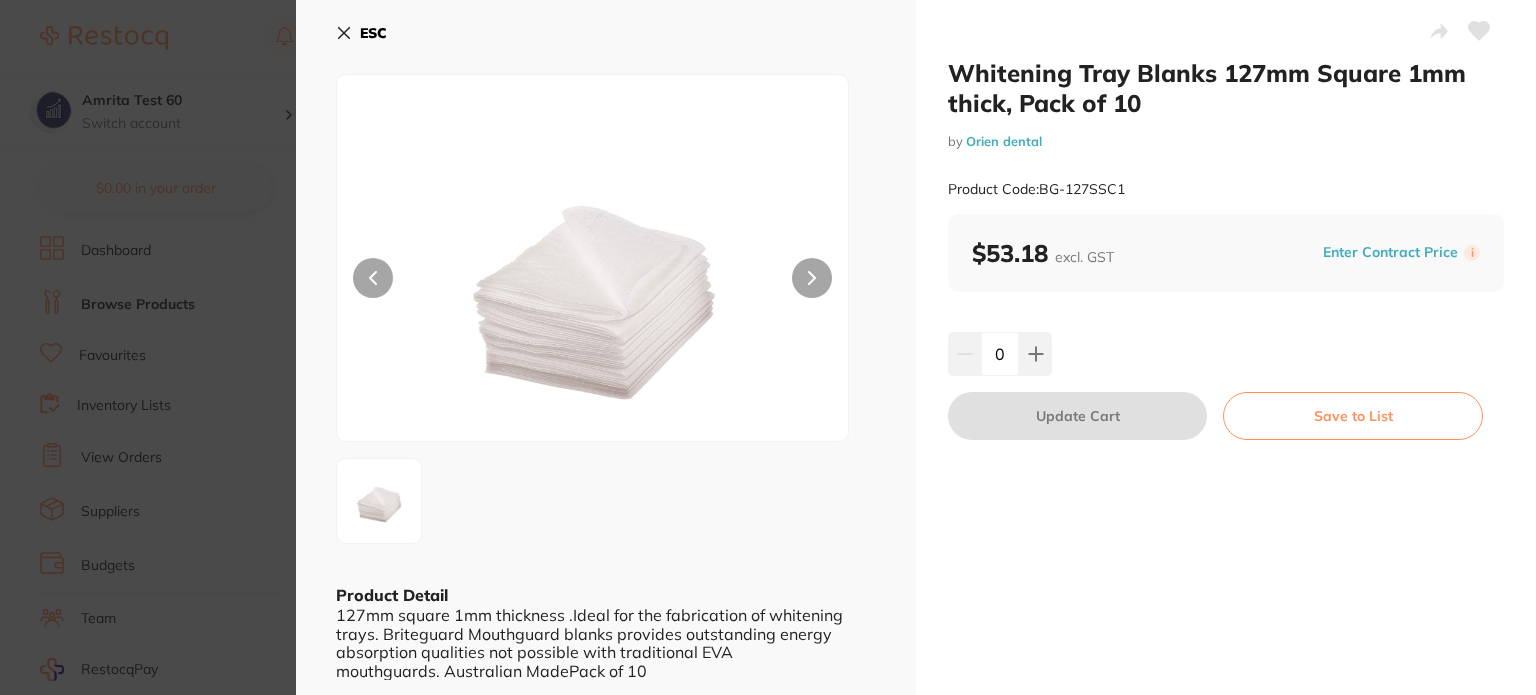 click on "Enter Contract Price" at bounding box center [1390, 252] 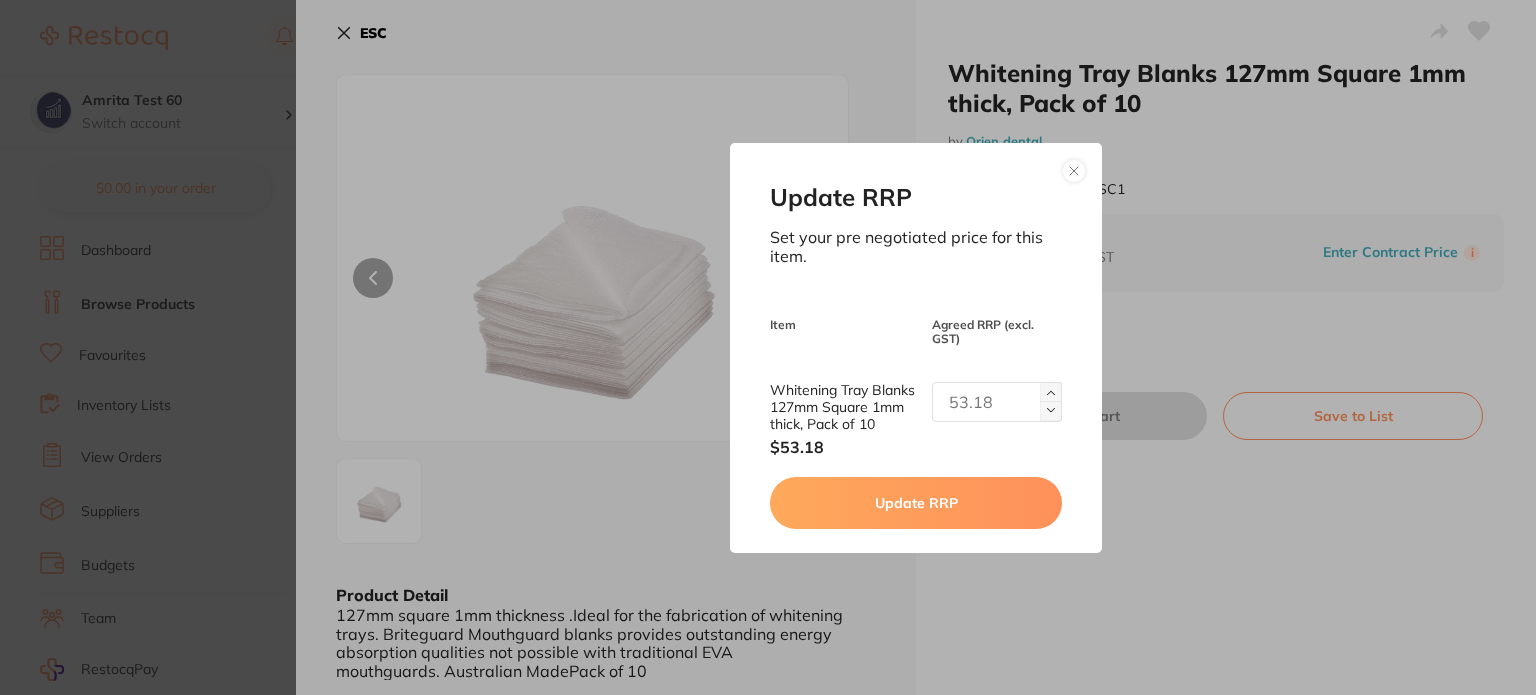click at bounding box center (1051, 411) 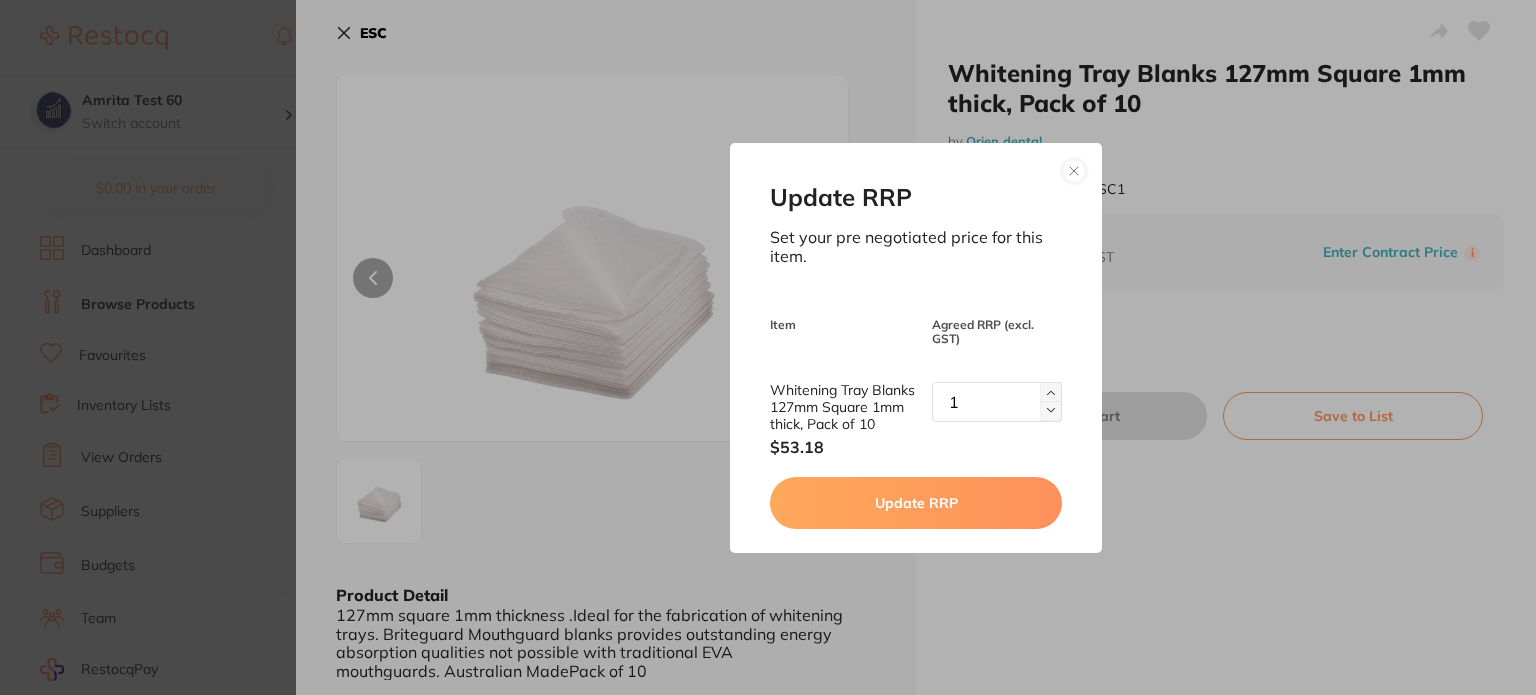 click on "Update RRP" at bounding box center [916, 503] 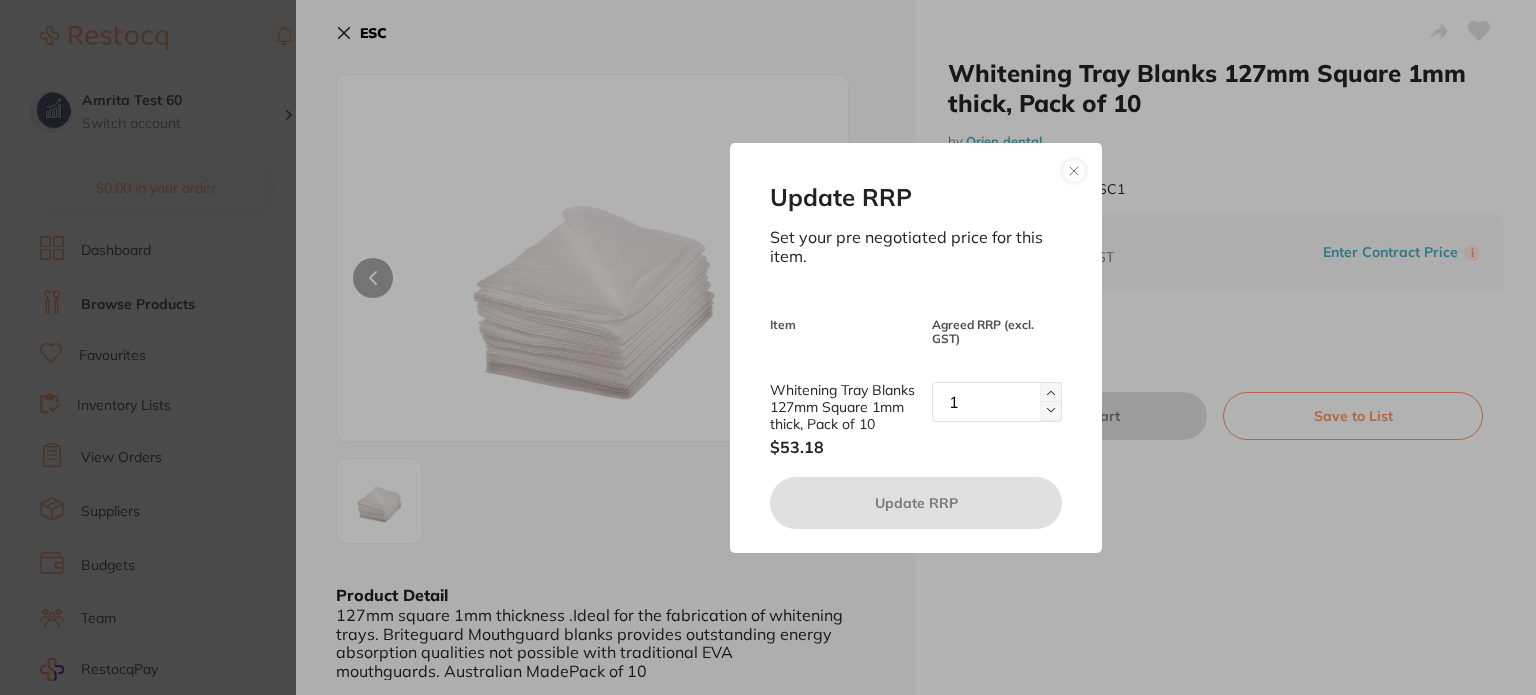 type 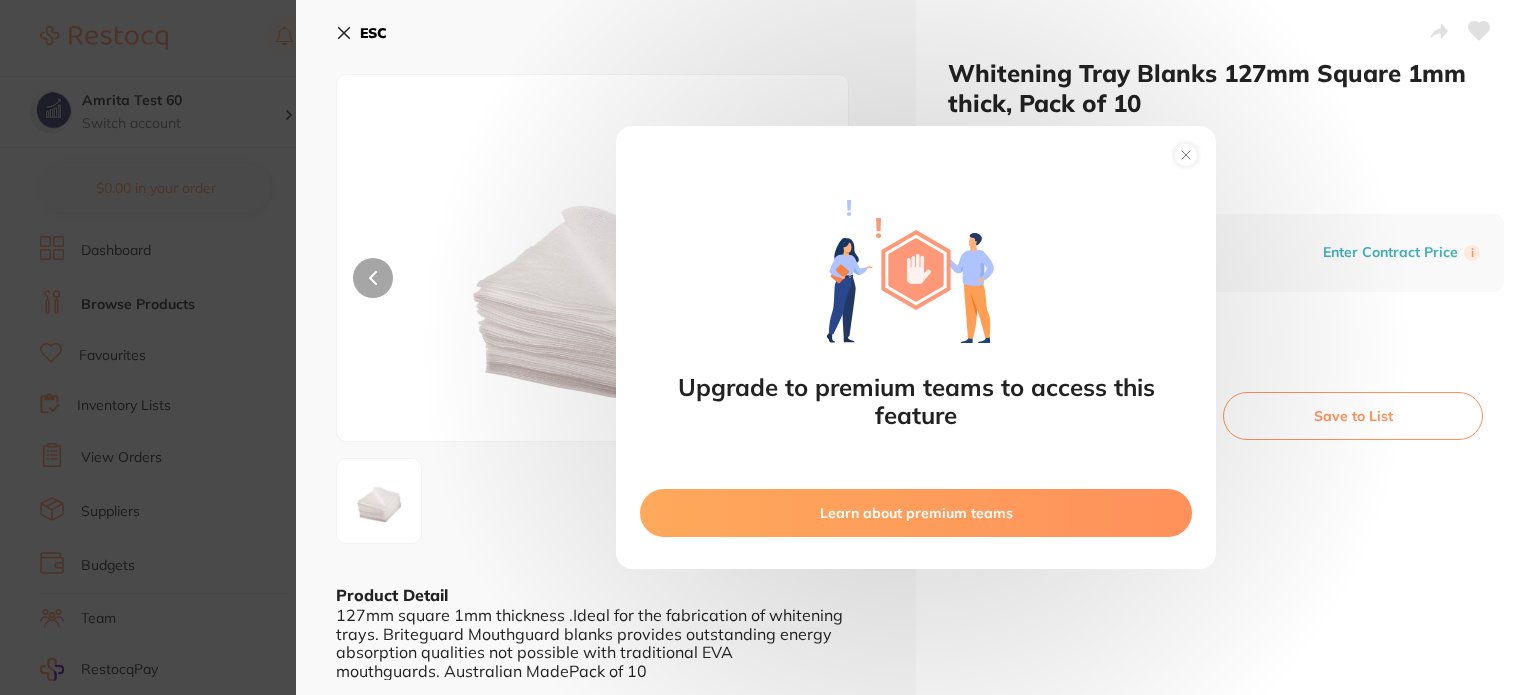 scroll, scrollTop: 0, scrollLeft: 0, axis: both 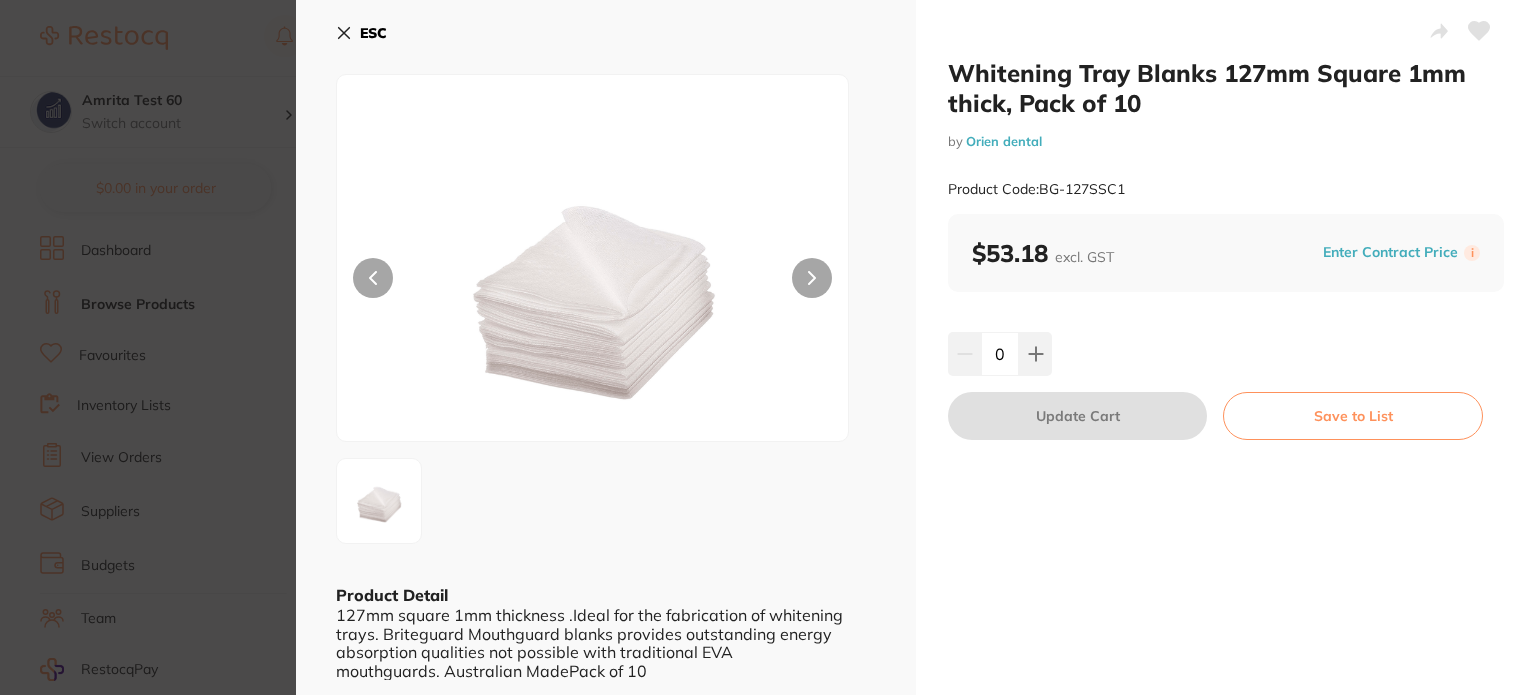 click 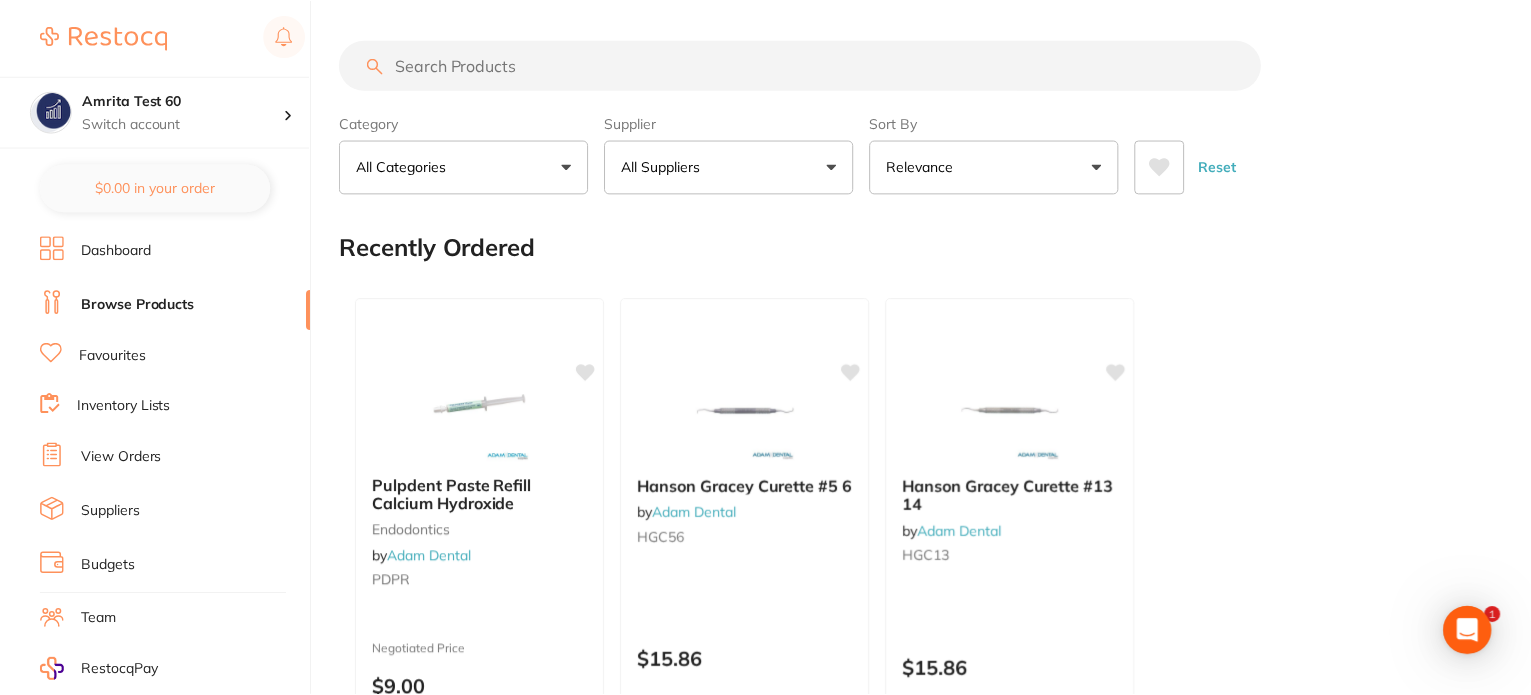 scroll, scrollTop: 1784, scrollLeft: 0, axis: vertical 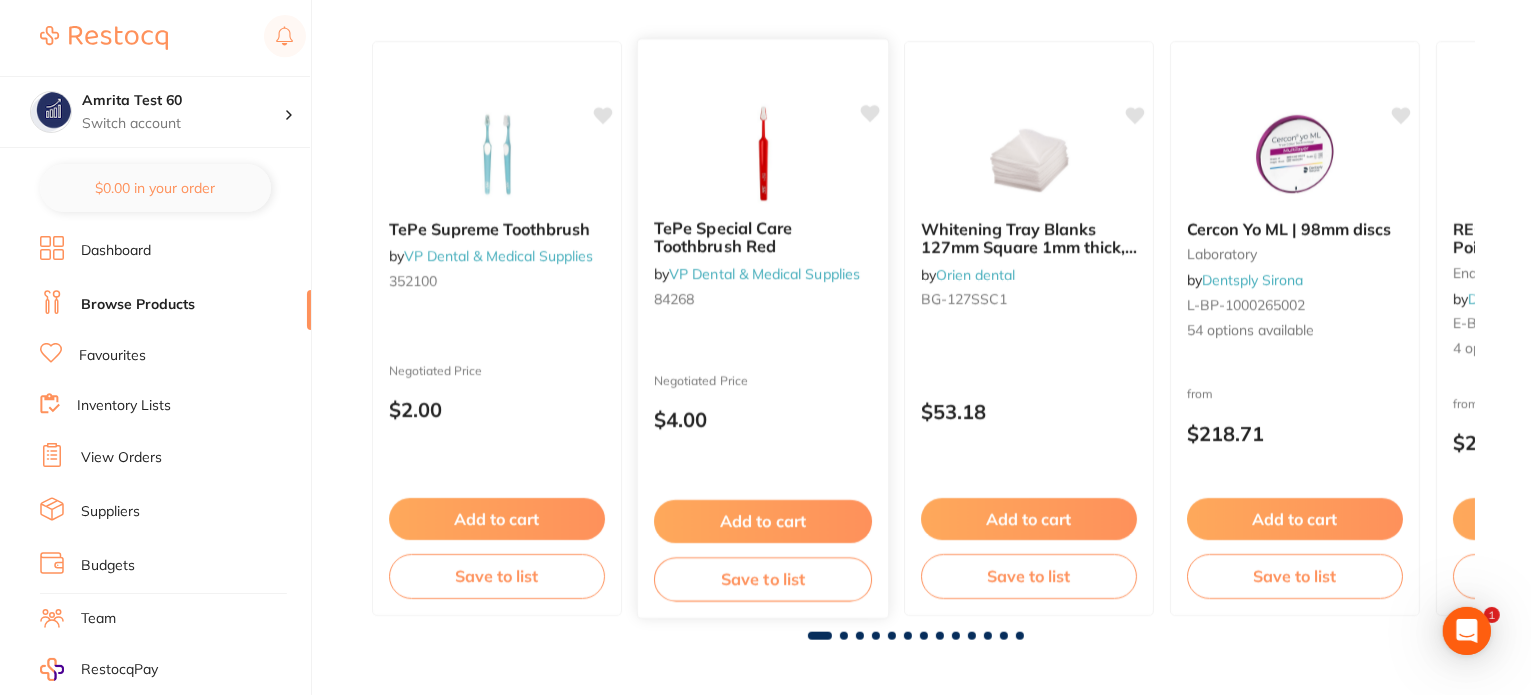 click on "TePe Special Care Toothbrush Red   by  VP Dental & Medical Supplies 84268 Negotiated Price $4.00 Add to cart Save to list" at bounding box center (763, 328) 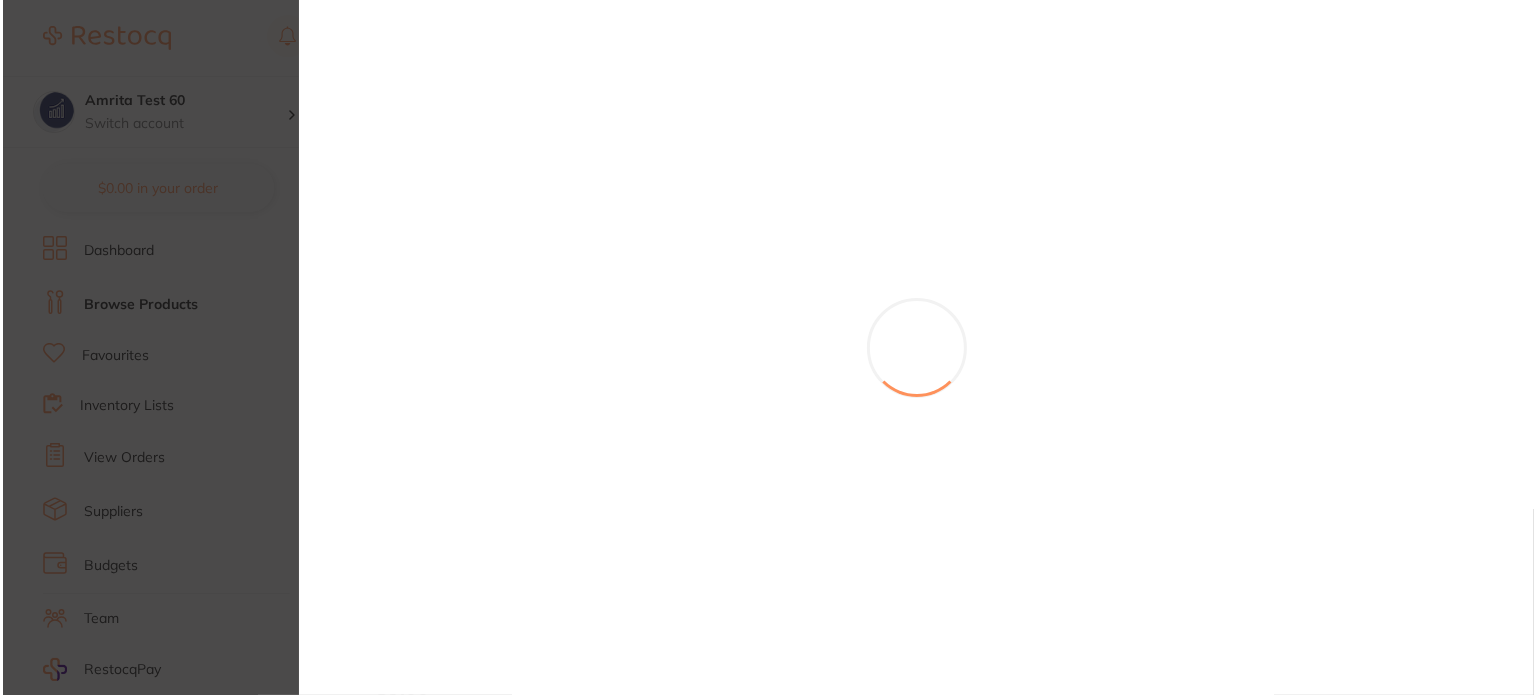 scroll, scrollTop: 0, scrollLeft: 0, axis: both 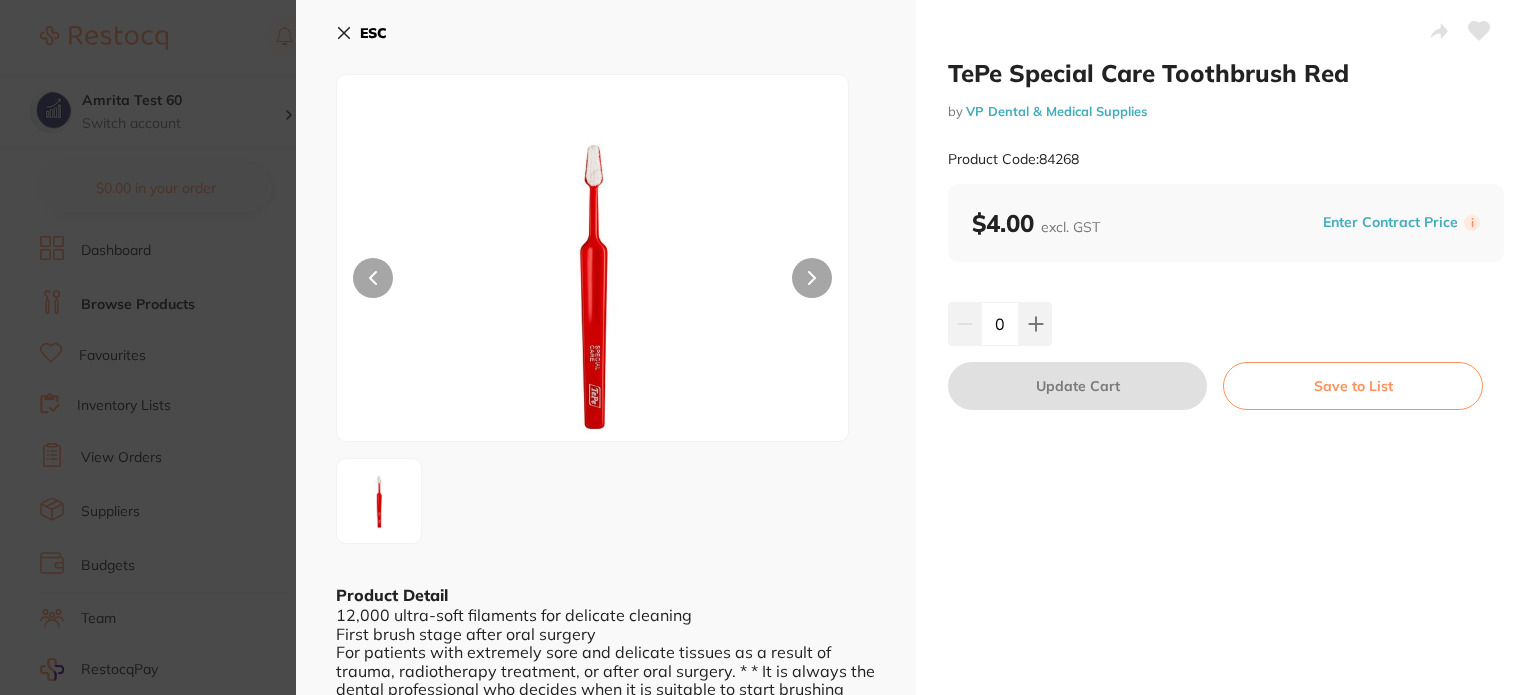 click on "Enter Contract Price" at bounding box center [1390, 222] 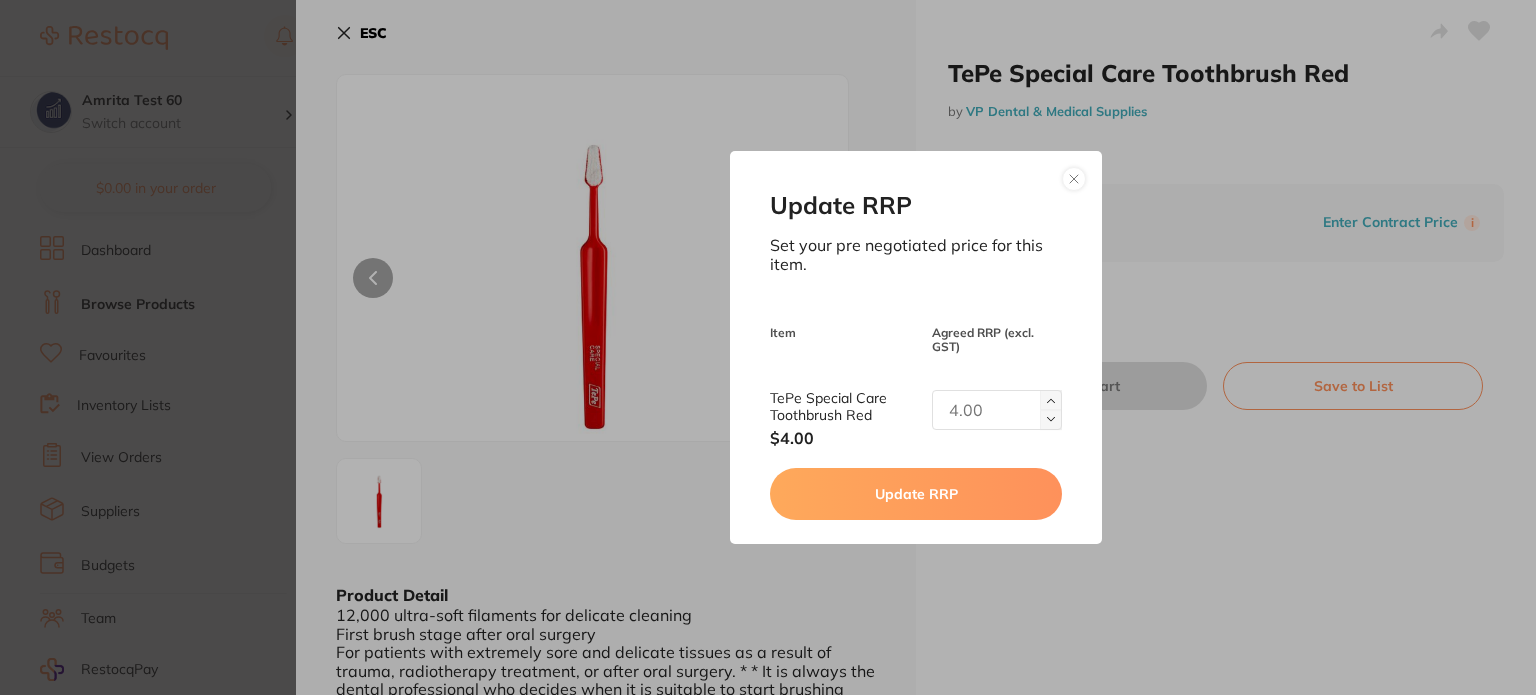 scroll, scrollTop: 0, scrollLeft: 0, axis: both 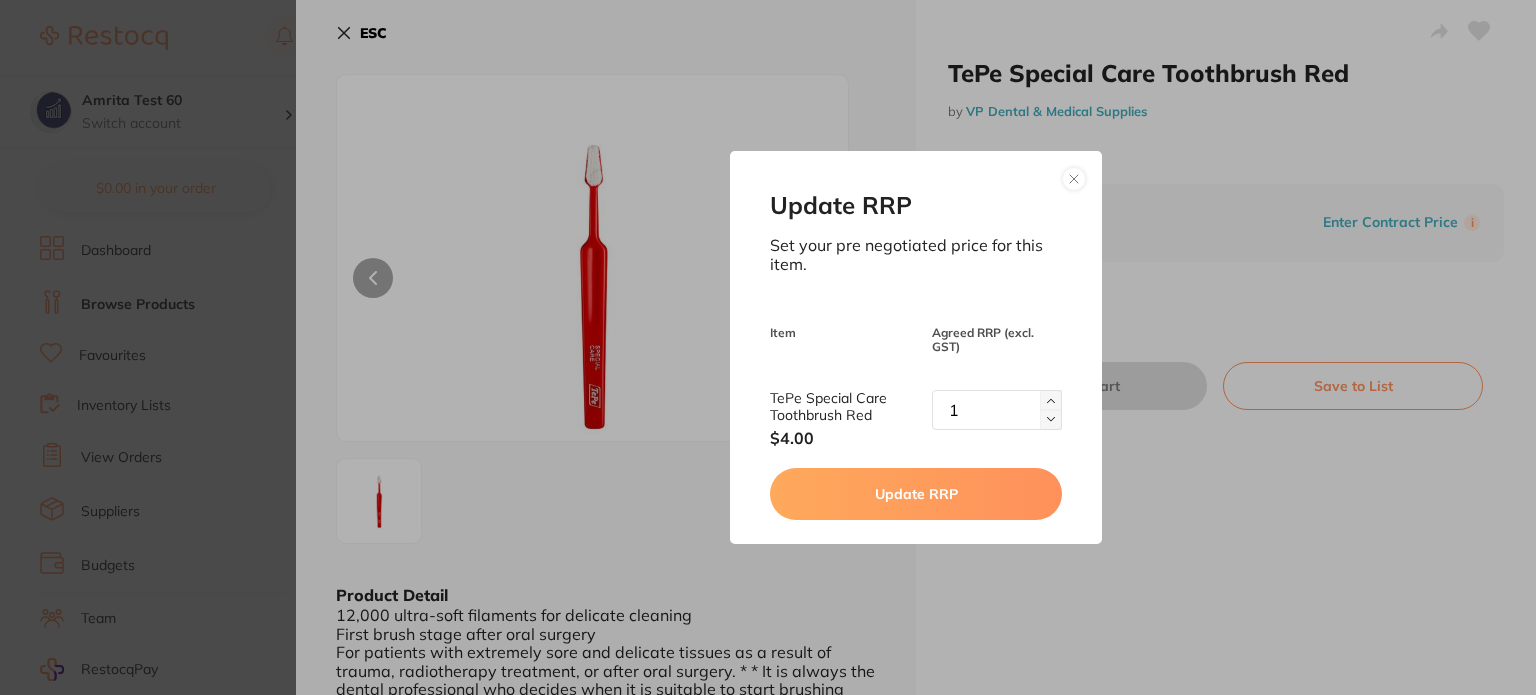 click on "Update RRP" at bounding box center [916, 494] 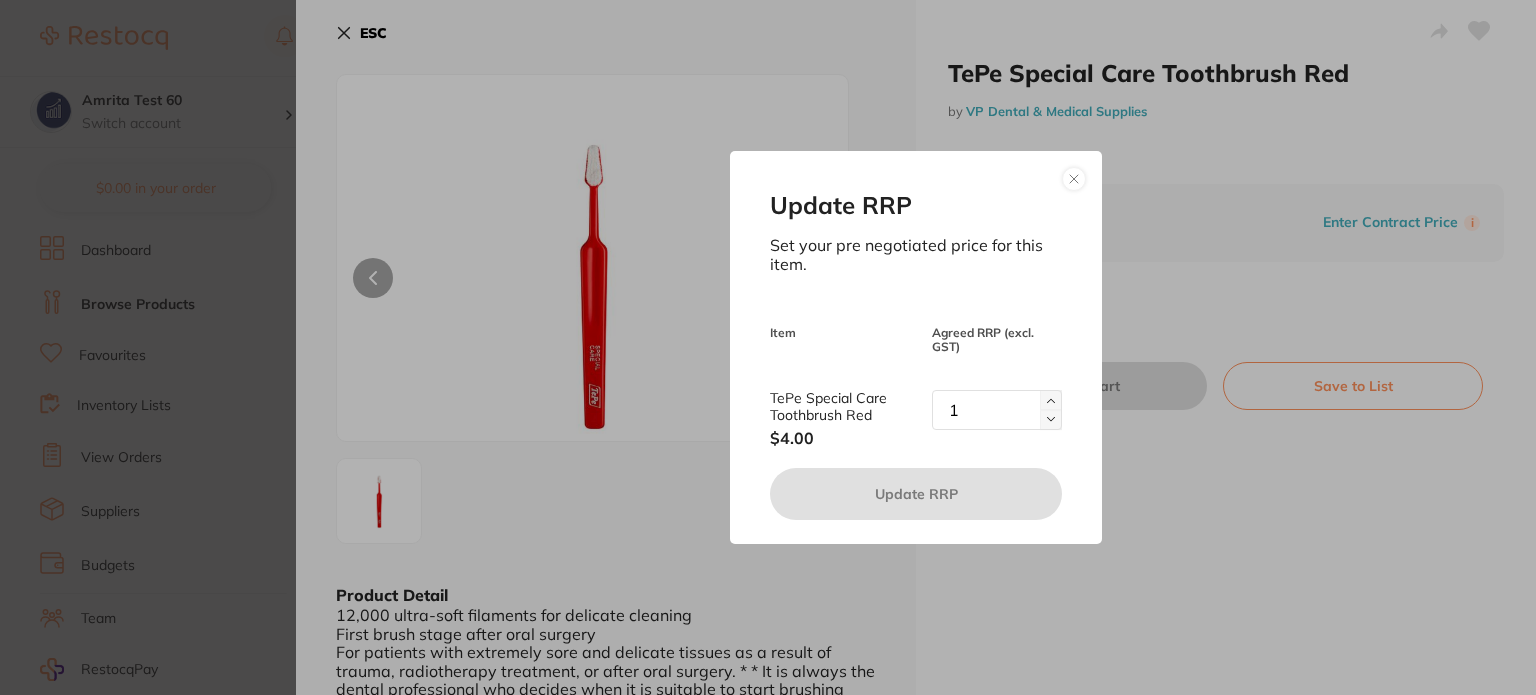 type 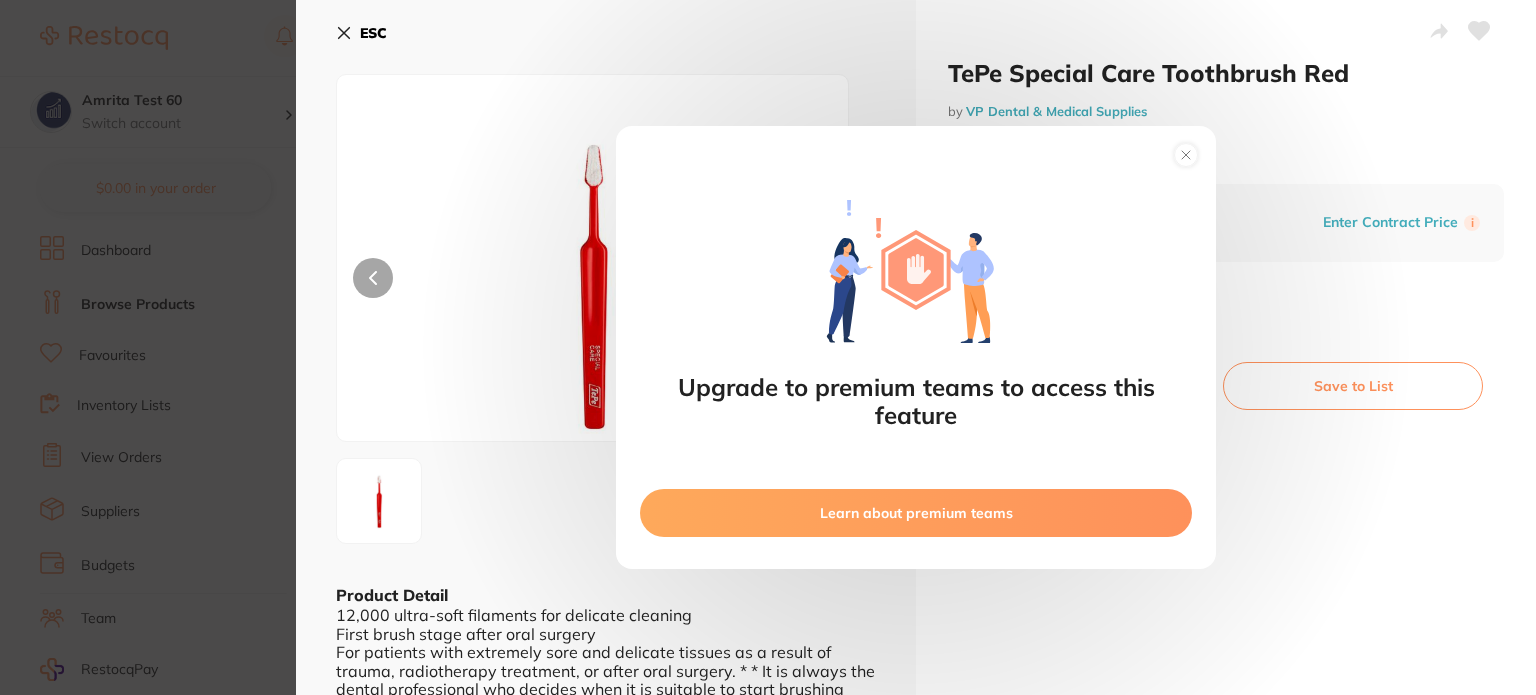 click 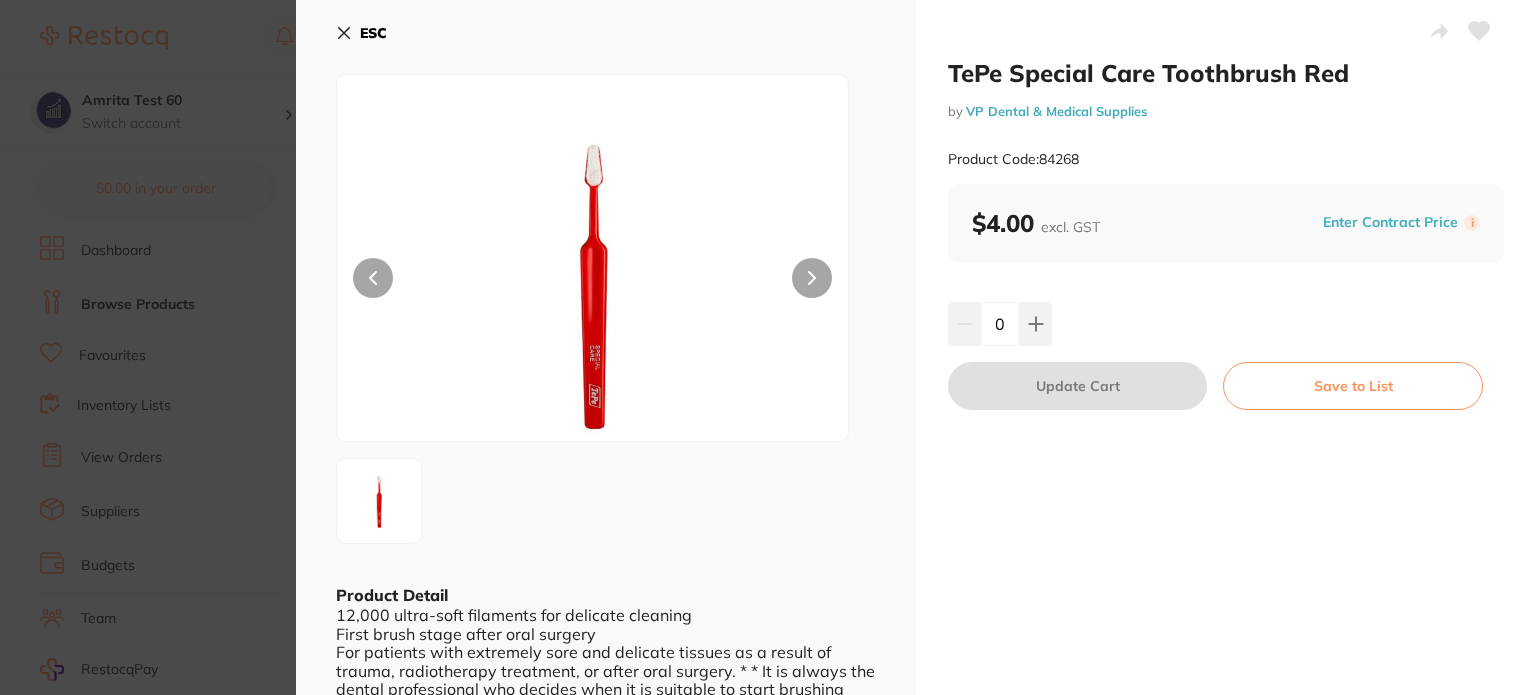 scroll, scrollTop: 0, scrollLeft: 0, axis: both 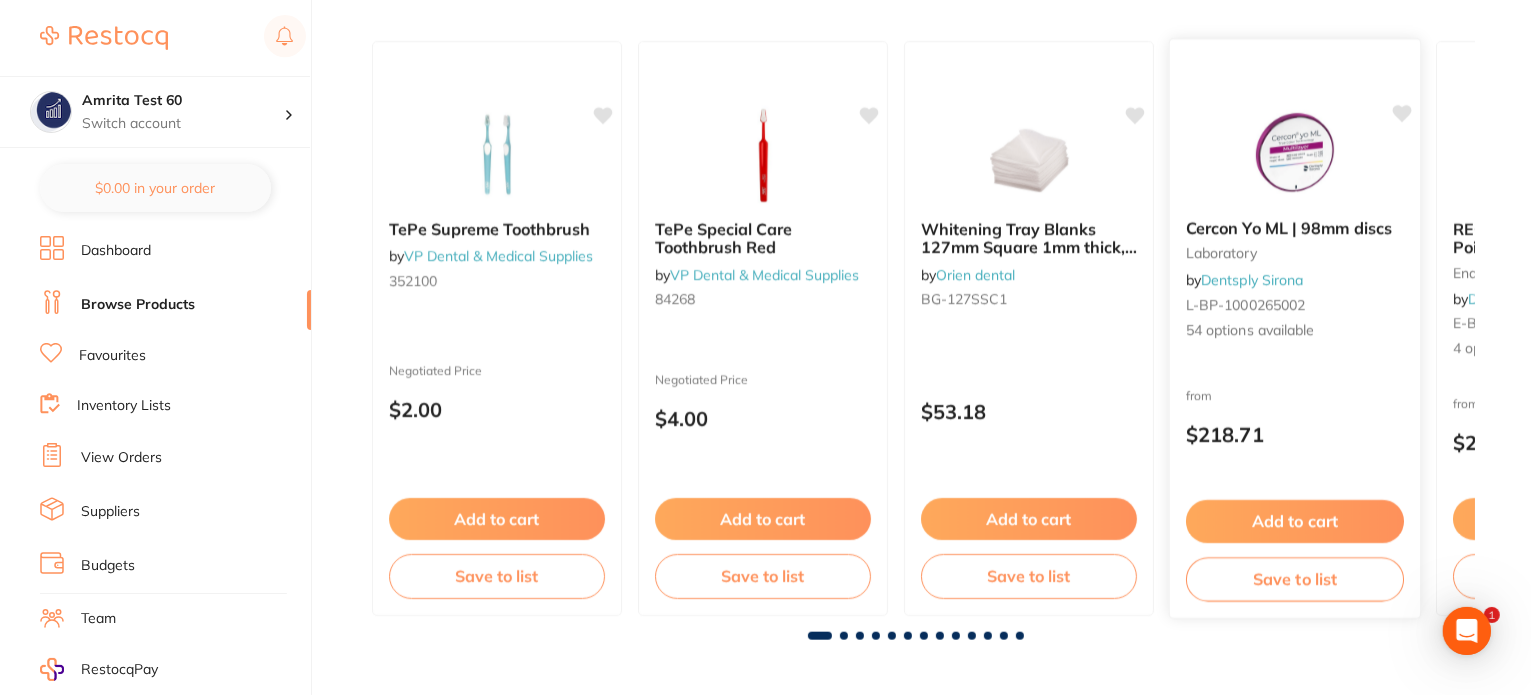 click on "$218.71" at bounding box center [1295, 434] 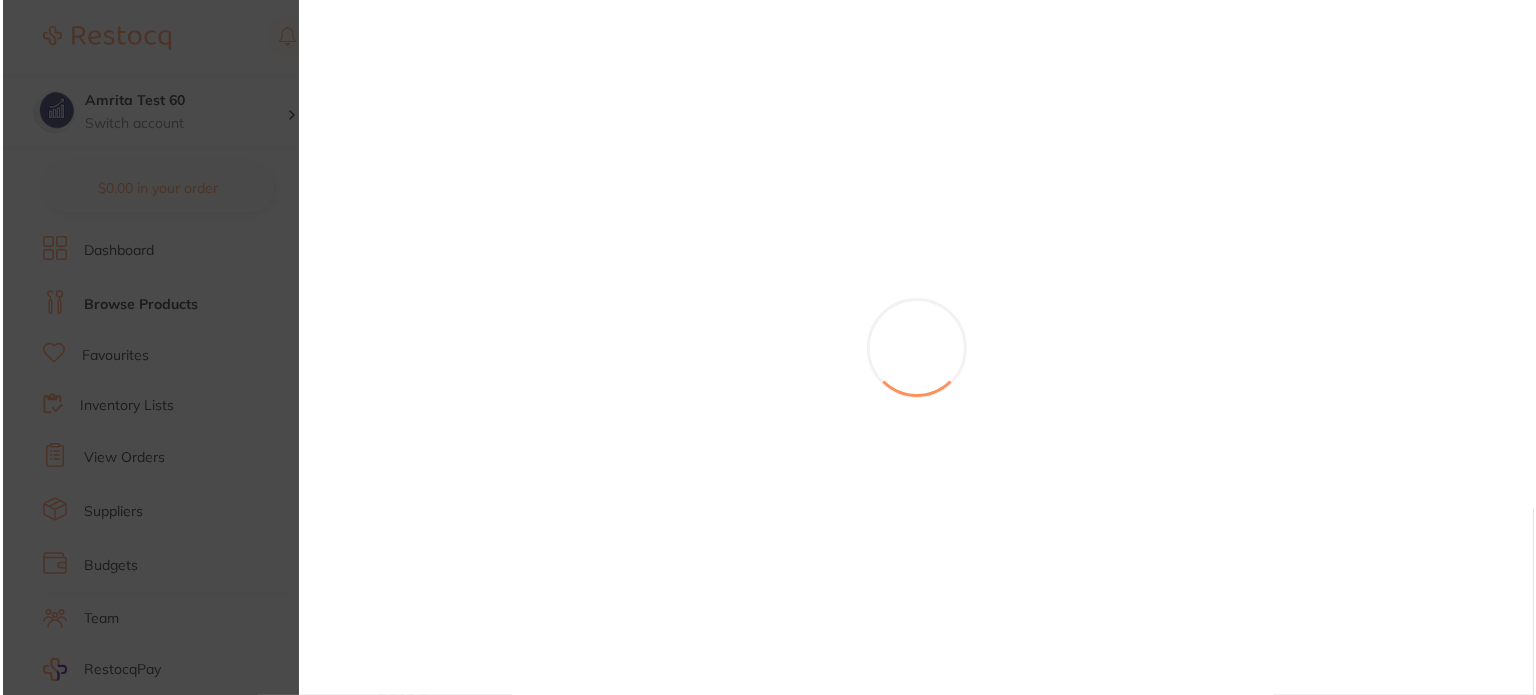 scroll, scrollTop: 0, scrollLeft: 0, axis: both 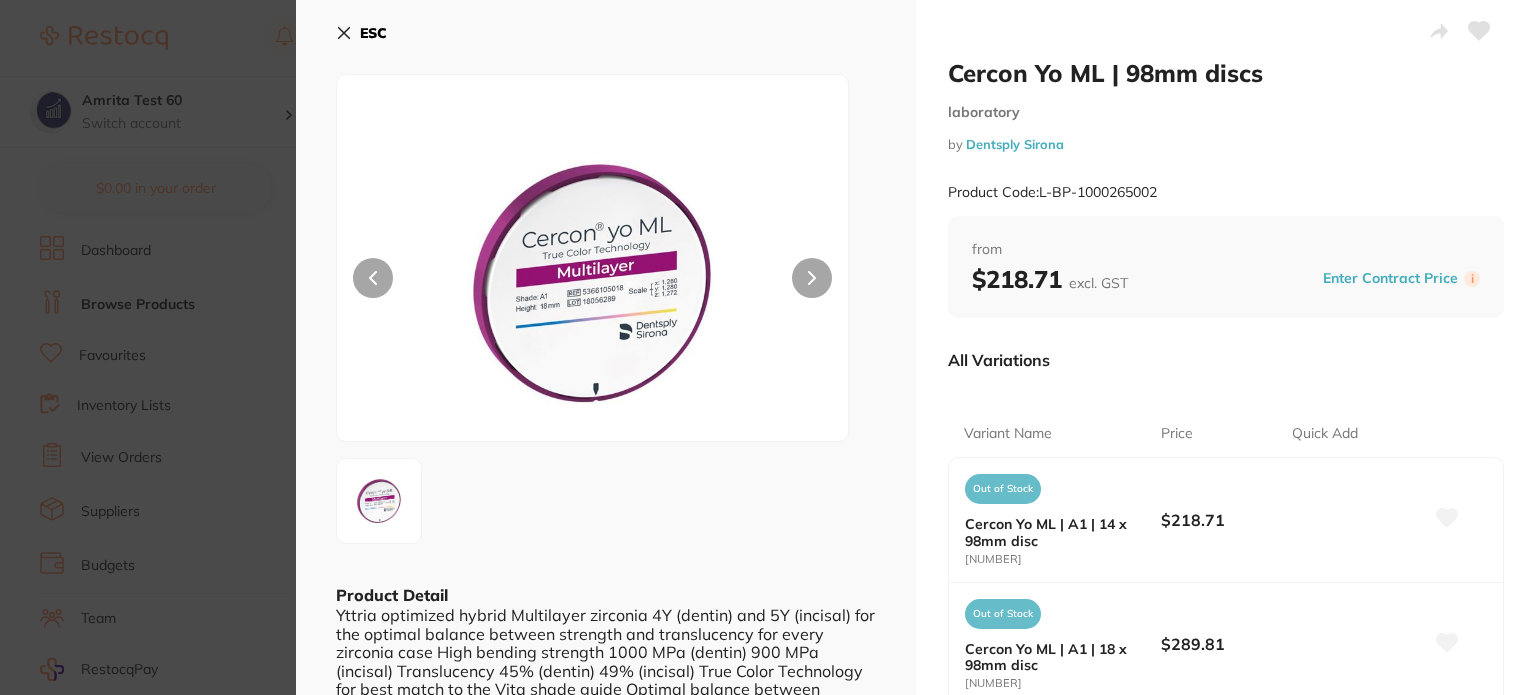 click on "Enter Contract Price" at bounding box center (1390, 278) 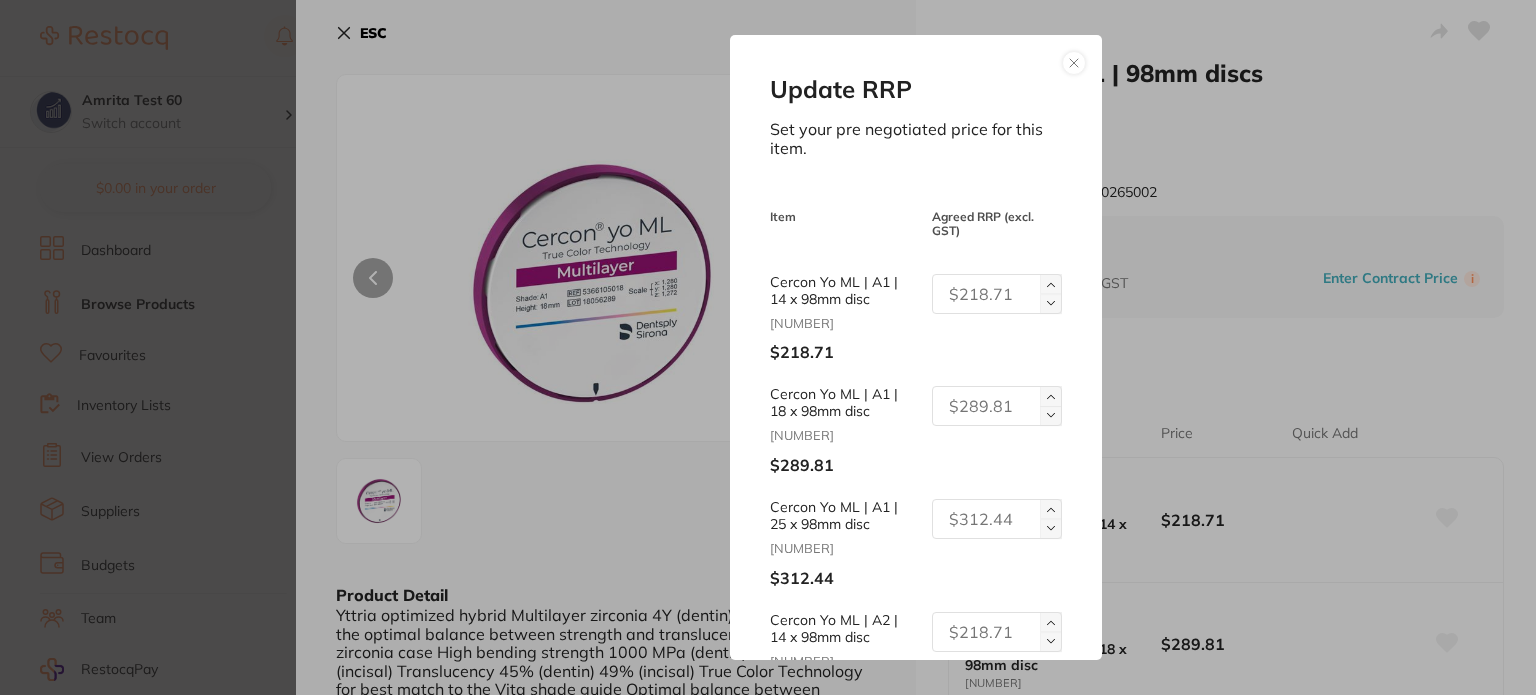 click at bounding box center (1051, 303) 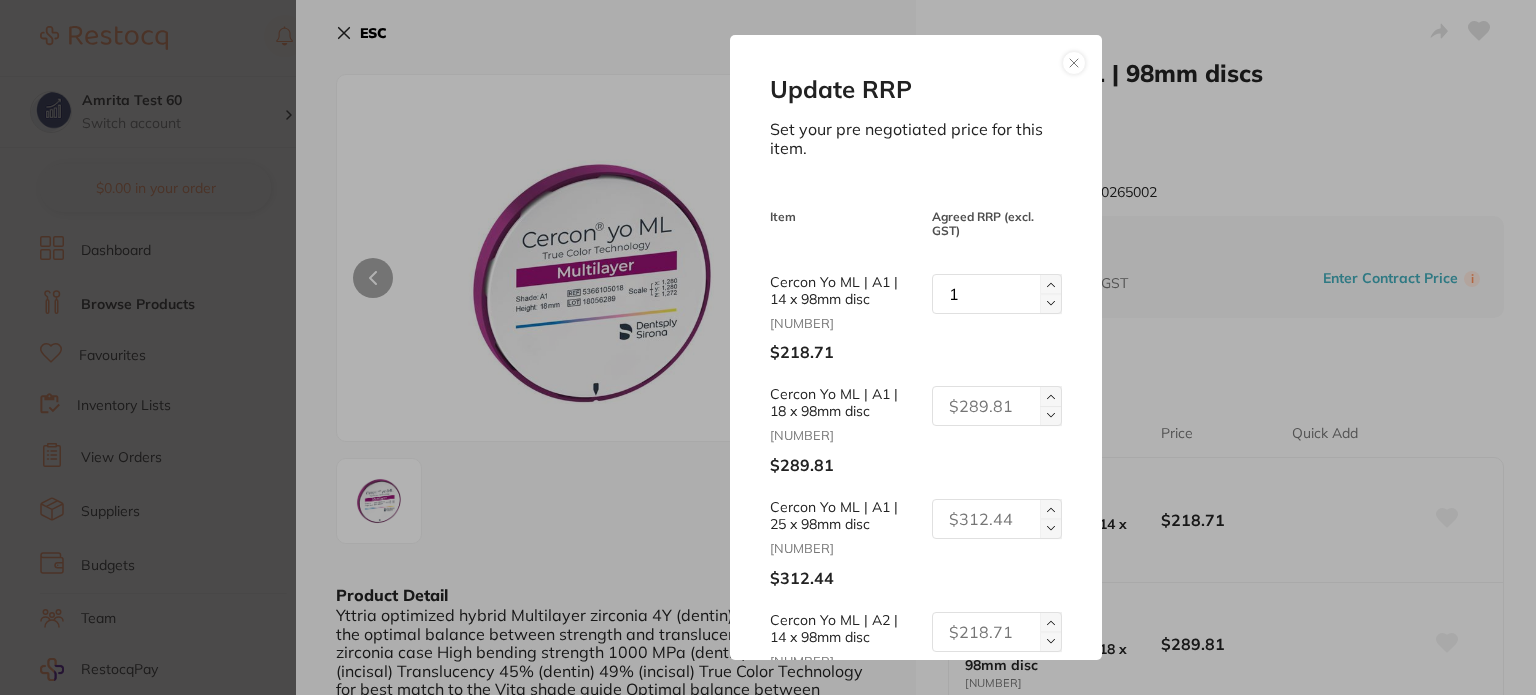 scroll, scrollTop: 0, scrollLeft: 0, axis: both 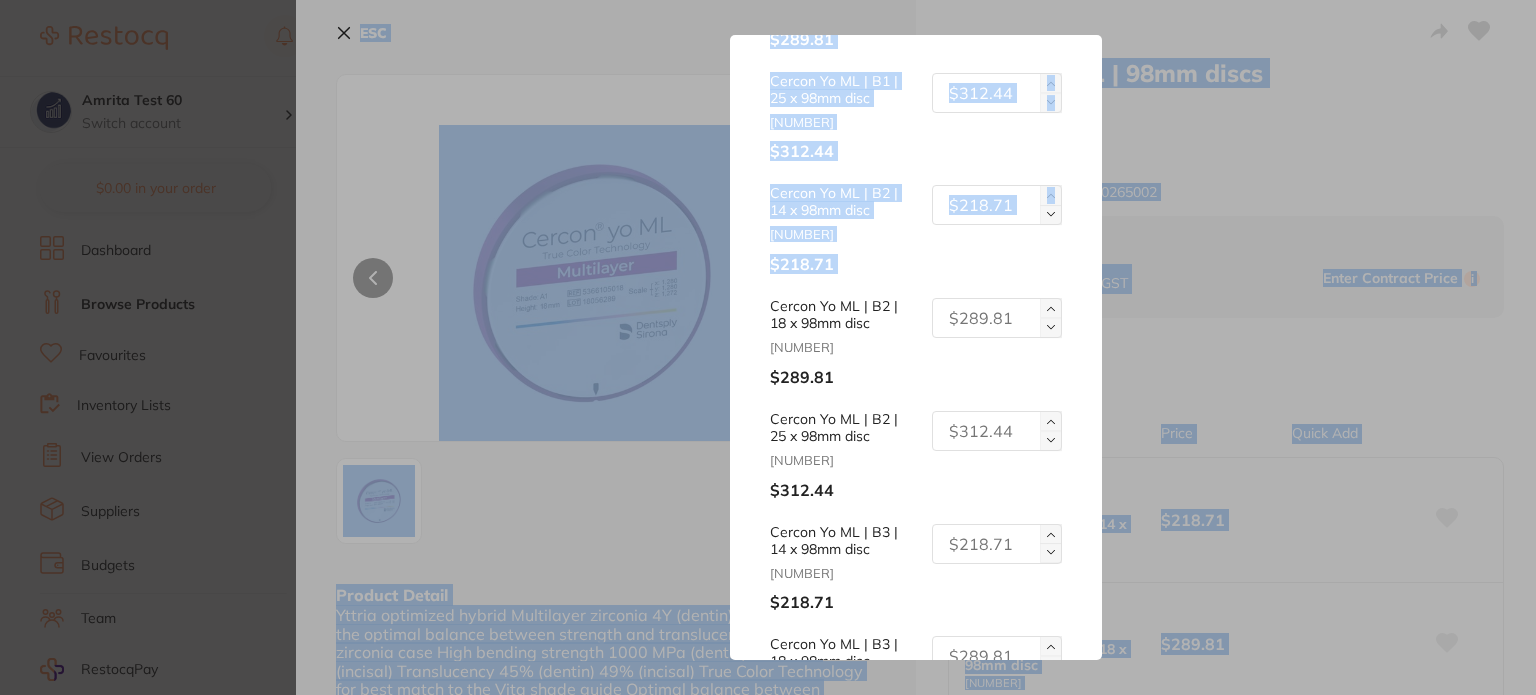 drag, startPoint x: 1102, startPoint y: 291, endPoint x: 1088, endPoint y: 728, distance: 437.2242 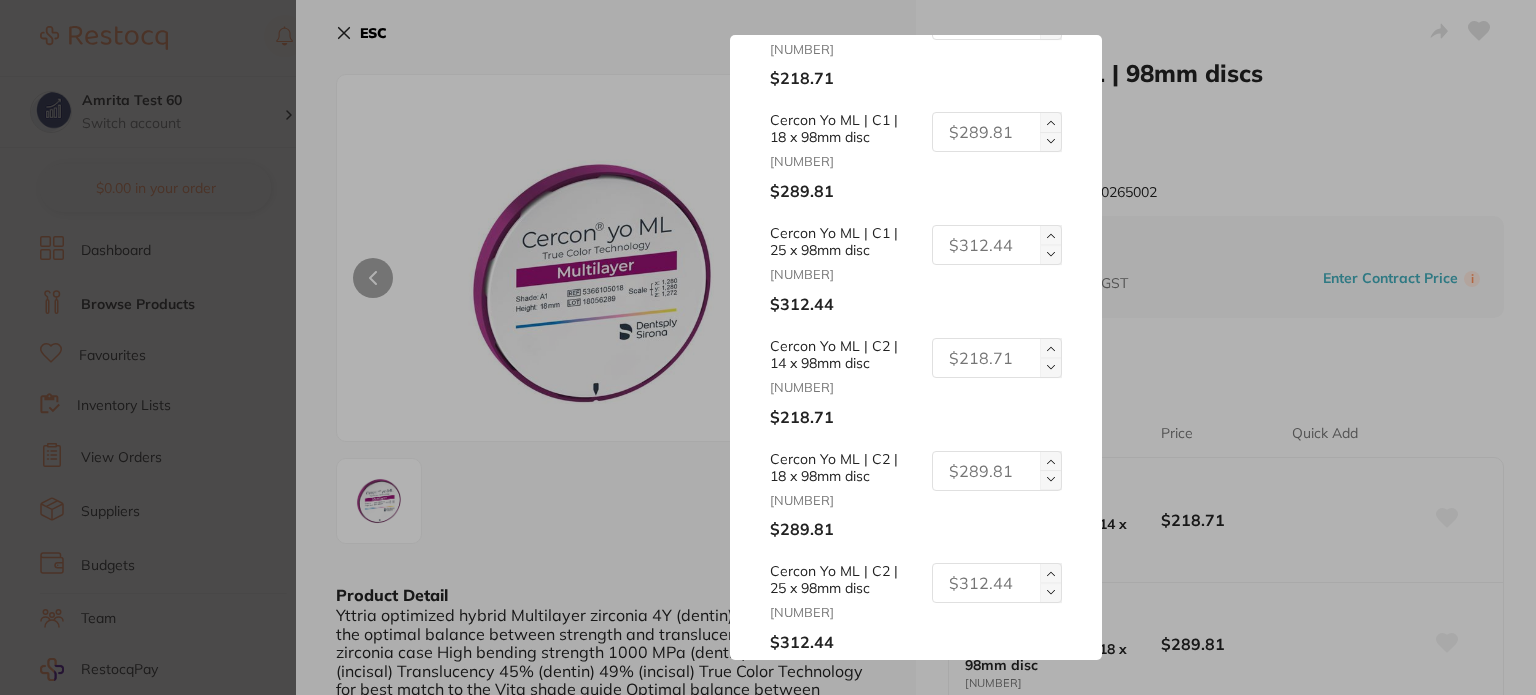 click on "Update RRP Set your pre negotiated price for this item. Item Agreed RRP (excl. GST) Cercon Yo ML | A1 | 14 x 98mm disc 5366105014 $218.71 1 Cercon Yo ML | A1 | 18 x 98mm disc 5366105018 $289.81 Cercon Yo ML | A1 | 25 x 98mm disc 5366105025 $312.44 Cercon Yo ML | A2 | 14 x 98mm disc 5366105114 $218.71 Cercon Yo ML | A2 | 18 x 98mm disc 5366105118 $289.81 Cercon Yo ML | A2 | 25 x 98mm disc 5366105125 $312.44 Cercon Yo ML | A3 | 14 x 98mm disc 5366105214 $218.71 Cercon Yo ML | A3 | 18 x 98mm disc 5366105218 $289.81 Cercon Yo ML | A3 | 25 x 98mm disc 5366105225 $312.44 Cercon Yo ML | A3.5 | 14 x 98mm disc 5366105314 $218.71 Cercon Yo ML | A3.5 | 18 x 98mm disc 5366105318 $289.81 Cercon Yo ML | A3.5 | 25 x 98mm disc 5366105325 $312.44 Cercon Yo ML | A4 | 14 x 98mm disc 5366105414 $218.71 Cercon Yo ML | A4 | 18 x 98mm disc 5366105418 $289.81 Cercon Yo ML | A4 | 25 x 98mm disc 5366105425 $312.44 Cercon Yo ML | B1 | 14 x 98mm disc 5366105514 $218.71 Cercon Yo ML | B1 | 18 x 98mm disc 5366105518 $289.81 5366105525" at bounding box center (916, 347) 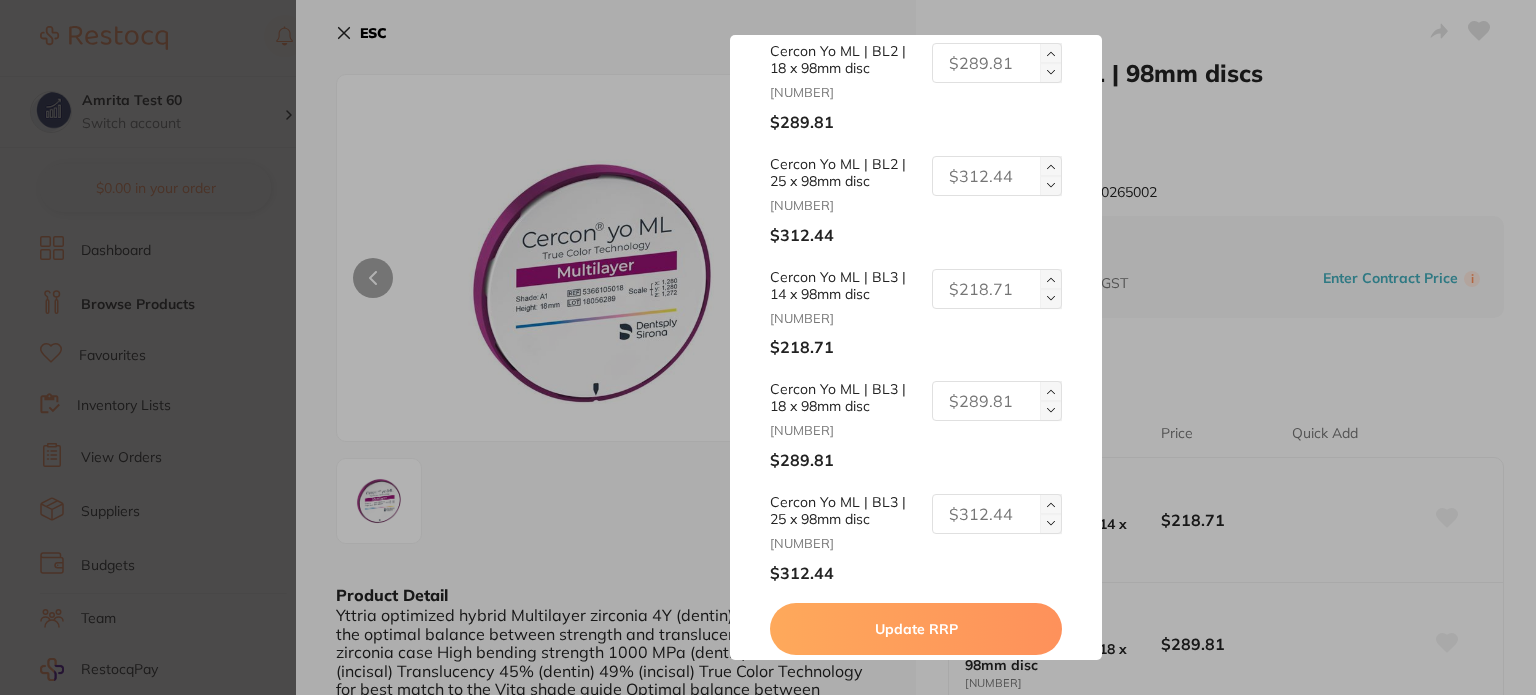 scroll, scrollTop: 5771, scrollLeft: 0, axis: vertical 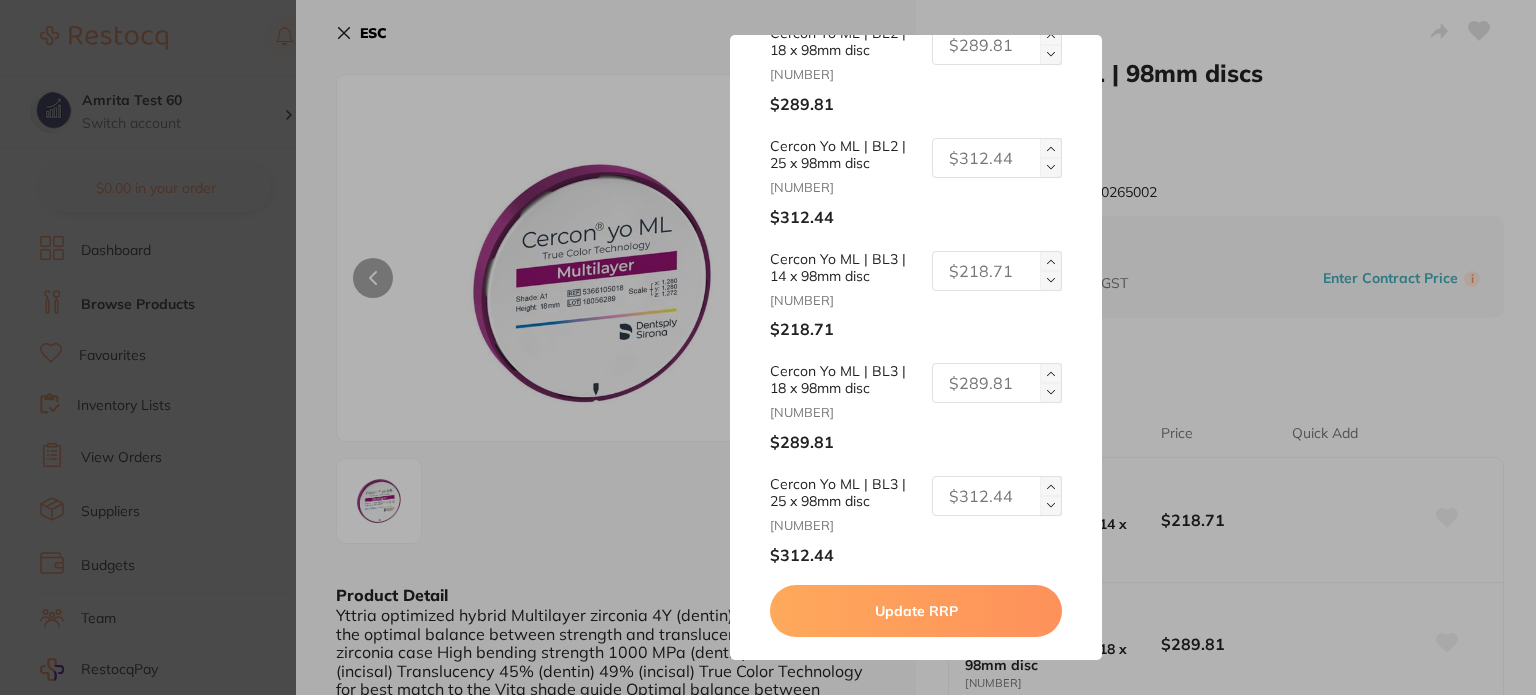 click on "Update RRP" at bounding box center (916, 611) 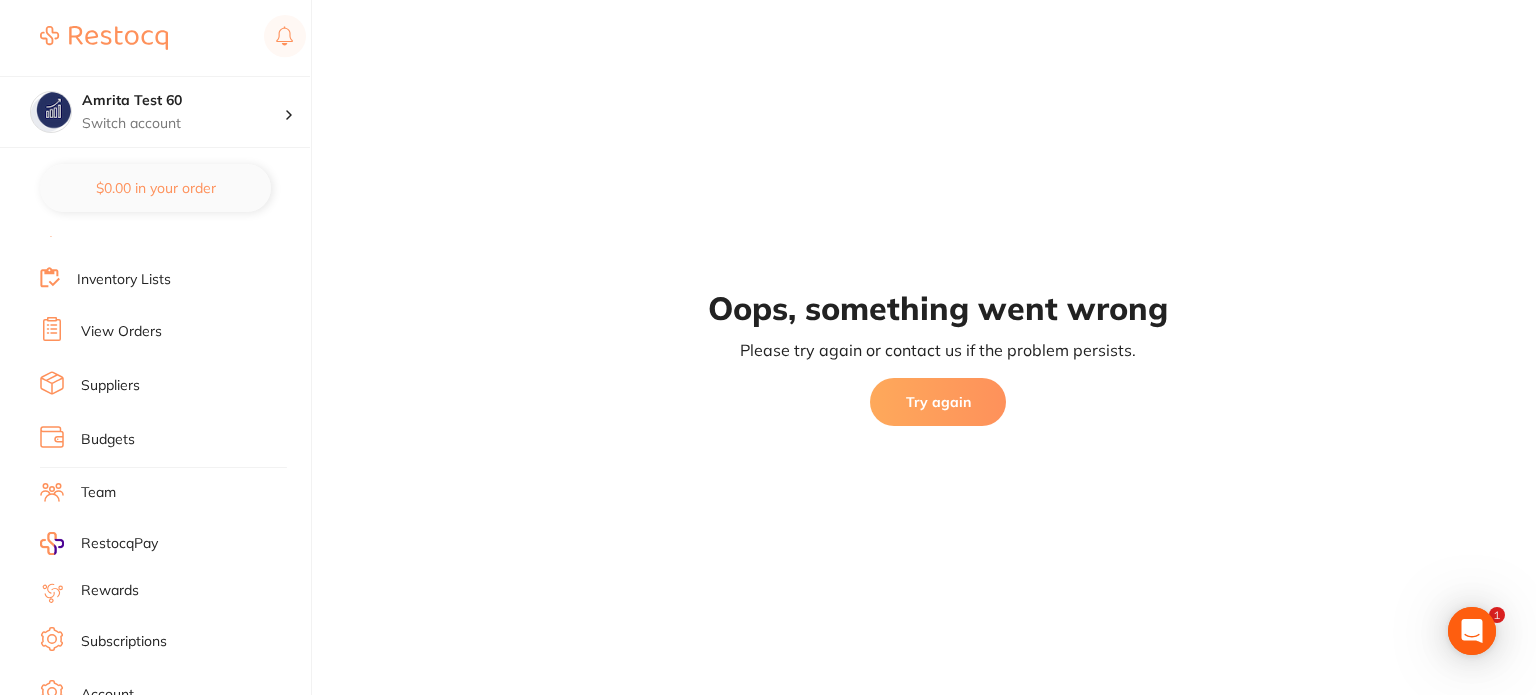 scroll, scrollTop: 236, scrollLeft: 0, axis: vertical 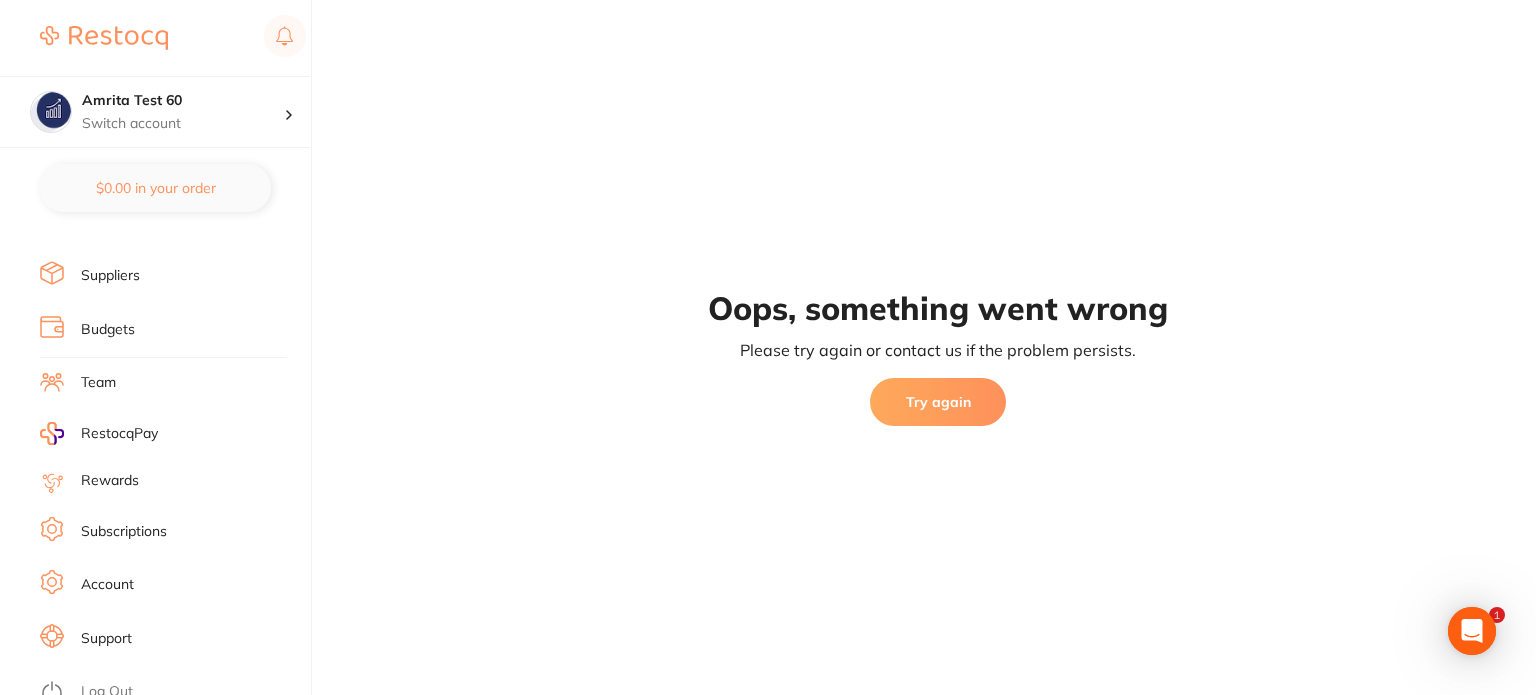 click on "Try again" at bounding box center [938, 402] 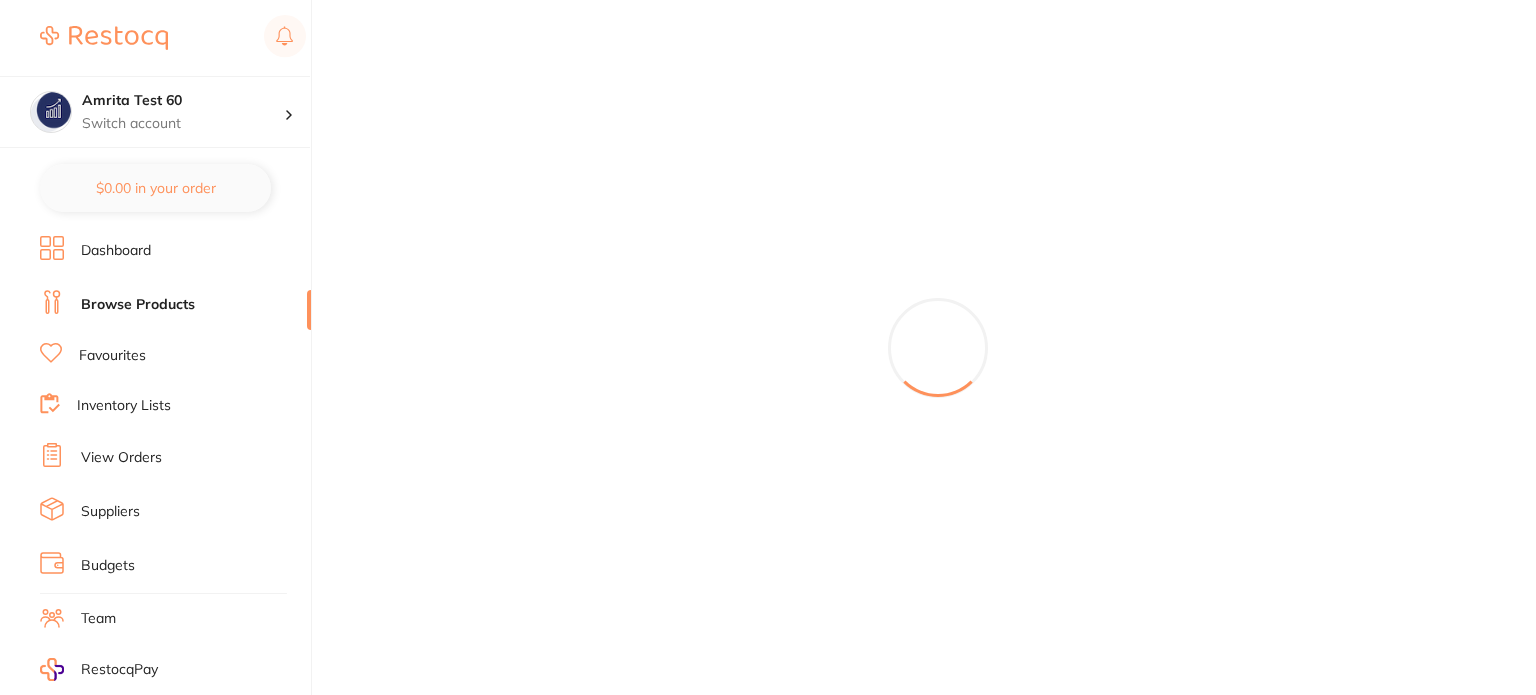 scroll, scrollTop: 0, scrollLeft: 0, axis: both 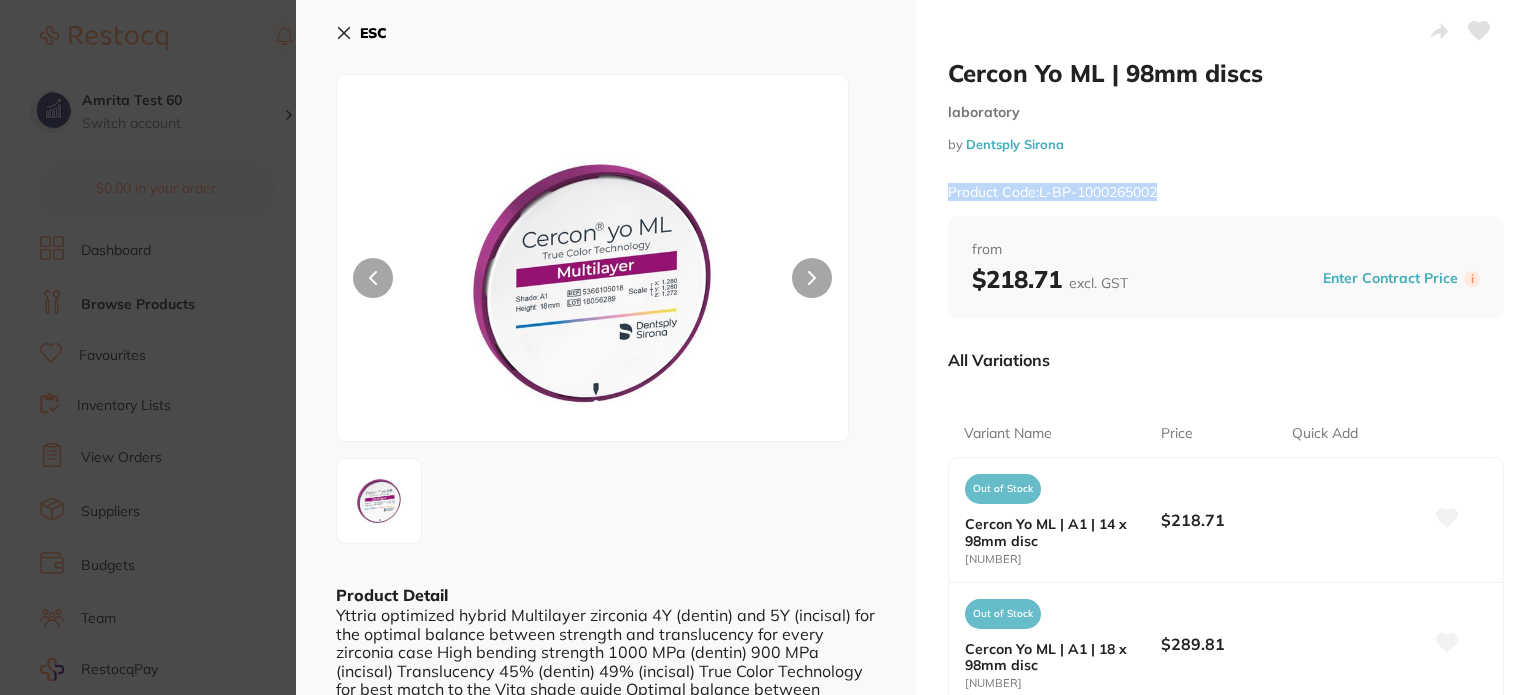 drag, startPoint x: 975, startPoint y: 196, endPoint x: 944, endPoint y: 191, distance: 31.400637 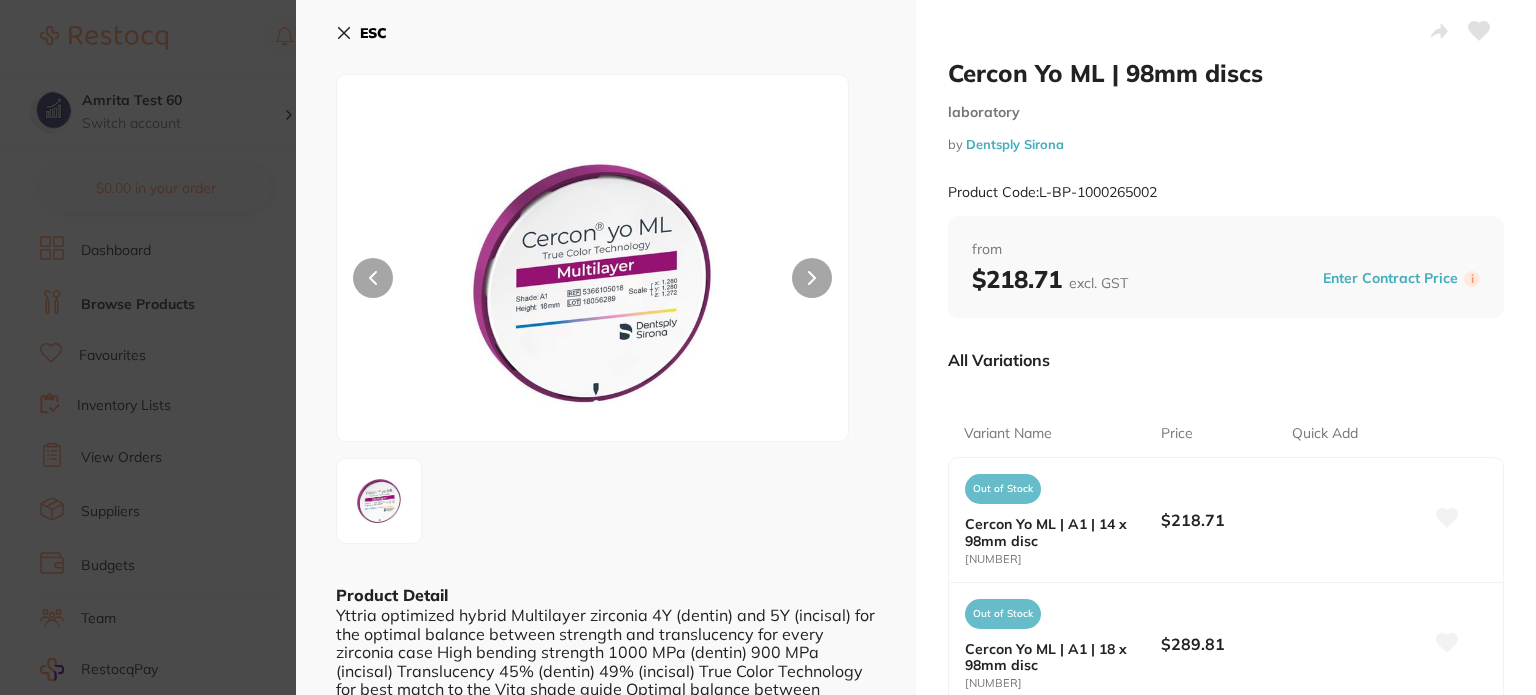 click on "Cercon Yo ML | 98mm discs laboratory by   Dentsply Sirona Product Code:  L-BP-1000265002 ESC         Product Detail Yttria optimized hybrid Multilayer zirconia 4Y (dentin) and 5Y (incisal) for the optimal balance between strength and translucency for every zirconia case High bending strength 1000 MPa (dentin) 900 MPa (incisal) Translucency 45% (dentin) 49% (incisal) True Color Technology for best match to the Vita shade guide Optimal balance between strength and translucency for every zirconia case Just glaze and go Same sintering programs for all Cercon zirconia discs Smart sintering 45 minutes (for single crowns) Cercon Yo ML | 98mm discs laboratory by   Dentsply Sirona Product Code:  L-BP-1000265002 from $218.71     excl. GST Enter Contract Price i All Variations Variant   Name Price Quick Add Out of Stock Cercon Yo ML | A1 | 14 x 98mm disc 5366105014 $218.71 Out of Stock Cercon Yo ML | A1 | 18 x 98mm disc 5366105018 $289.81 Out of Stock Cercon Yo ML | A1 | 25 x 98mm disc 5366105025 $312.44 Out of Stock" at bounding box center [768, 347] 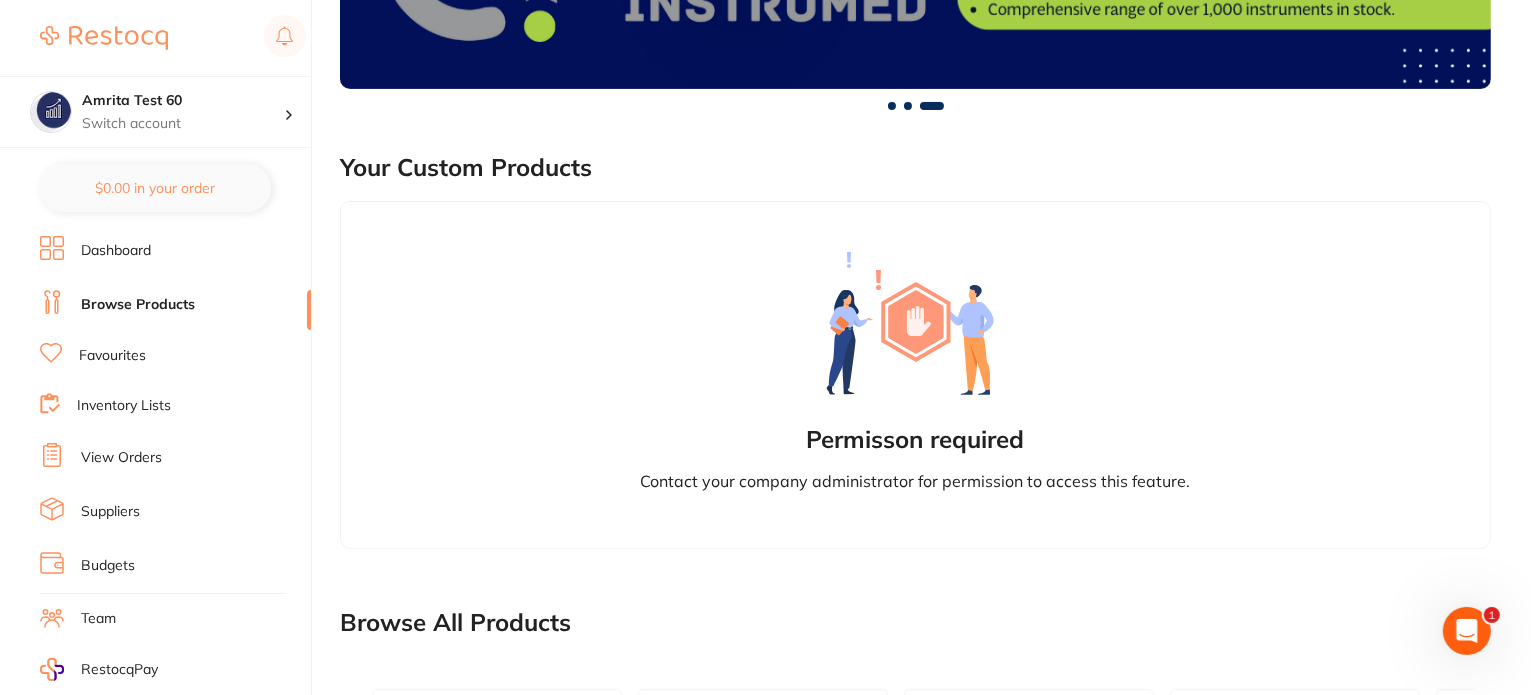 scroll, scrollTop: 1784, scrollLeft: 0, axis: vertical 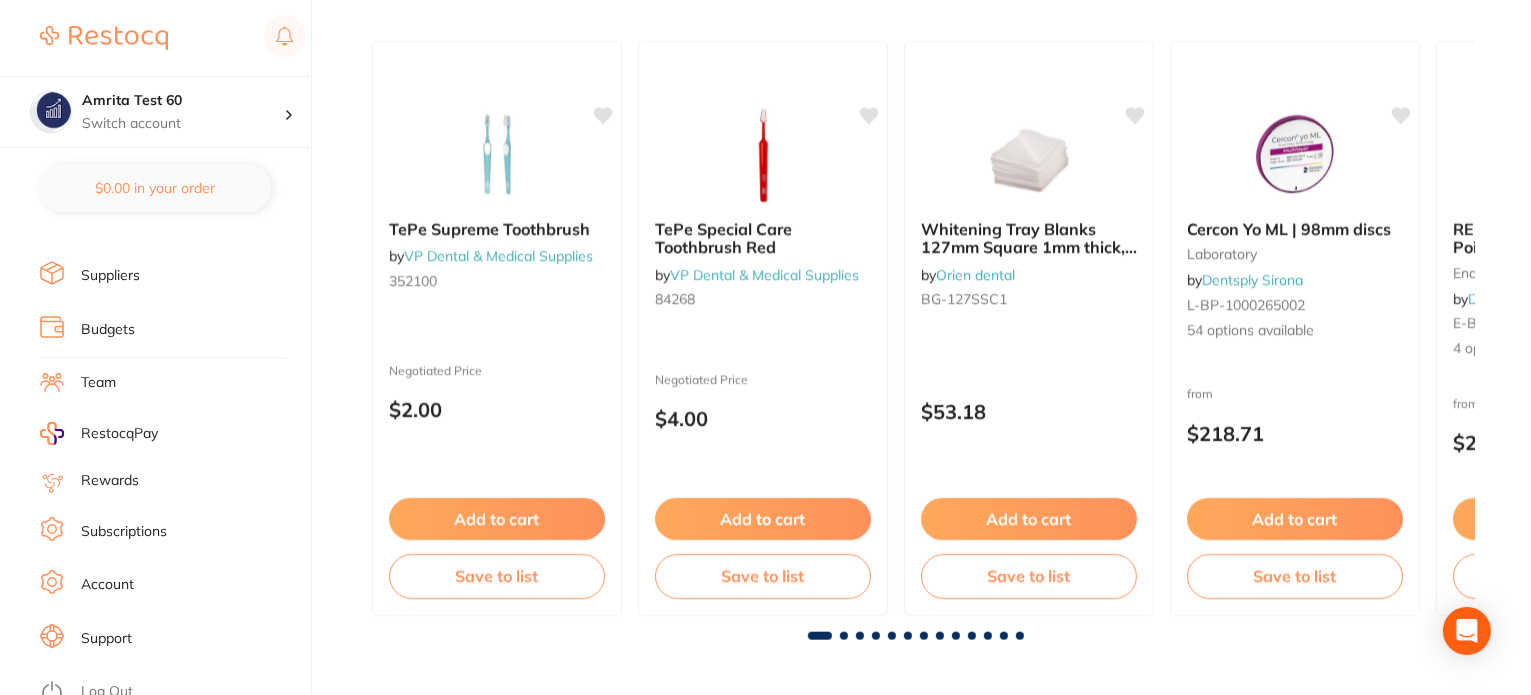 click on "Account" at bounding box center [107, 585] 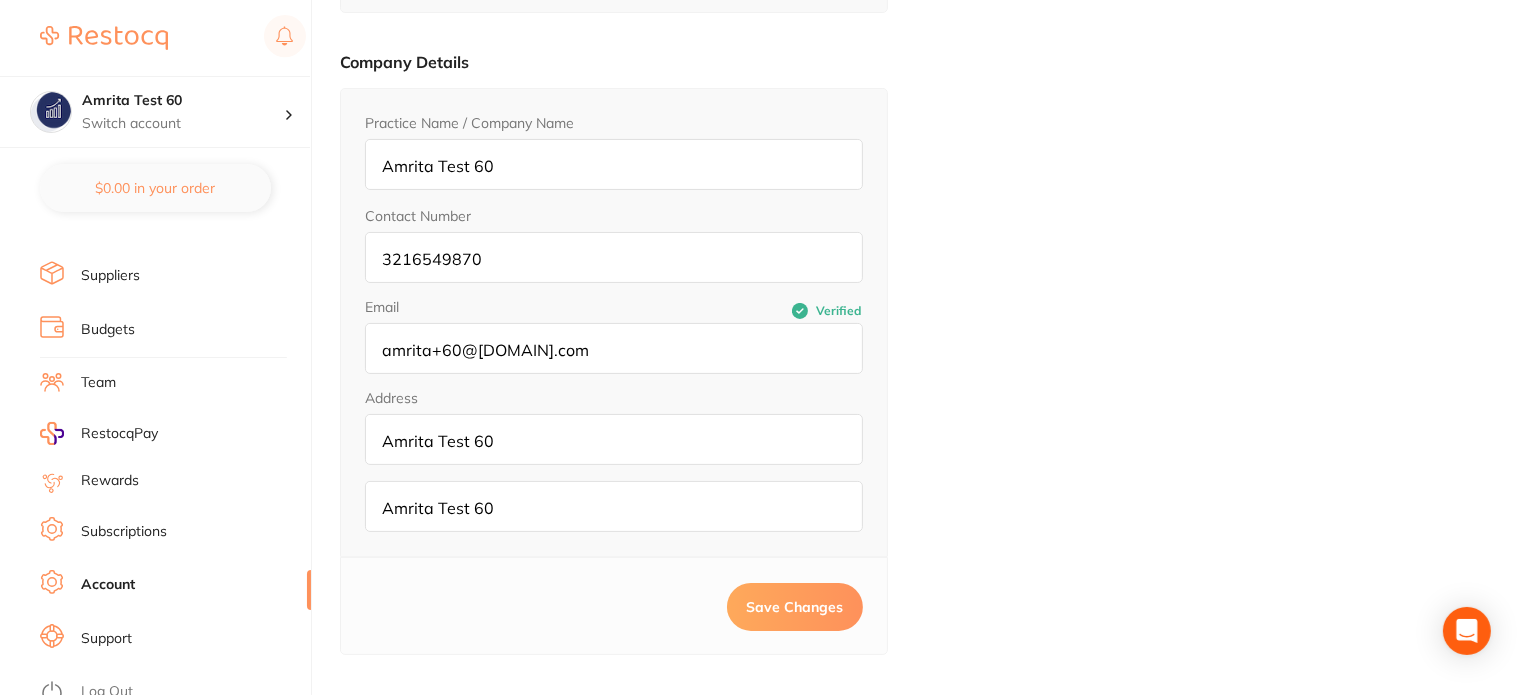 scroll, scrollTop: 0, scrollLeft: 0, axis: both 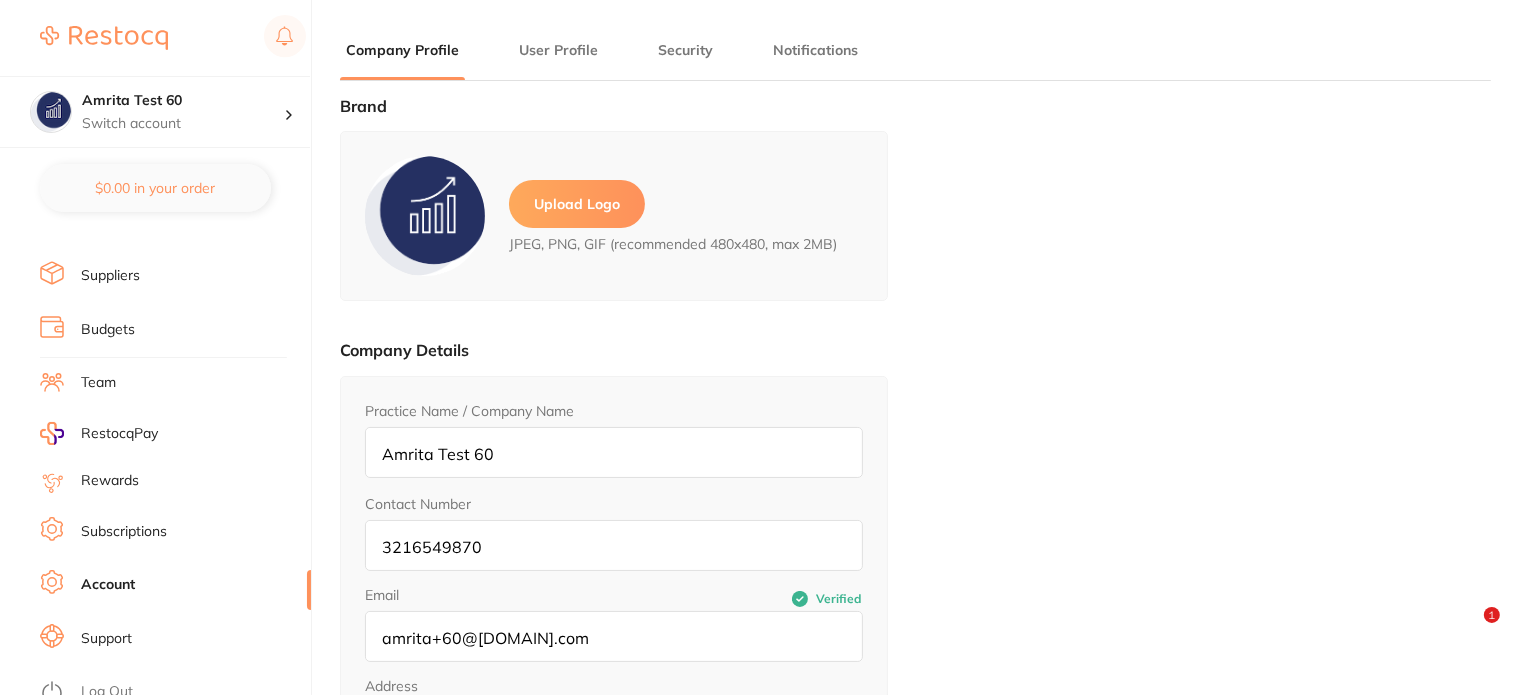 type on "Amrita" 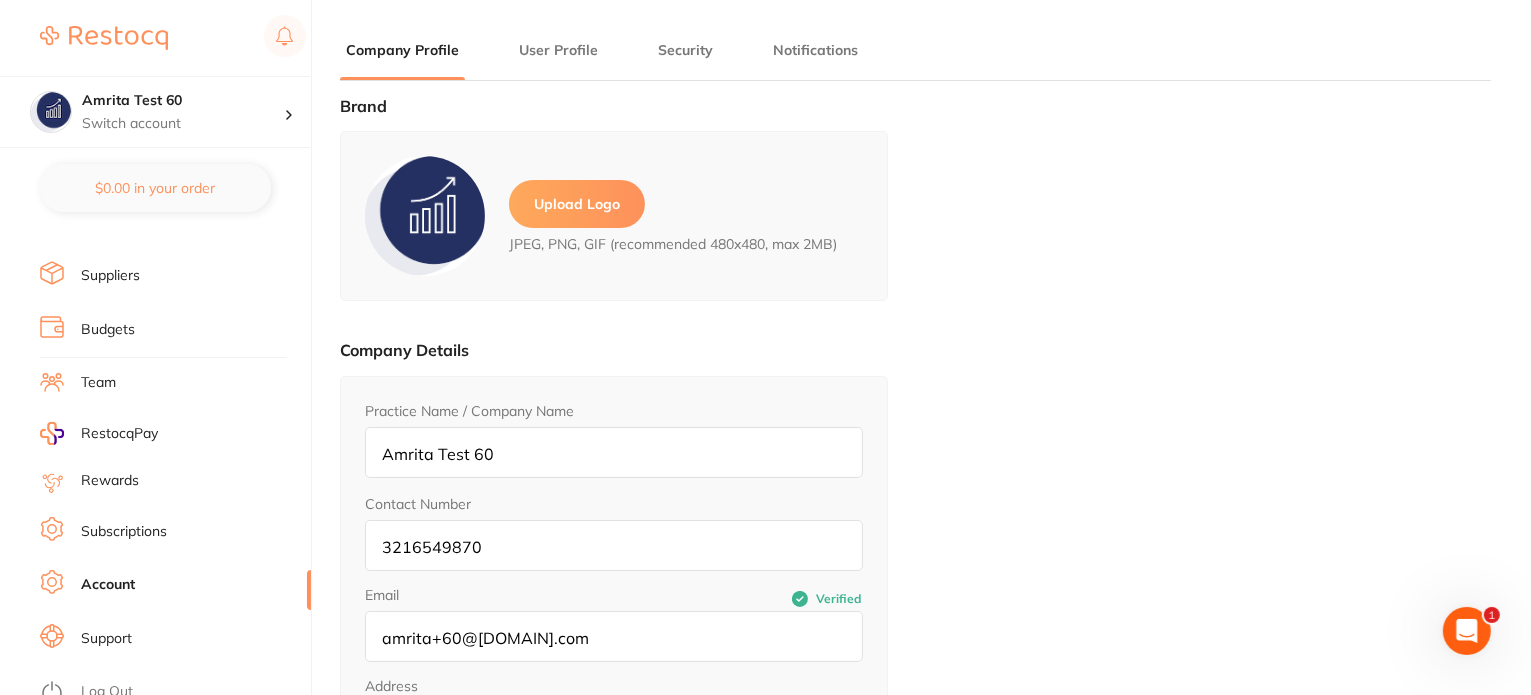 scroll, scrollTop: 0, scrollLeft: 0, axis: both 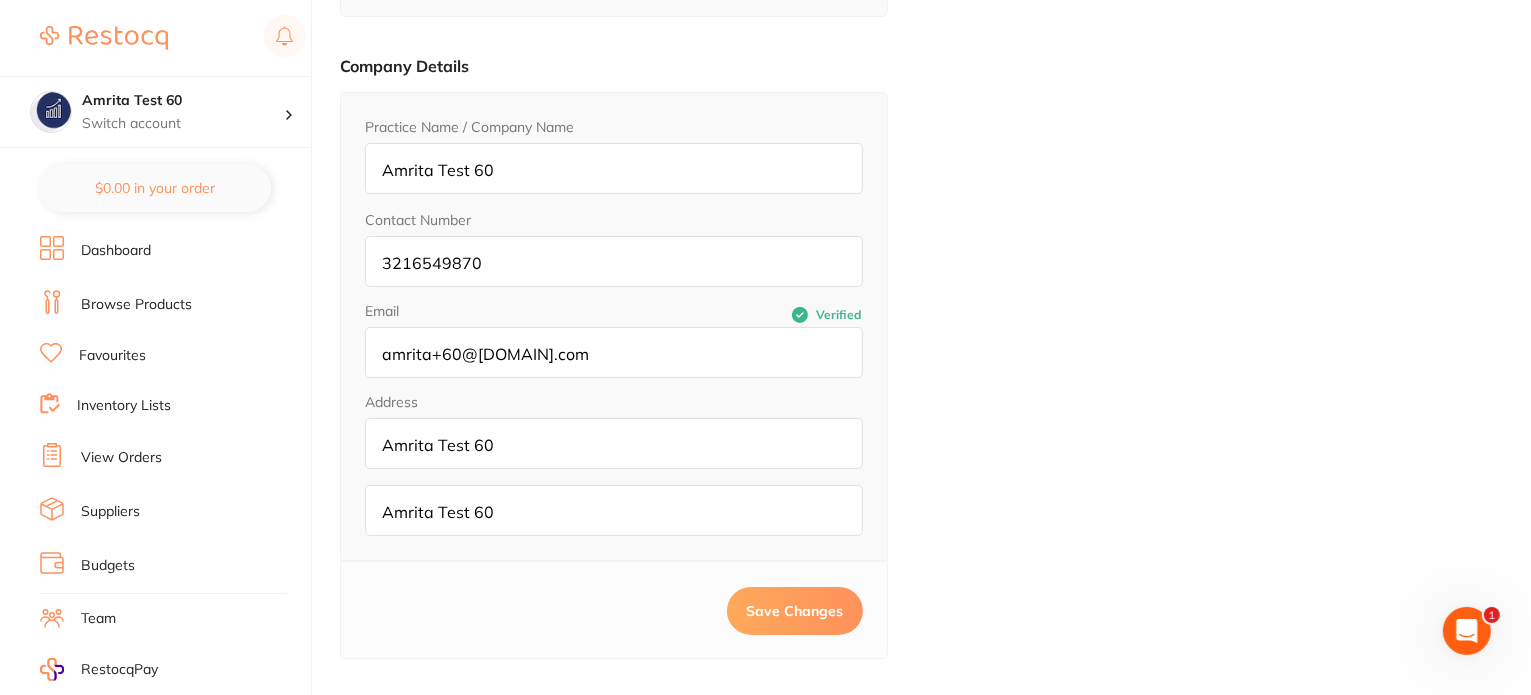 click on "Browse Products" at bounding box center (136, 305) 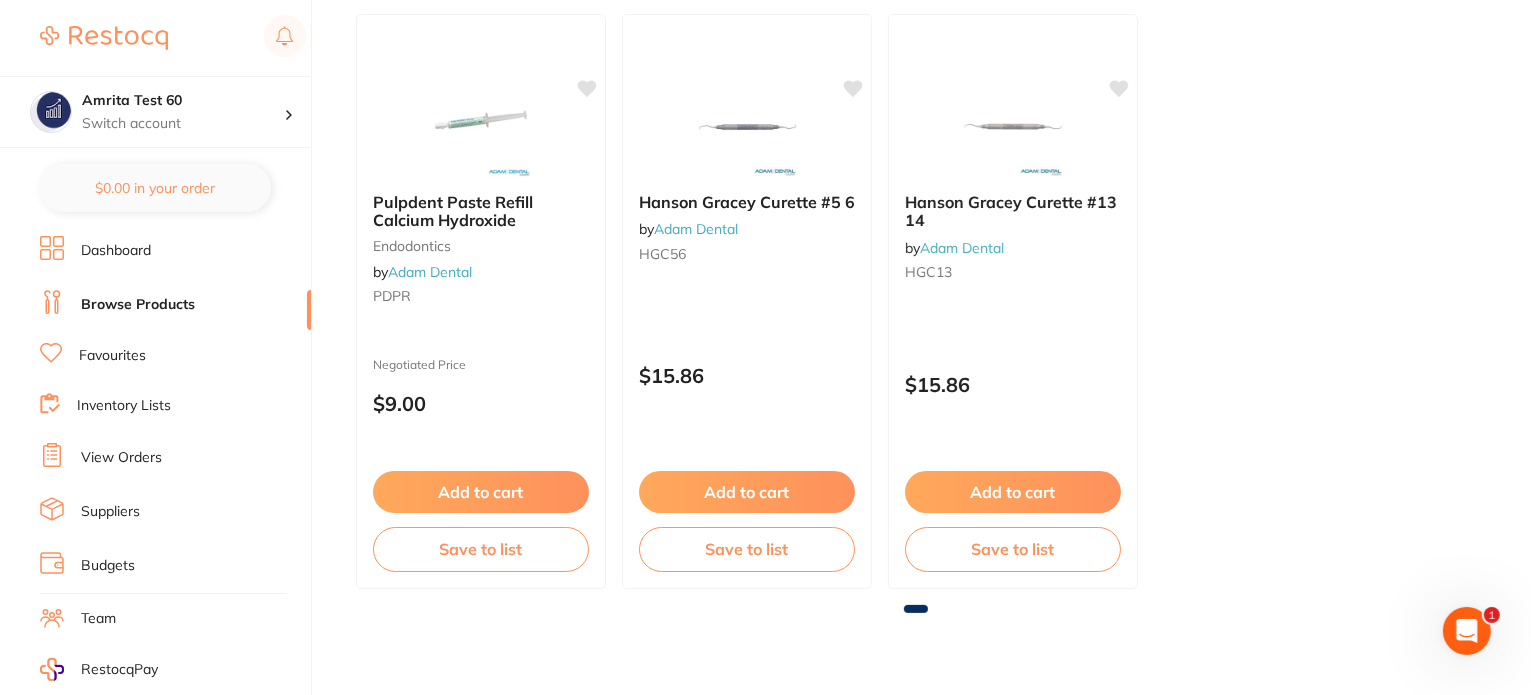 scroll, scrollTop: 0, scrollLeft: 0, axis: both 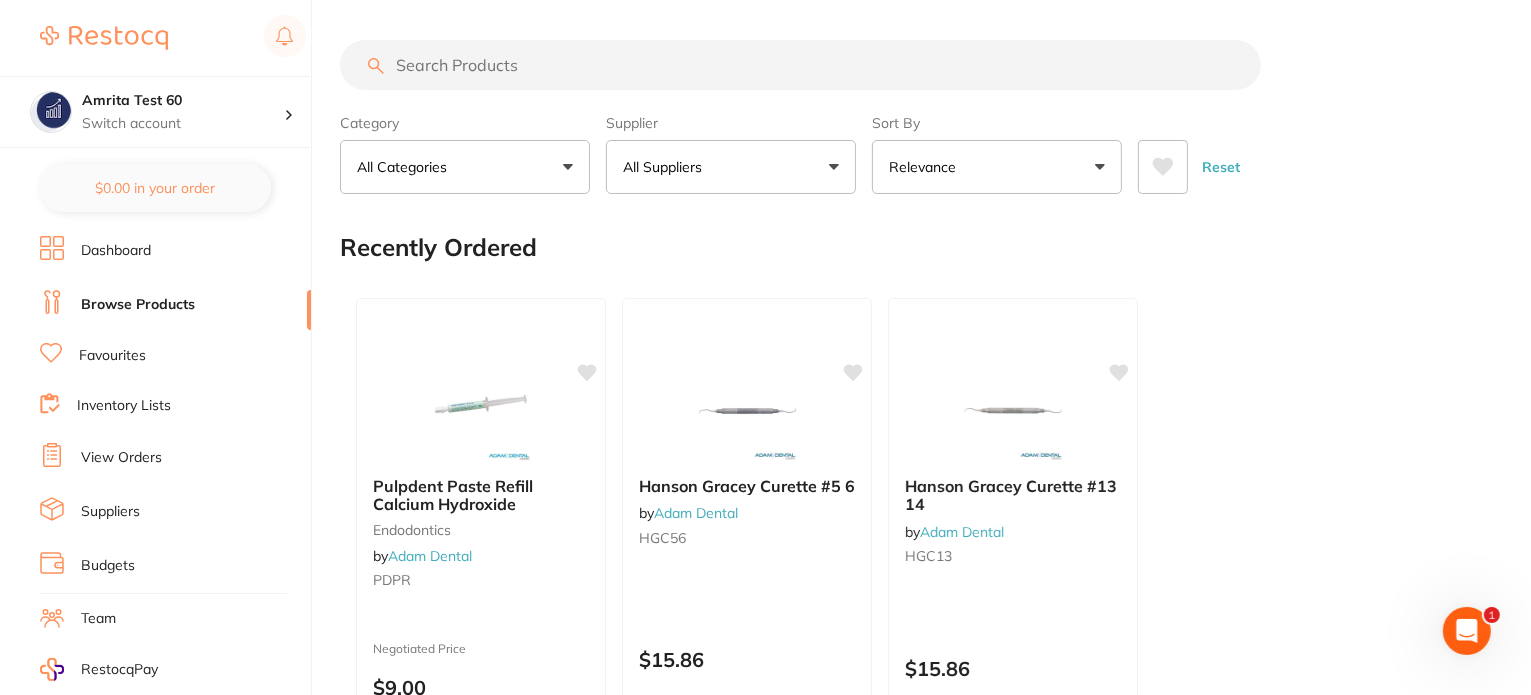 click on "All Suppliers" at bounding box center (666, 167) 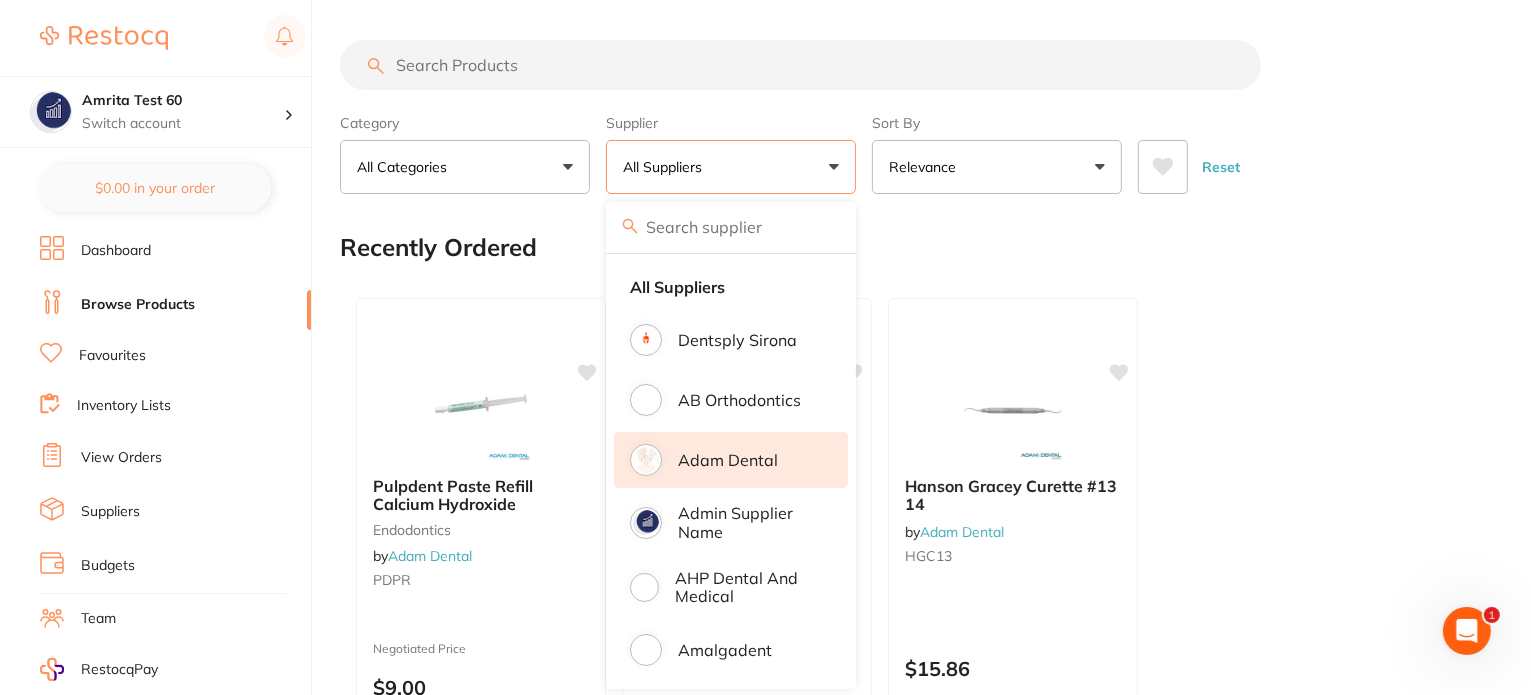 click on "Adam Dental" at bounding box center [728, 460] 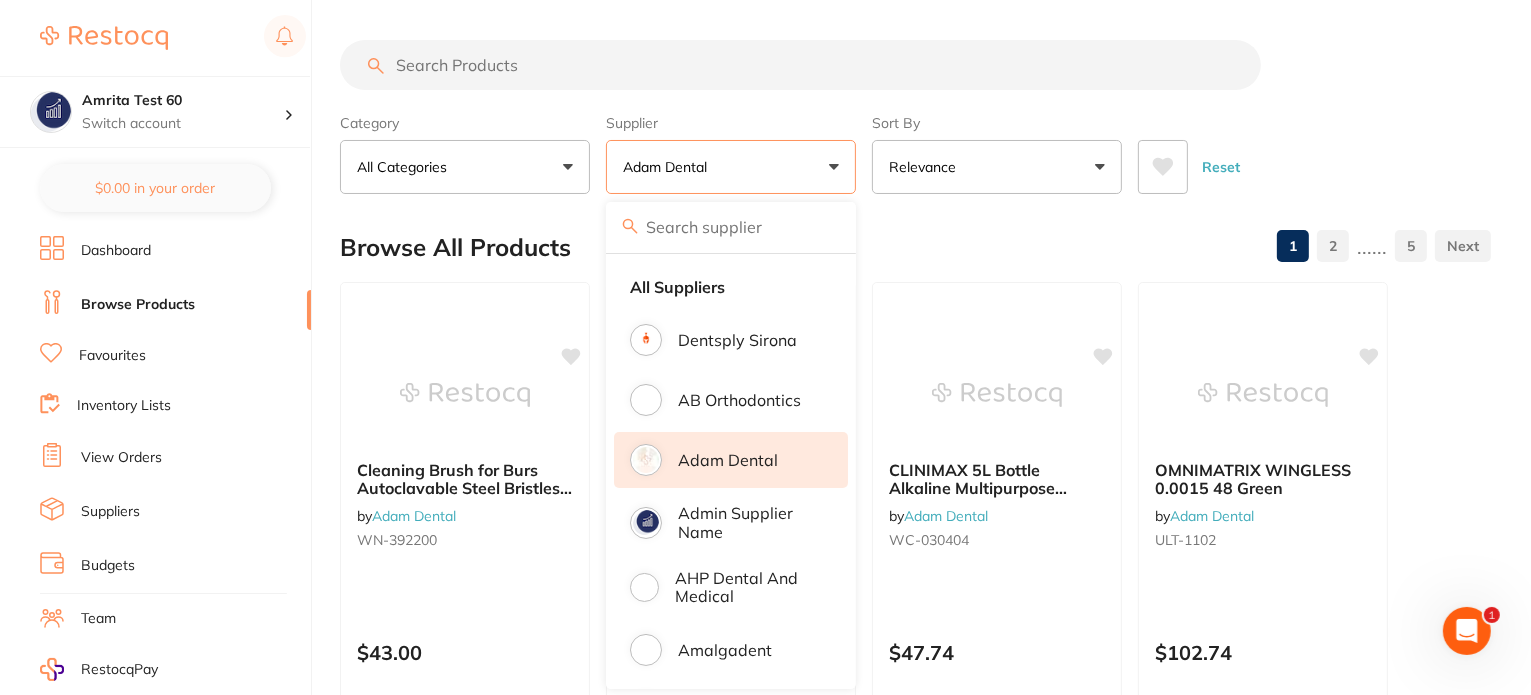 click on "Adam Dental" at bounding box center (728, 460) 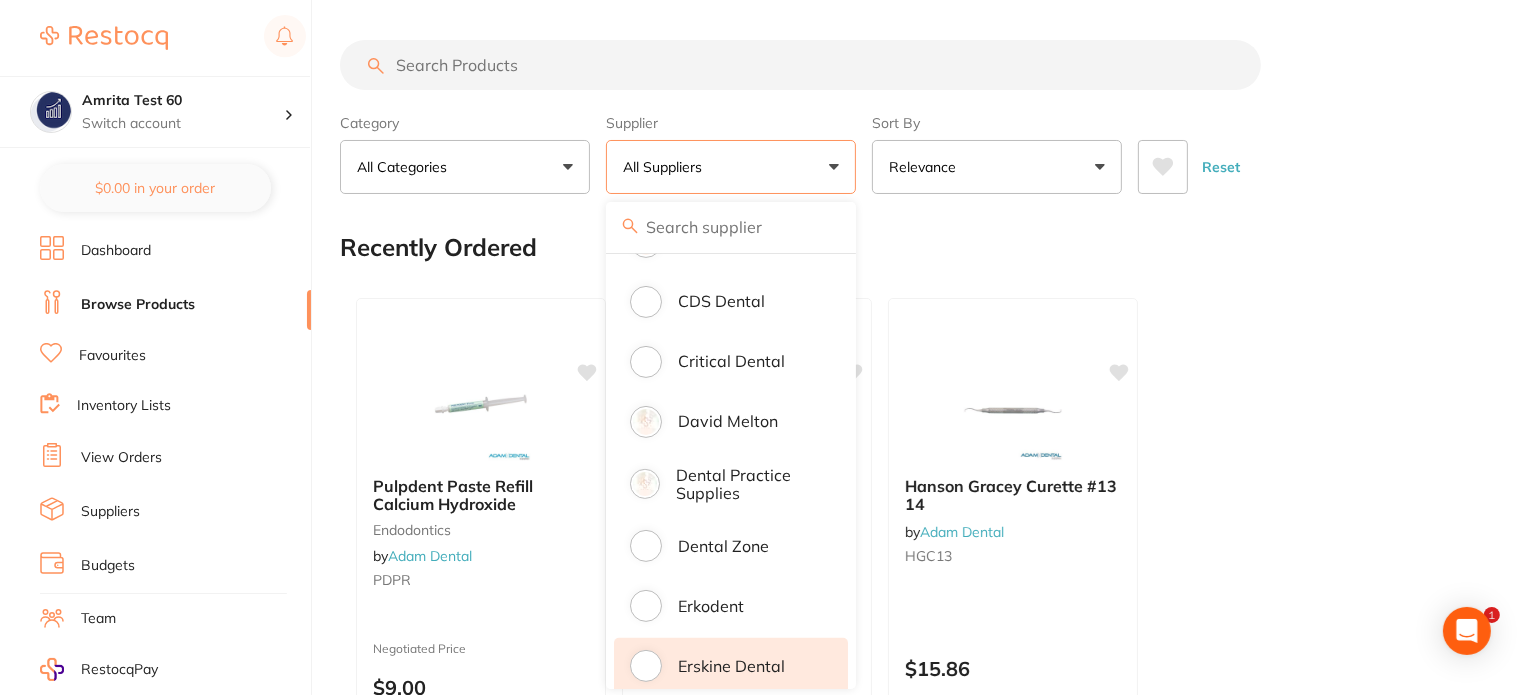 scroll, scrollTop: 914, scrollLeft: 0, axis: vertical 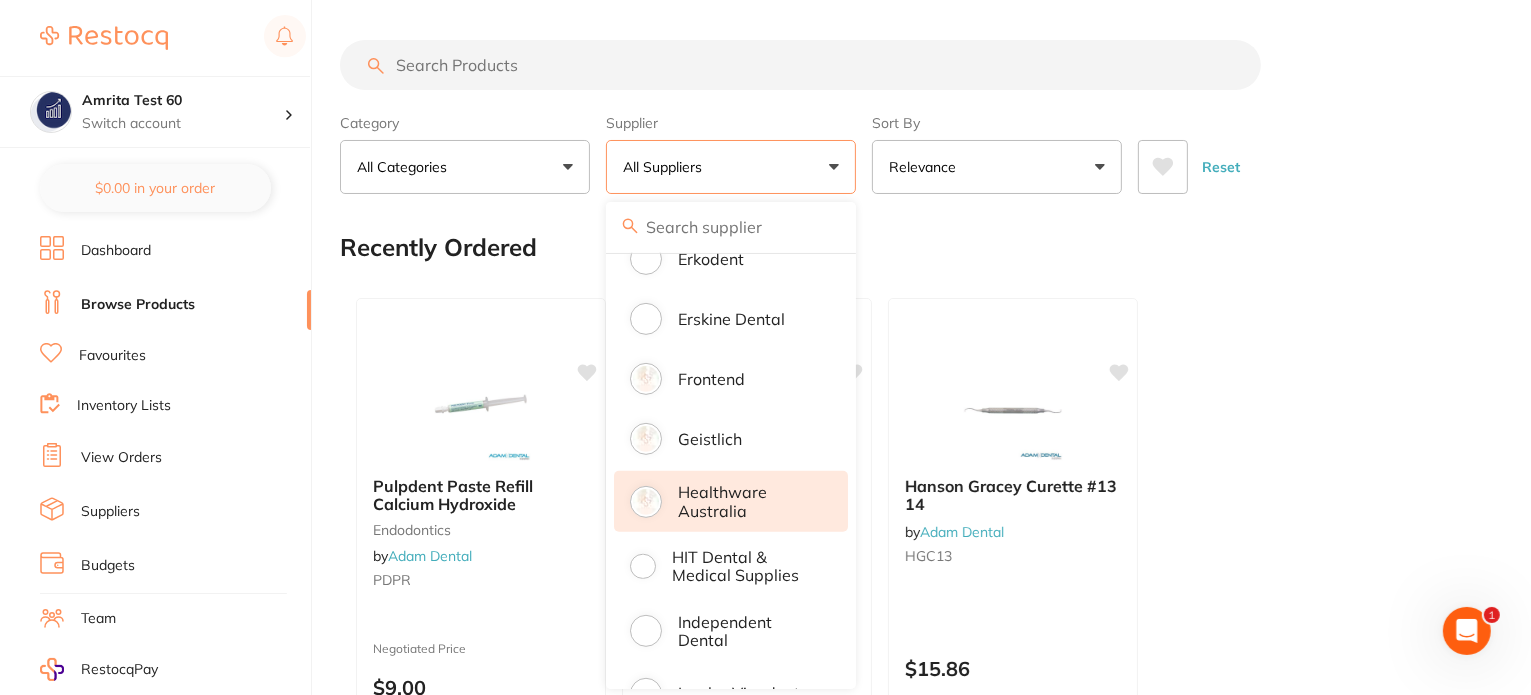 click on "Healthware Australia" at bounding box center (749, 501) 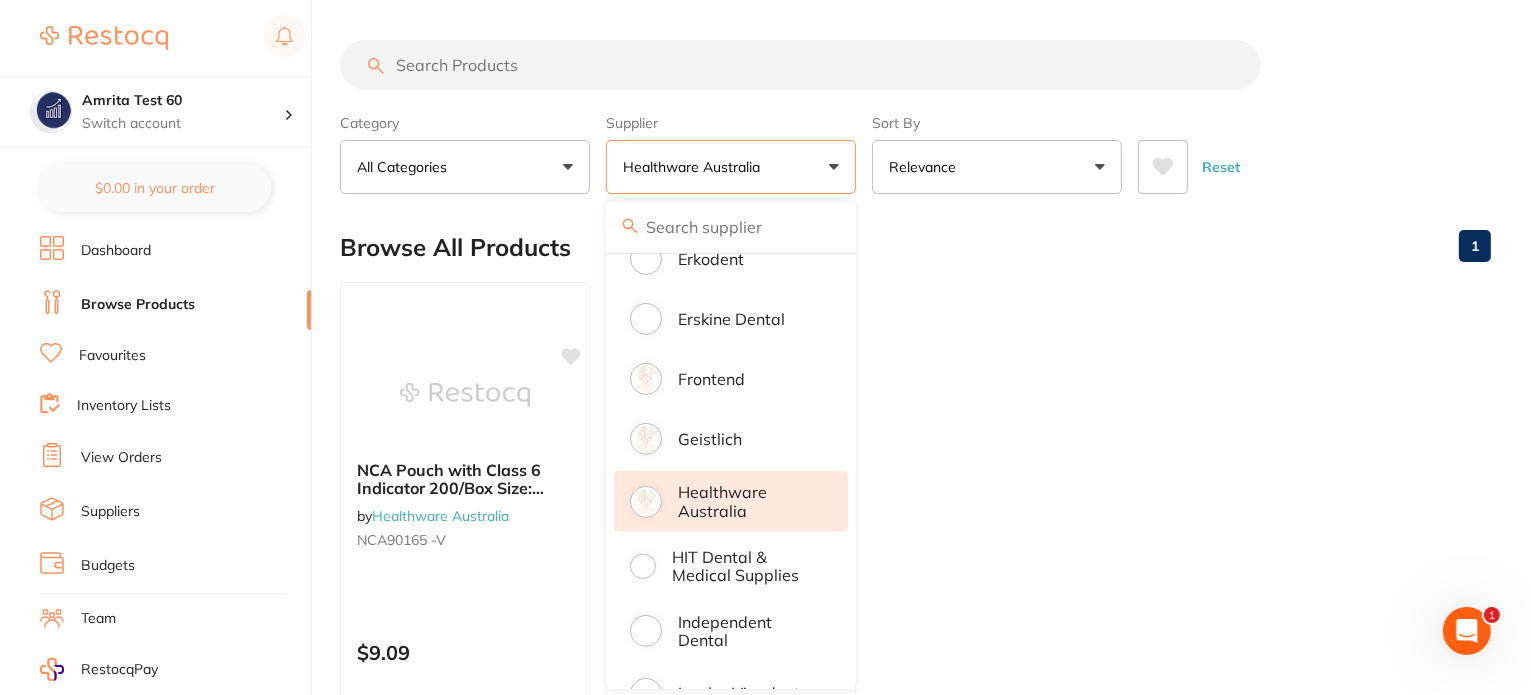 scroll, scrollTop: 0, scrollLeft: 0, axis: both 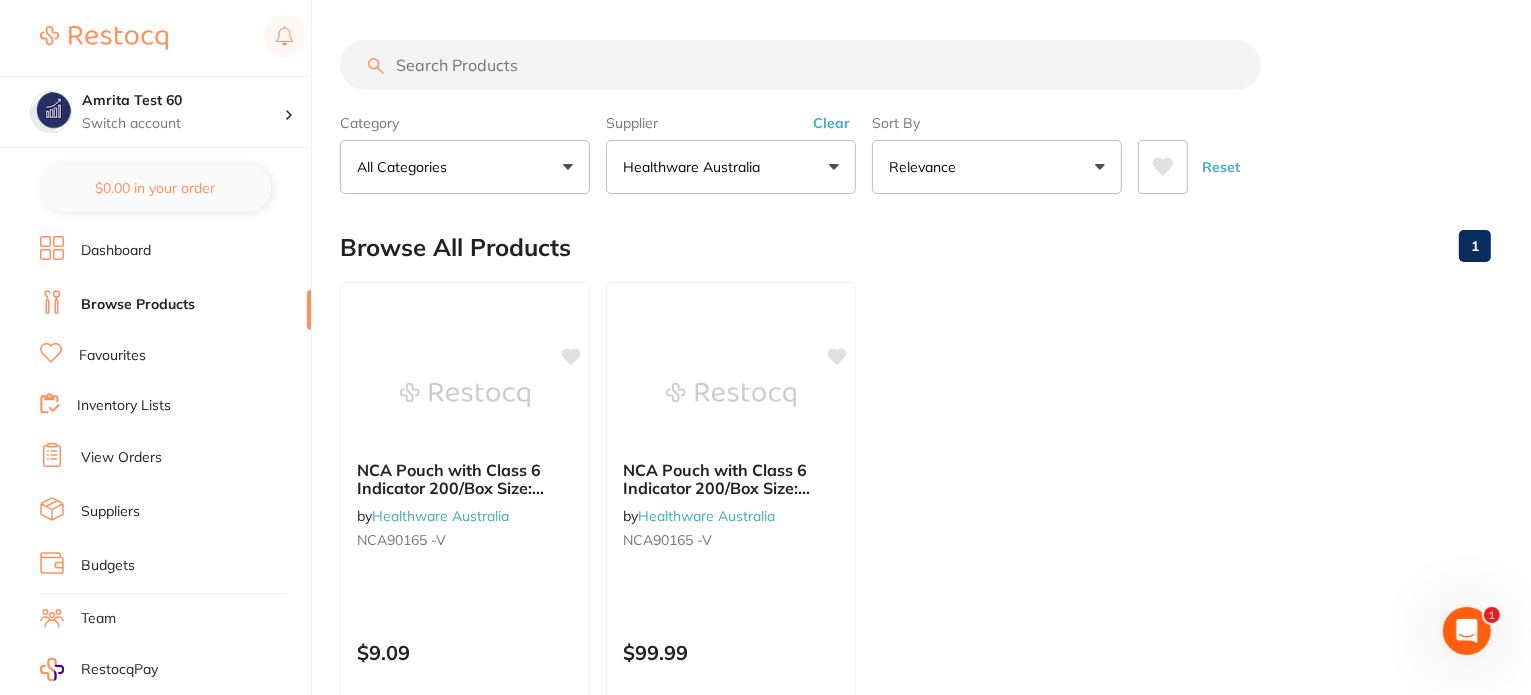 click on "Healthware Australia" at bounding box center (731, 167) 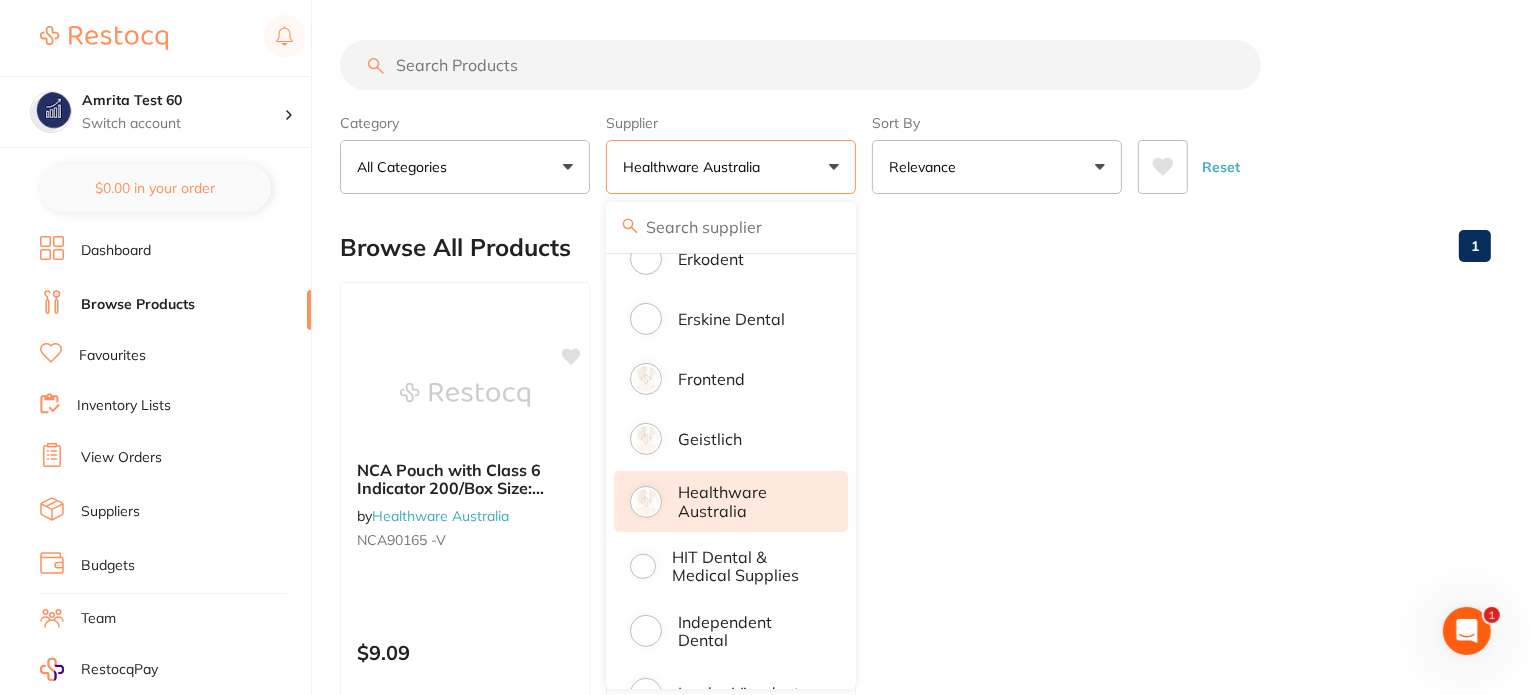 click on "Healthware Australia" at bounding box center (749, 501) 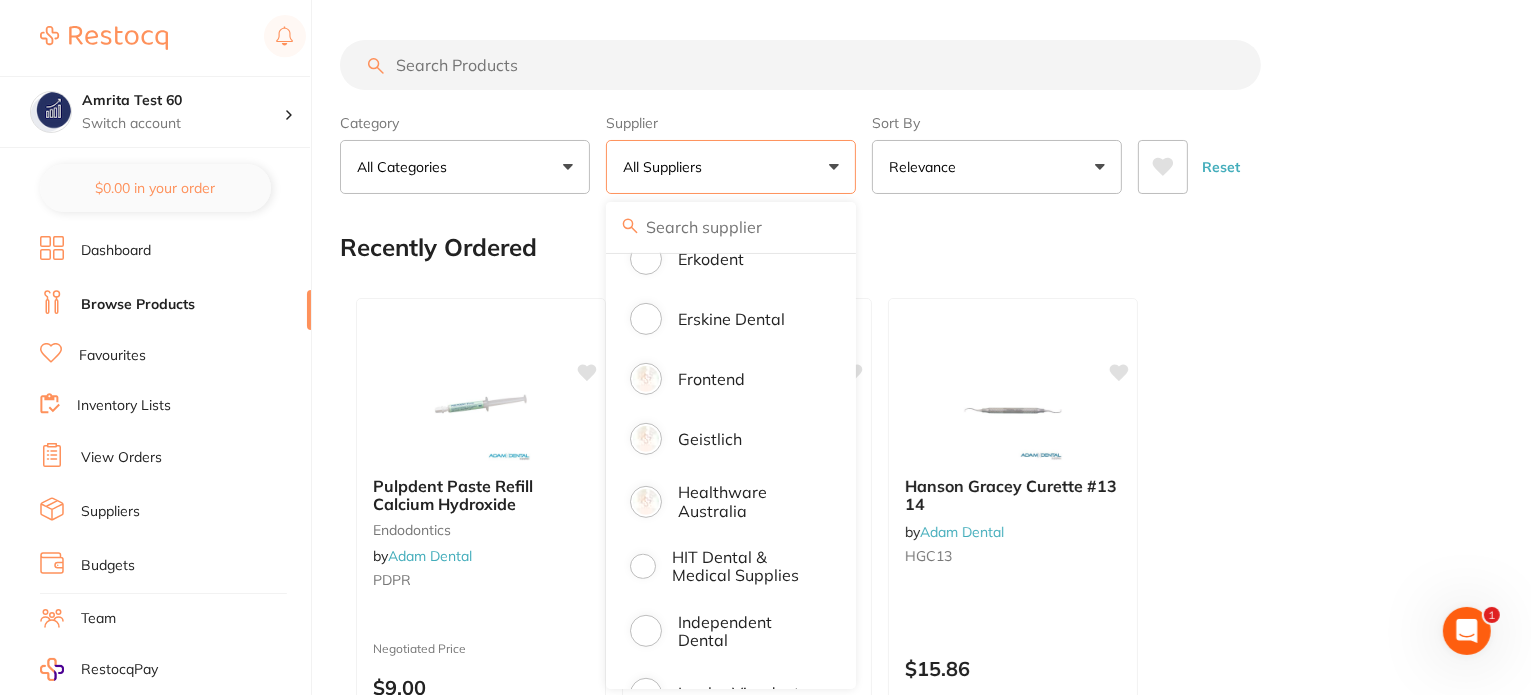 click on "Category All Categories All Categories 3D Printing anaesthetic articulating burs Burs CAD/CAM crown & bridge disposables Disposables education endodontics Endodontics equipment Equipment evacuation Evacuation finishing & polishing handpieces Handpieces implants impression infection control Infection Control instruments Instruments laboratory Laboratory miscellaneous Miscellaneous oral surgery orthodontics Orthodontics other photography preventative restorative & cosmetic rubber dam Rubber Dam specials & clearance TMJ whitening xrays/imaging Clear Category   false    All Categories Category All Categories 3D Printing anaesthetic articulating burs Burs CAD/CAM crown & bridge disposables Disposables education endodontics Endodontics equipment Equipment evacuation Evacuation finishing & polishing handpieces Handpieces implants impression infection control Infection Control instruments Instruments laboratory Laboratory miscellaneous Miscellaneous oral surgery orthodontics Orthodontics other photography rubber dam" at bounding box center [915, 150] 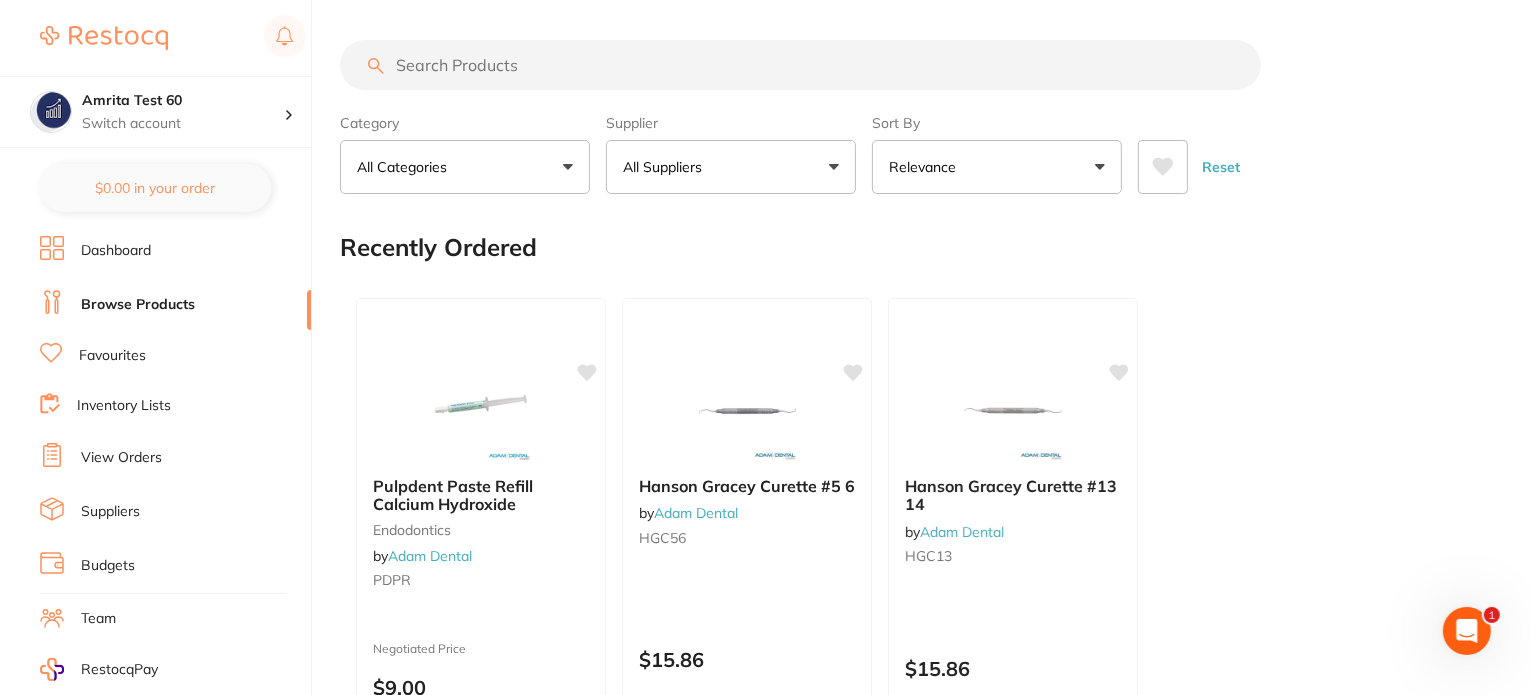 scroll, scrollTop: 0, scrollLeft: 0, axis: both 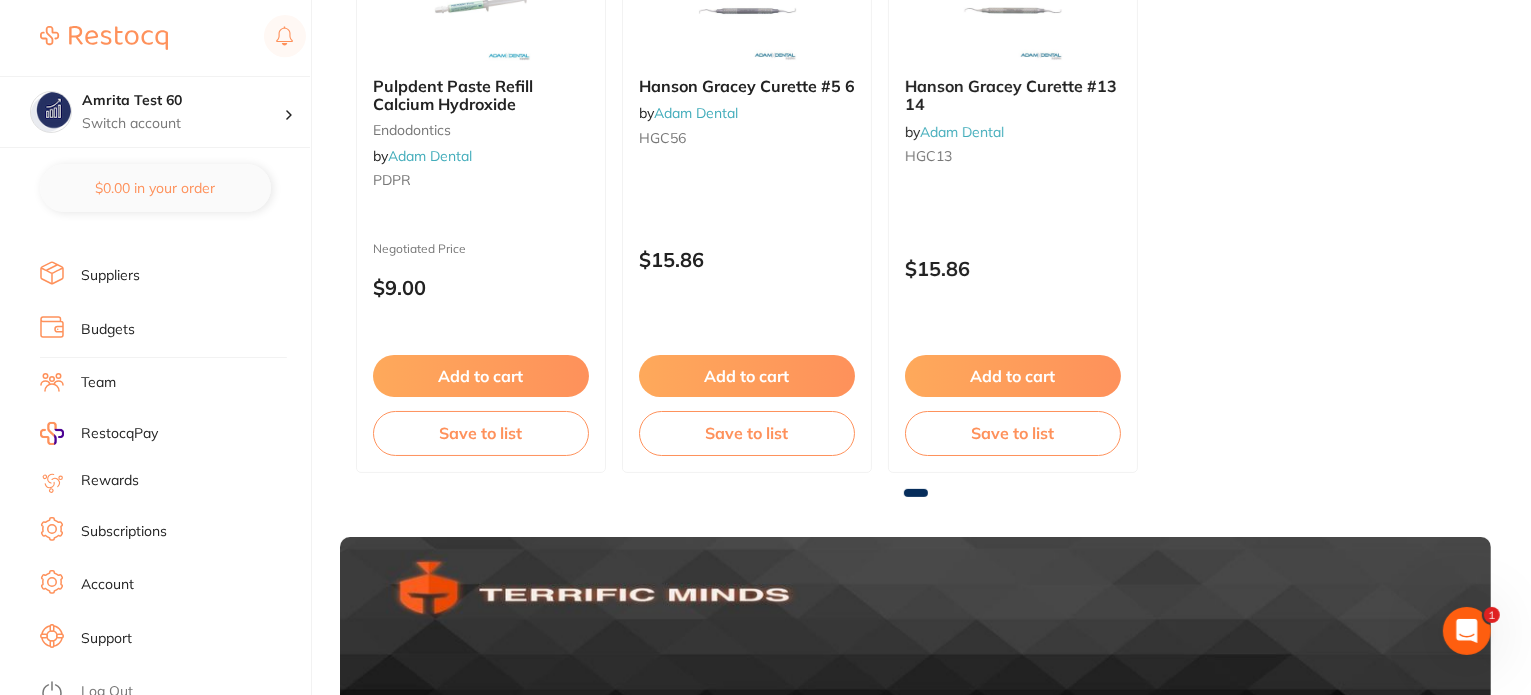 click on "Log Out" at bounding box center [172, 692] 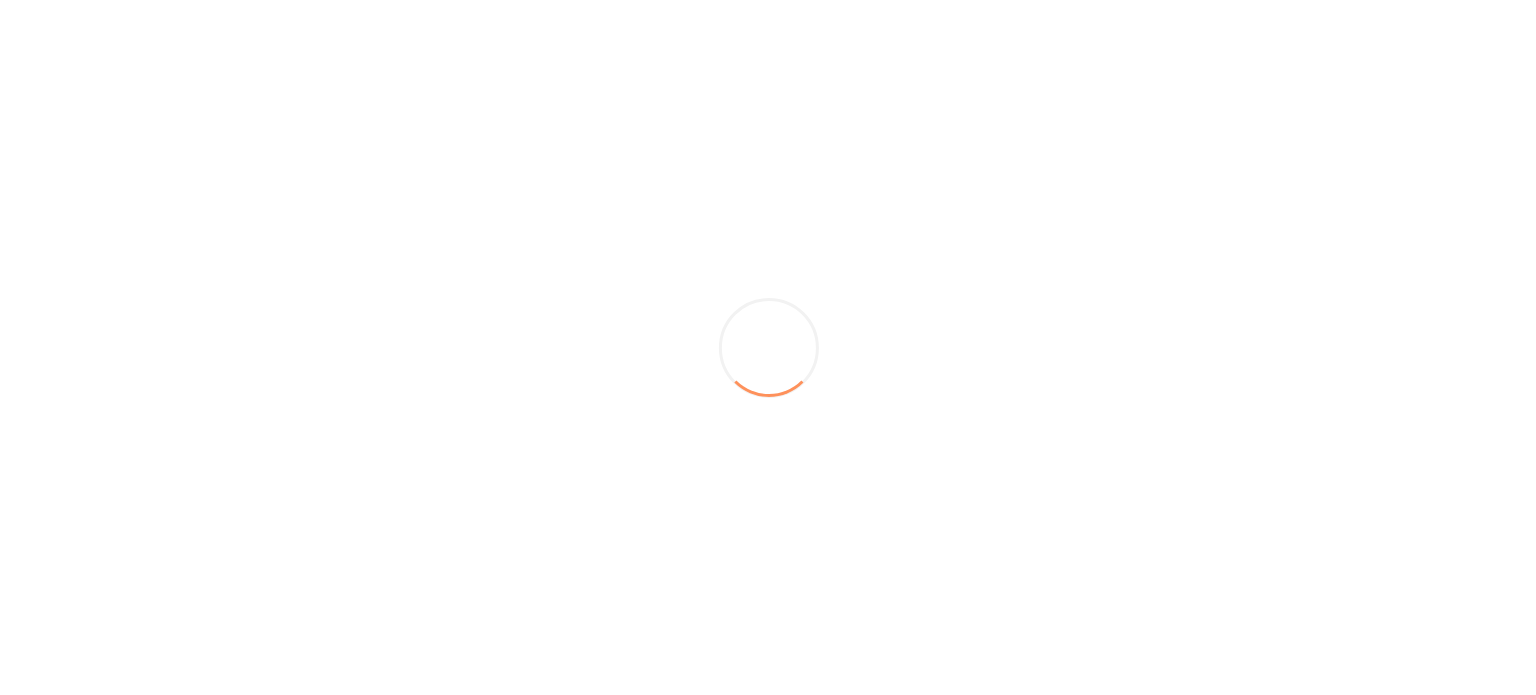 scroll, scrollTop: 0, scrollLeft: 0, axis: both 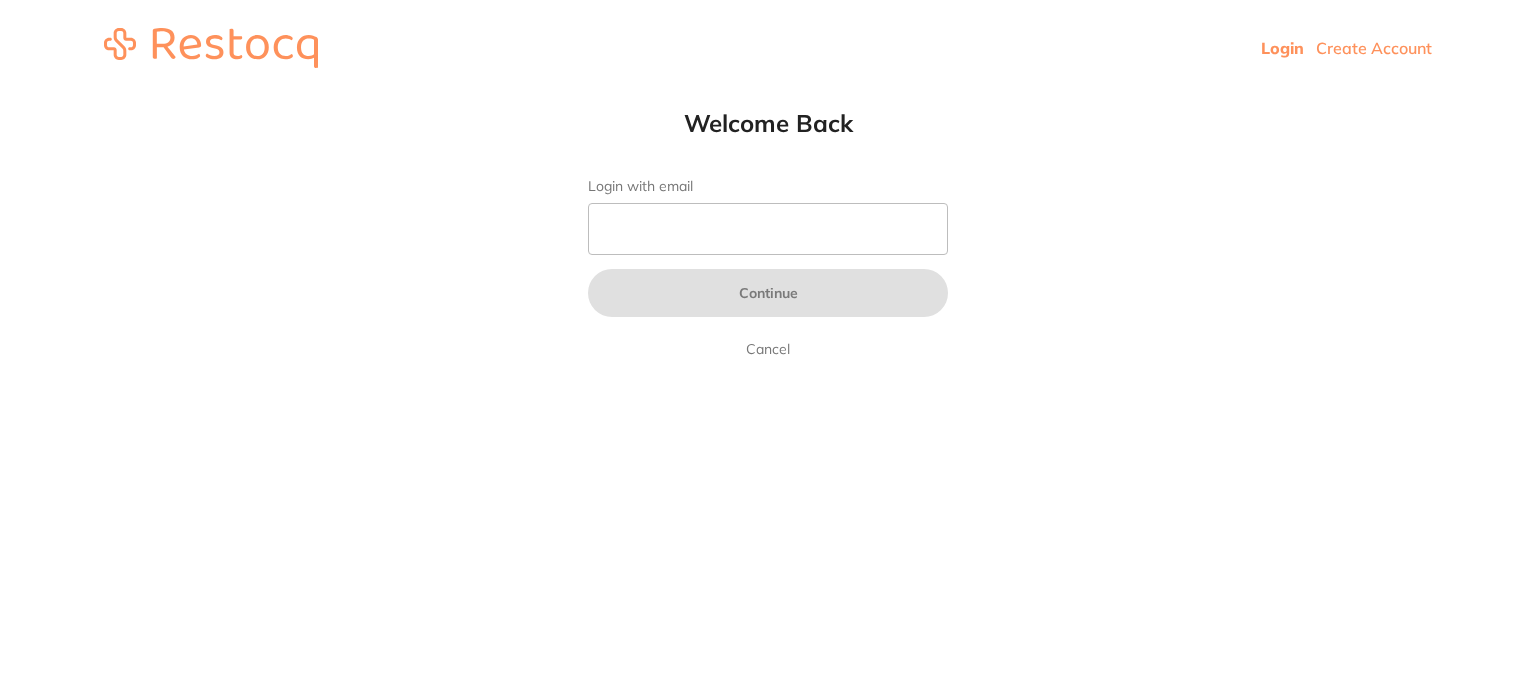 click on "Login with email" at bounding box center (768, 229) 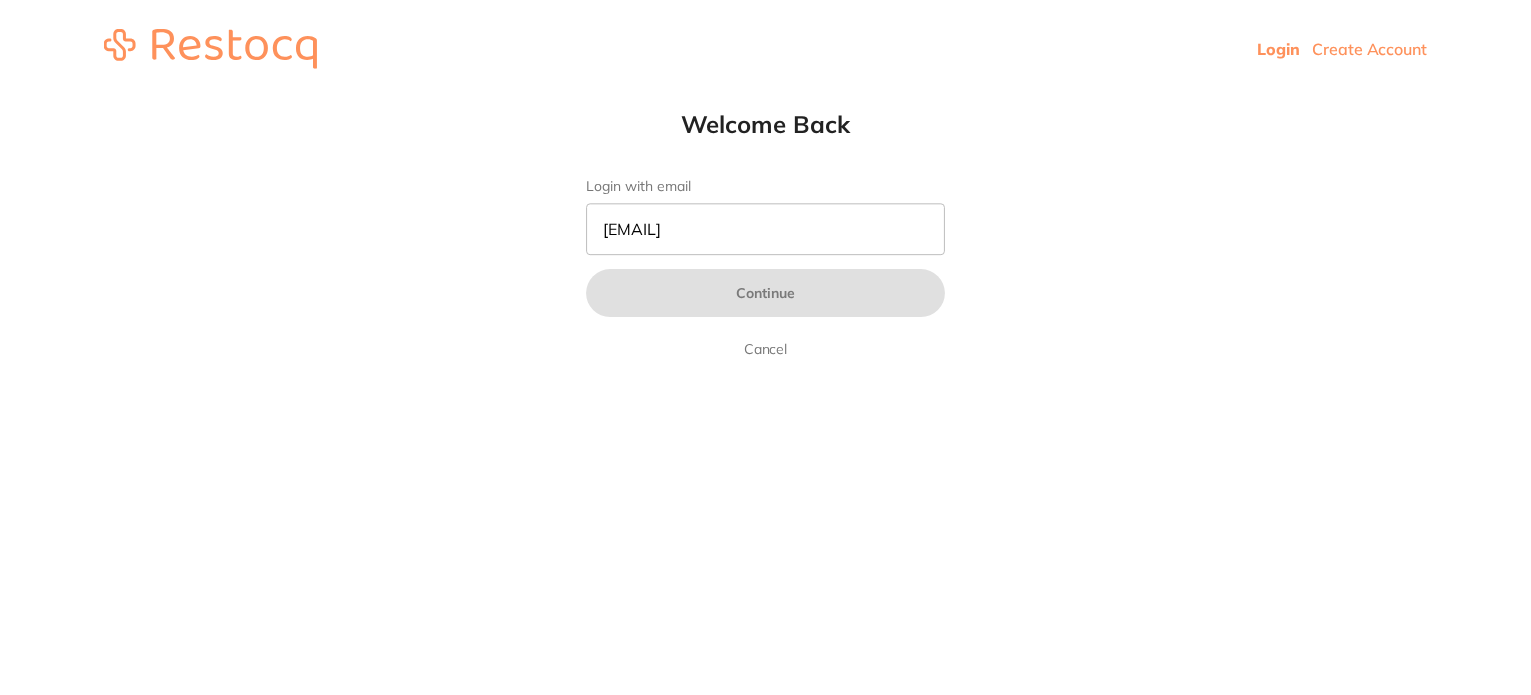scroll, scrollTop: 0, scrollLeft: 0, axis: both 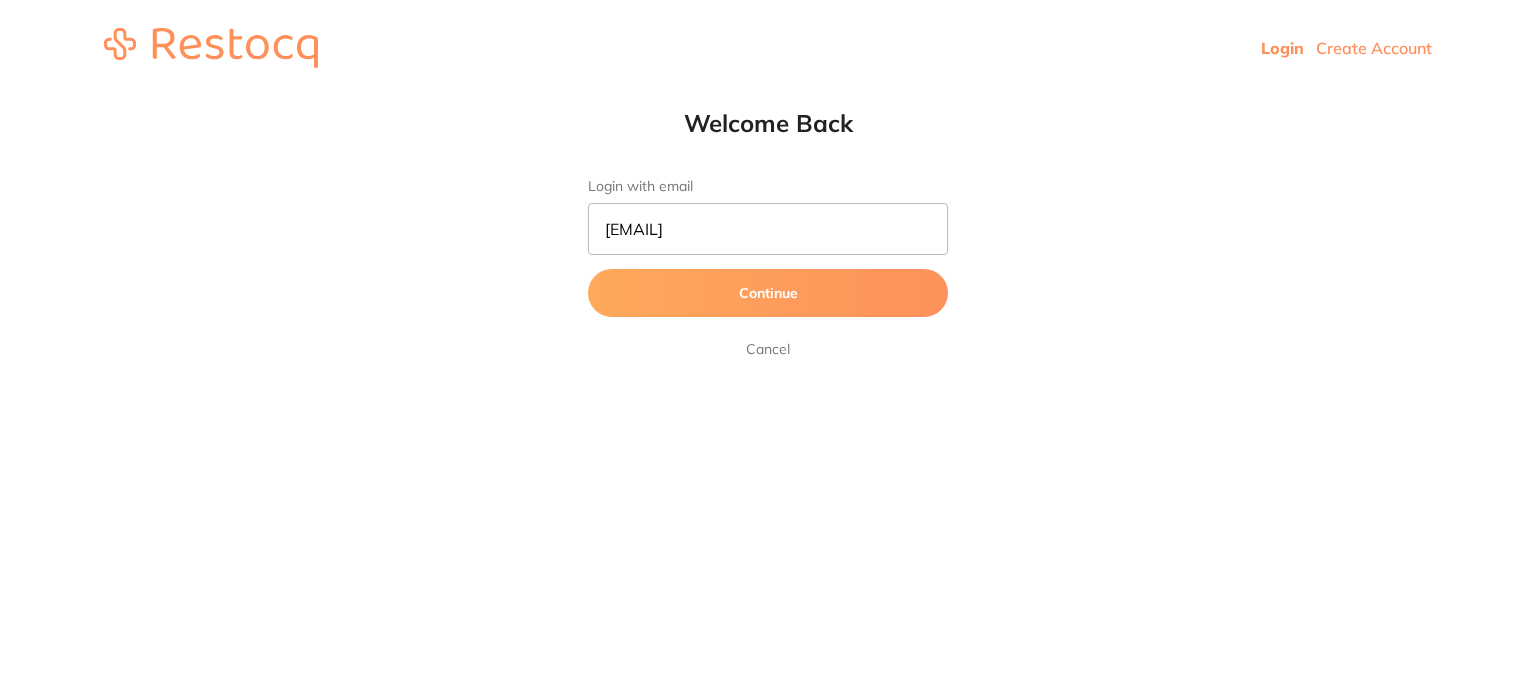 type on "[EMAIL]" 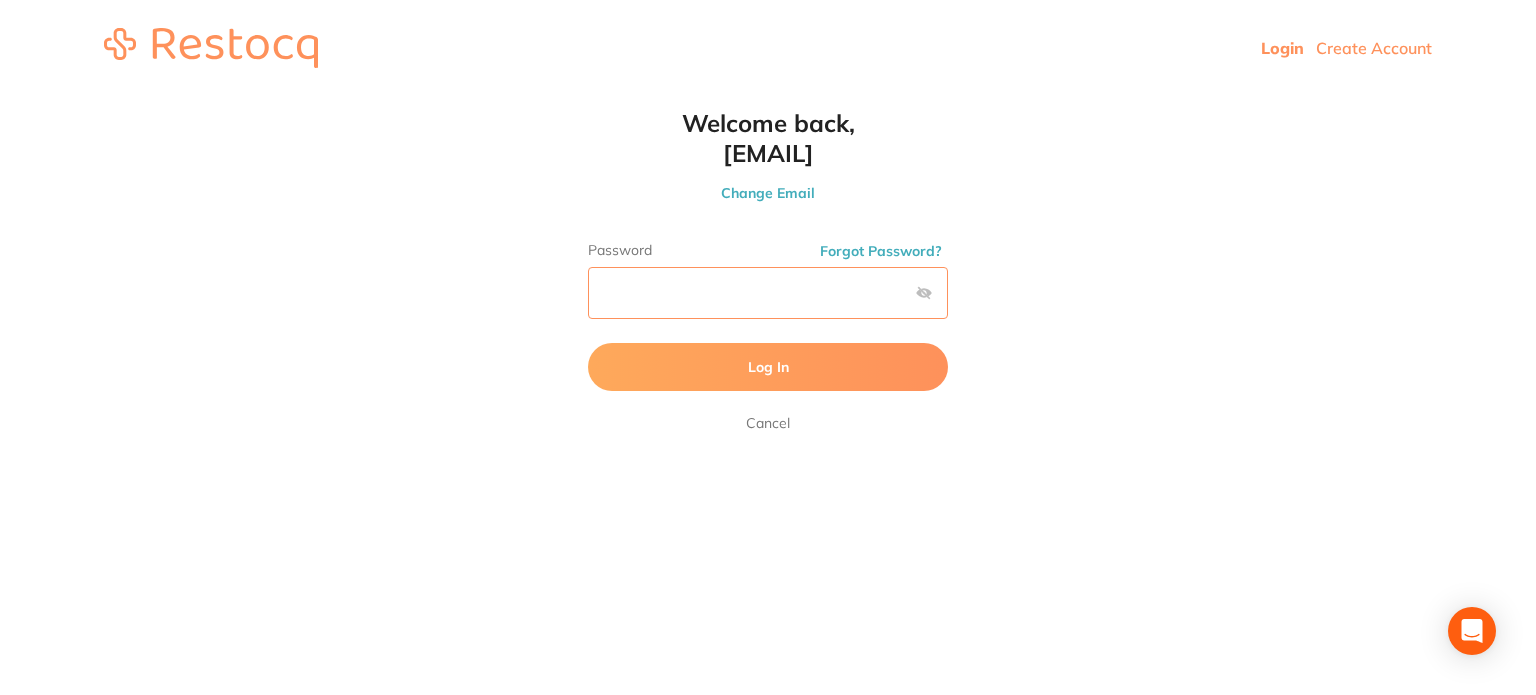 click on "Log In" at bounding box center (768, 367) 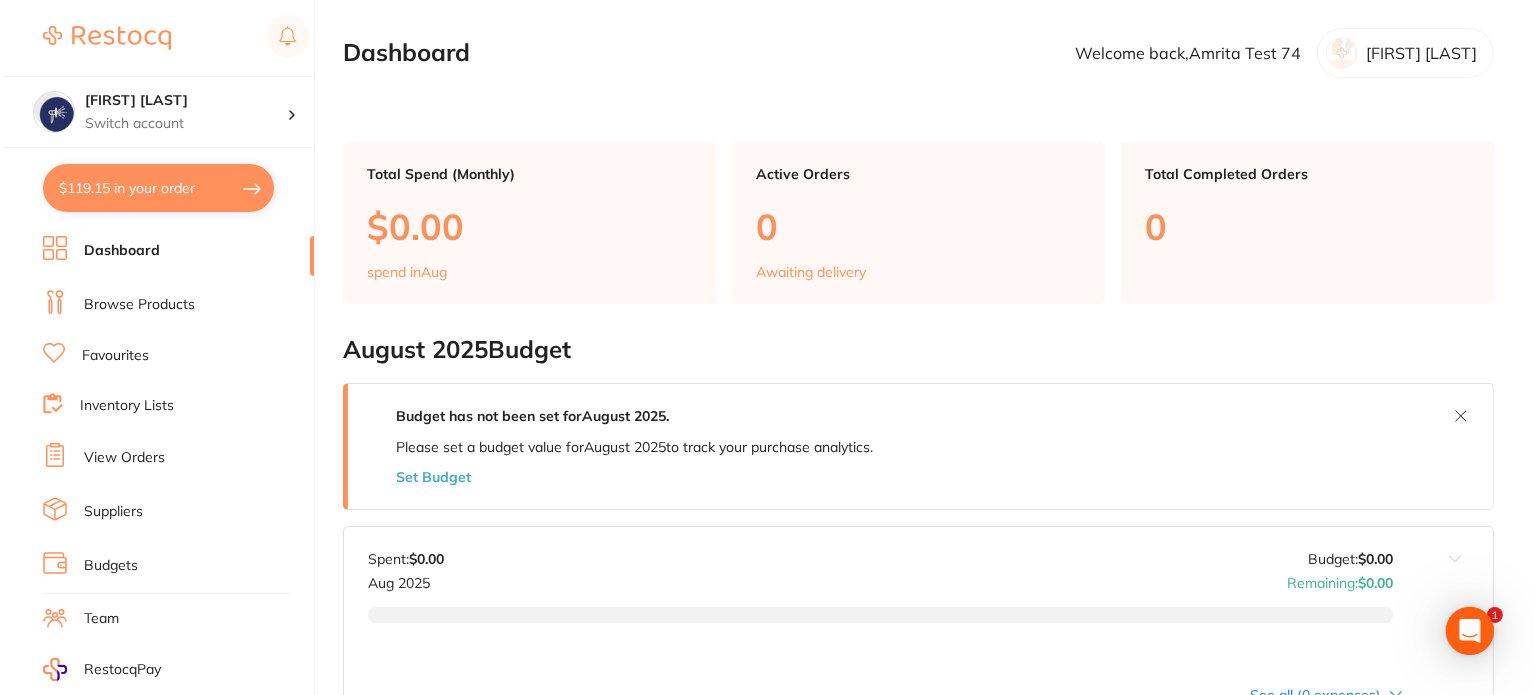 scroll, scrollTop: 0, scrollLeft: 0, axis: both 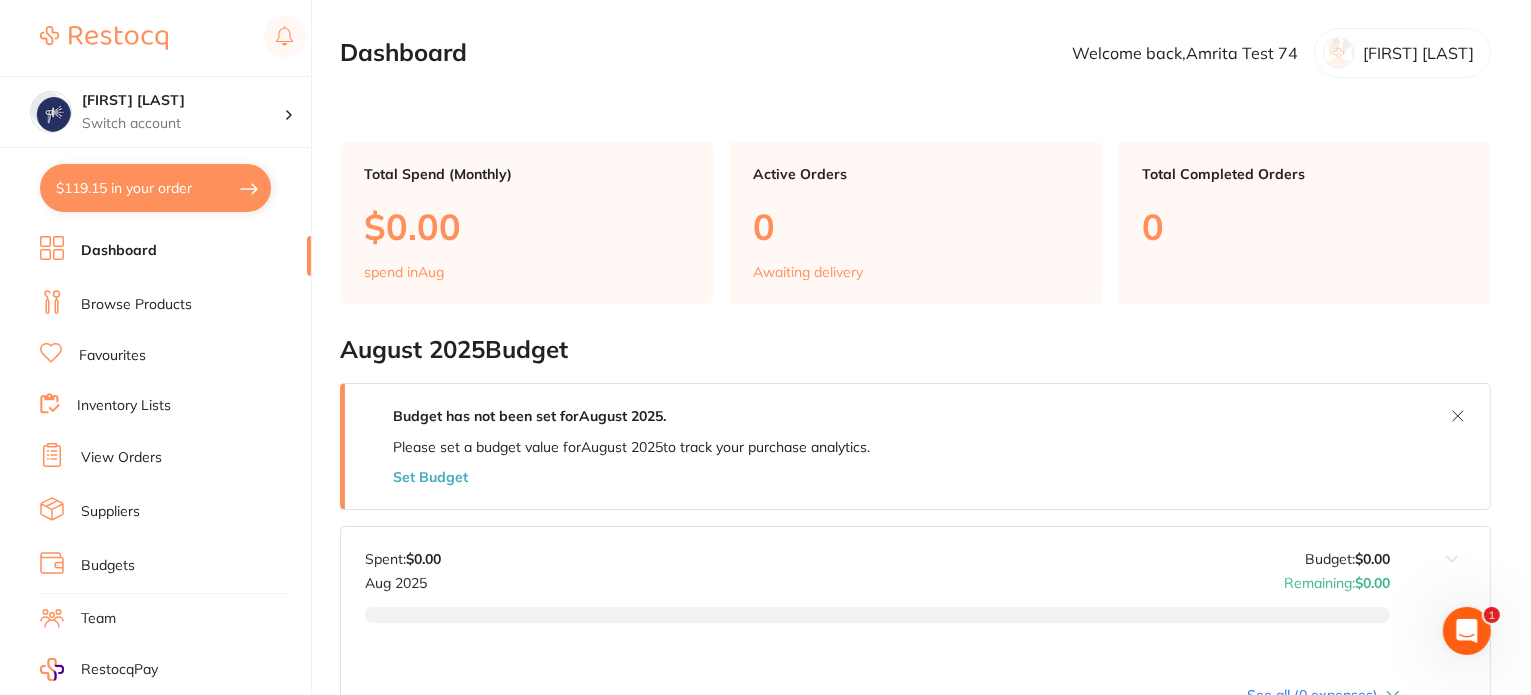 click on "Browse Products" at bounding box center (136, 305) 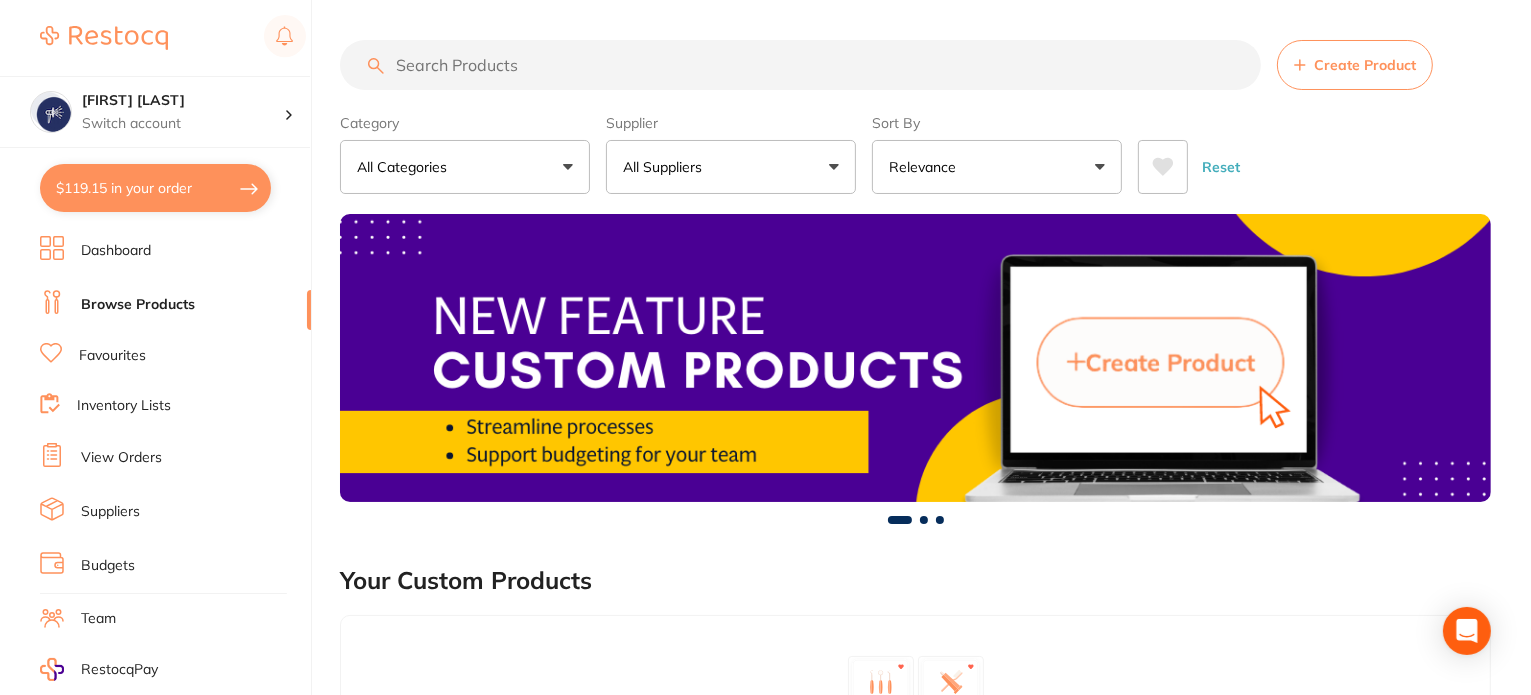 click on "$119.15   in your order" at bounding box center (155, 188) 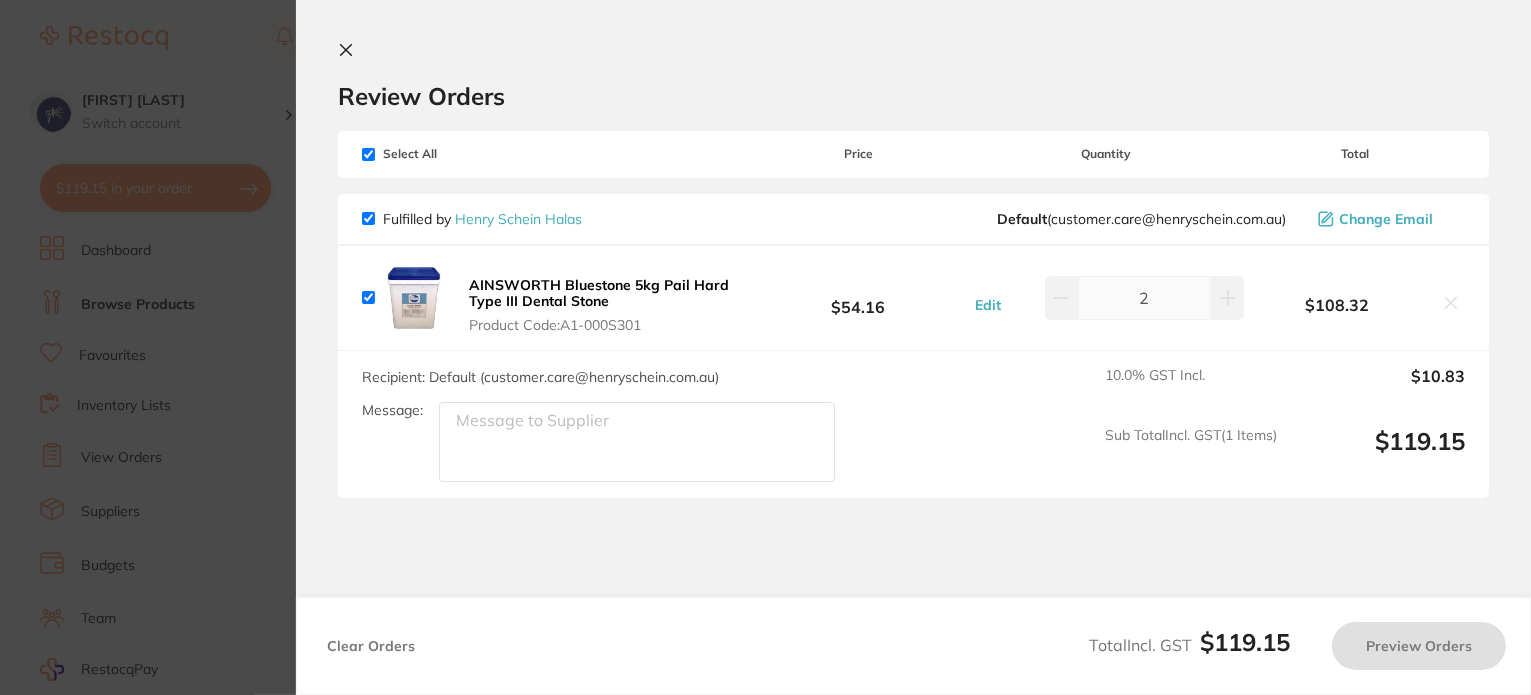 checkbox on "true" 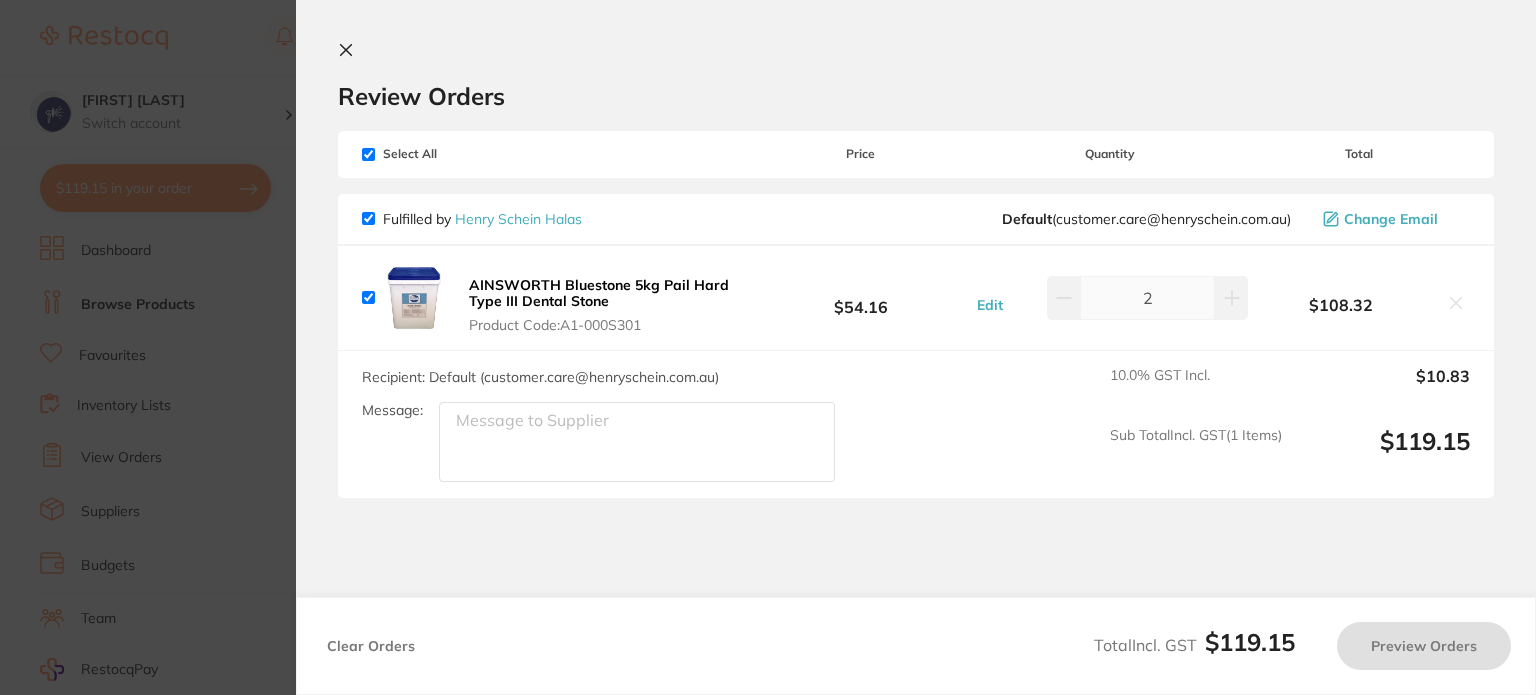 scroll, scrollTop: 0, scrollLeft: 0, axis: both 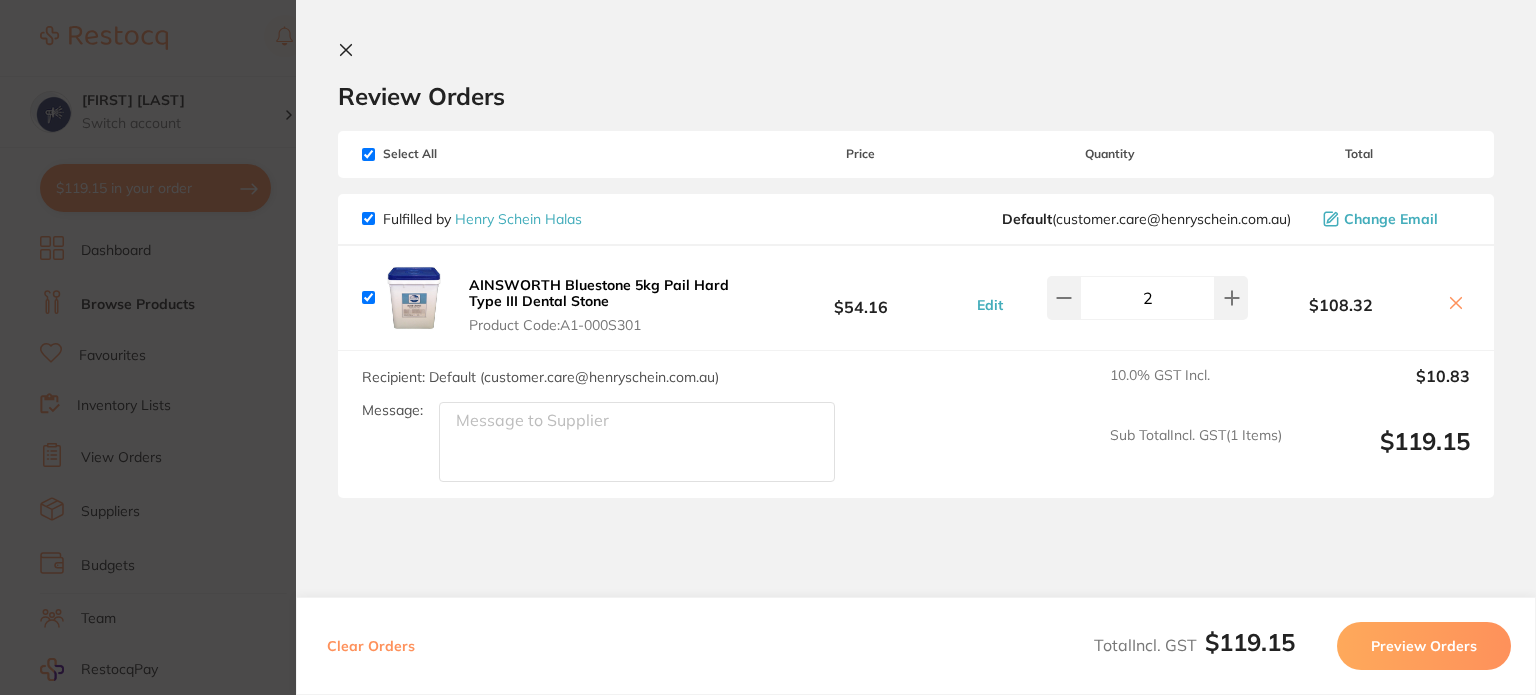 click on "Clear Orders" at bounding box center (371, 646) 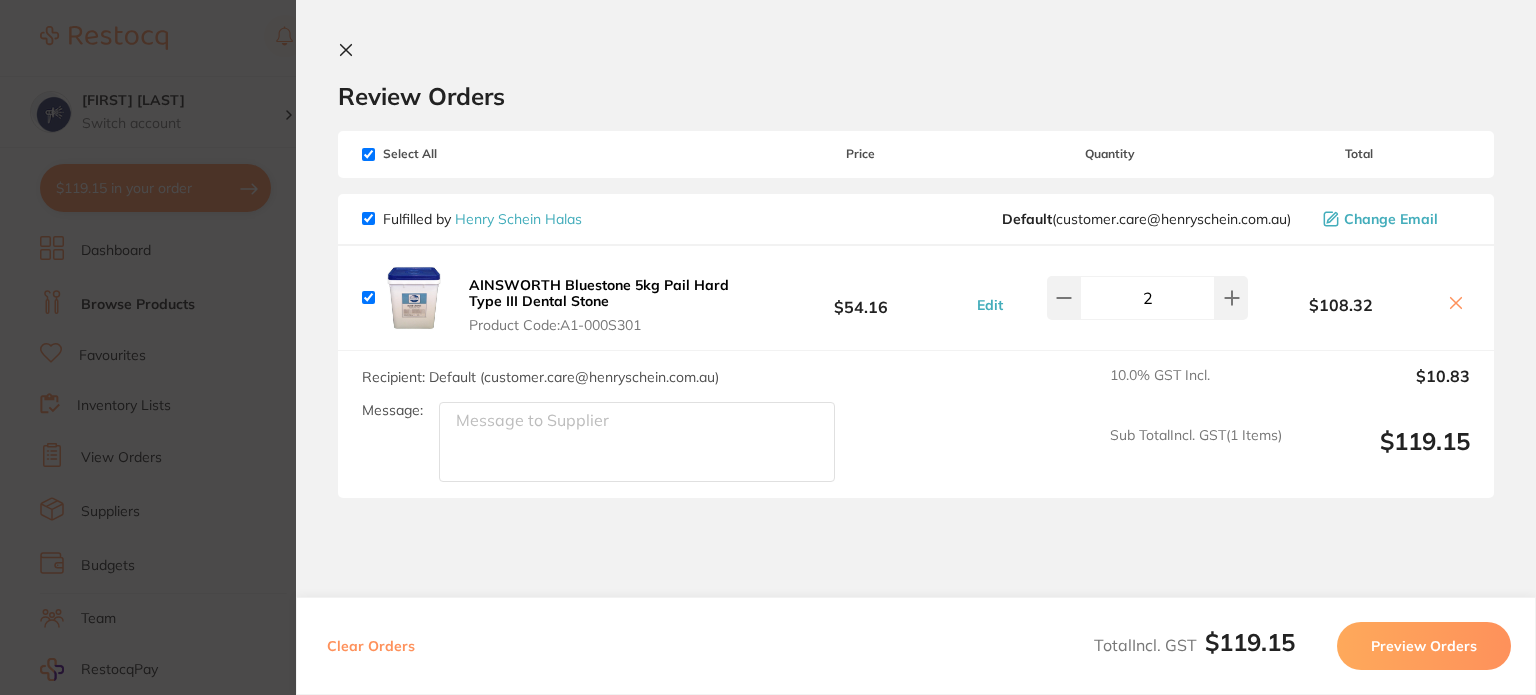 checkbox on "true" 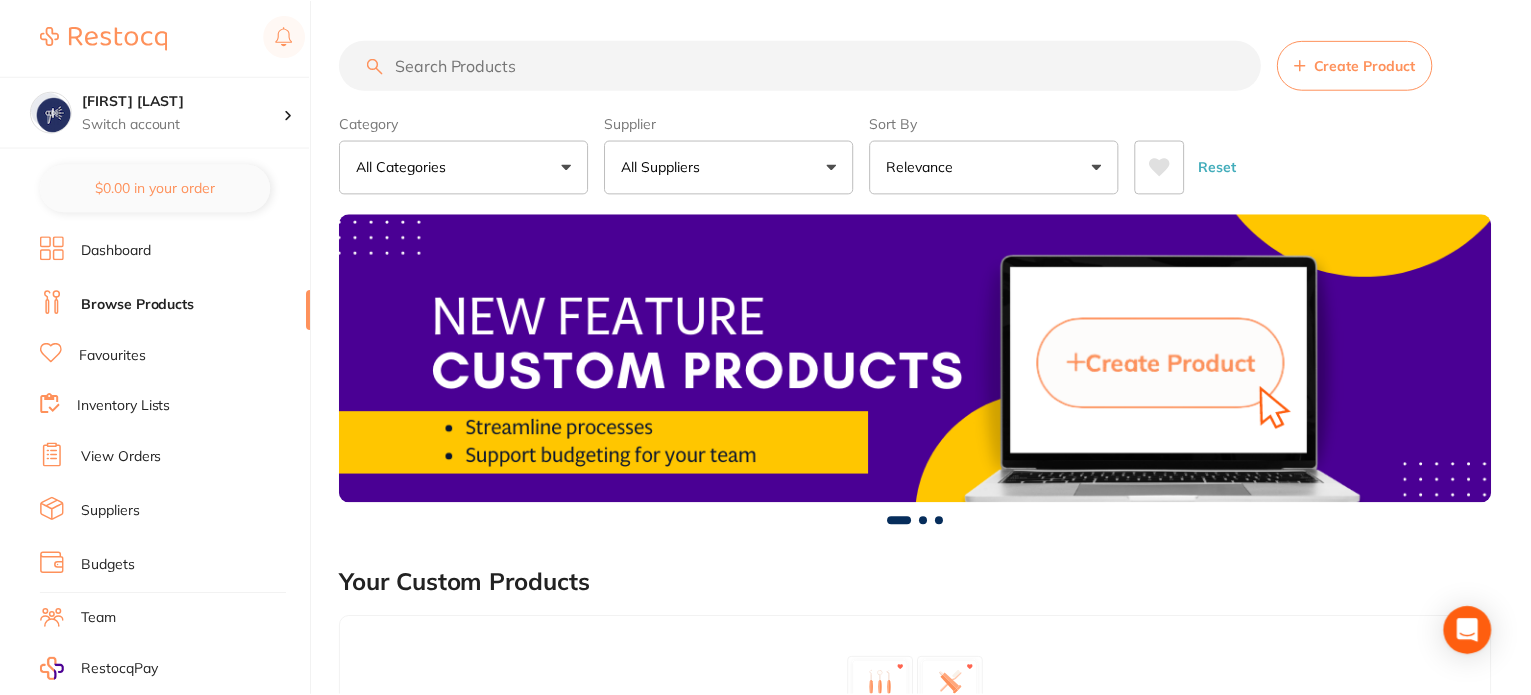 scroll, scrollTop: 400, scrollLeft: 0, axis: vertical 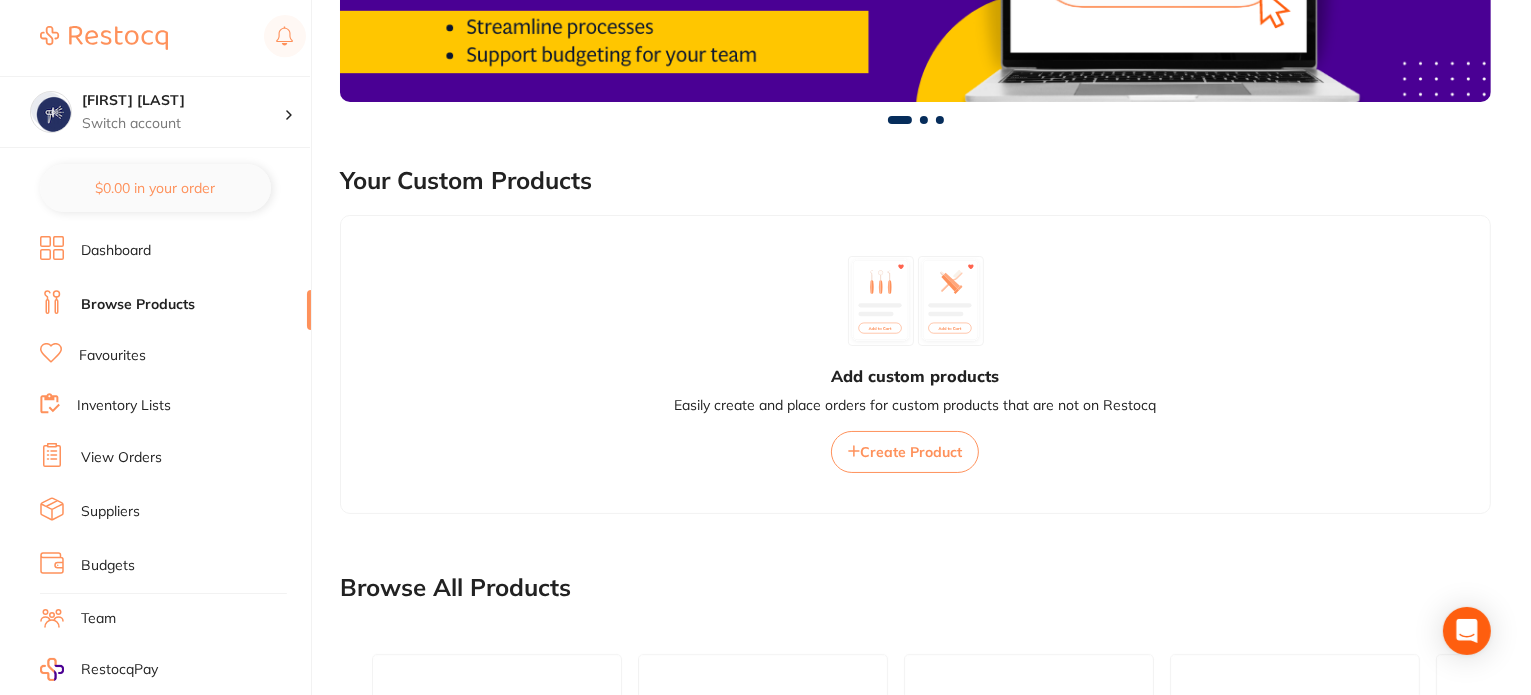 click on "Browse Products" at bounding box center (138, 305) 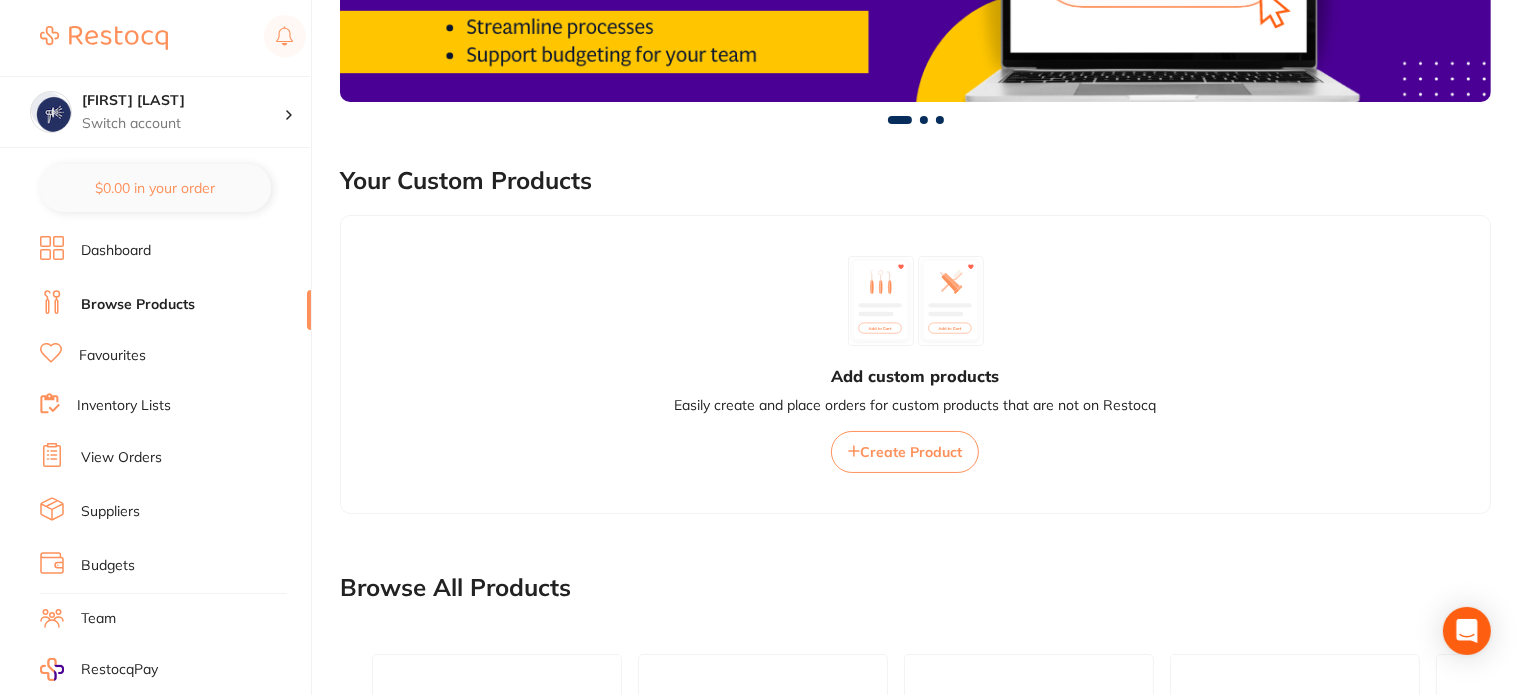 scroll, scrollTop: 0, scrollLeft: 0, axis: both 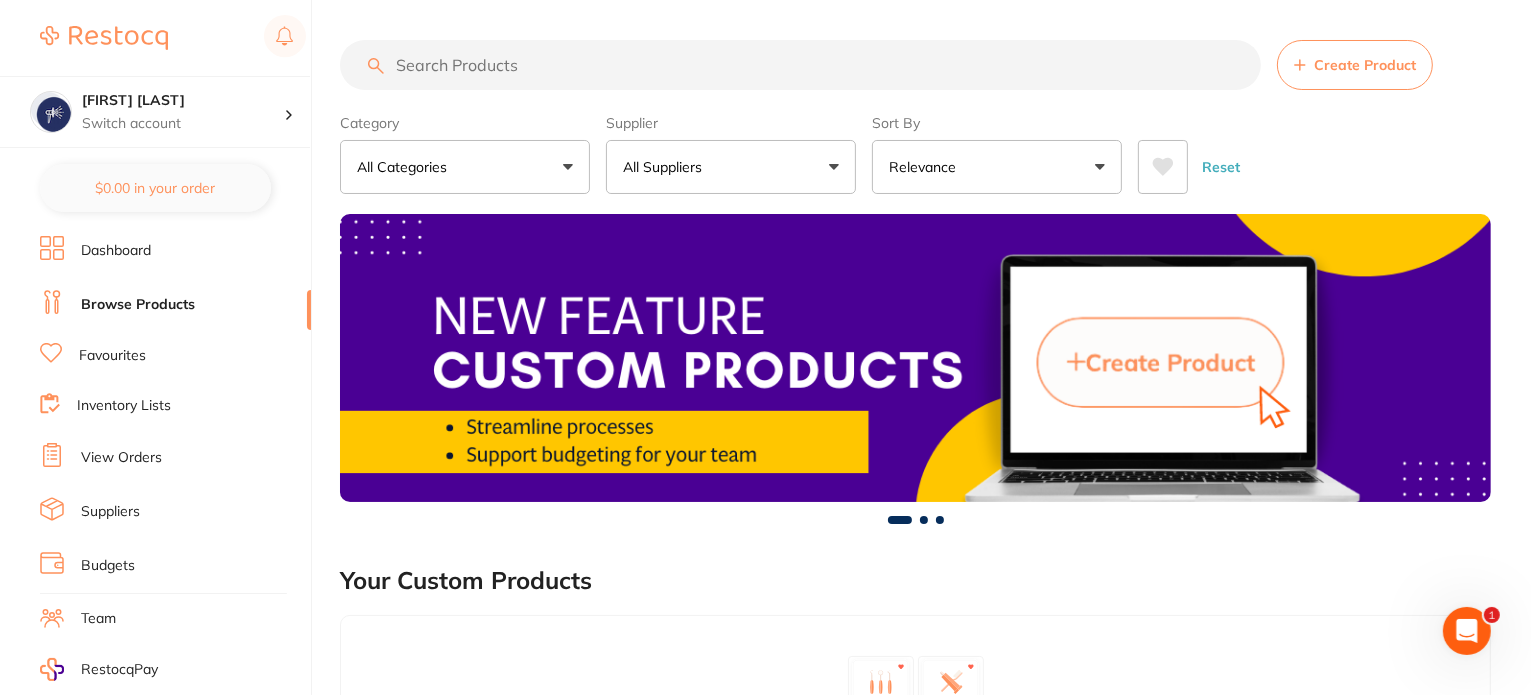 click at bounding box center (800, 65) 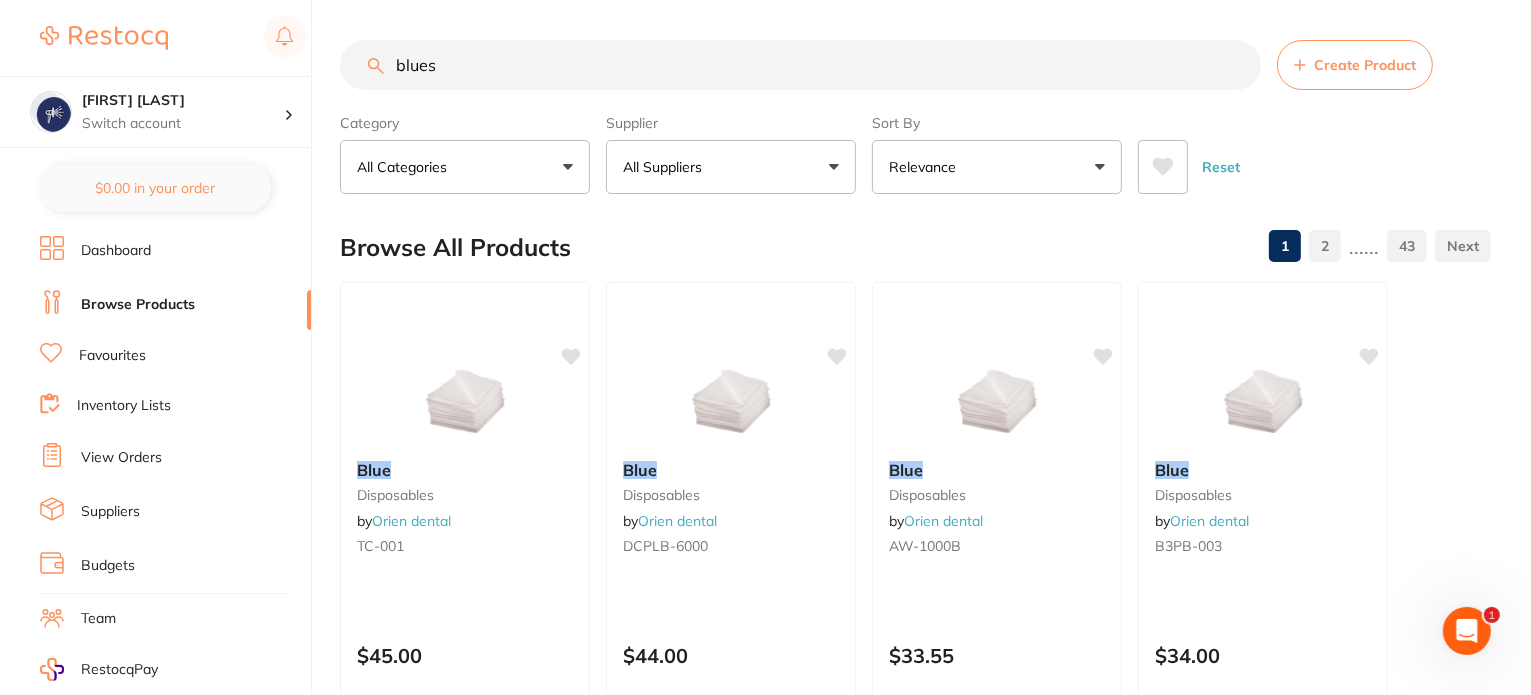 scroll, scrollTop: 0, scrollLeft: 0, axis: both 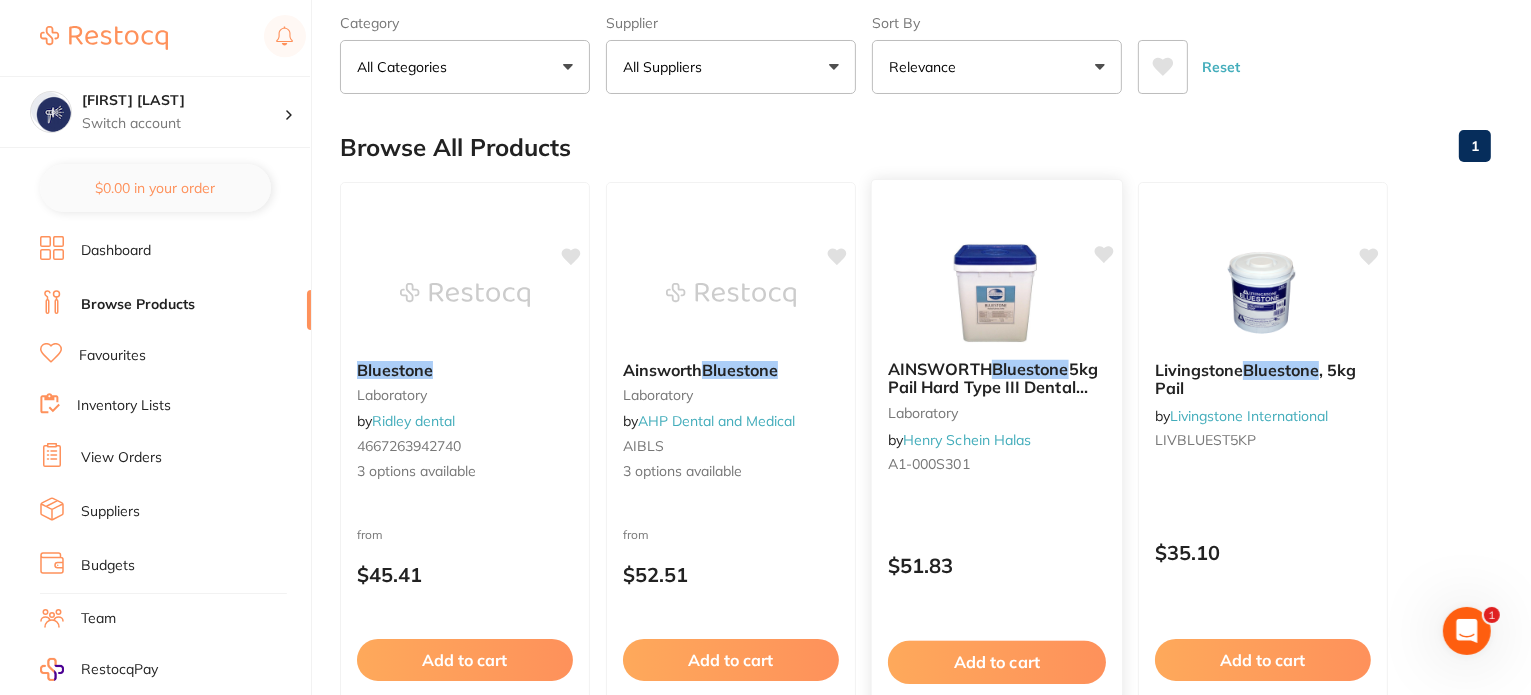 type on "bluestone" 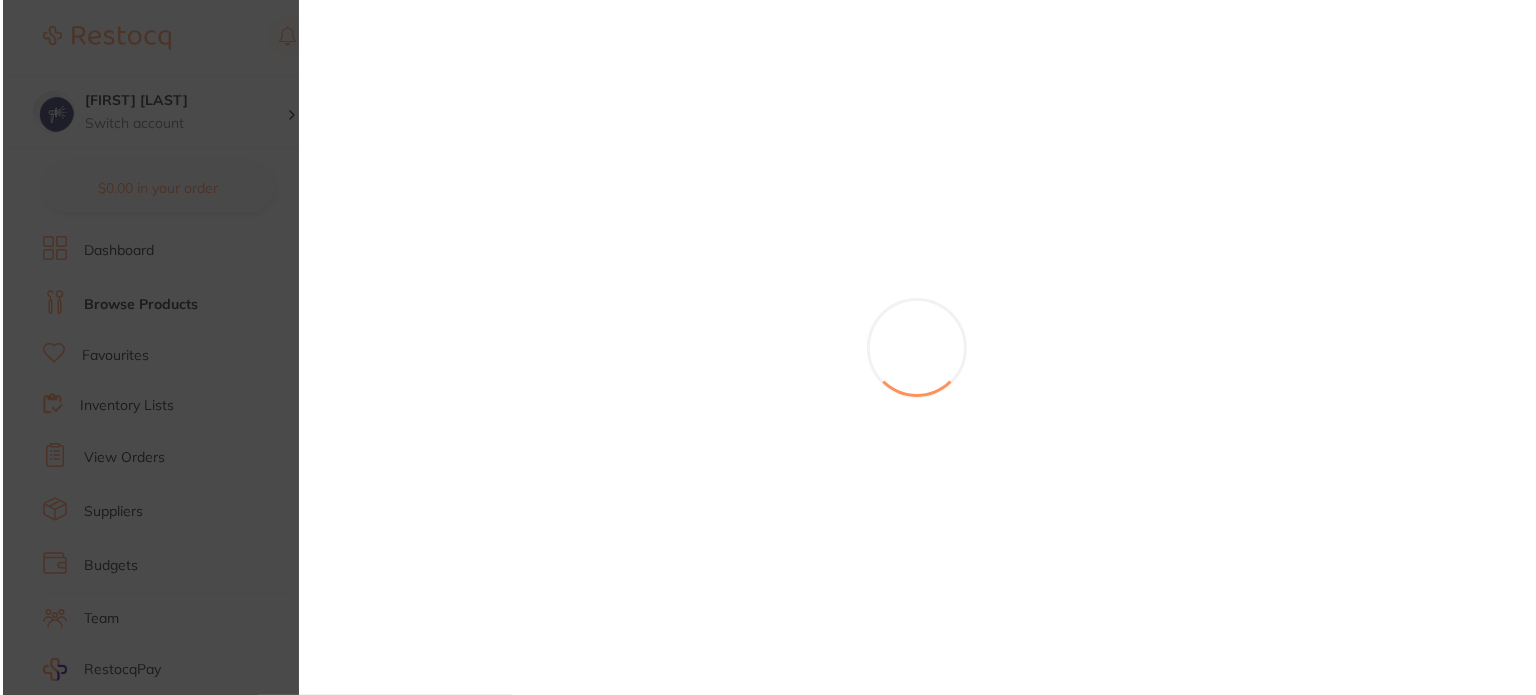 scroll, scrollTop: 0, scrollLeft: 0, axis: both 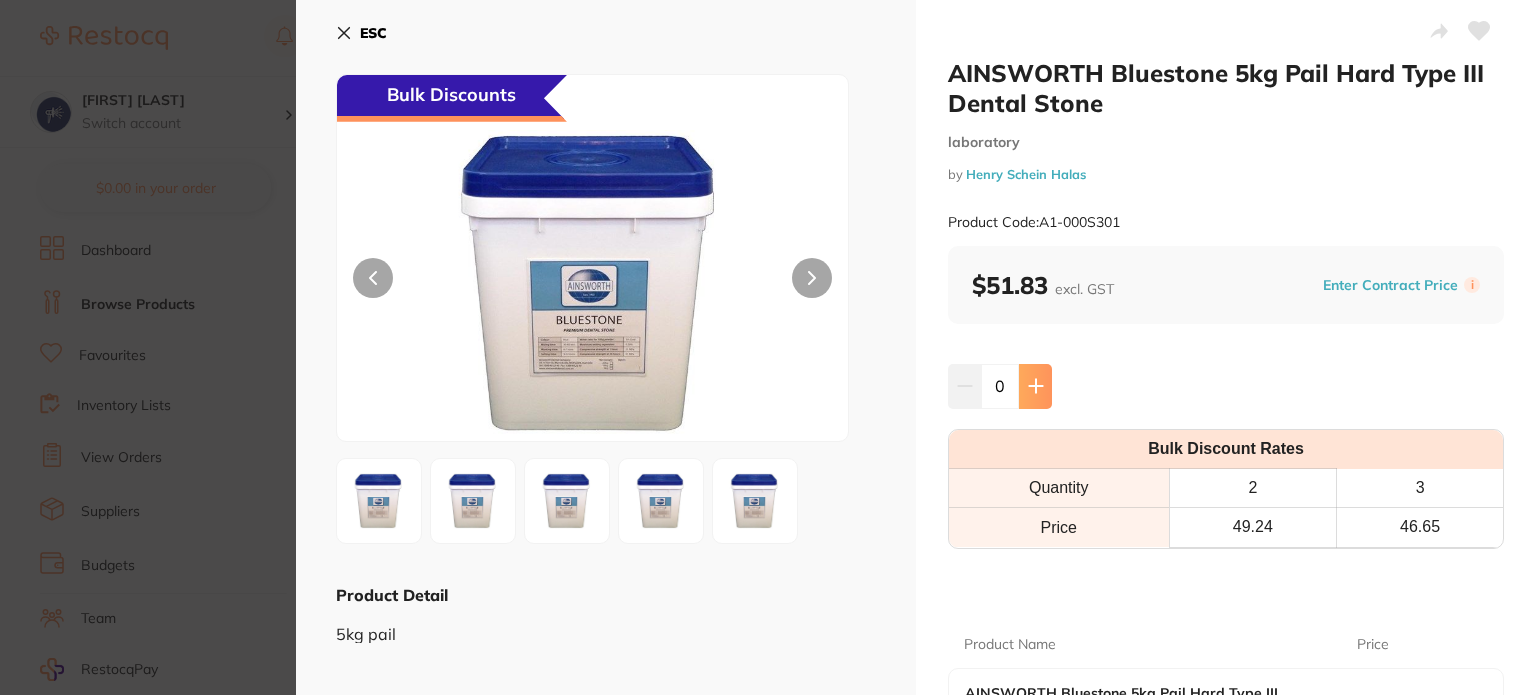 click at bounding box center (1035, 386) 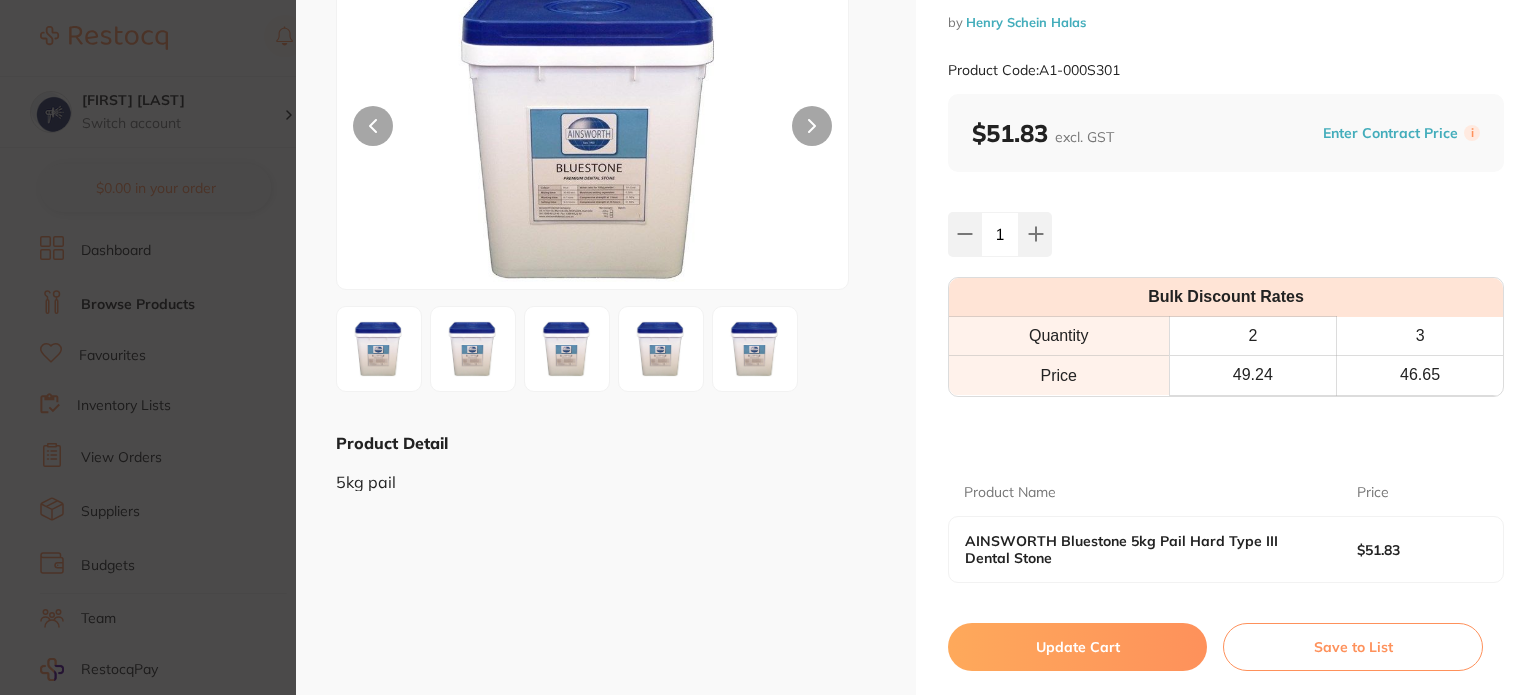 scroll, scrollTop: 200, scrollLeft: 0, axis: vertical 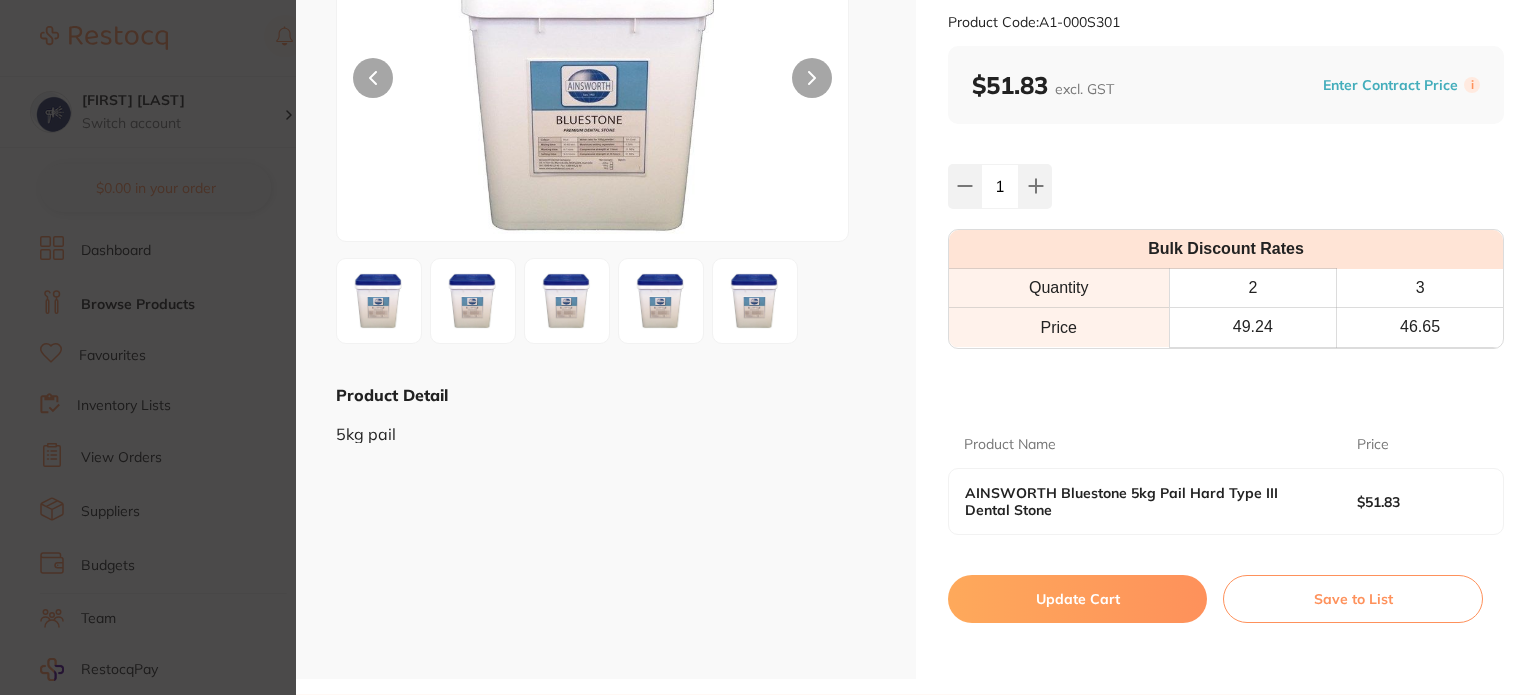 click on "Update Cart" at bounding box center [1077, 599] 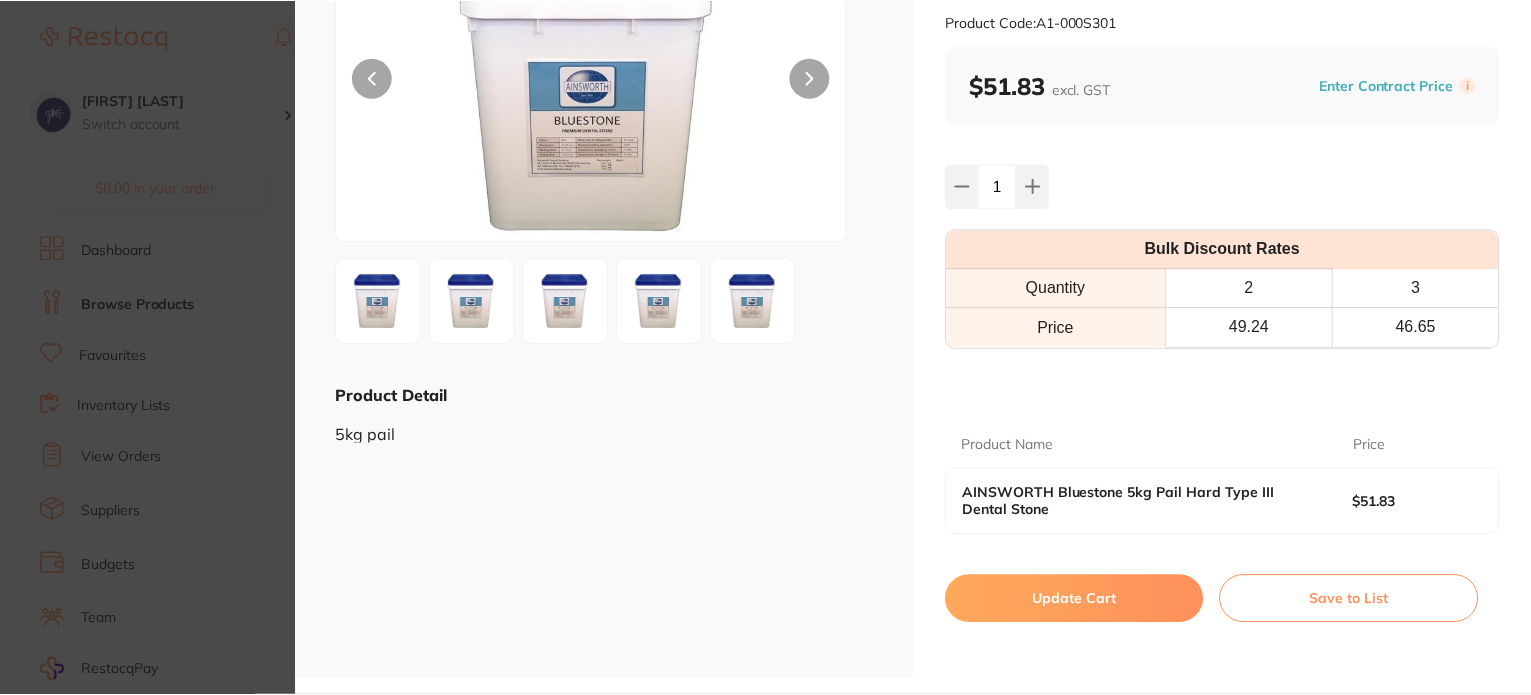 scroll, scrollTop: 100, scrollLeft: 0, axis: vertical 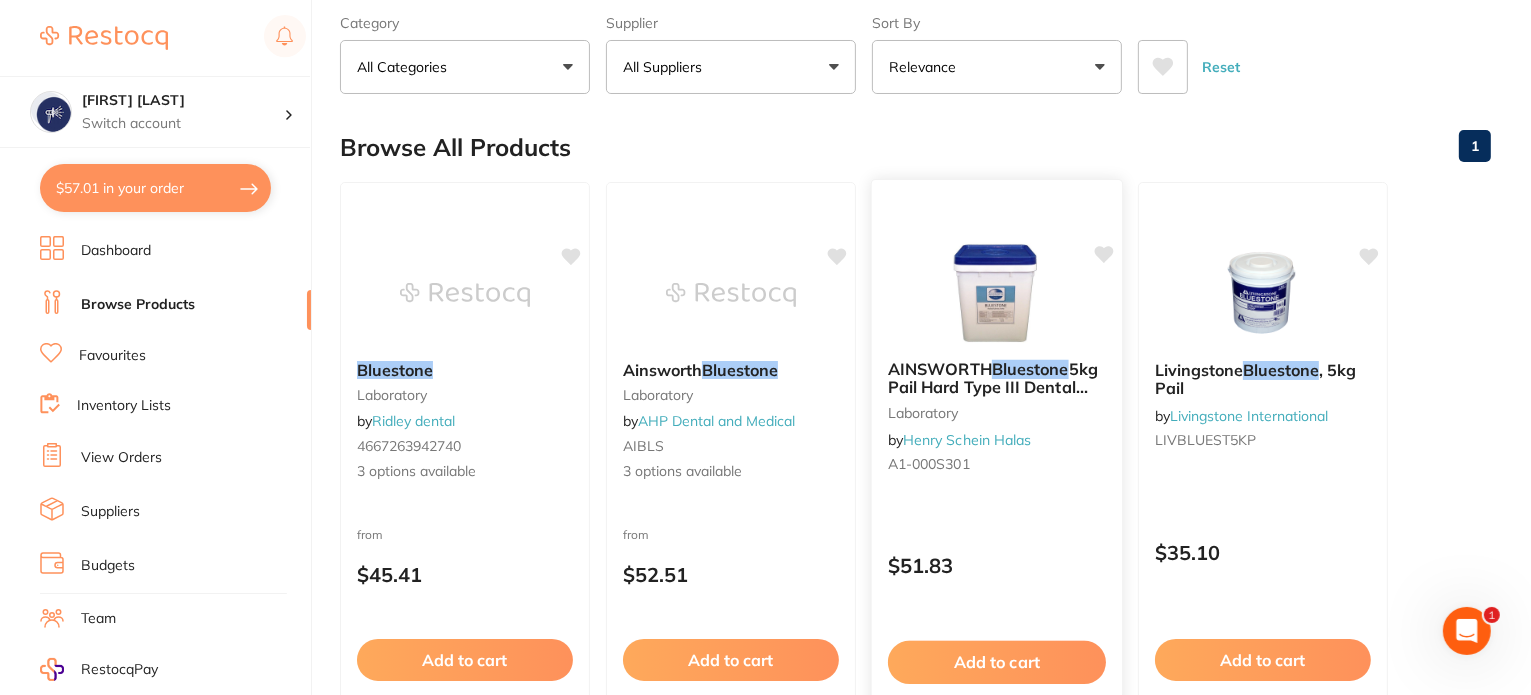click on "AINSWORTH  Bluestone  5kg Pail Hard Type III Dental Stone   laboratory by  Henry Schein Halas A1-000S301 $51.83 Add to cart Save to list" at bounding box center (997, 469) 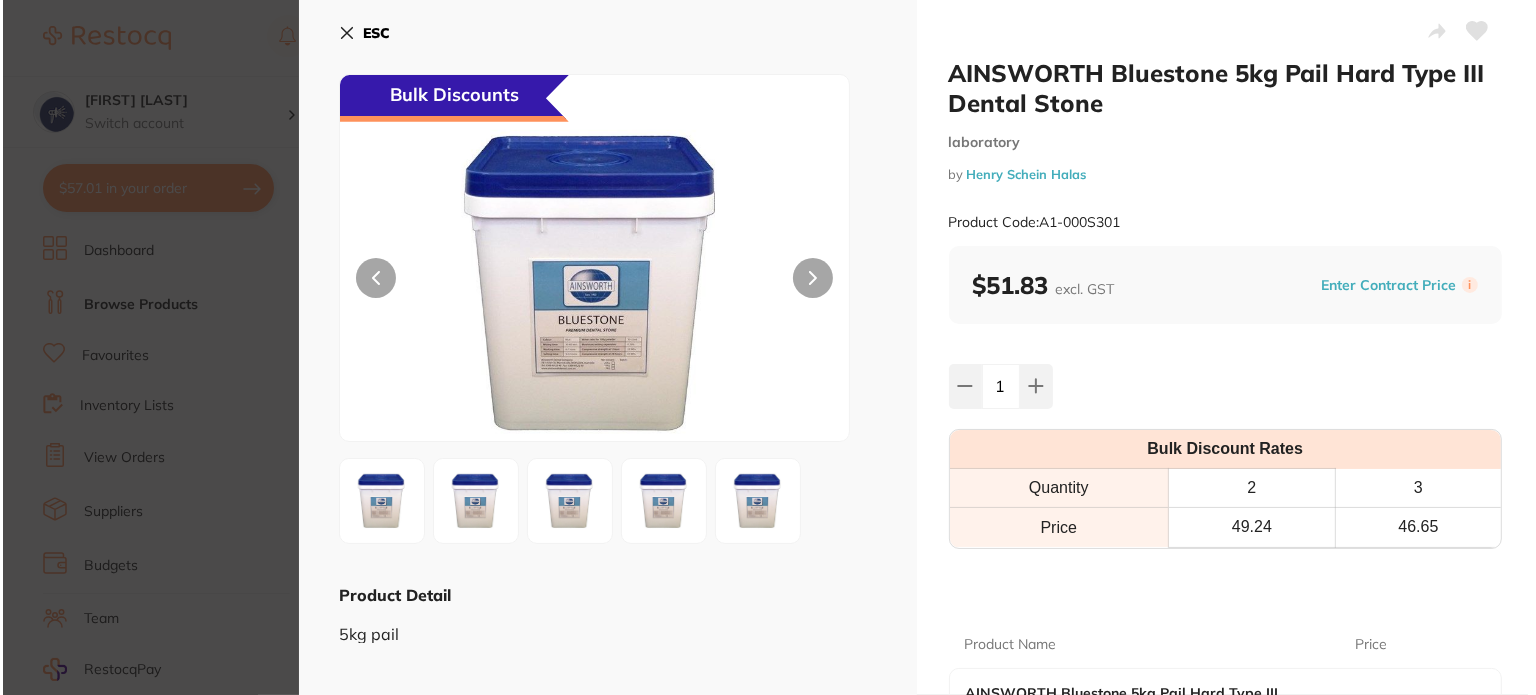 scroll, scrollTop: 0, scrollLeft: 0, axis: both 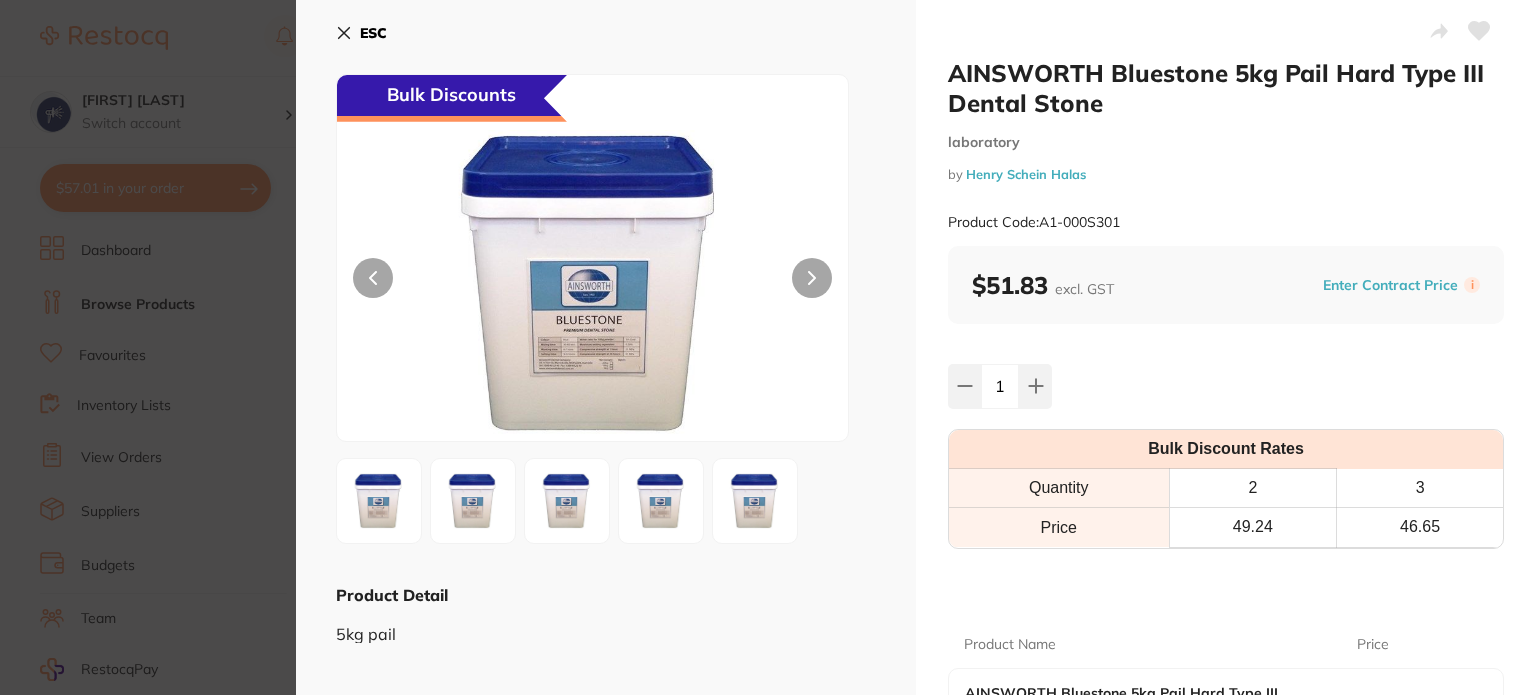 drag, startPoint x: 179, startPoint y: 343, endPoint x: 163, endPoint y: 183, distance: 160.798 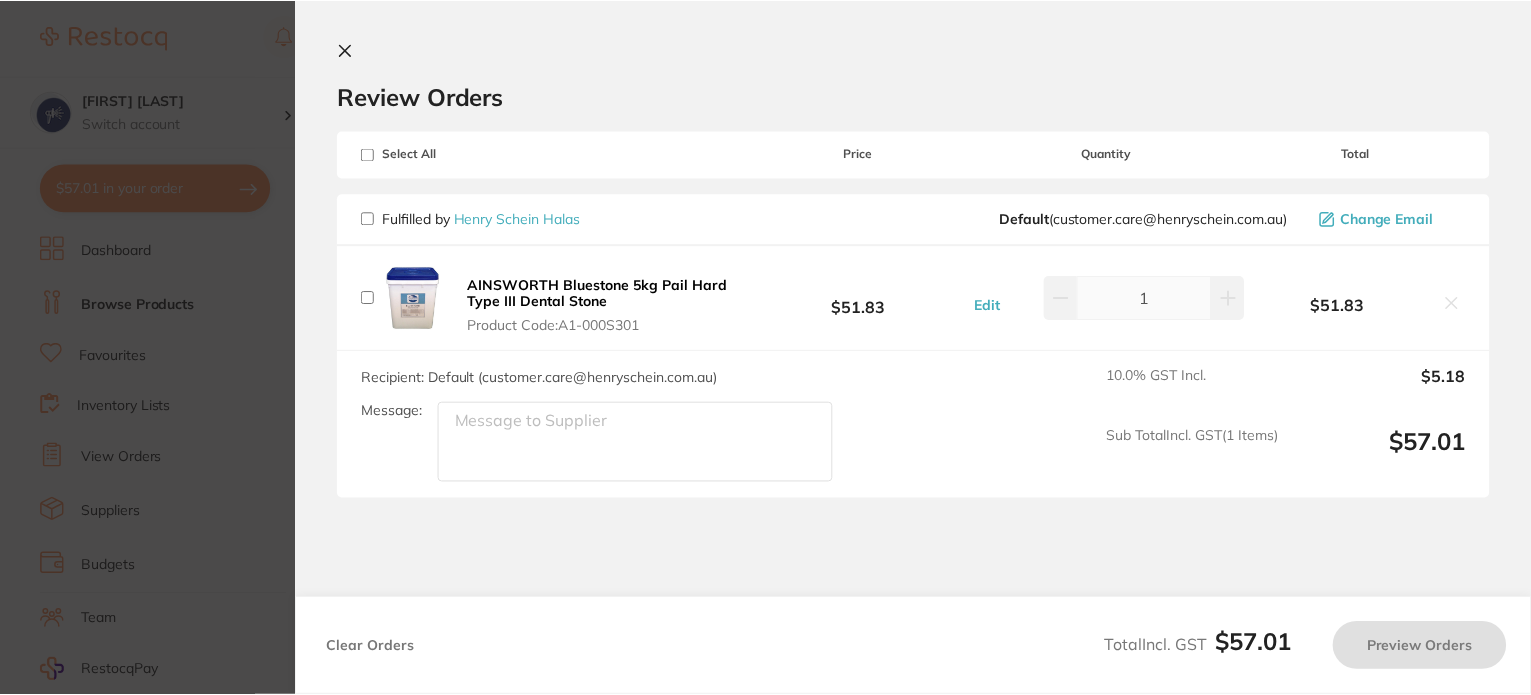 scroll, scrollTop: 100, scrollLeft: 0, axis: vertical 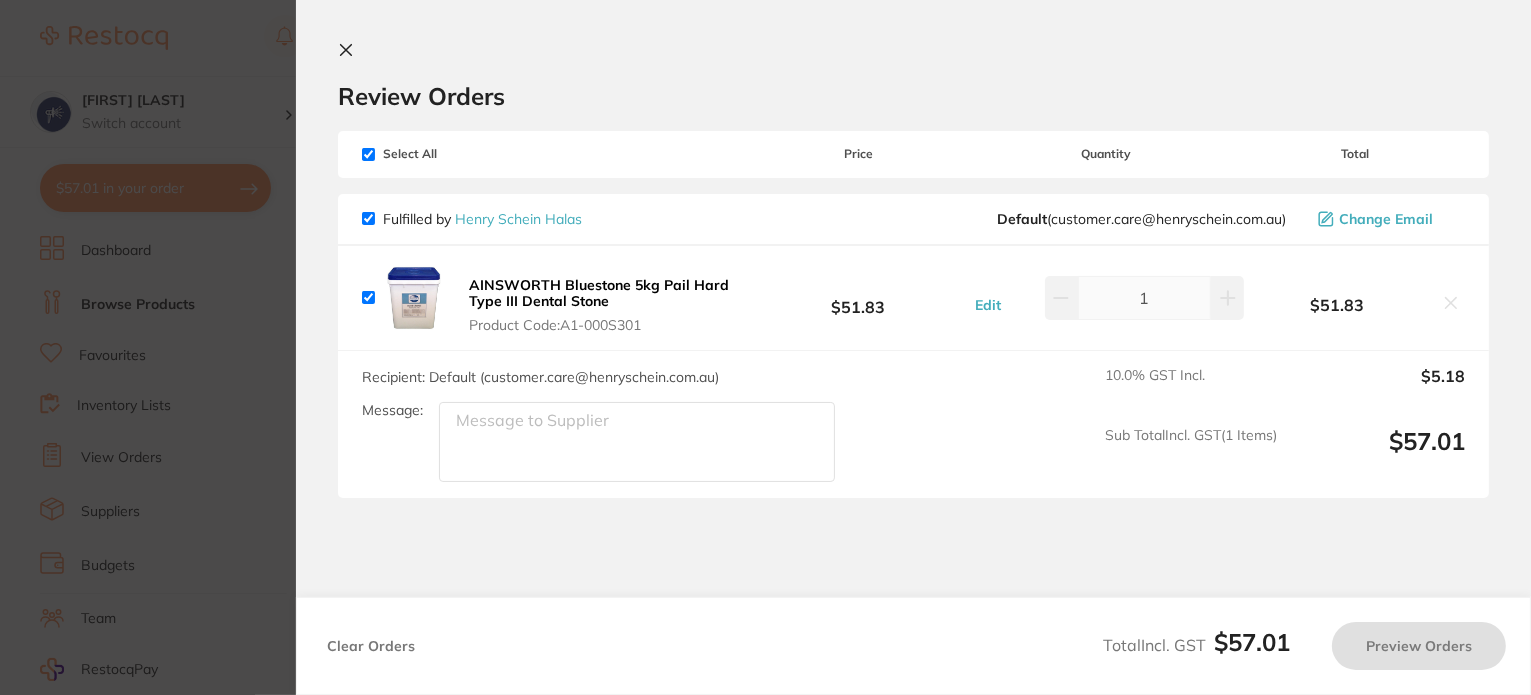 checkbox on "true" 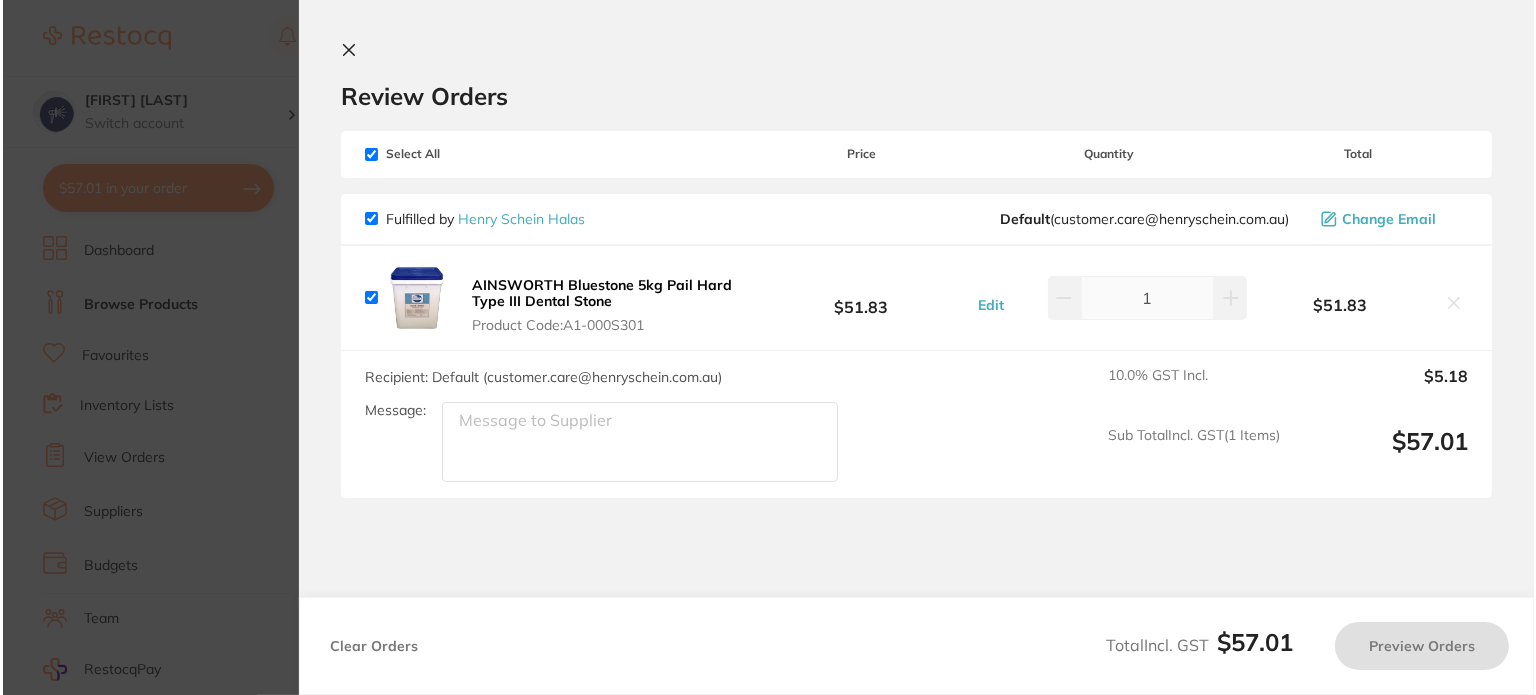 scroll, scrollTop: 0, scrollLeft: 0, axis: both 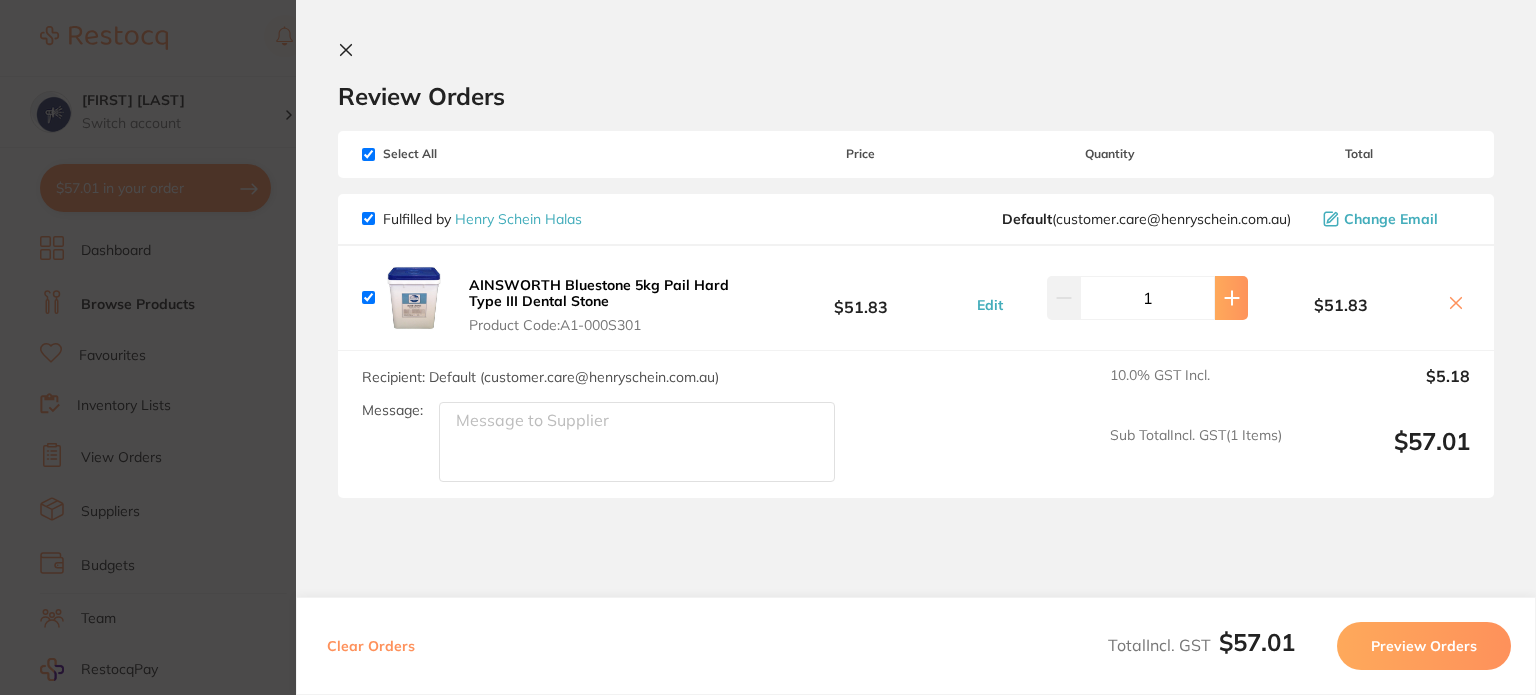 click 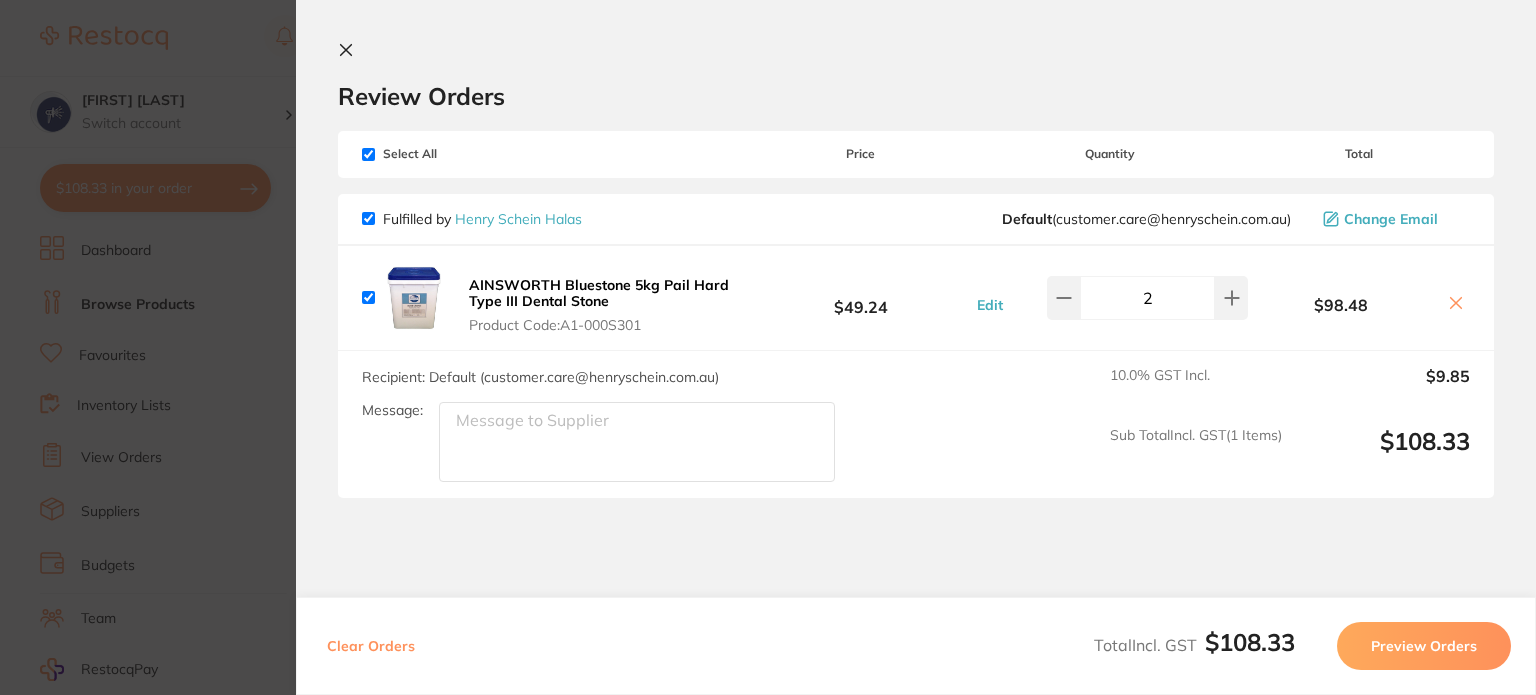 click on "2" at bounding box center [1128, 298] 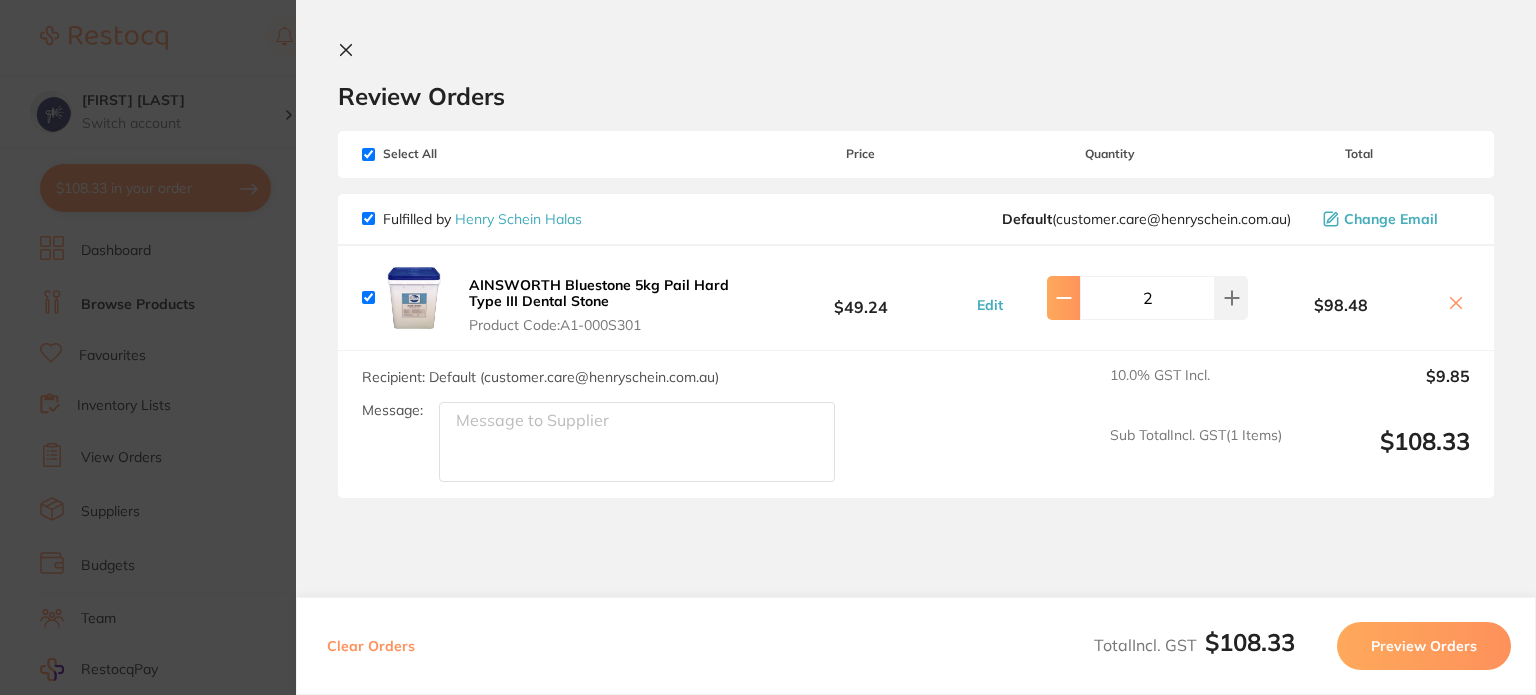 click 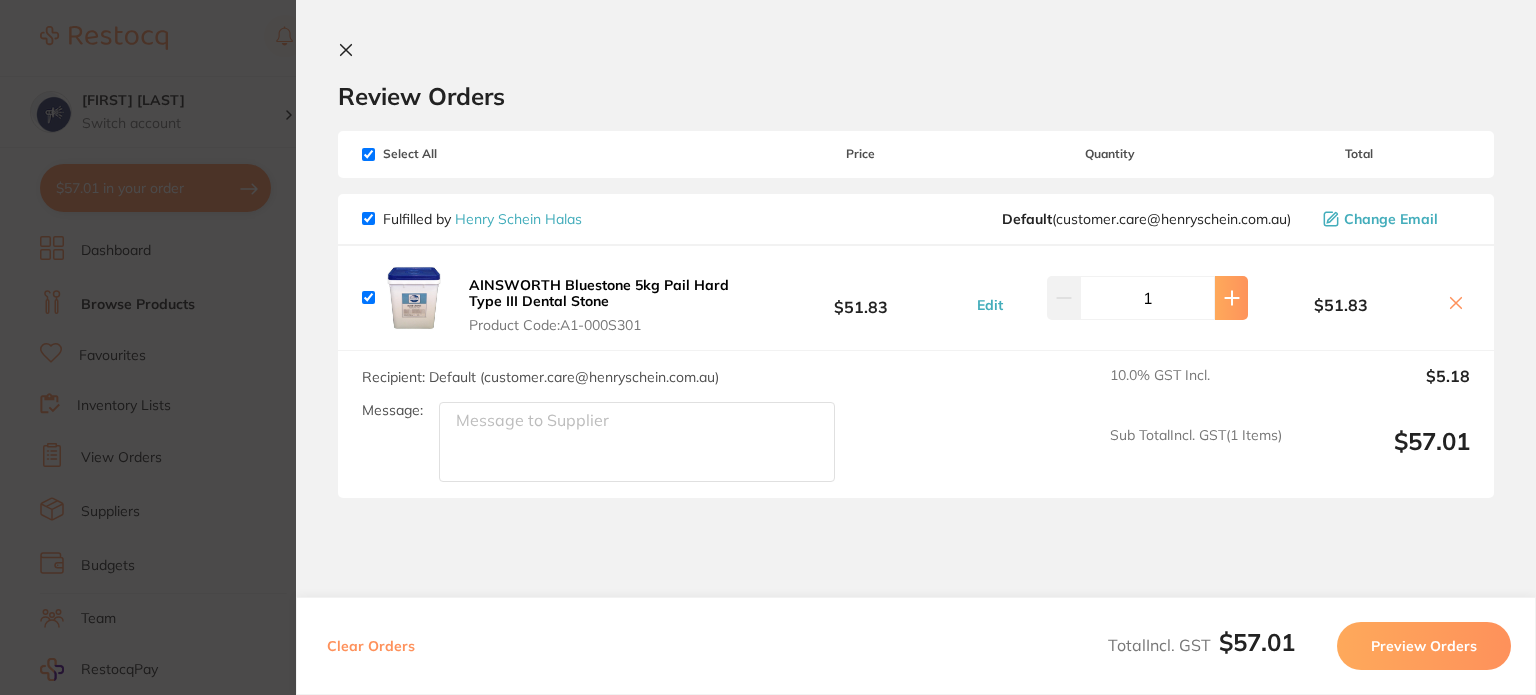 click 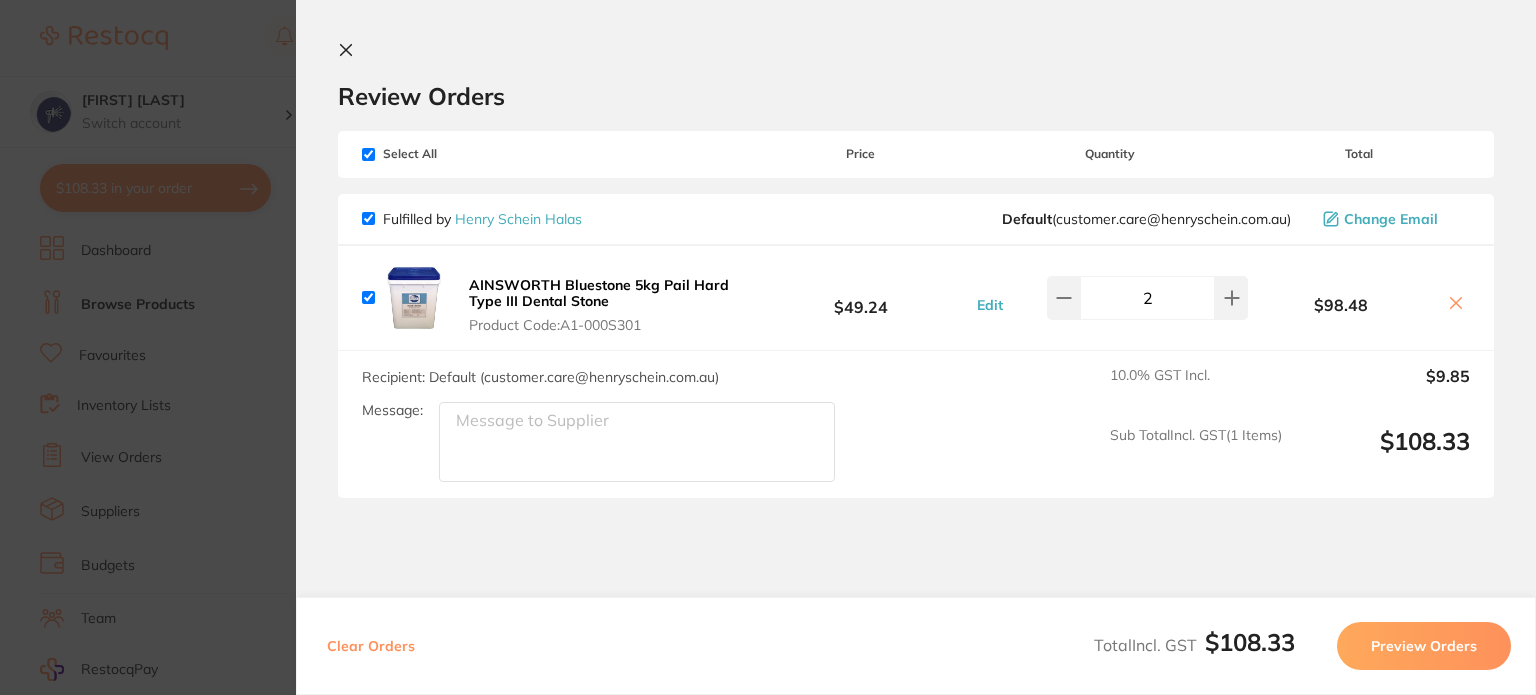 click on "Update RRP Set your pre negotiated price for this item. Item Agreed RRP (excl. GST) --   Update as new default RRP Update RRP Review Orders Your orders are being processed and we will notify you once we have placed the orders. You may close this window Back to Preview Orders Aug 9 2025, 16:26 Henry Schein Halas # 16101 Deliver To Amrita Test 74 ( Amrita Test 74 ) Amrita Test 74 Amrita Test 74 378378687678 amrita+74@terrificminds.com Select All Price Quantity Total Fulfilled by   Henry Schein Halas Default ( customer.care@henryschein.com.au ) Change Email   AINSWORTH Bluestone 5kg Pail Hard Type III Dental Stone   Product Code:  A1-000S301     $49.24 Edit     2         $98.48   AINSWORTH Bluestone 5kg Pail Hard Type III Dental Stone   Product Code:  A1-000S301     $49.24 Edit     2         Recipient: Default ( customer.care@henryschein.com.au ) Message: 10.0 % GST Incl. $9.85 Sub Total  Incl. GST ( 1   Items) $108.33 Clear Orders Total  Incl. GST $108.33 Preview Orders Please add an address for delivery ✕" at bounding box center (768, 347) 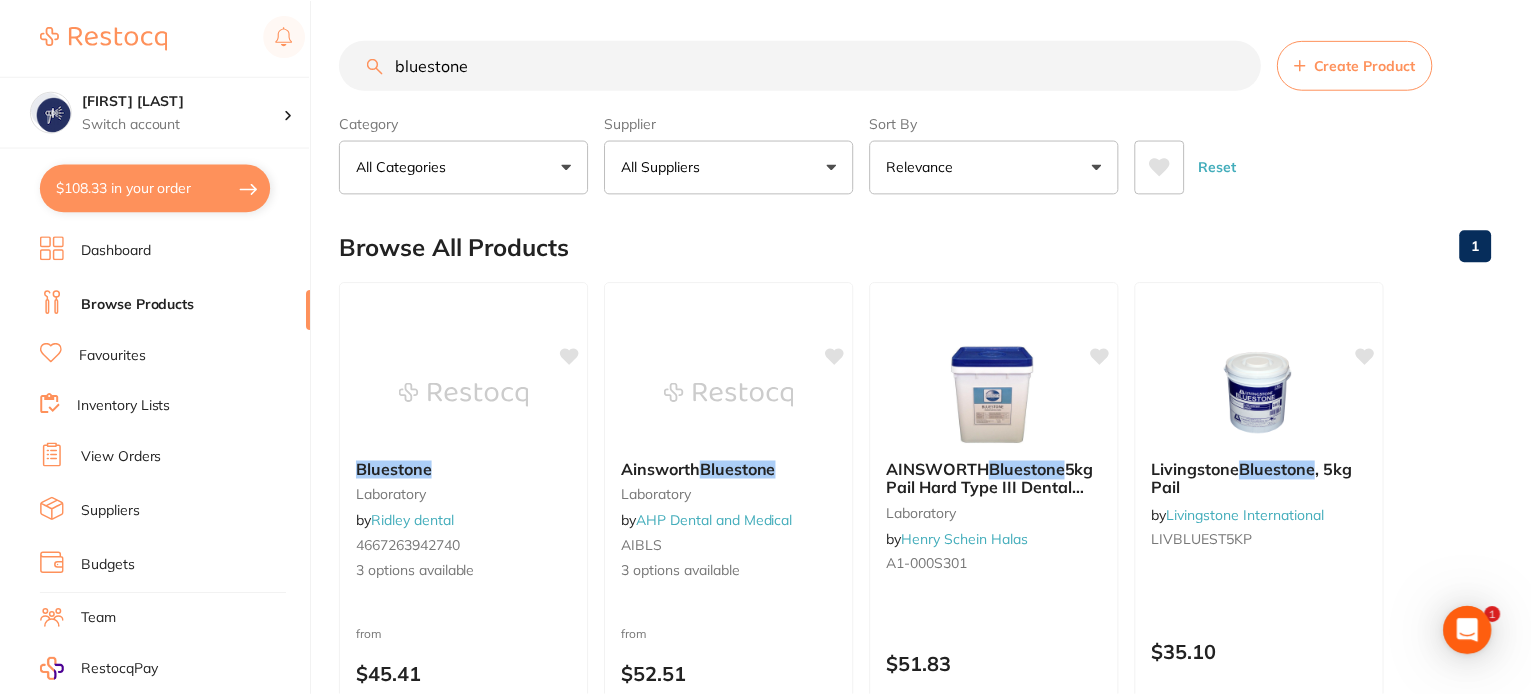 scroll, scrollTop: 100, scrollLeft: 0, axis: vertical 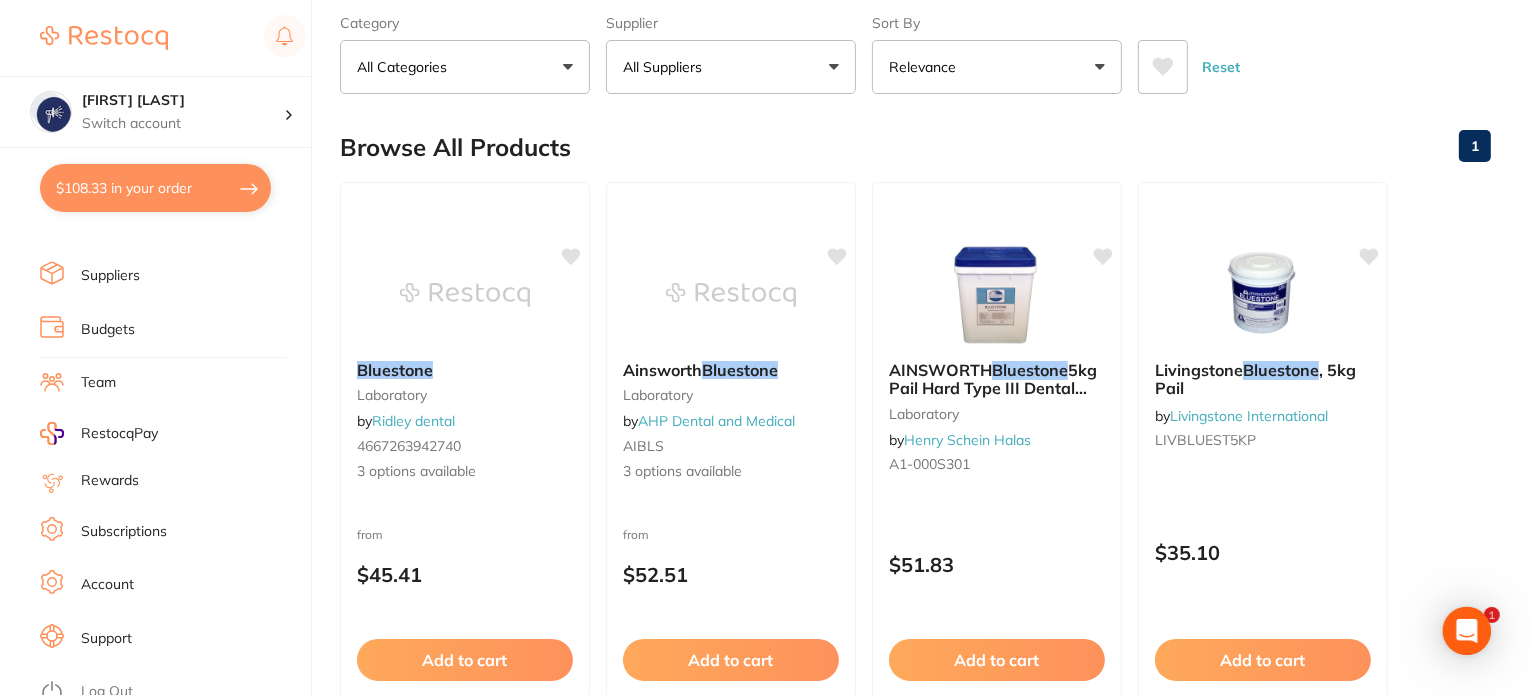 click on "Log Out" at bounding box center (107, 692) 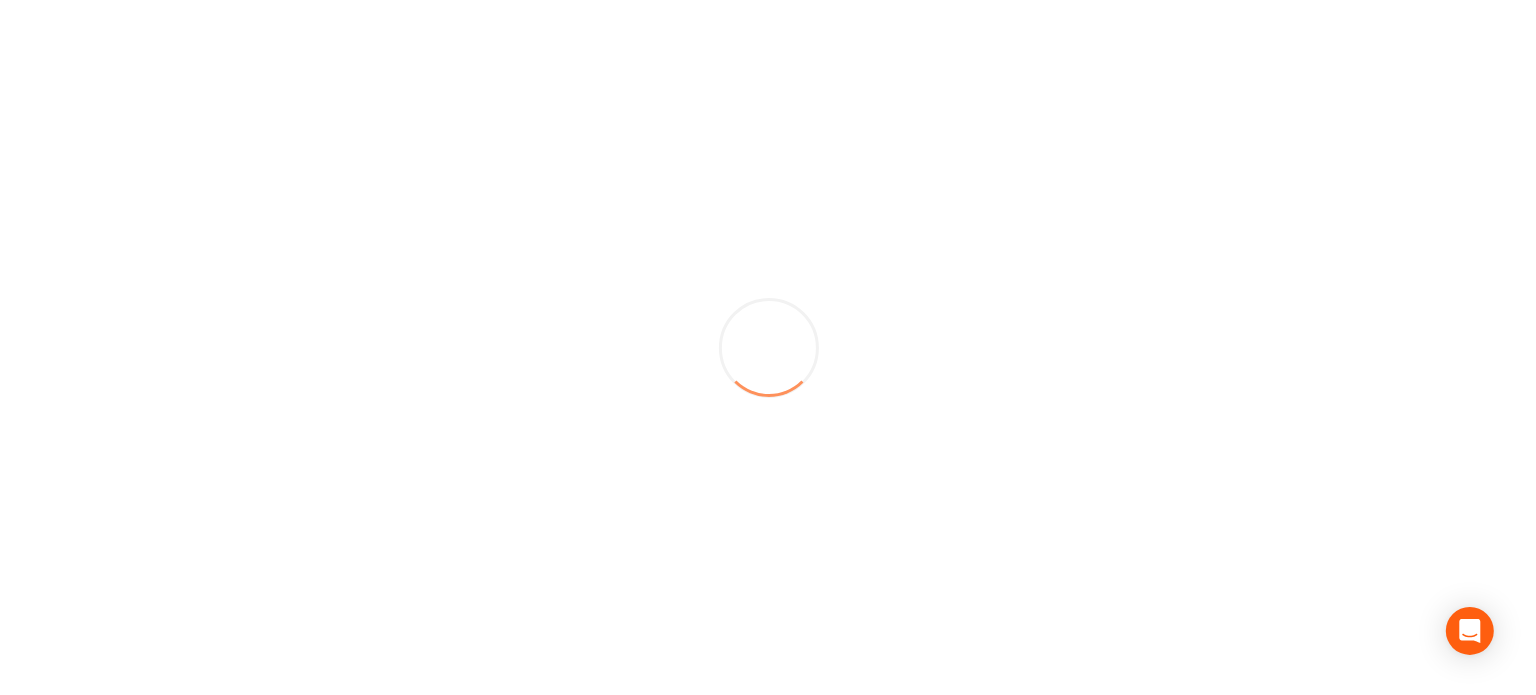 scroll, scrollTop: 0, scrollLeft: 0, axis: both 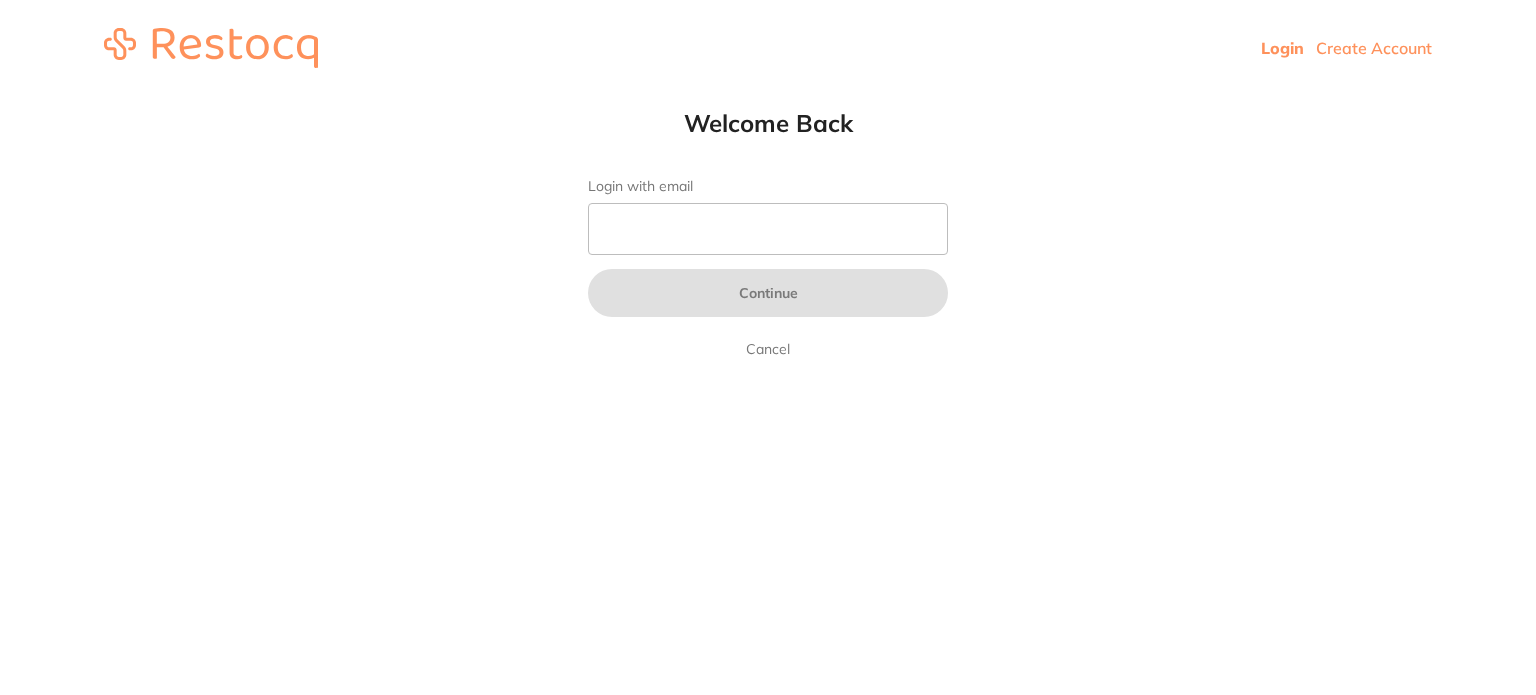 click on "Login with email" at bounding box center (768, 229) 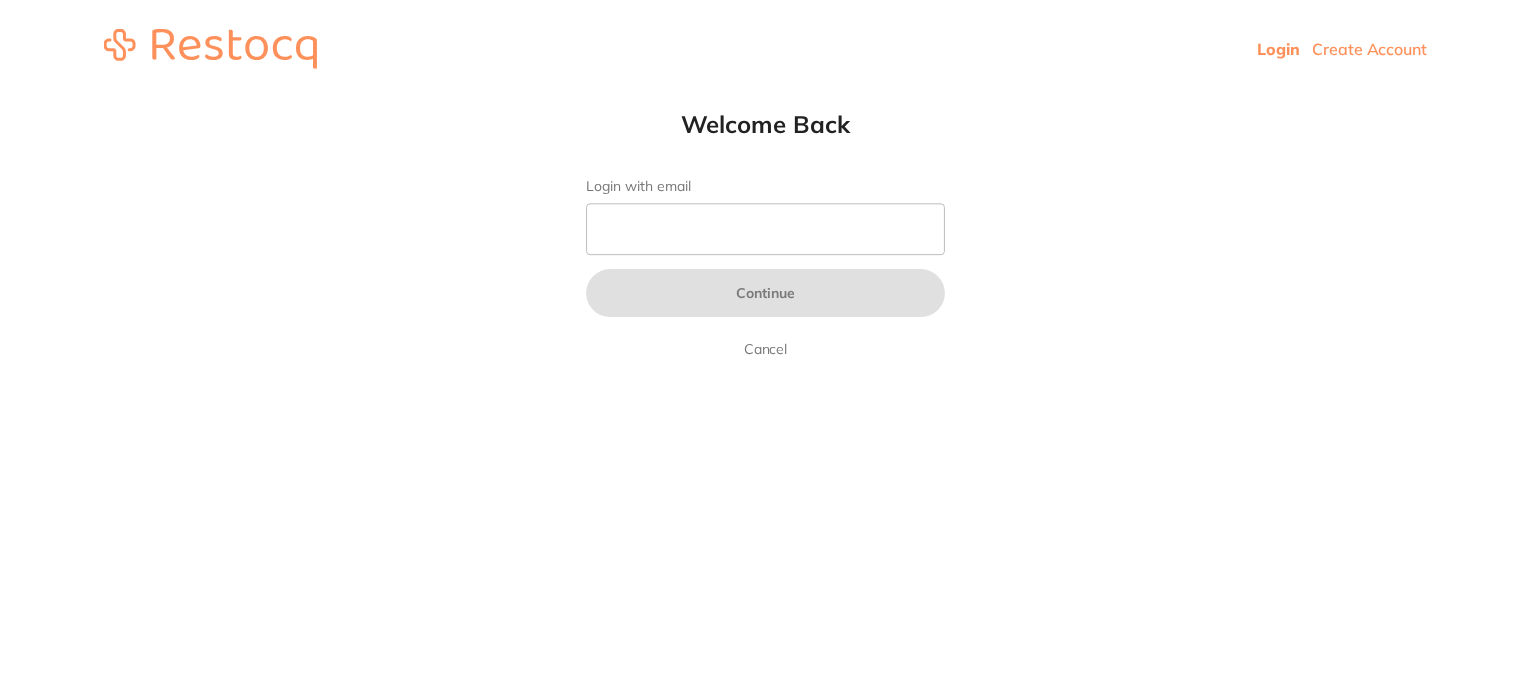 scroll, scrollTop: 0, scrollLeft: 0, axis: both 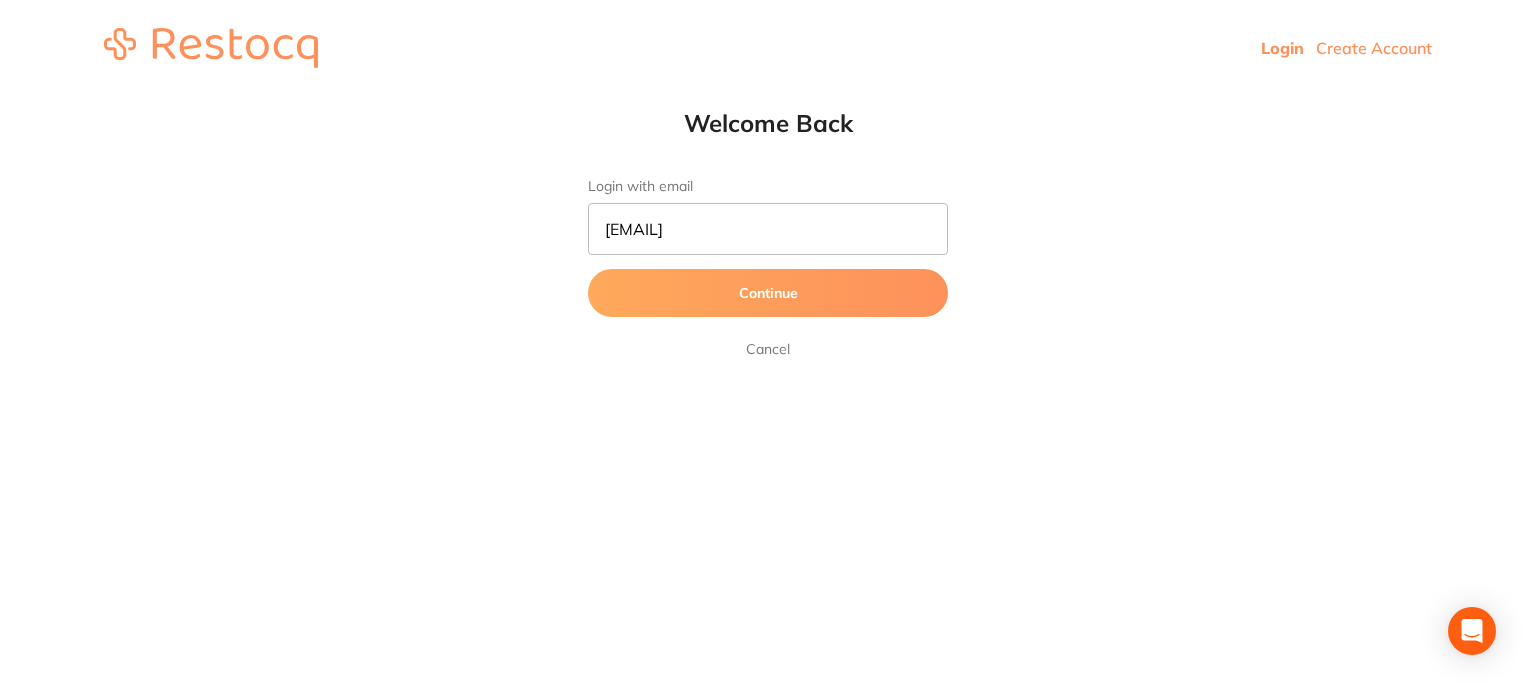 type on "[EMAIL]" 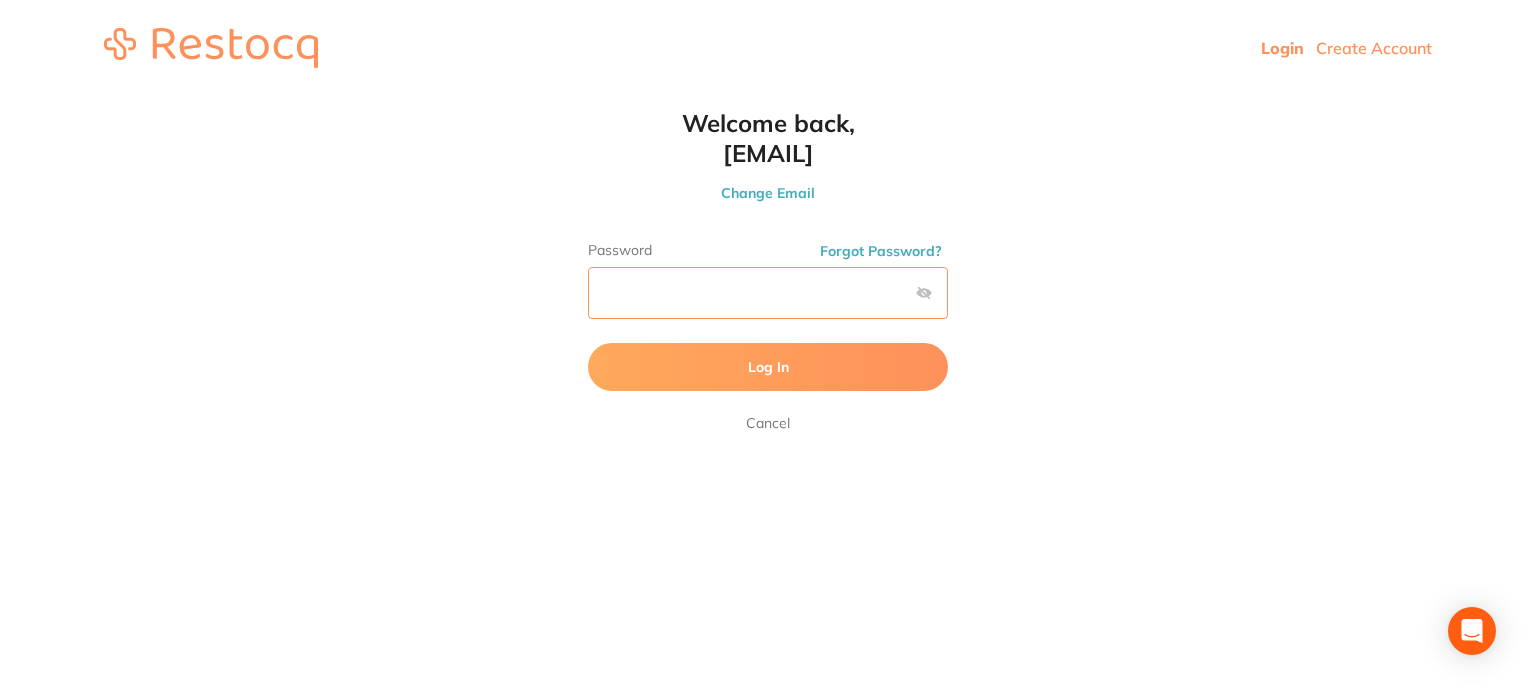 click on "Log In" at bounding box center (768, 367) 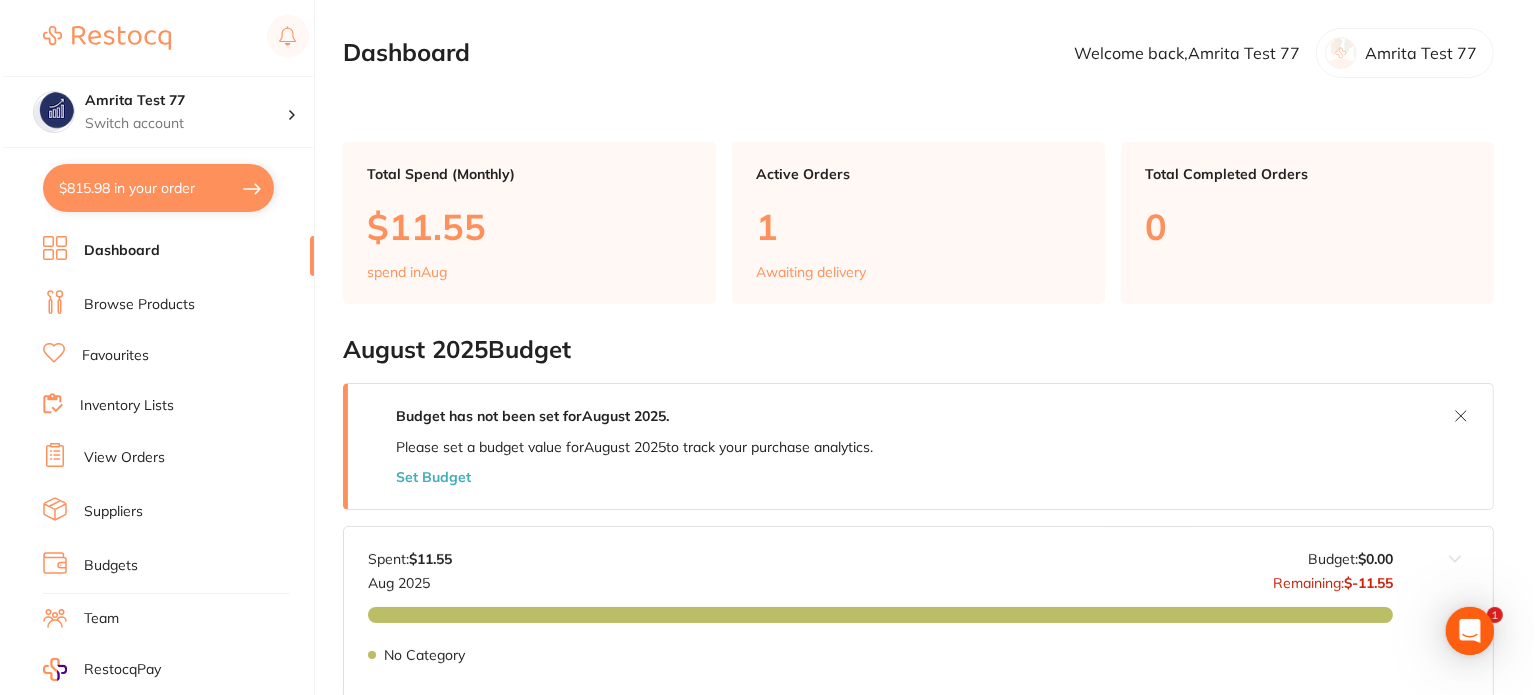 scroll, scrollTop: 0, scrollLeft: 0, axis: both 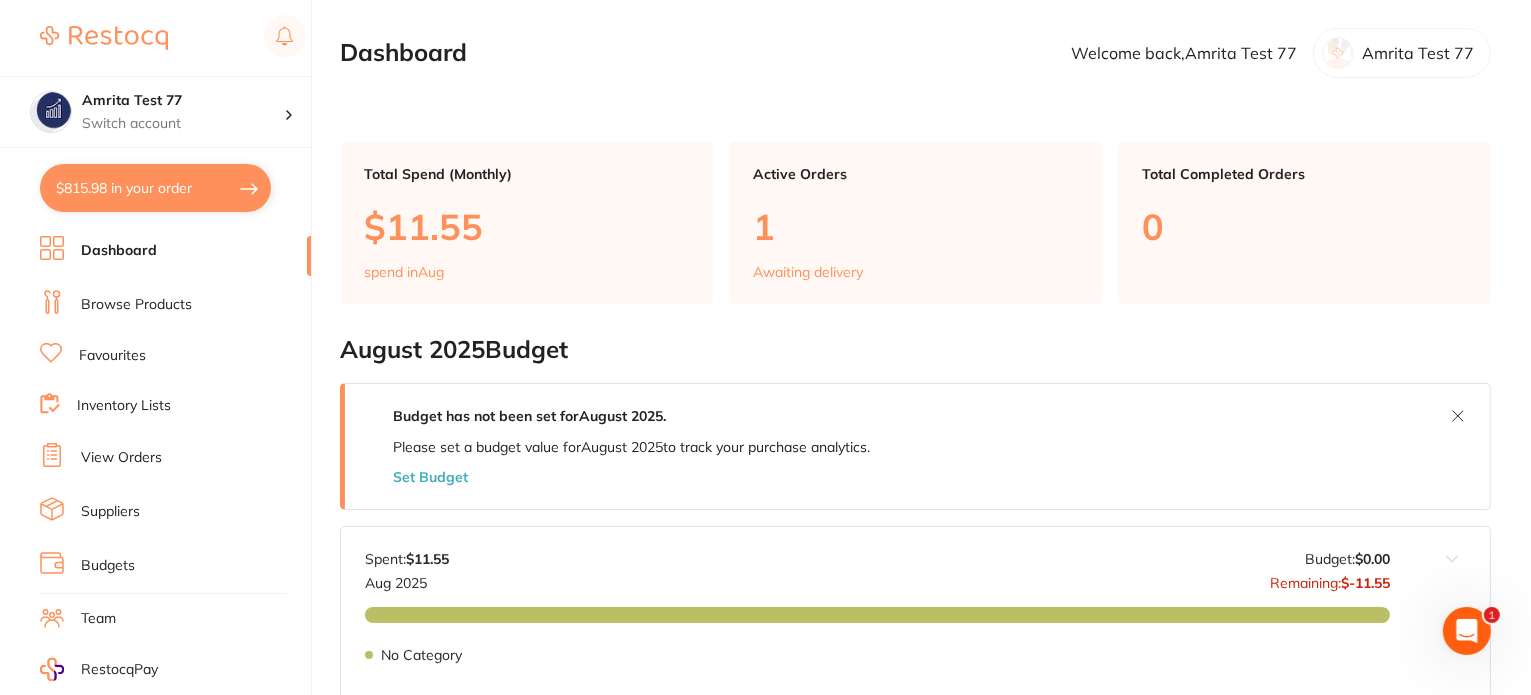 drag, startPoint x: 204, startPoint y: 211, endPoint x: 240, endPoint y: 215, distance: 36.221542 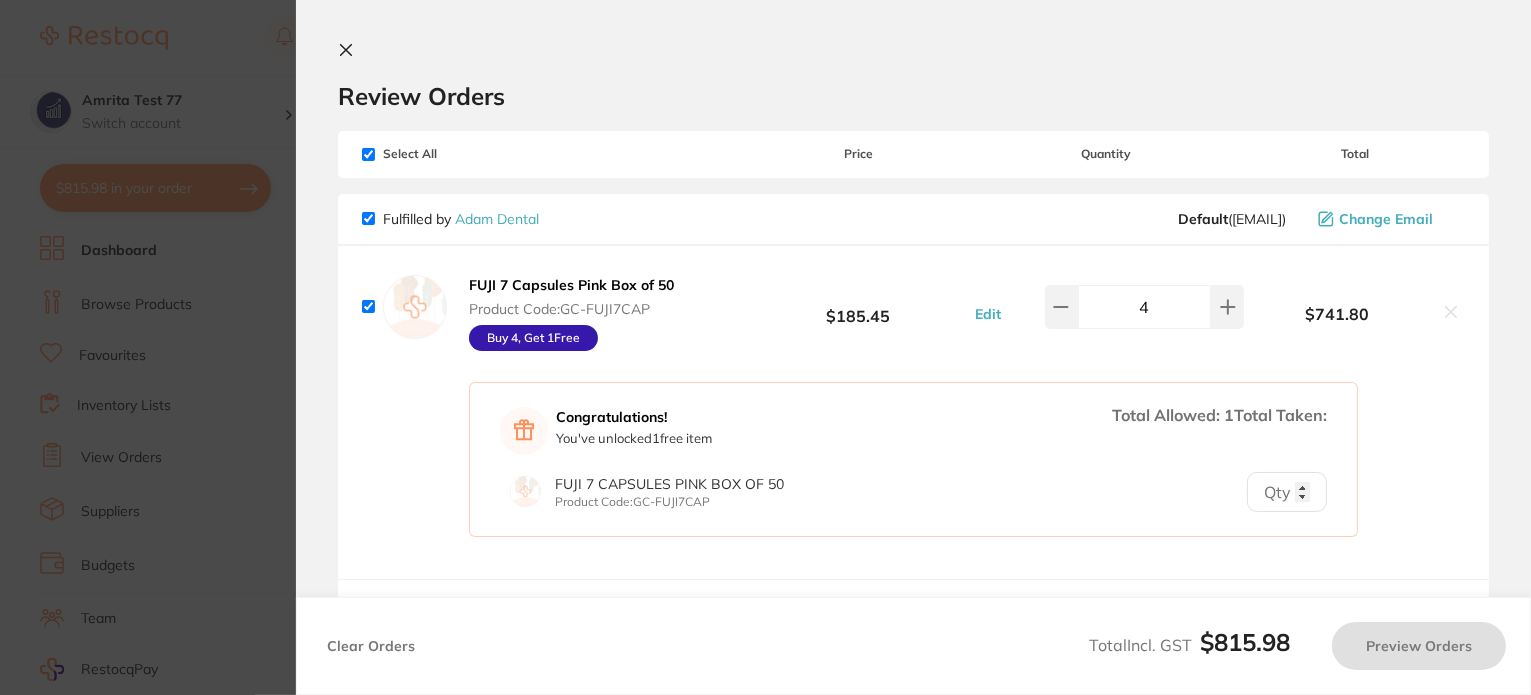checkbox on "true" 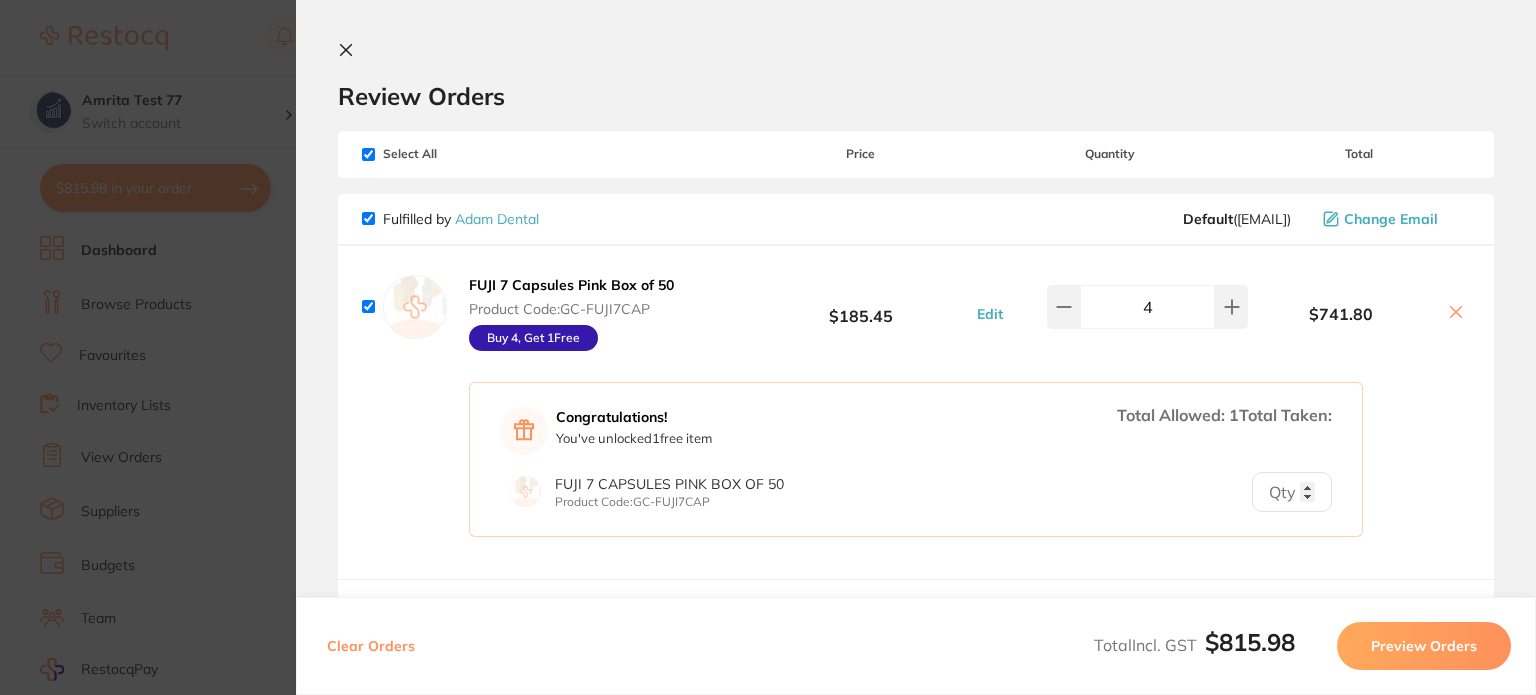 click on "Clear Orders" at bounding box center [371, 646] 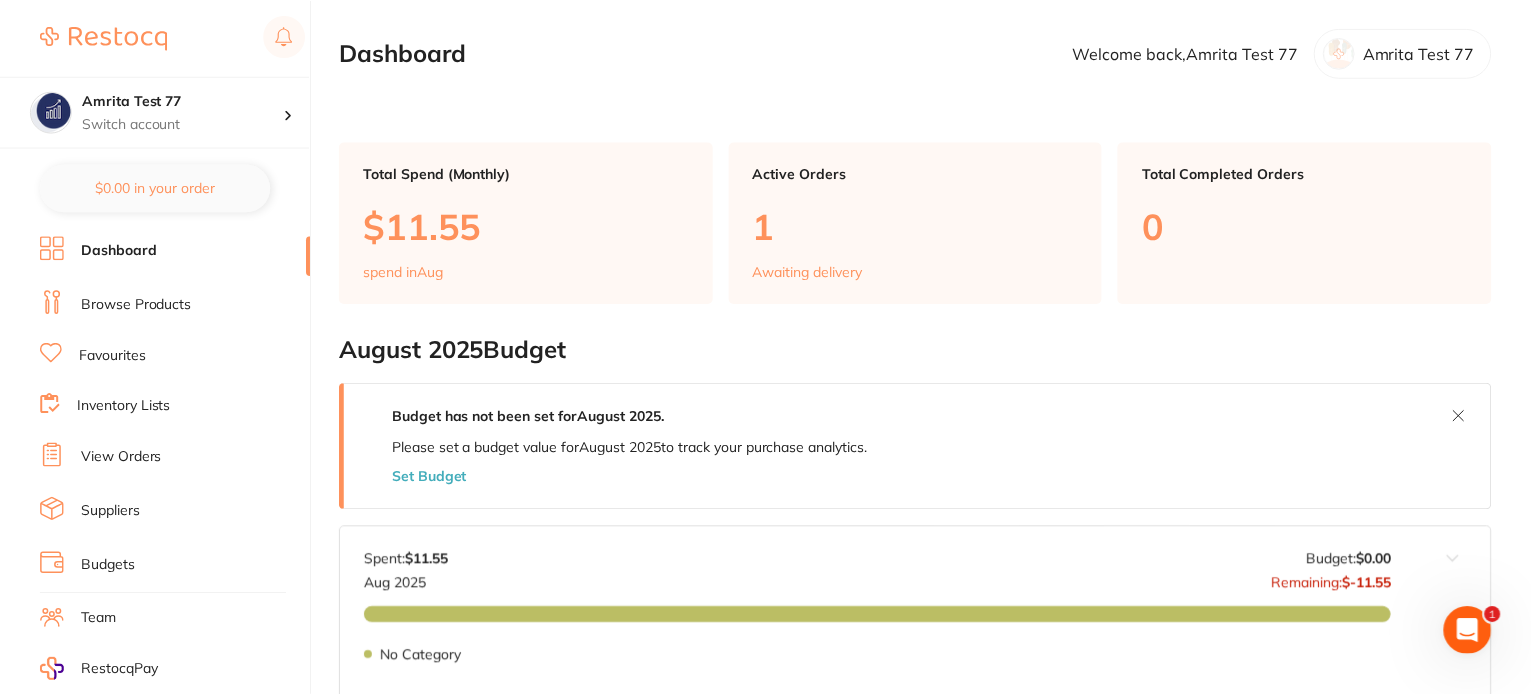 scroll, scrollTop: 100, scrollLeft: 0, axis: vertical 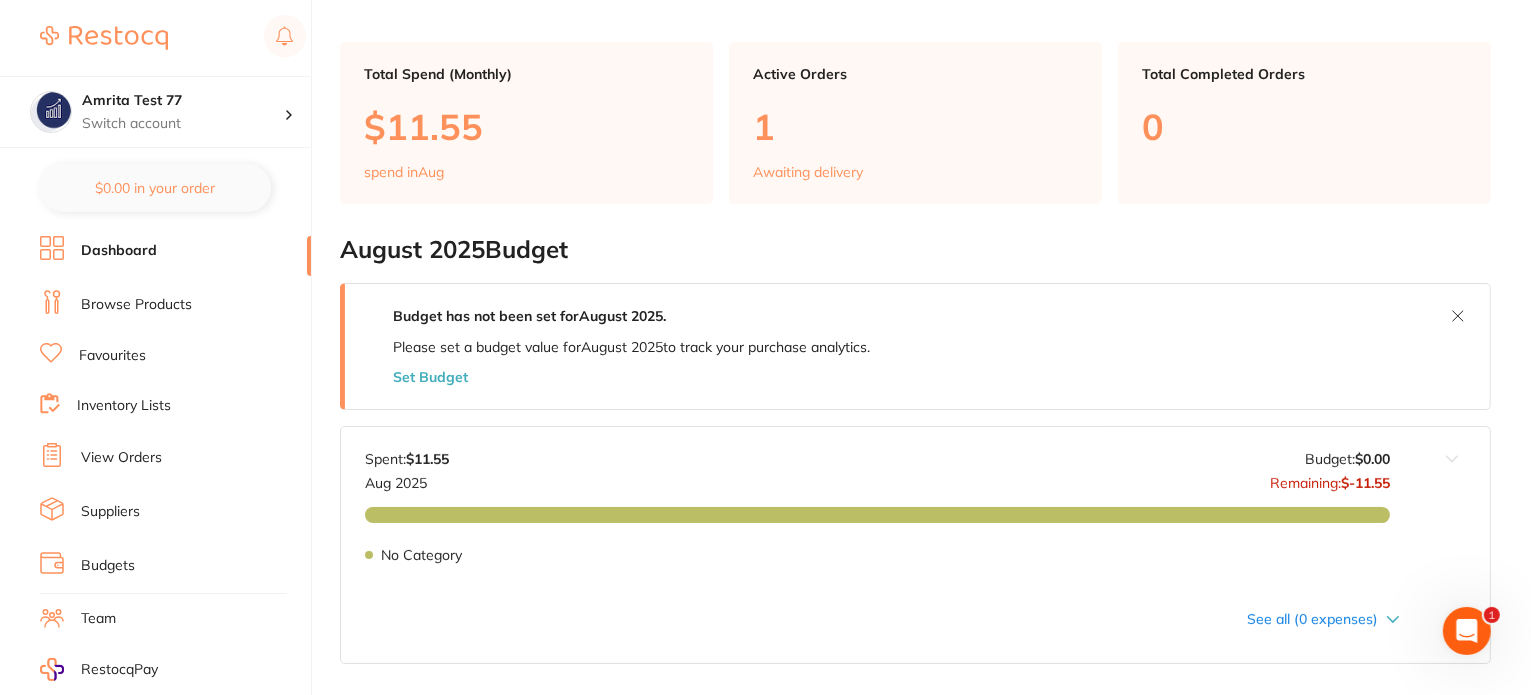 click on "Inventory Lists" at bounding box center [175, 406] 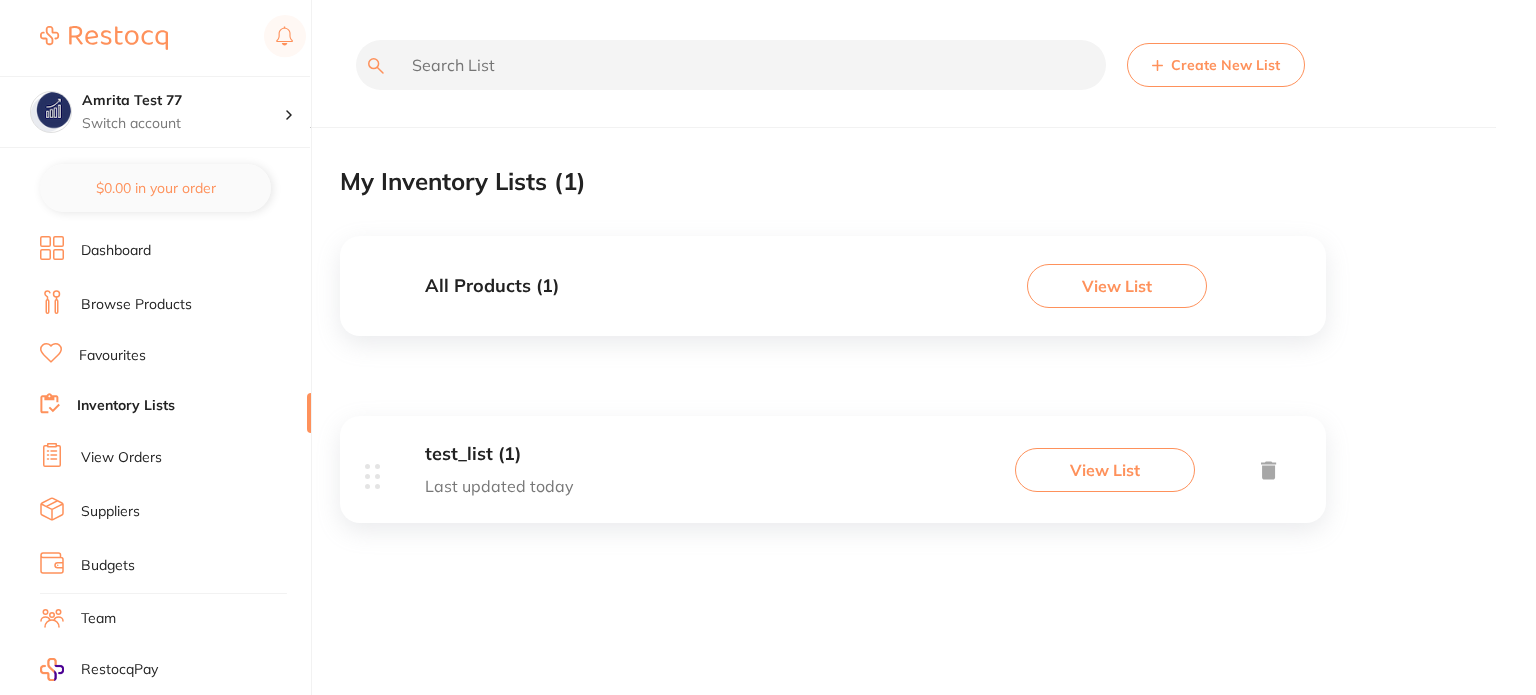 click on "Browse Products" at bounding box center (136, 305) 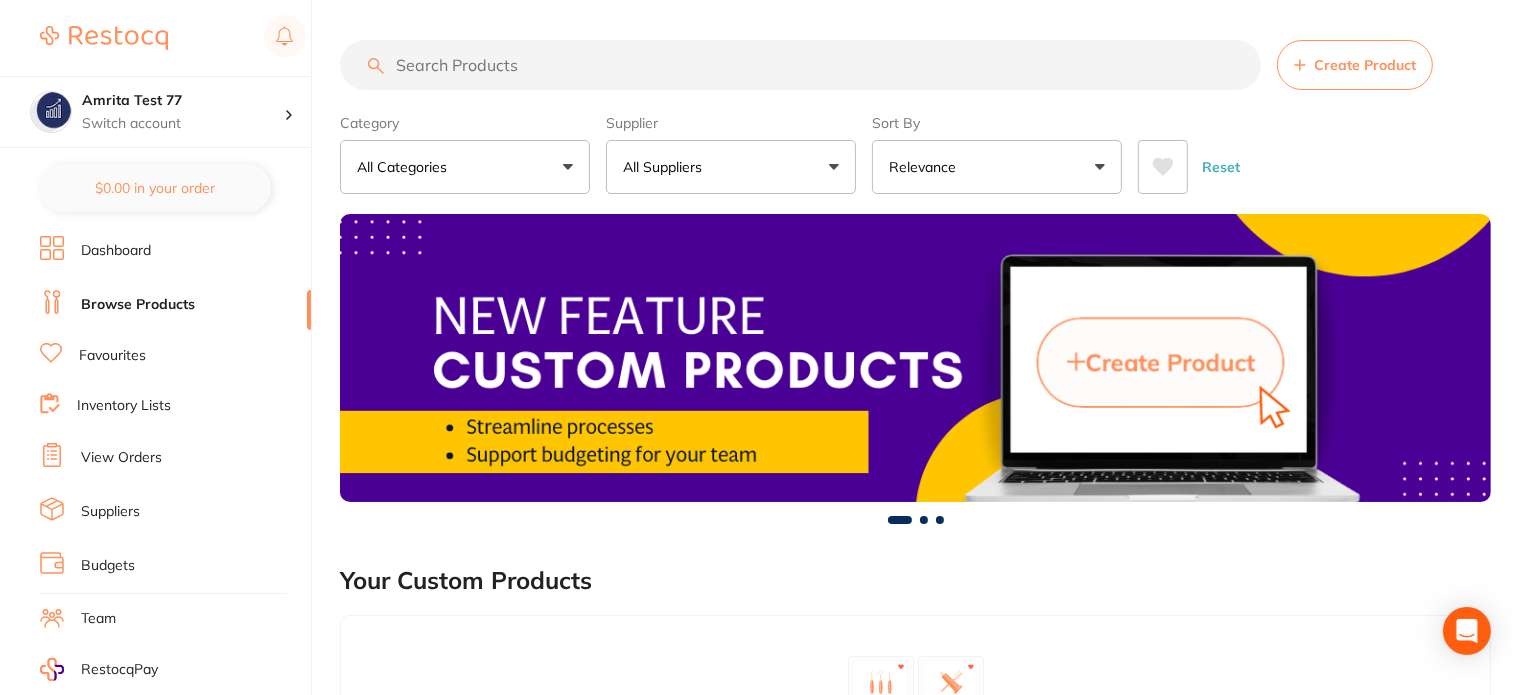 click on "Create Product Category All Categories All Categories 3D Printing anaesthetic articulating burs Burs CAD/CAM crown & bridge disposables Disposables education endodontics Endodontics equipment Equipment evacuation Evacuation finishing & polishing handpieces Handpieces implants impression infection control Infection Control instruments Instruments laboratory Laboratory miscellaneous Miscellaneous oral surgery orthodontics Orthodontics other photography preventative restorative & cosmetic rubber dam Rubber Dam specials & clearance TMJ whitening xrays/imaging Clear Category   false    All Categories Category All Categories 3D Printing anaesthetic articulating burs Burs CAD/CAM crown & bridge disposables Disposables education endodontics Endodontics equipment Equipment evacuation Evacuation finishing & polishing handpieces Handpieces implants impression infection control Infection Control instruments Instruments laboratory Laboratory miscellaneous Miscellaneous oral surgery orthodontics Orthodontics other" at bounding box center [935, 531] 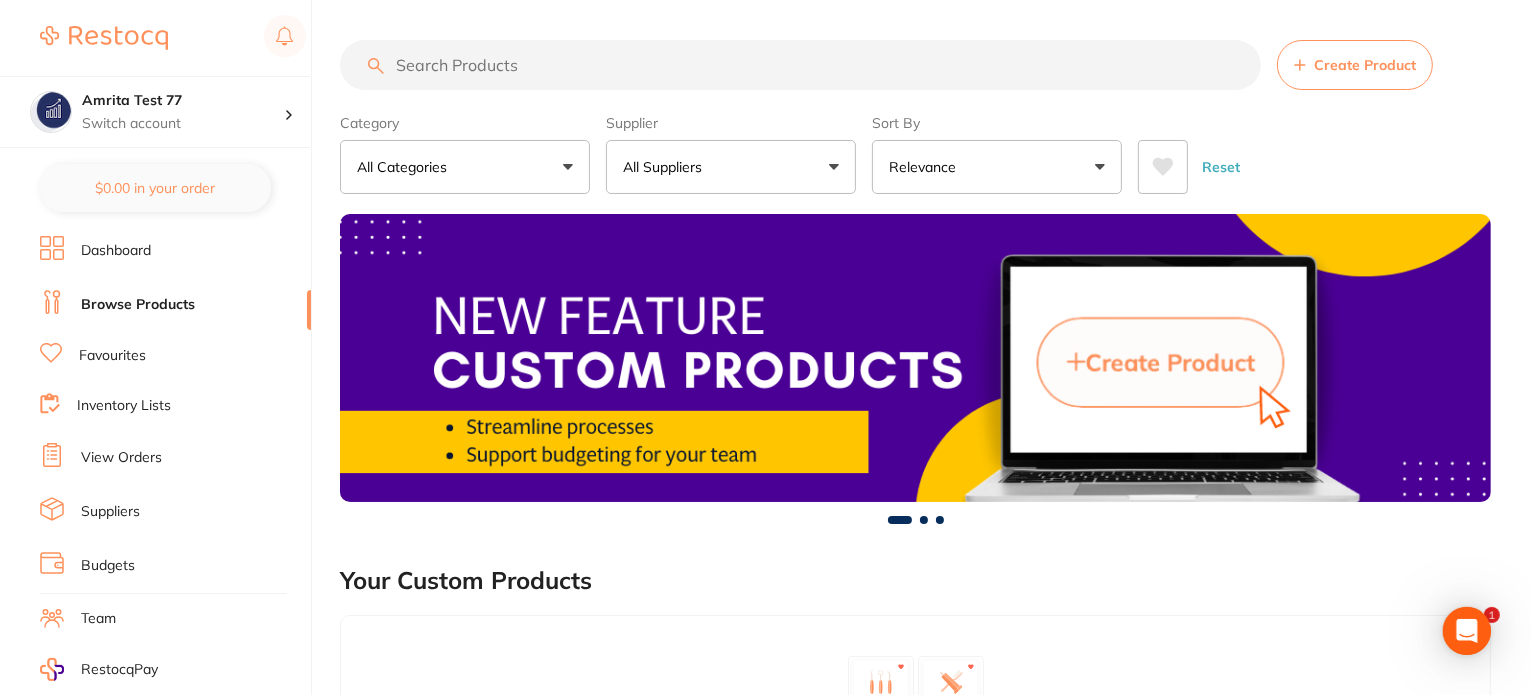 scroll, scrollTop: 0, scrollLeft: 0, axis: both 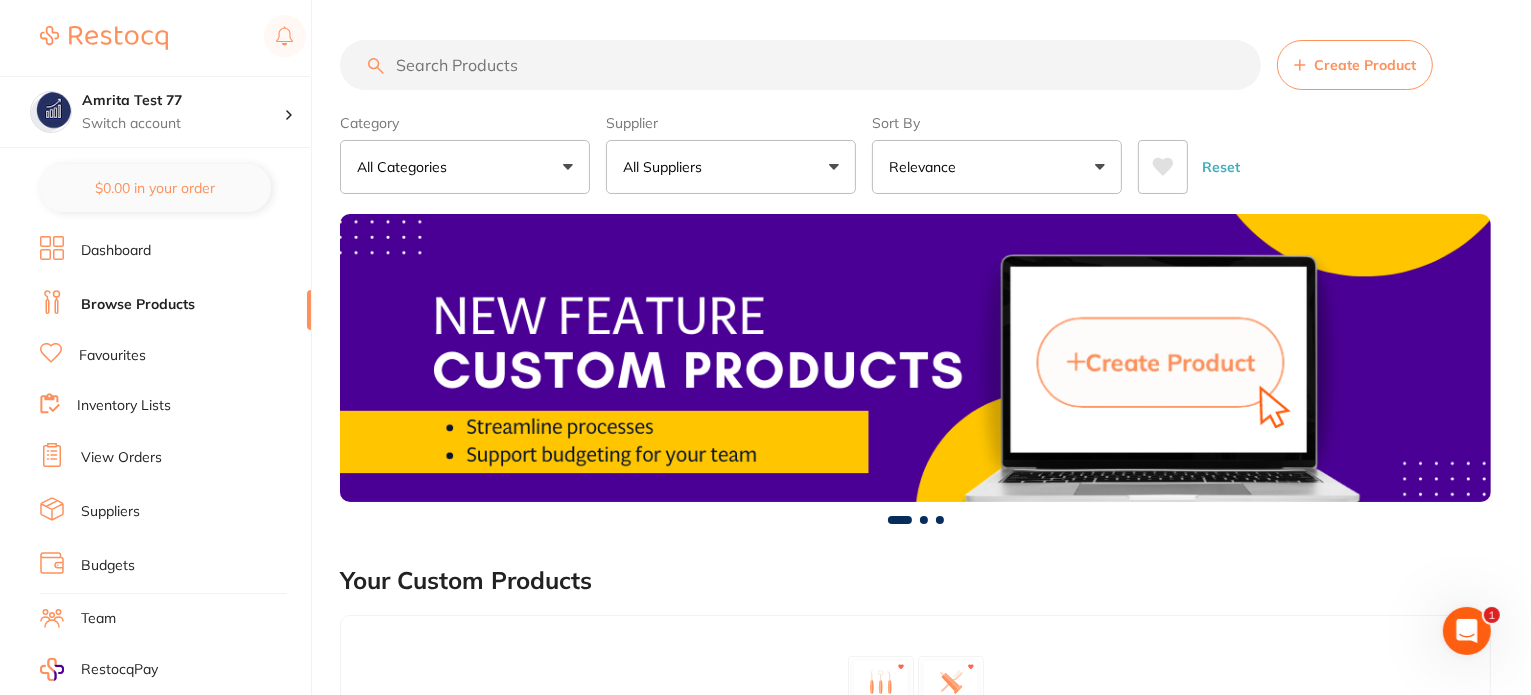 click on "All Suppliers" at bounding box center (666, 167) 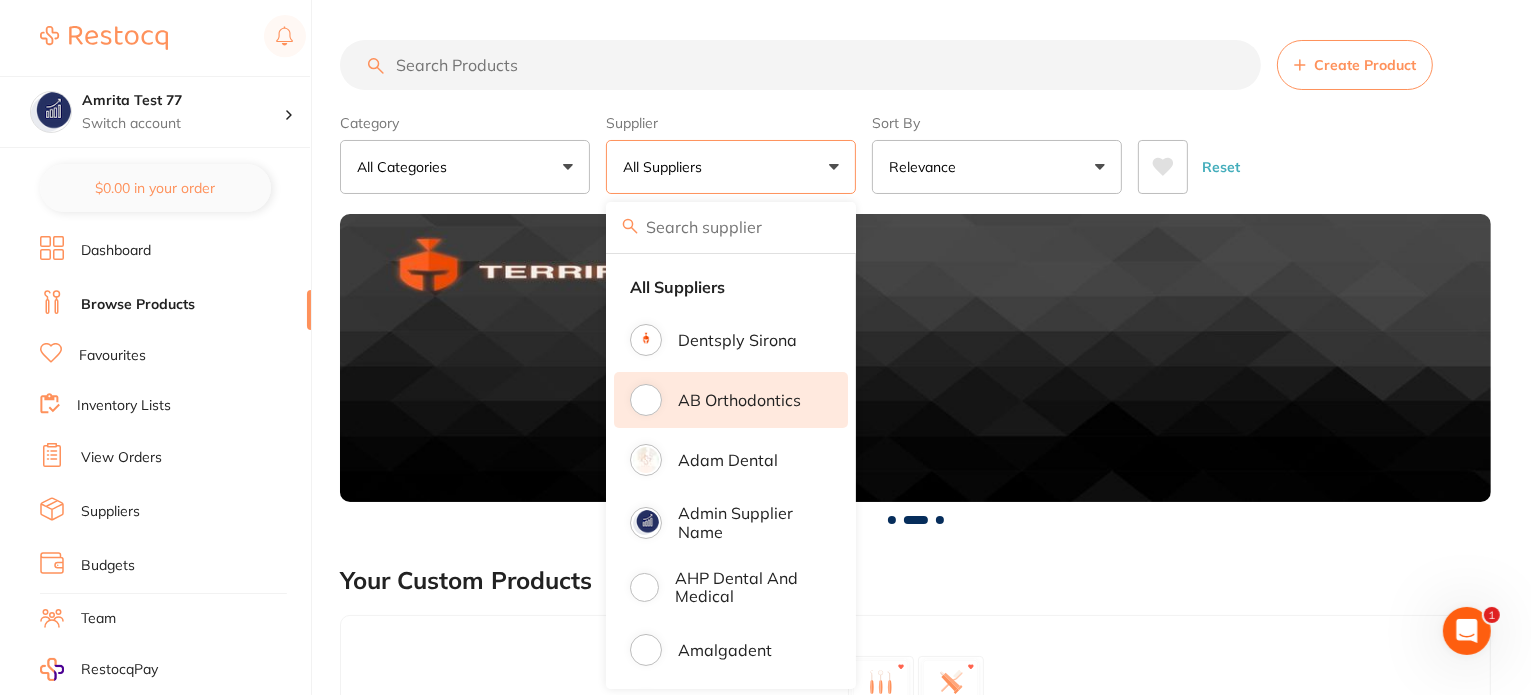 click on "AB Orthodontics" at bounding box center (739, 400) 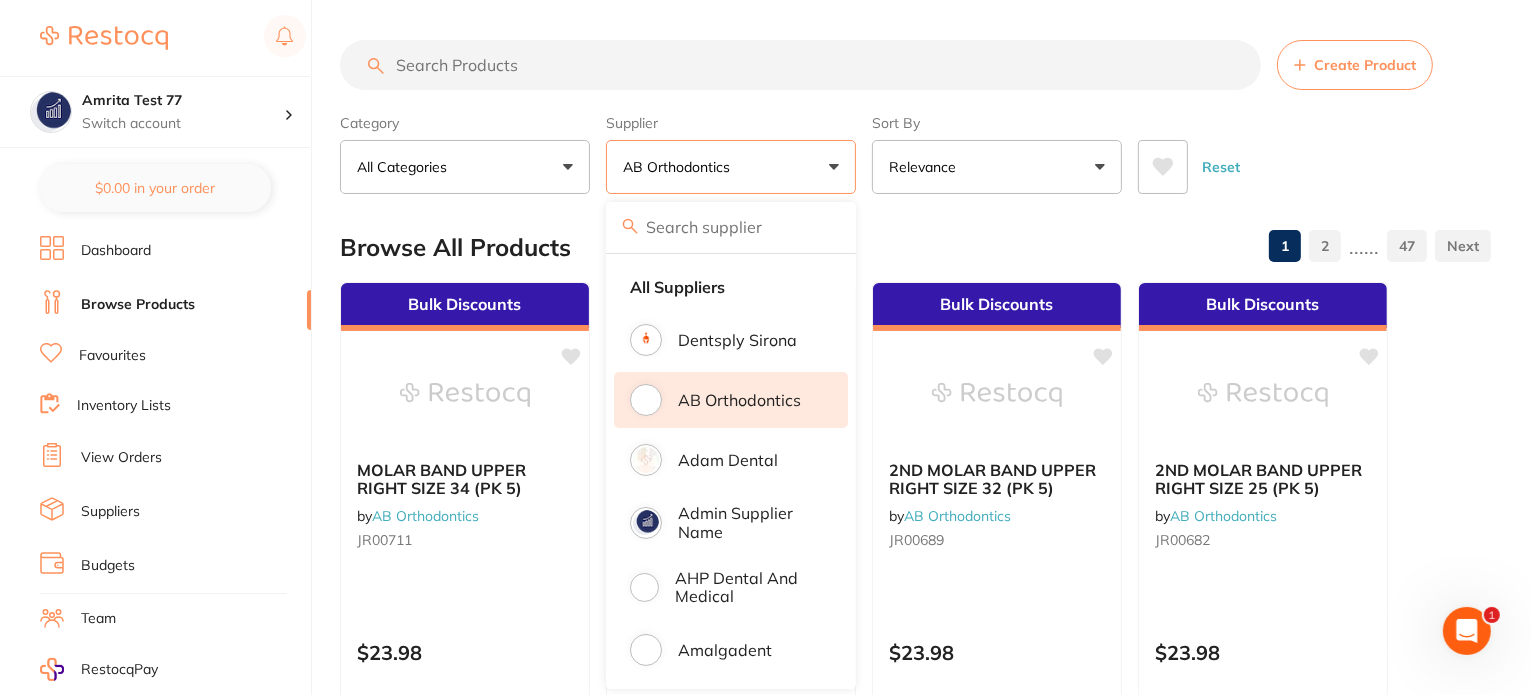 click on "Category All Categories All Categories orthodontics Clear Category   false    All Categories Category All Categories orthodontics Supplier AB Orthodontics All Suppliers Dentsply Sirona AB Orthodontics Adam Dental Admin supplier name AHP Dental and Medical Amalgadent AR Instrumed Ark Health AU Supplier Admin BioMeDent Pty Ltd CDS Dental Critical Dental David Melton Dental Practice Supplies Dental Zone Erkodent Erskine Dental frontend Geistlich Healthware Australia HIT Dental & Medical Supplies Independent Dental Ivoclar Vivadent Kulzer Dental Leepac Medical and Dental Livingstone International Main Orthodontics Matrixdental Mayfair Dental Supplies MDS Dental Numedical Orien dental Origin Dental Ozdent Quovo Dental Raypurt Dental RiDental Ridley dental Sanoop Supplier Southern Dental Pty Ltd Straumann TerrificMinds TM Supplier VP Dental & Medical Supplies Clear Supplier   true    AB Orthodontics Supplier Dentsply Sirona AB Orthodontics Adam Dental Admin supplier name AHP Dental and Medical Amalgadent Ark Health" at bounding box center [915, 150] 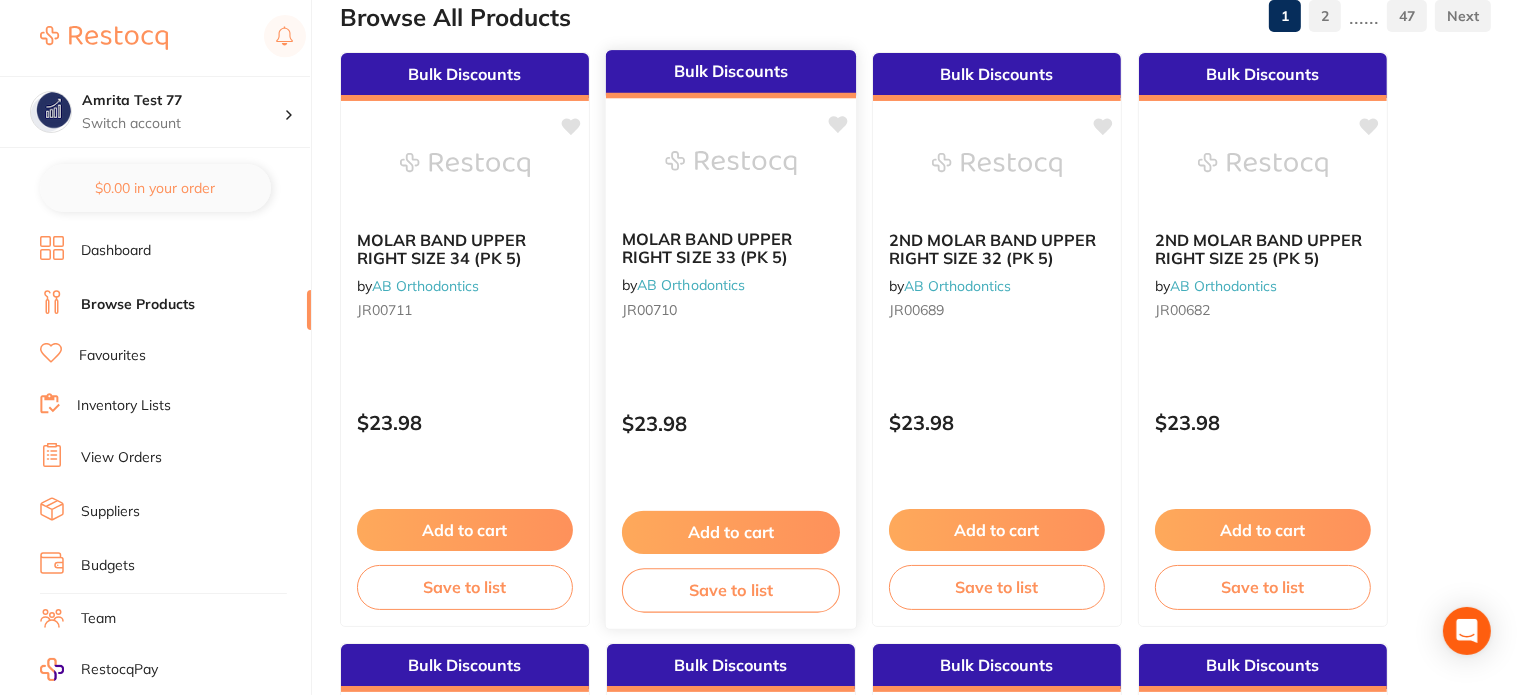 scroll, scrollTop: 400, scrollLeft: 0, axis: vertical 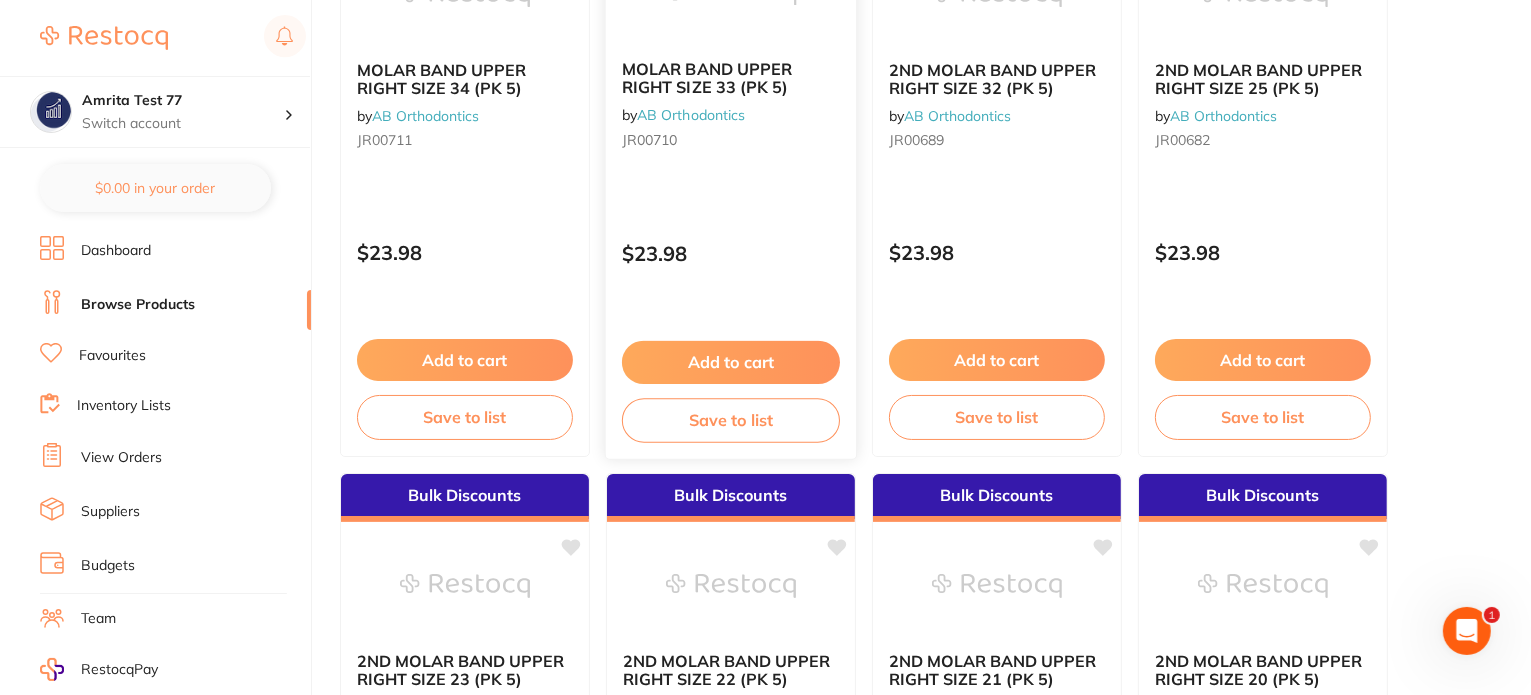 click on "Add to cart" at bounding box center [731, 362] 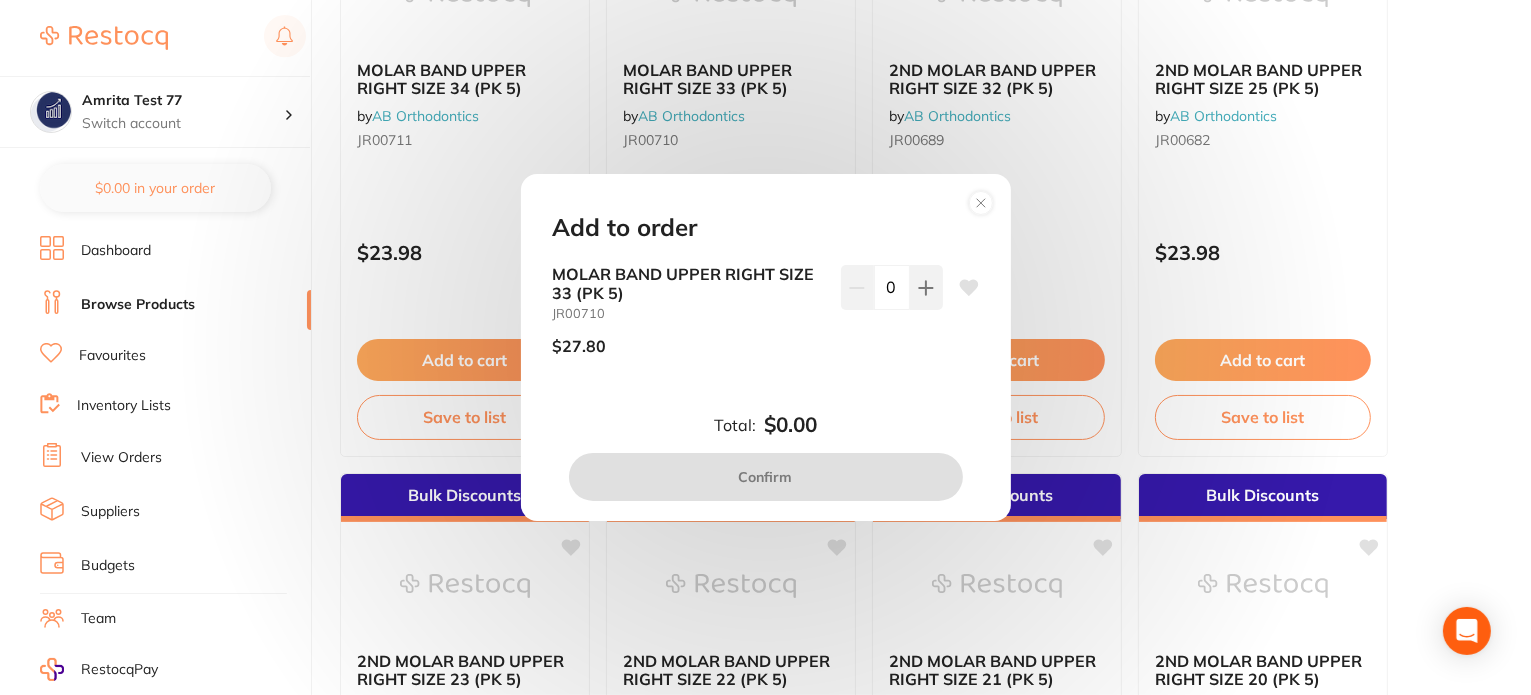 drag, startPoint x: 913, startPoint y: 287, endPoint x: 850, endPoint y: 448, distance: 172.88725 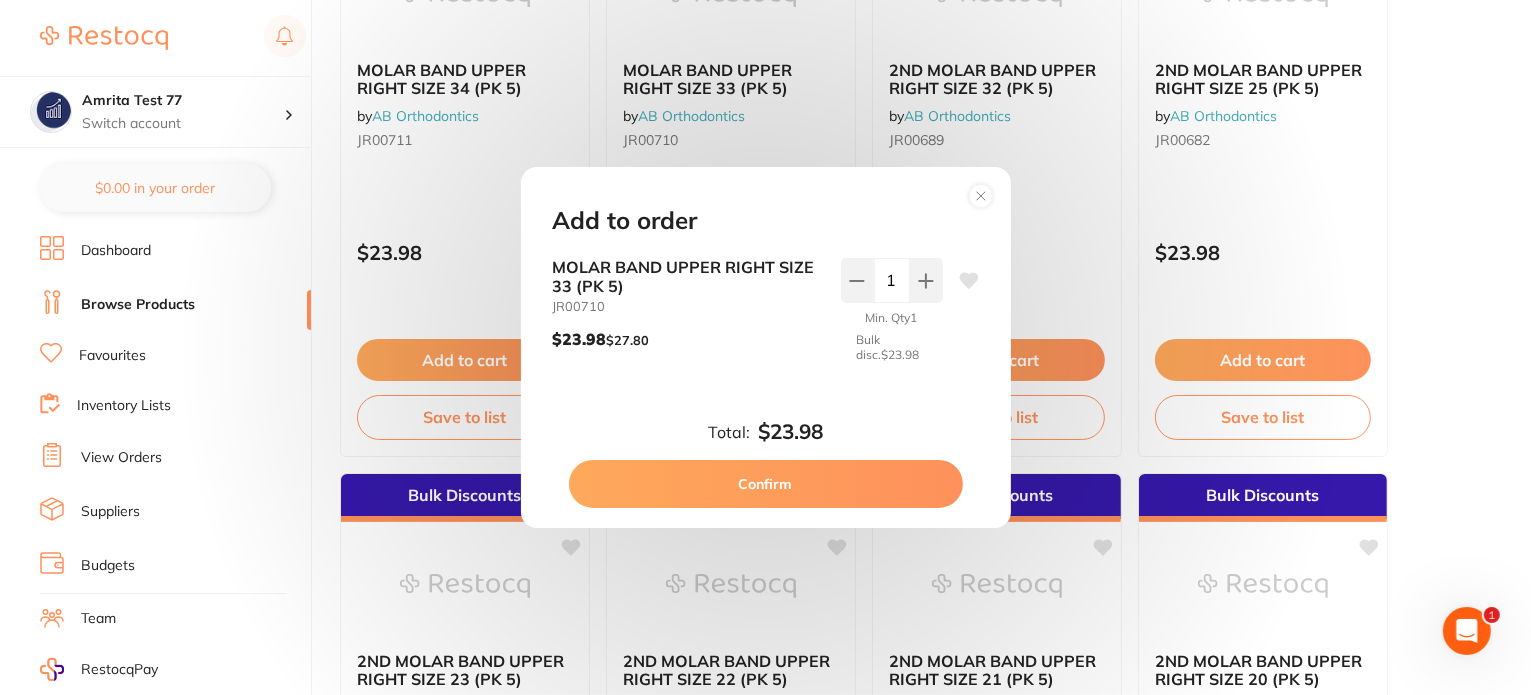 scroll, scrollTop: 0, scrollLeft: 0, axis: both 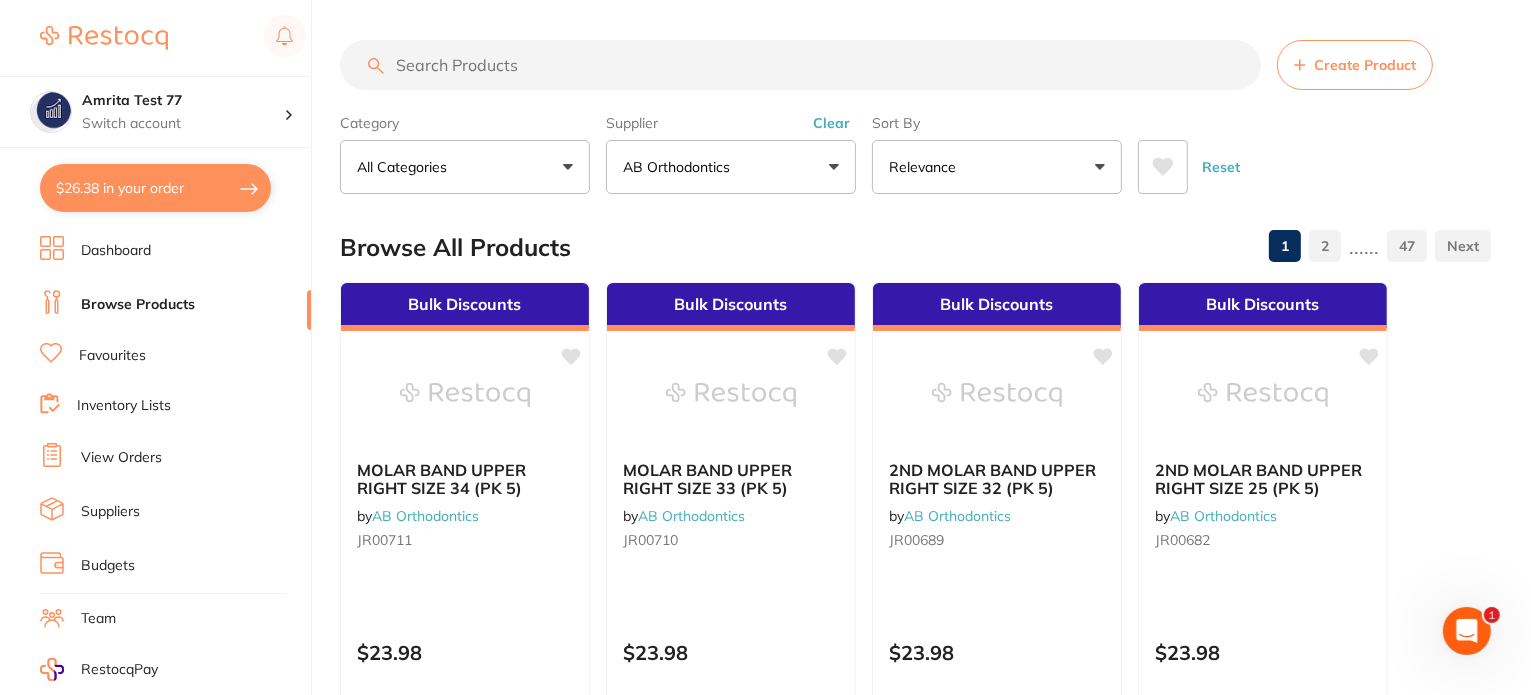click on "AB Orthodontics" at bounding box center [731, 167] 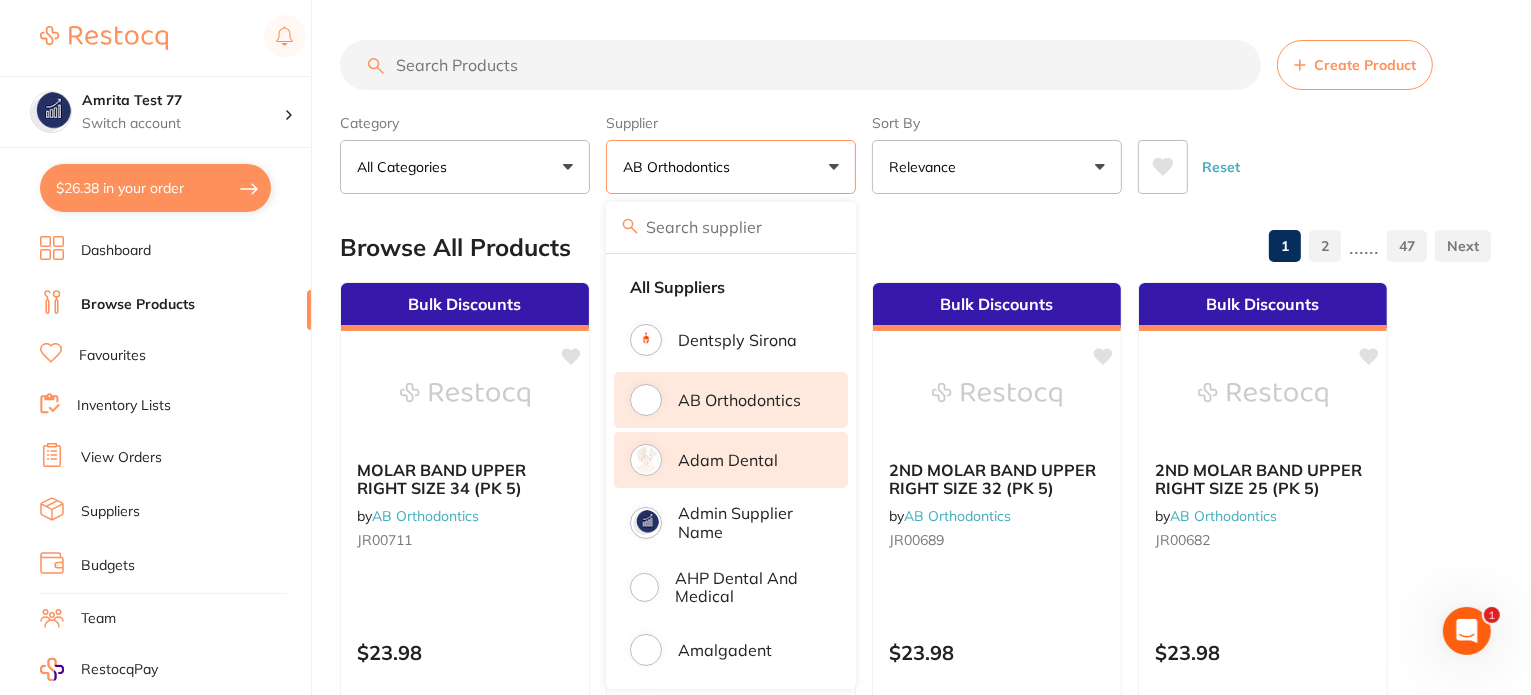 drag, startPoint x: 733, startPoint y: 455, endPoint x: 746, endPoint y: 425, distance: 32.695564 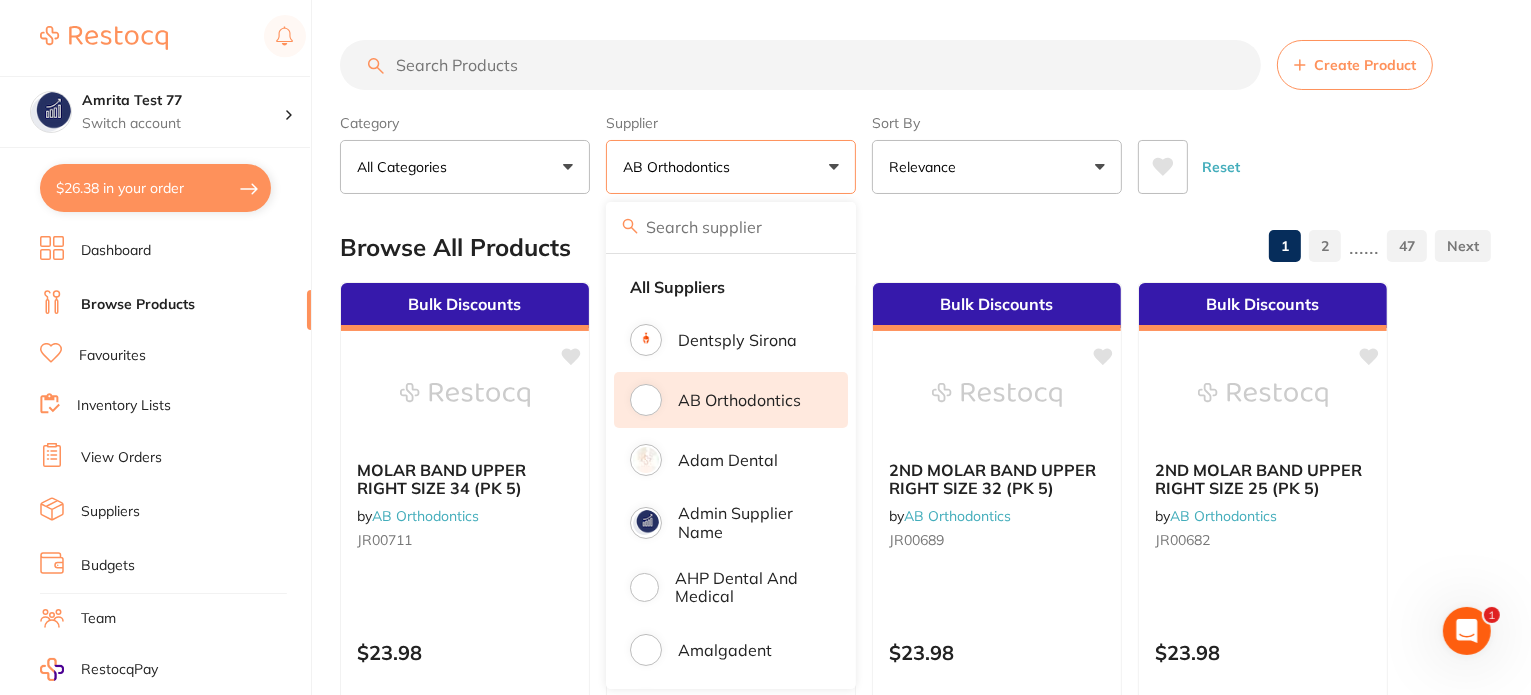 click on "Adam Dental" at bounding box center (728, 460) 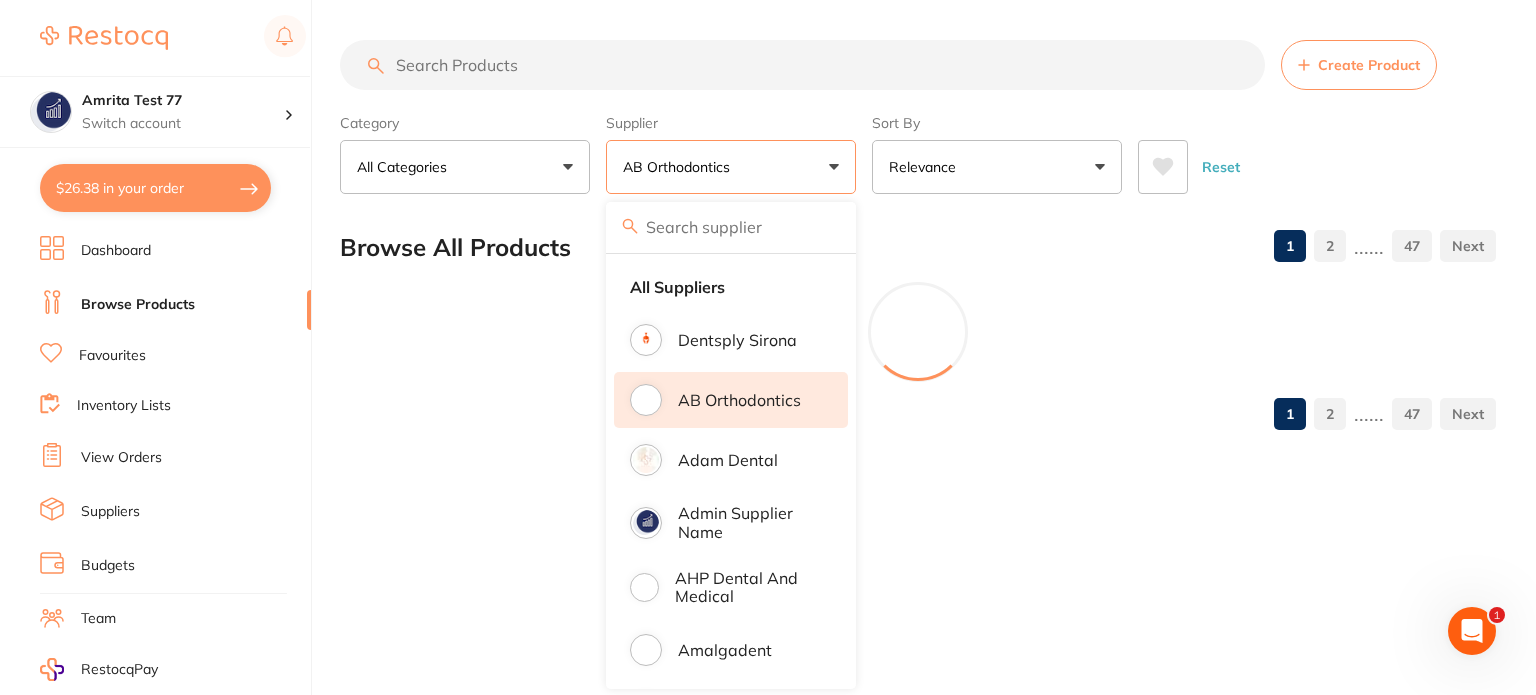 click on "AB Orthodontics" at bounding box center [739, 400] 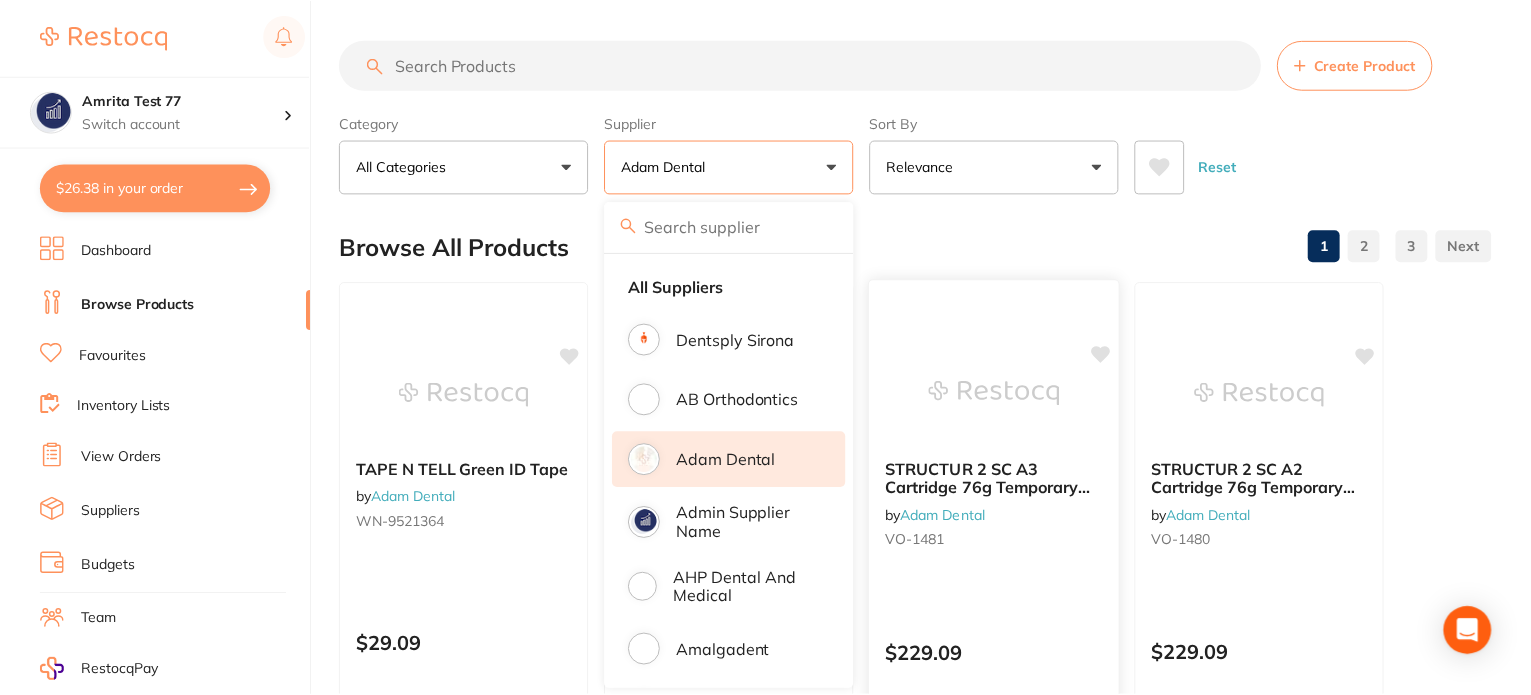 scroll, scrollTop: 200, scrollLeft: 0, axis: vertical 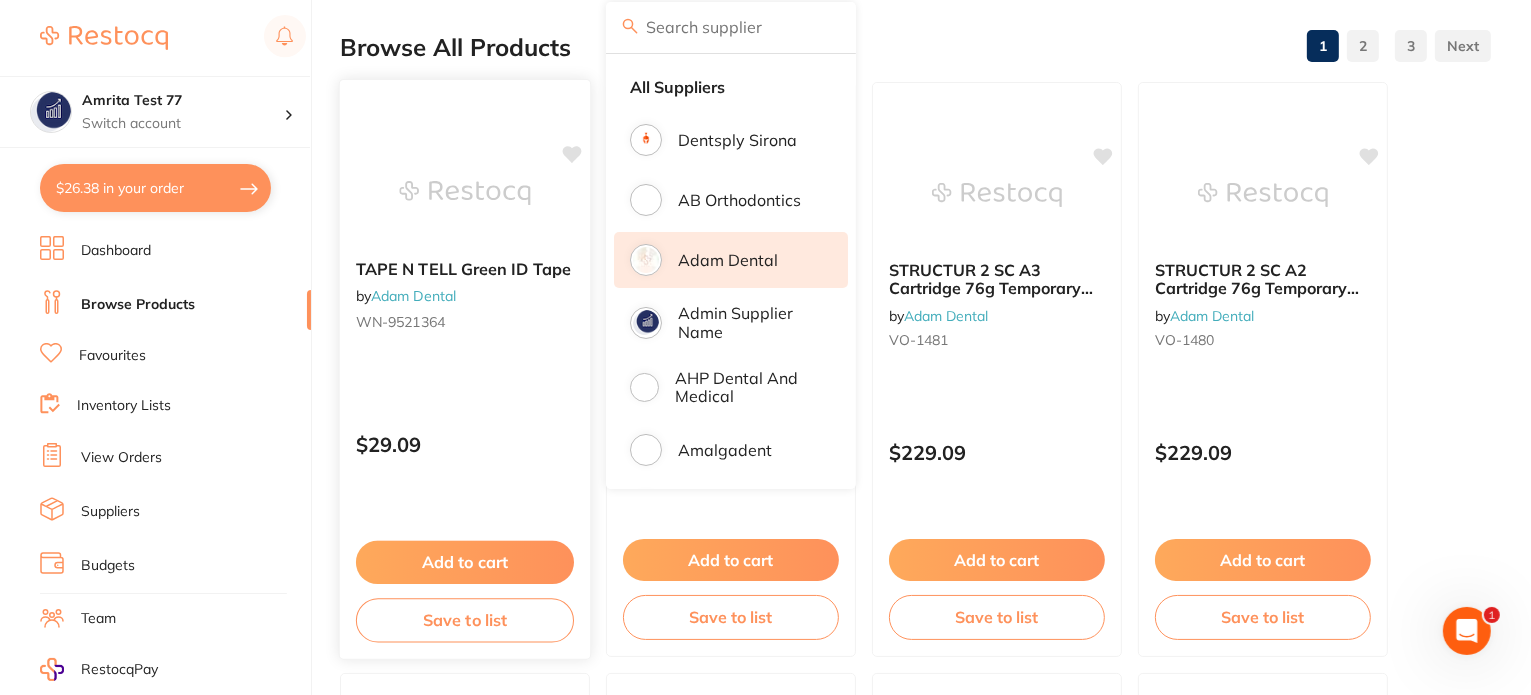 click on "Add to cart" at bounding box center [465, 562] 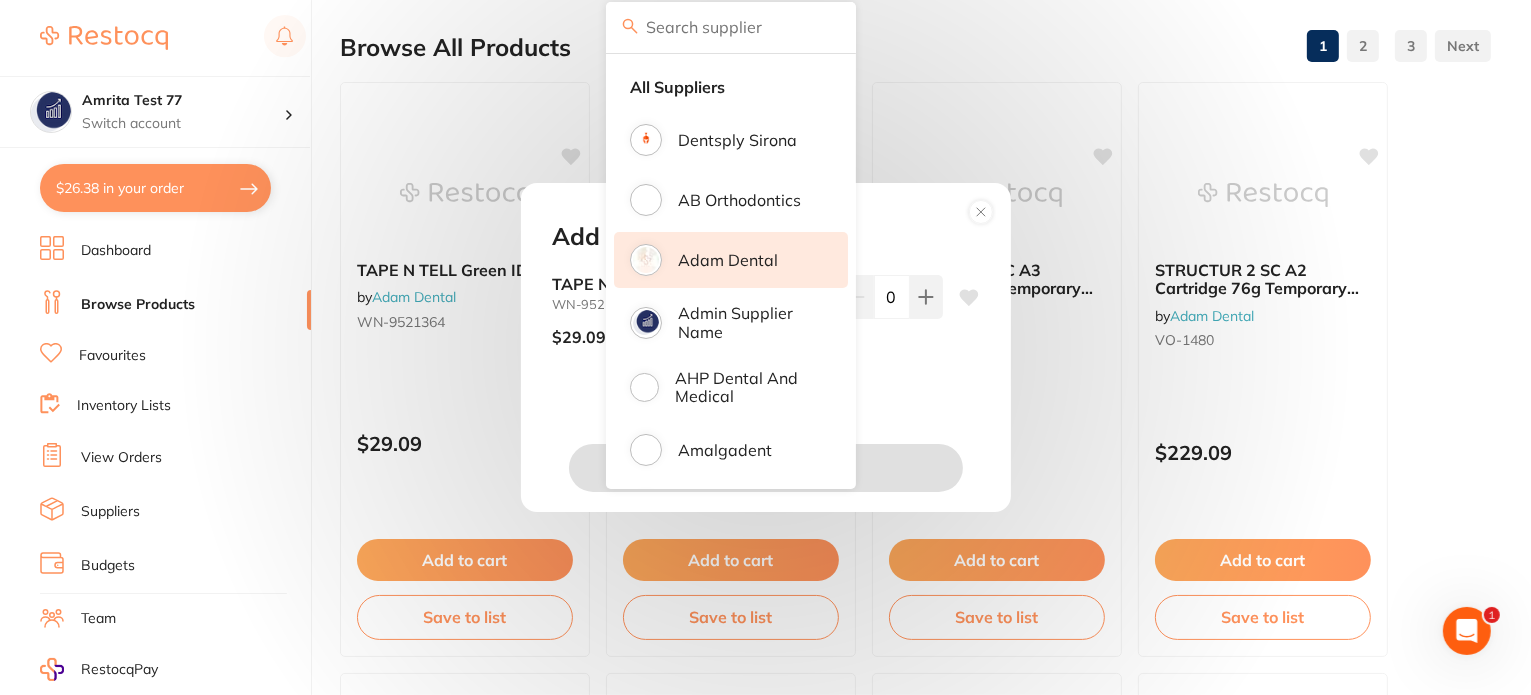 scroll, scrollTop: 0, scrollLeft: 0, axis: both 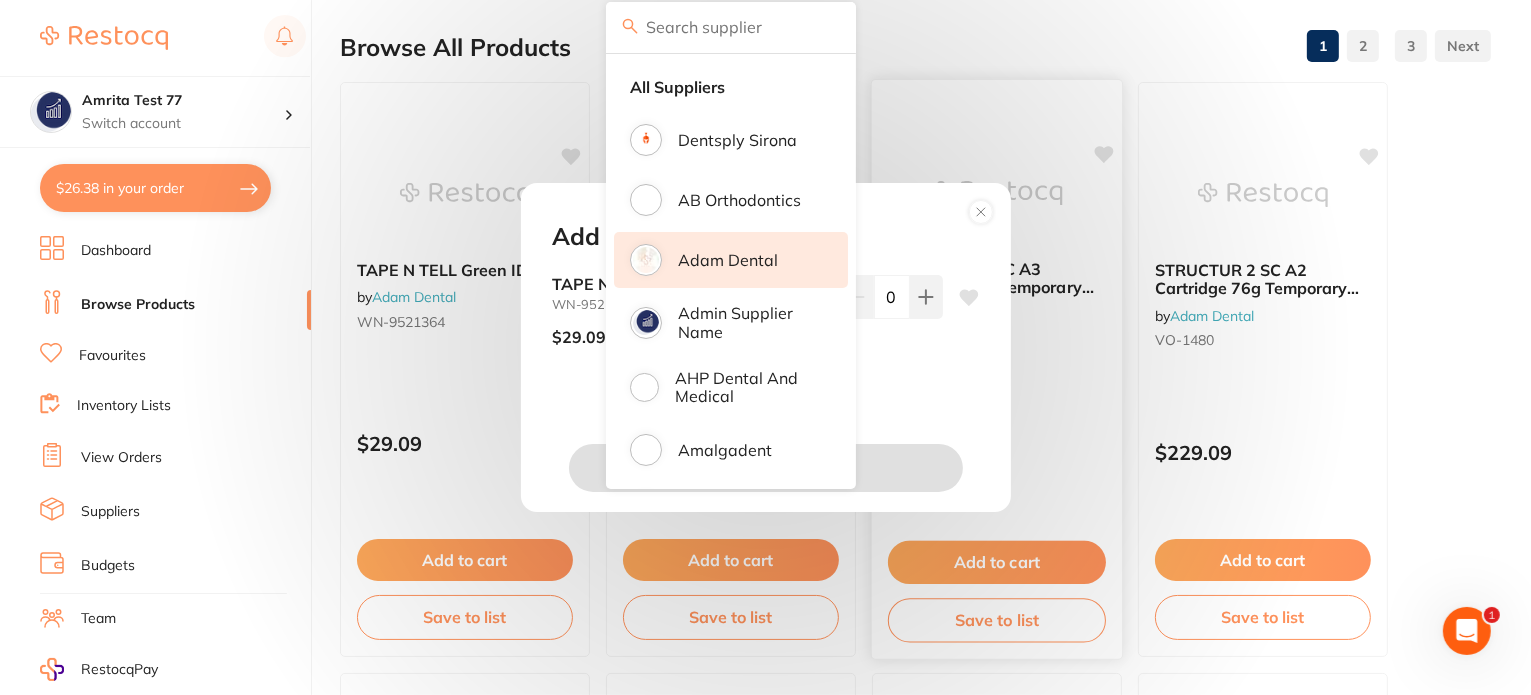 drag, startPoint x: 873, startPoint y: 44, endPoint x: 929, endPoint y: 135, distance: 106.850365 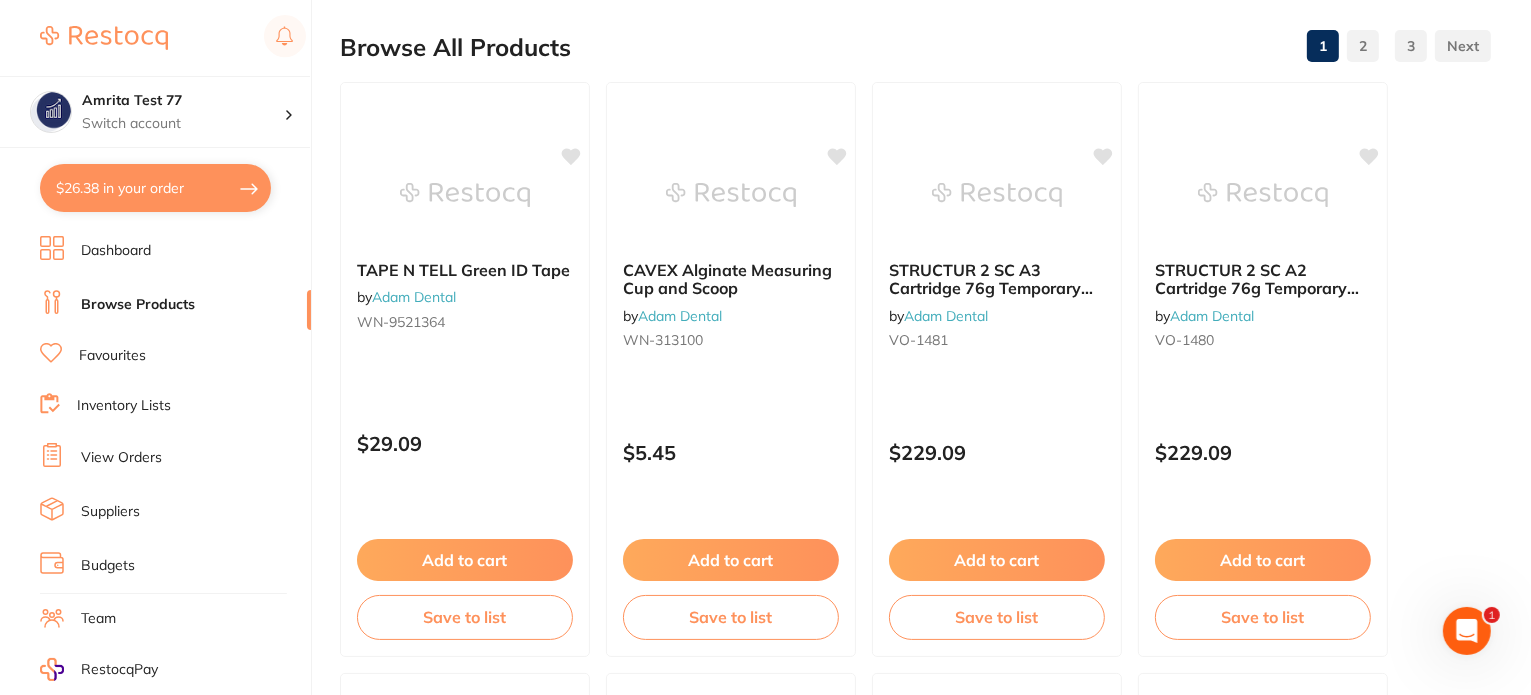 click on "Add to cart" at bounding box center [465, 560] 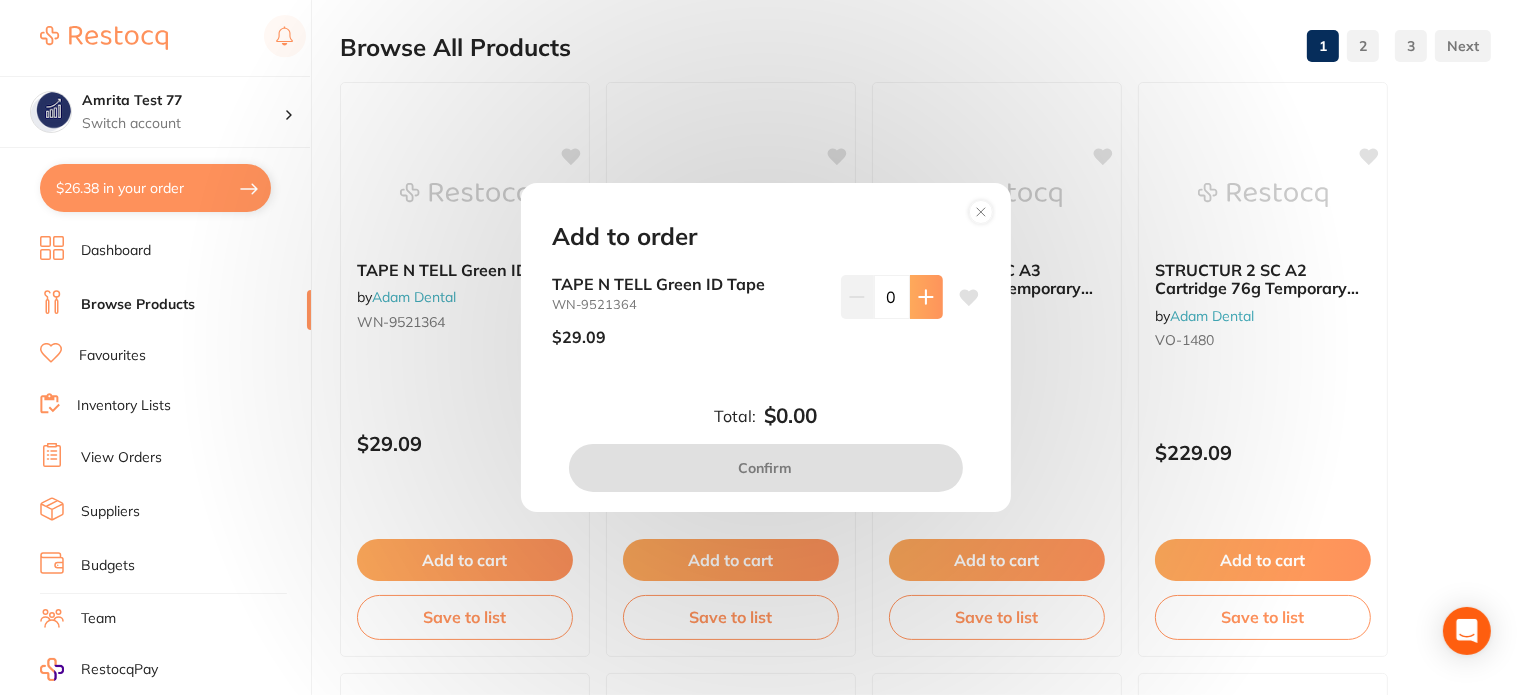 click 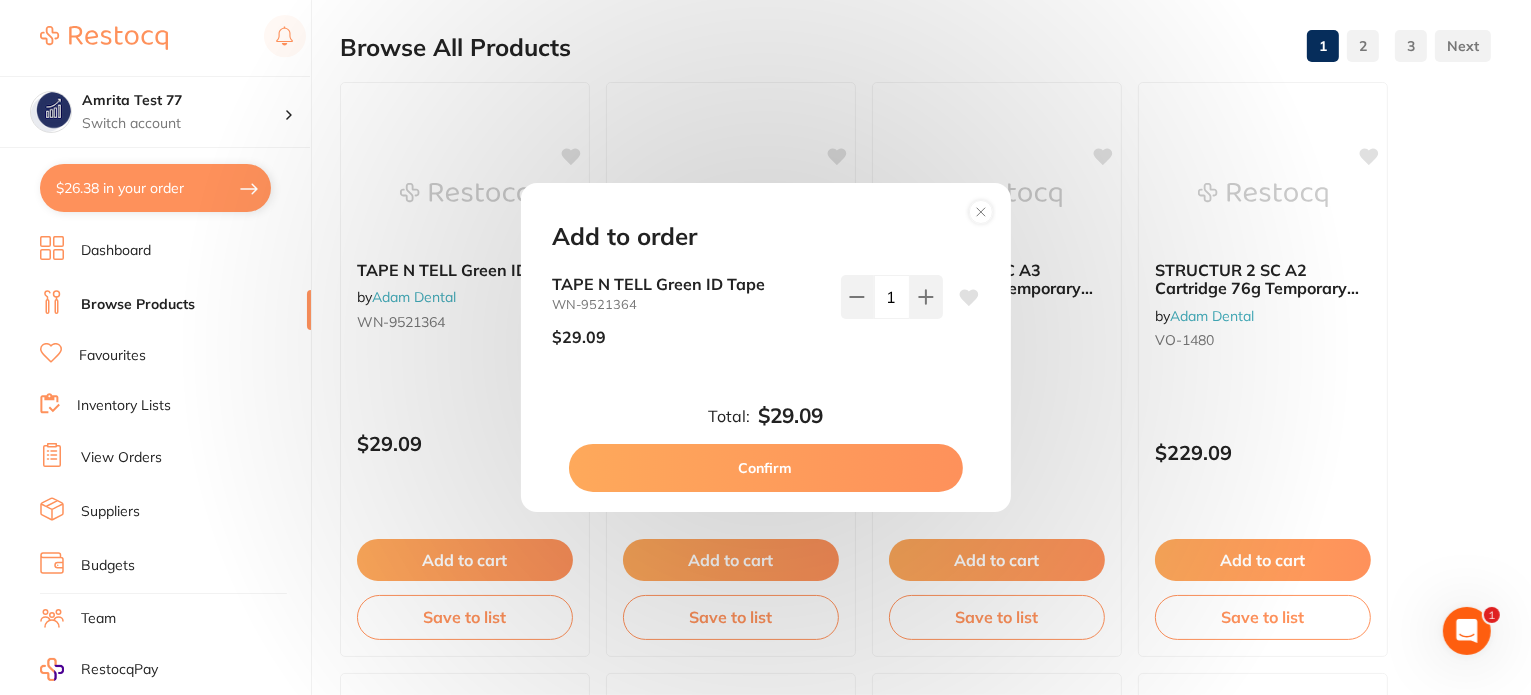 scroll, scrollTop: 0, scrollLeft: 0, axis: both 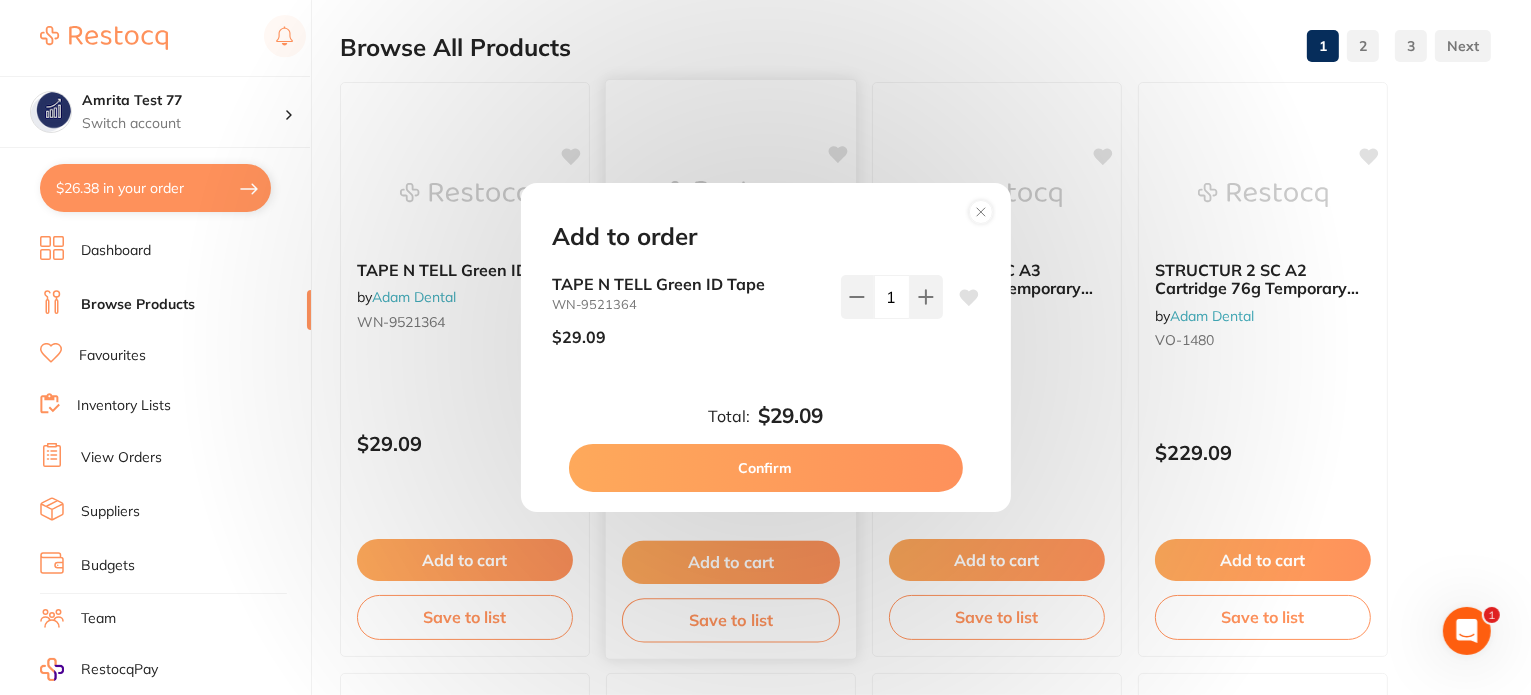 drag, startPoint x: 899, startPoint y: 461, endPoint x: 656, endPoint y: 353, distance: 265.91916 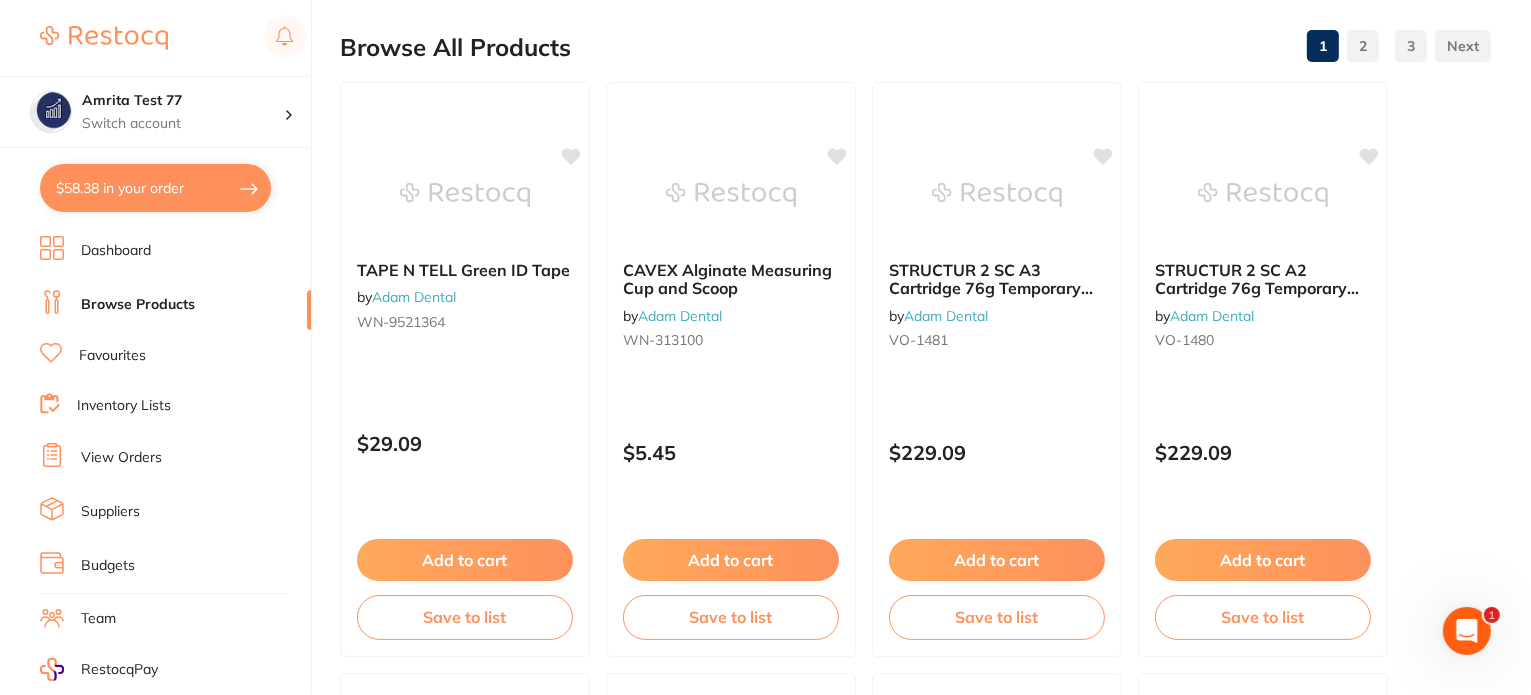 click on "$58.38   in your order" at bounding box center [155, 188] 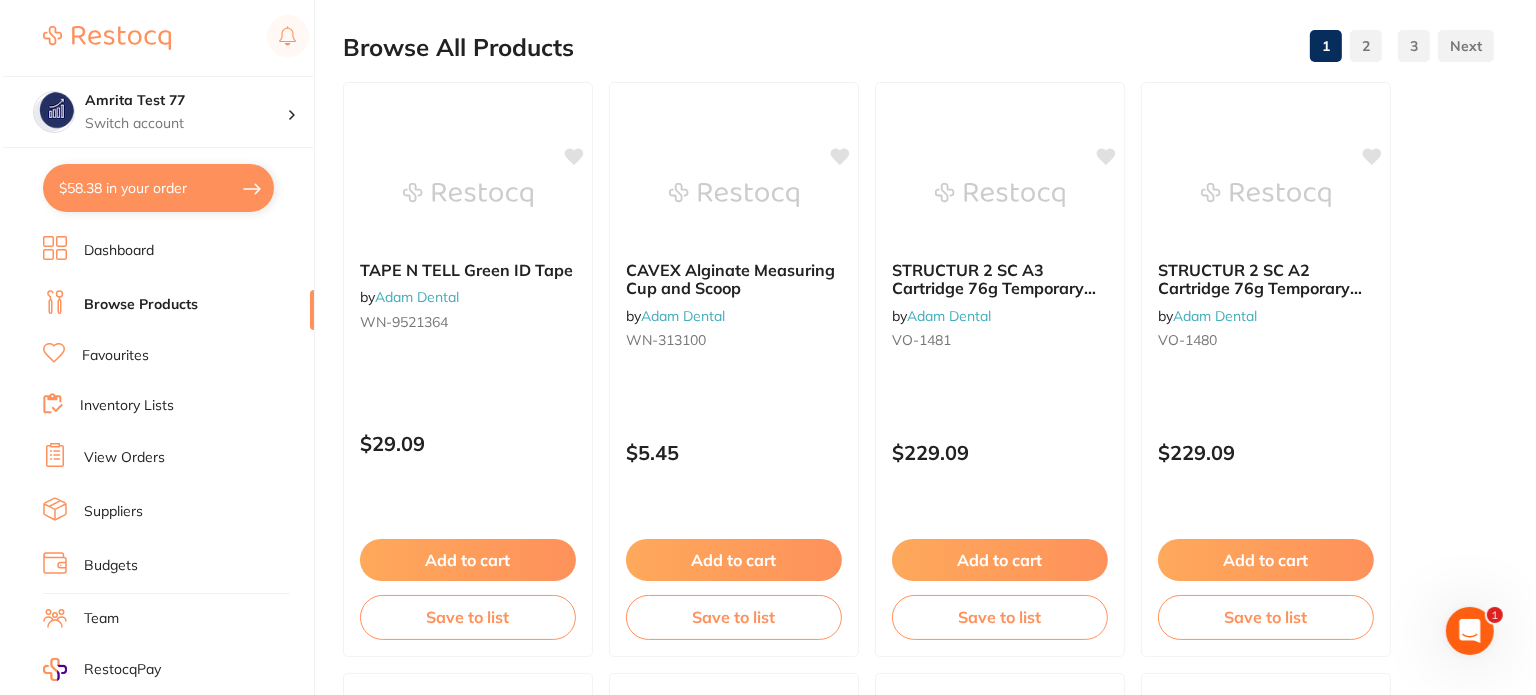 scroll, scrollTop: 0, scrollLeft: 0, axis: both 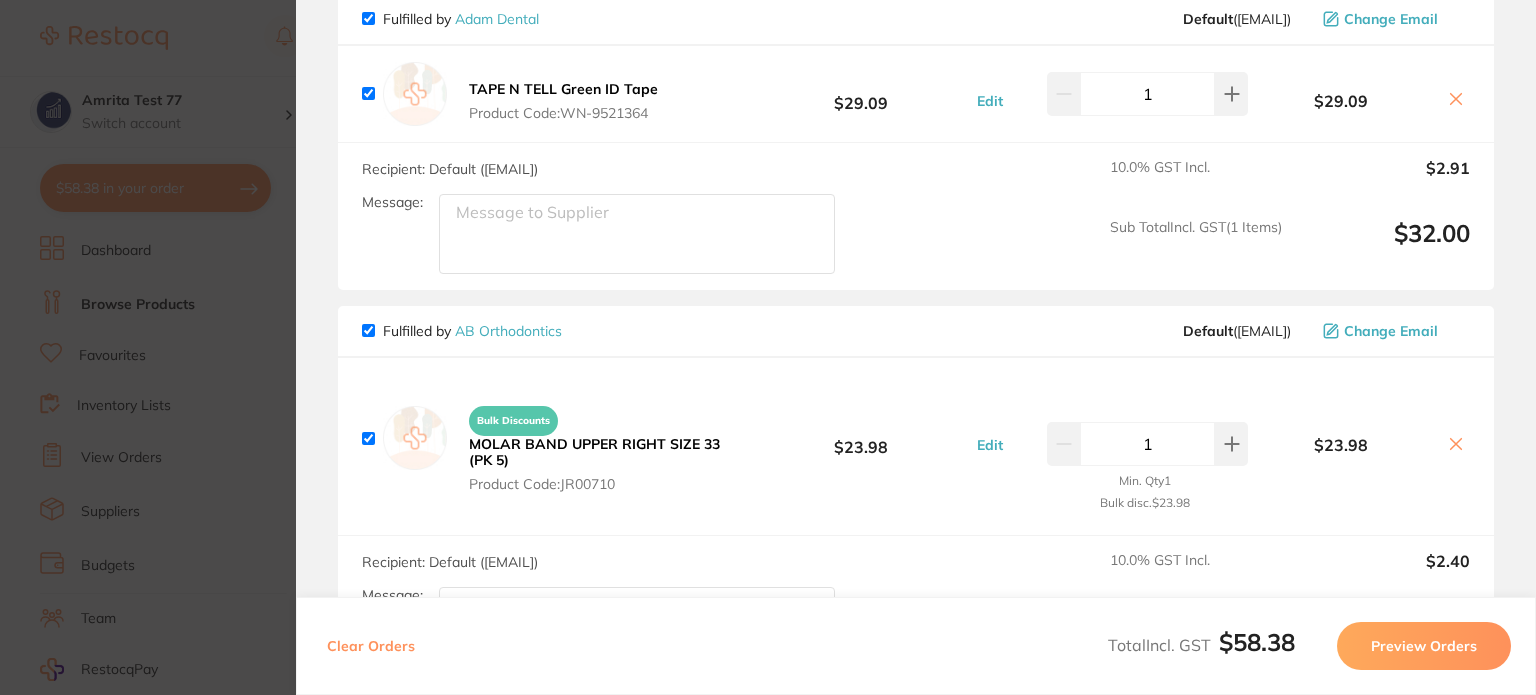click on "MOLAR BAND UPPER RIGHT SIZE 33 (PK 5)" at bounding box center (594, 452) 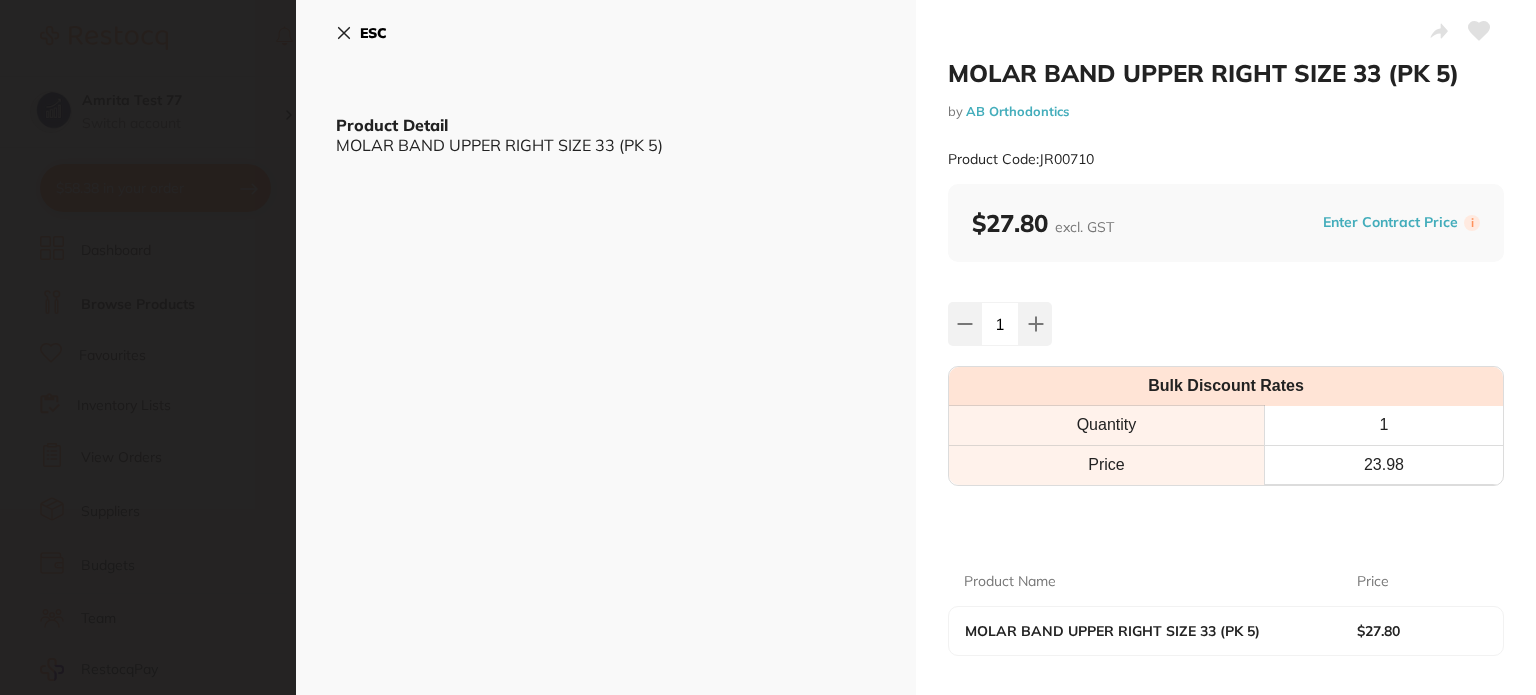click 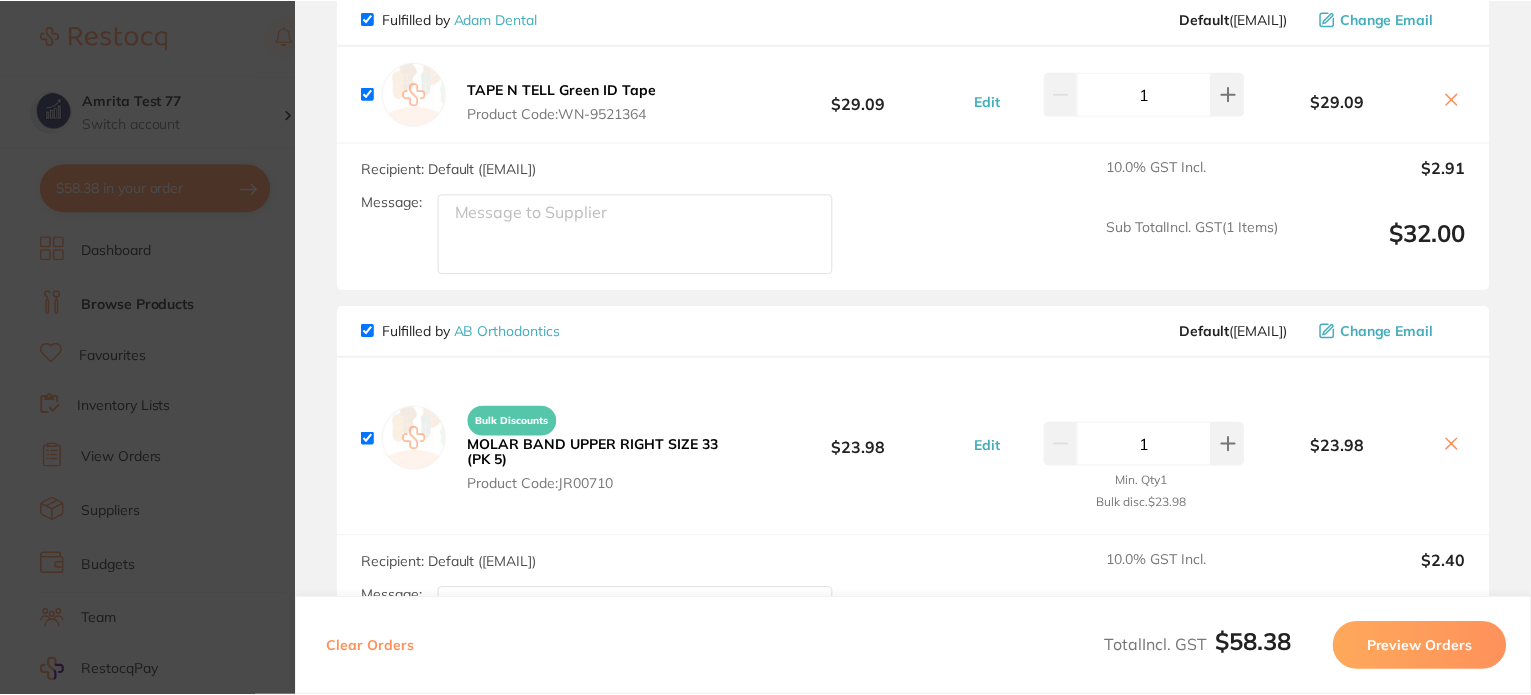 scroll, scrollTop: 200, scrollLeft: 0, axis: vertical 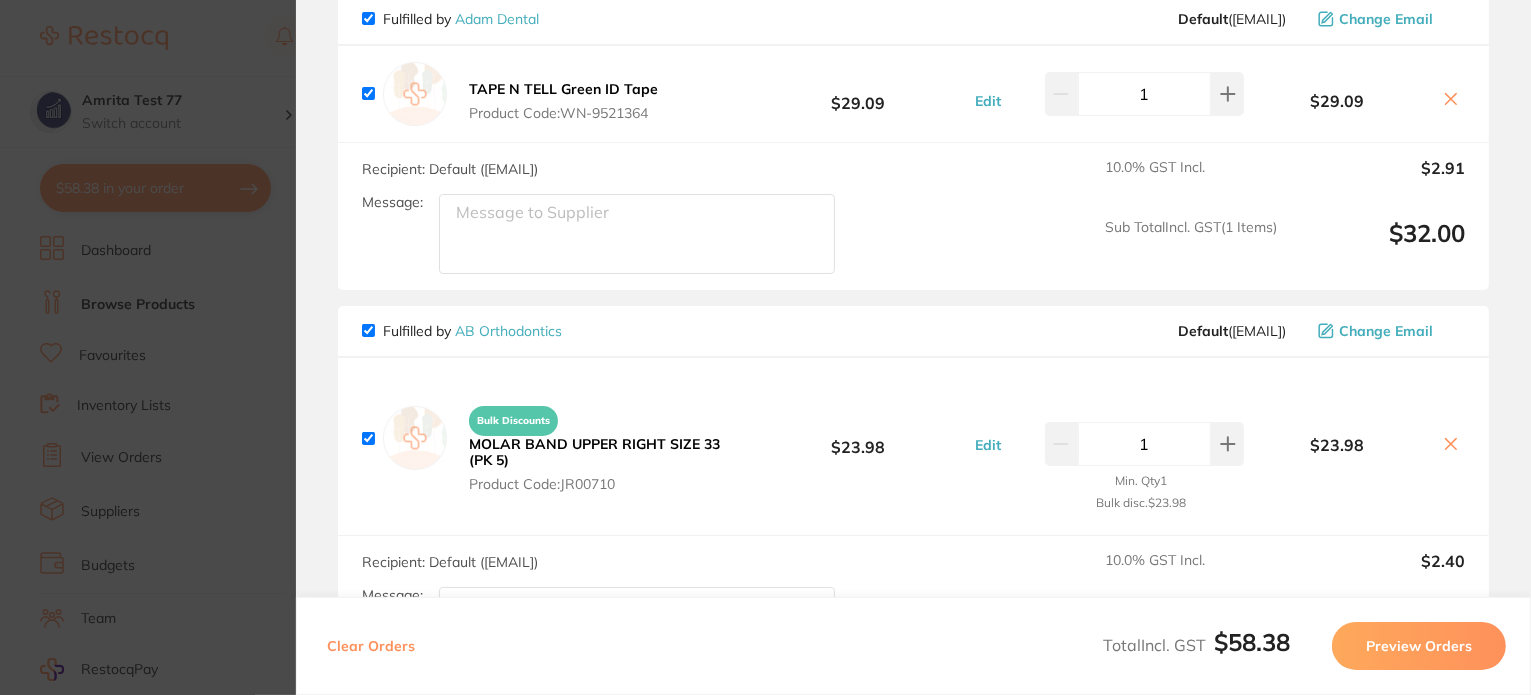 click on "Preview Orders" at bounding box center [1419, 646] 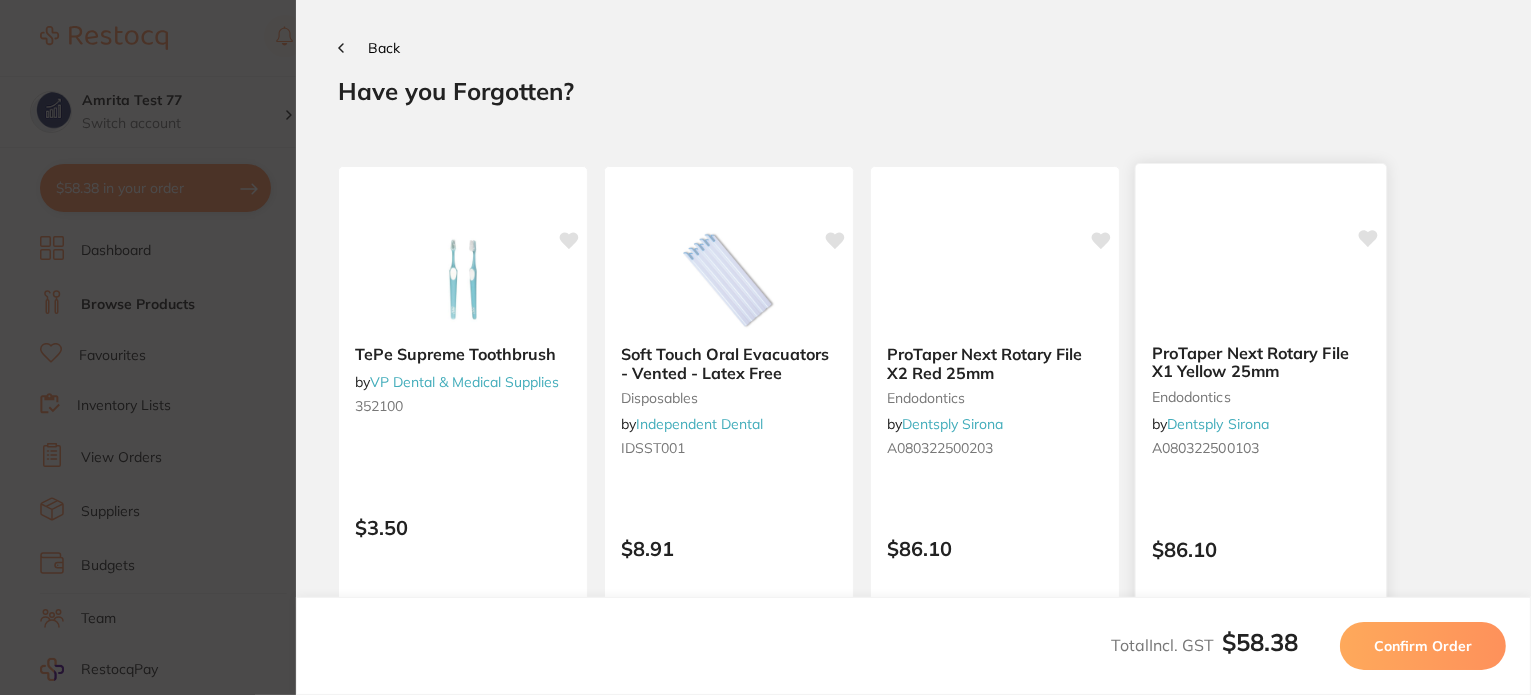 scroll, scrollTop: 0, scrollLeft: 0, axis: both 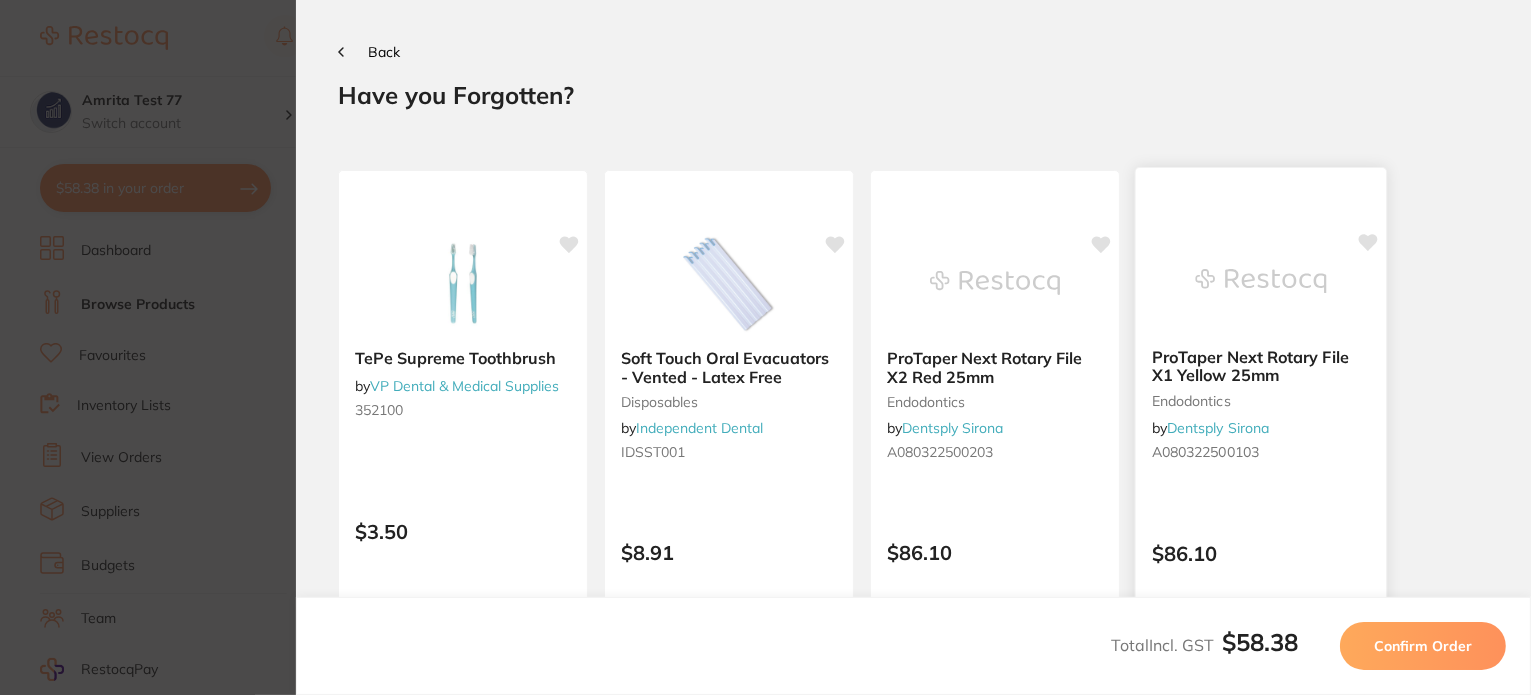 click on "ProTaper Next Rotary File X1 Yellow 25mm" at bounding box center [1261, 366] 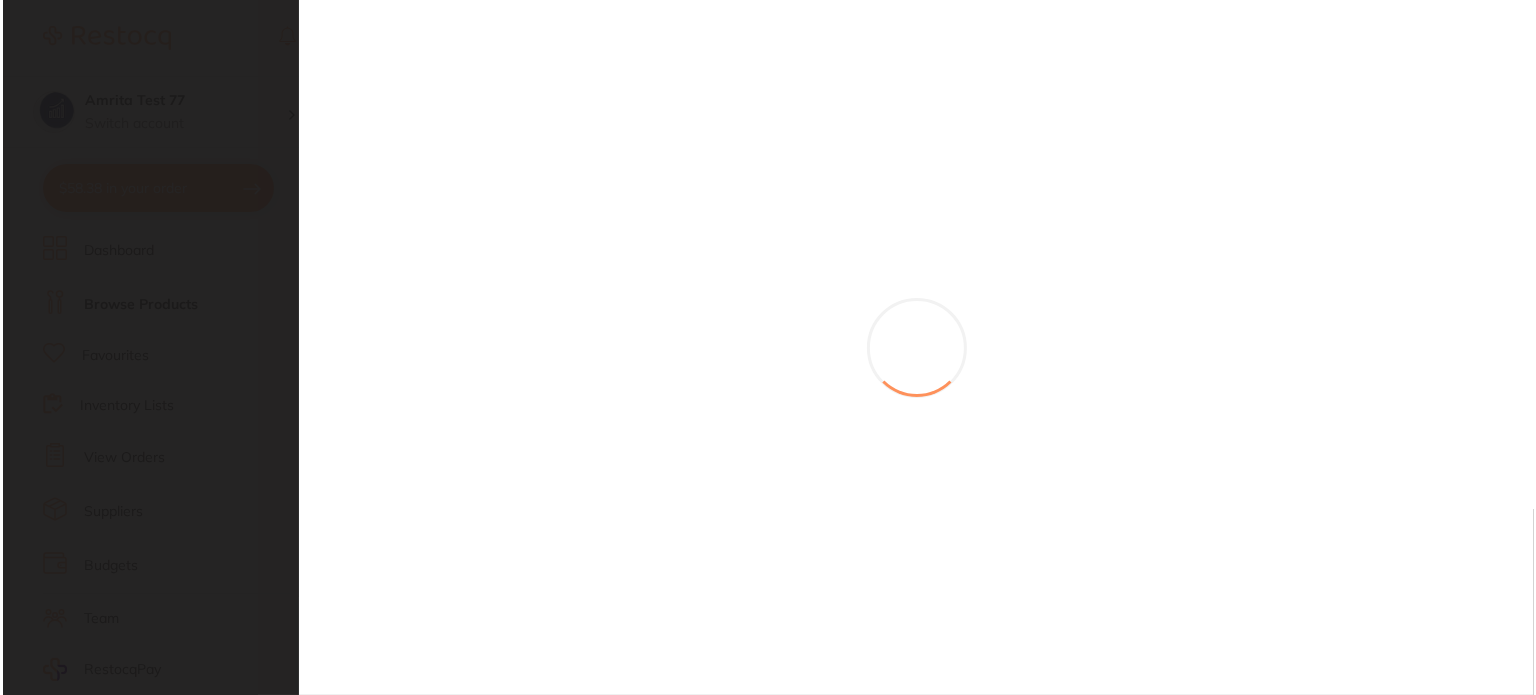 scroll, scrollTop: 0, scrollLeft: 0, axis: both 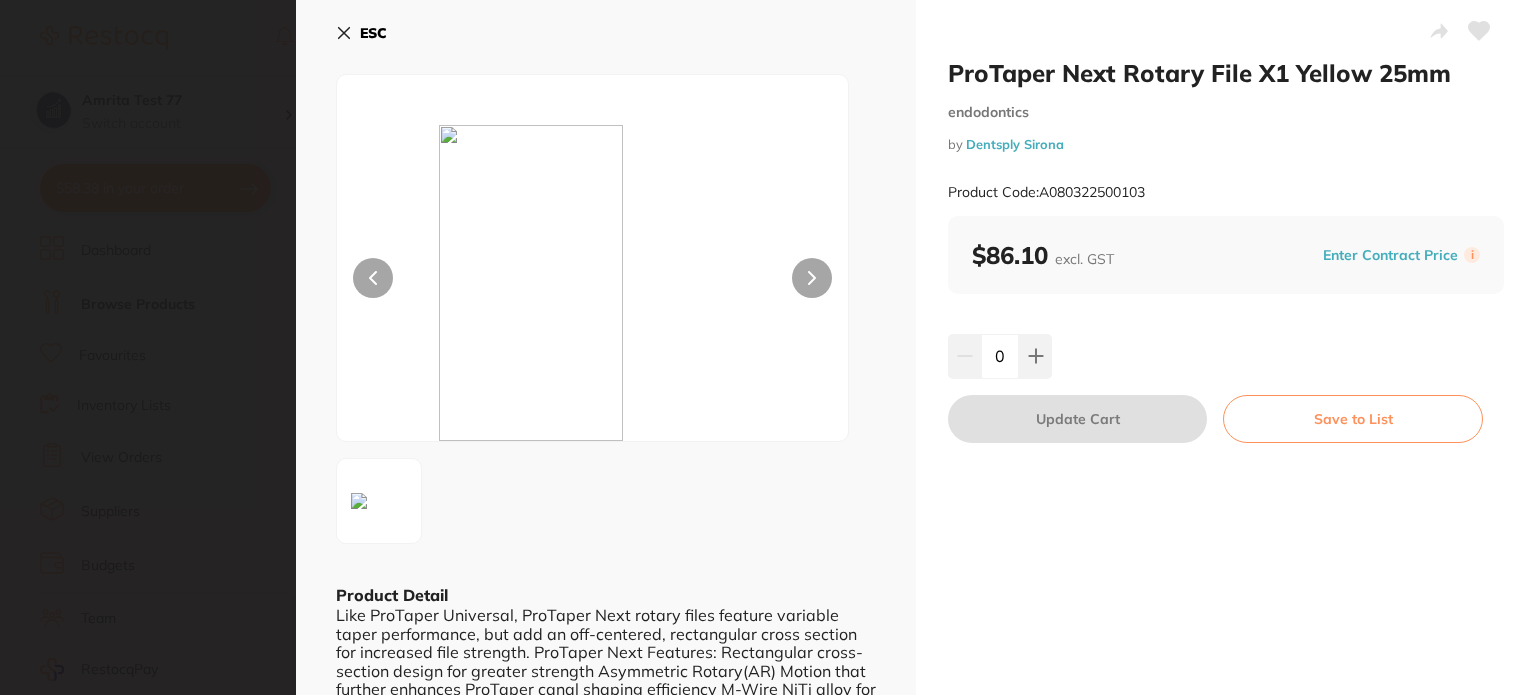 drag, startPoint x: 344, startPoint y: 31, endPoint x: 535, endPoint y: 324, distance: 349.75705 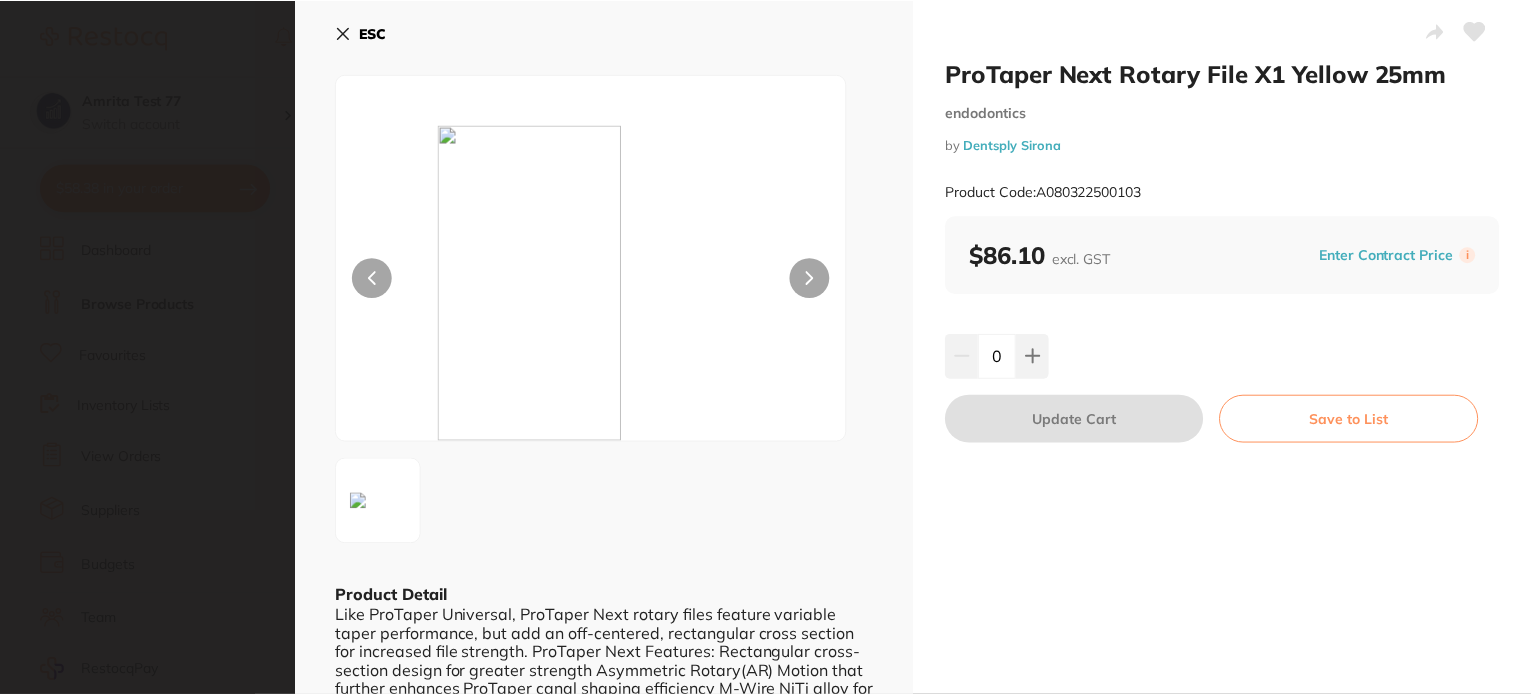 scroll, scrollTop: 200, scrollLeft: 0, axis: vertical 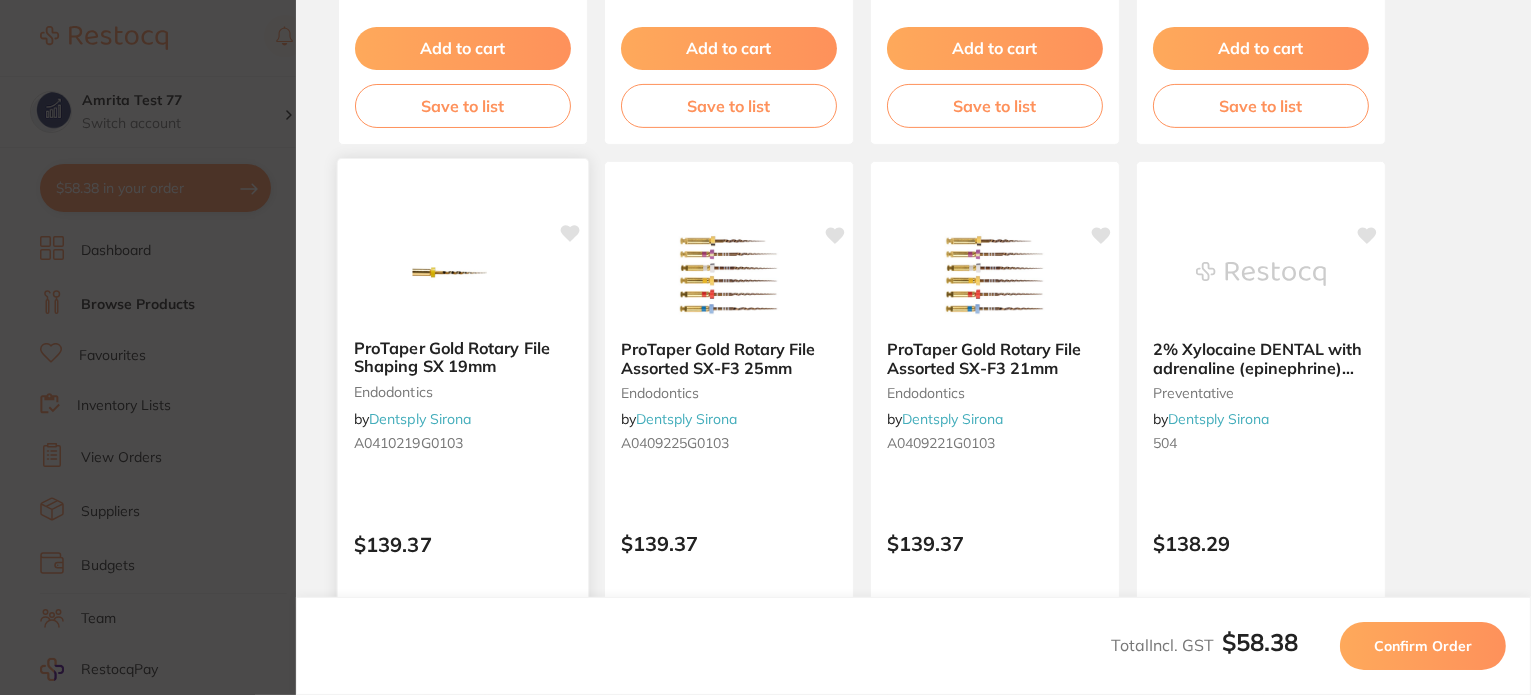 click on "ProTaper Gold Rotary File Shaping SX 19mm   endodontics by  Dentsply Sirona A0410219G0103" at bounding box center [463, 399] 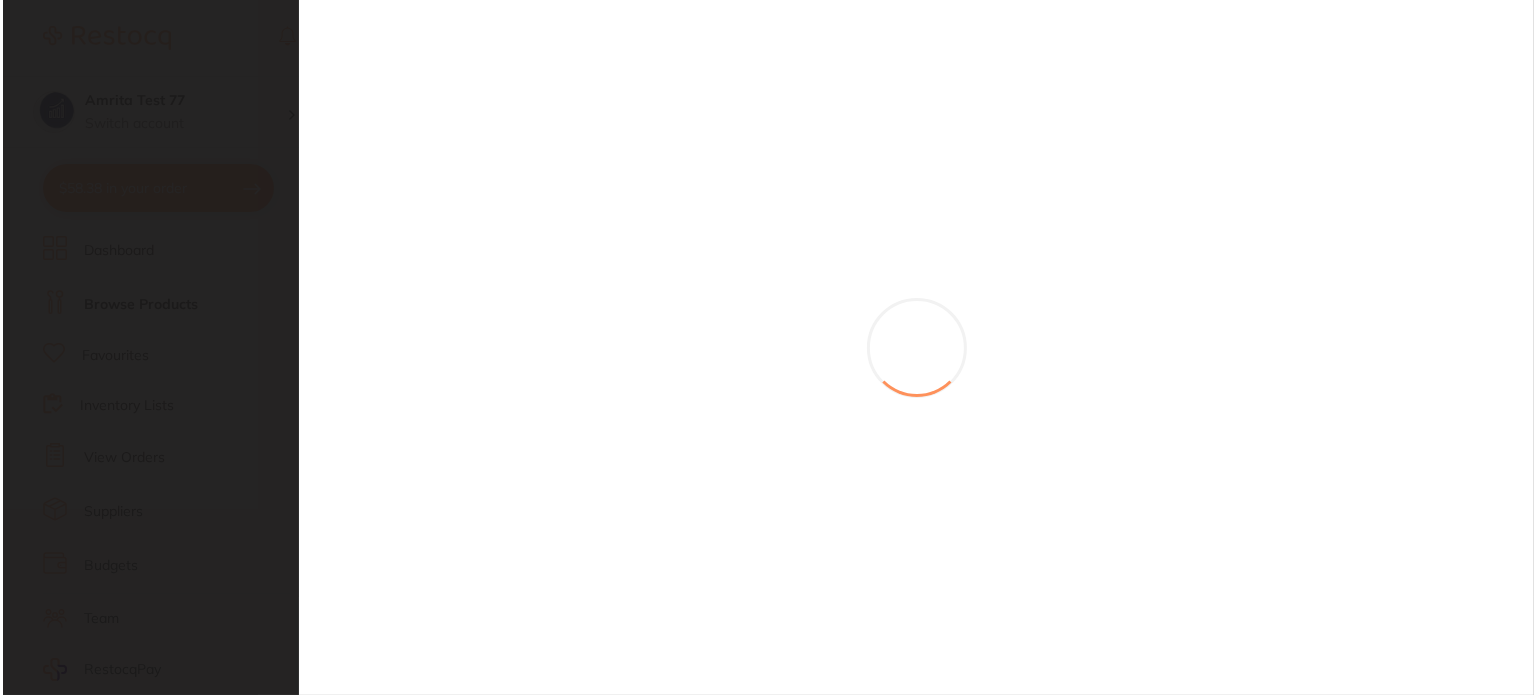 scroll, scrollTop: 0, scrollLeft: 0, axis: both 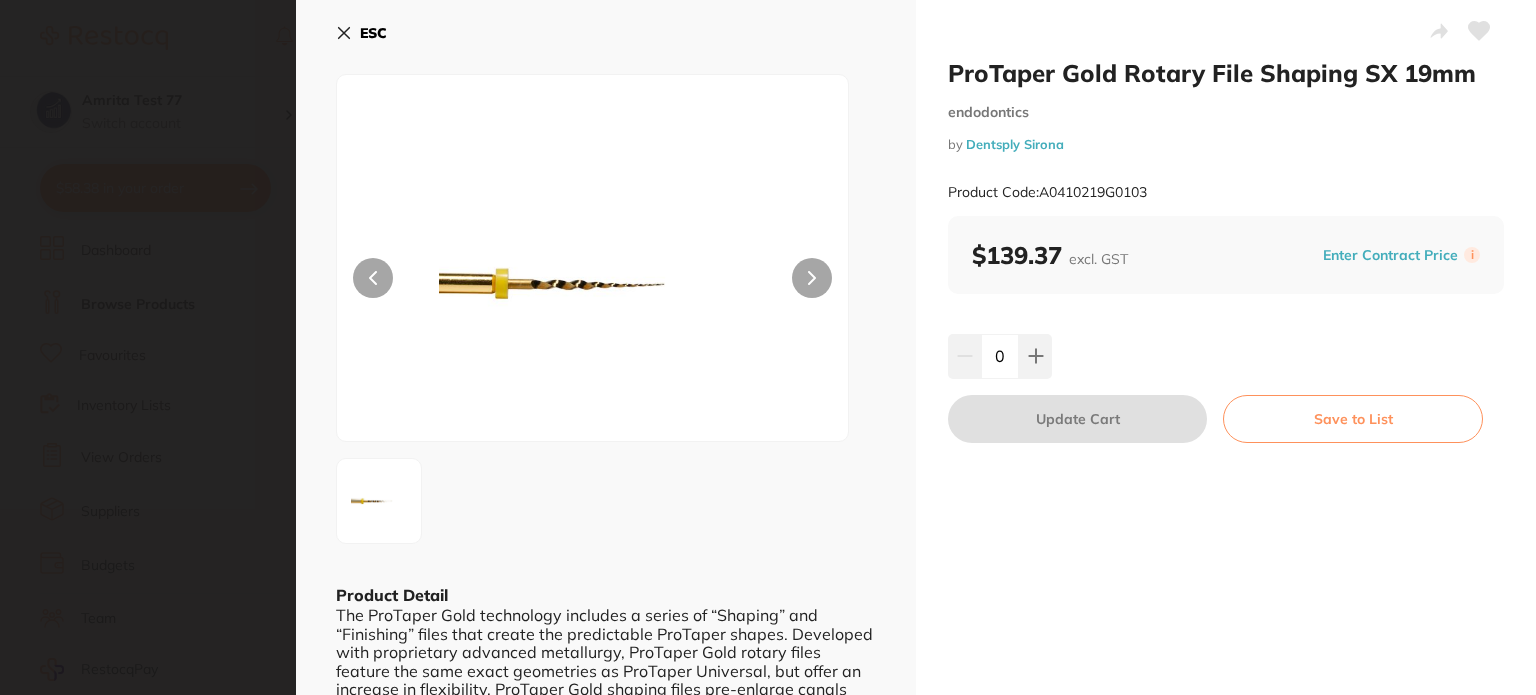 drag, startPoint x: 340, startPoint y: 35, endPoint x: 530, endPoint y: 219, distance: 264.49197 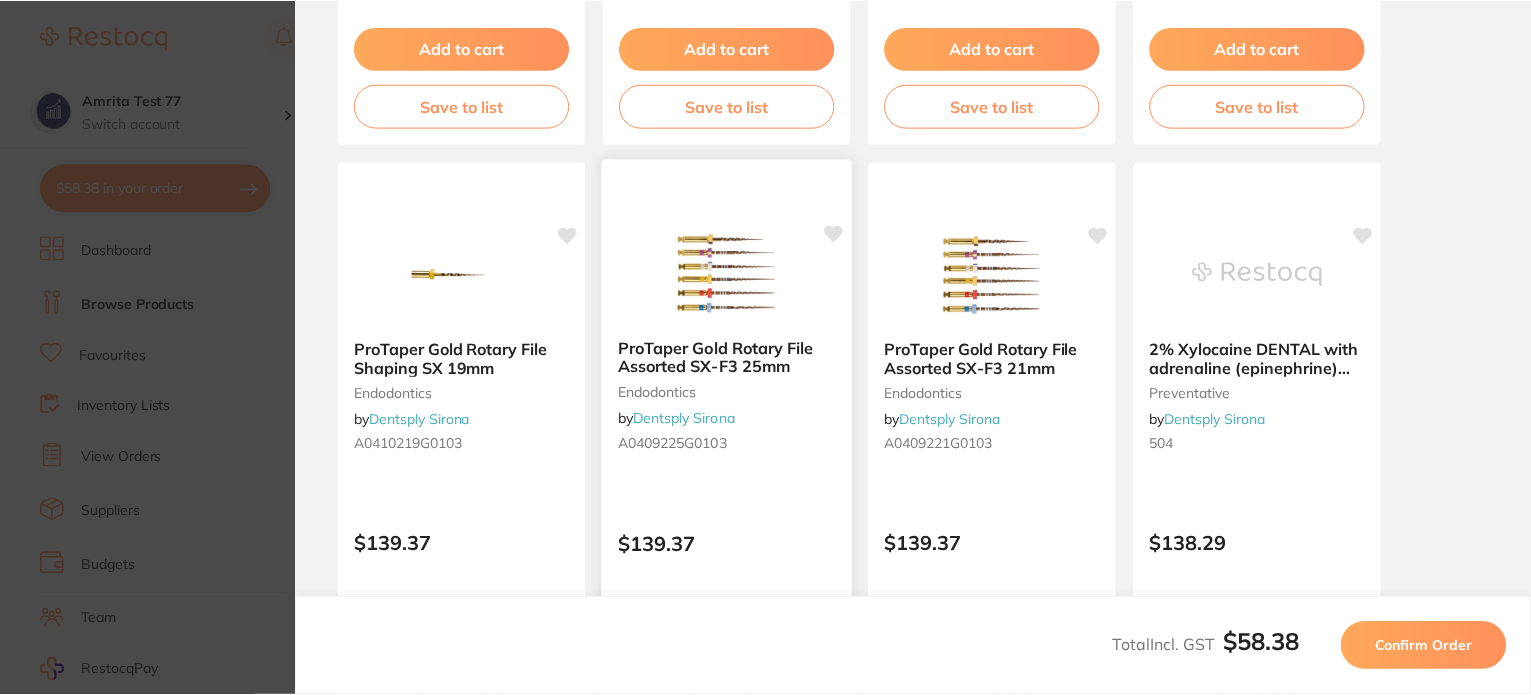 scroll, scrollTop: 200, scrollLeft: 0, axis: vertical 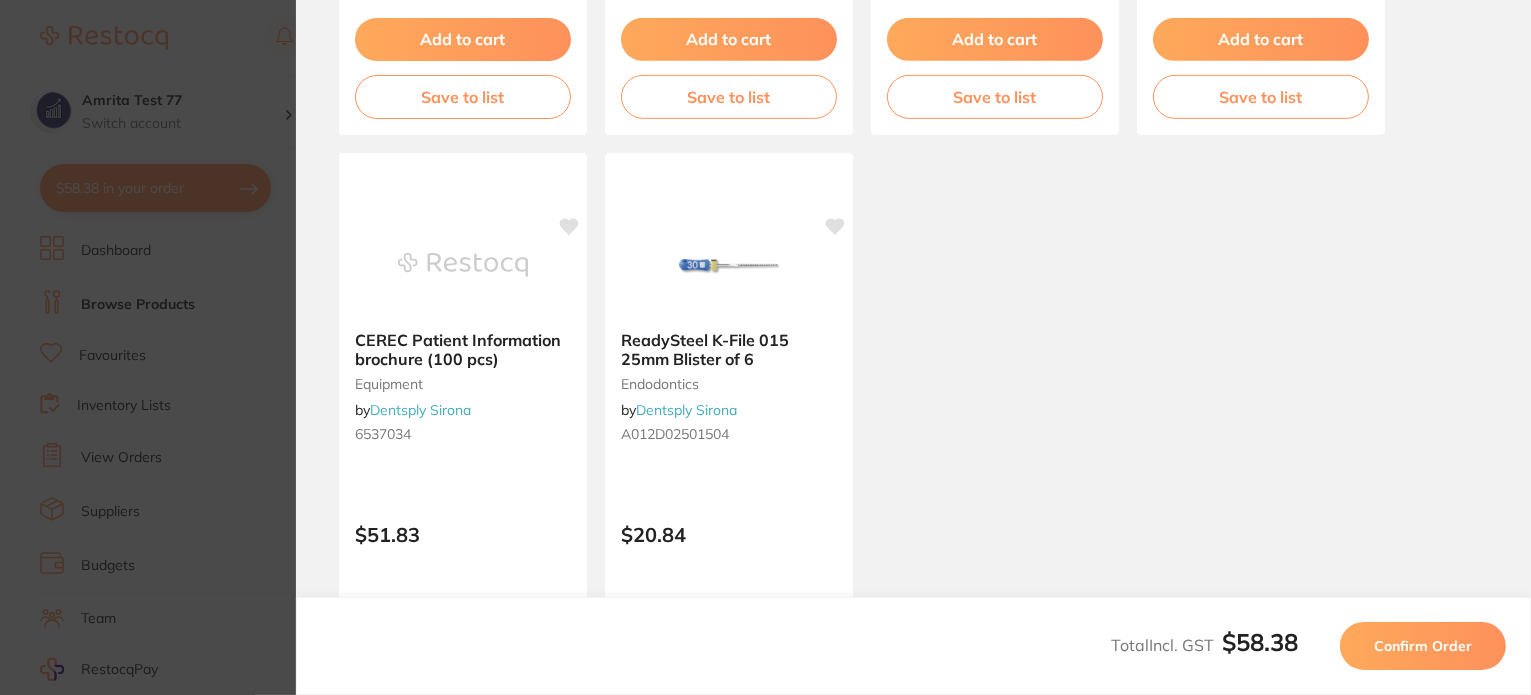 click on "ReadySteel K-File 015 25mm Blister of 6   endodontics by  Dentsply Sirona A012D02501504" at bounding box center (729, 390) 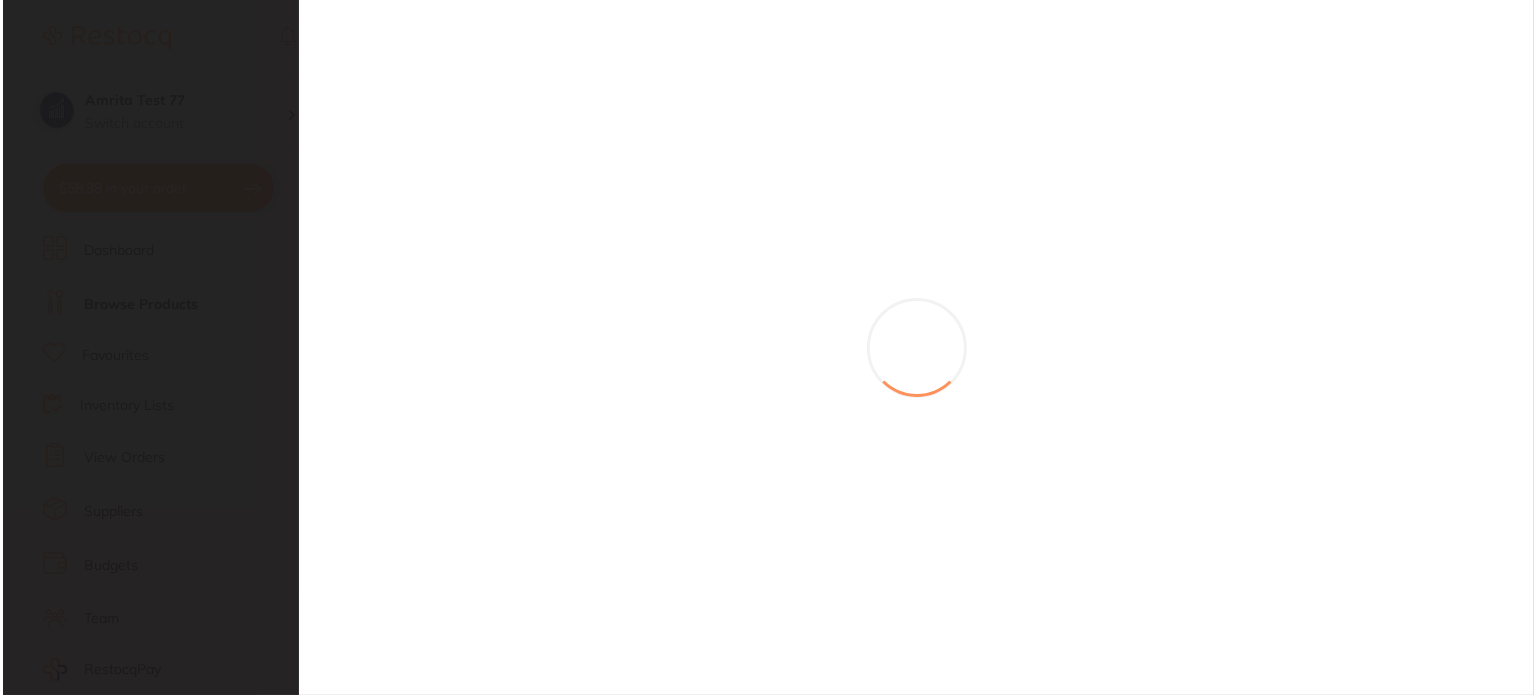 scroll, scrollTop: 0, scrollLeft: 0, axis: both 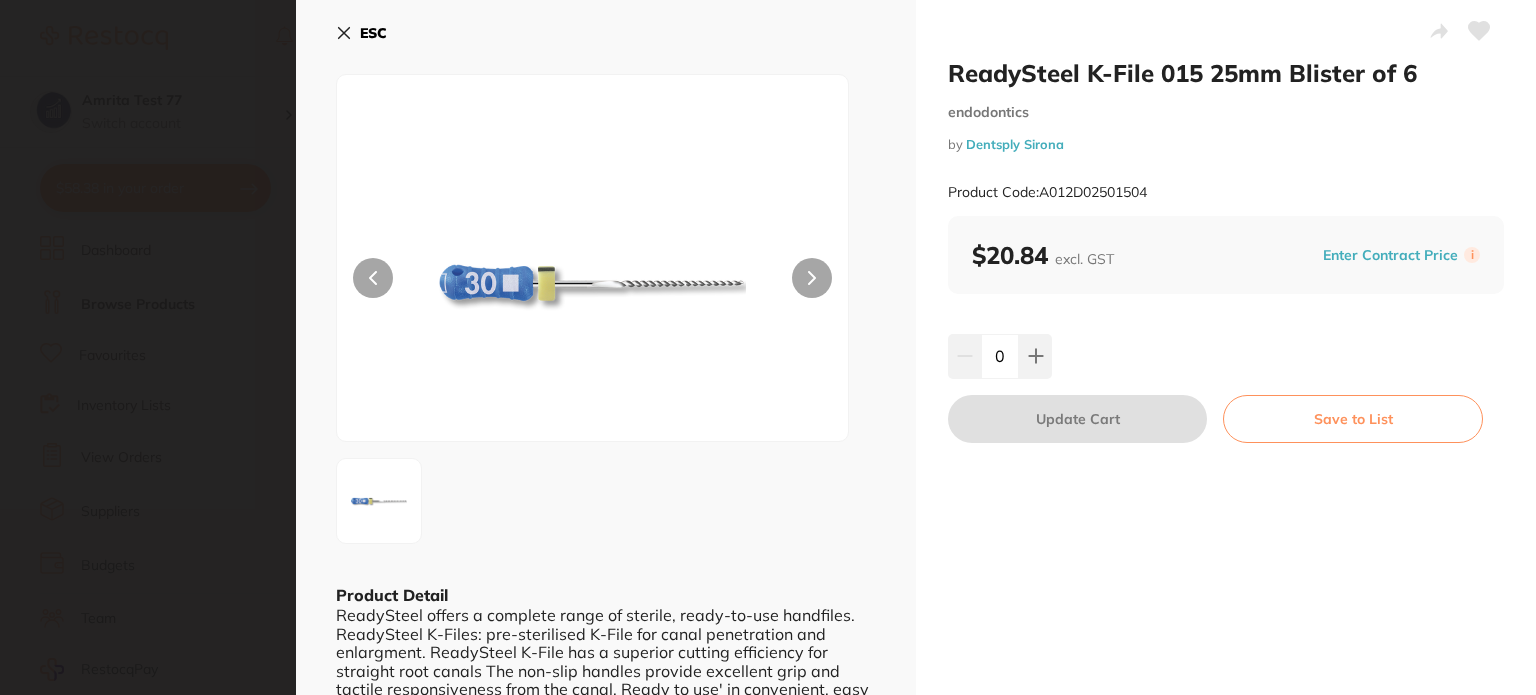 click on "ESC" at bounding box center [361, 33] 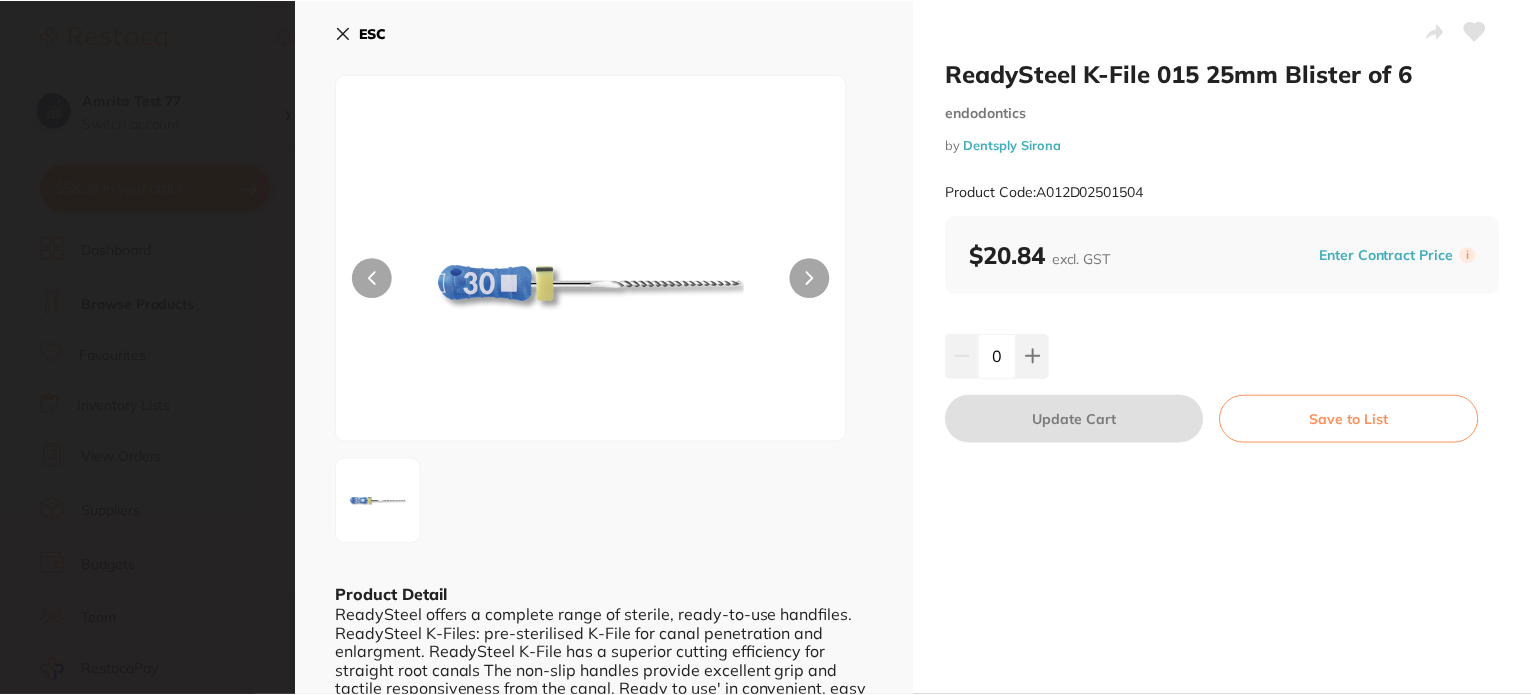 scroll 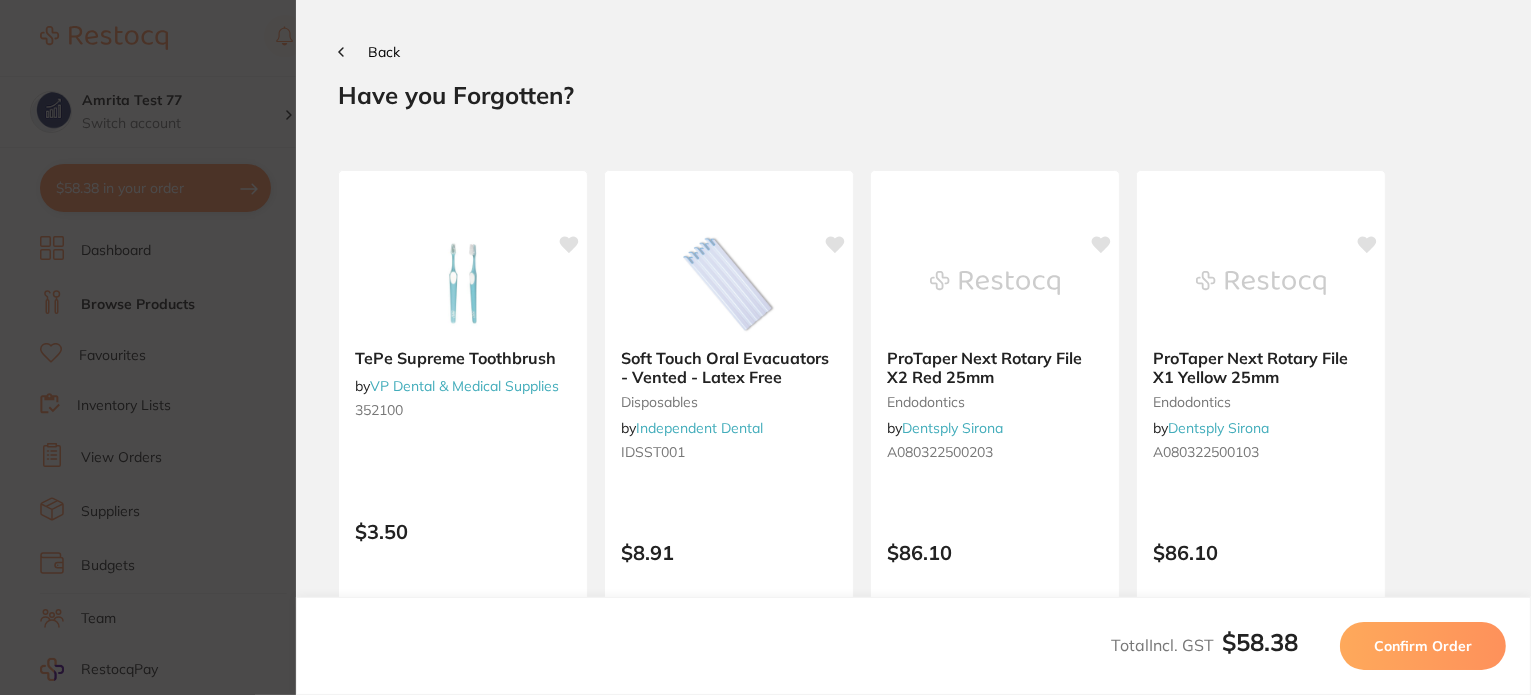 click on "Confirm Order" at bounding box center [1423, 646] 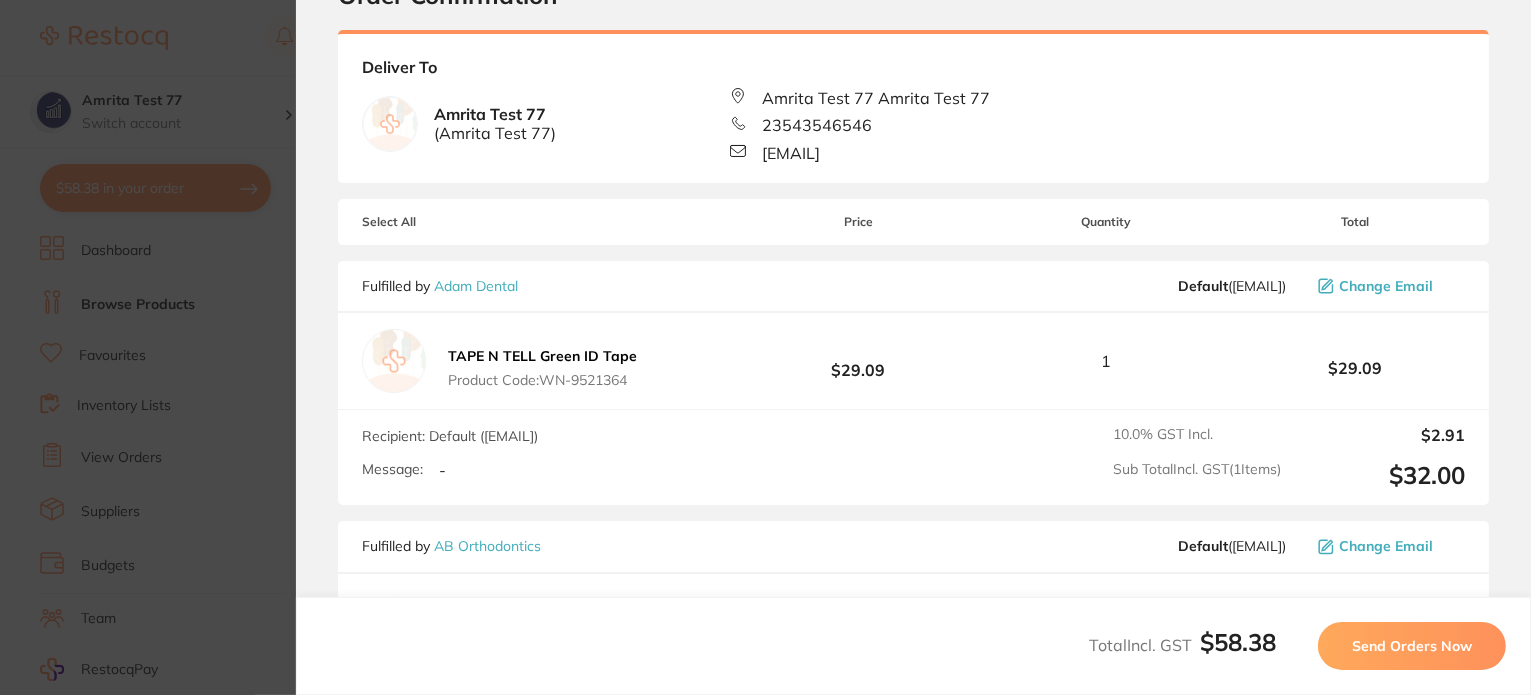 click on "Amrita  Test 77 ( Amrita Test 77 )" at bounding box center [495, 123] 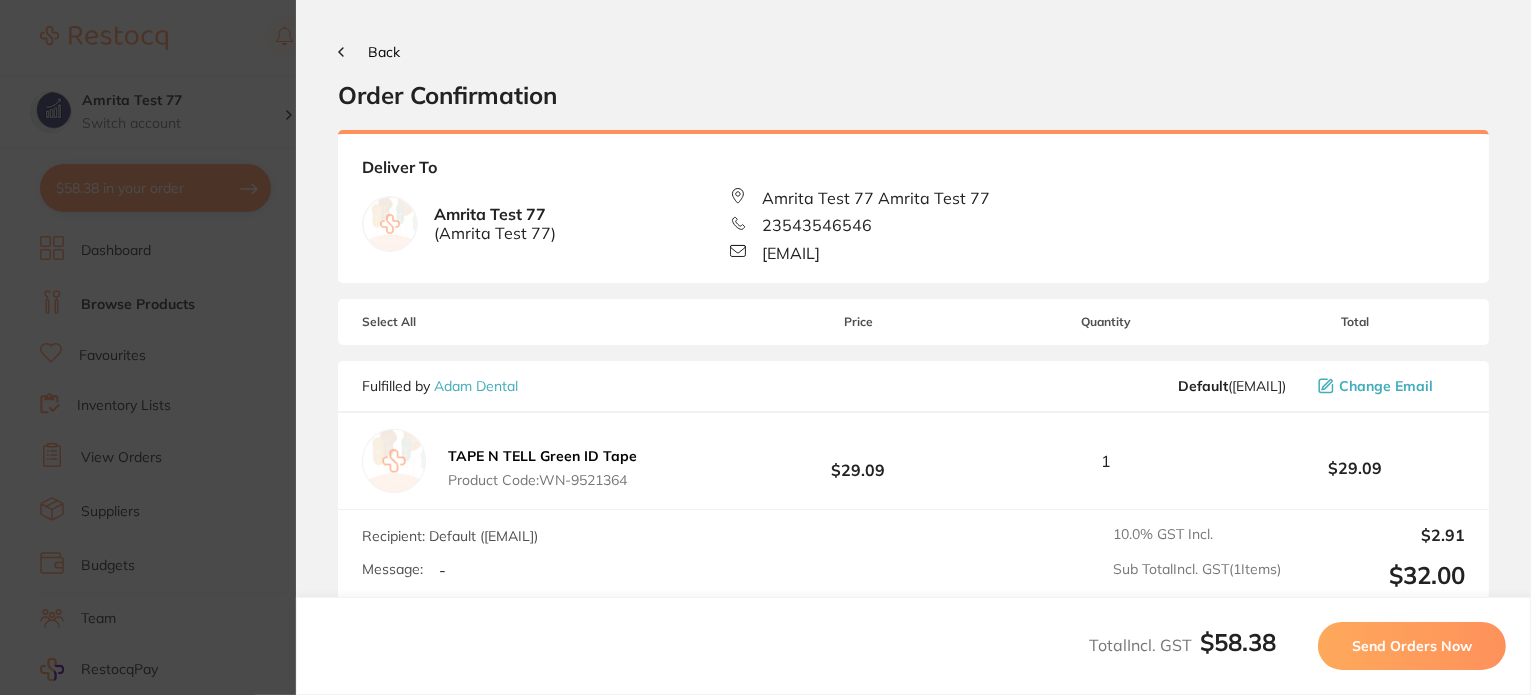 click 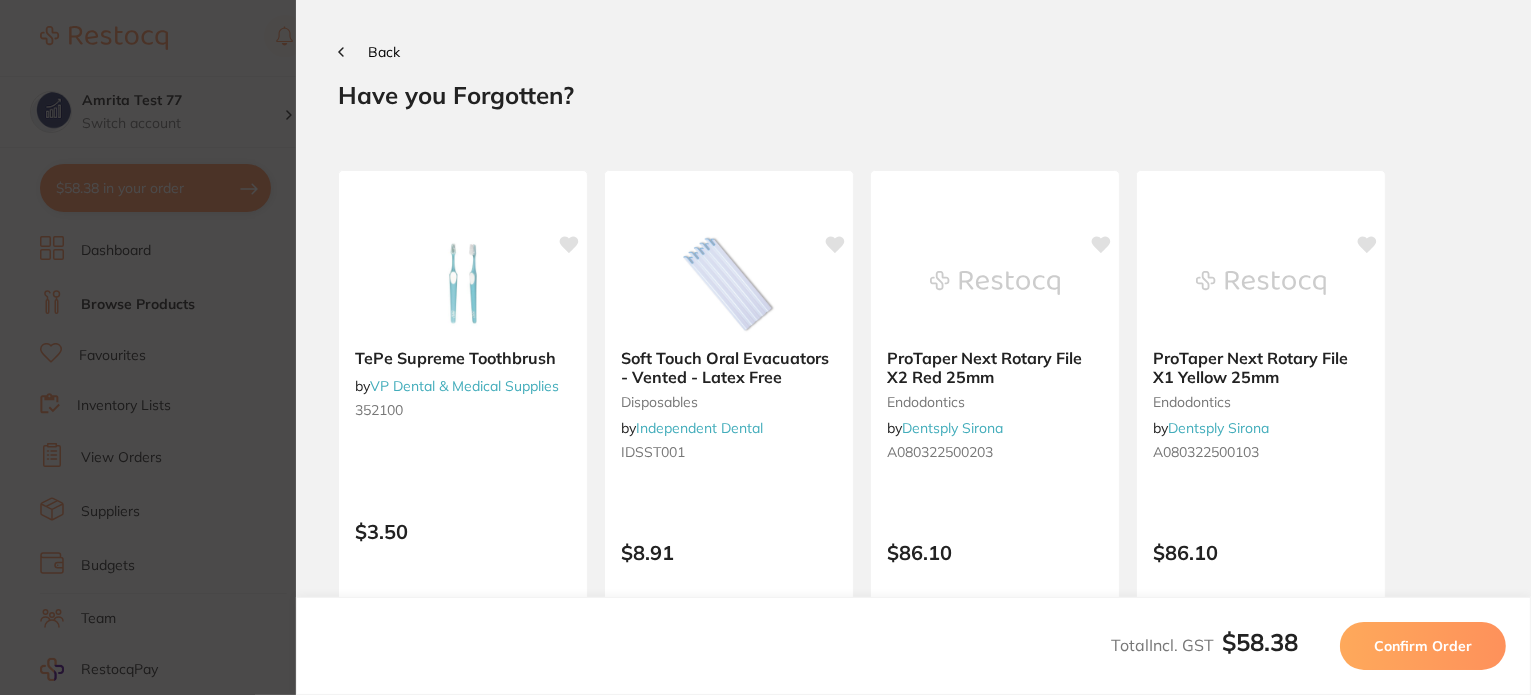 click 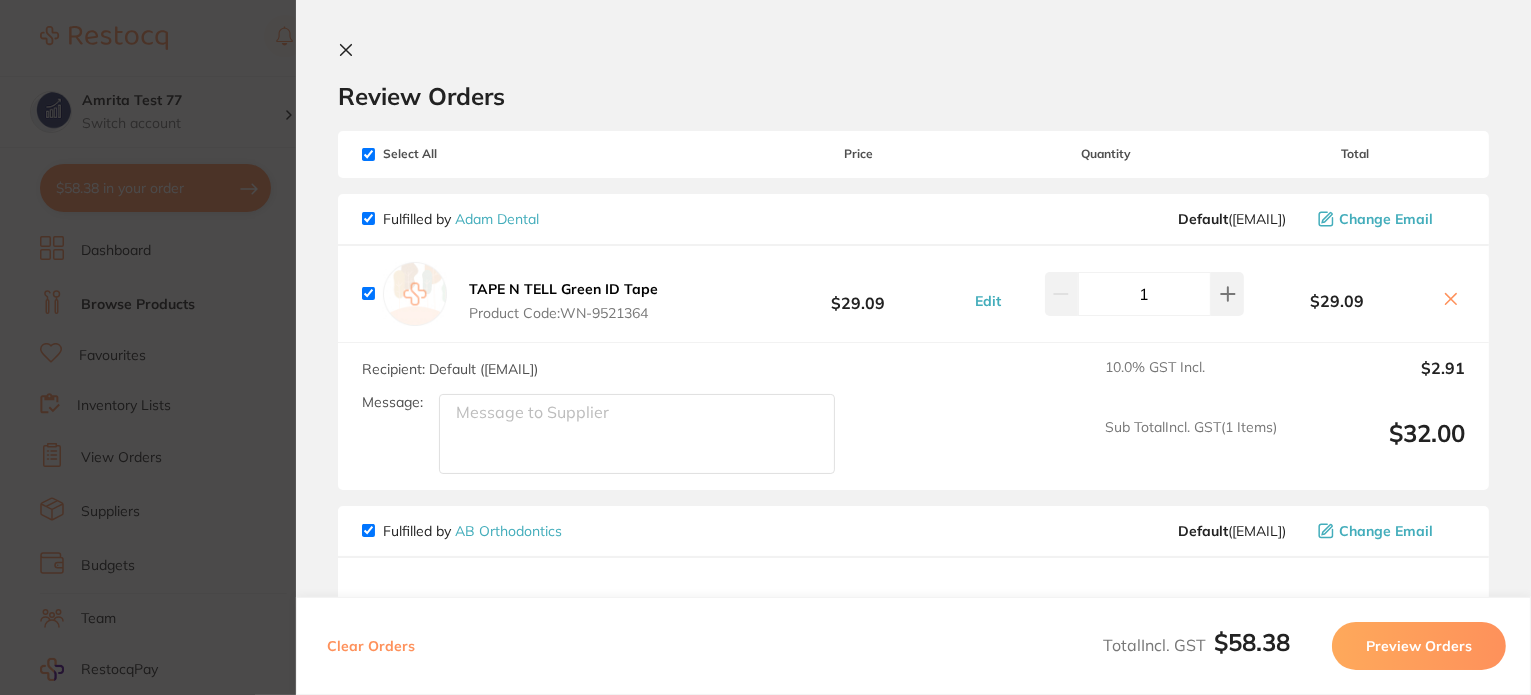 click on "Preview Orders" at bounding box center [1419, 646] 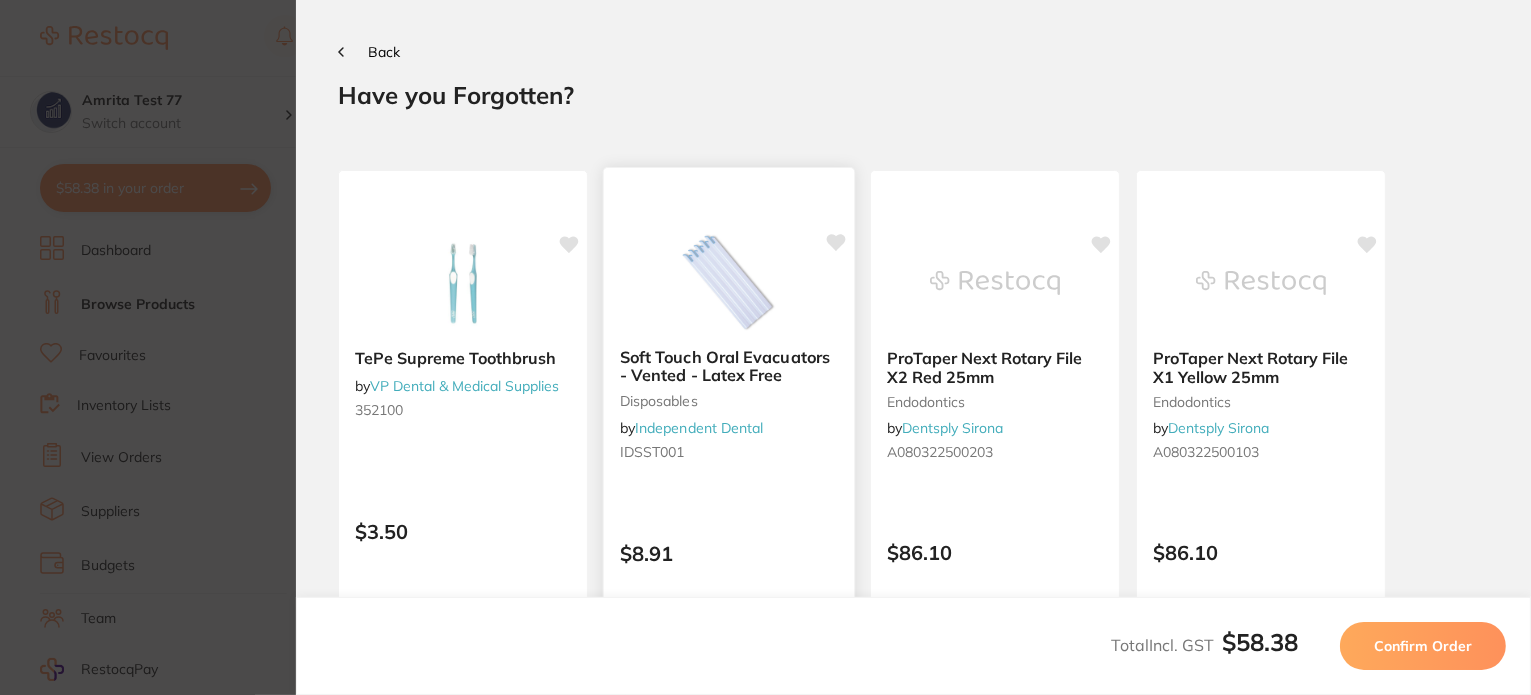 scroll, scrollTop: 0, scrollLeft: 0, axis: both 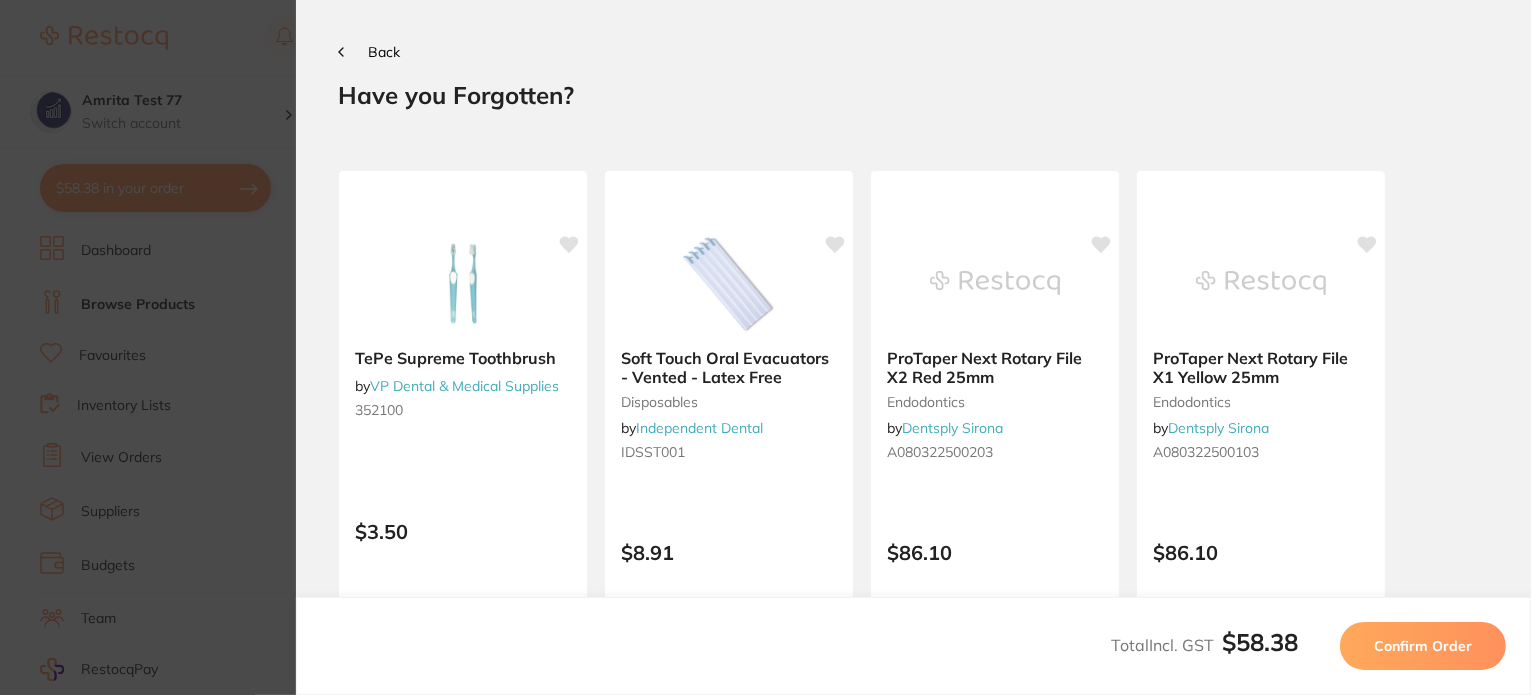 click on "Update RRP Set your pre negotiated price for this item. Item Agreed RRP (excl. GST) --   Update as new default RRP Update RRP Back Your orders are being processed and we will notify you once we have placed the orders. You may close this window Back to Preview Orders Aug 9 2025, 16:28 Adam Dental # 16143 AB Orthodontics # 16144 Have you Forgotten? TePe Supreme Toothbrush   by  VP Dental & Medical Supplies 352100 $3.50 Add to cart Save to list Soft Touch Oral Evacuators - Vented - Latex Free   disposables by  Independent Dental IDSST001 $8.91 Add to cart Save to list ProTaper Next Rotary File X2 Red 25mm   endodontics by  Dentsply Sirona A080322500203 $86.10 Add to cart Save to list ProTaper Next Rotary File X1 Yellow 25mm   endodontics by  Dentsply Sirona A080322500103 $86.10 Add to cart Save to list ProTaper Gold Rotary File Shaping SX 19mm   endodontics by  Dentsply Sirona A0410219G0103 $139.37 Add to cart Save to list ProTaper Gold Rotary File Assorted SX-F3 25mm   endodontics by  Dentsply Sirona $139.37" at bounding box center [765, 347] 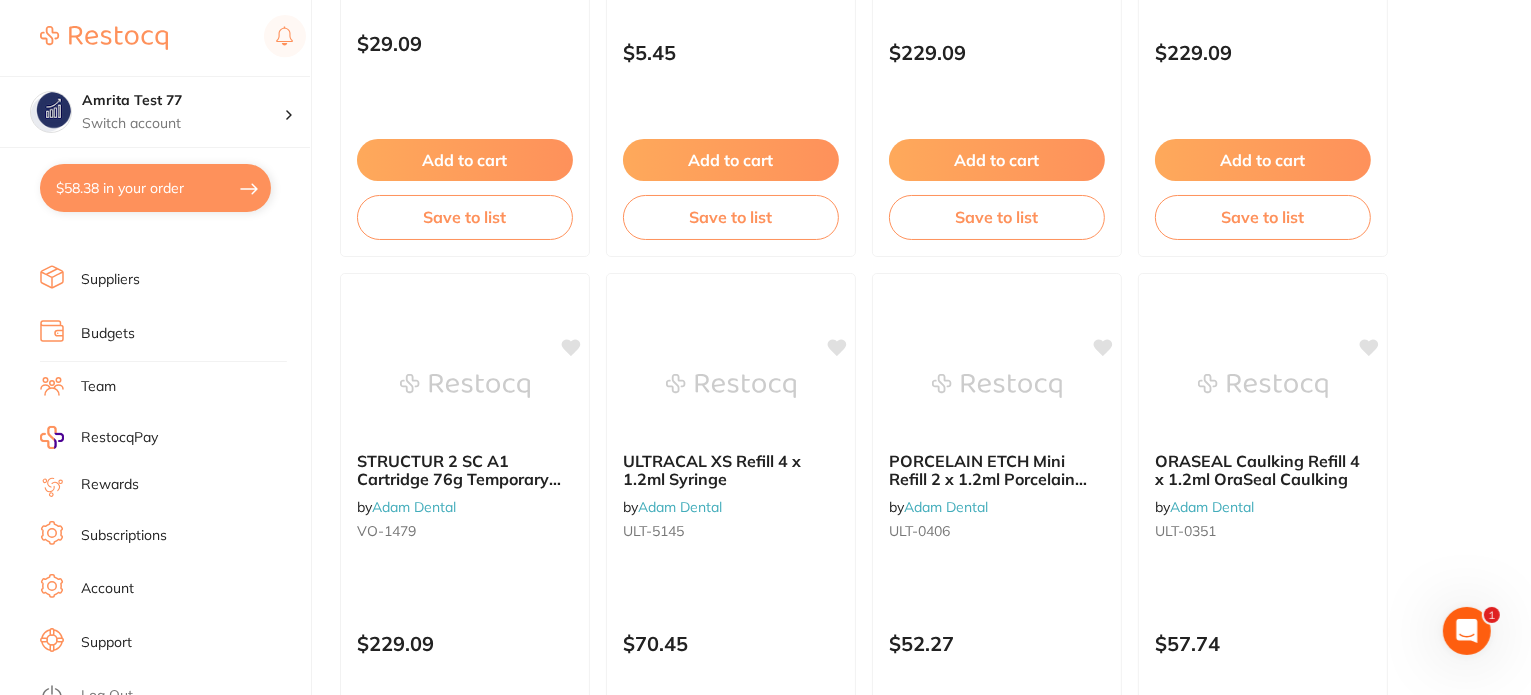 scroll, scrollTop: 236, scrollLeft: 0, axis: vertical 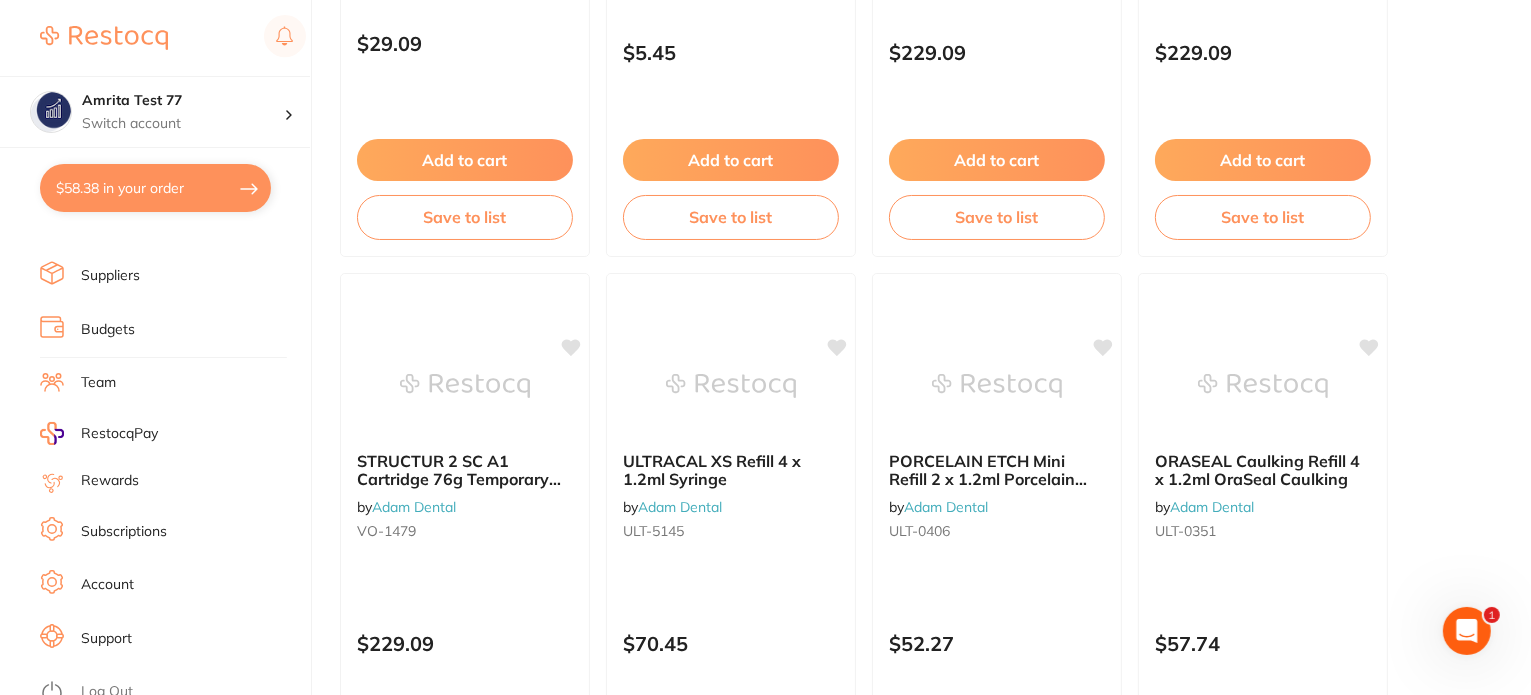 click on "Log Out" at bounding box center [107, 692] 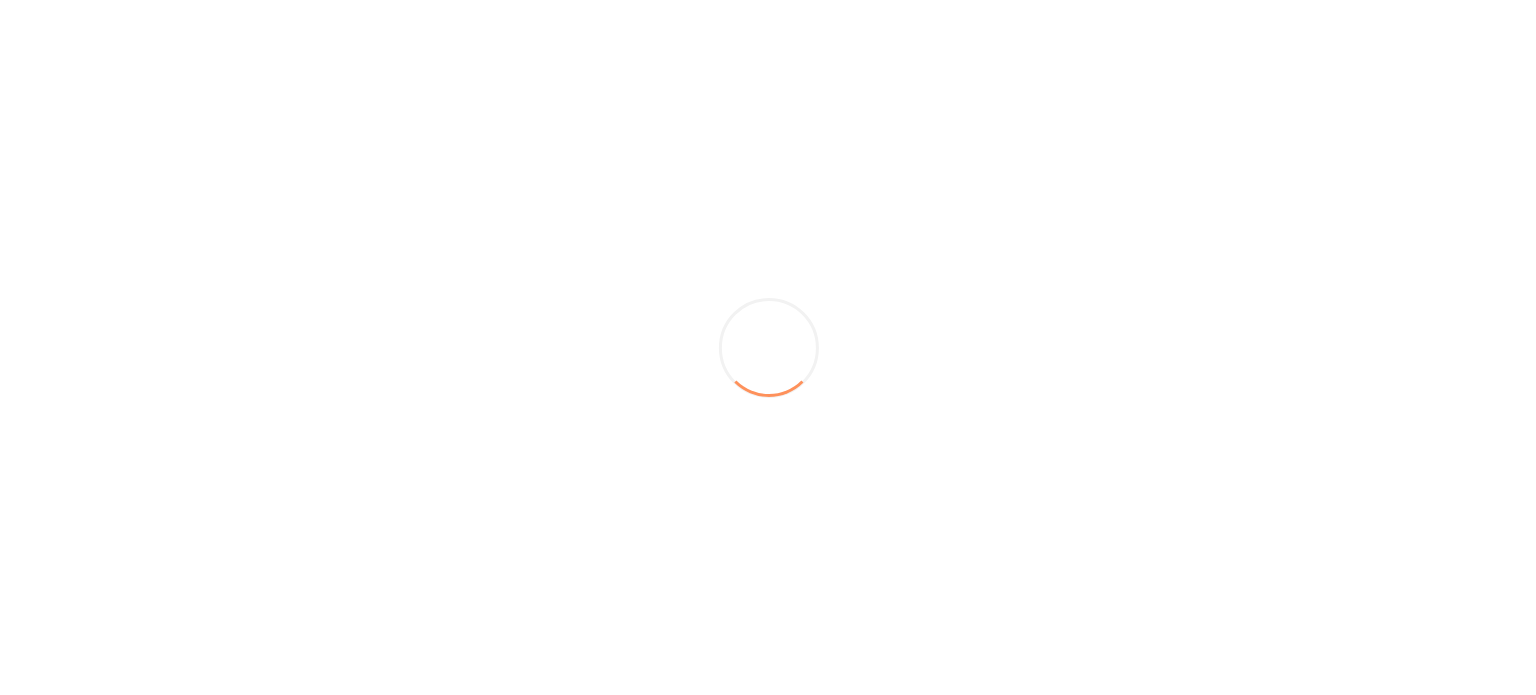 scroll, scrollTop: 0, scrollLeft: 0, axis: both 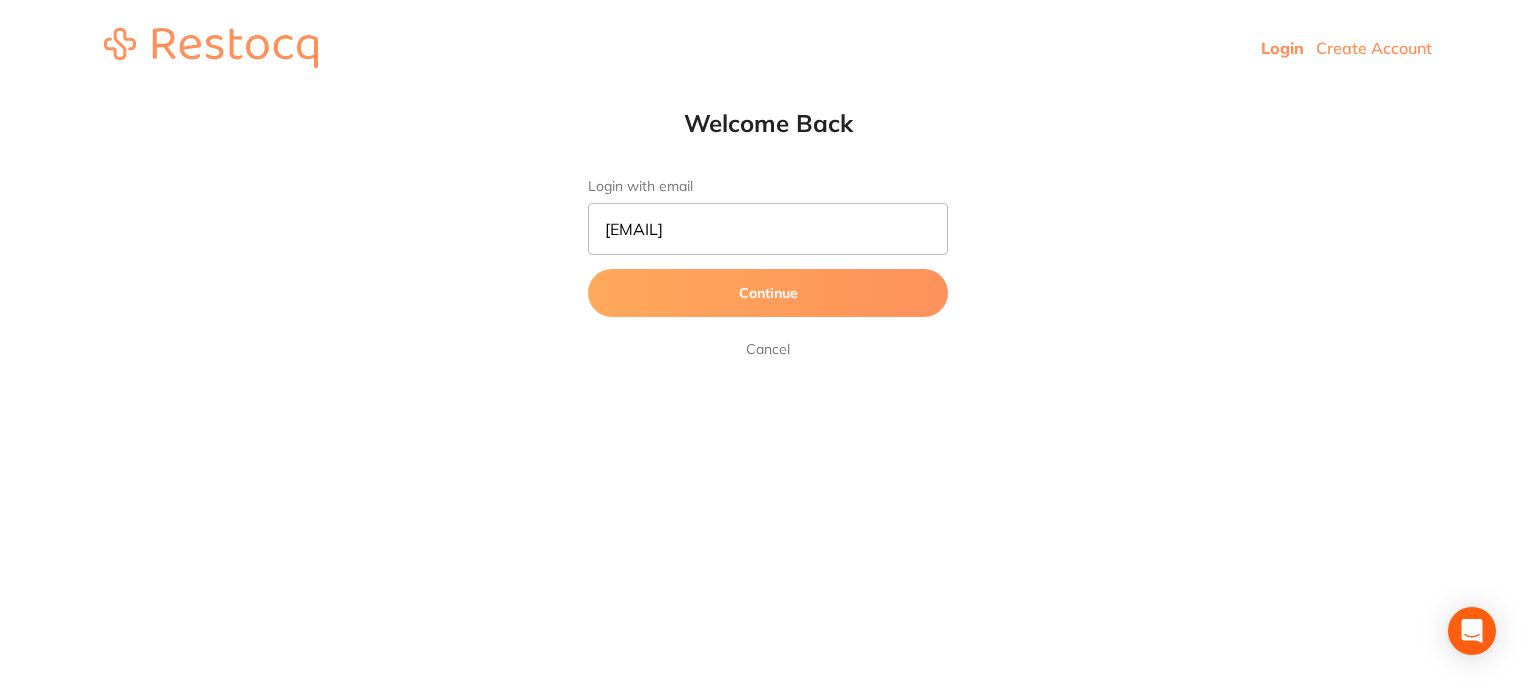 click on "[EMAIL]" at bounding box center (768, 229) 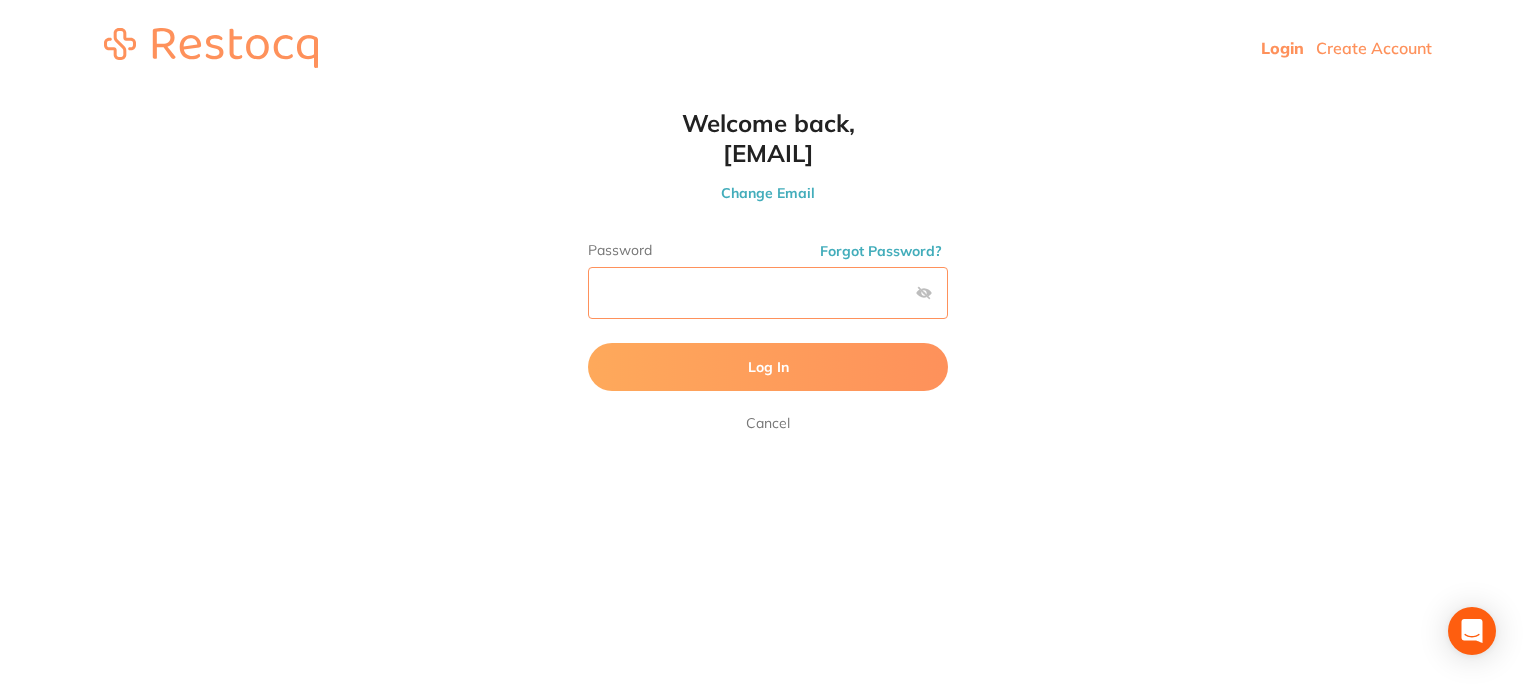 click on "Log In" at bounding box center [768, 367] 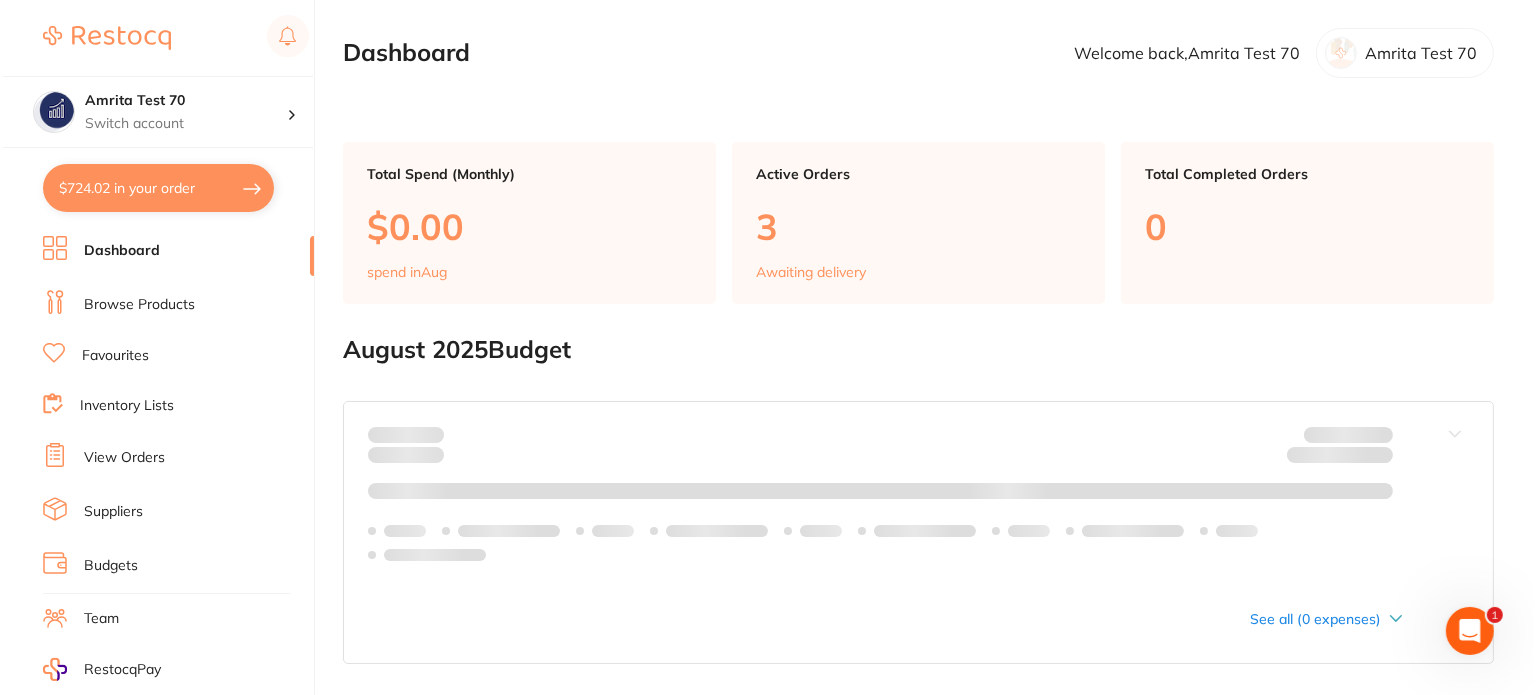 scroll, scrollTop: 0, scrollLeft: 0, axis: both 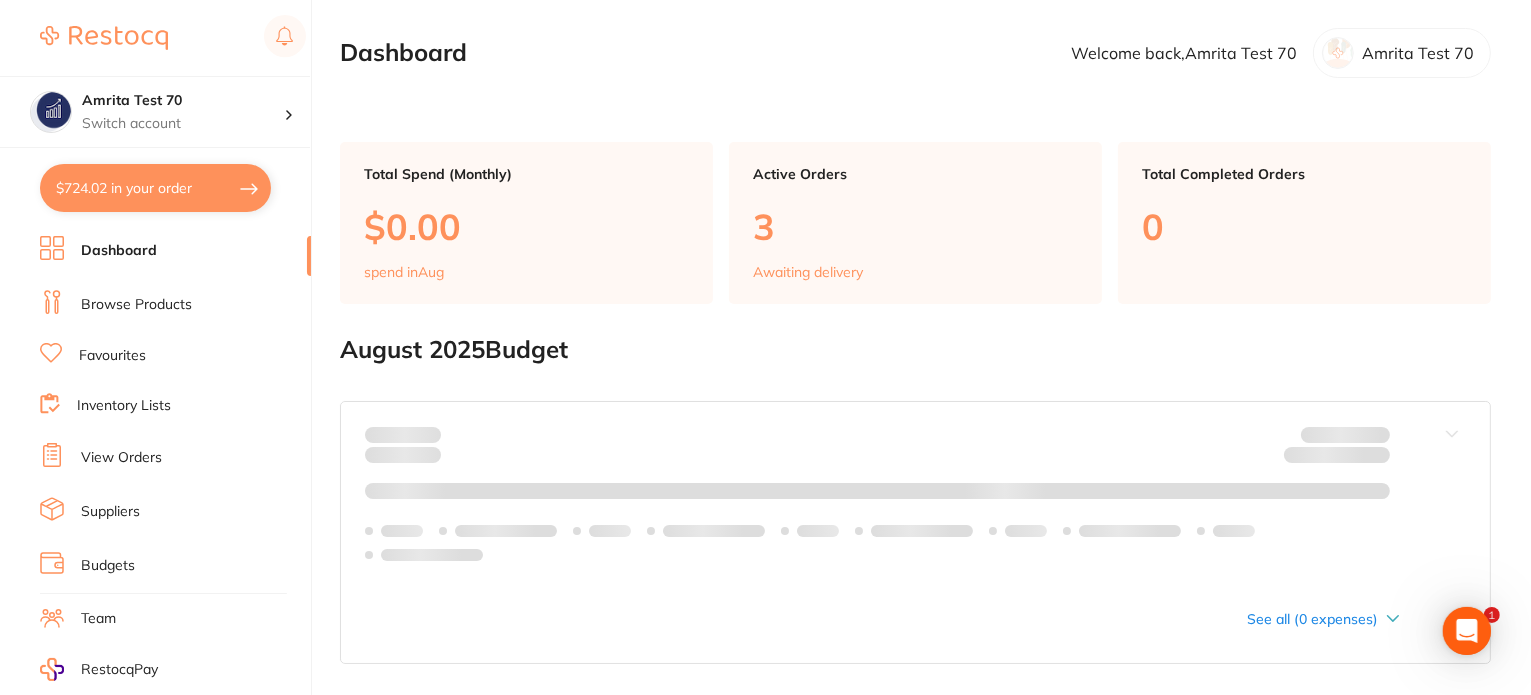 click on "$724.02   in your order" at bounding box center (155, 188) 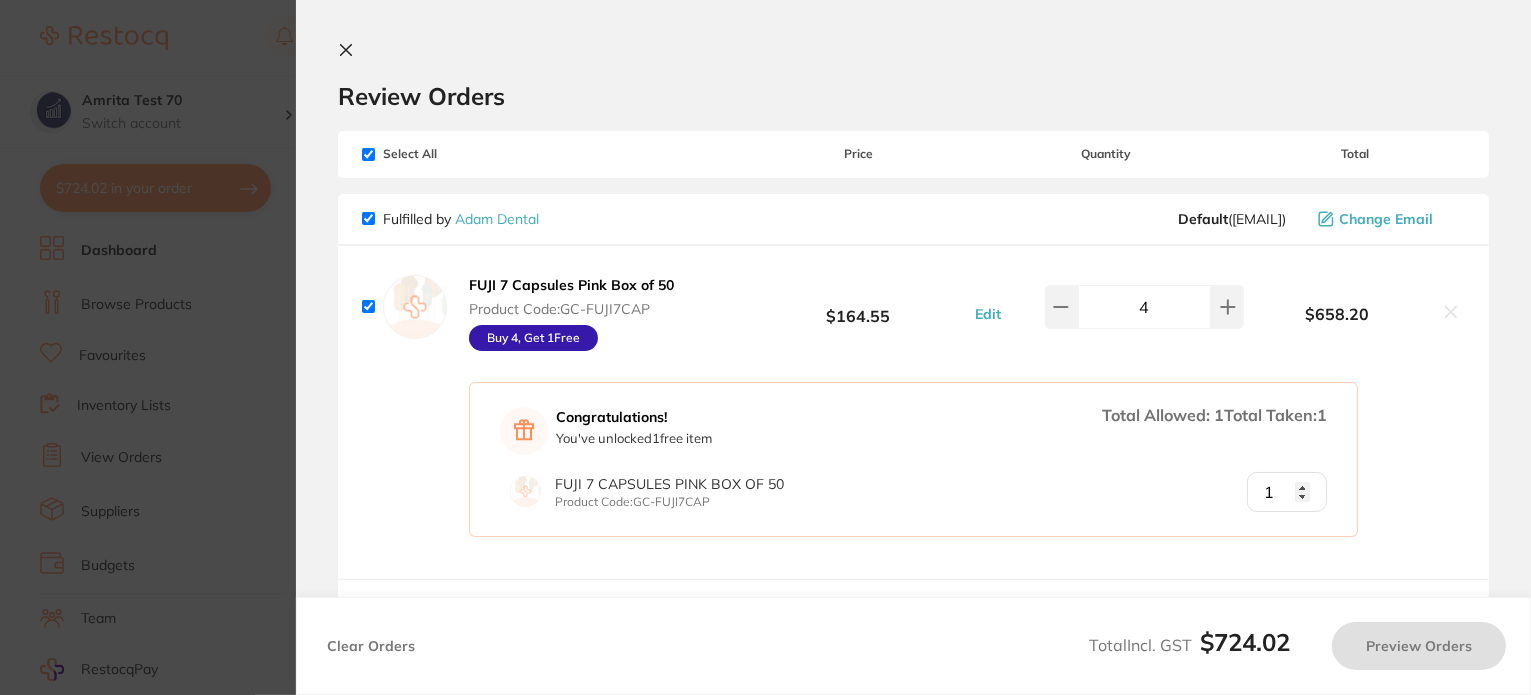 checkbox on "true" 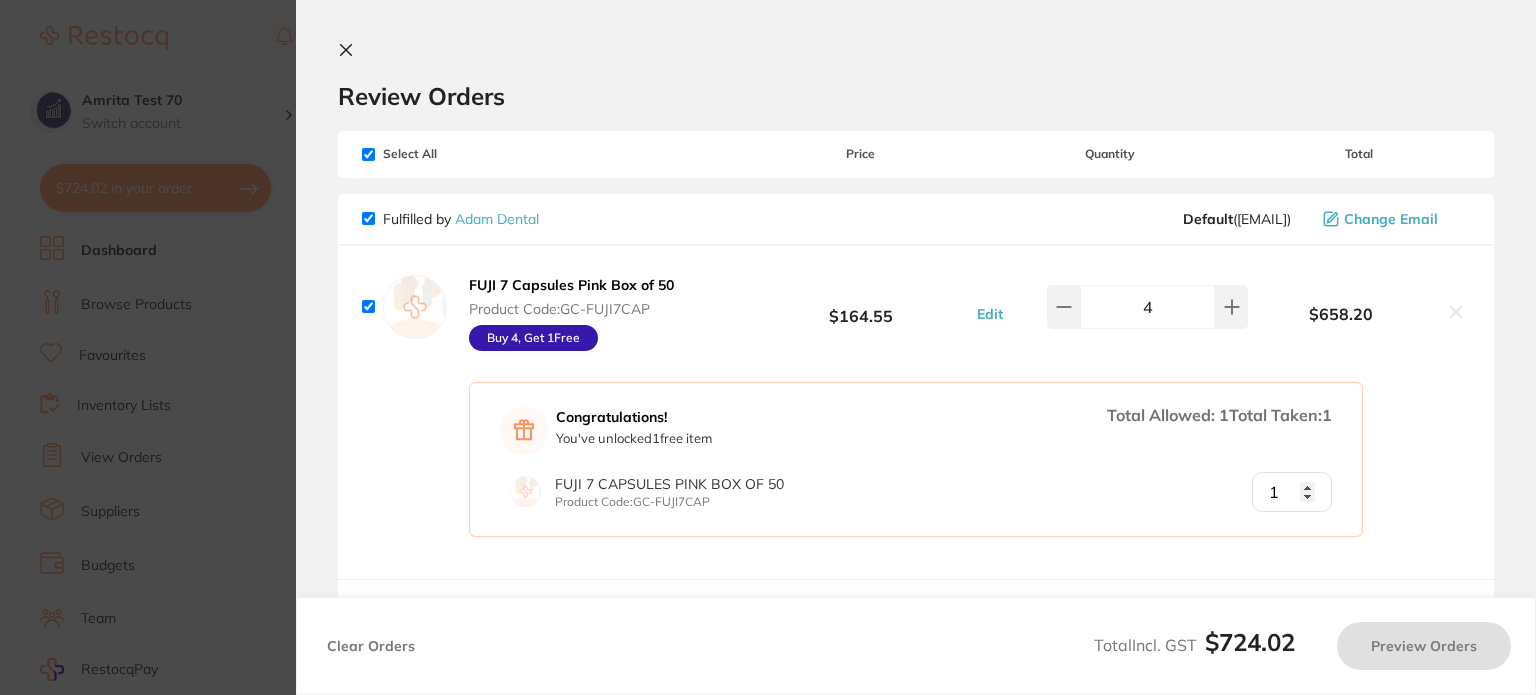 scroll, scrollTop: 0, scrollLeft: 0, axis: both 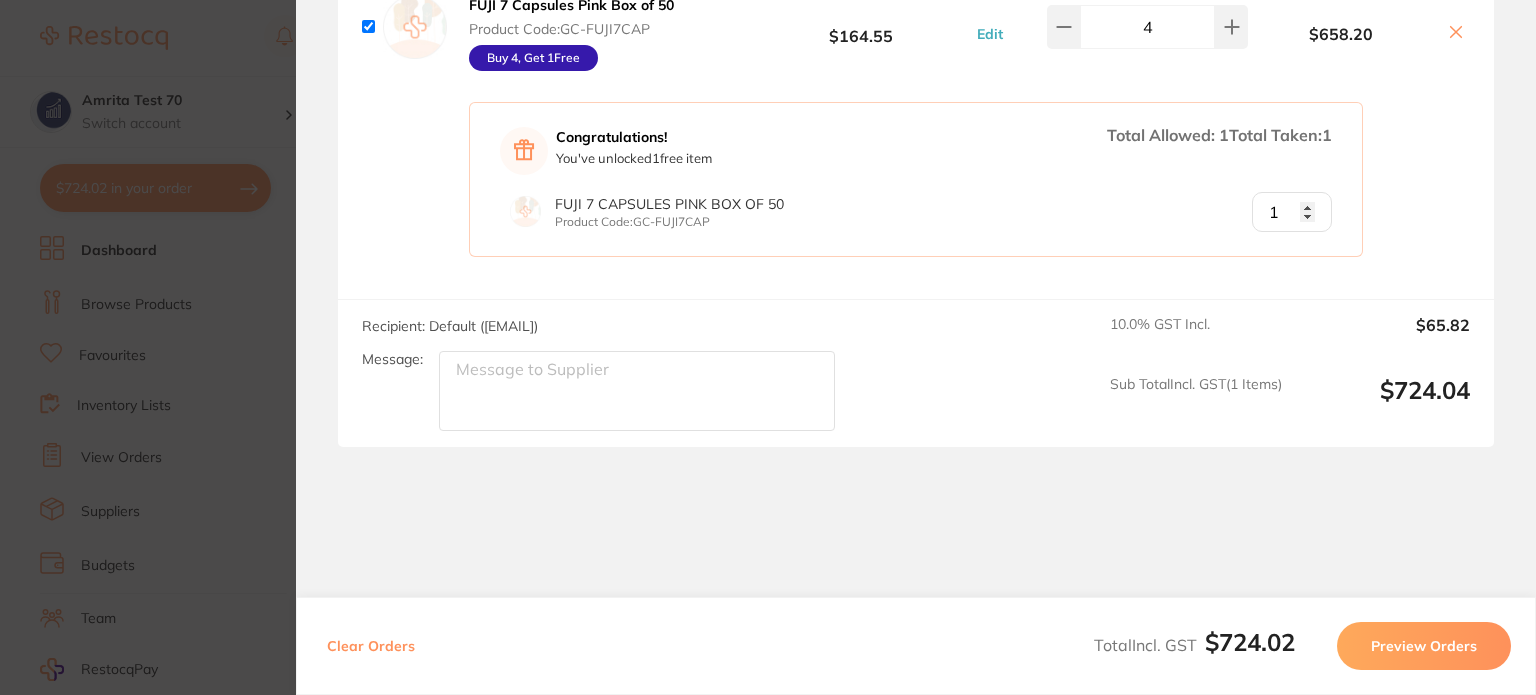 click on "Preview Orders" at bounding box center (1424, 646) 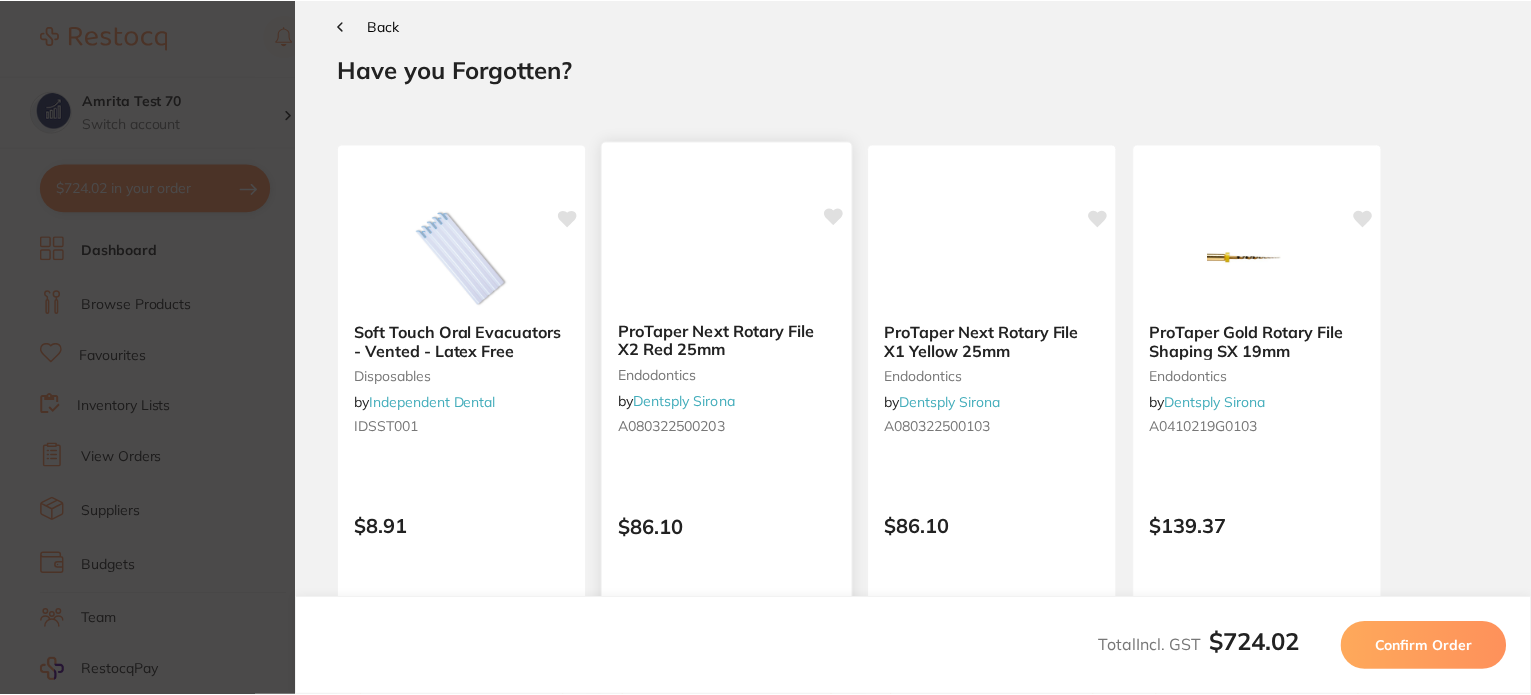 scroll, scrollTop: 0, scrollLeft: 0, axis: both 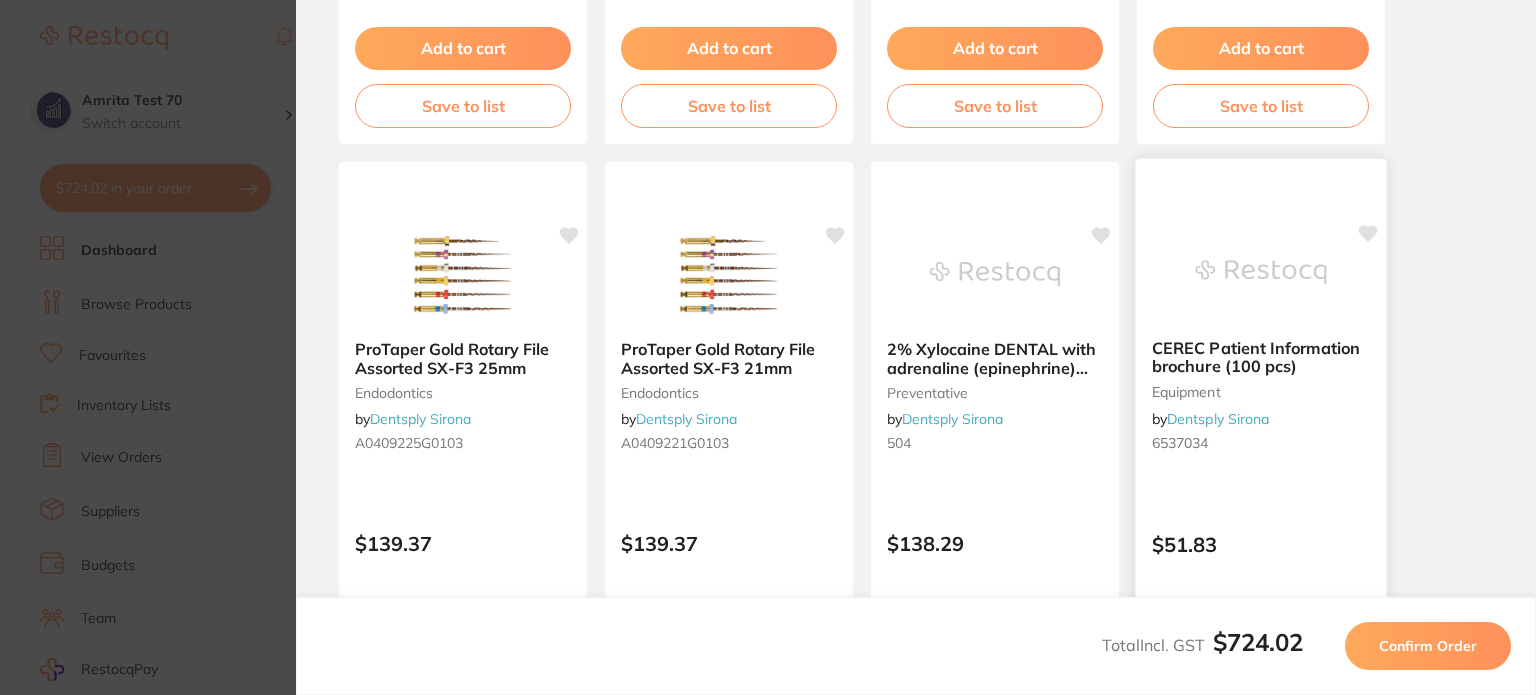 click on "CEREC Patient Information brochure (100 pcs)" at bounding box center [1261, 357] 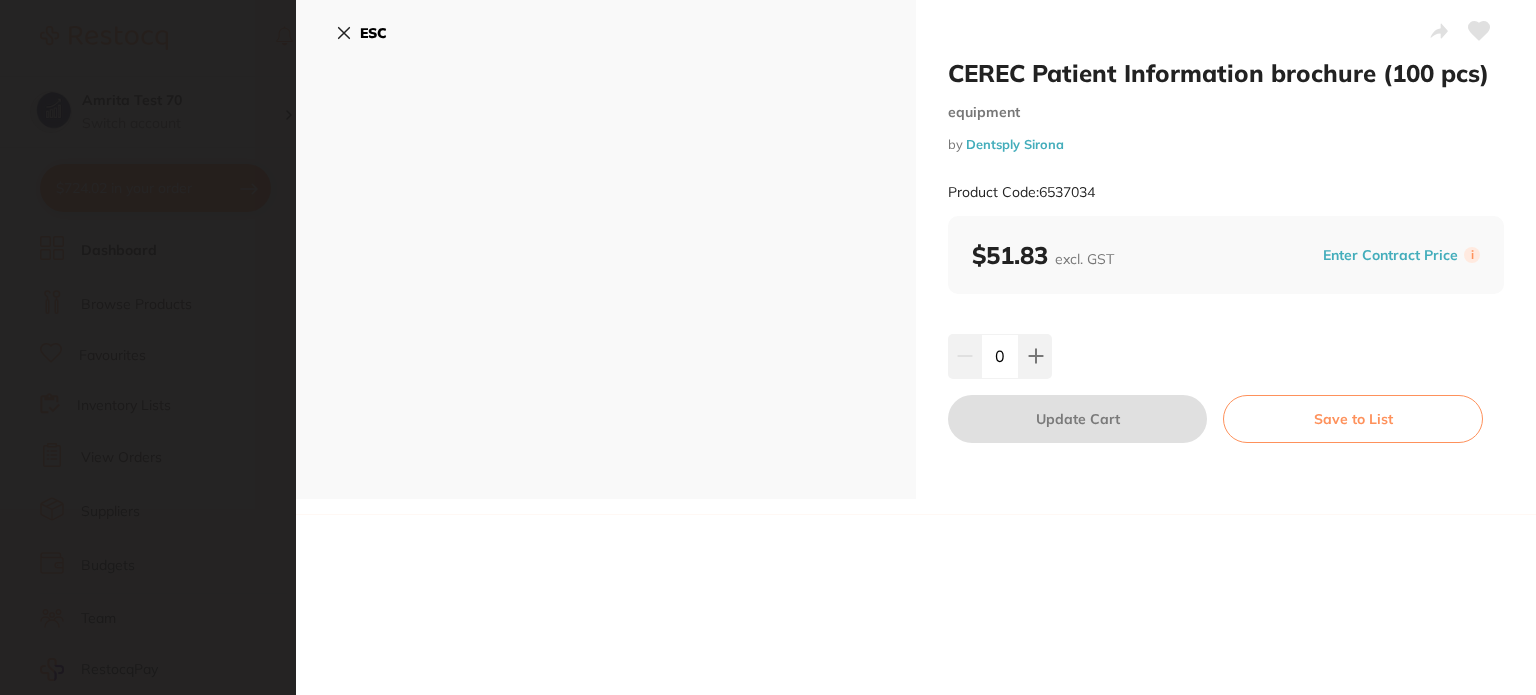 scroll, scrollTop: 0, scrollLeft: 0, axis: both 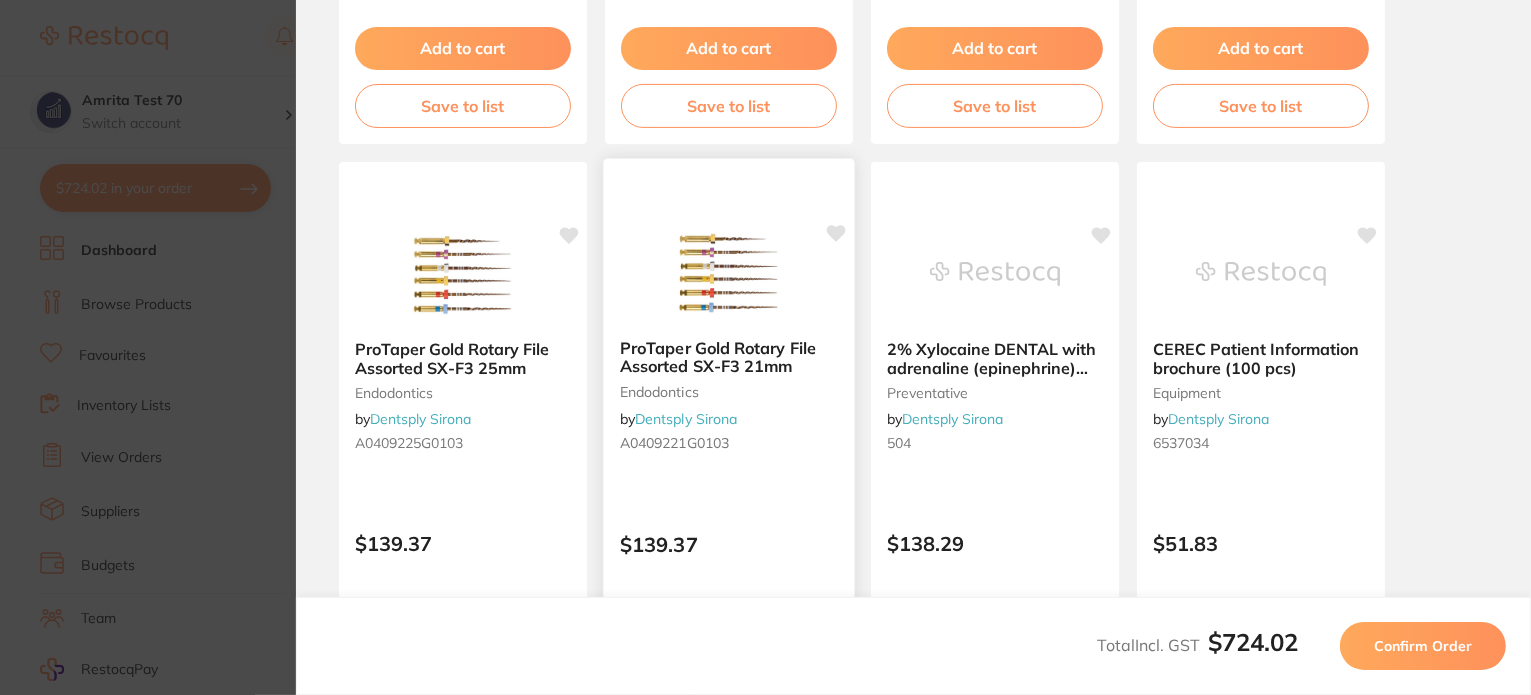 click on "Dentsply Sirona" at bounding box center [686, 419] 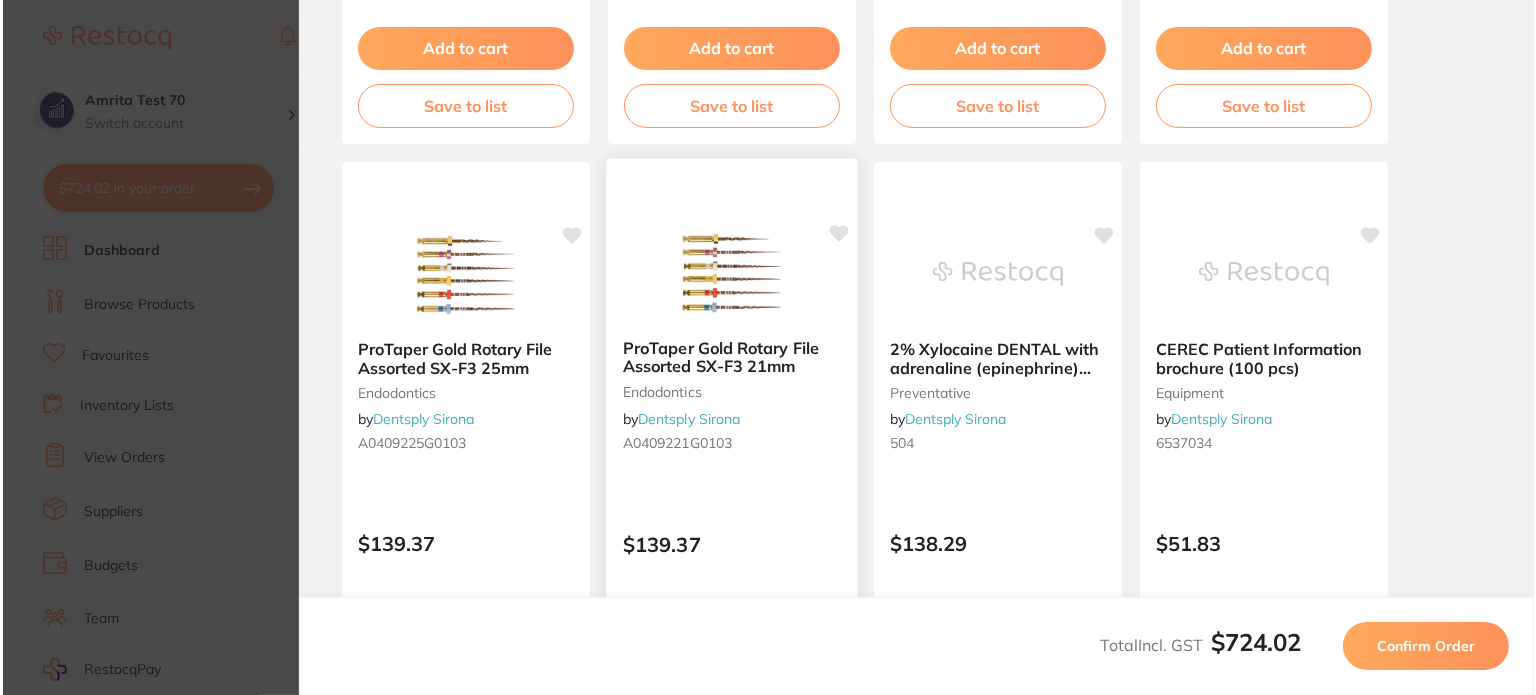 scroll, scrollTop: 0, scrollLeft: 0, axis: both 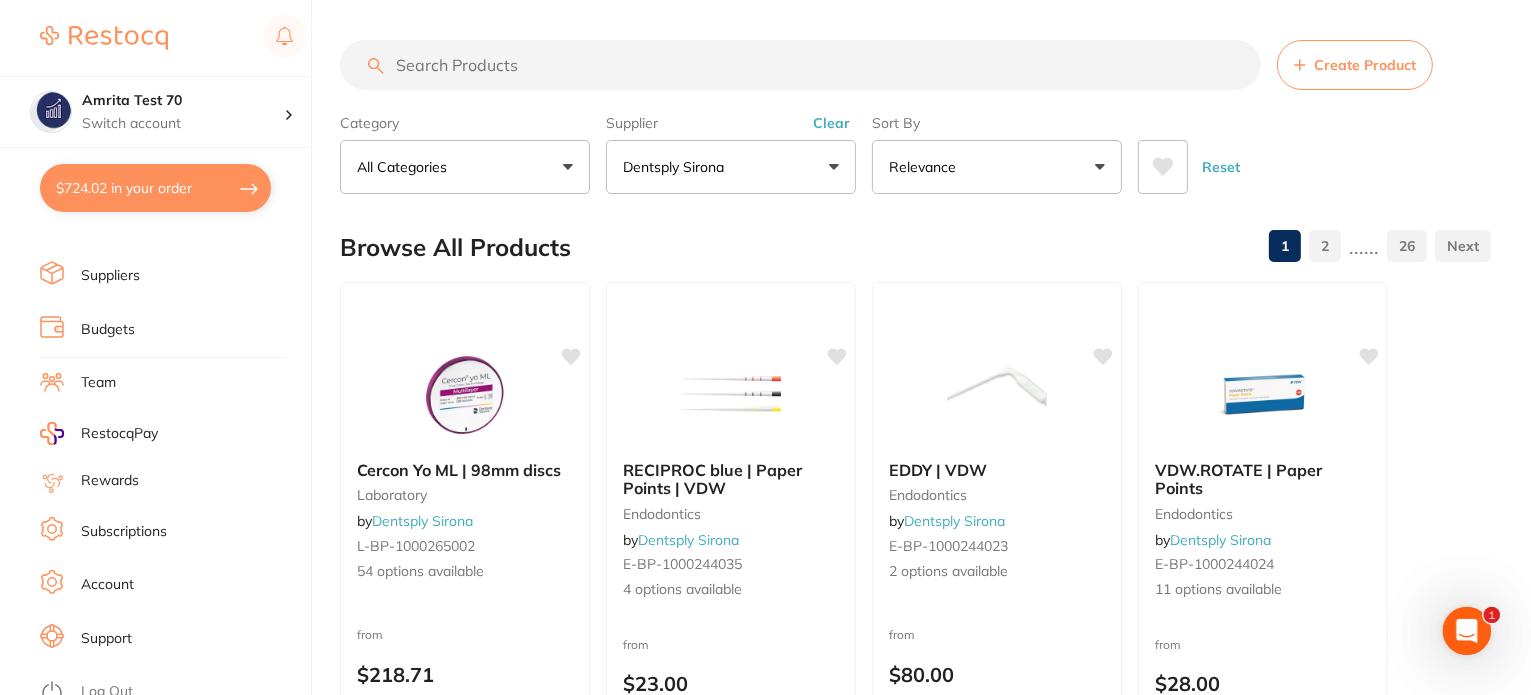click on "Log Out" at bounding box center (107, 692) 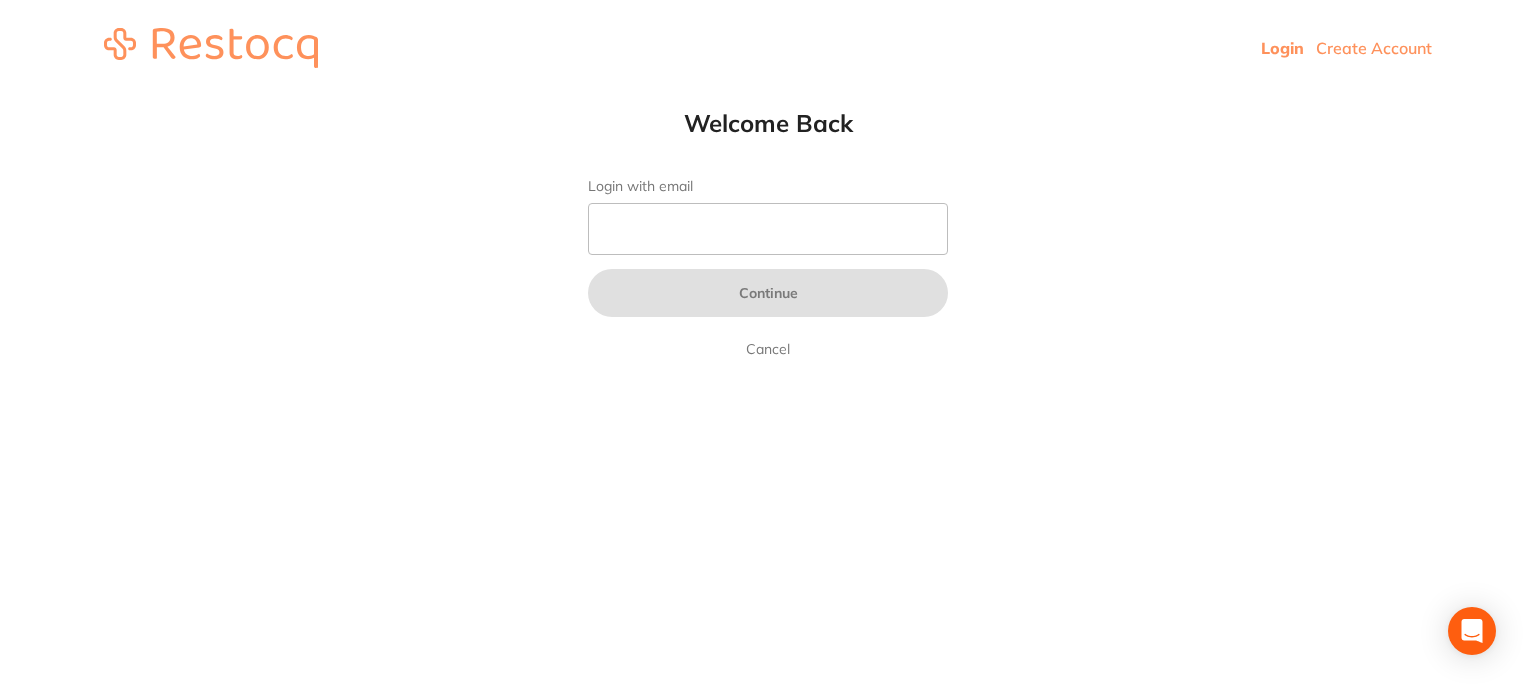 scroll, scrollTop: 0, scrollLeft: 0, axis: both 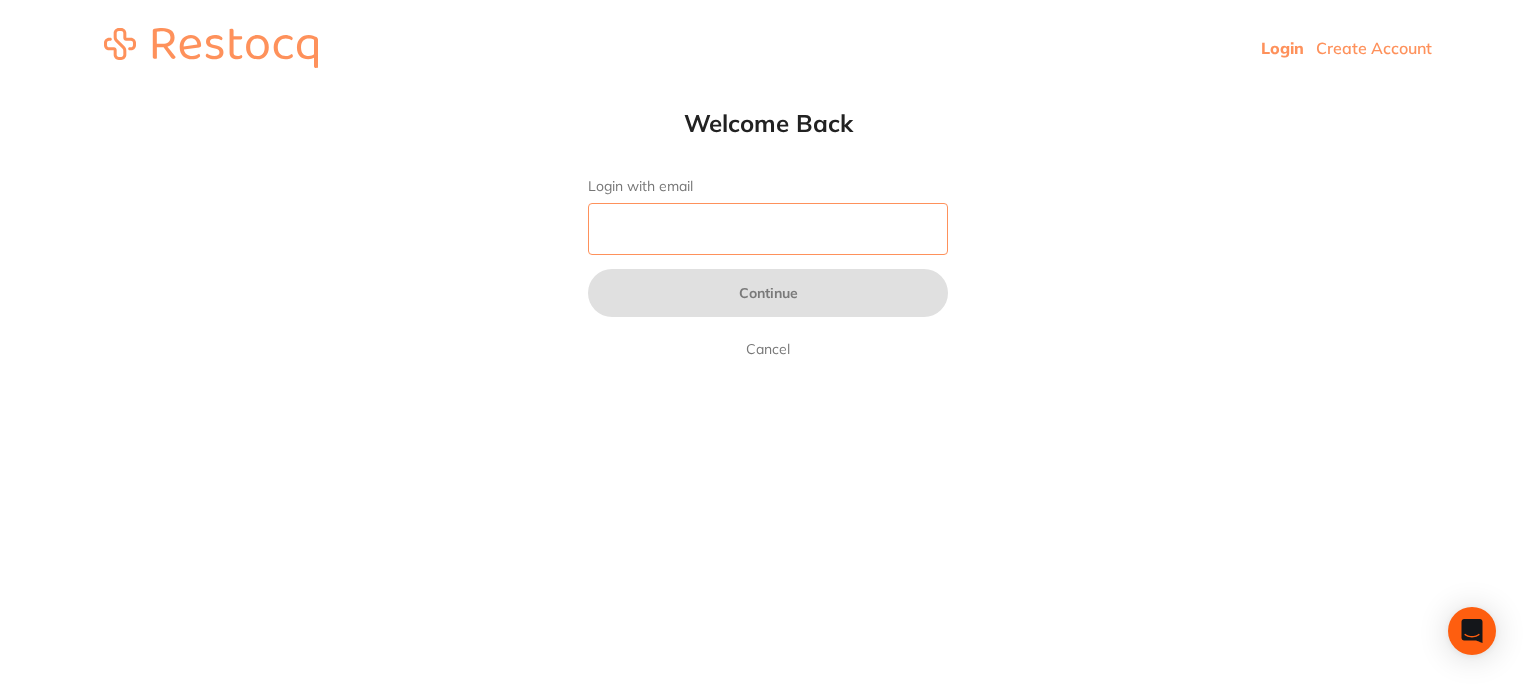 click on "Login with email" at bounding box center [768, 229] 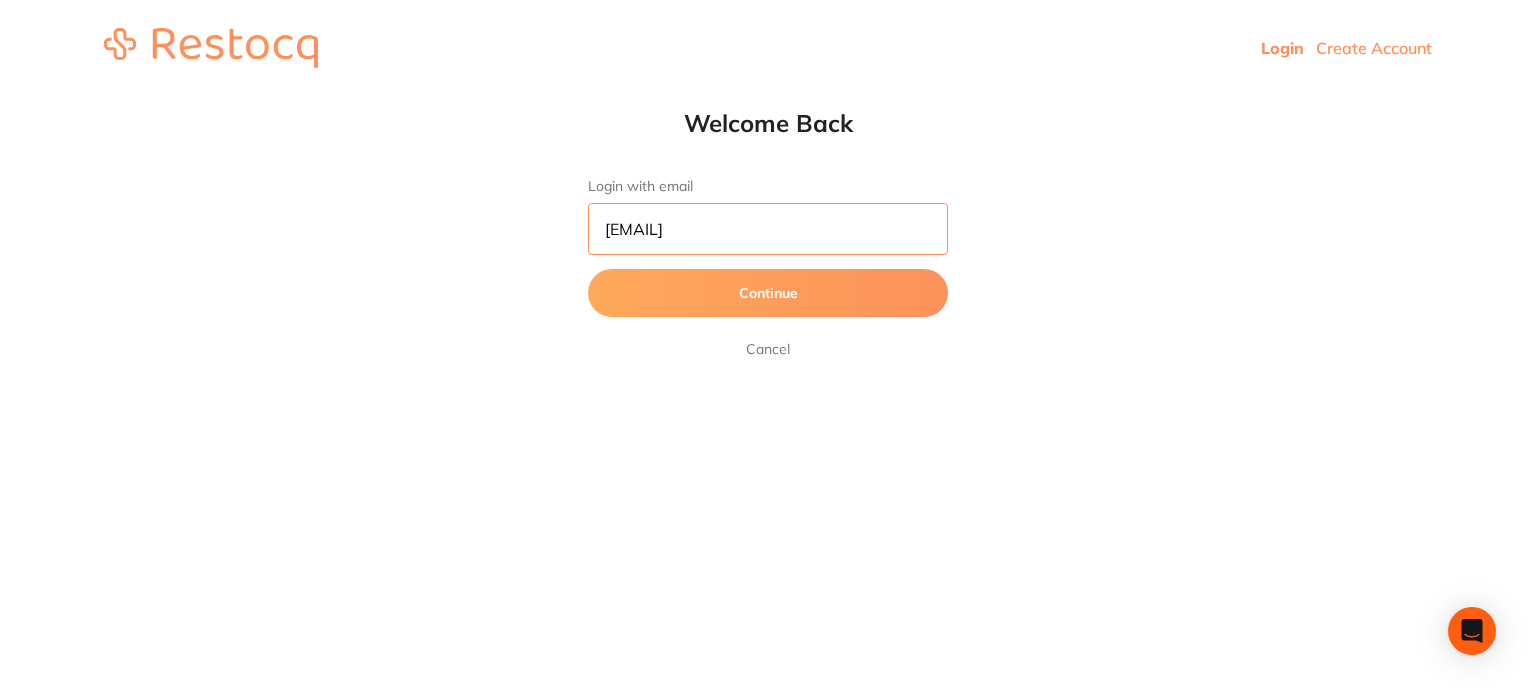 type on "[EMAIL]" 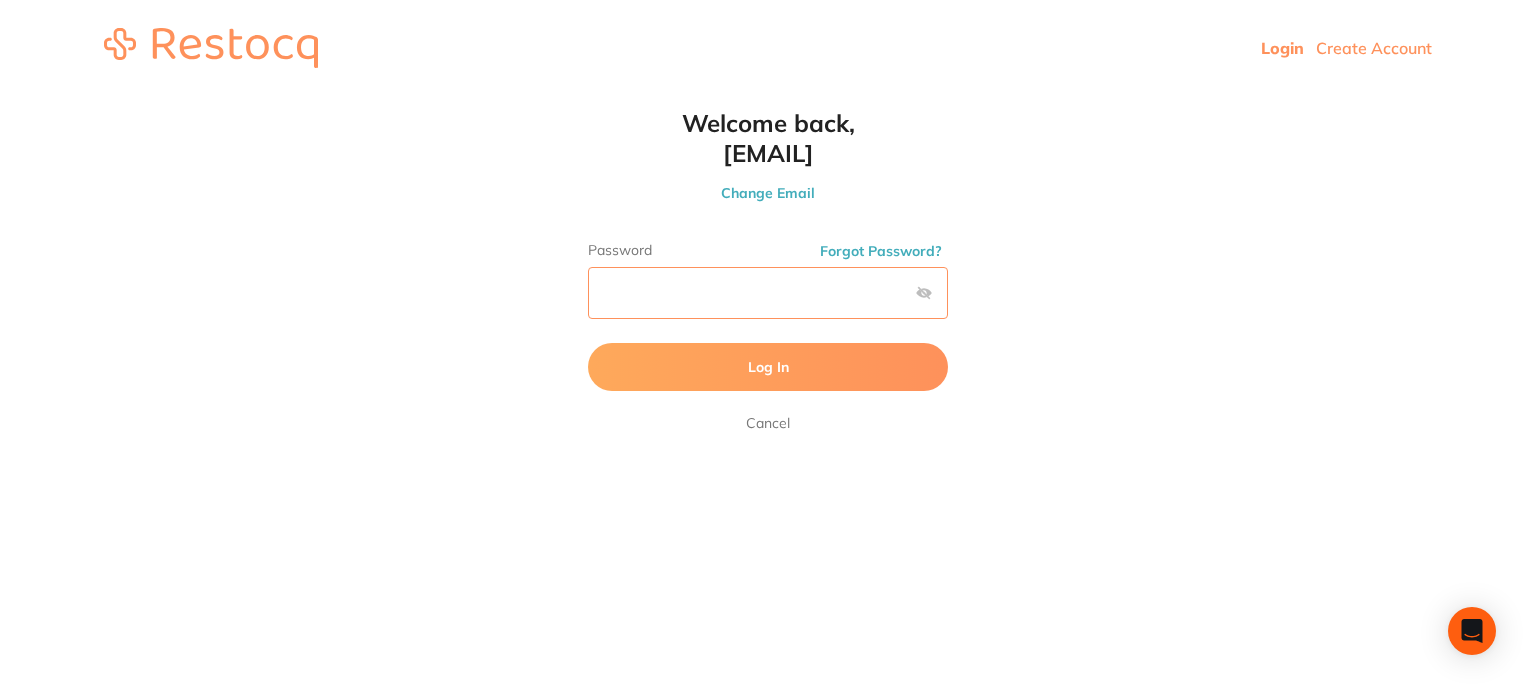 click on "Log In" at bounding box center (768, 367) 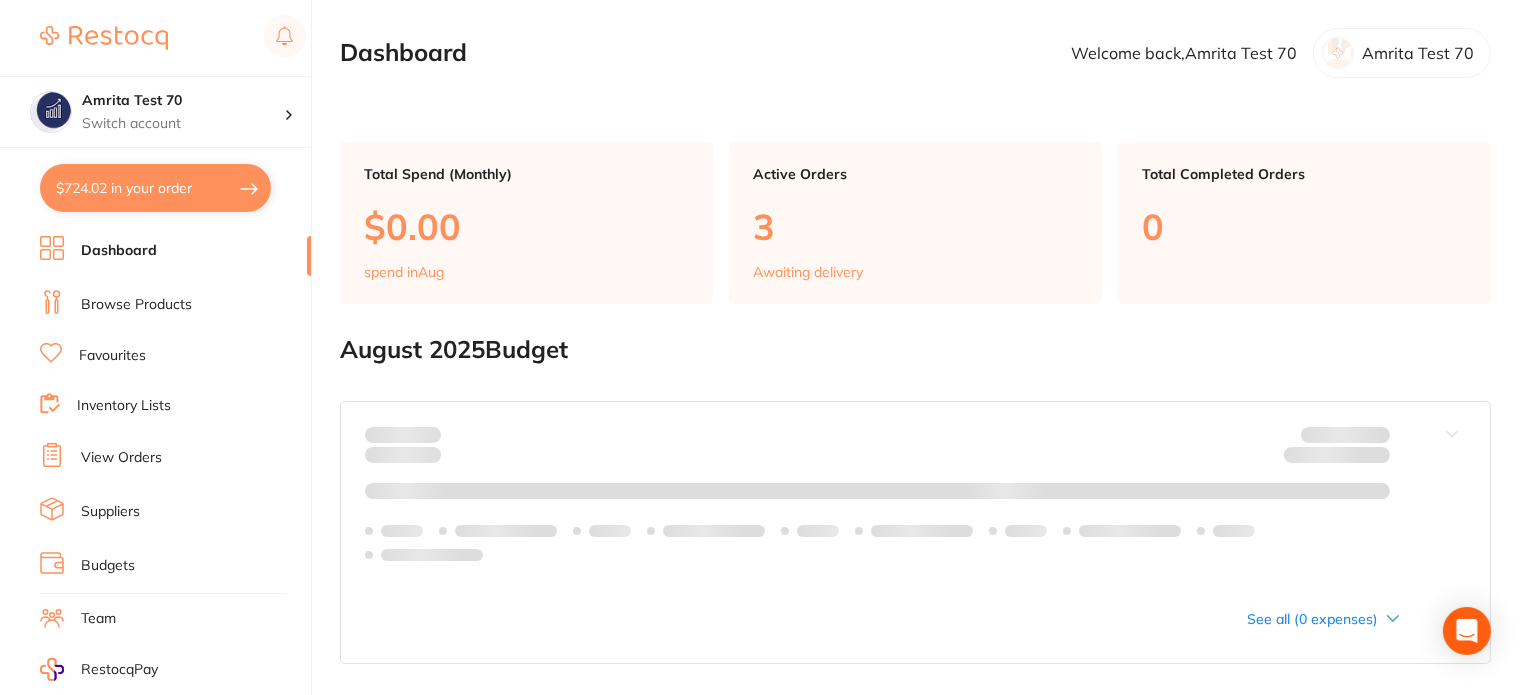 click on "$724.02   in your order" at bounding box center (155, 188) 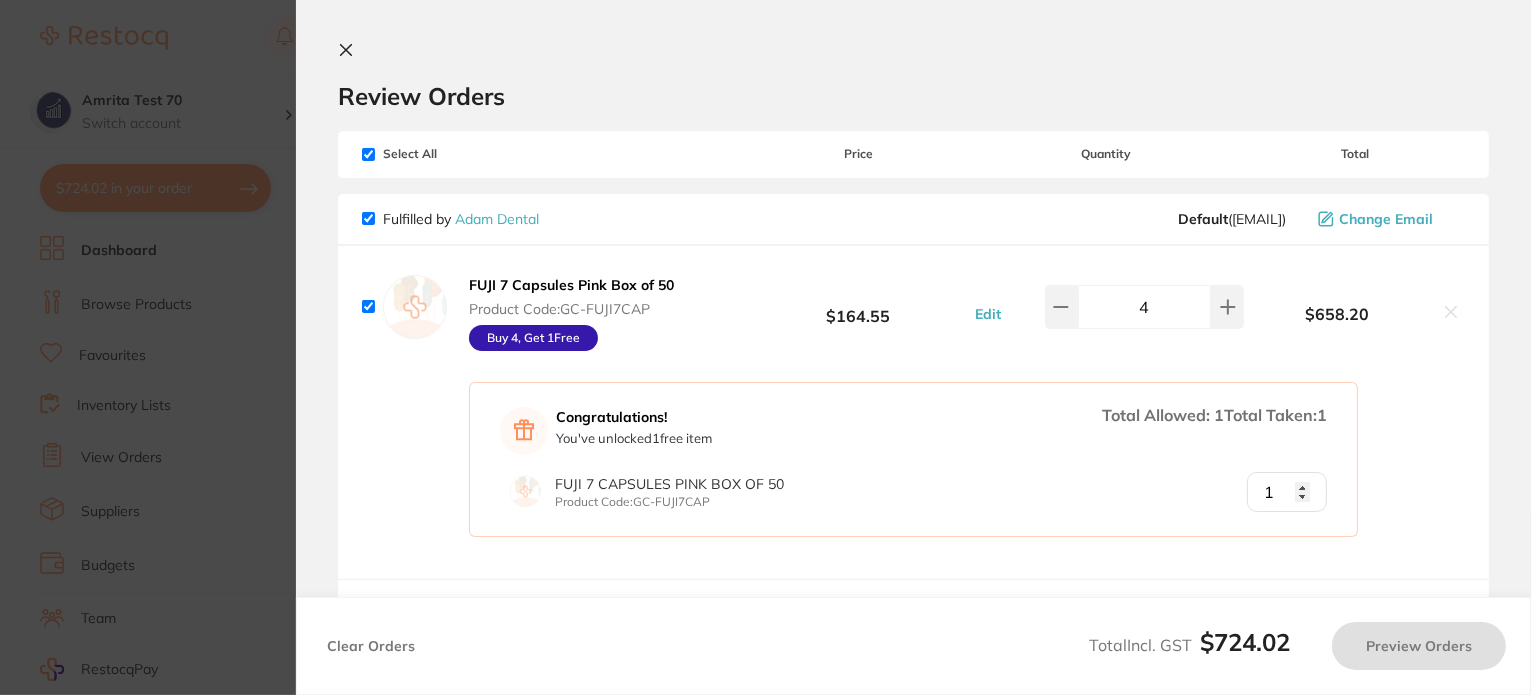 checkbox on "true" 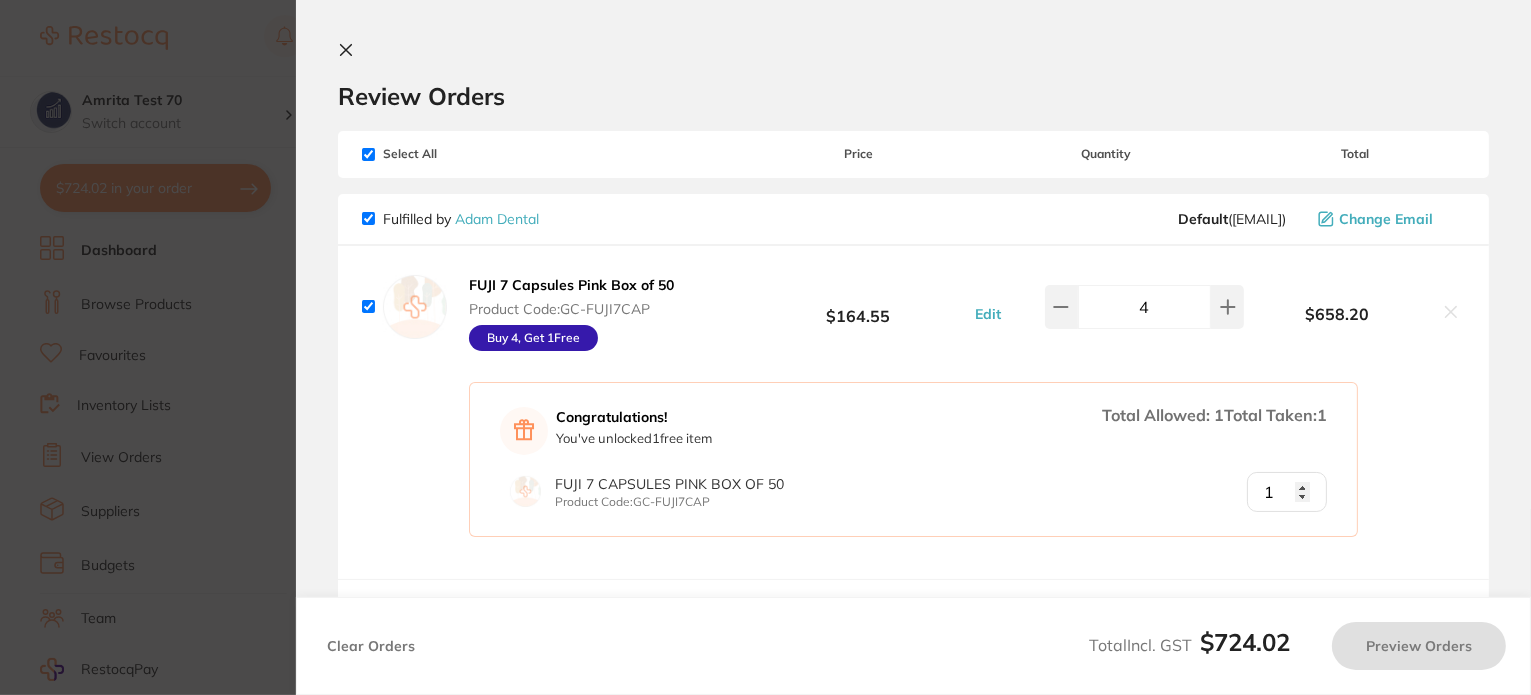 checkbox on "true" 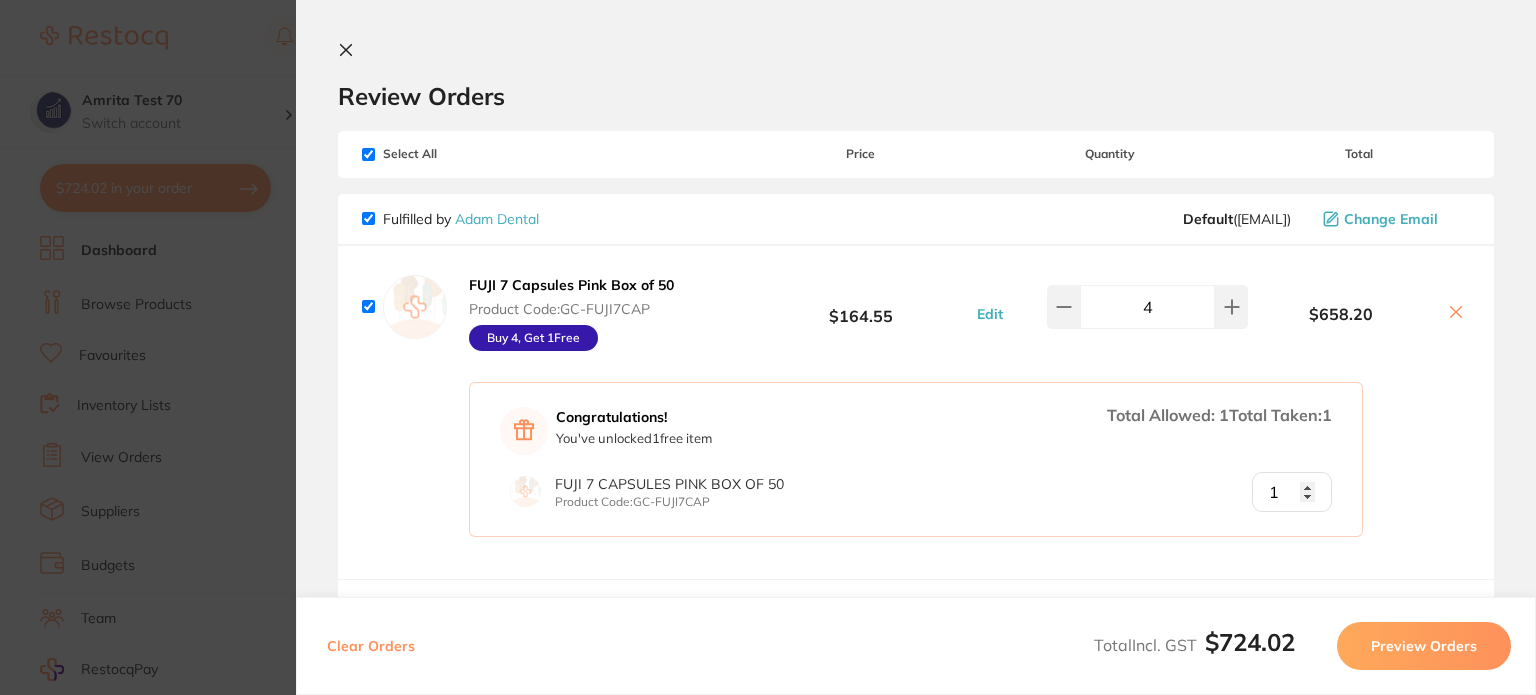 scroll, scrollTop: 0, scrollLeft: 0, axis: both 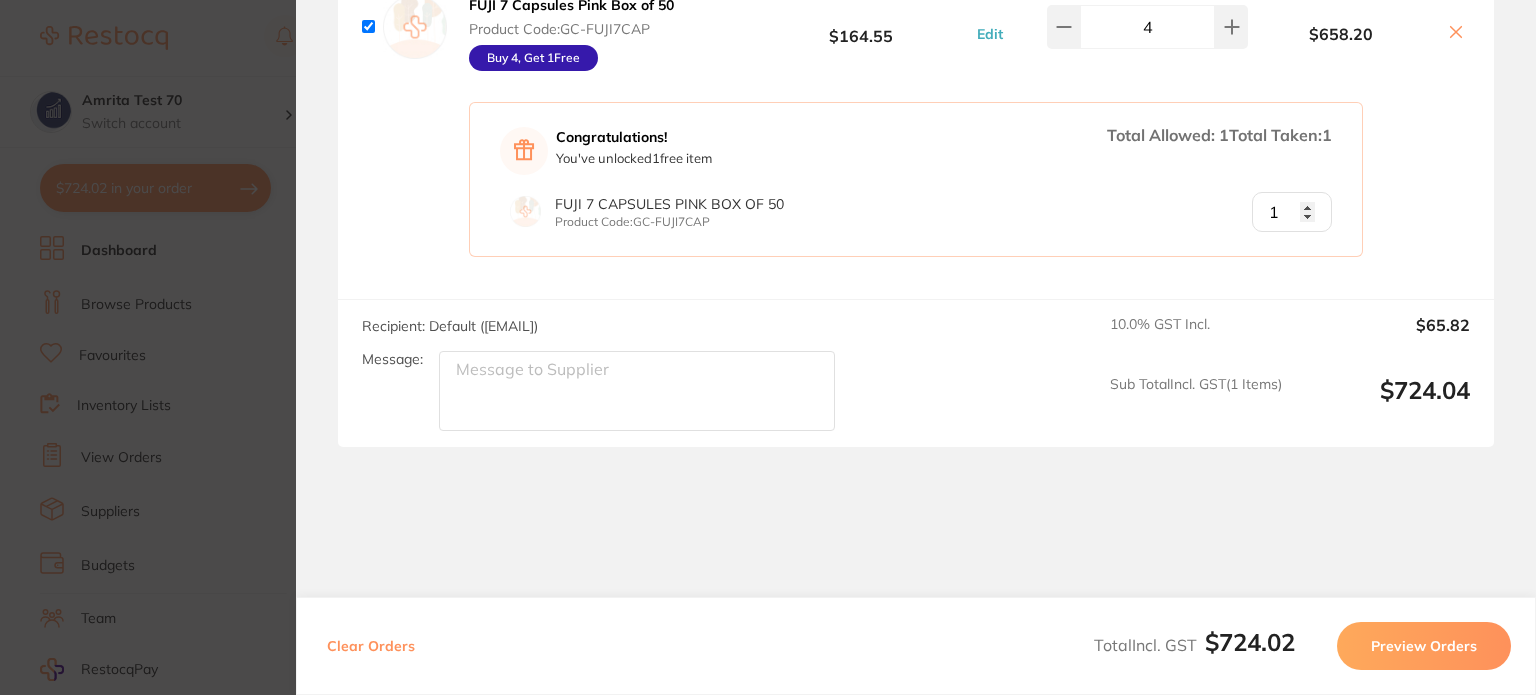 drag, startPoint x: 206, startPoint y: 385, endPoint x: 223, endPoint y: 325, distance: 62.361847 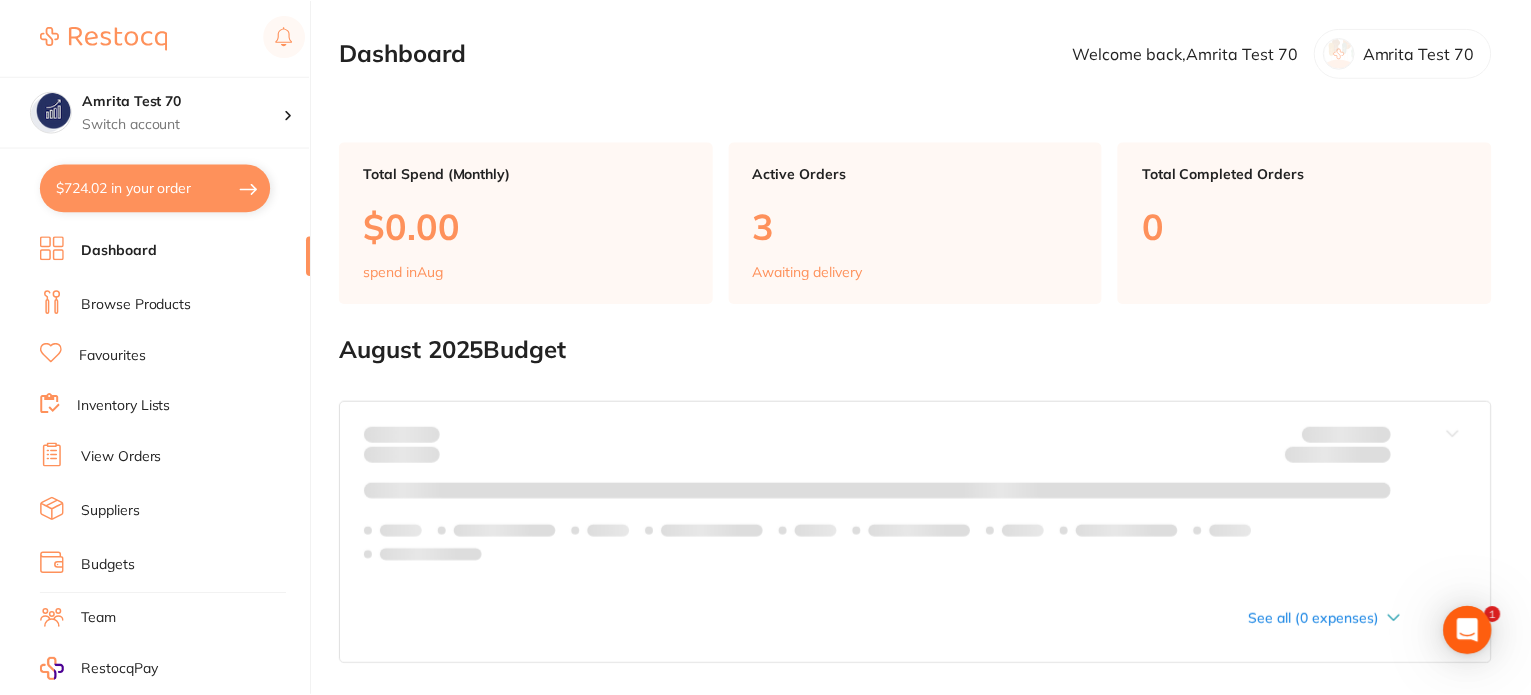 scroll, scrollTop: 600, scrollLeft: 0, axis: vertical 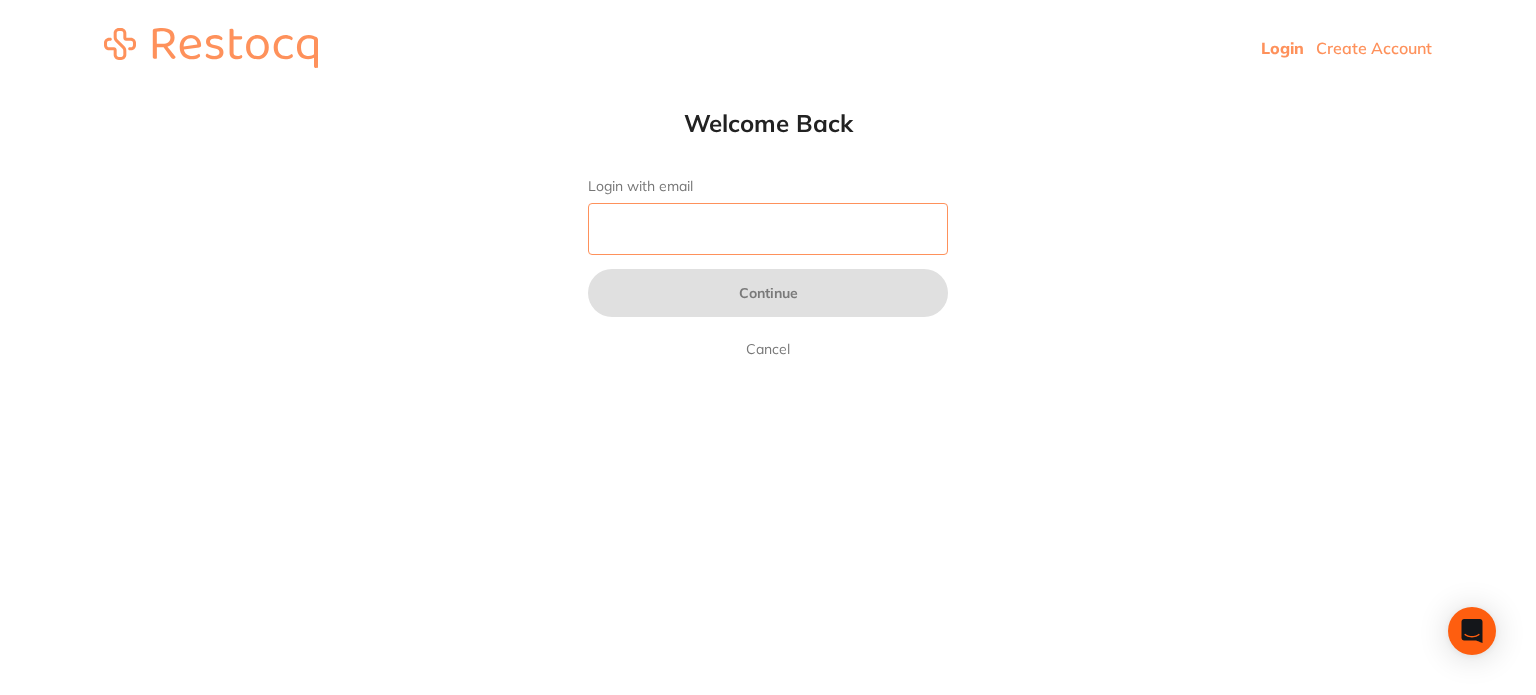 click on "Login with email" at bounding box center (768, 229) 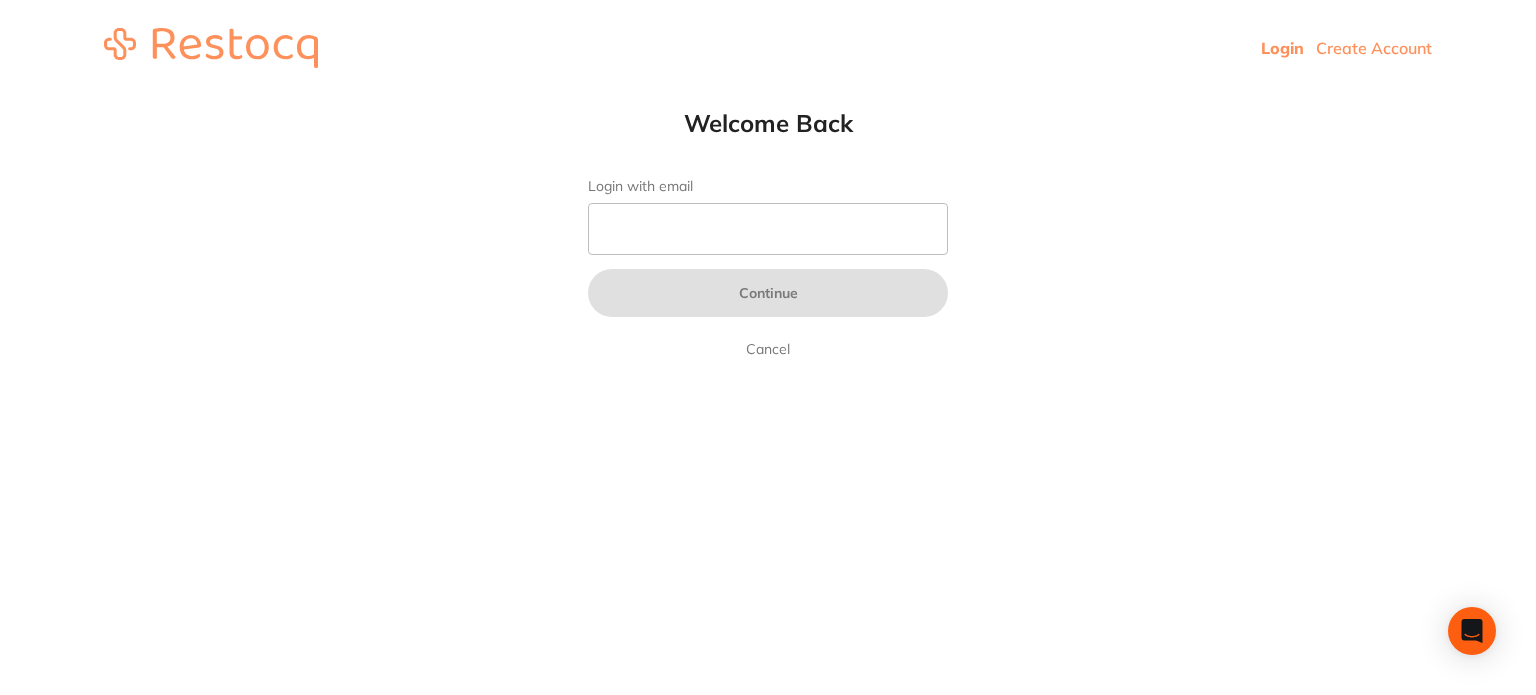 click on "Create Account" at bounding box center (1374, 48) 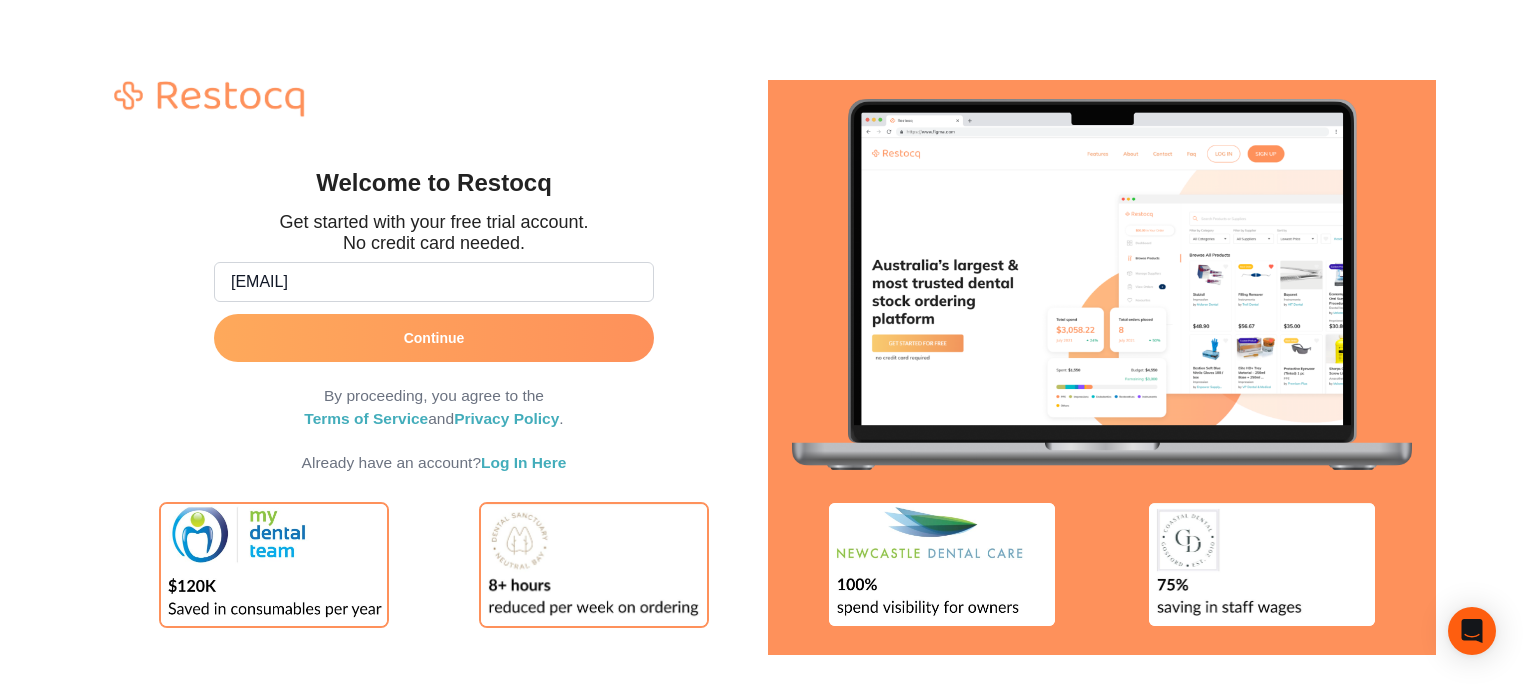 click on "Welcome to Restocq Get started with your free trial account. No credit card needed. amrita+78@terrificminds.com Continue By proceeding, you agree to the Terms of Service  and  Privacy Policy . Already have an account?  Log In Here" at bounding box center [434, 368] 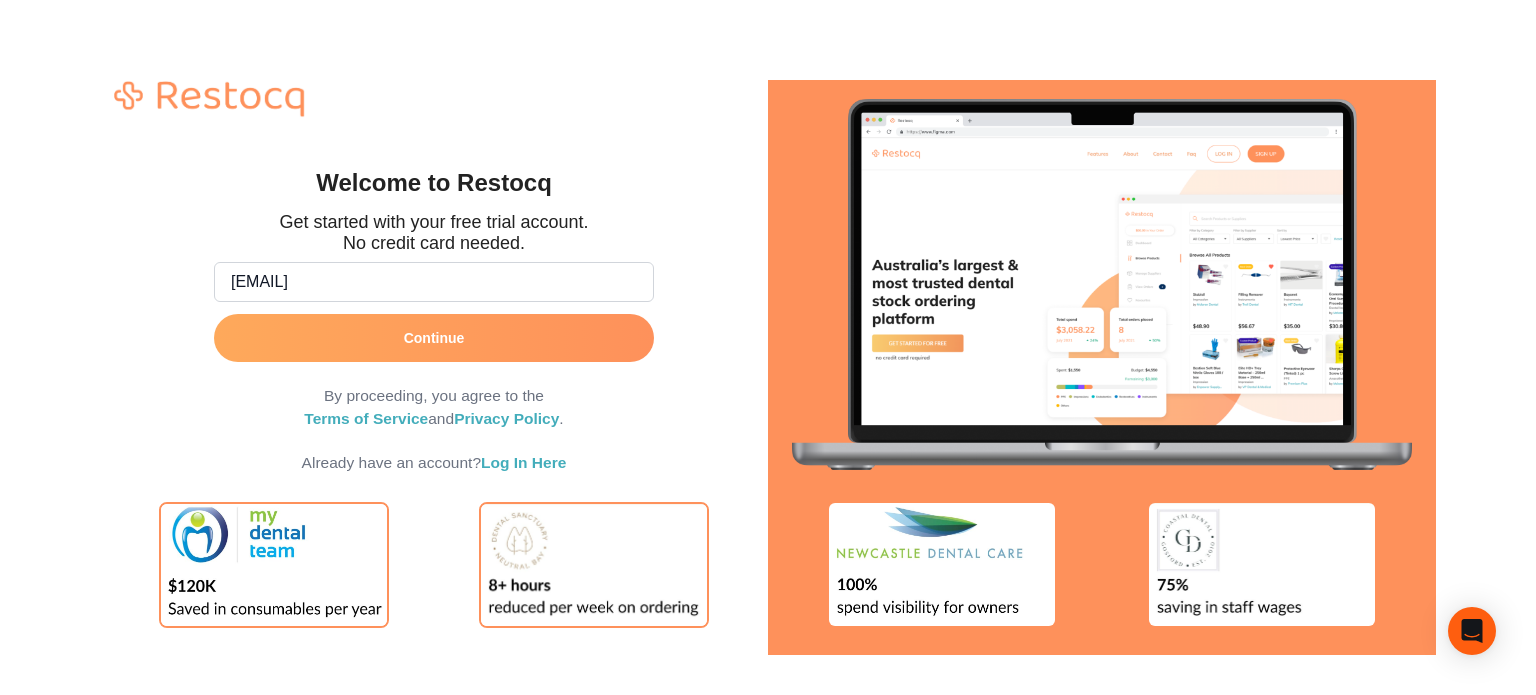 type on "amrita+78@example.com" 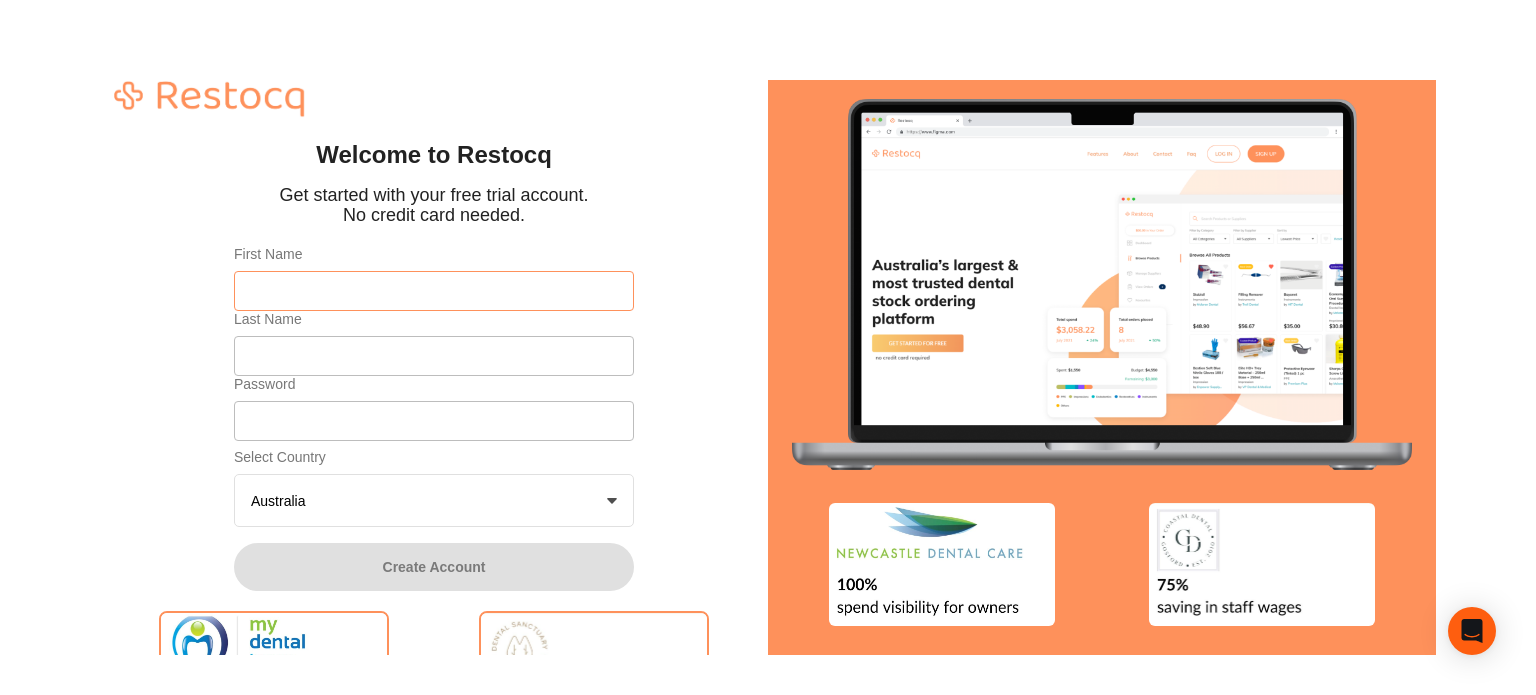 click on "First Name" at bounding box center [434, 291] 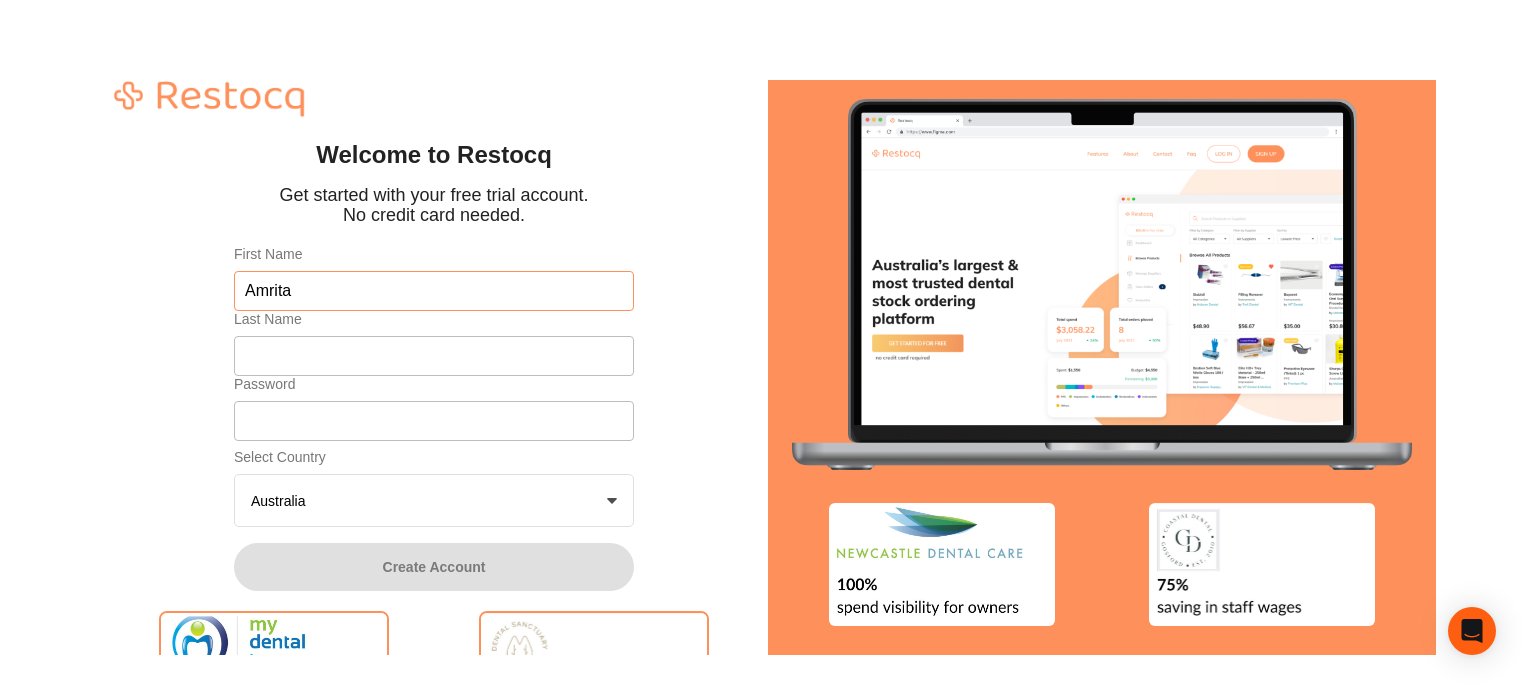 type on "Amrita" 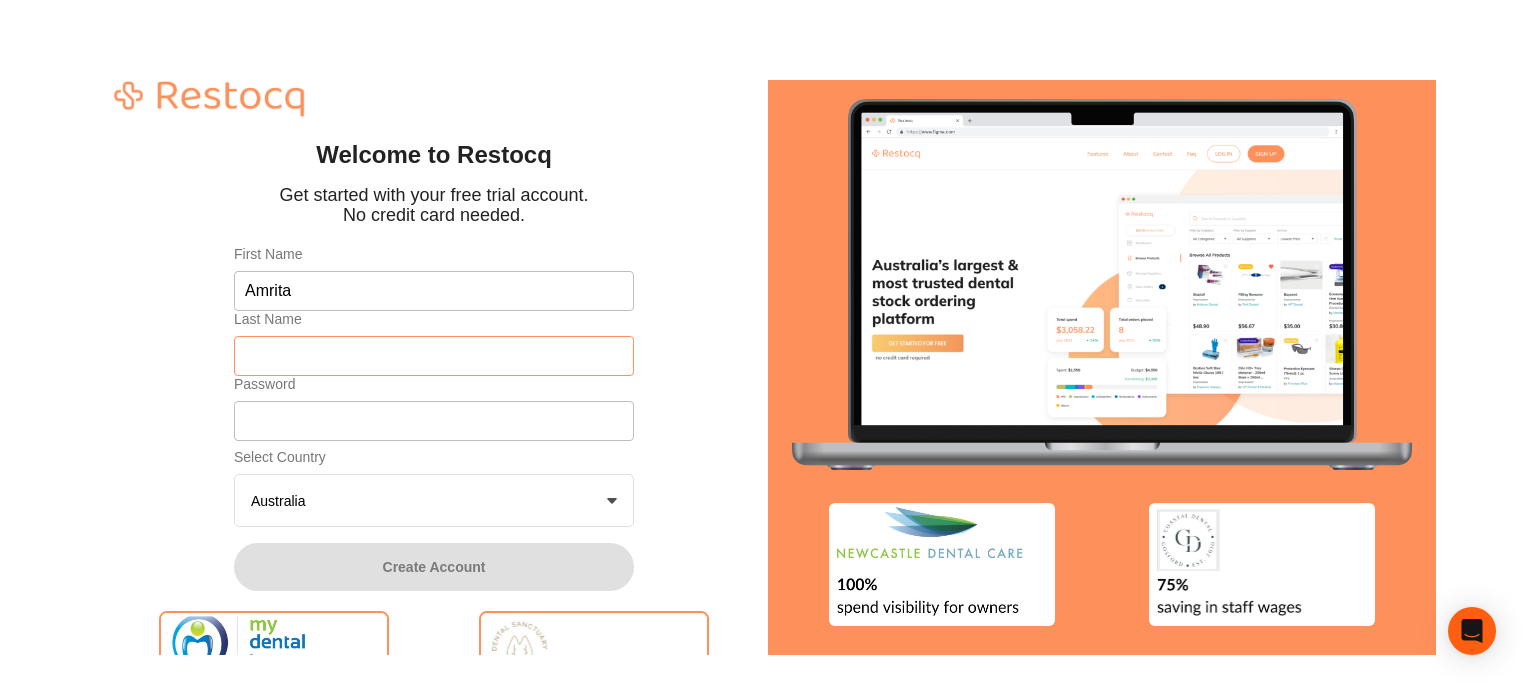 click on "Last Name" at bounding box center [434, 356] 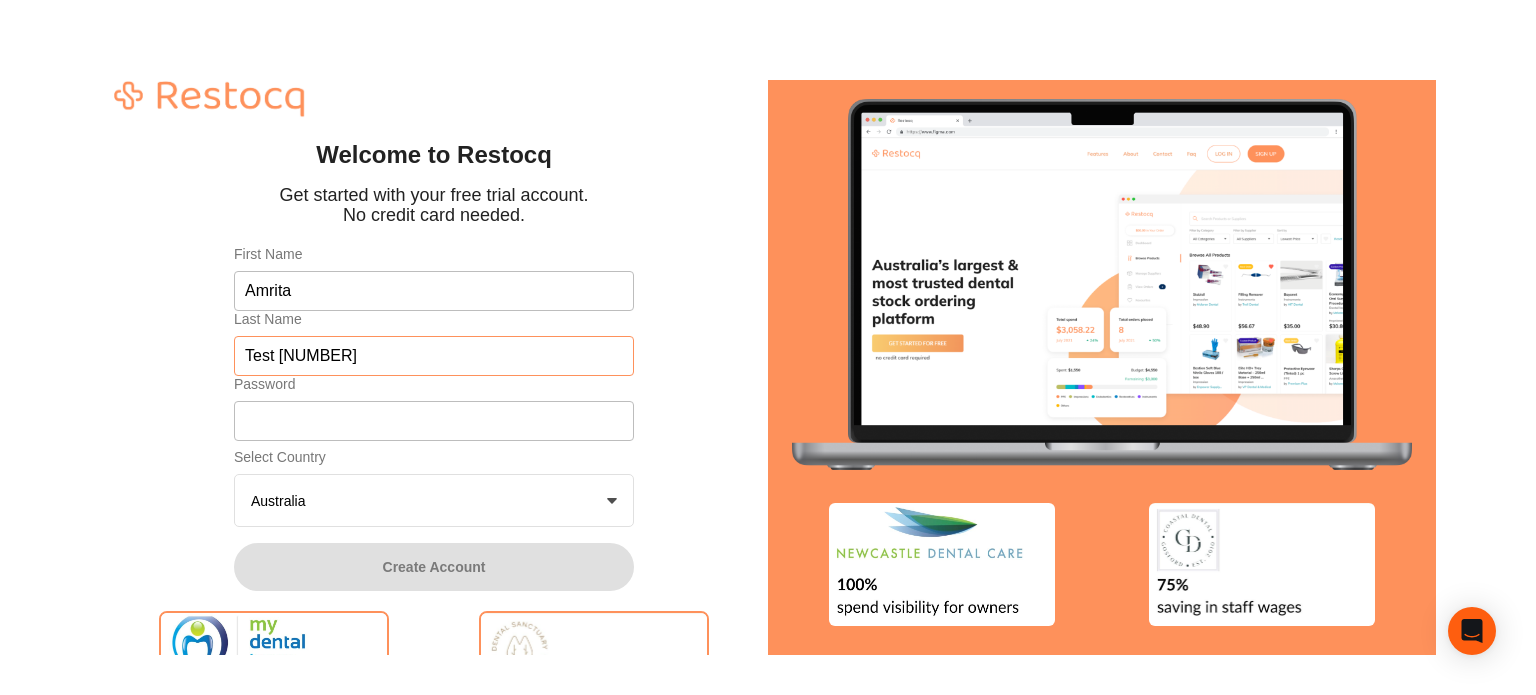 type on "Test 78" 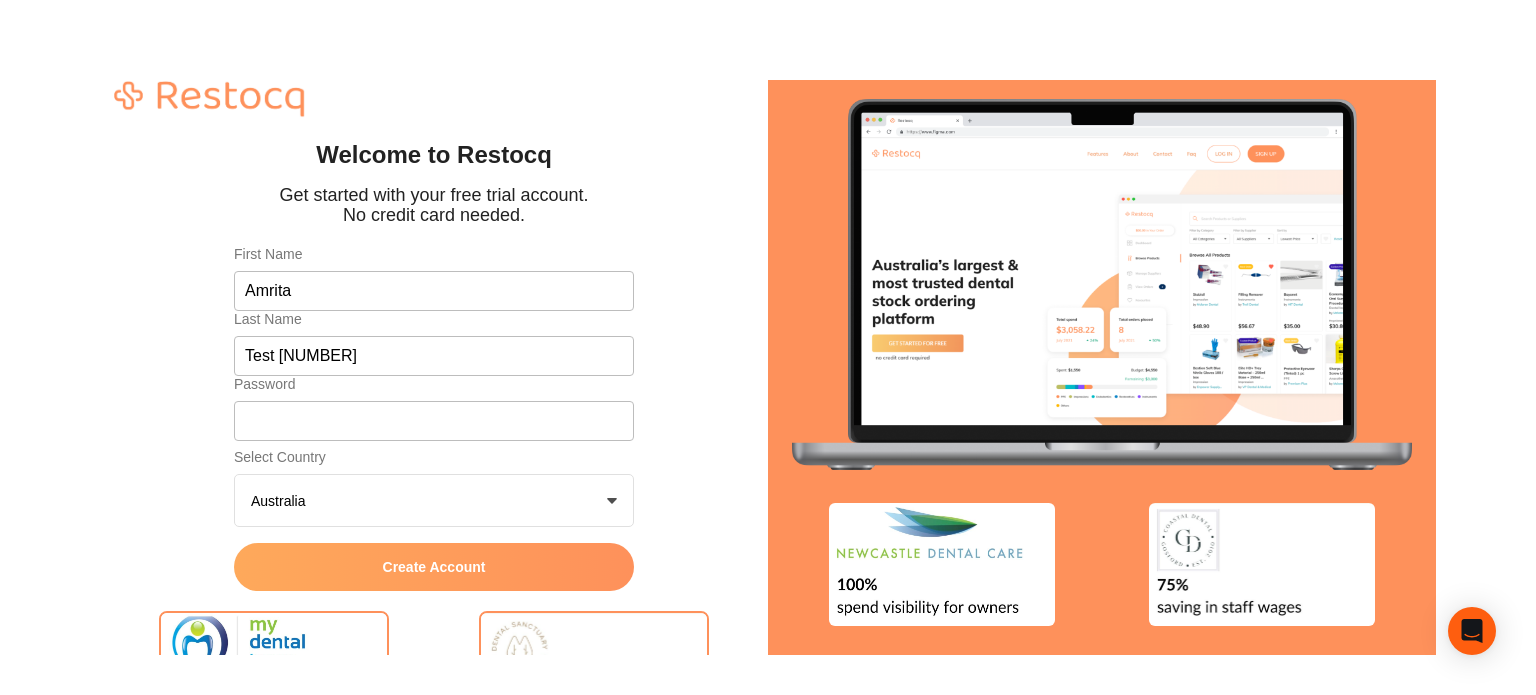 click on "Create Account" 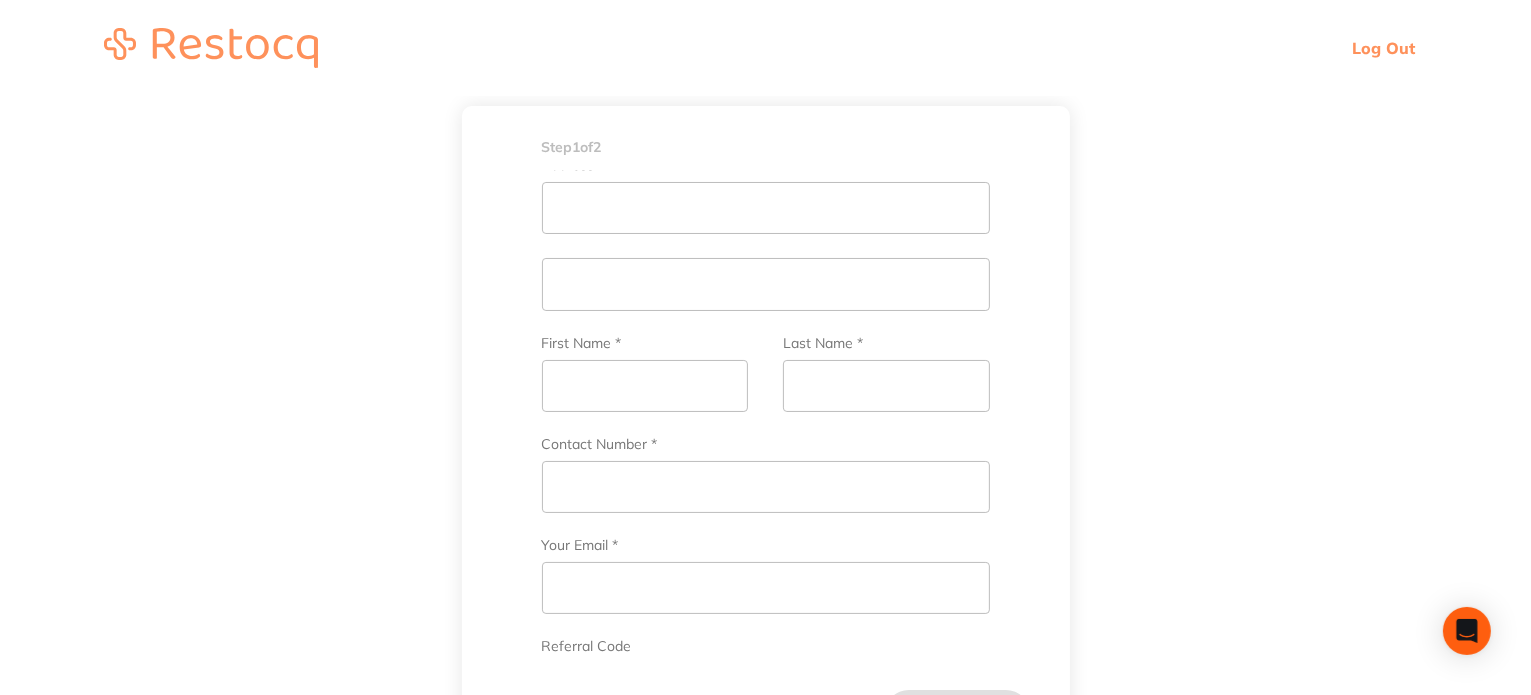 scroll, scrollTop: 572, scrollLeft: 0, axis: vertical 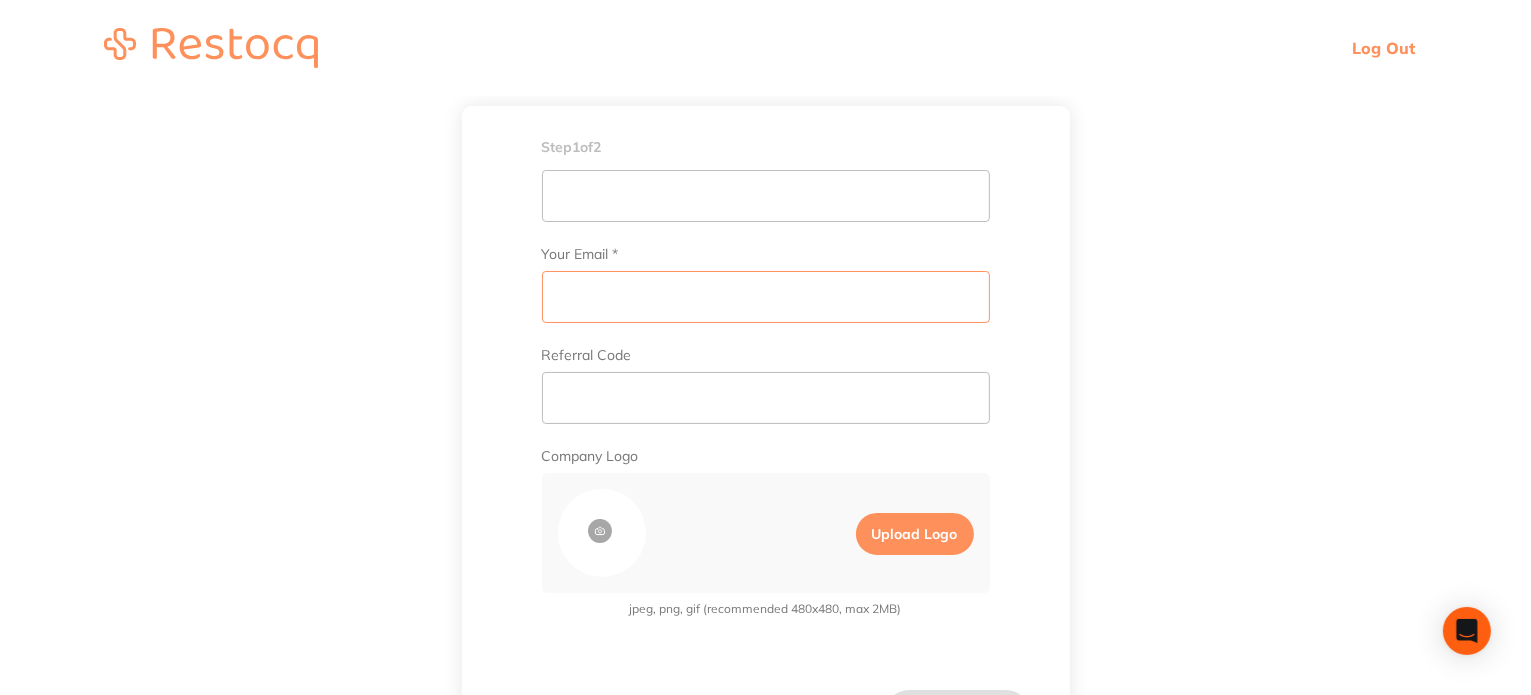 click on "Your Email *" at bounding box center (766, 297) 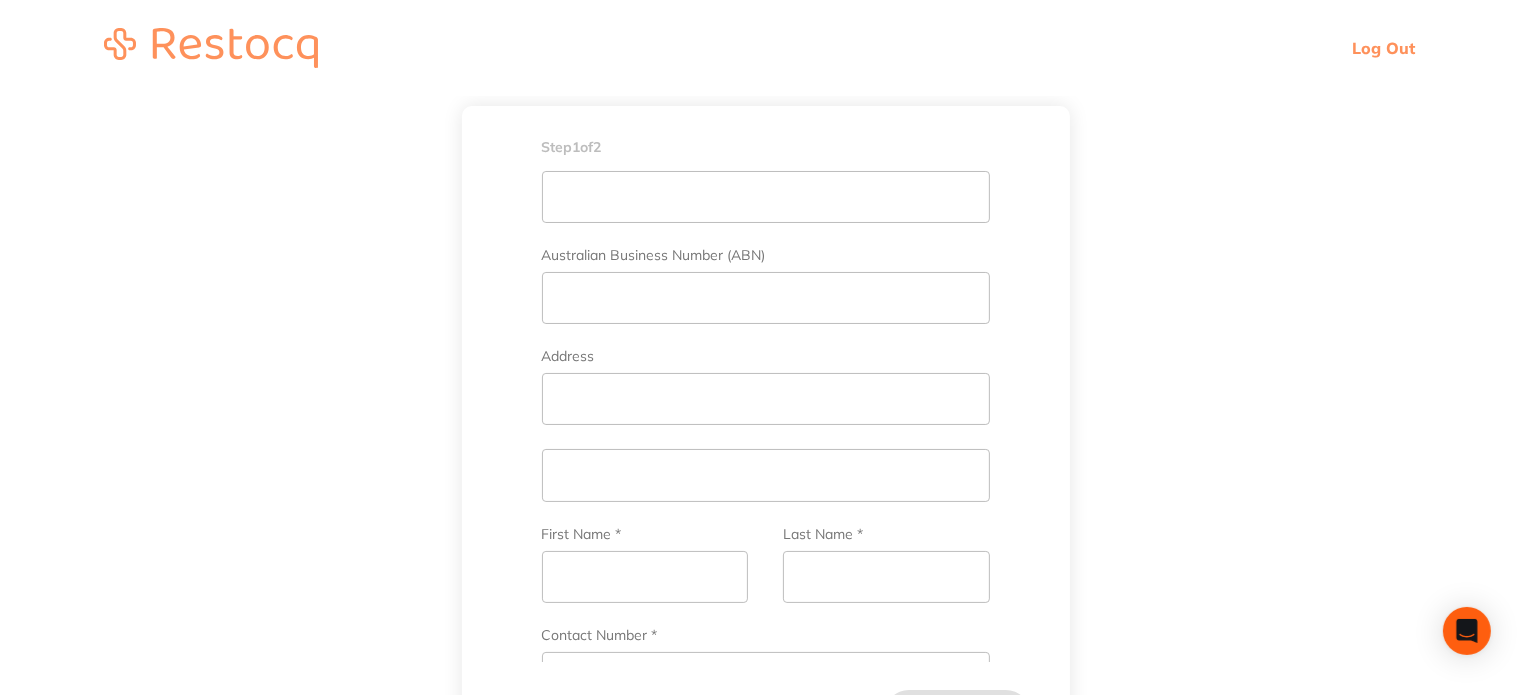 scroll, scrollTop: 0, scrollLeft: 0, axis: both 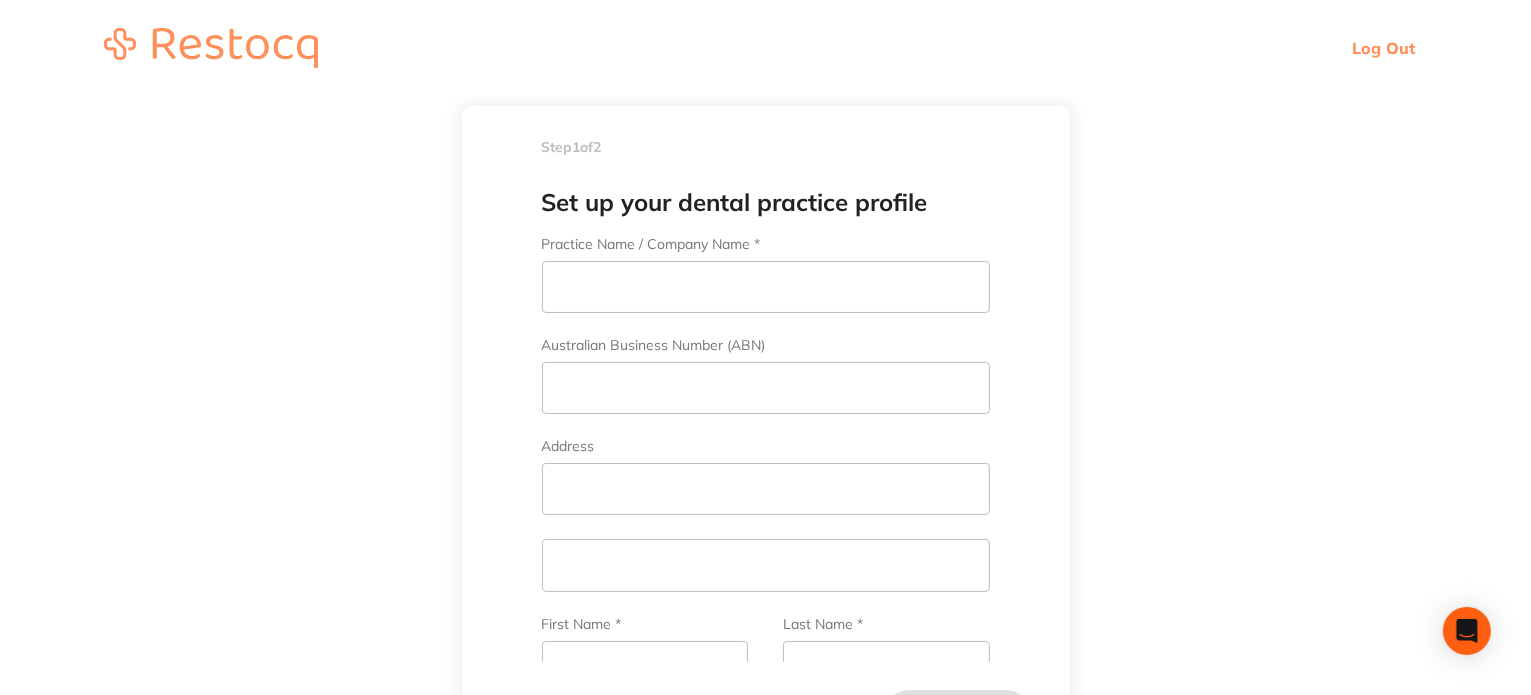 type on "amrita+78@example.com" 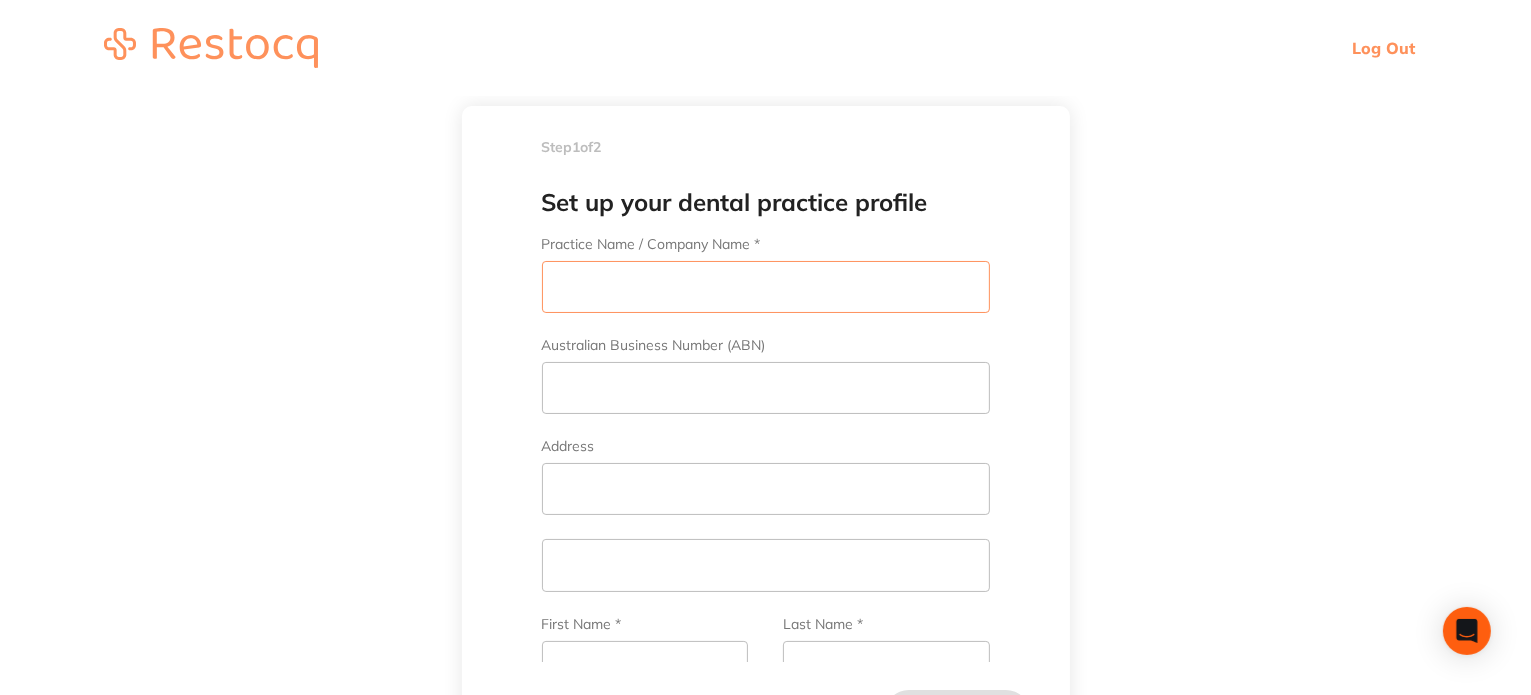 click on "Practice Name / Company Name *" at bounding box center [766, 287] 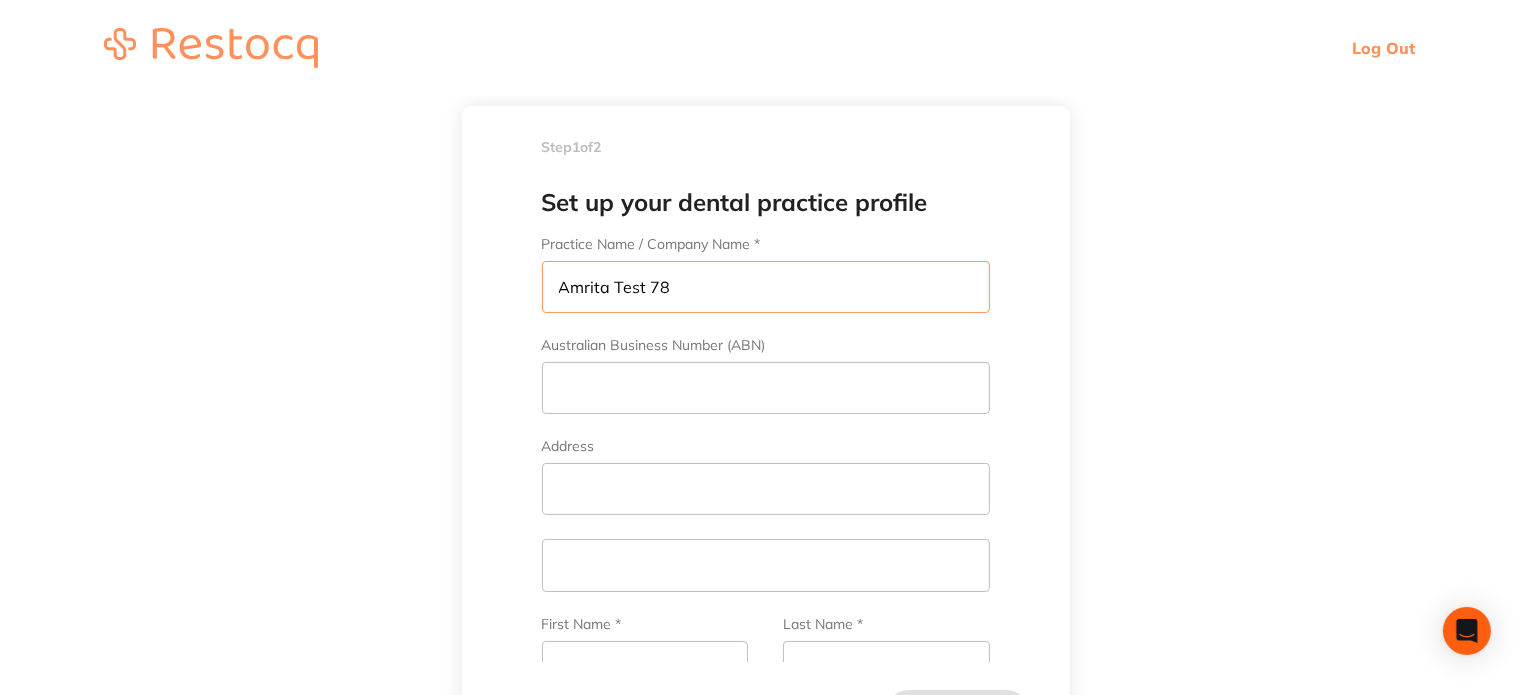 scroll, scrollTop: 0, scrollLeft: 0, axis: both 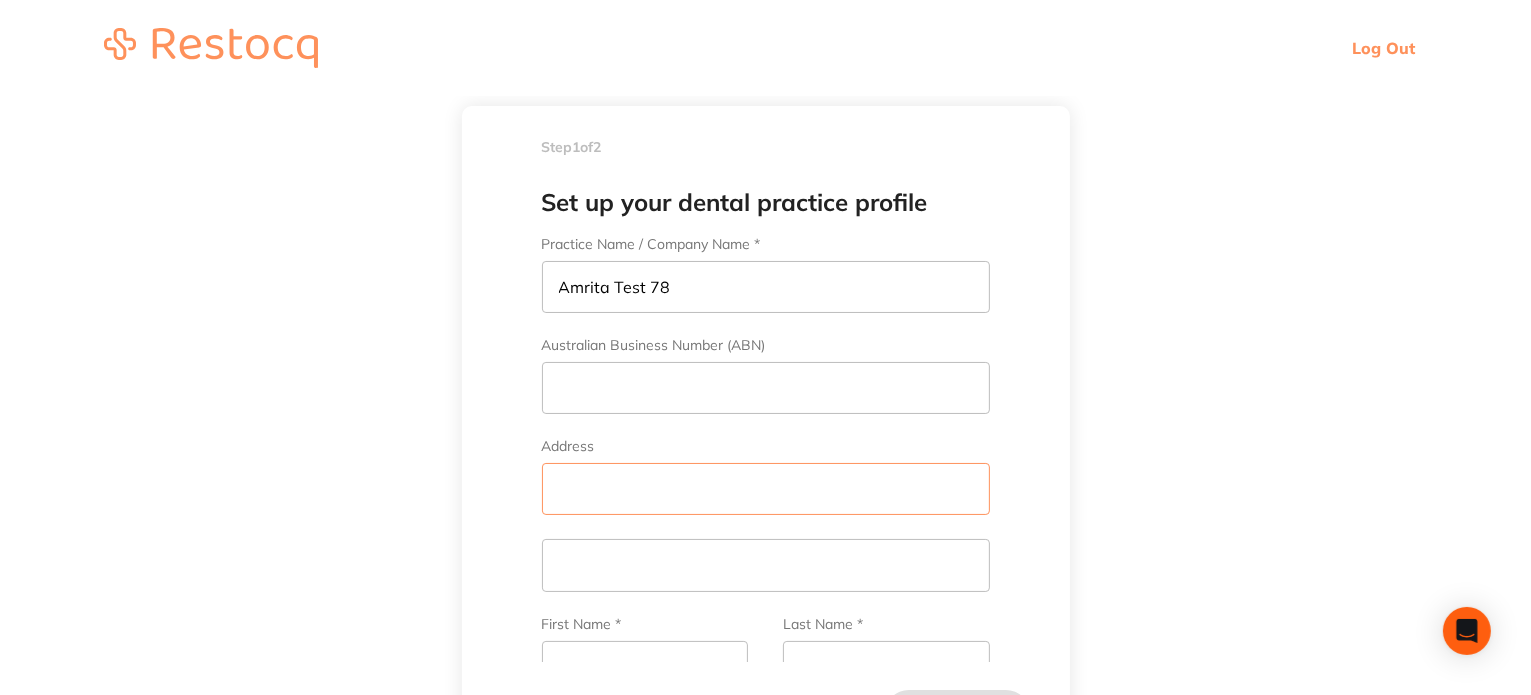 click on "Address" at bounding box center (766, 489) 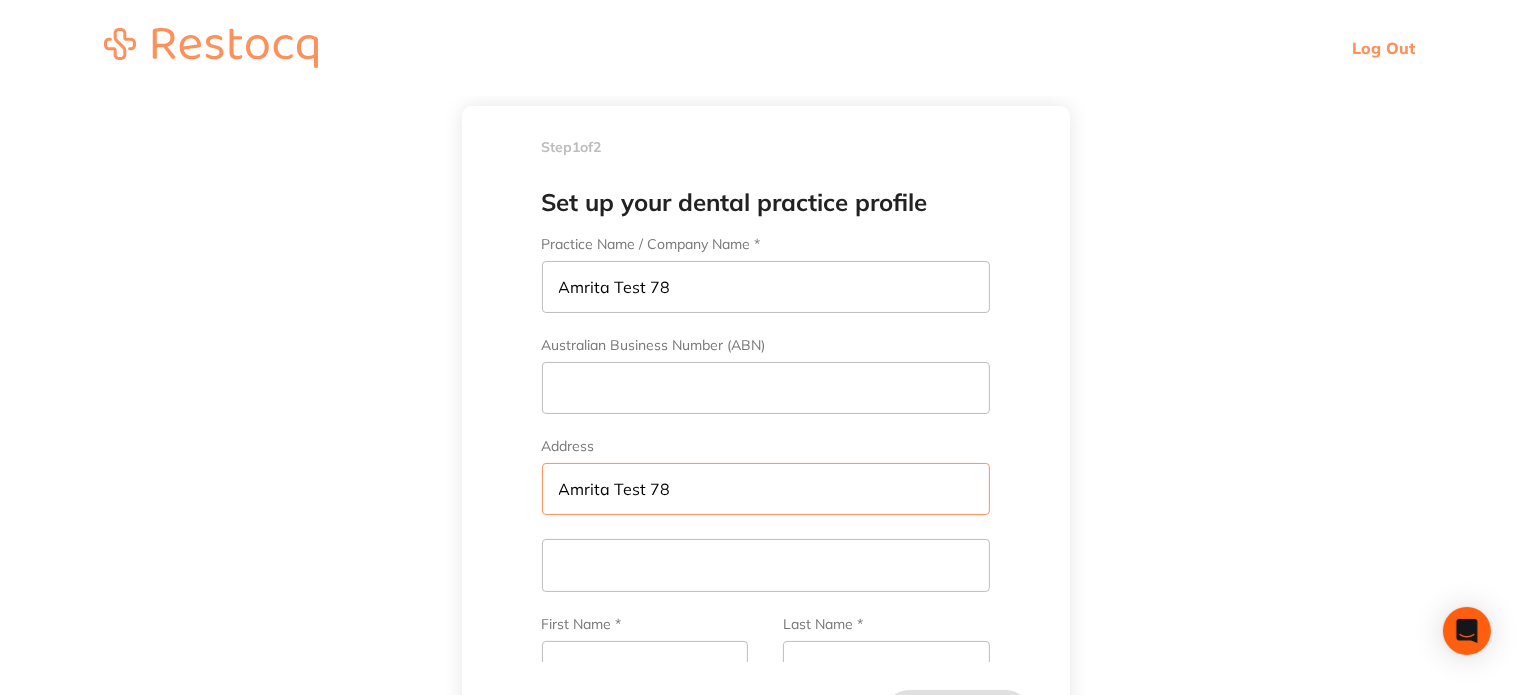 type on "Amrita Test 78" 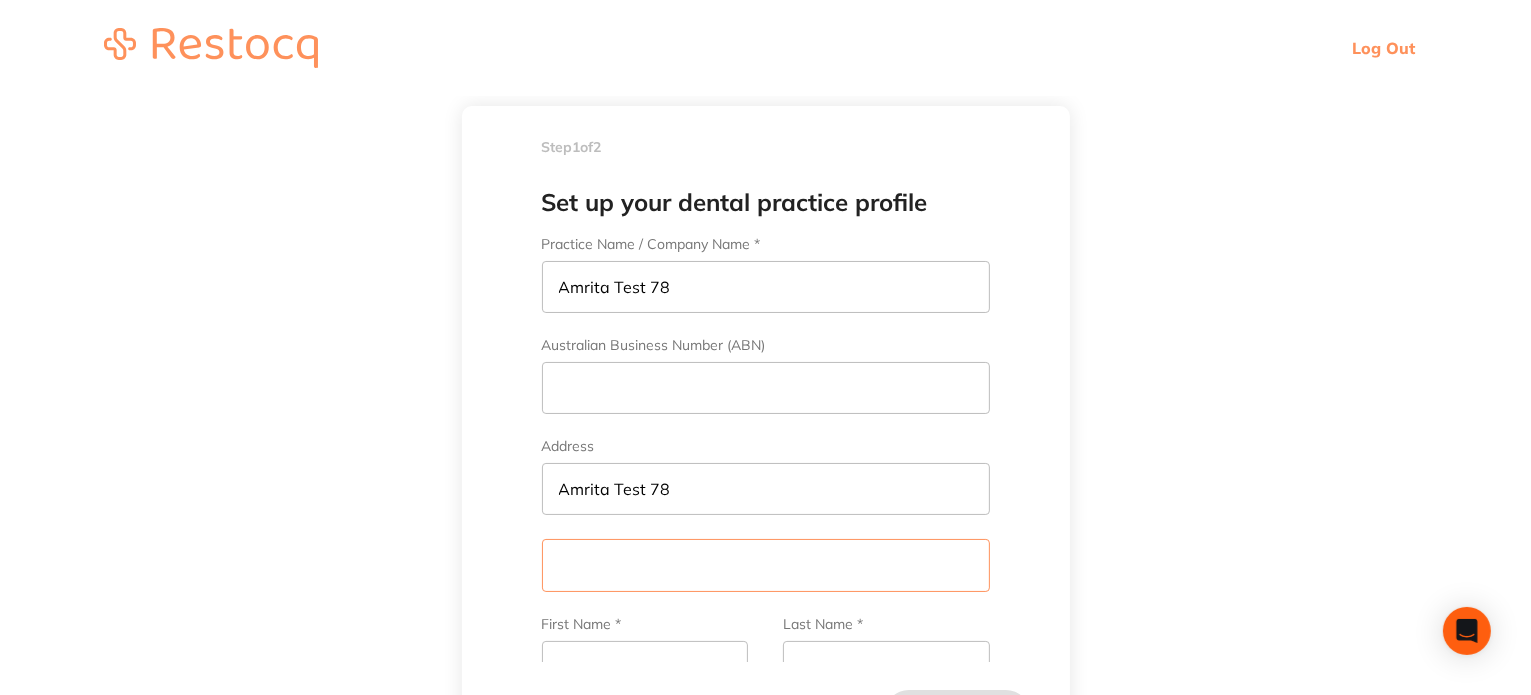 click at bounding box center [766, 565] 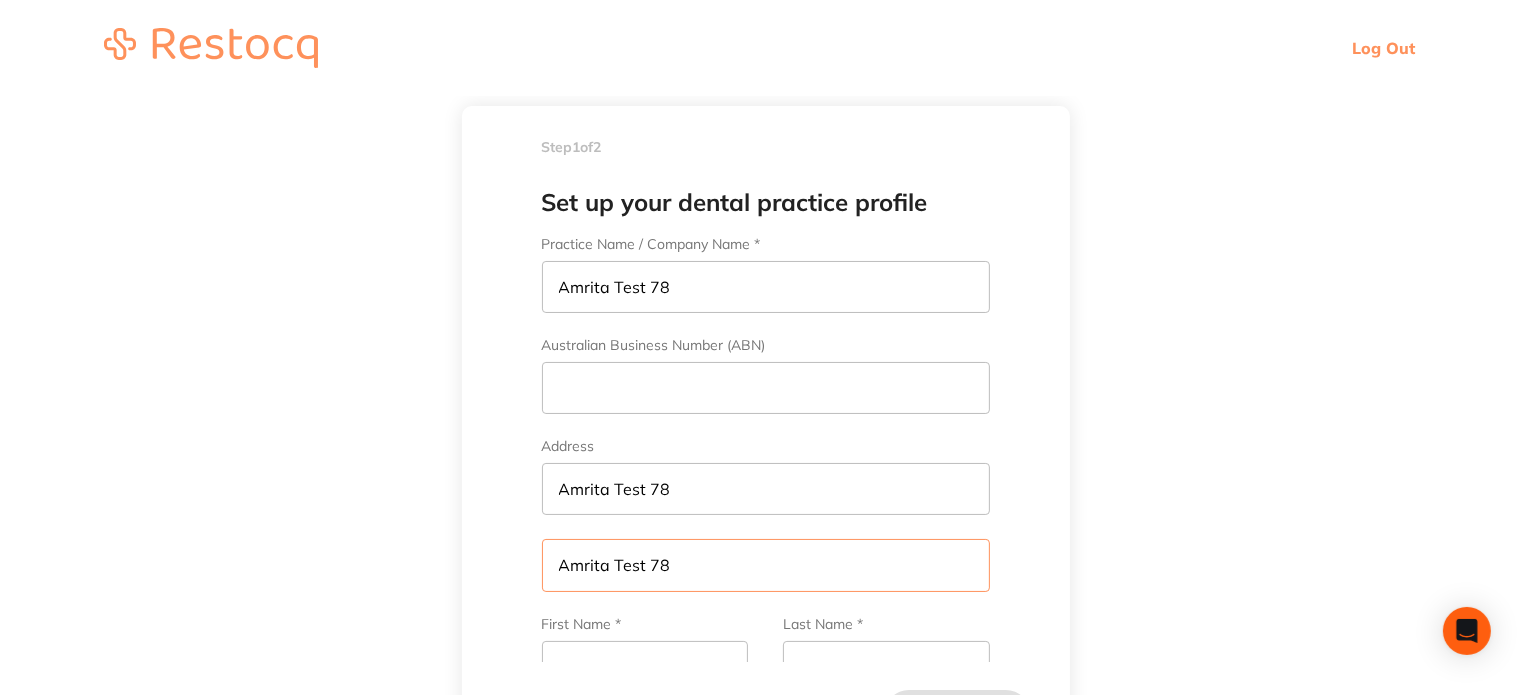 scroll, scrollTop: 0, scrollLeft: 0, axis: both 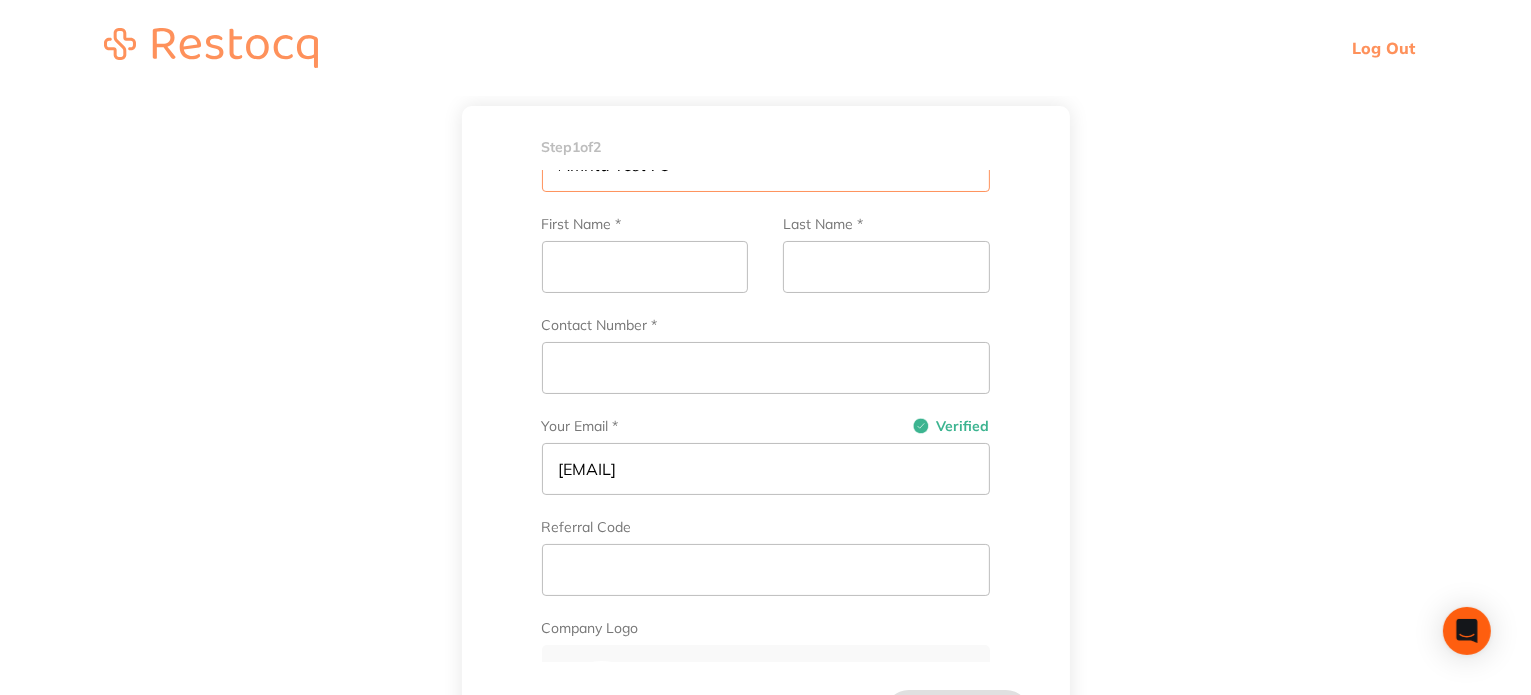 type on "Amrita Test 78" 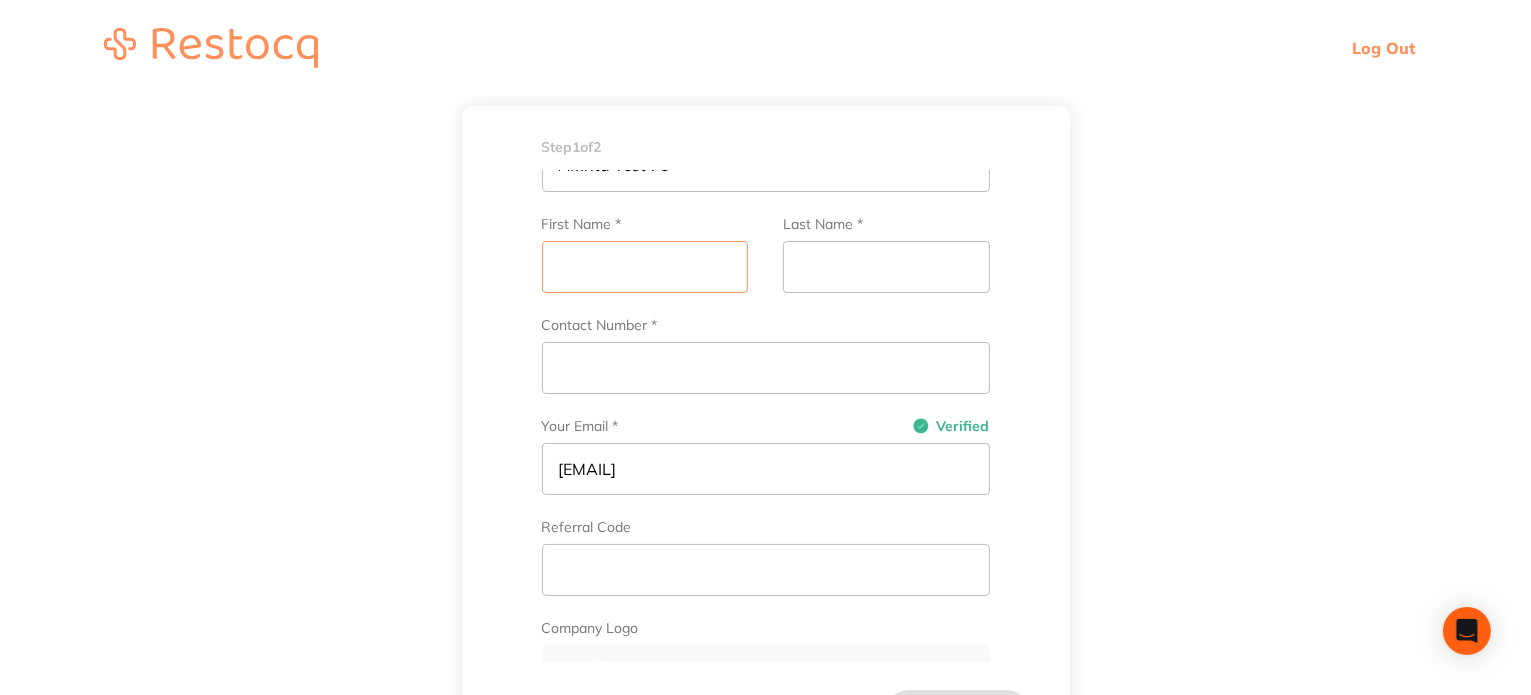 drag, startPoint x: 682, startPoint y: 271, endPoint x: 708, endPoint y: 267, distance: 26.305893 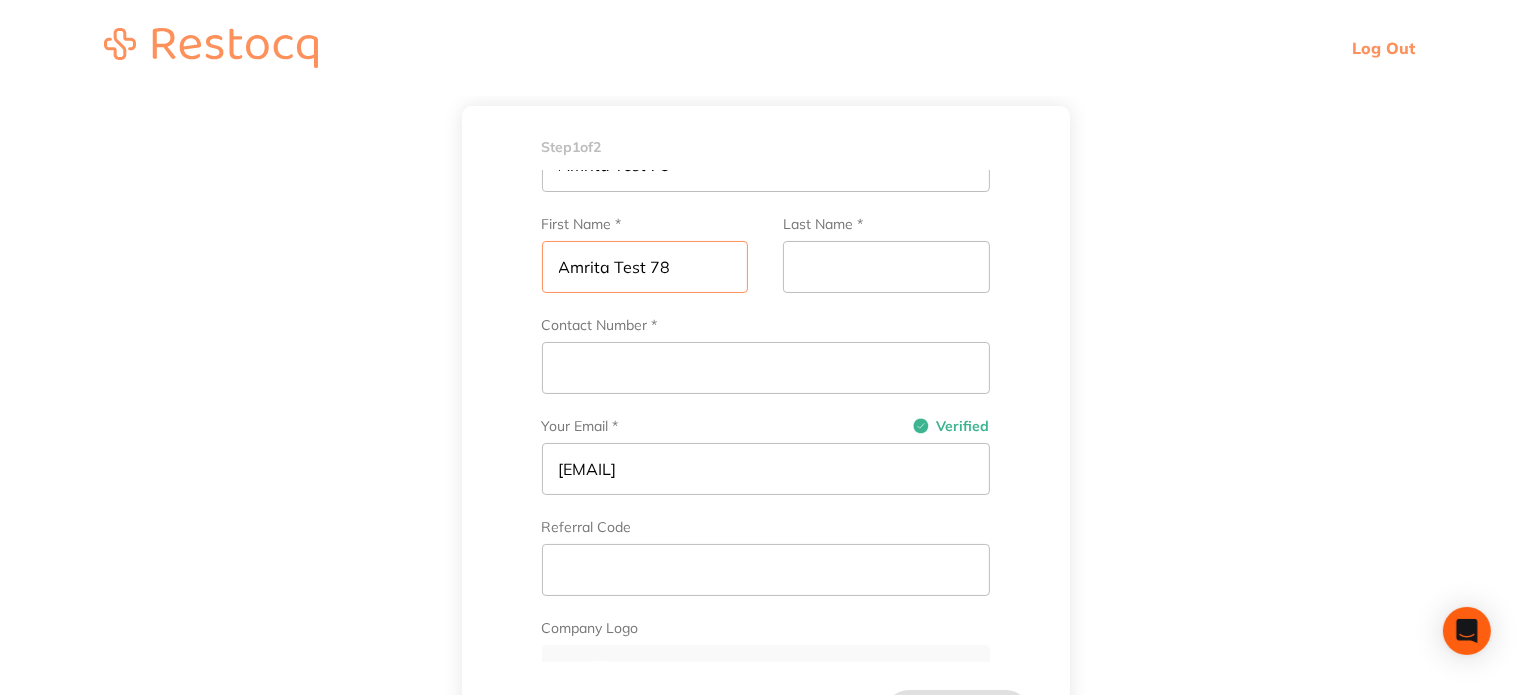 type on "Amrita Test 78" 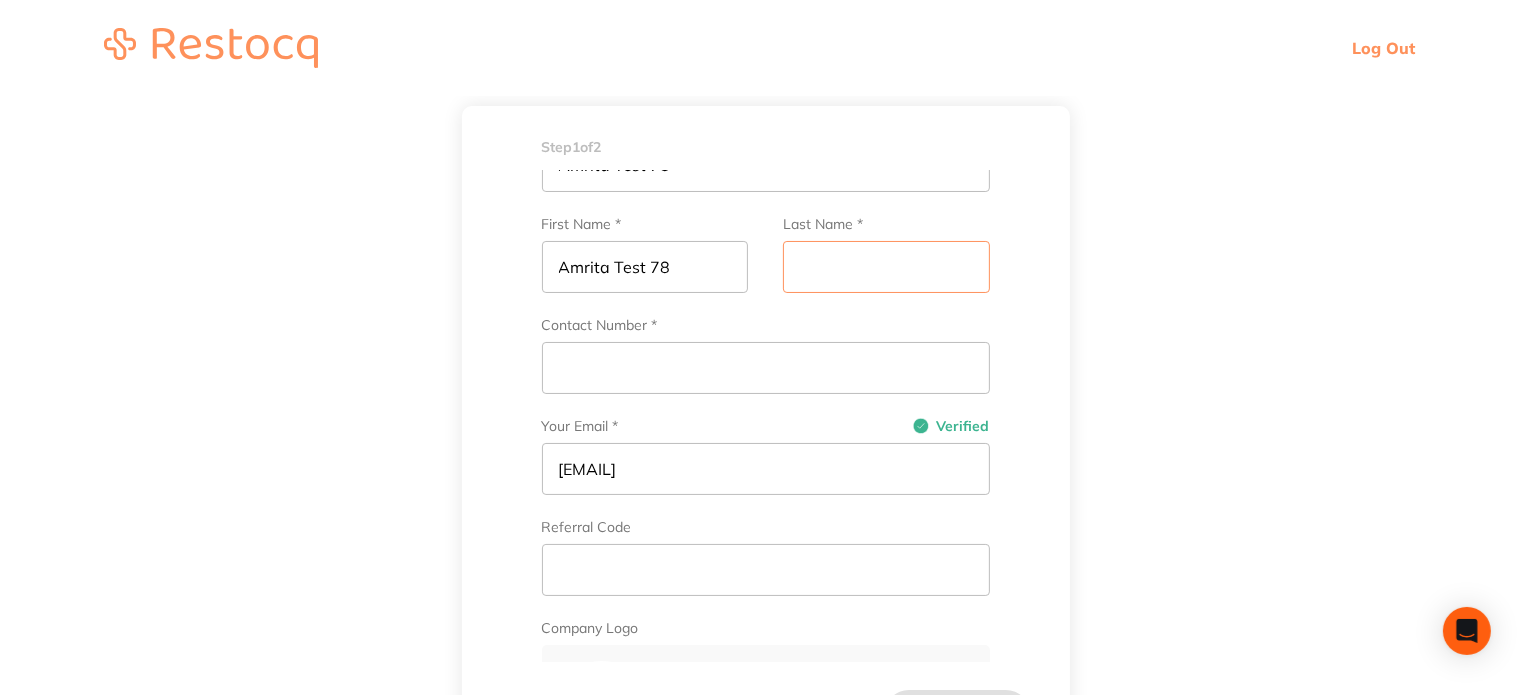 click on "Last Name *" at bounding box center (886, 267) 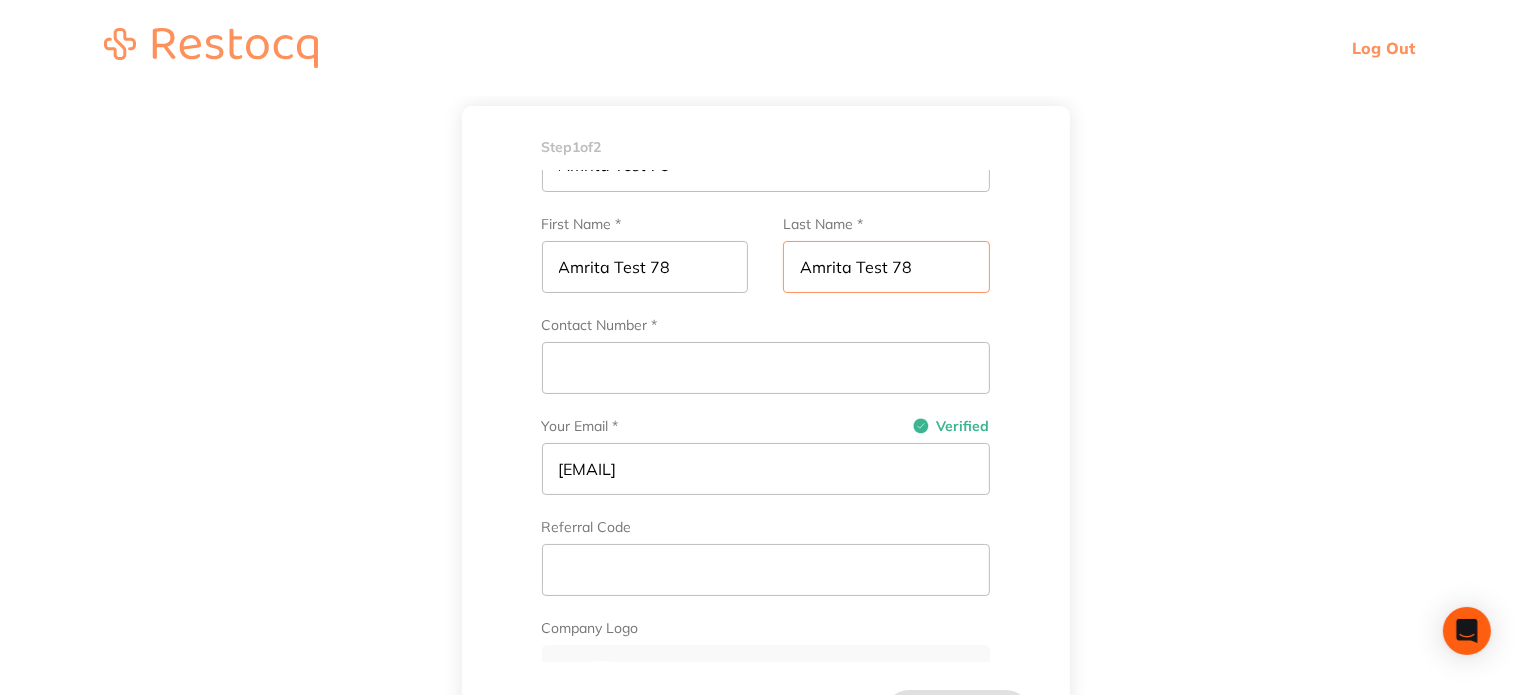 type on "Amrita Test 78" 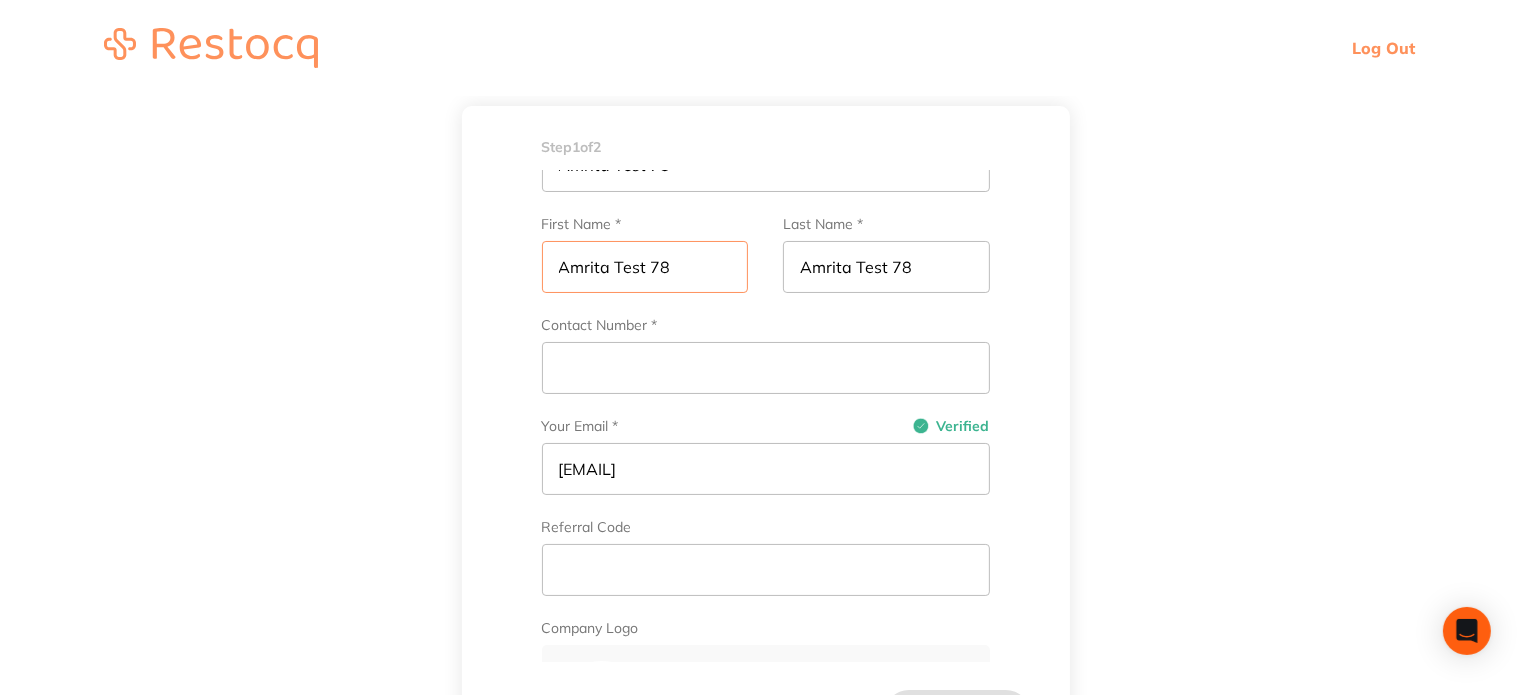 drag, startPoint x: 678, startPoint y: 271, endPoint x: 610, endPoint y: 268, distance: 68.06615 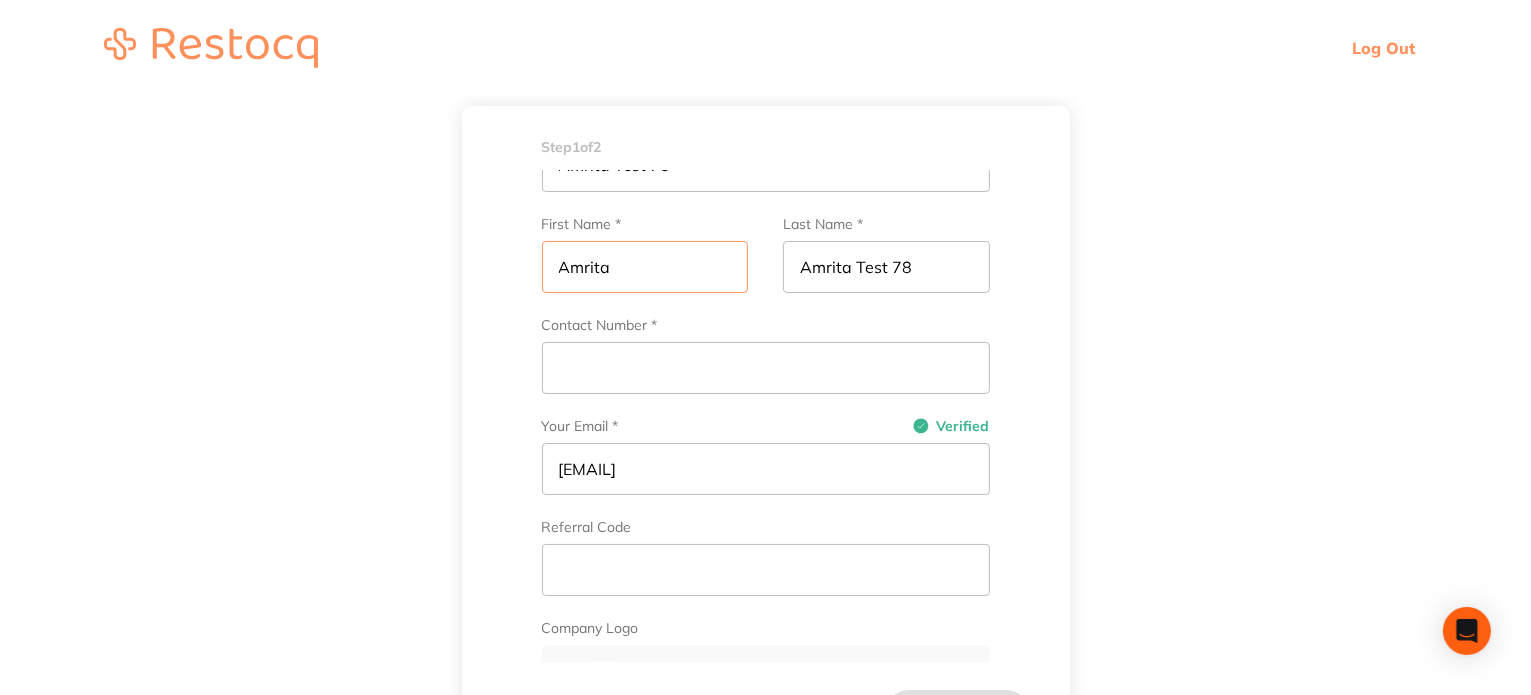 type on "Amrita" 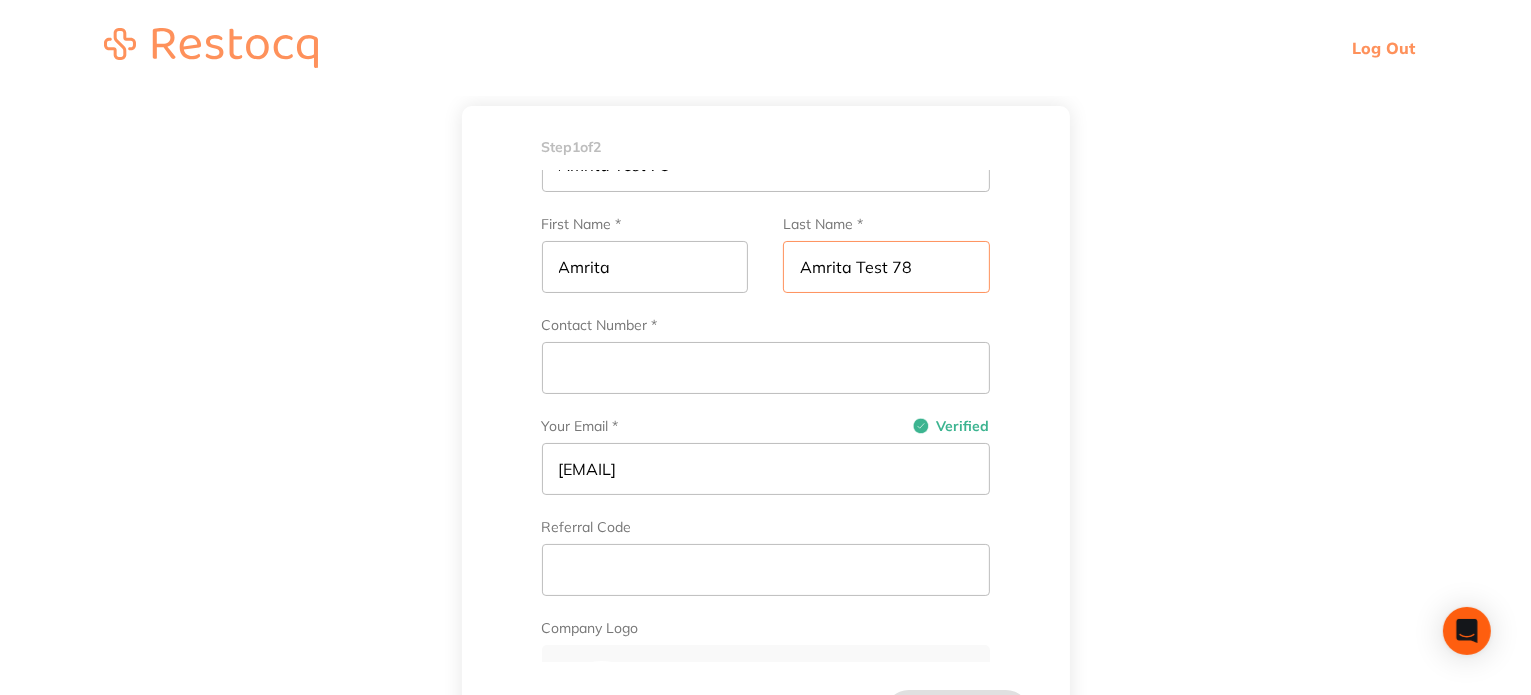 drag, startPoint x: 852, startPoint y: 269, endPoint x: 660, endPoint y: 269, distance: 192 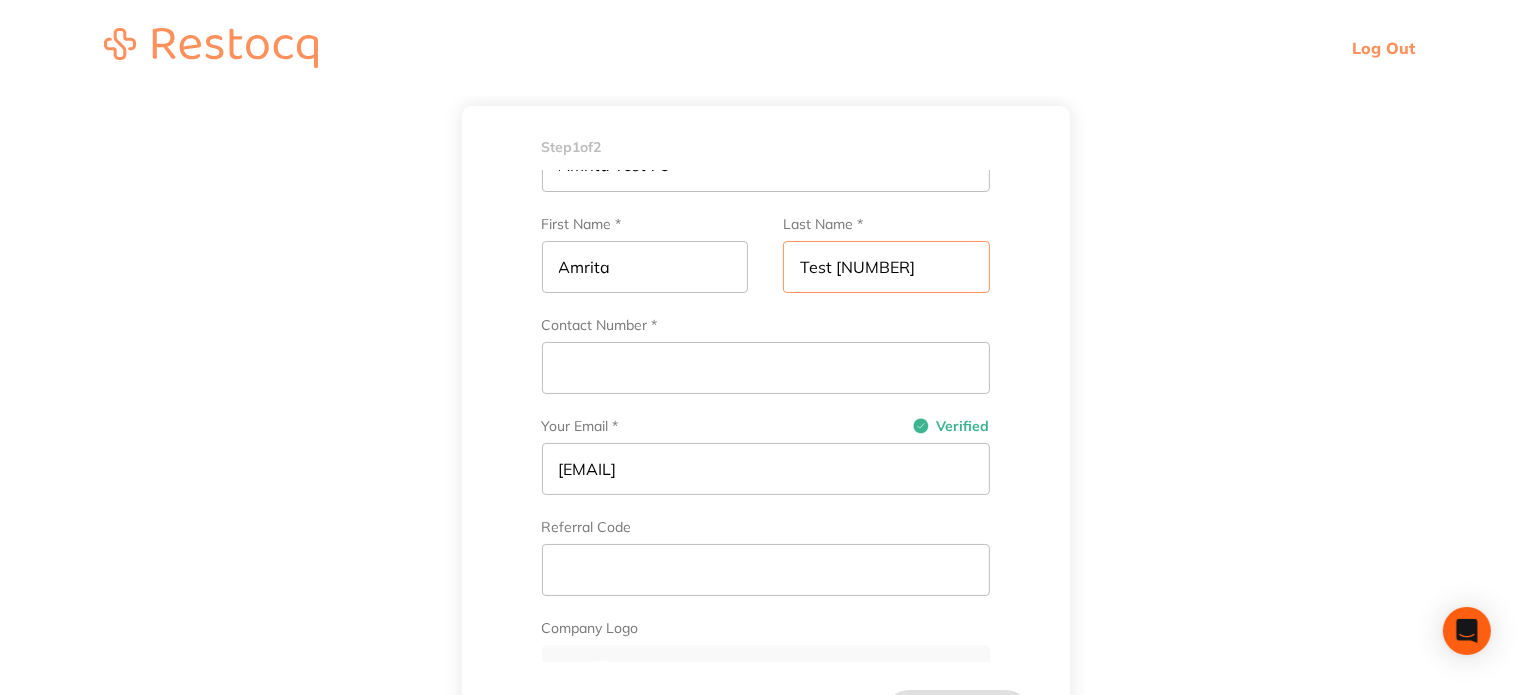 scroll, scrollTop: 0, scrollLeft: 0, axis: both 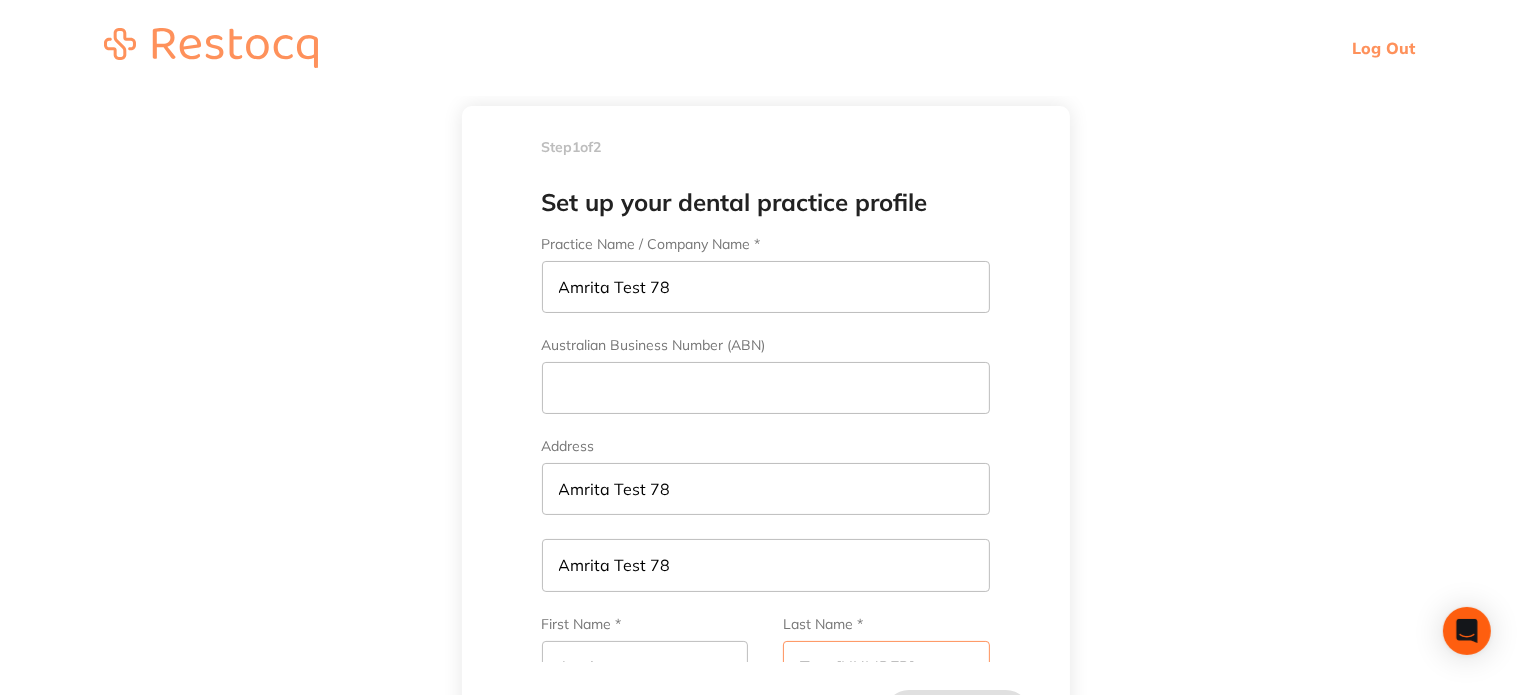 type on "Test 78" 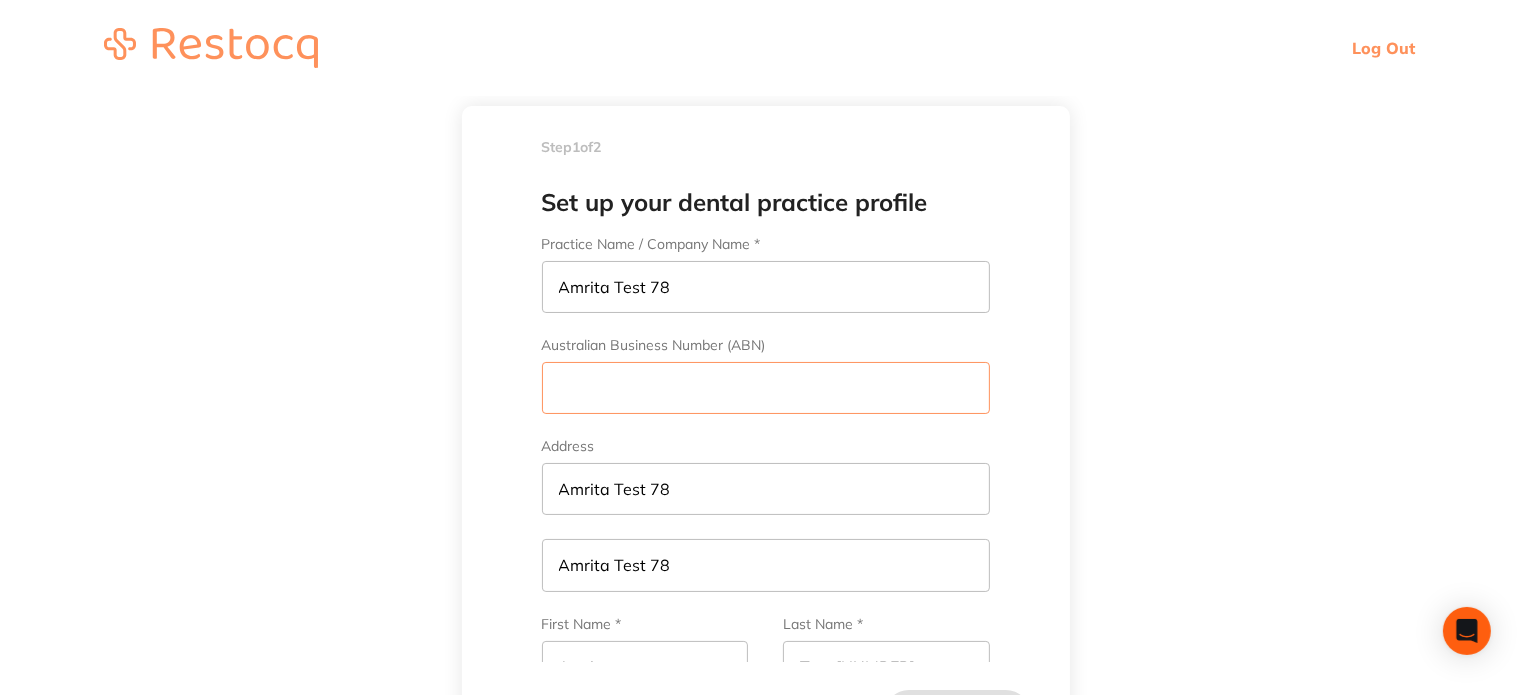 click on "Australian Business Number (ABN)" at bounding box center (766, 388) 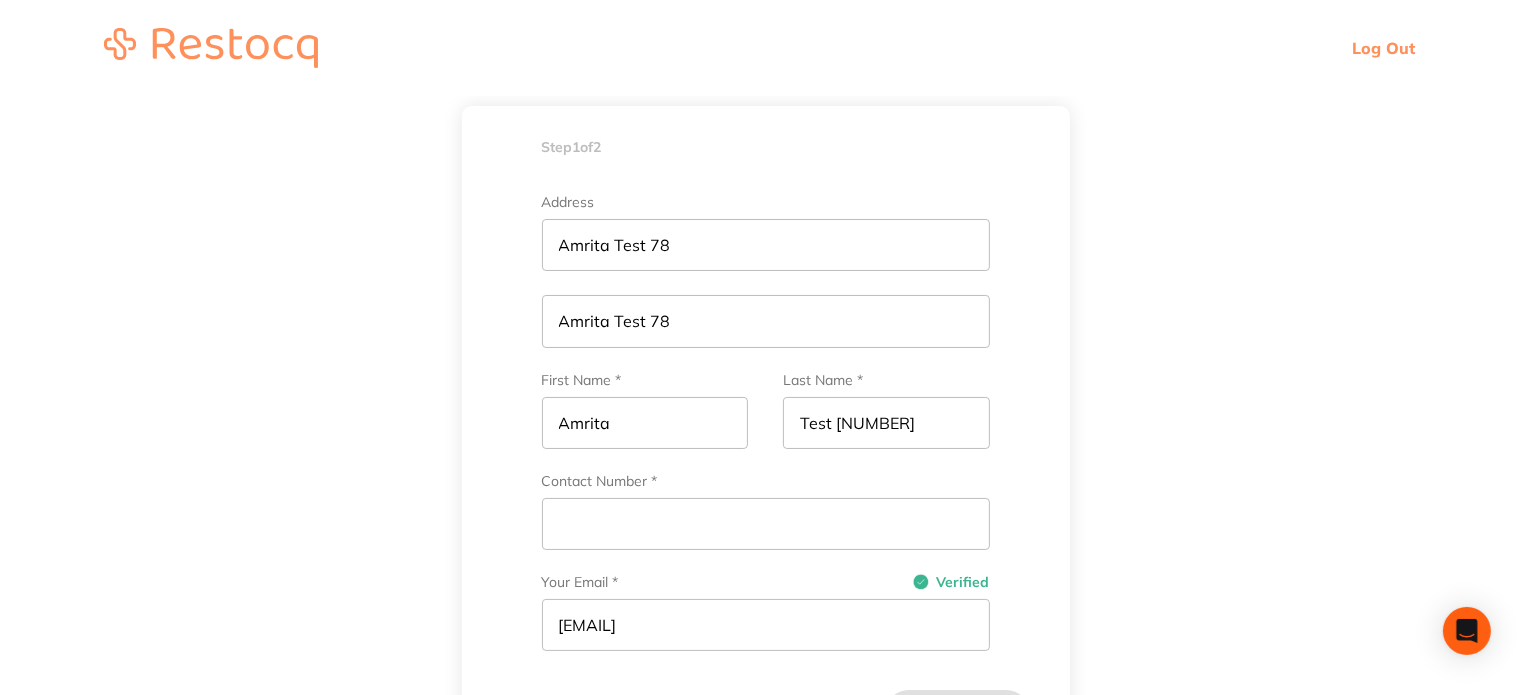 scroll, scrollTop: 400, scrollLeft: 0, axis: vertical 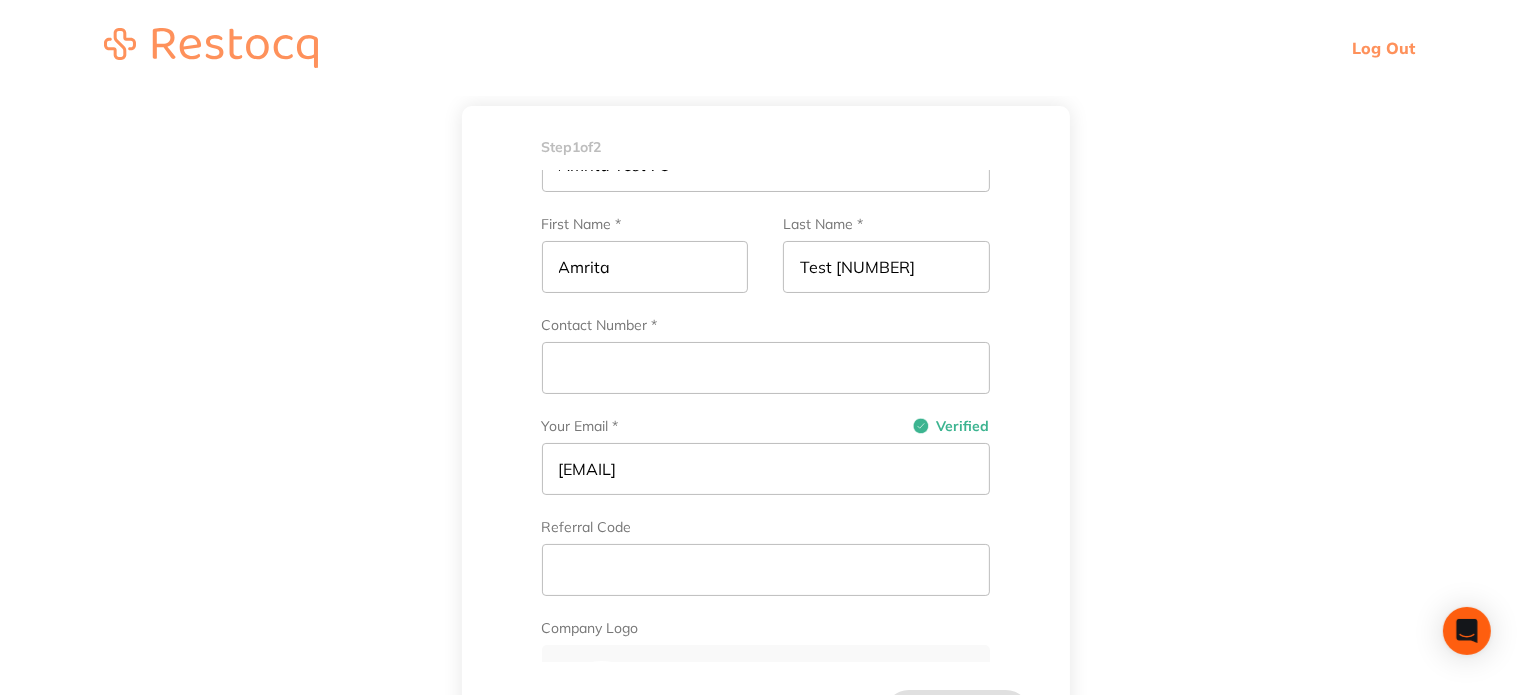 type on "132564897" 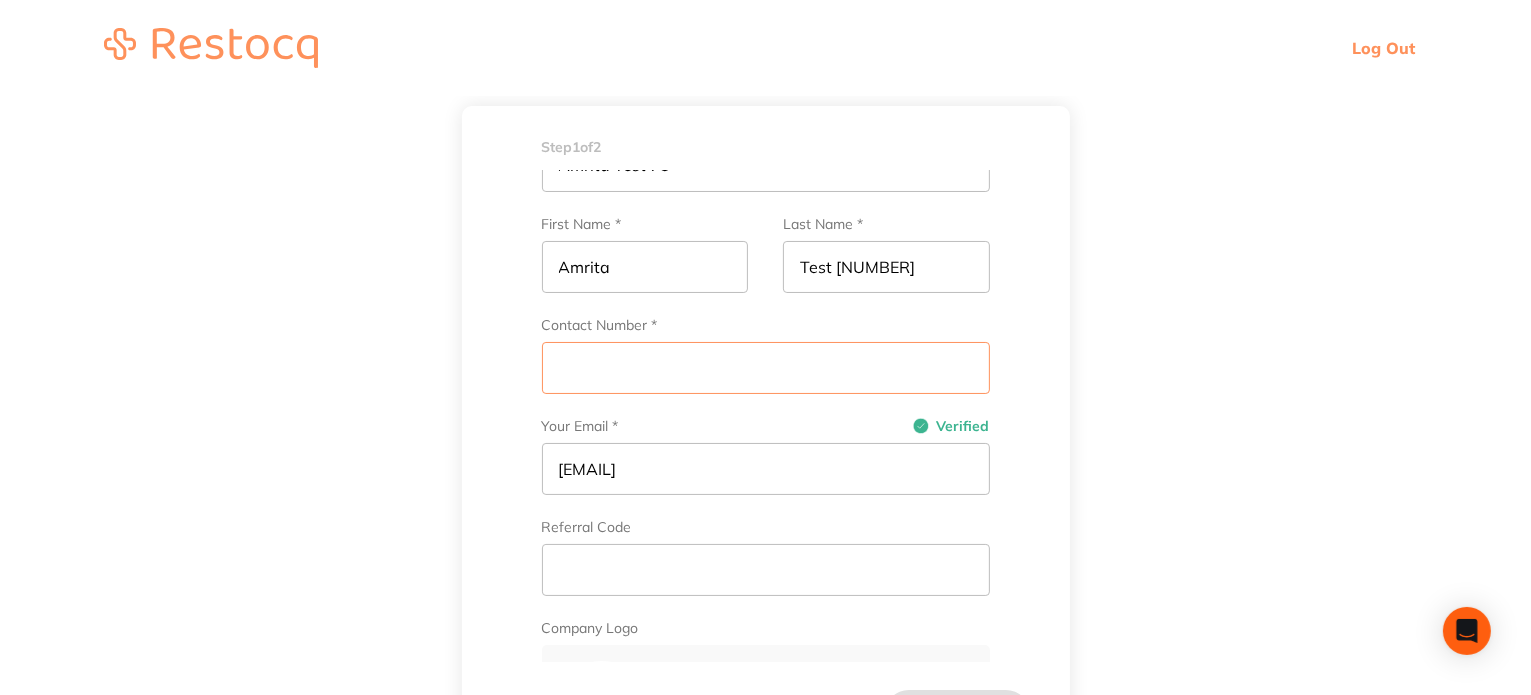 click on "Contact Number *" at bounding box center (766, 368) 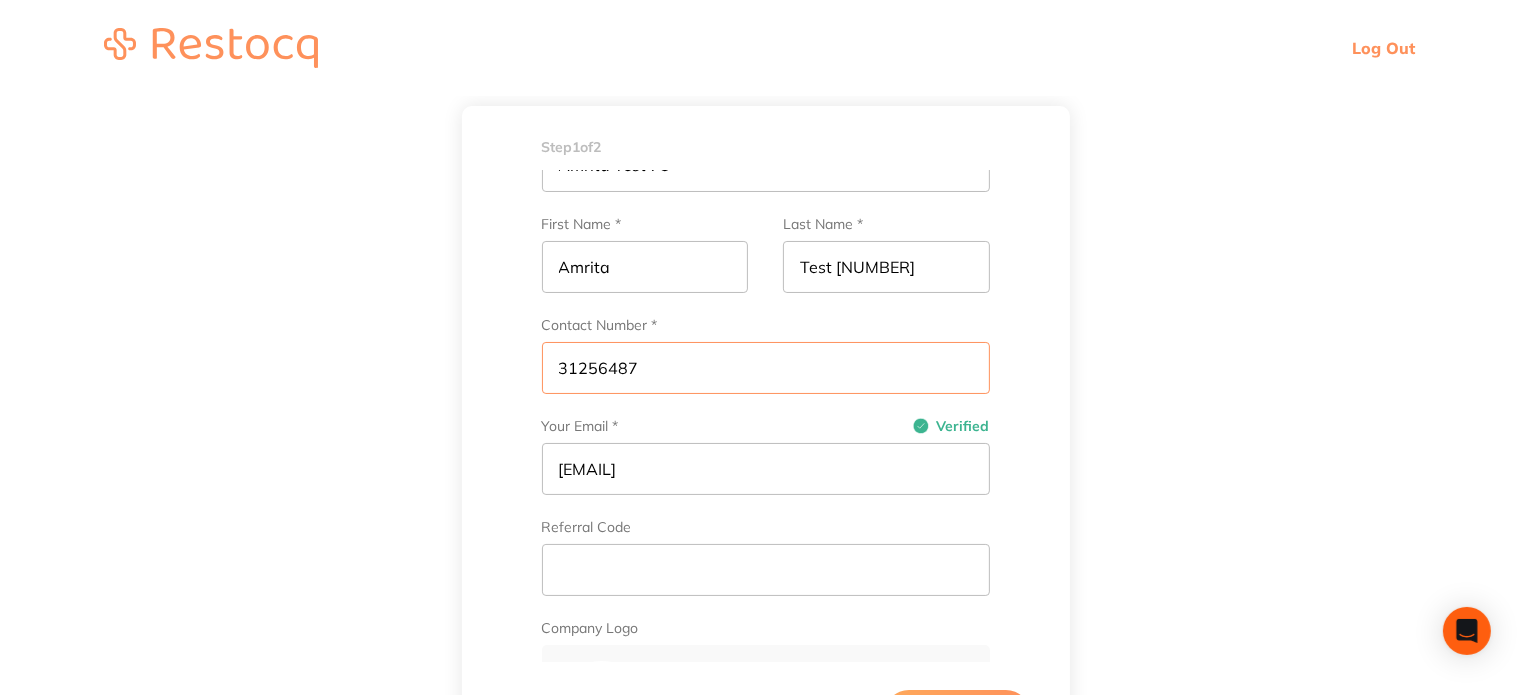 scroll, scrollTop: 0, scrollLeft: 0, axis: both 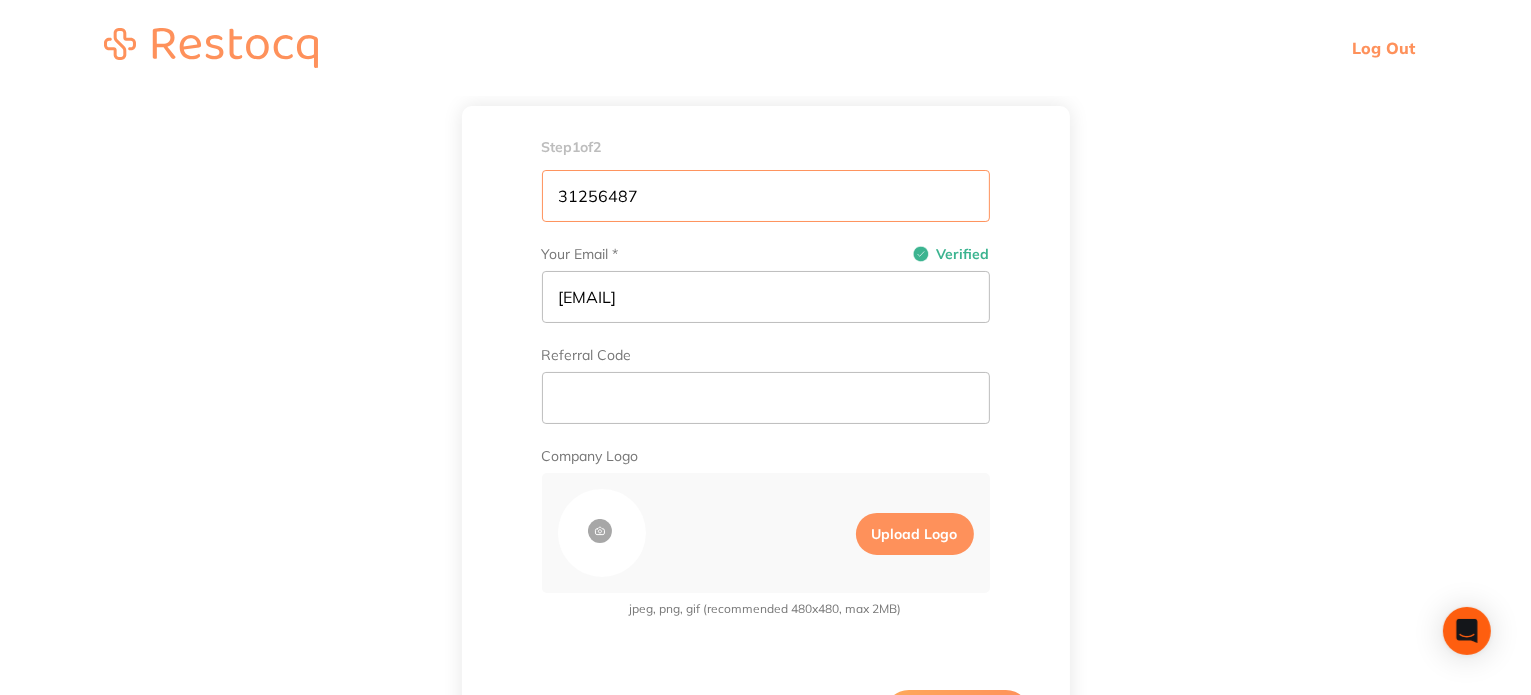 type on "31256487" 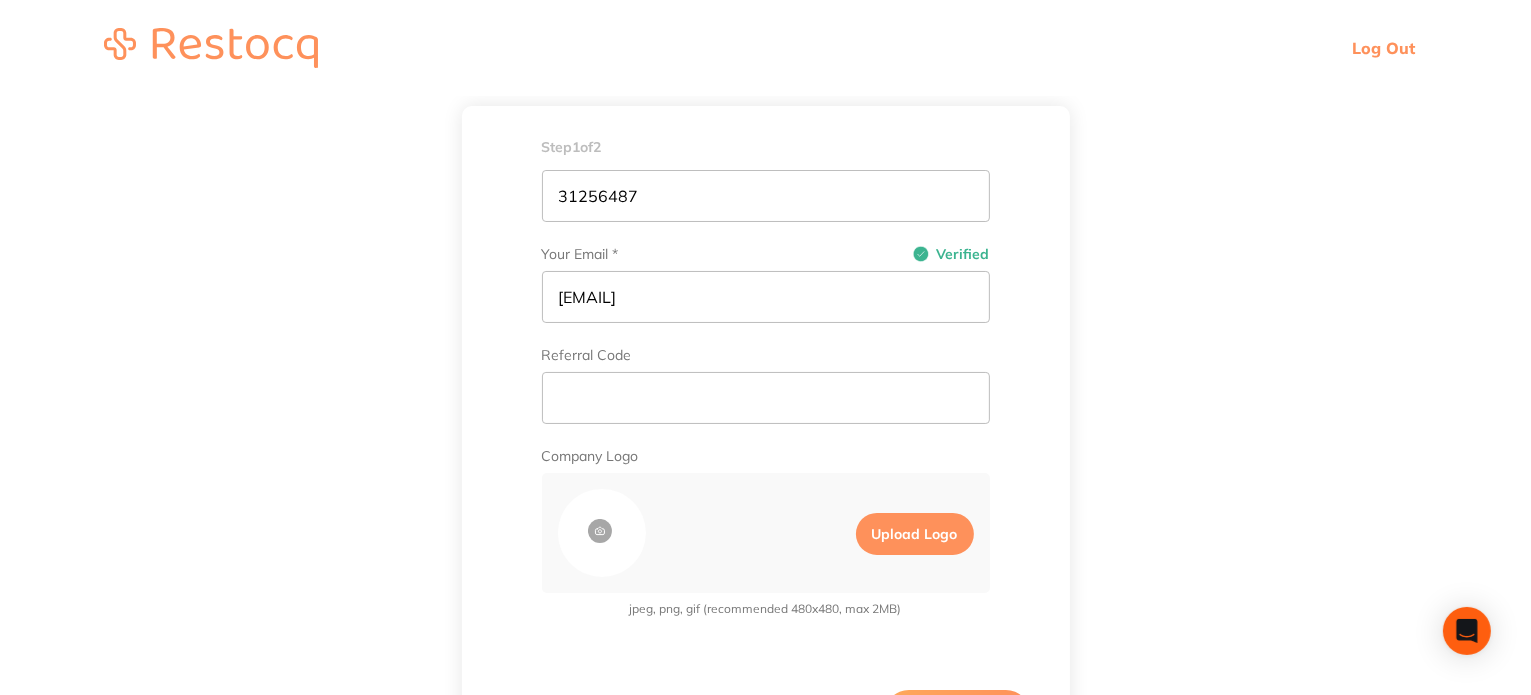click on "Upload Logo" at bounding box center (915, 534) 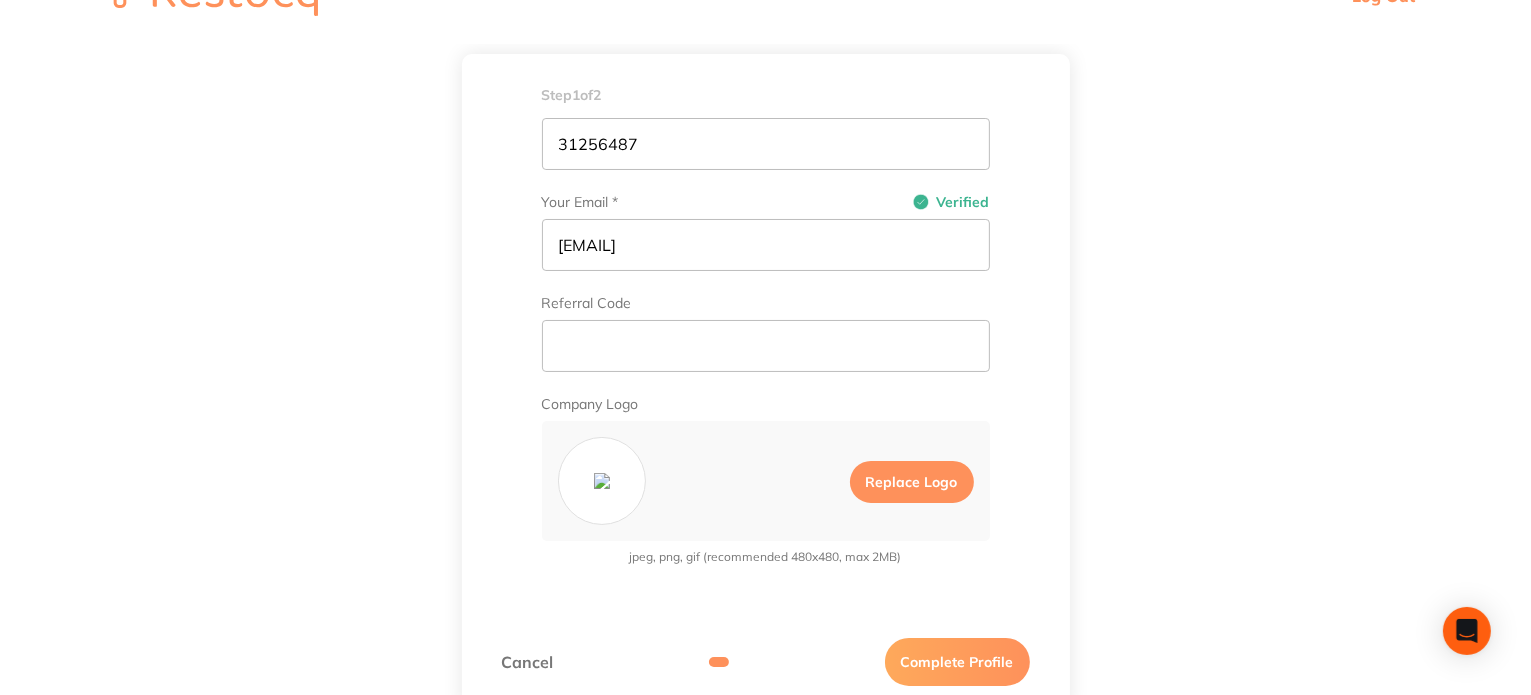 scroll, scrollTop: 76, scrollLeft: 0, axis: vertical 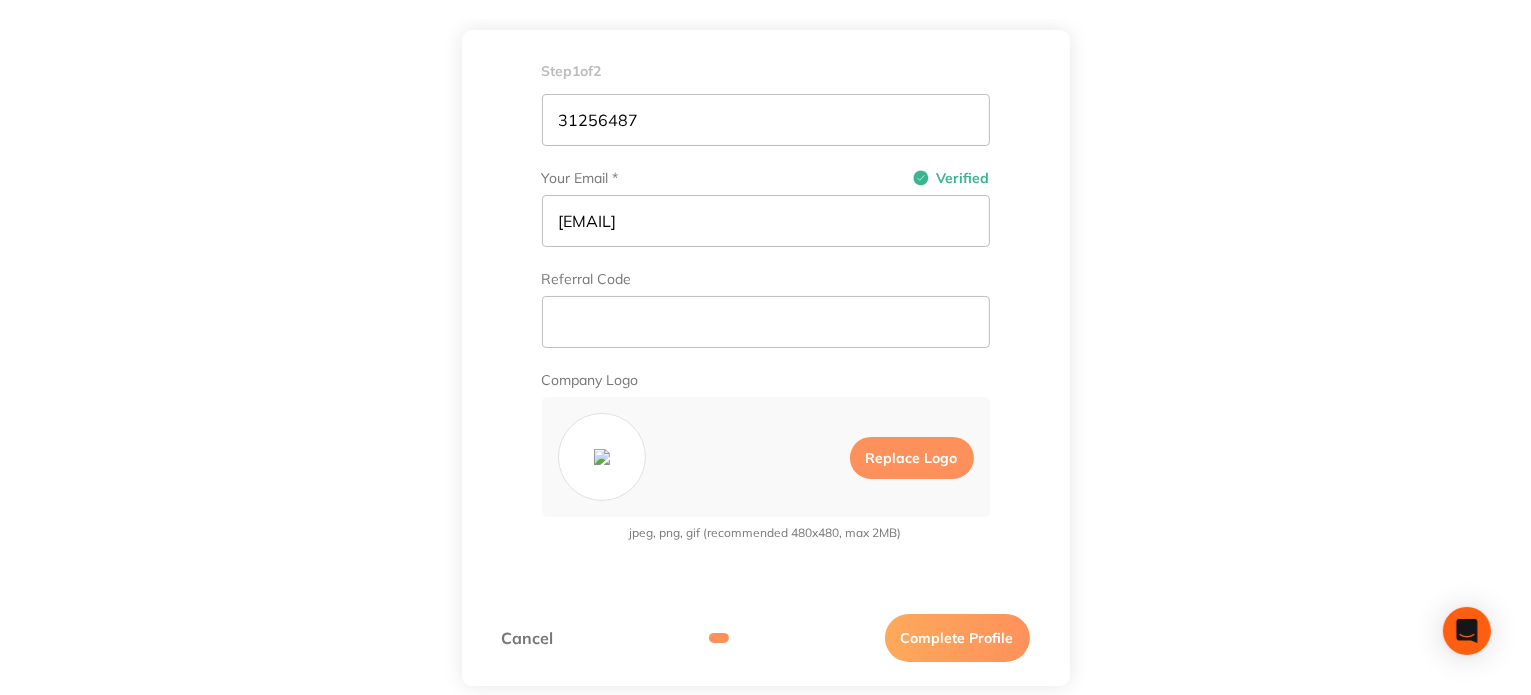click on "Complete Profile" at bounding box center [957, 638] 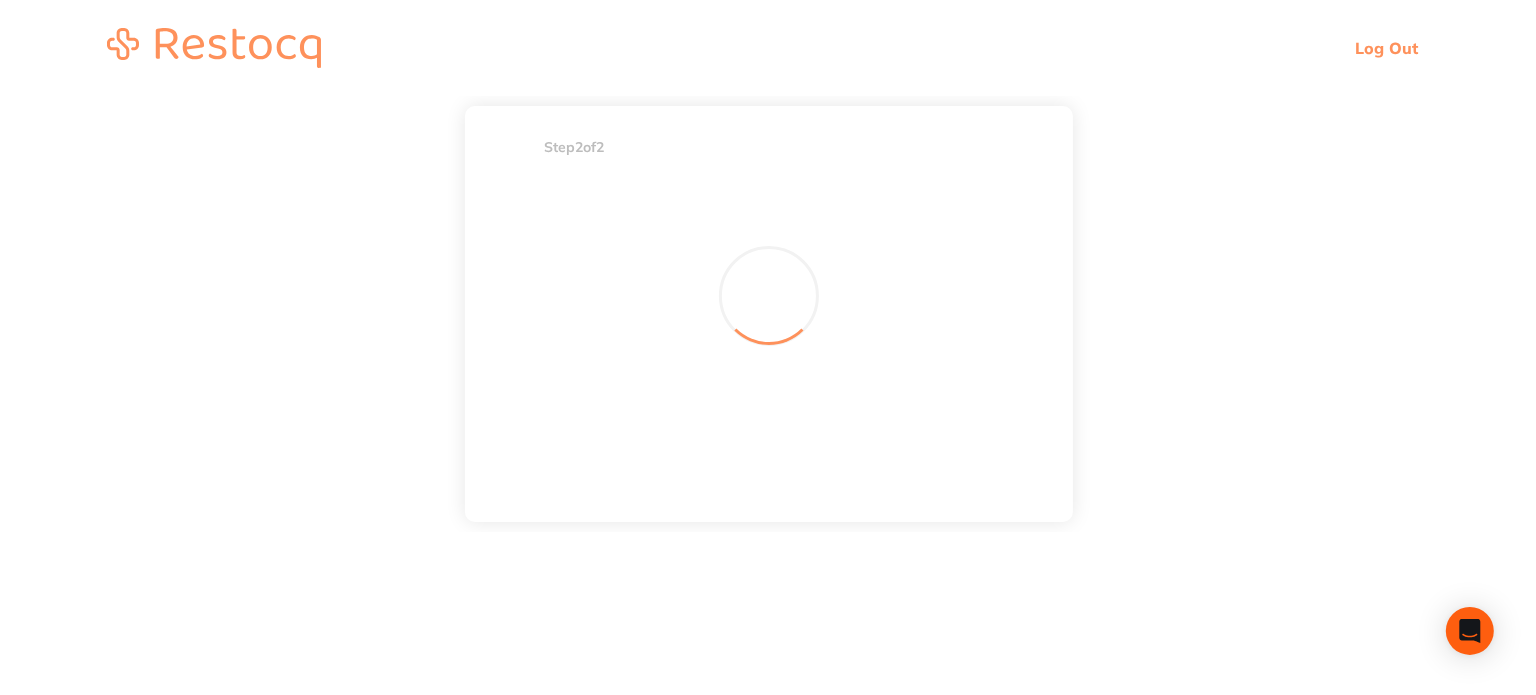 scroll, scrollTop: 0, scrollLeft: 0, axis: both 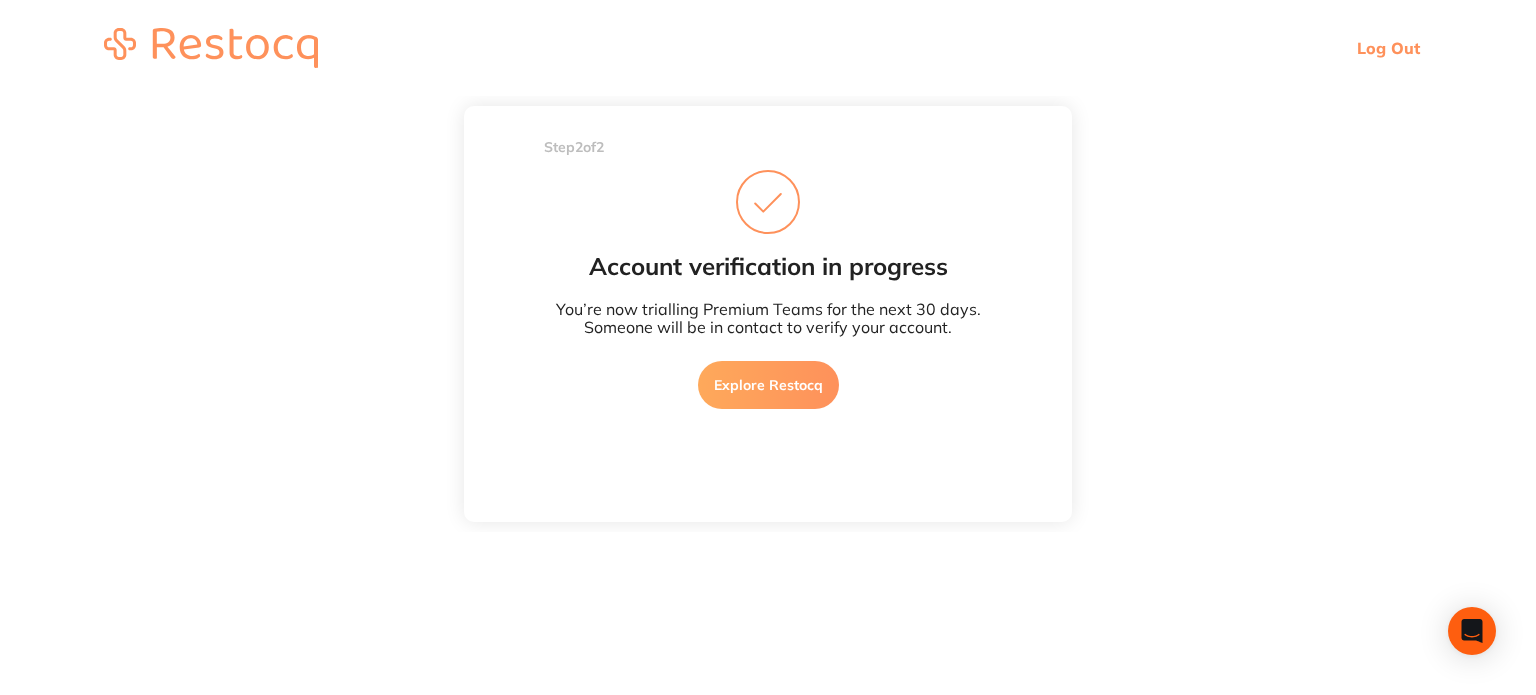 drag, startPoint x: 765, startPoint y: 396, endPoint x: 764, endPoint y: 386, distance: 10.049875 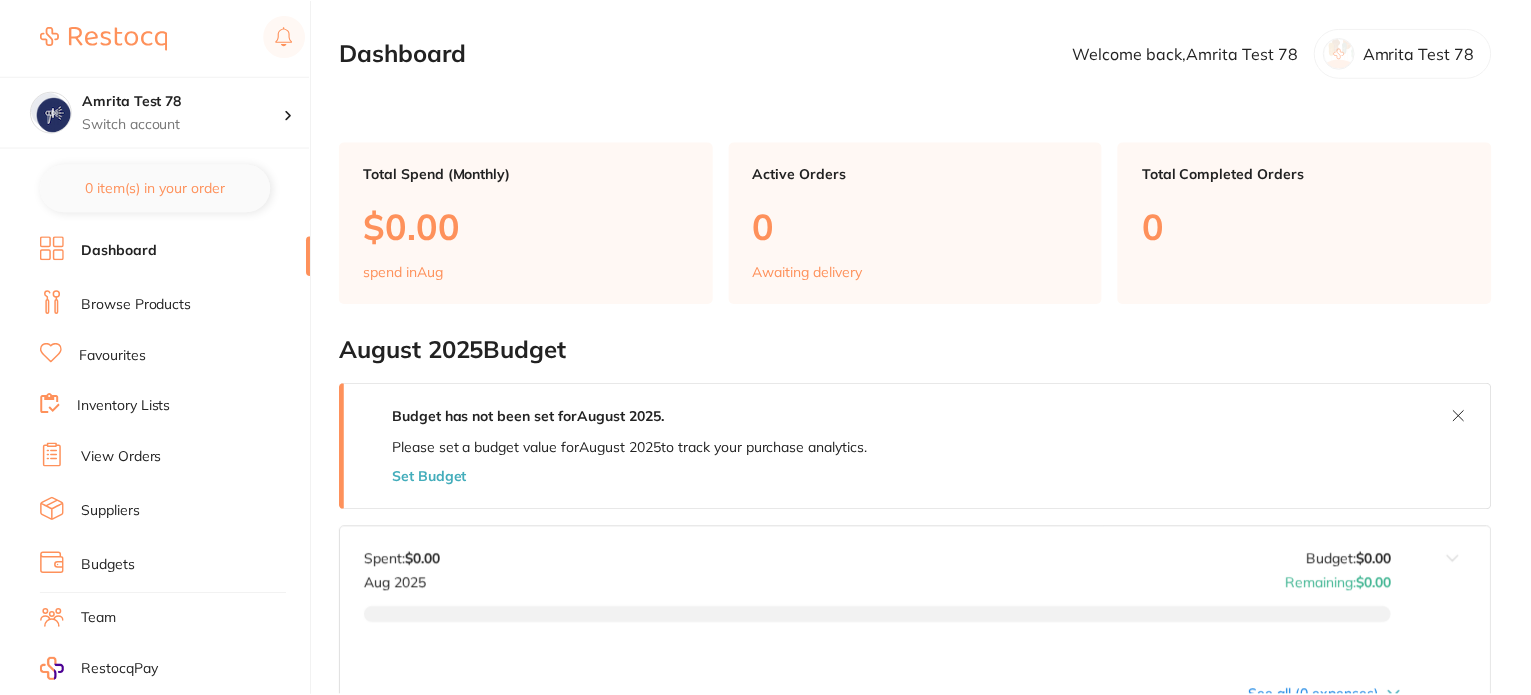 scroll, scrollTop: 0, scrollLeft: 0, axis: both 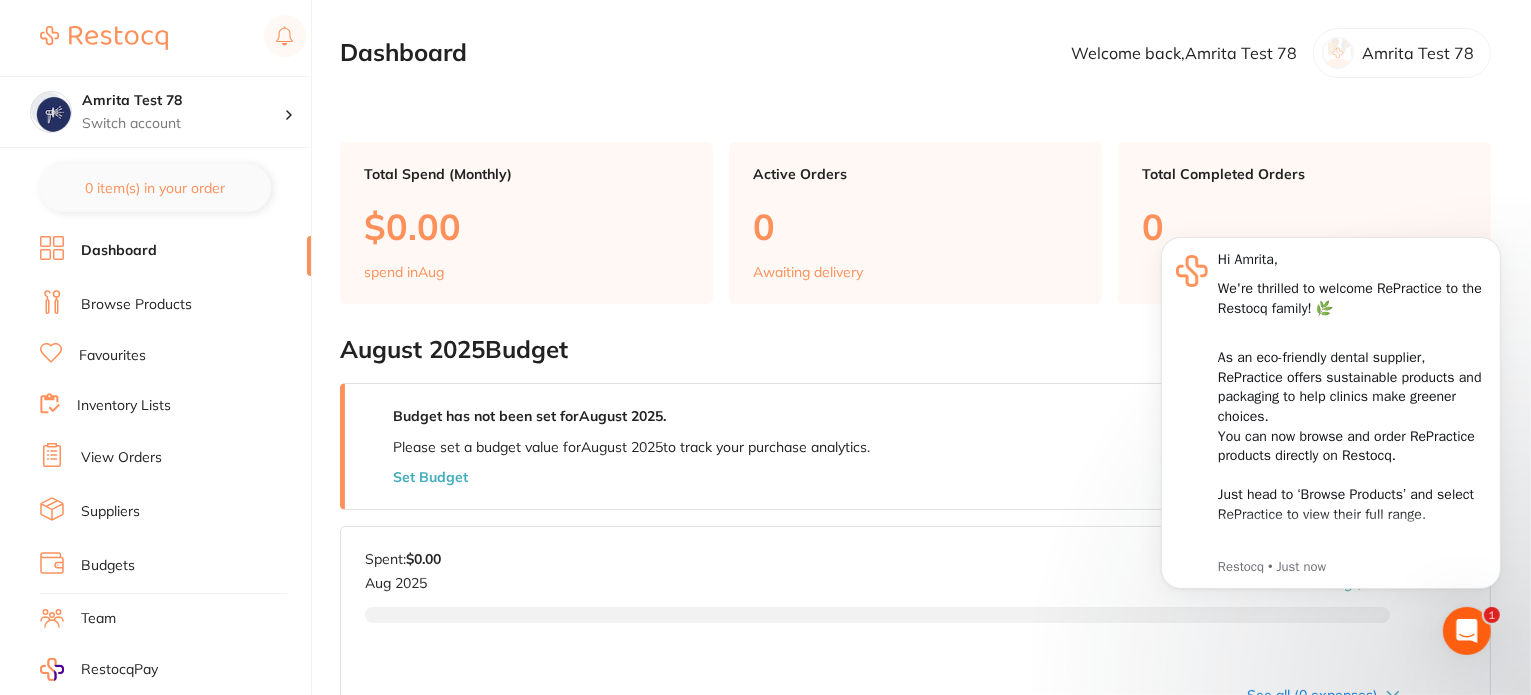 click on "Browse Products" at bounding box center (136, 305) 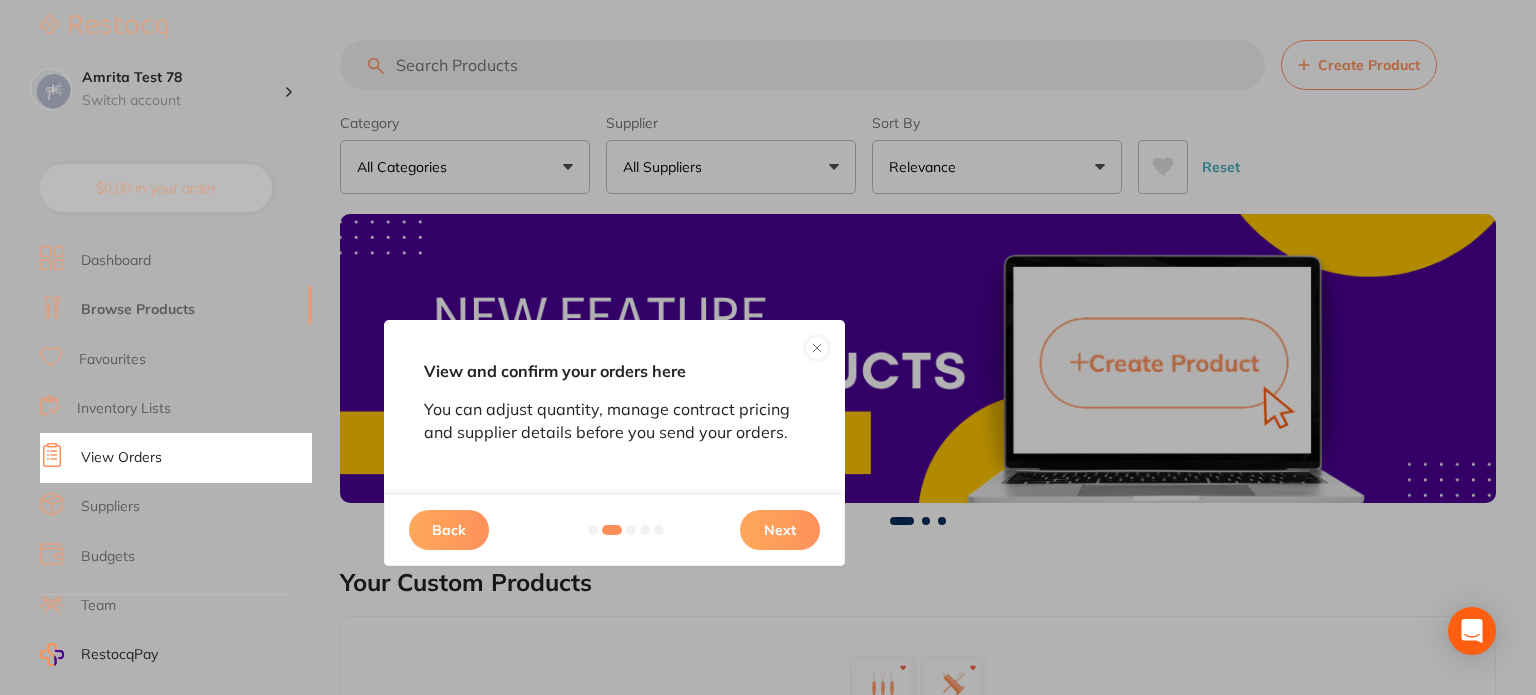 click on "Next" at bounding box center (780, 530) 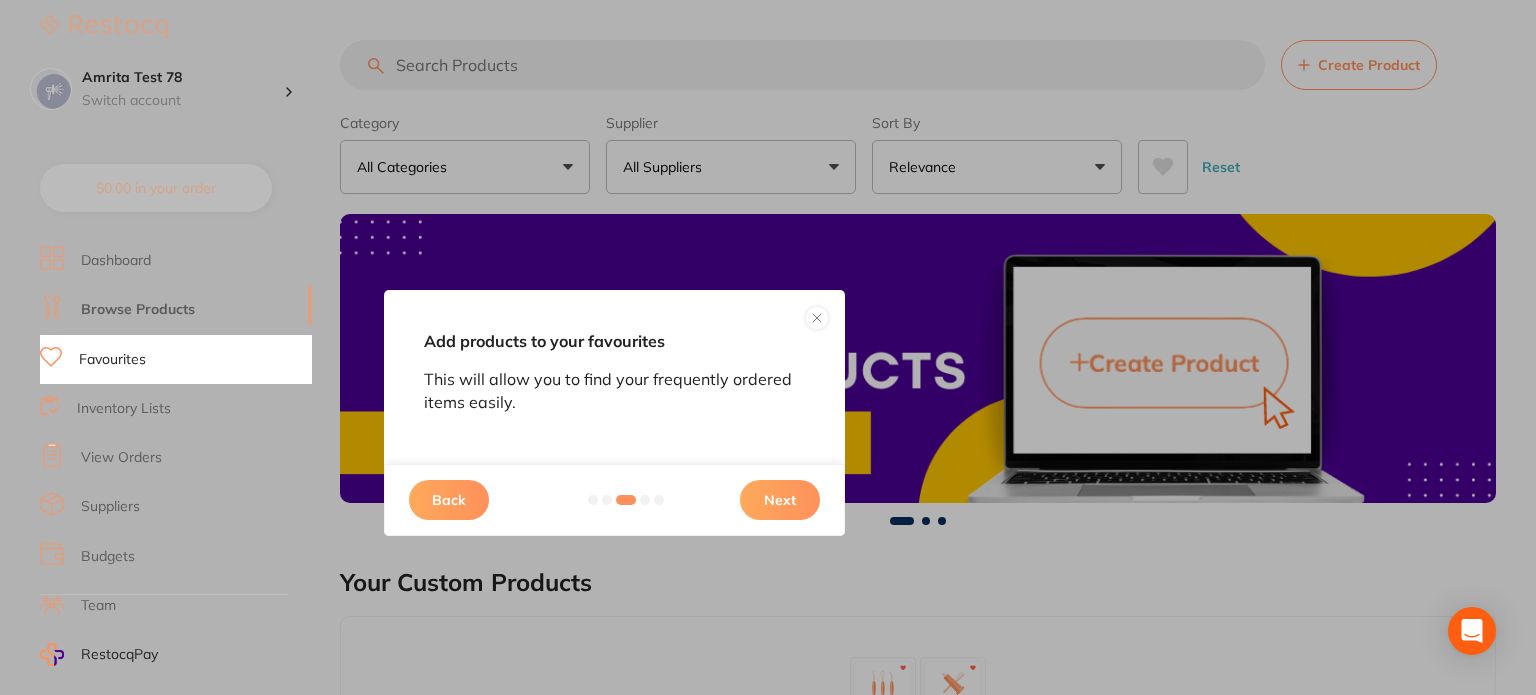 click on "Next" at bounding box center [780, 500] 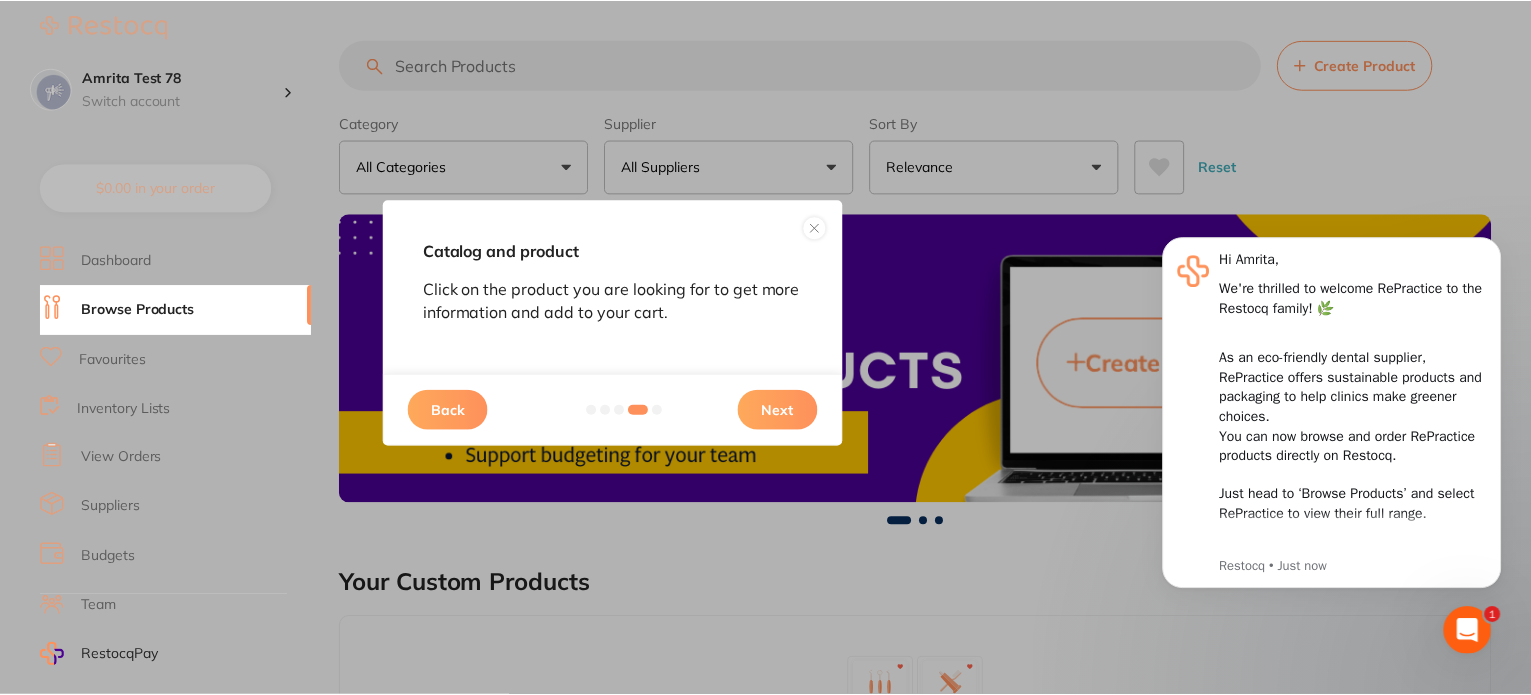 scroll, scrollTop: 0, scrollLeft: 0, axis: both 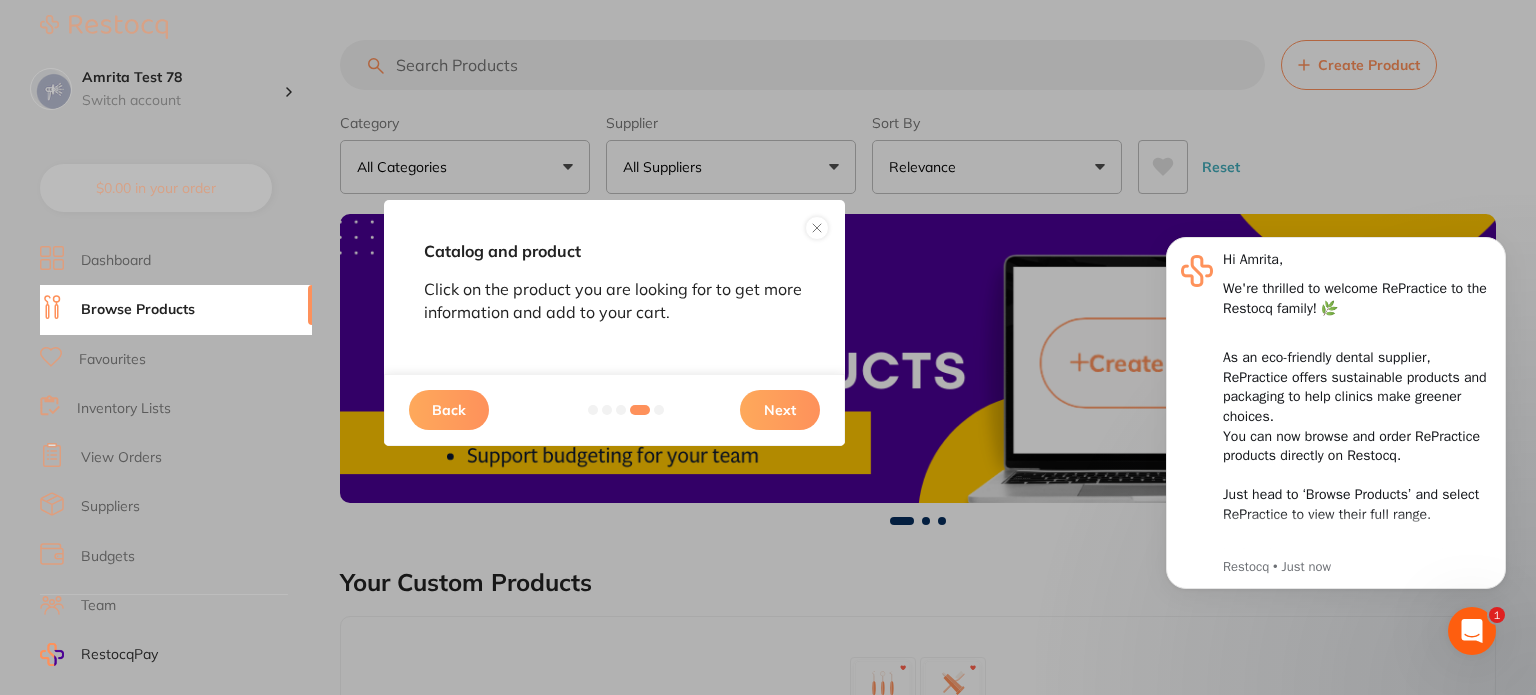 drag, startPoint x: 826, startPoint y: 404, endPoint x: 804, endPoint y: 405, distance: 22.022715 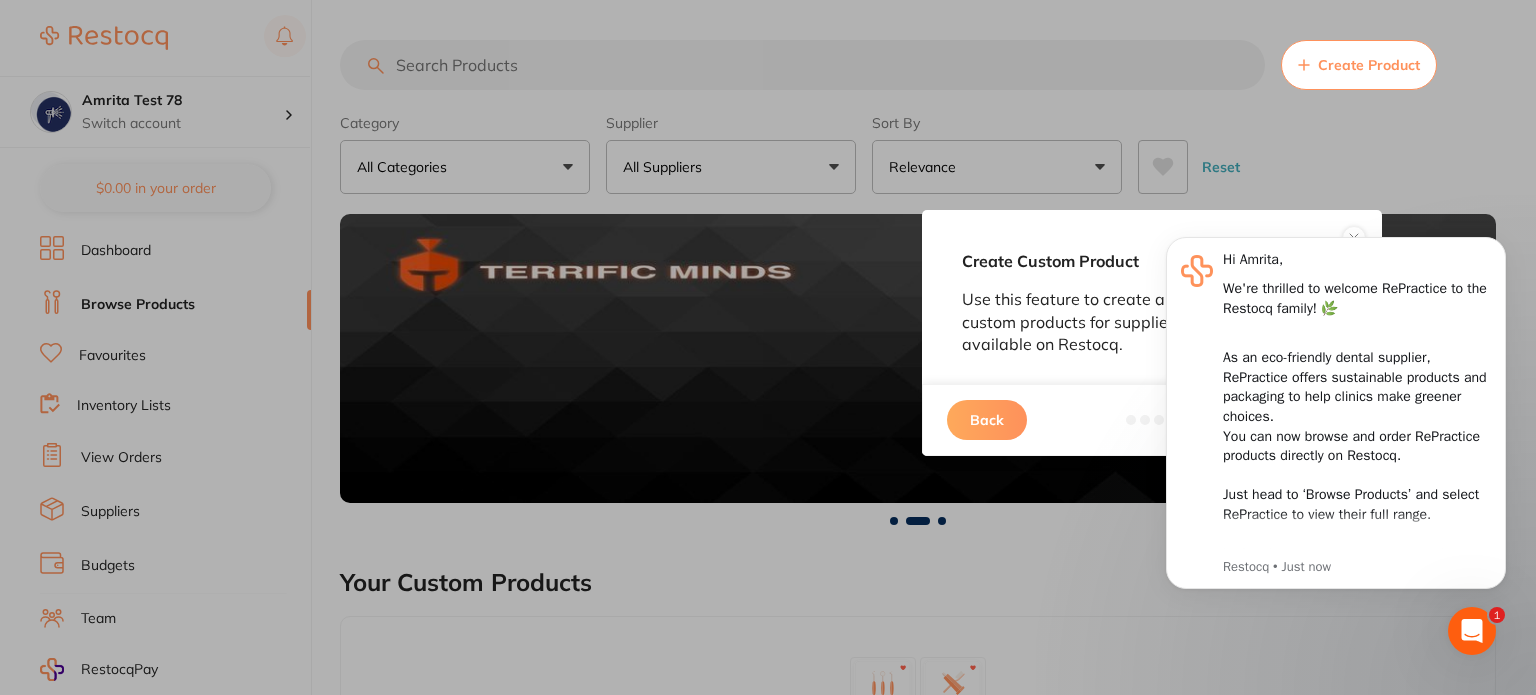 click on "Back" at bounding box center [987, 420] 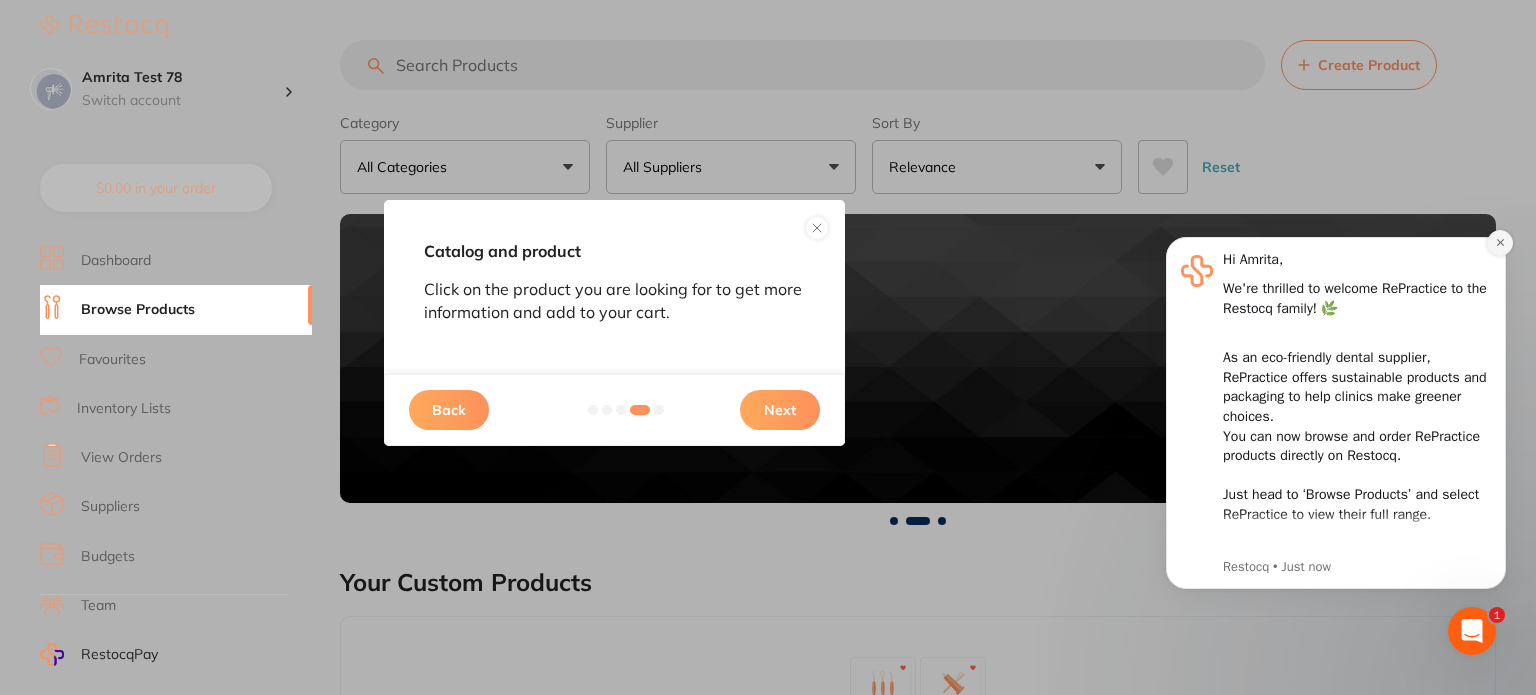 click 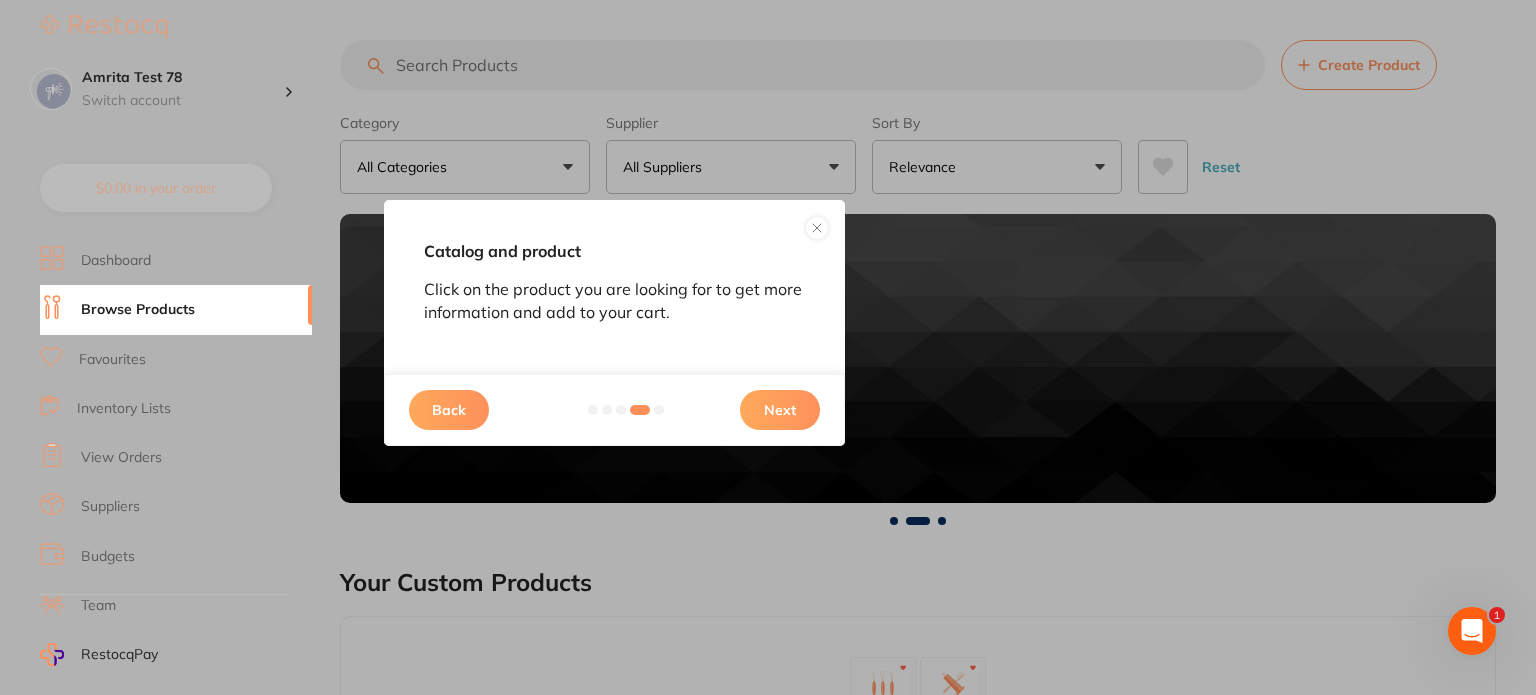 click on "Next" at bounding box center (780, 410) 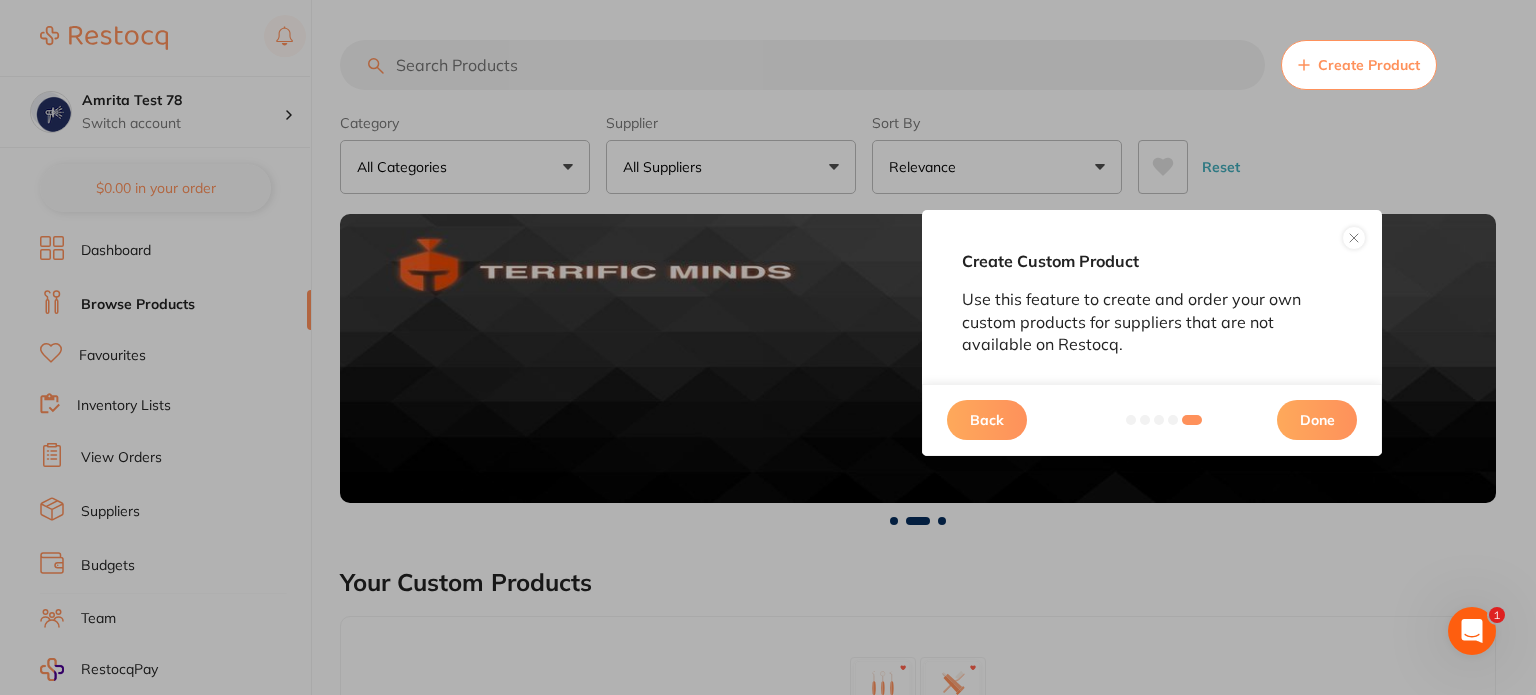 click on "Done" at bounding box center (1317, 420) 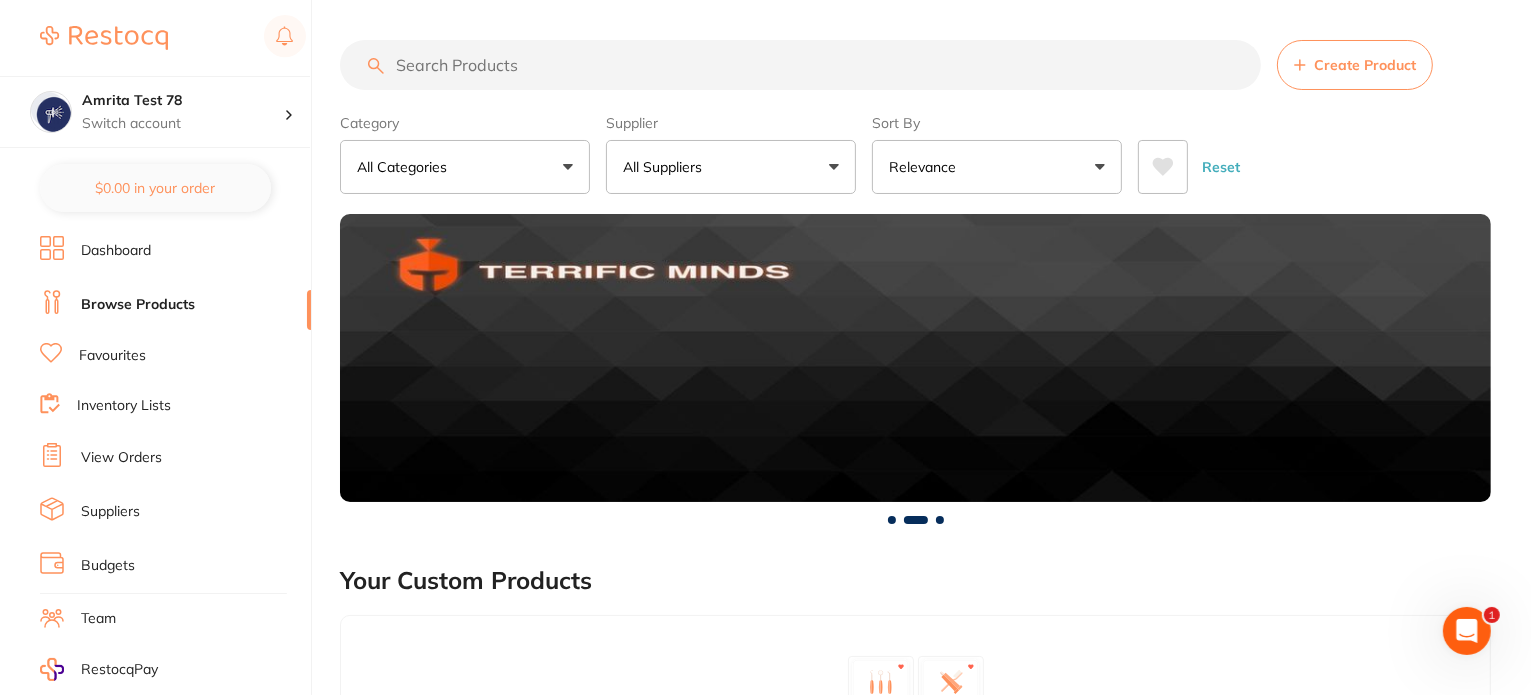 click on "Reset" at bounding box center [1306, 159] 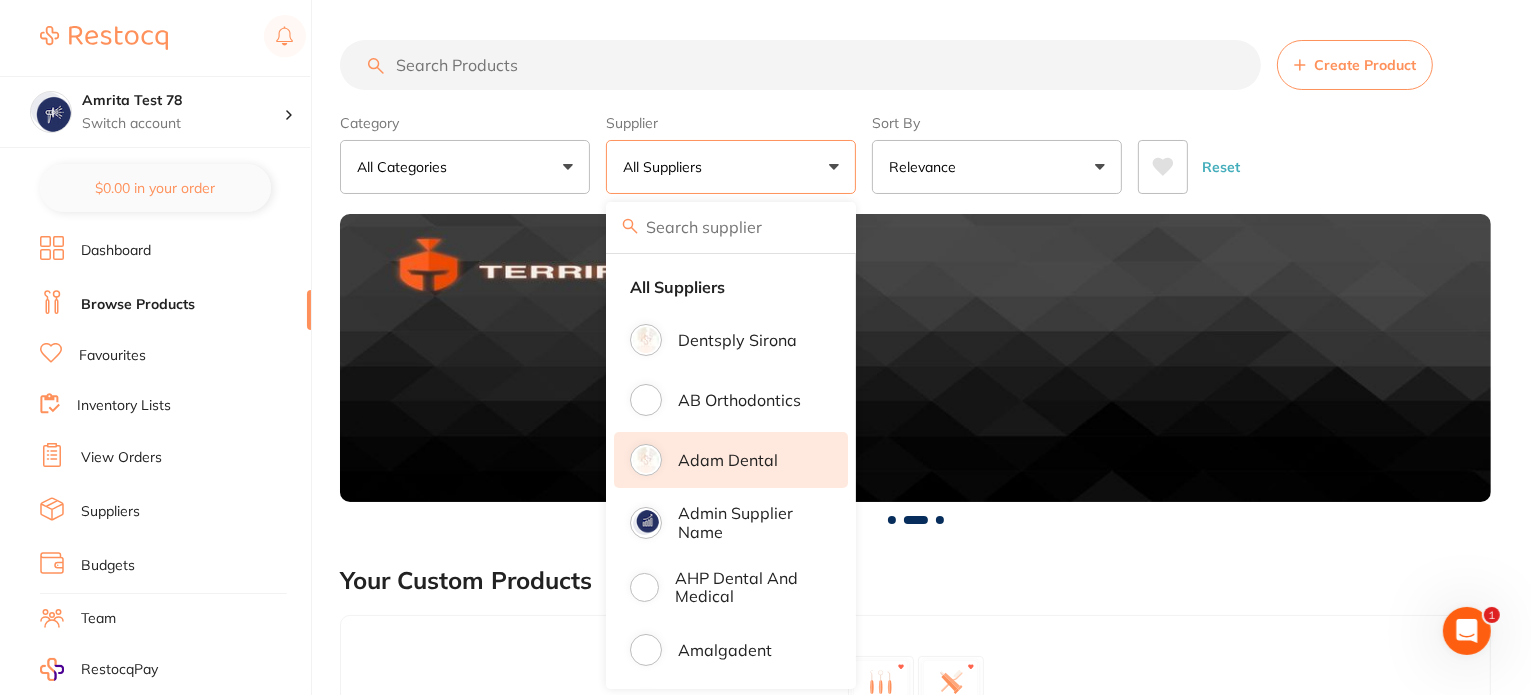 click on "Adam Dental" at bounding box center [728, 460] 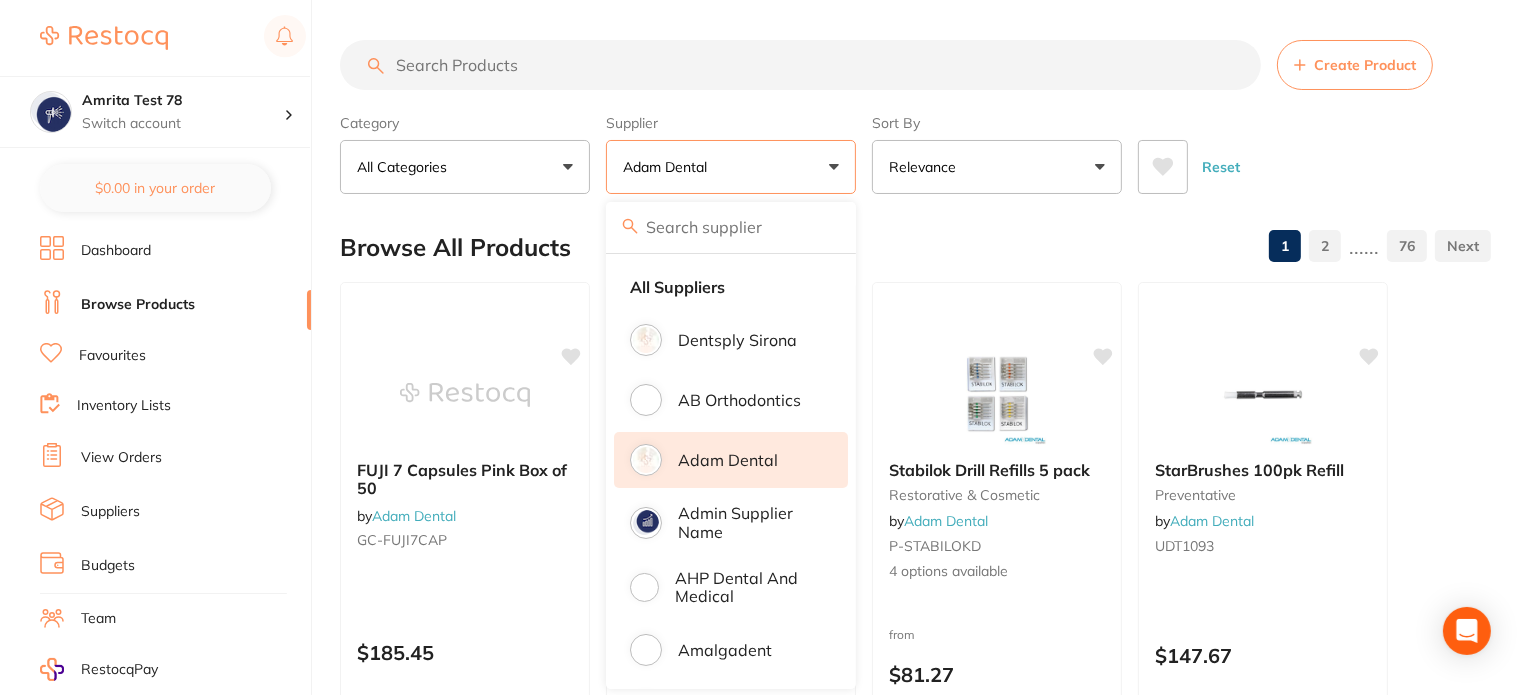 click on "Category All Categories All Categories anaesthetic articulating burs crown & bridge disposables endodontics equipment finishing & polishing handpieces impression infection control instruments laboratory oral surgery orthodontics photography preventative restorative & cosmetic rubber dam whitening xrays/imaging Clear Category   false    All Categories Category All Categories anaesthetic articulating burs crown & bridge disposables endodontics equipment finishing & polishing handpieces impression infection control instruments laboratory oral surgery orthodontics photography preventative restorative & cosmetic rubber dam whitening xrays/imaging Supplier Adam Dental All Suppliers Dentsply Sirona AB Orthodontics Adam Dental Admin supplier name AHP Dental and Medical Amalgadent AR Instrumed Ark Health AU Supplier Admin BioMeDent Pty Ltd CDS Dental Critical Dental David Melton Dental Practice Supplies Dental Zone Erkodent Erskine Dental frontend Geistlich Healthware Australia Henry Schein Halas Independent Dental" at bounding box center [915, 150] 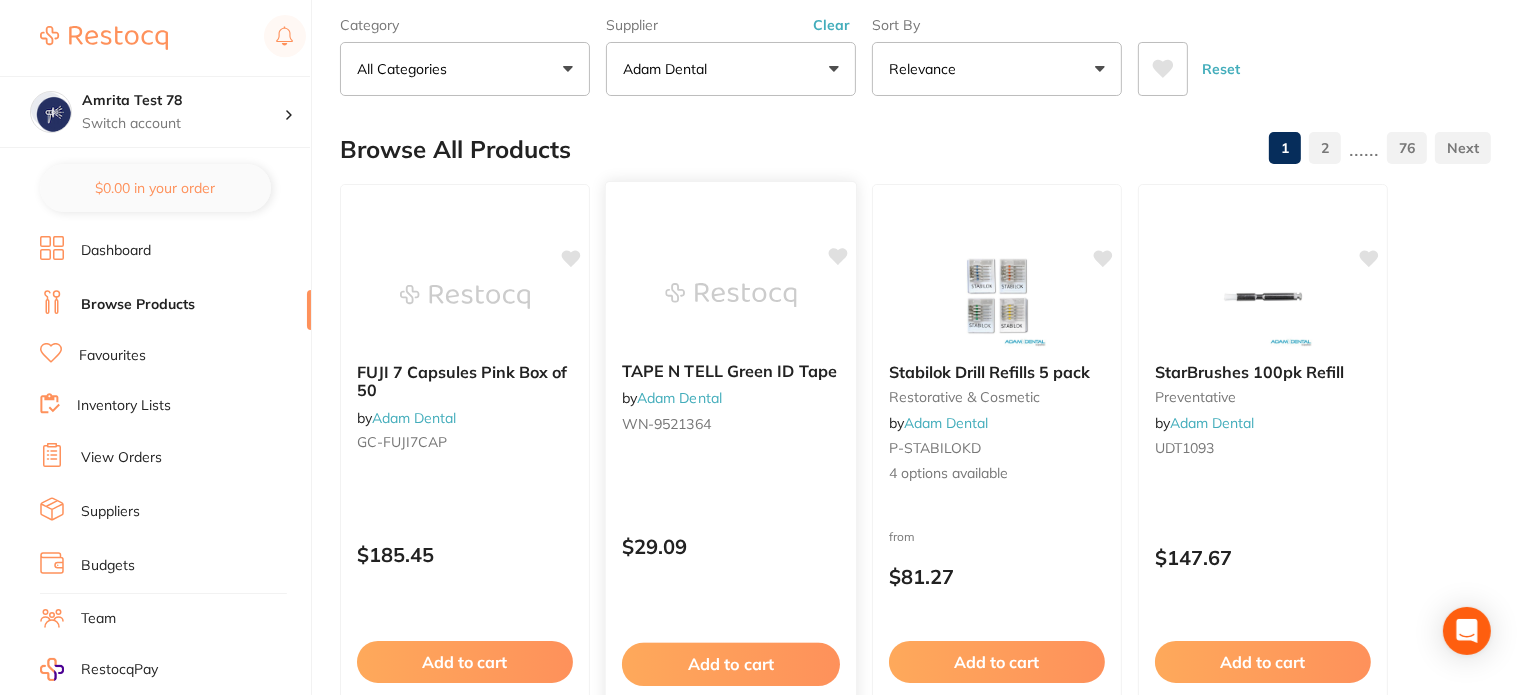 scroll, scrollTop: 400, scrollLeft: 0, axis: vertical 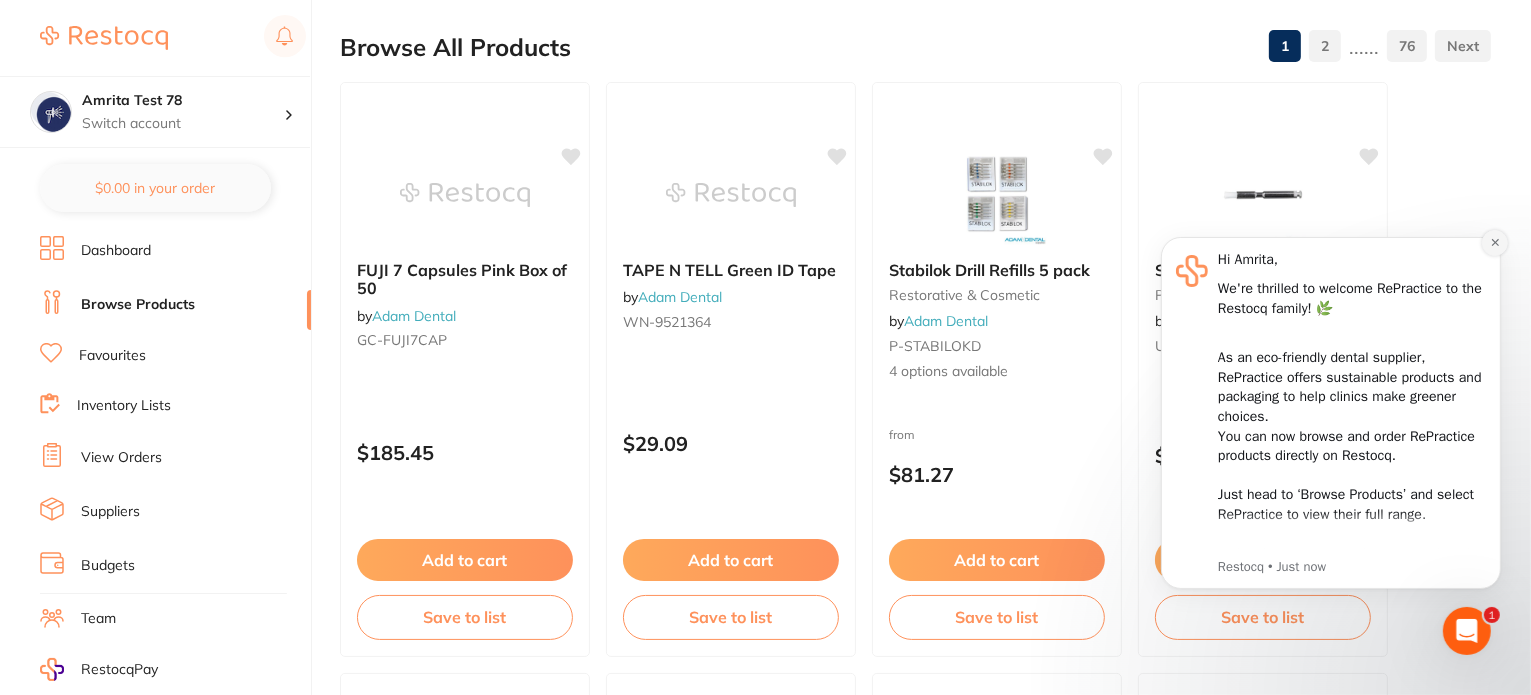 click 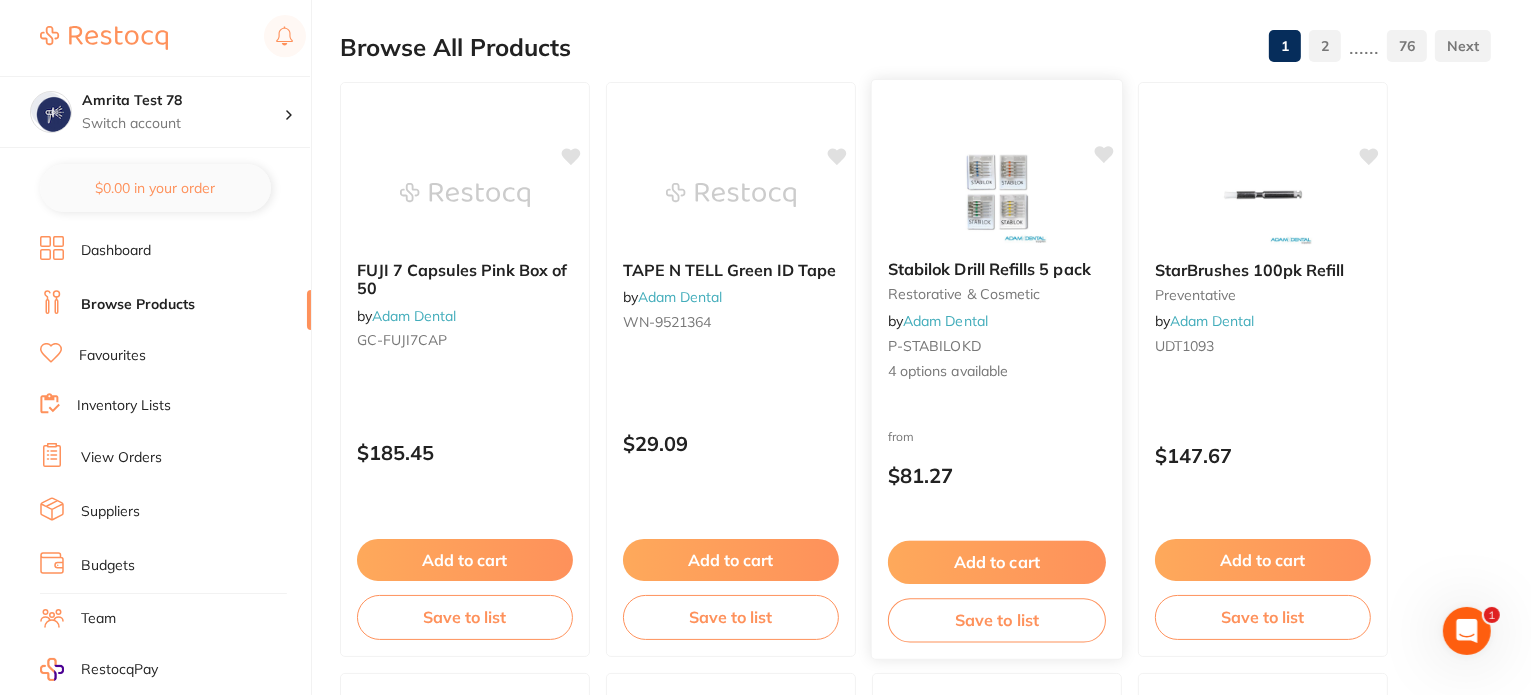 click 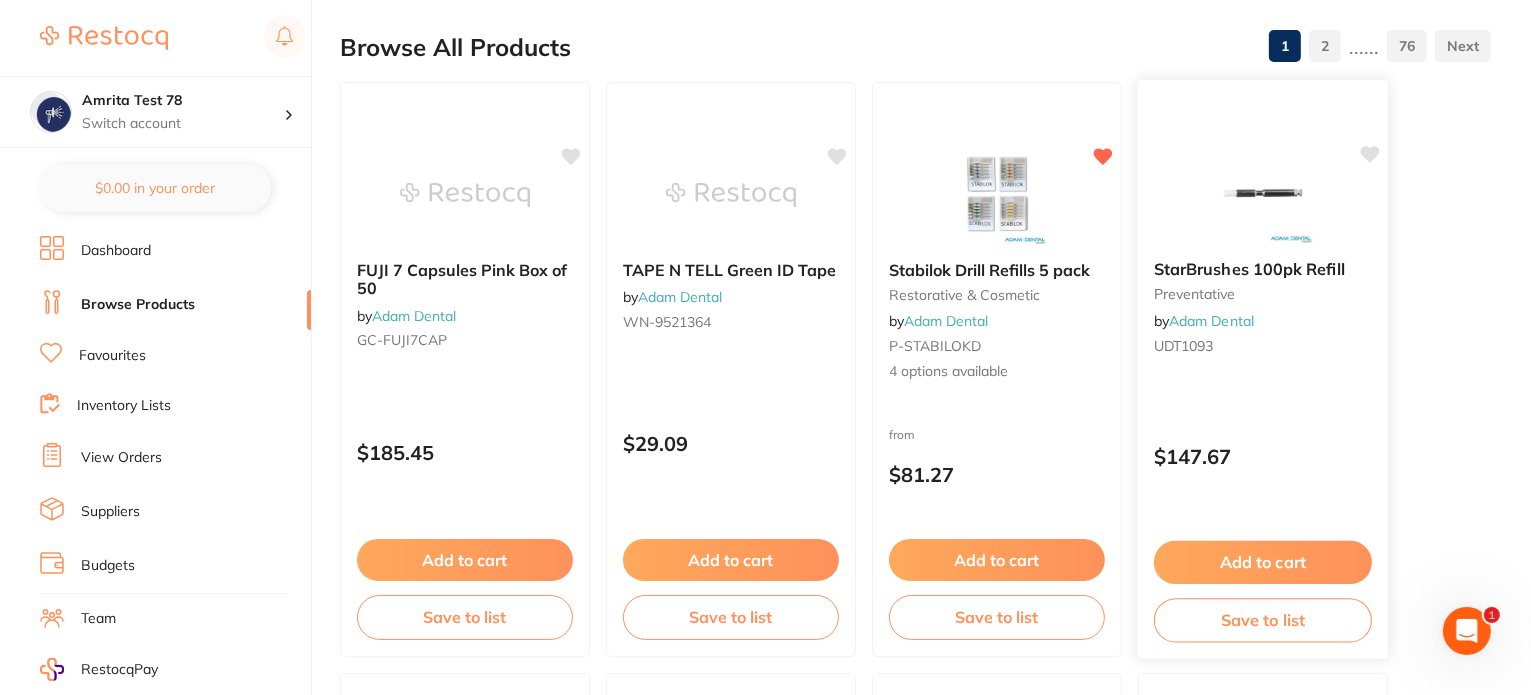 click 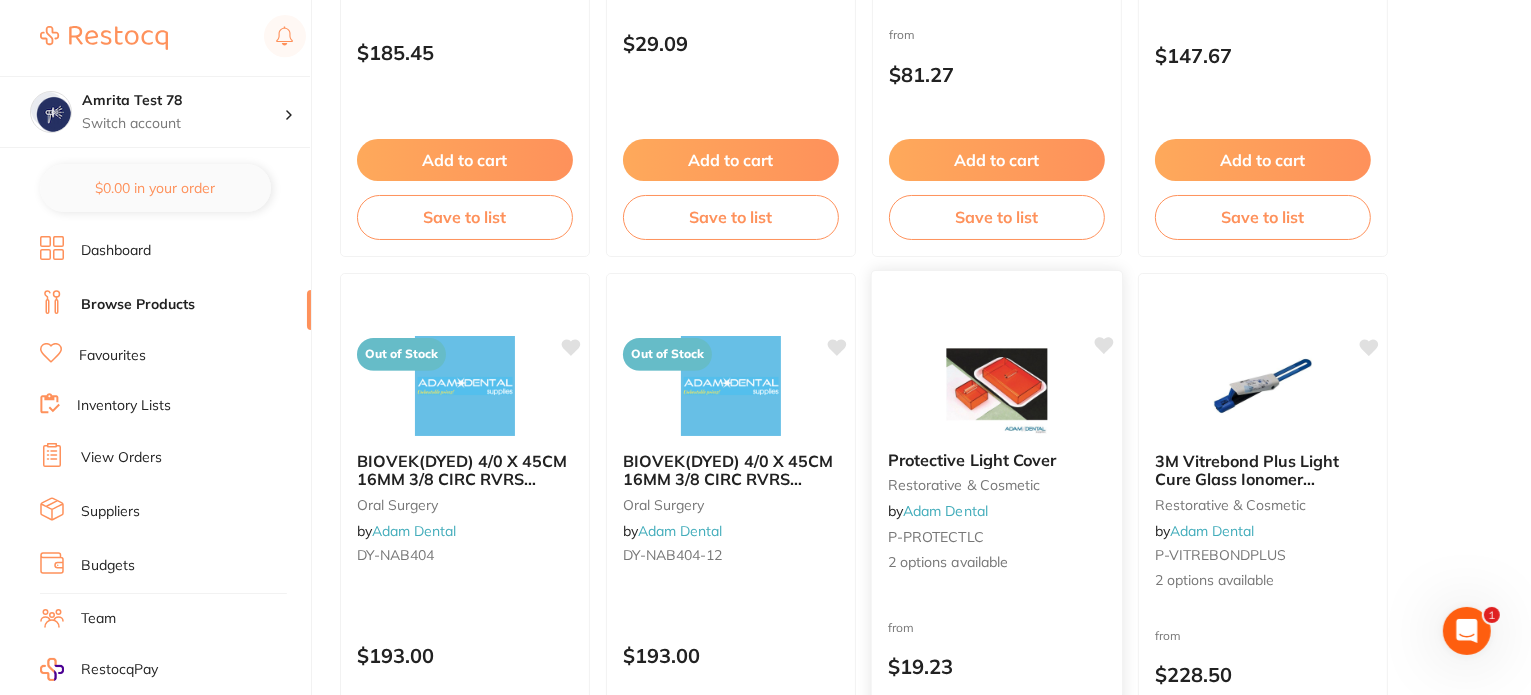 scroll, scrollTop: 700, scrollLeft: 0, axis: vertical 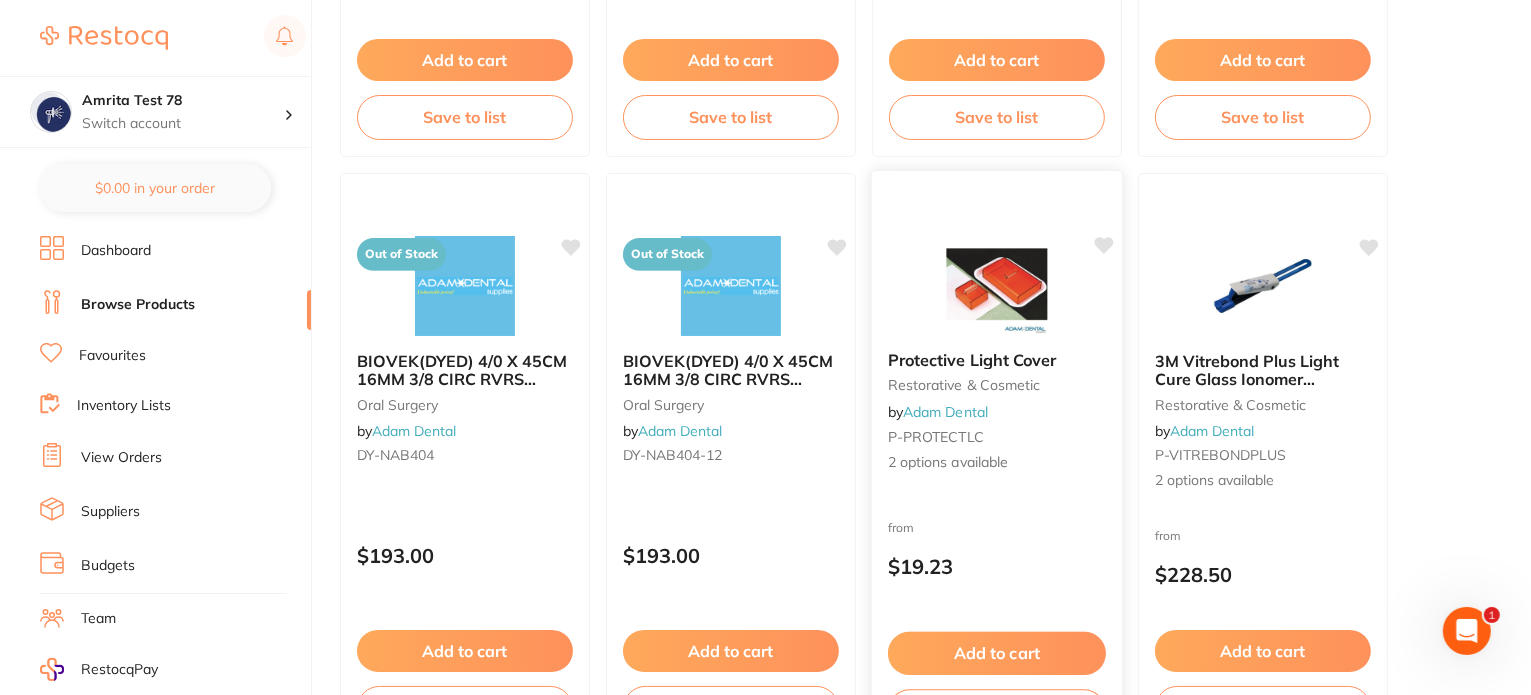 click 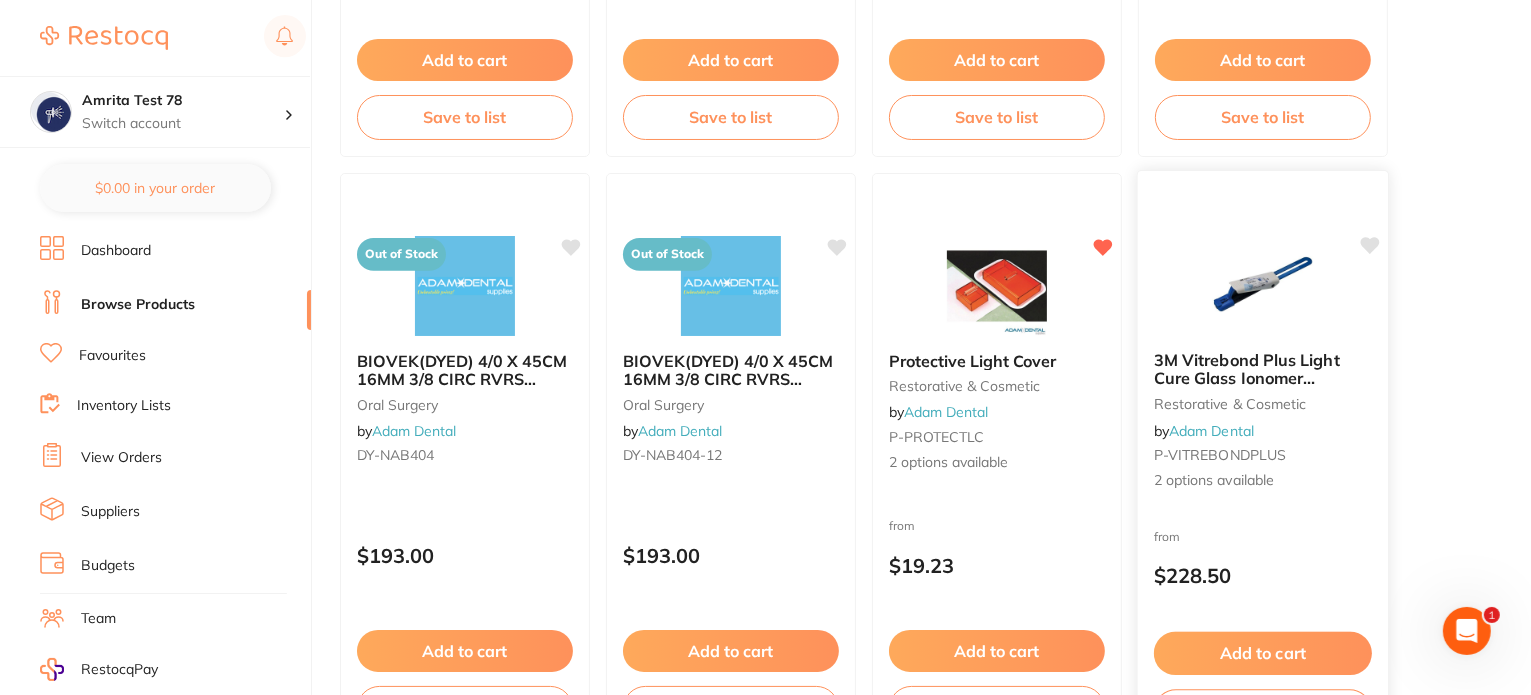 click 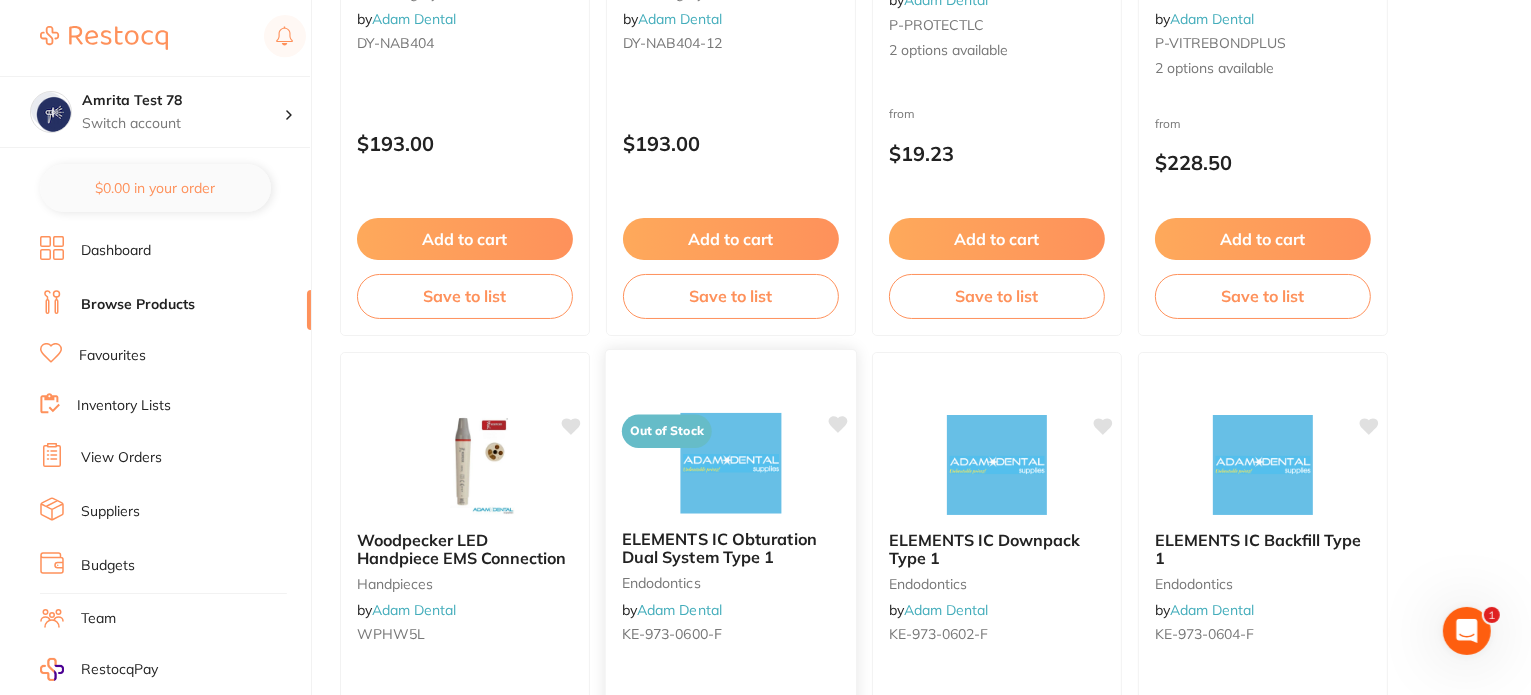 scroll, scrollTop: 1300, scrollLeft: 0, axis: vertical 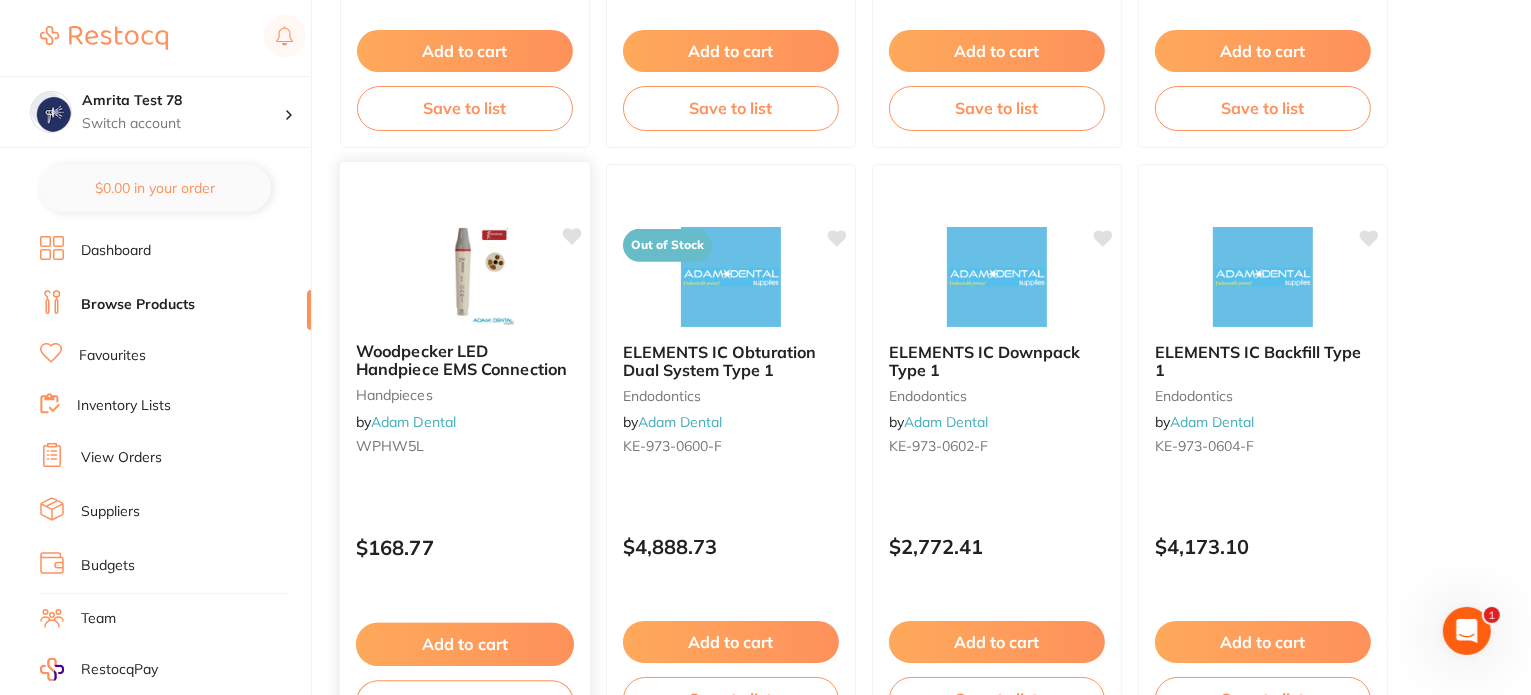 click 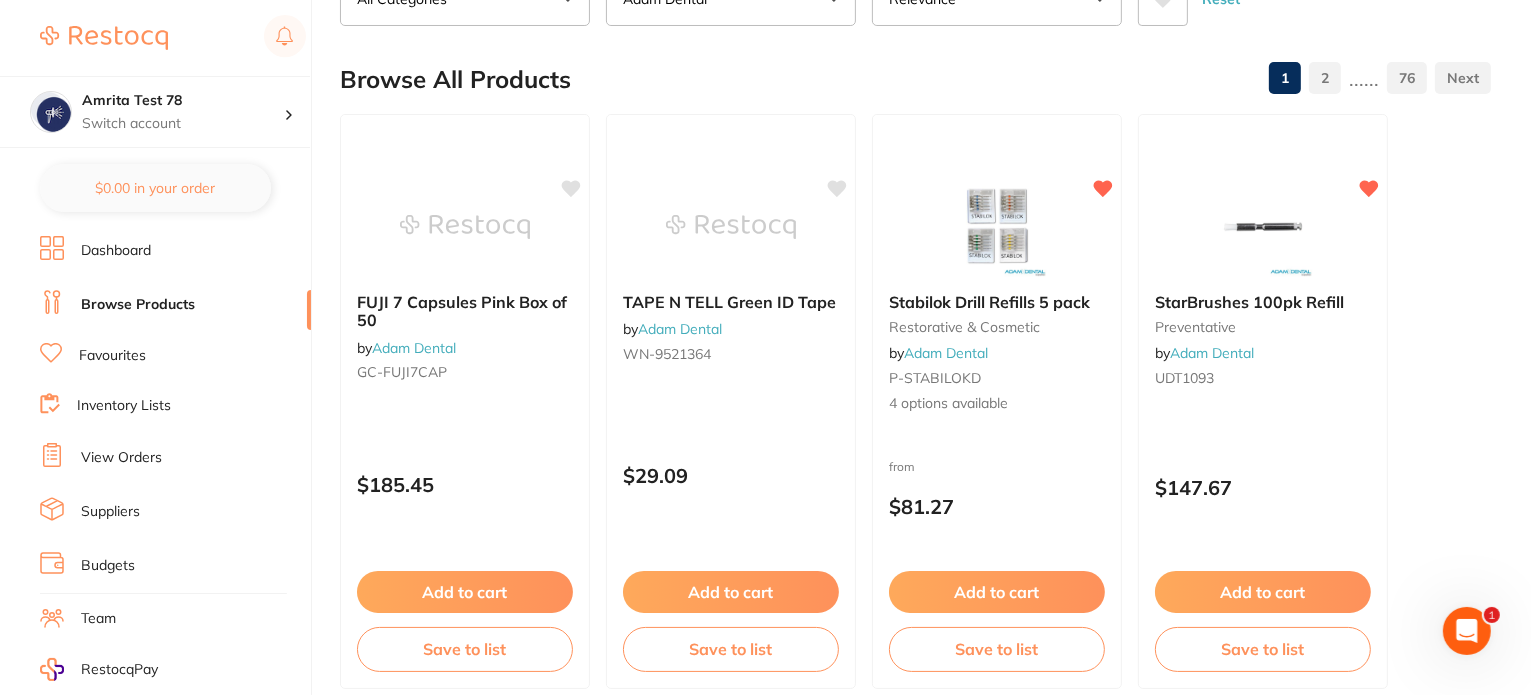 scroll, scrollTop: 0, scrollLeft: 0, axis: both 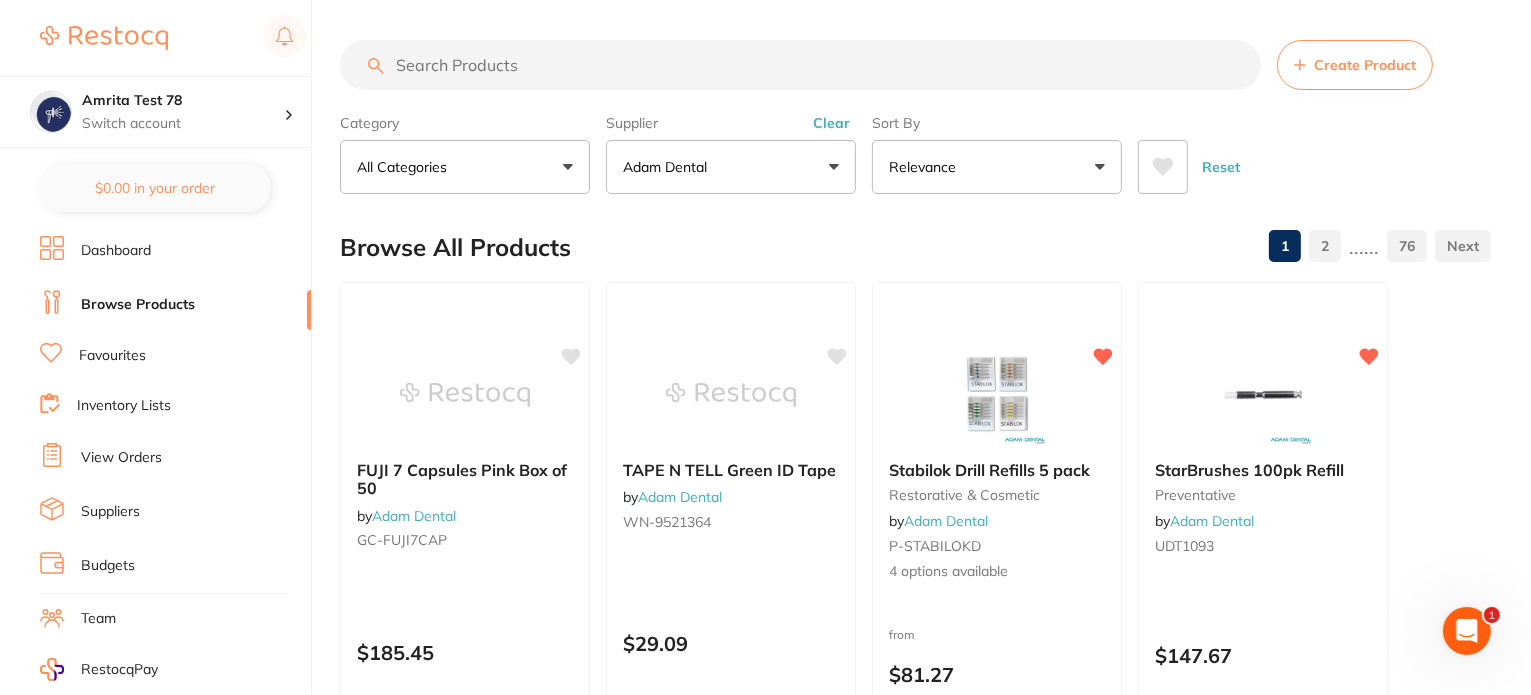 click on "Adam Dental" at bounding box center [731, 167] 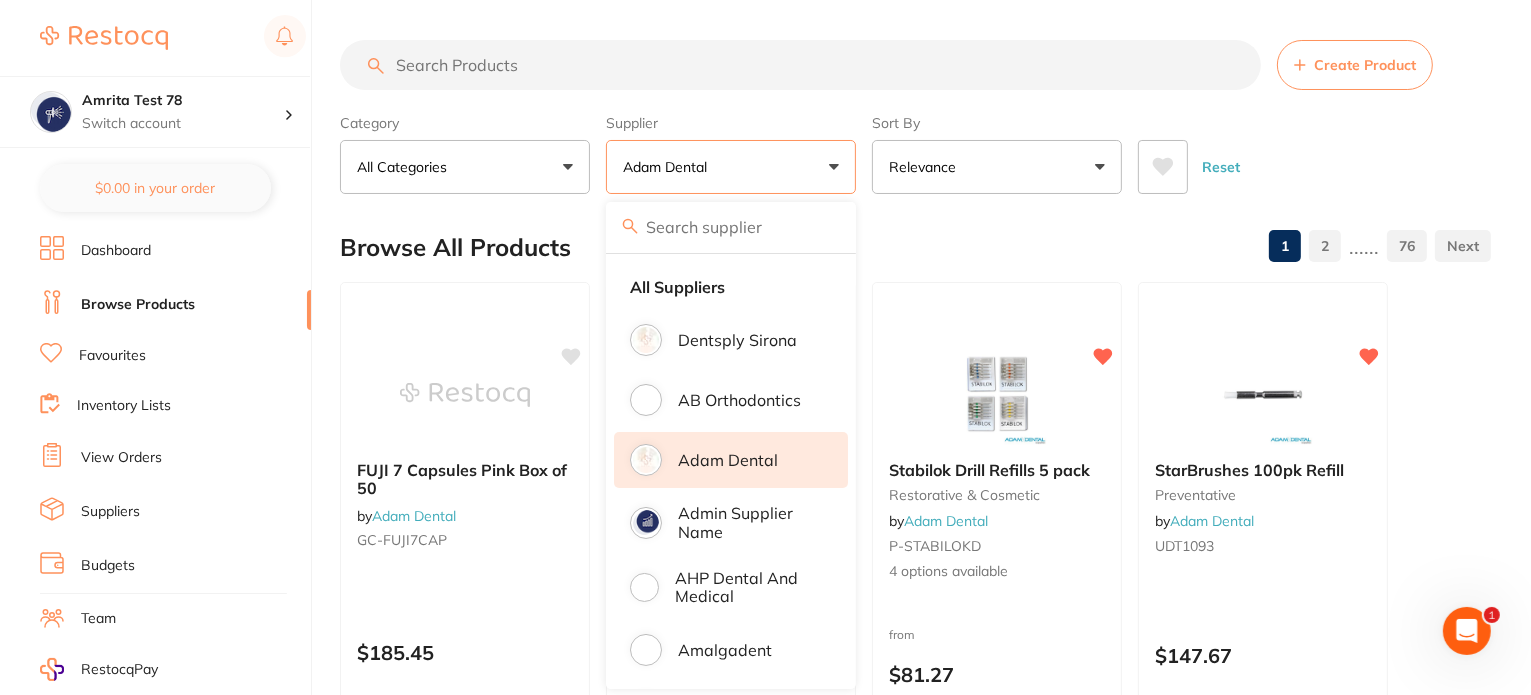 click on "Adam Dental" at bounding box center [728, 460] 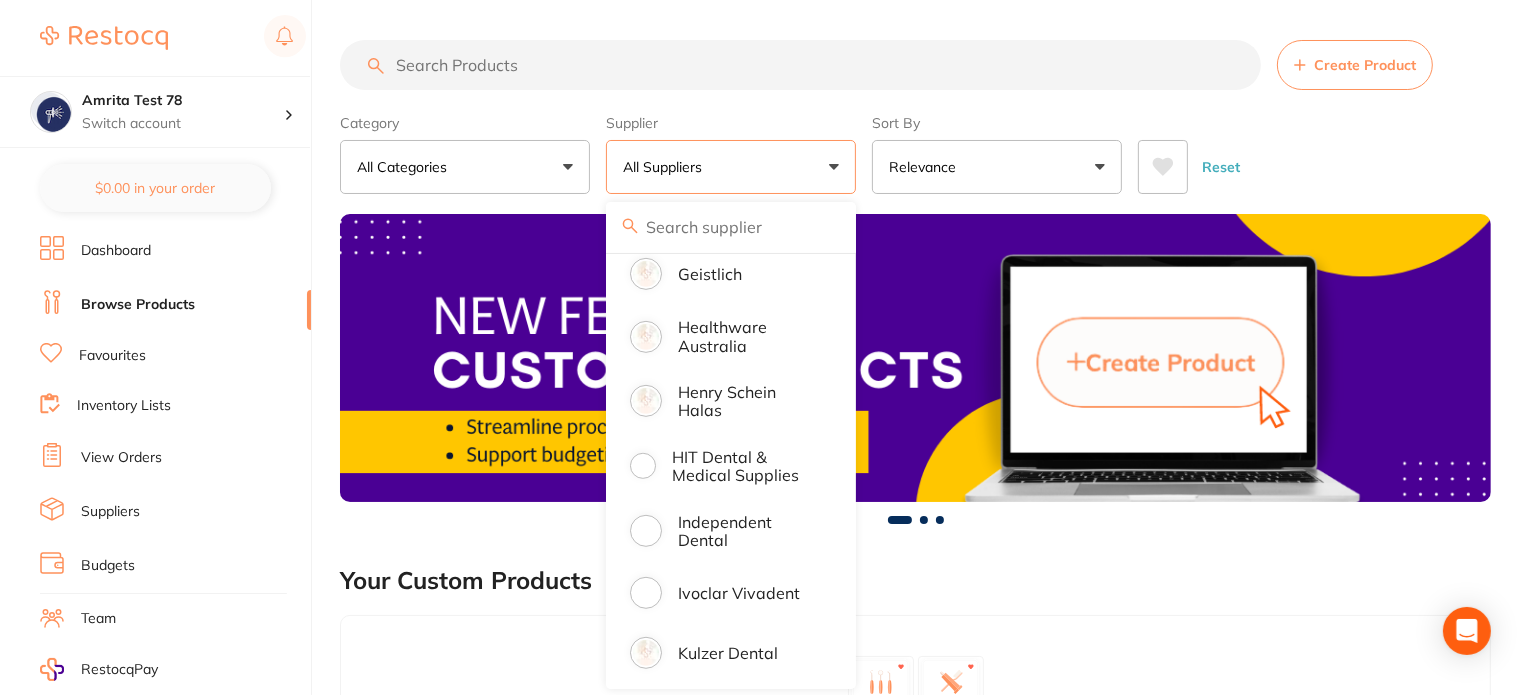 scroll, scrollTop: 1200, scrollLeft: 0, axis: vertical 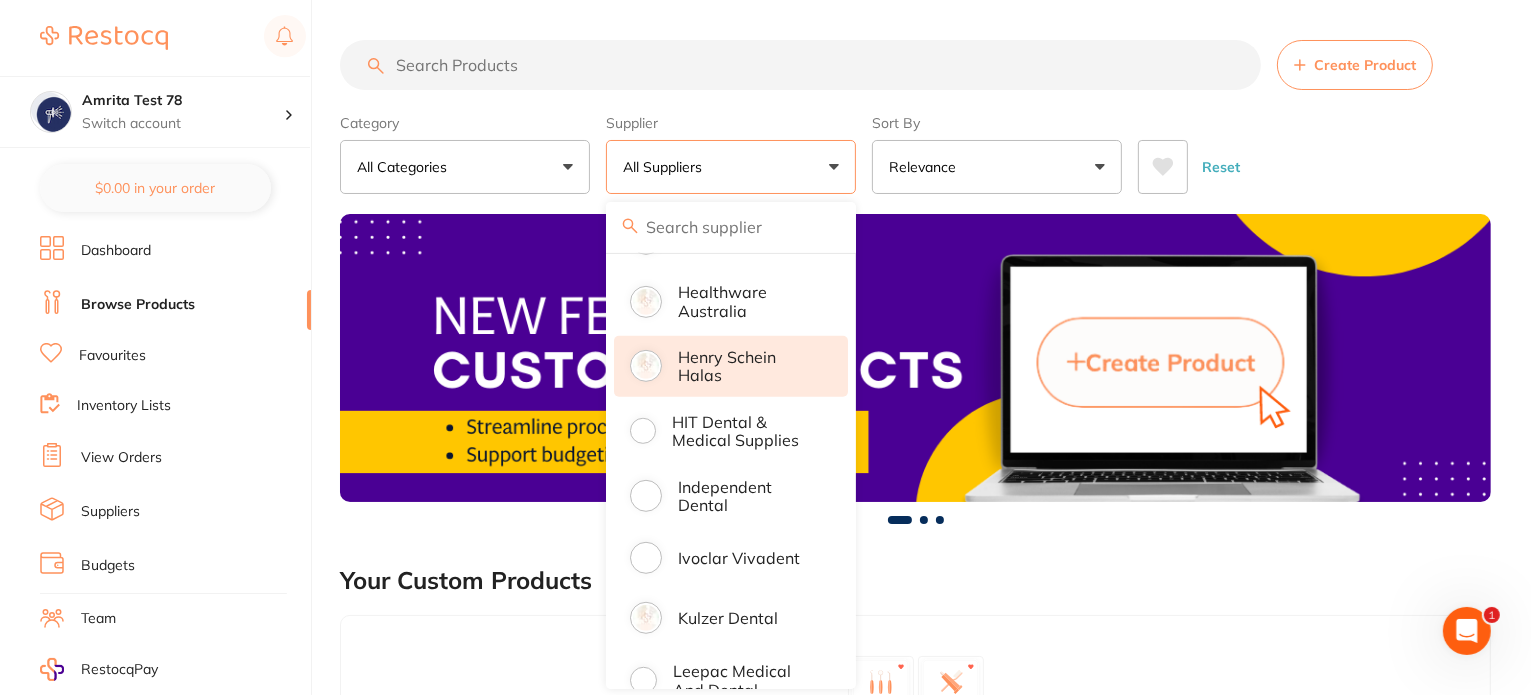 click on "Henry Schein Halas" at bounding box center (749, 366) 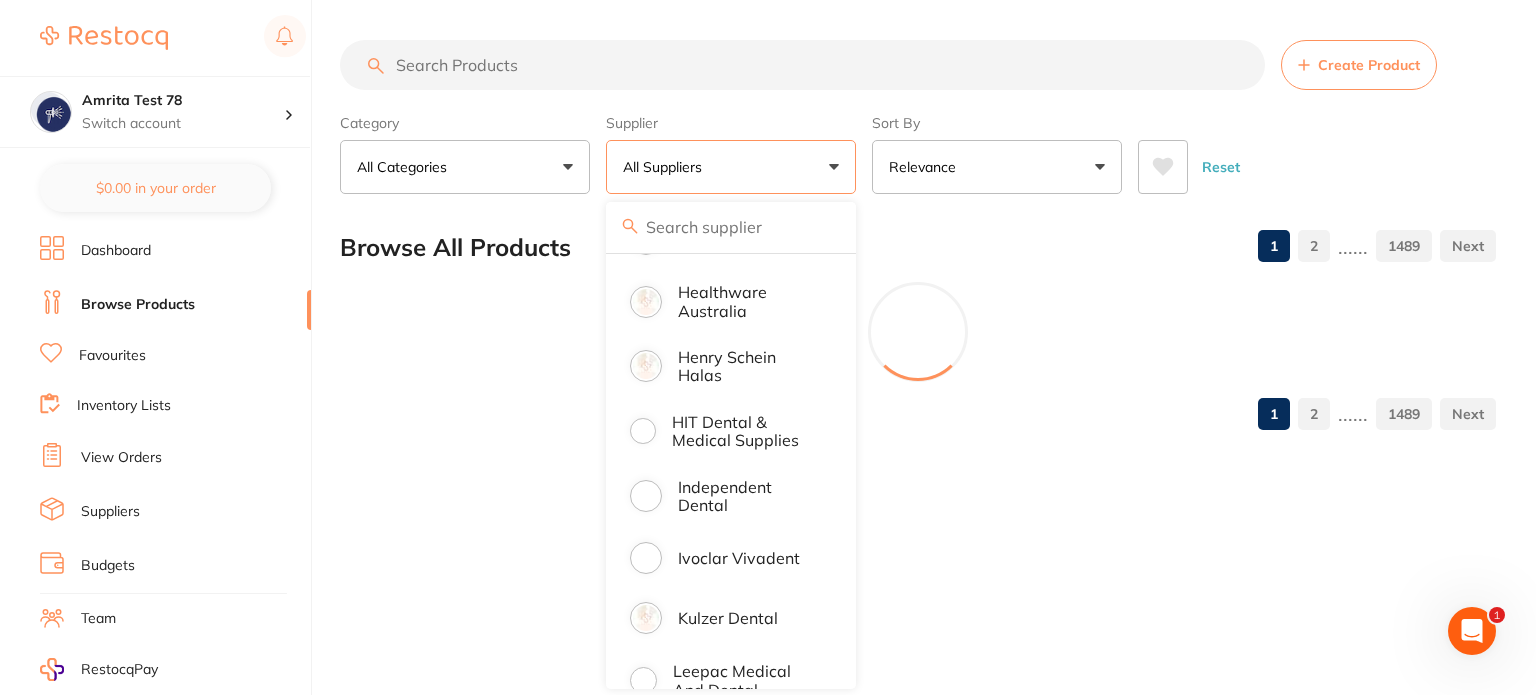 click on "Category All Categories All Categories 3D Printing anaesthetic articulating burs Burs CAD/CAM crown & bridge disposables Disposables education endodontics Endodontics equipment Equipment evacuation Evacuation finishing & polishing handpieces Handpieces implants impression infection control Infection Control instruments Instruments laboratory Laboratory miscellaneous Miscellaneous oral surgery orthodontics Orthodontics other photography preventative restorative & cosmetic rubber dam Rubber Dam specials & clearance TMJ whitening xrays/imaging Clear Category   false    All Categories Category All Categories 3D Printing anaesthetic articulating burs Burs CAD/CAM crown & bridge disposables Disposables education endodontics Endodontics equipment Equipment evacuation Evacuation finishing & polishing handpieces Handpieces implants impression infection control Infection Control instruments Instruments laboratory Laboratory miscellaneous Miscellaneous oral surgery orthodontics Orthodontics other photography rubber dam" at bounding box center [918, 150] 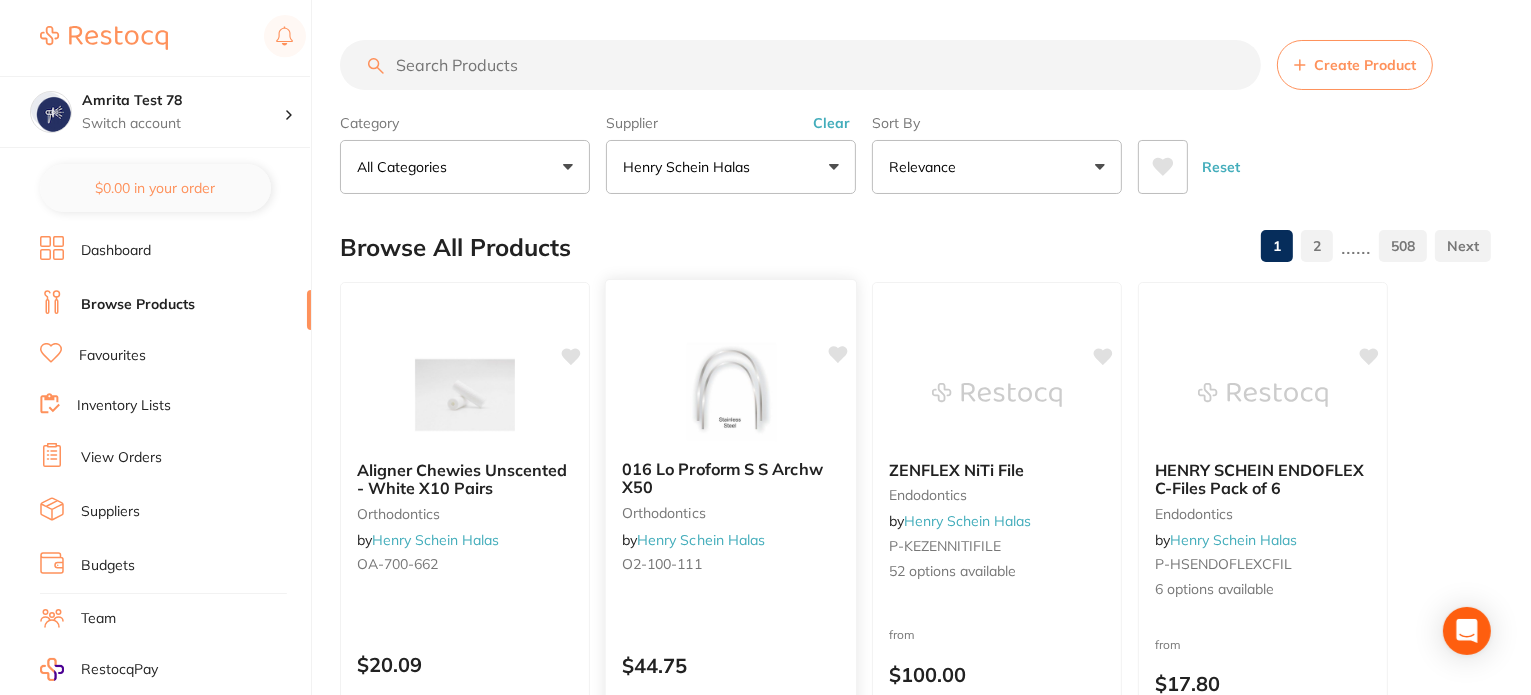 scroll, scrollTop: 200, scrollLeft: 0, axis: vertical 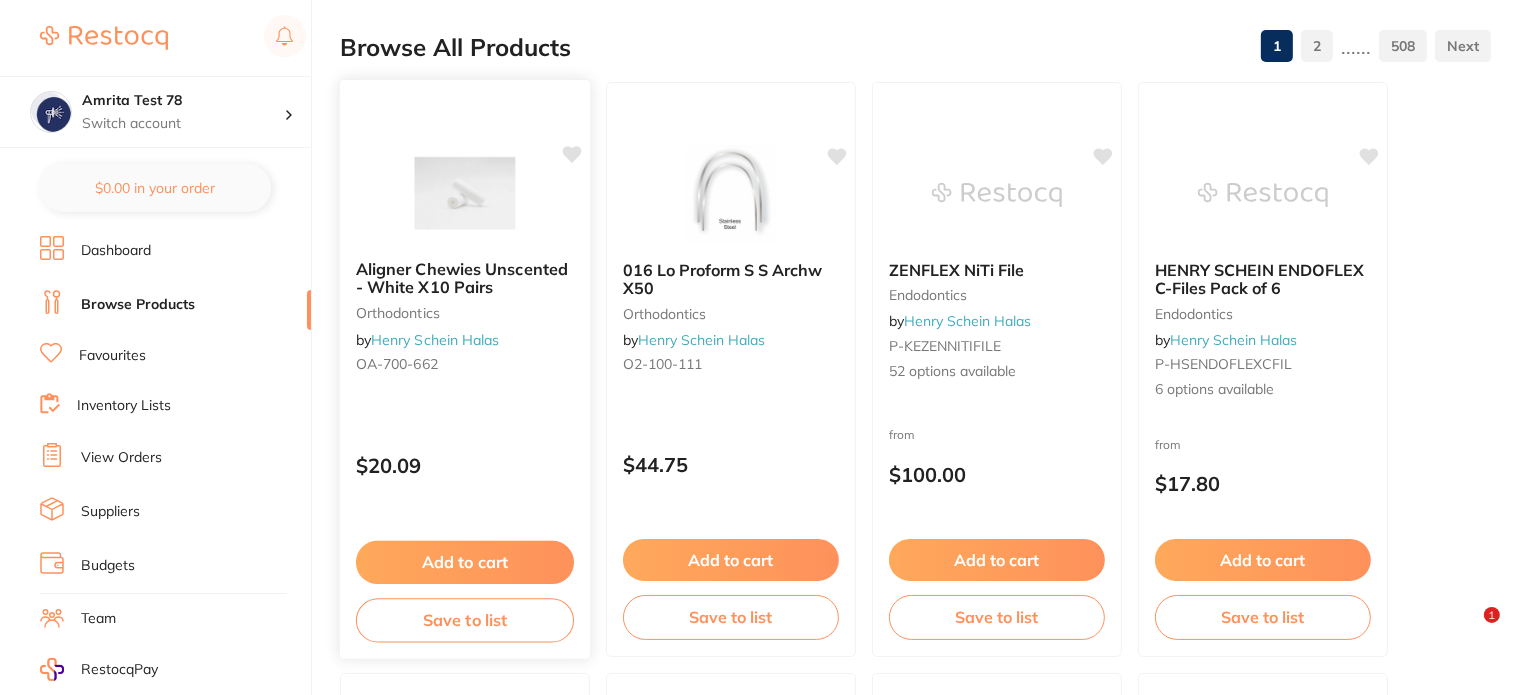 click 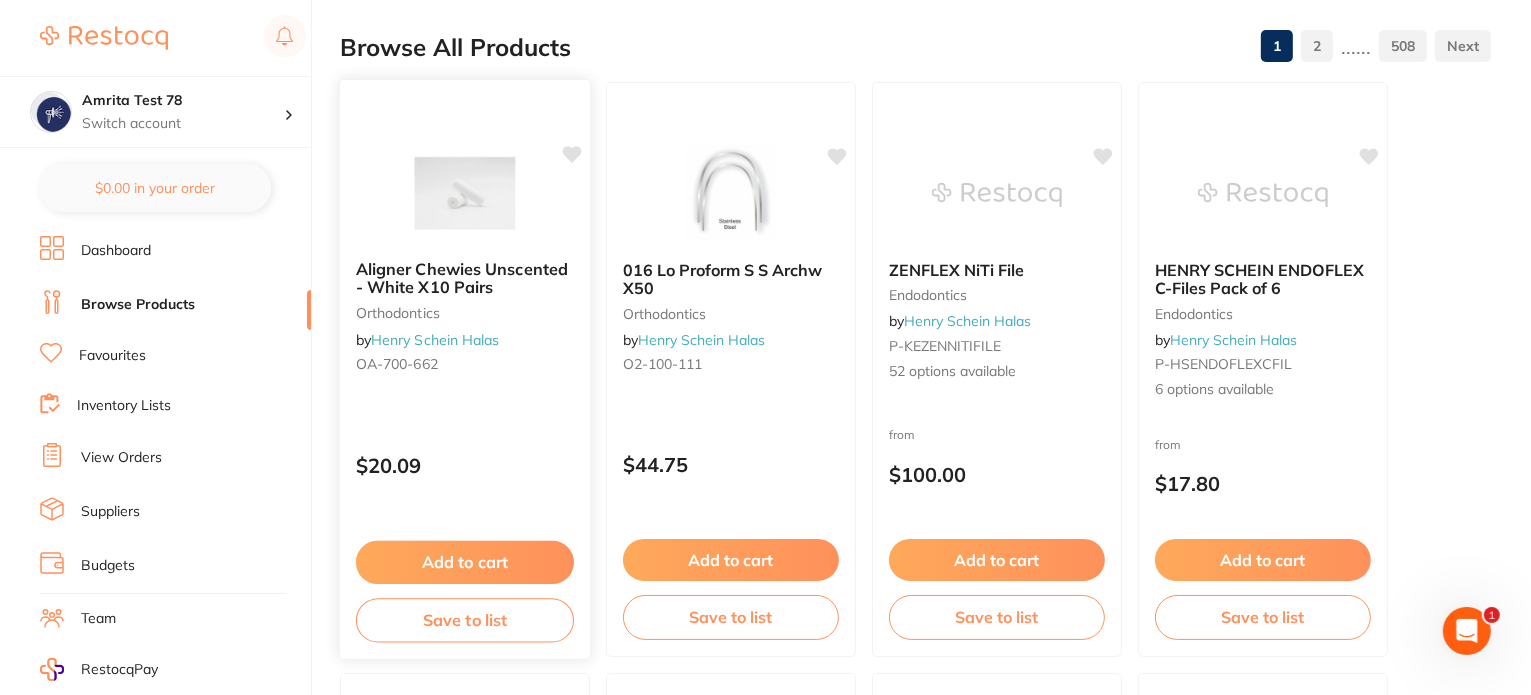 scroll, scrollTop: 0, scrollLeft: 0, axis: both 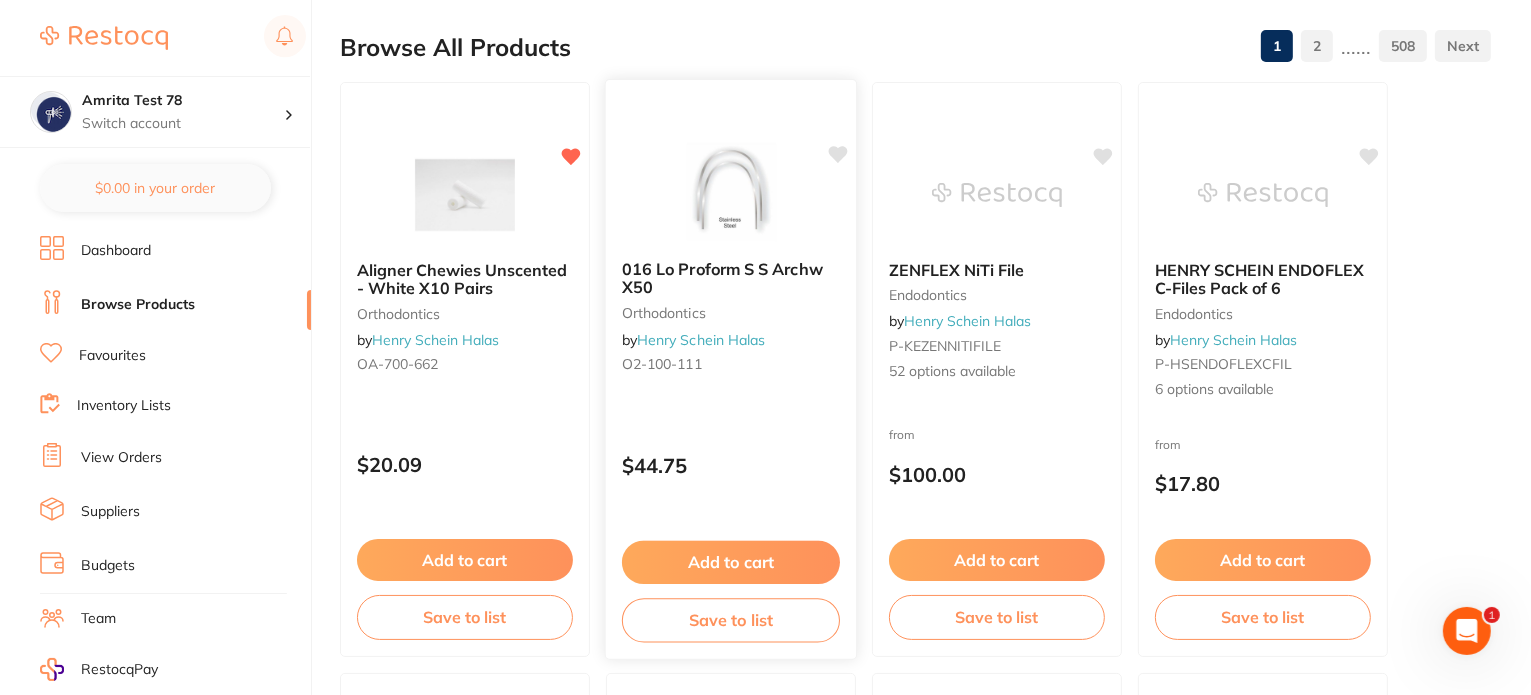 click 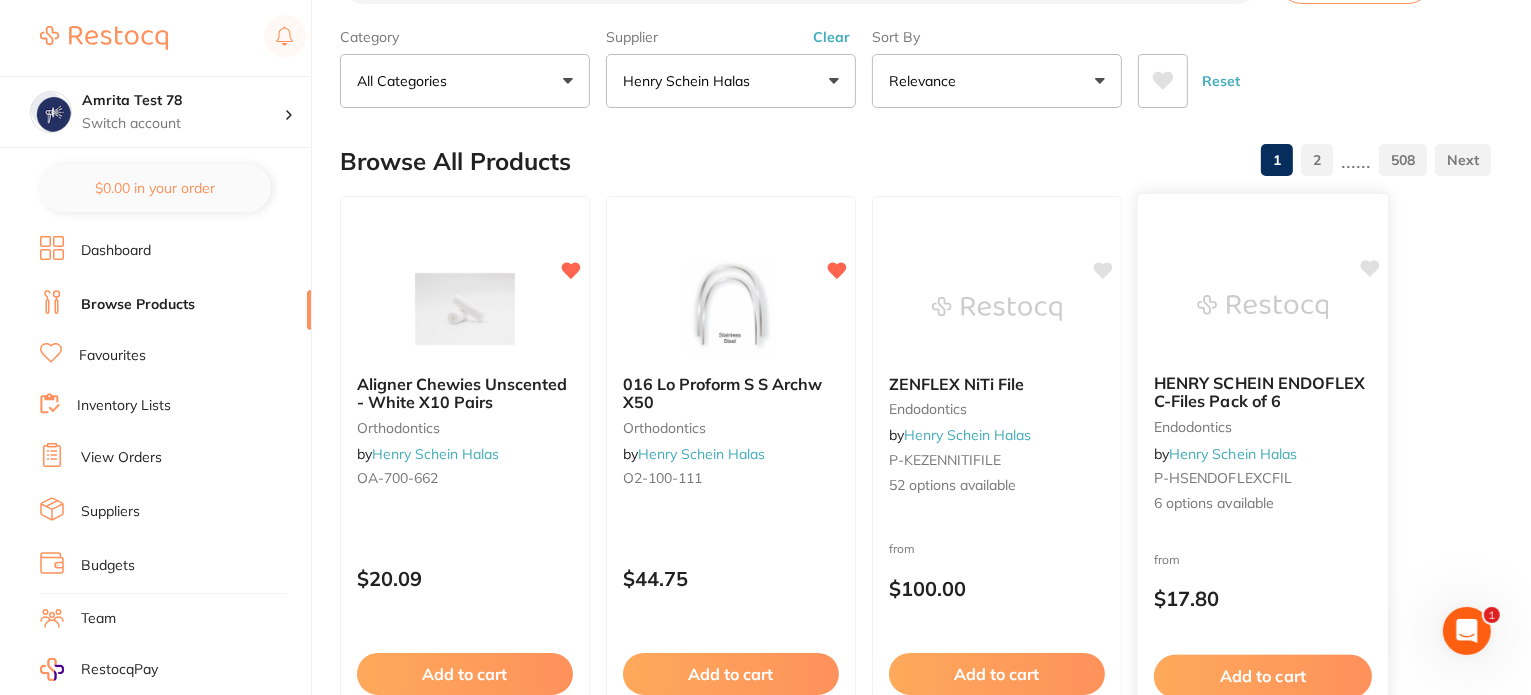 scroll, scrollTop: 0, scrollLeft: 0, axis: both 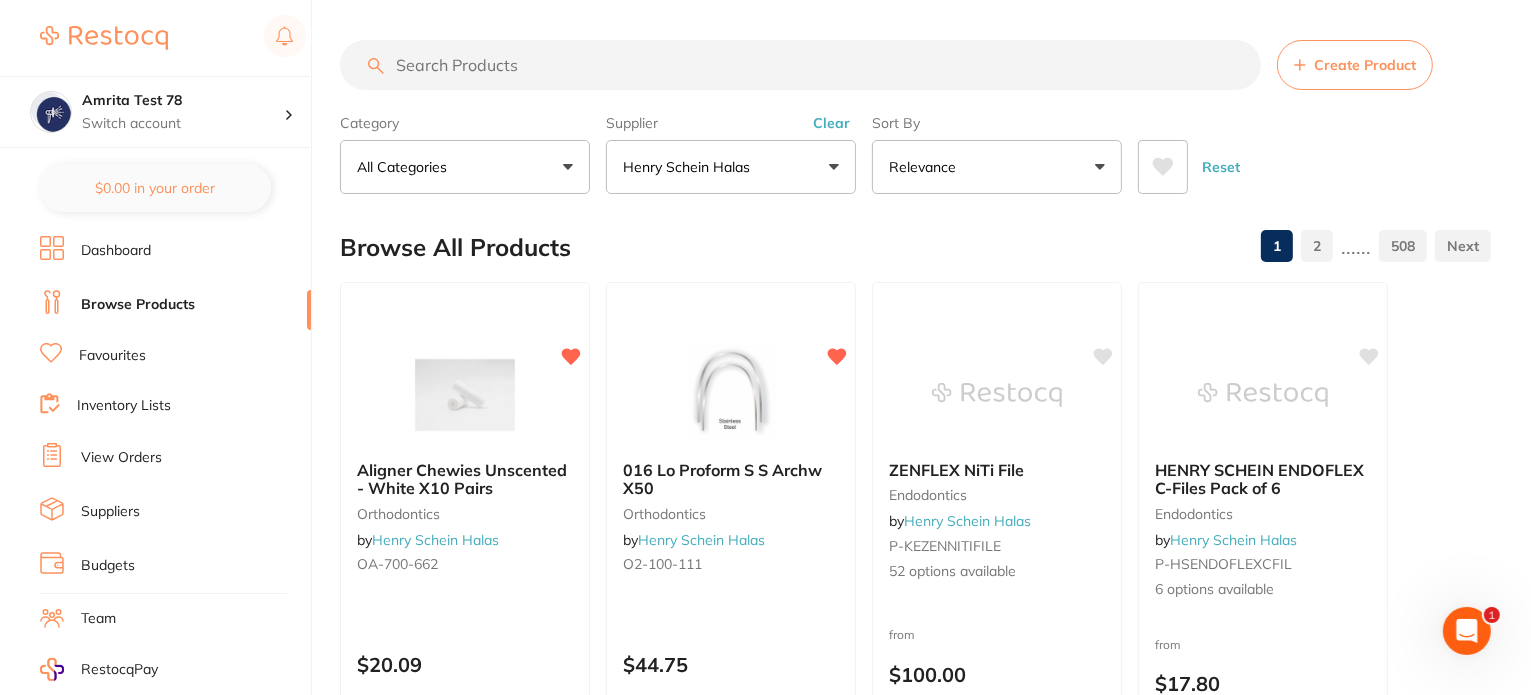 click on "2" at bounding box center (1317, 246) 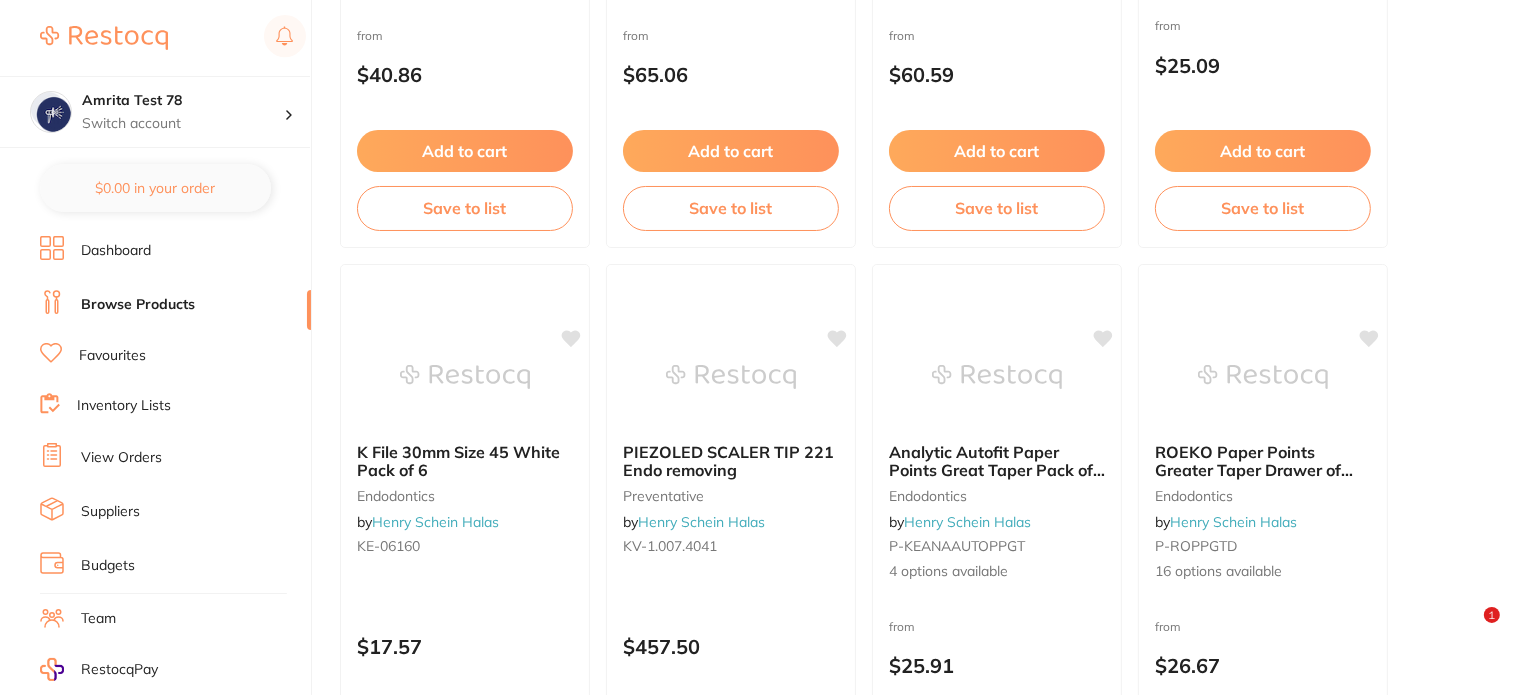 scroll, scrollTop: 1800, scrollLeft: 0, axis: vertical 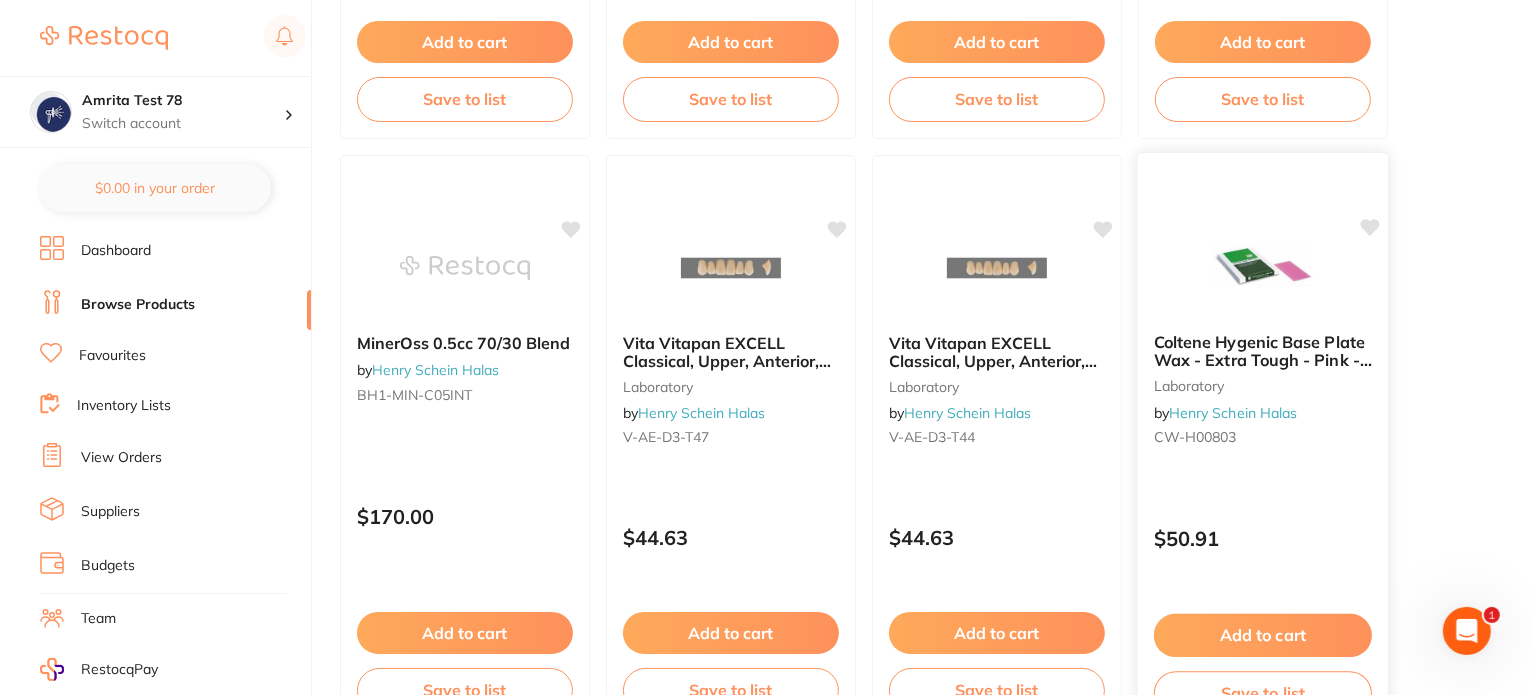 click 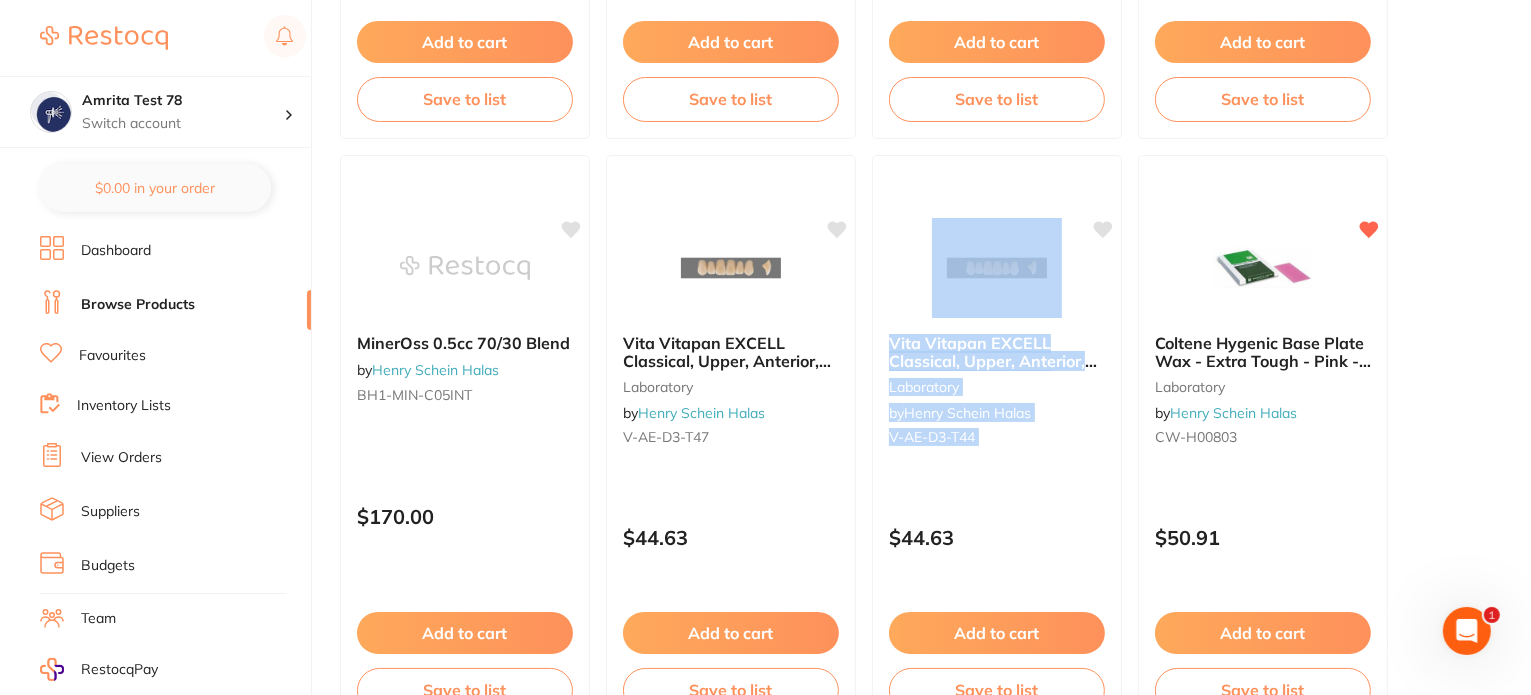 drag, startPoint x: 1092, startPoint y: 223, endPoint x: 1036, endPoint y: 337, distance: 127.01181 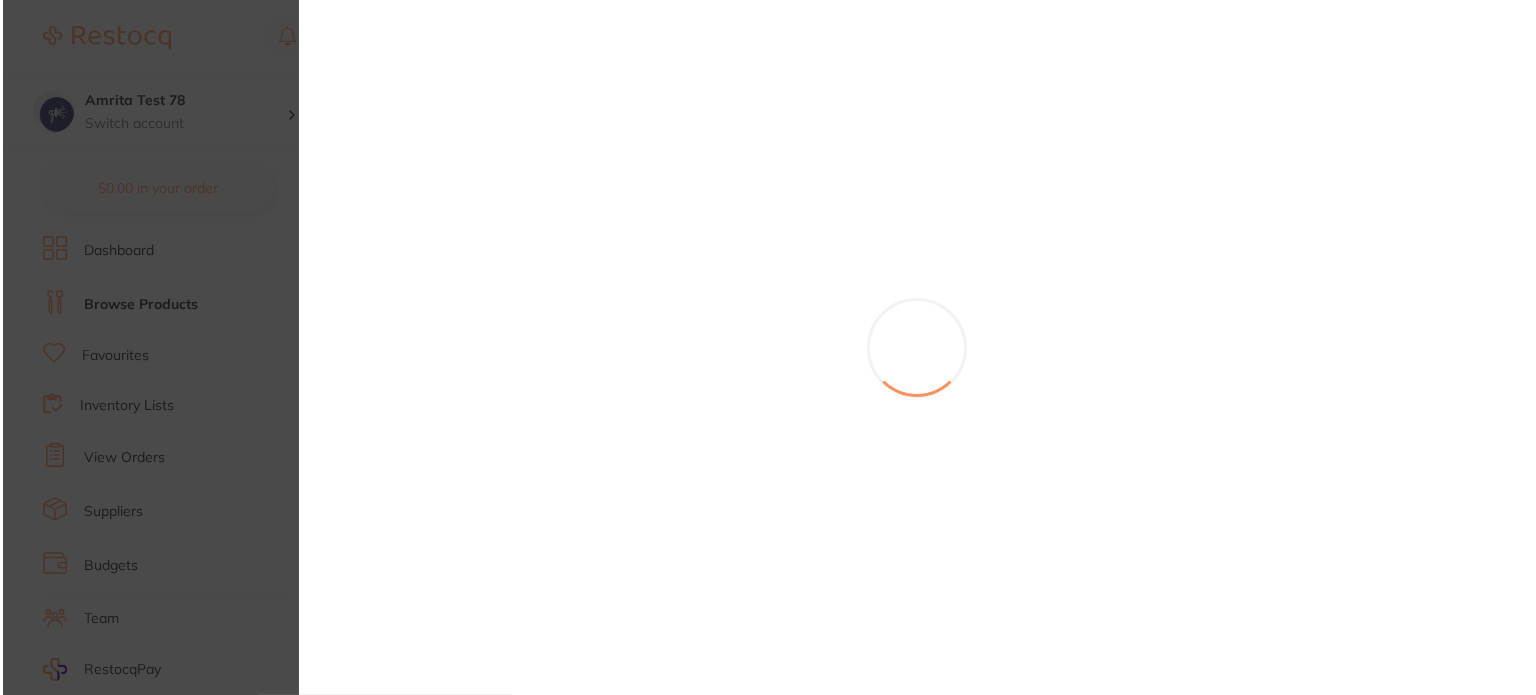scroll, scrollTop: 0, scrollLeft: 0, axis: both 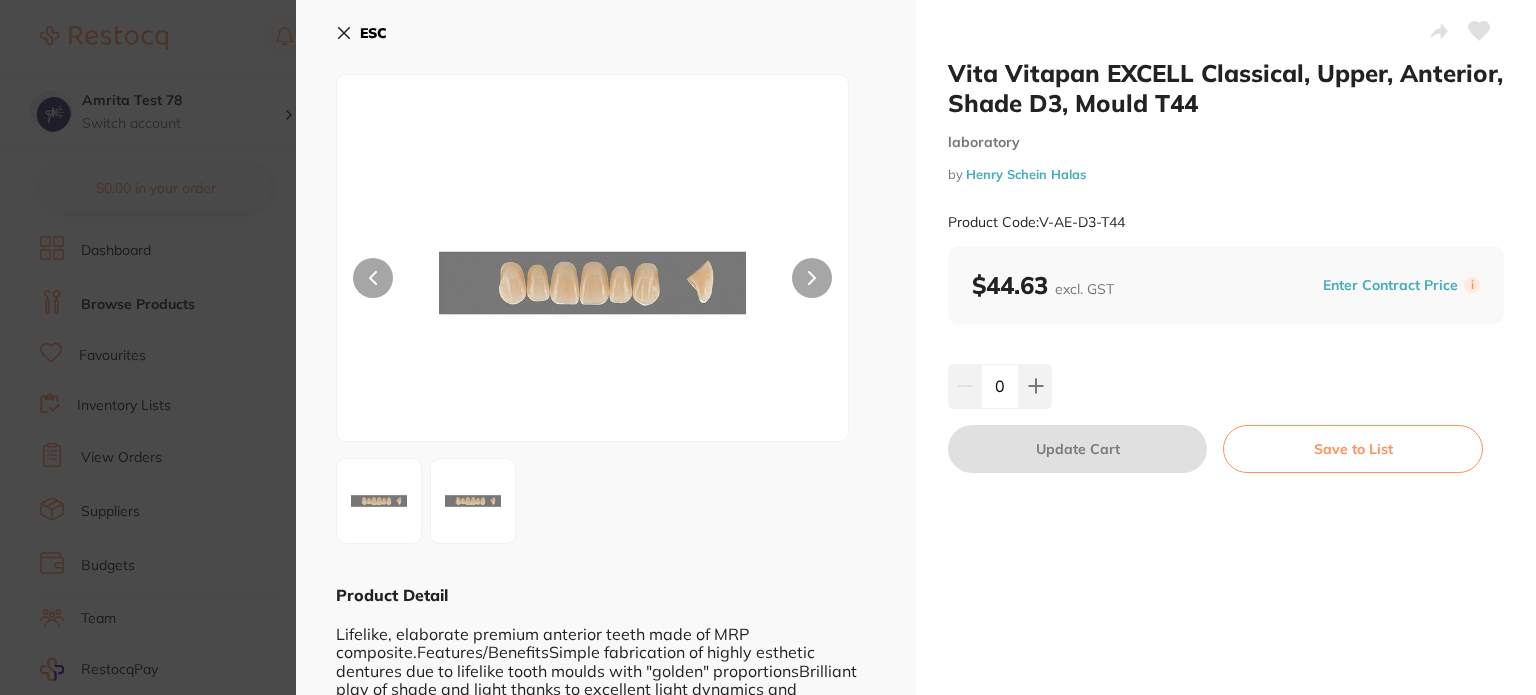 click 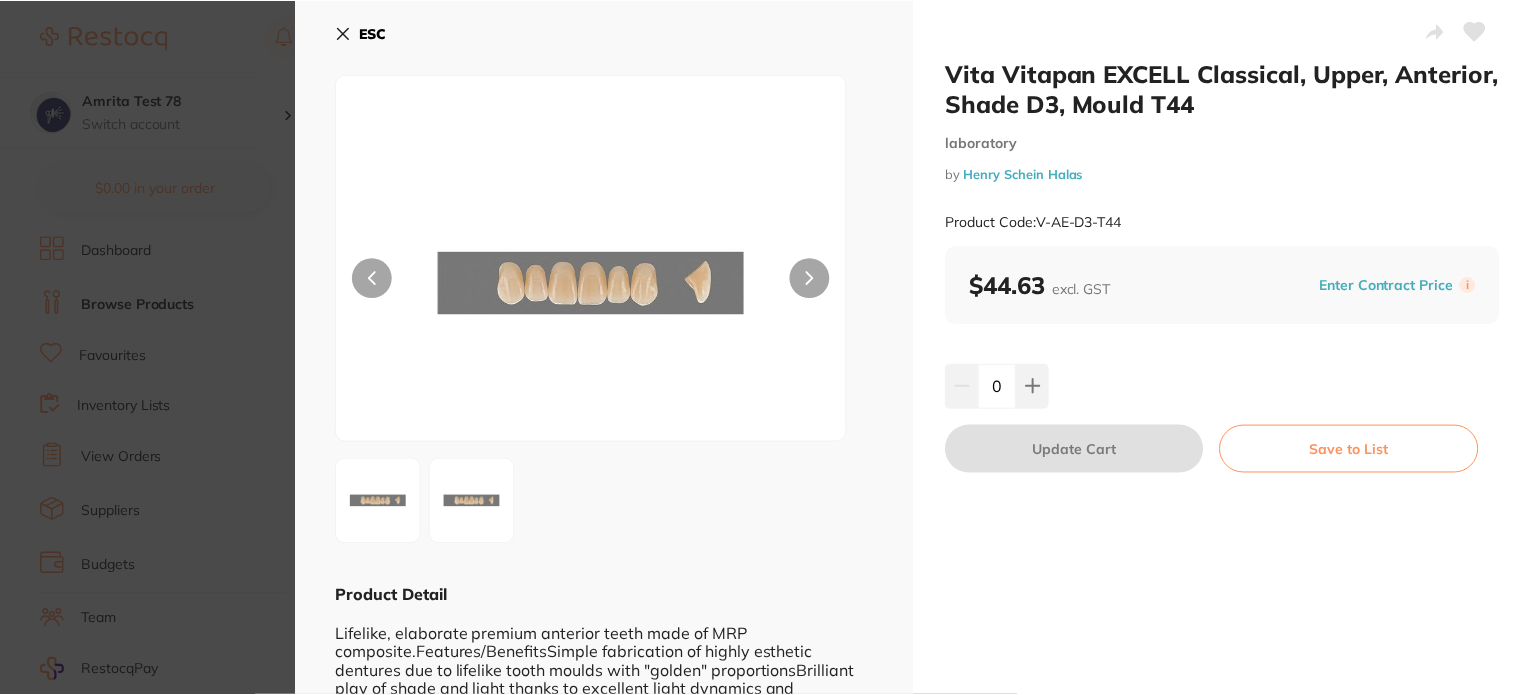 scroll, scrollTop: 1900, scrollLeft: 0, axis: vertical 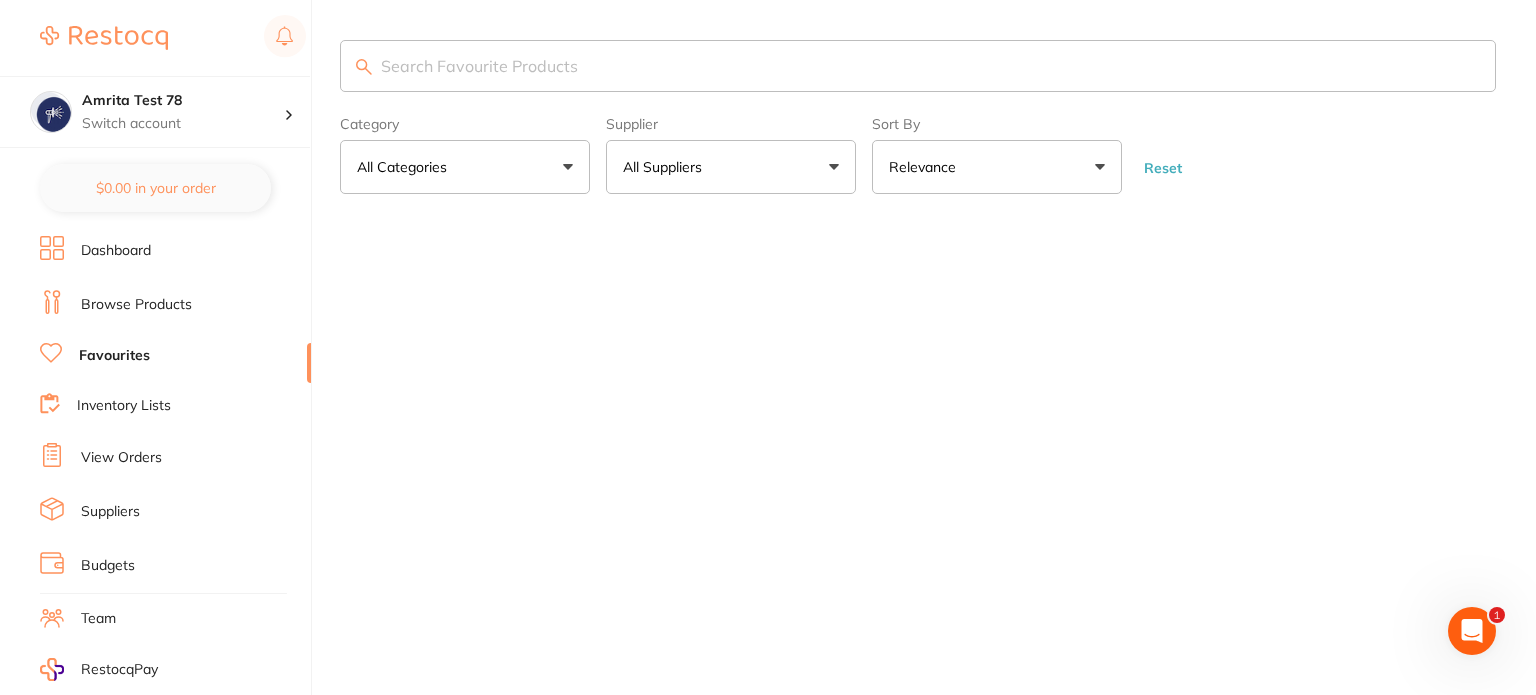 click on "Browse Products" at bounding box center (136, 305) 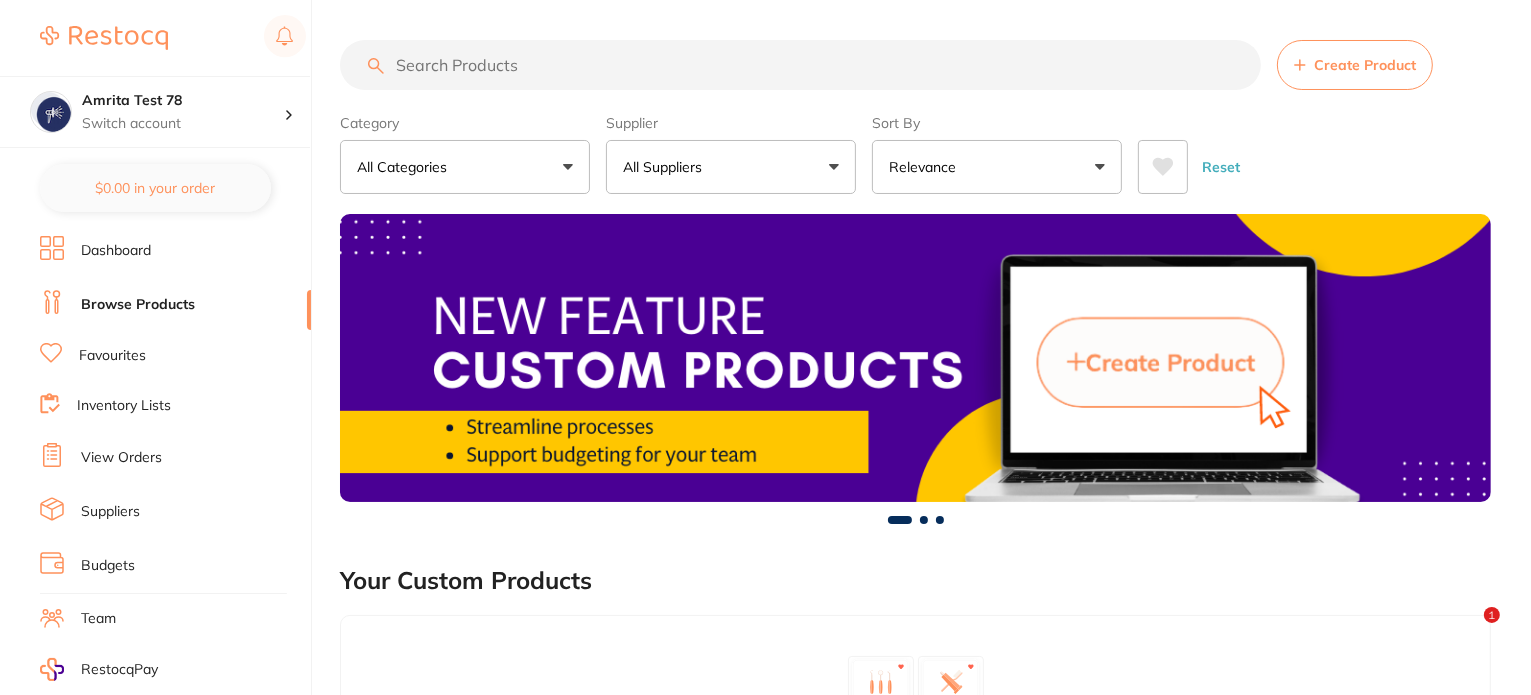click on "All Suppliers" at bounding box center [731, 167] 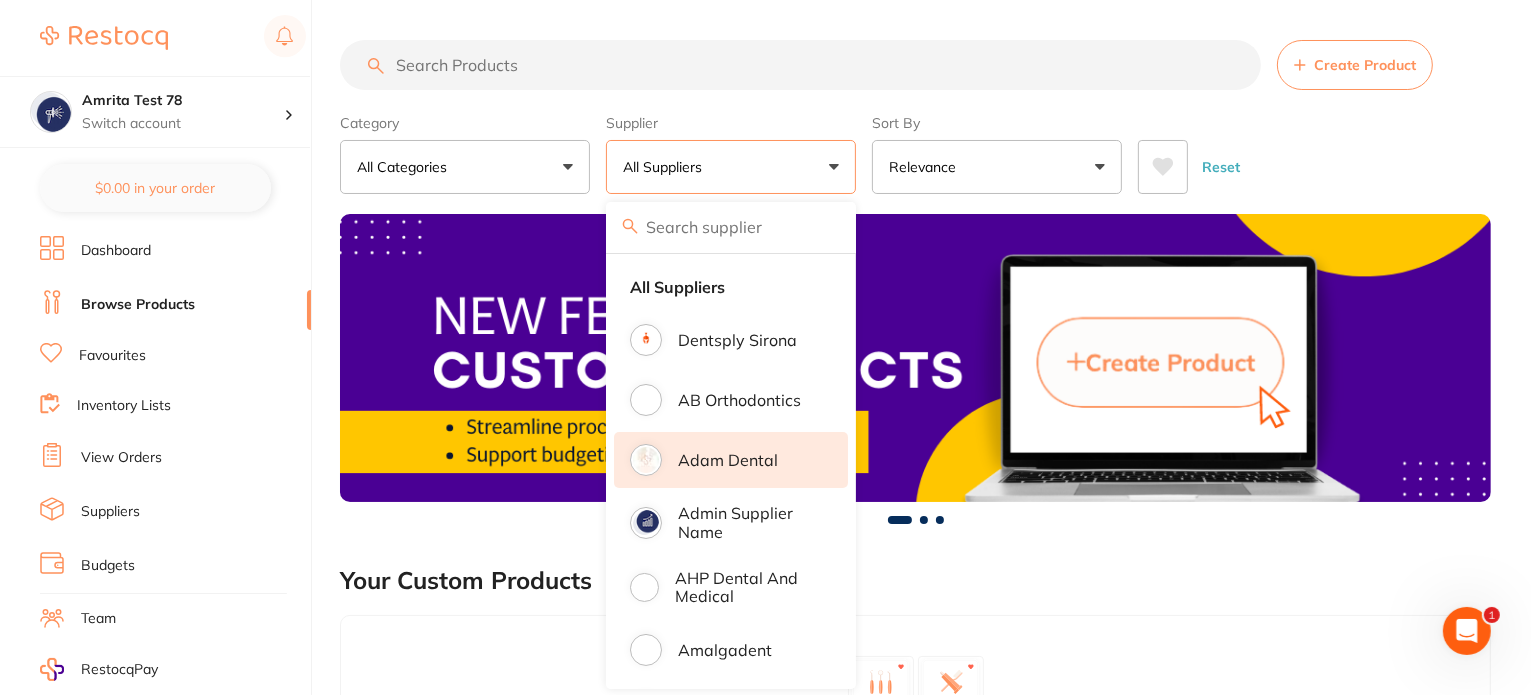 scroll, scrollTop: 0, scrollLeft: 0, axis: both 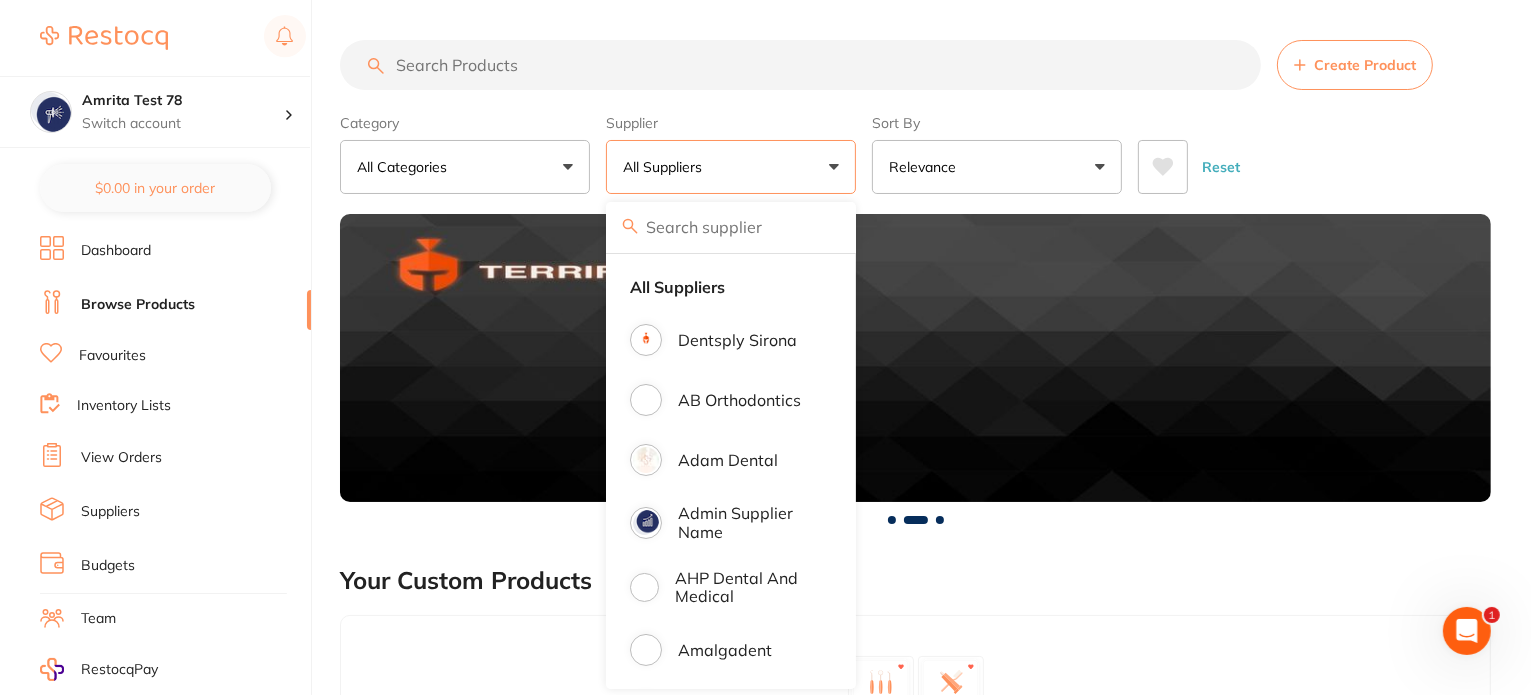 click on "Favourites" at bounding box center (112, 356) 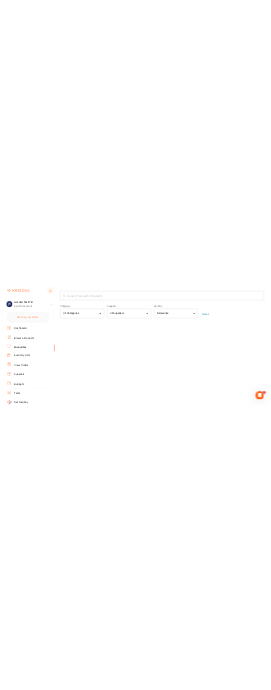 scroll, scrollTop: 0, scrollLeft: 0, axis: both 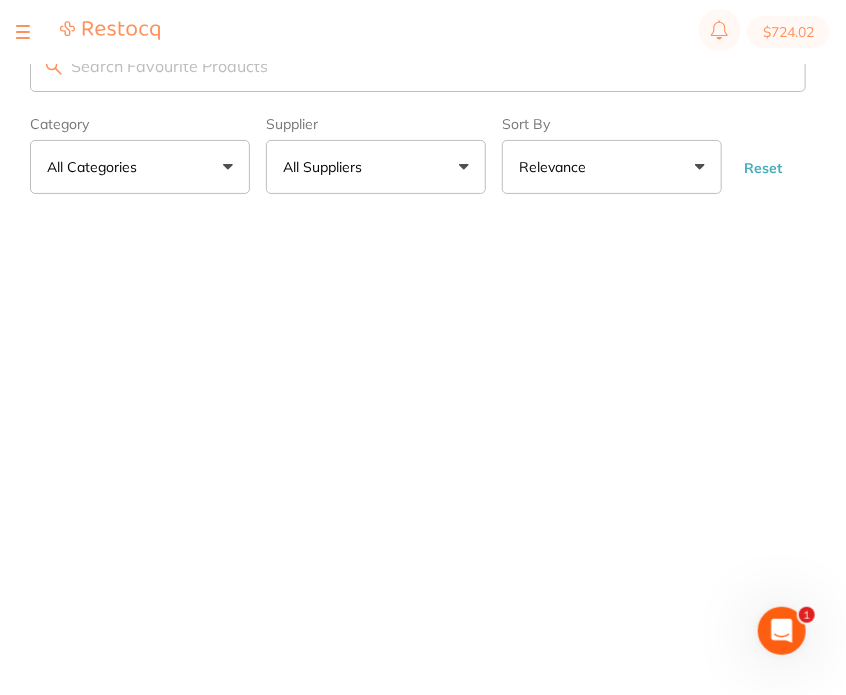 click on "$724.02" at bounding box center [423, 32] 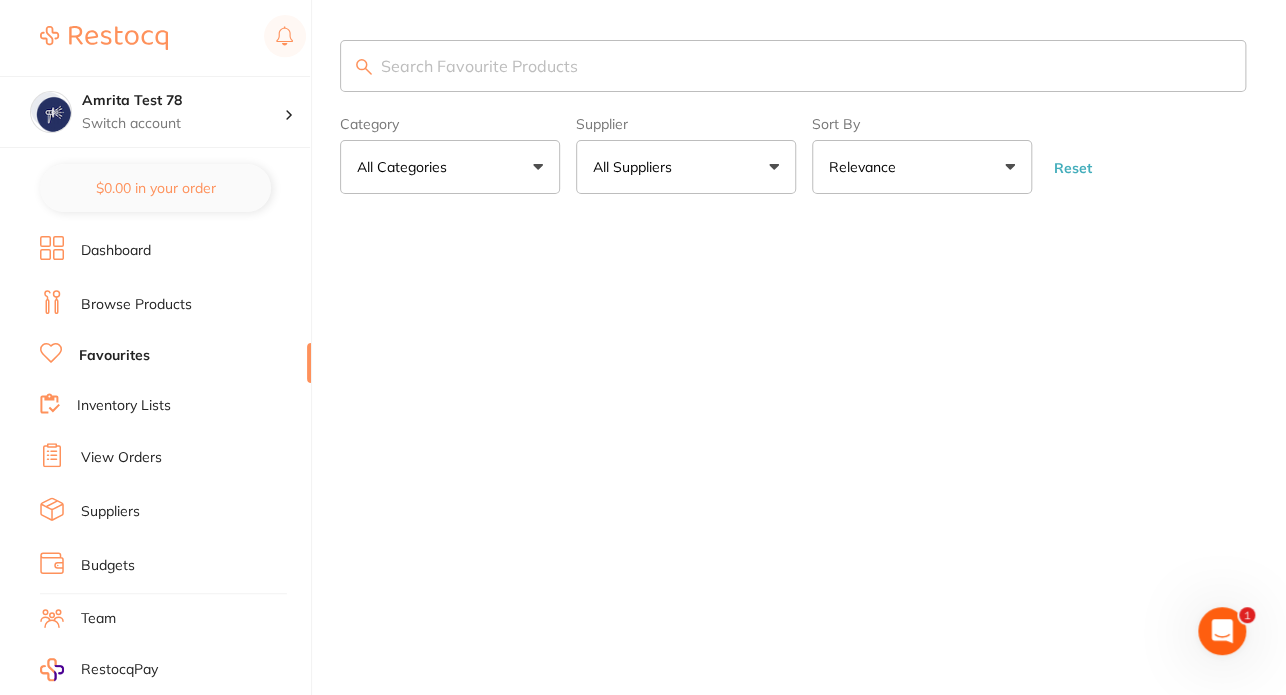 click on "Dashboard Browse Products Favourites Inventory Lists View Orders Suppliers Budgets Team RestocqPay Rewards Subscriptions Account Support Log Out" at bounding box center [175, 581] 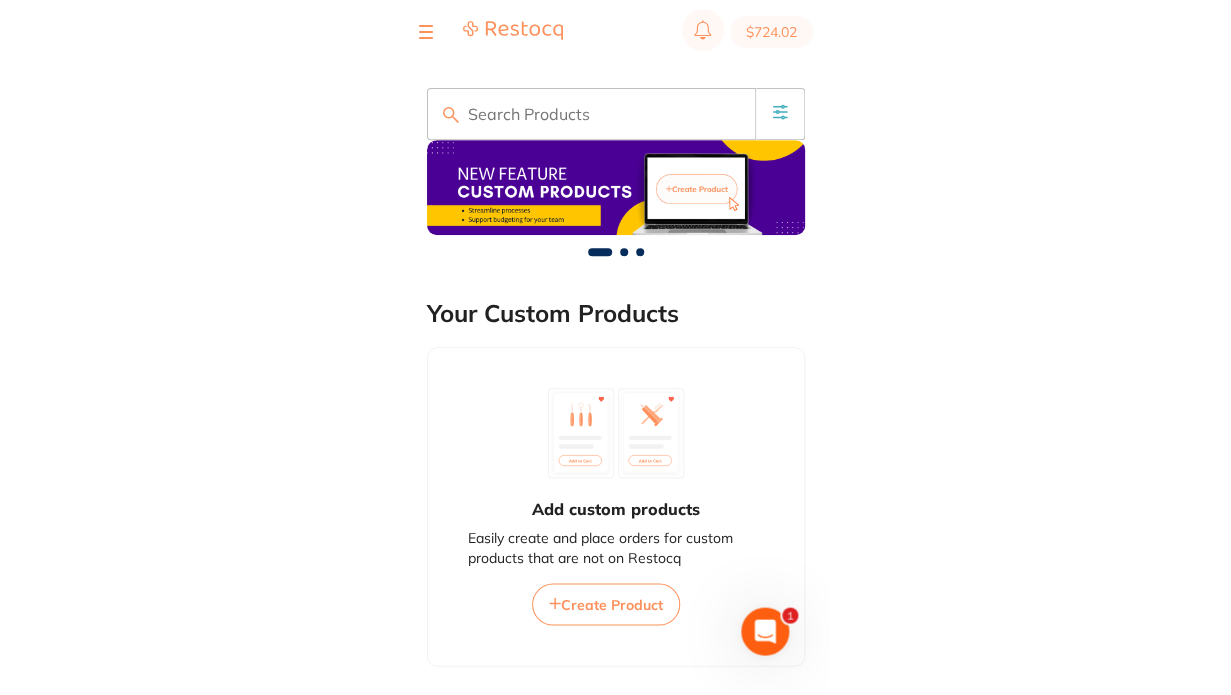 scroll, scrollTop: 0, scrollLeft: 0, axis: both 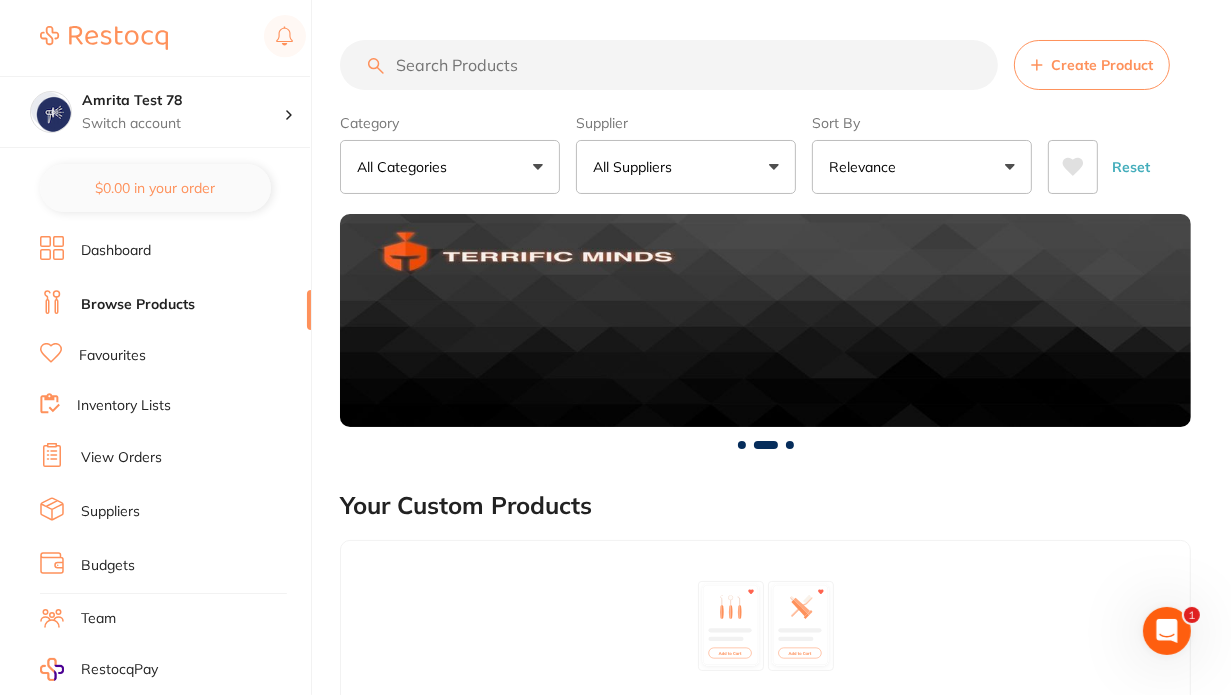 click on "All Suppliers" at bounding box center [686, 167] 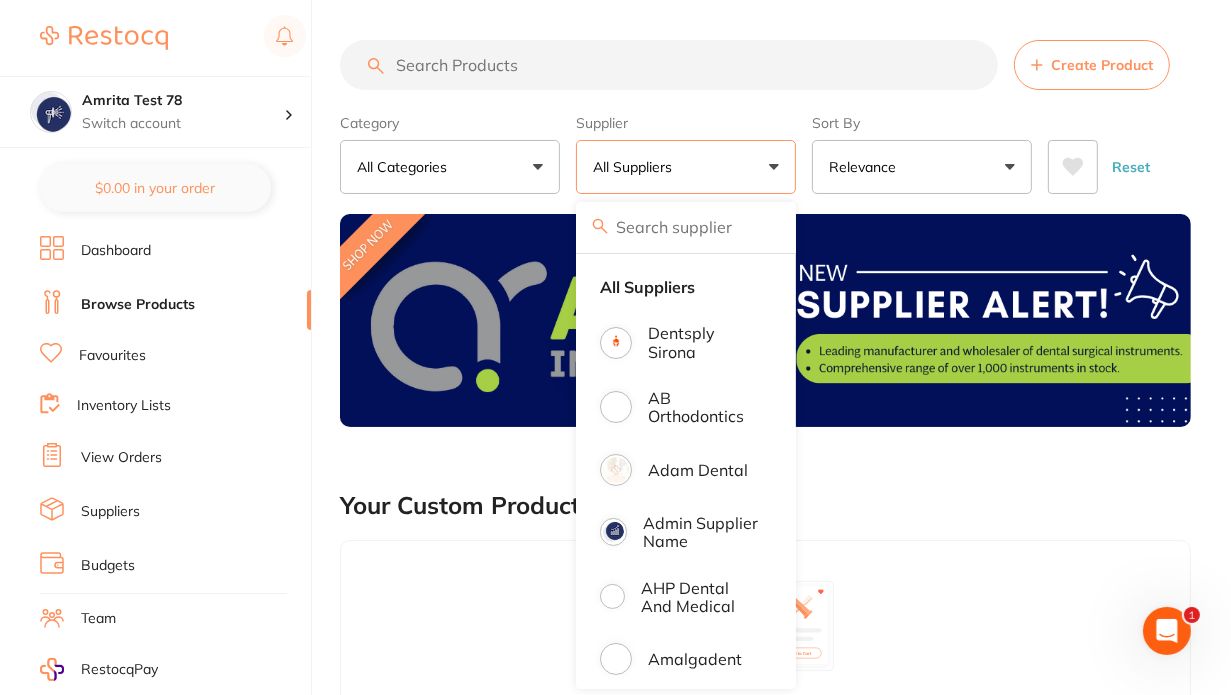 drag, startPoint x: 698, startPoint y: 478, endPoint x: 687, endPoint y: 375, distance: 103.58572 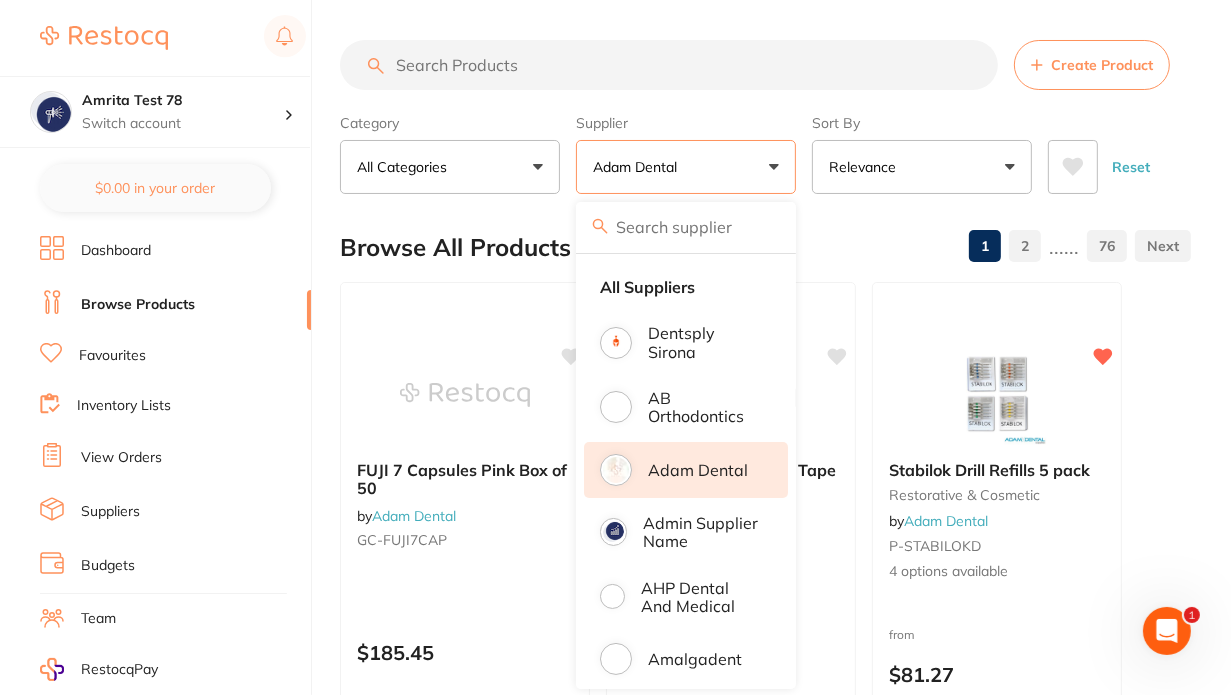 click on "Category All Categories All Categories anaesthetic articulating burs crown & bridge disposables endodontics equipment finishing & polishing handpieces impression infection control instruments laboratory oral surgery orthodontics photography preventative restorative & cosmetic rubber dam whitening xrays/imaging Clear Category   false    All Categories Category All Categories anaesthetic articulating burs crown & bridge disposables endodontics equipment finishing & polishing handpieces impression infection control instruments laboratory oral surgery orthodontics photography preventative restorative & cosmetic rubber dam whitening xrays/imaging Supplier Adam Dental All Suppliers Dentsply Sirona AB Orthodontics Adam Dental Admin supplier name AHP Dental and Medical Amalgadent AR Instrumed Ark Health AU Supplier Admin BioMeDent Pty Ltd CDS Dental Critical Dental David Melton Dental Practice Supplies Dental Zone Erkodent Erskine Dental frontend Geistlich Healthware Australia Henry Schein Halas Independent Dental" at bounding box center [765, 150] 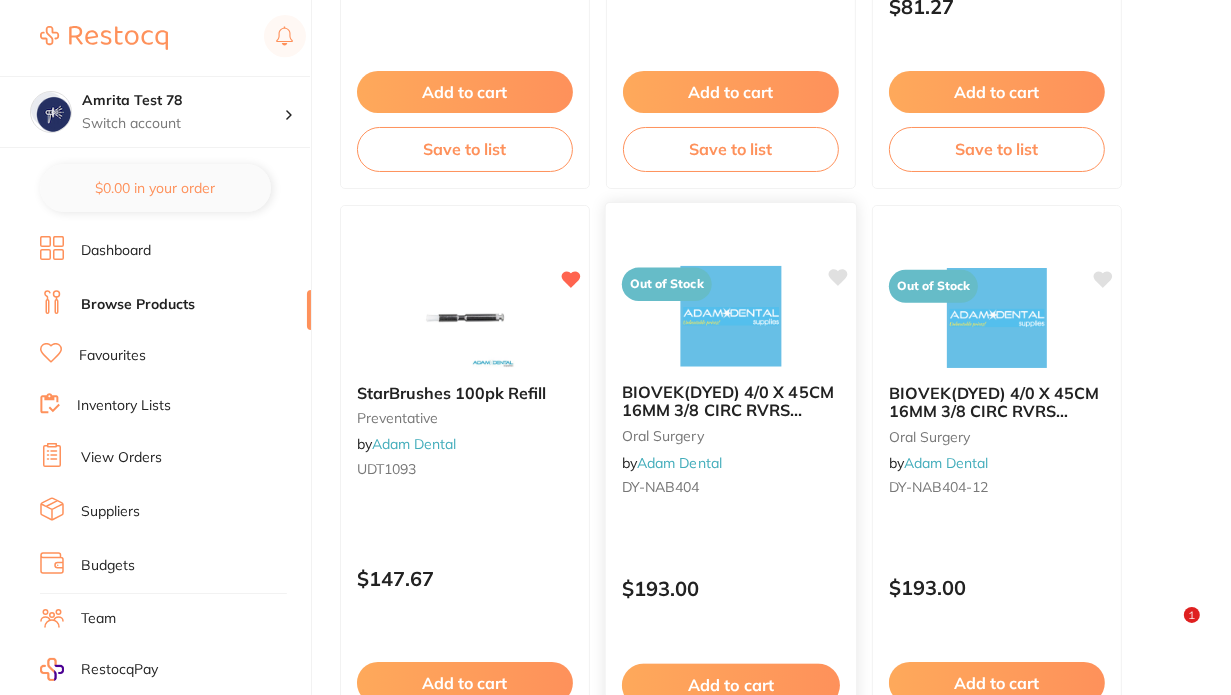 scroll, scrollTop: 900, scrollLeft: 0, axis: vertical 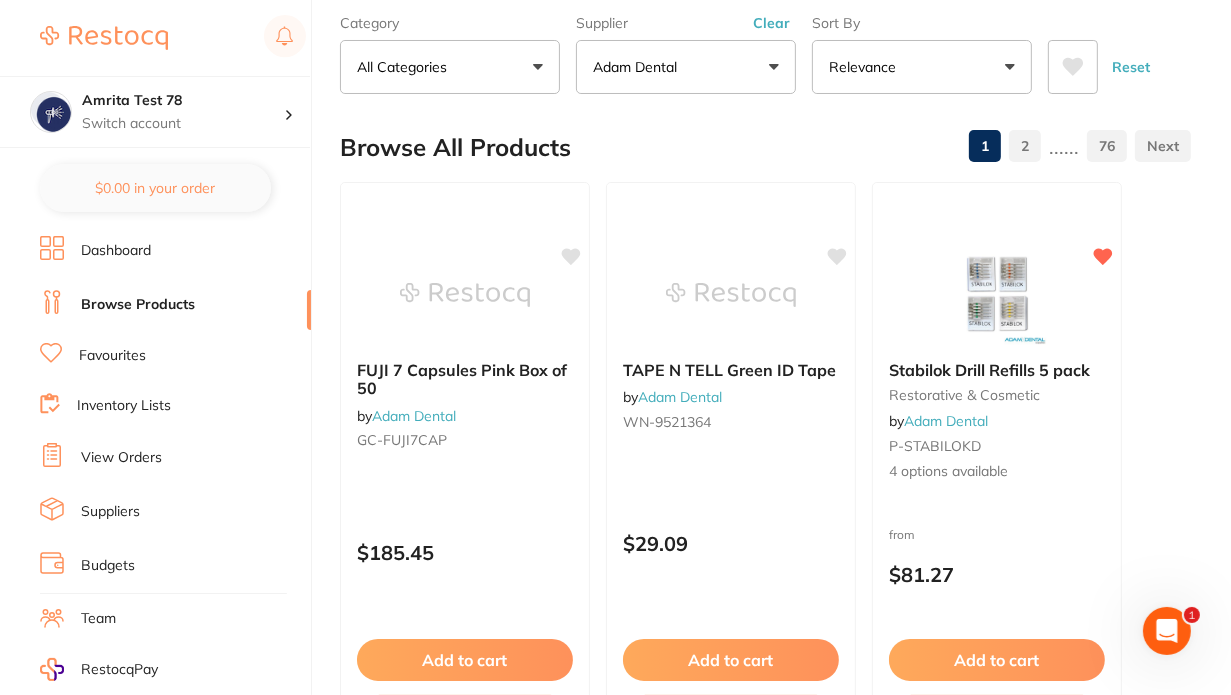 click on "Favourites" at bounding box center [112, 356] 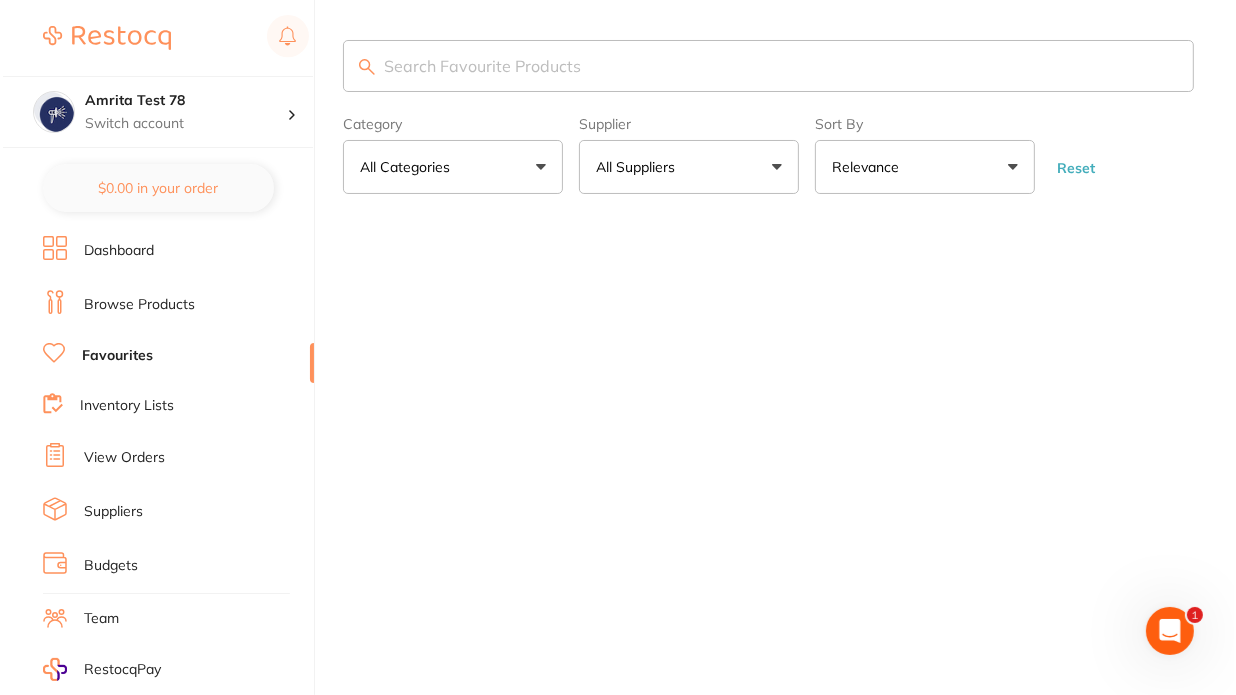 scroll, scrollTop: 0, scrollLeft: 0, axis: both 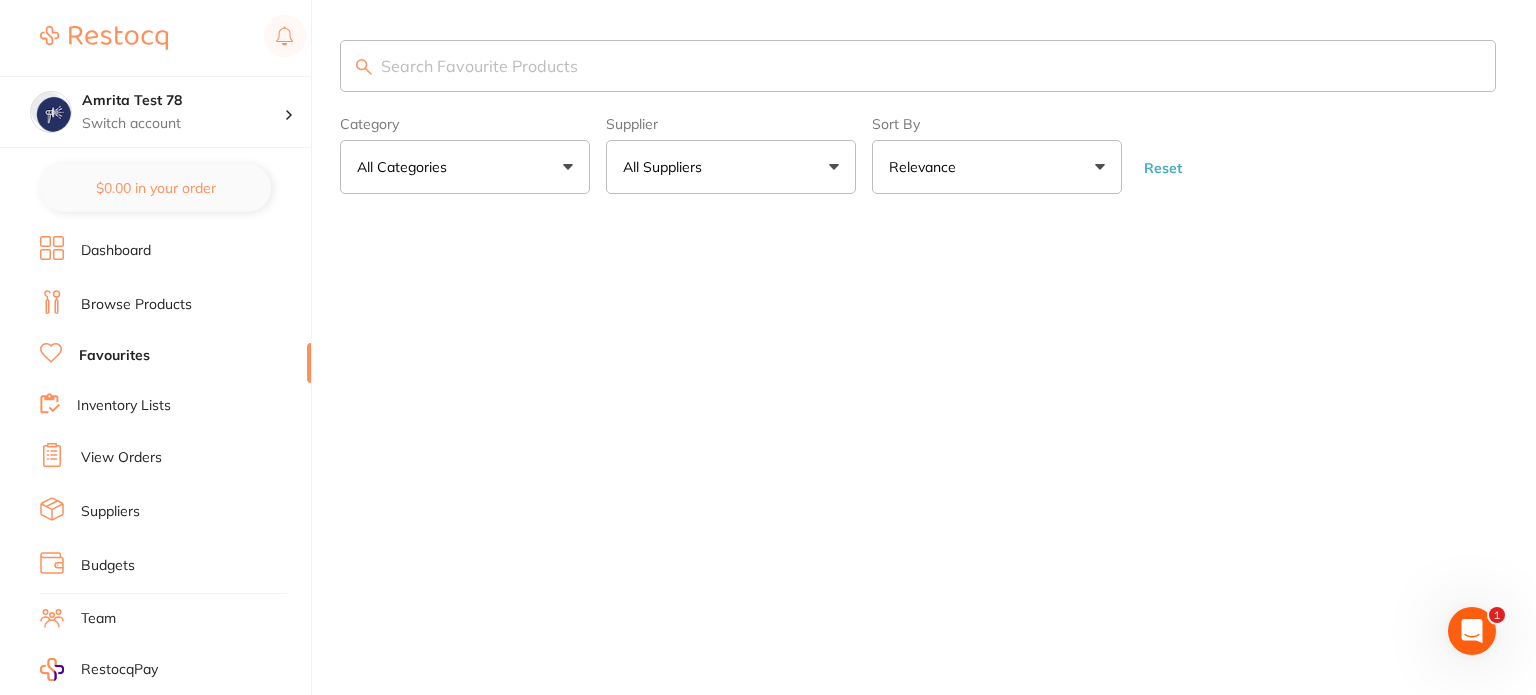 click on "Browse Products" at bounding box center [136, 305] 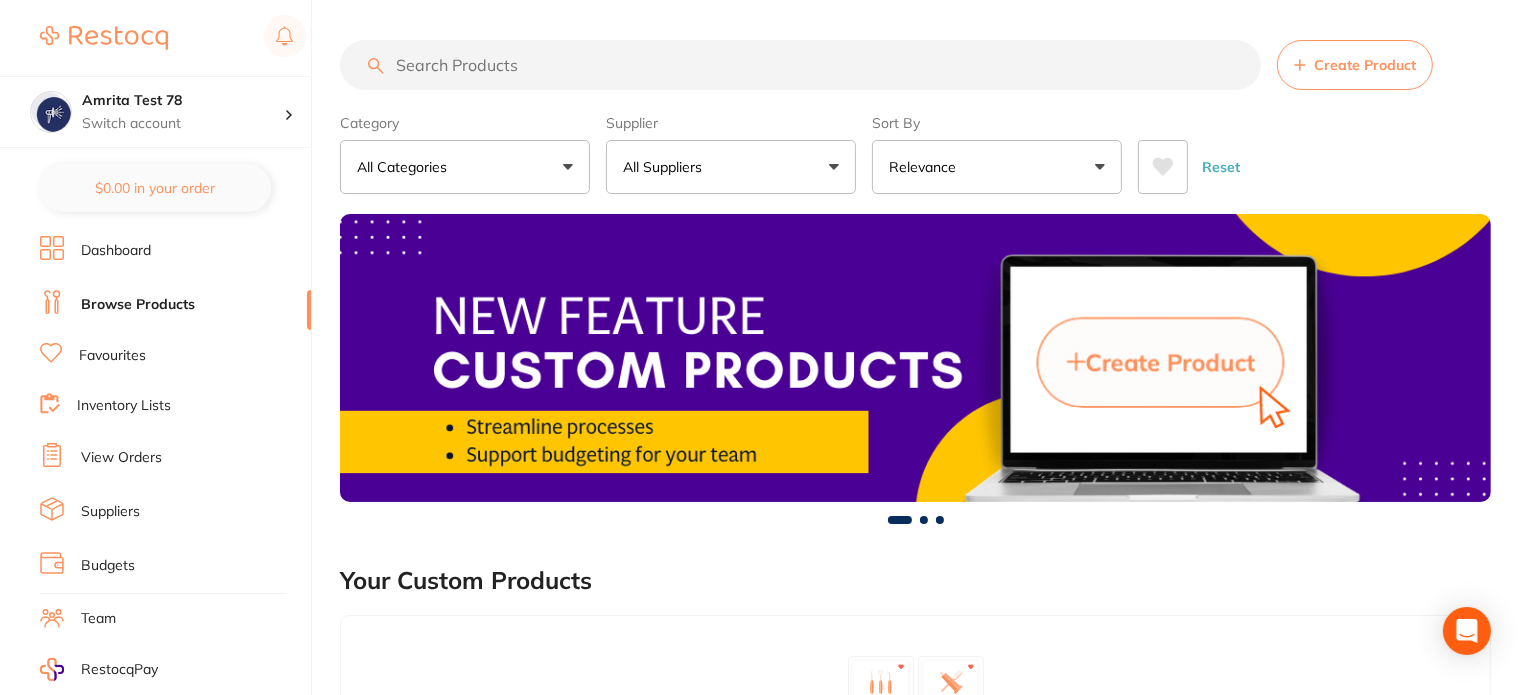 click at bounding box center (714, 167) 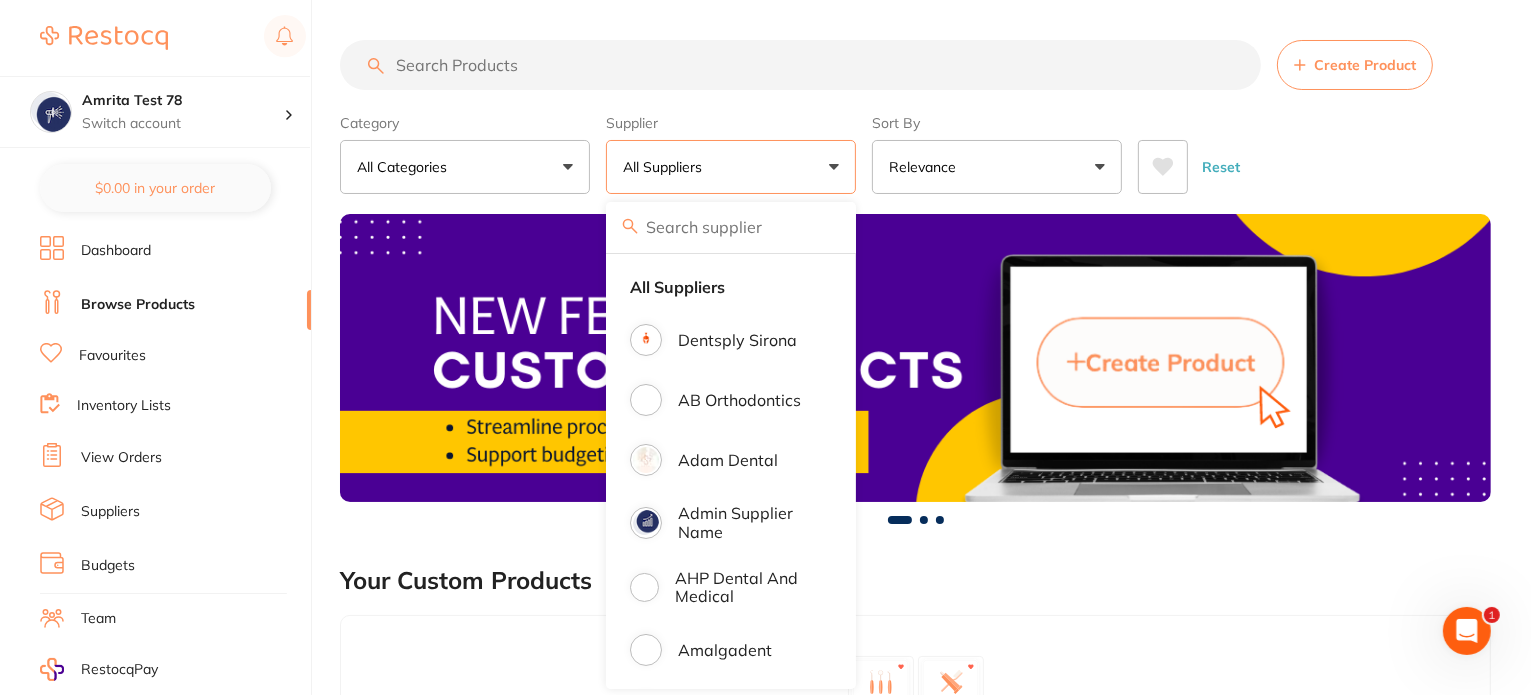 scroll, scrollTop: 0, scrollLeft: 0, axis: both 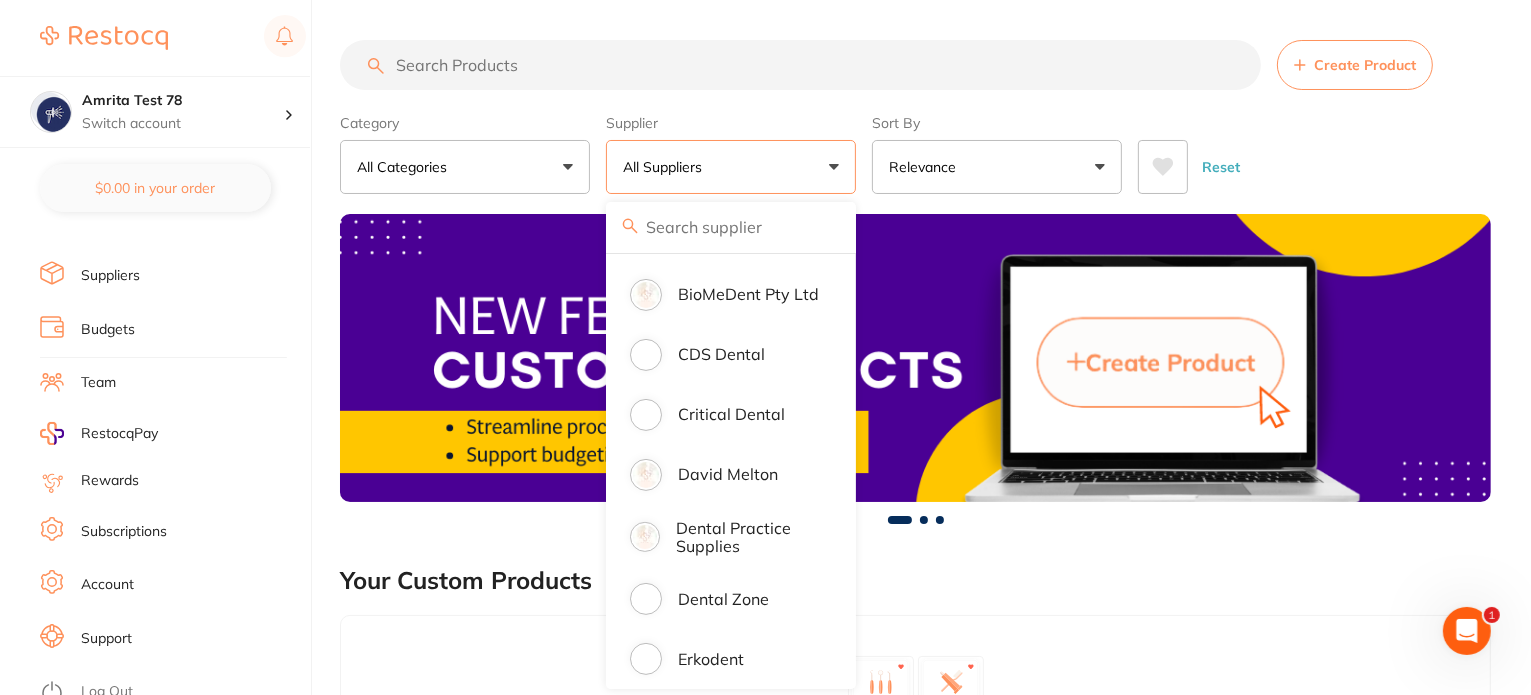 click on "Account" at bounding box center (107, 585) 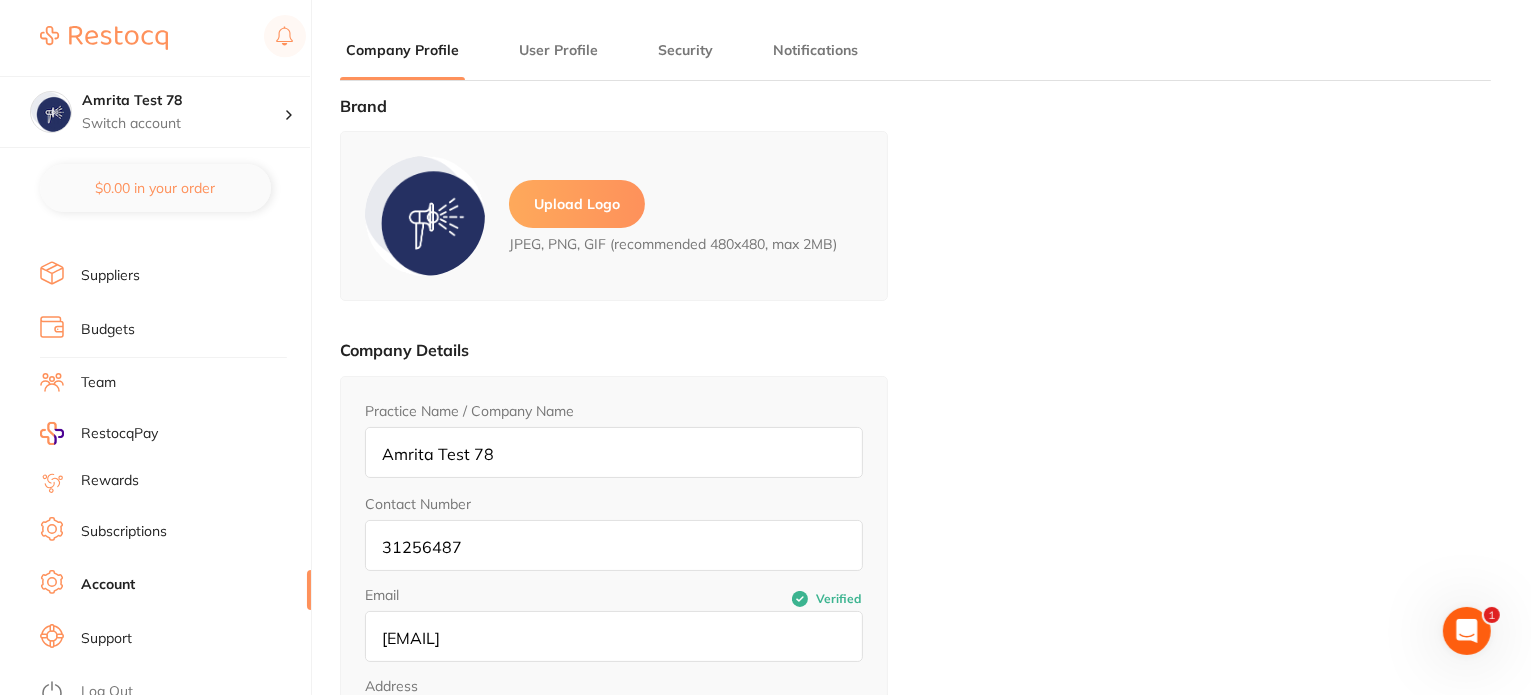 type on "Amrita" 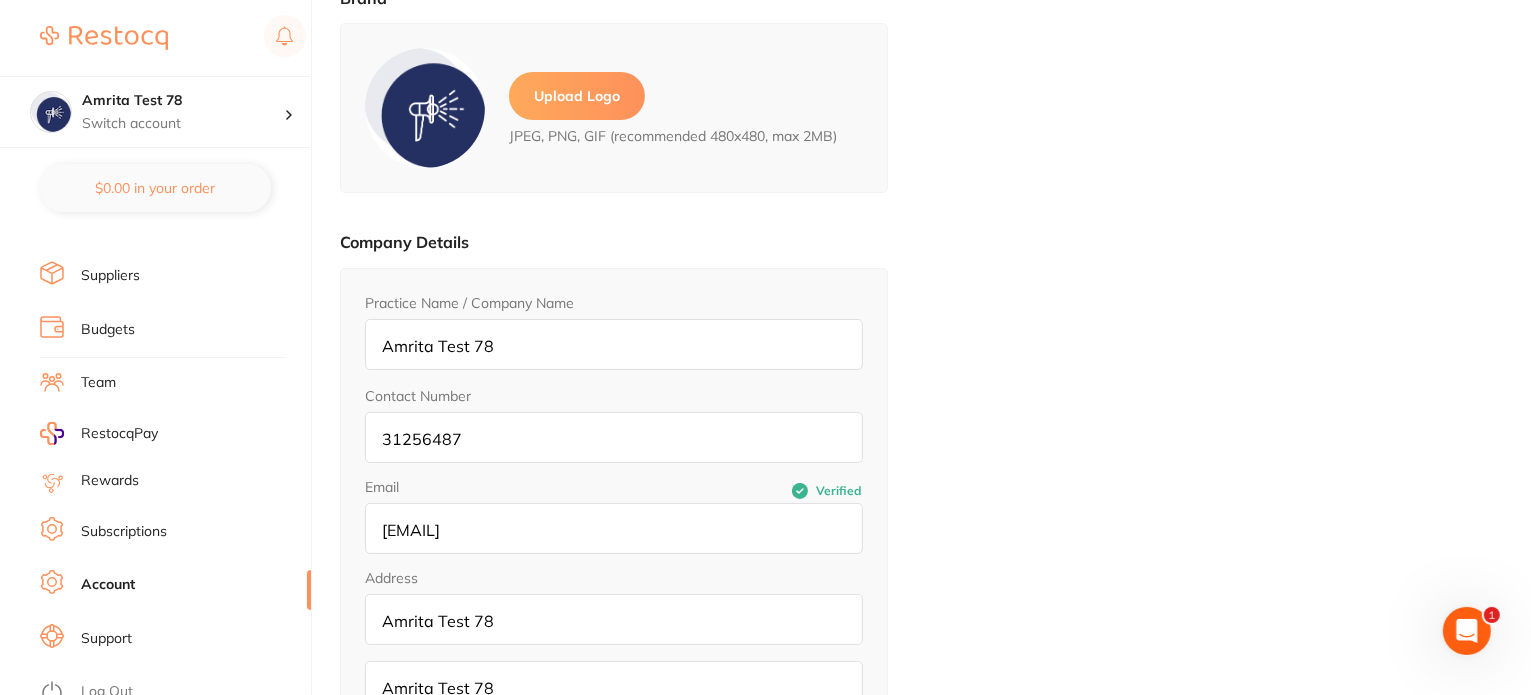 scroll, scrollTop: 0, scrollLeft: 0, axis: both 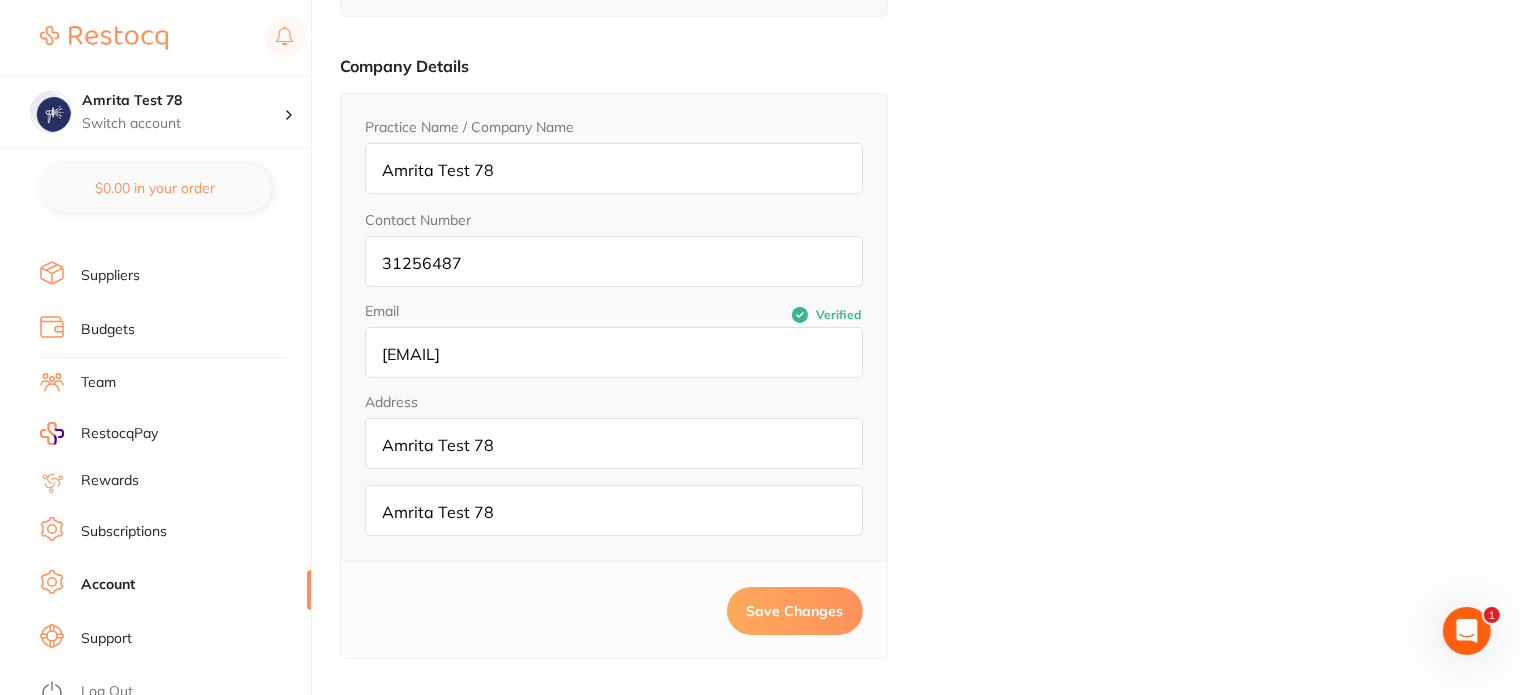 drag, startPoint x: 281, startPoint y: 367, endPoint x: 269, endPoint y: 367, distance: 12 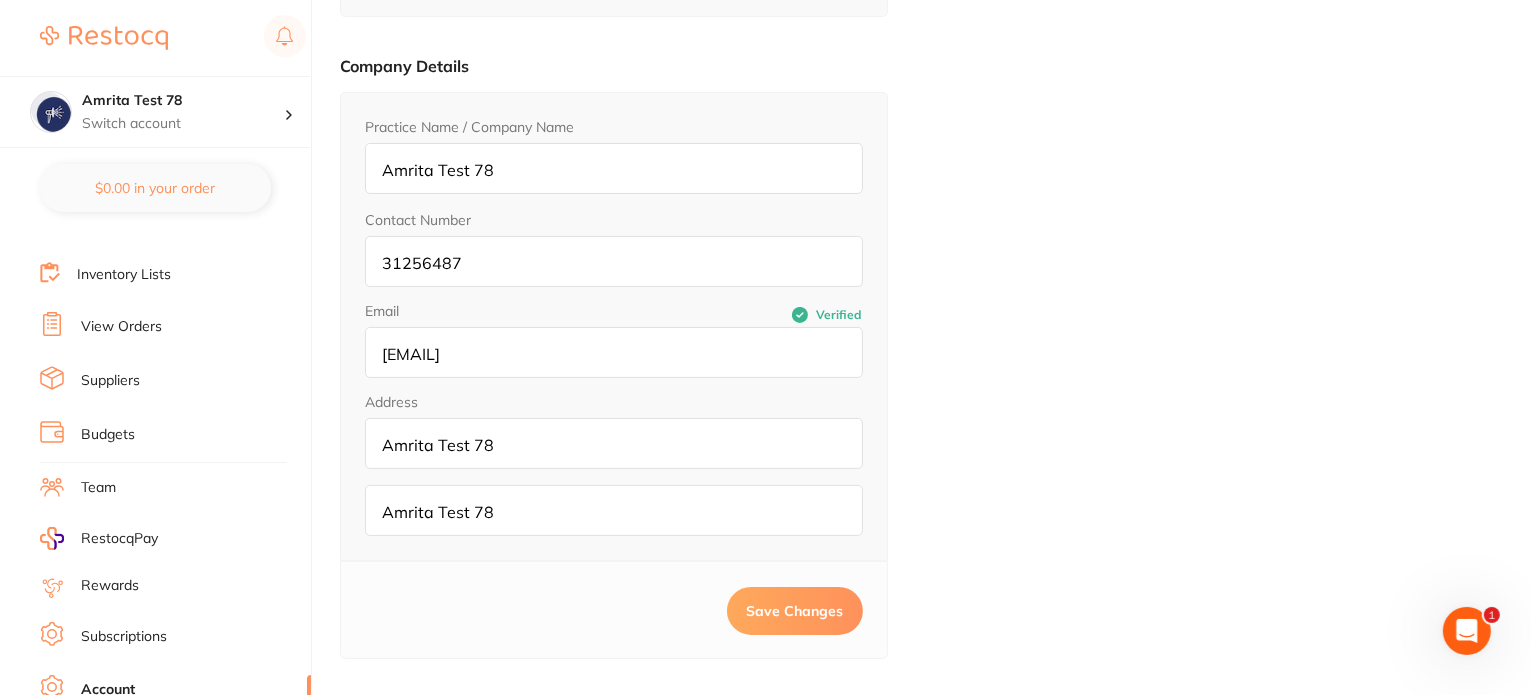 scroll, scrollTop: 0, scrollLeft: 0, axis: both 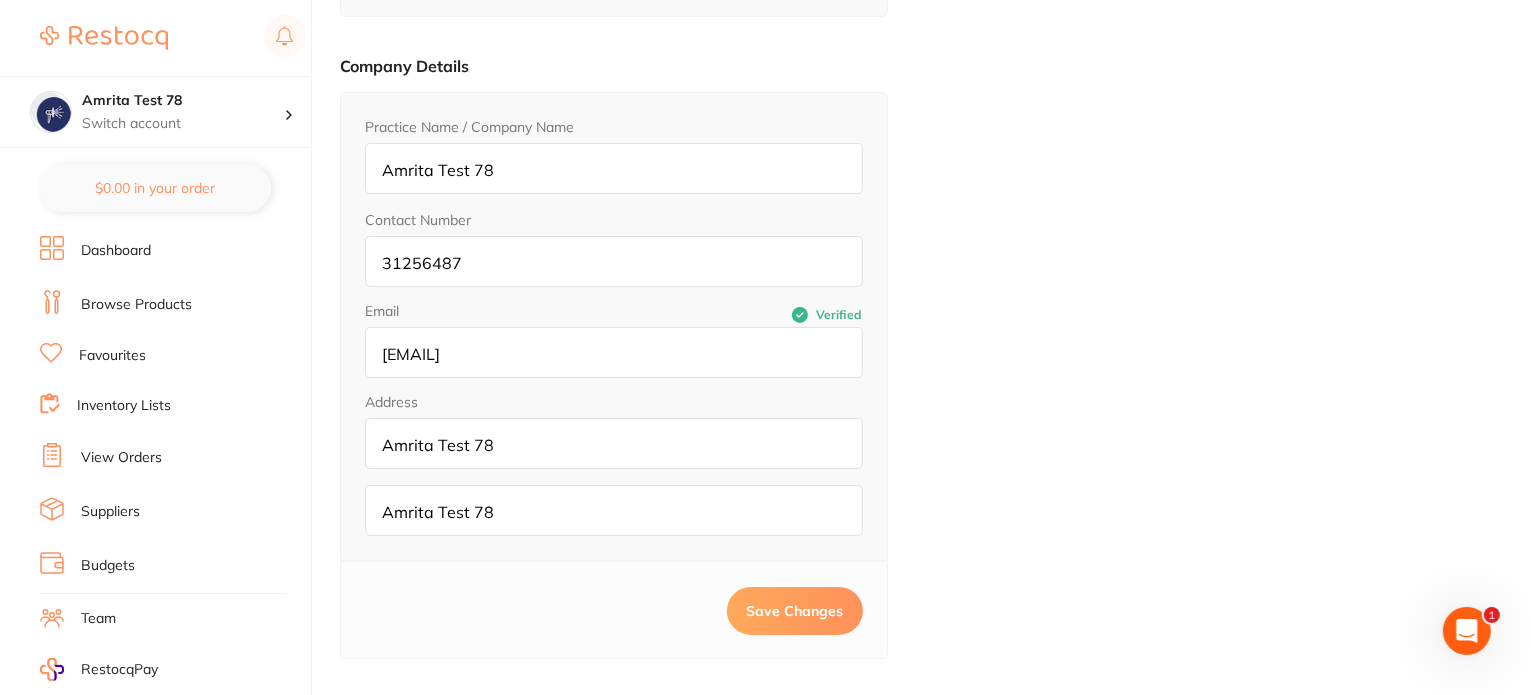 click on "Favourites" at bounding box center (175, 356) 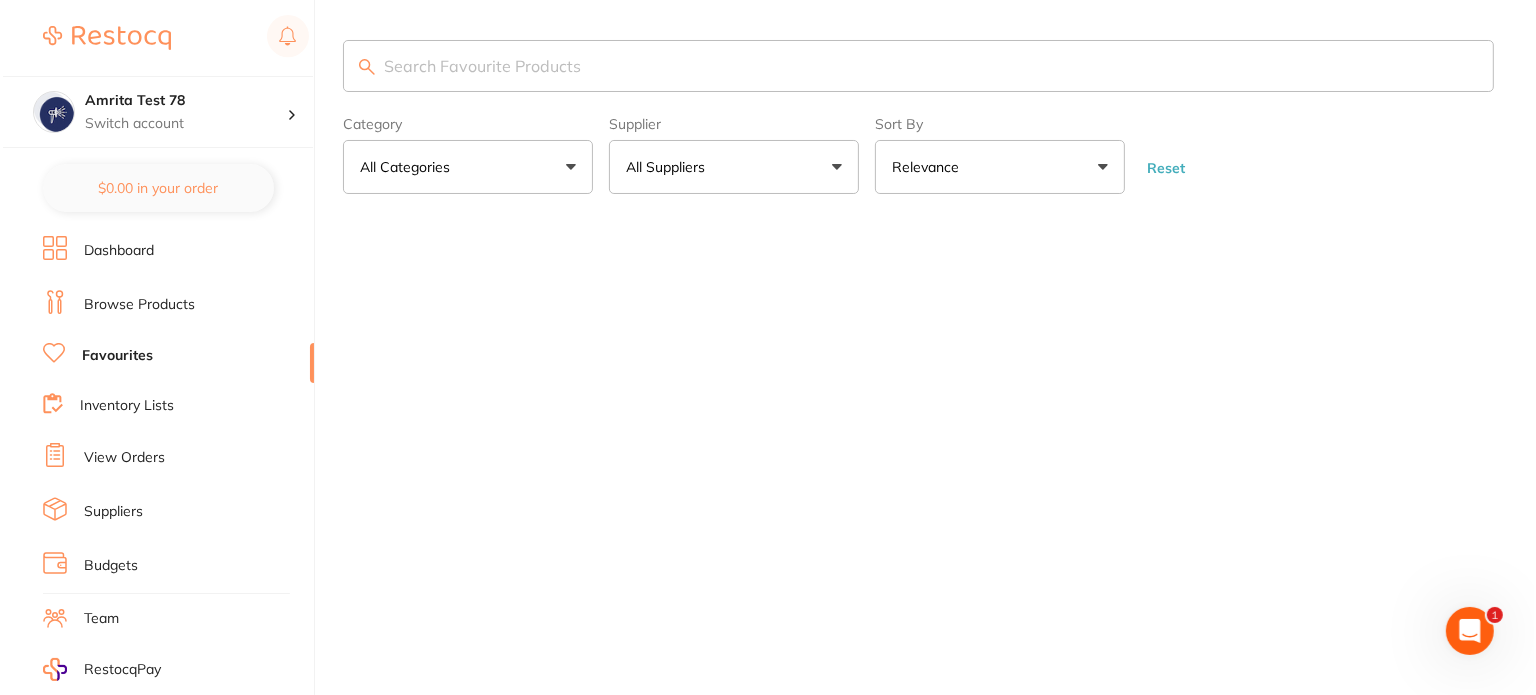 scroll, scrollTop: 0, scrollLeft: 0, axis: both 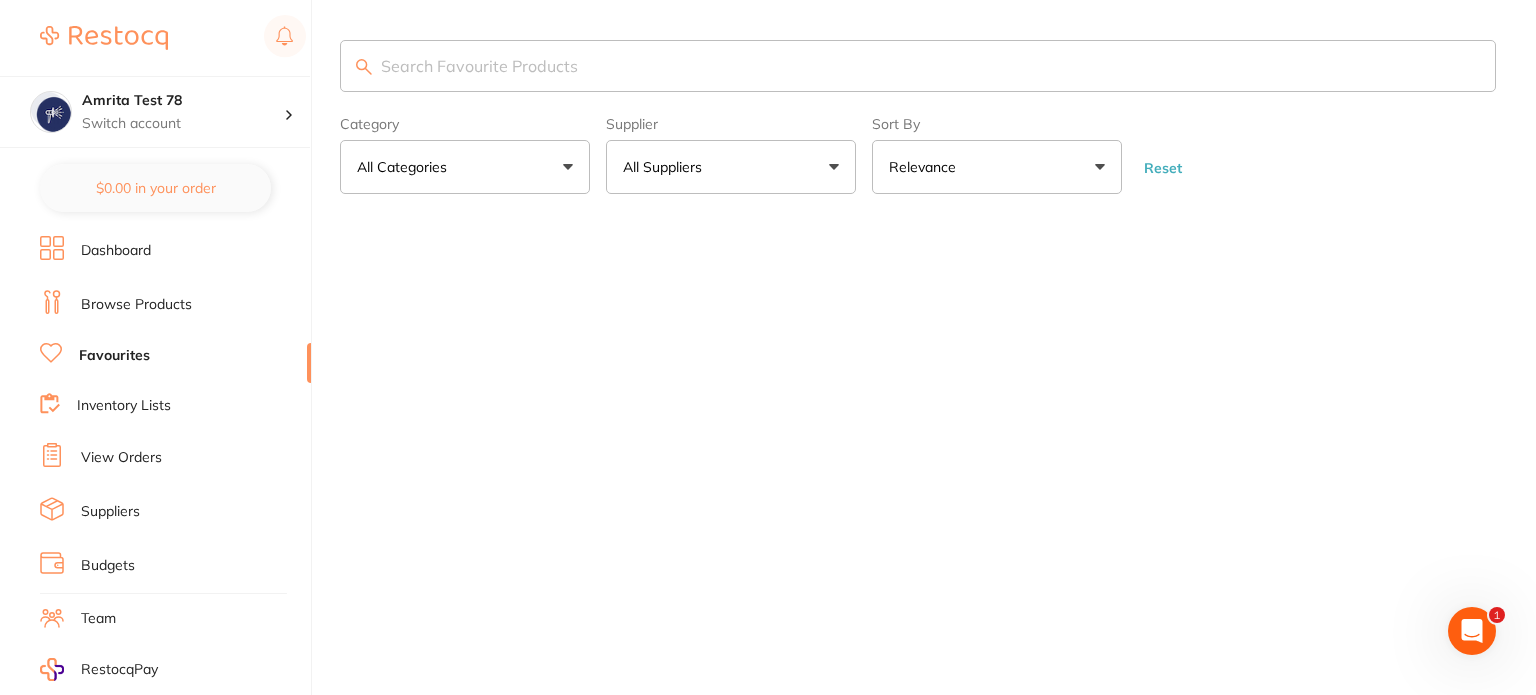 click on "Browse Products" at bounding box center (136, 305) 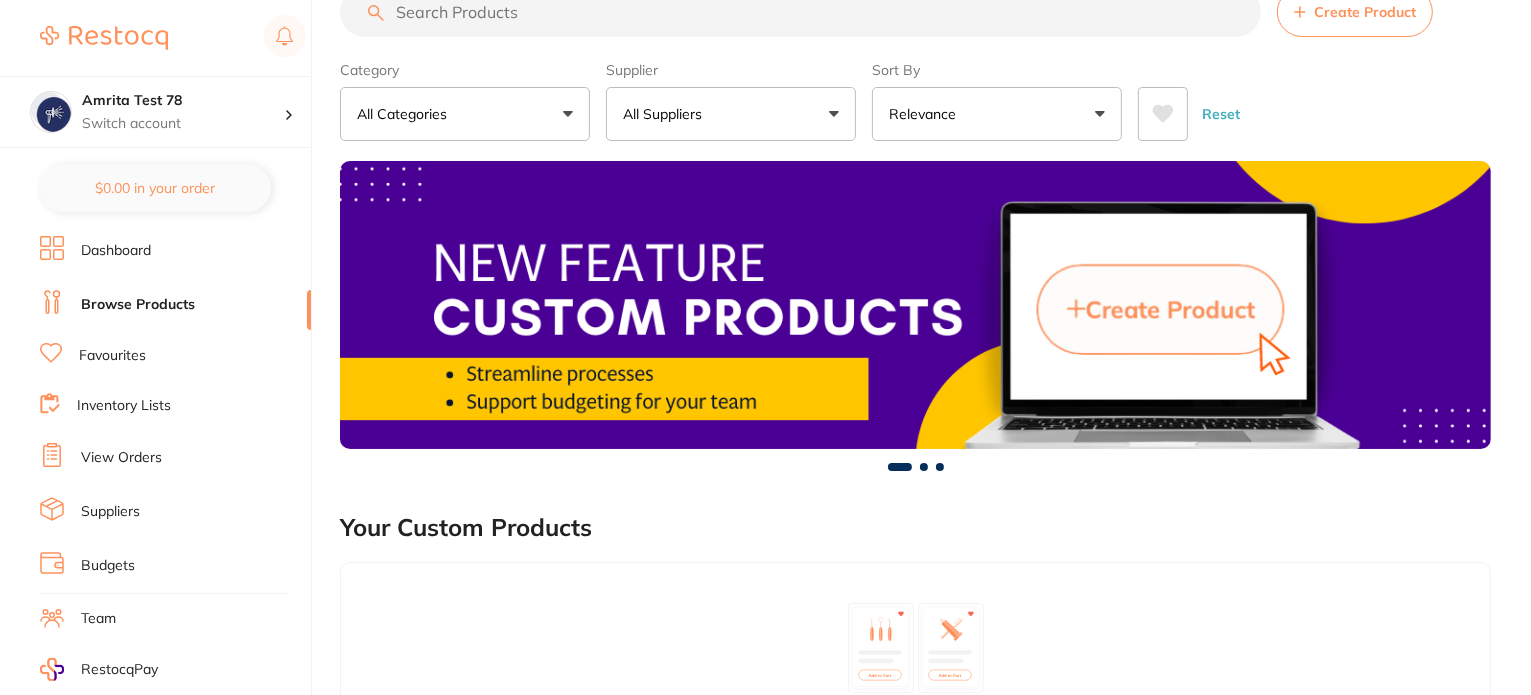 scroll, scrollTop: 464, scrollLeft: 0, axis: vertical 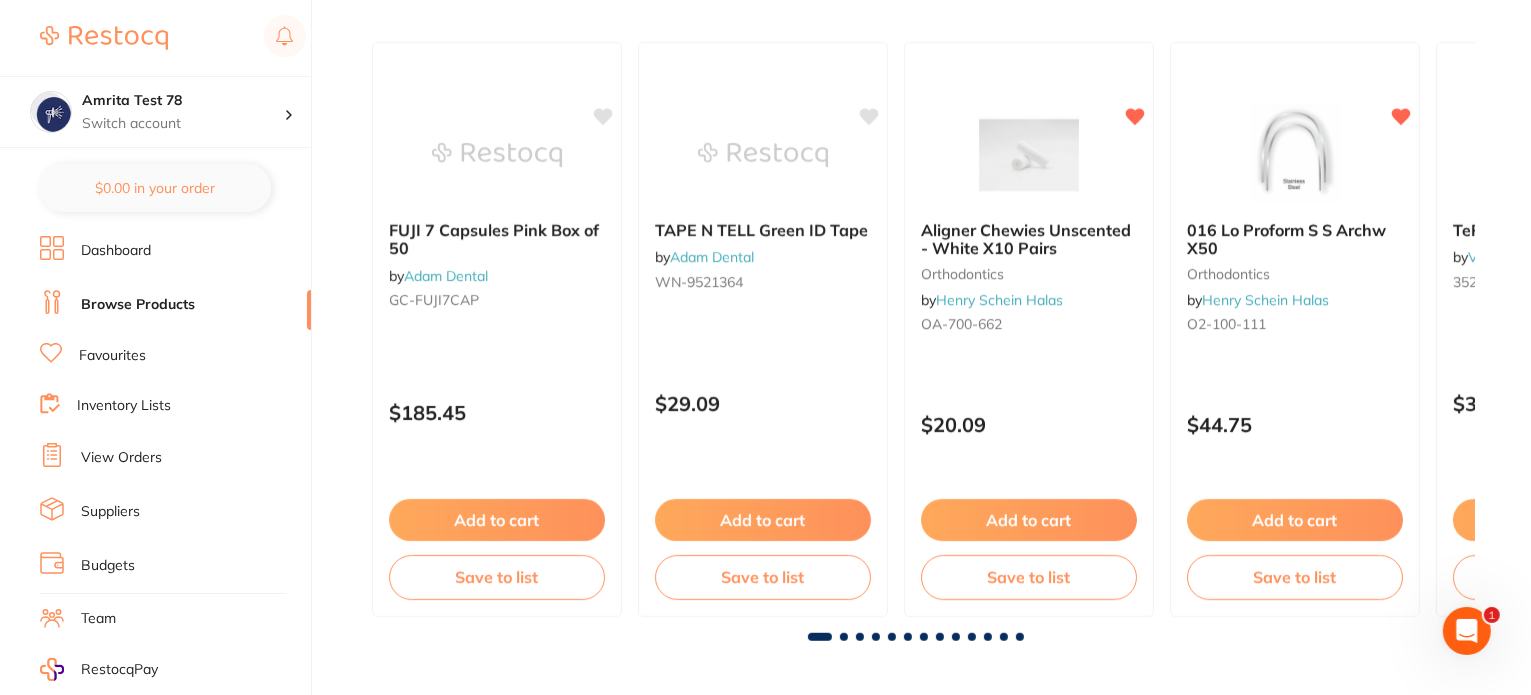 click at bounding box center (988, 637) 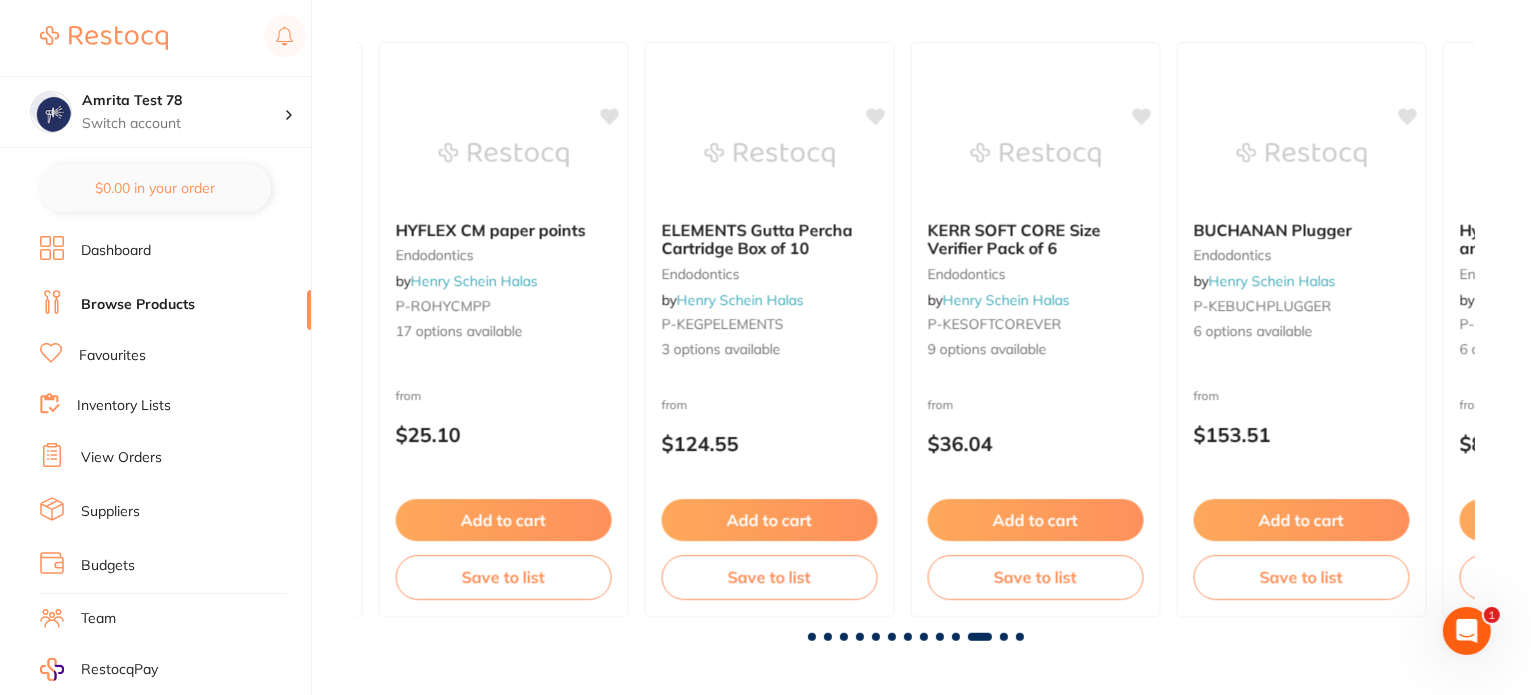 scroll, scrollTop: 0, scrollLeft: 11190, axis: horizontal 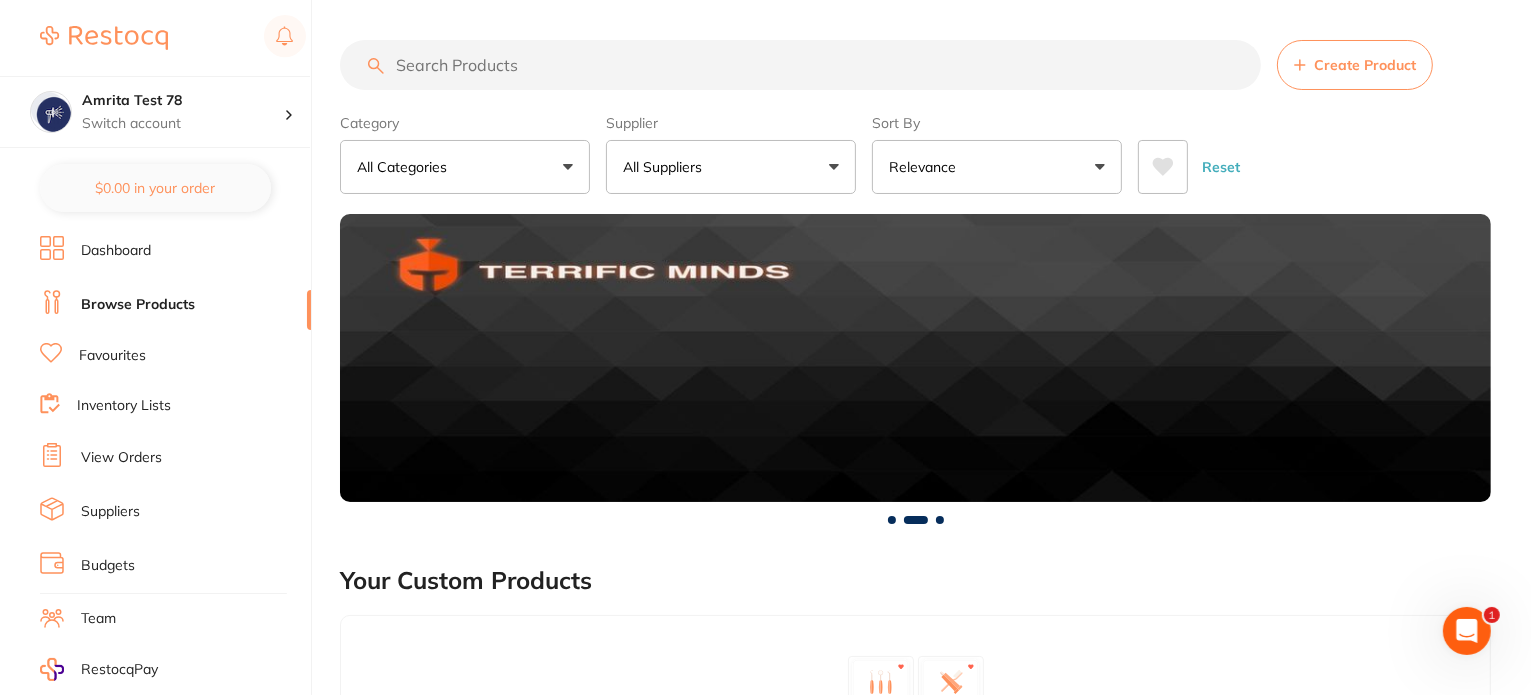 click on "Create Product Category All Categories All Categories 3D Printing anaesthetic articulating burs Burs CAD/CAM crown & bridge disposables Disposables education endodontics Endodontics equipment Equipment evacuation Evacuation finishing & polishing handpieces Handpieces implants impression infection control Infection Control instruments Instruments laboratory Laboratory miscellaneous Miscellaneous oral surgery orthodontics Orthodontics other photography preventative restorative & cosmetic rubber dam Rubber Dam specials & clearance TMJ whitening xrays/imaging Clear Category   false    All Categories Category All Categories 3D Printing anaesthetic articulating burs Burs CAD/CAM crown & bridge disposables Disposables education endodontics Endodontics equipment Equipment evacuation Evacuation finishing & polishing handpieces Handpieces implants impression infection control Infection Control instruments Instruments laboratory Laboratory miscellaneous Miscellaneous oral surgery orthodontics Orthodontics other" at bounding box center (935, 854) 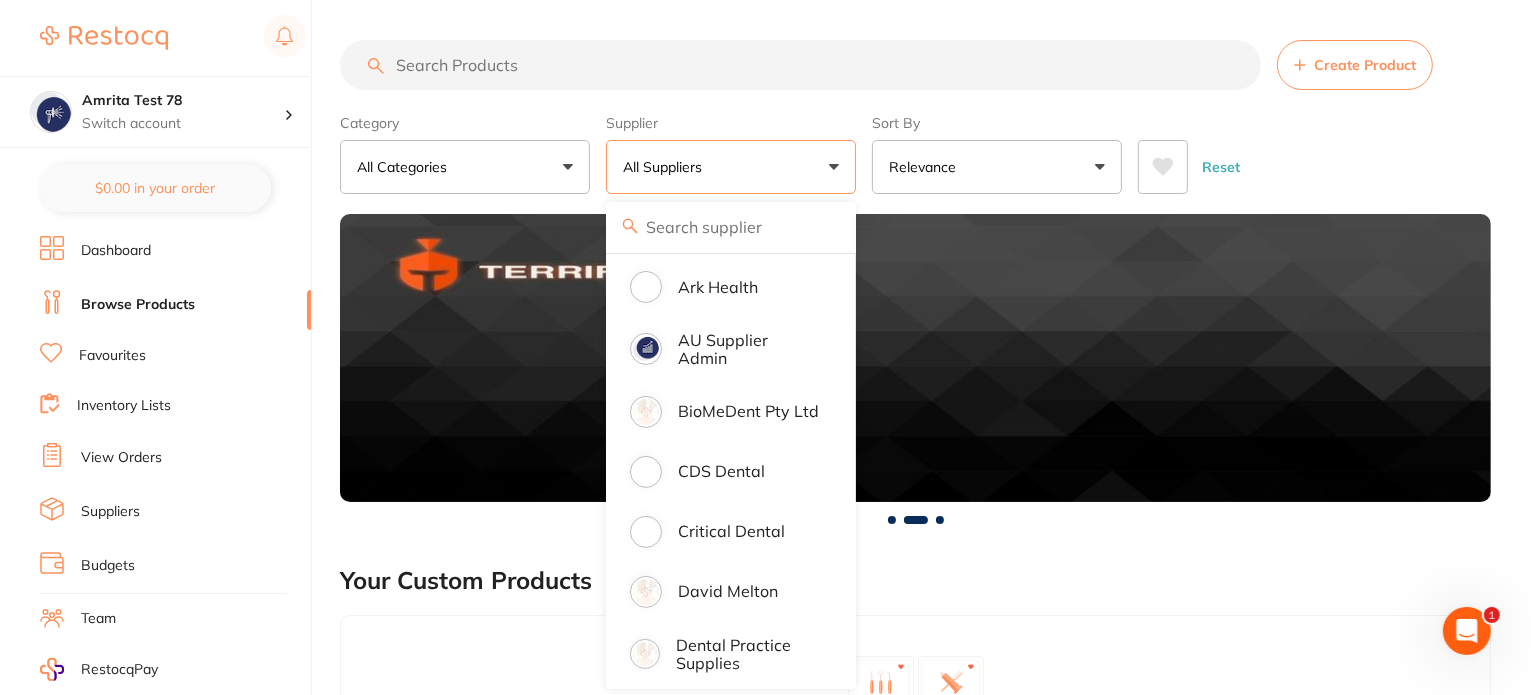scroll, scrollTop: 700, scrollLeft: 0, axis: vertical 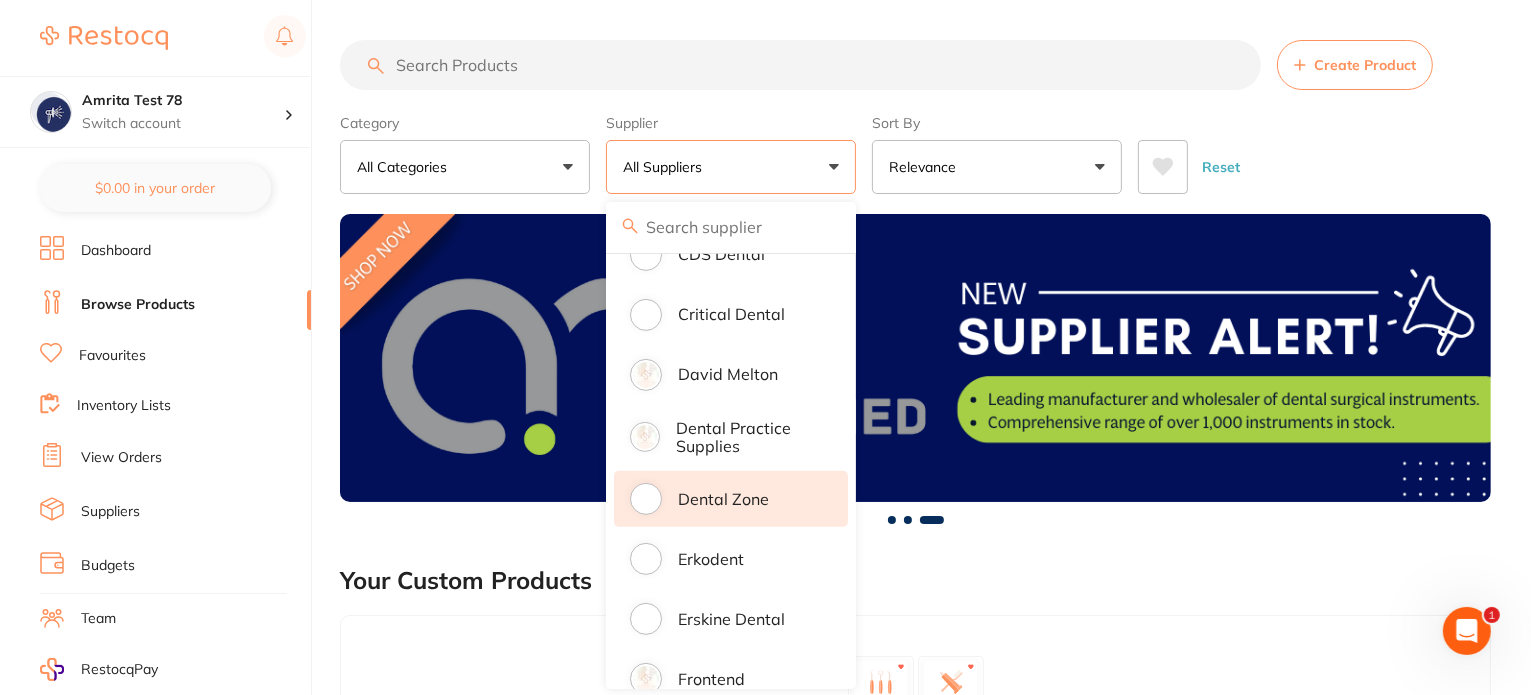 click on "Dental Zone" at bounding box center [723, 499] 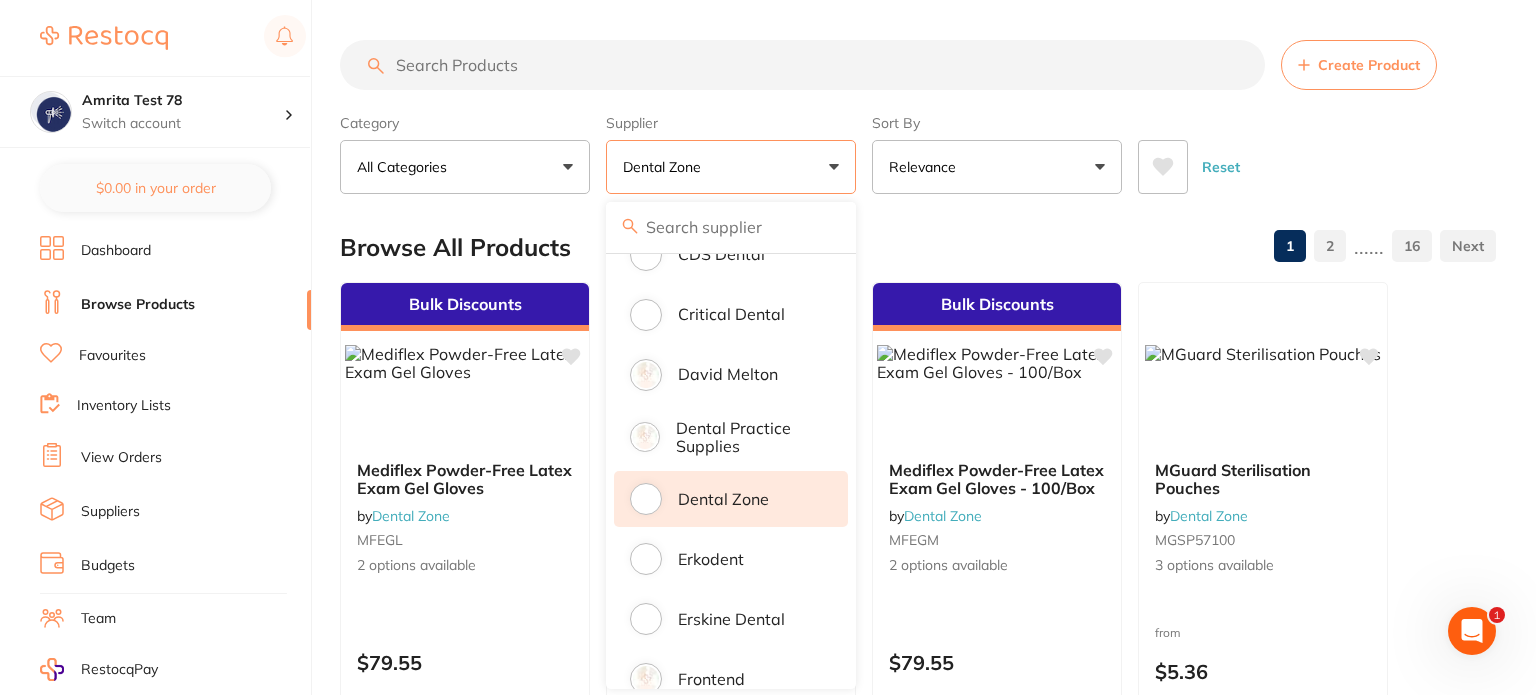 click on "Category All Categories All Categories 3D Printing articulating burs Burs disposables Disposables endodontics Endodontics Evacuation handpieces Handpieces impression infection control Infection Control instruments Instruments Miscellaneous oral surgery orthodontics Orthodontics other preventative Rubber Dam specials & clearance xrays/imaging Clear Category false All Categories Category All Categories 3D Printing articulating burs Burs disposables Disposables endodontics Endodontics Evacuation handpieces Handpieces impression infection control Infection Control instruments Instruments Miscellaneous oral surgery orthodontics Orthodontics other preventative Rubber Dam specials & clearance xrays/imaging Supplier Dental Zone All Suppliers Dentsply Sirona AB Orthodontics Adam Dental Admin supplier name AHP Dental and Medical Amalgadent AR Instrumed Ark Health AU Supplier Admin BioMeDent Pty Ltd CDS Dental Critical Dental David Melton Dental Practice Supplies Dental Zone Erkodent Erskine Dental frontend Ozdent" at bounding box center [918, 150] 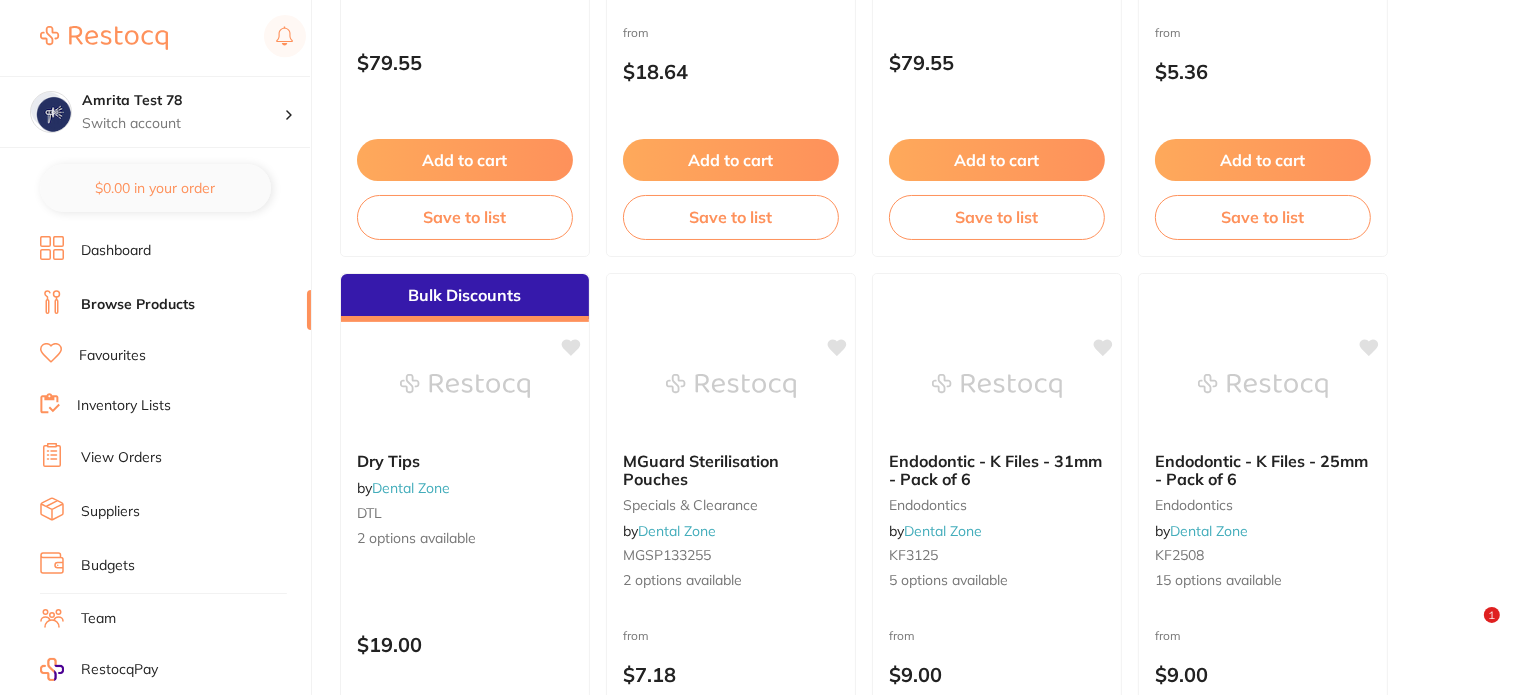 scroll, scrollTop: 1200, scrollLeft: 0, axis: vertical 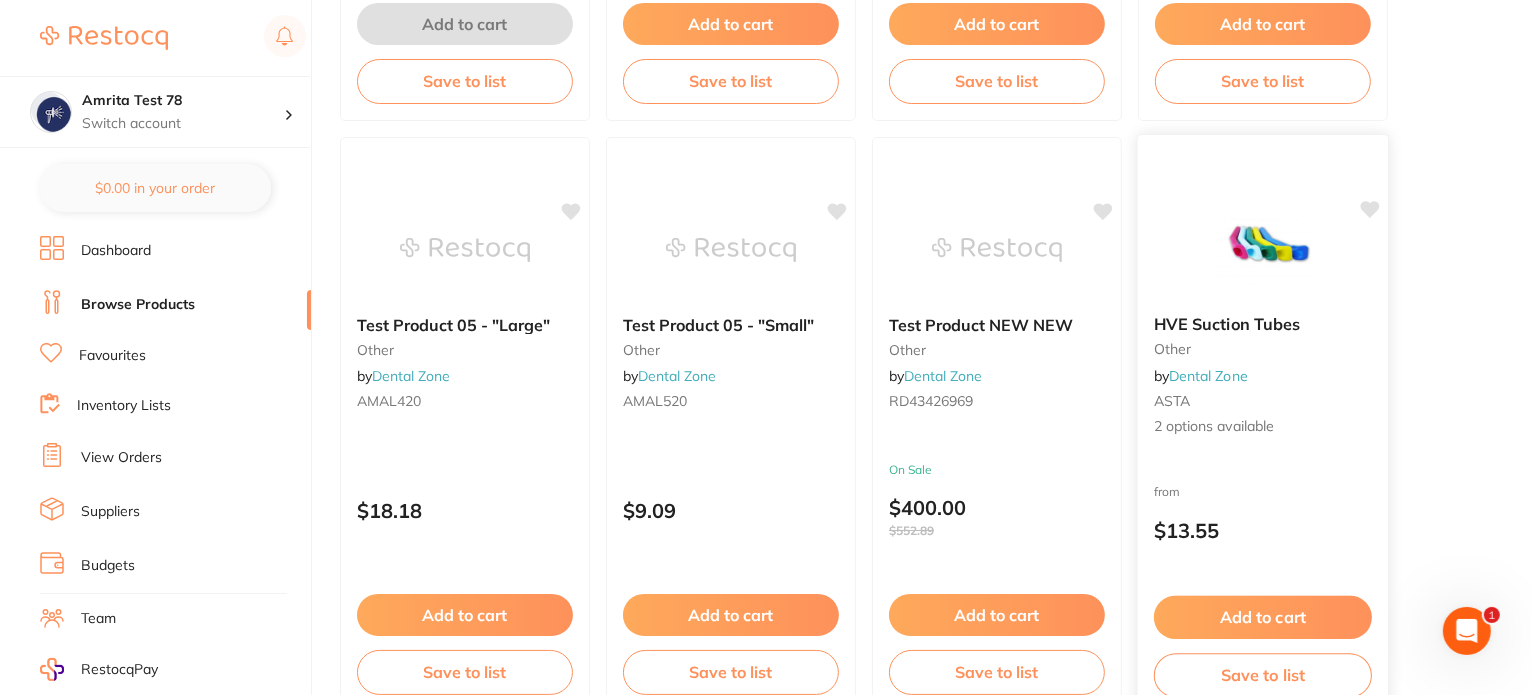 drag, startPoint x: 1368, startPoint y: 211, endPoint x: 1211, endPoint y: 419, distance: 260.60123 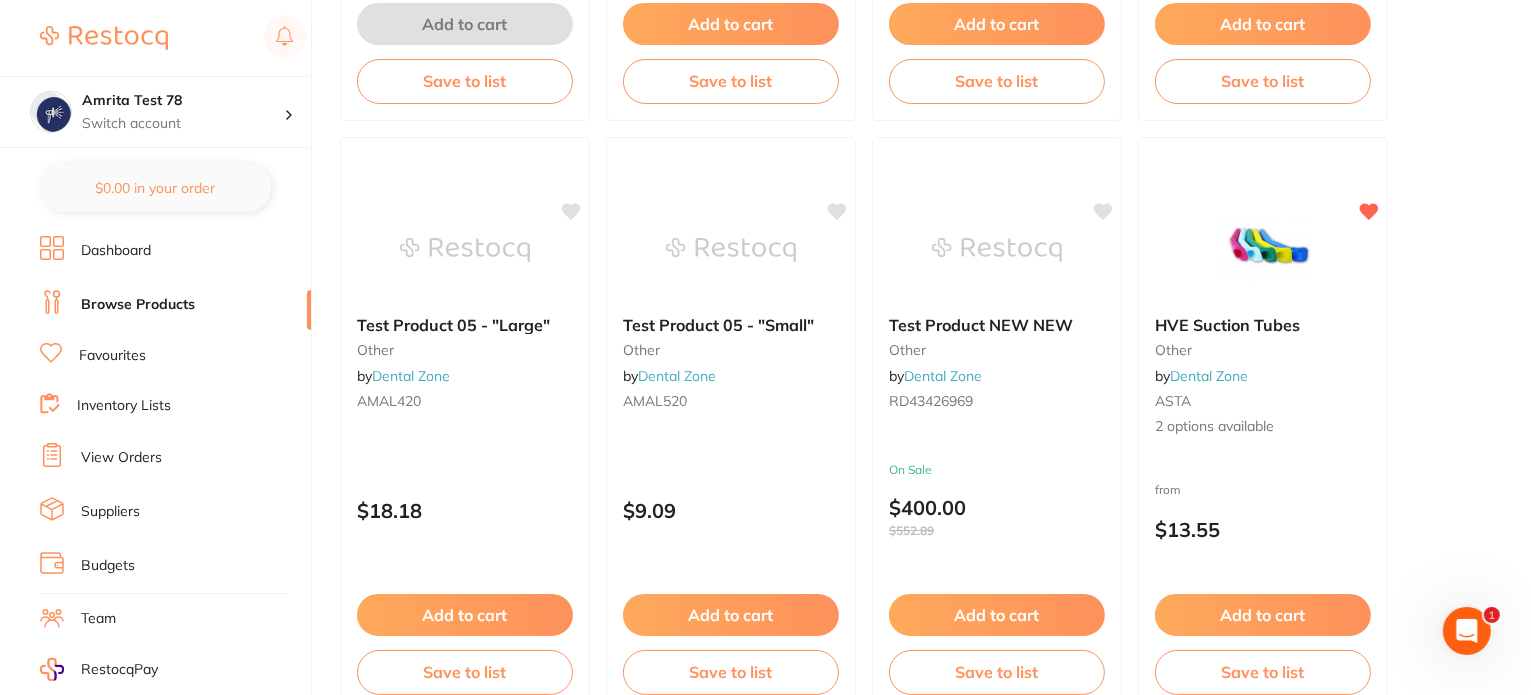 click on "Favourites" at bounding box center (112, 356) 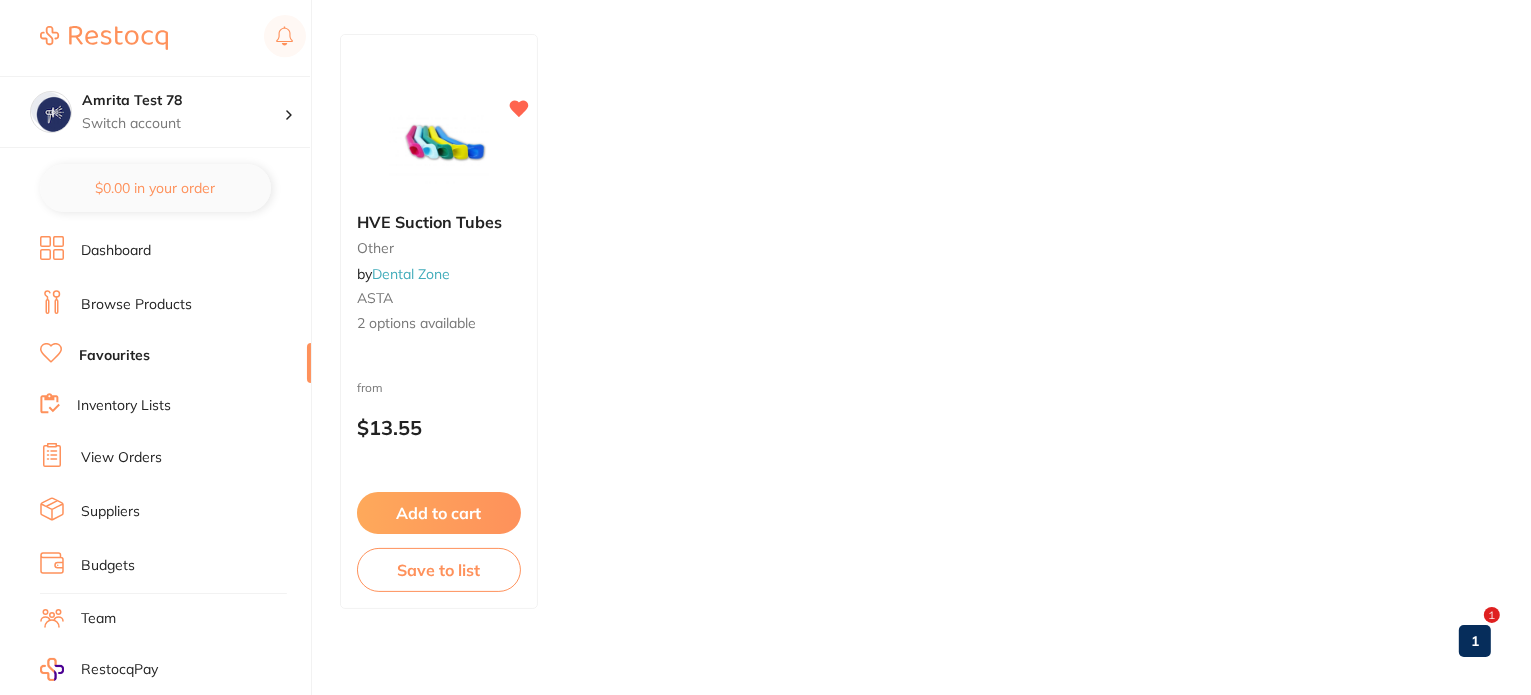 scroll, scrollTop: 100, scrollLeft: 0, axis: vertical 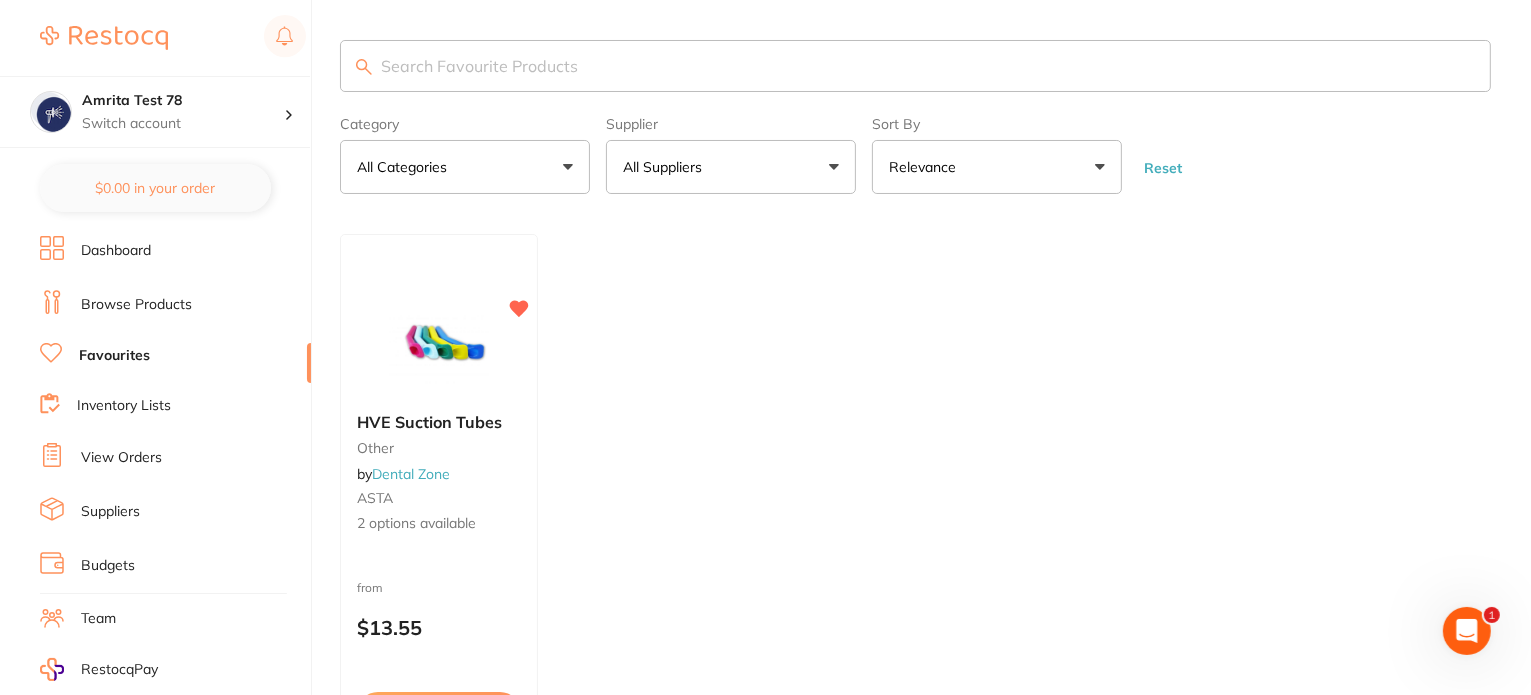 click on "Browse Products" at bounding box center [136, 305] 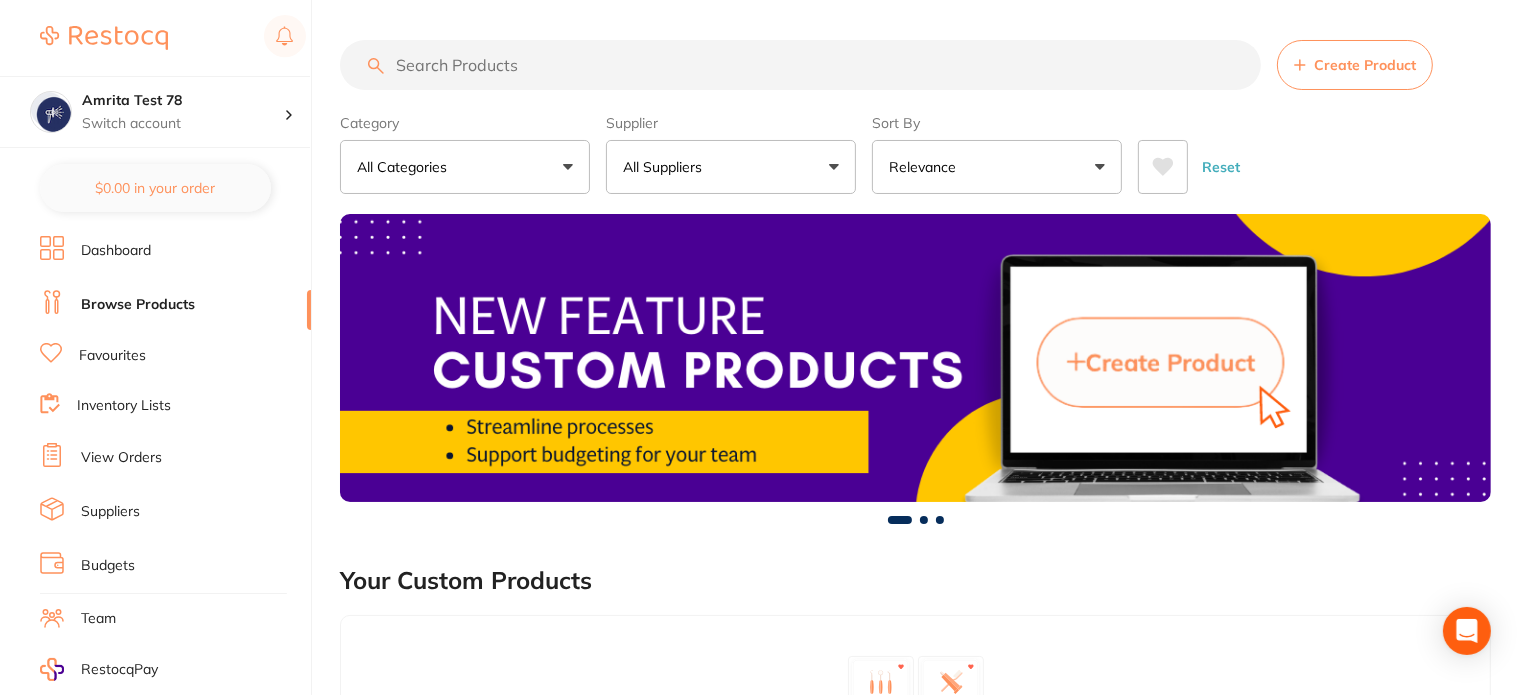 click on "All Suppliers" at bounding box center (731, 167) 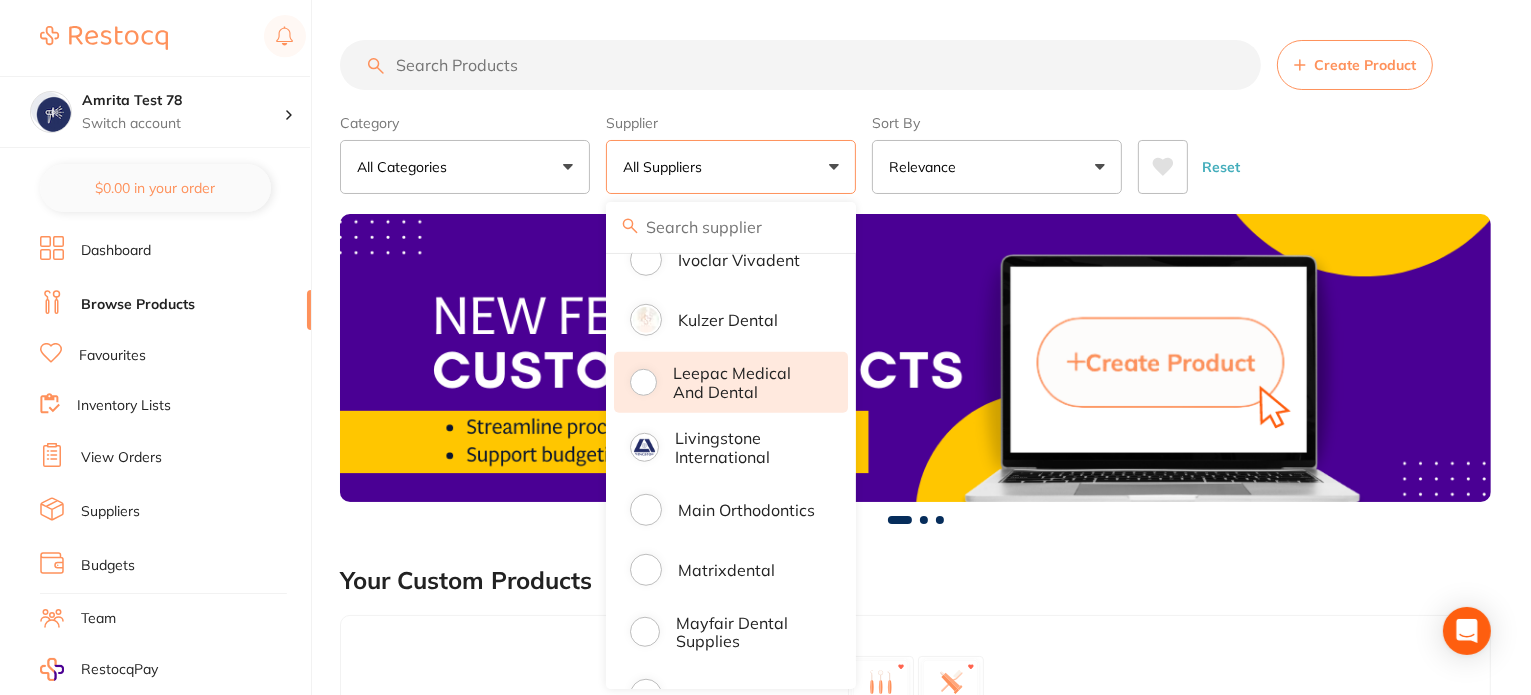 scroll, scrollTop: 1500, scrollLeft: 0, axis: vertical 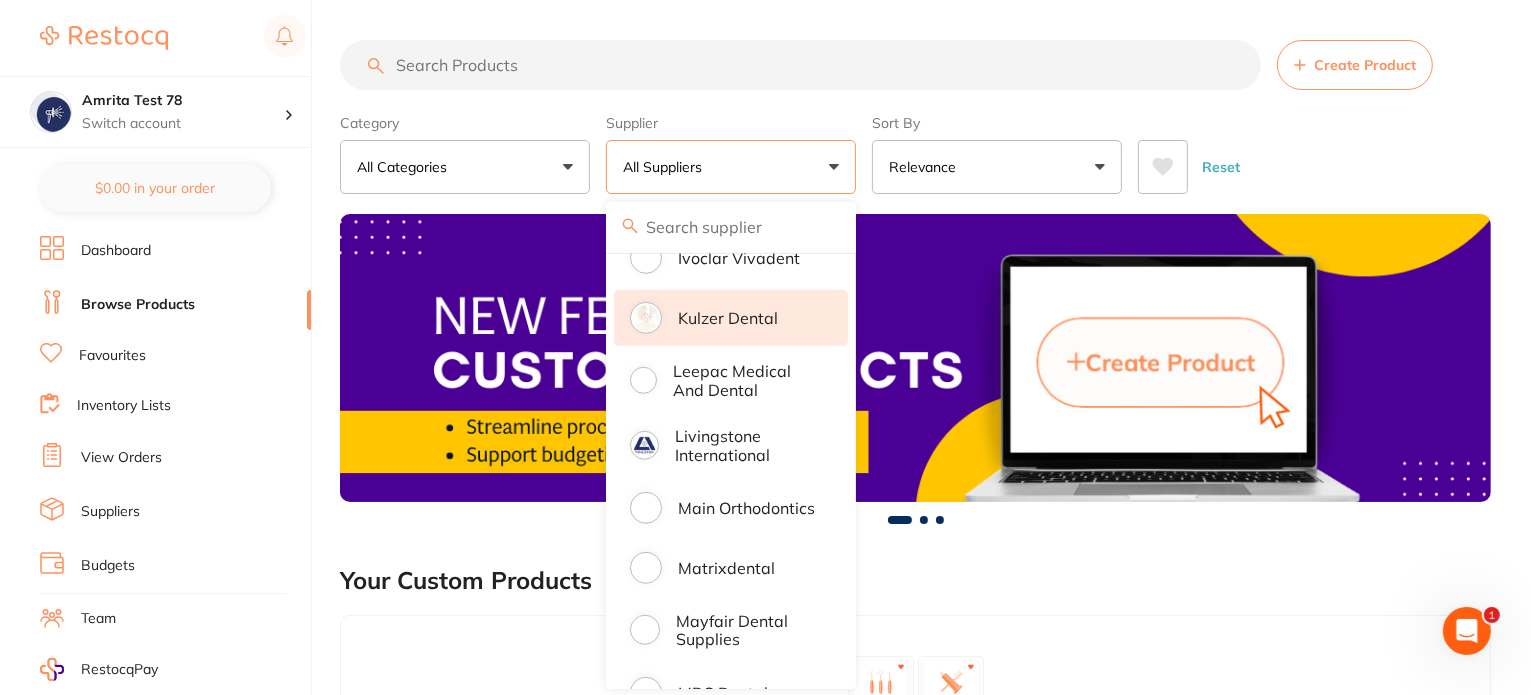 click on "Kulzer Dental" at bounding box center (731, 318) 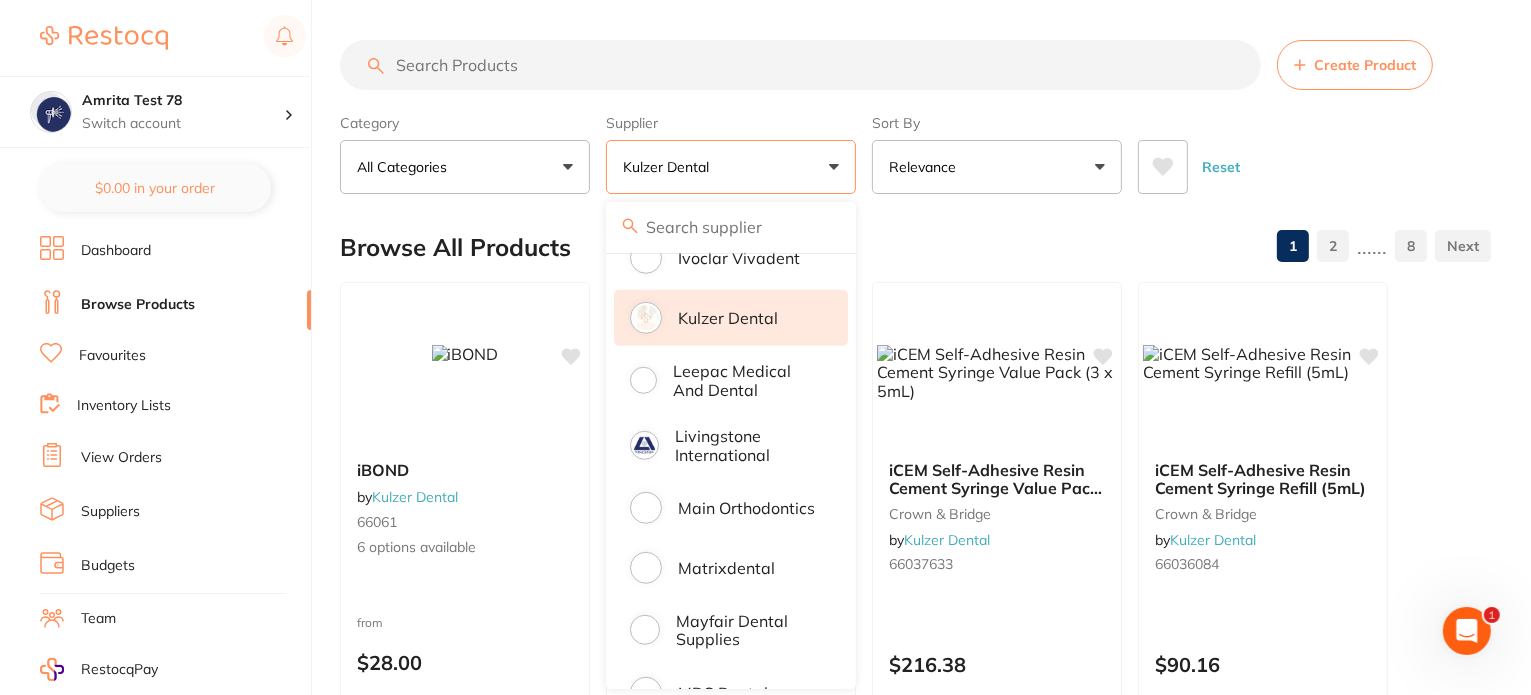 click on "Category All Categories All Categories crown & bridge impression preventative restorative & cosmetic Clear Category   false    All Categories Category All Categories crown & bridge impression preventative restorative & cosmetic Supplier Kulzer Dental All Suppliers Dentsply Sirona AB Orthodontics Adam Dental Admin supplier name AHP Dental and Medical Amalgadent AR Instrumed Ark Health AU Supplier Admin BioMeDent Pty Ltd CDS Dental Critical Dental David Melton Dental Practice Supplies Dental Zone Erkodent Erskine Dental frontend Geistlich Healthware Australia Henry Schein Halas HIT Dental & Medical Supplies Independent Dental Ivoclar Vivadent Kulzer Dental Leepac Medical and Dental Livingstone International Main Orthodontics Matrixdental Mayfair Dental Supplies MDS Dental Numedical Orien dental Origin Dental Ozdent Quovo Dental Raypurt Dental RiDental Ridley dental Sanoop Supplier Southern Dental Pty Ltd Straumann TerrificMinds TM Supplier VP Dental & Medical Supplies Clear Supplier   true    Kulzer Dental" at bounding box center [915, 150] 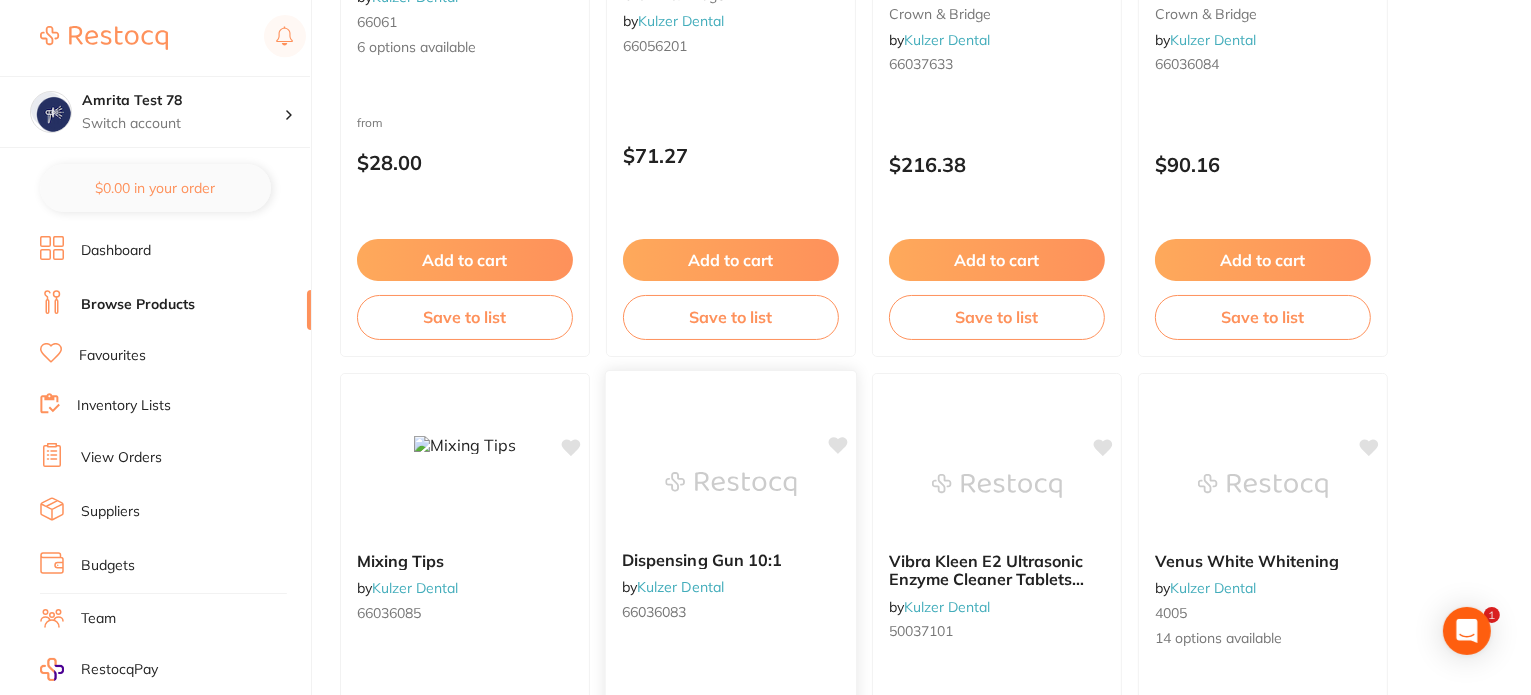 scroll, scrollTop: 978, scrollLeft: 0, axis: vertical 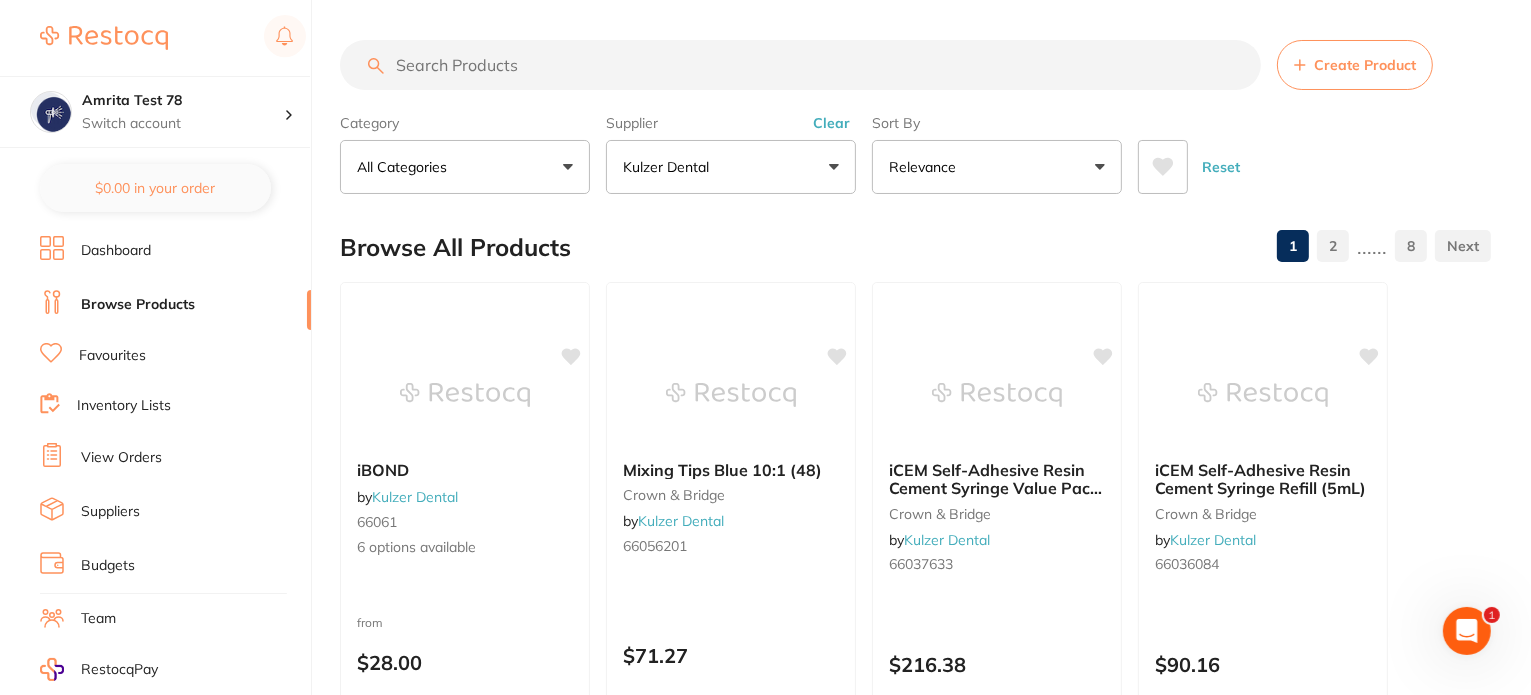 click on "Kulzer Dental" at bounding box center (731, 167) 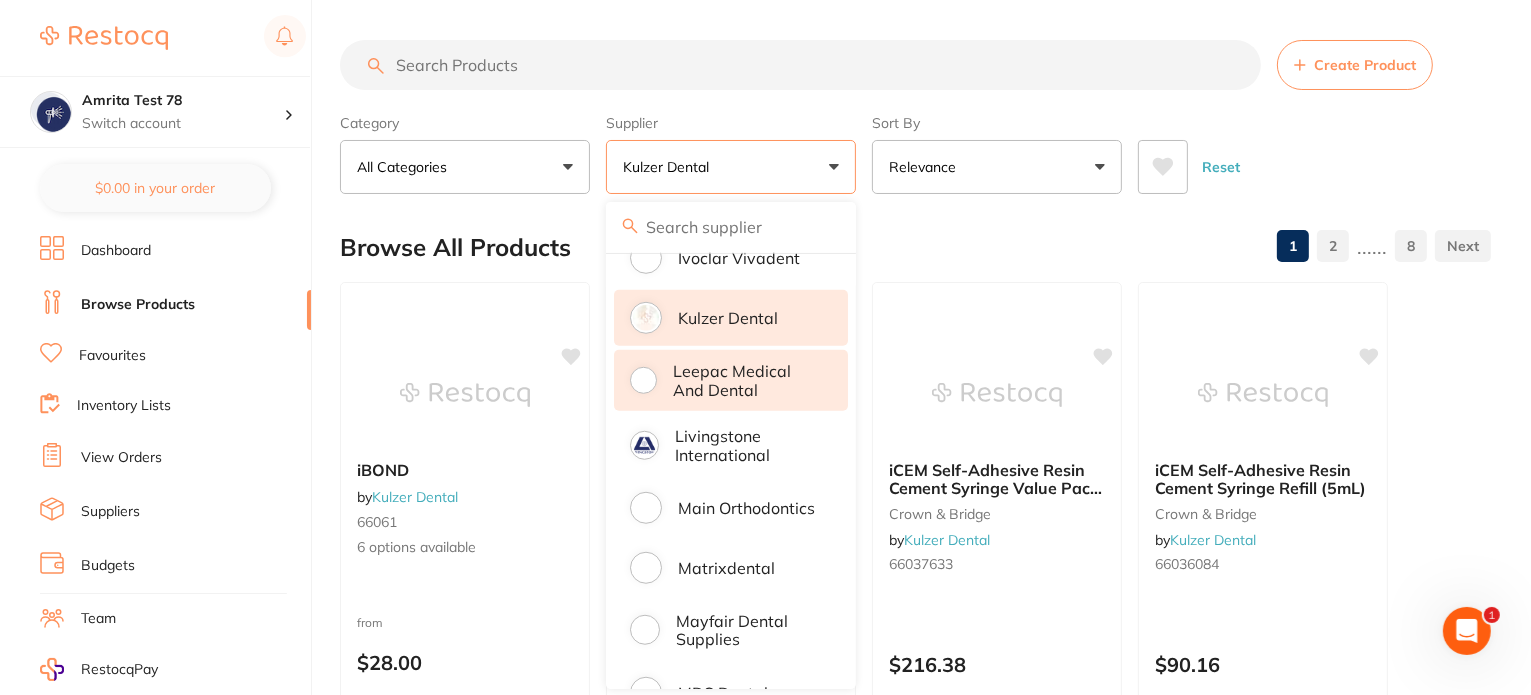 drag, startPoint x: 720, startPoint y: 321, endPoint x: 728, endPoint y: 373, distance: 52.611786 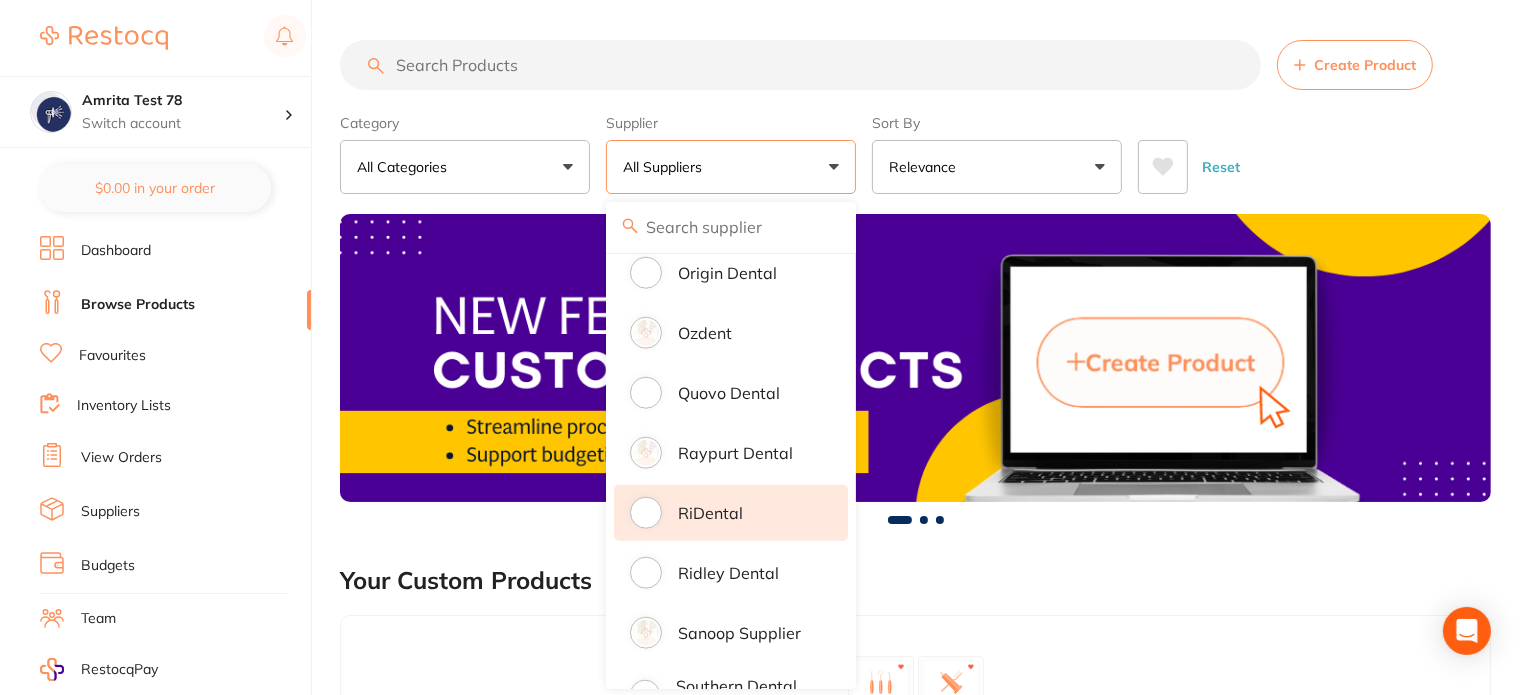 scroll, scrollTop: 2300, scrollLeft: 0, axis: vertical 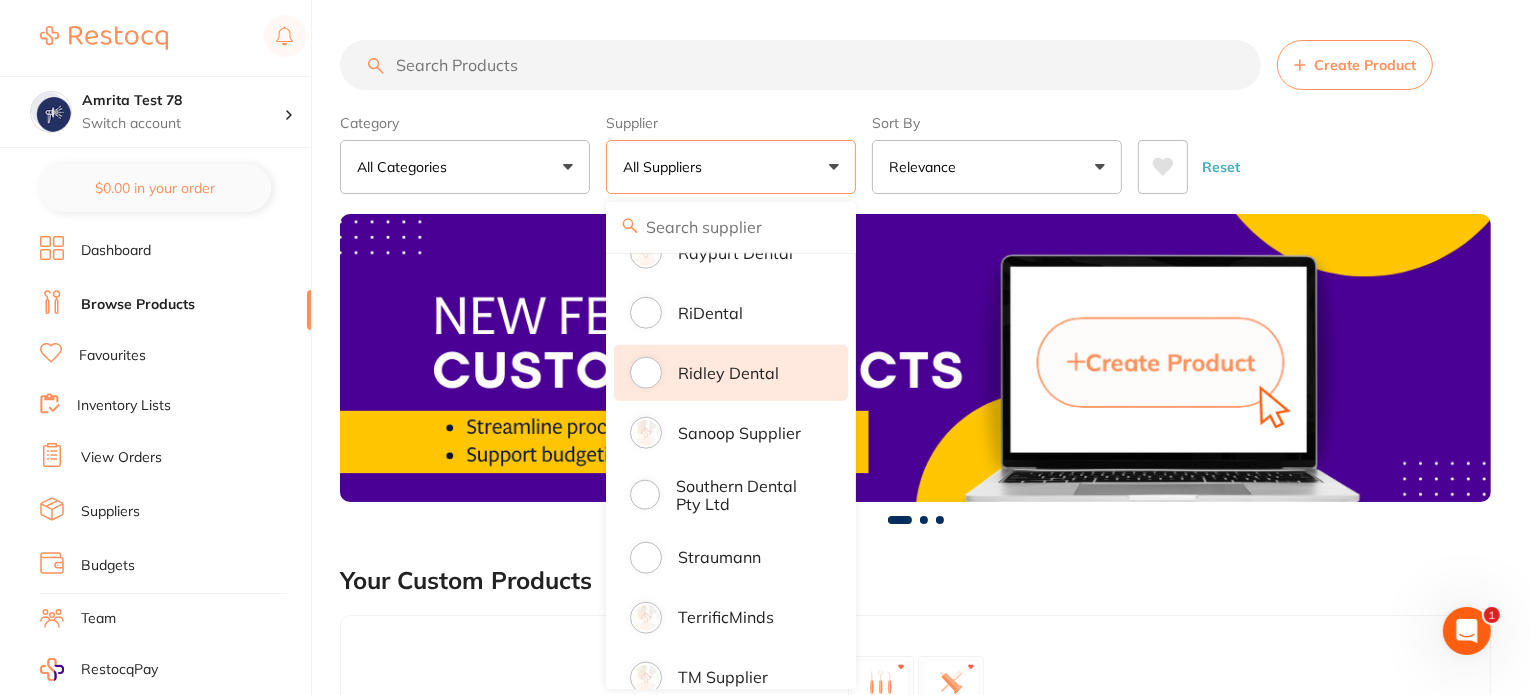 click on "Ridley dental" at bounding box center [728, 373] 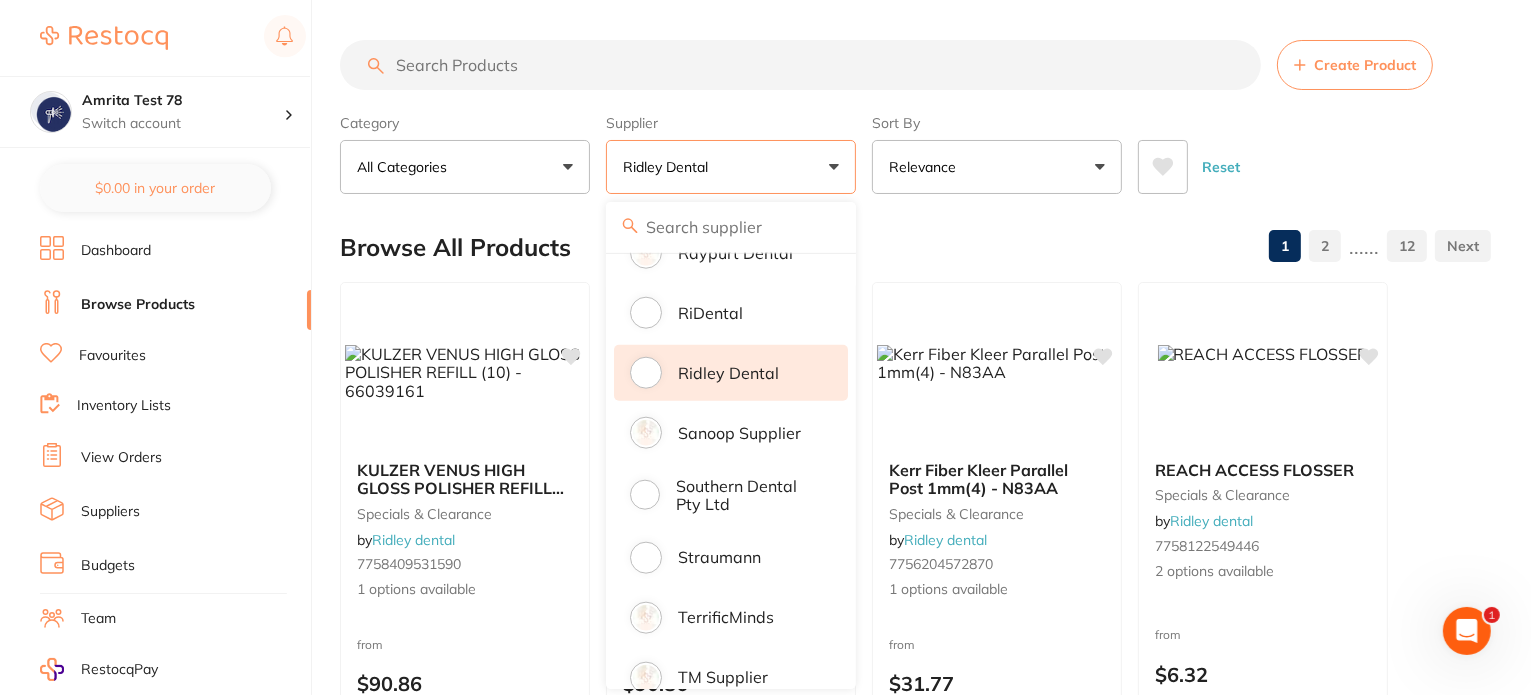 click on "Category All Categories All Categories anaesthetic burs crown & bridge disposables education endodontics equipment handpieces impression infection control instruments laboratory oral surgery preventative restorative & cosmetic specials & clearance xrays/imaging Clear Category   false    All Categories Category All Categories anaesthetic burs crown & bridge disposables education endodontics equipment handpieces impression infection control instruments laboratory oral surgery preventative restorative & cosmetic specials & clearance xrays/imaging Supplier Ridley dental All Suppliers Dentsply Sirona AB Orthodontics Adam Dental Admin supplier name AHP Dental and Medical Amalgadent AR Instrumed Ark Health AU Supplier Admin BioMeDent Pty Ltd CDS Dental Critical Dental David Melton Dental Practice Supplies Dental Zone Erkodent Erskine Dental frontend Geistlich Healthware Australia Henry Schein Halas HIT Dental & Medical Supplies Independent Dental Ivoclar Vivadent Kulzer Dental Leepac Medical and Dental Matrixdental" at bounding box center (915, 150) 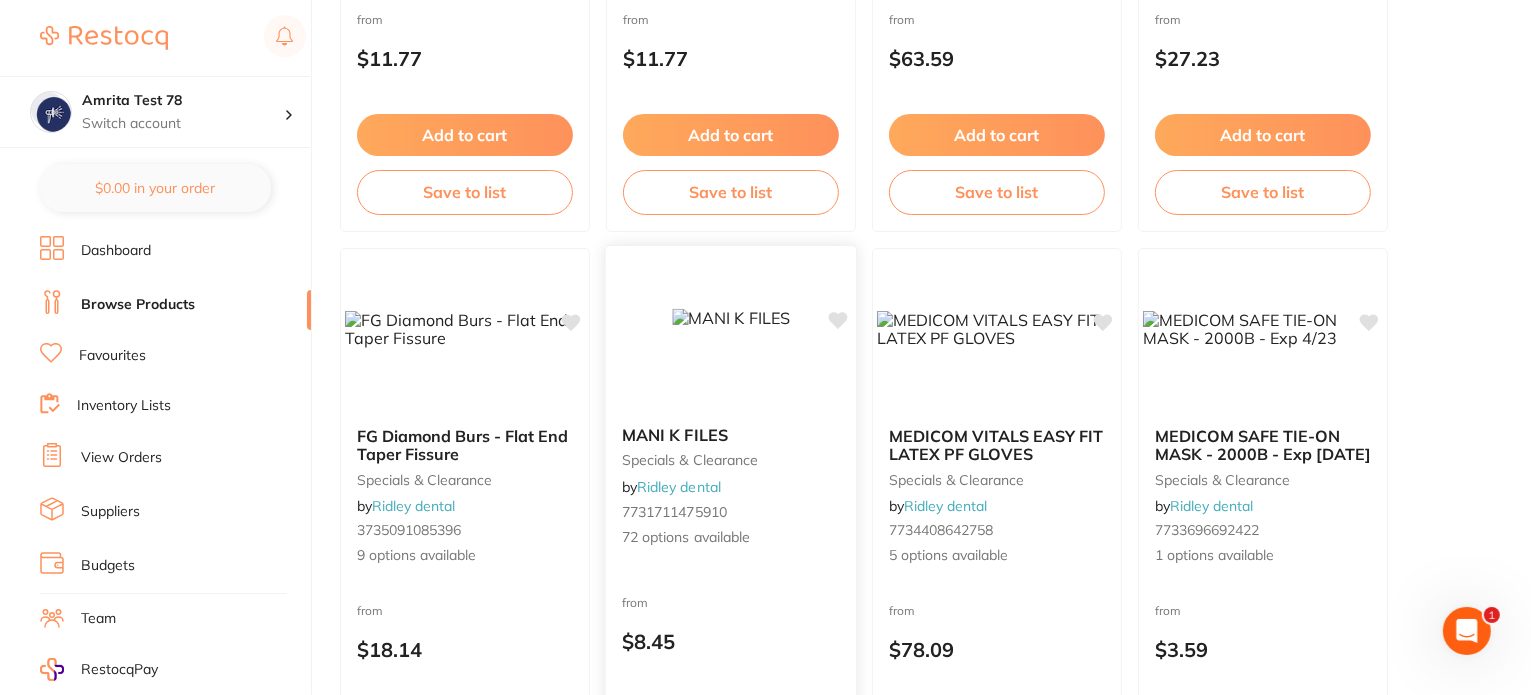 scroll, scrollTop: 0, scrollLeft: 0, axis: both 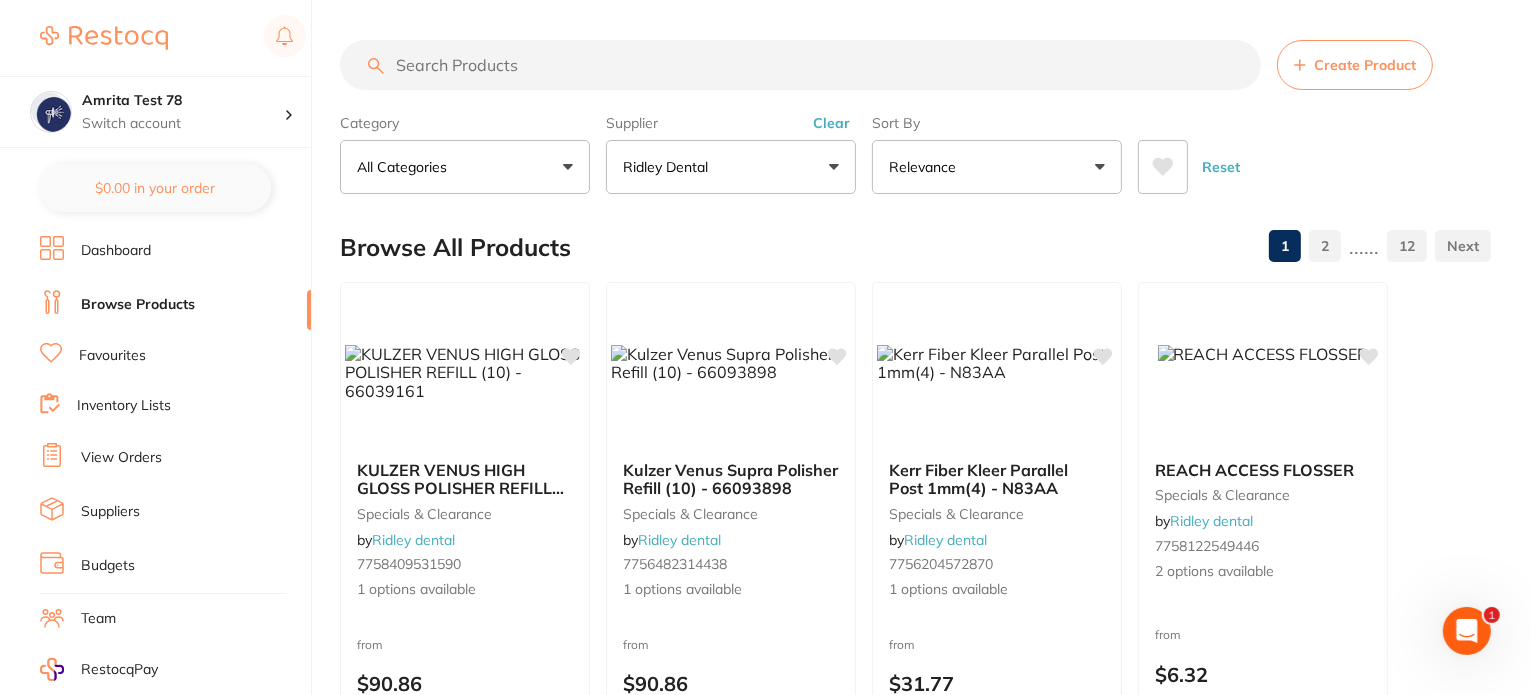 click on "Ridley dental" at bounding box center (731, 167) 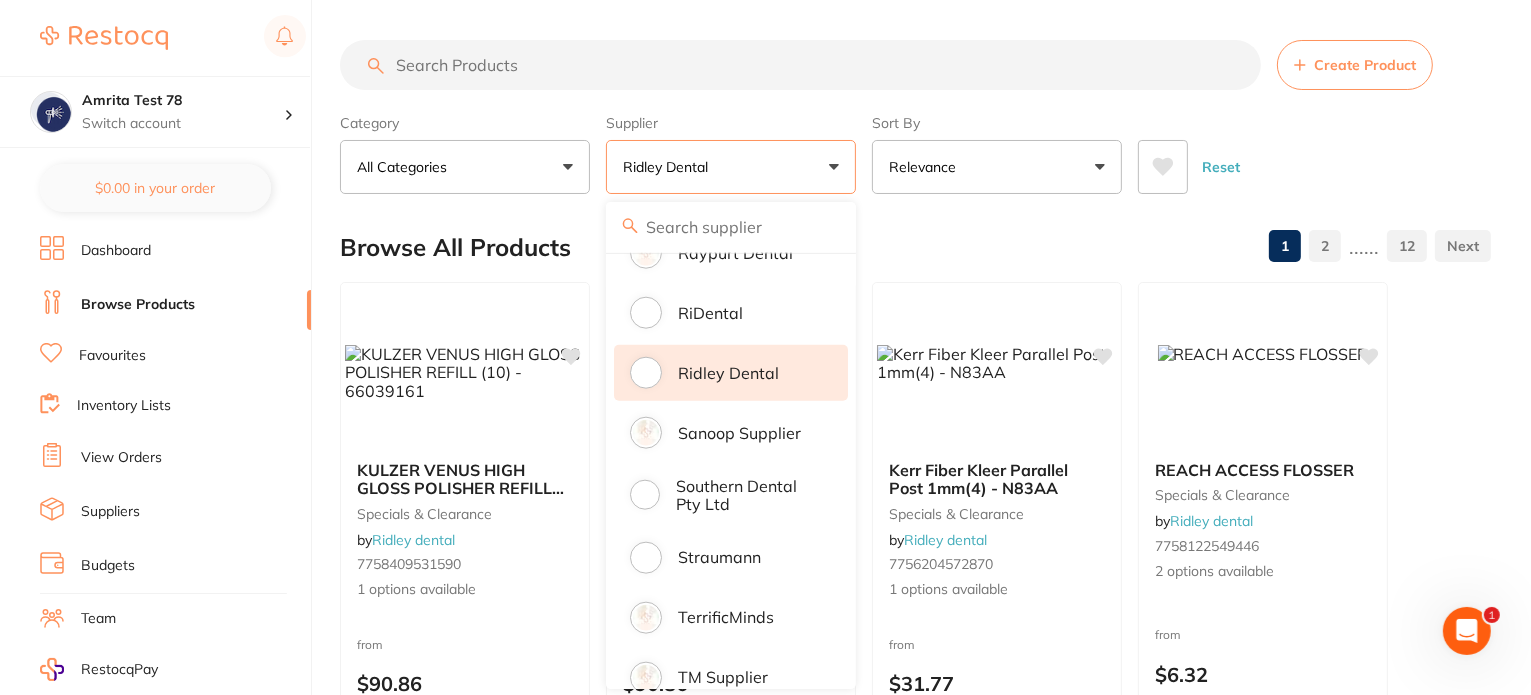 click on "Ridley dental" at bounding box center (731, 373) 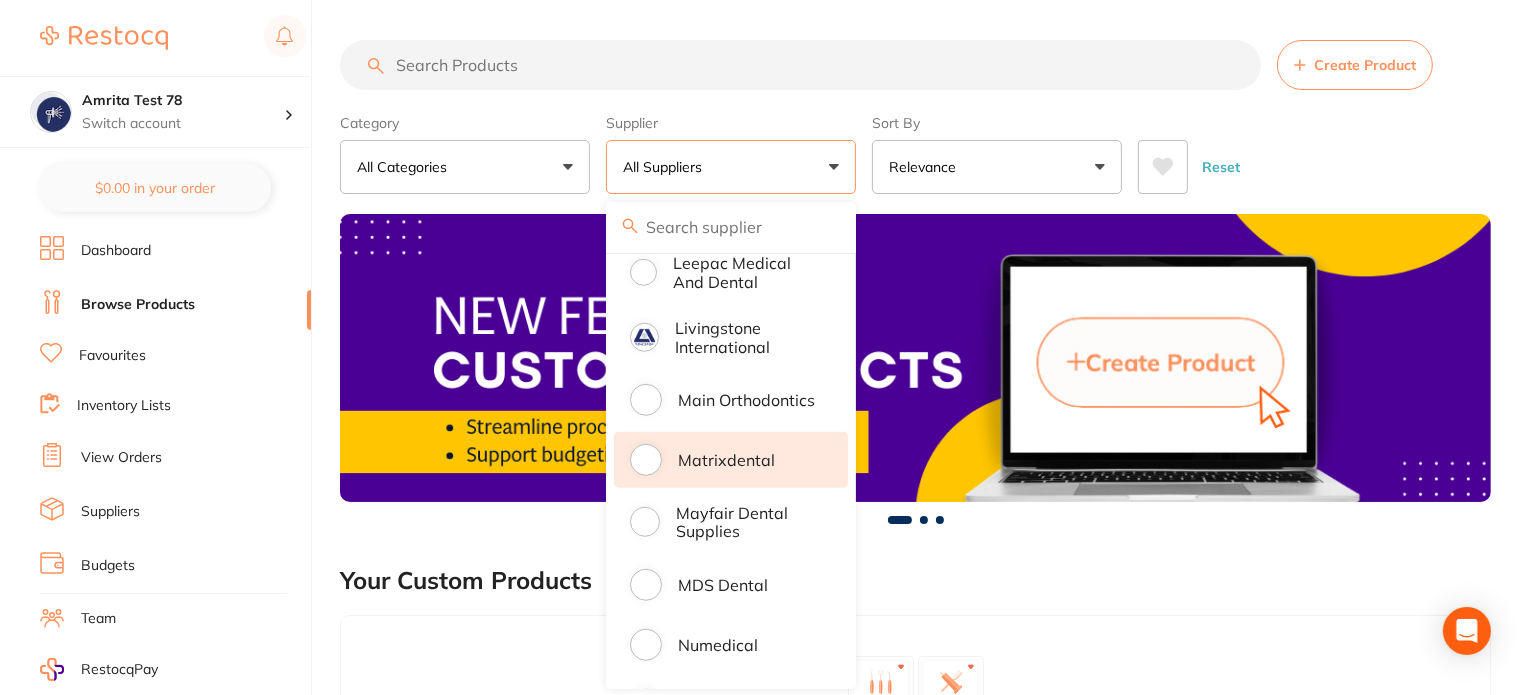 scroll, scrollTop: 1493, scrollLeft: 0, axis: vertical 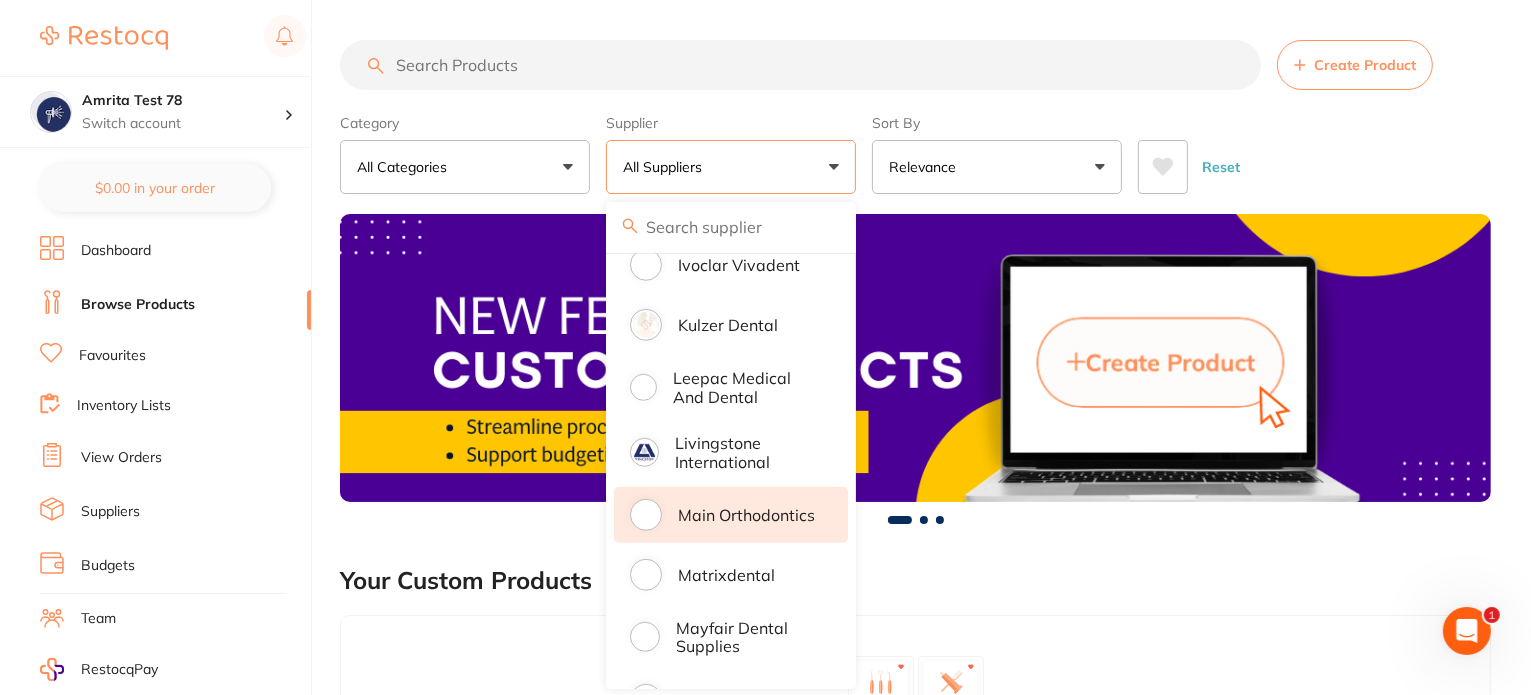 click on "Main Orthodontics" at bounding box center [746, 515] 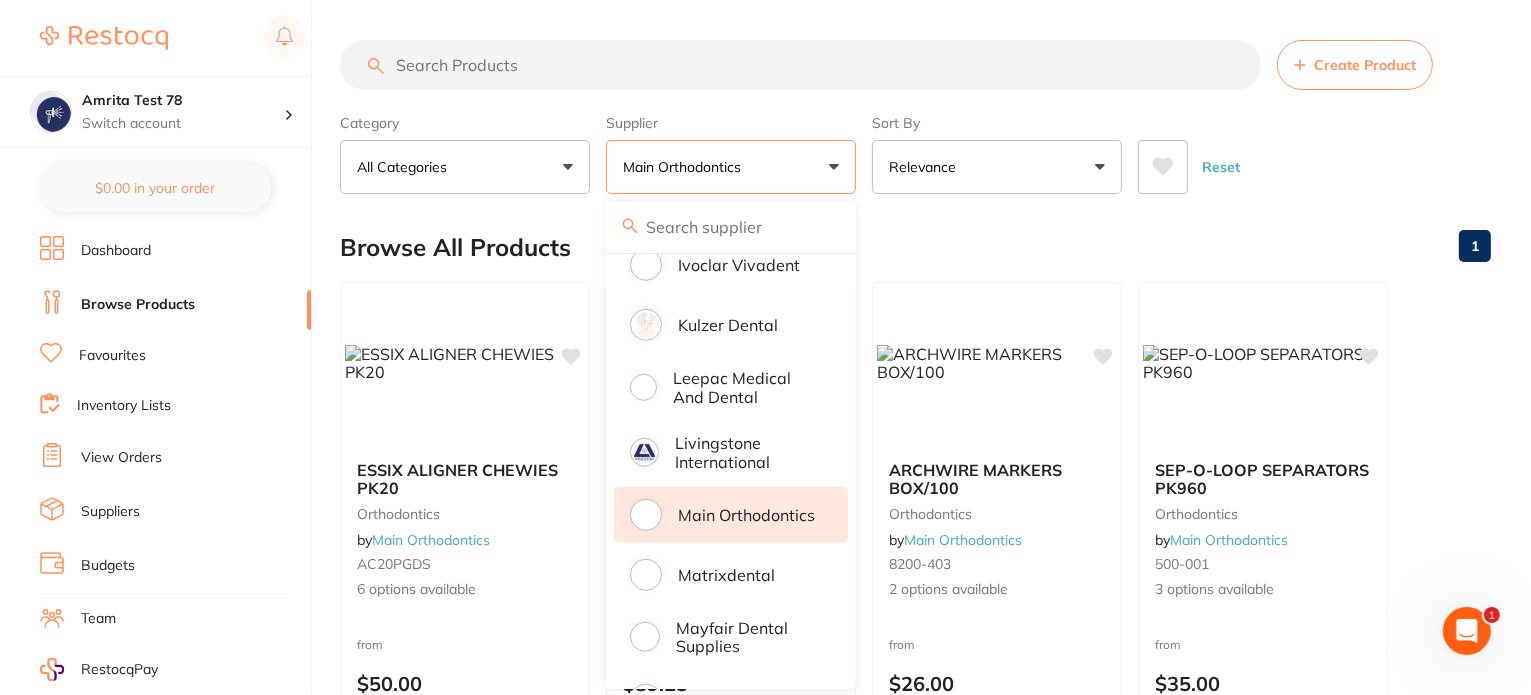 click on "Category All Categories All Categories impression laboratory orthodontics photography Clear Category   false    All Categories Category All Categories impression laboratory orthodontics photography Supplier Main Orthodontics All Suppliers Dentsply Sirona AB Orthodontics Adam Dental Admin supplier name AHP Dental and Medical Amalgadent AR Instrumed Ark Health AU Supplier Admin BioMeDent Pty Ltd CDS Dental Critical Dental David Melton Dental Practice Supplies Dental Zone Erkodent Erskine Dental frontend Geistlich Healthware Australia Henry Schein Halas HIT Dental & Medical Supplies Independent Dental Ivoclar Vivadent Kulzer Dental Leepac Medical and Dental Livingstone International Main Orthodontics Matrixdental Mayfair Dental Supplies MDS Dental Numedical Orien dental Origin Dental Ozdent Quovo Dental Raypurt Dental RiDental Ridley dental Sanoop Supplier Southern Dental Pty Ltd Straumann TerrificMinds TM Supplier VP Dental & Medical Supplies Clear Supplier   true    Main Orthodontics Supplier Dentsply Sirona" at bounding box center (915, 150) 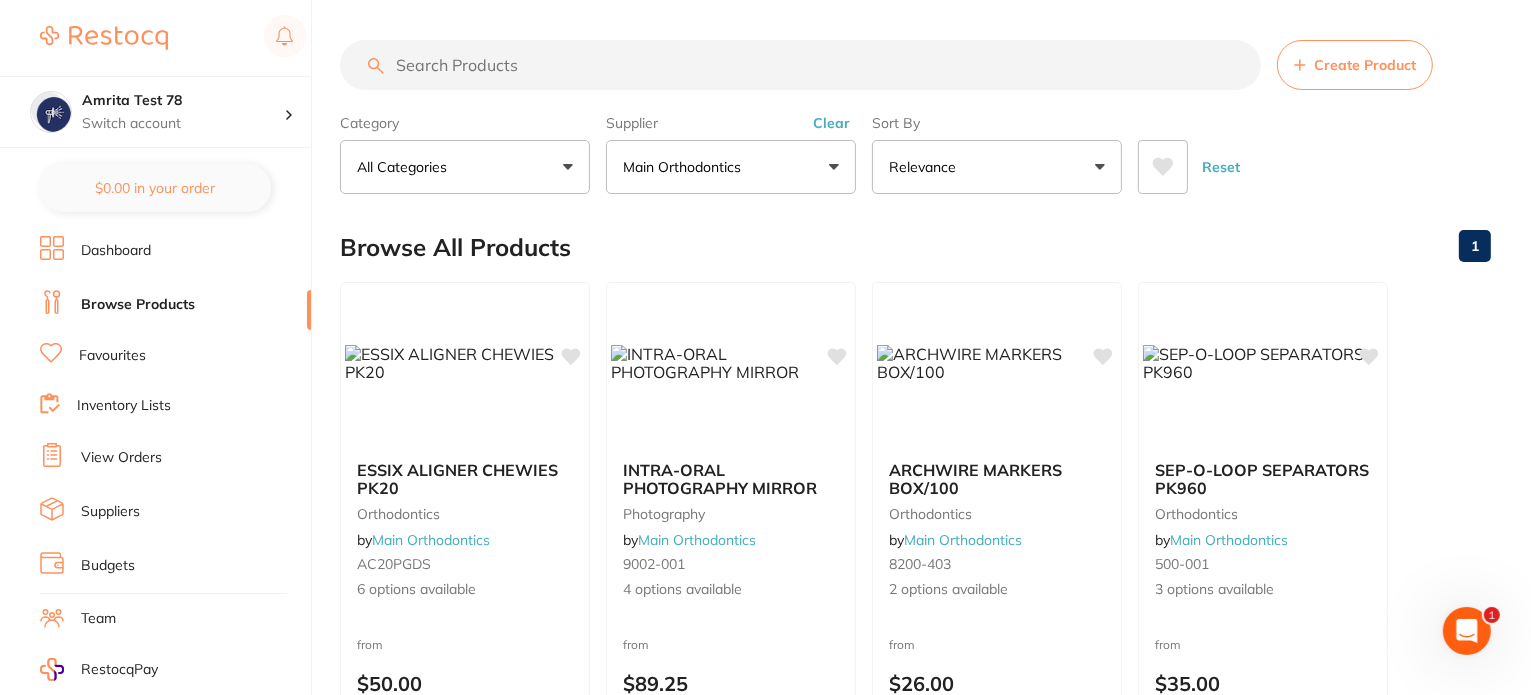 click on "Main Orthodontics" at bounding box center [731, 167] 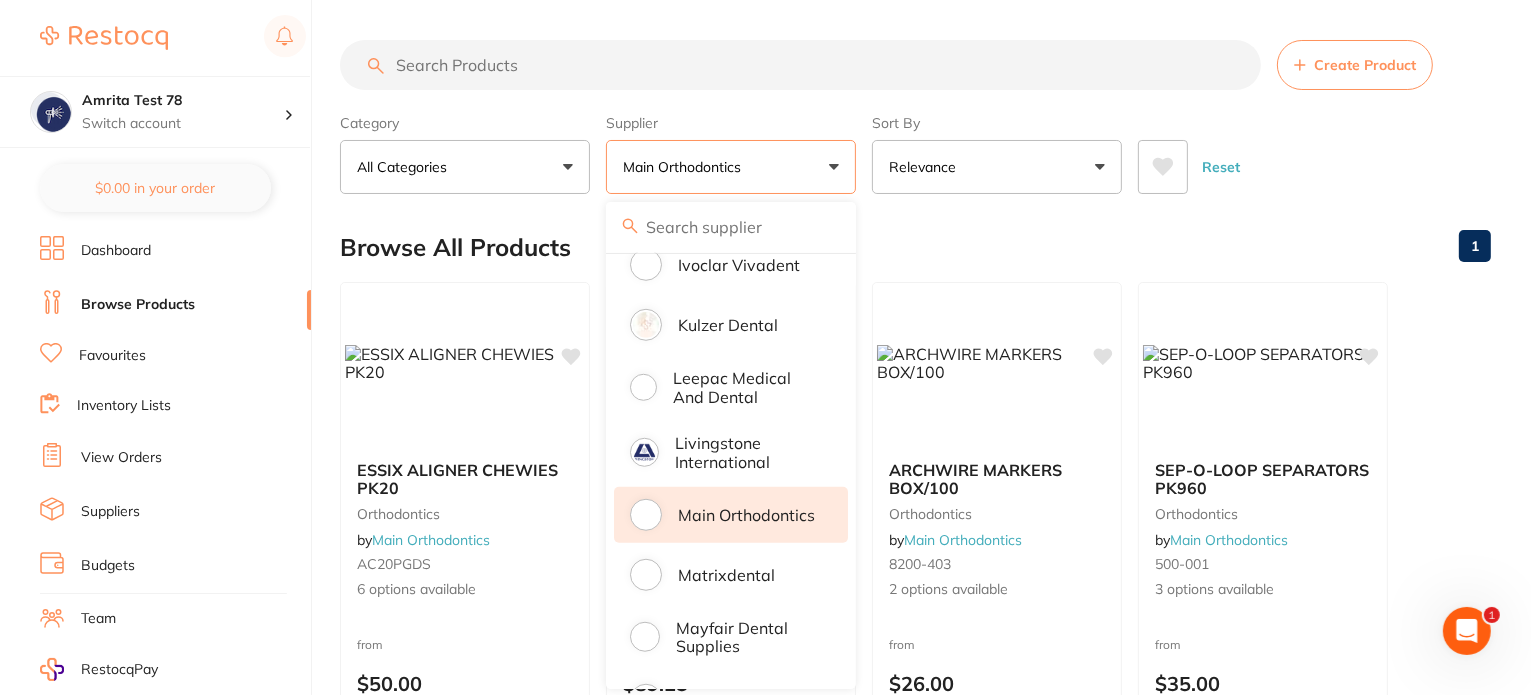 click on "Main Orthodontics" at bounding box center [746, 515] 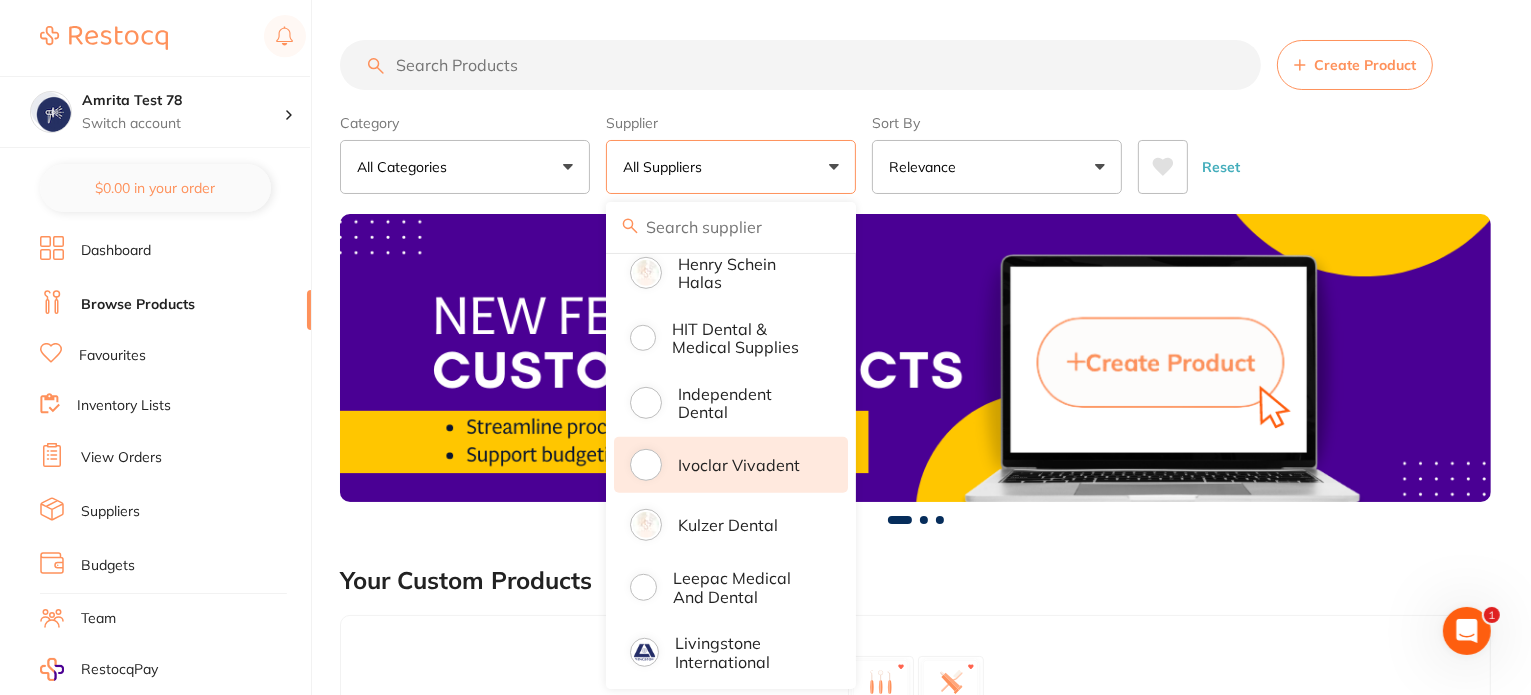 click on "Ivoclar Vivadent" at bounding box center (731, 465) 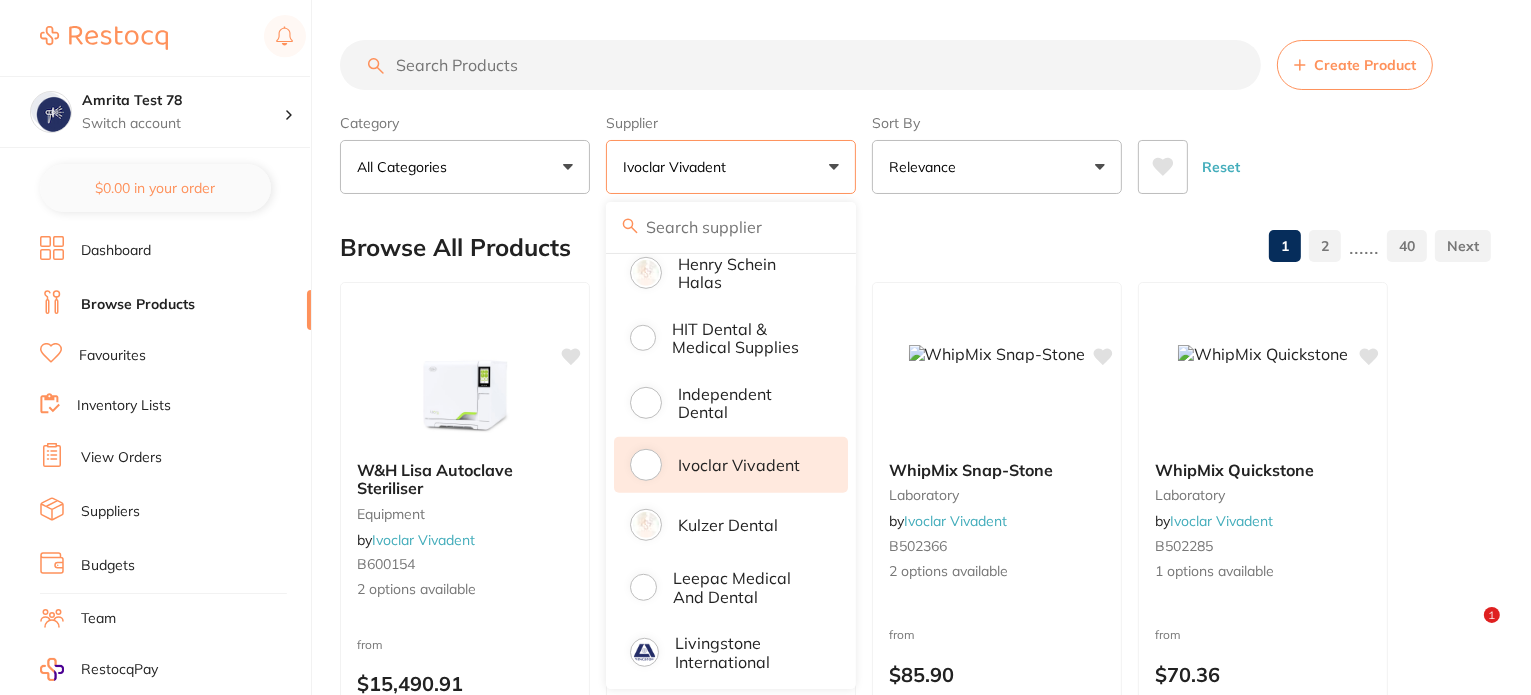 drag, startPoint x: 867, startPoint y: 167, endPoint x: 649, endPoint y: 338, distance: 277.06497 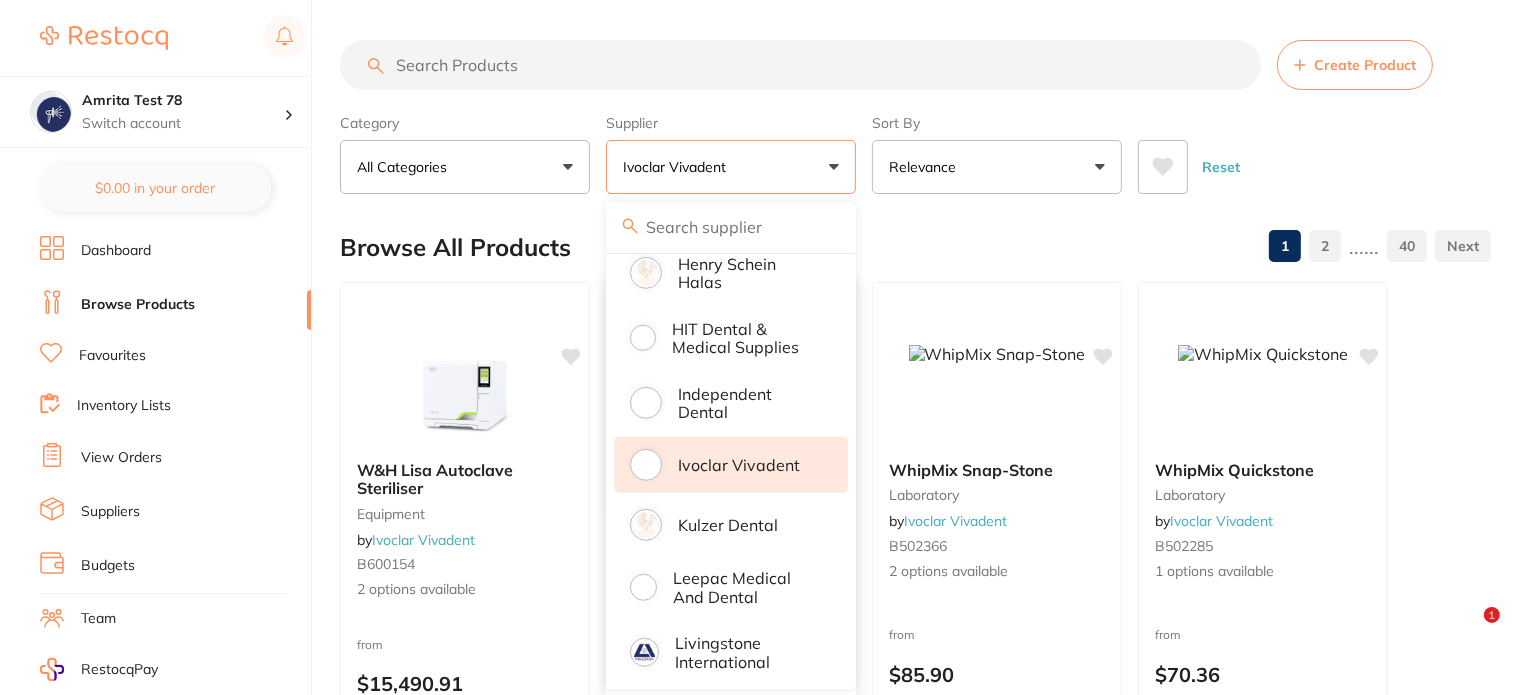 click on "Category All Categories All Categories burs CAD/CAM crown & bridge endodontics equipment finishing & polishing impression infection control laboratory preventative restorative & cosmetic whitening xrays/imaging Clear Category   false    All Categories Category All Categories burs CAD/CAM crown & bridge endodontics equipment finishing & polishing impression infection control laboratory preventative restorative & cosmetic whitening xrays/imaging Supplier Ivoclar Vivadent All Suppliers Dentsply Sirona AB Orthodontics Adam Dental Admin supplier name AHP Dental and Medical Amalgadent AR Instrumed Ark Health AU Supplier Admin BioMeDent Pty Ltd CDS Dental Critical Dental David Melton Dental Practice Supplies Dental Zone Erkodent Erskine Dental frontend Geistlich Healthware Australia Henry Schein Halas HIT Dental & Medical Supplies Independent Dental Ivoclar Vivadent Kulzer Dental Leepac Medical and Dental Livingstone International Main Orthodontics Matrixdental Mayfair Dental Supplies MDS Dental Numedical Ozdent" at bounding box center (915, 150) 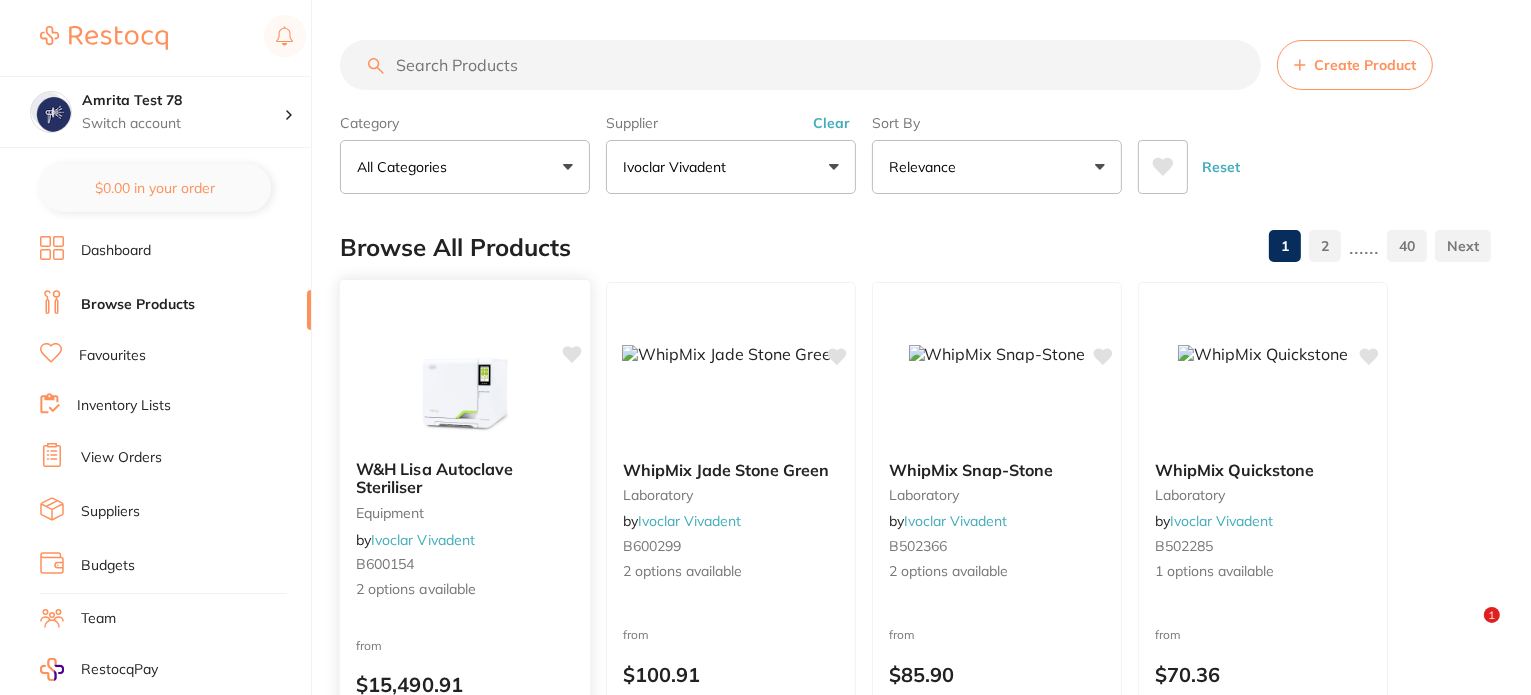 click 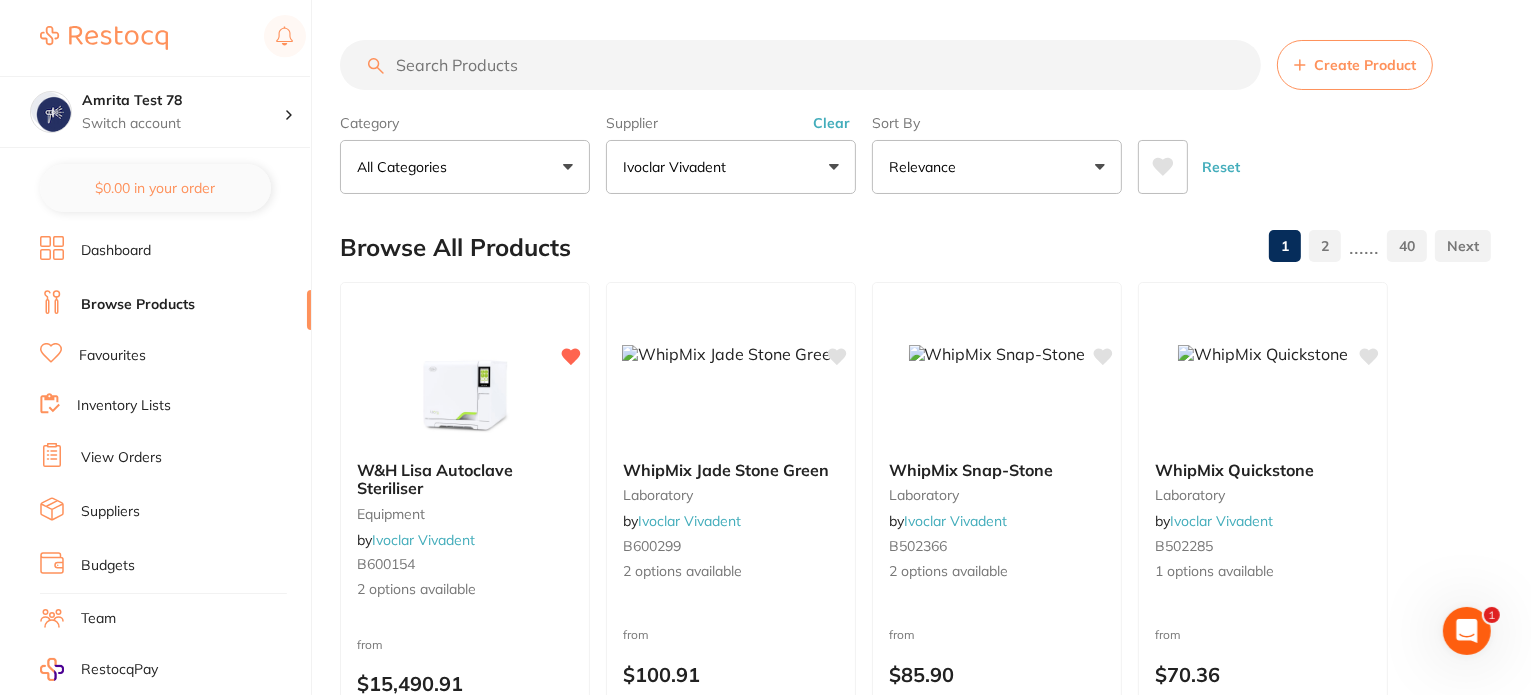 click on "Favourites" at bounding box center [112, 356] 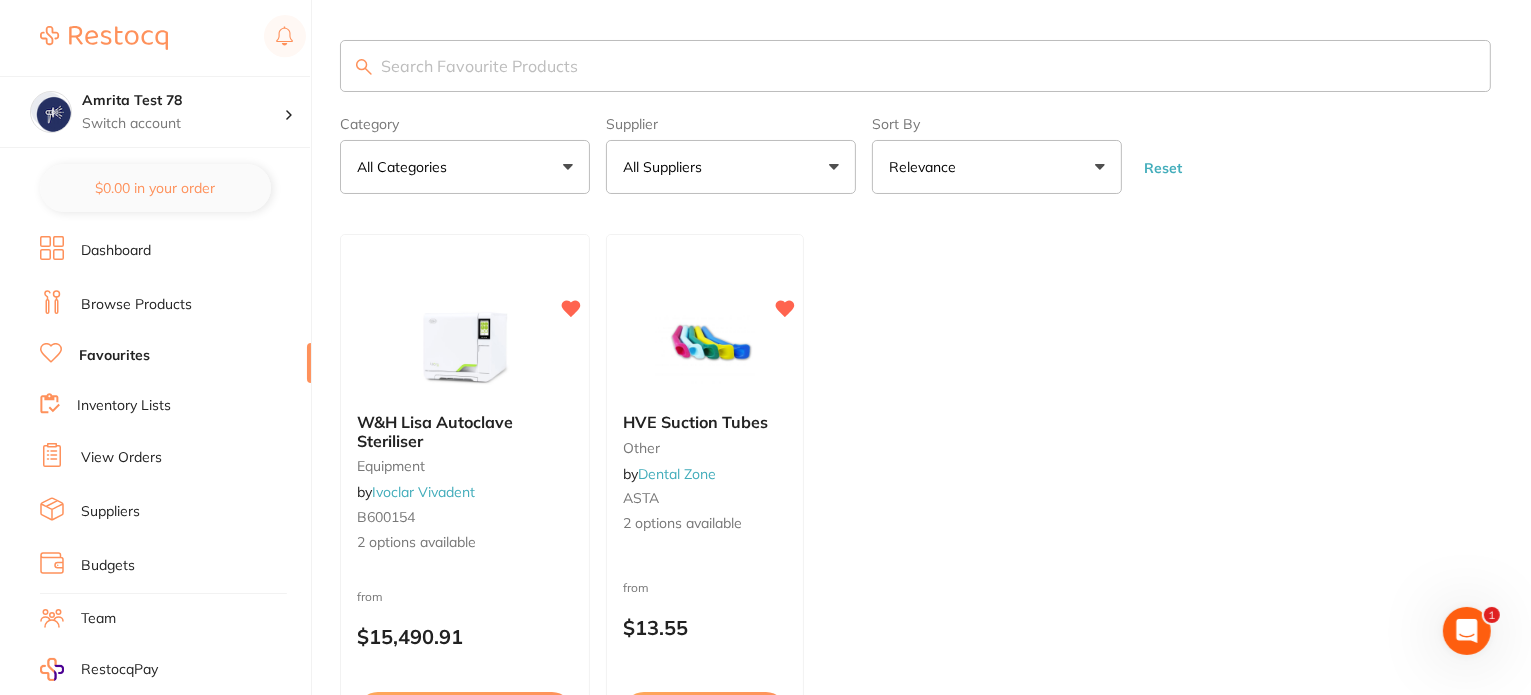 click on "Inventory Lists" at bounding box center (124, 406) 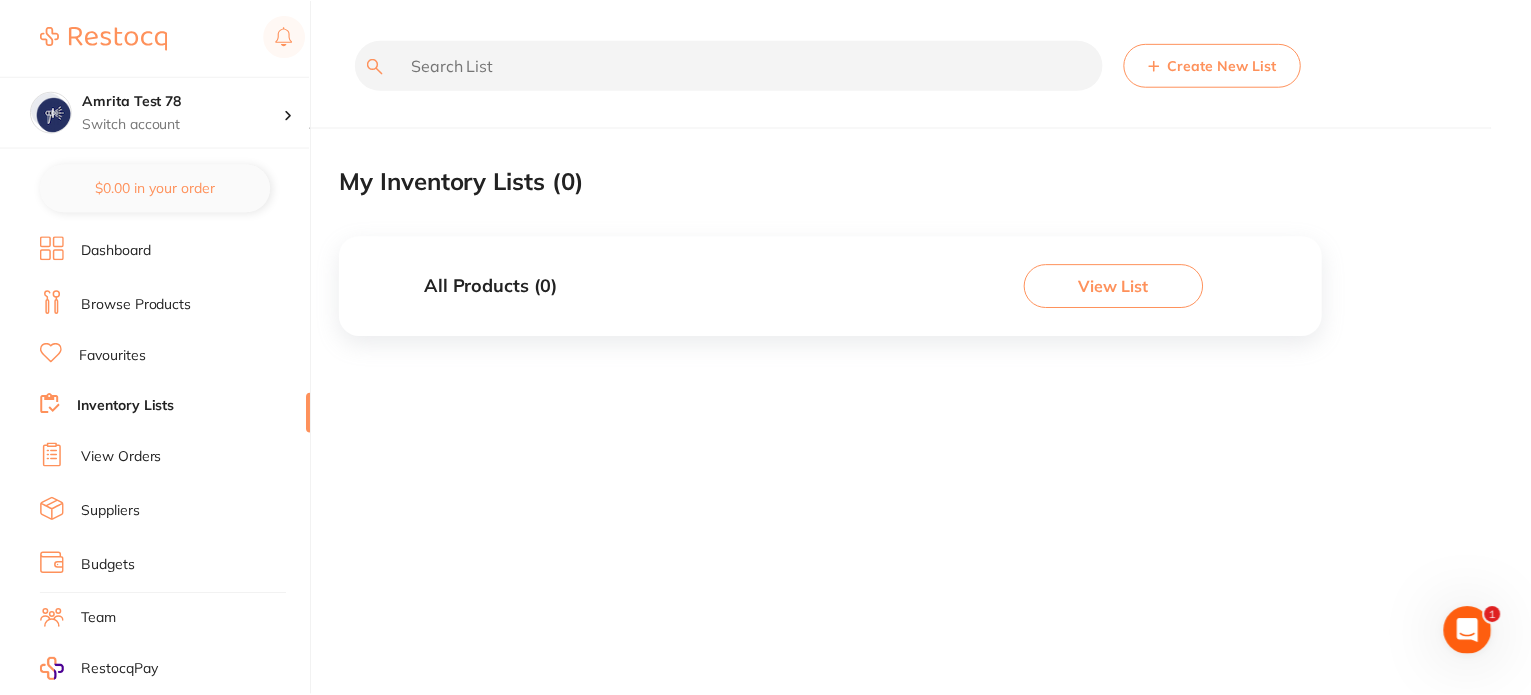 scroll, scrollTop: 0, scrollLeft: 0, axis: both 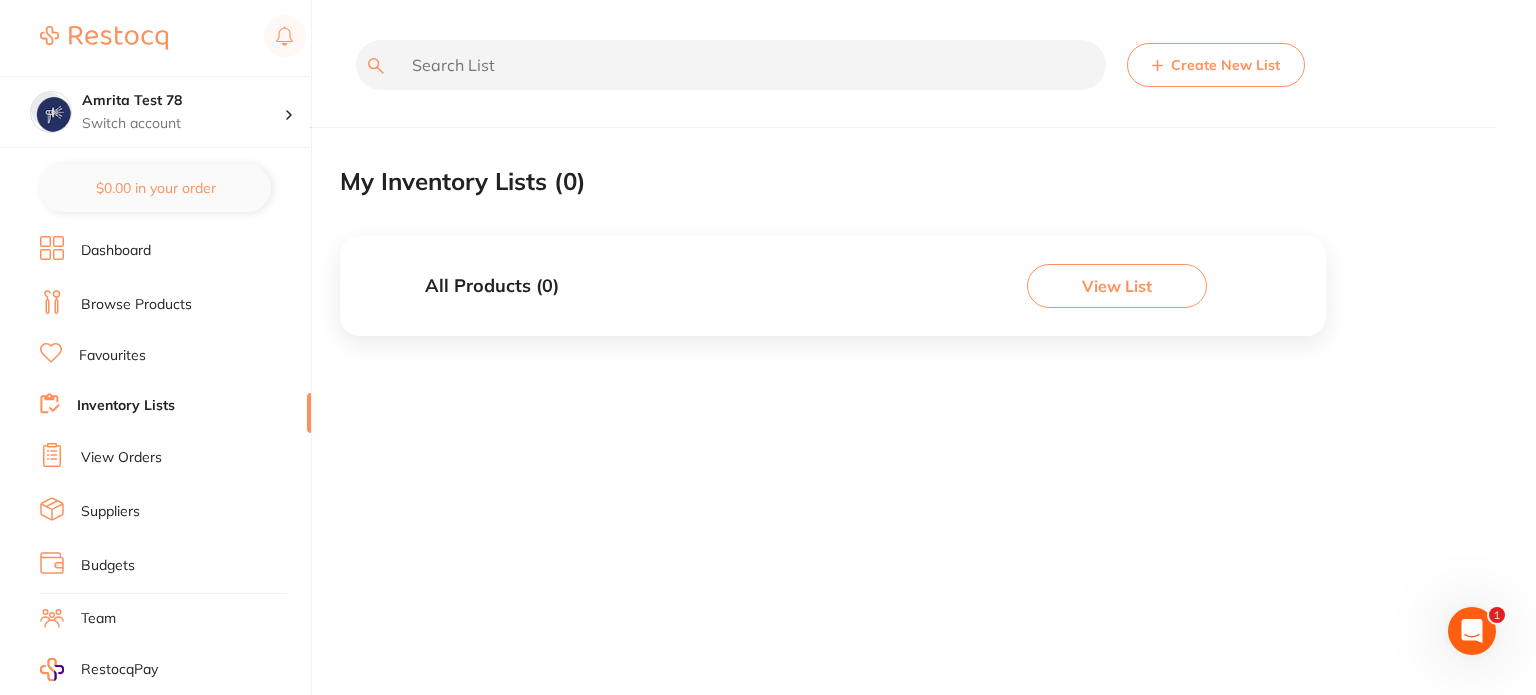 click on "Dashboard" at bounding box center [116, 251] 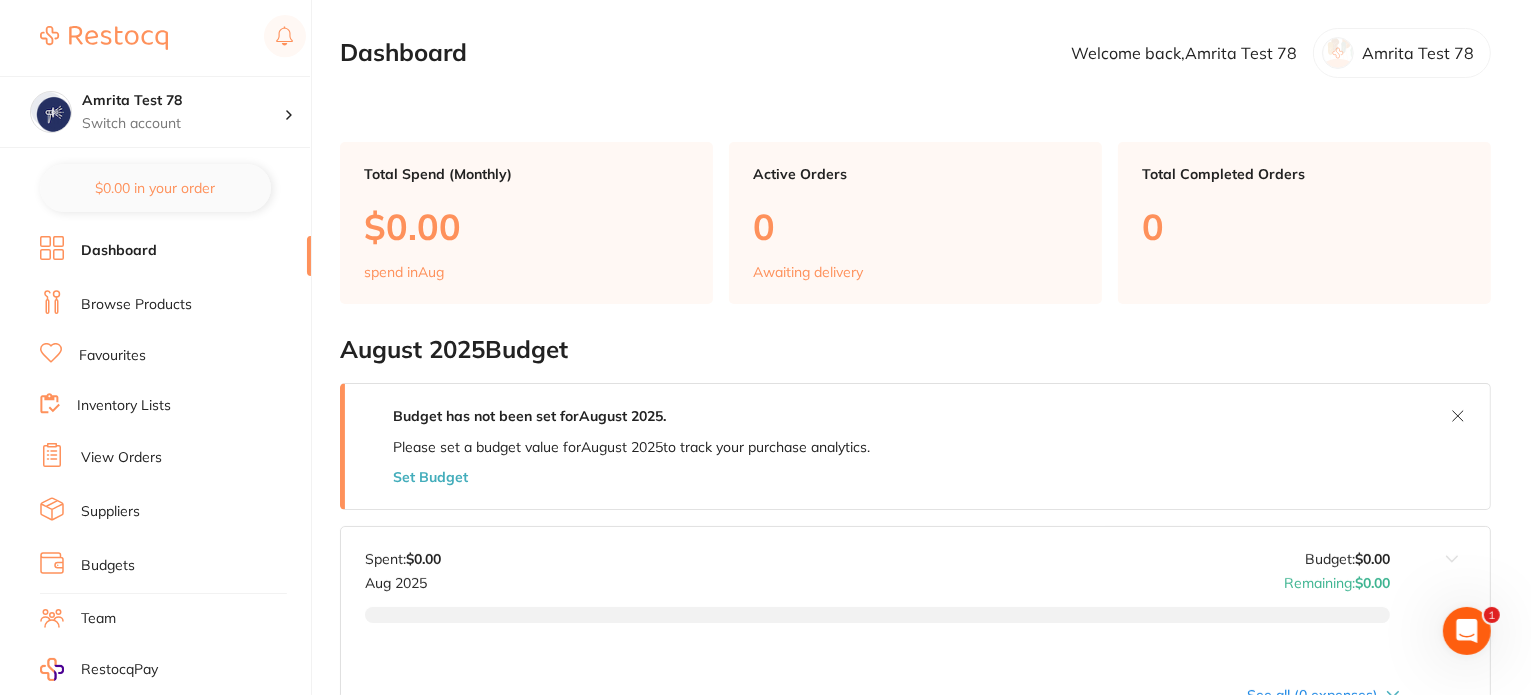 scroll, scrollTop: 0, scrollLeft: 0, axis: both 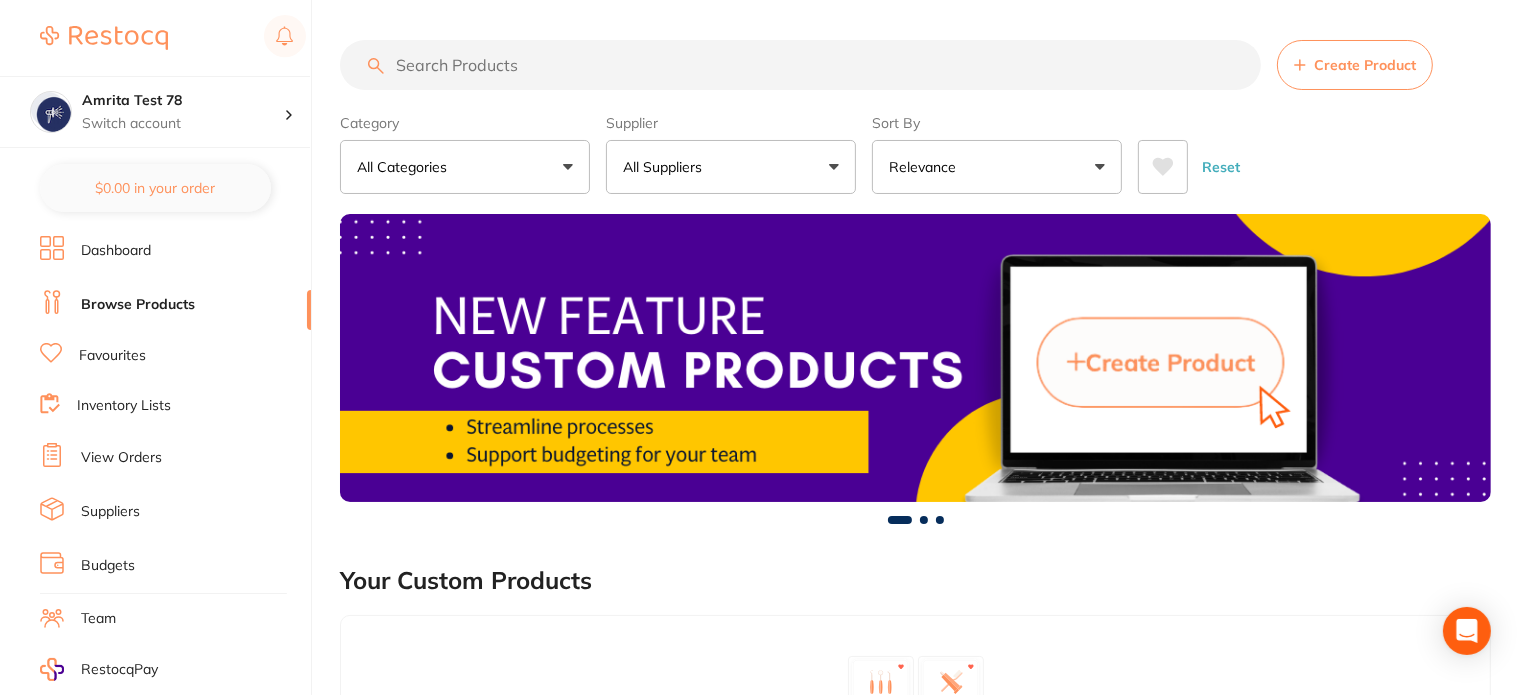 click on "All Suppliers" at bounding box center [666, 167] 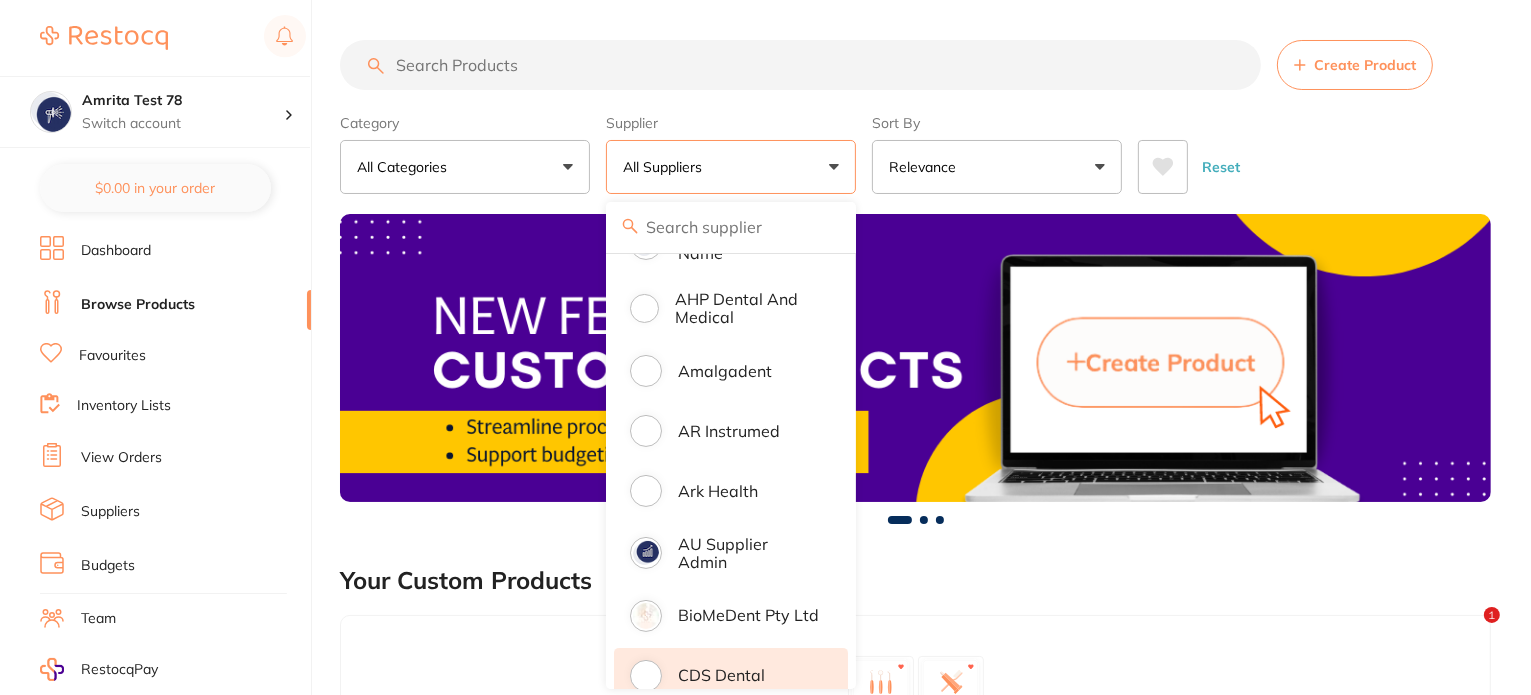 scroll, scrollTop: 400, scrollLeft: 0, axis: vertical 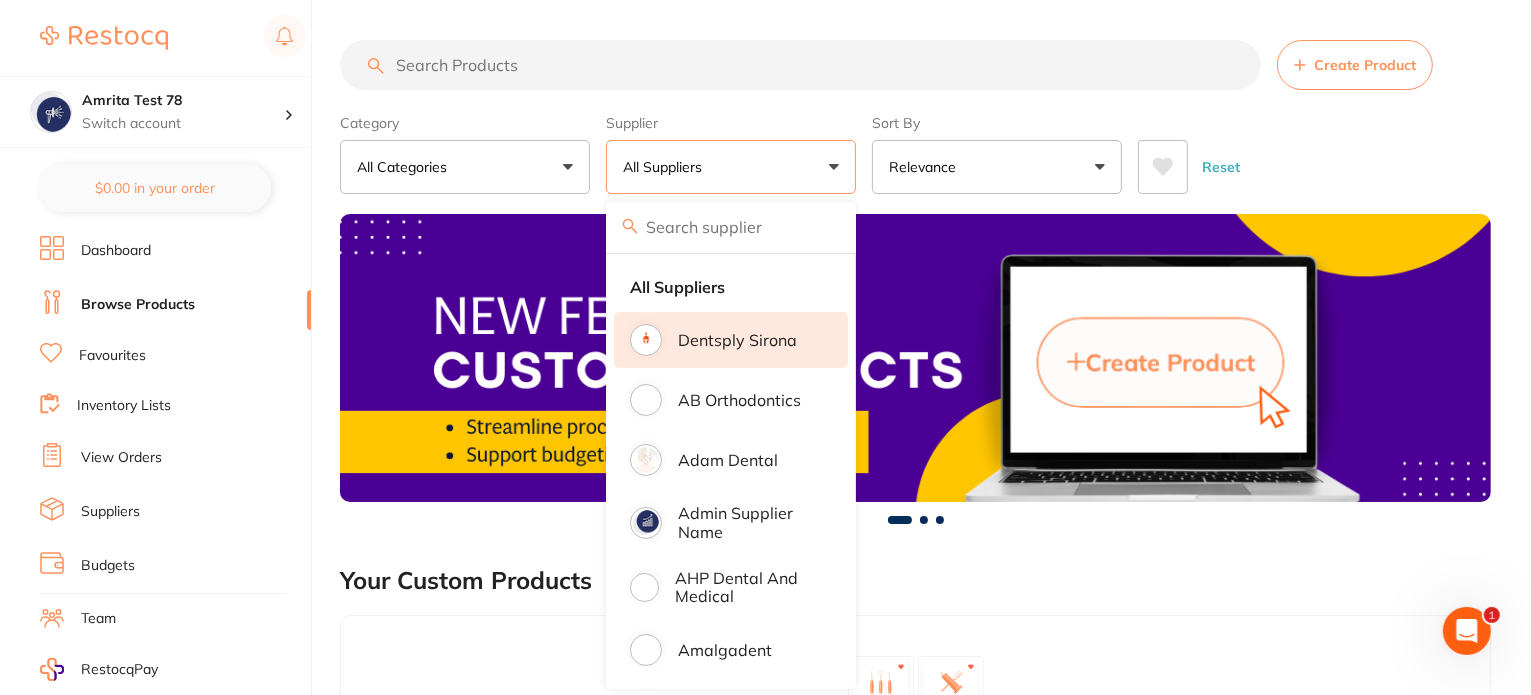 drag, startPoint x: 752, startPoint y: 458, endPoint x: 798, endPoint y: 319, distance: 146.4138 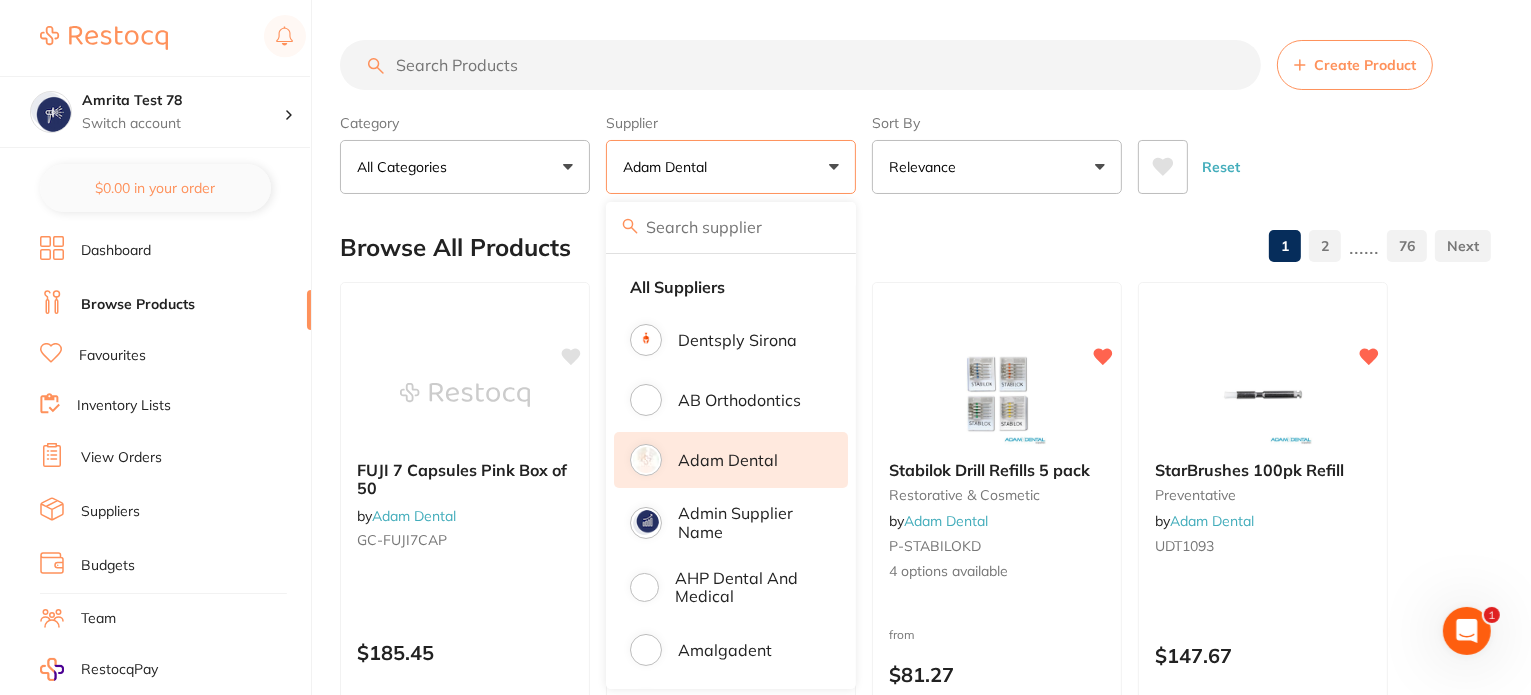 click on "Category All Categories All Categories anaesthetic articulating burs crown & bridge disposables endodontics equipment finishing & polishing handpieces impression infection control instruments laboratory oral surgery orthodontics photography preventative restorative & cosmetic rubber dam whitening xrays/imaging Clear Category   false    All Categories Category All Categories anaesthetic articulating burs crown & bridge disposables endodontics equipment finishing & polishing handpieces impression infection control instruments laboratory oral surgery orthodontics photography preventative restorative & cosmetic rubber dam whitening xrays/imaging Supplier Adam Dental All Suppliers Dentsply Sirona AB Orthodontics Adam Dental Admin supplier name AHP Dental and Medical Amalgadent AR Instrumed Ark Health AU Supplier Admin BioMeDent Pty Ltd CDS Dental Critical Dental David Melton Dental Practice Supplies Dental Zone Erkodent Erskine Dental frontend Geistlich Healthware Australia Henry Schein Halas Independent Dental" at bounding box center [915, 150] 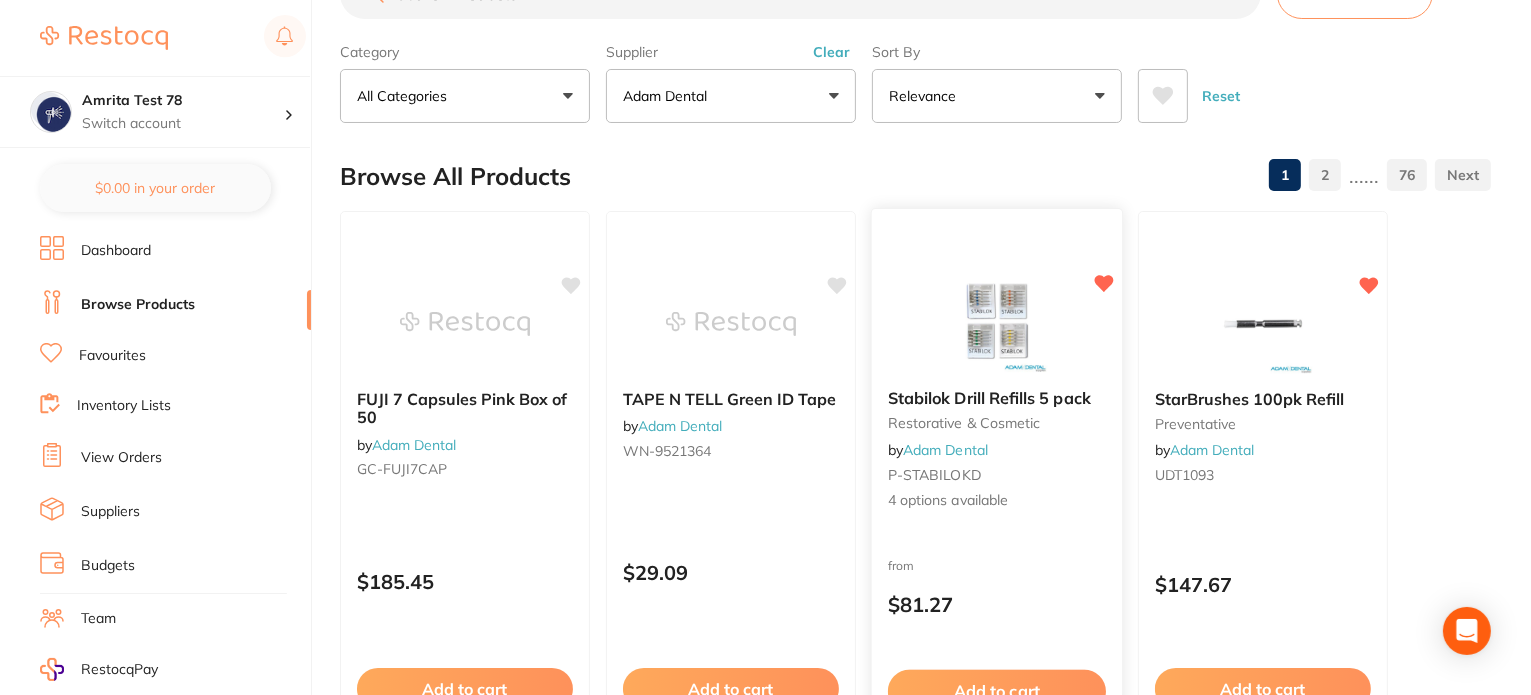 scroll, scrollTop: 300, scrollLeft: 0, axis: vertical 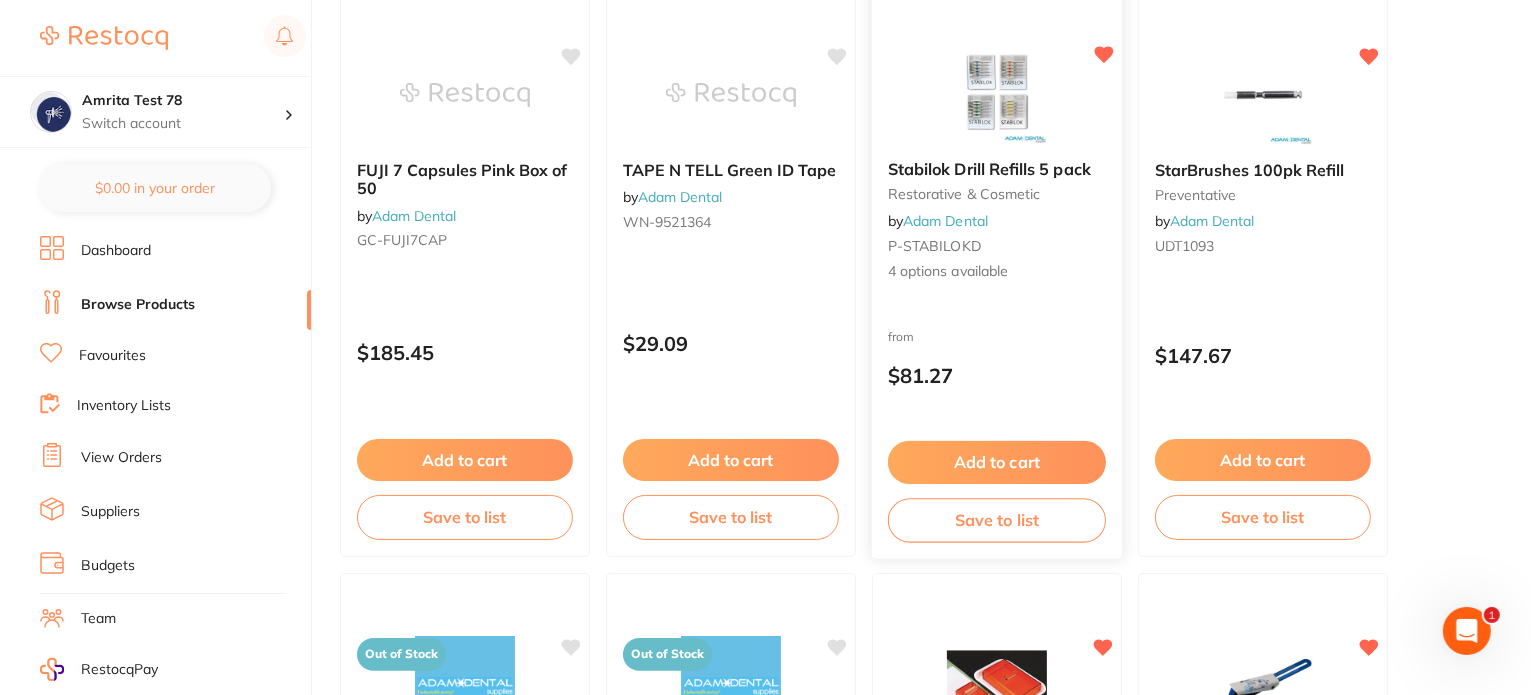 click on "Save to list" at bounding box center (997, 520) 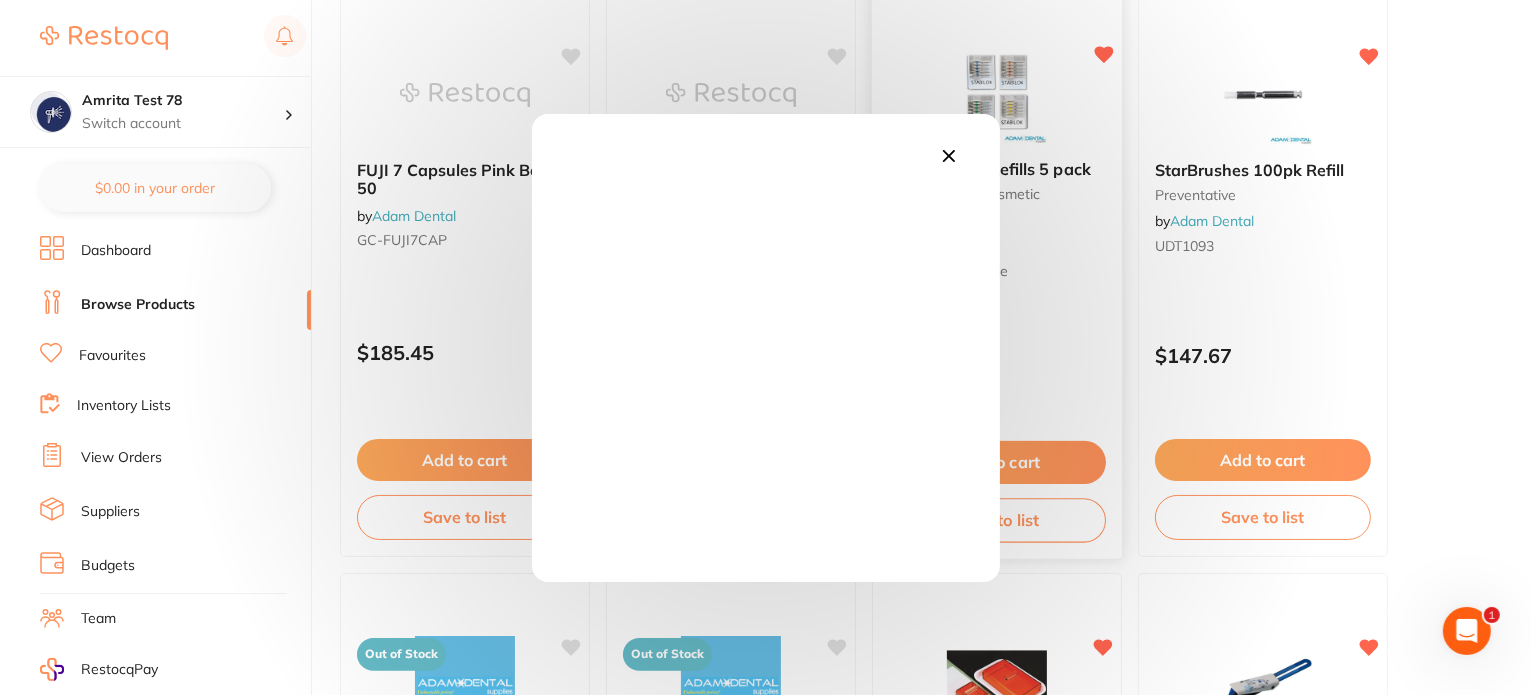 drag, startPoint x: 950, startPoint y: 156, endPoint x: 991, endPoint y: 307, distance: 156.46725 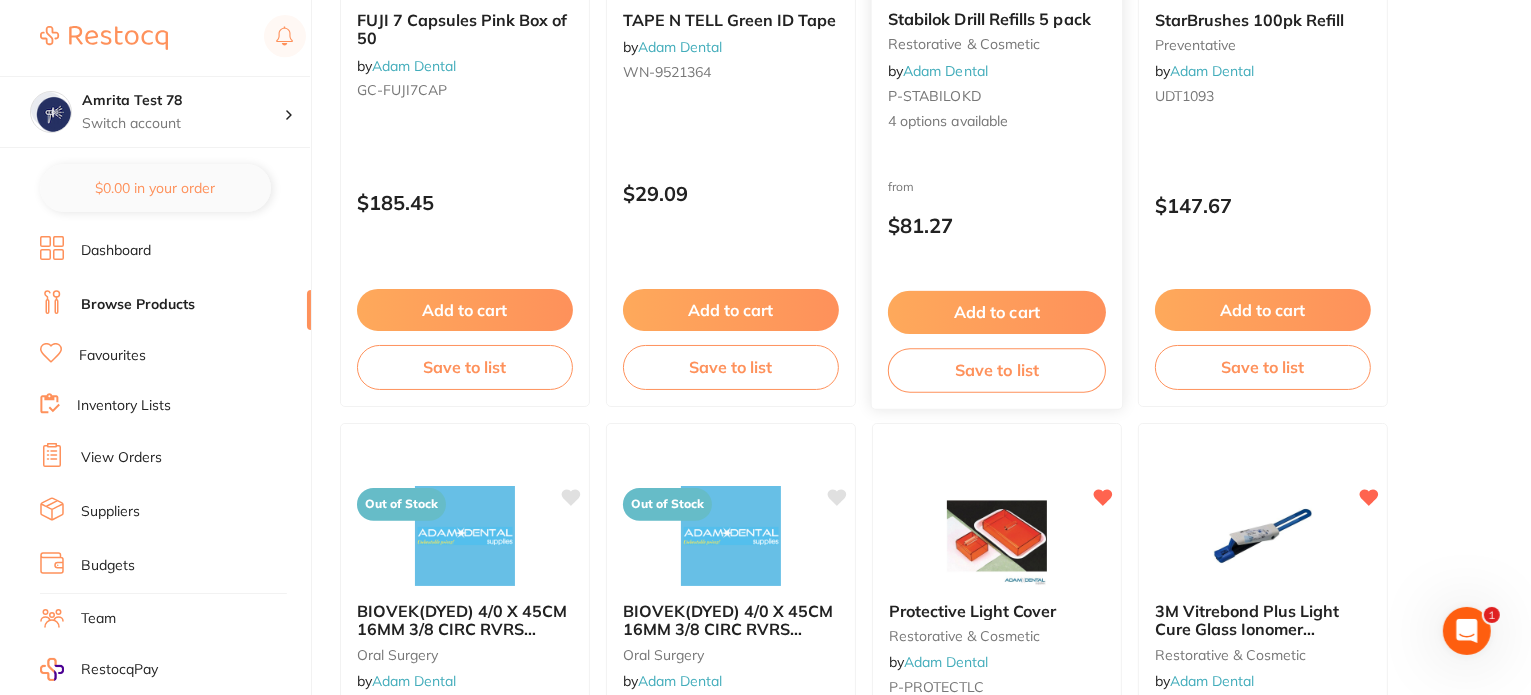 scroll, scrollTop: 300, scrollLeft: 0, axis: vertical 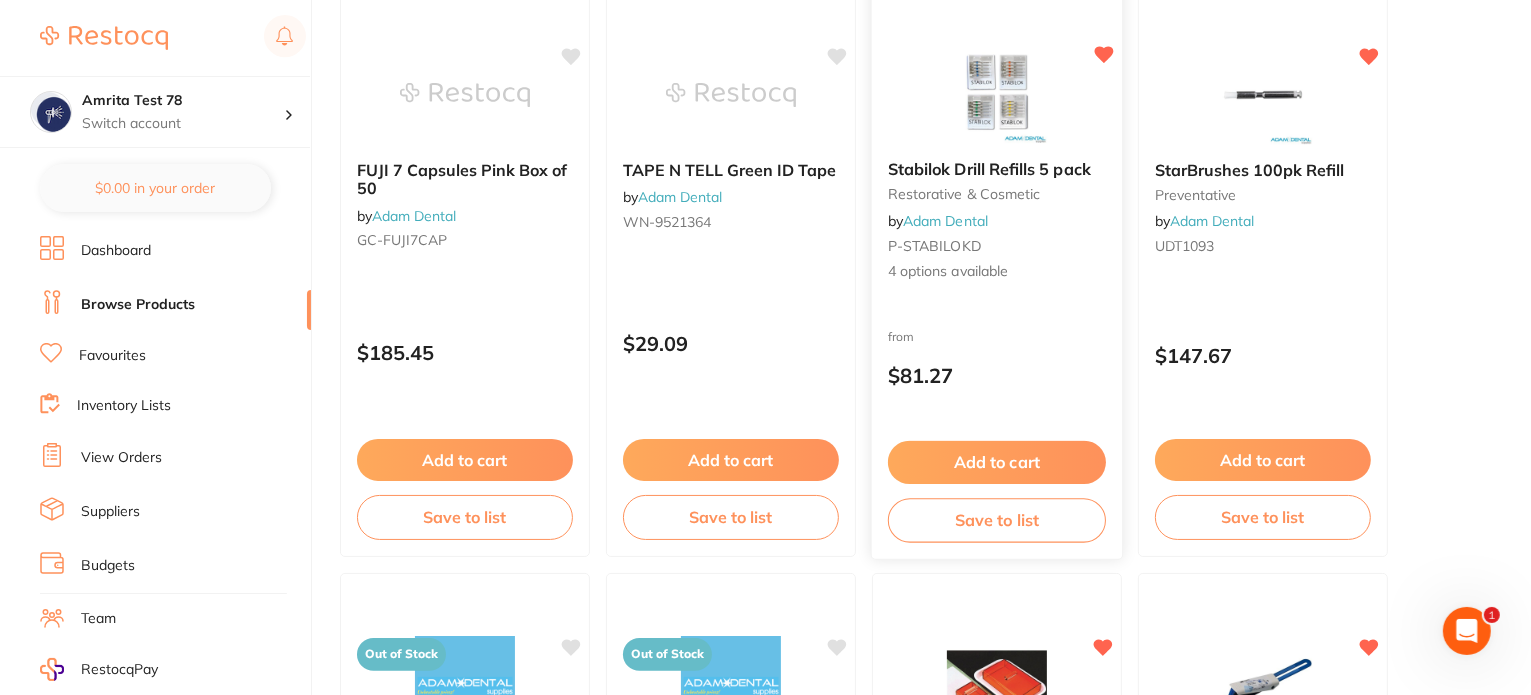 click on "Save to list" at bounding box center (997, 520) 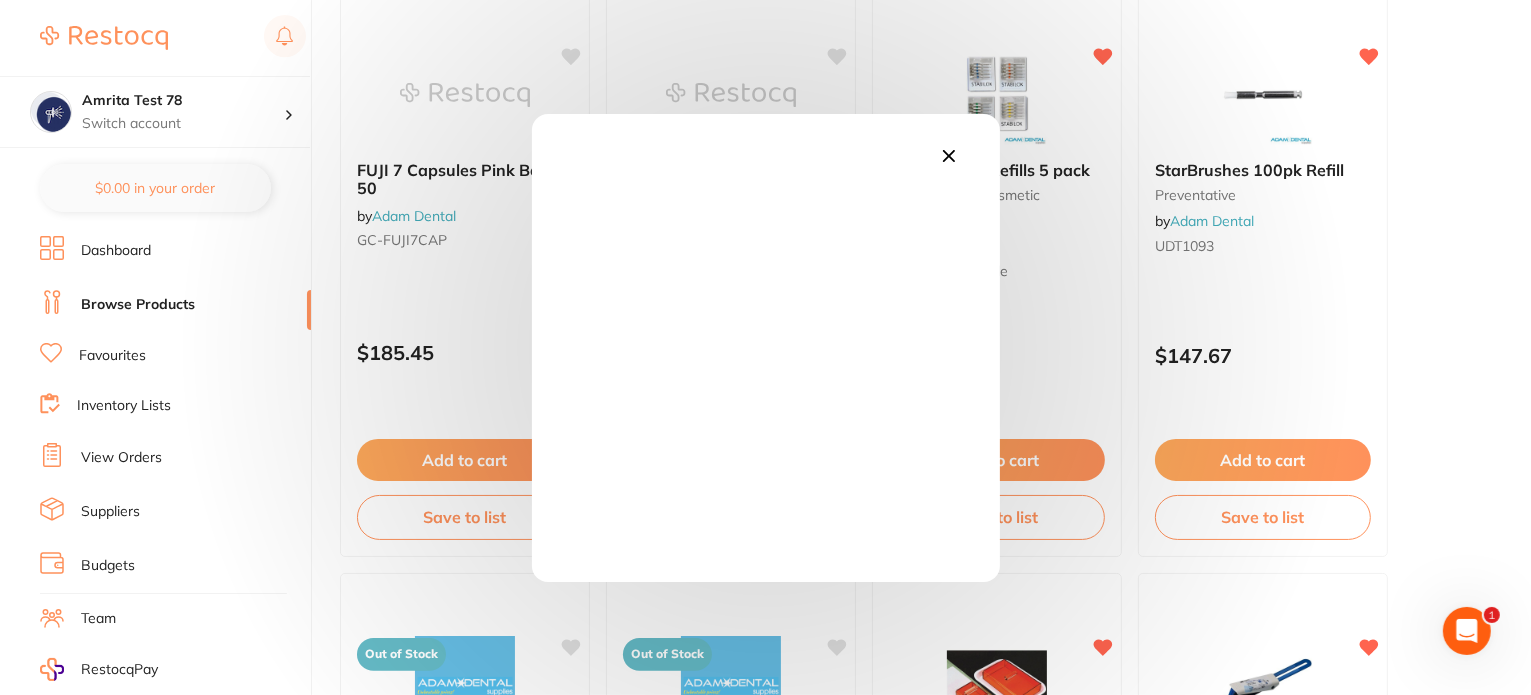 click at bounding box center [765, 347] 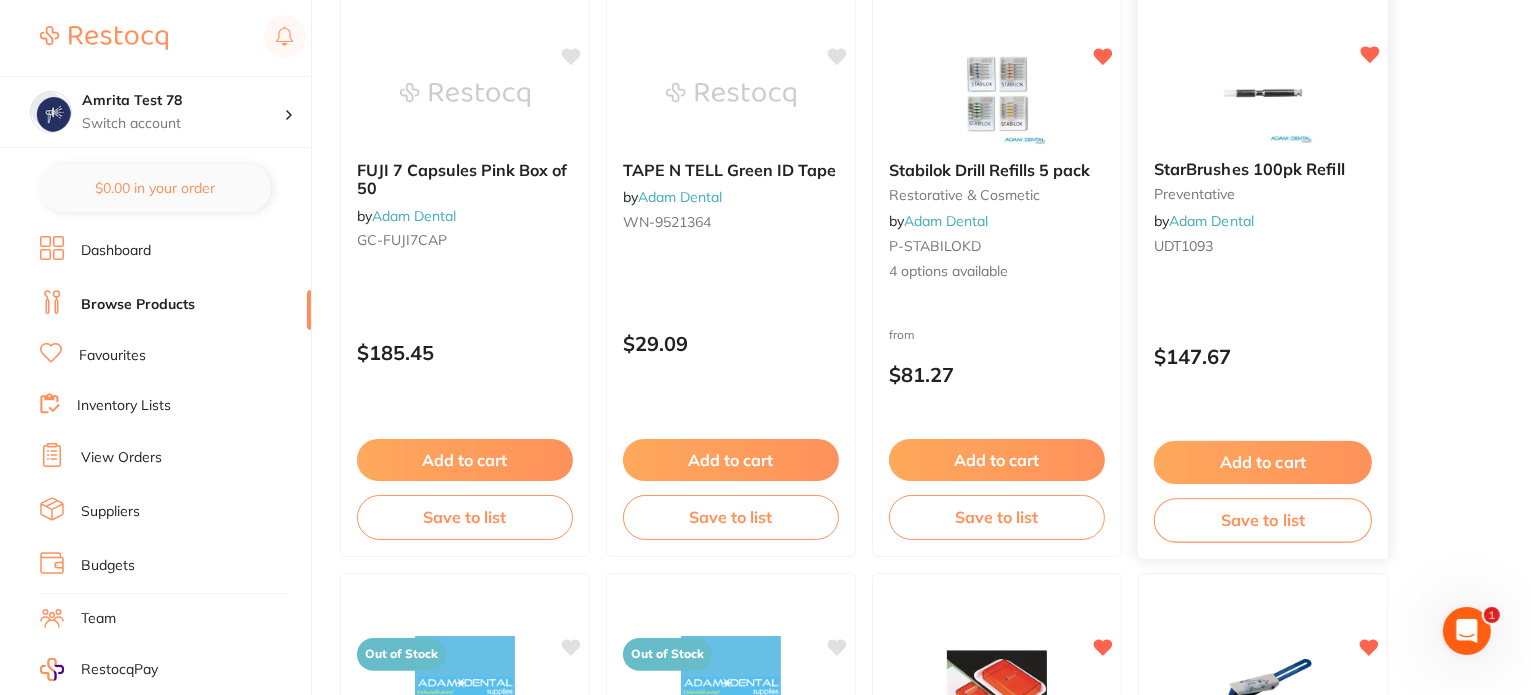 click on "Save to list" at bounding box center [1263, 520] 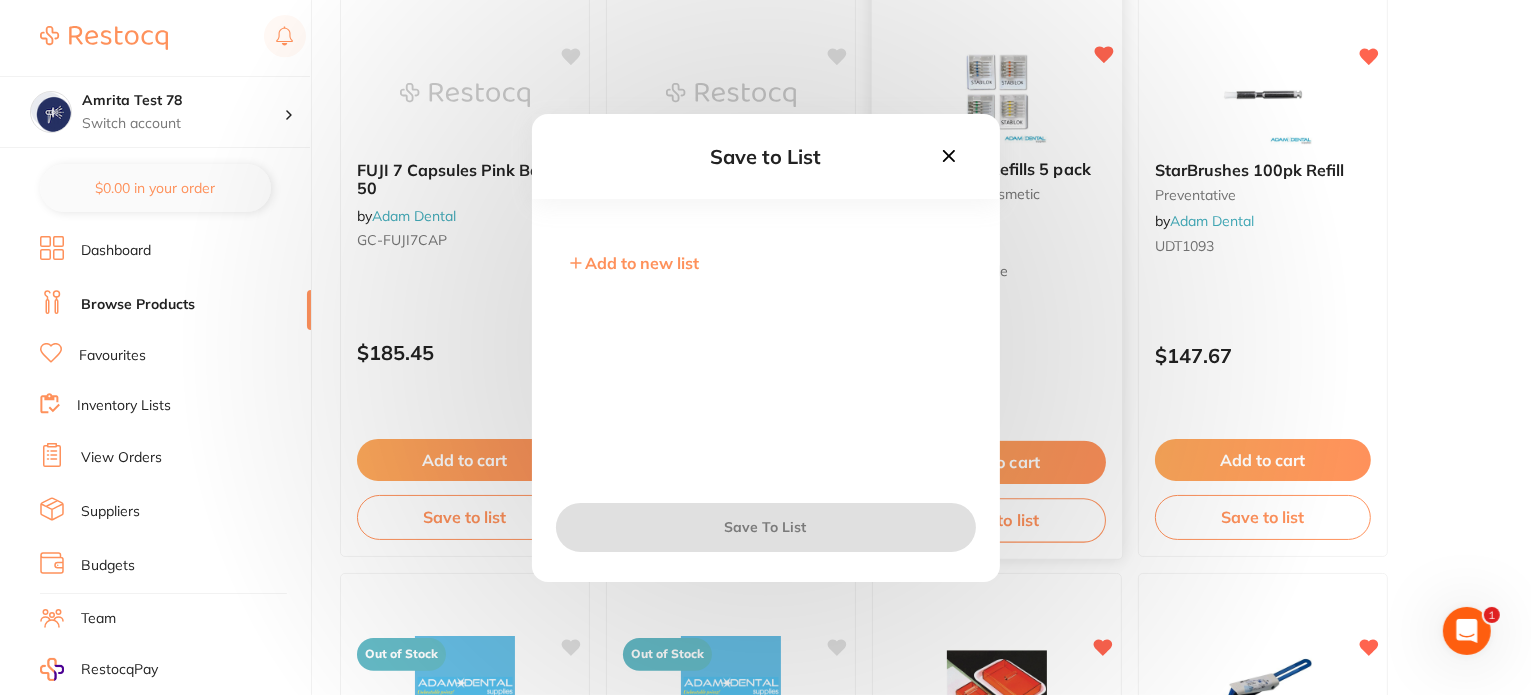 drag, startPoint x: 956, startPoint y: 157, endPoint x: 972, endPoint y: 269, distance: 113.137085 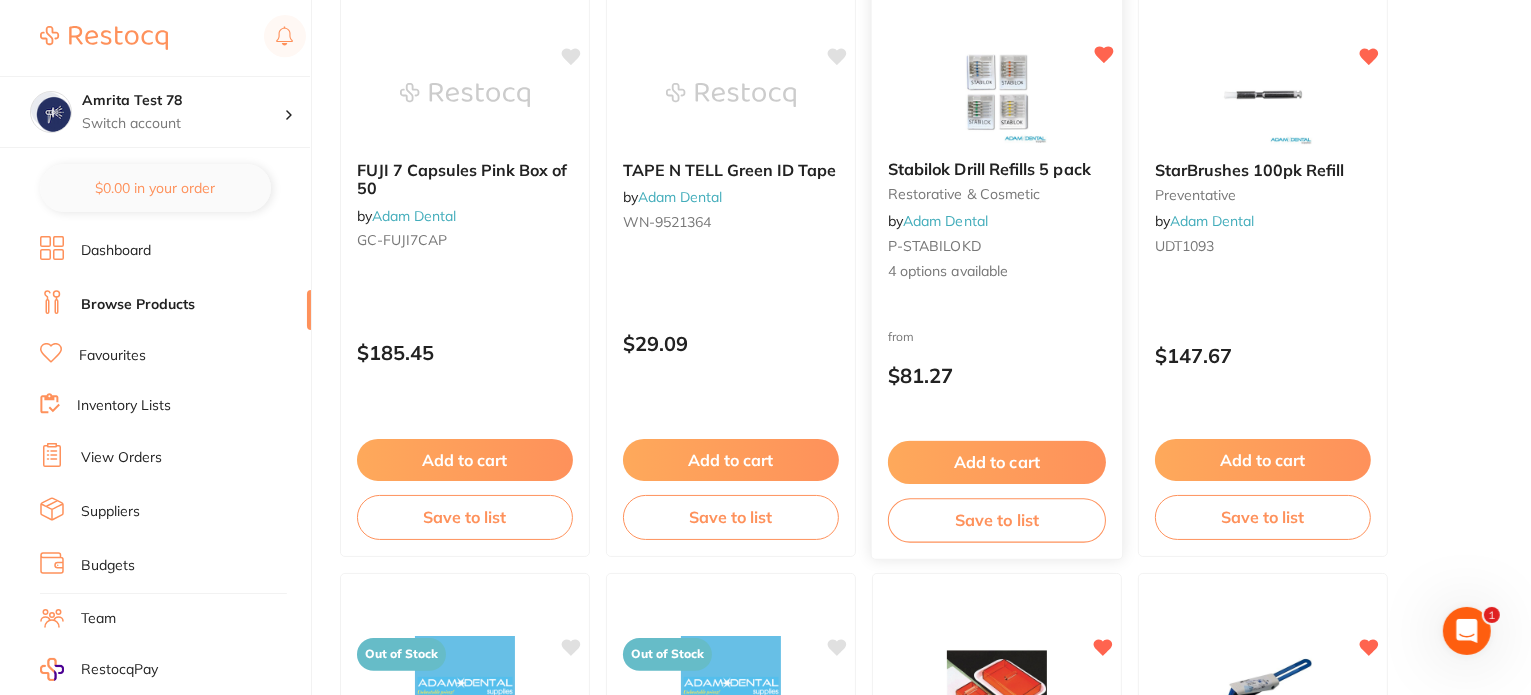 click on "Save to list" at bounding box center (997, 520) 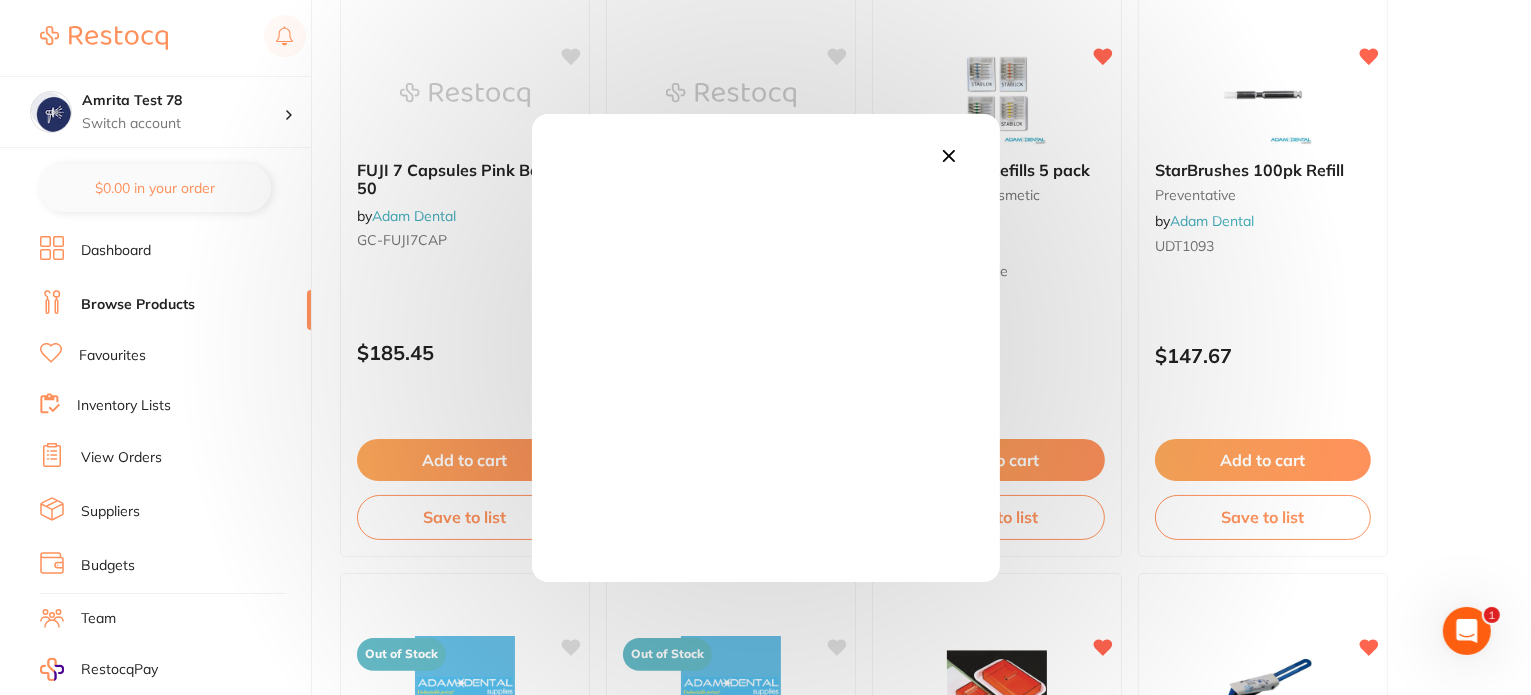 click 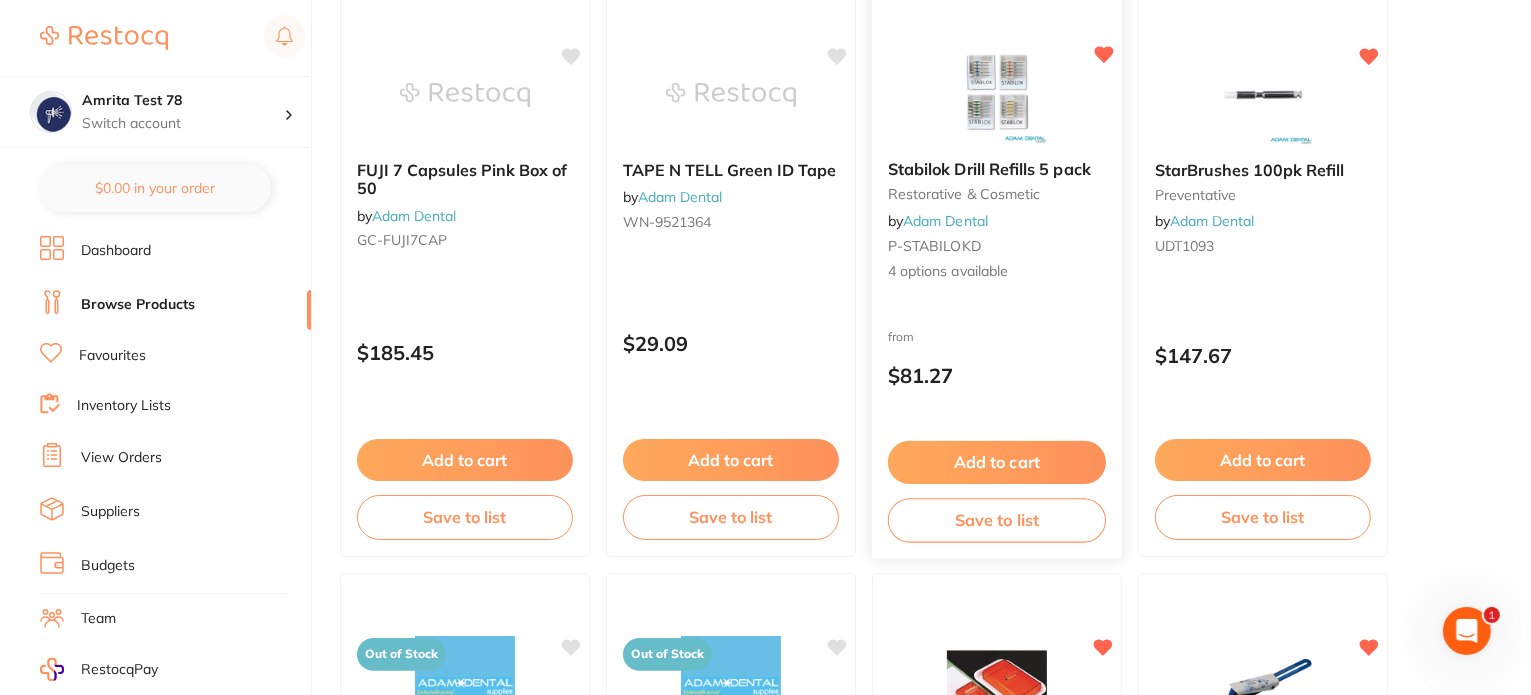 click on "from $81.27" at bounding box center (997, 361) 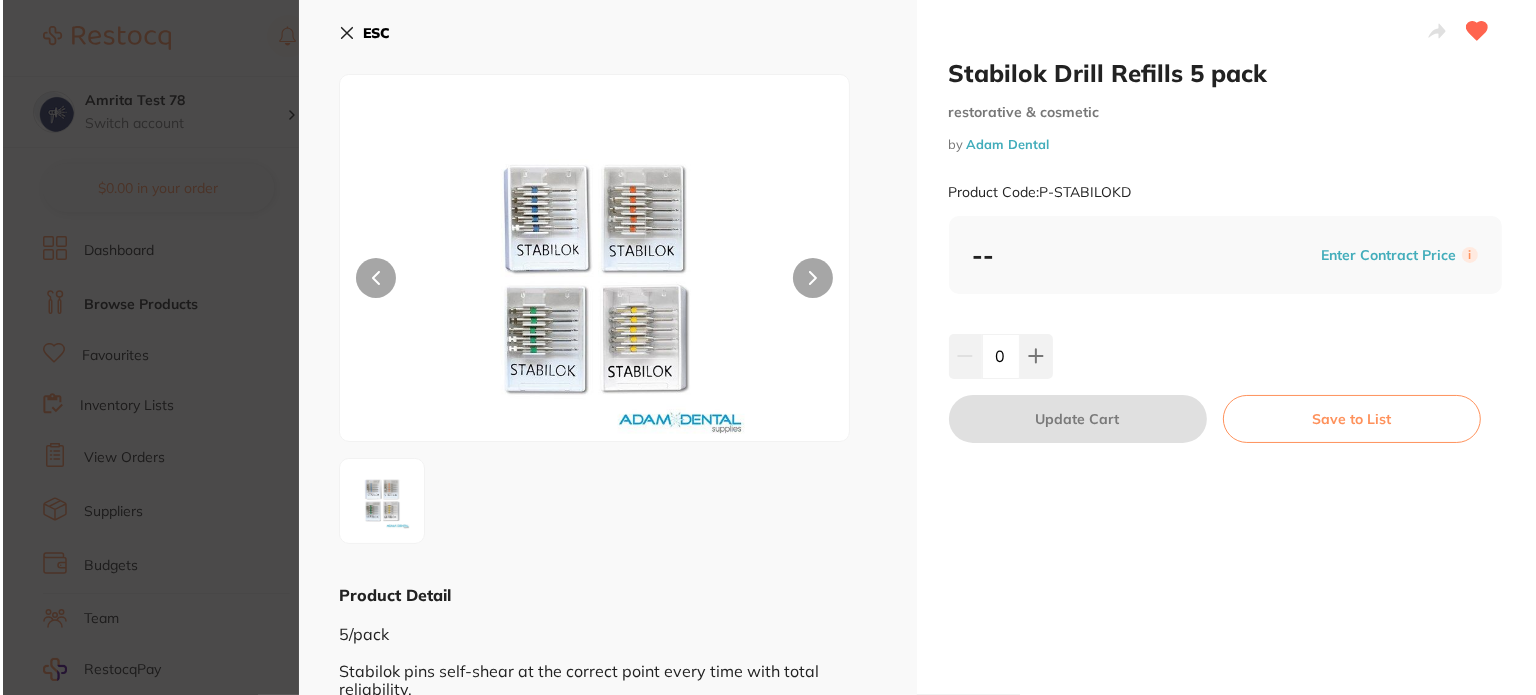 scroll, scrollTop: 0, scrollLeft: 0, axis: both 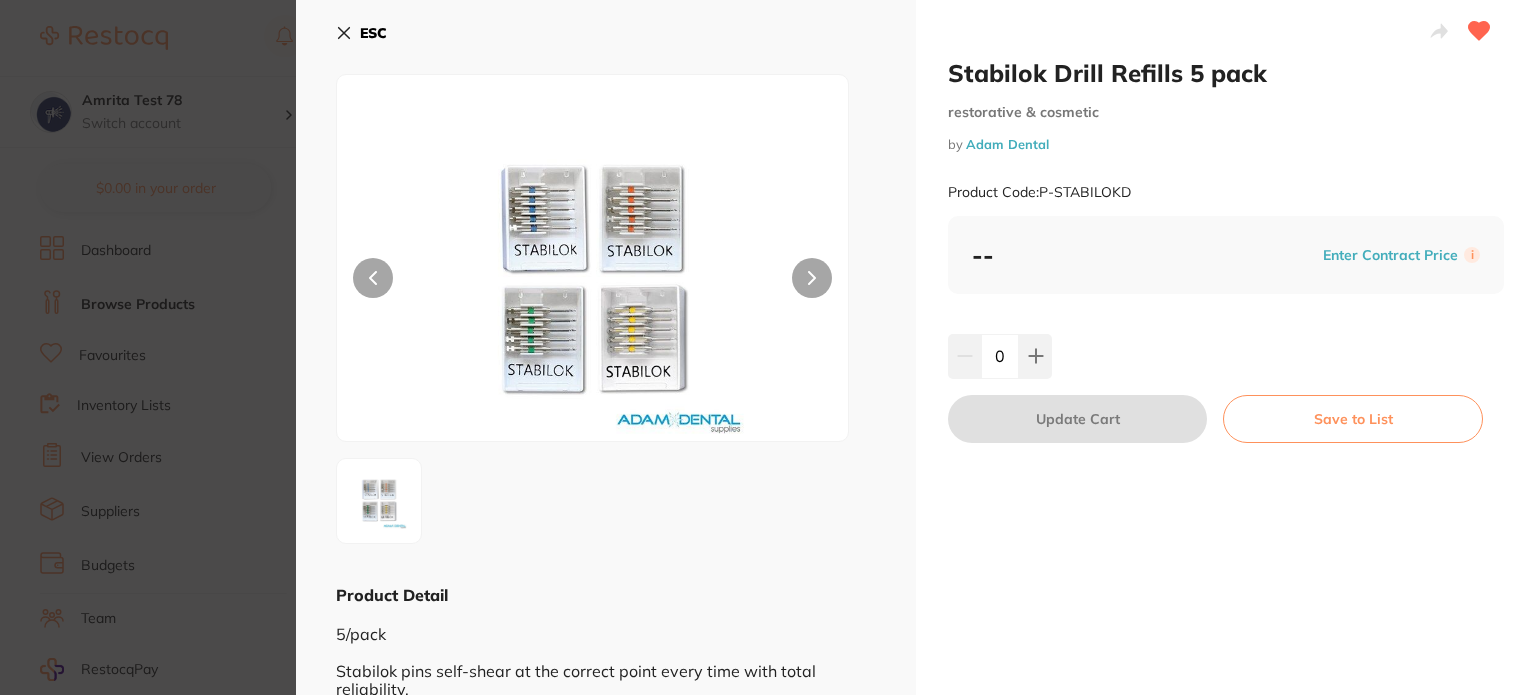 click on "ESC" at bounding box center (361, 33) 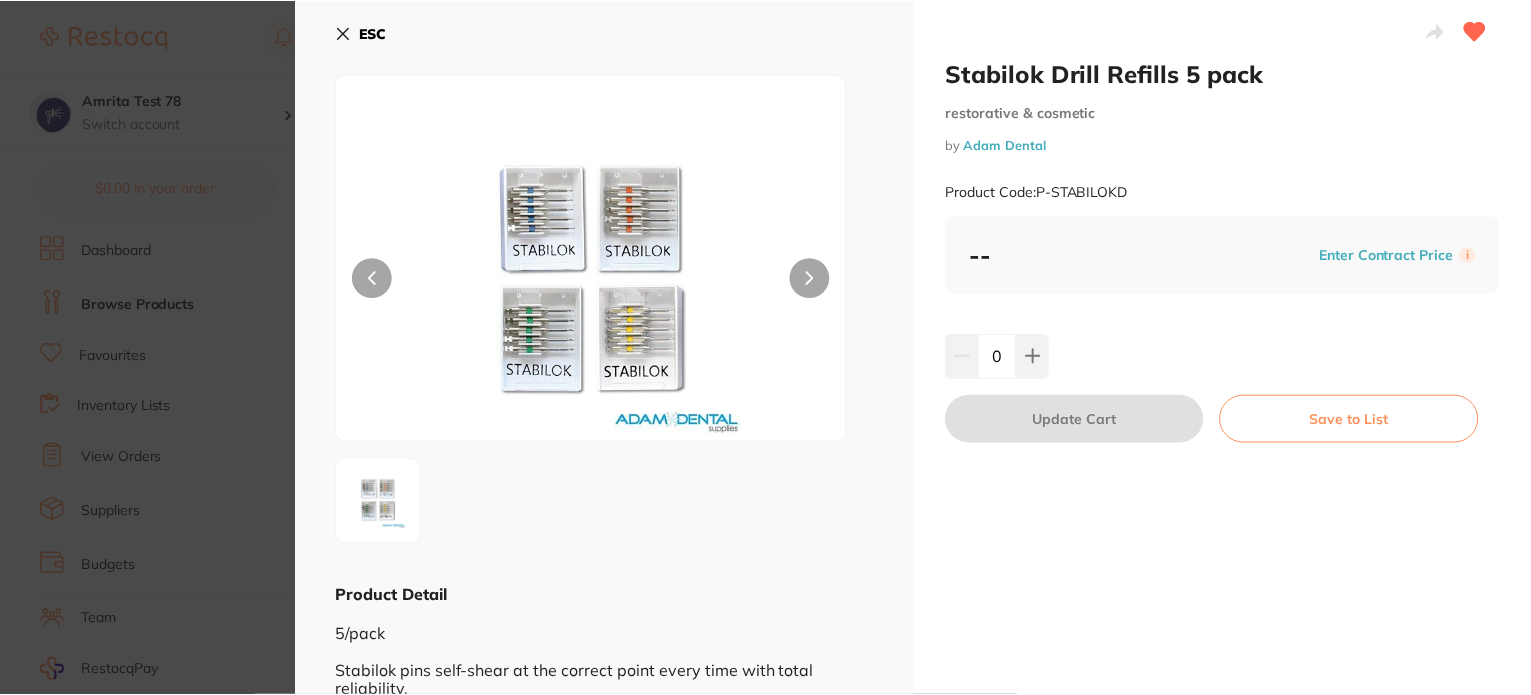 scroll, scrollTop: 300, scrollLeft: 0, axis: vertical 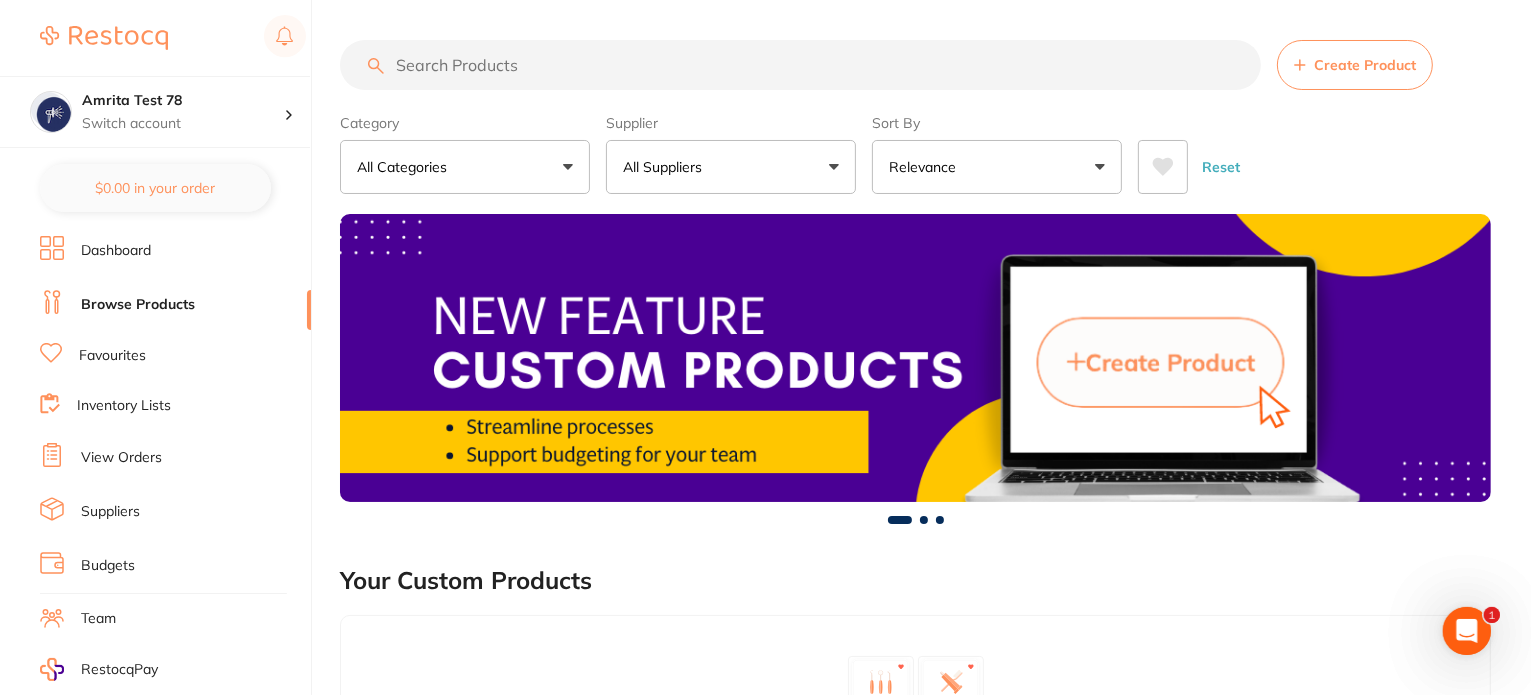 click on "All Suppliers" at bounding box center [731, 167] 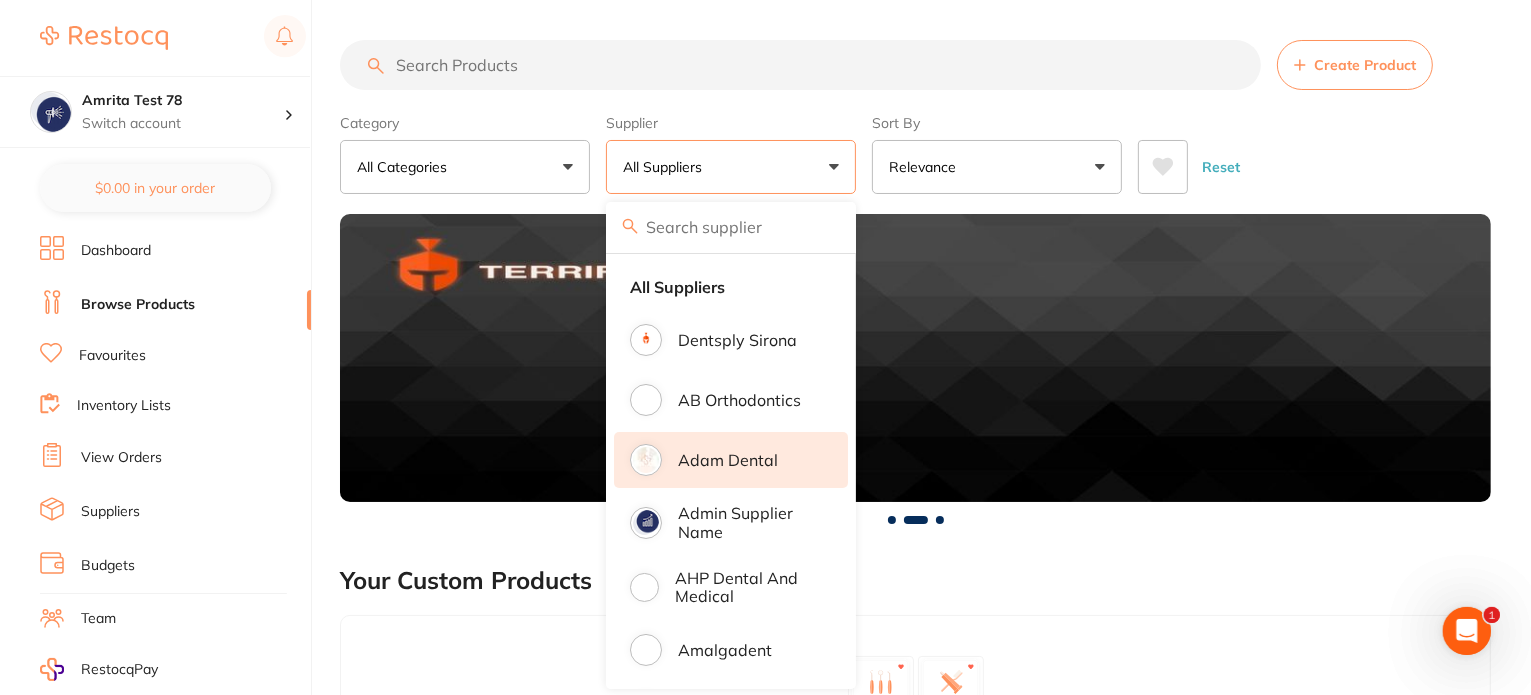 click on "Adam Dental" at bounding box center [728, 460] 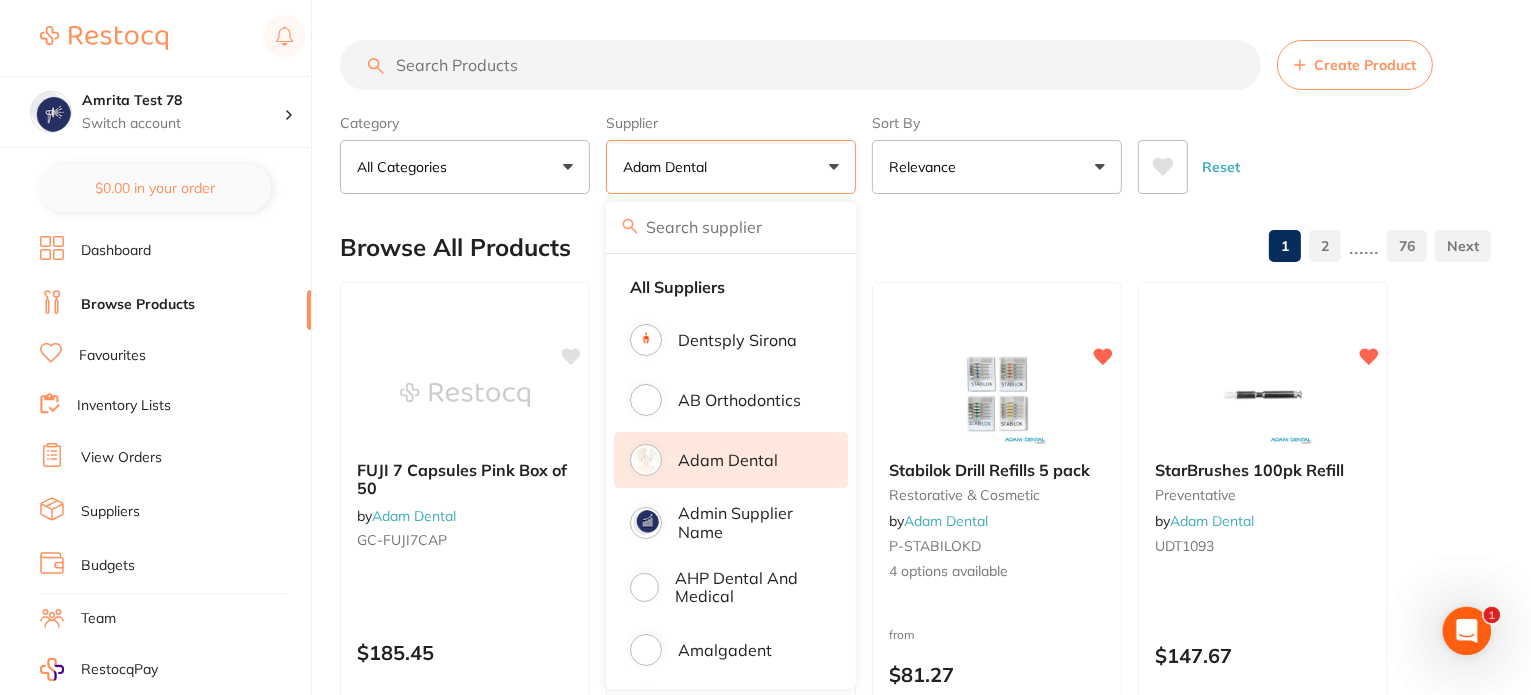click on "Category All Categories All Categories anaesthetic articulating burs crown & bridge disposables endodontics equipment finishing & polishing handpieces impression infection control instruments laboratory oral surgery orthodontics photography preventative restorative & cosmetic rubber dam whitening xrays/imaging Clear Category   false    All Categories Category All Categories anaesthetic articulating burs crown & bridge disposables endodontics equipment finishing & polishing handpieces impression infection control instruments laboratory oral surgery orthodontics photography preventative restorative & cosmetic rubber dam whitening xrays/imaging Supplier Adam Dental All Suppliers Dentsply Sirona AB Orthodontics Adam Dental Admin supplier name AHP Dental and Medical Amalgadent AR Instrumed Ark Health AU Supplier Admin BioMeDent Pty Ltd CDS Dental Critical Dental David Melton Dental Practice Supplies Dental Zone Erkodent Erskine Dental frontend Geistlich Healthware Australia Henry Schein Halas Independent Dental" at bounding box center [915, 150] 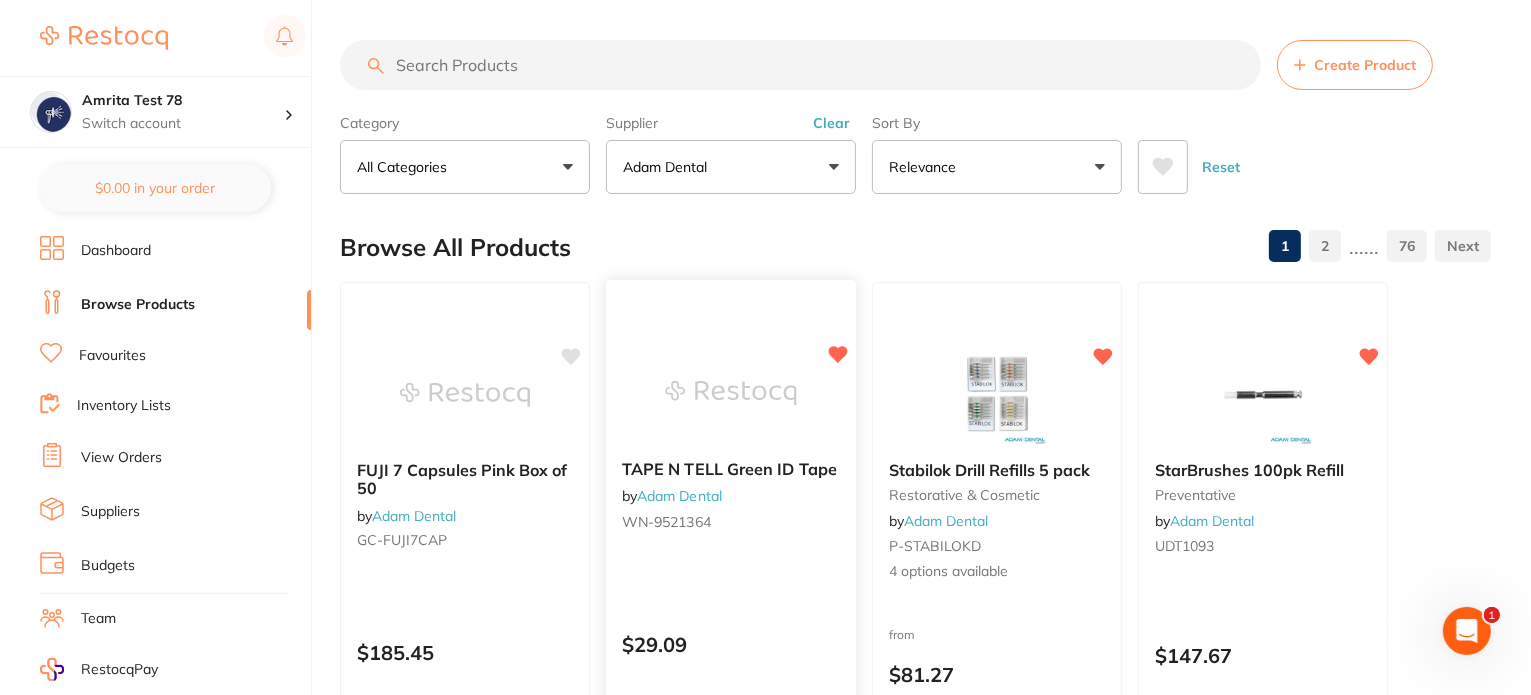 scroll, scrollTop: 600, scrollLeft: 0, axis: vertical 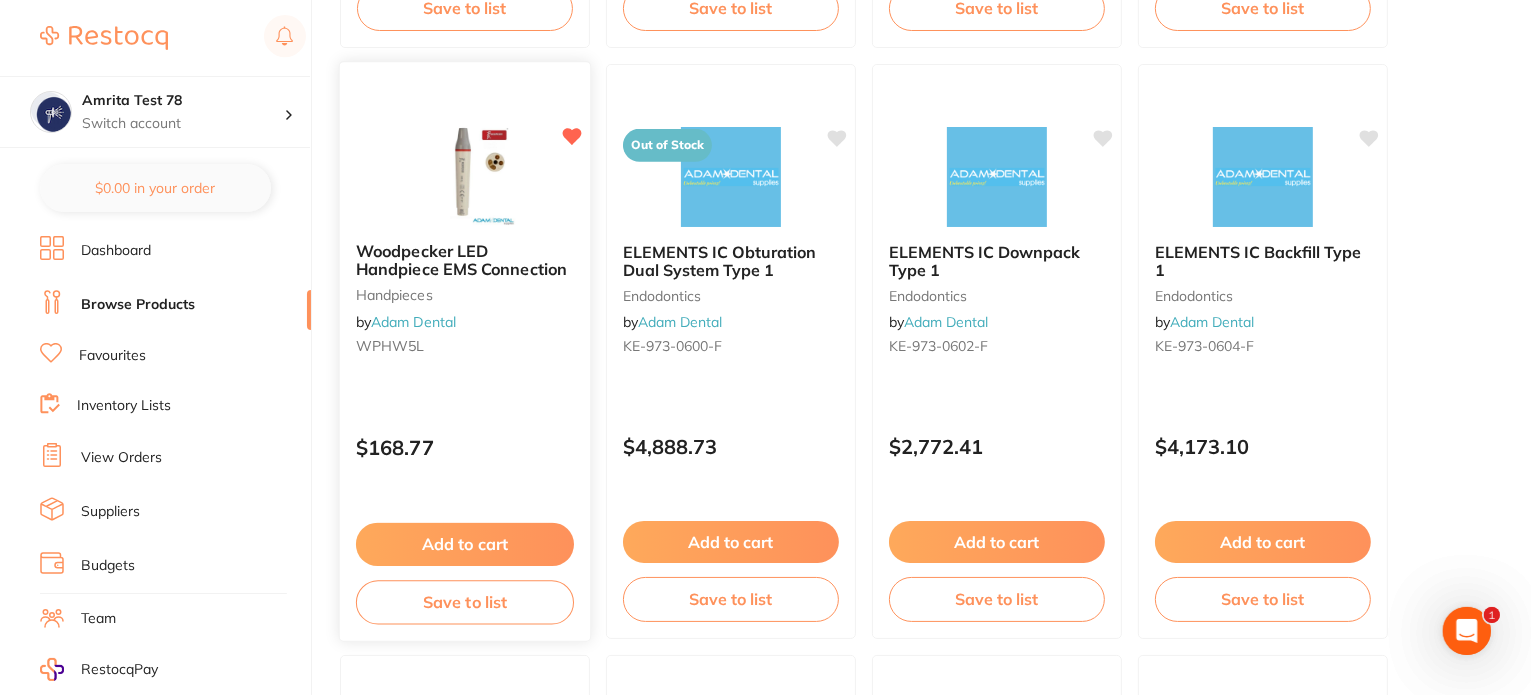 click on "Save to list" at bounding box center [465, 602] 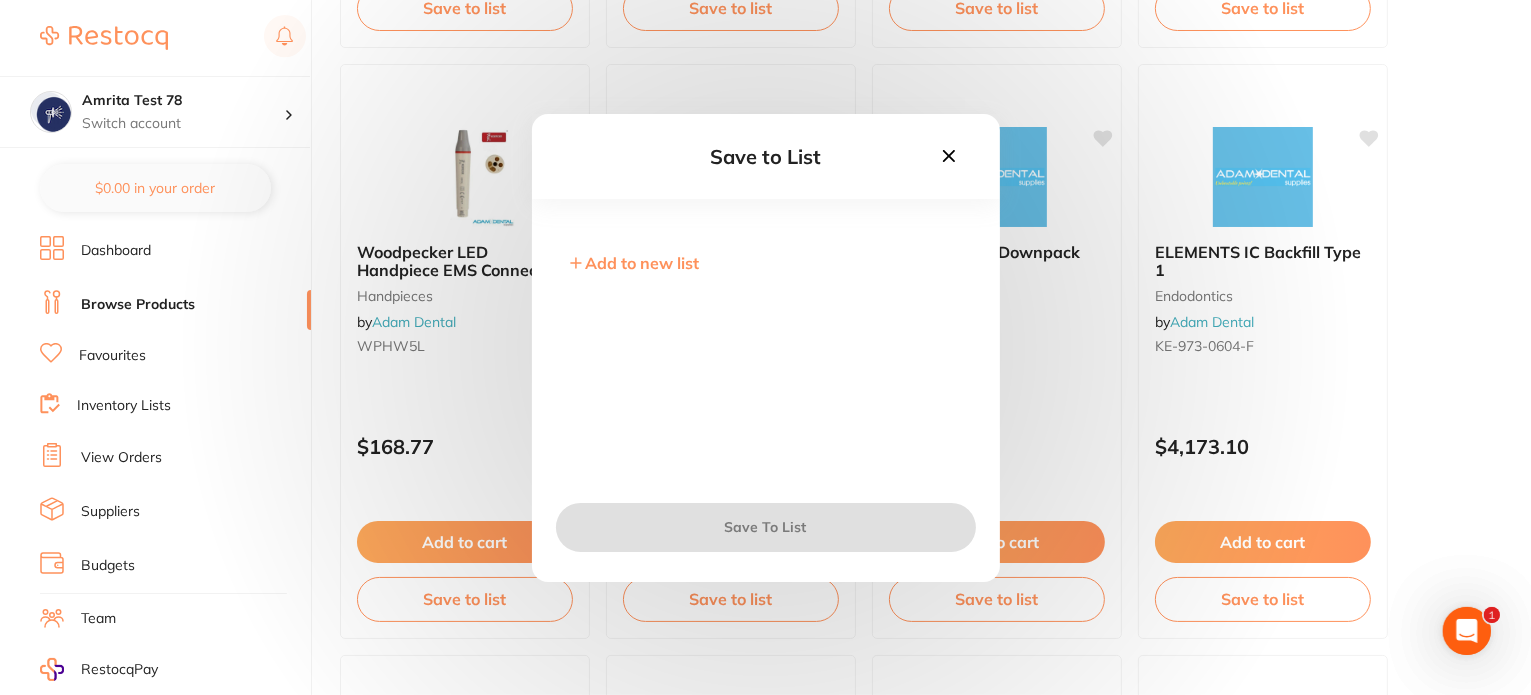 click on "Save to List           Add to new list Save To List" at bounding box center (765, 347) 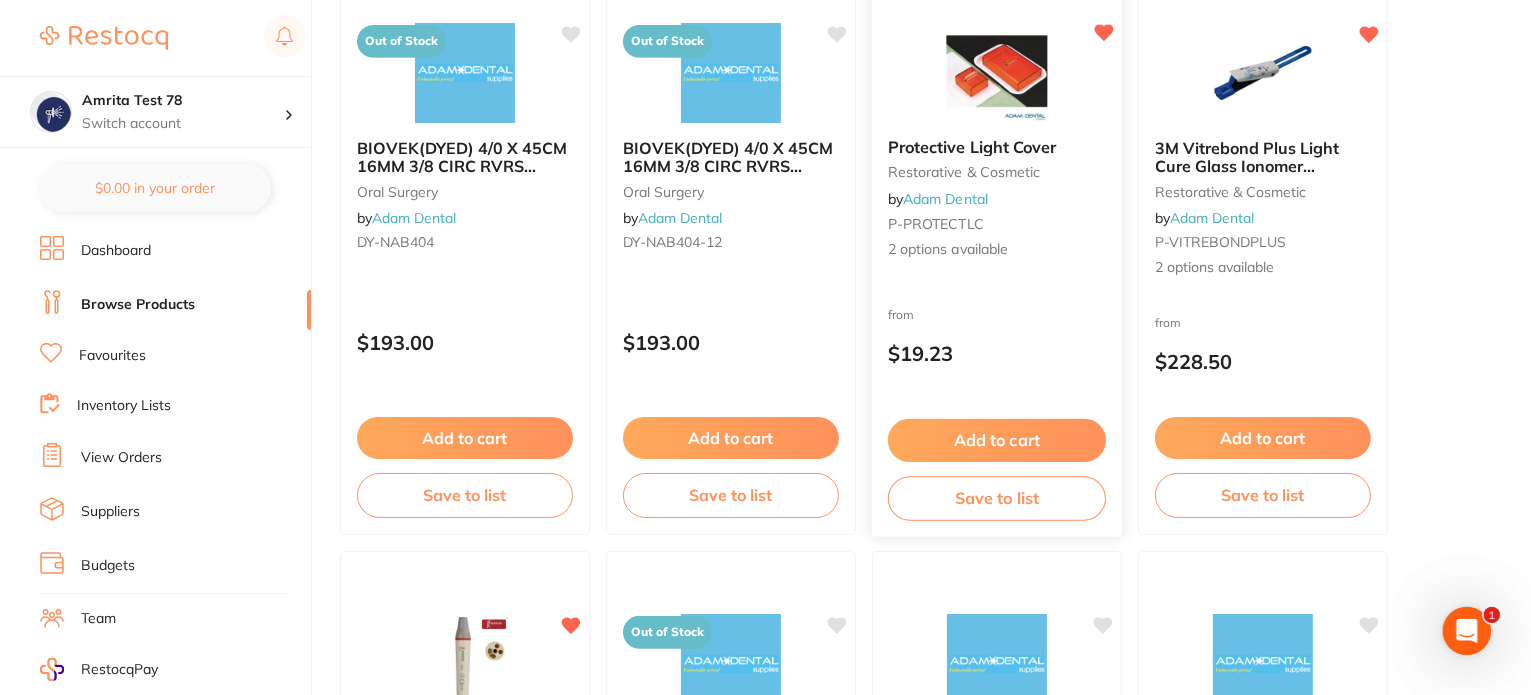 scroll, scrollTop: 1000, scrollLeft: 0, axis: vertical 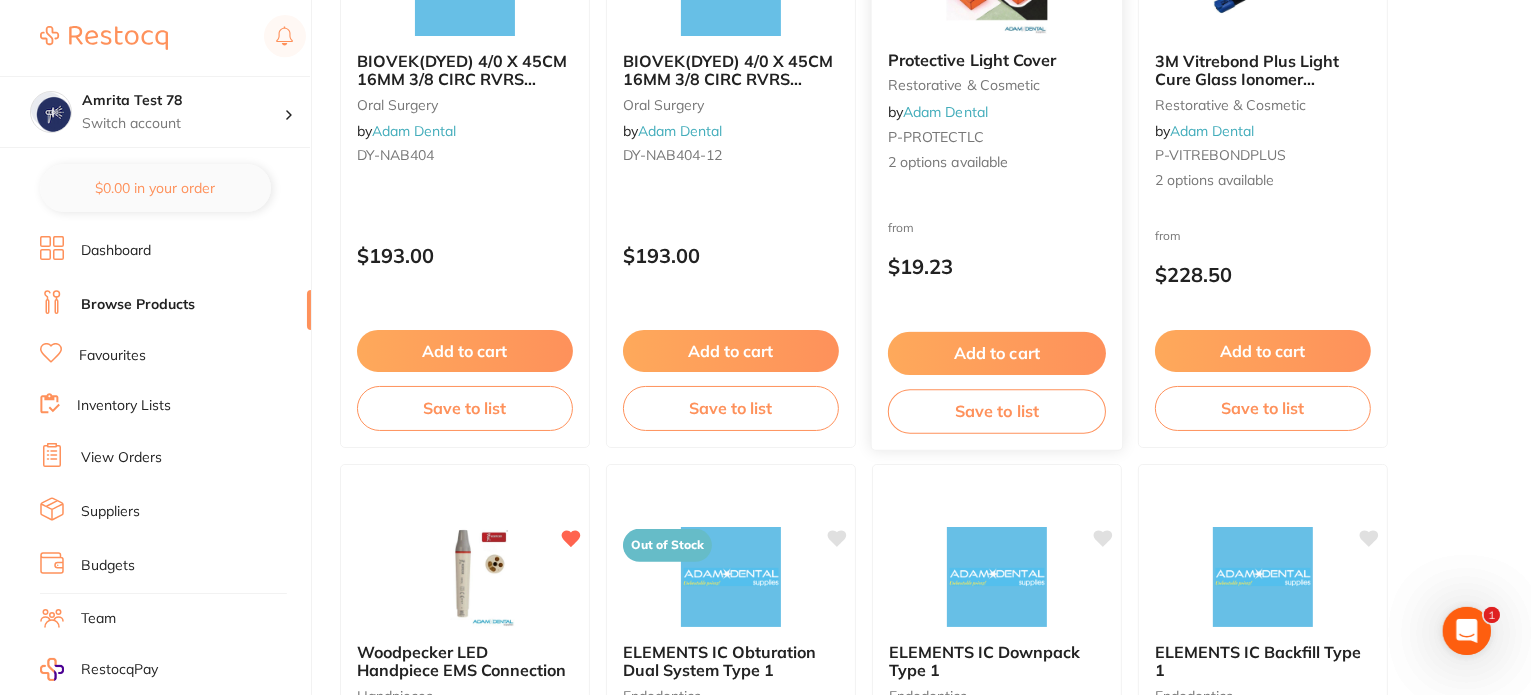 click on "Save to list" at bounding box center [997, 411] 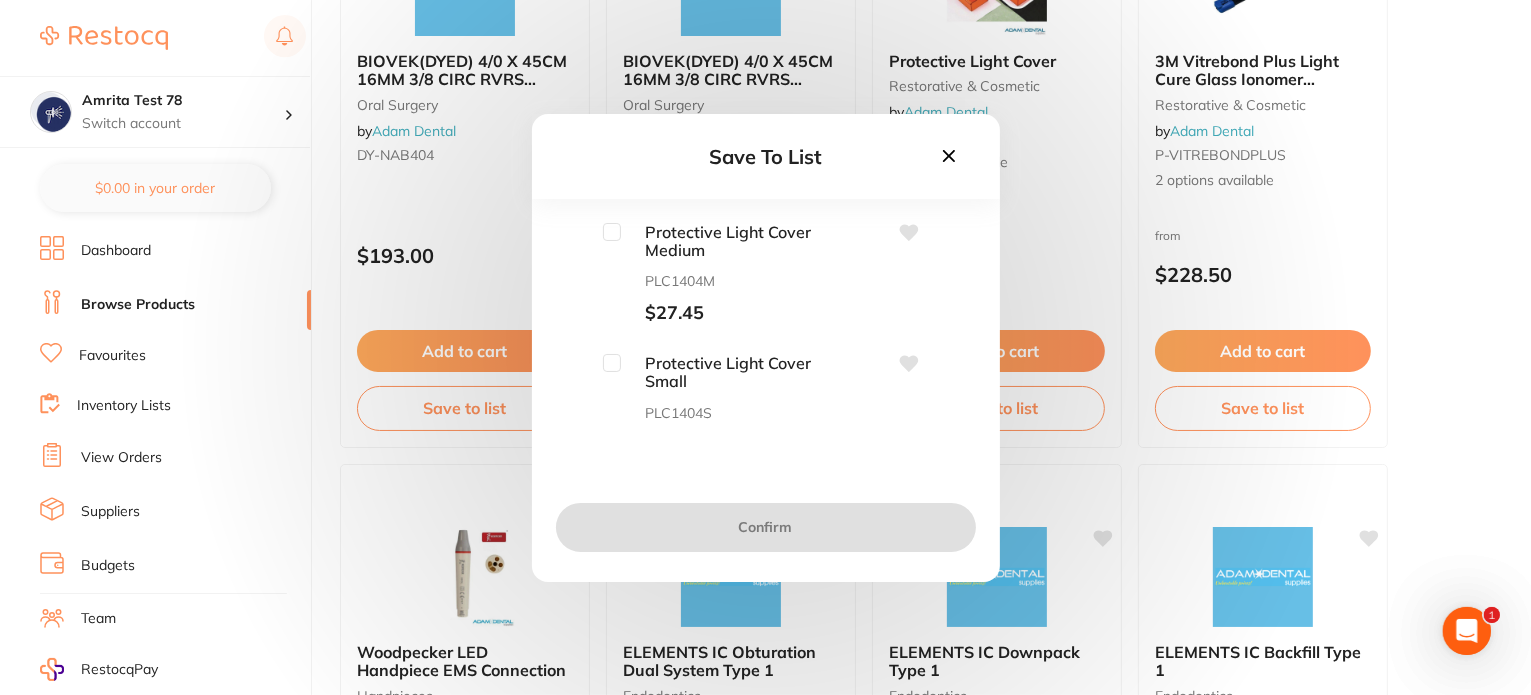 drag, startPoint x: 951, startPoint y: 146, endPoint x: 596, endPoint y: 418, distance: 447.22366 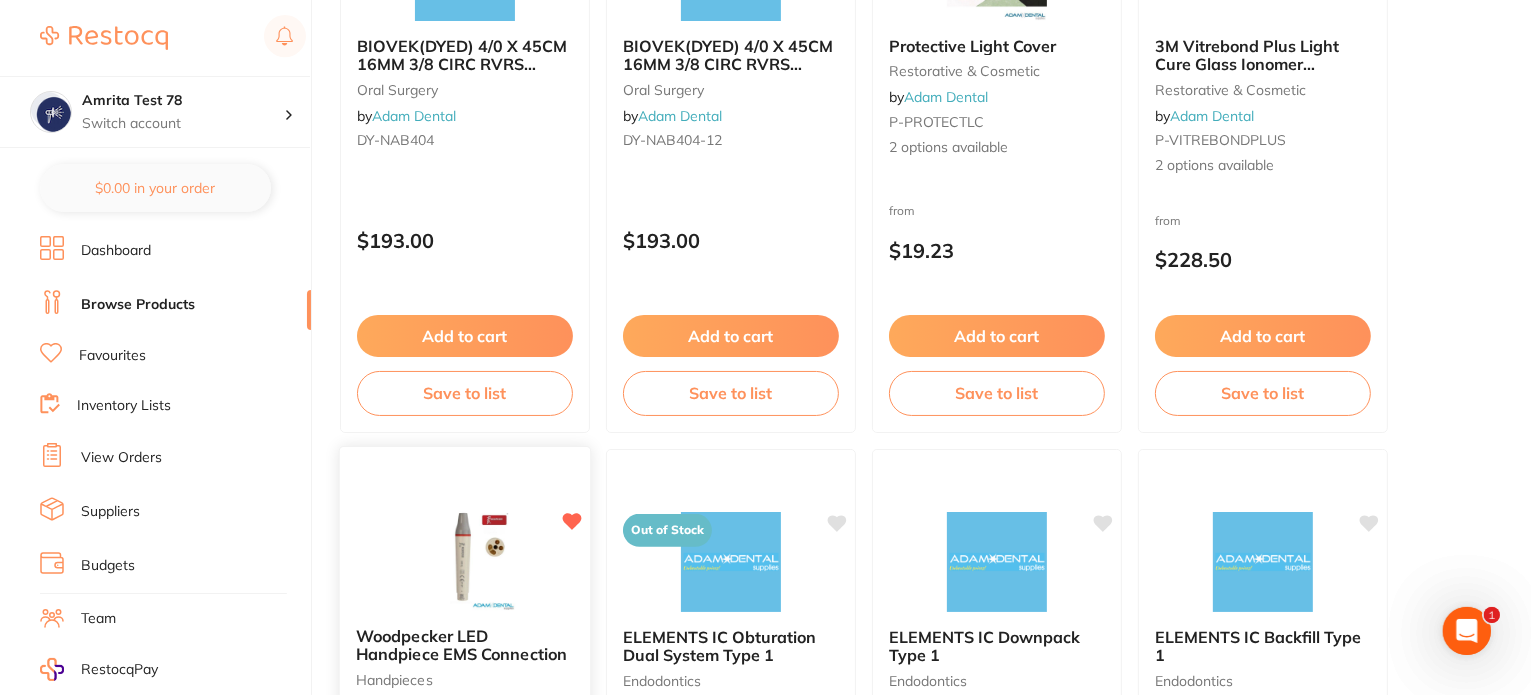 scroll, scrollTop: 1400, scrollLeft: 0, axis: vertical 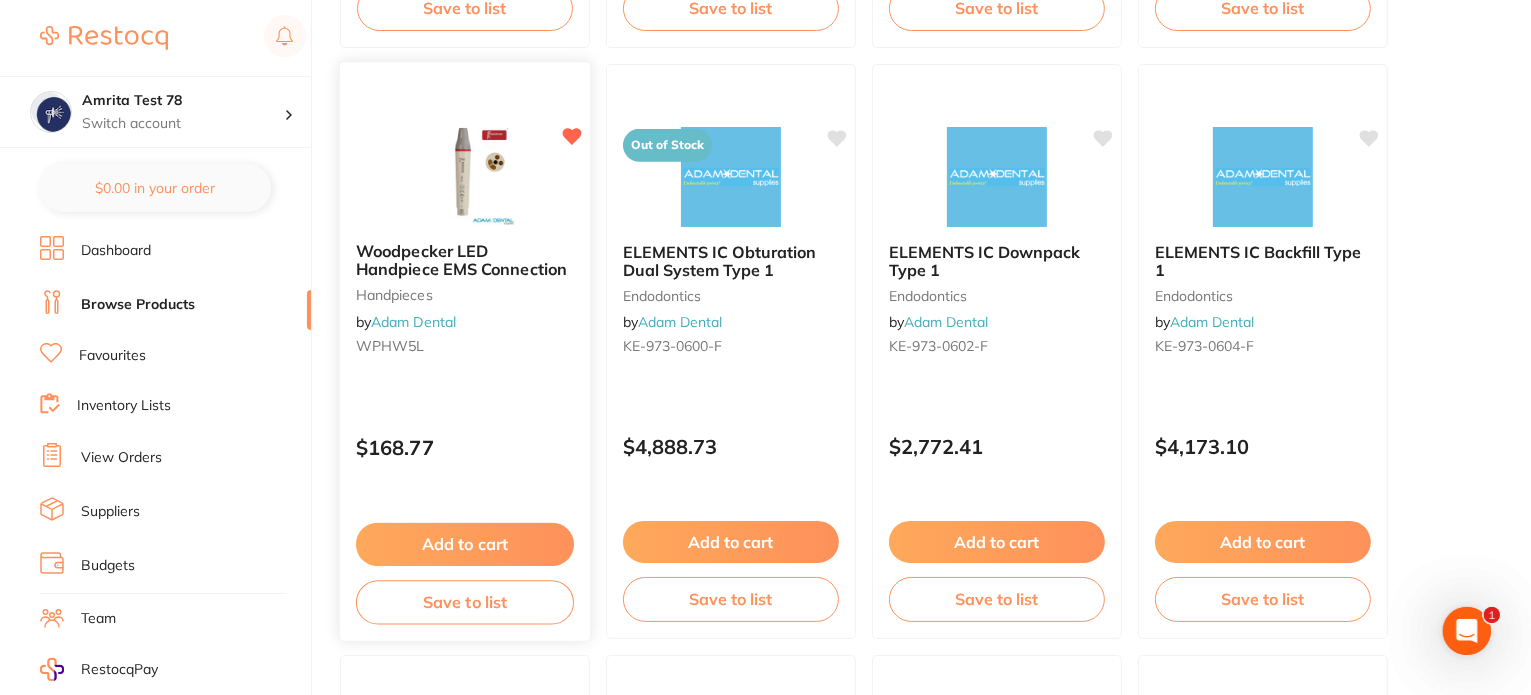 click on "Save to list" at bounding box center [465, 602] 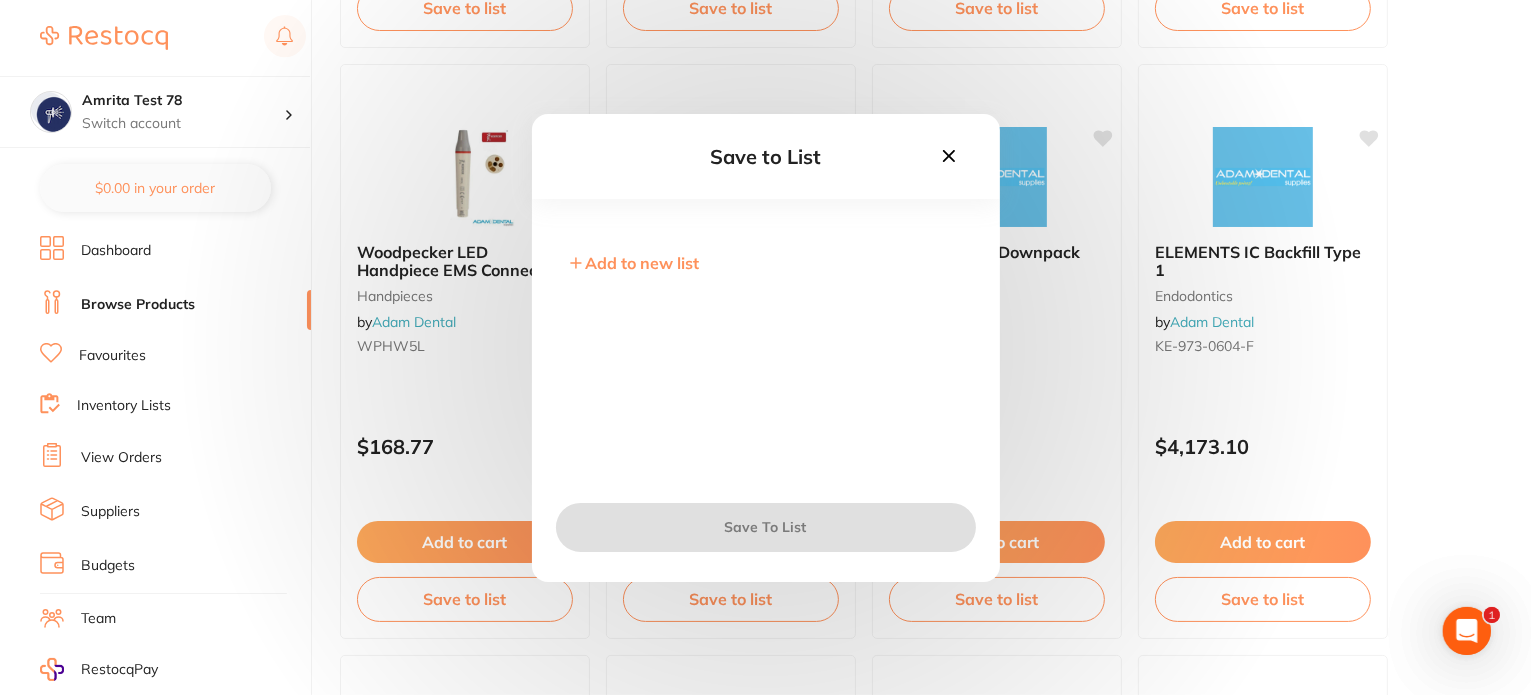 click on "Add to new list" at bounding box center (643, 263) 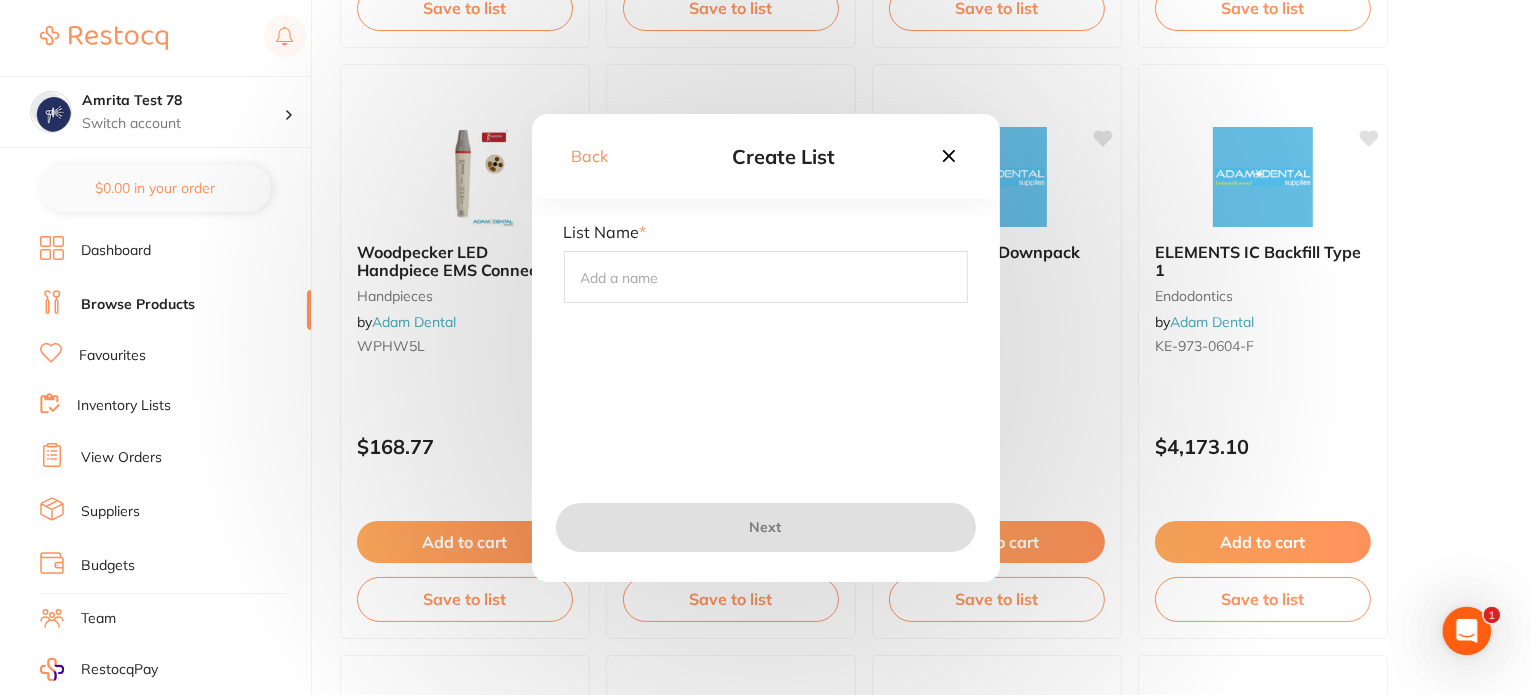 click at bounding box center [766, 277] 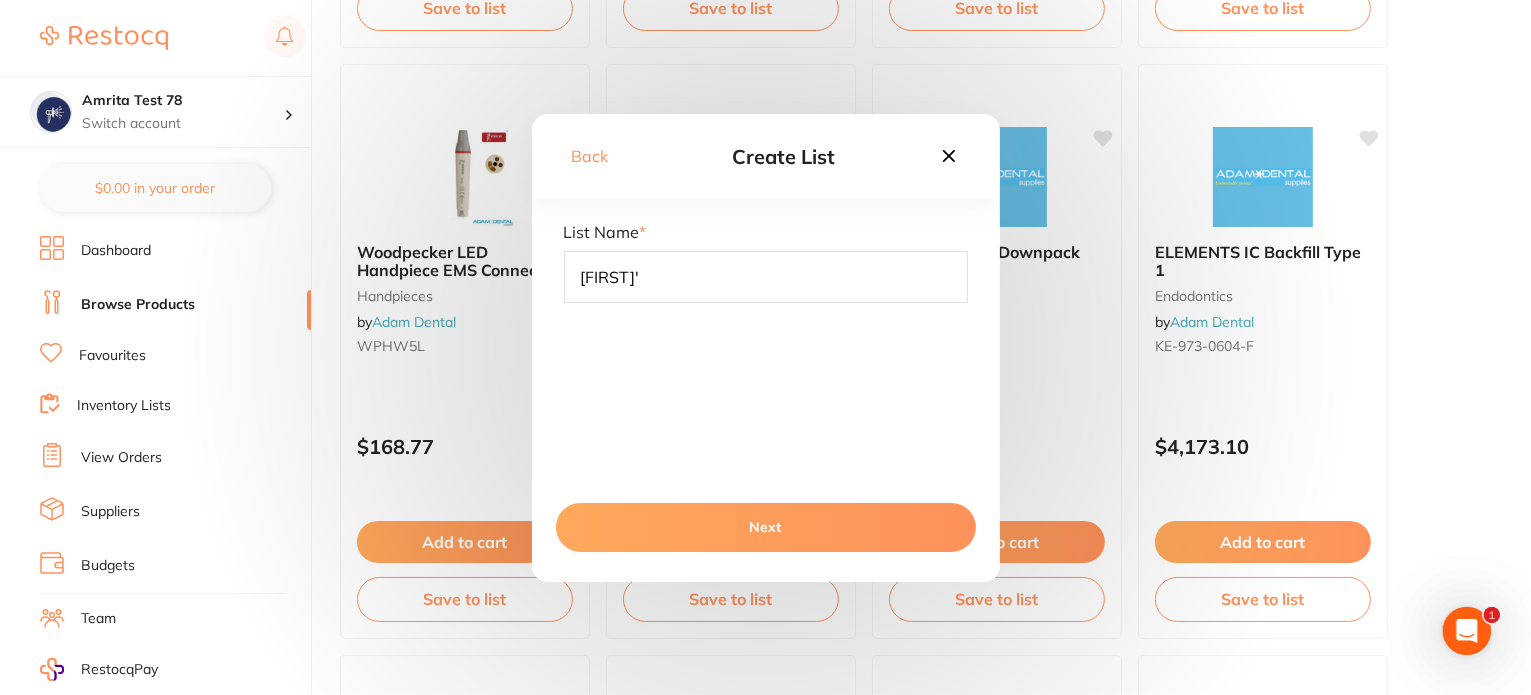 type on "[NAME]" 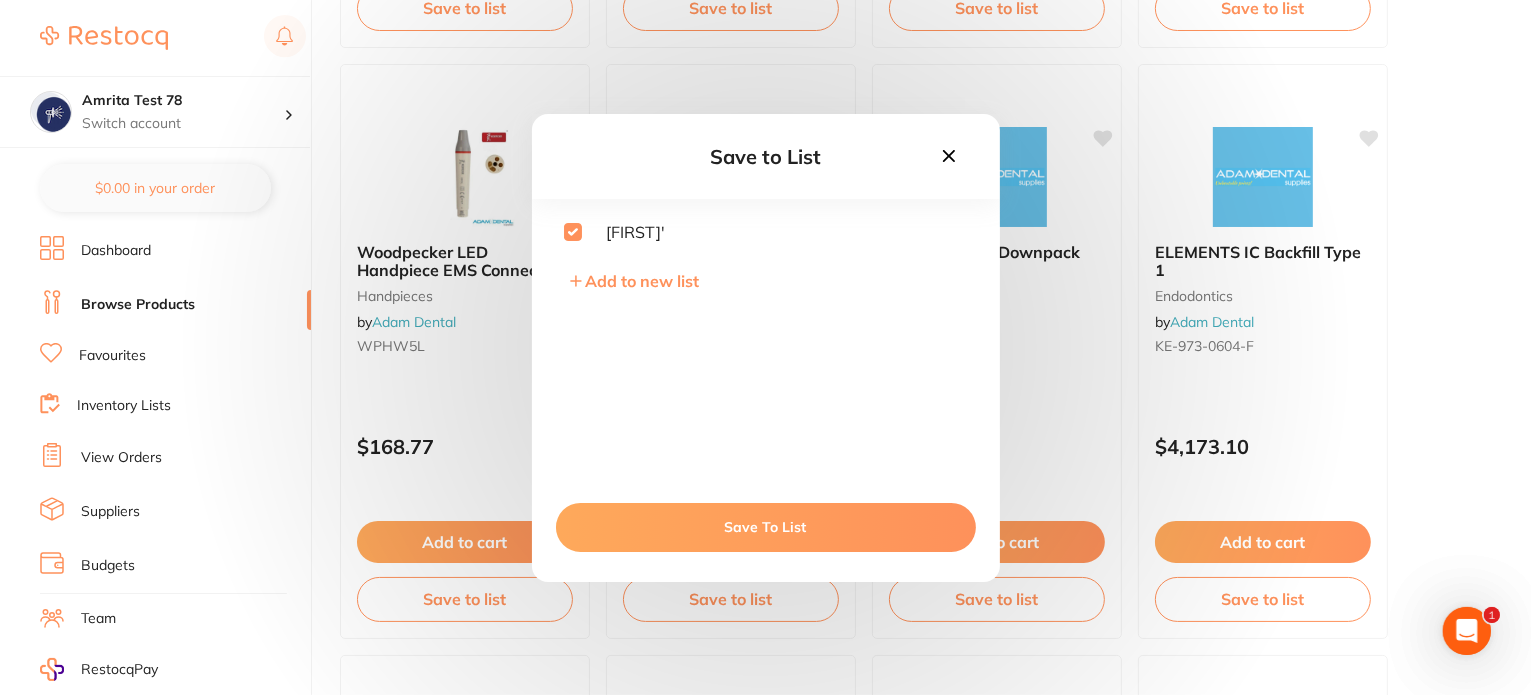 click on "Save To List" at bounding box center [766, 527] 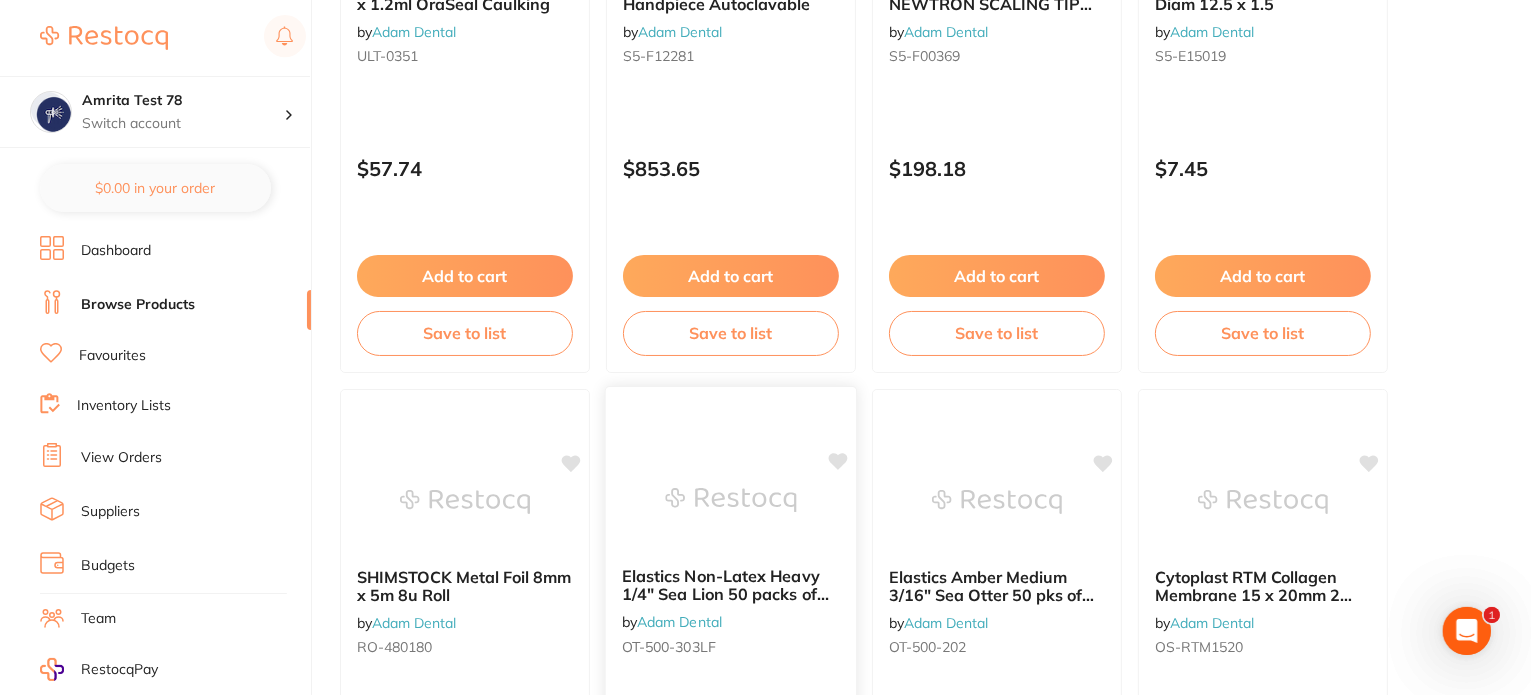 scroll, scrollTop: 2700, scrollLeft: 0, axis: vertical 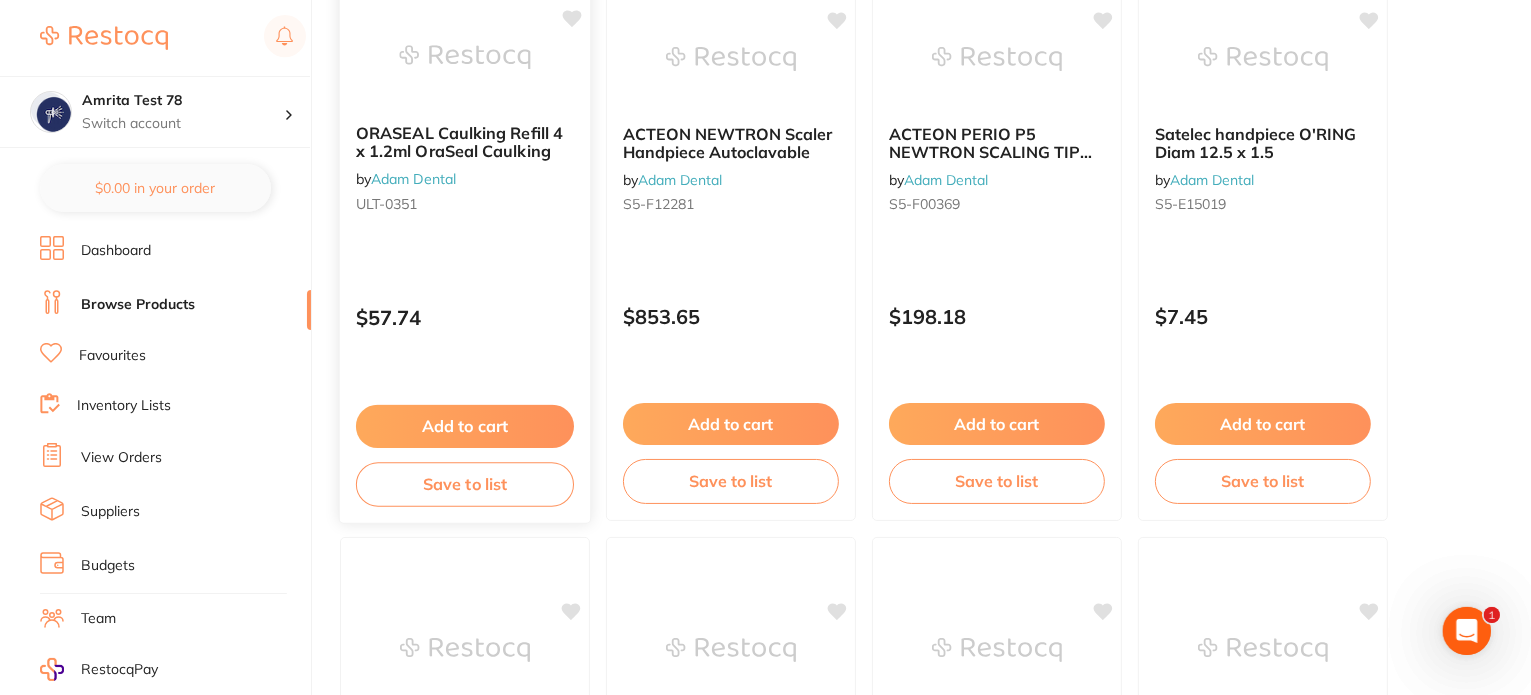 click on "Save to list" at bounding box center (465, 484) 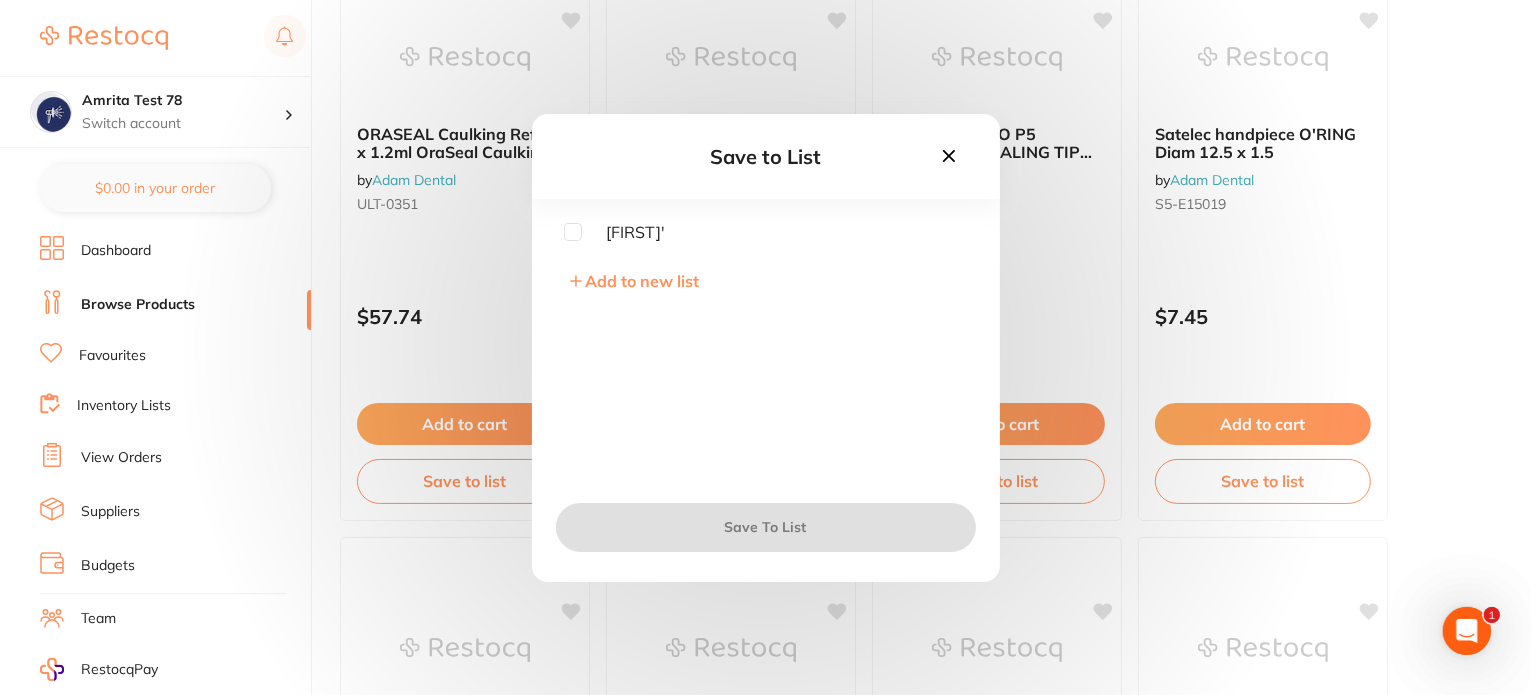click at bounding box center [573, 232] 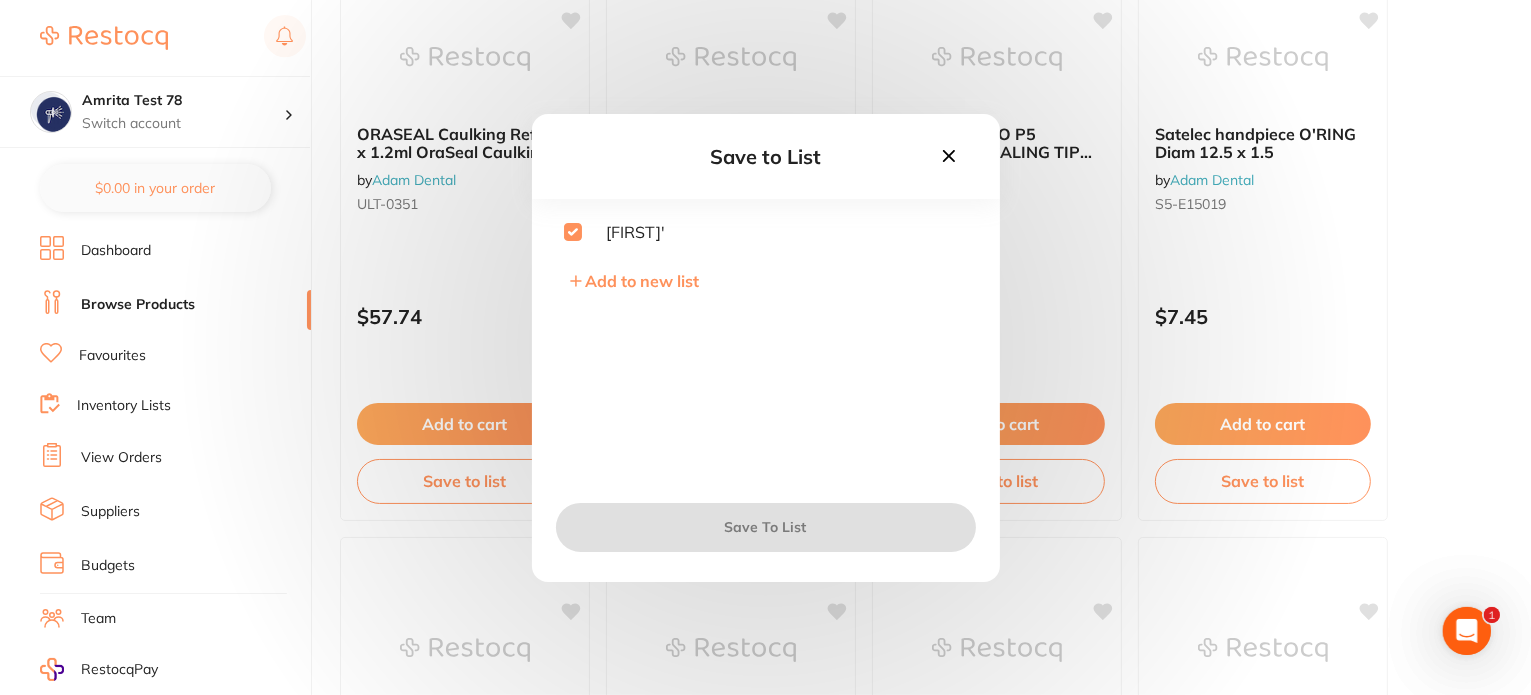 checkbox on "true" 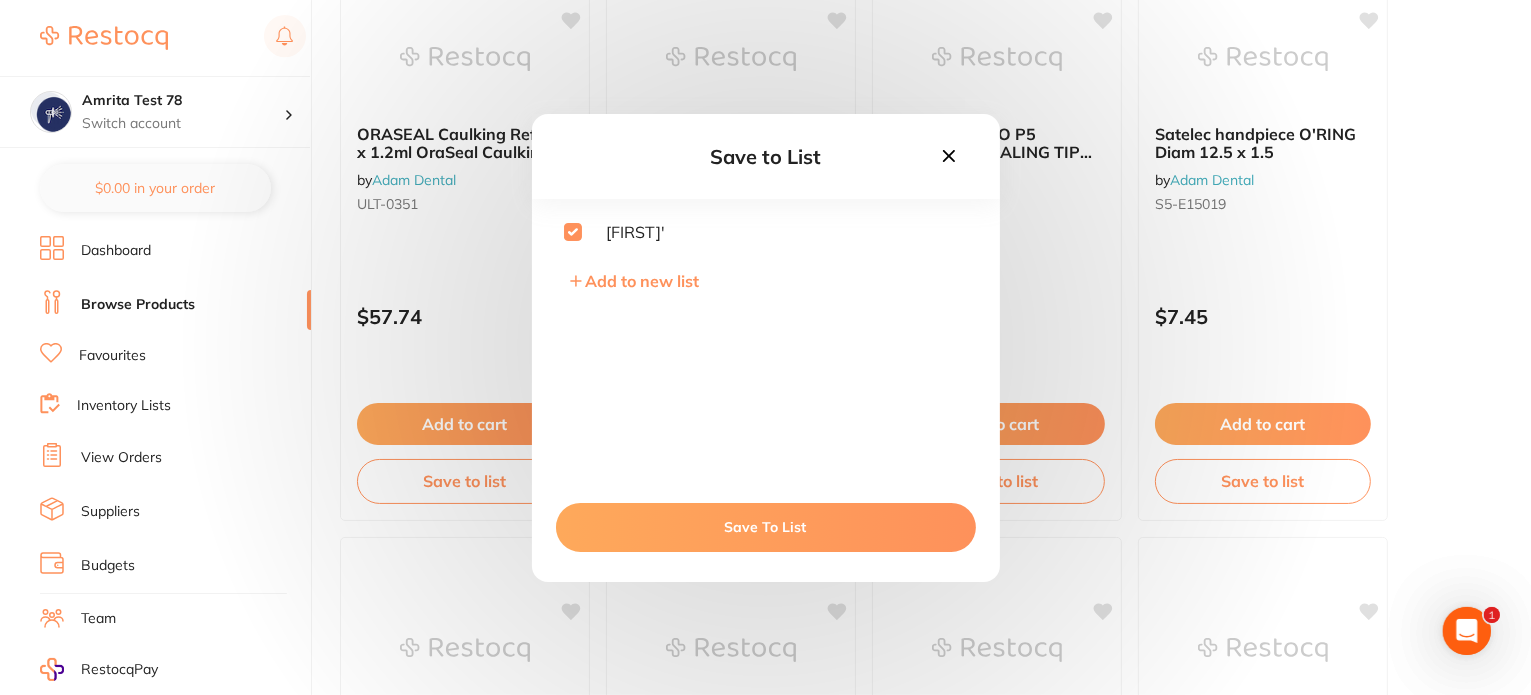 click on "Save To List" at bounding box center (766, 527) 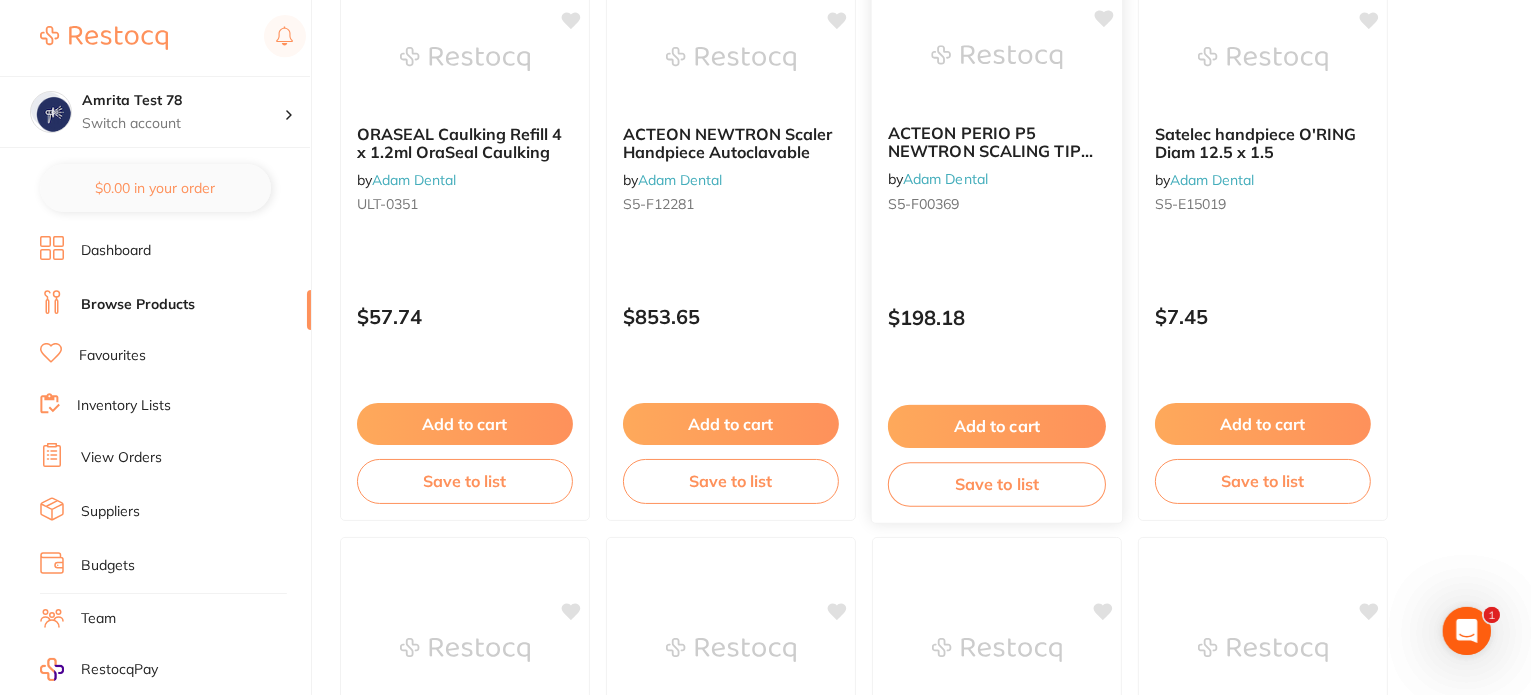 click on "Save to list" at bounding box center (997, 484) 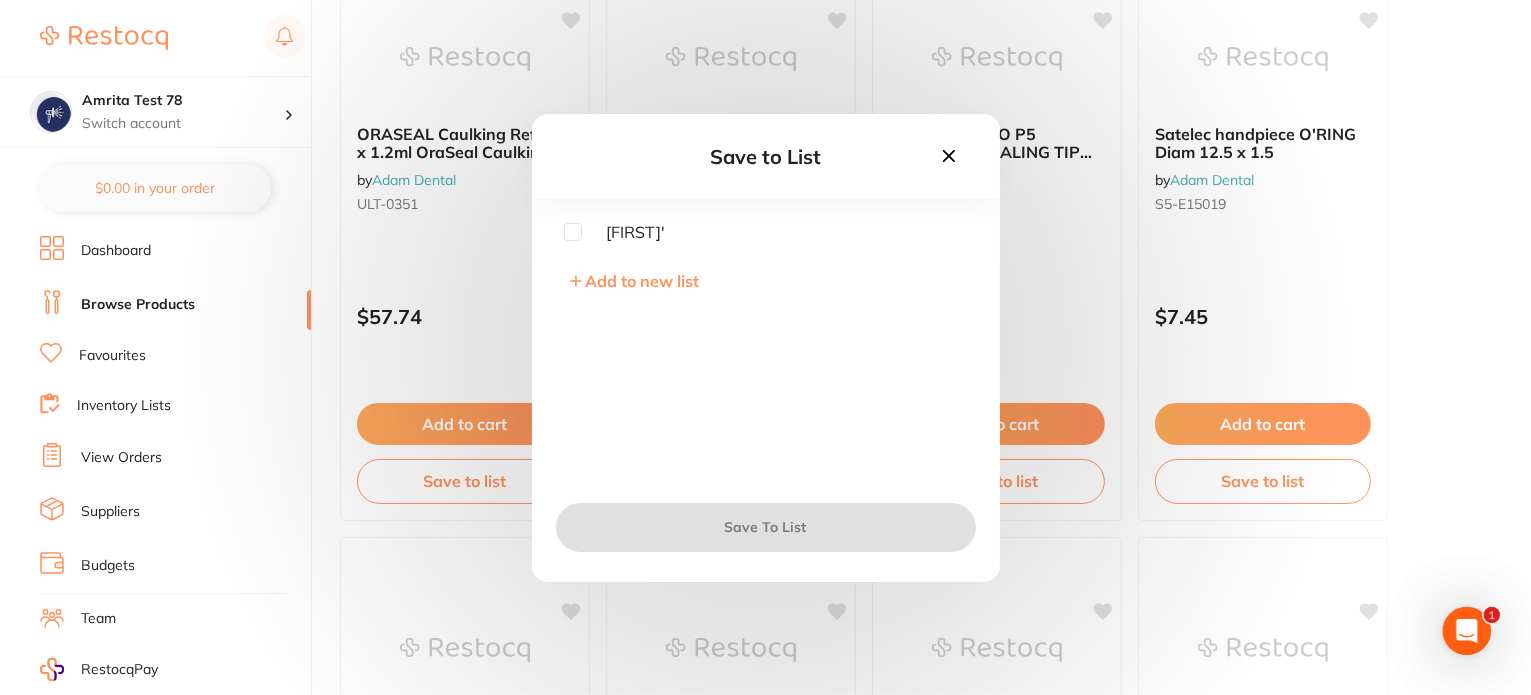 drag, startPoint x: 573, startPoint y: 231, endPoint x: 748, endPoint y: 400, distance: 243.28172 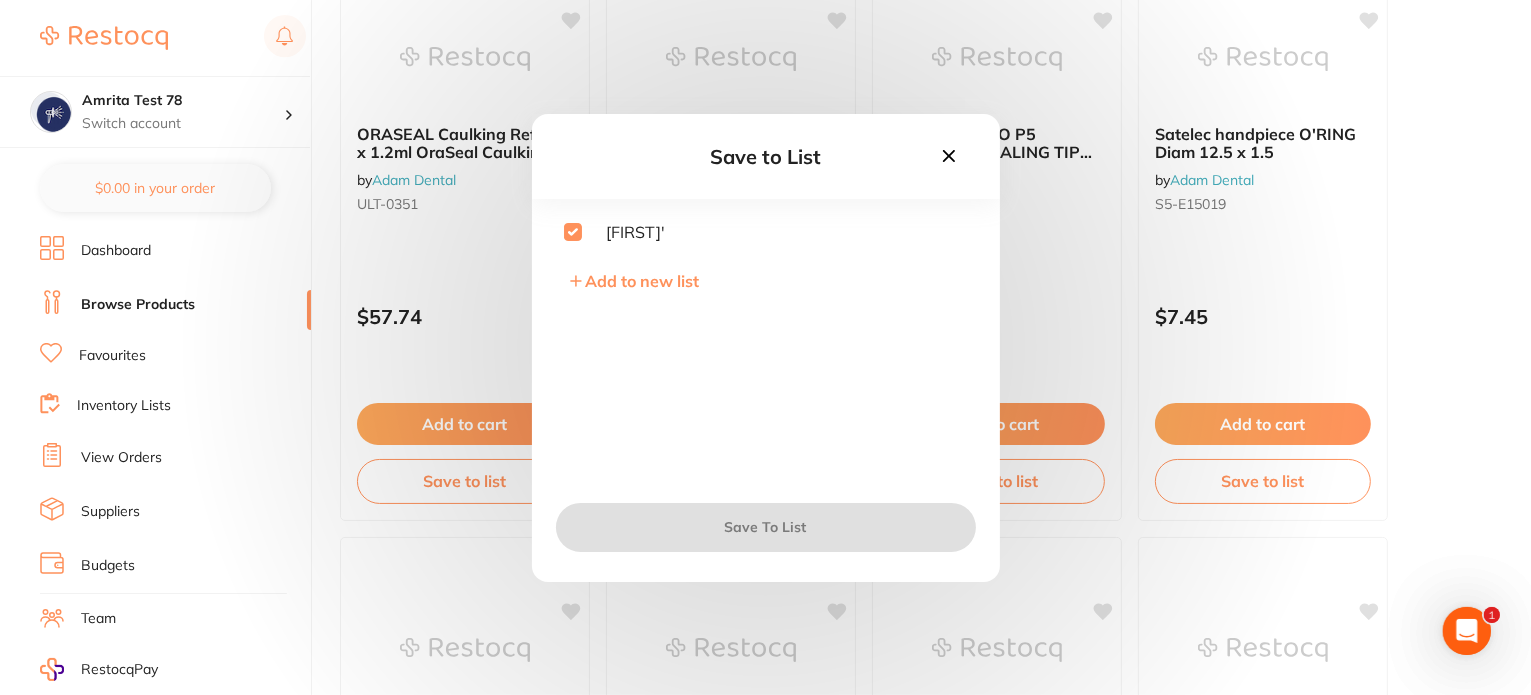 checkbox on "true" 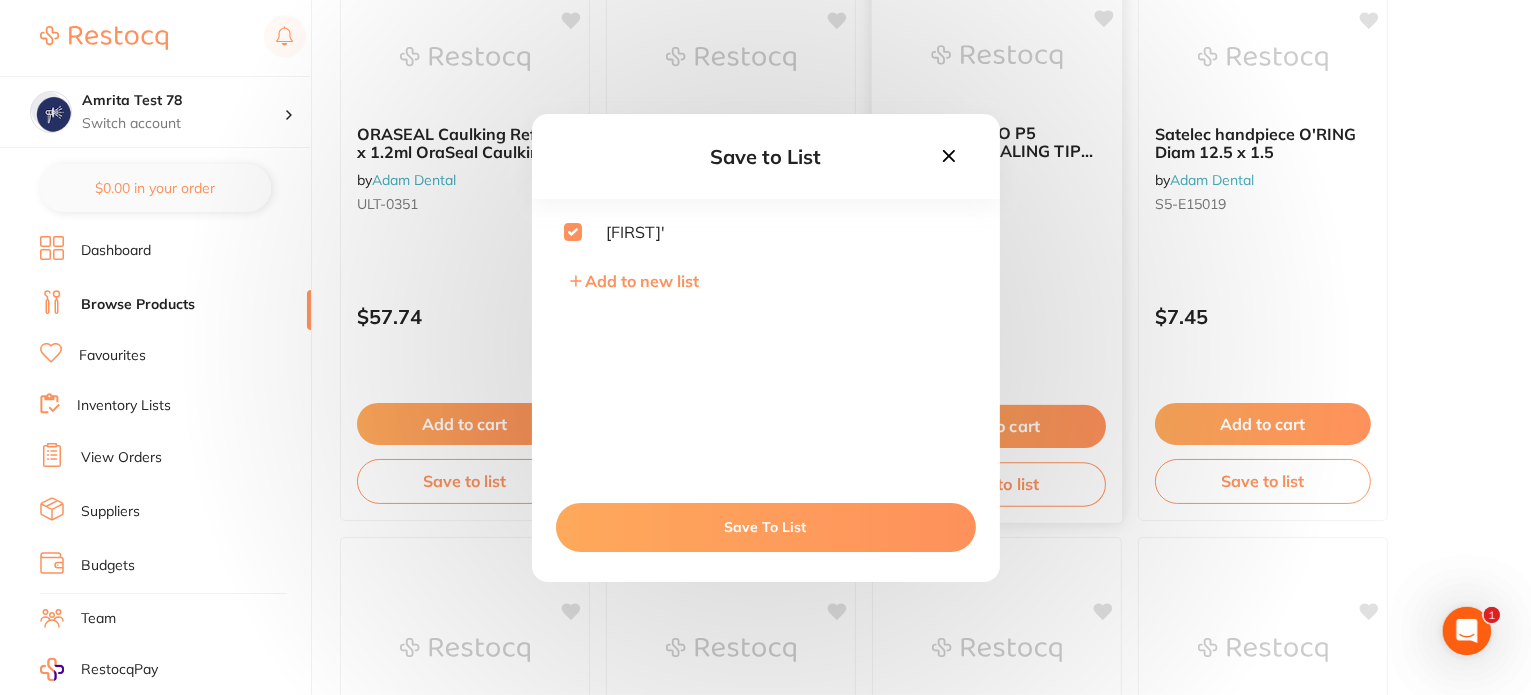 click on "Save To List" at bounding box center [766, 527] 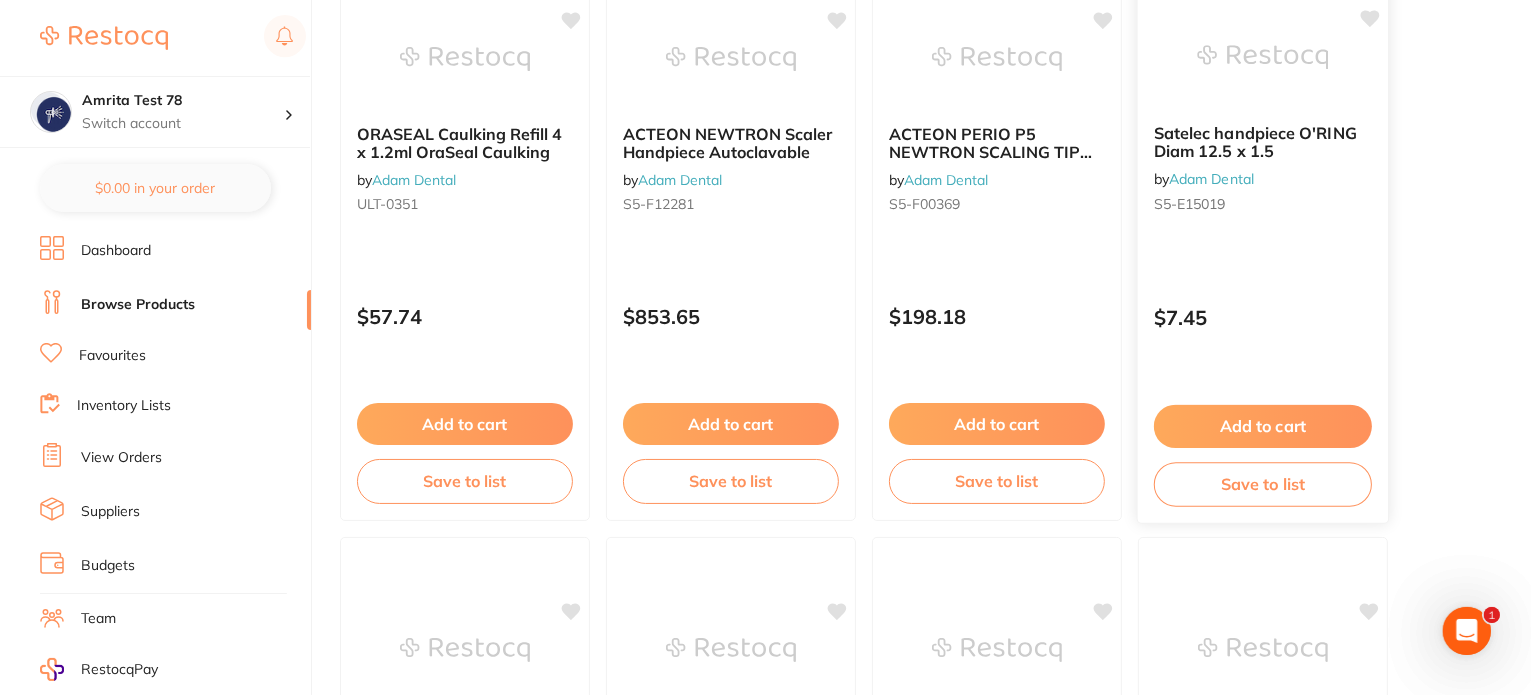click on "Save to list" at bounding box center (1263, 484) 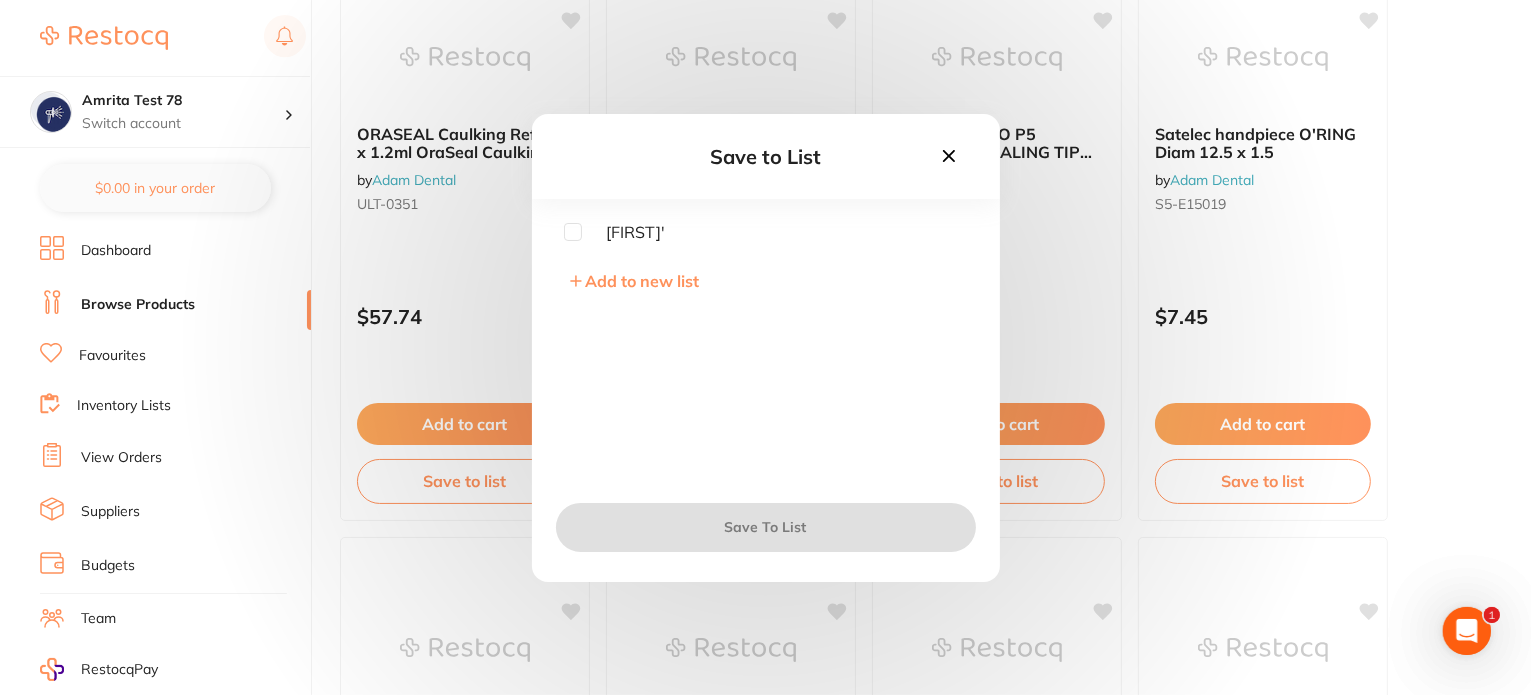 drag, startPoint x: 579, startPoint y: 236, endPoint x: 664, endPoint y: 353, distance: 144.61673 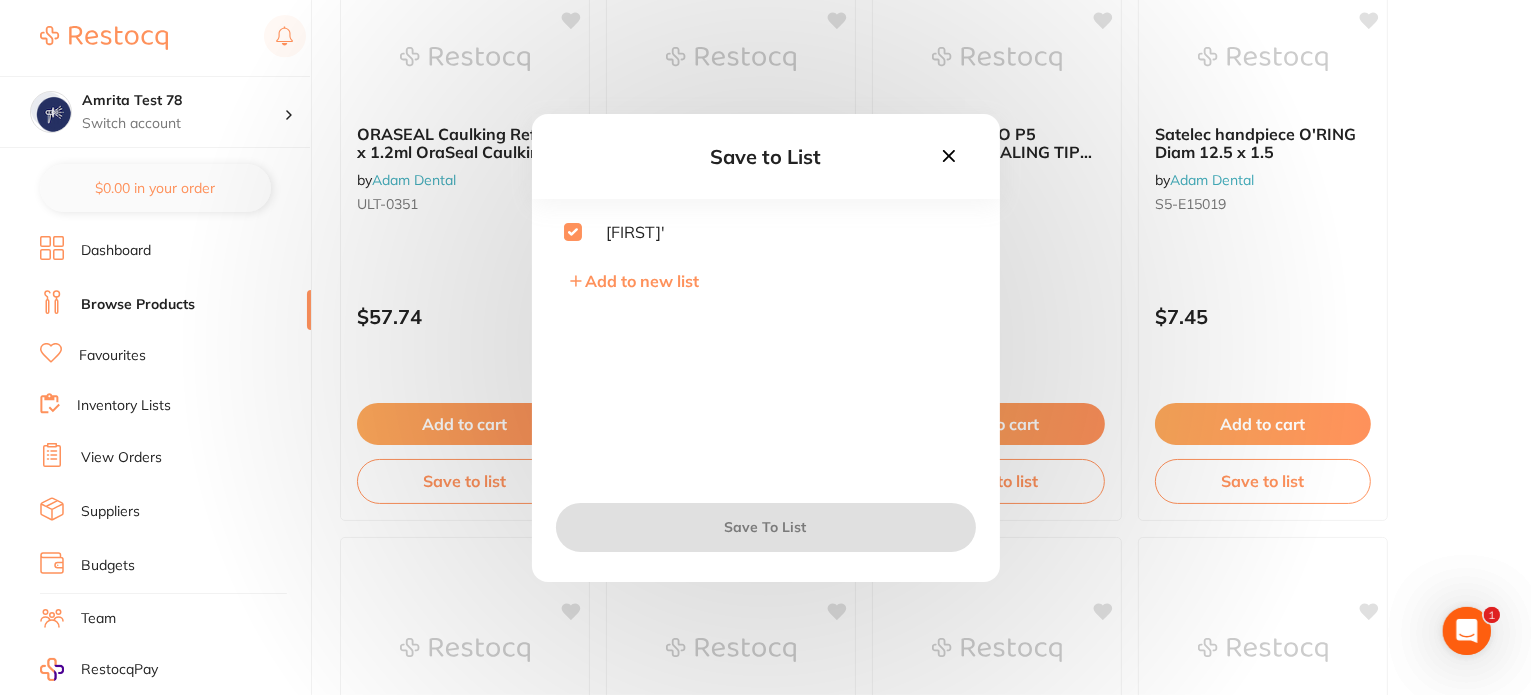 checkbox on "true" 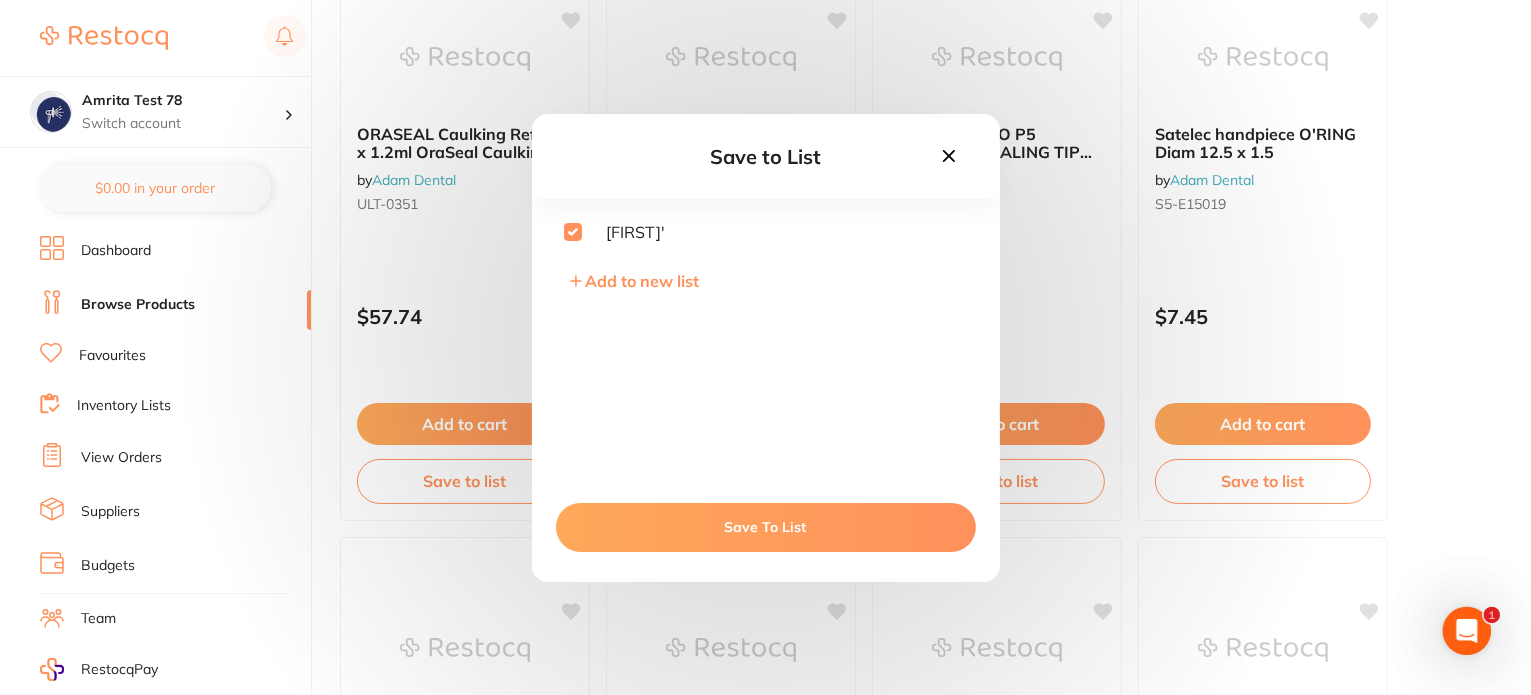 click on "Save To List" at bounding box center (766, 527) 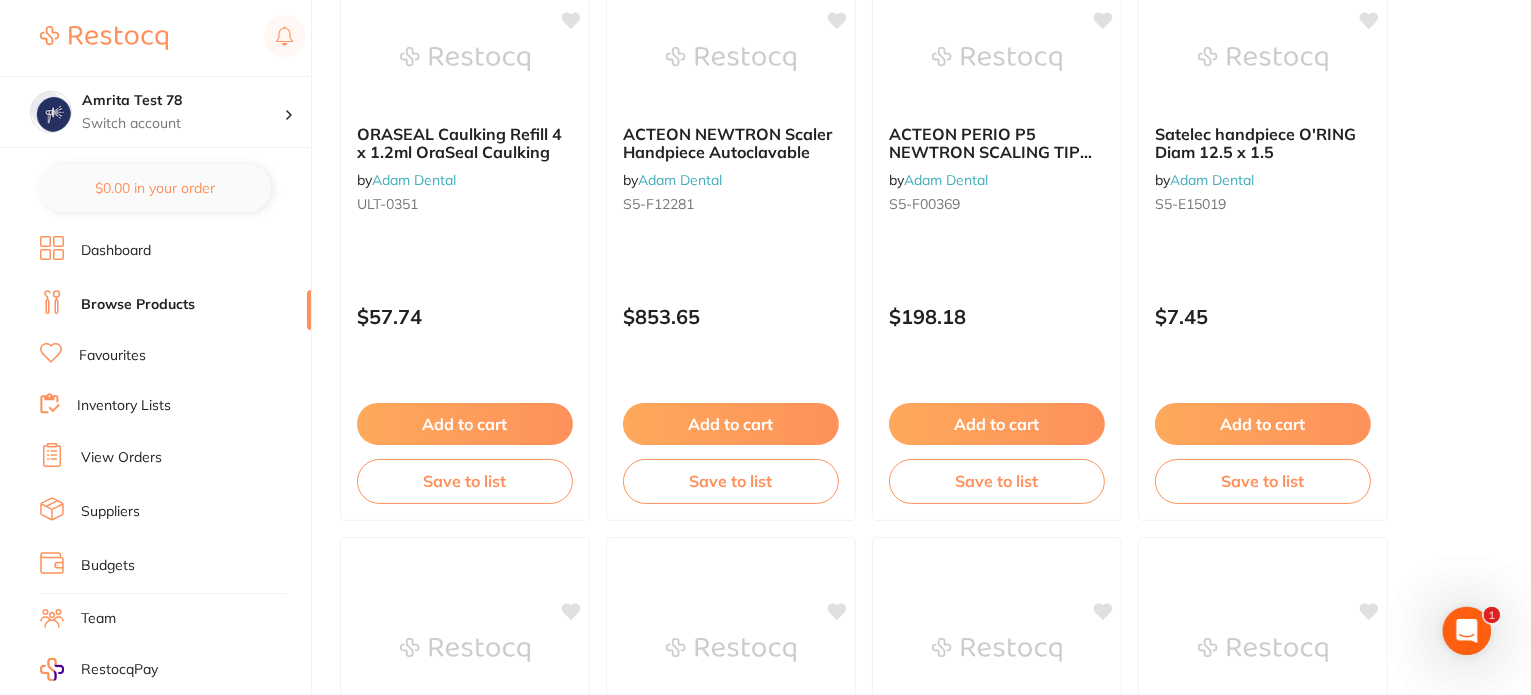 click on "Inventory Lists" at bounding box center (124, 406) 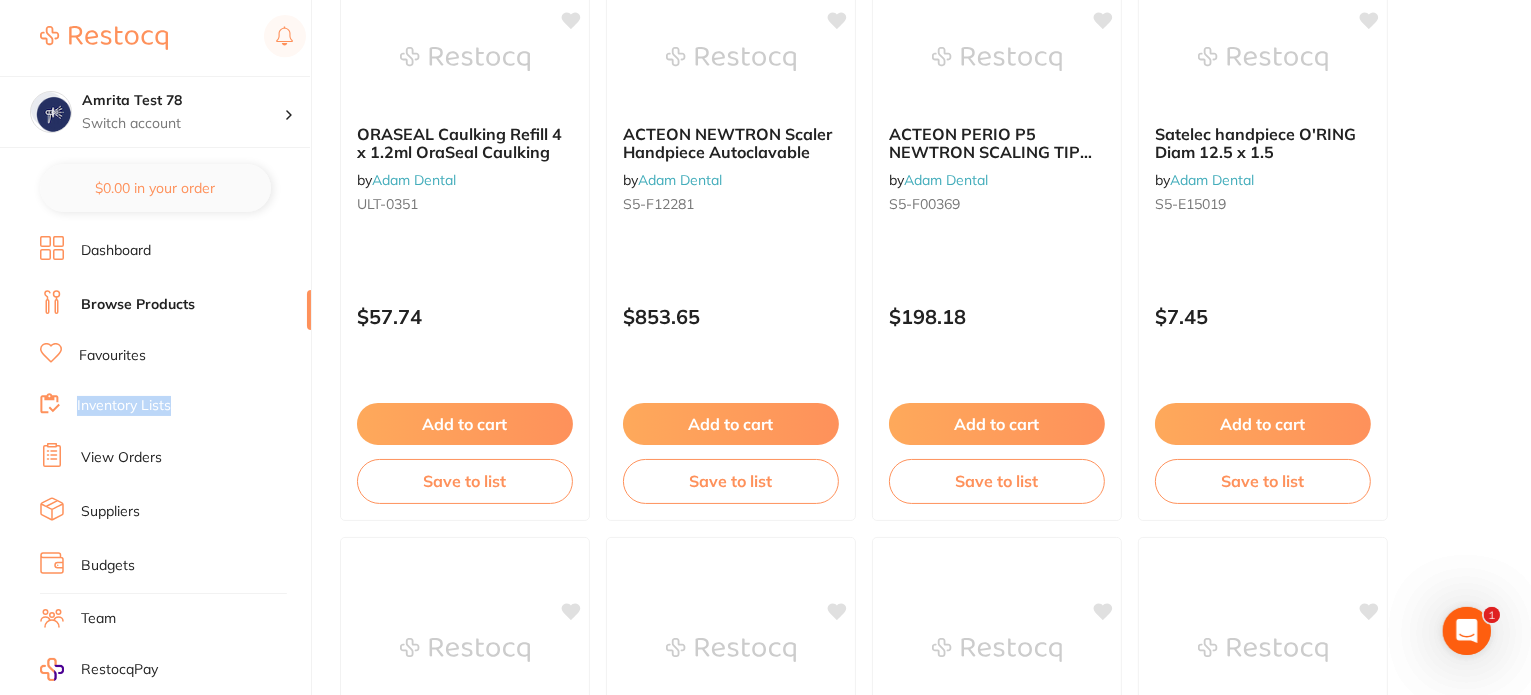 click on "Inventory Lists" at bounding box center (124, 406) 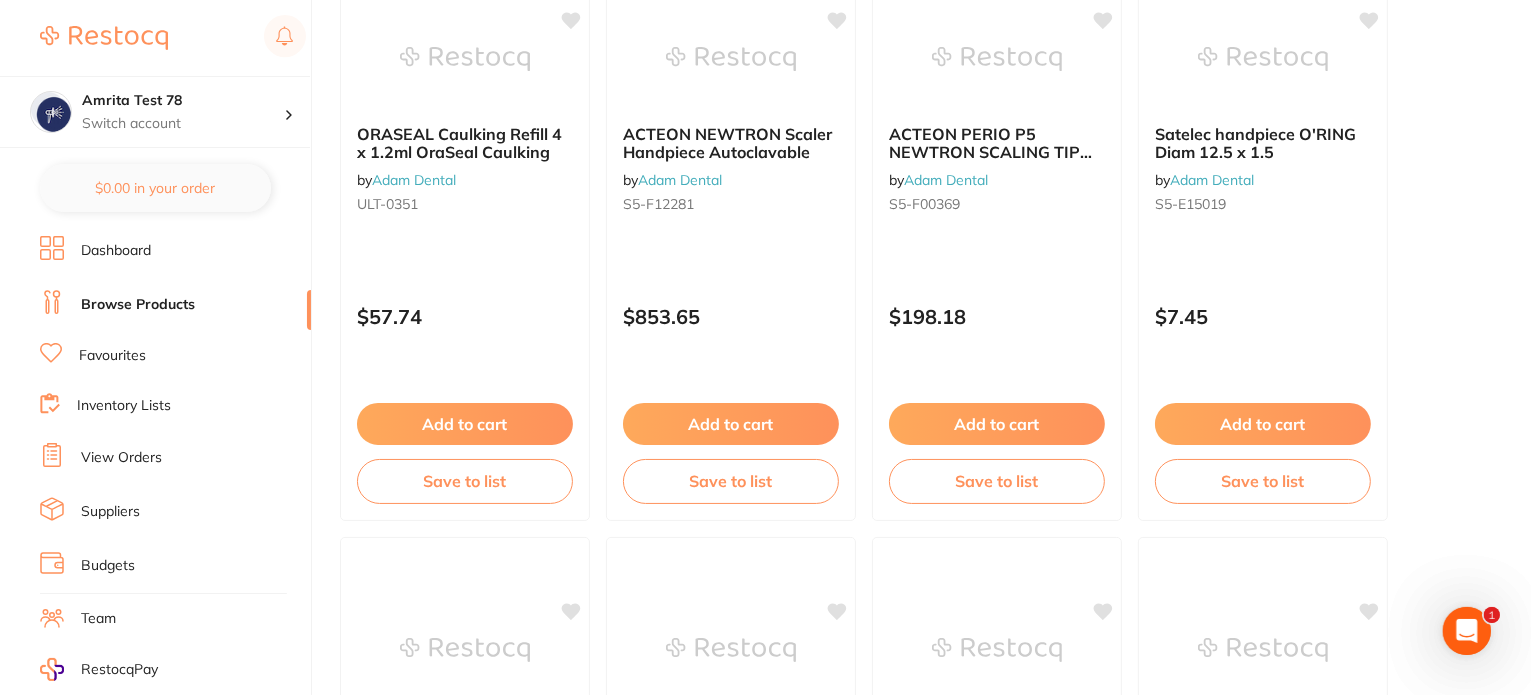 click on "Inventory Lists" at bounding box center (124, 406) 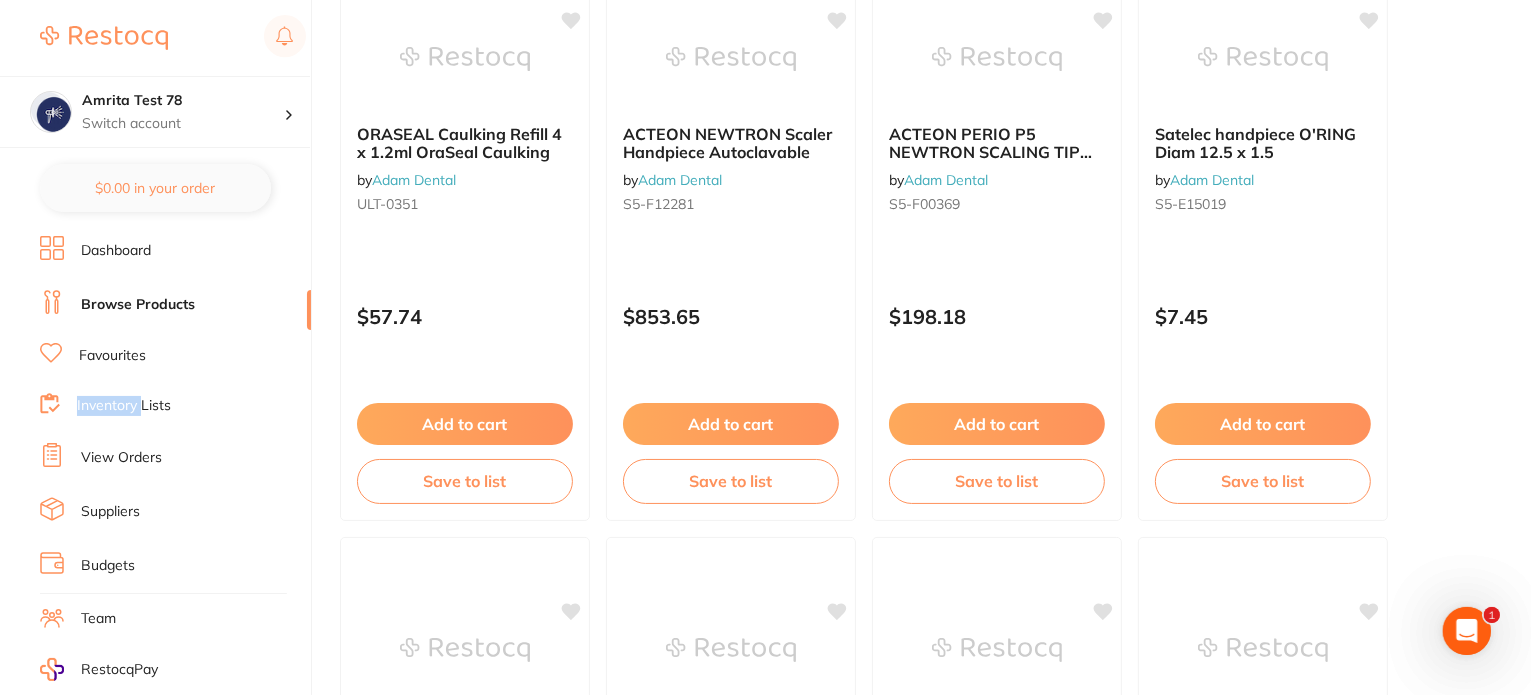 click on "Inventory Lists" at bounding box center [124, 406] 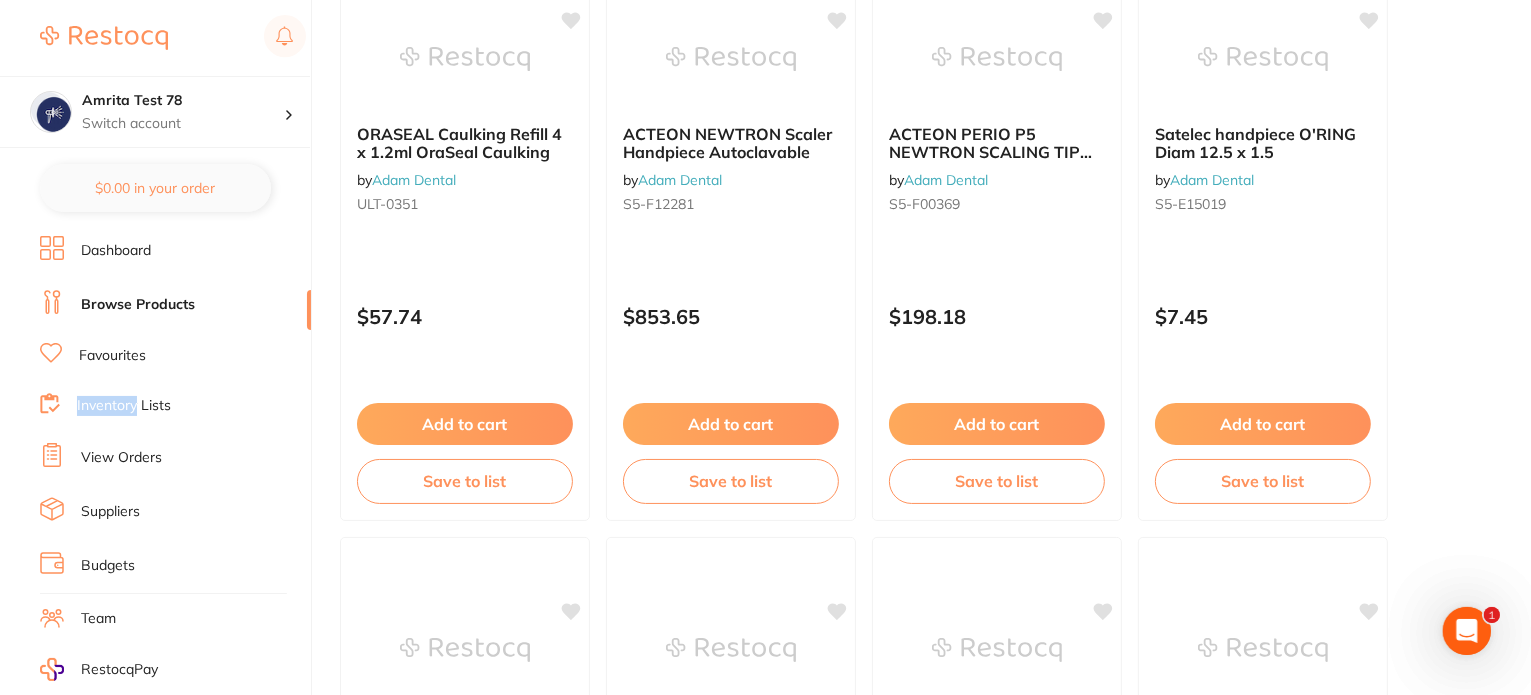 click on "Inventory Lists" at bounding box center [124, 406] 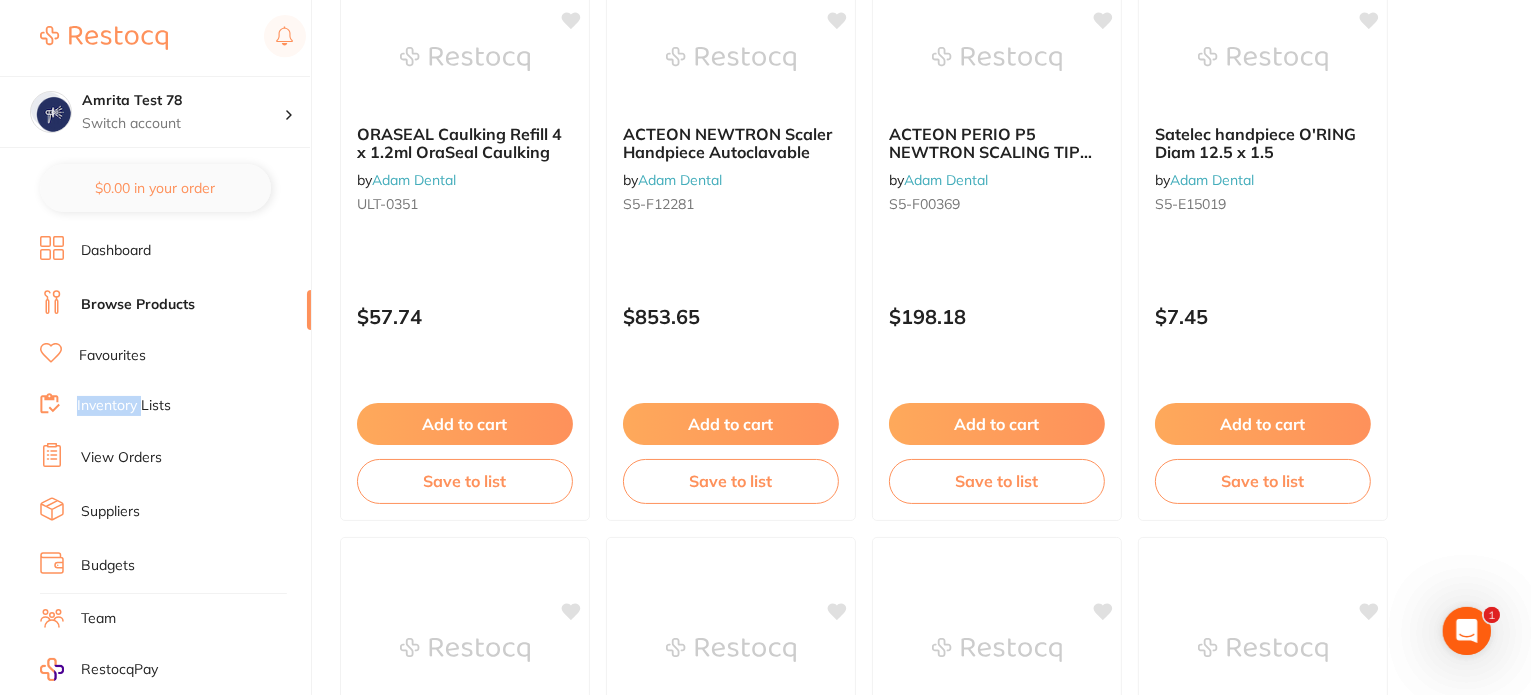 drag, startPoint x: 102, startPoint y: 407, endPoint x: 118, endPoint y: 399, distance: 17.888544 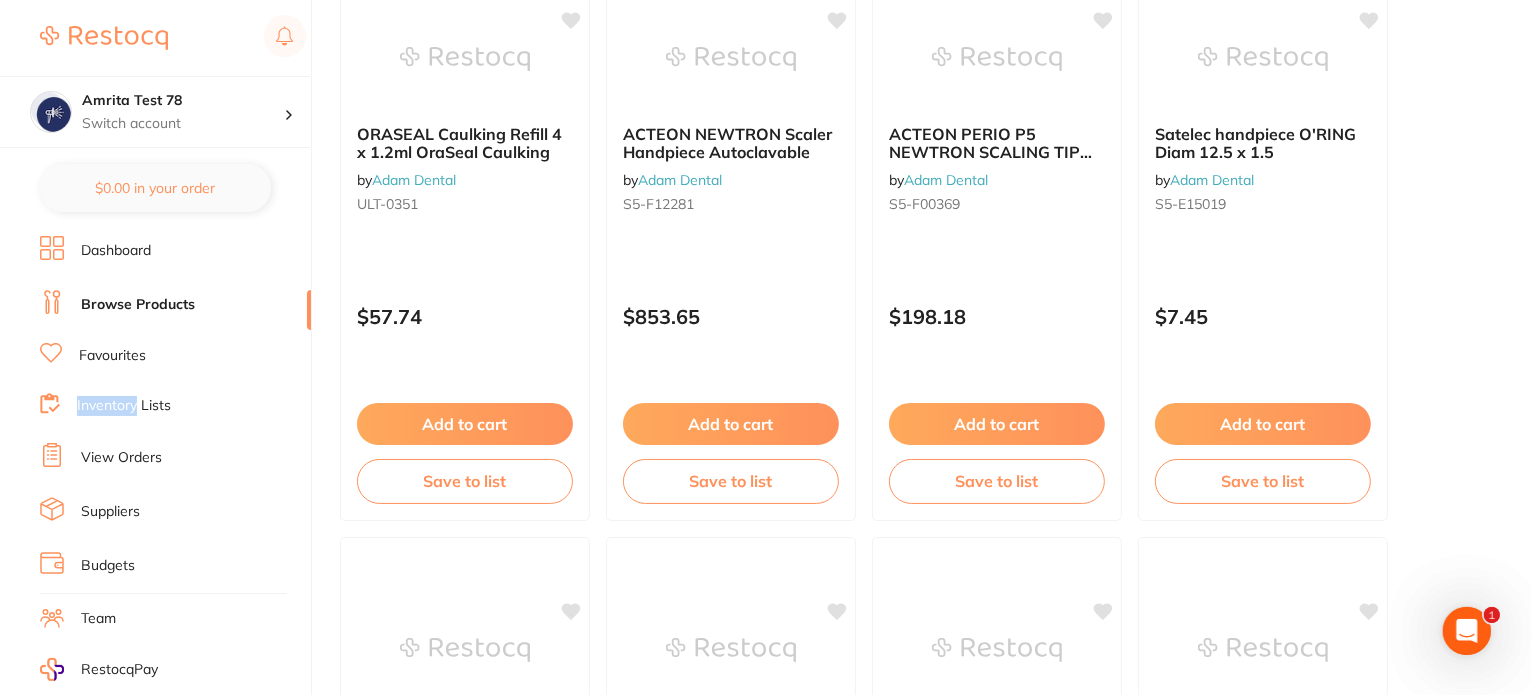 click on "Inventory Lists" at bounding box center (124, 406) 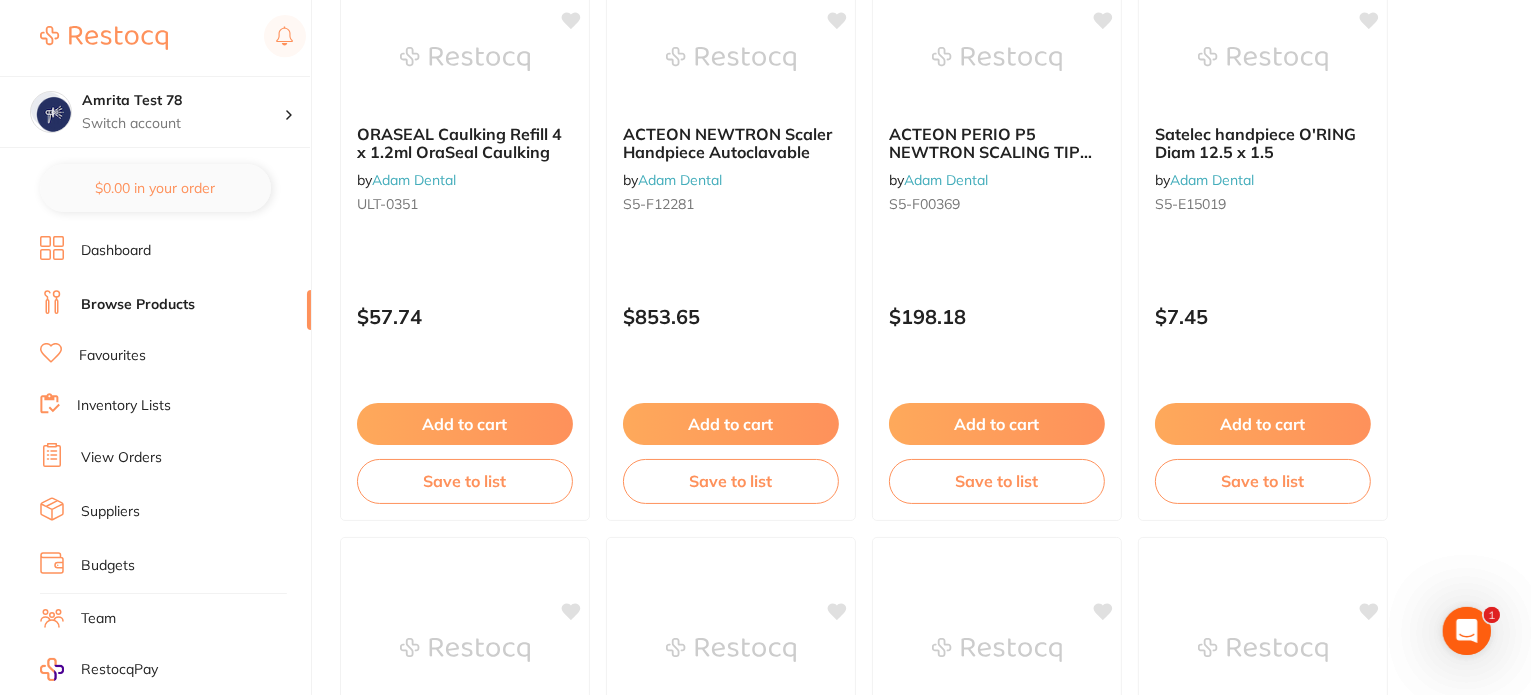 click on "Browse Products" at bounding box center [138, 305] 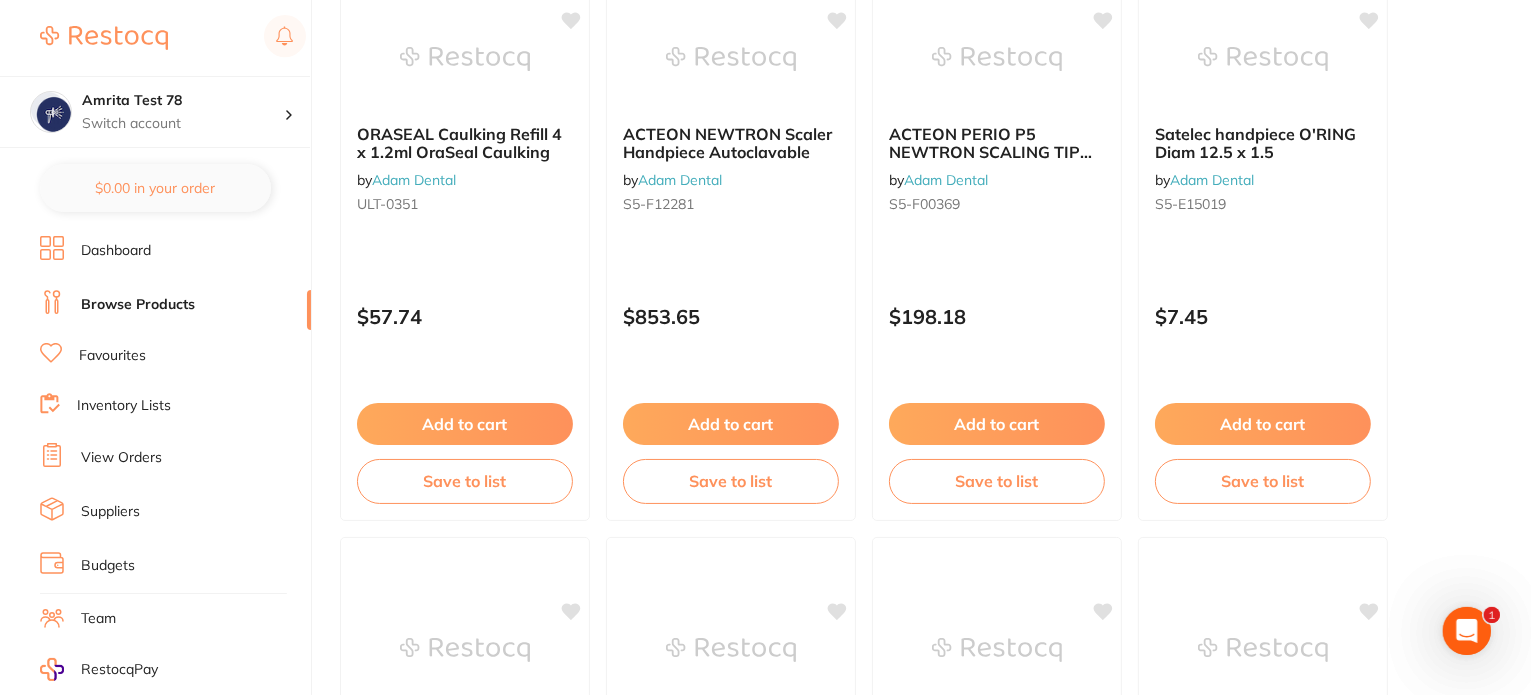 scroll, scrollTop: 0, scrollLeft: 0, axis: both 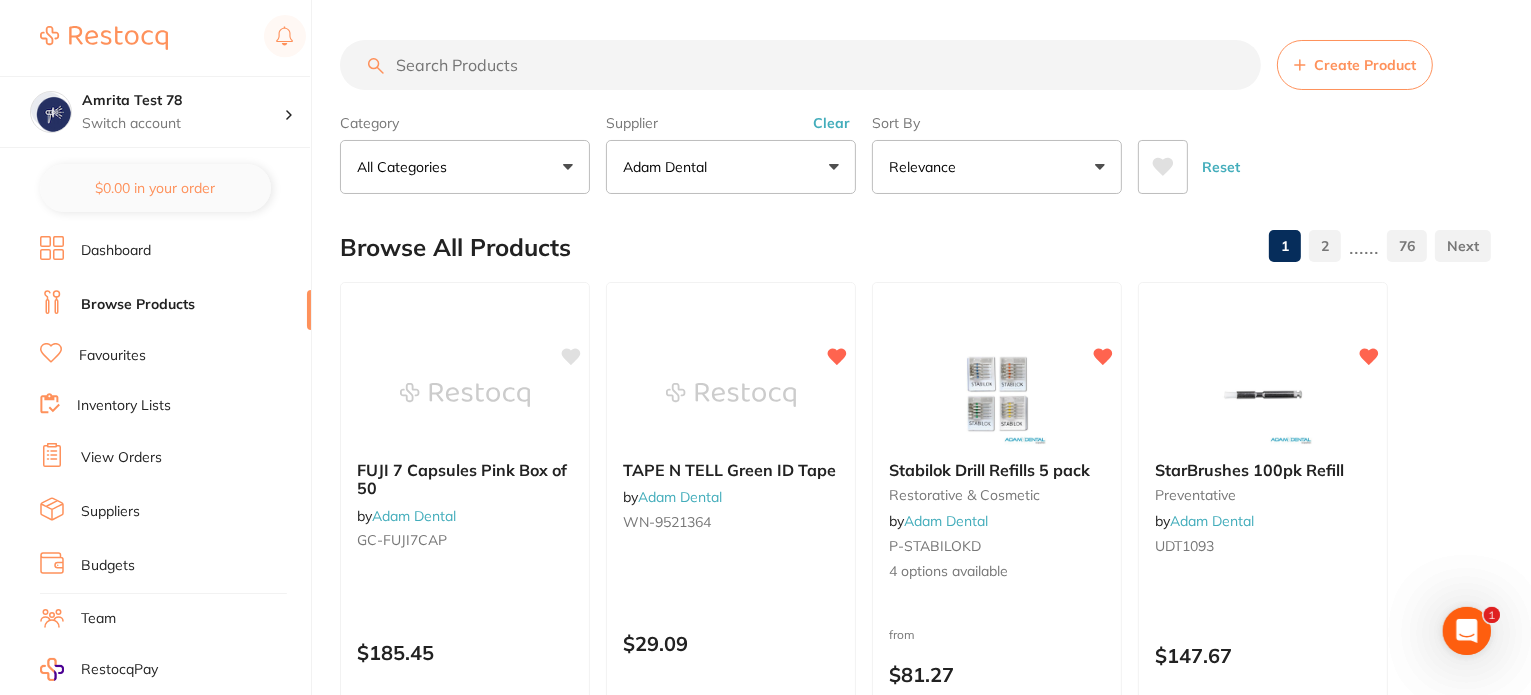 click on "Dashboard Browse Products Favourites Inventory Lists View Orders Suppliers Budgets Team RestocqPay Rewards Subscriptions Account Support Log Out" at bounding box center [175, 581] 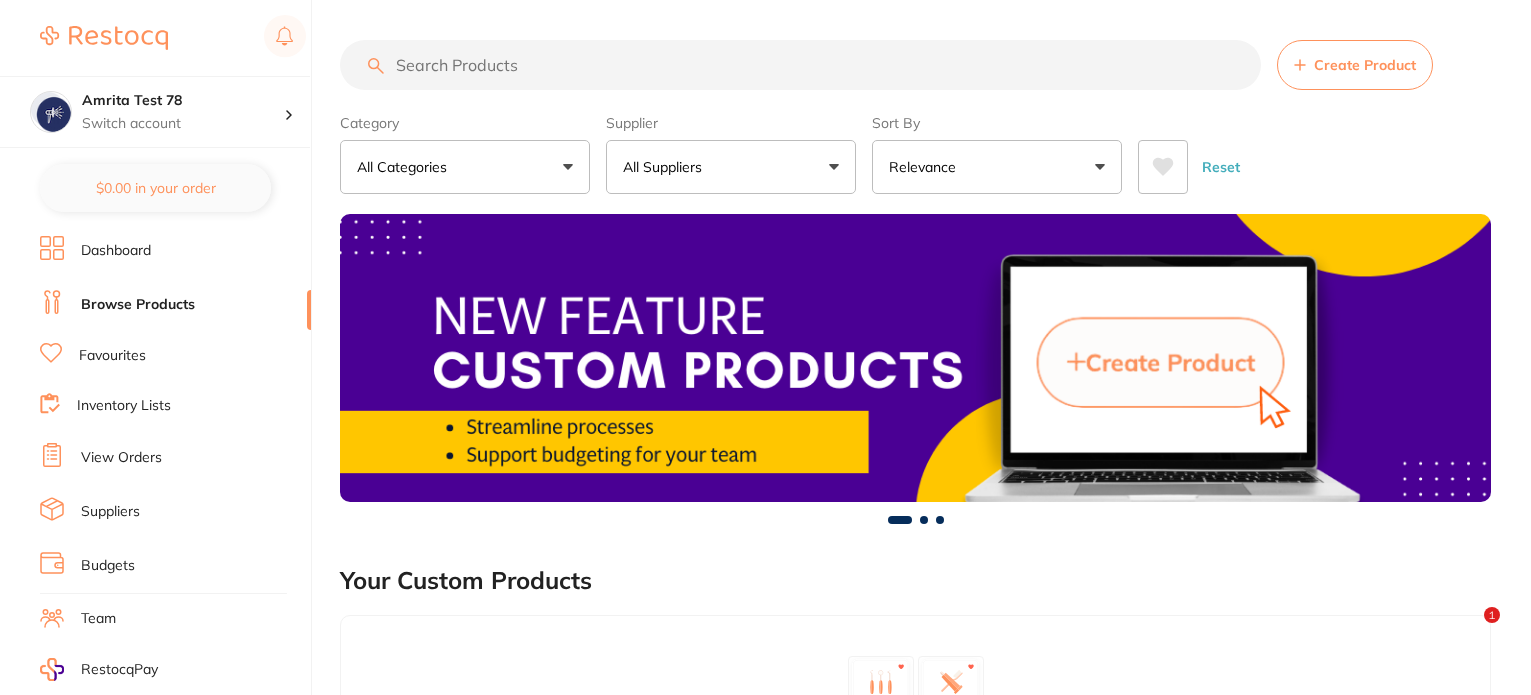 scroll, scrollTop: 0, scrollLeft: 0, axis: both 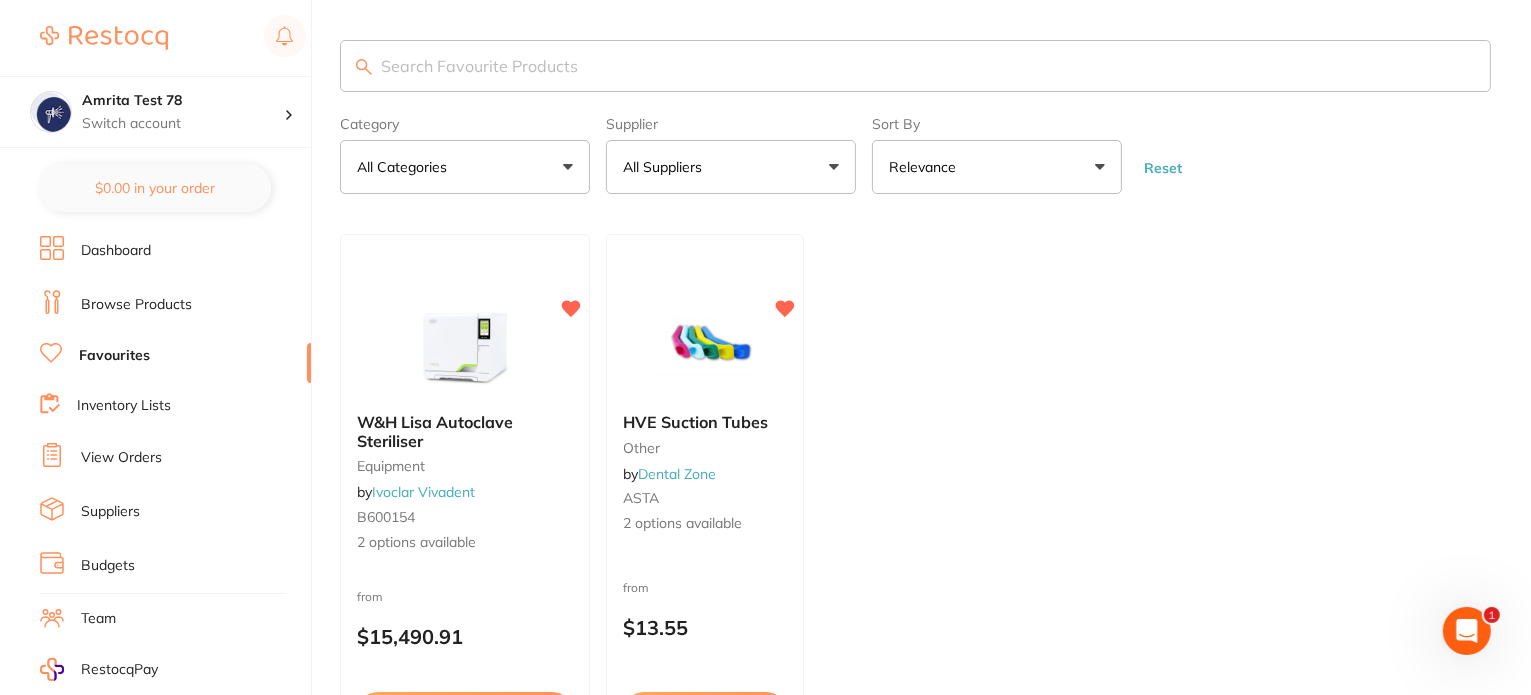 click on "Inventory Lists" at bounding box center (124, 406) 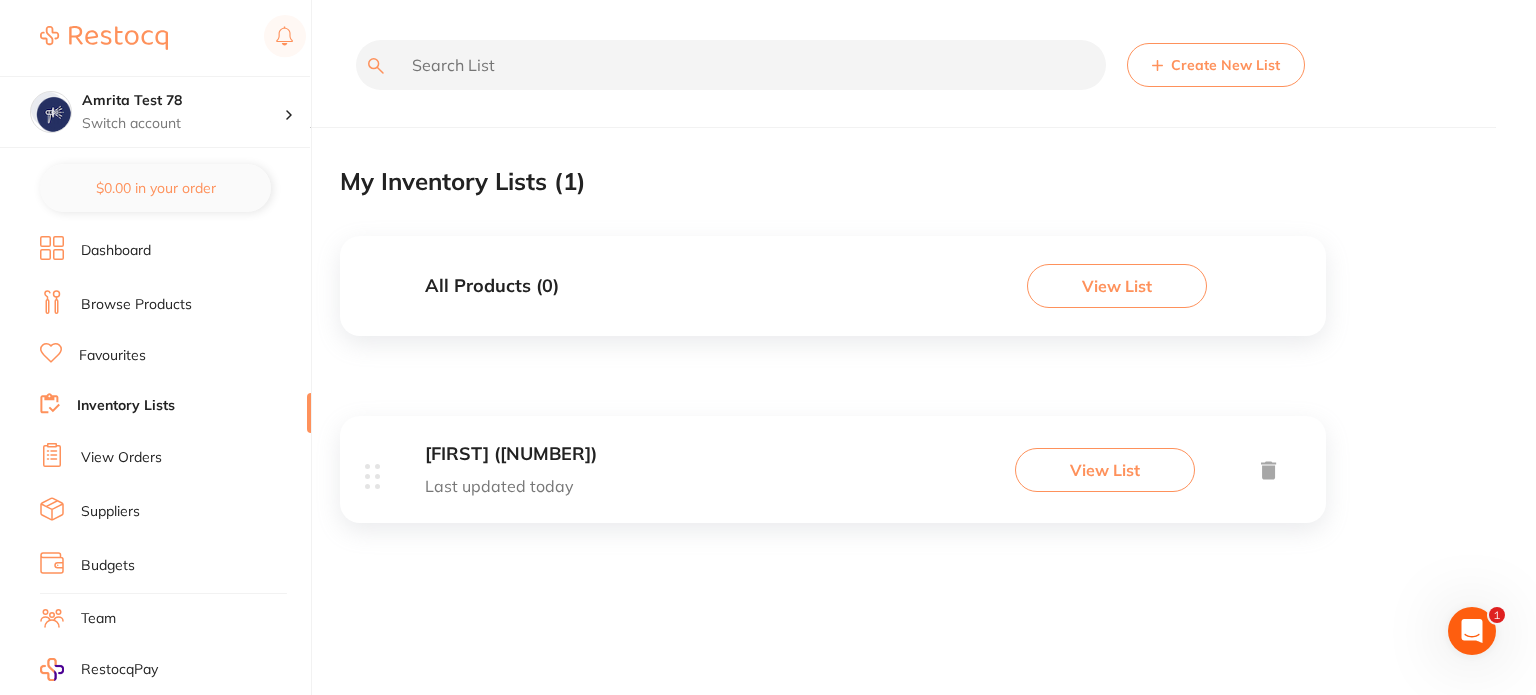 scroll, scrollTop: 0, scrollLeft: 0, axis: both 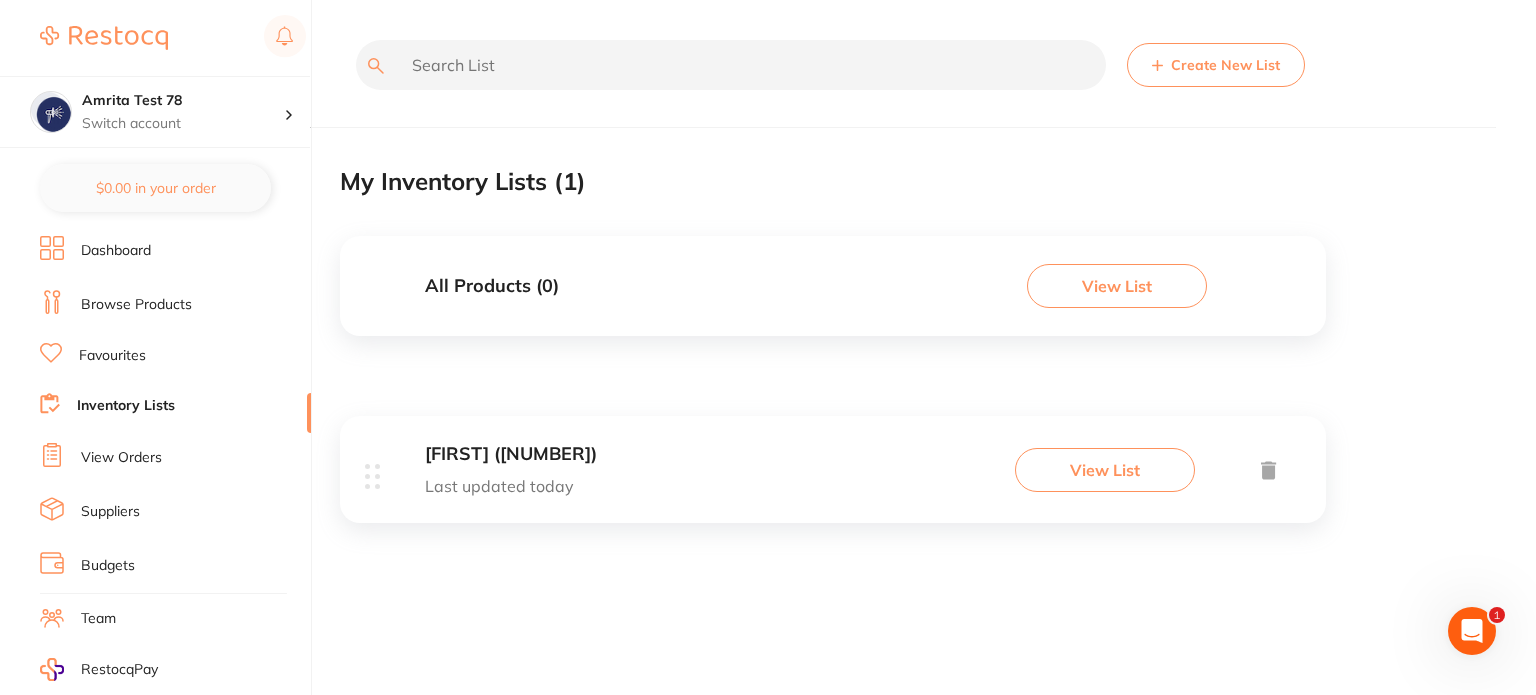 click on "View List" at bounding box center [1105, 470] 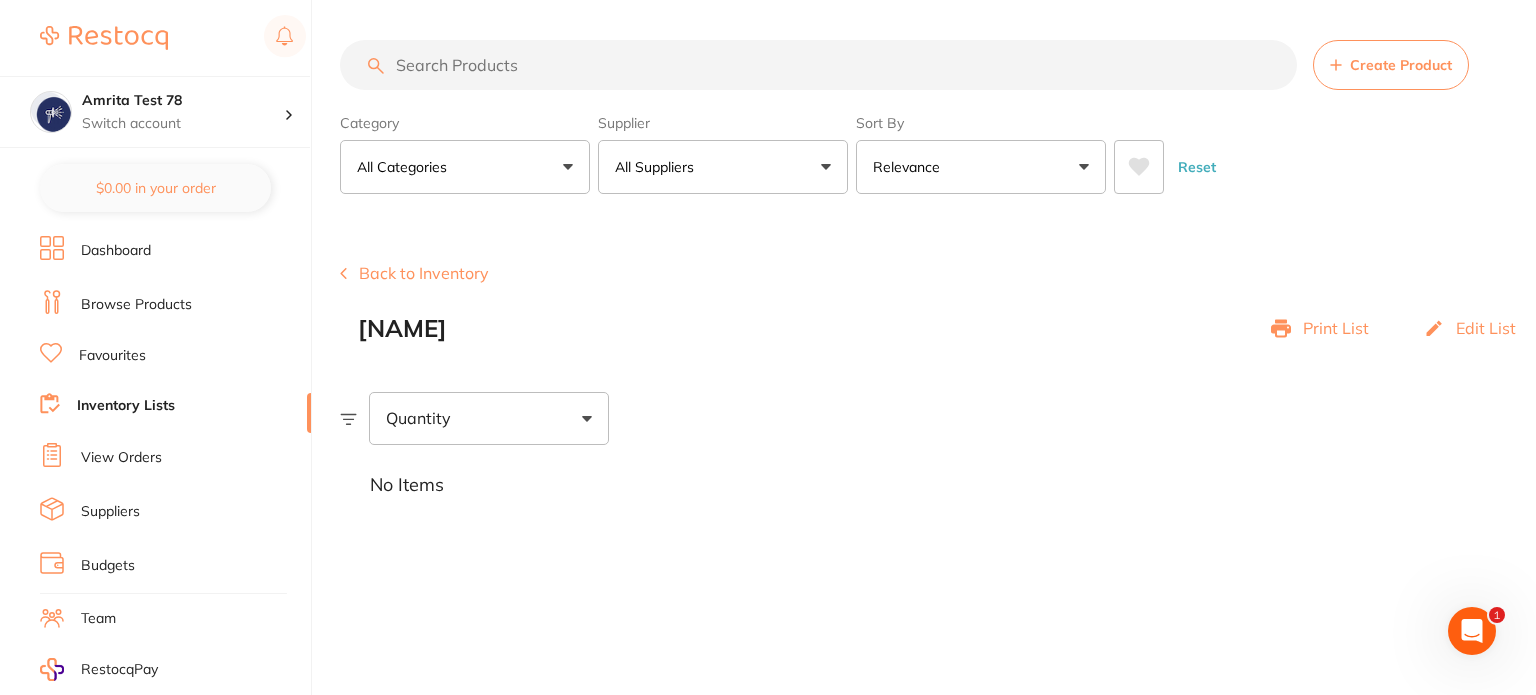 scroll, scrollTop: 0, scrollLeft: 0, axis: both 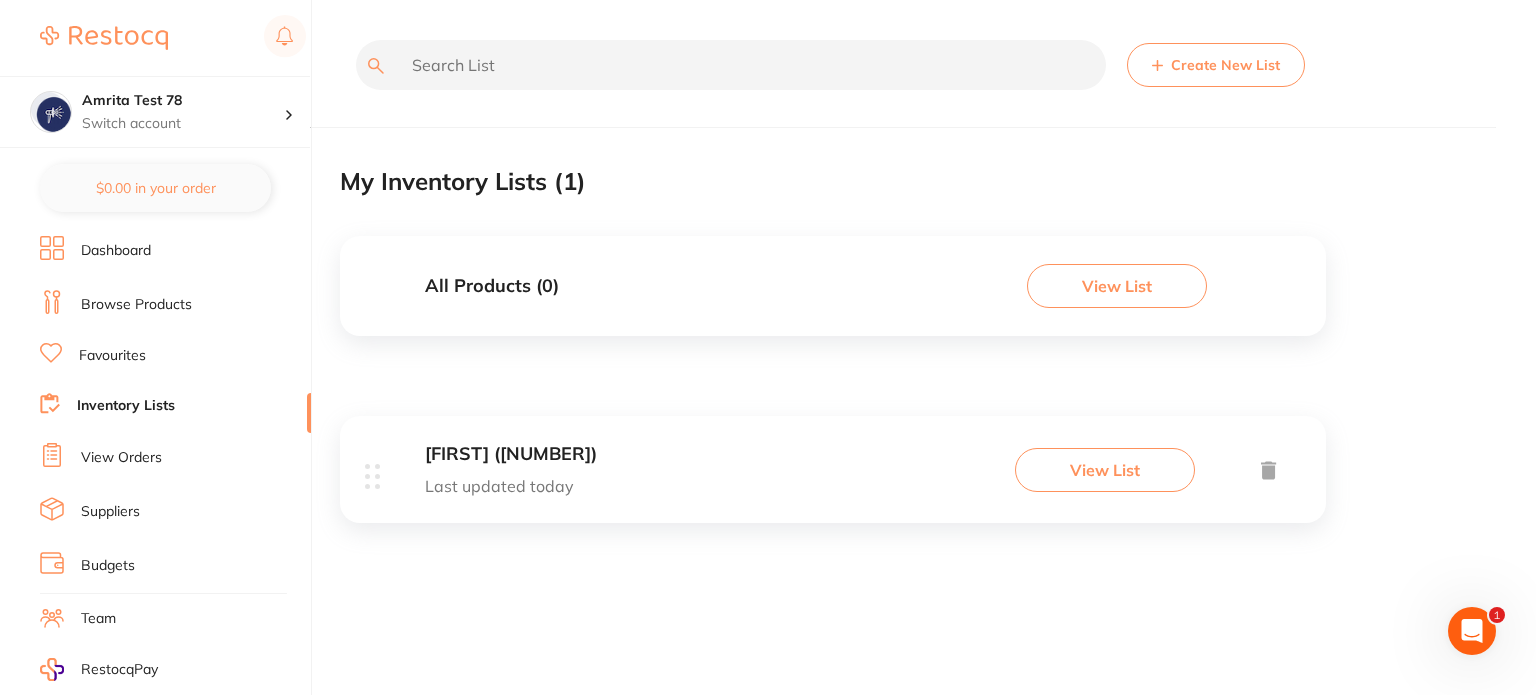 click on "Browse Products" at bounding box center (136, 305) 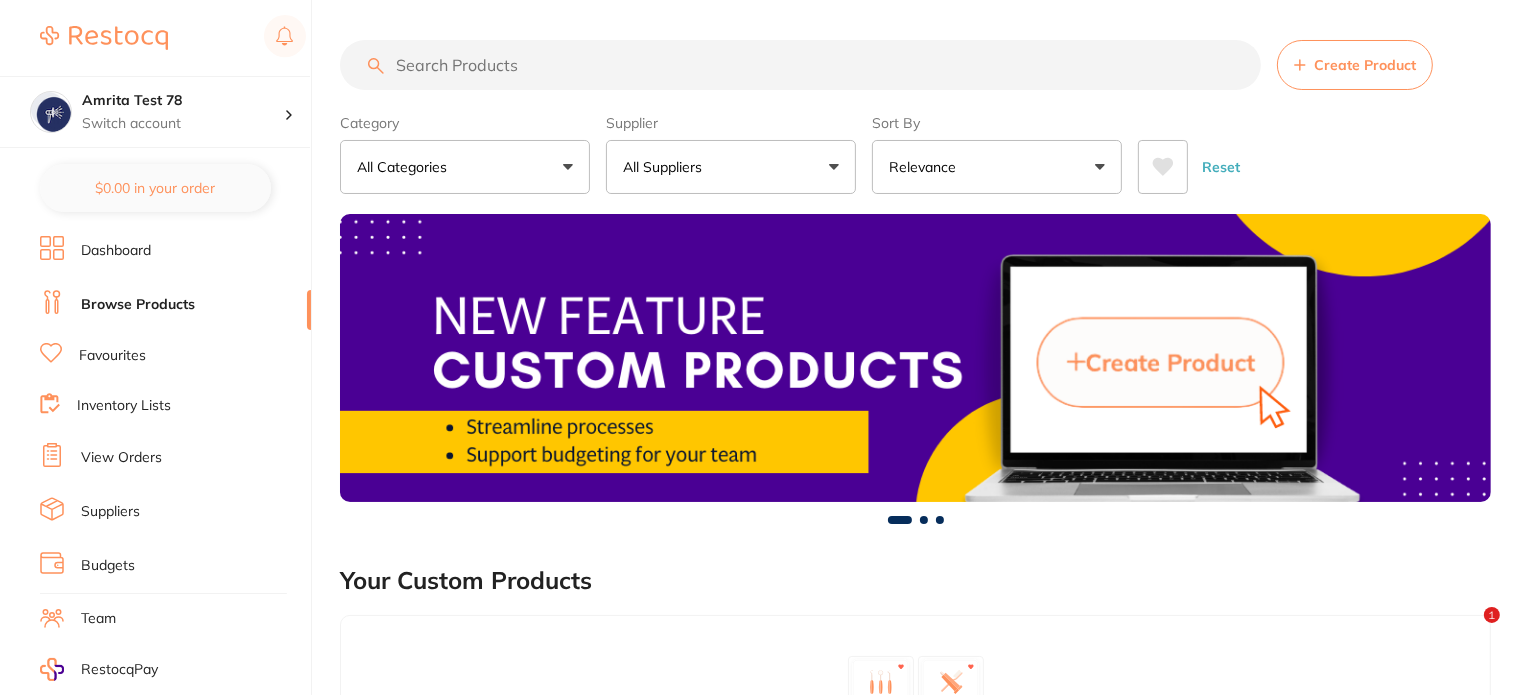 click on "All Suppliers" at bounding box center [731, 167] 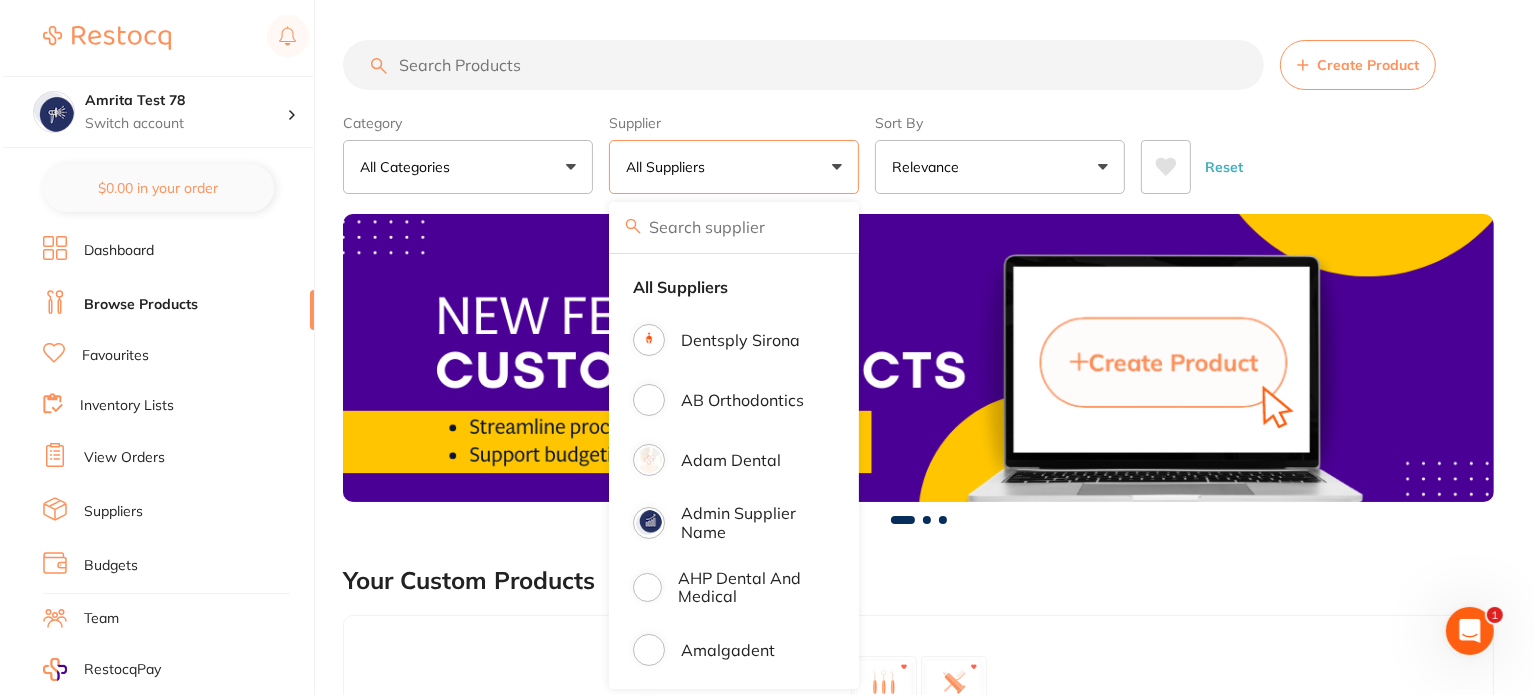 scroll, scrollTop: 0, scrollLeft: 0, axis: both 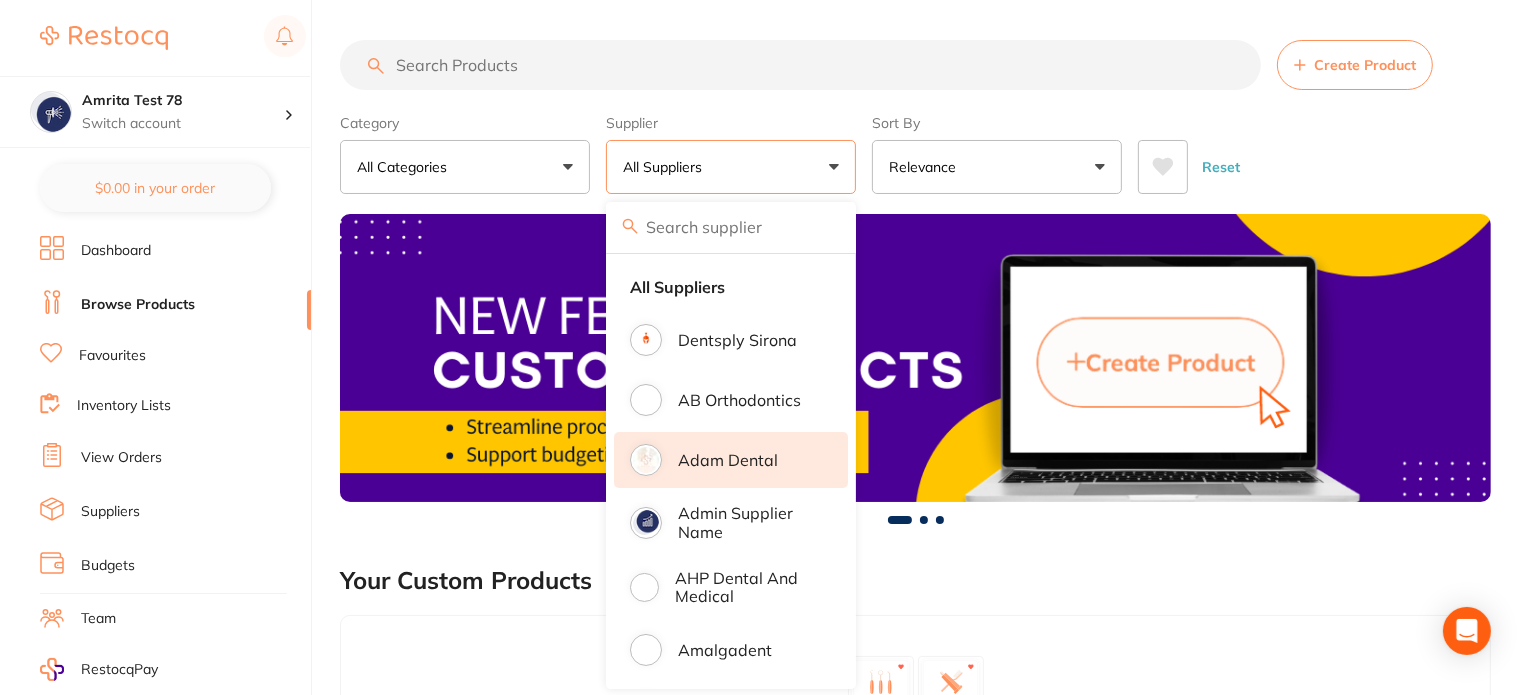 click on "Adam Dental" at bounding box center [731, 460] 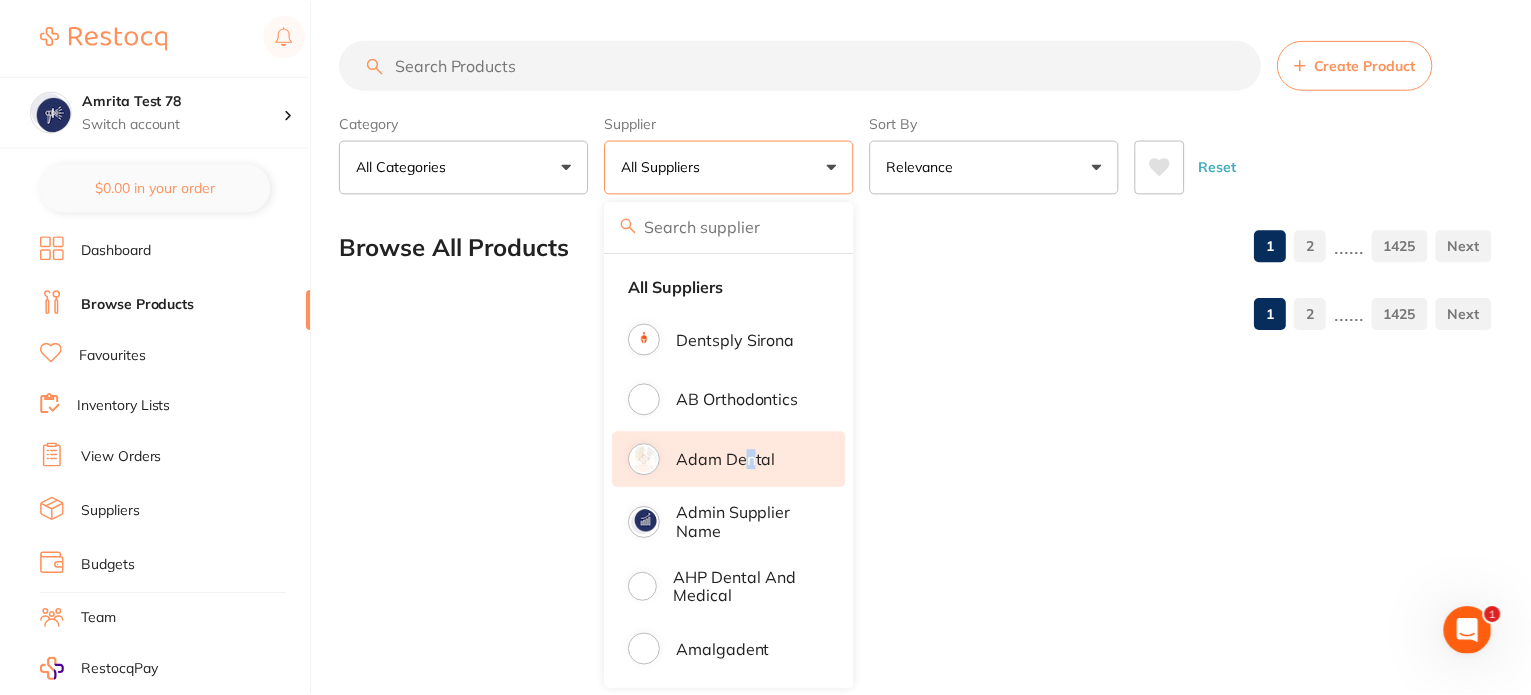 scroll, scrollTop: 0, scrollLeft: 0, axis: both 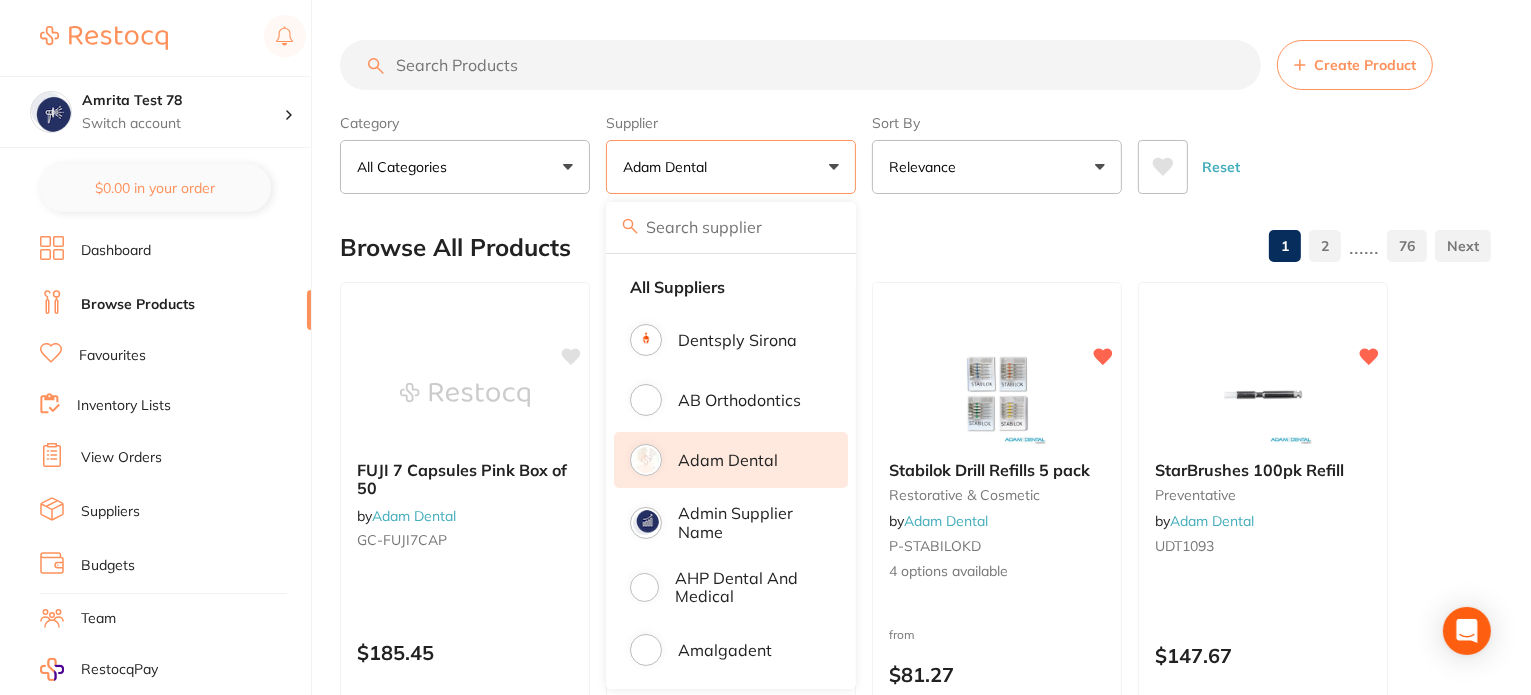 click on "Category All Categories All Categories anaesthetic articulating burs crown & bridge disposables endodontics equipment finishing & polishing handpieces impression infection control instruments laboratory oral surgery orthodontics photography preventative restorative & cosmetic rubber dam whitening xrays/imaging Clear Category   false    All Categories Category All Categories anaesthetic articulating burs crown & bridge disposables endodontics equipment finishing & polishing handpieces impression infection control instruments laboratory oral surgery orthodontics photography preventative restorative & cosmetic rubber dam whitening xrays/imaging Supplier Adam Dental All Suppliers Dentsply Sirona AB Orthodontics Adam Dental Admin supplier name AHP Dental and Medical Amalgadent AR Instrumed Ark Health AU Supplier Admin BioMeDent Pty Ltd CDS Dental Critical Dental David Melton Dental Practice Supplies Dental Zone Erkodent Erskine Dental frontend Geistlich Healthware Australia Henry Schein Halas Independent Dental" at bounding box center [915, 150] 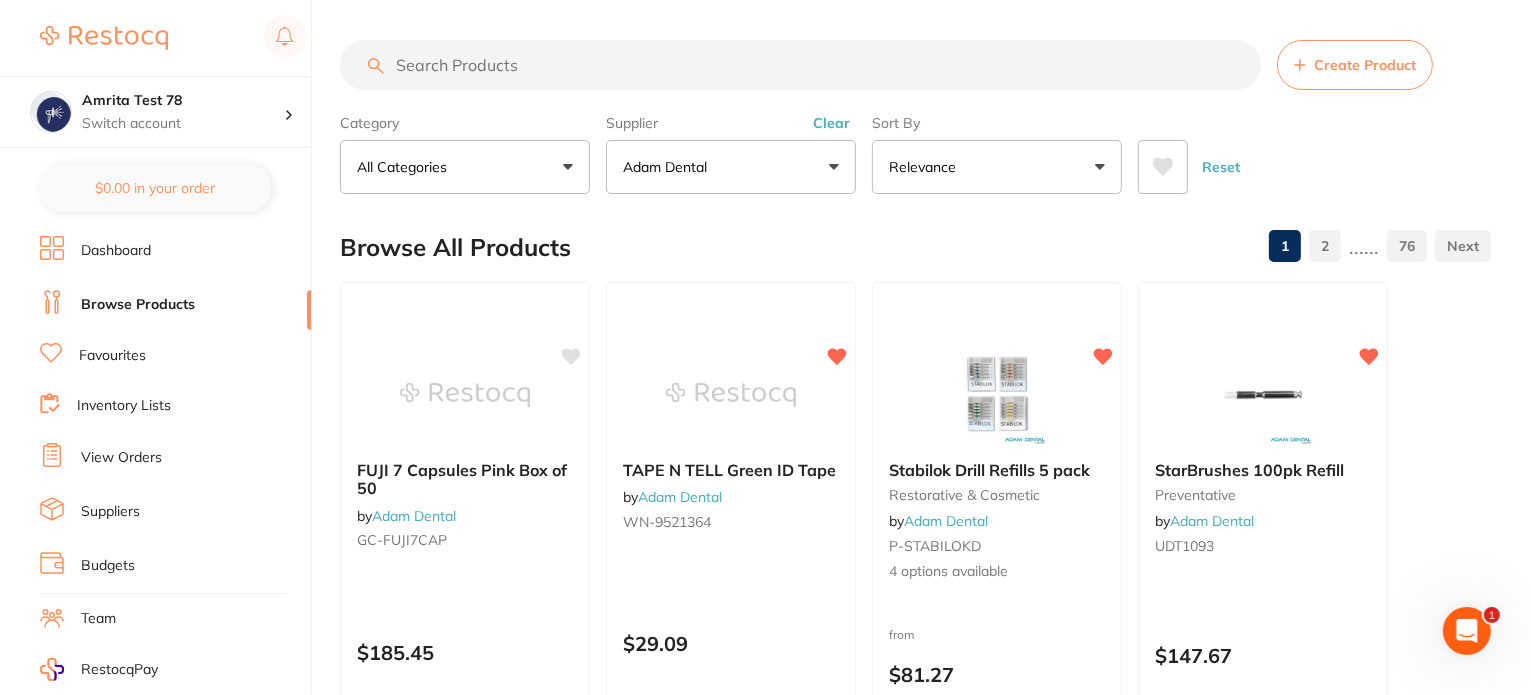scroll, scrollTop: 0, scrollLeft: 0, axis: both 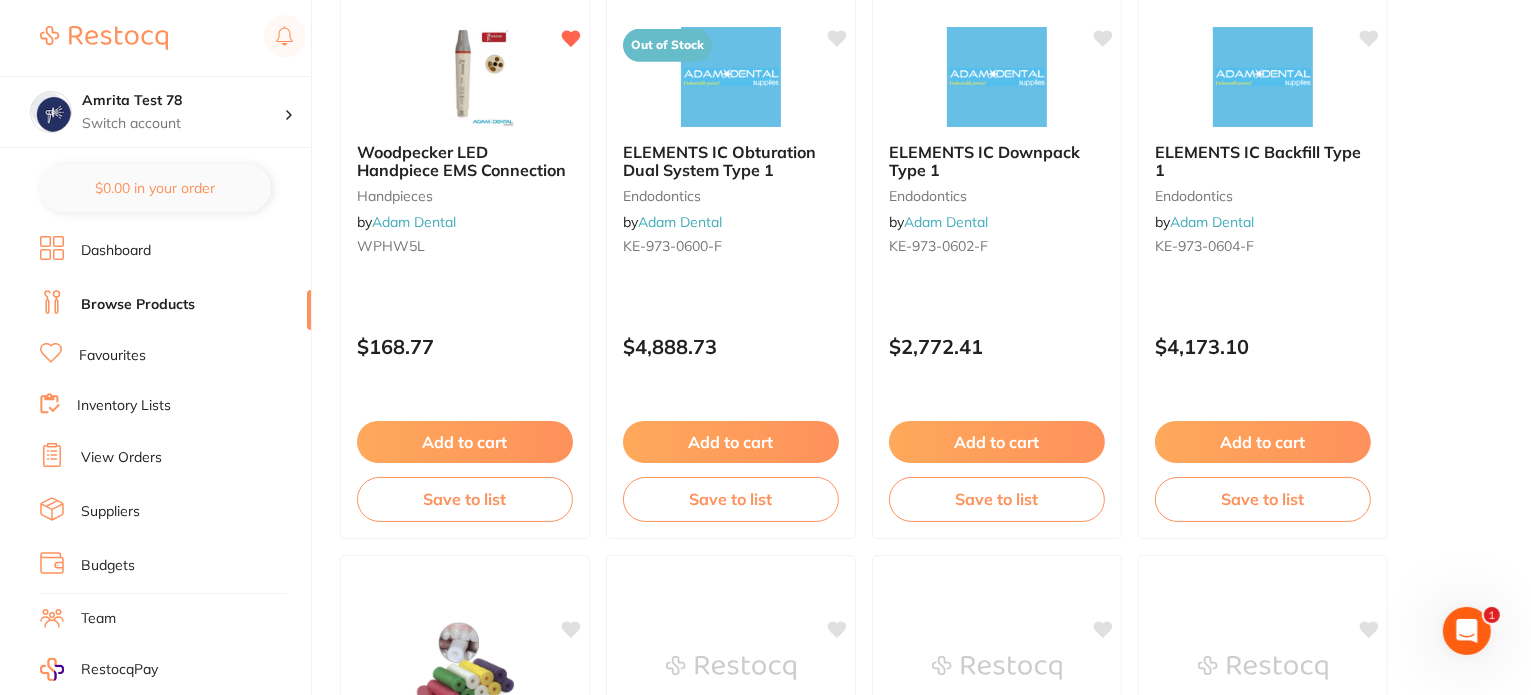 click on "Inventory Lists" at bounding box center (124, 406) 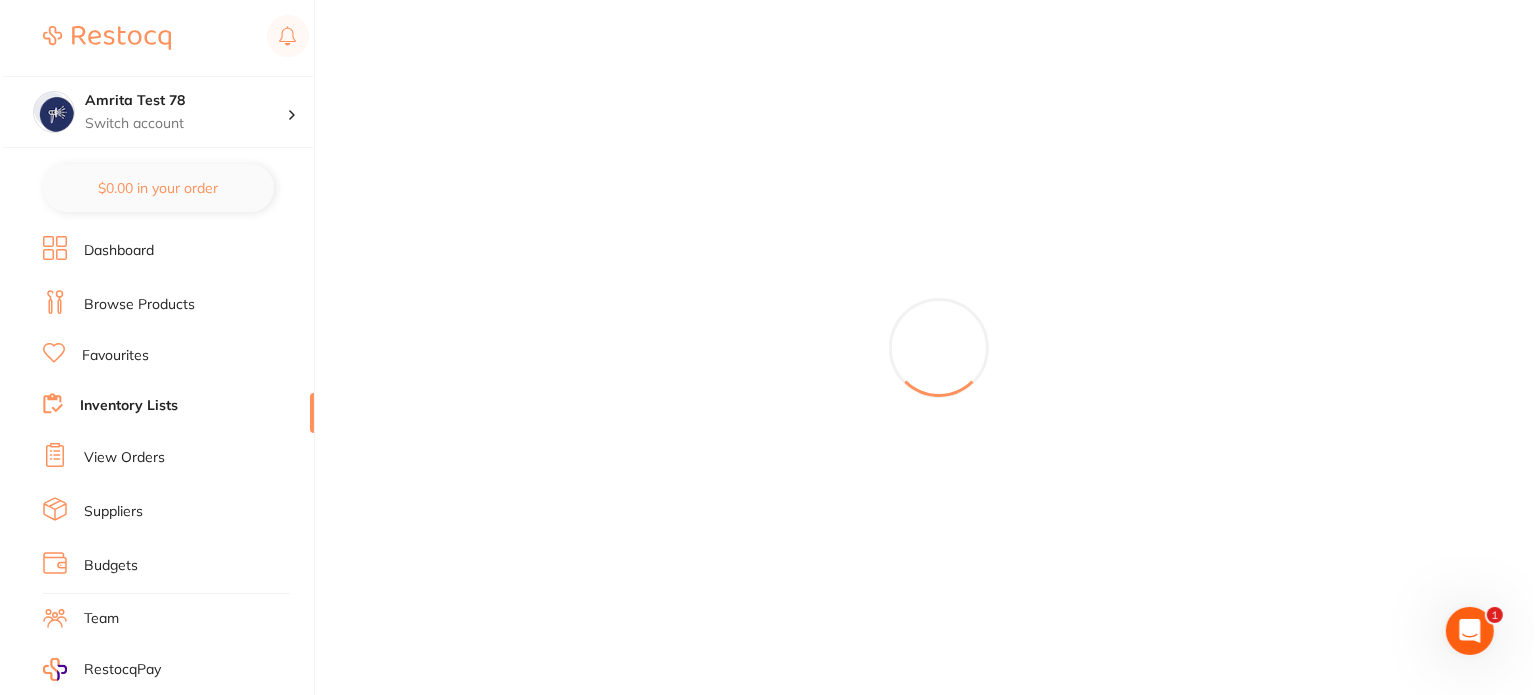 scroll, scrollTop: 0, scrollLeft: 0, axis: both 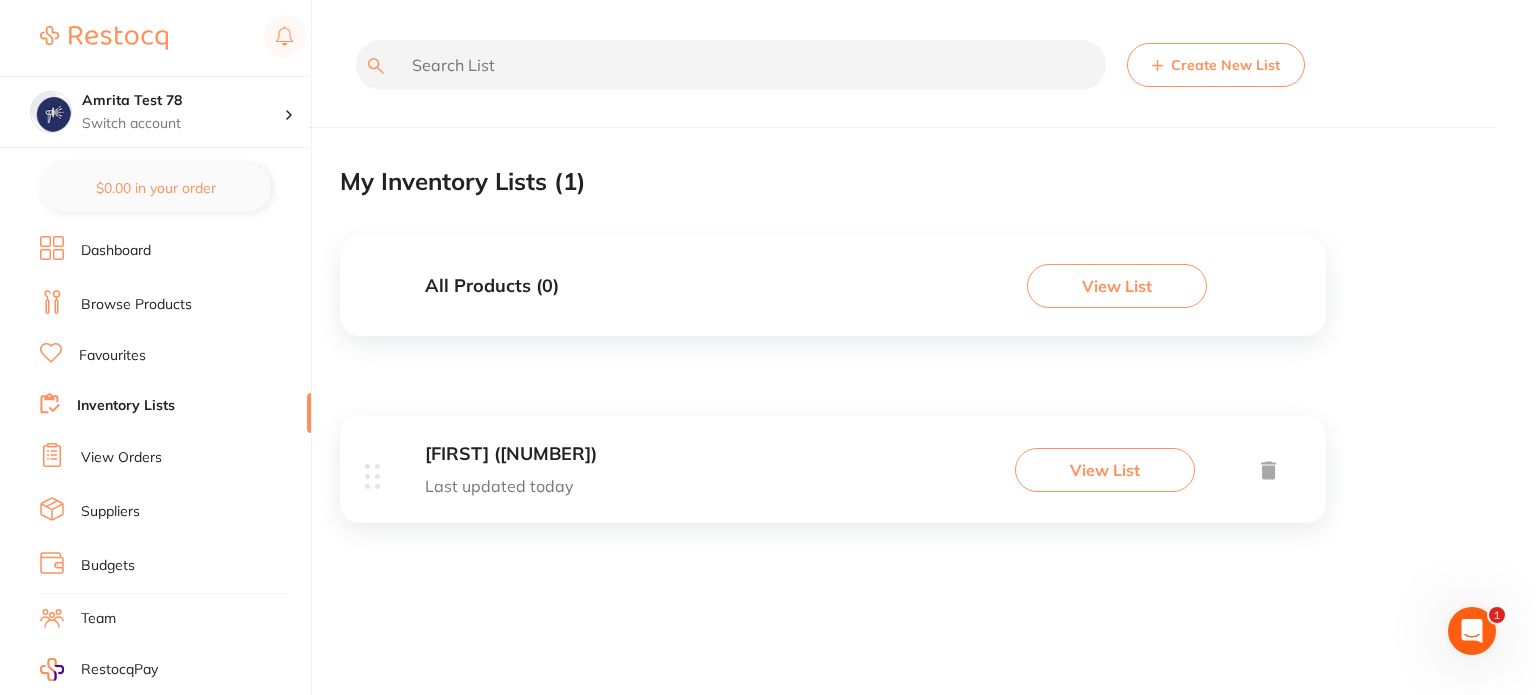 click on "Browse Products" at bounding box center [136, 305] 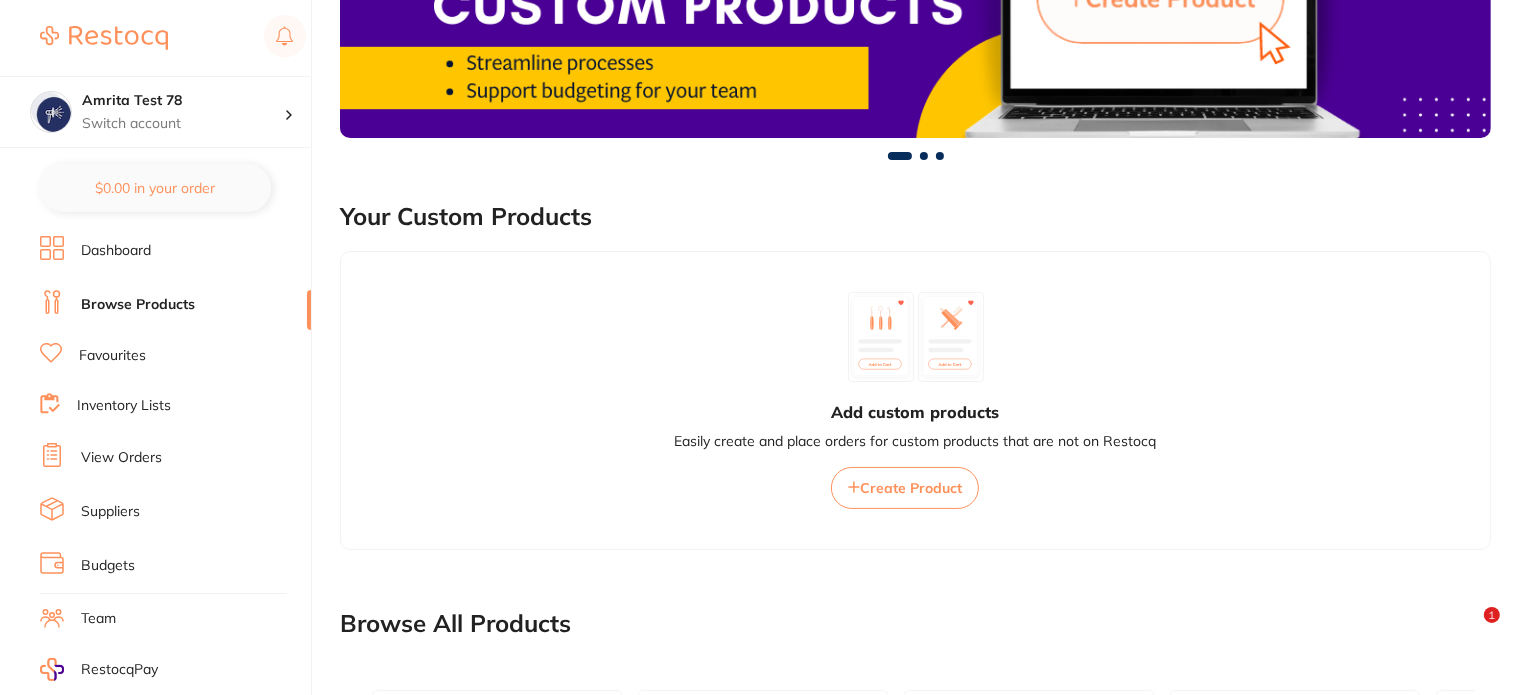 scroll, scrollTop: 0, scrollLeft: 0, axis: both 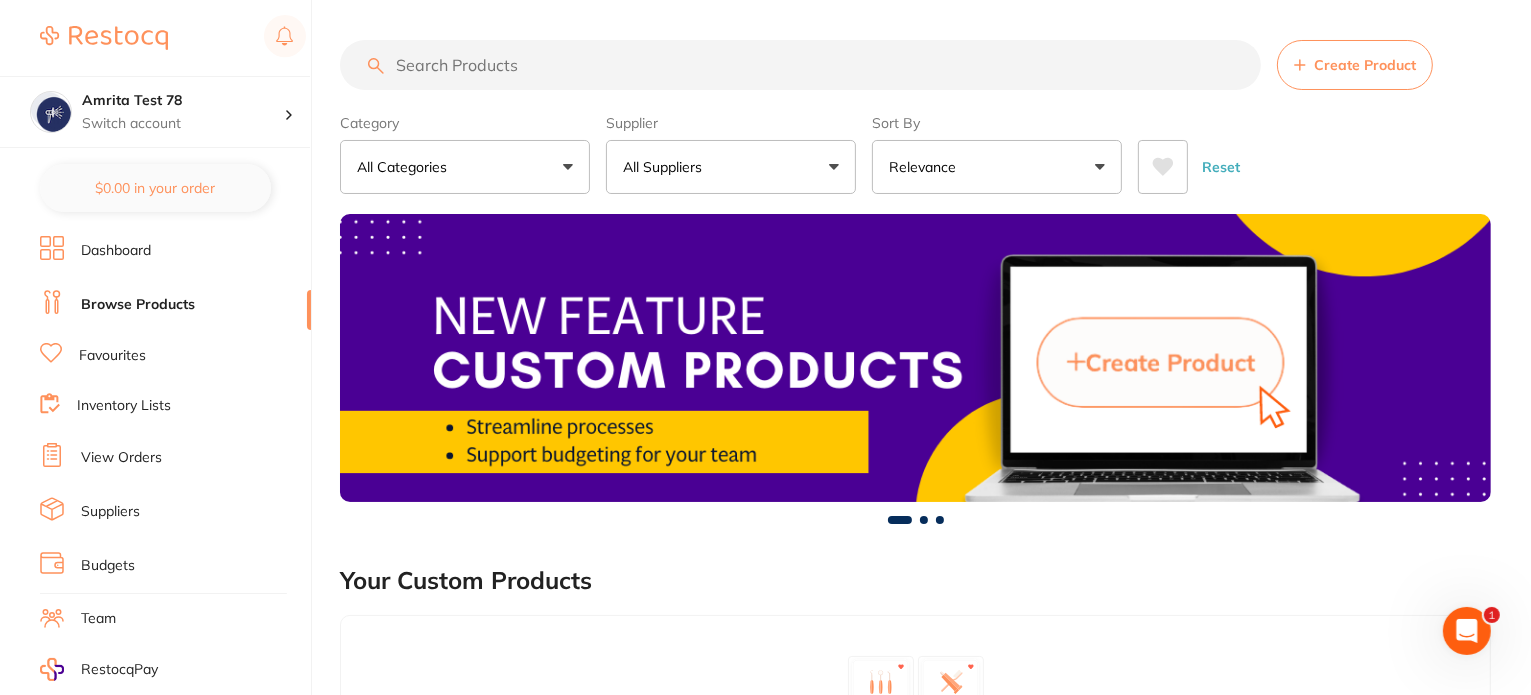 click on "All Suppliers" at bounding box center (731, 167) 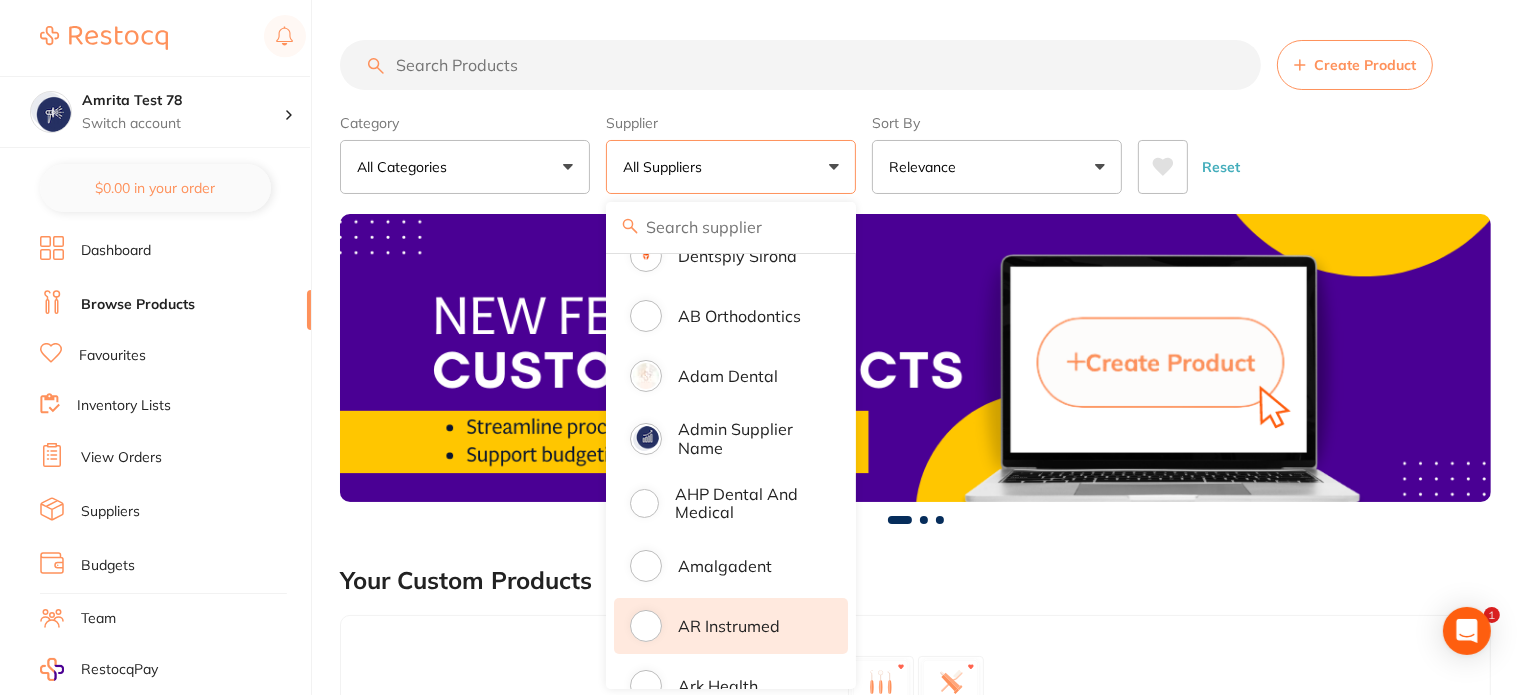 scroll, scrollTop: 200, scrollLeft: 0, axis: vertical 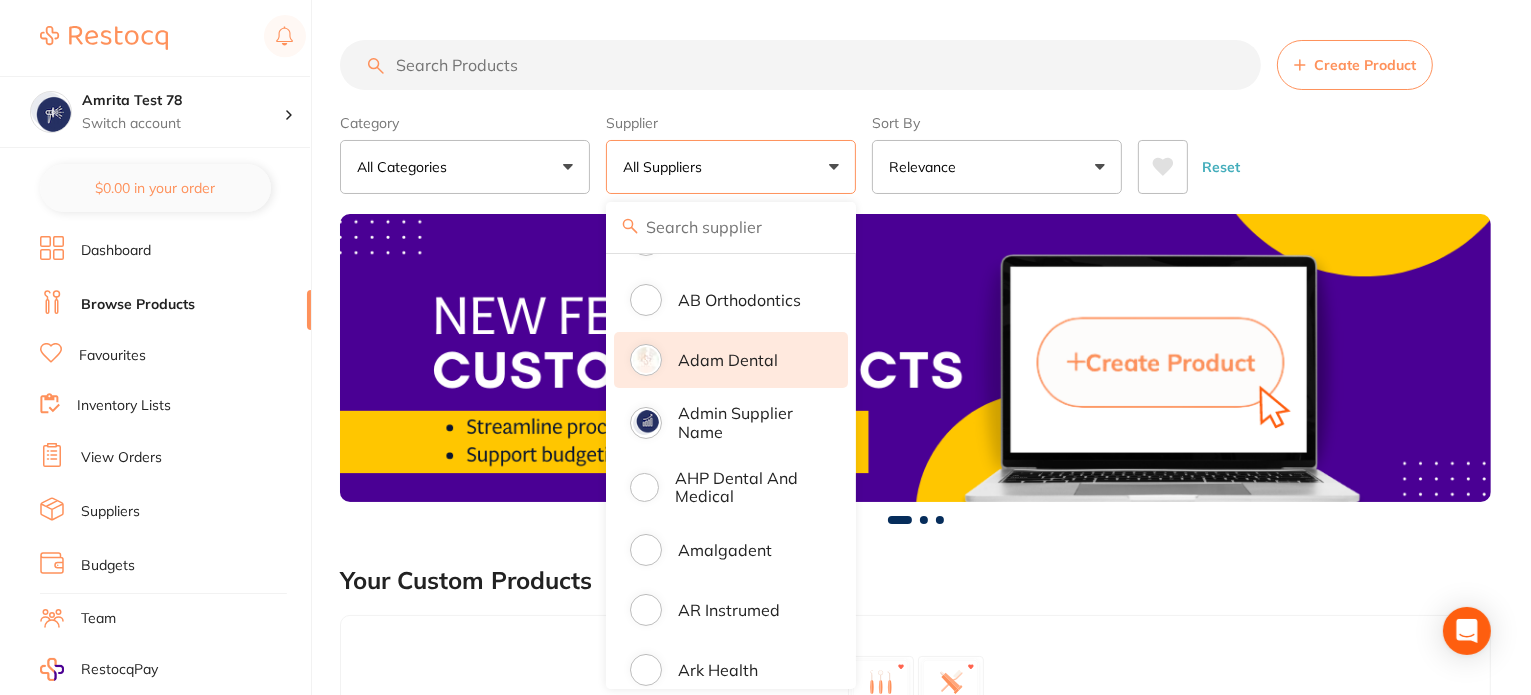 click on "Adam Dental" at bounding box center [731, 360] 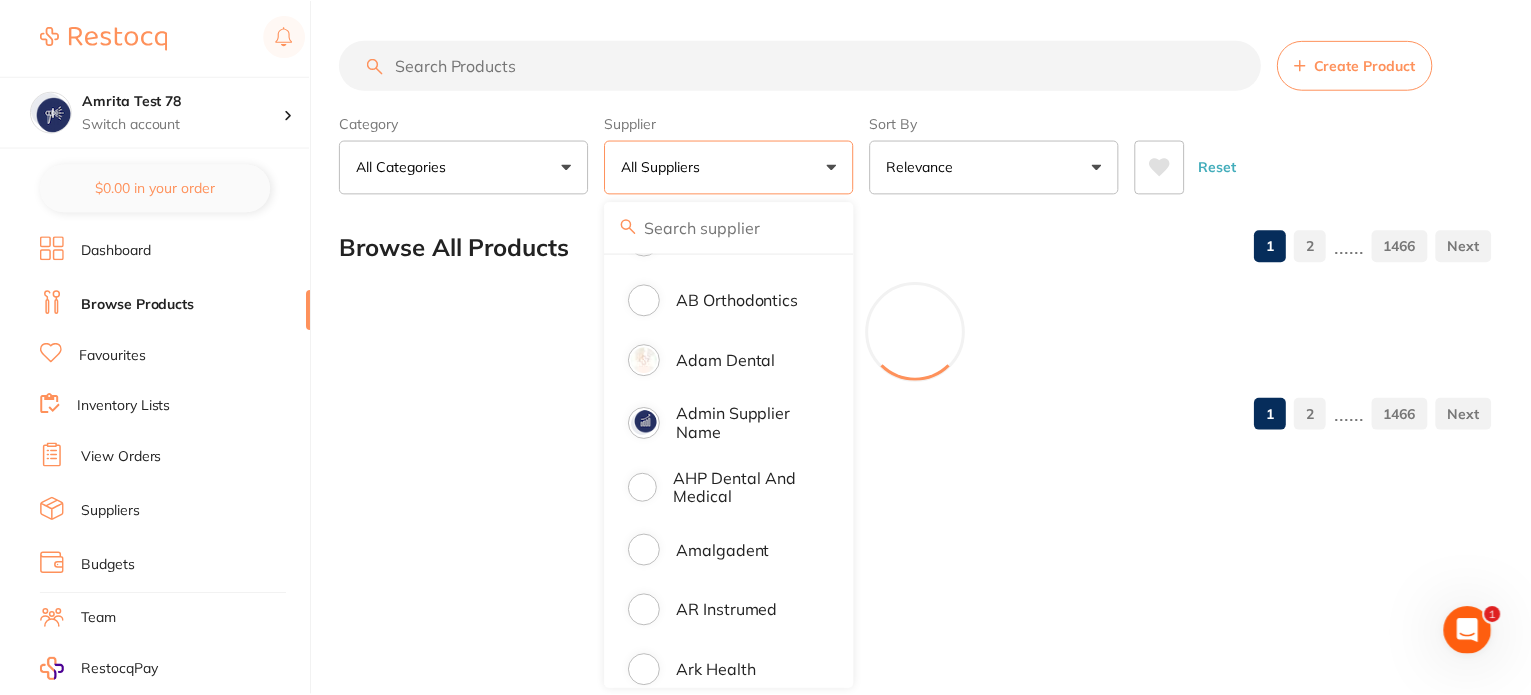 scroll, scrollTop: 0, scrollLeft: 0, axis: both 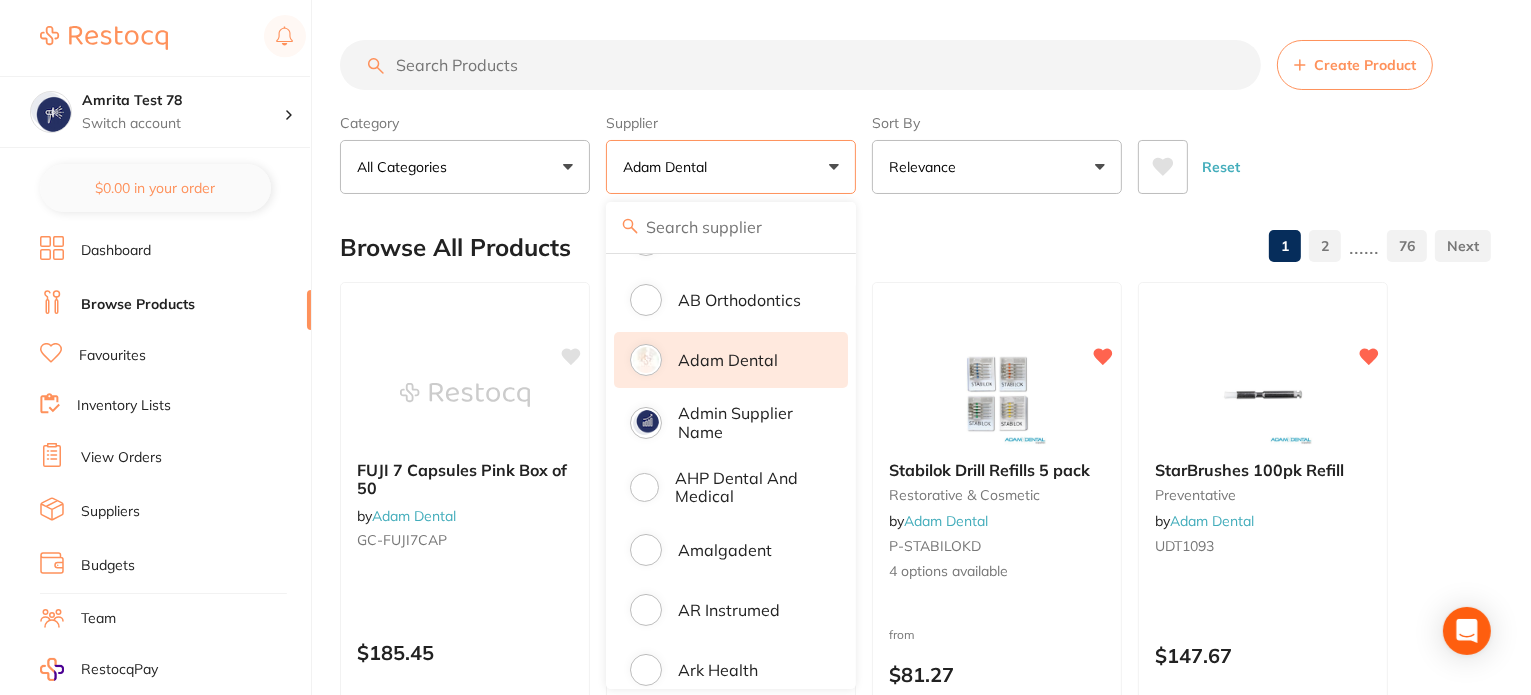 click on "Category All Categories All Categories anaesthetic articulating burs crown & bridge disposables endodontics equipment finishing & polishing handpieces impression infection control instruments laboratory oral surgery orthodontics photography preventative restorative & cosmetic rubber dam whitening xrays/imaging Clear Category   false    All Categories Category All Categories anaesthetic articulating burs crown & bridge disposables endodontics equipment finishing & polishing handpieces impression infection control instruments laboratory oral surgery orthodontics photography preventative restorative & cosmetic rubber dam whitening xrays/imaging Supplier Adam Dental All Suppliers Dentsply Sirona AB Orthodontics Adam Dental Admin supplier name AHP Dental and Medical Amalgadent AR Instrumed Ark Health AU Supplier Admin BioMeDent Pty Ltd CDS Dental Critical Dental David Melton Dental Practice Supplies Dental Zone Erkodent Erskine Dental frontend Geistlich Healthware Australia Henry Schein Halas Independent Dental" at bounding box center [915, 150] 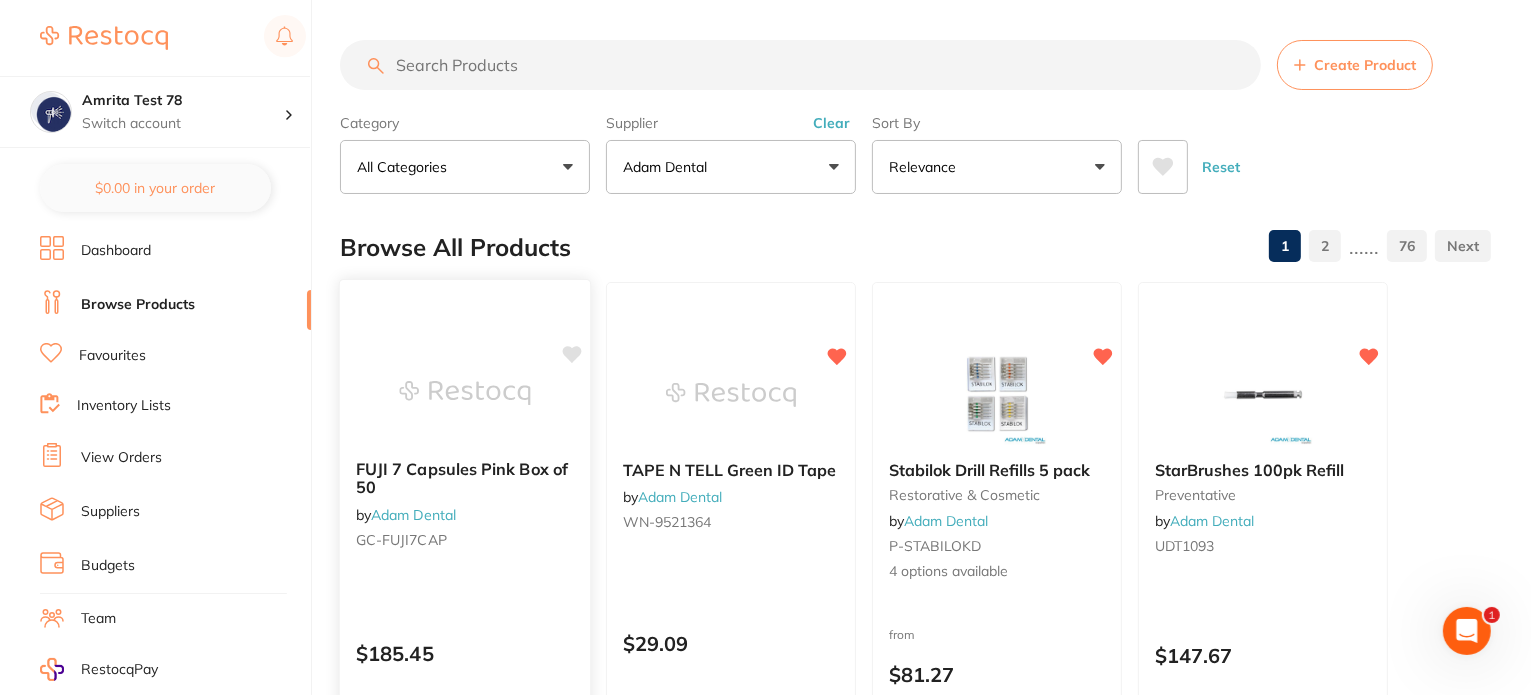 scroll, scrollTop: 0, scrollLeft: 0, axis: both 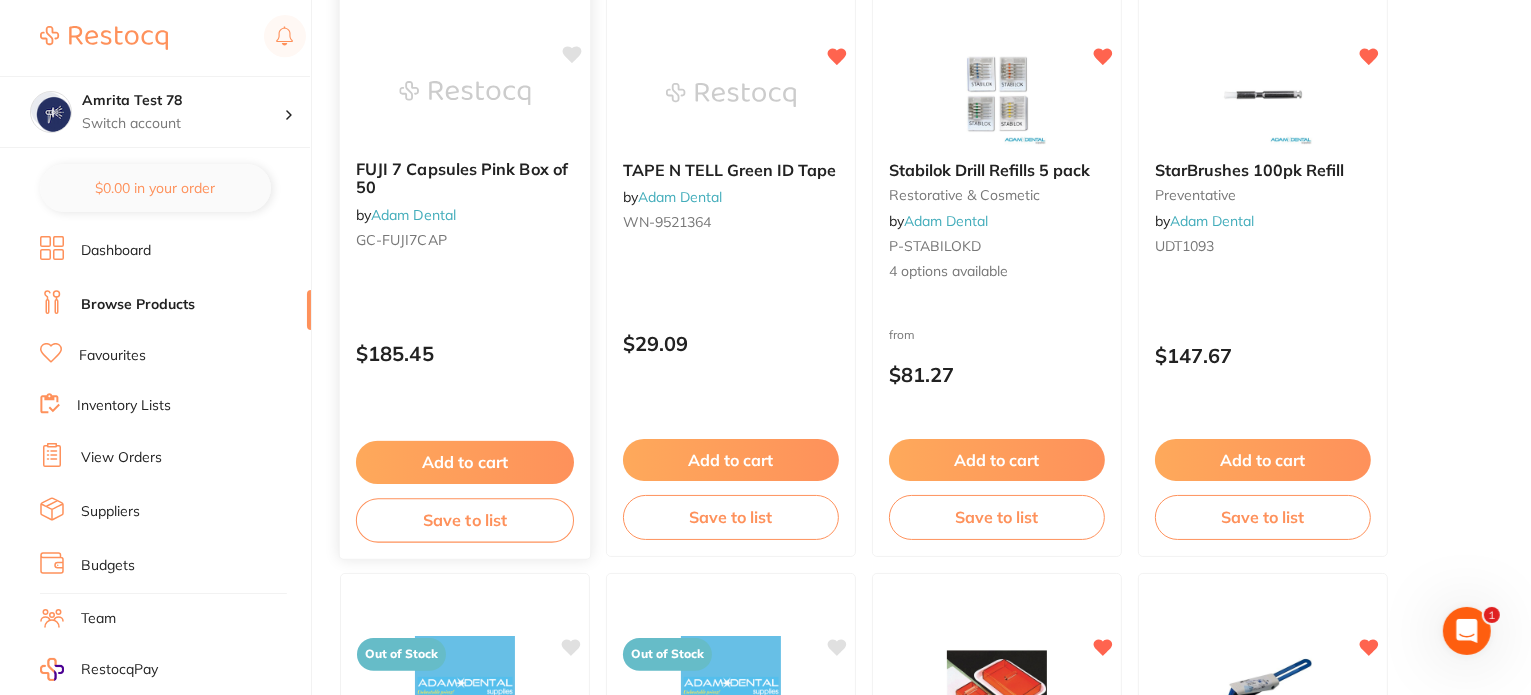 click on "Save to list" at bounding box center [465, 520] 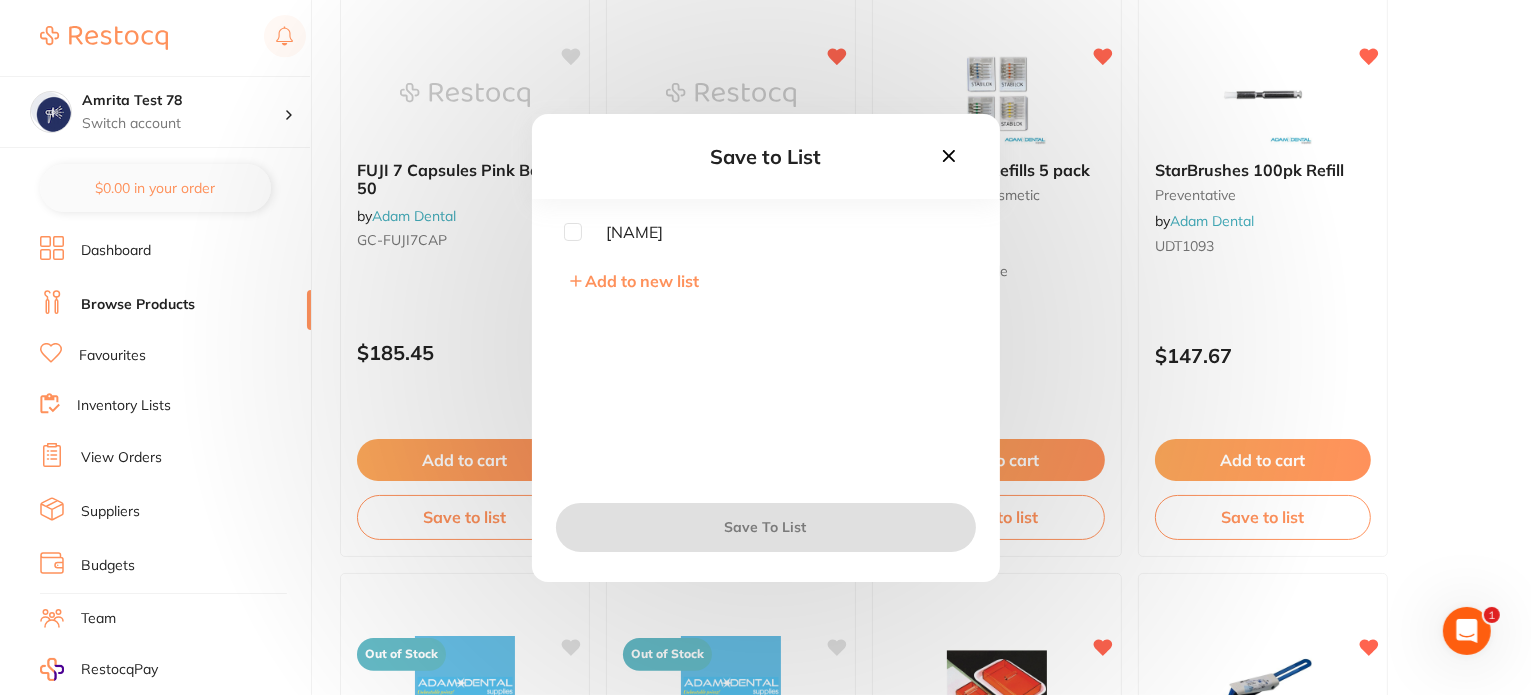 drag, startPoint x: 570, startPoint y: 235, endPoint x: 598, endPoint y: 293, distance: 64.40497 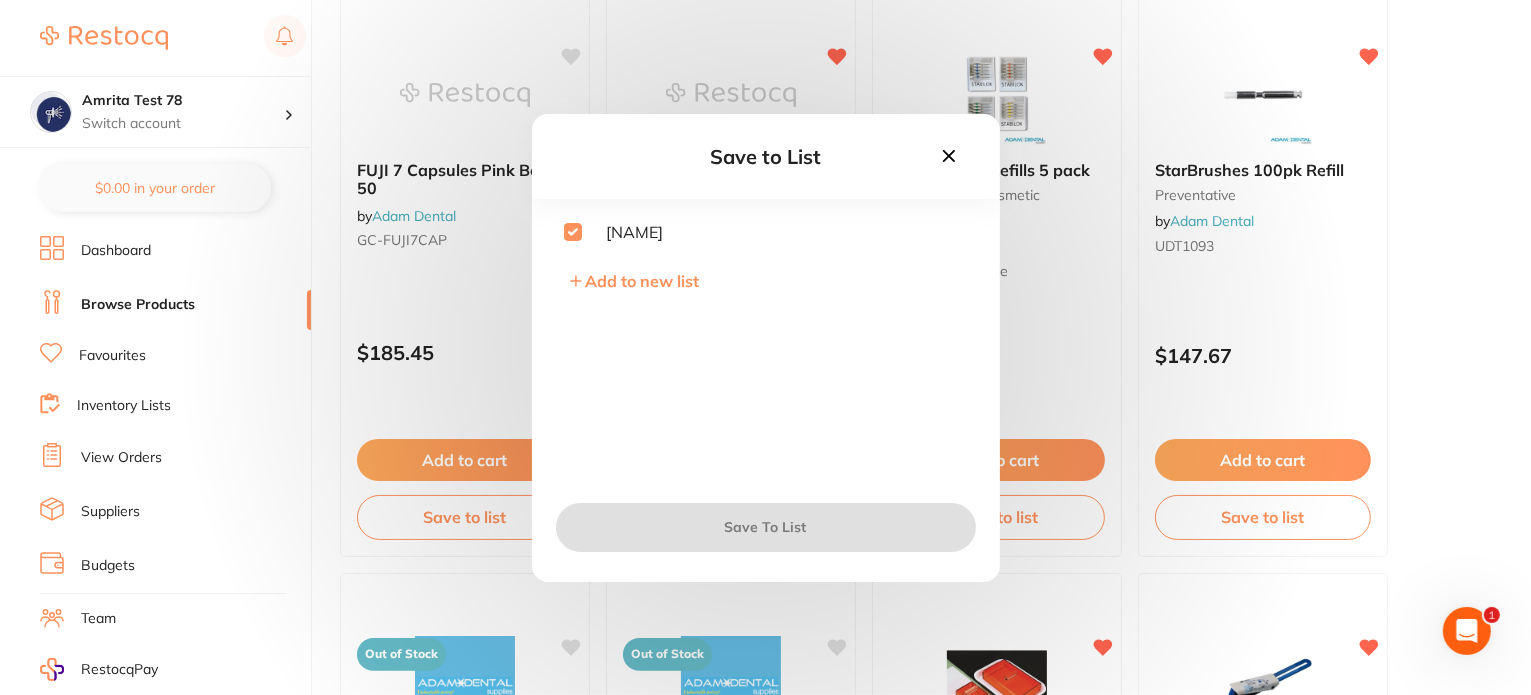 checkbox on "true" 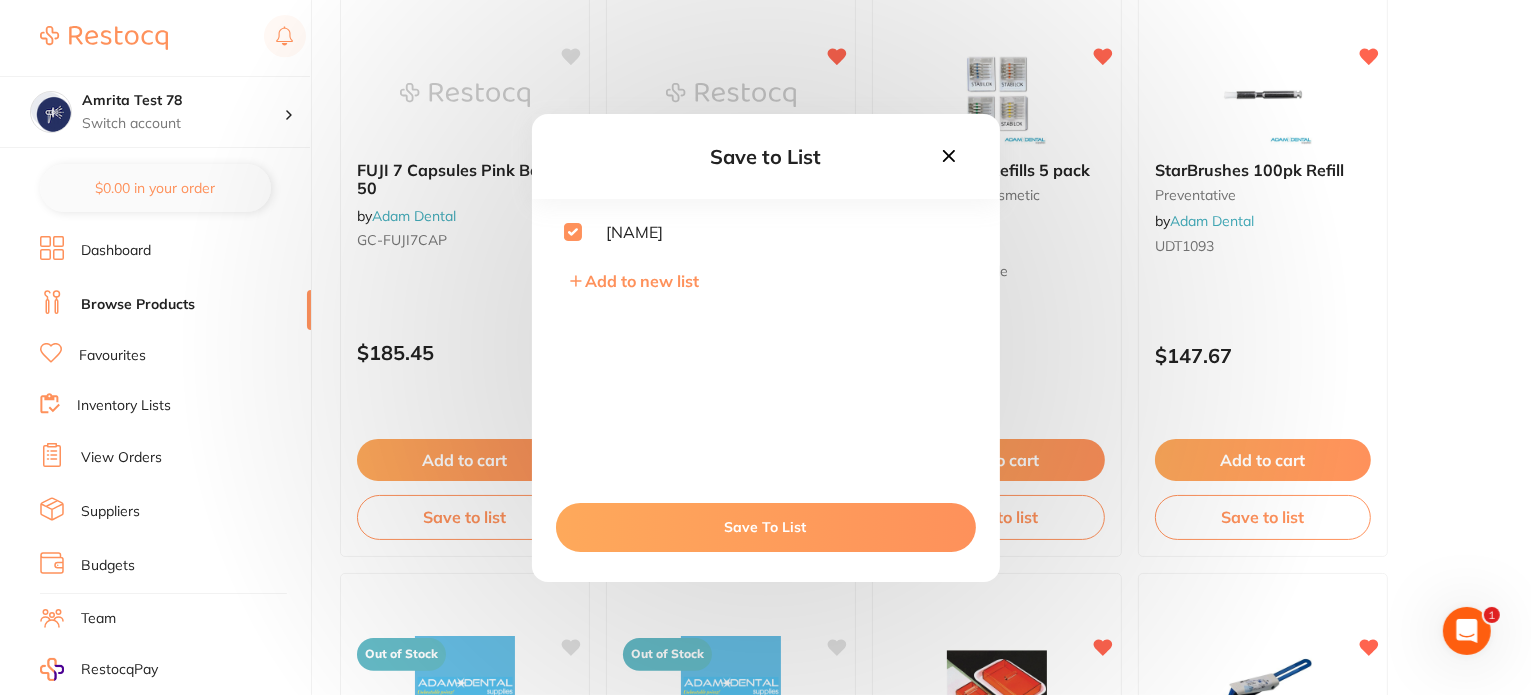 click on "Save To List" at bounding box center [766, 527] 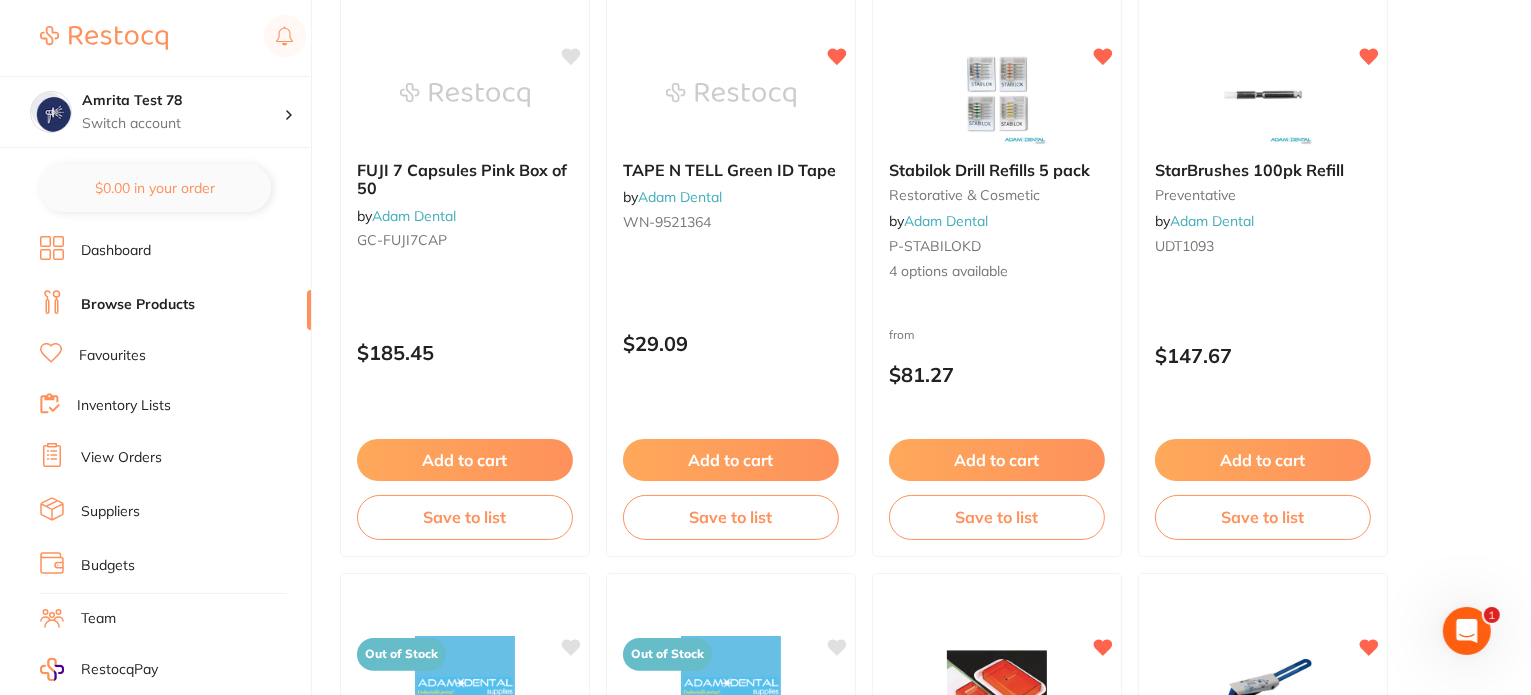 click on "Inventory Lists" at bounding box center [124, 406] 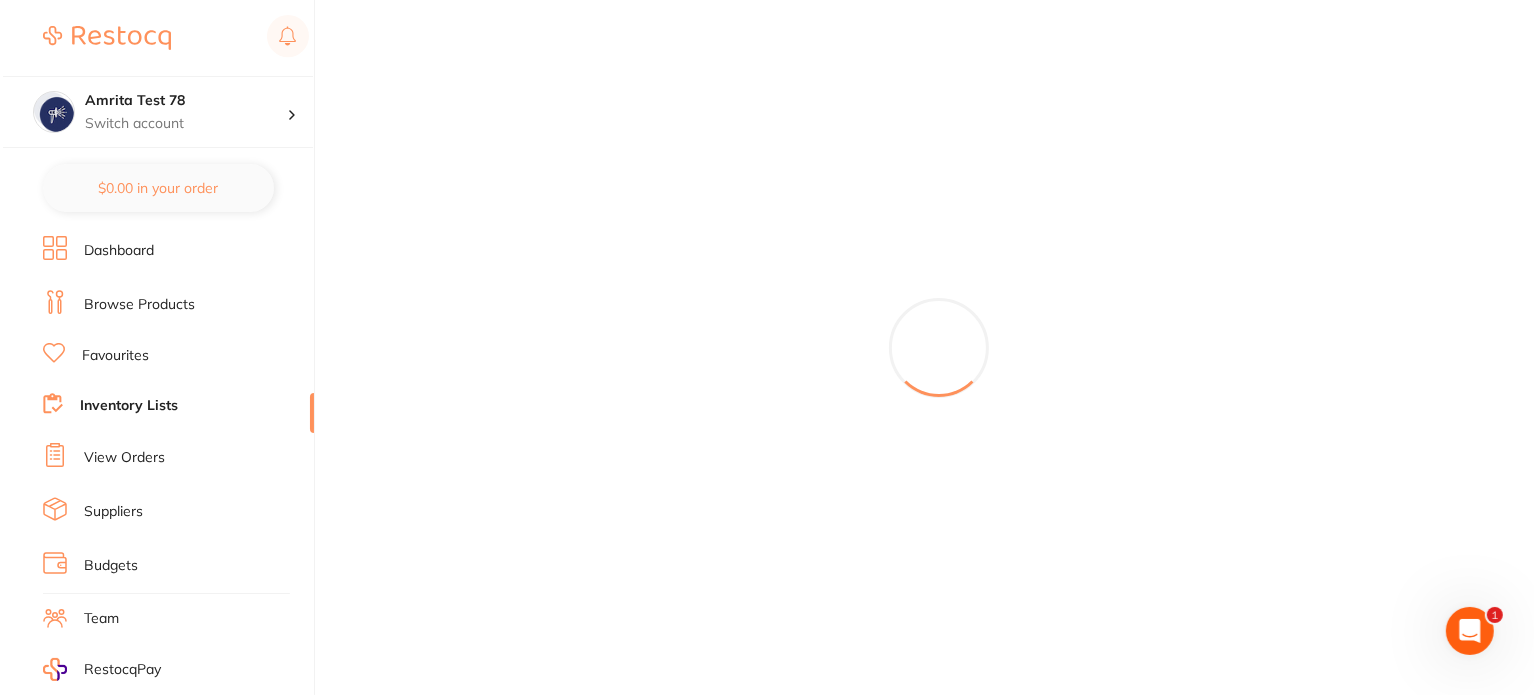 scroll, scrollTop: 0, scrollLeft: 0, axis: both 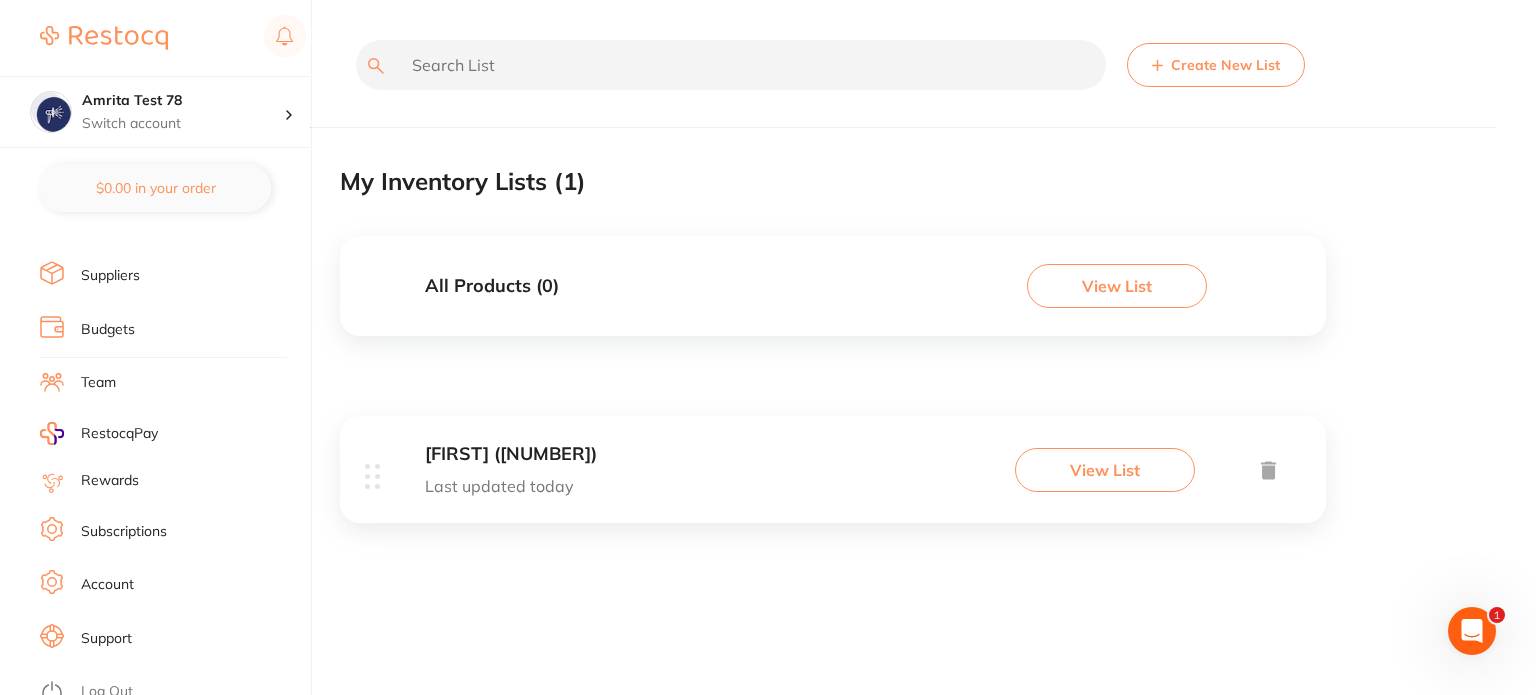 click on "Log Out" at bounding box center (107, 692) 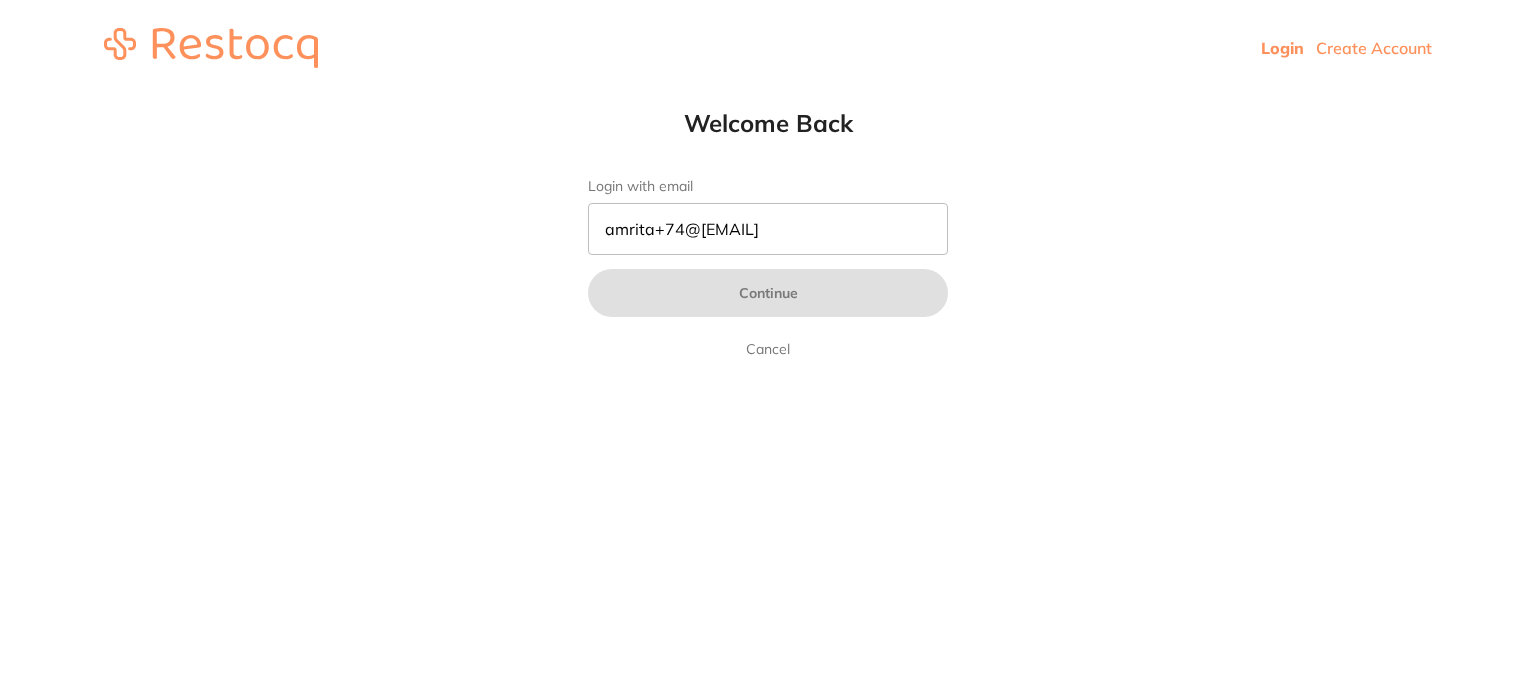 scroll, scrollTop: 0, scrollLeft: 0, axis: both 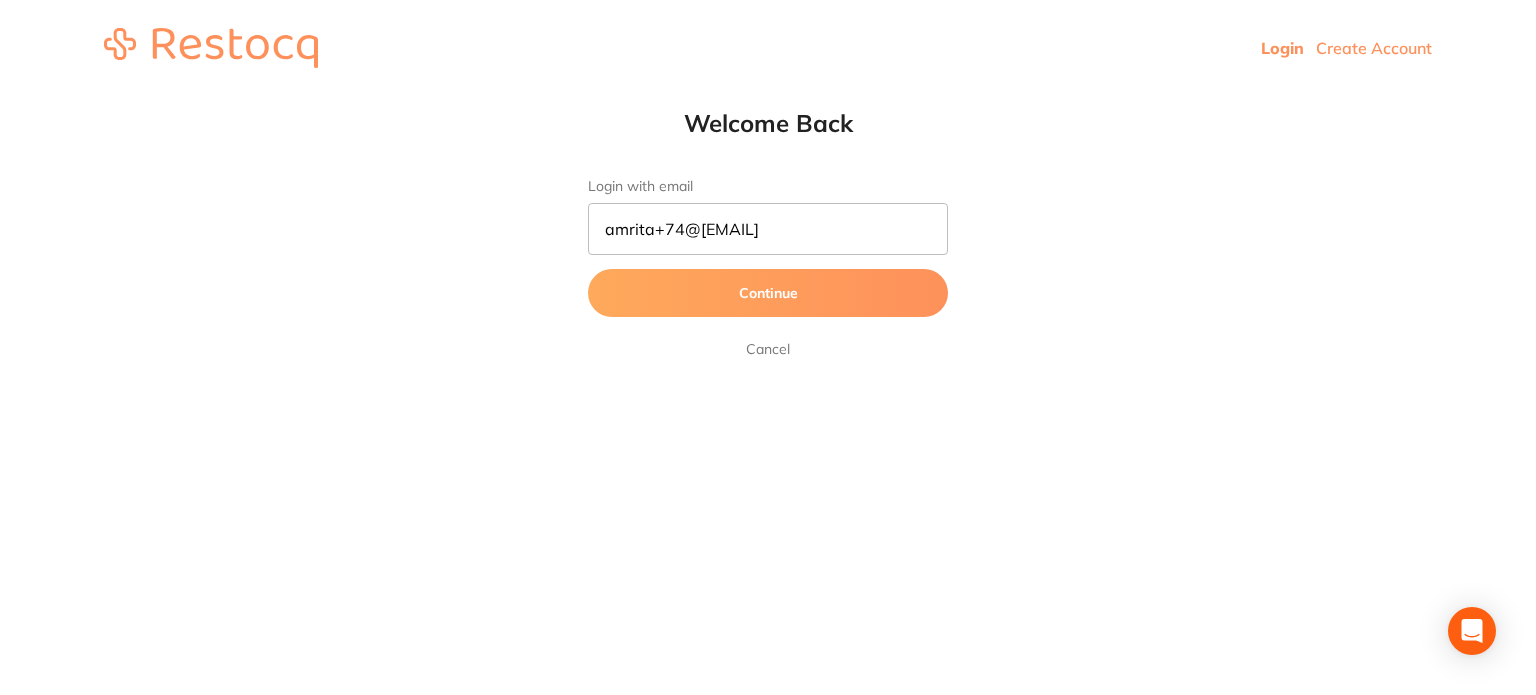 type on "amrita+74@[EMAIL]" 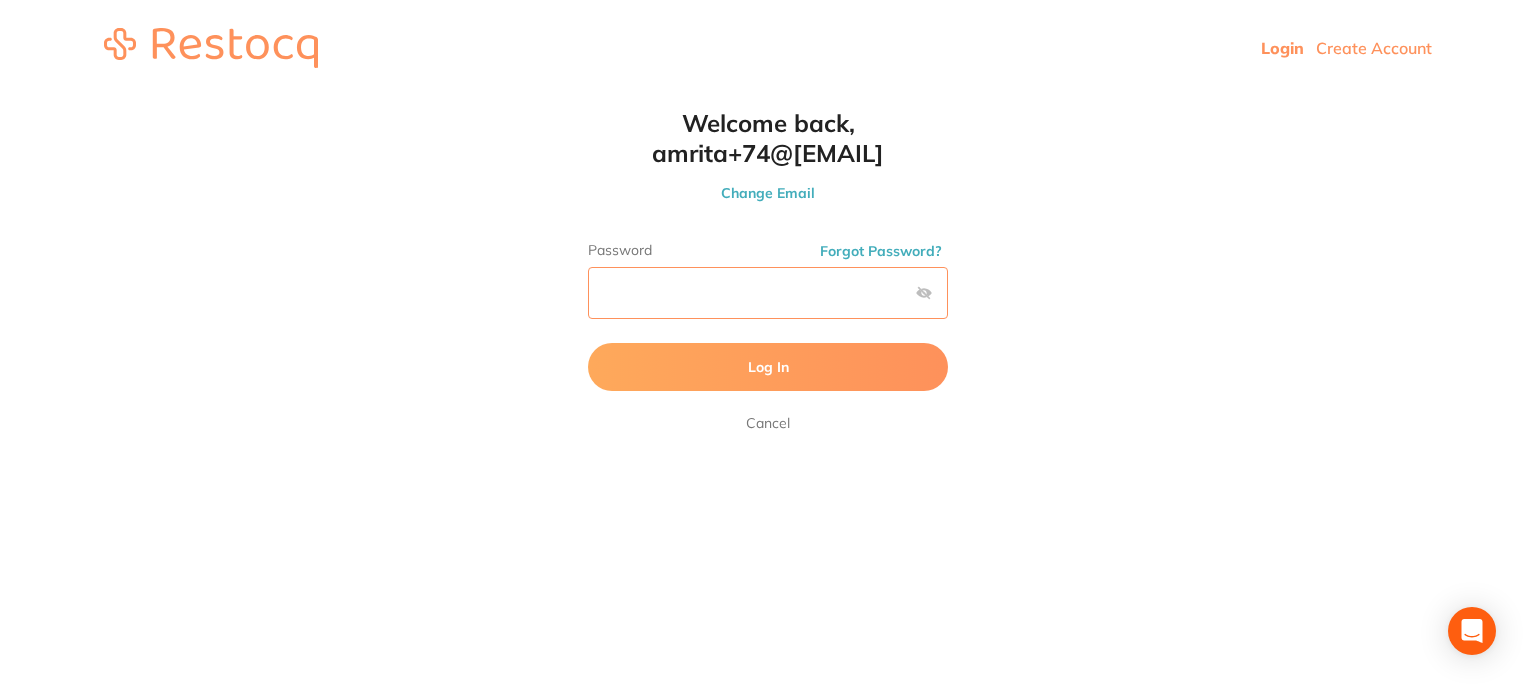 click on "Log In" at bounding box center (768, 367) 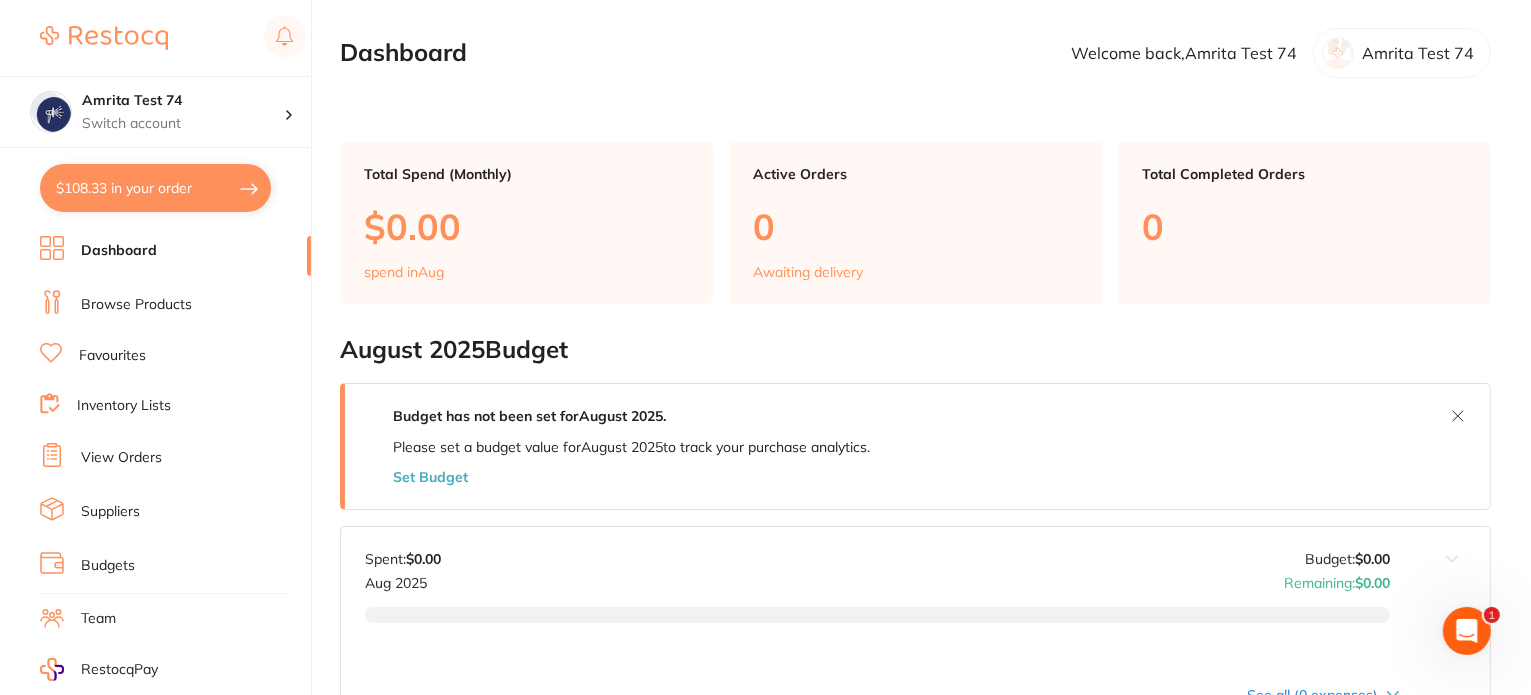 scroll, scrollTop: 0, scrollLeft: 0, axis: both 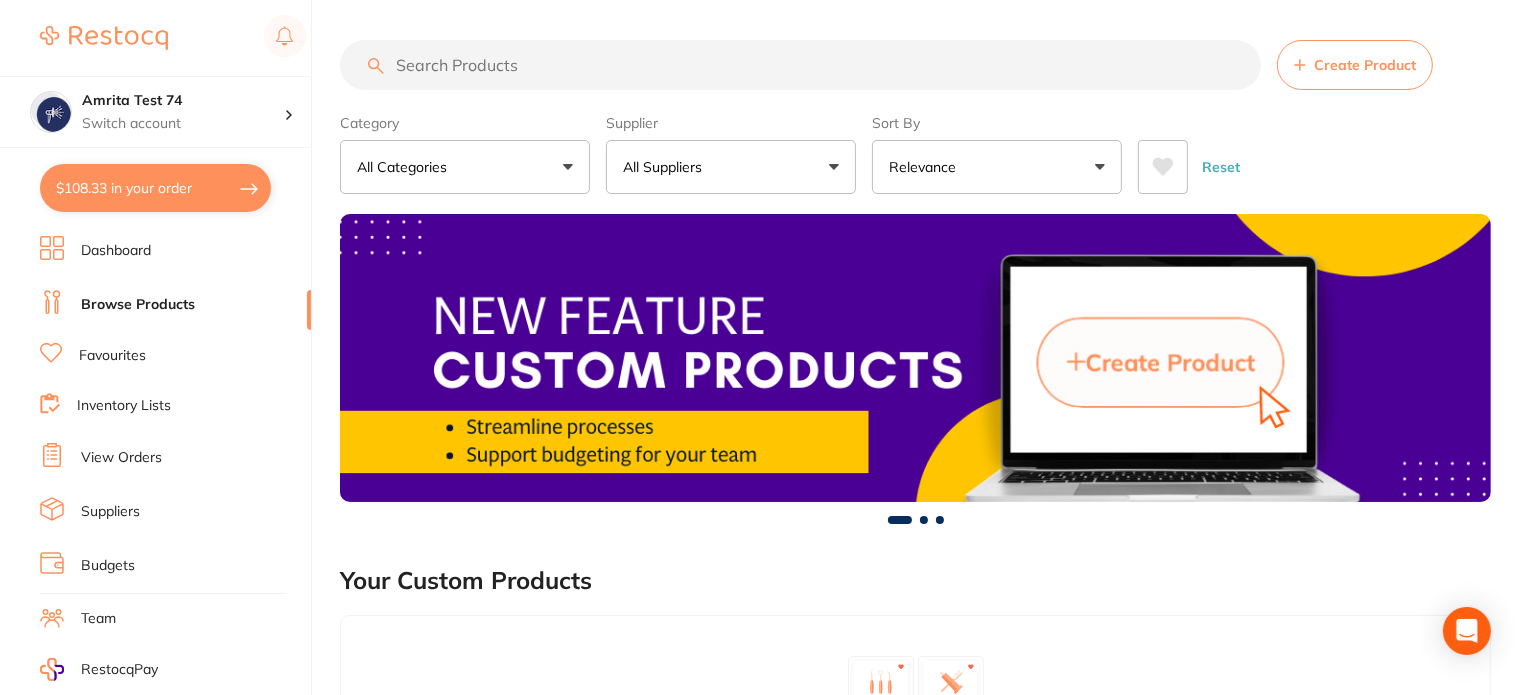 drag, startPoint x: 520, startPoint y: 27, endPoint x: 532, endPoint y: 60, distance: 35.1141 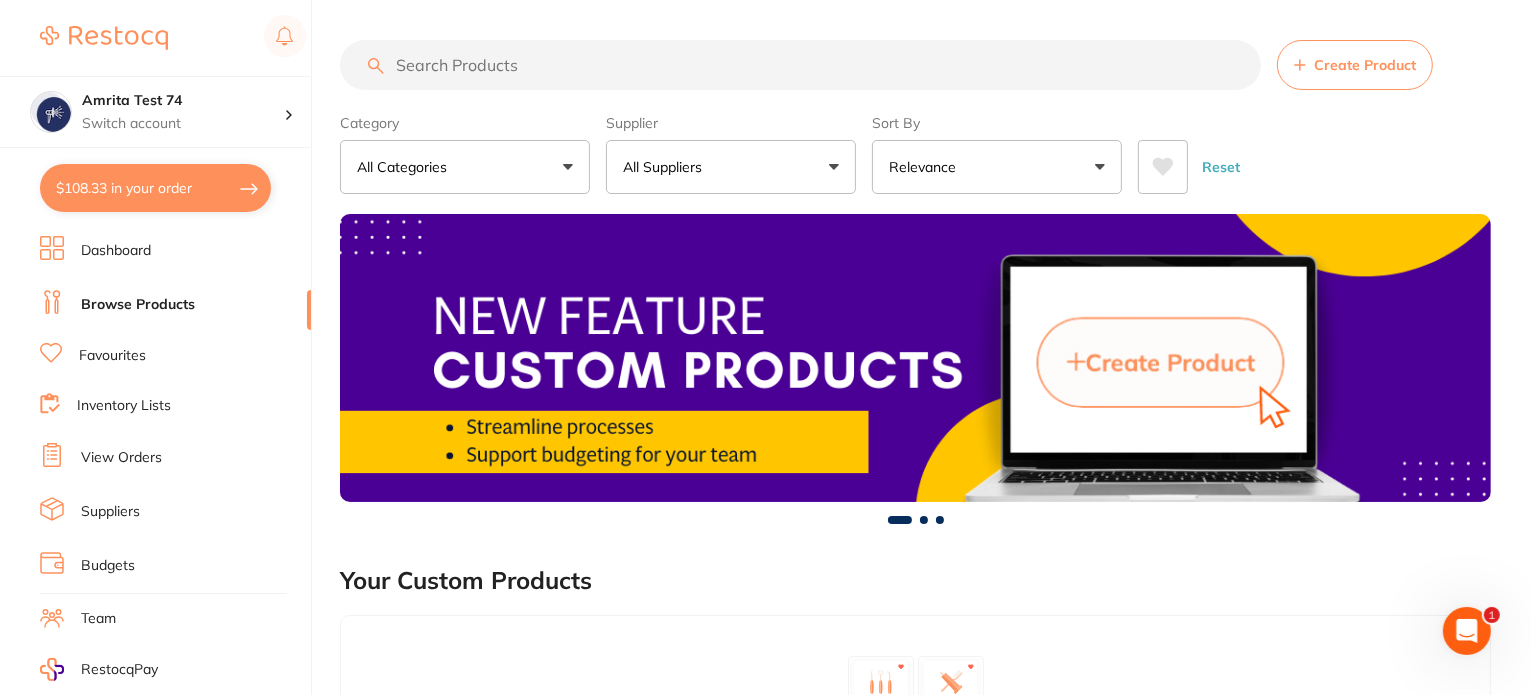 scroll, scrollTop: 0, scrollLeft: 0, axis: both 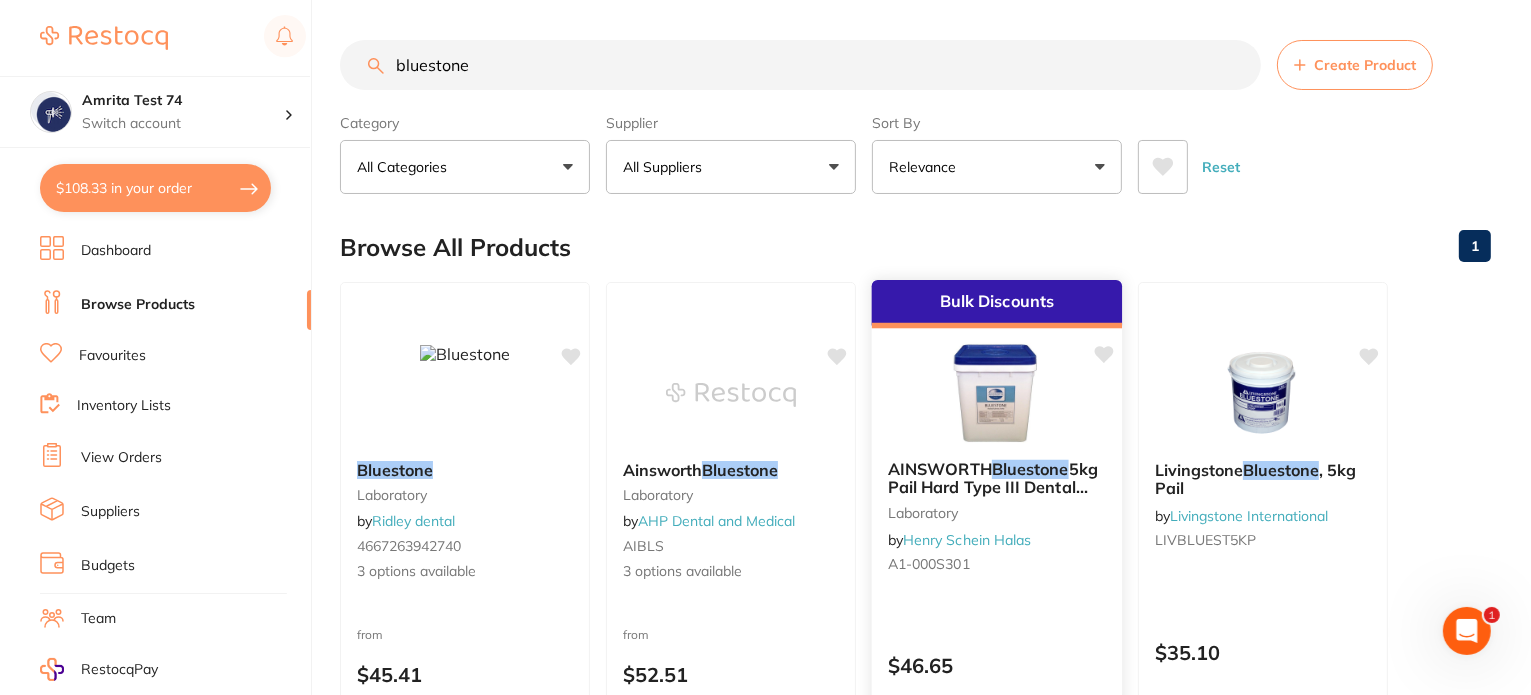 type on "bluestone" 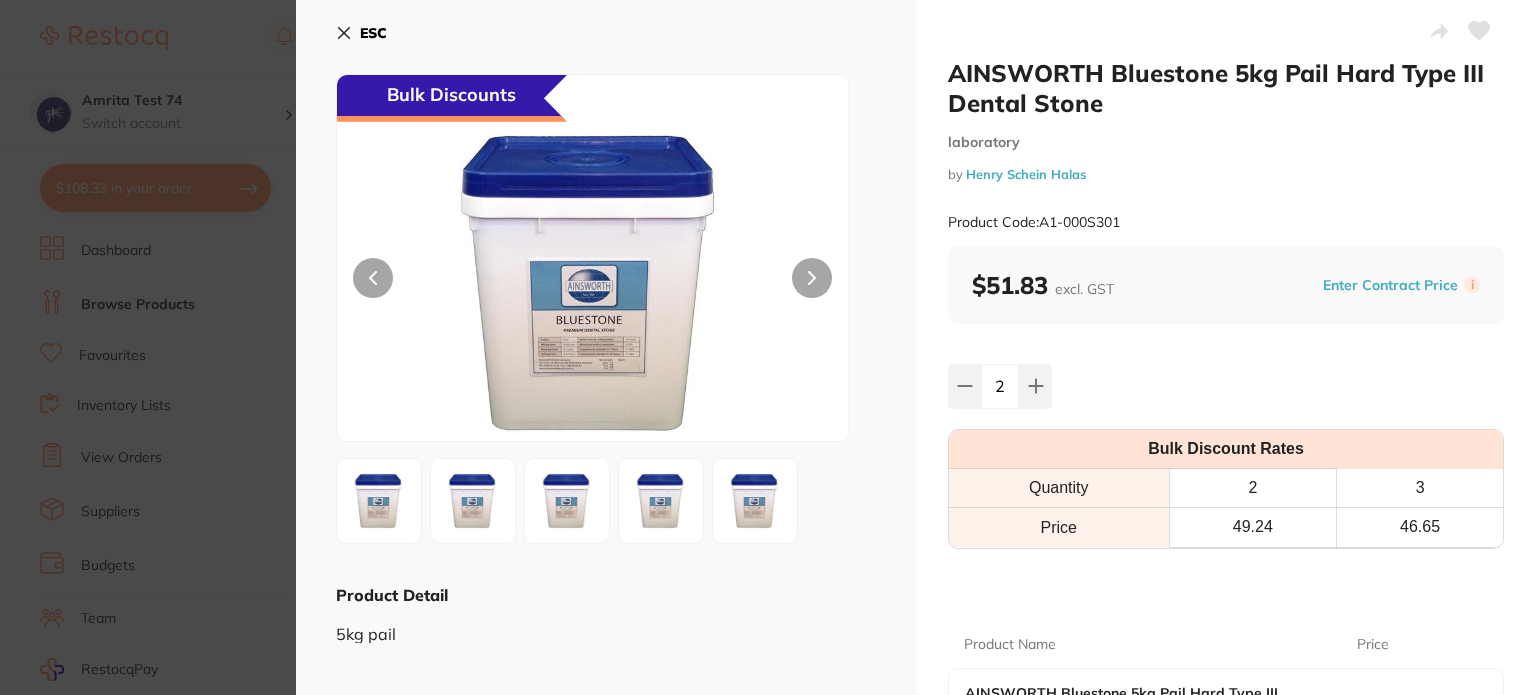 scroll, scrollTop: 0, scrollLeft: 0, axis: both 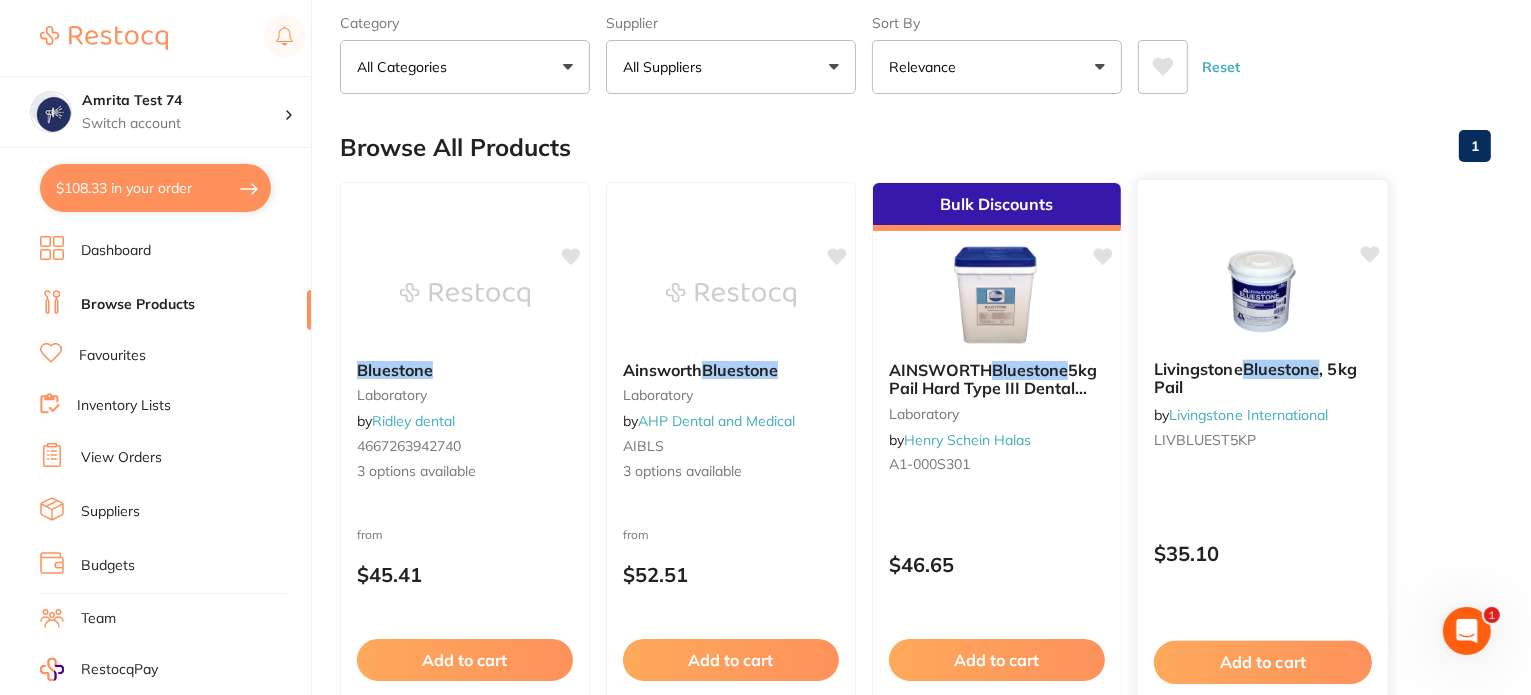 click at bounding box center [1262, 293] 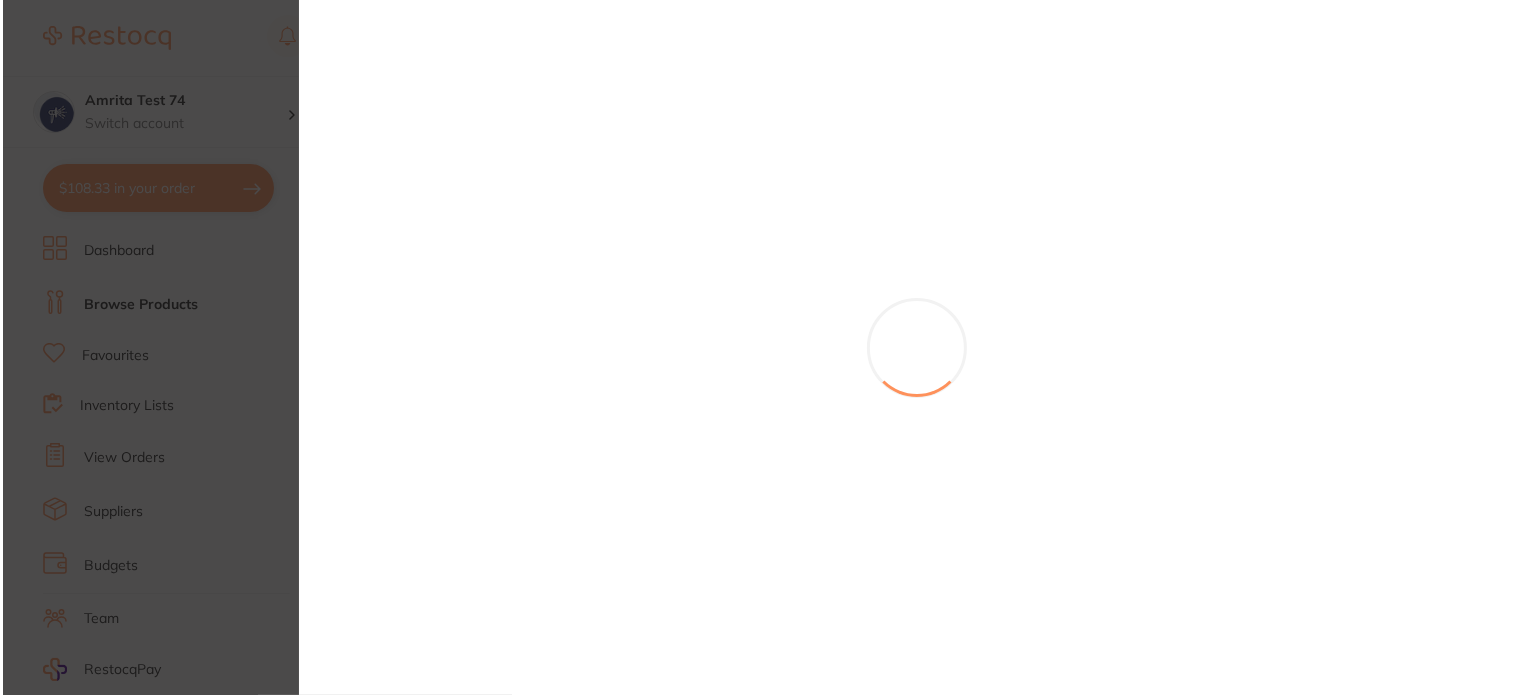 scroll, scrollTop: 0, scrollLeft: 0, axis: both 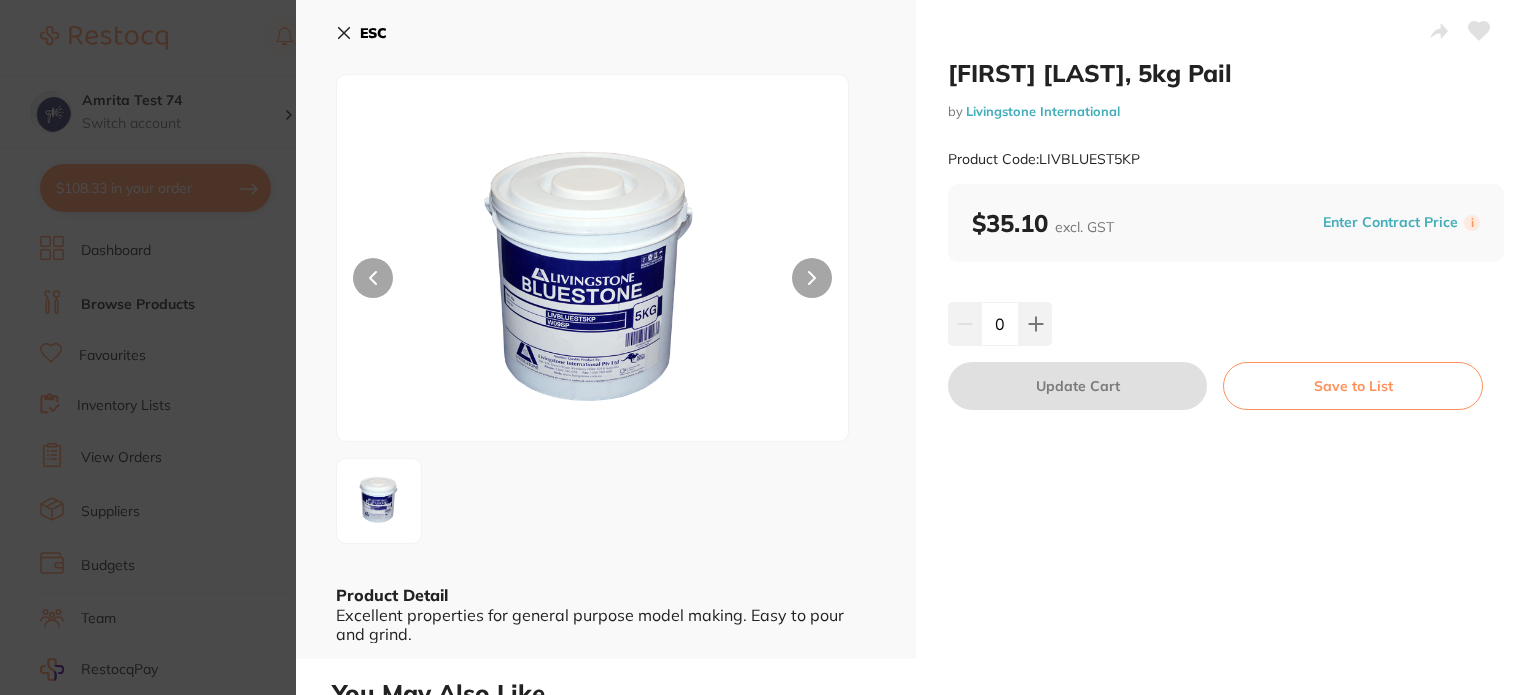 drag, startPoint x: 129, startPoint y: 355, endPoint x: 577, endPoint y: 344, distance: 448.135 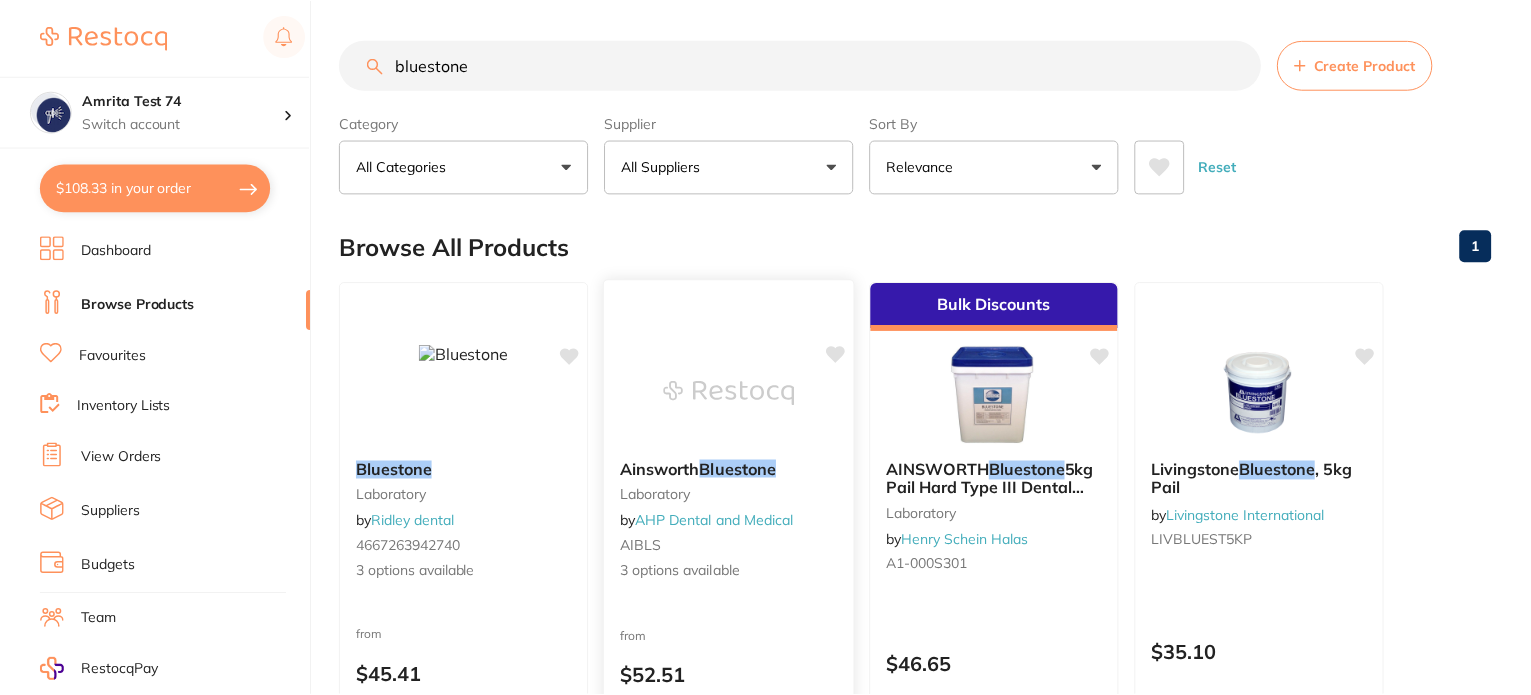 scroll, scrollTop: 100, scrollLeft: 0, axis: vertical 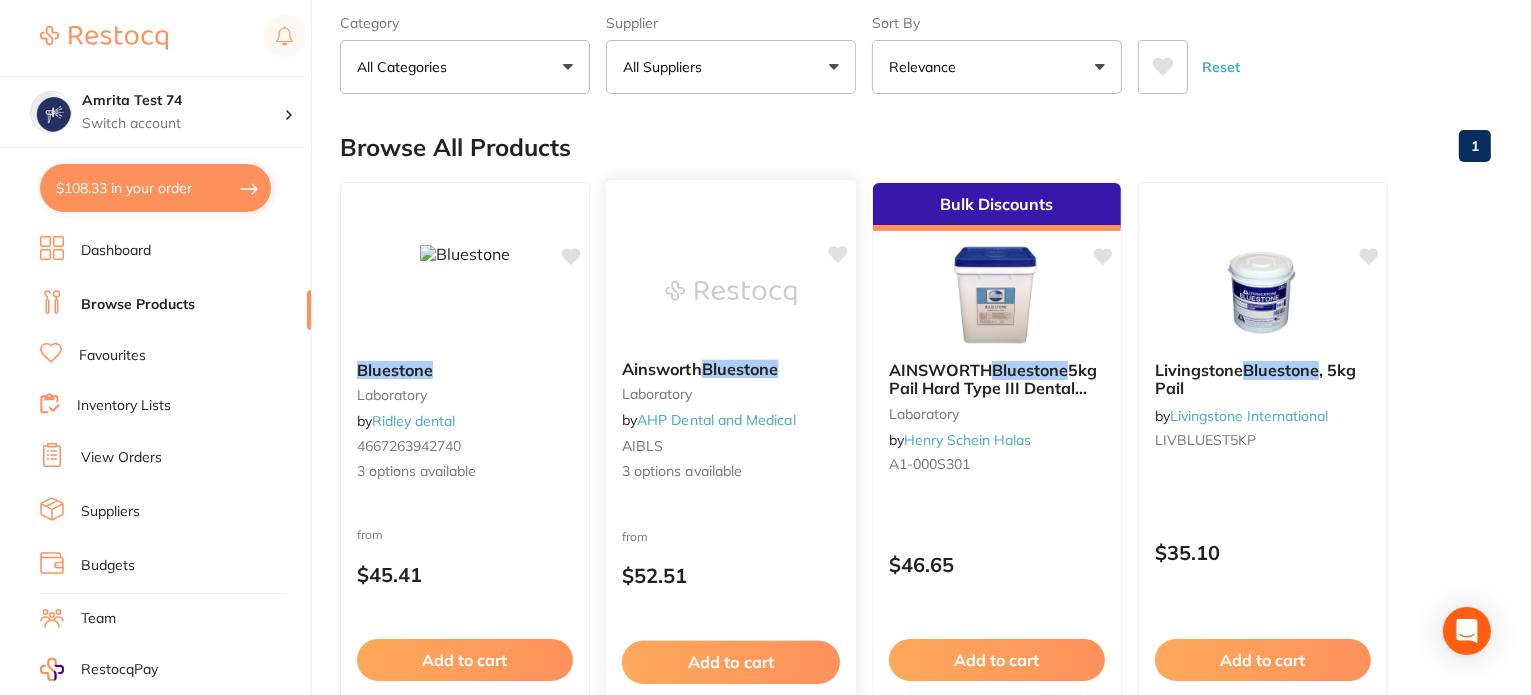 click at bounding box center [730, 293] 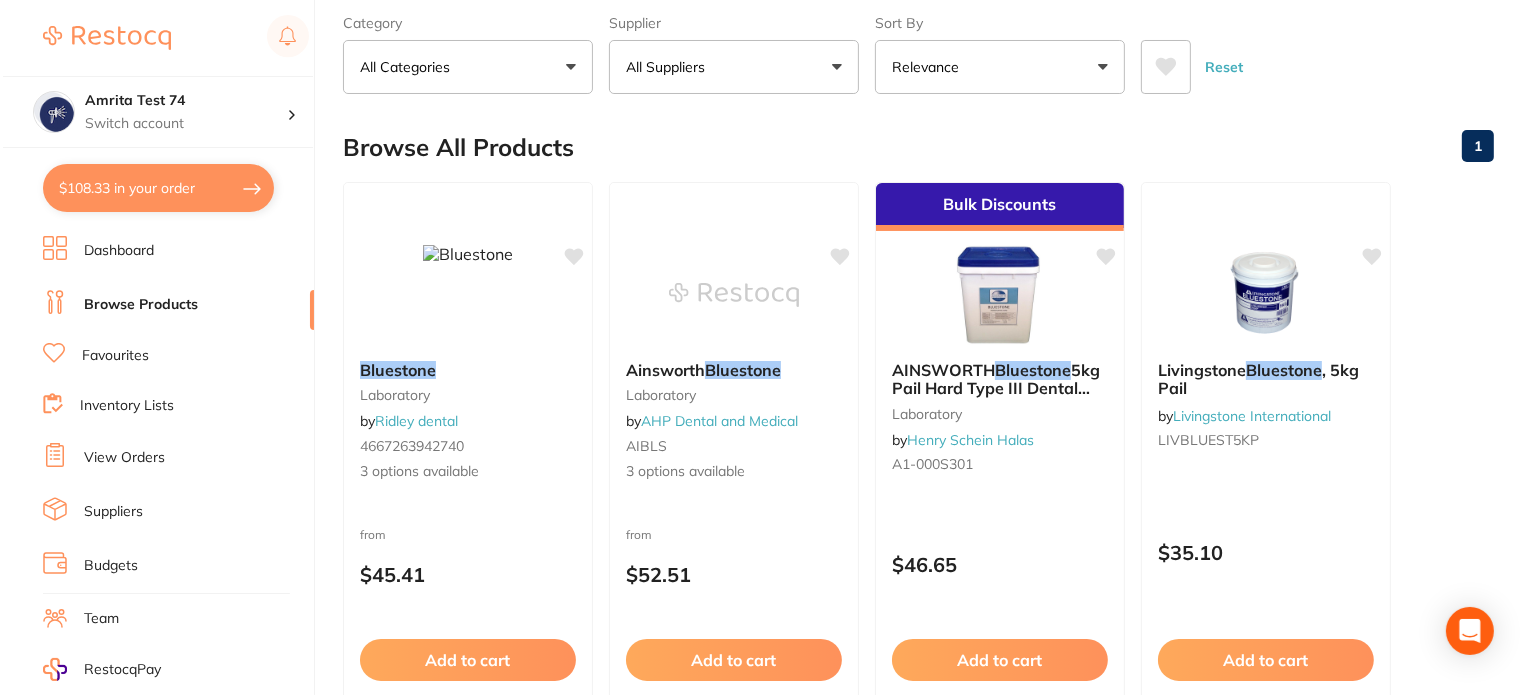 scroll, scrollTop: 0, scrollLeft: 0, axis: both 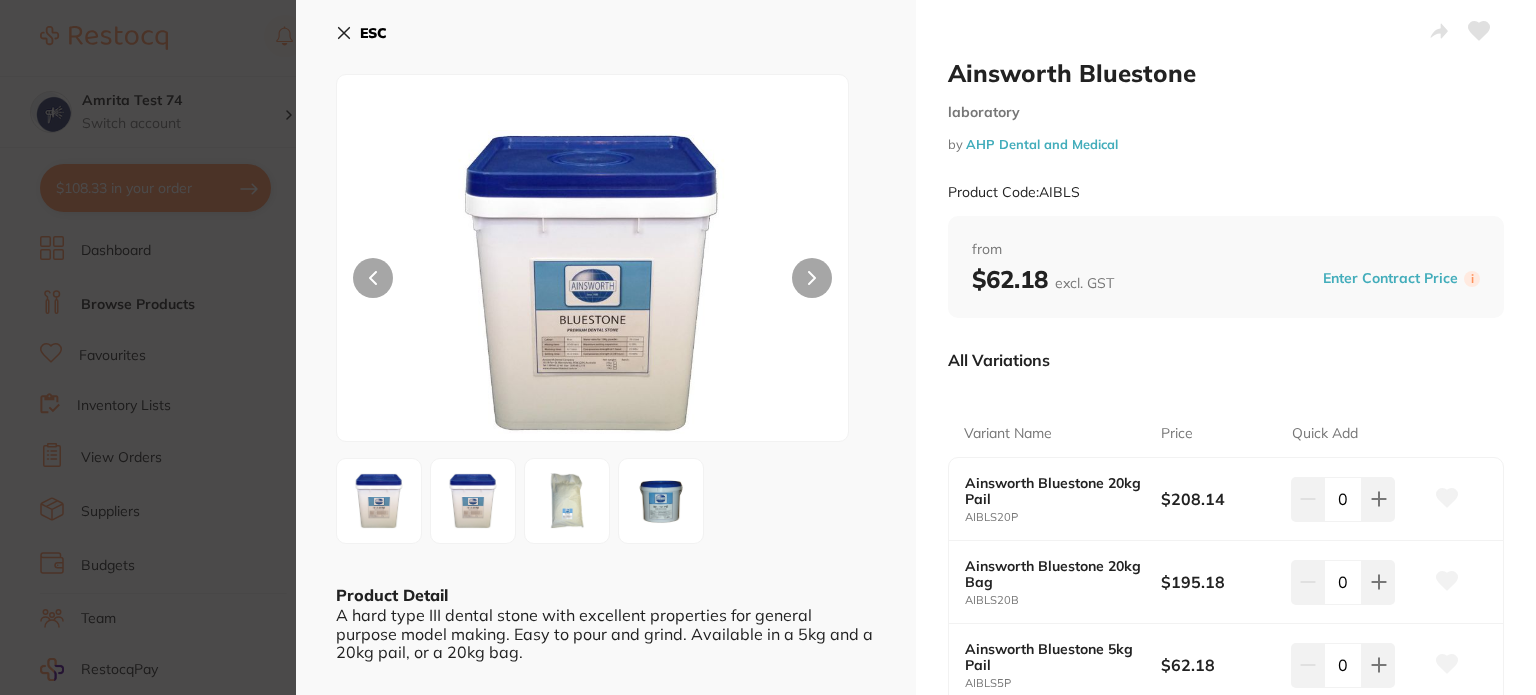 click on "[FIRST] [LAST] laboratory by [COMPANY] Product Code: [PRODUCT_CODE] Product Detail A hard type III dental stone with excellent properties for general purpose model making. Easy to pour and grind. Available in a 5kg and a 20kg pail, or a 20kg bag. [FIRST] [LAST] laboratory by [COMPANY] Product Code: [PRODUCT_CODE] from $62.18 excl. GST Enter Contract Price i All Variations Variant Name Price Quick Add [FIRST] [LAST] 20kg Pail [PRODUCT_CODE] $208.14 0 [FIRST] [LAST] 20kg Bag [PRODUCT_CODE] $195.18 0 [FIRST] [LAST] 5kg Pail [PRODUCT_CODE] $62.18 0 Update Cart Save to List All Variations Reset Options Price [FIRST] [LAST] 20kg Pail [PRODUCT_CODE] $208.14 0 [FIRST] [LAST] 20kg Bag [PRODUCT_CODE] $195.18 0 [FIRST] [LAST] 5kg Pail [PRODUCT_CODE] $62.18 0 You May Also Like [FIRST] [LAST] BAND MANDREL 1/2" laboratory by [COMPANY] [PRODUCT_CODE] $34.83 Add to cart Save to list [FIRST] [LAST] BAND MANDREL 3/8"" at bounding box center (768, 347) 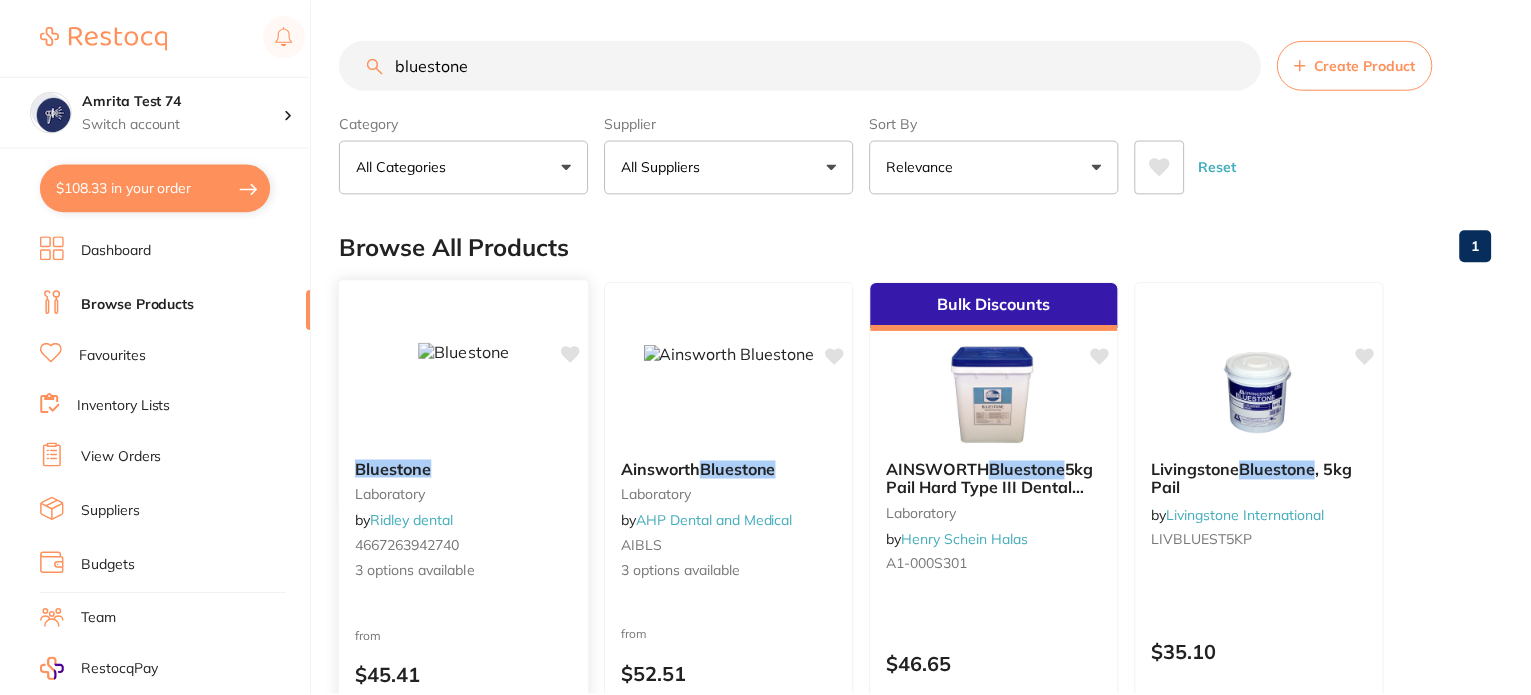 scroll, scrollTop: 100, scrollLeft: 0, axis: vertical 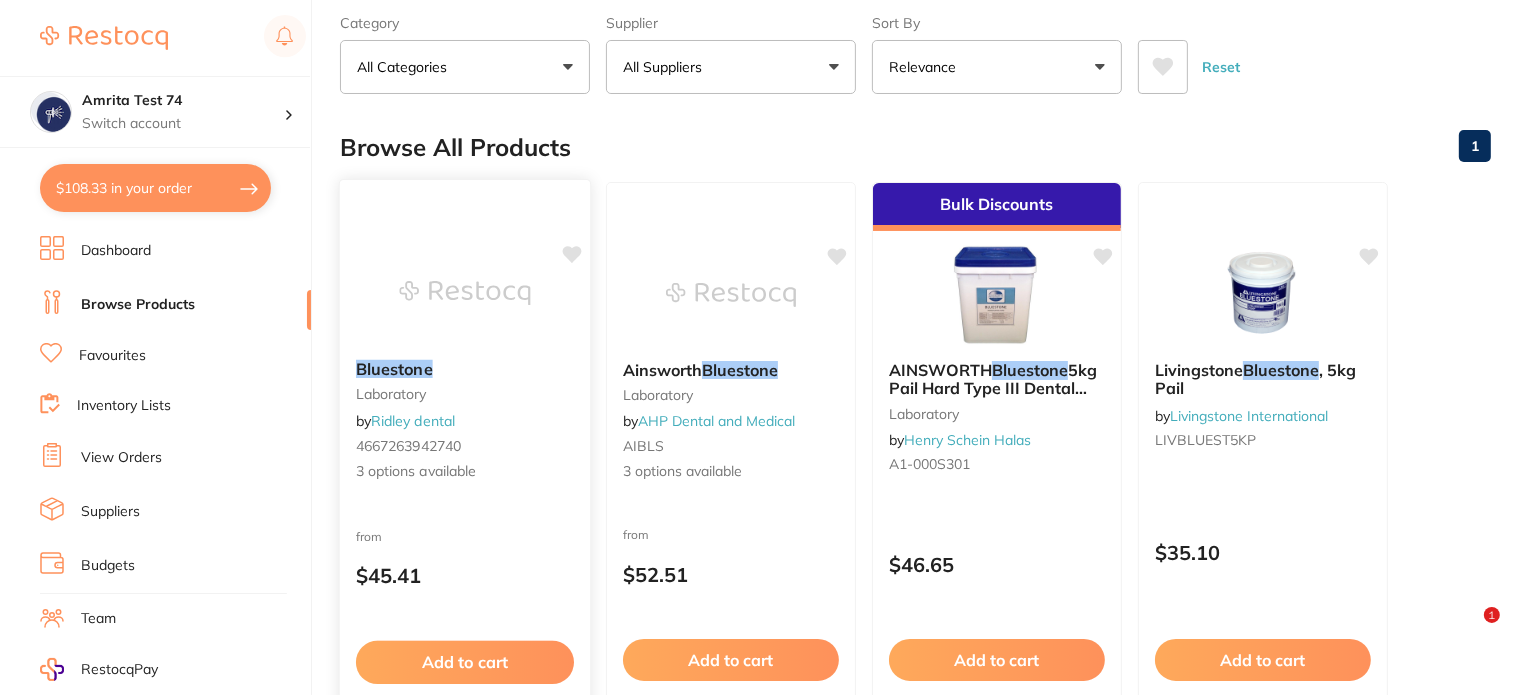 click at bounding box center [464, 293] 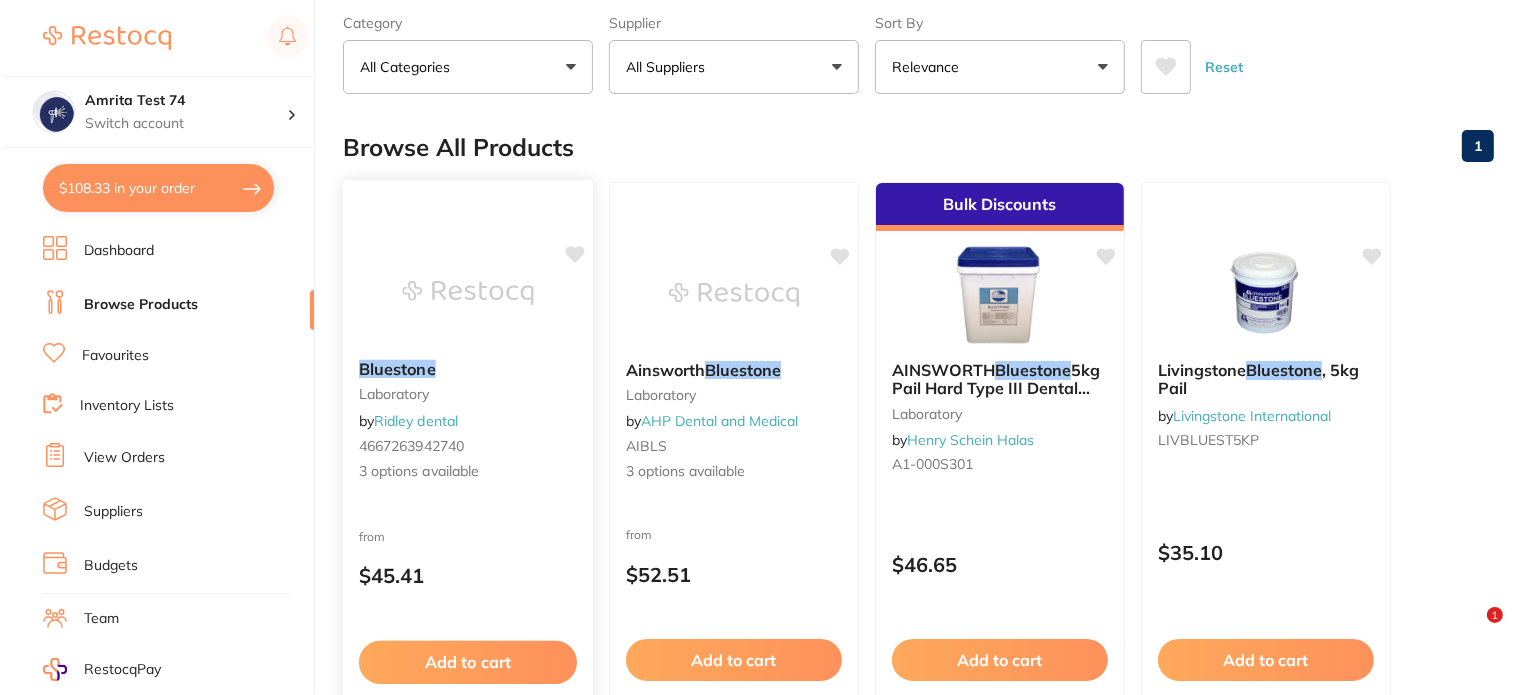 scroll, scrollTop: 0, scrollLeft: 0, axis: both 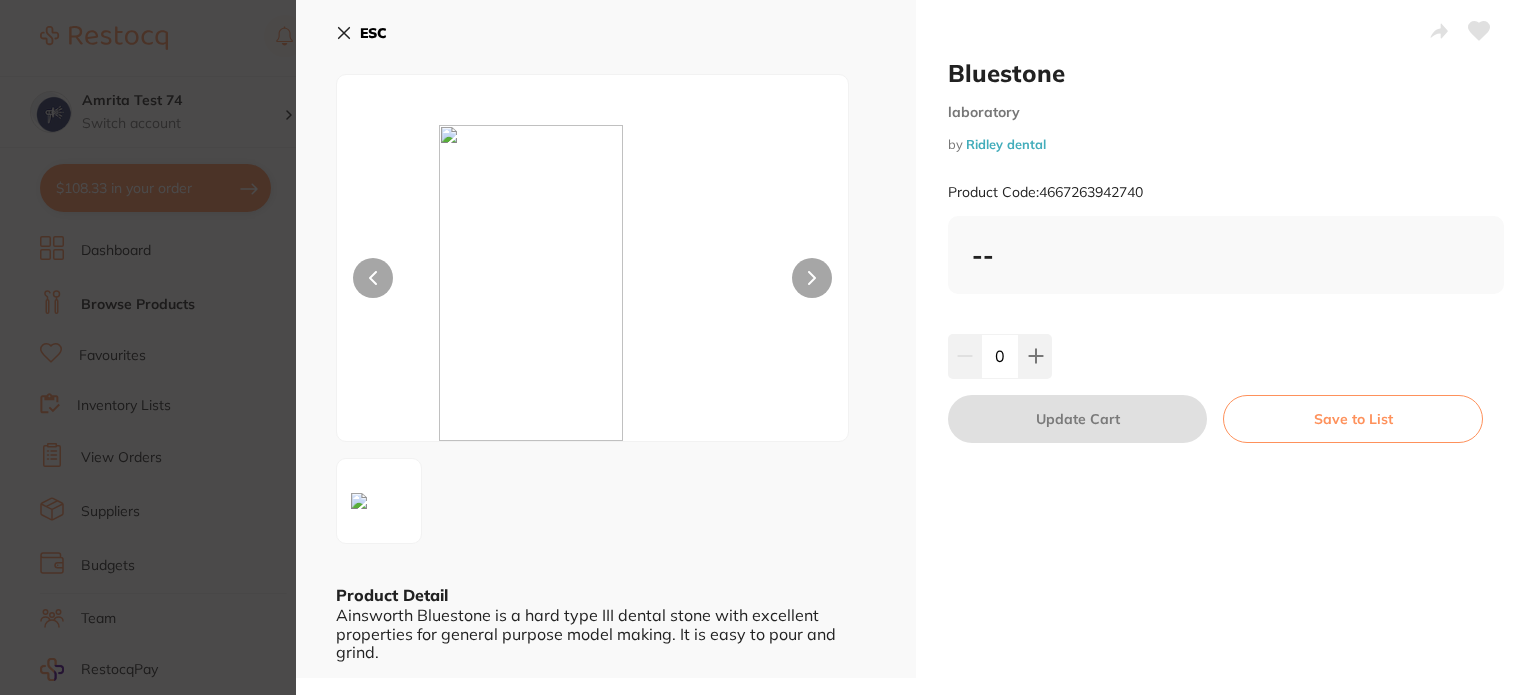 click on "Bluestone laboratory by   Ridley dental Product Code:  4667263942740 ESC         Product Detail Ainsworth Blue StoneAvailable in 5 kilo pail, 20 kilo bag or 20 kilo pail  Bluestone laboratory by   Ridley dental Product Code:  4667263942740 --         0         Update Cart Save to List You May Also Like 10   endodontics by  Ark Health 9514269 $14.00 Add to cart Save to list Ainsworth Bluestone Pail 5kg   laboratory by  Ark Health 999134 $52.50 Add to cart Save to list #3 Blue    restorative & cosmetic by  Amalgadent RTD12-136 $25.00 Add to cart Save to list Blue   endodontics by  Amalgadent INS56-279 $22.73 Add to cart Save to list #2 Green   restorative & cosmetic by  Amalgadent MIS36-018 $36.36 Add to cart Save to list Update RRP Set your pre negotiated price for this item. Item Agreed RRP (excl. GST) Bluestone -- Update RRP ✕" at bounding box center [768, 347] 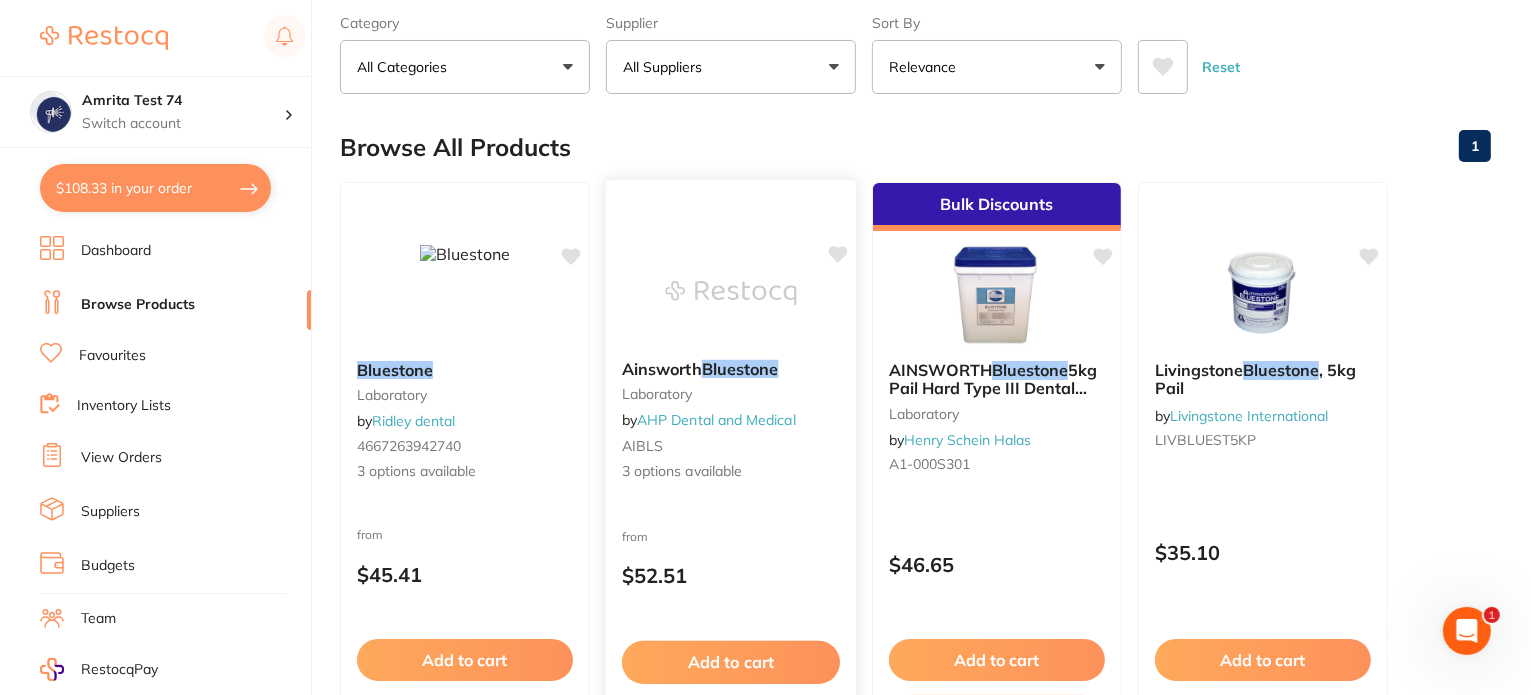 scroll, scrollTop: 0, scrollLeft: 0, axis: both 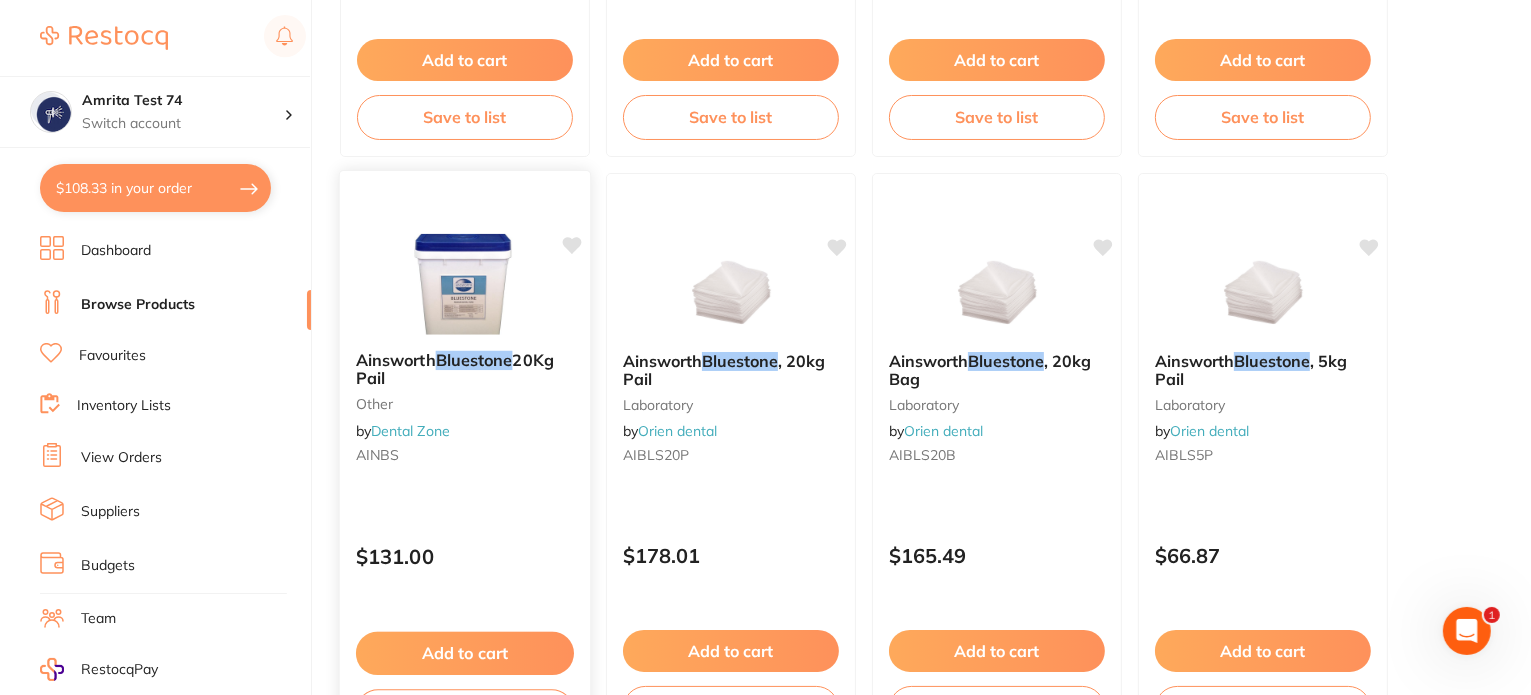 click at bounding box center [465, 284] 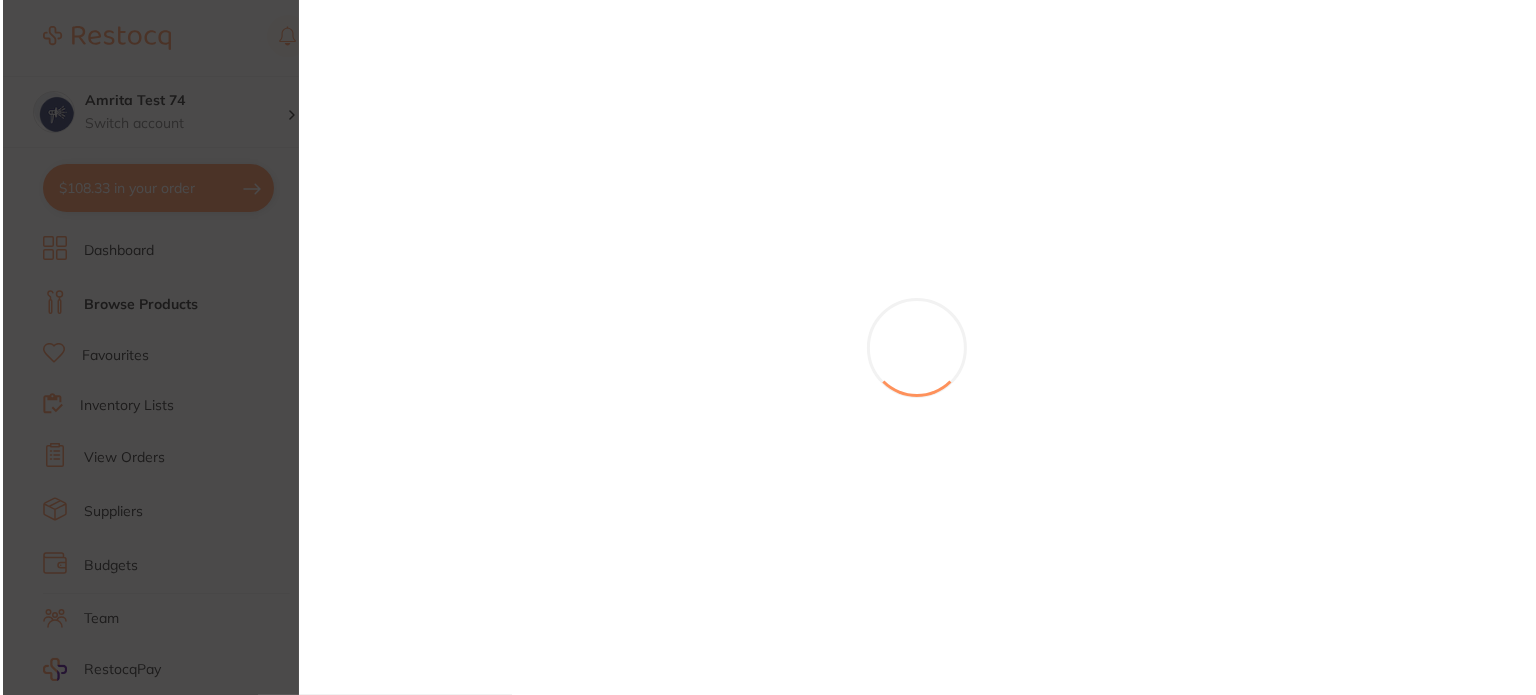 scroll, scrollTop: 0, scrollLeft: 0, axis: both 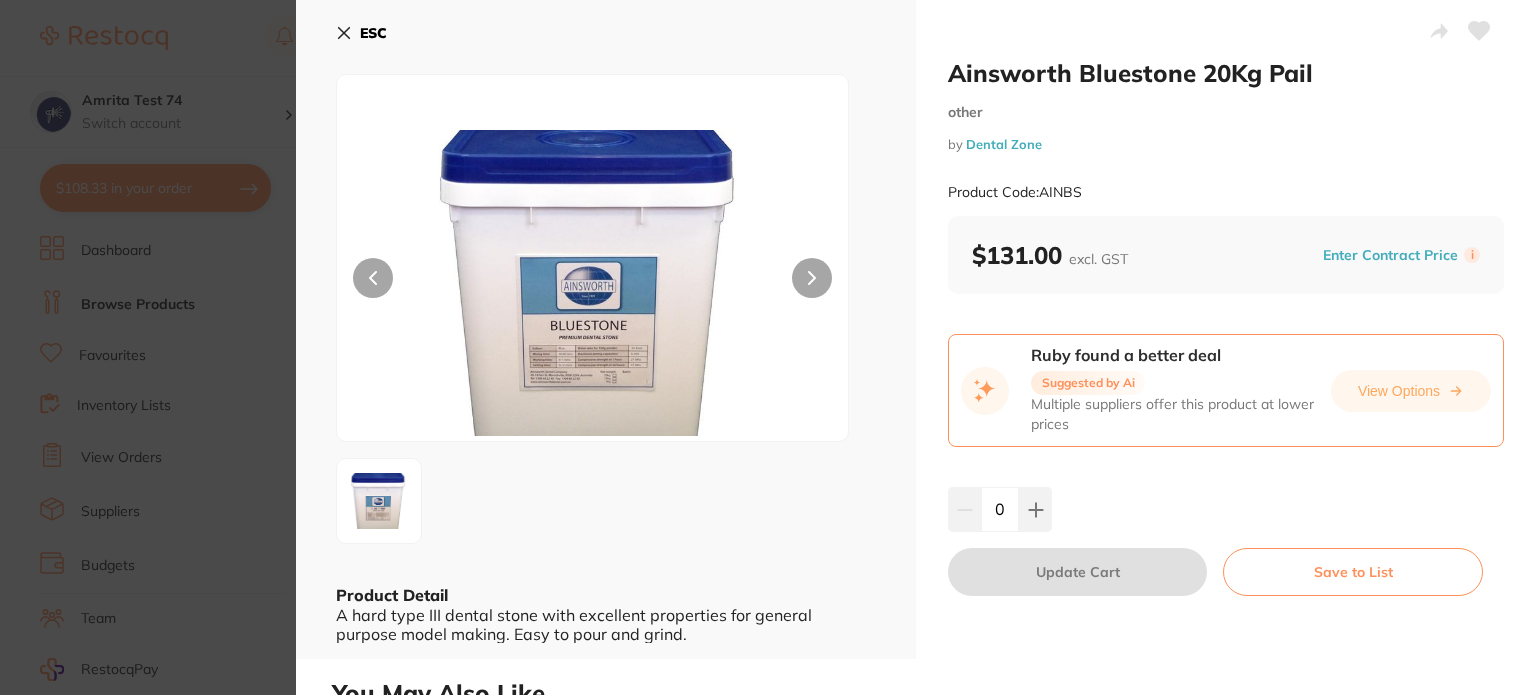 click on "[FIRST] [LAST] 20Kg Pail other by [COMPANY] Product Code: [PRODUCT_CODE] Product Detail A hard type III dental stone with excellent properties for general purpose model making. Easy to pour and grind. [FIRST] [LAST] 20Kg Pail other by [COMPANY] Product Code: [PRODUCT_CODE] $131.00 excl. GST Enter Contract Price i Ruby found a better deal Suggested by Ai Multiple suppliers offer this product at lower prices View Options 0 Update Cart Save to List You May Also Like [FIRST] [LAST] 5kg Pail Hard Type III Dental Stone laboratory by [COMPANY] [PRODUCT_CODE] $50.00 Add to cart Save to list [FIRST] [LAST] 20kg Pail laboratory by [COMPANY] [PRODUCT_CODE] $166.68 Add to cart Save to list [FIRST] [LAST] 20kg Pail by [PRODUCT_CODE] $156.00 Add to cart Save to list [FIRST] [LAST] 20kg Pail by [PRODUCT_CODE] $156.00 Add to cart Save to list [FIRST] [LAST] 20kg Pail by [PRODUCT_CODE] $156.00" at bounding box center (768, 347) 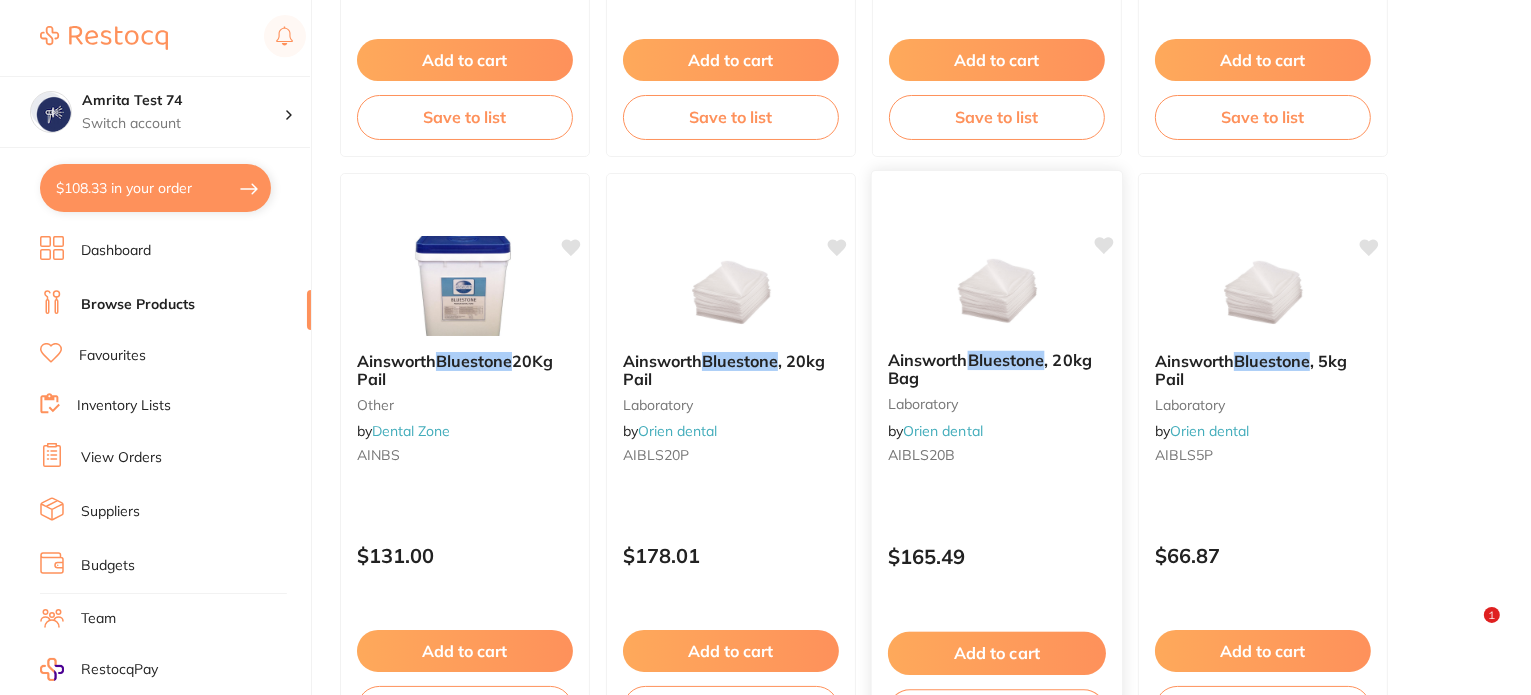 scroll, scrollTop: 792, scrollLeft: 0, axis: vertical 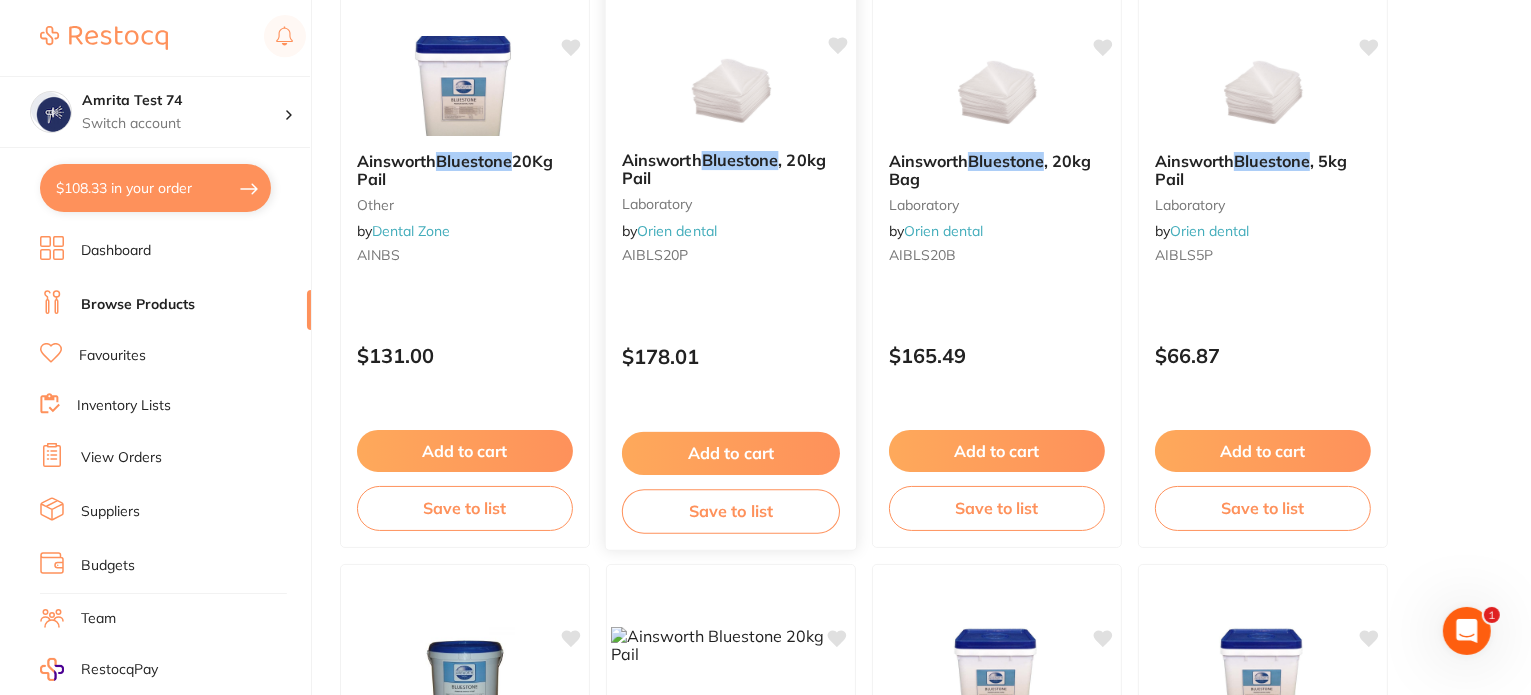 click on "Ainsworth  Bluestone , 20kg Pail   laboratory by  Orien dental AIBLS20P $178.01 Add to cart Save to list" at bounding box center (731, 260) 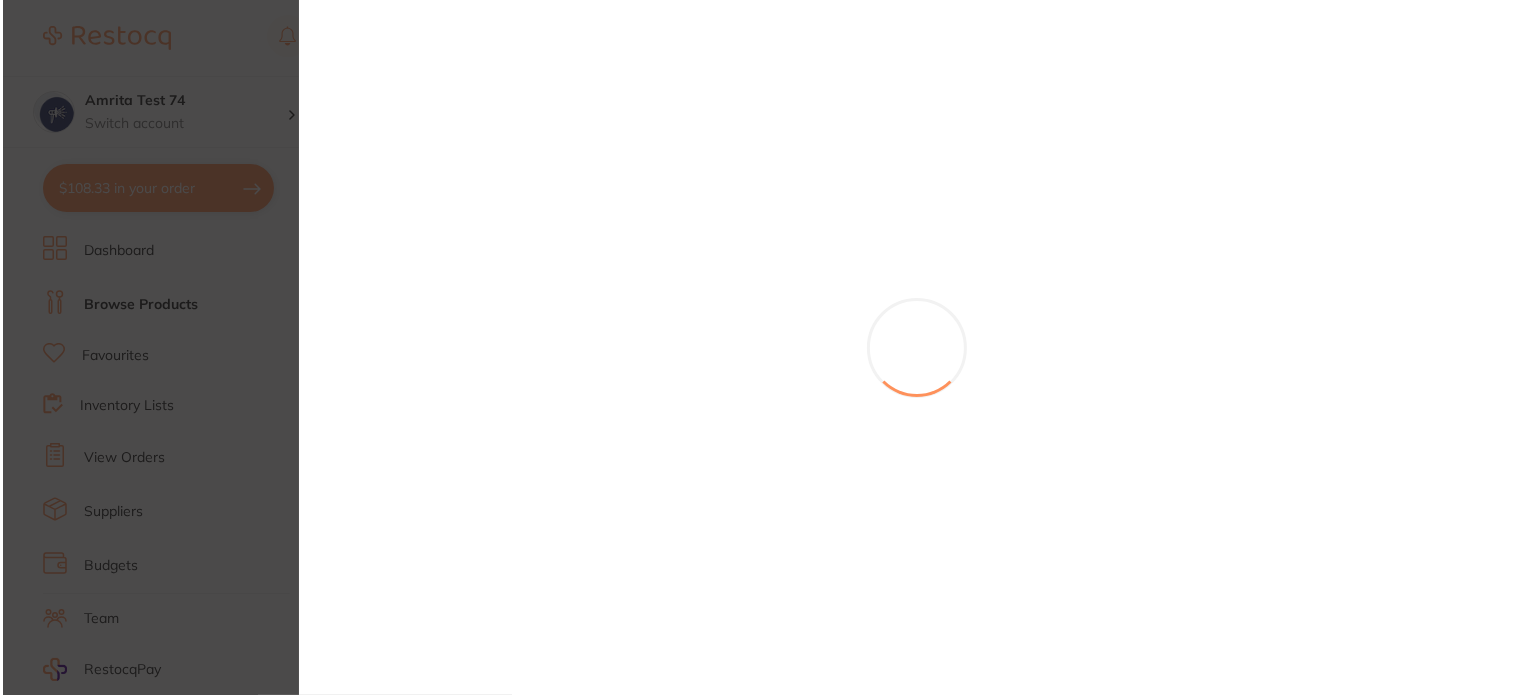 scroll, scrollTop: 0, scrollLeft: 0, axis: both 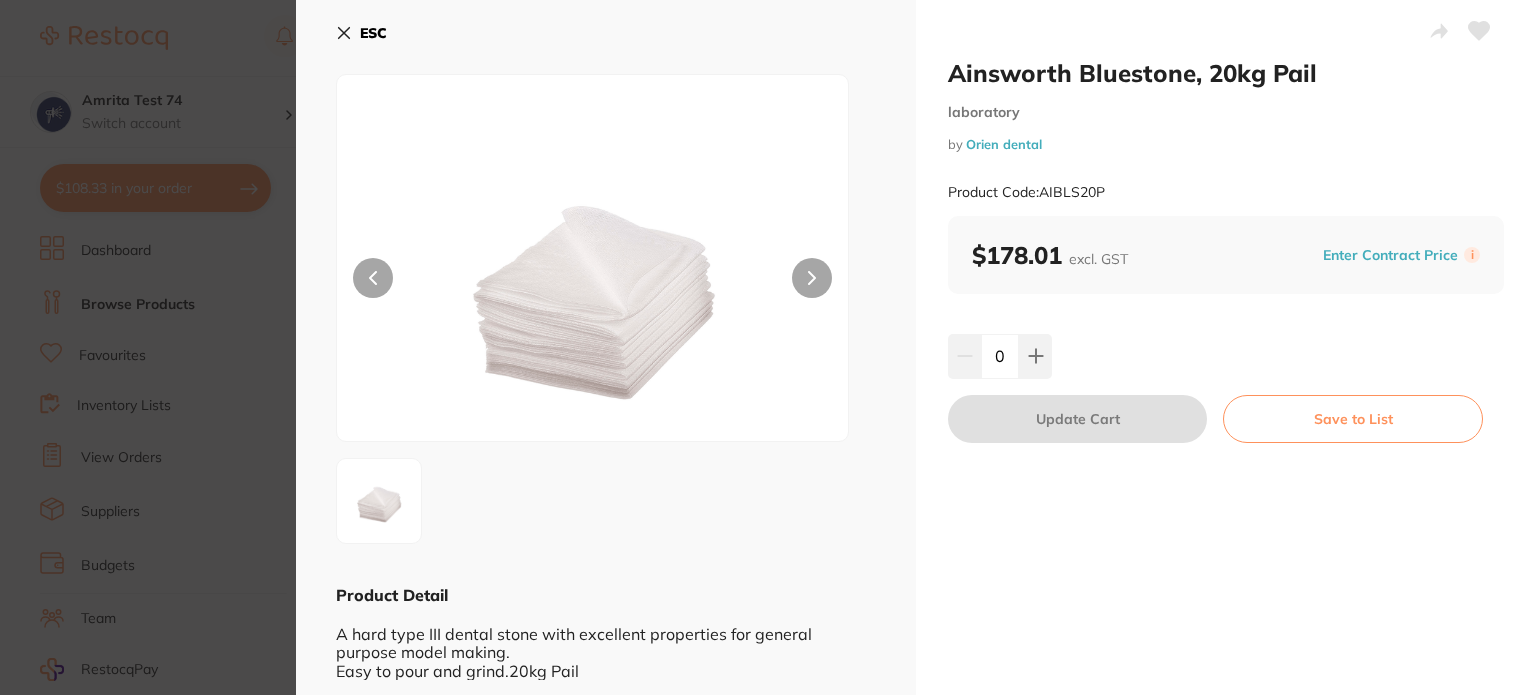 click on "Ainsworth Bluestone, 20kg Pail laboratory by   Orien dental Product Code:  AIBLS20P ESC         Product Detail   A hard type III dental stone with excellent properties for general purpose model making.   Easy to pour and grind.20kg Pail  Ainsworth Bluestone, 20kg Pail laboratory by   Orien dental Product Code:  AIBLS20P $178.01     excl. GST Enter Contract Price i     0         Update Cart Save to List You May Also Like Ainsworth Super White Plaster 20kg Pail   laboratory by  AHP Dental and Medical AISWP20P $177.91 Add to cart Save to list Investo Art Plaster 20kg Pail   laboratory by  Matrixdental AINAP20P $148.50 Add to cart Save to list Ainsworth Bluestone, 20kg Bag   laboratory by  Orien dental AIBLS20B $165.49 Add to cart Save to list Ainsworth Bluestone, 5kg Pail   laboratory by  Orien dental AIBLS5P $66.87 Add to cart Save to list Ainsworth Buffstone 5kg Pail   laboratory by  AHP Dental and Medical AIBS5P $62.18 Add to cart Save to list Ainsworth Bluestone   laboratory by  AHP Dental and Medical AIBLS" at bounding box center (768, 347) 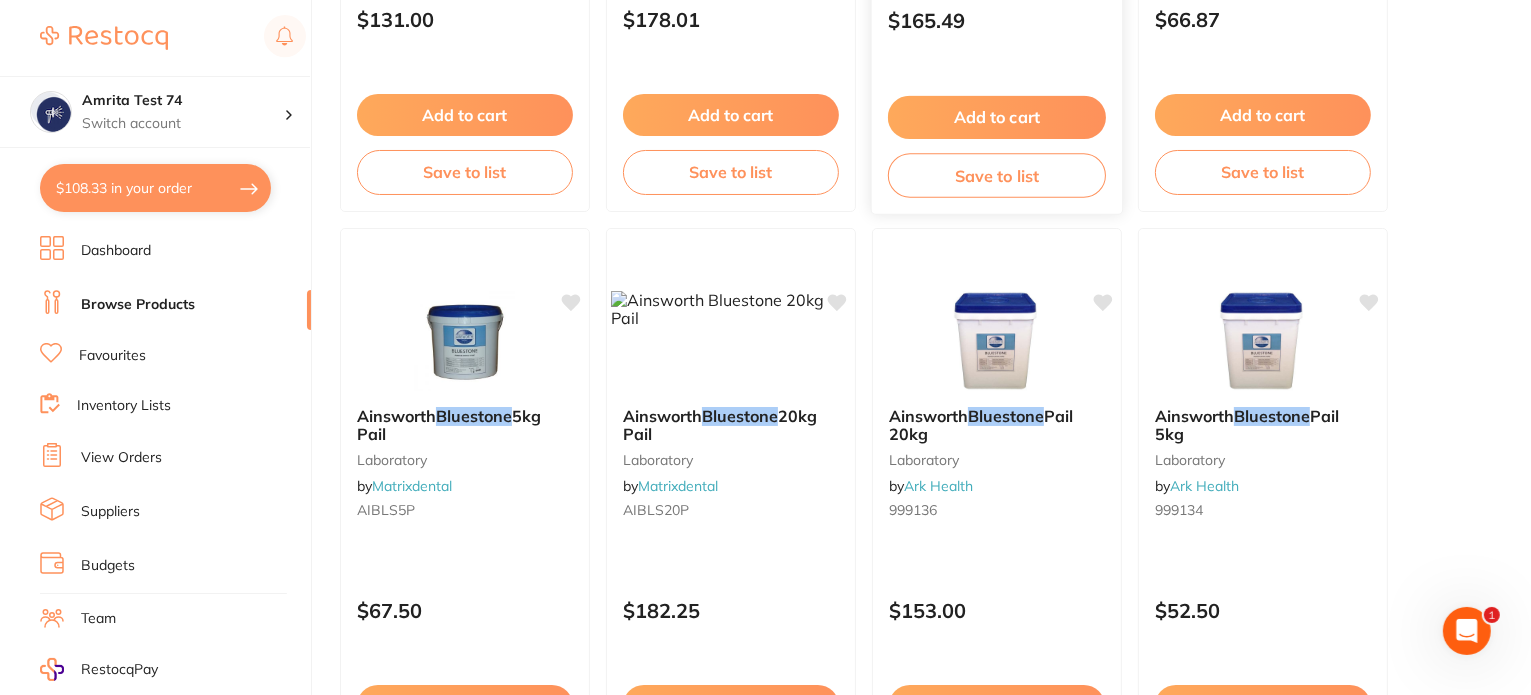 scroll, scrollTop: 0, scrollLeft: 0, axis: both 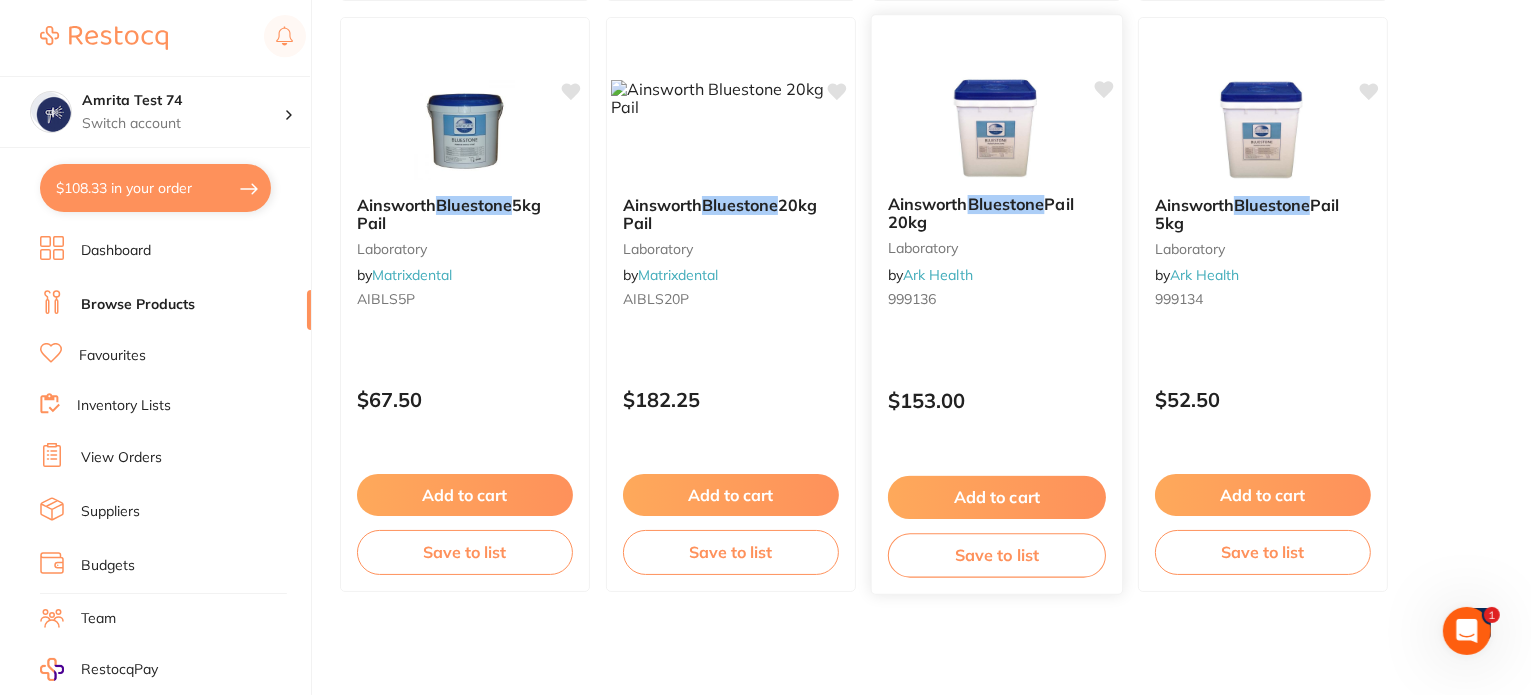 click on "Ainsworth  Bluestone  Pail 20kg   laboratory by  Ark Health 999136 $153.00 Add to cart Save to list" at bounding box center [997, 304] 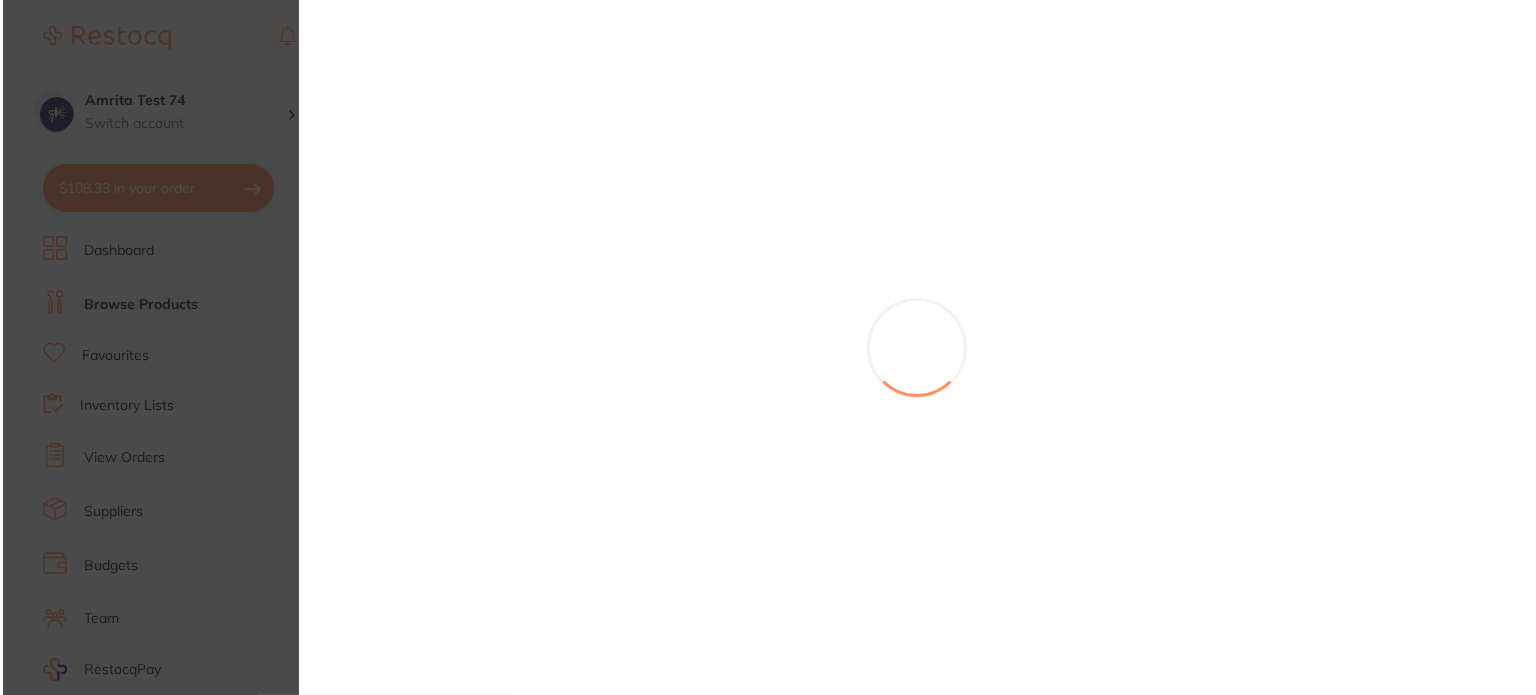 scroll, scrollTop: 0, scrollLeft: 0, axis: both 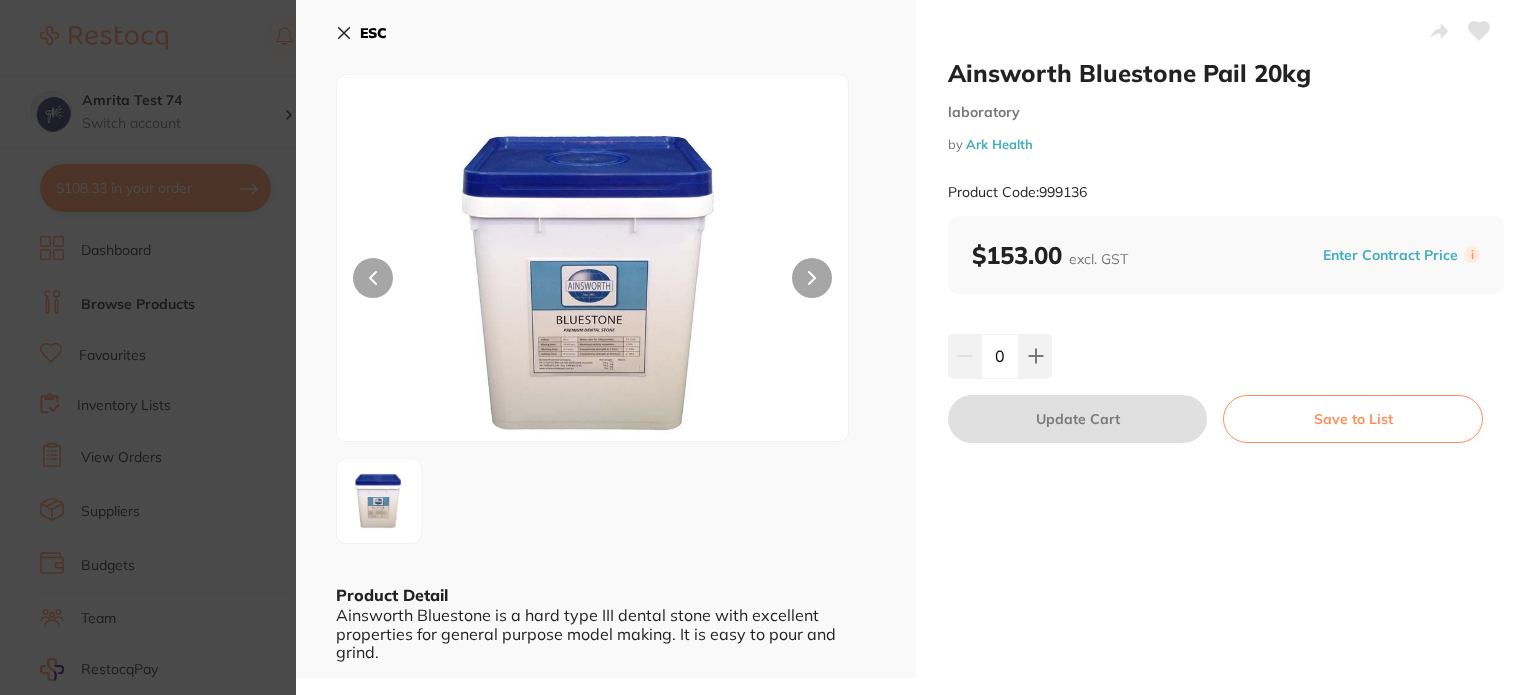 click on "Ainsworth Bluestone Pail 20kg laboratory by   Ark Health Product Code:  999136 ESC         Product Detail Ainsworth Bluestone is a hard type III dental stone with excellent properties for general purpose model making. It is easy to pour and grind. Ainsworth Bluestone Pail 20kg laboratory by   Ark Health Product Code:  999136 $153.00     excl. GST Enter Contract Price i     0         Update Cart Save to List You May Also Like Ainsworth Yellowstone 5kg Pail   laboratory by  AHP Dental and Medical AIYS5P $62.18 Add to cart Save to list Ainsworth Yellowstone 20kg Pail   laboratory by  AHP Dental and Medical AIYS20P $195.18 Add to cart Save to list Ainsworth Yellowstone 20kg Bag   laboratory by  AHP Dental and Medical AIYS20B $183.96 Add to cart Save to list Ainsworth Greenstone 20kg Pail   laboratory by  AHP Dental and Medical AIGS20P $208.14 Add to cart Save to list Investo Flintstone 20kg Pail   laboratory by  AHP Dental and Medical INFS20P $183.96 Add to cart Save to list Yellowstone - 20kg Pail   by  $150.00" at bounding box center [768, 347] 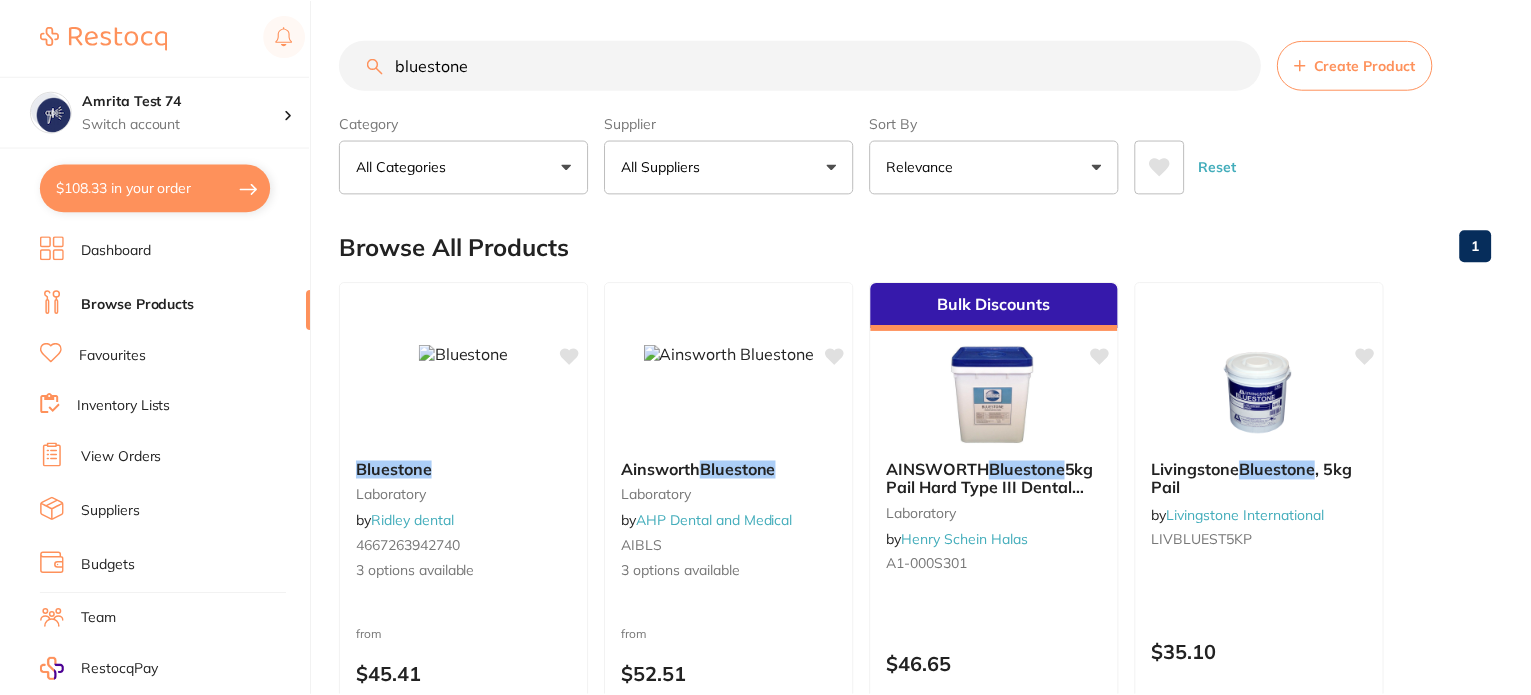 scroll, scrollTop: 1447, scrollLeft: 0, axis: vertical 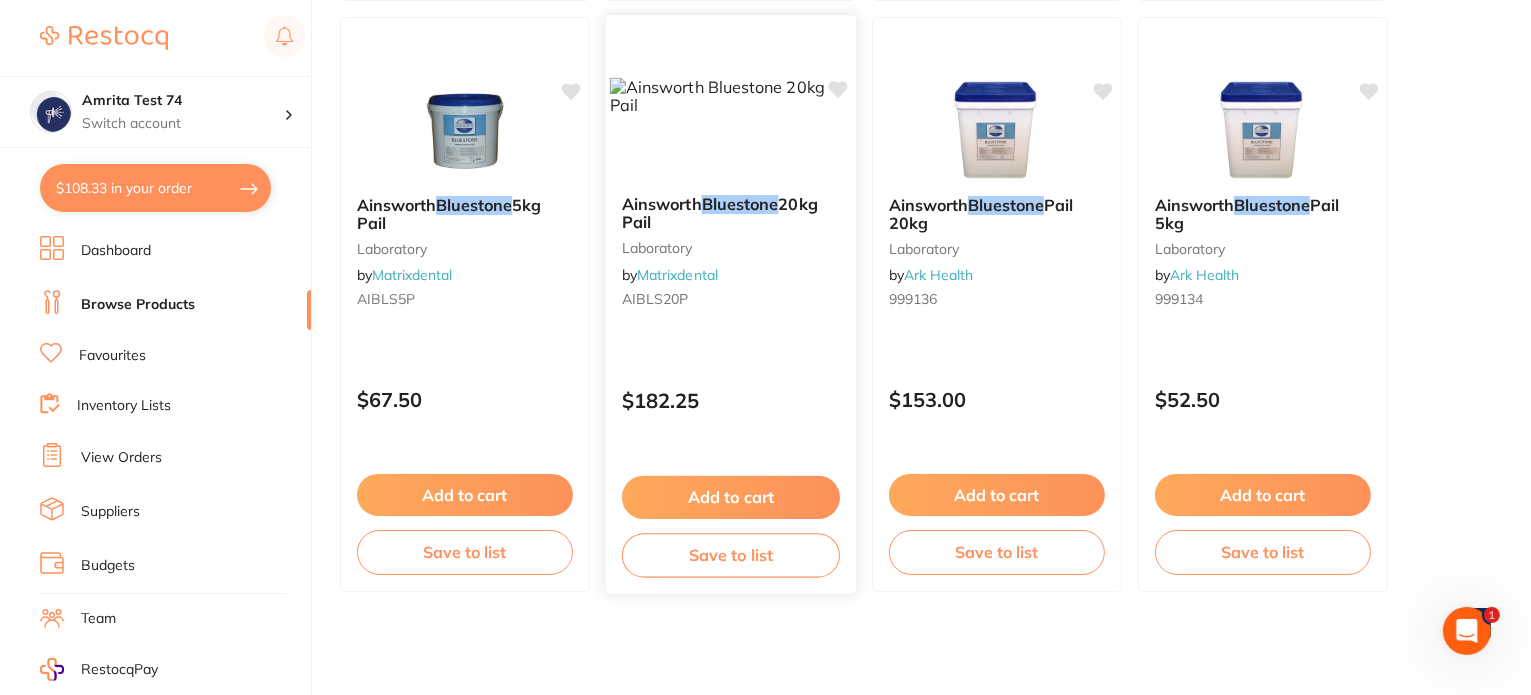 click on "$182.25" at bounding box center [731, 396] 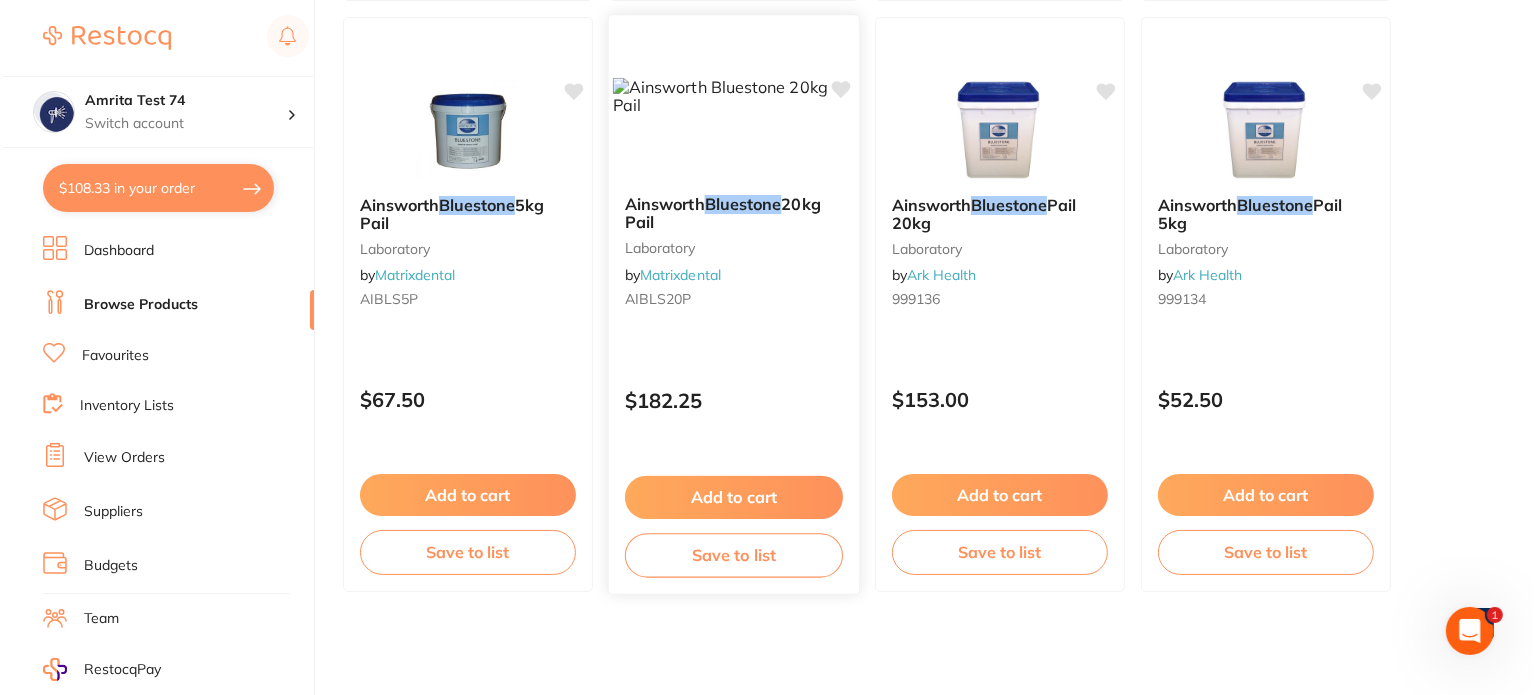 scroll, scrollTop: 0, scrollLeft: 0, axis: both 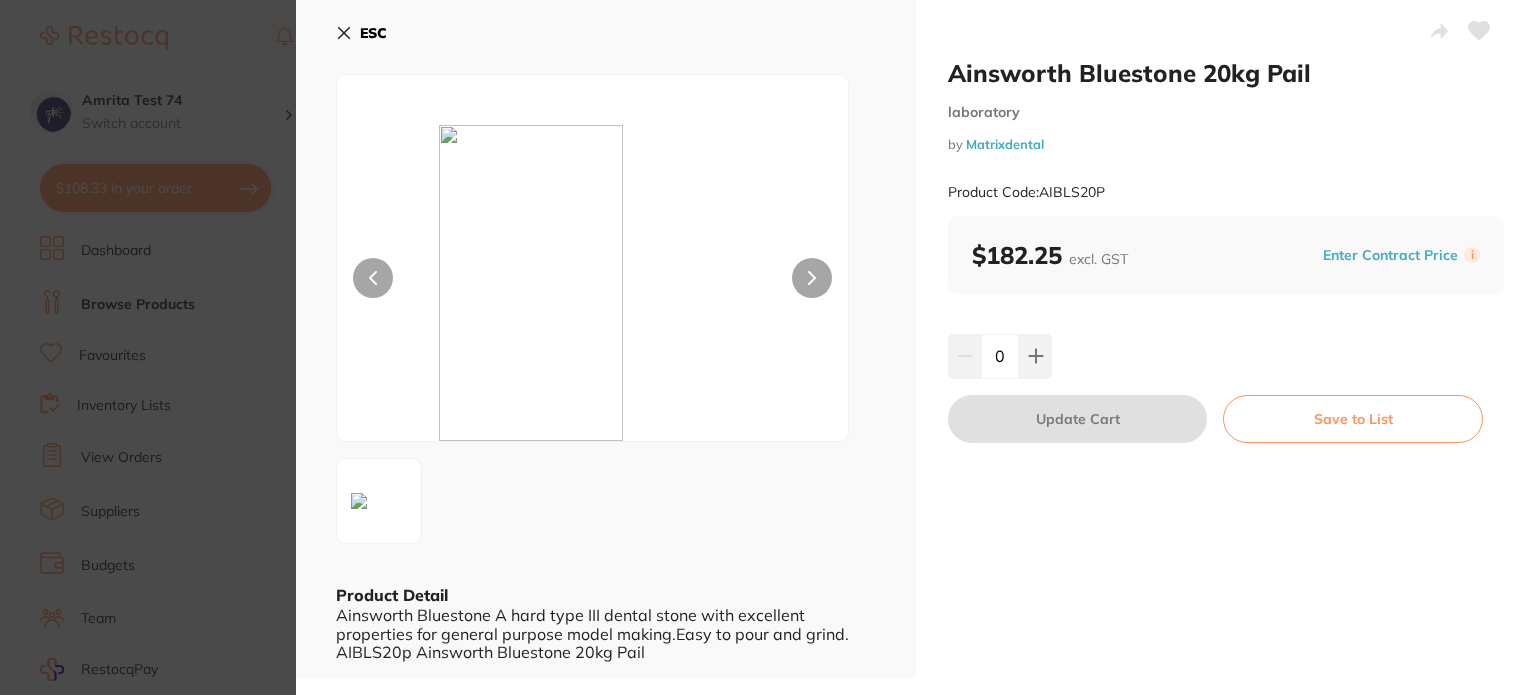 click on "Ainsworth Bluestone 20kg Pail laboratory by   Matrixdental Product Code:  AIBLS20P ESC         Product Detail Ainsworth Bluestone A hard type III dental stone with excellent properties for general purpose model making.Easy to pour and grind. AIBLS20p Ainsworth Bluestone 20kg Pail Ainsworth Bluestone 20kg Pail laboratory by   Matrixdental Product Code:  AIBLS20P $182.25     excl. GST Enter Contract Price i     0         Update Cart Save to List You May Also Like Ainsworth Bluestone 5kg Pail   laboratory by  AHP Dental and Medical AIBLS5P $62.18 Add to cart Save to list Ainsworth Diestone Pink Pail 20kg   laboratory by  Ark Health 999124 $168.00 Add to cart Save to list Ainsworth Greenstone Pail 20kg   laboratory by  Ark Health 999270 $153.00 Add to cart Save to list Investo Greenstone 20kg Pail   laboratory by  Matrixdental AINGS20P $182.25 Add to cart Save to list Ainsworth Orthostone 20kg Pail   orthodontics by  Matrixdental AIOS20P $182.25 Add to cart Save to list Ainsworth Greenstone 20kg Pail   laboratory" at bounding box center [768, 347] 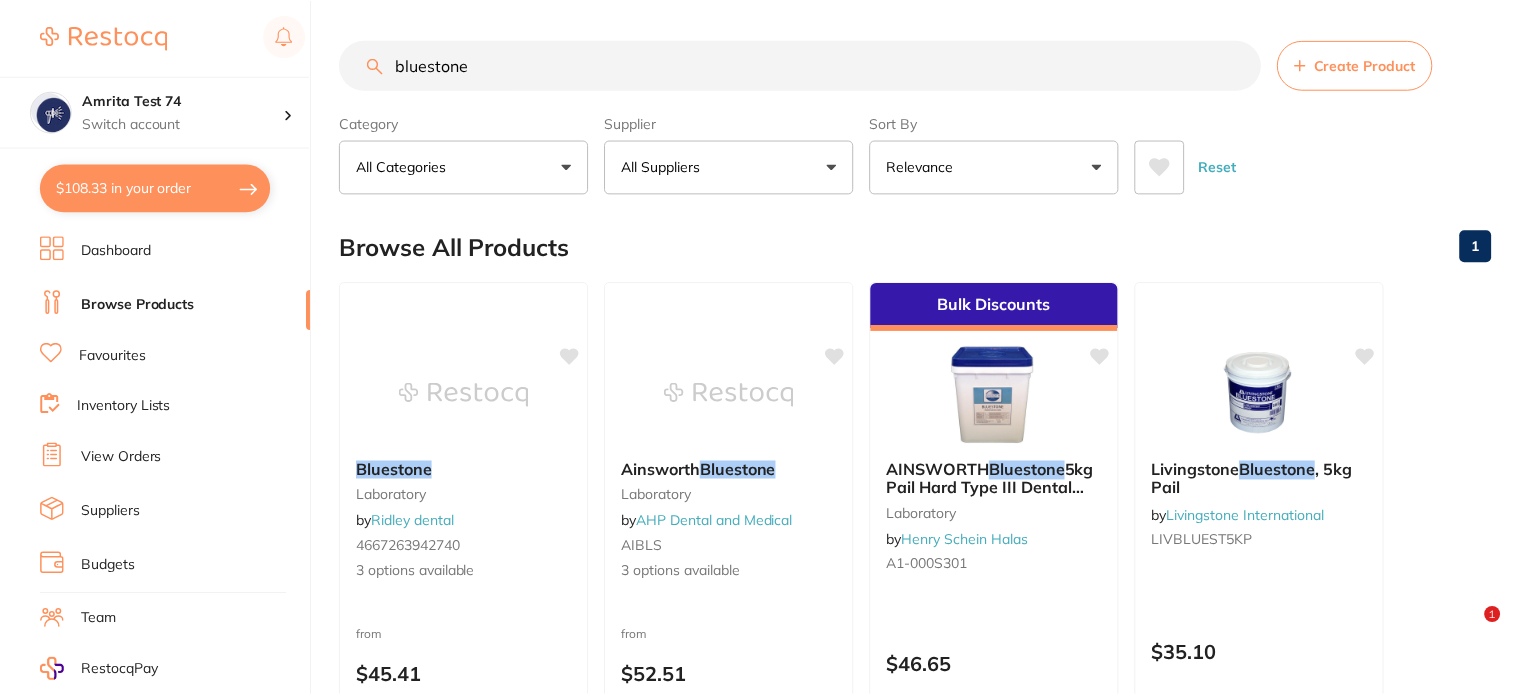 scroll 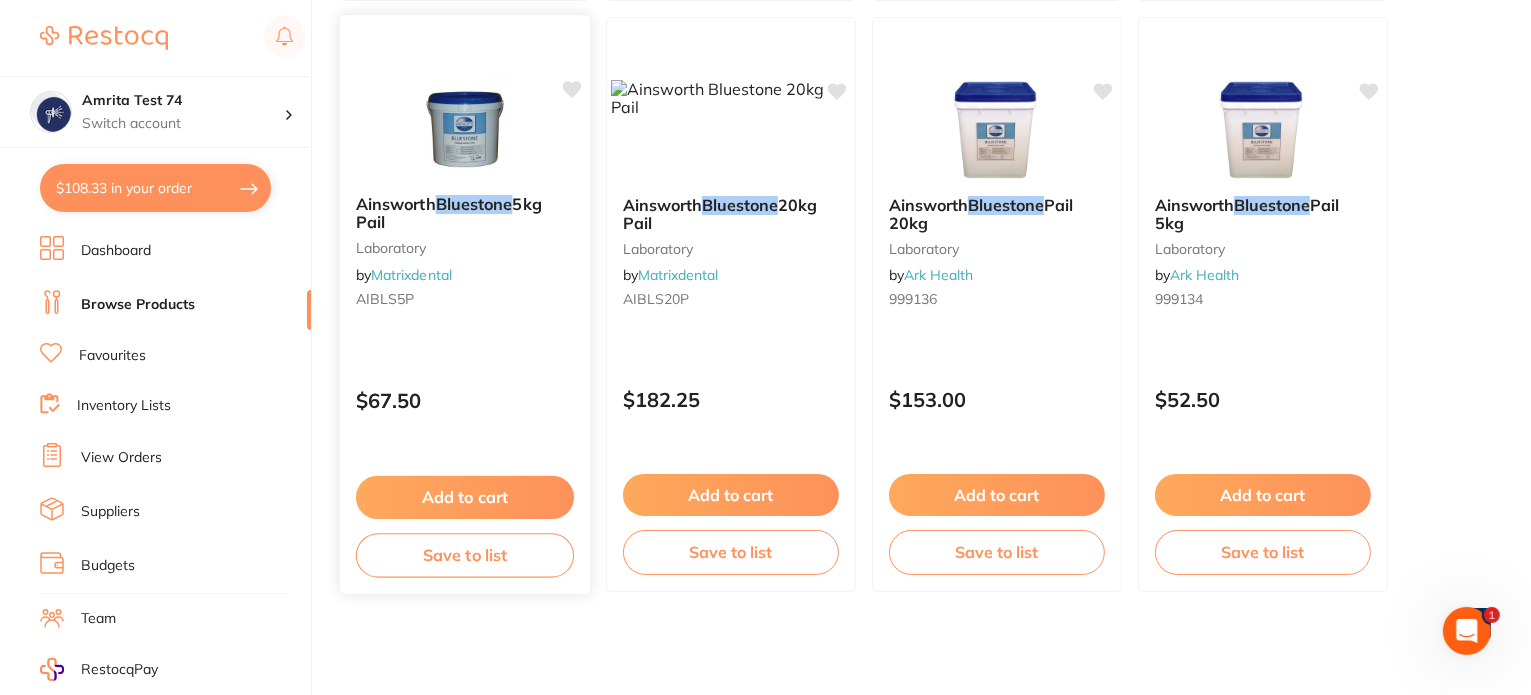 click on "$67.50" at bounding box center (465, 400) 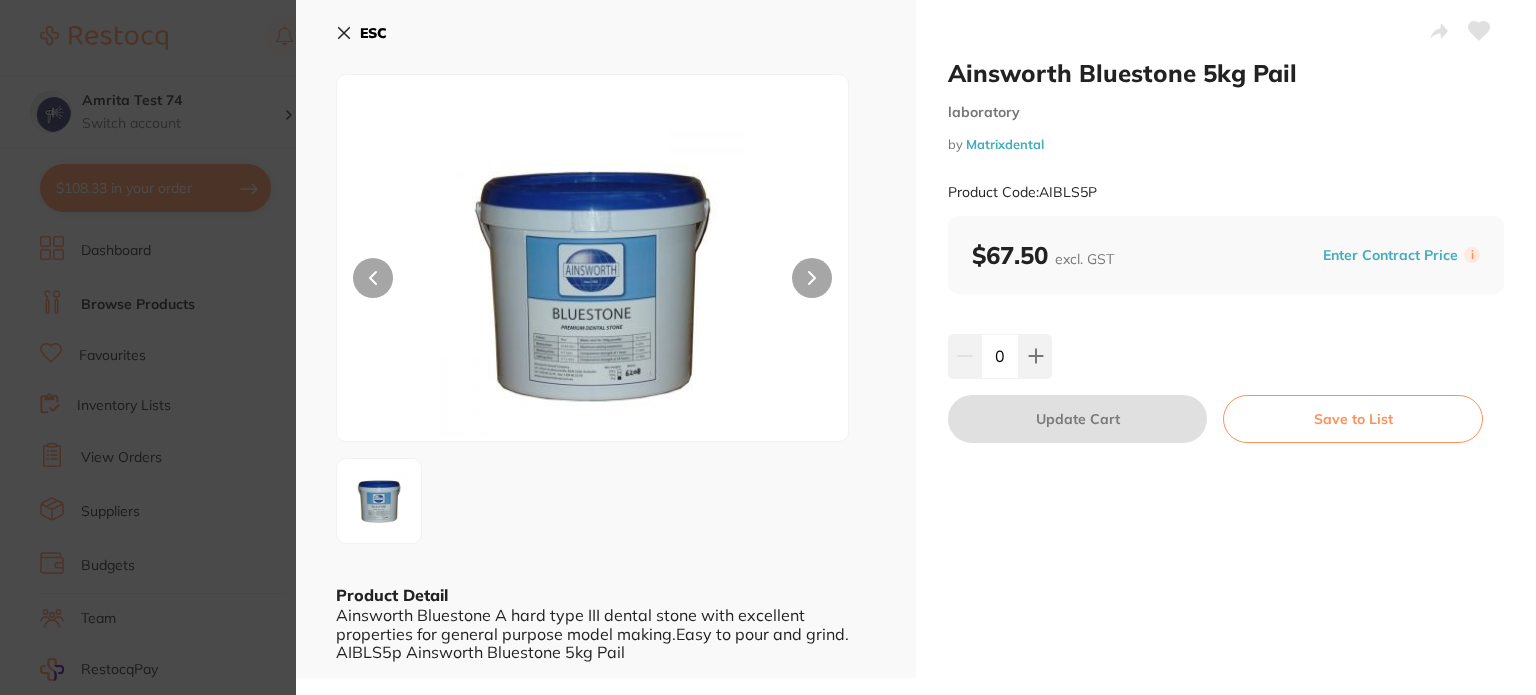click on "Ainsworth Bluestone 5kg Pail laboratory by   Matrixdental Product Code:  AIBLS5P ESC         Product Detail Ainsworth Bluestone A hard type III dental stone with excellent properties for general purpose model making.Easy to pour and grind. AIBLS5p Ainsworth Bluestone 5kg Pail Ainsworth Bluestone 5kg Pail laboratory by   Matrixdental Product Code:  AIBLS5P $67.50     excl. GST Enter Contract Price i     0         Update Cart Save to List You May Also Like Investo Diestone White Pail 5kg   laboratory by  Ark Health 999174 $55.50 Add to cart Save to list Investo Ark Plaster Pail 20kg   laboratory by  Ark Health 999148 $130.00 Add to cart Save to list Ainsworth Flask Clamp Denture (3)   laboratory by  Matrixdental AIF003 $897.33 Add to cart Save to list Ainsworth Flask Clamp Denture (2)   laboratory by  Matrixdental AIF002 $860.30 Add to cart Save to list Ainsworth Pink Diestone 20kg pail   laboratory by  Matrixdental AIPDS20P $199.80 Add to cart Save to list Ainsworth Buffstone 5kg Pail   laboratory by  AIBUS5P" at bounding box center (768, 347) 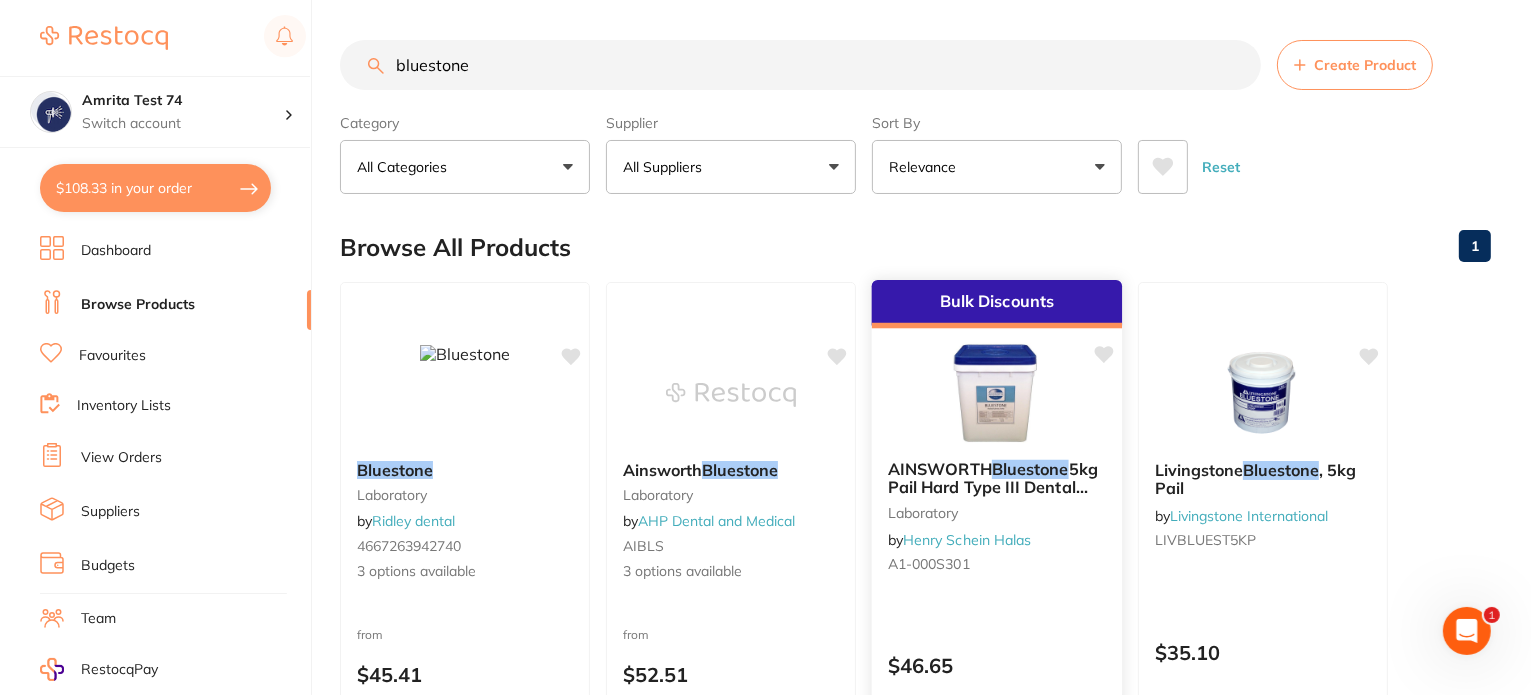 click at bounding box center [996, 393] 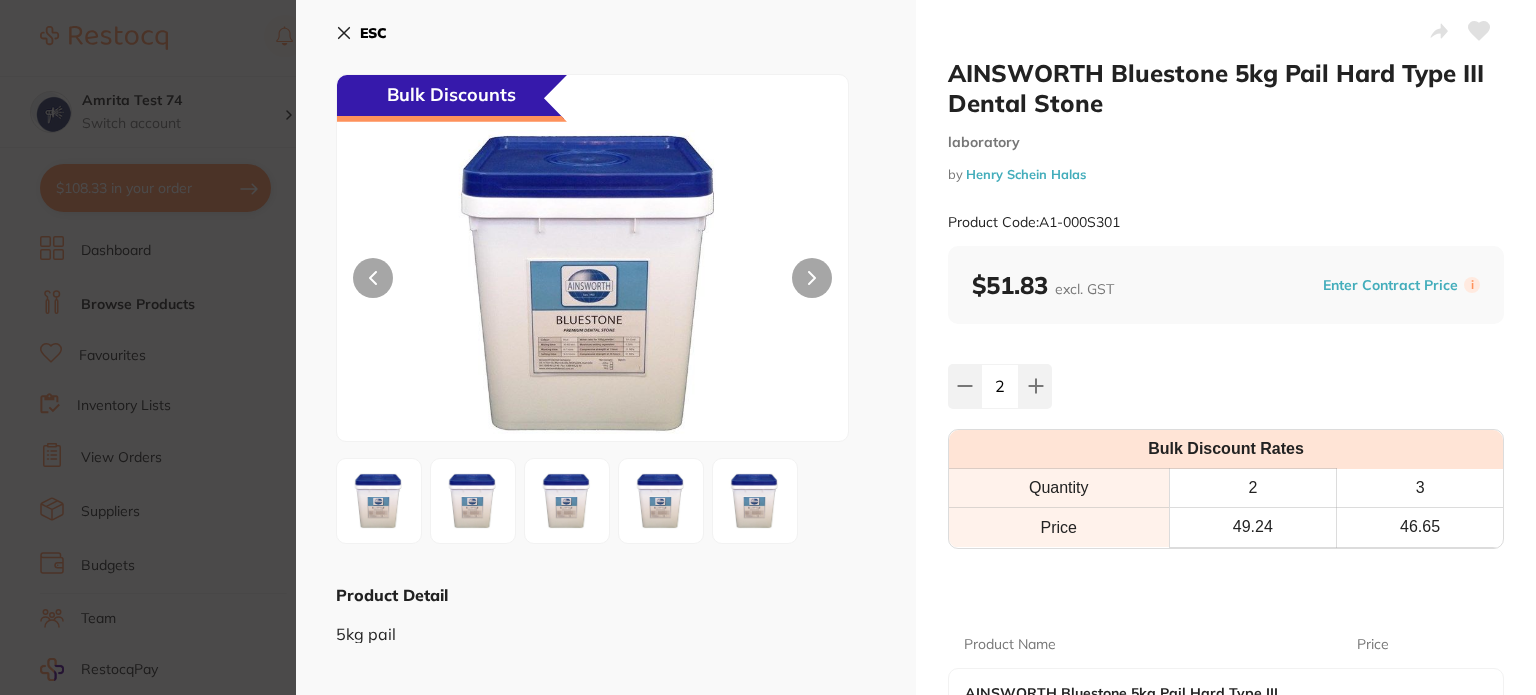 click on "AINSWORTH Bluestone 5kg Pail Hard Type III Dental Stone laboratory by   Henry Schein Halas Product Code:  A1-000S301 ESC Bulk Discounts         Product Detail
5kg pail         AINSWORTH Bluestone 5kg Pail Hard Type III Dental Stone laboratory by   Henry Schein Halas Product Code:  A1-000S301 $51.83     excl. GST Enter Contract Price i     2         Bulk Discount Rates Quantity 2 3 Price 49.24 46.65 Product   Name Price AINSWORTH Bluestone 5kg Pail Hard Type III Dental Stone $51.83 Update Cart Save to List Bulk Discounts Reset Options Price AINSWORTH Bluestone 5kg Pail Hard Type III Dental Stone $51.83 Update RRP Set your pre negotiated price for this item. Item Agreed RRP (excl. GST) AINSWORTH Bluestone 5kg Pail Hard Type III Dental Stone $51.83 Update RRP ✕" at bounding box center (768, 347) 